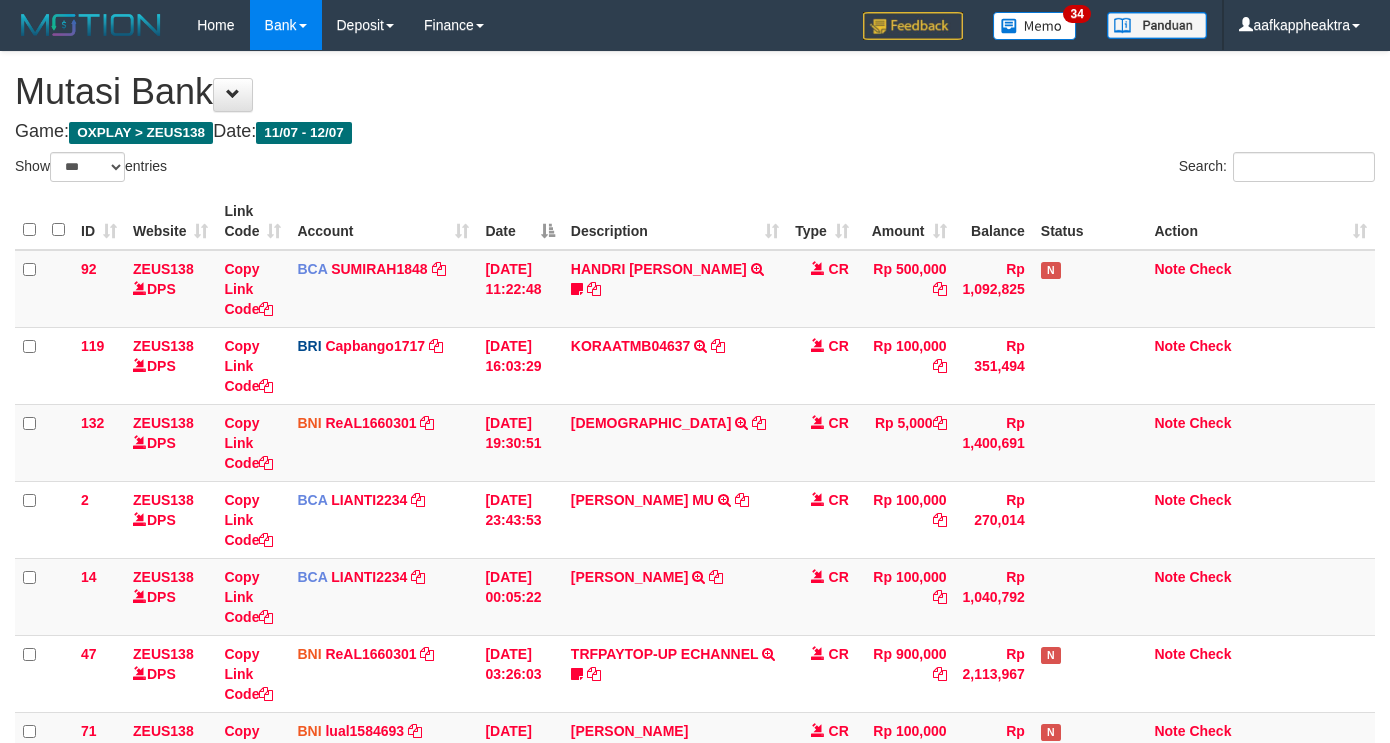 select on "***" 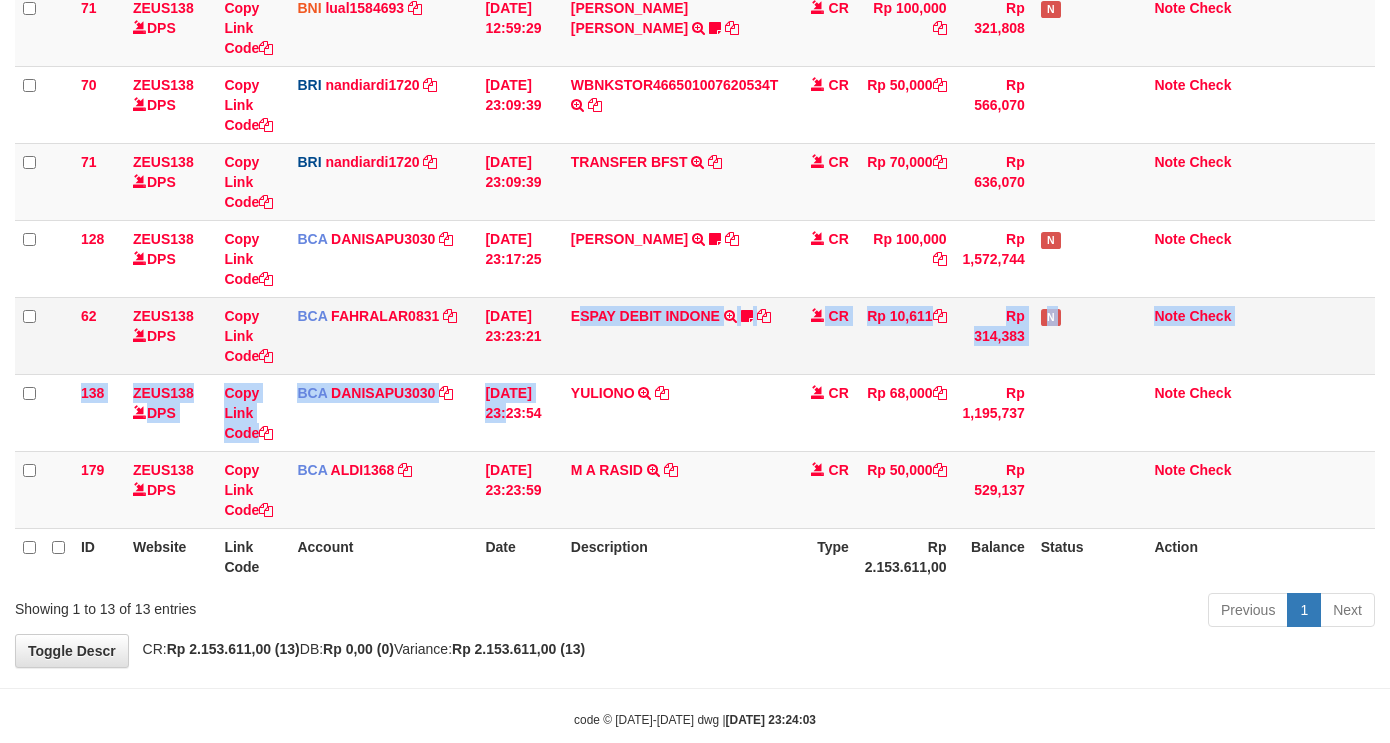 scroll, scrollTop: 683, scrollLeft: 0, axis: vertical 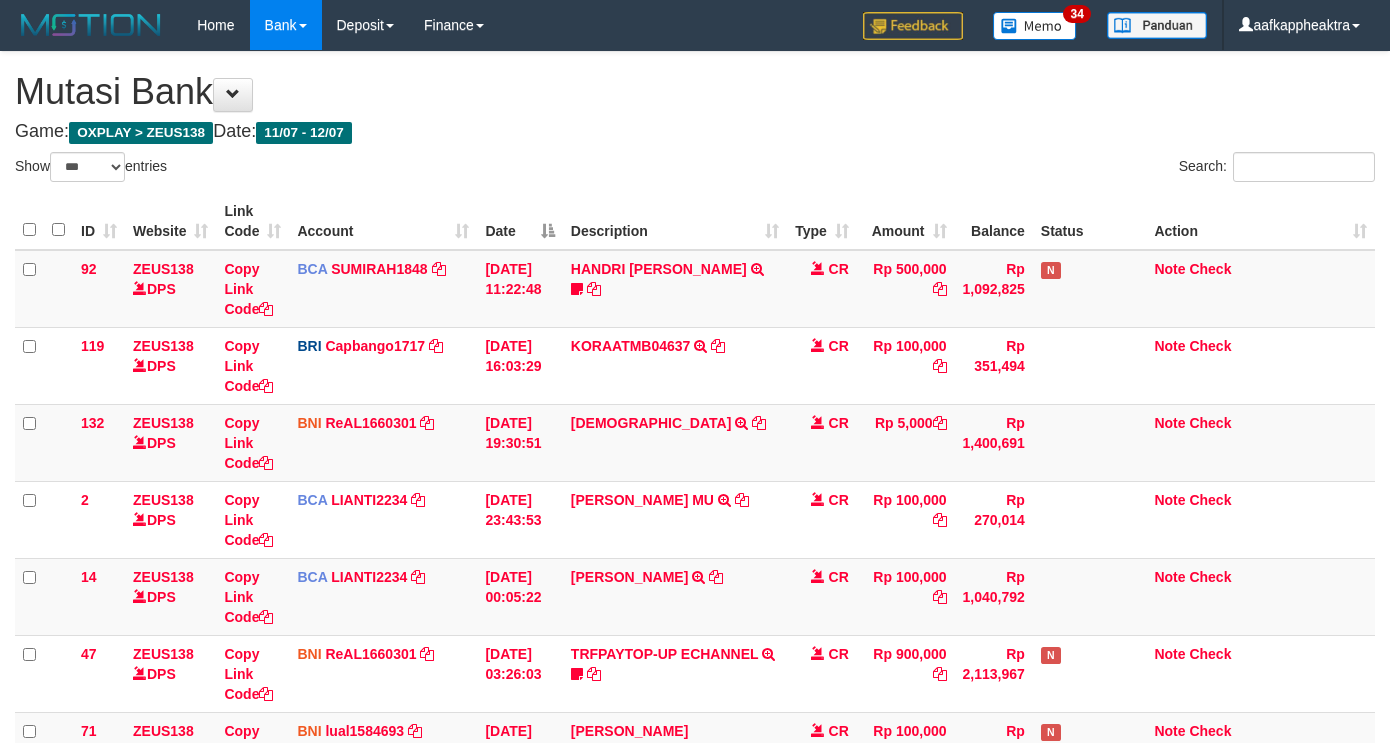 select on "***" 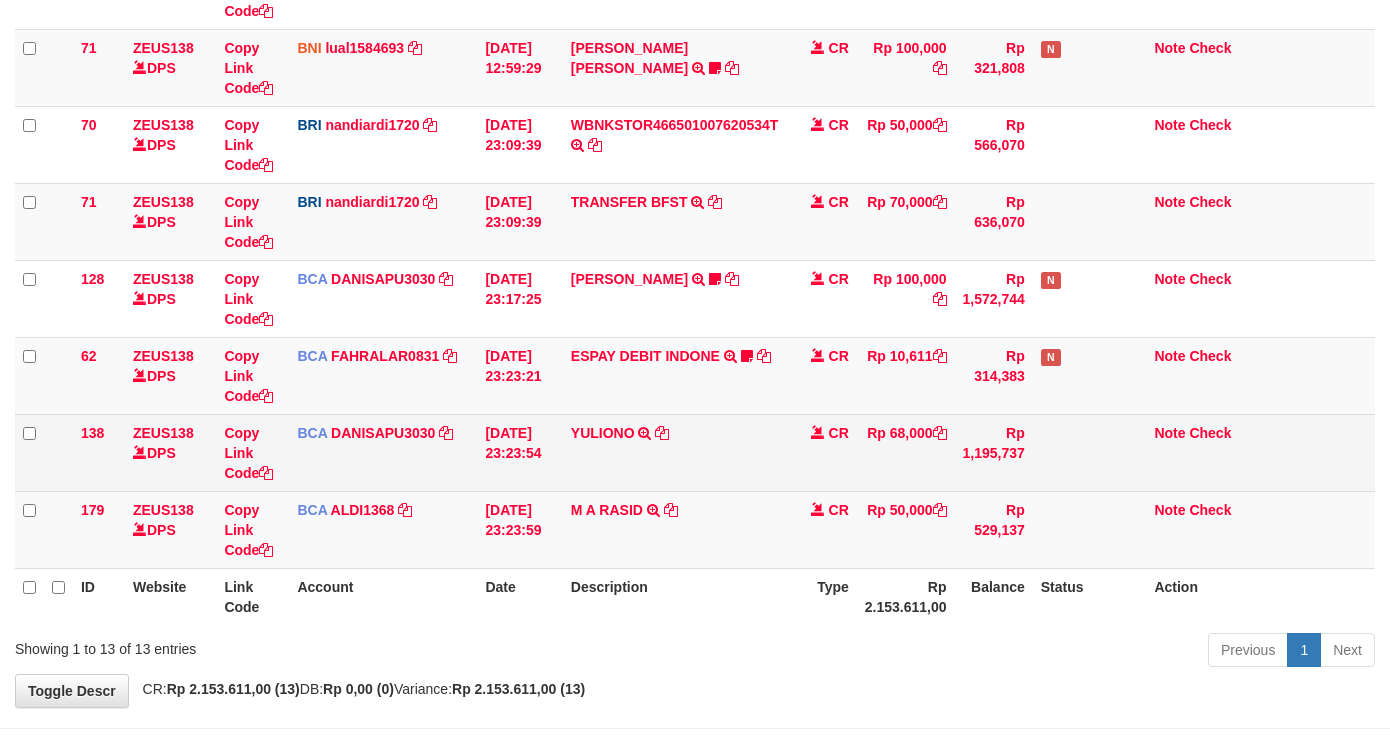 click on "YULIONO         TRSF E-BANKING CR 1207/FTSCY/WS95031
68000.00YULIONO" at bounding box center (675, 452) 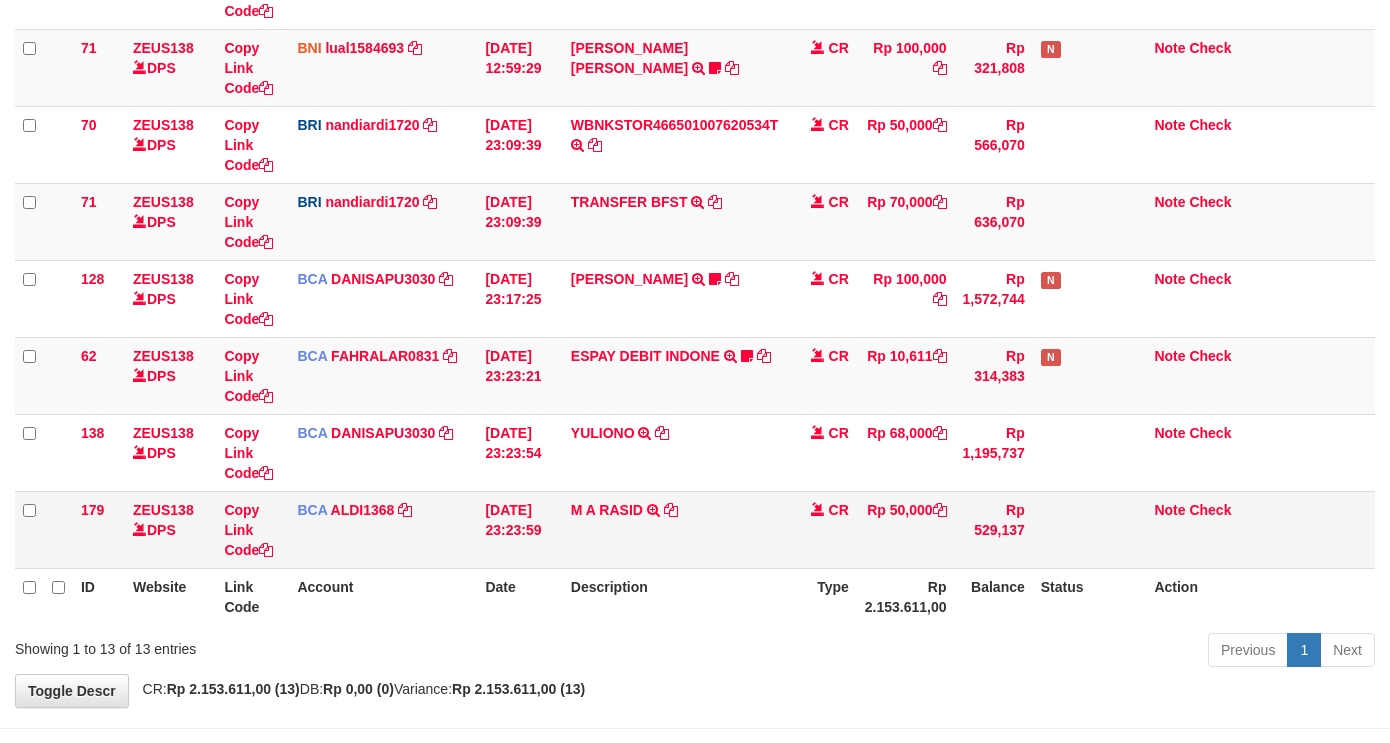 scroll, scrollTop: 760, scrollLeft: 0, axis: vertical 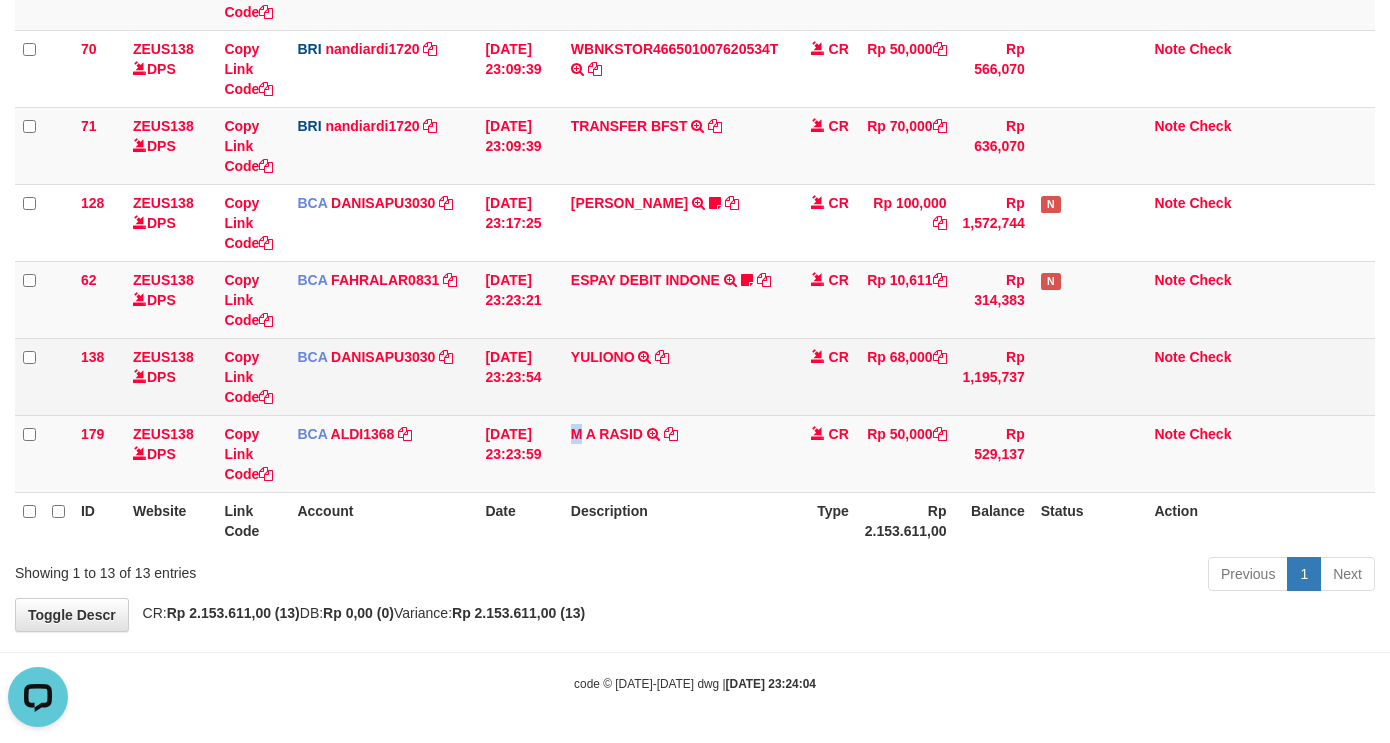 drag, startPoint x: 574, startPoint y: 443, endPoint x: 786, endPoint y: 374, distance: 222.94618 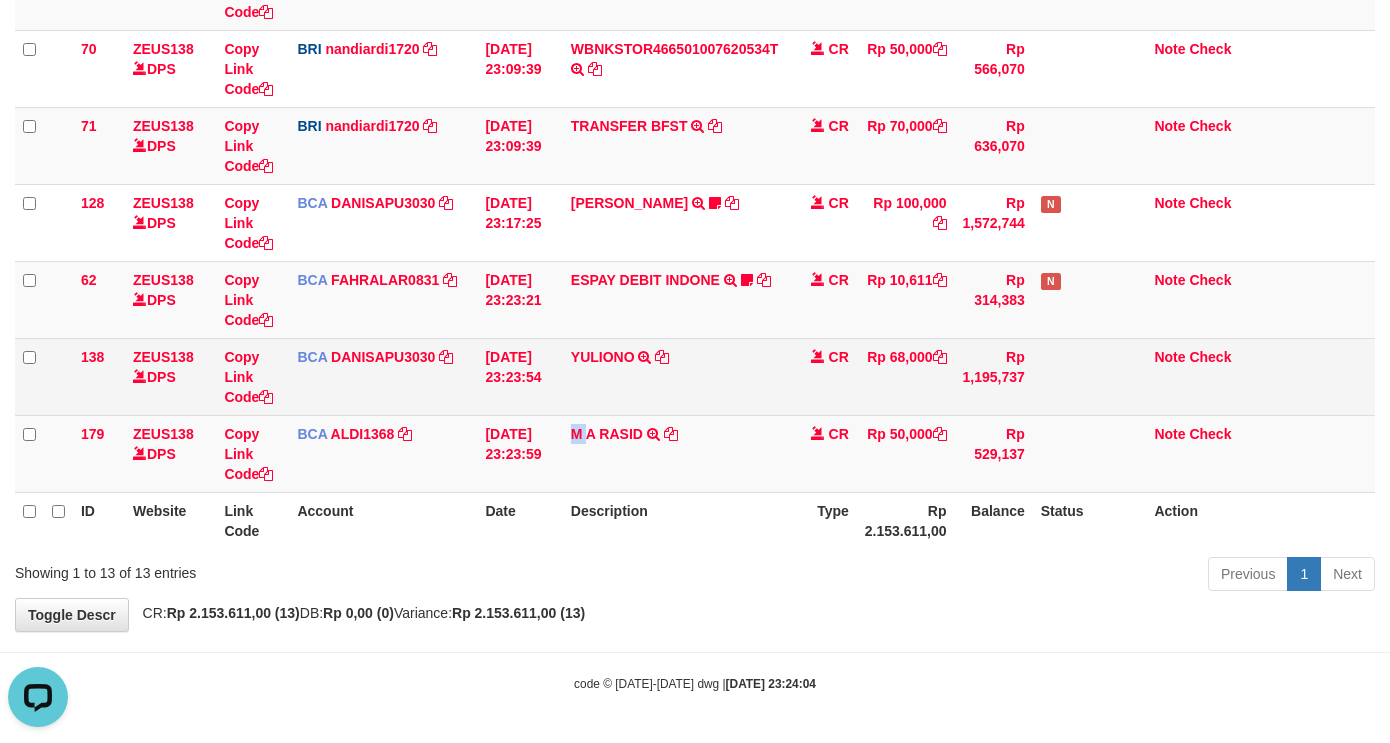 click on "CR" at bounding box center [822, 376] 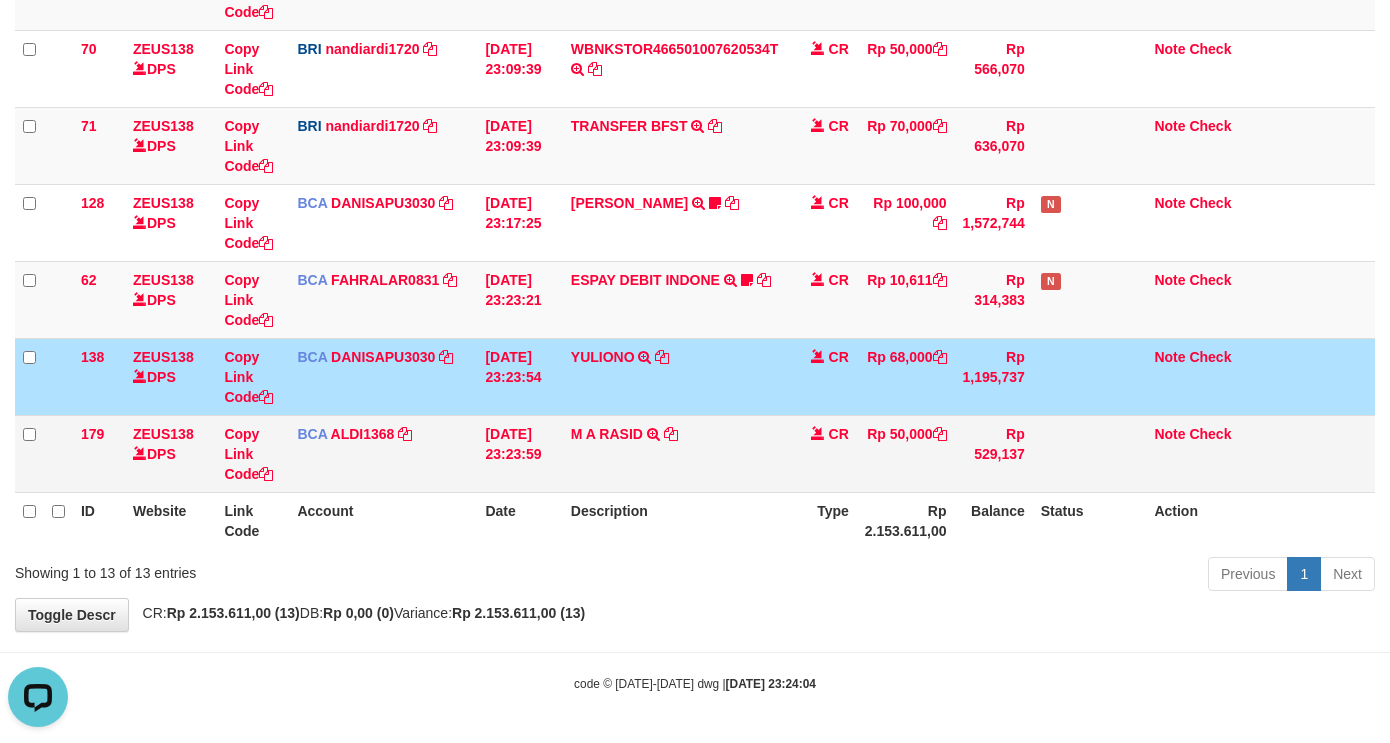 drag, startPoint x: 807, startPoint y: 398, endPoint x: 786, endPoint y: 435, distance: 42.544094 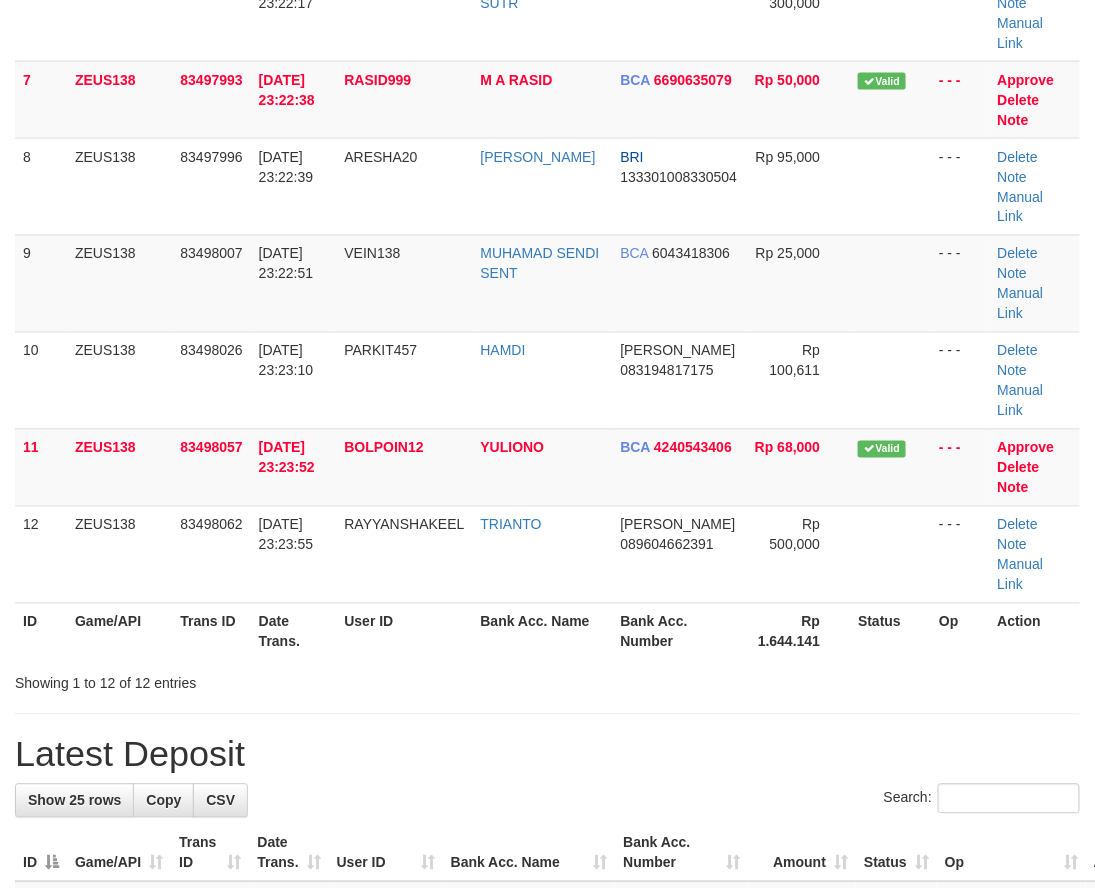 scroll, scrollTop: 455, scrollLeft: 0, axis: vertical 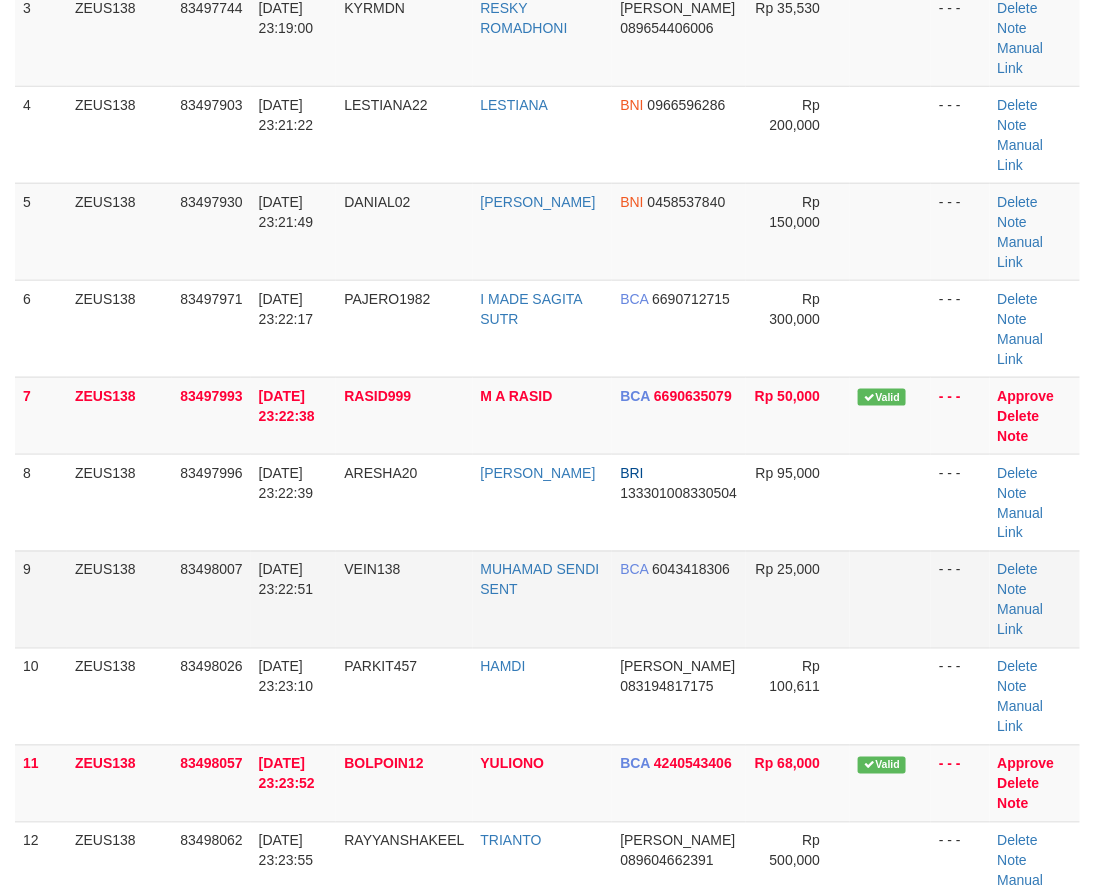 click on "9
ZEUS138
83498007
[DATE] 23:22:51
VEIN138
[PERSON_NAME] SENT
BCA
6043418306
Rp 25,000
- - -
[GEOGRAPHIC_DATA]
Note
Manual Link" at bounding box center (547, 599) 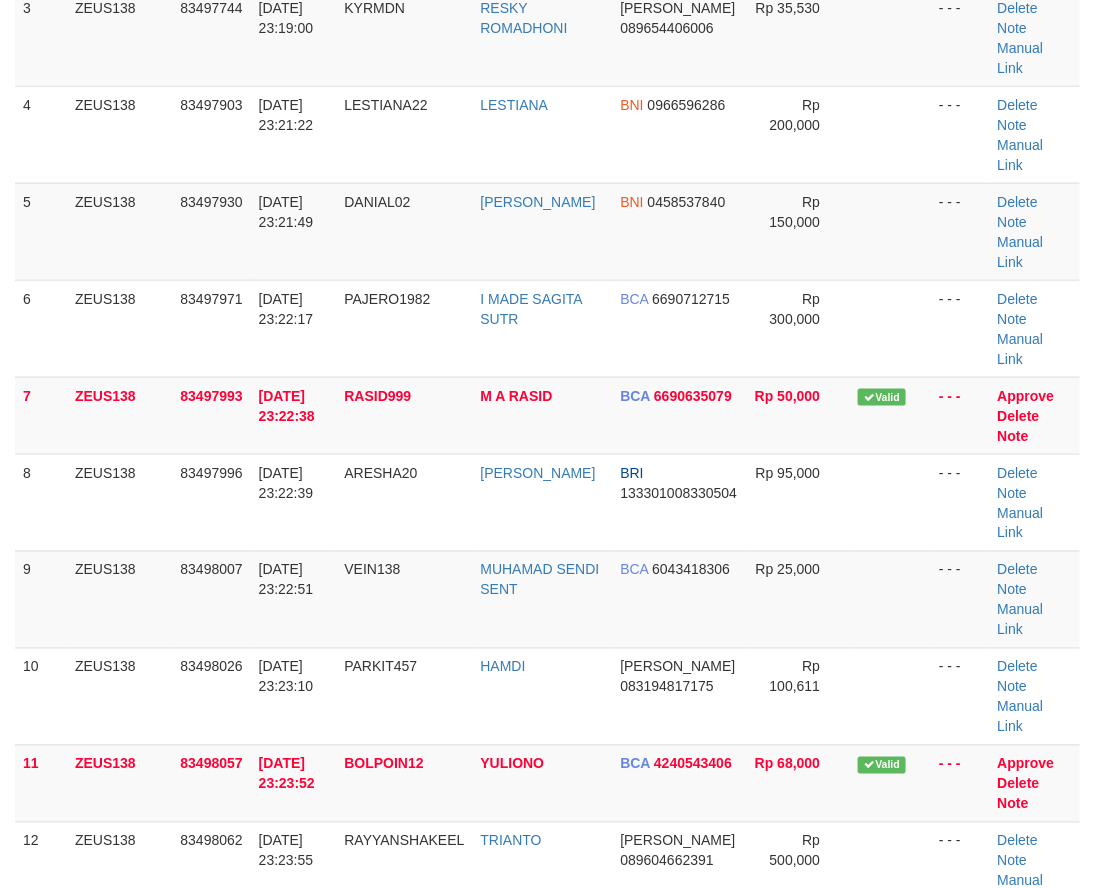 scroll, scrollTop: 1093, scrollLeft: 0, axis: vertical 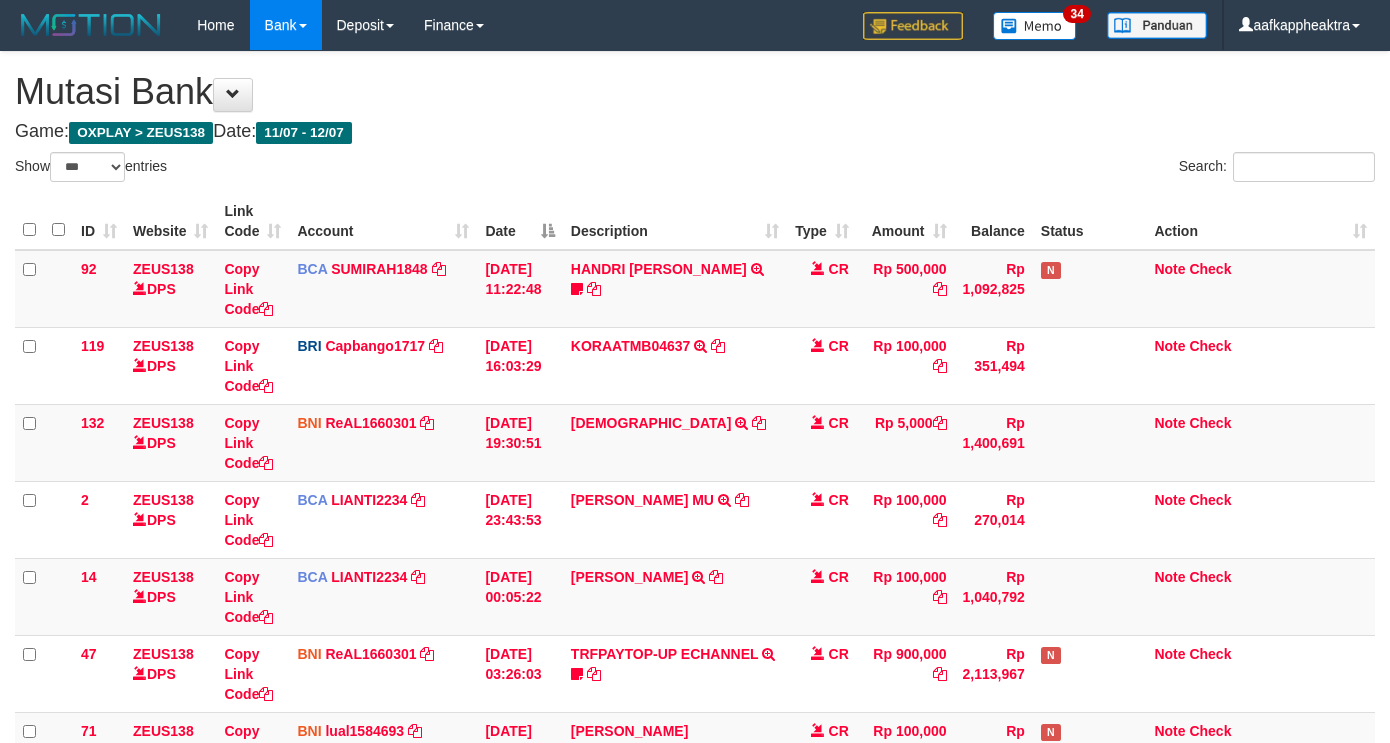 select on "***" 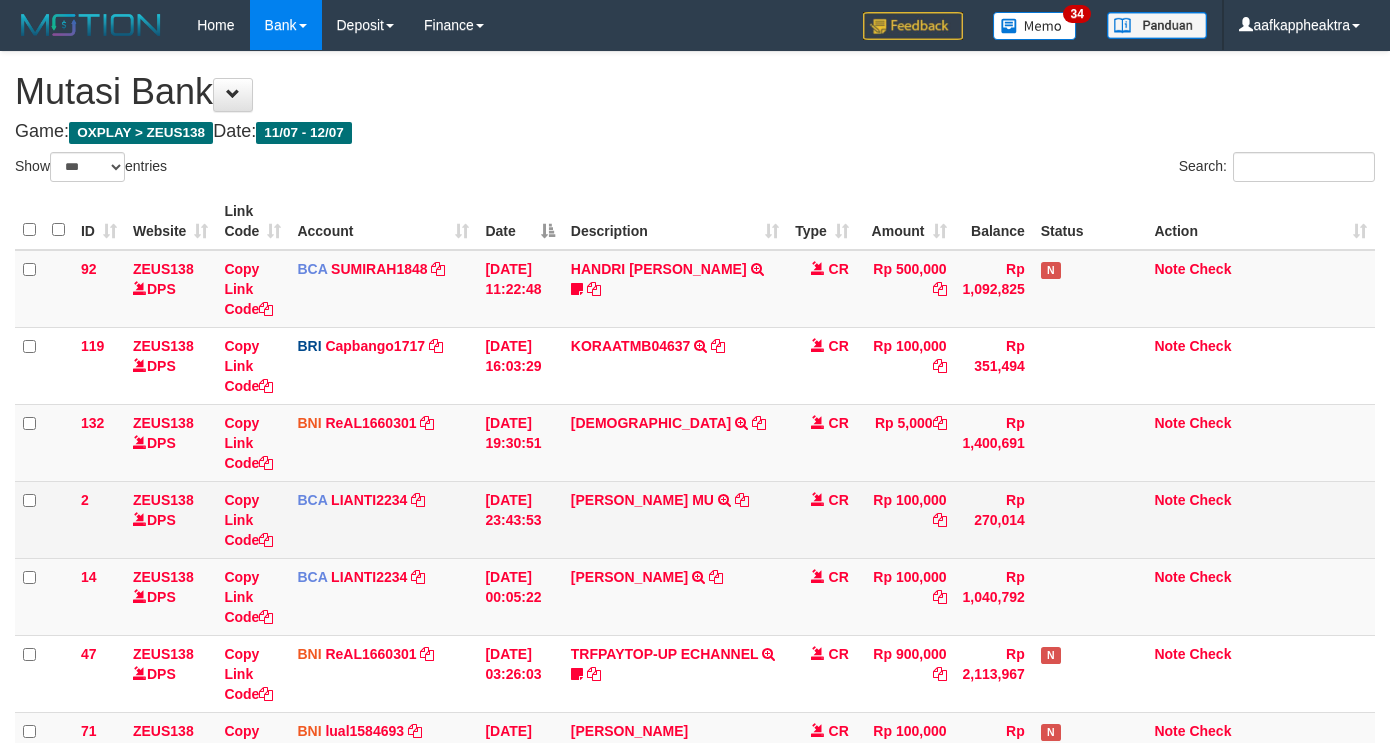 scroll, scrollTop: 0, scrollLeft: 0, axis: both 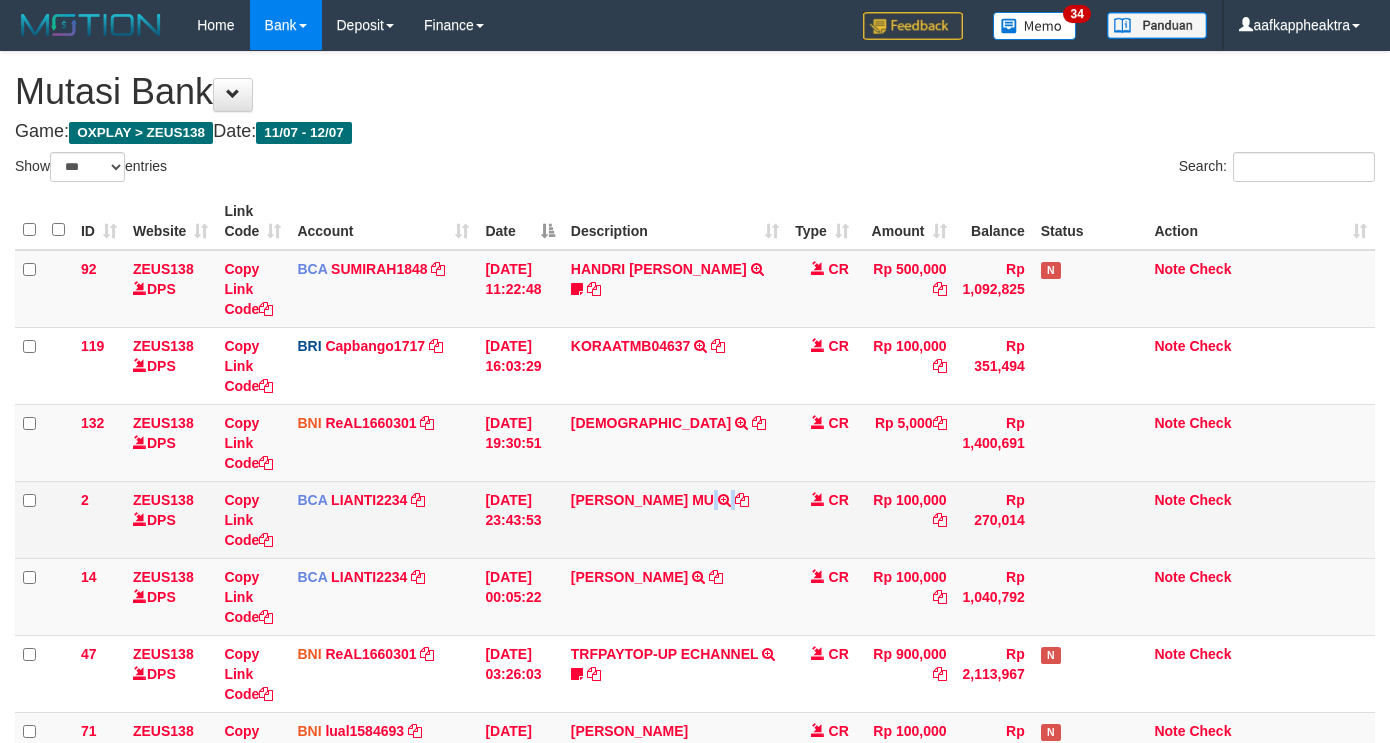 drag, startPoint x: 728, startPoint y: 522, endPoint x: 732, endPoint y: 498, distance: 24.33105 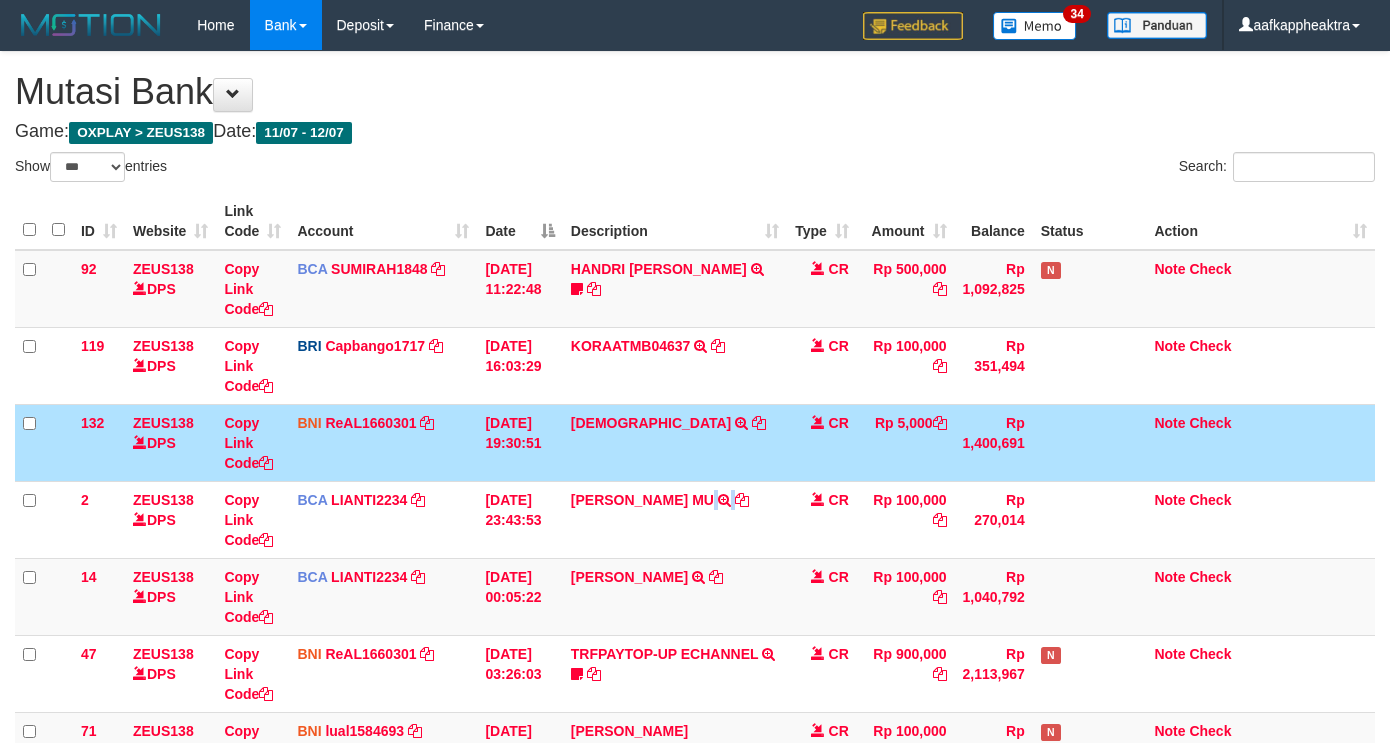 scroll, scrollTop: 683, scrollLeft: 0, axis: vertical 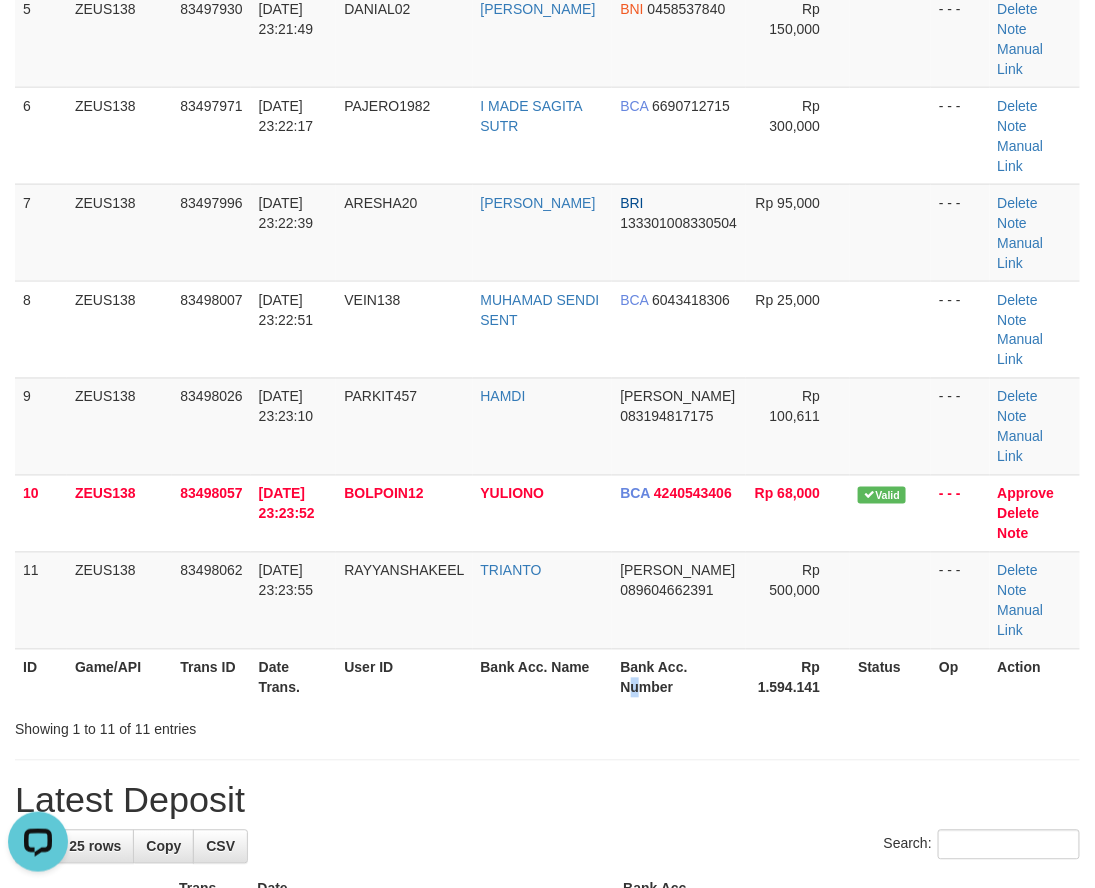 click on "Bank Acc. Number" at bounding box center (679, 677) 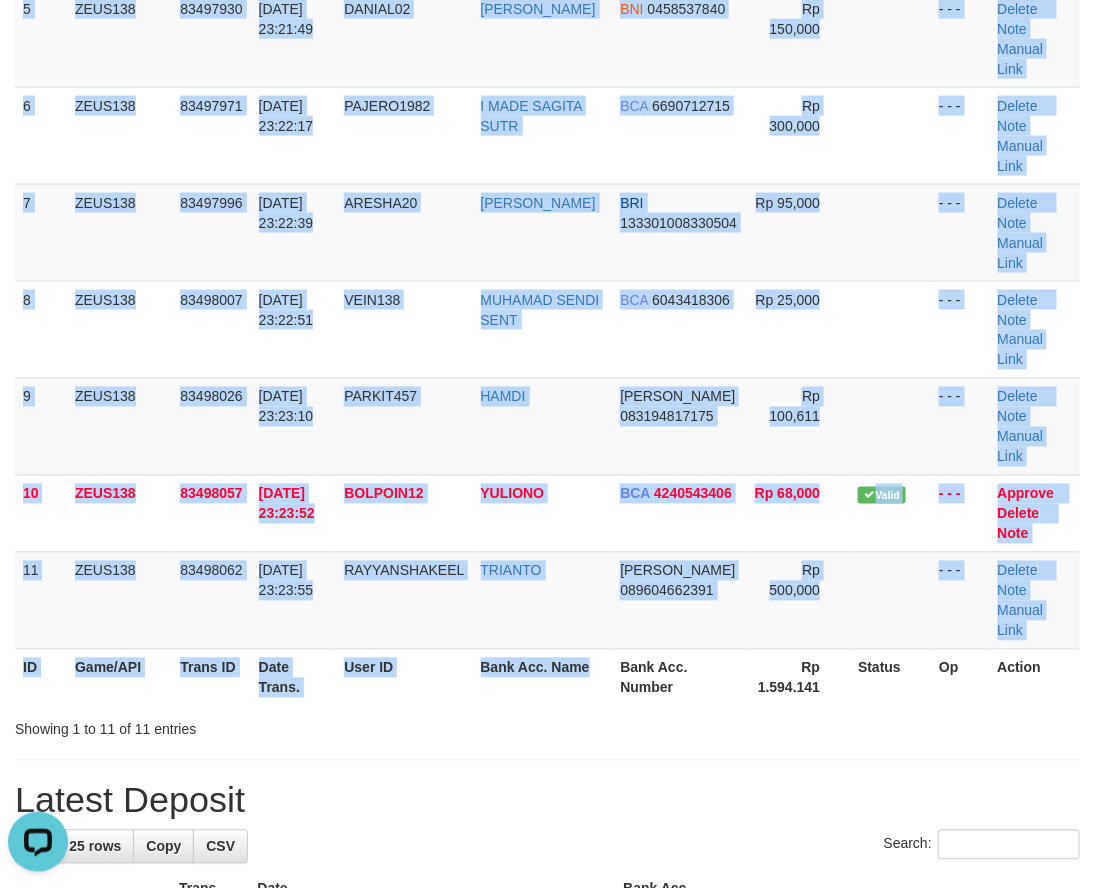 click on "ID Game/API Trans ID Date Trans. User ID Bank Acc. Name Bank Acc. Number Amount Status Op Action
1
ZEUS138
83497569
12/07/2025 23:16:24
BURCUT0709
MALIK FAHAD
BCA
3170751042
Rp 20,000
- - -
Delete
Note
Manual Link
2
ZEUS138
83497714
12/07/2025 23:18:43
BENTET1005
MUHAMAD RIZKY FAUZY
MANDIRI
1560016345896
Rp 100,000
- - -
BNI" at bounding box center [547, 125] 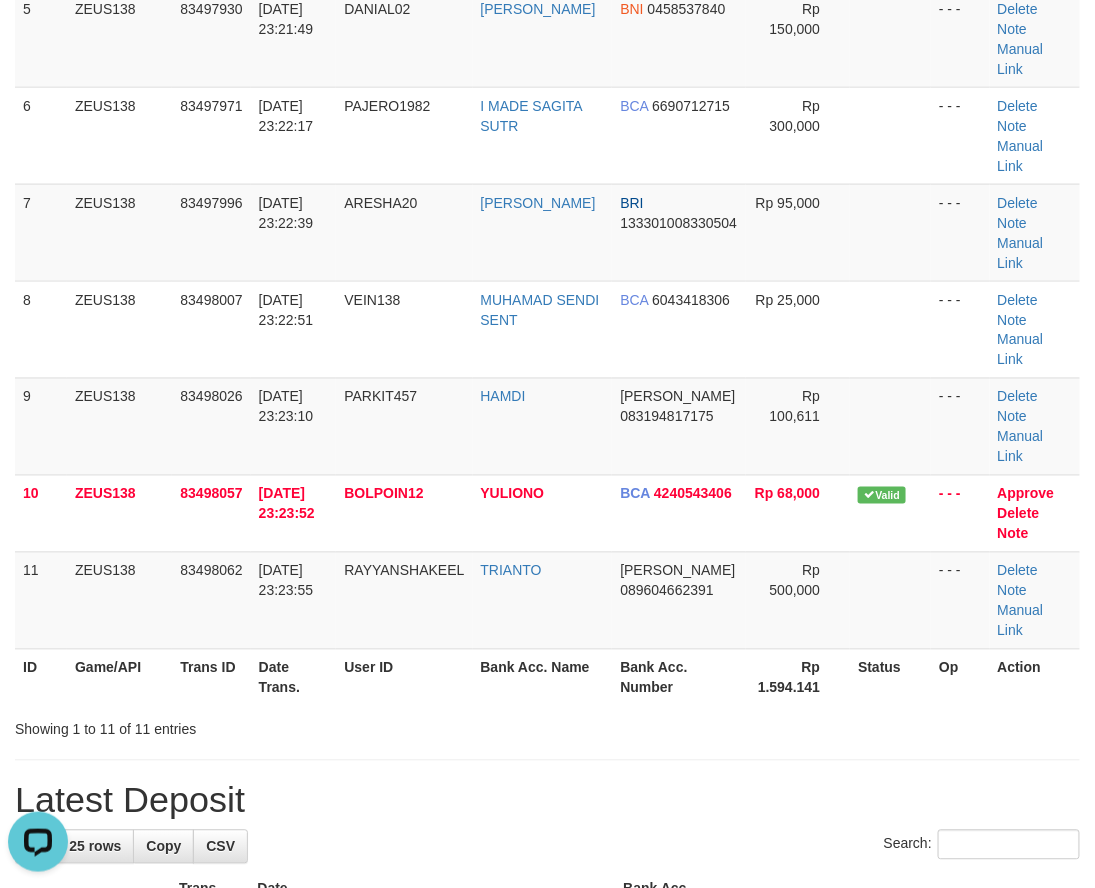 drag, startPoint x: 758, startPoint y: 537, endPoint x: 741, endPoint y: 543, distance: 18.027756 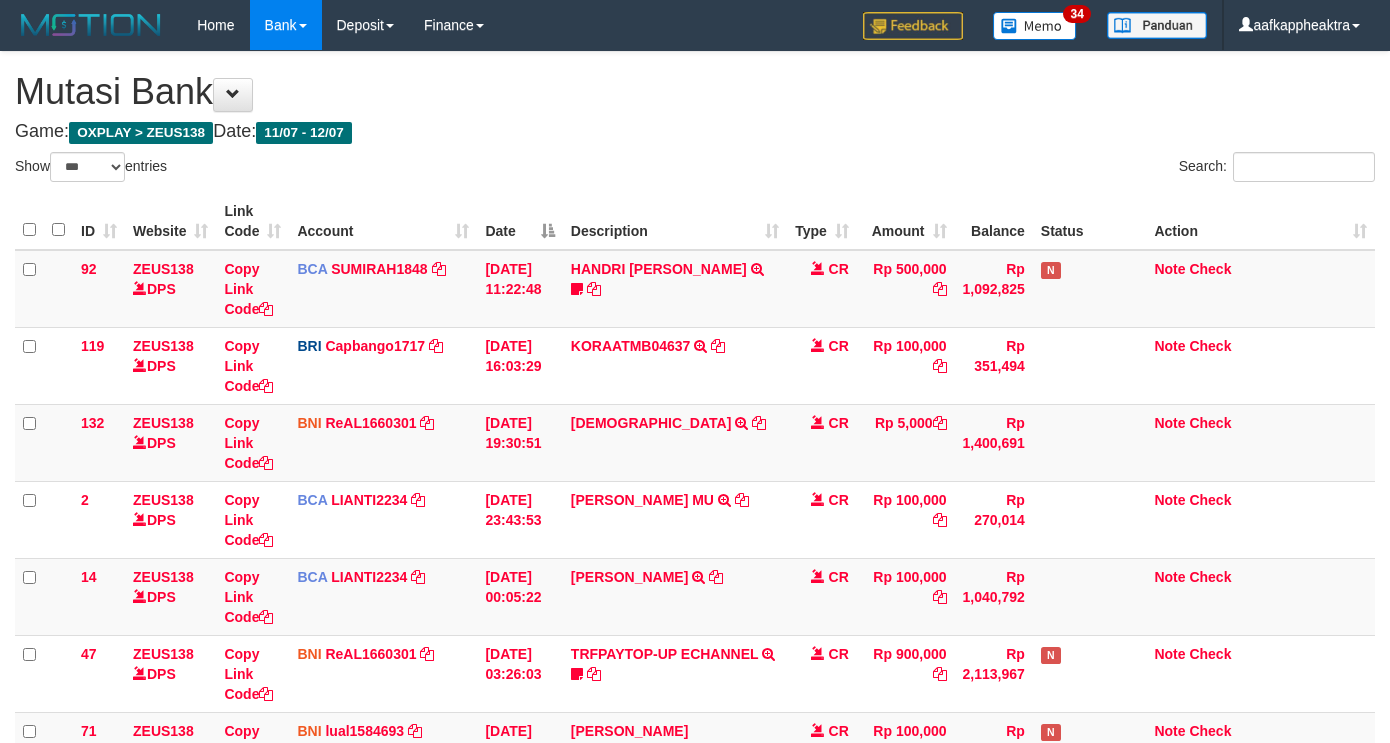 select on "***" 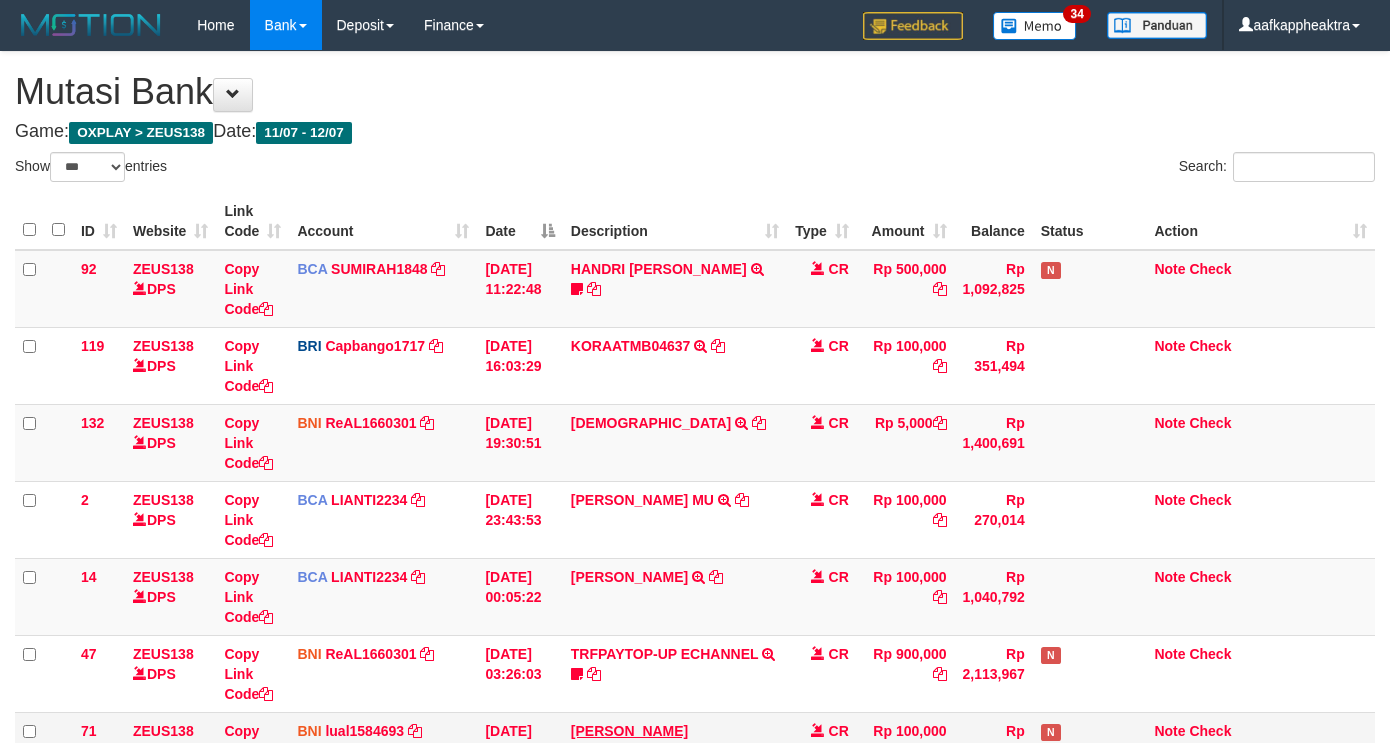 scroll, scrollTop: 296, scrollLeft: 0, axis: vertical 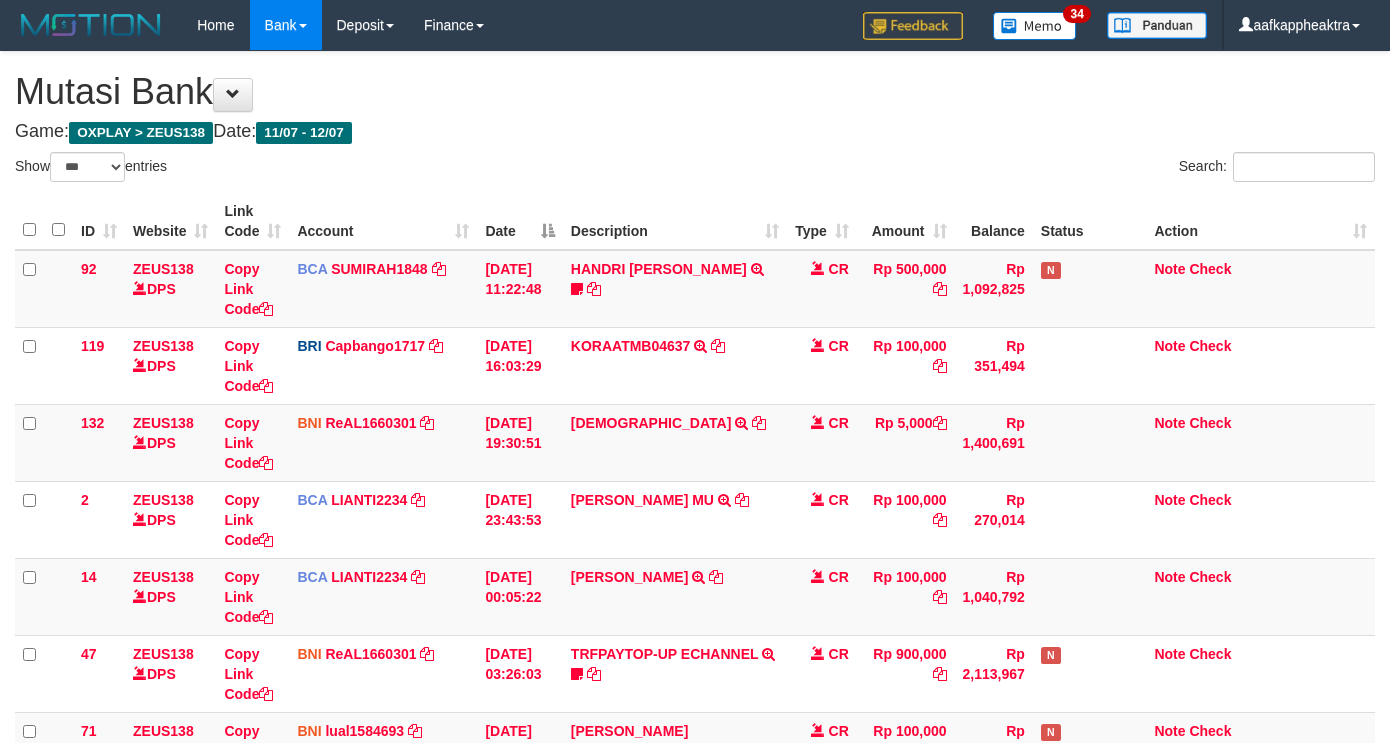 select on "***" 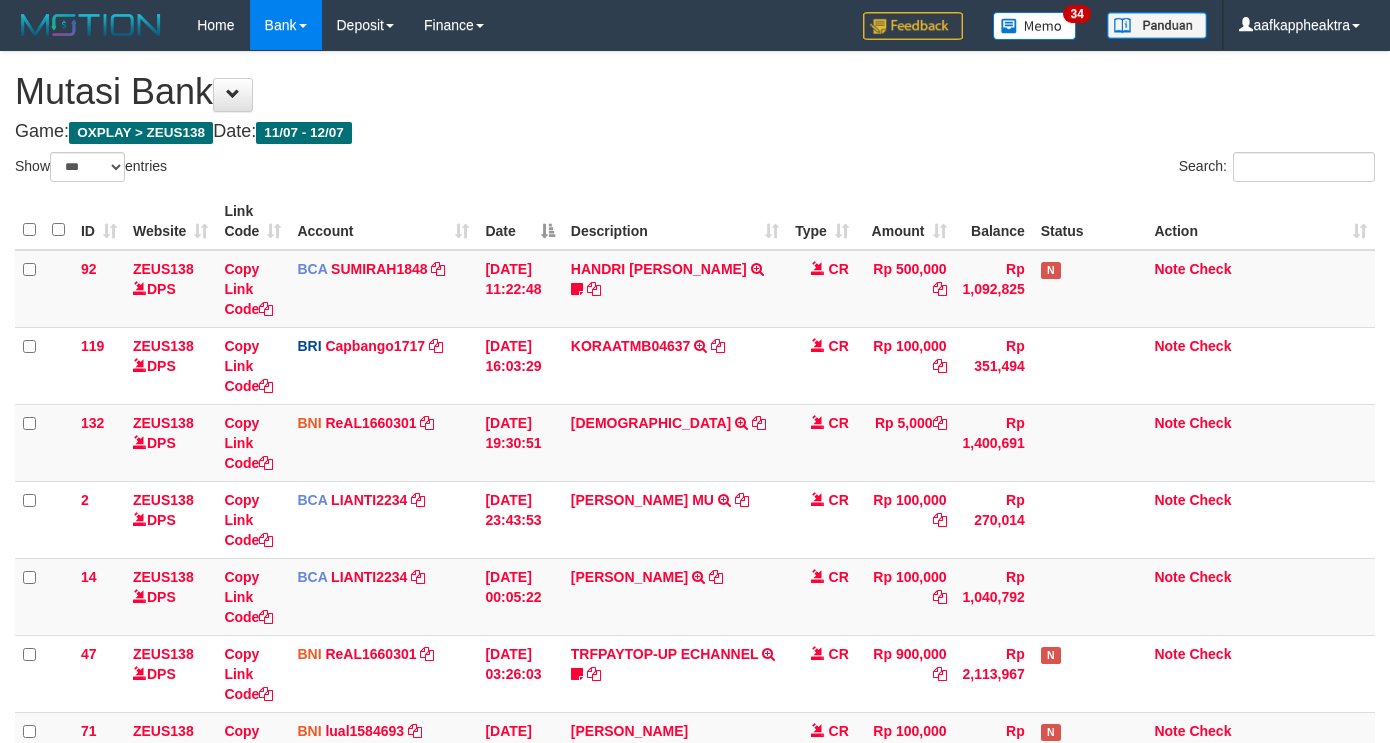 scroll, scrollTop: 296, scrollLeft: 0, axis: vertical 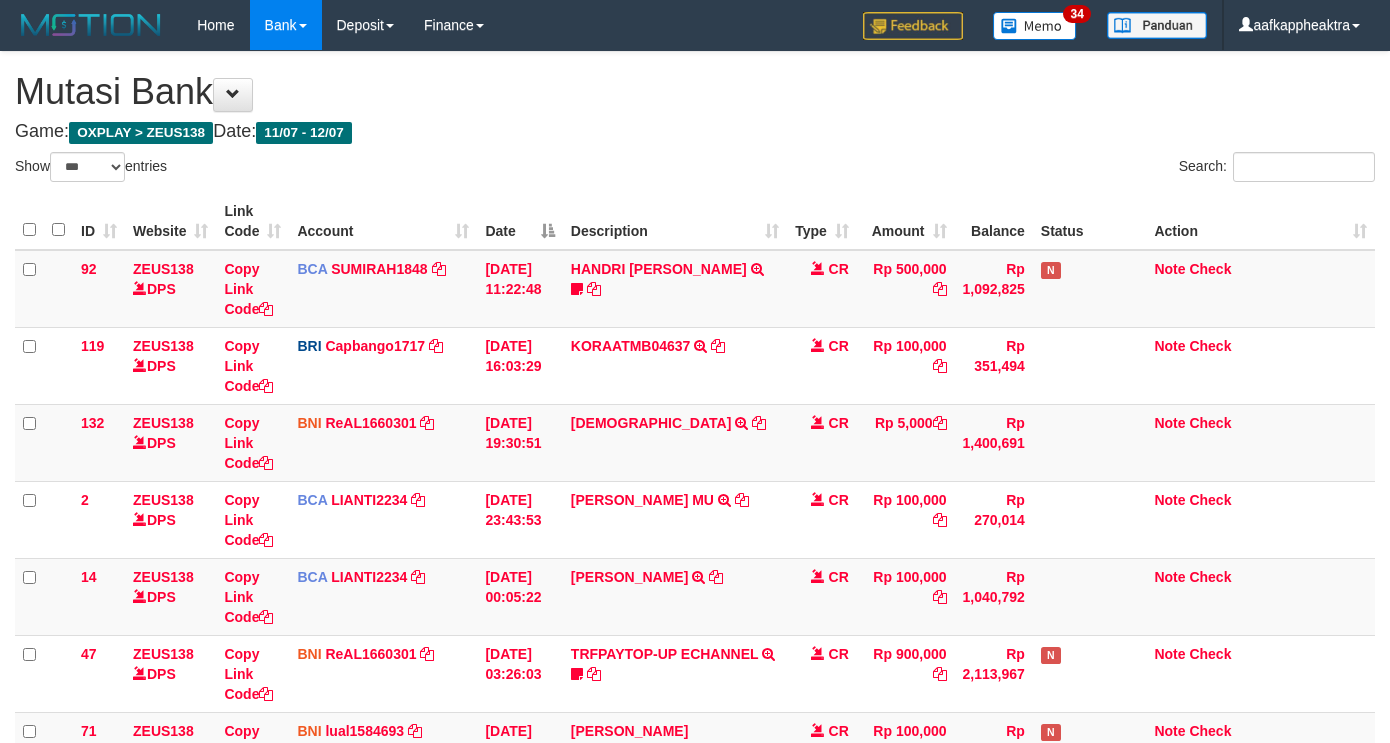 select on "***" 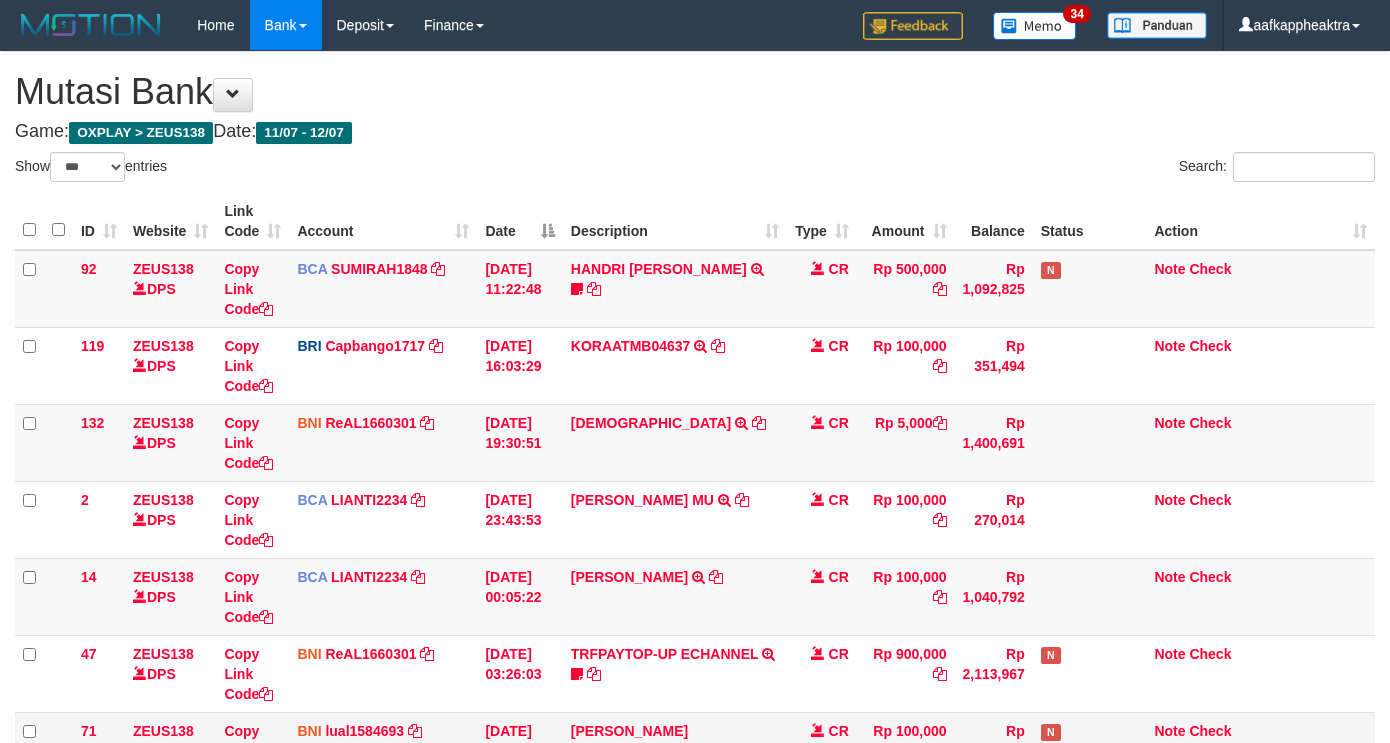 scroll, scrollTop: 296, scrollLeft: 0, axis: vertical 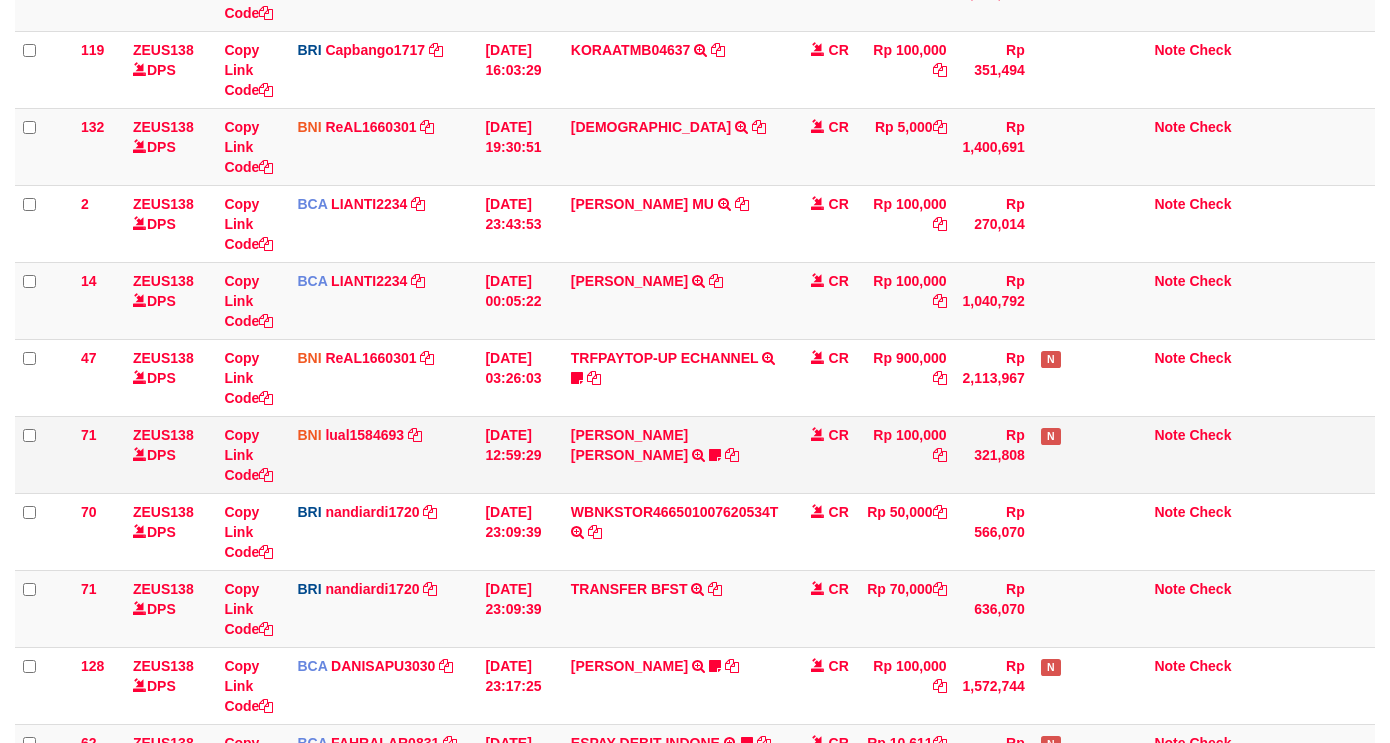 click on "Rp 100,000" at bounding box center (906, 454) 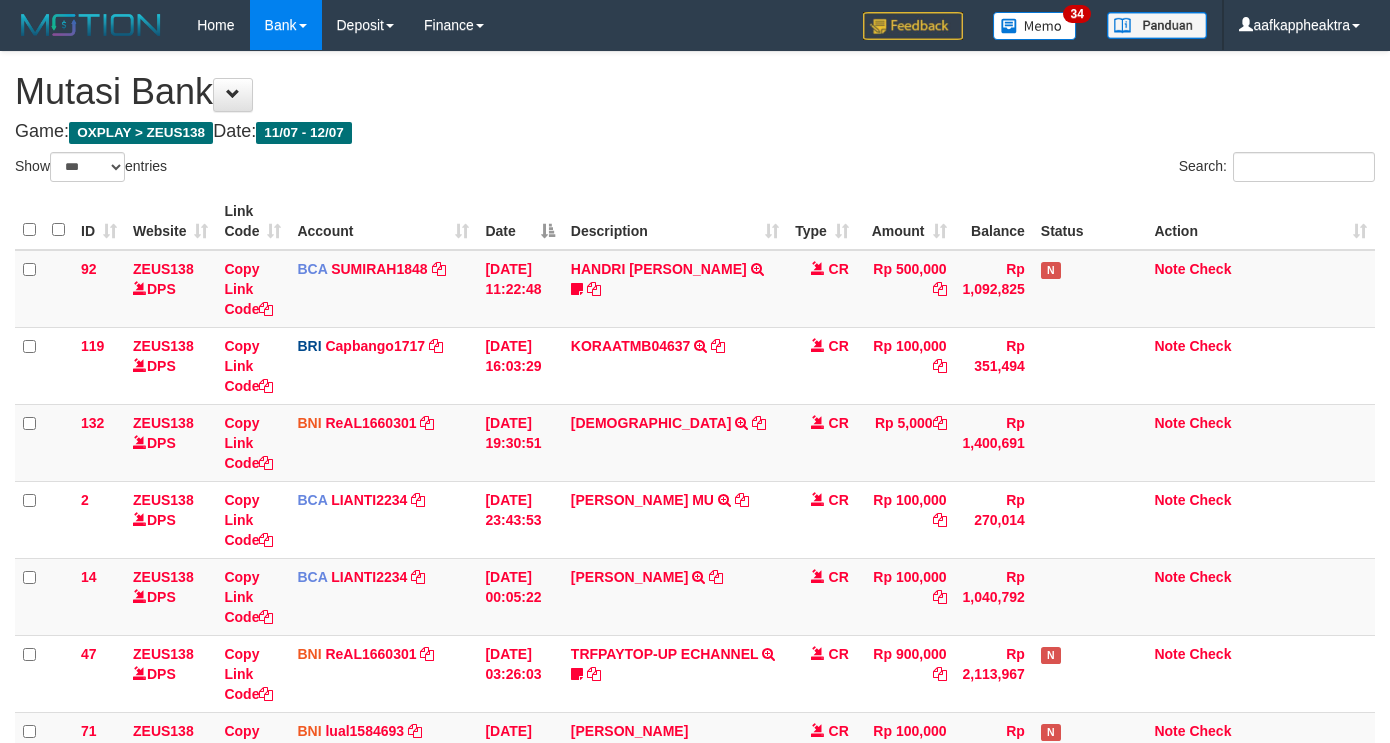 select on "***" 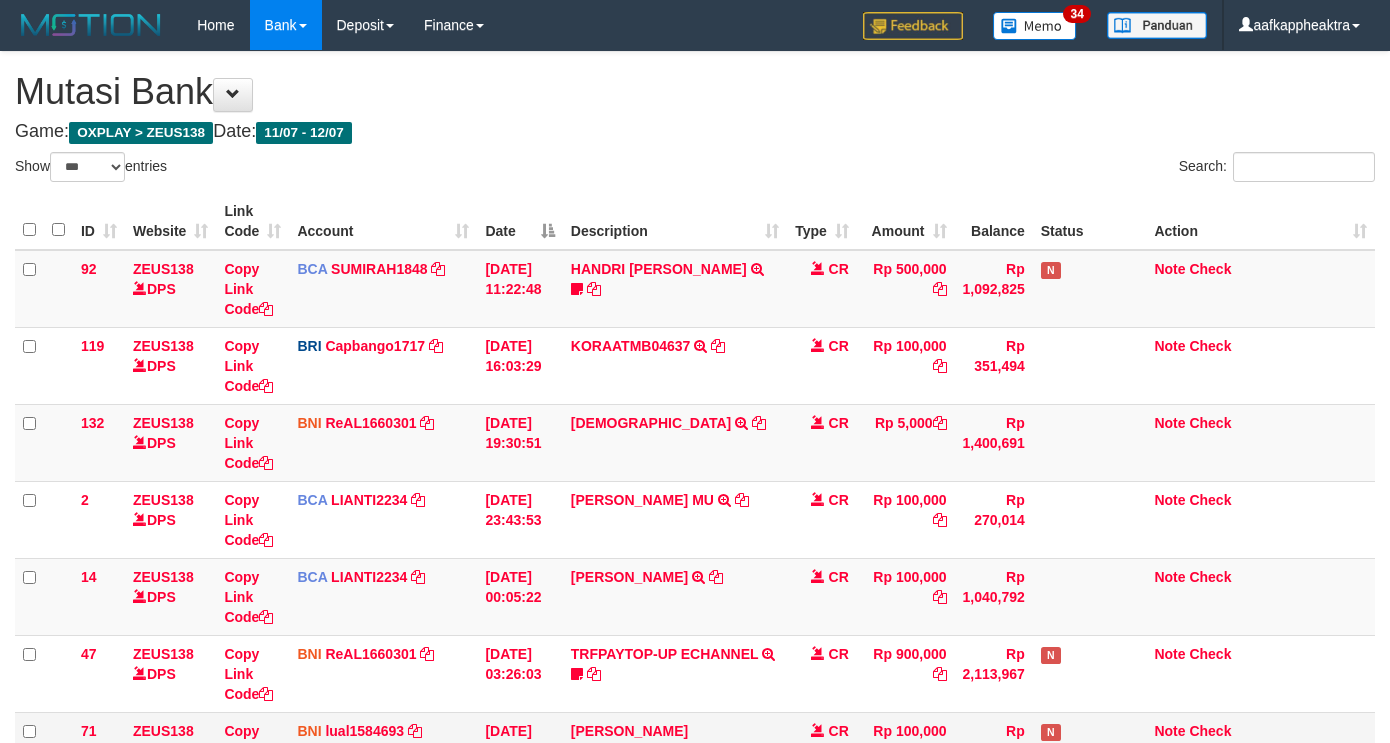 scroll, scrollTop: 296, scrollLeft: 0, axis: vertical 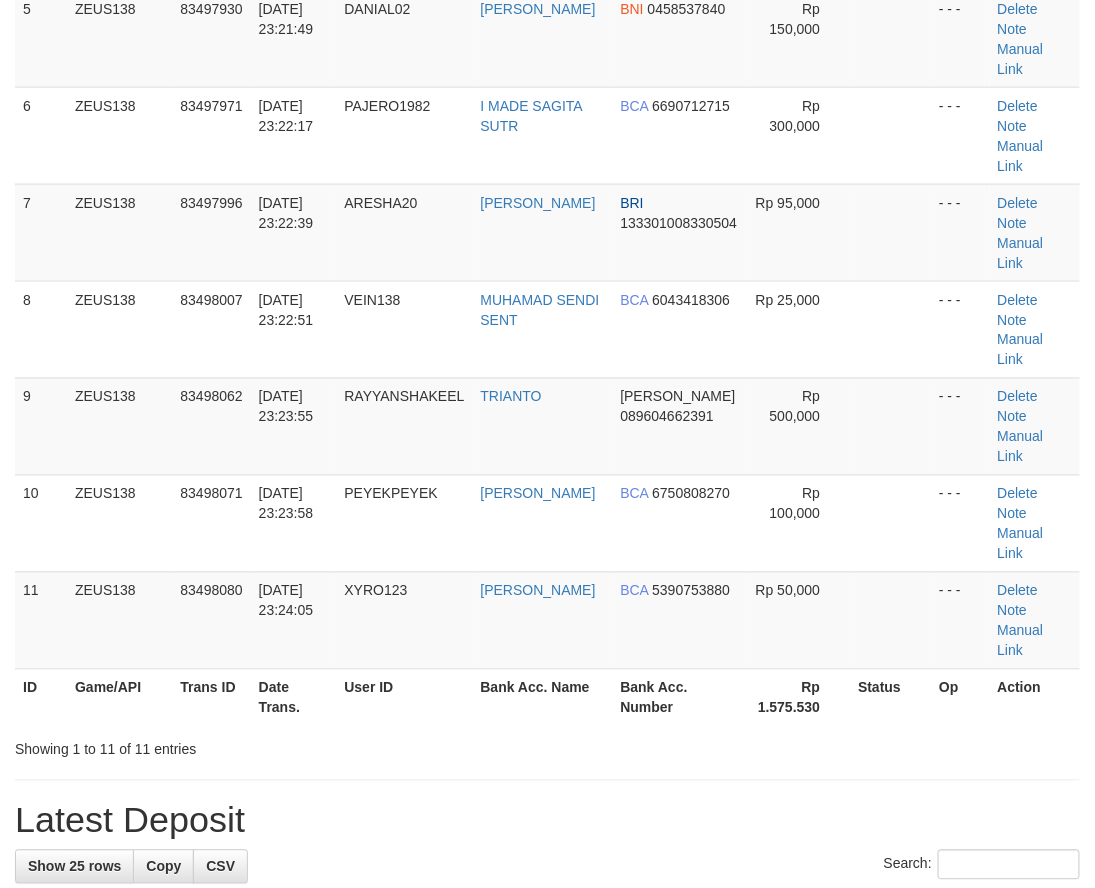 drag, startPoint x: 607, startPoint y: 490, endPoint x: 8, endPoint y: 498, distance: 599.0534 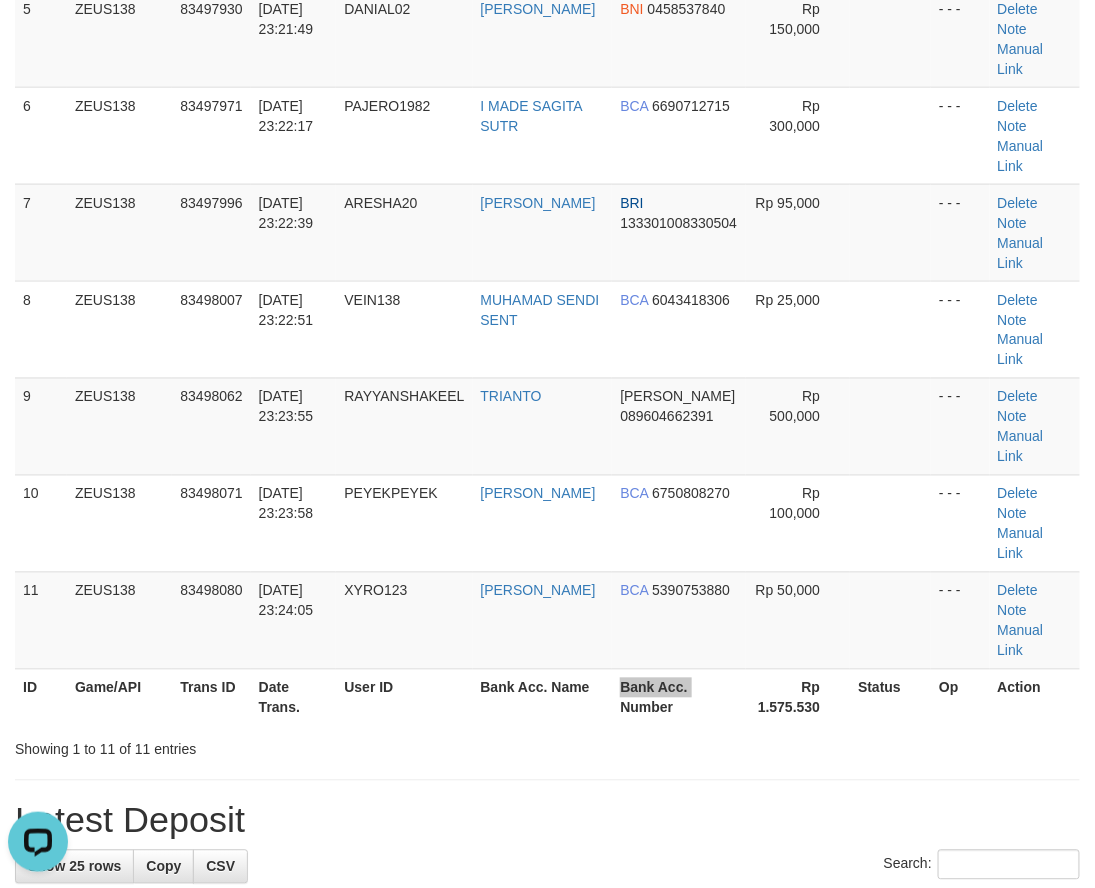 scroll, scrollTop: 0, scrollLeft: 0, axis: both 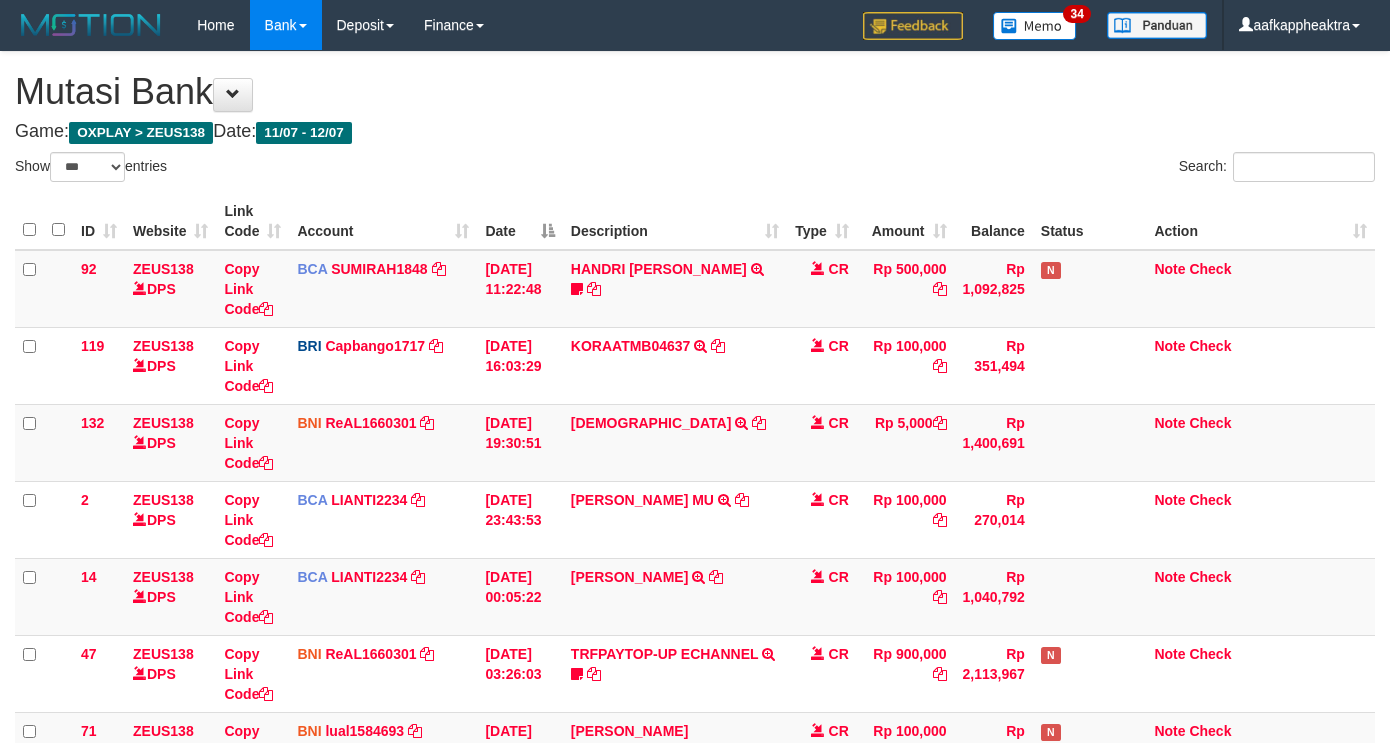 select on "***" 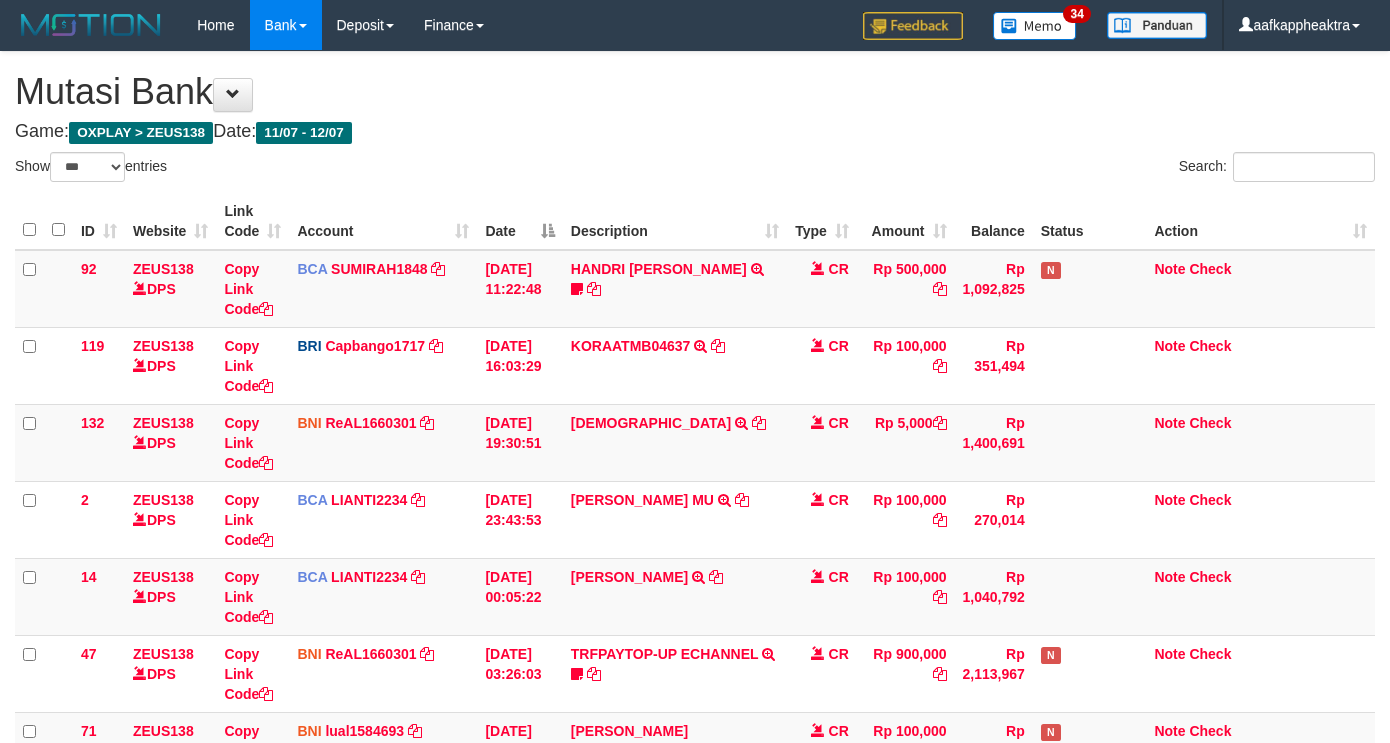 scroll, scrollTop: 605, scrollLeft: 0, axis: vertical 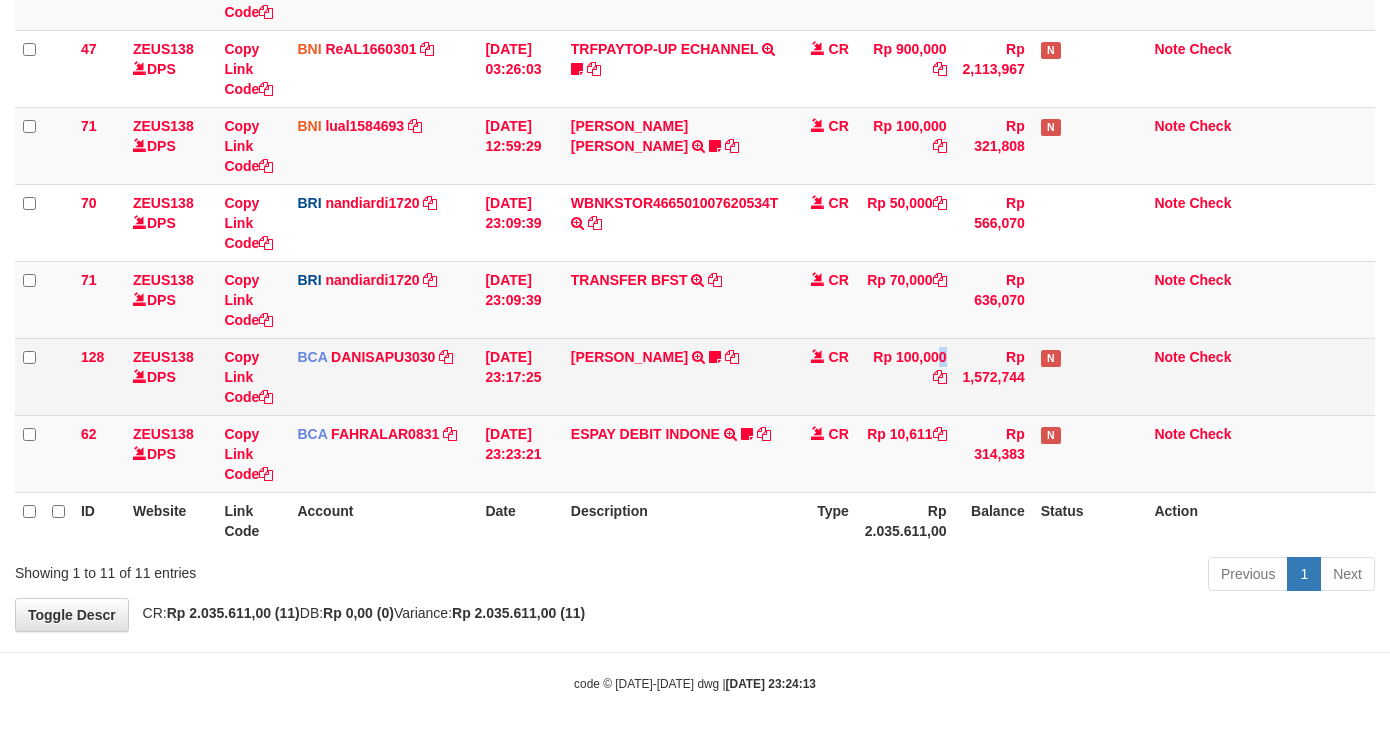 drag, startPoint x: 900, startPoint y: 360, endPoint x: 877, endPoint y: 372, distance: 25.942244 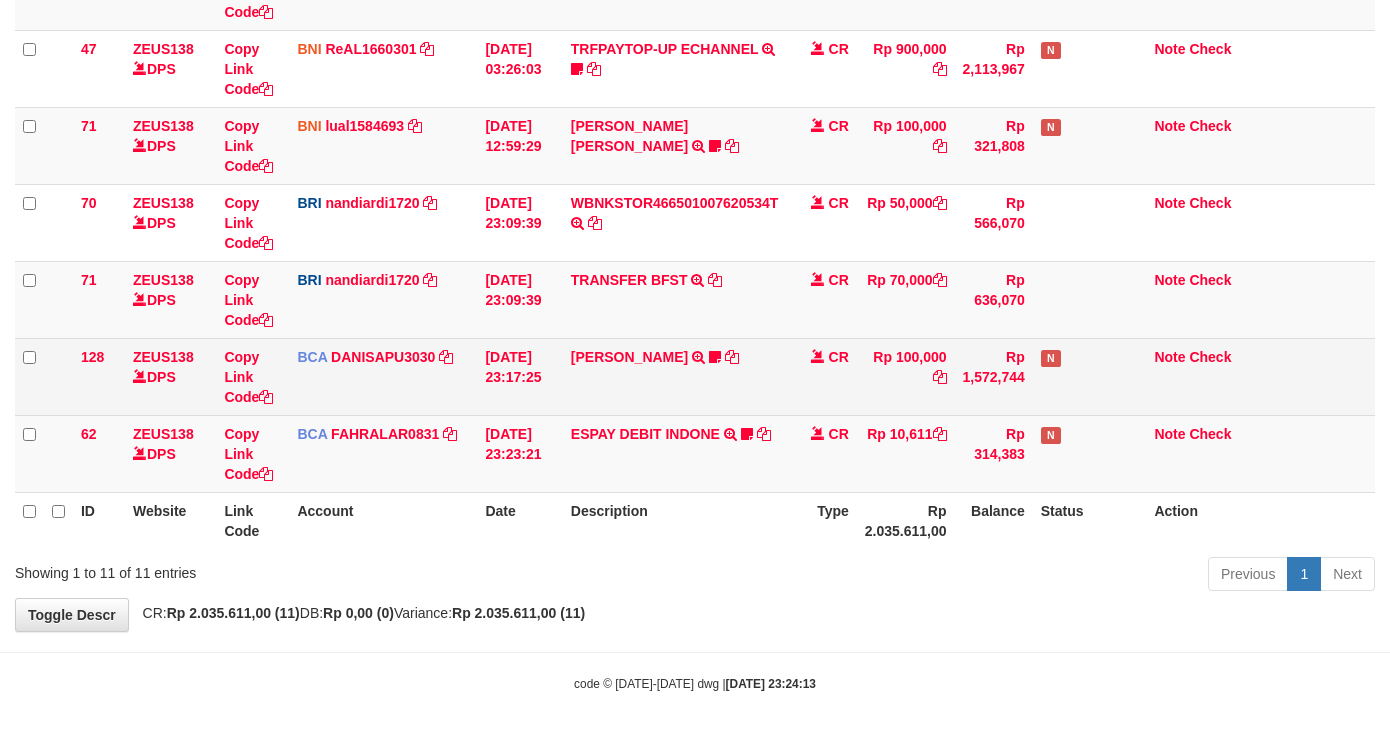 click on "CR" at bounding box center [822, 376] 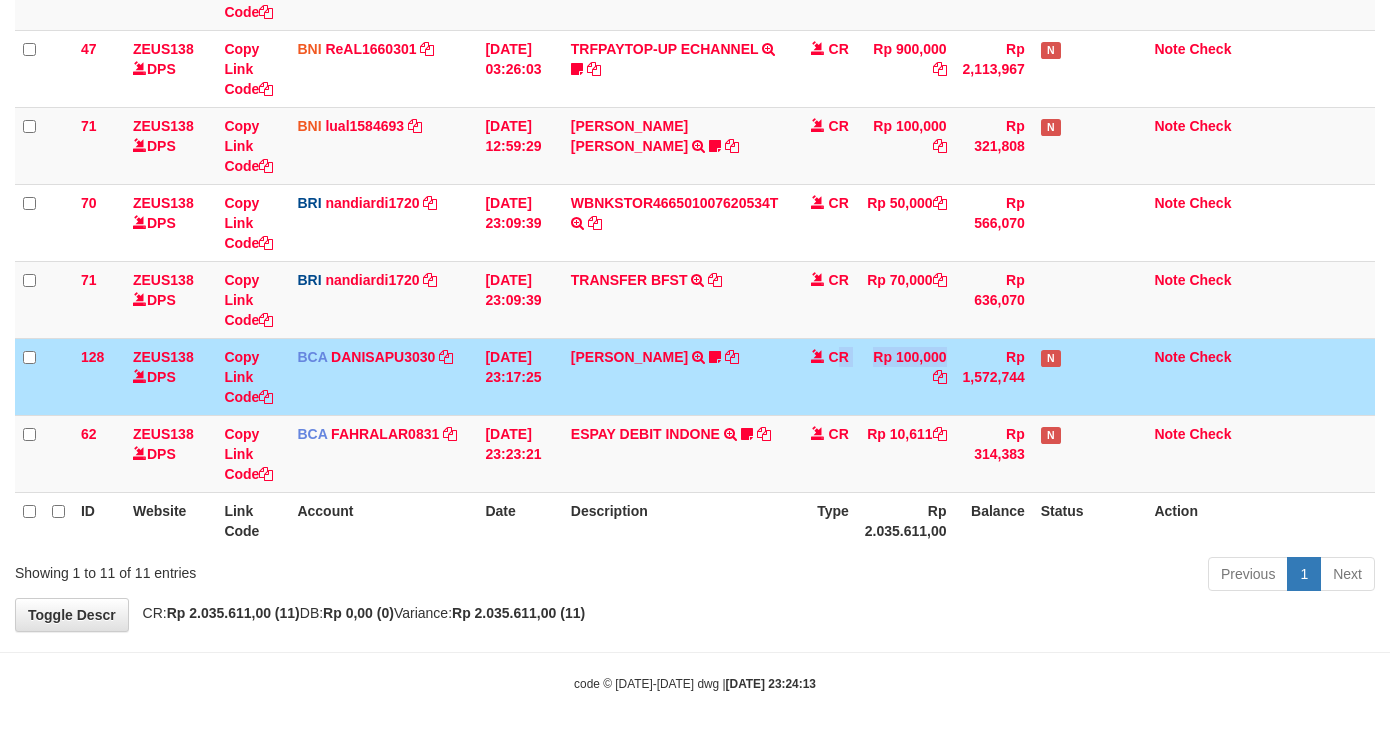 drag, startPoint x: 858, startPoint y: 372, endPoint x: 881, endPoint y: 344, distance: 36.23534 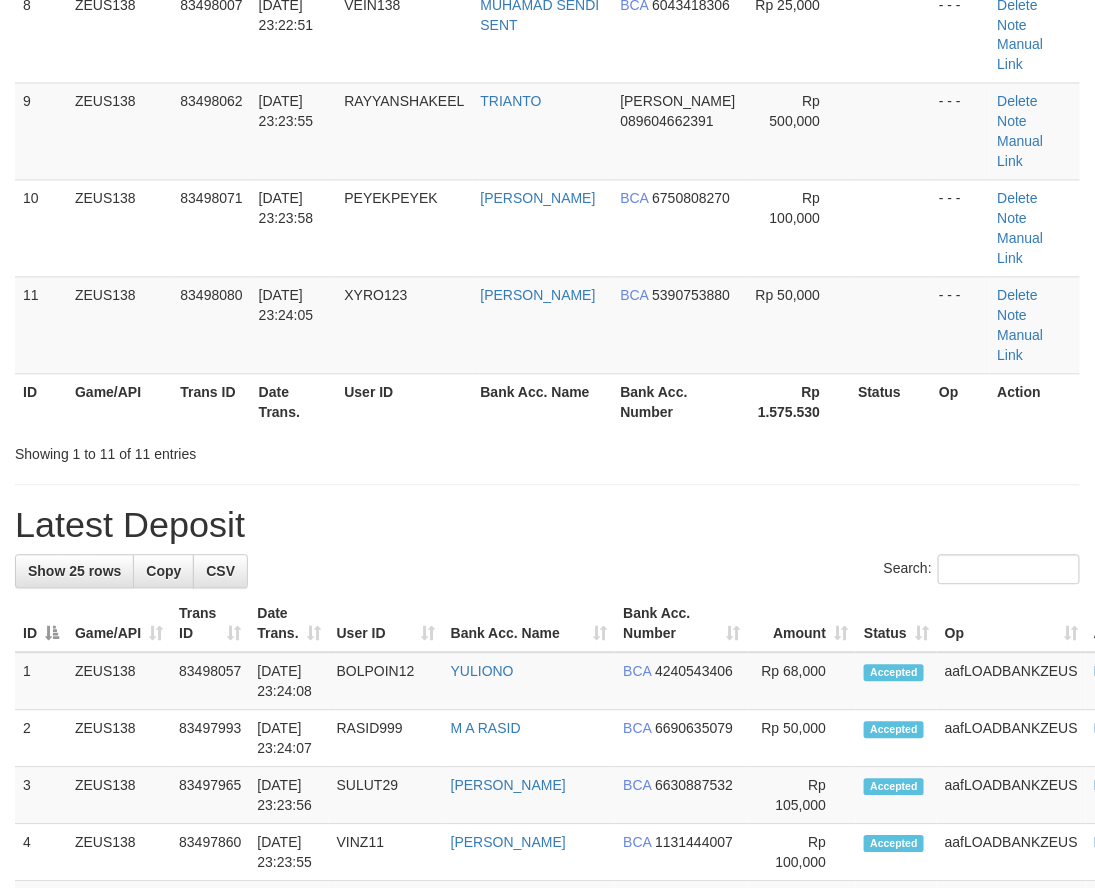 scroll, scrollTop: 648, scrollLeft: 0, axis: vertical 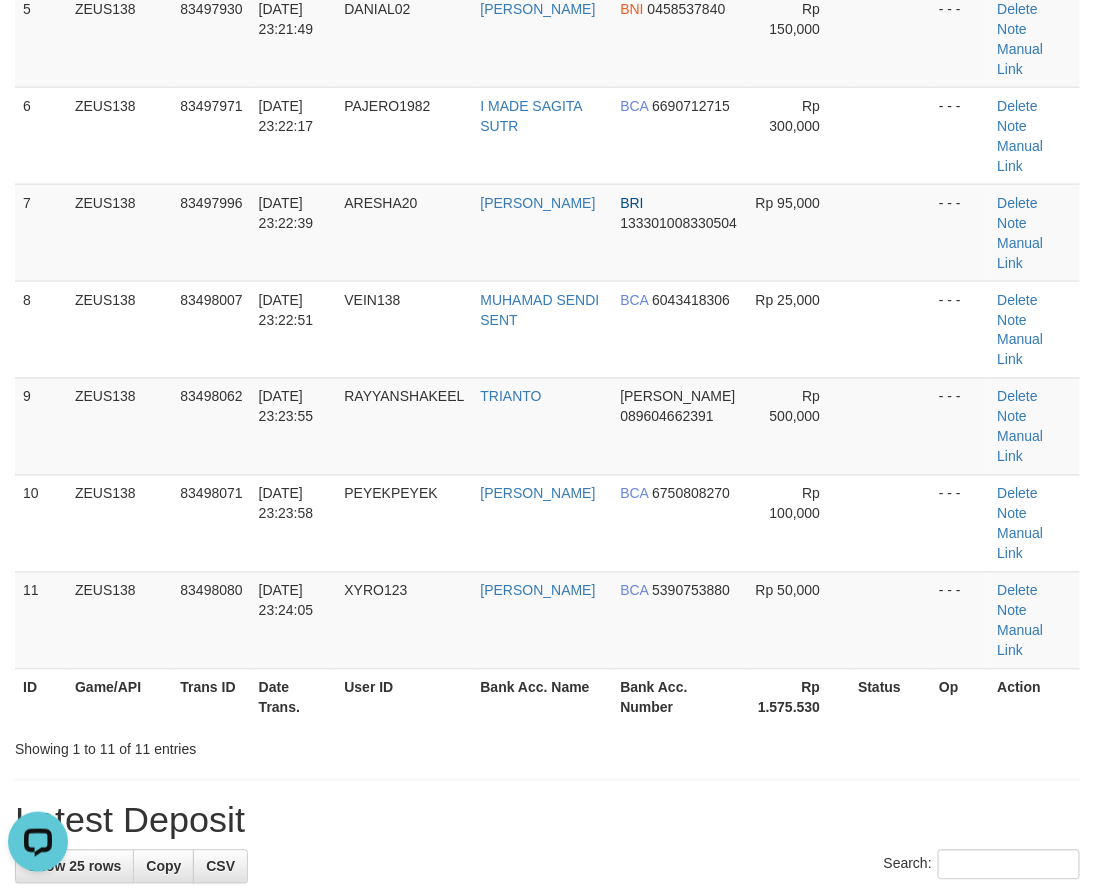 drag, startPoint x: 633, startPoint y: 523, endPoint x: 7, endPoint y: 561, distance: 627.1523 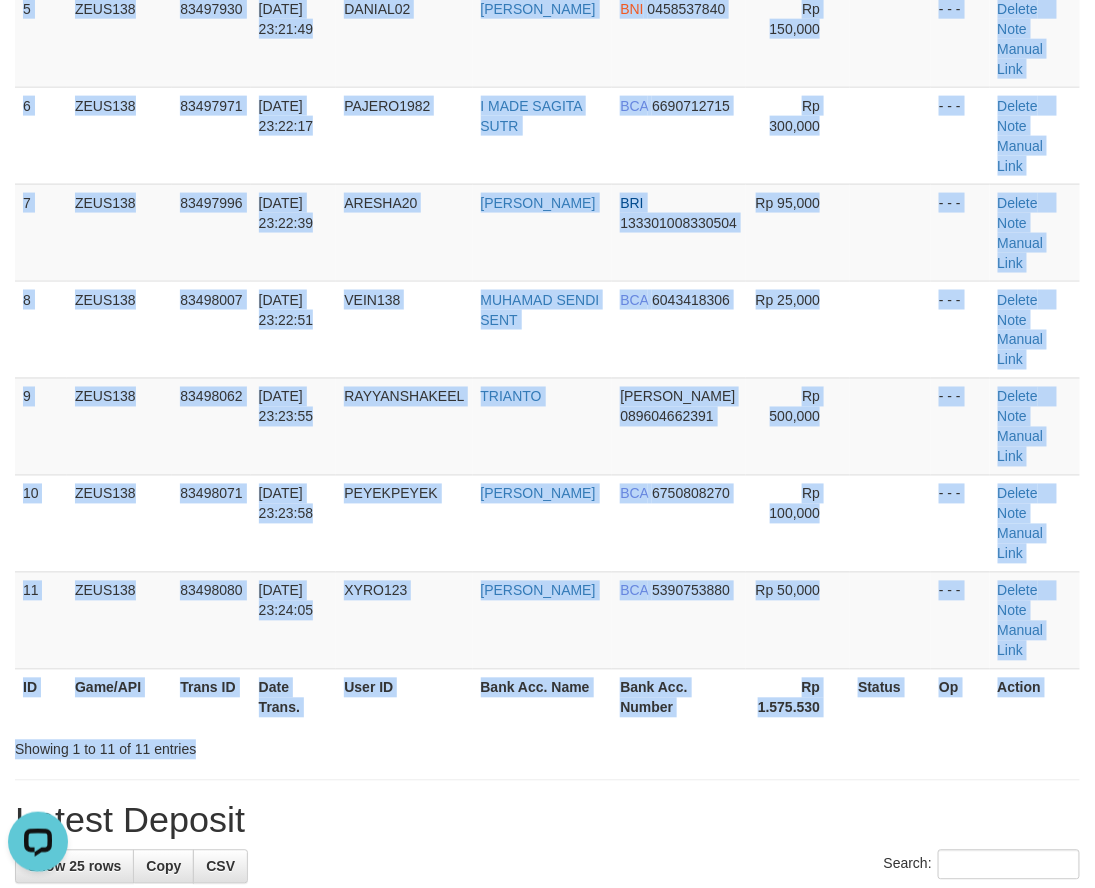 click on "**********" at bounding box center (547, 955) 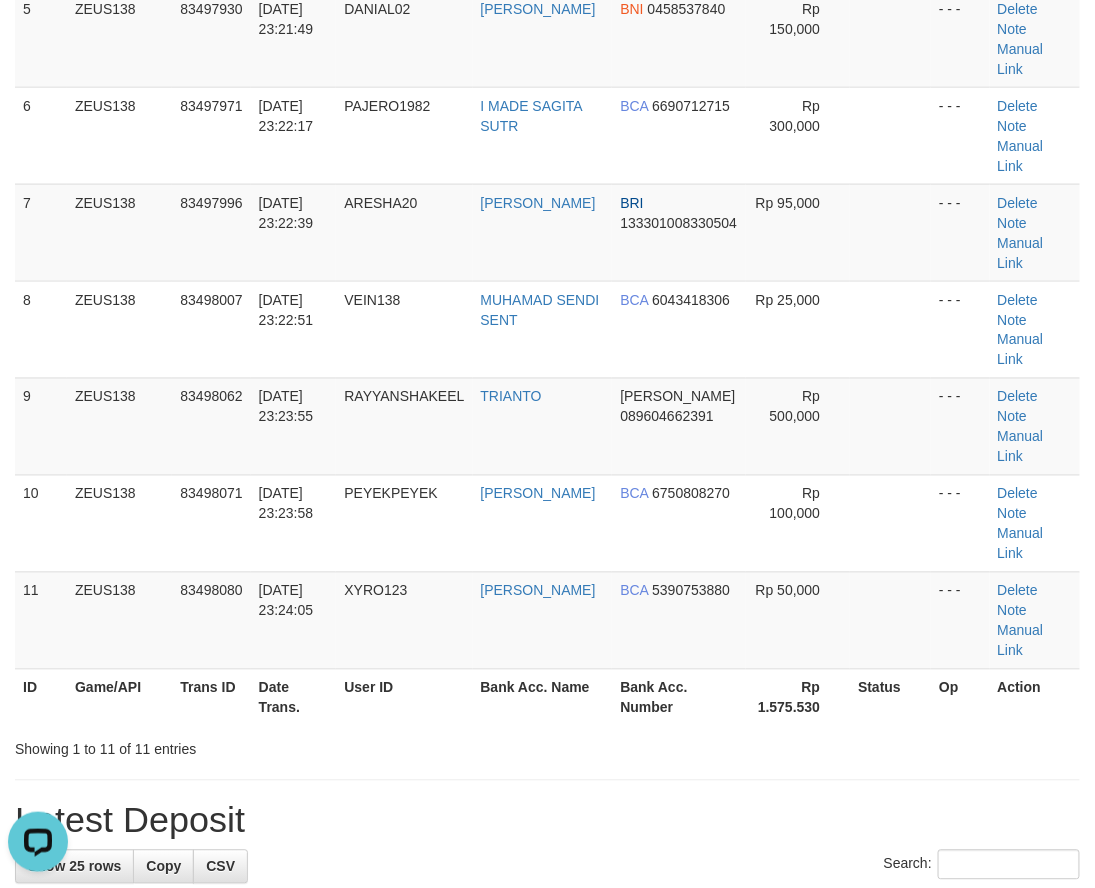 drag, startPoint x: 590, startPoint y: 598, endPoint x: 6, endPoint y: 522, distance: 588.92444 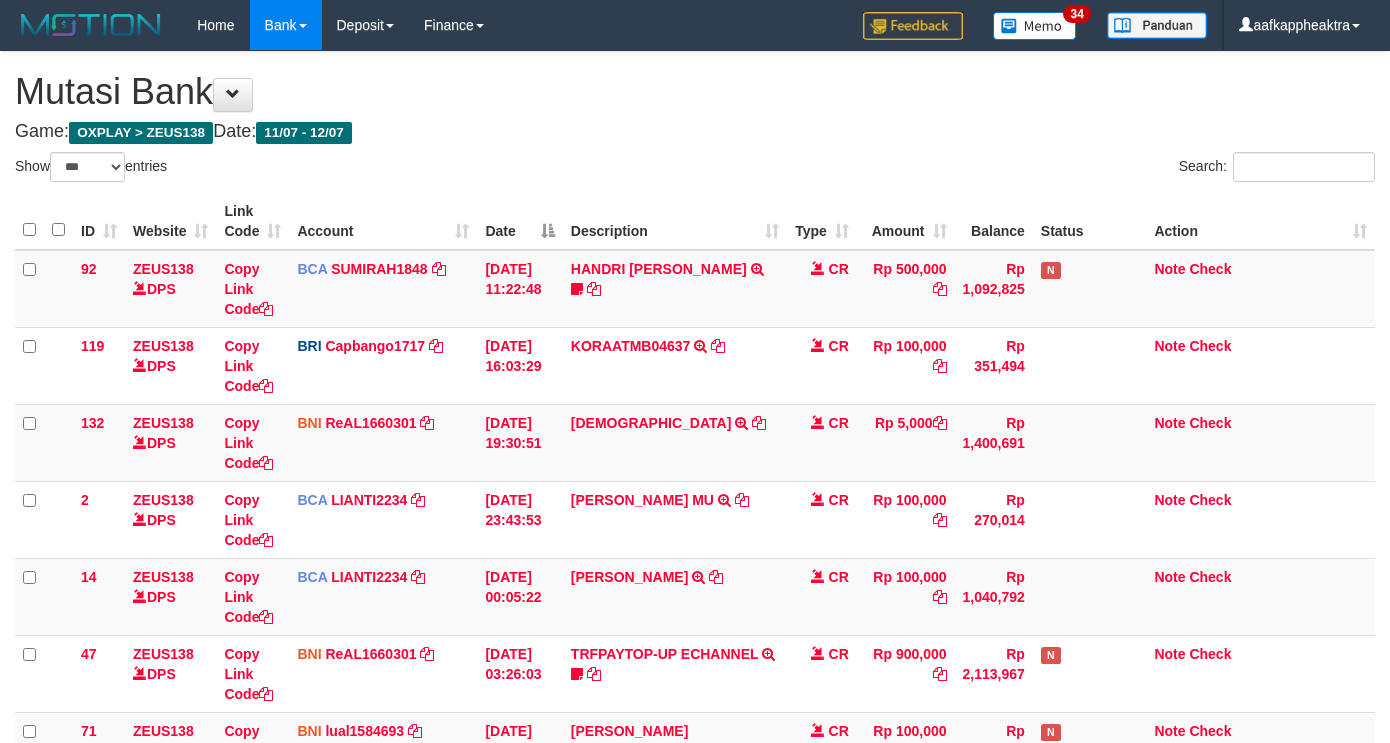 select on "***" 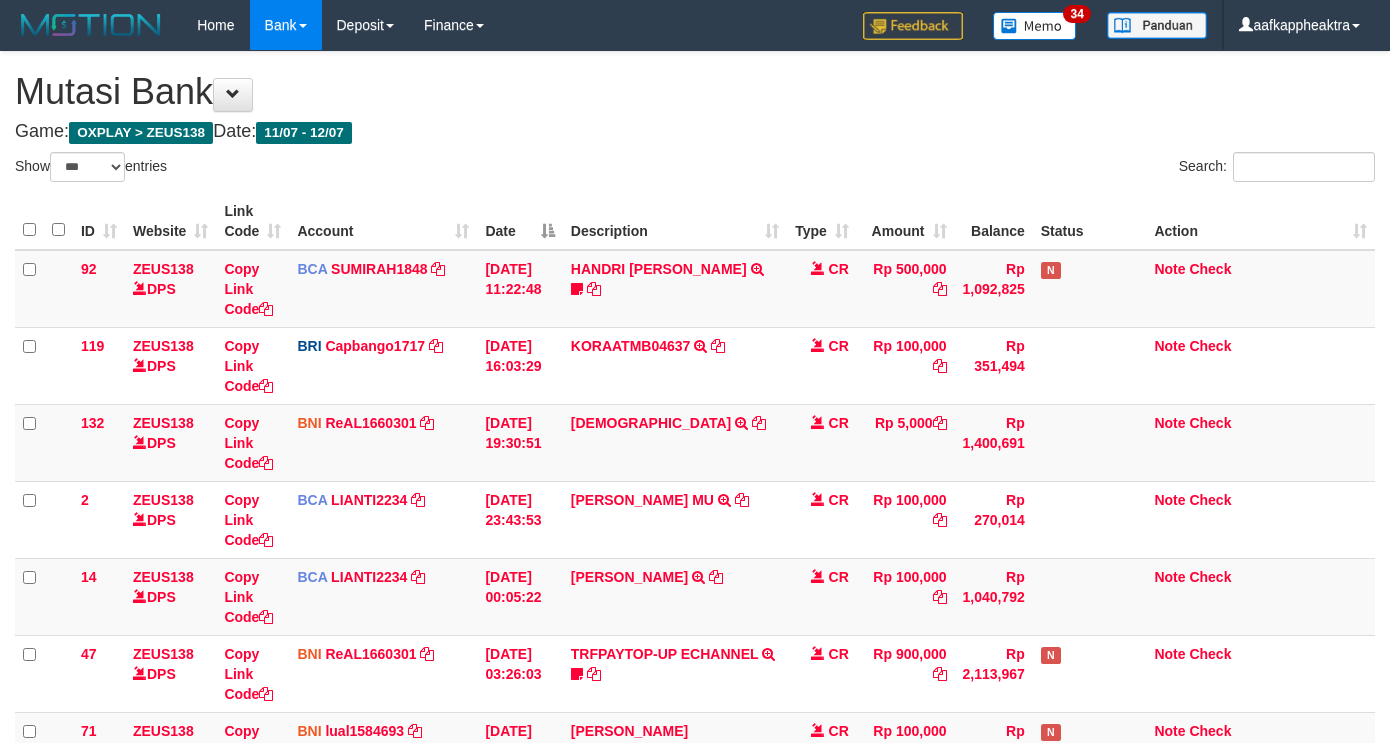 scroll, scrollTop: 605, scrollLeft: 0, axis: vertical 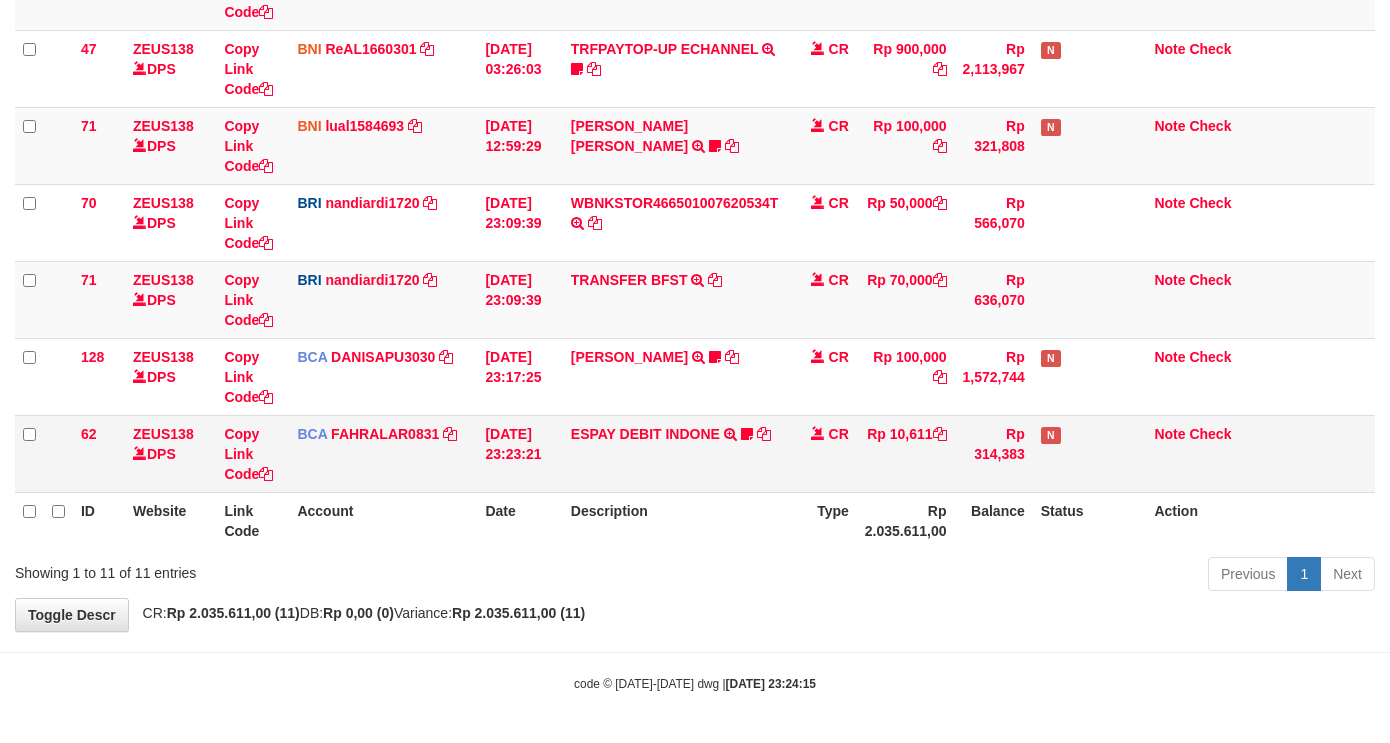 click on "ESPAY DEBIT INDONE            TRSF E-BANKING CR 1207/FTSCY/WS95051
10611.002025071287764112 TRFDN-HAMDI
ESPAY DEBIT INDONE    PARKIT457" at bounding box center [675, 453] 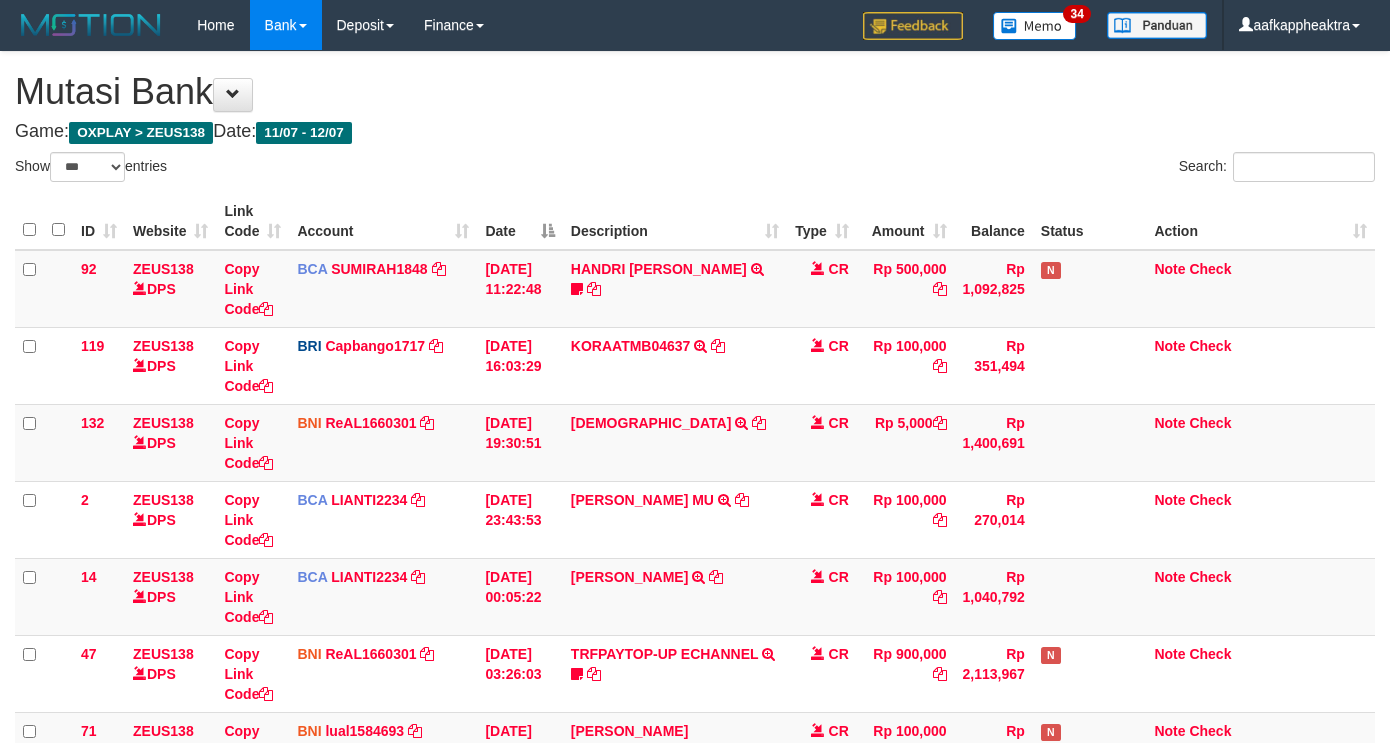 select on "***" 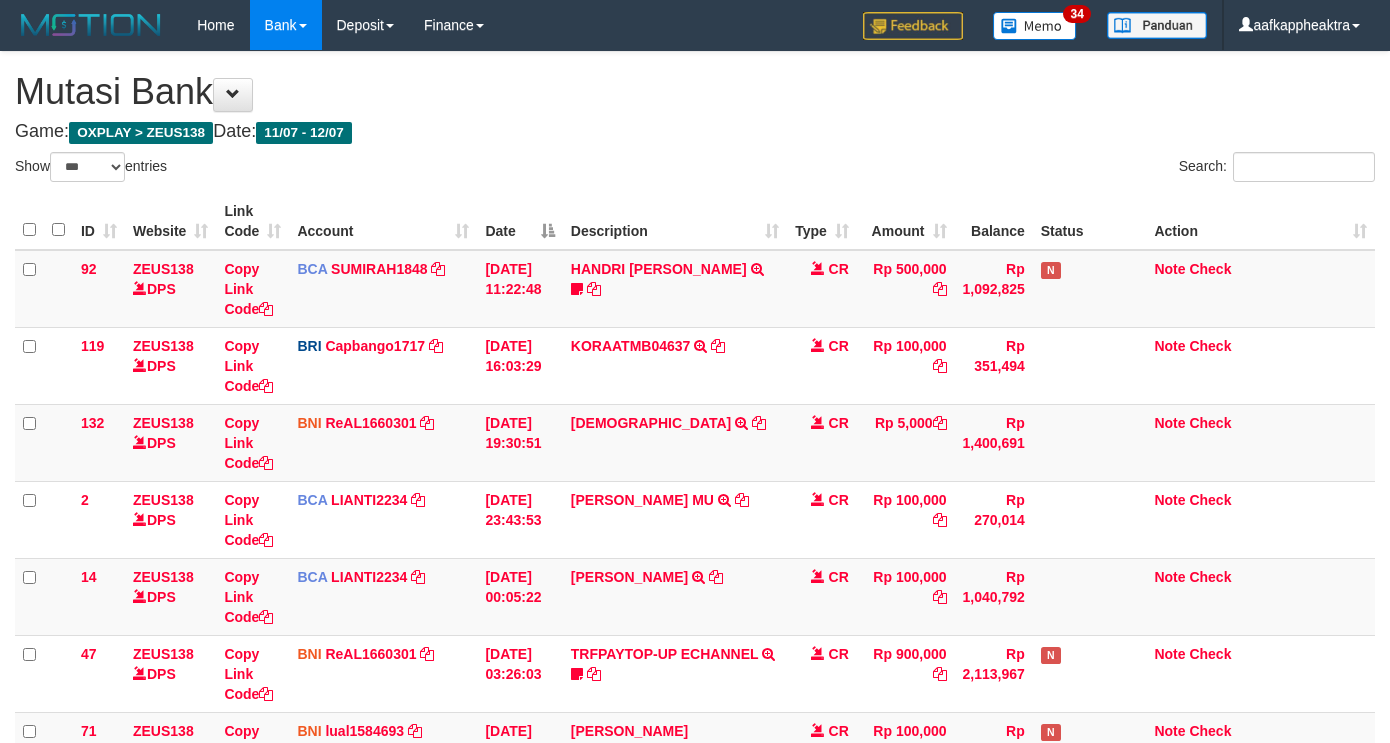 click on "CR" at bounding box center (822, 1058) 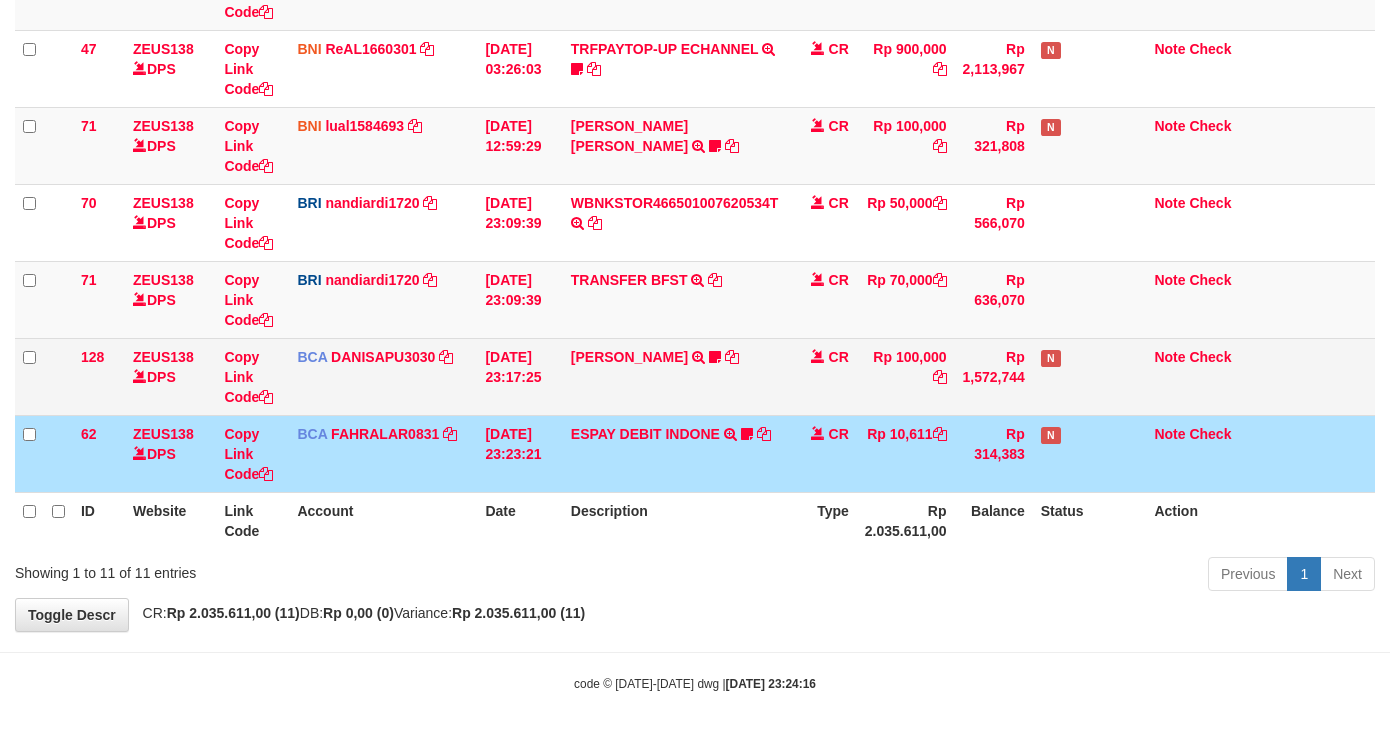 click on "128
ZEUS138    DPS
Copy Link Code
BCA
DANISAPU3030
DPS
[PERSON_NAME]
mutasi_20250712_3824 | 128
mutasi_20250712_3824 | 128
[DATE] 23:17:25
[PERSON_NAME]            TRSF E-BANKING CR 1207/FTSCY/WS95031
100000.00[PERSON_NAME]    NIGHT999
CR
Rp 100,000
Rp 1,572,744
N
Note
Check" at bounding box center (695, 376) 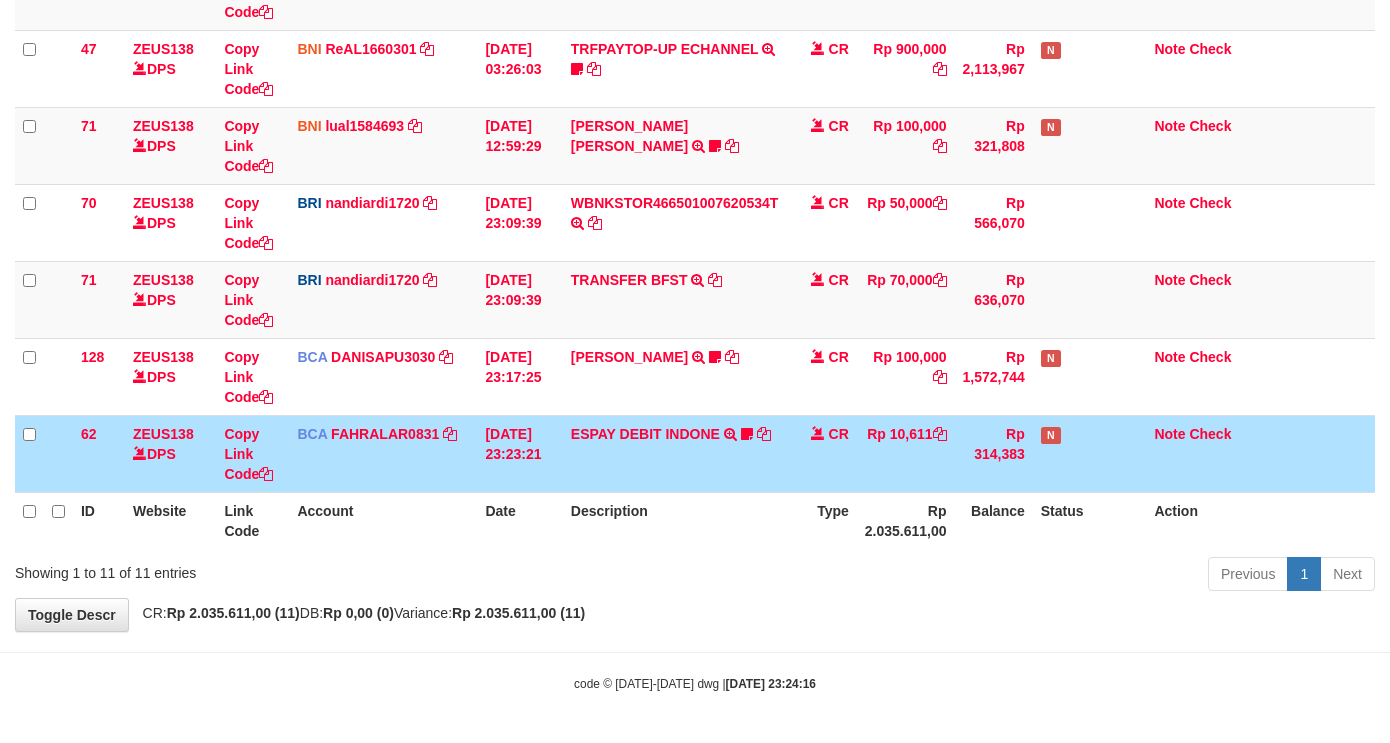 drag, startPoint x: 732, startPoint y: 463, endPoint x: 1278, endPoint y: 448, distance: 546.206 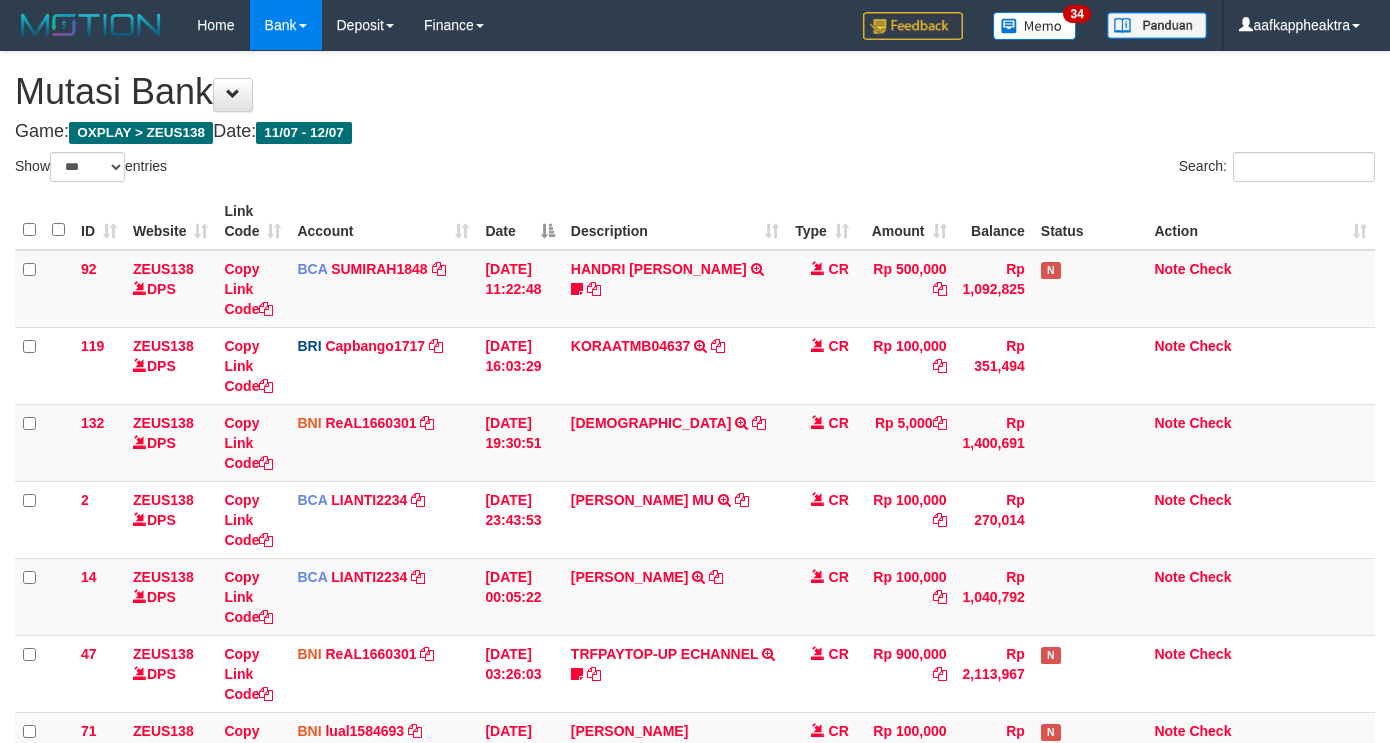 select on "***" 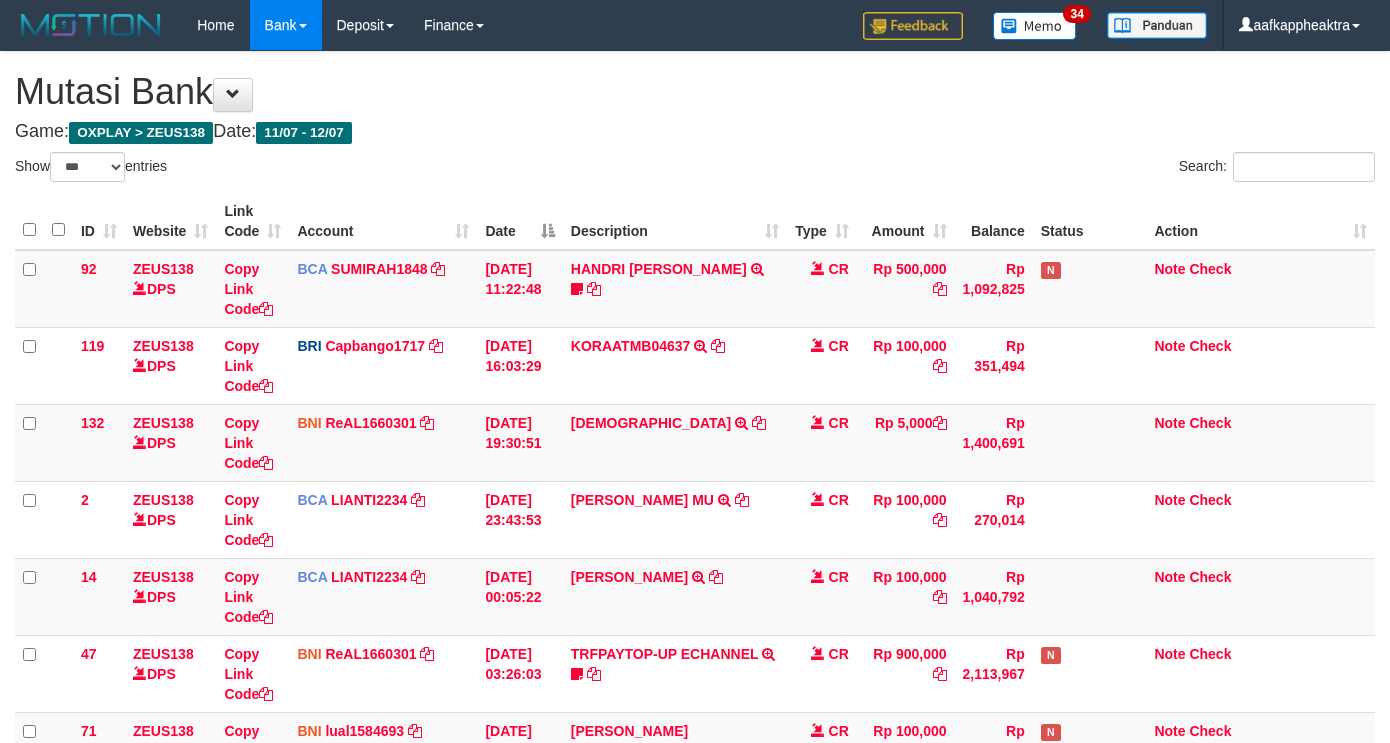 scroll, scrollTop: 605, scrollLeft: 0, axis: vertical 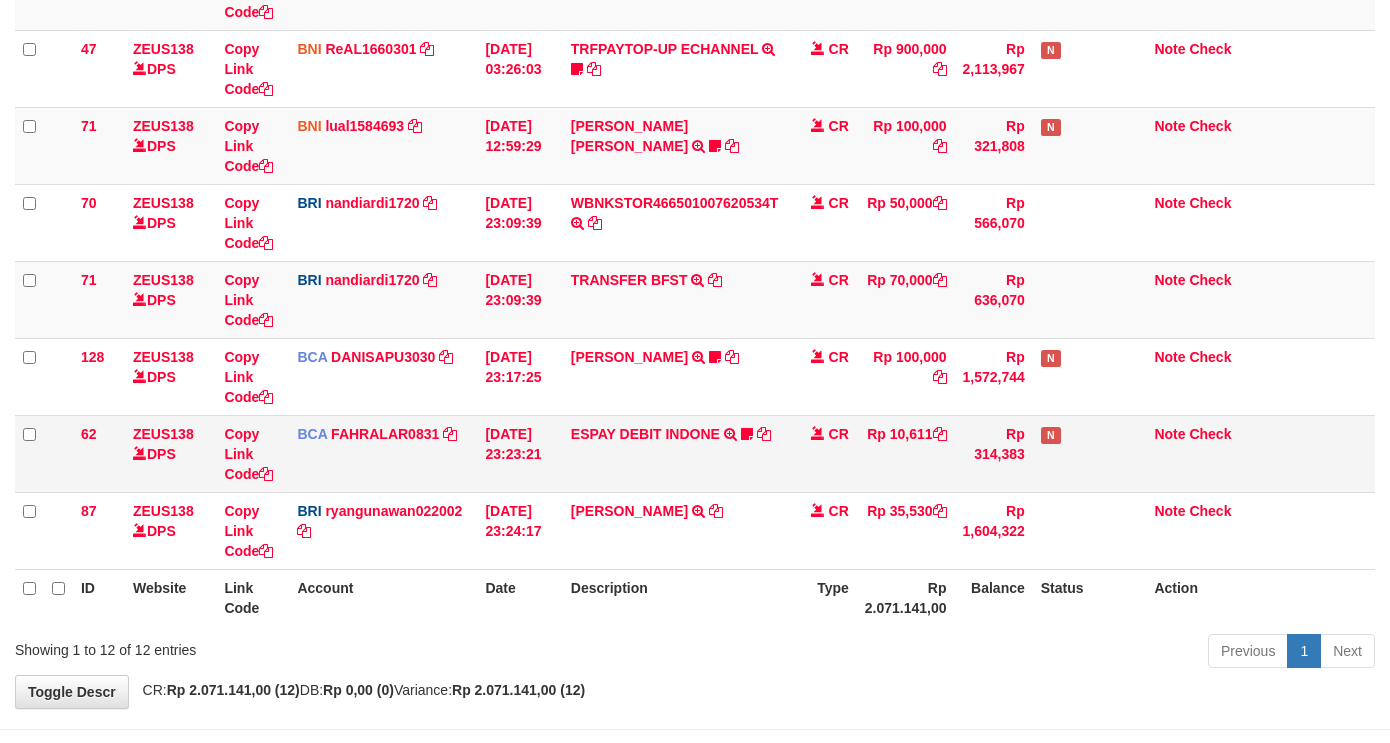 drag, startPoint x: 885, startPoint y: 484, endPoint x: 791, endPoint y: 522, distance: 101.390335 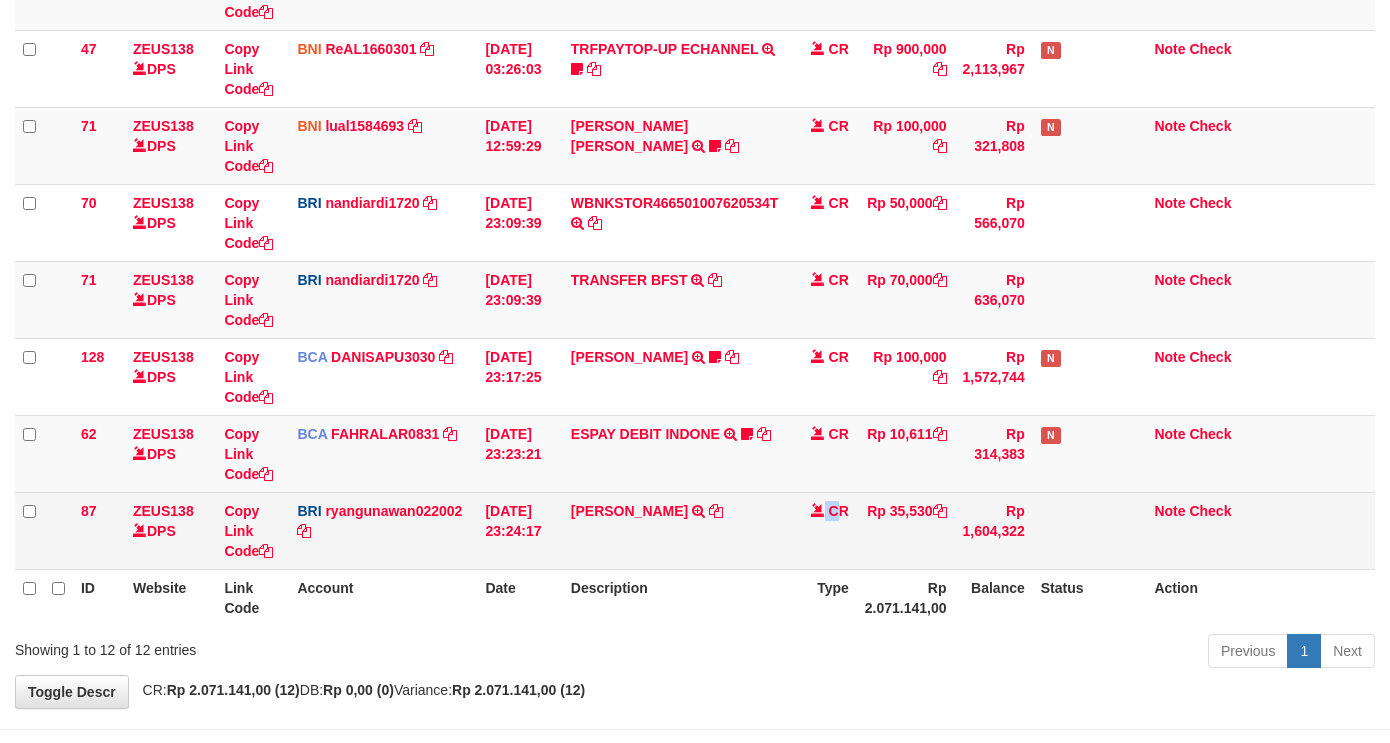 click on "CR" at bounding box center (822, 530) 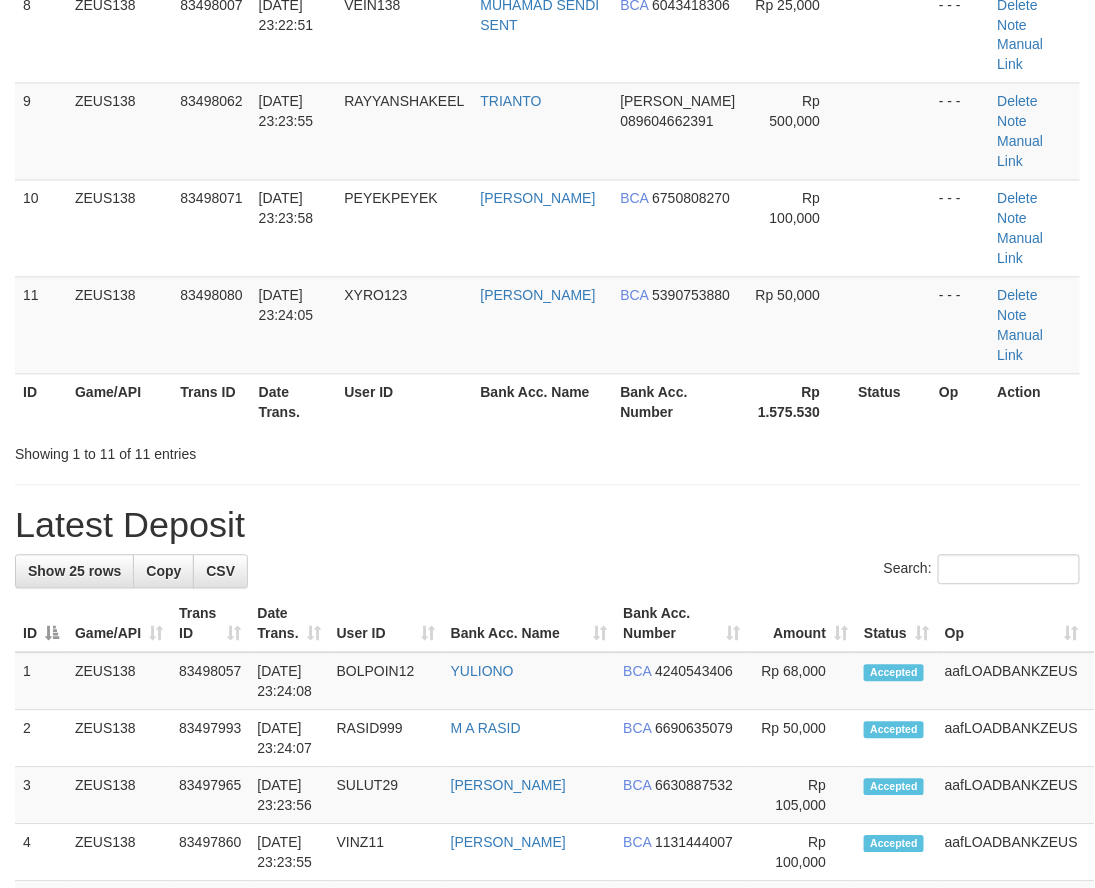 scroll, scrollTop: 648, scrollLeft: 0, axis: vertical 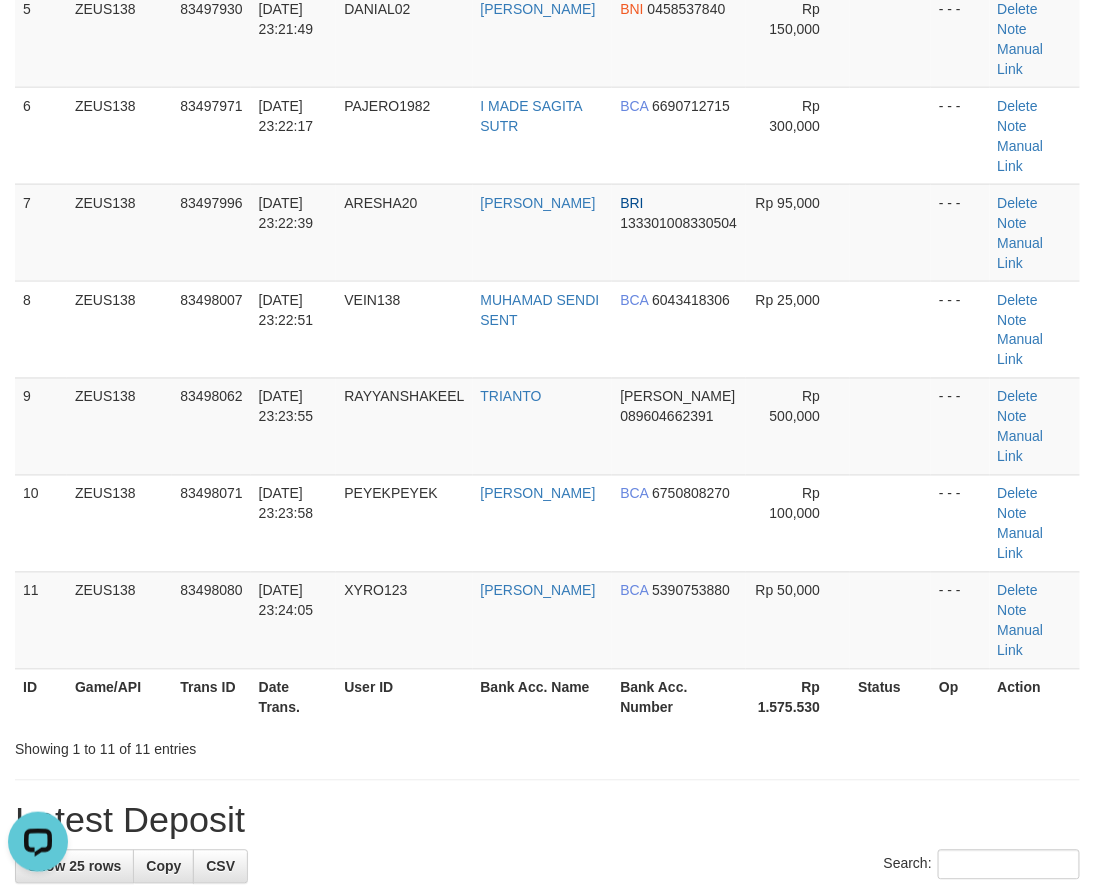 click on "**********" at bounding box center [547, 955] 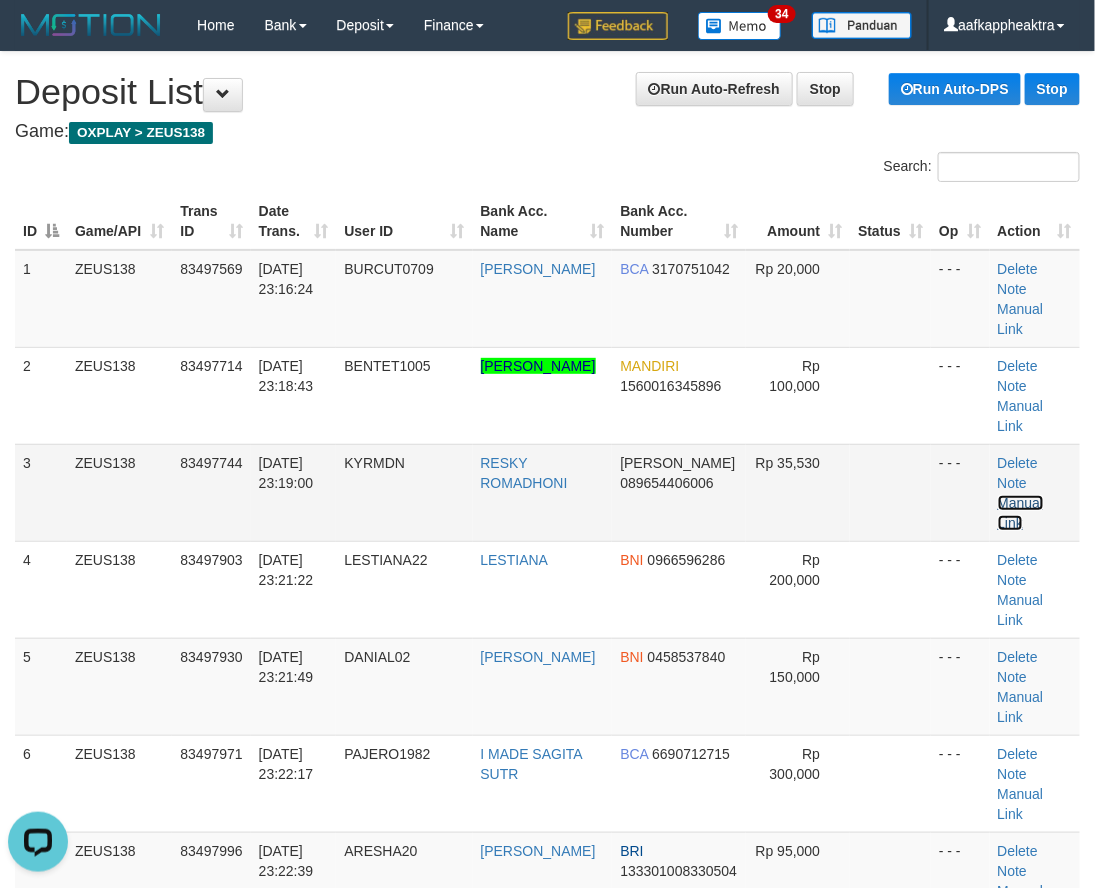 click on "Manual Link" at bounding box center [1021, 513] 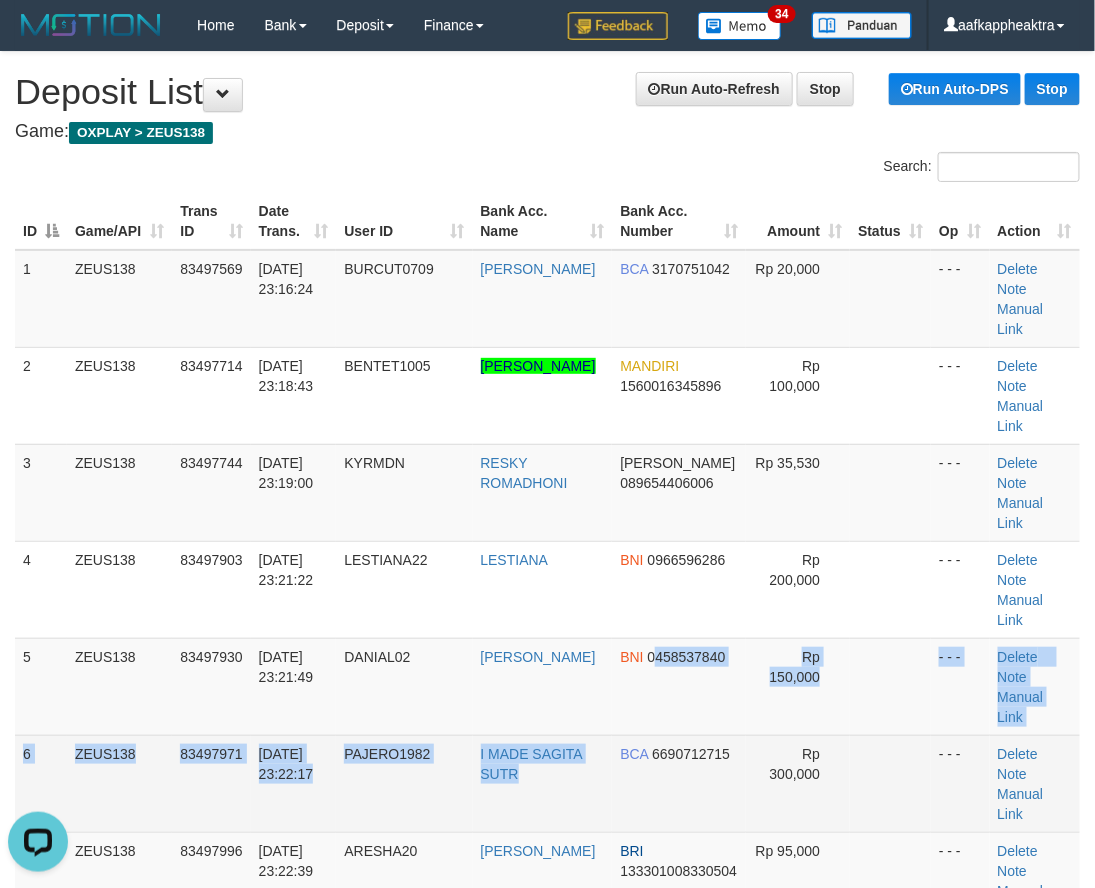 drag, startPoint x: 723, startPoint y: 645, endPoint x: 312, endPoint y: 707, distance: 415.6501 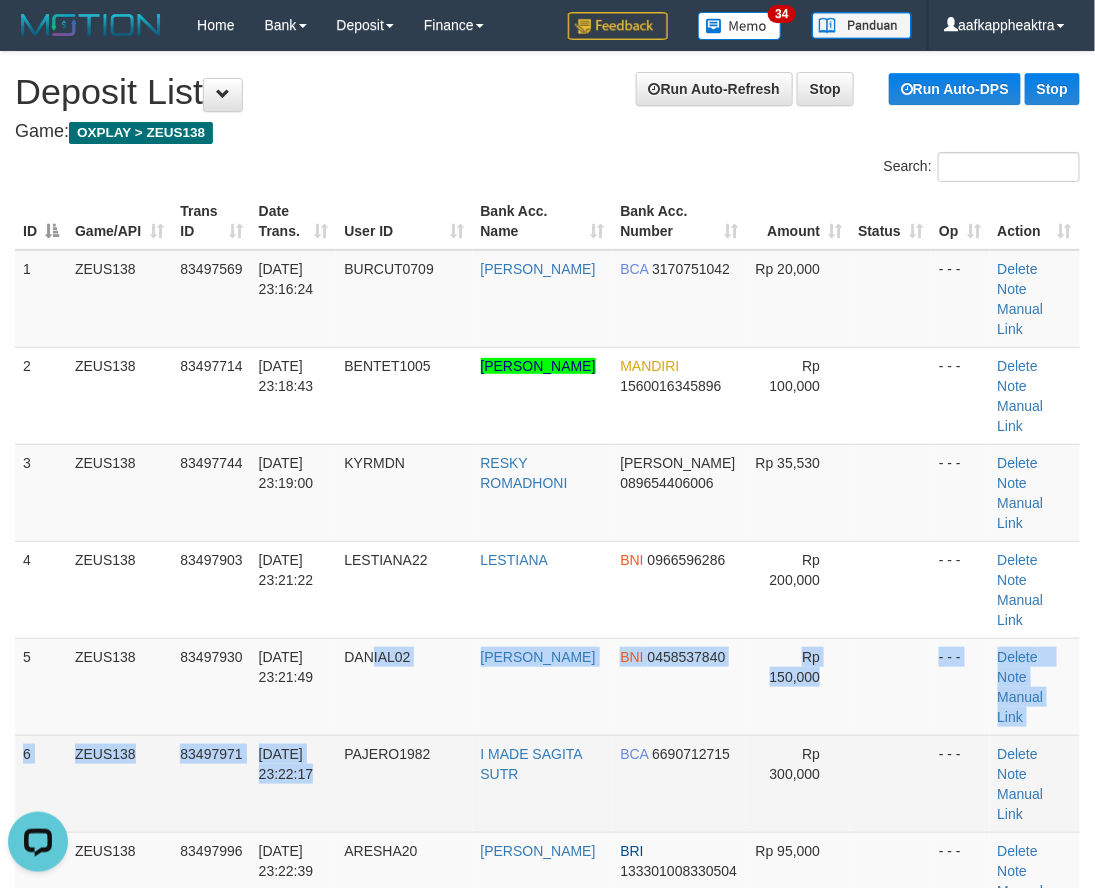 drag, startPoint x: 368, startPoint y: 645, endPoint x: 303, endPoint y: 707, distance: 89.827614 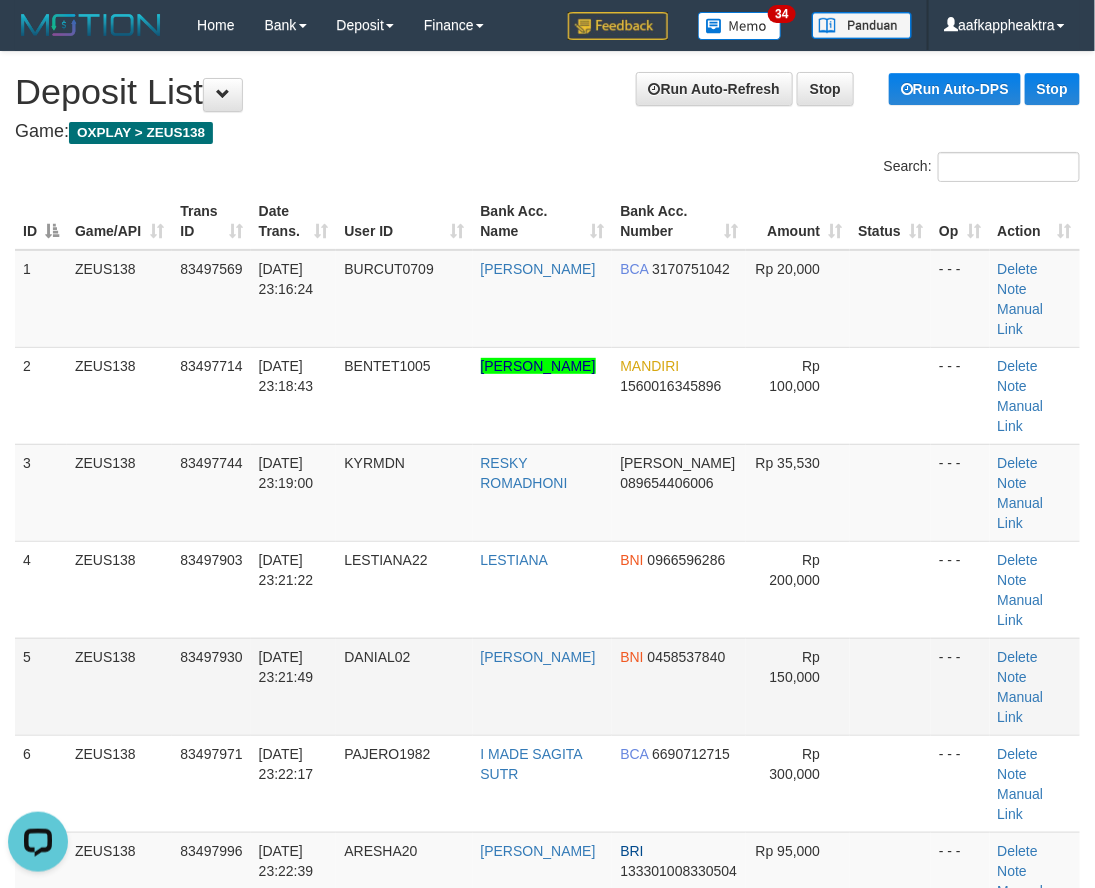 drag, startPoint x: 341, startPoint y: 588, endPoint x: 324, endPoint y: 595, distance: 18.384777 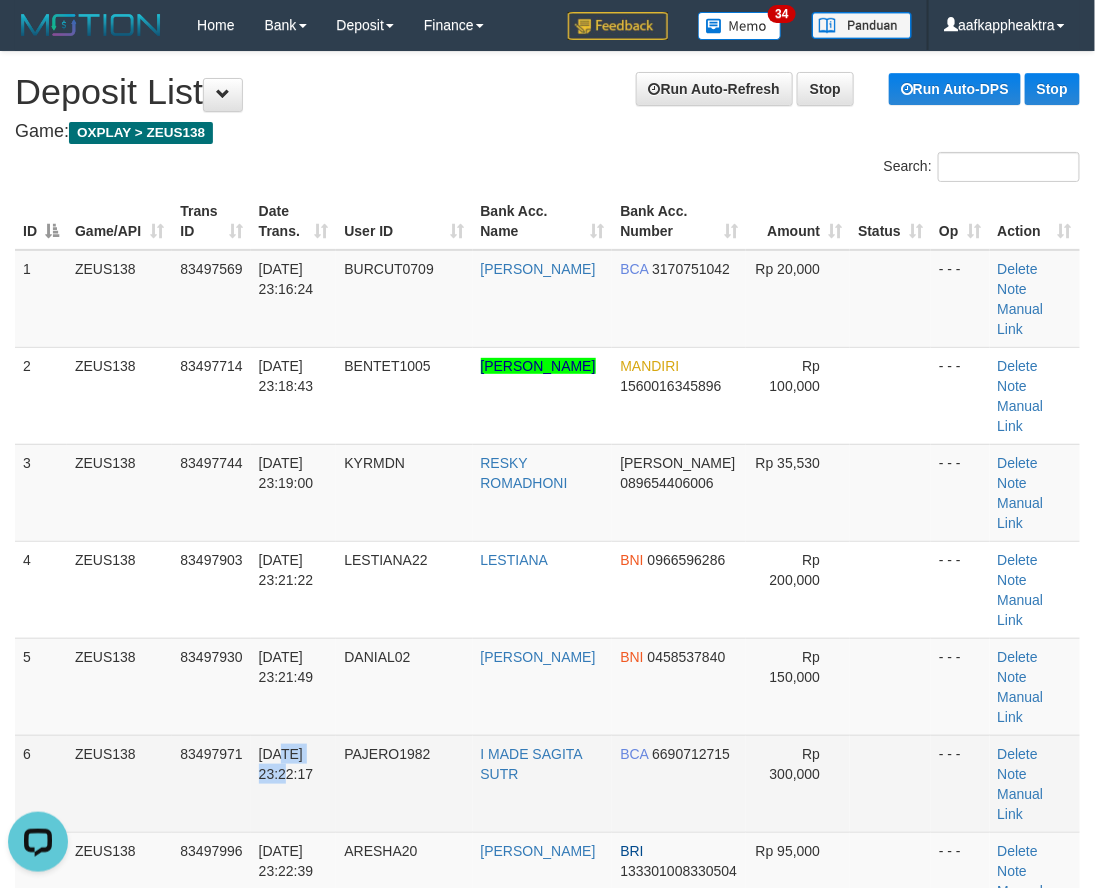 drag, startPoint x: 271, startPoint y: 666, endPoint x: 77, endPoint y: 703, distance: 197.49684 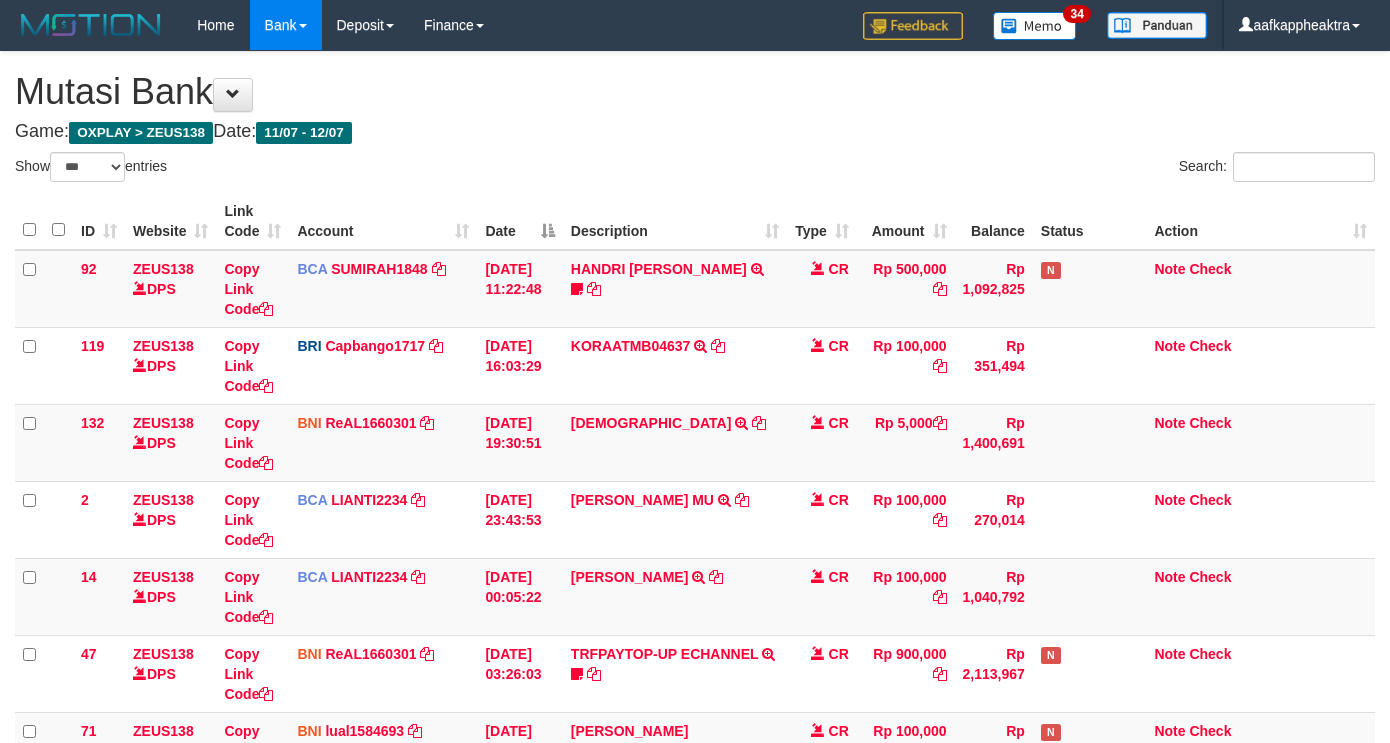 select on "***" 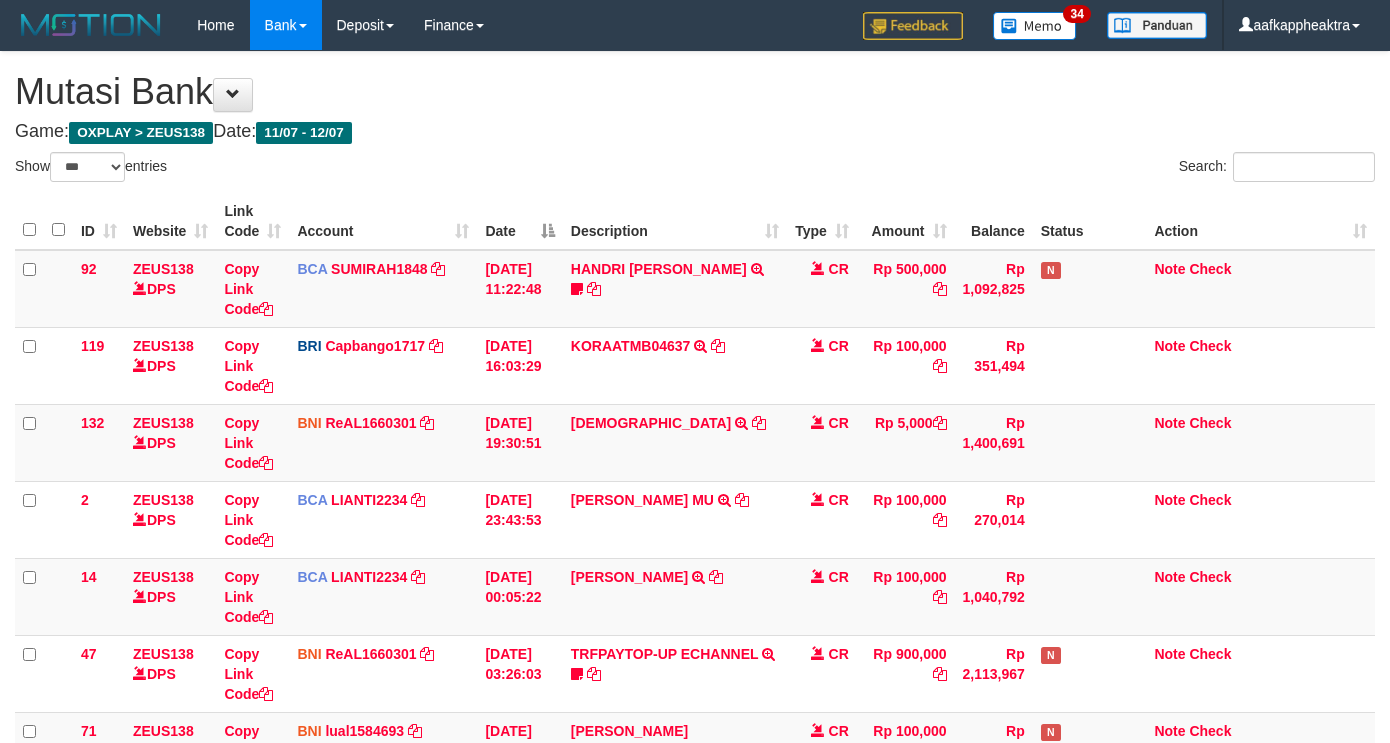 scroll, scrollTop: 605, scrollLeft: 0, axis: vertical 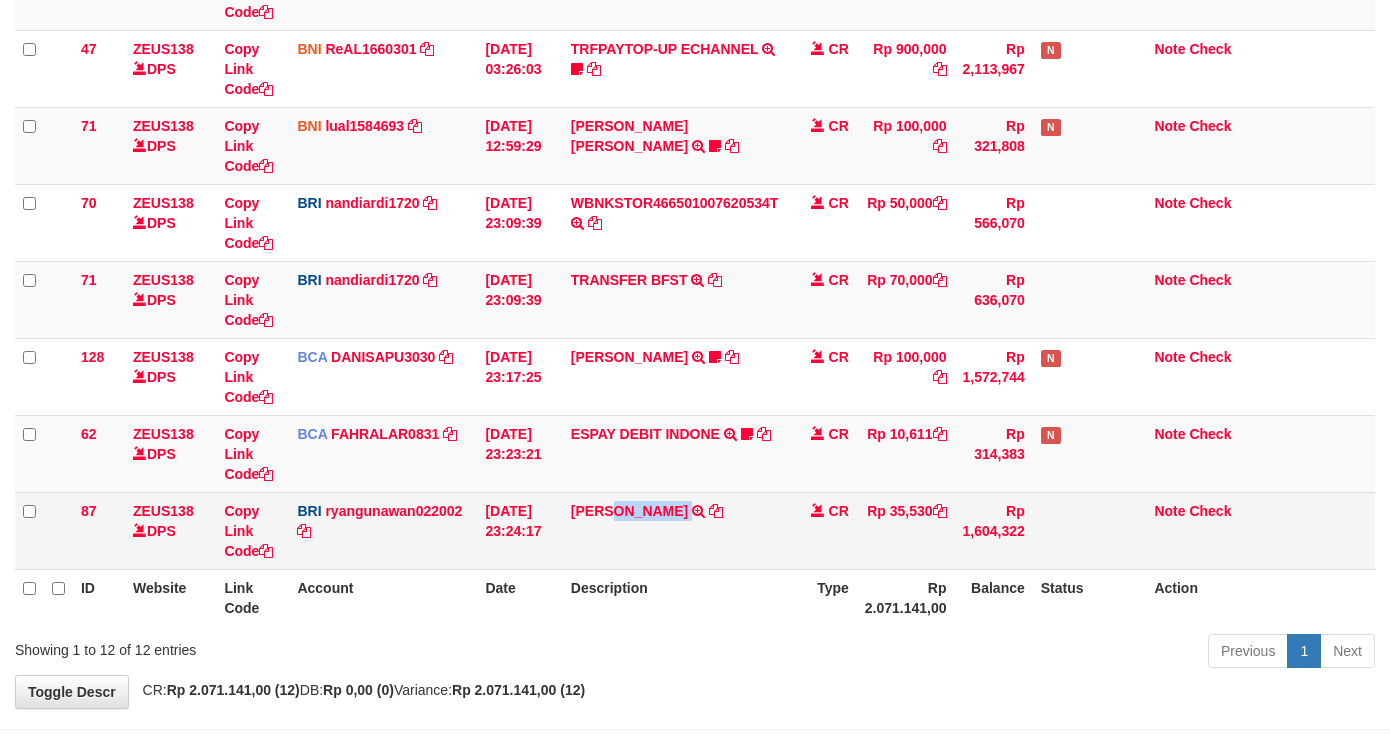 drag, startPoint x: 615, startPoint y: 490, endPoint x: 732, endPoint y: 502, distance: 117.61378 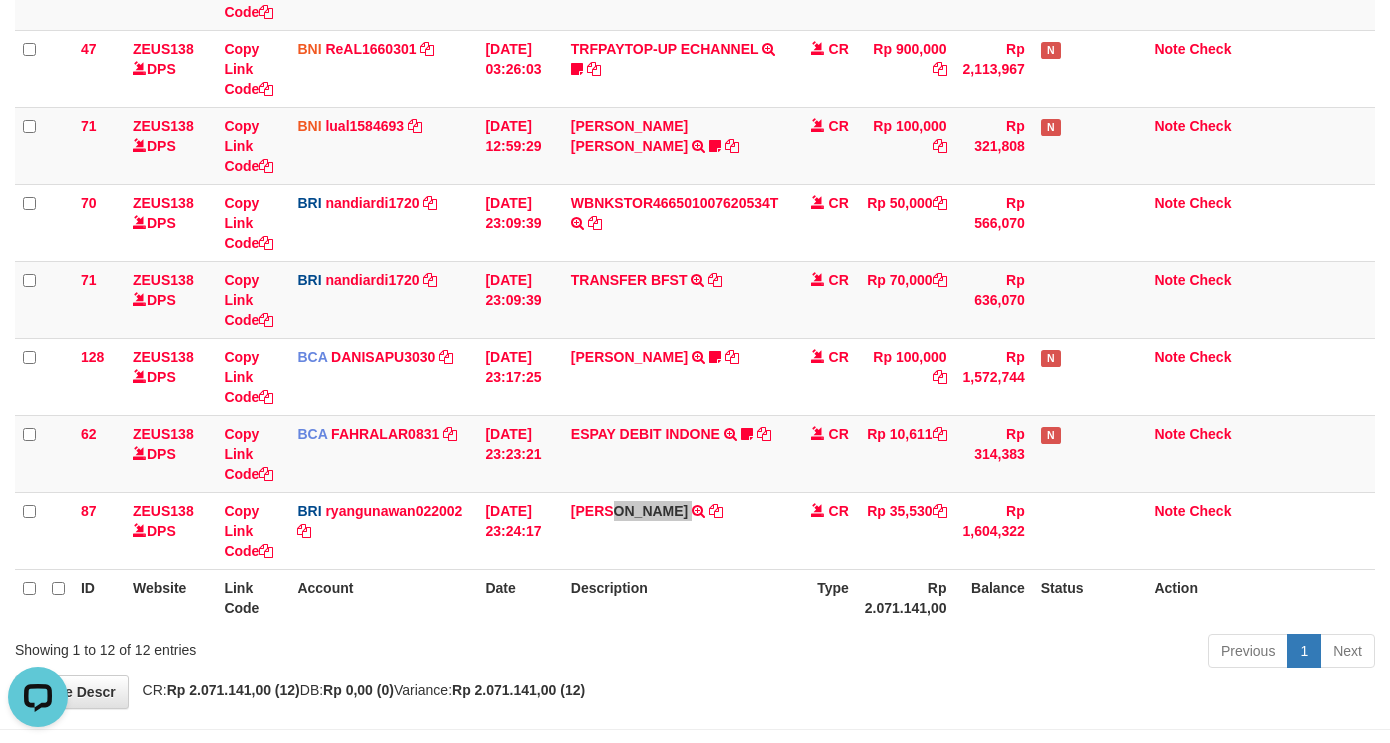 scroll, scrollTop: 0, scrollLeft: 0, axis: both 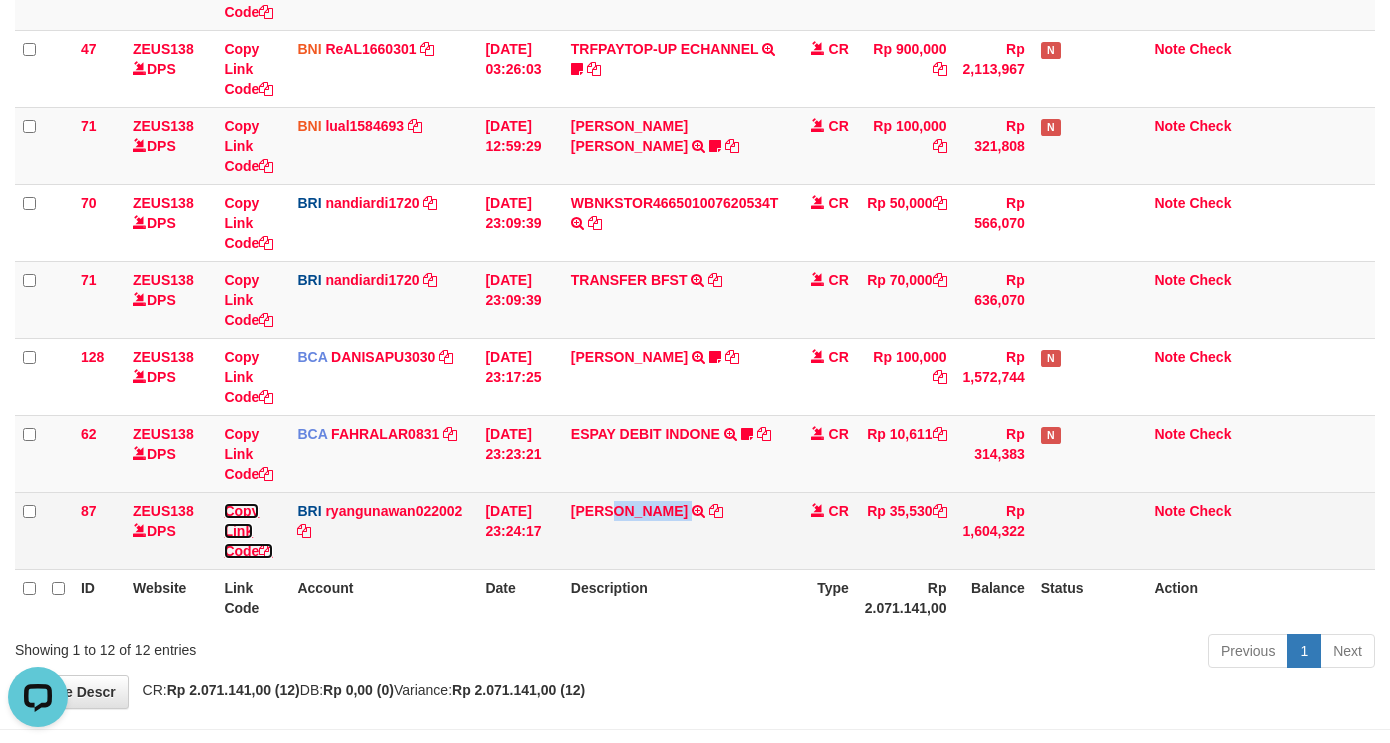 click at bounding box center [266, 551] 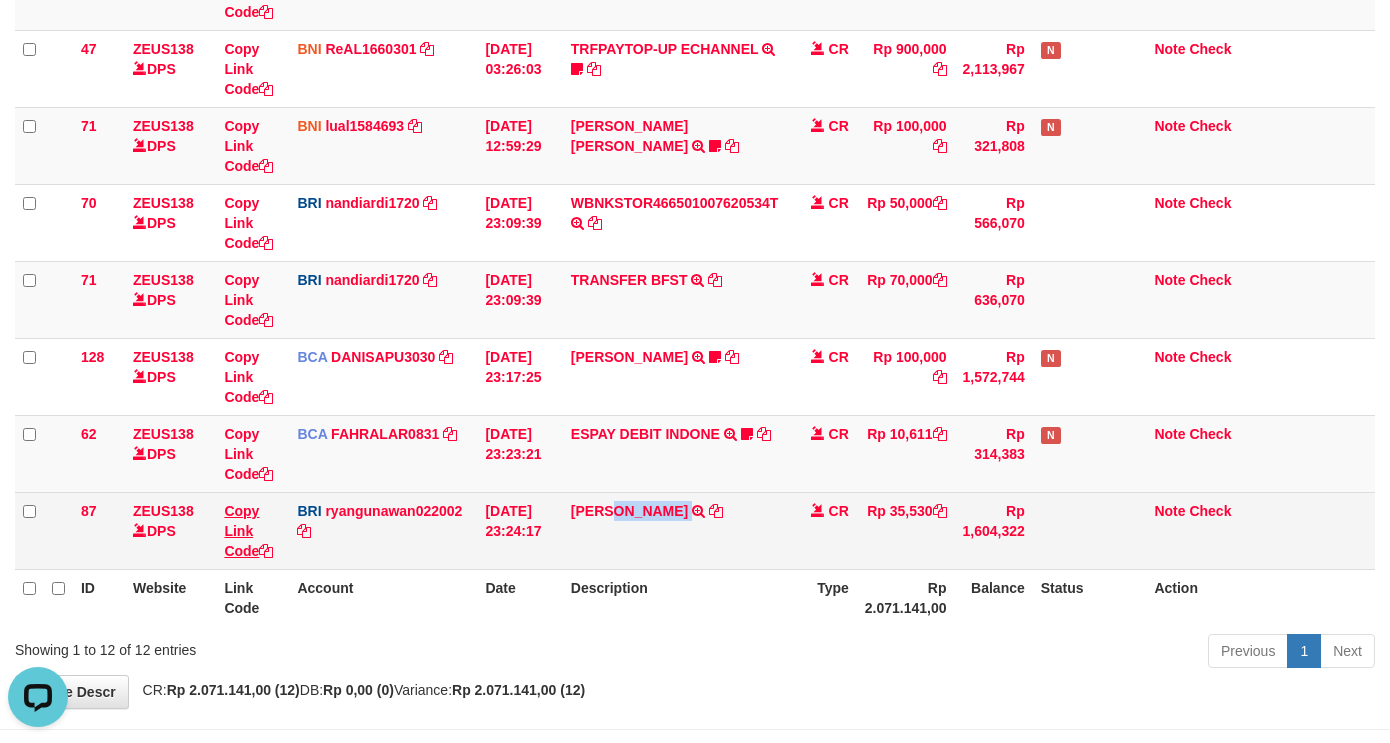 copy on "RESKYROMADH" 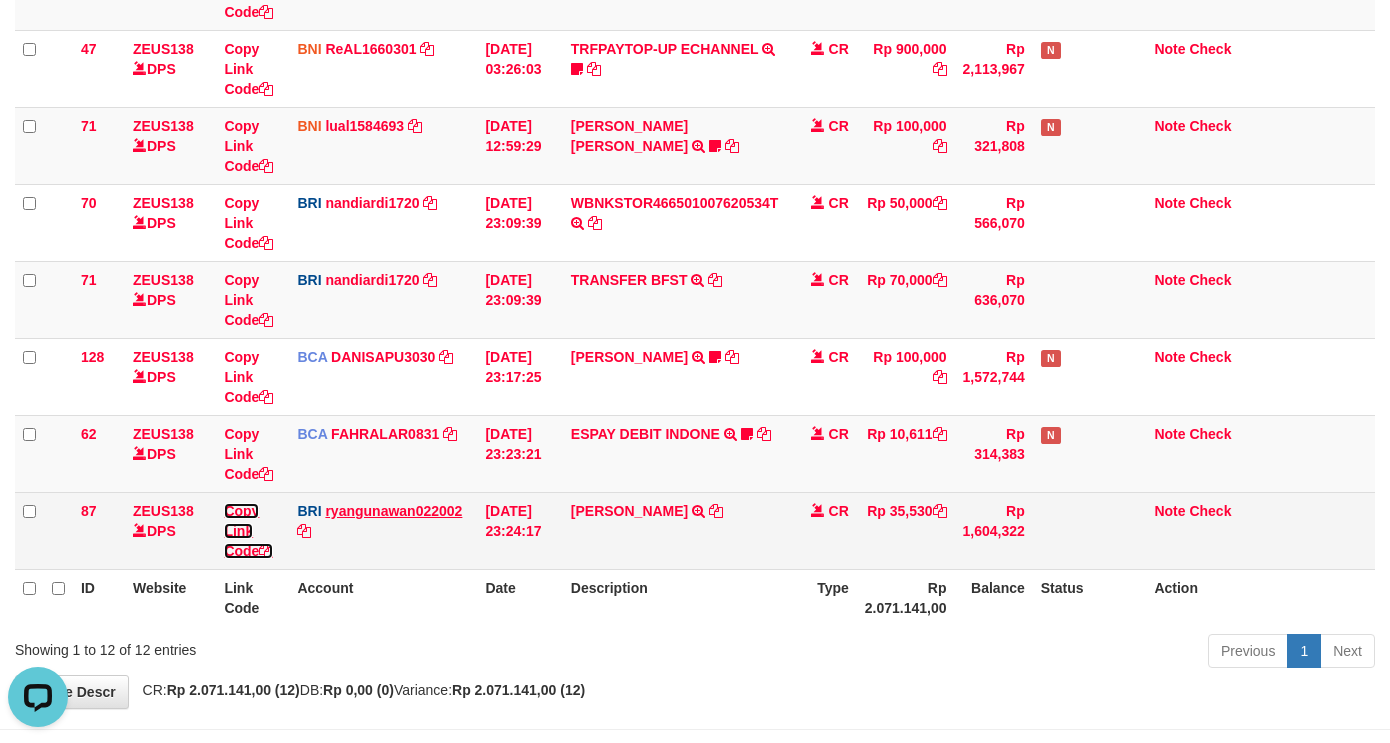 scroll, scrollTop: 252, scrollLeft: 0, axis: vertical 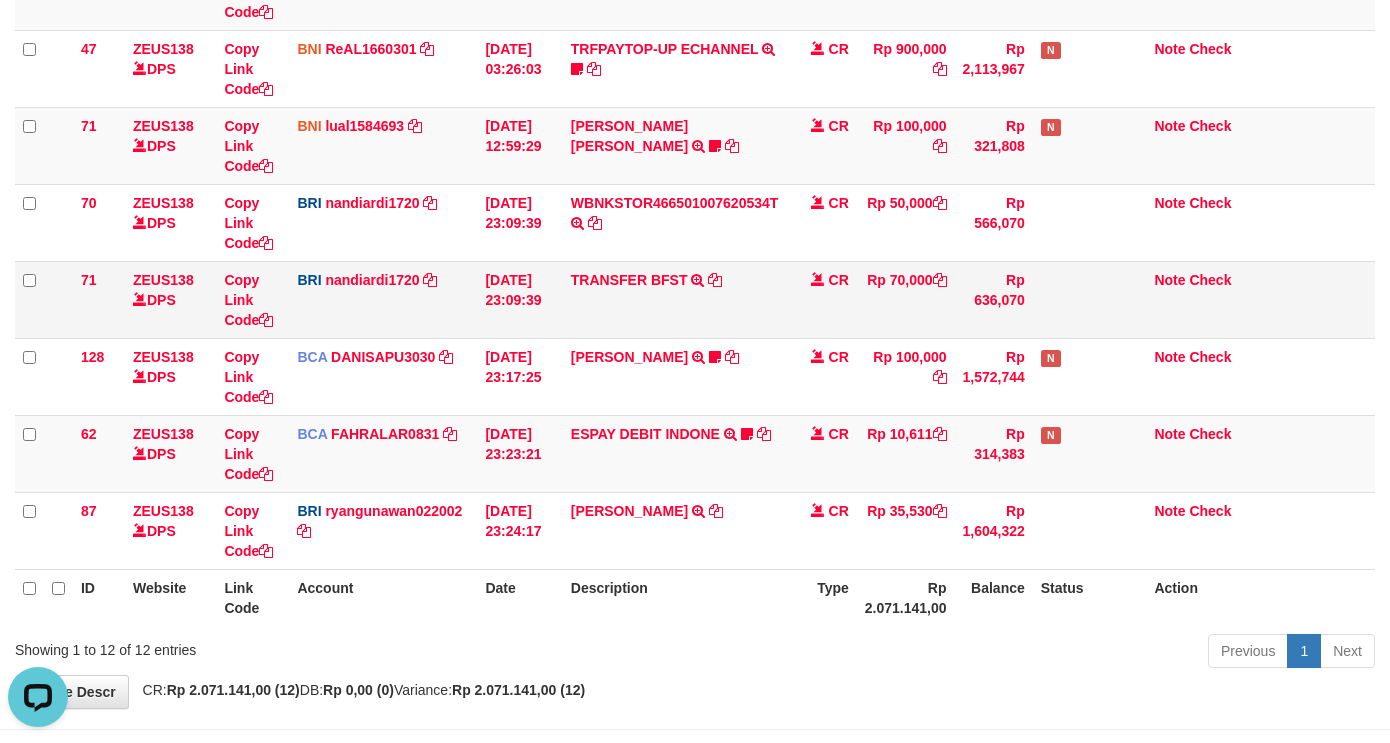 click on "92
ZEUS138    DPS
Copy Link Code
BCA
SUMIRAH1848
DPS
SUMIRAH
mutasi_20250711_4156 | 92
mutasi_20250711_4156 | 92
[DATE] 11:22:48
HANDRI [PERSON_NAME]            TRSF E-BANKING CR 1107/FTSCY/WS95031
500000.00HANDRI [PERSON_NAME]    Chen97
CR
Rp 500,000
Rp 1,092,825
N
Note
Check
119
ZEUS138    DPS
Copy Link Code
BRI
Capbango1717
DPS
HELMI" at bounding box center [695, 107] 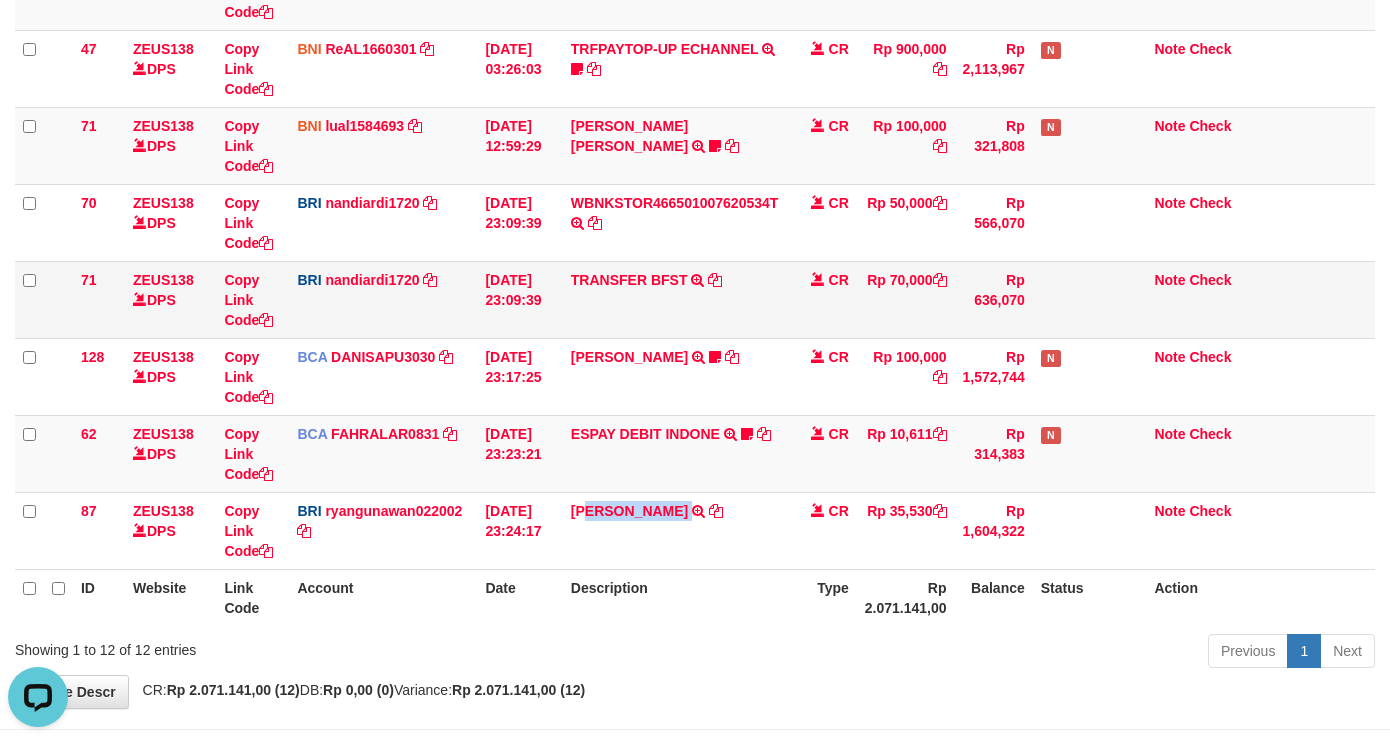 drag, startPoint x: 530, startPoint y: 500, endPoint x: 966, endPoint y: 266, distance: 494.82523 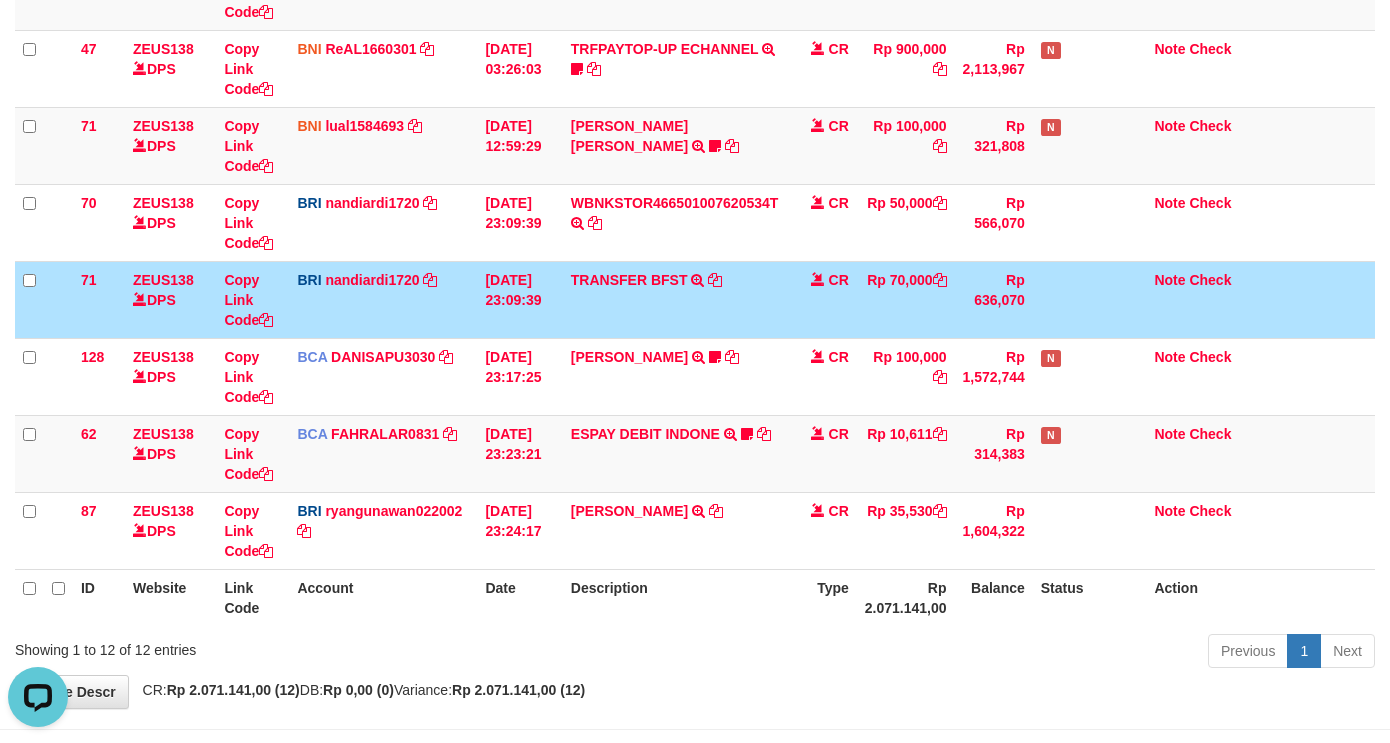 drag, startPoint x: 576, startPoint y: 466, endPoint x: 1402, endPoint y: 406, distance: 828.17633 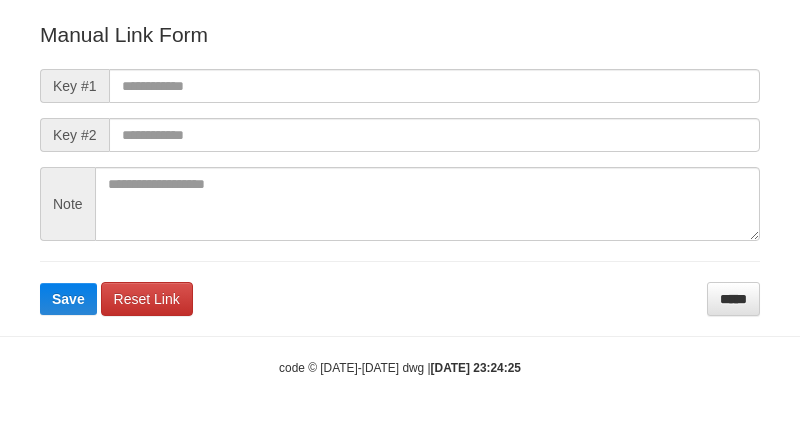scroll, scrollTop: 222, scrollLeft: 0, axis: vertical 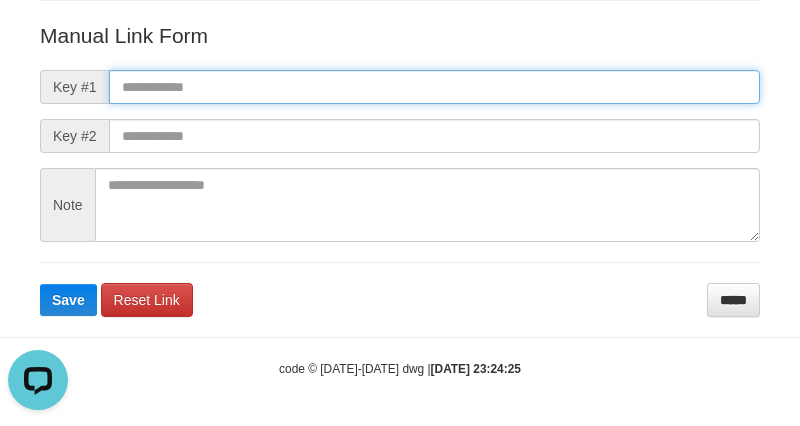 click at bounding box center [434, 87] 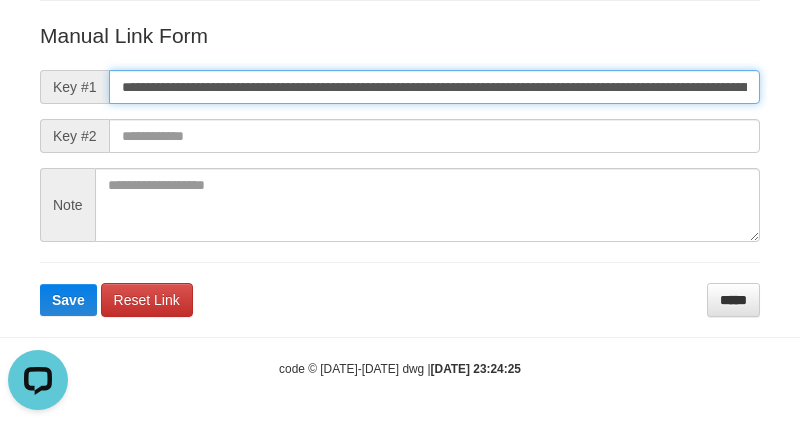 scroll, scrollTop: 0, scrollLeft: 1130, axis: horizontal 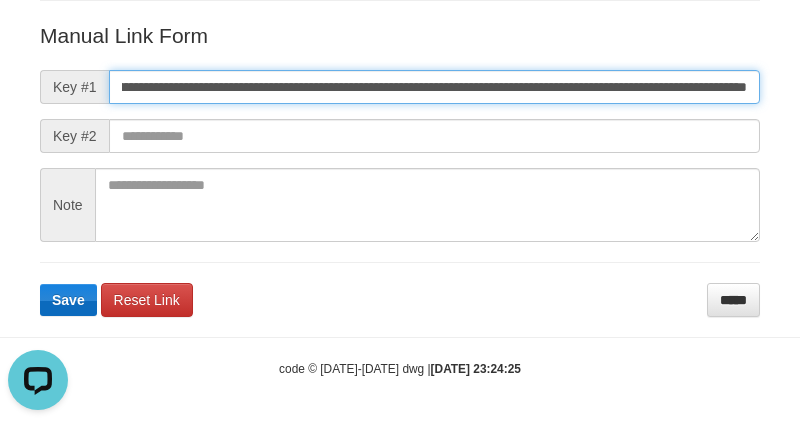 type on "**********" 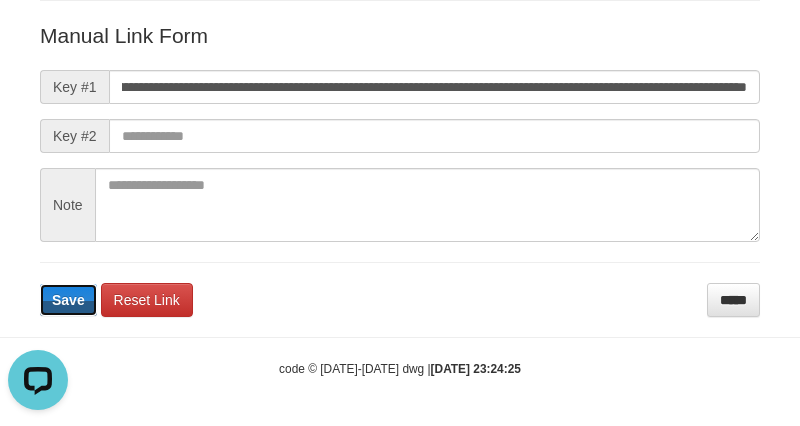 drag, startPoint x: 71, startPoint y: 287, endPoint x: 750, endPoint y: 232, distance: 681.2239 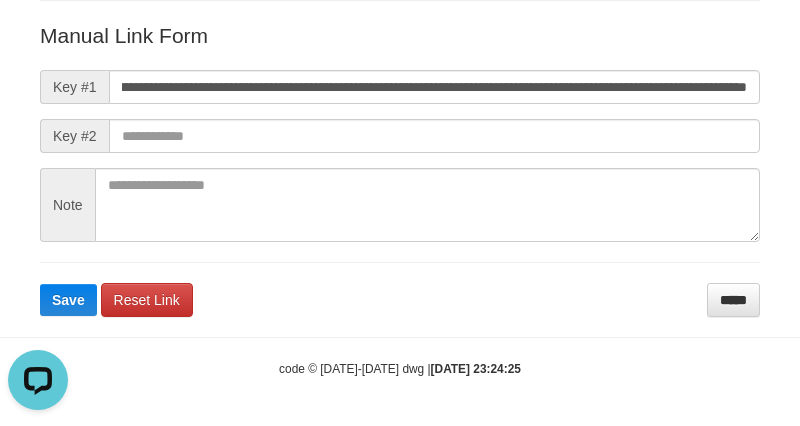 scroll, scrollTop: 0, scrollLeft: 0, axis: both 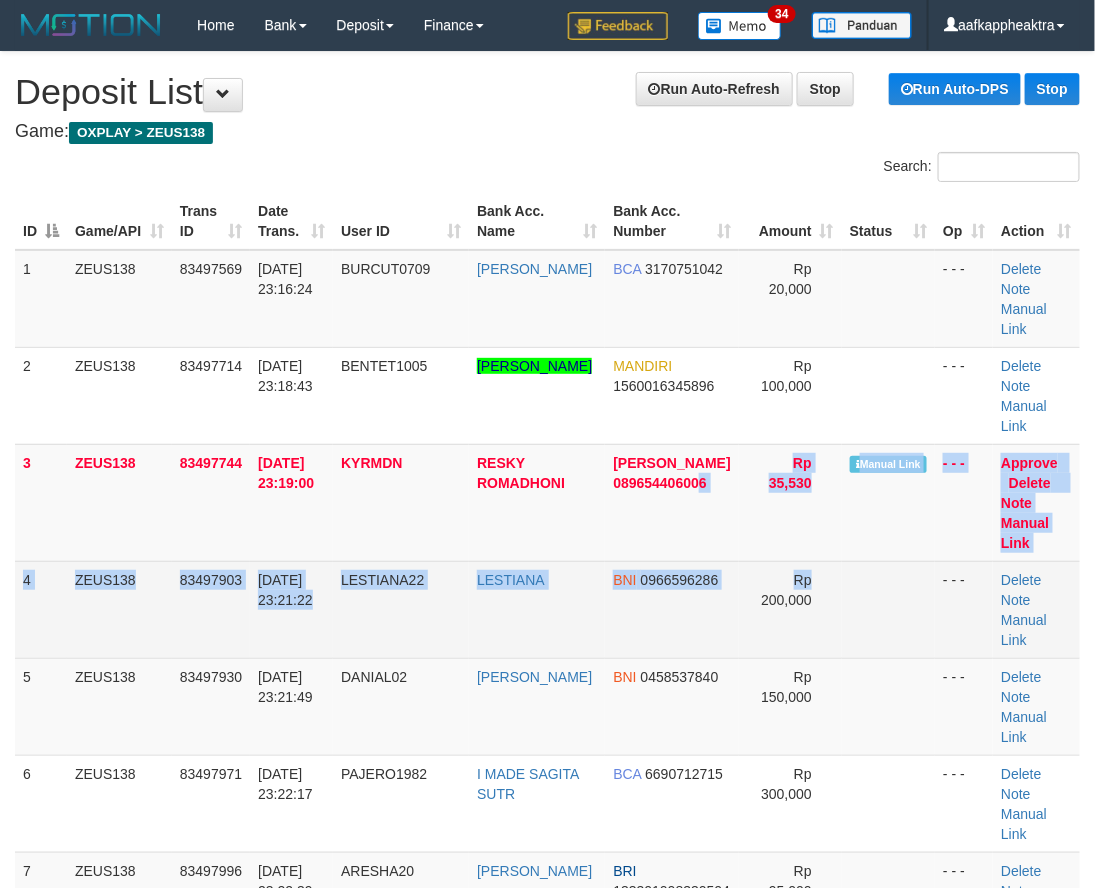 drag, startPoint x: 812, startPoint y: 538, endPoint x: 668, endPoint y: 538, distance: 144 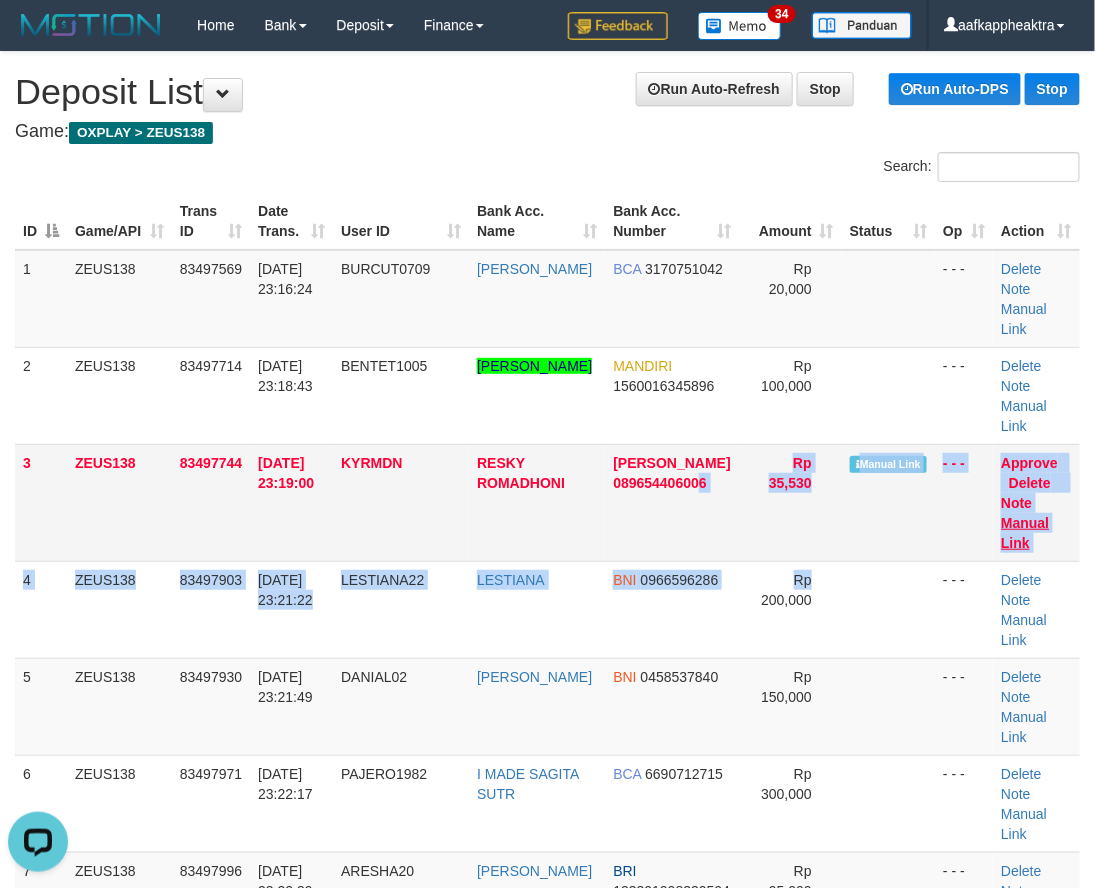 scroll, scrollTop: 0, scrollLeft: 0, axis: both 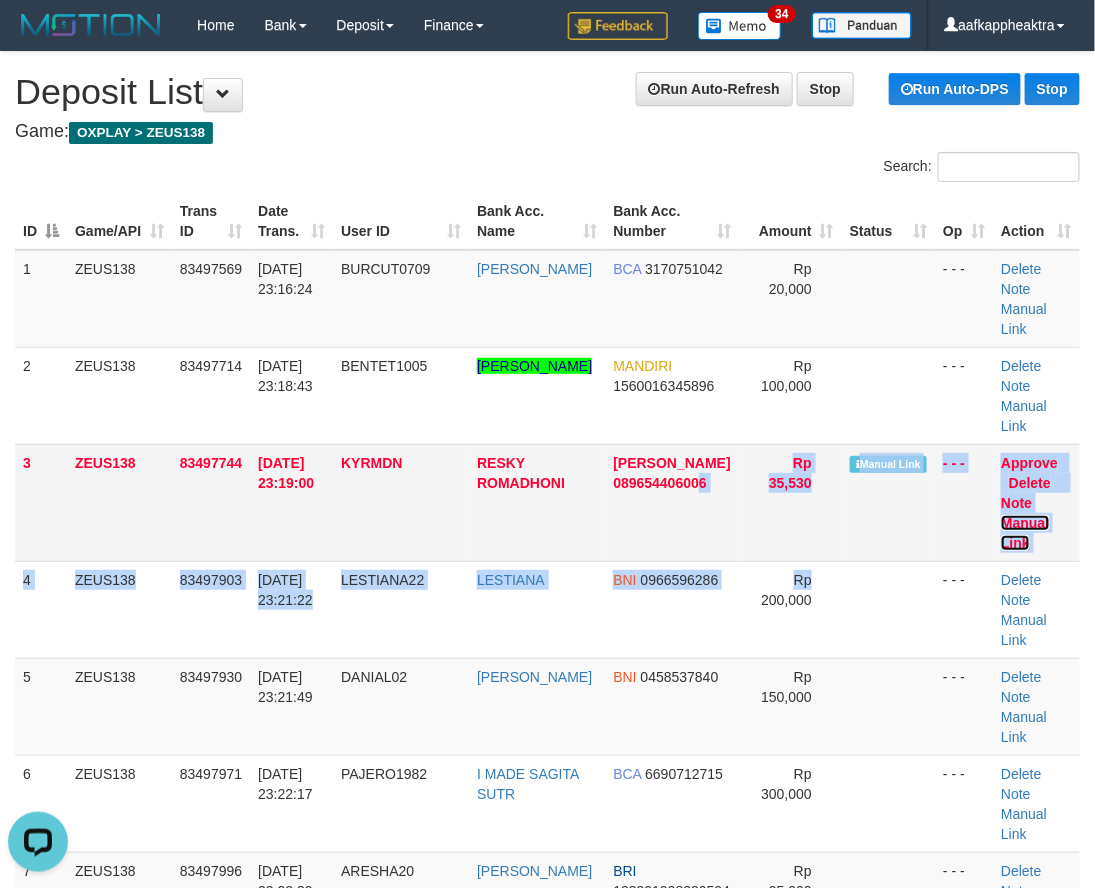 click on "Manual Link" at bounding box center (1025, 533) 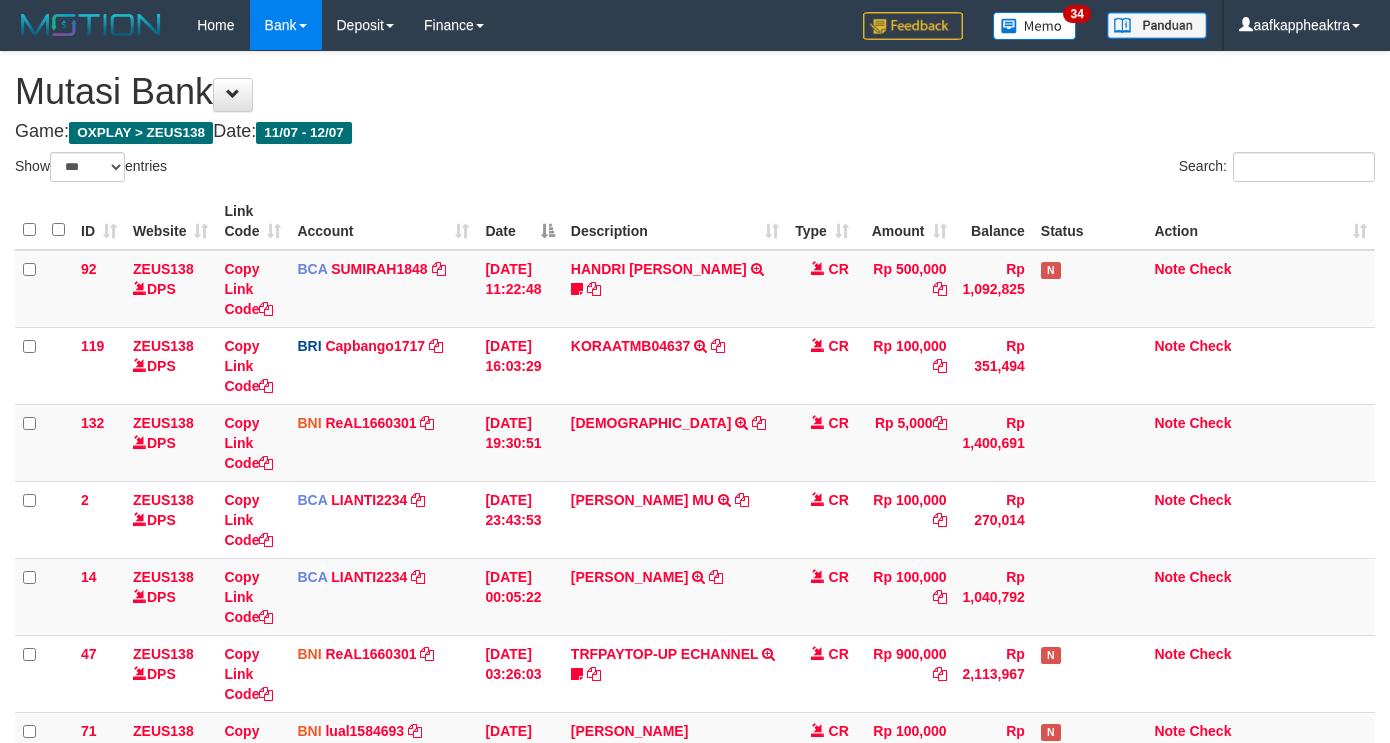 select on "***" 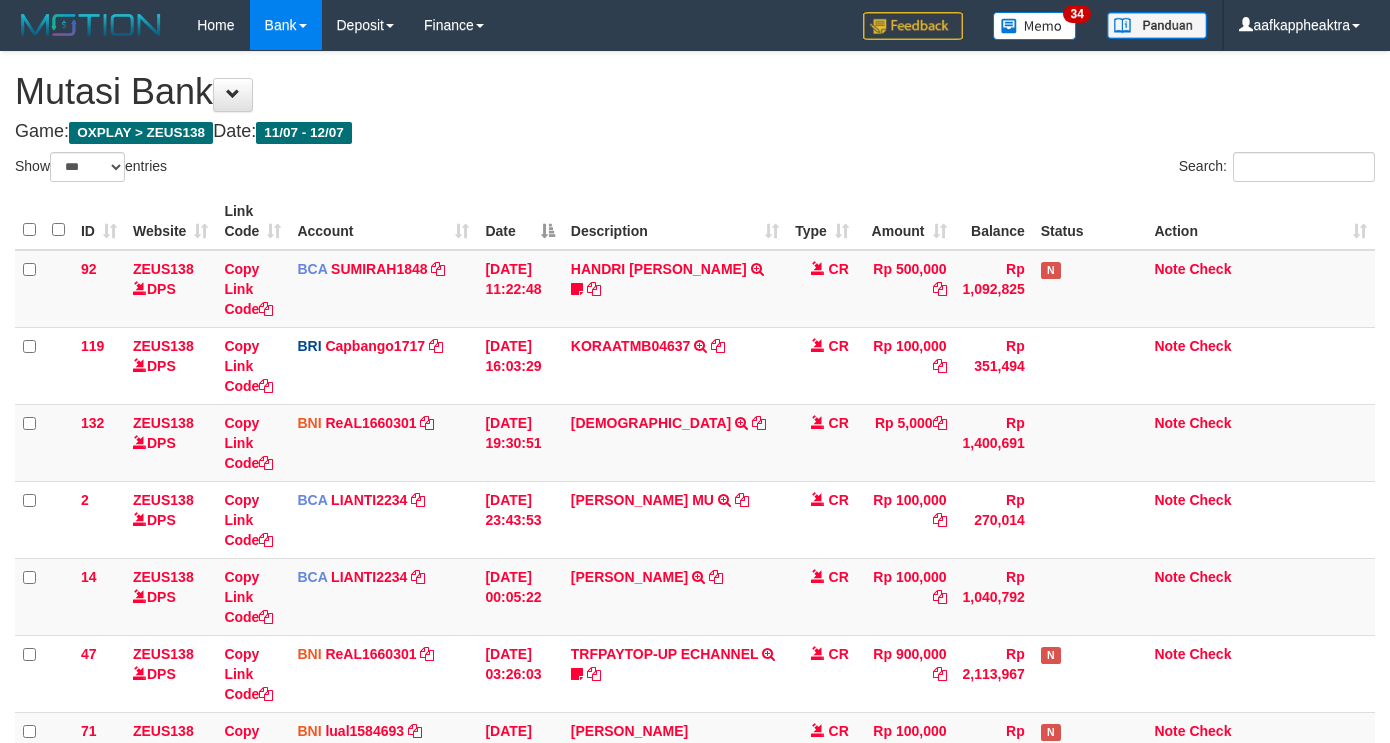 scroll, scrollTop: 605, scrollLeft: 0, axis: vertical 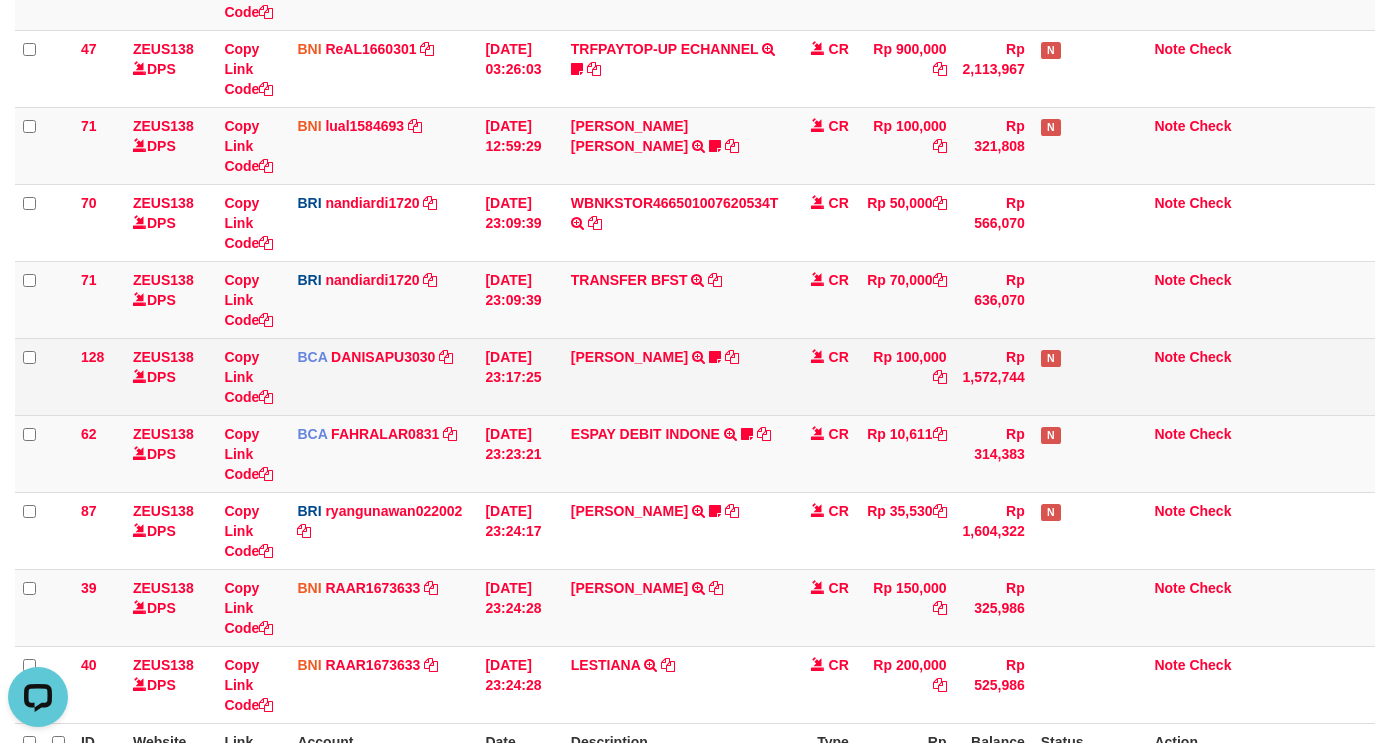 click on "92
ZEUS138    DPS
Copy Link Code
BCA
SUMIRAH1848
DPS
SUMIRAH
mutasi_20250711_4156 | 92
mutasi_20250711_4156 | 92
[DATE] 11:22:48
HANDRI [PERSON_NAME]            TRSF E-BANKING CR 1107/FTSCY/WS95031
500000.00HANDRI [PERSON_NAME]    Chen97
CR
Rp 500,000
Rp 1,092,825
N
Note
Check
119
ZEUS138    DPS
Copy Link Code
BRI
Capbango1717
DPS
HELMI" at bounding box center [695, 184] 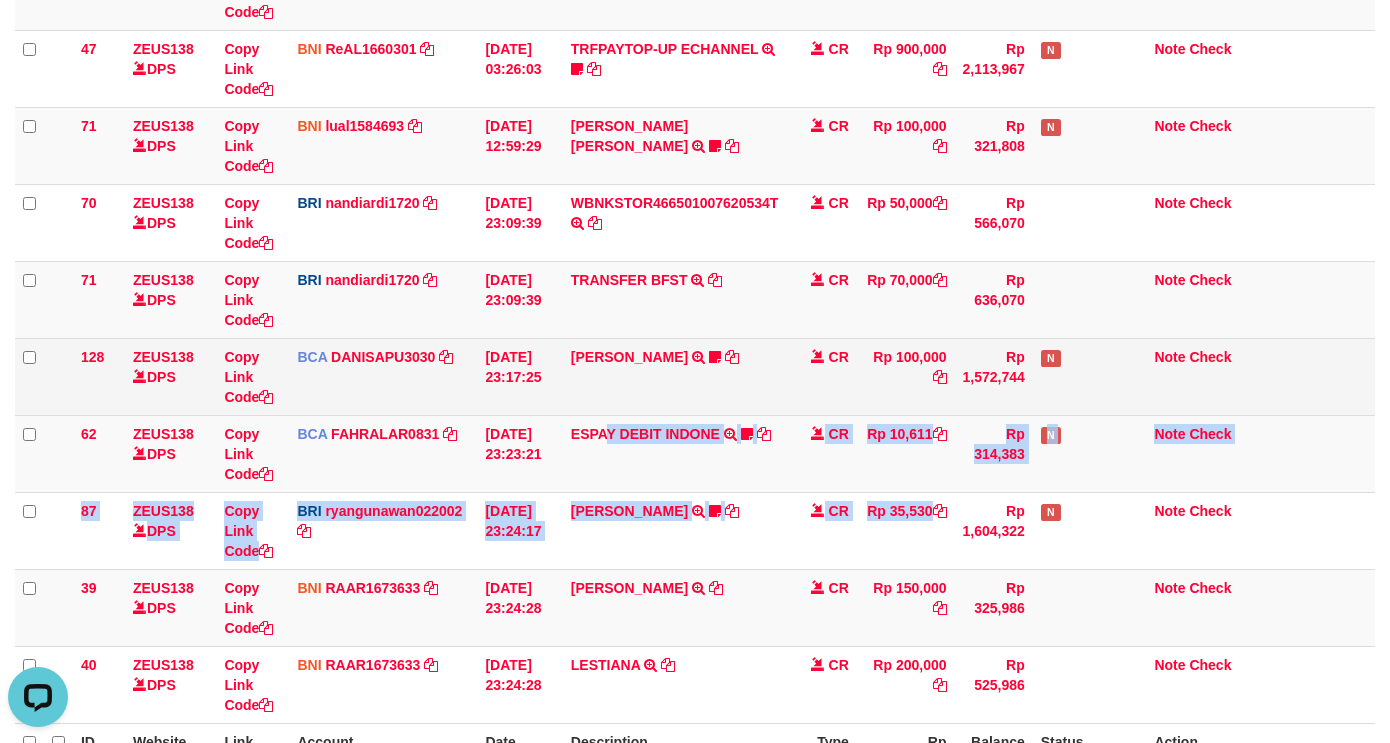 click on "92
ZEUS138    DPS
Copy Link Code
BCA
SUMIRAH1848
DPS
SUMIRAH
mutasi_20250711_4156 | 92
mutasi_20250711_4156 | 92
[DATE] 11:22:48
HANDRI [PERSON_NAME]            TRSF E-BANKING CR 1107/FTSCY/WS95031
500000.00HANDRI [PERSON_NAME]    Chen97
CR
Rp 500,000
Rp 1,092,825
N
Note
Check
119
ZEUS138    DPS
Copy Link Code
BRI
Capbango1717
DPS
HELMI" at bounding box center (695, 184) 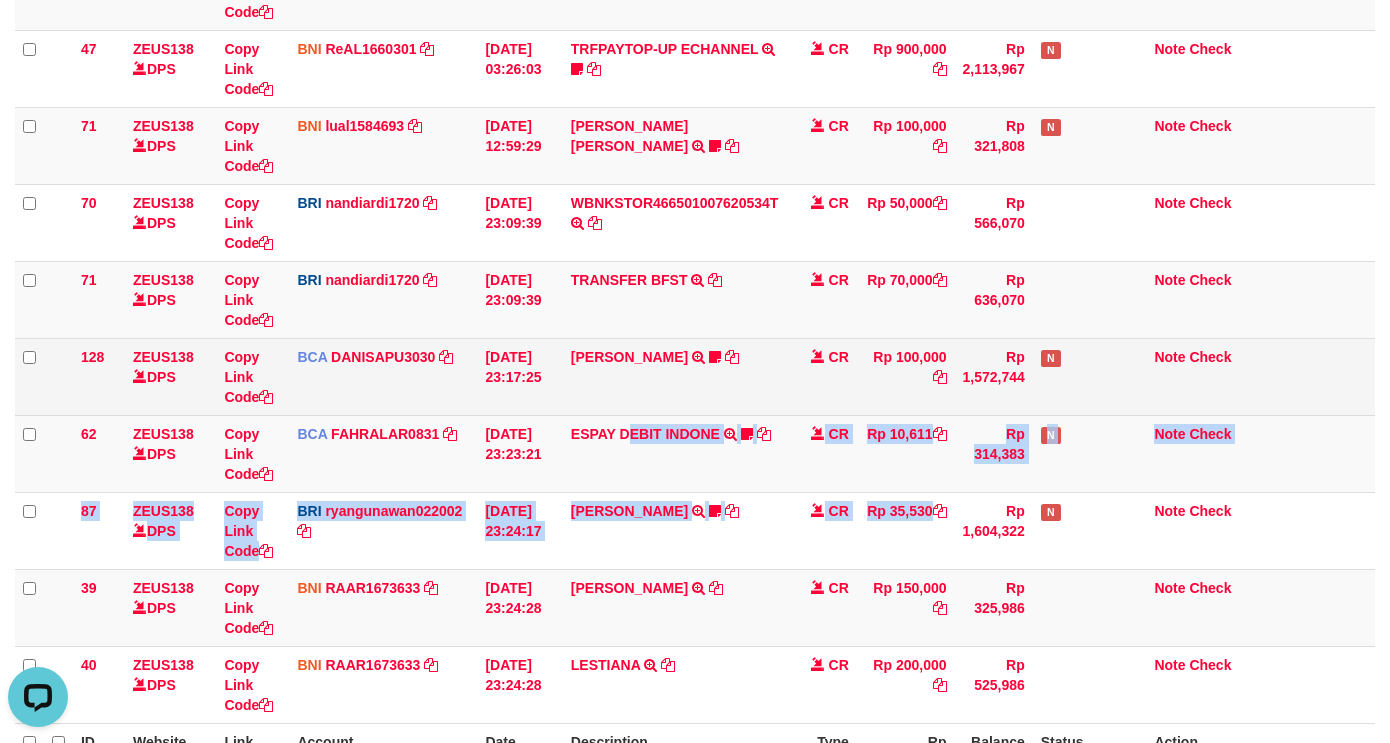 drag, startPoint x: 924, startPoint y: 293, endPoint x: 874, endPoint y: 373, distance: 94.33981 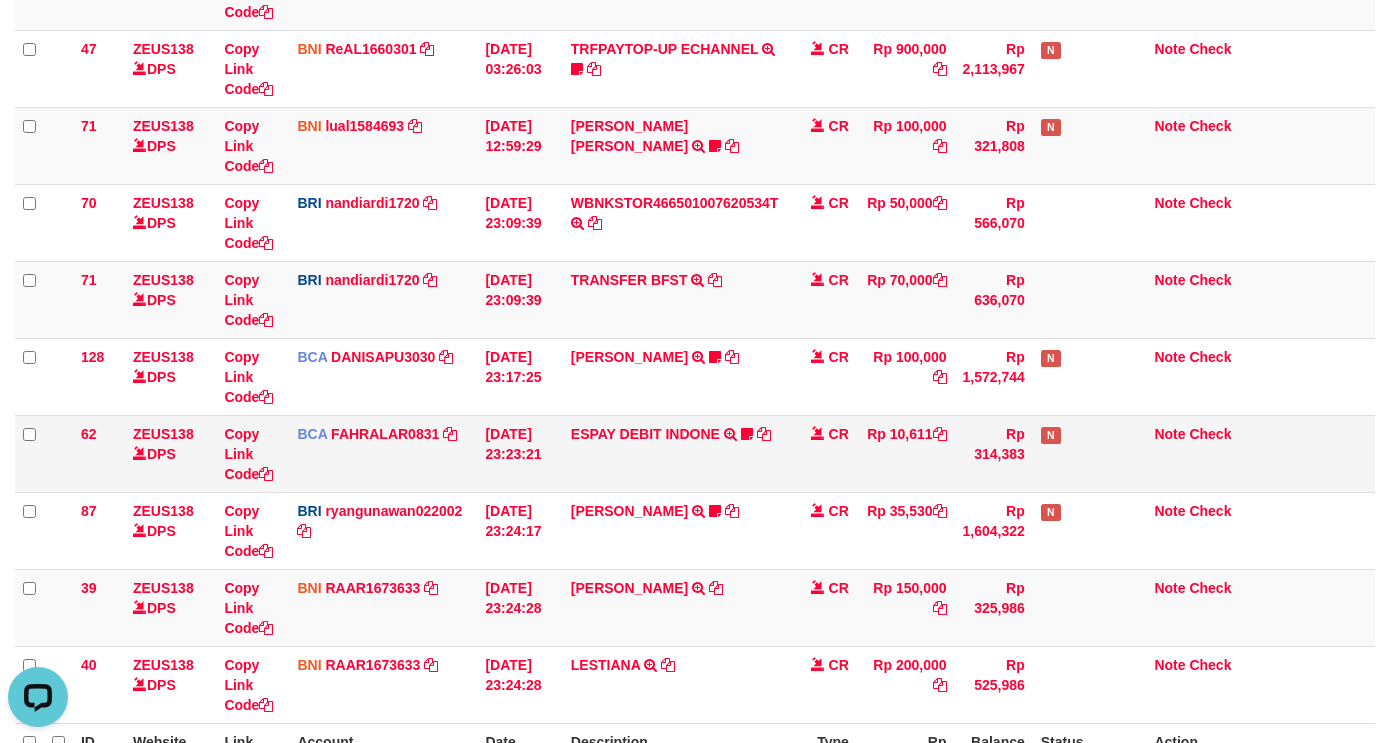 drag, startPoint x: 443, startPoint y: 465, endPoint x: 952, endPoint y: 416, distance: 511.35312 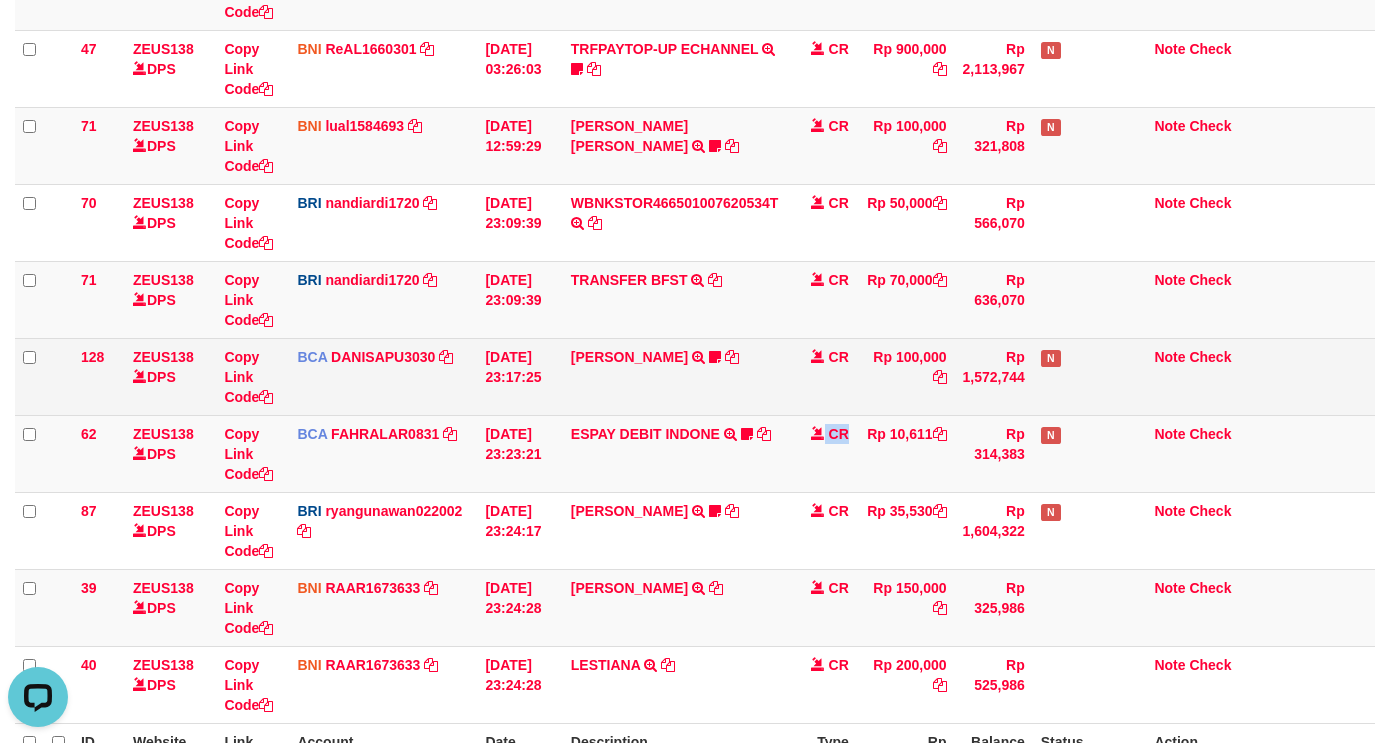 drag, startPoint x: 818, startPoint y: 448, endPoint x: 940, endPoint y: 354, distance: 154.01299 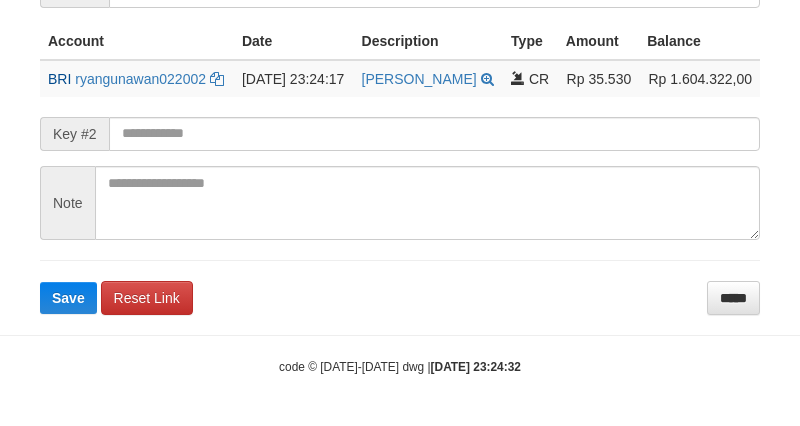 scroll, scrollTop: 500, scrollLeft: 0, axis: vertical 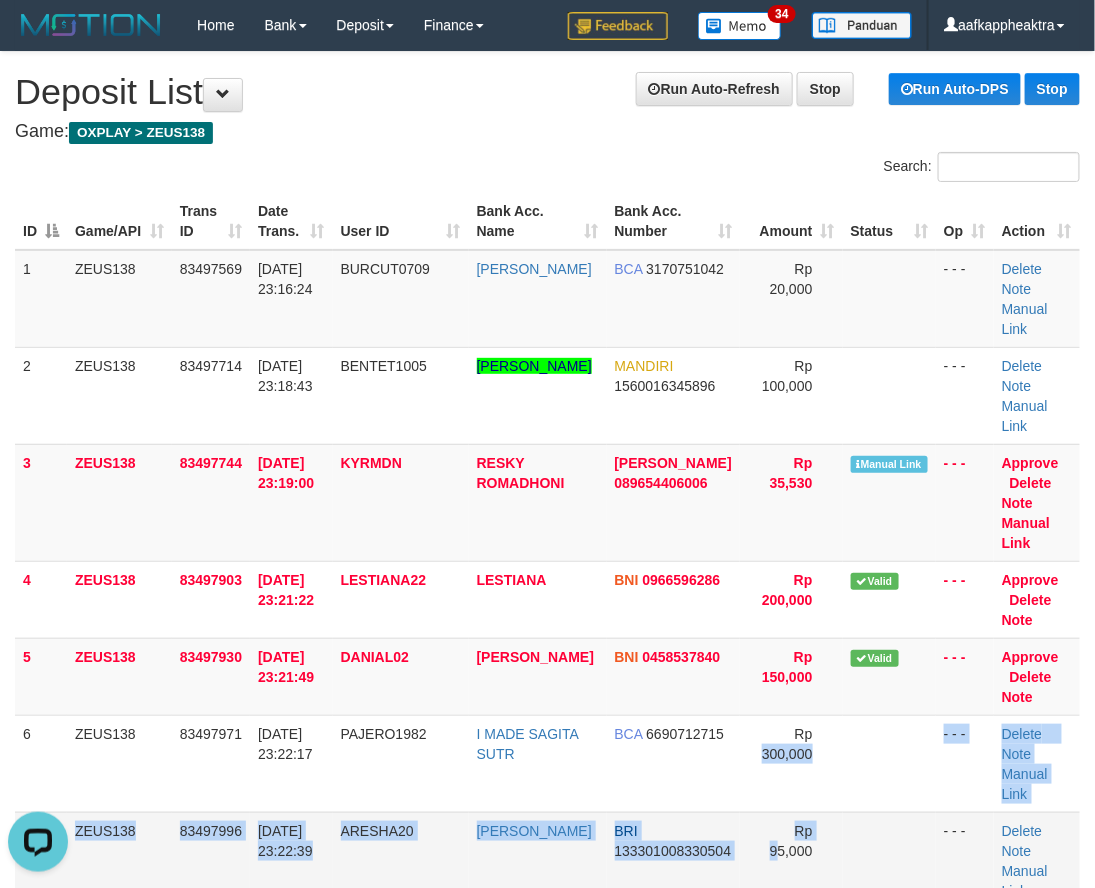 click on "1
ZEUS138
83497569
12/07/2025 23:16:24
BURCUT0709
MALIK FAHAD
BCA
3170751042
Rp 20,000
- - -
Delete
Note
Manual Link
2
ZEUS138
83497714
12/07/2025 23:18:43
BENTET1005
MUHAMAD RIZKY FAUZY
MANDIRI
1560016345896
Rp 100,000
- - -
Delete
Note
Manual Link" at bounding box center (547, 725) 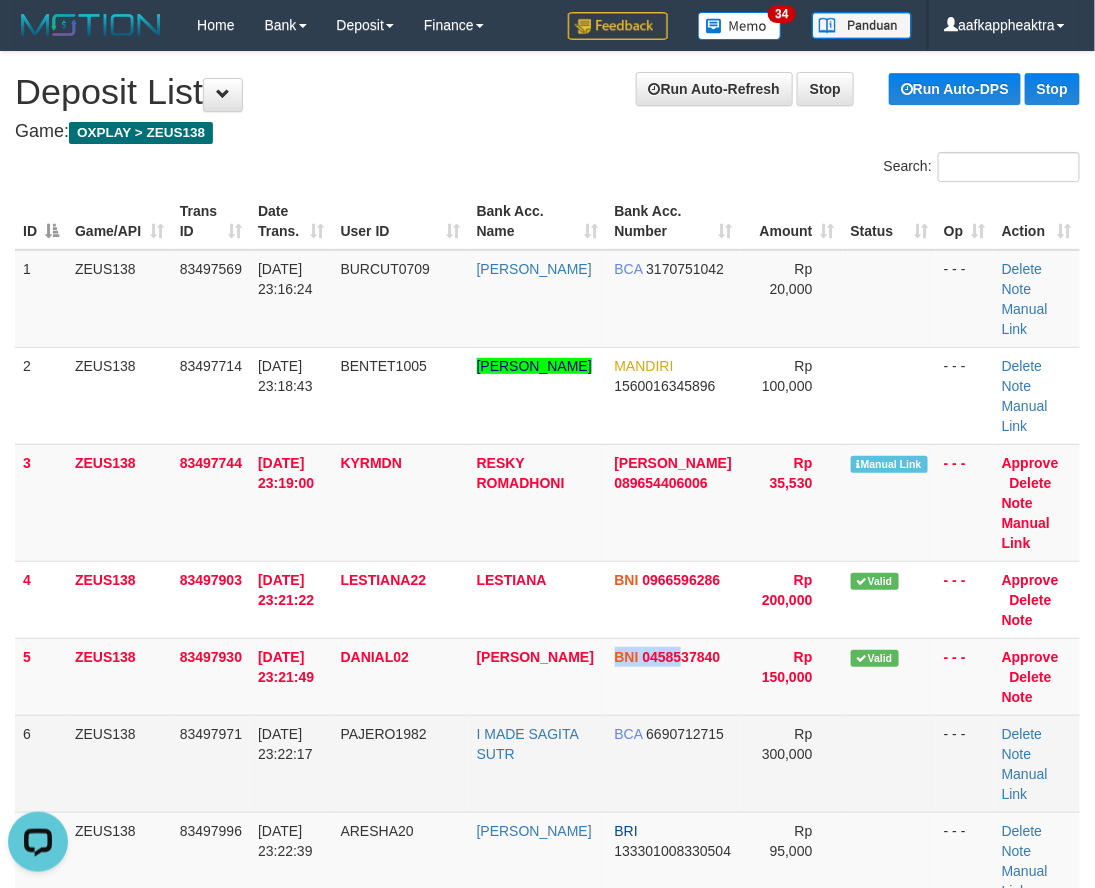 drag, startPoint x: 668, startPoint y: 623, endPoint x: 315, endPoint y: 720, distance: 366.0847 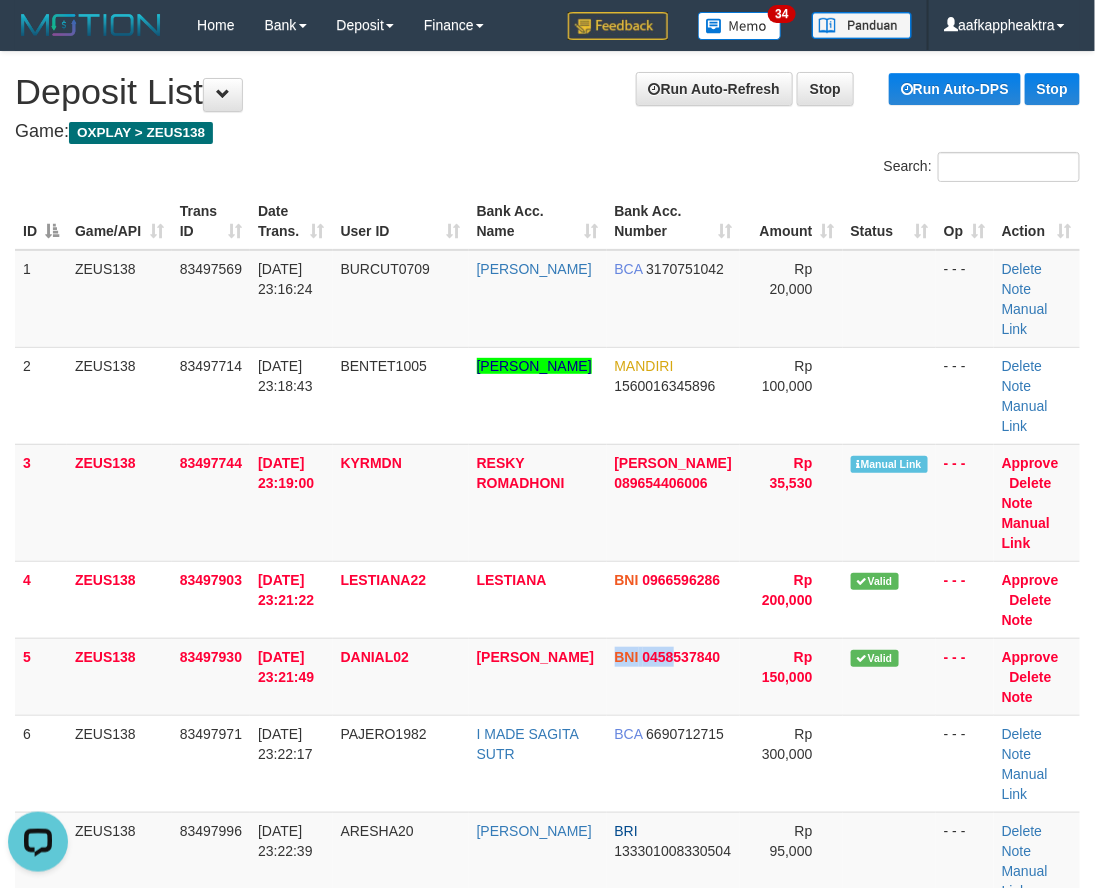 drag, startPoint x: 315, startPoint y: 720, endPoint x: -106, endPoint y: 715, distance: 421.0297 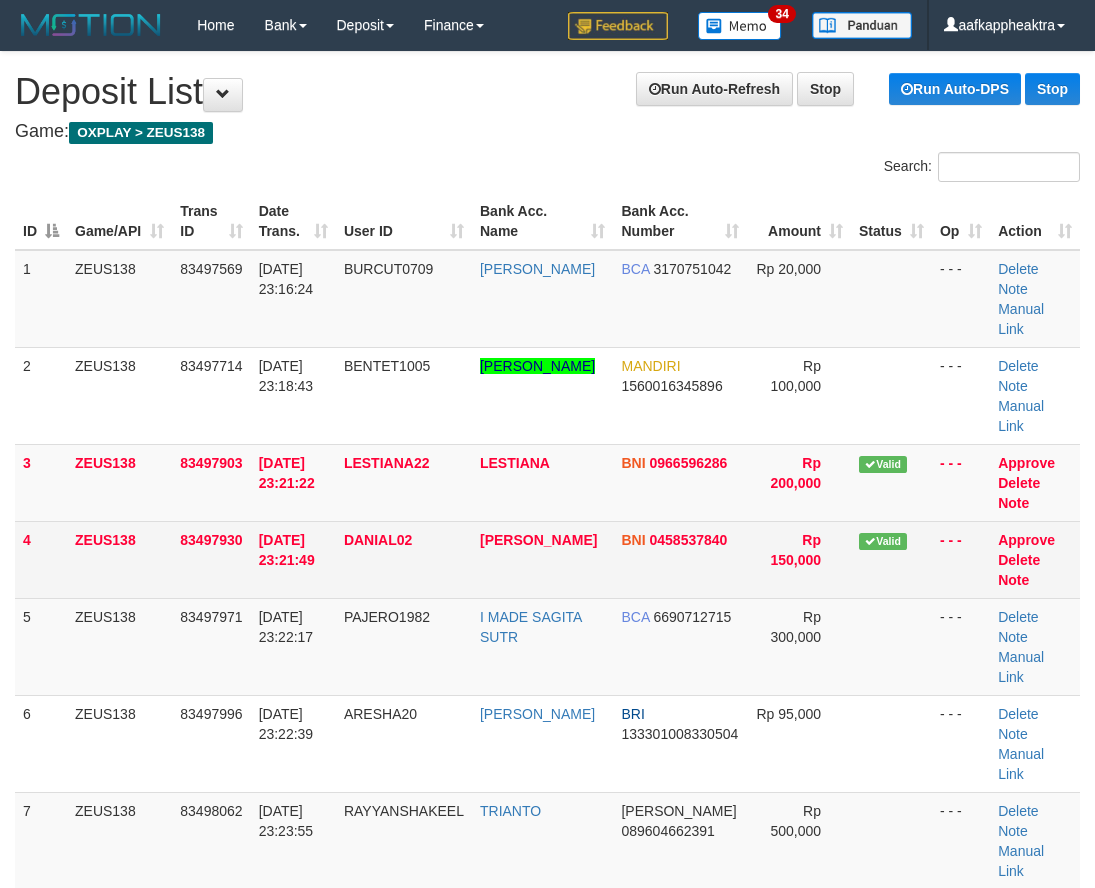 scroll, scrollTop: 0, scrollLeft: 0, axis: both 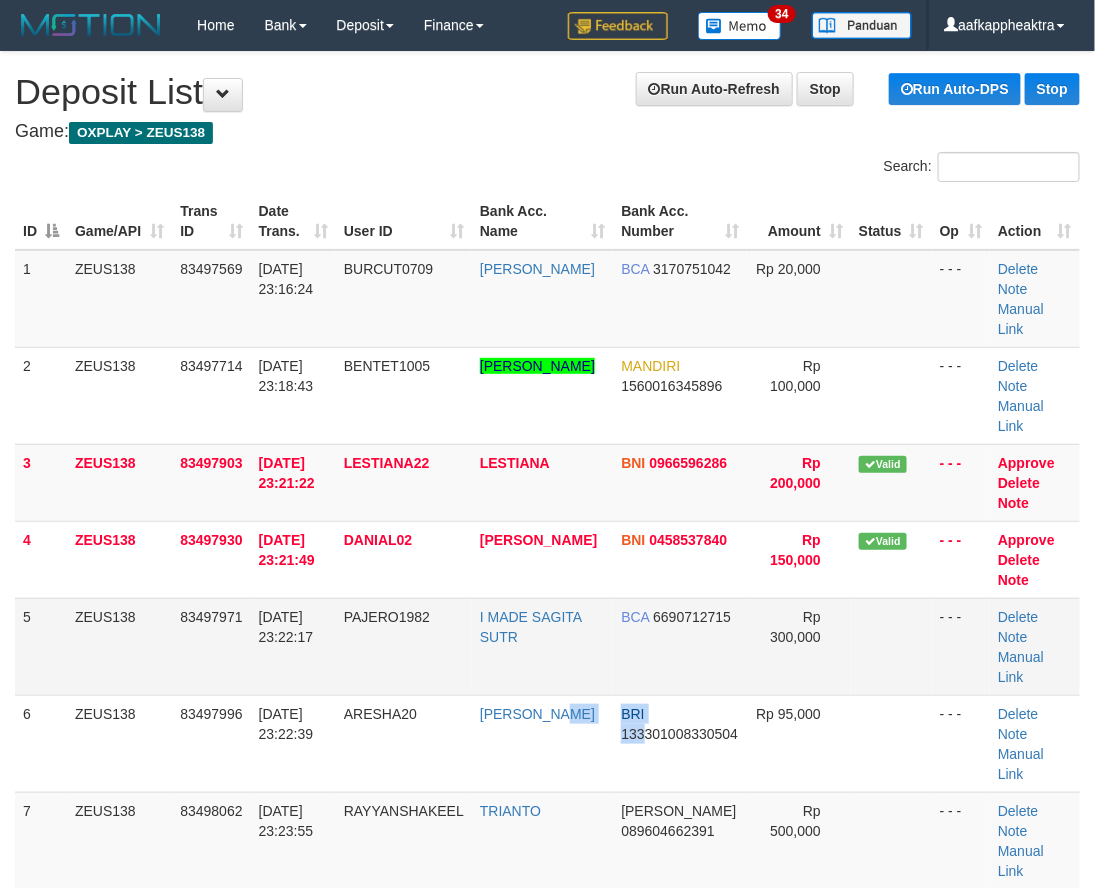 drag, startPoint x: 562, startPoint y: 700, endPoint x: 467, endPoint y: 631, distance: 117.413795 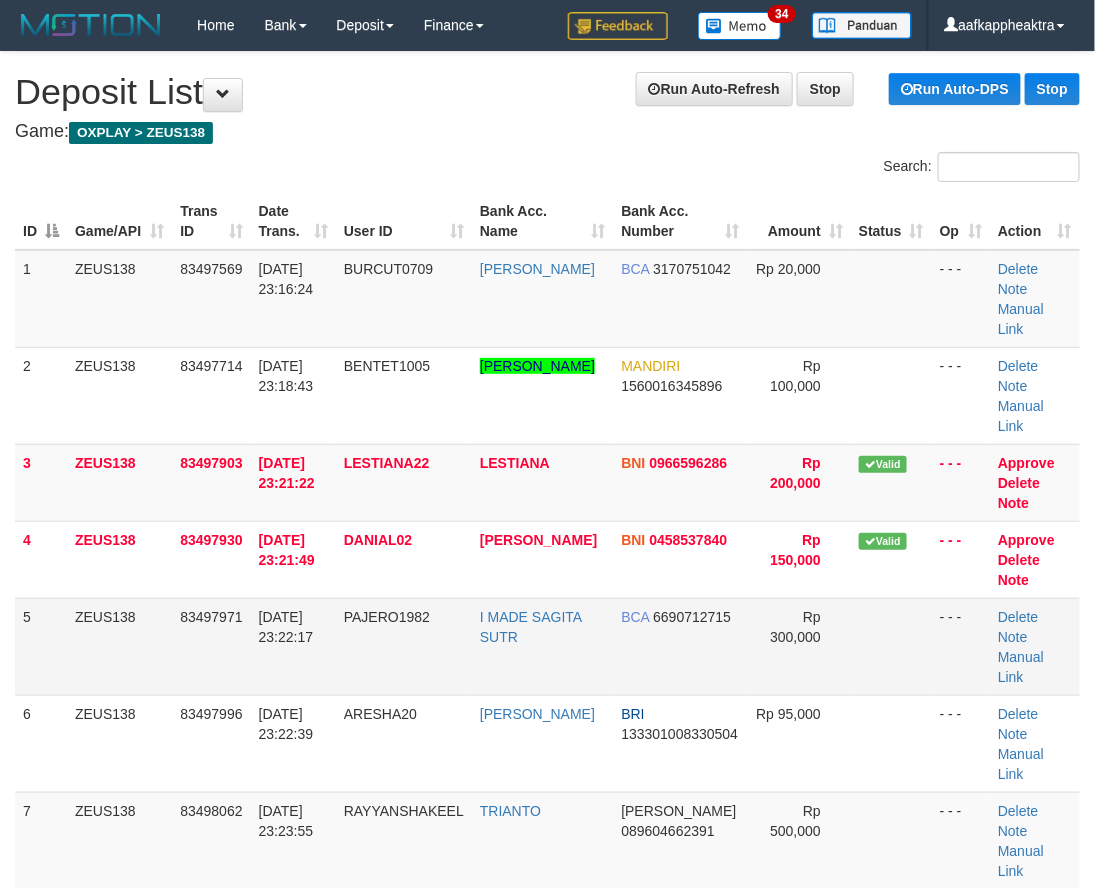 click on "I MADE SAGITA SUTR" at bounding box center [542, 646] 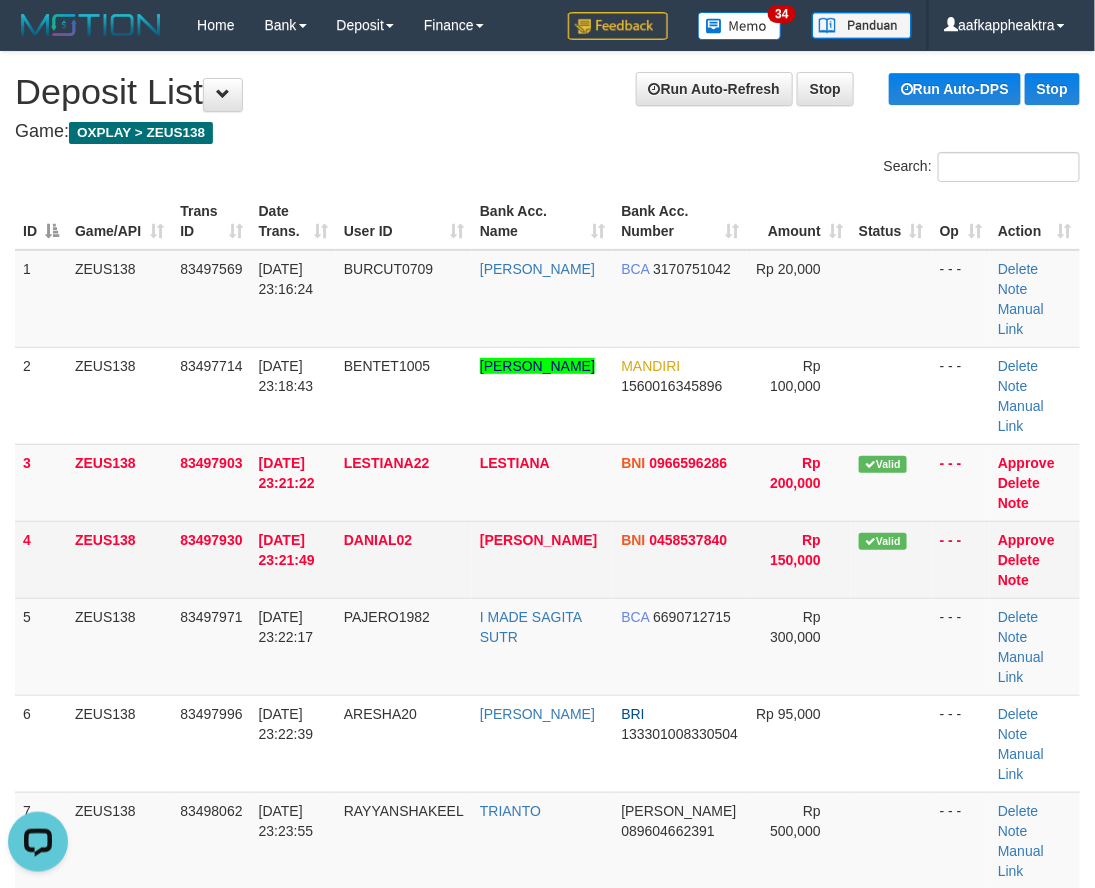 scroll, scrollTop: 0, scrollLeft: 0, axis: both 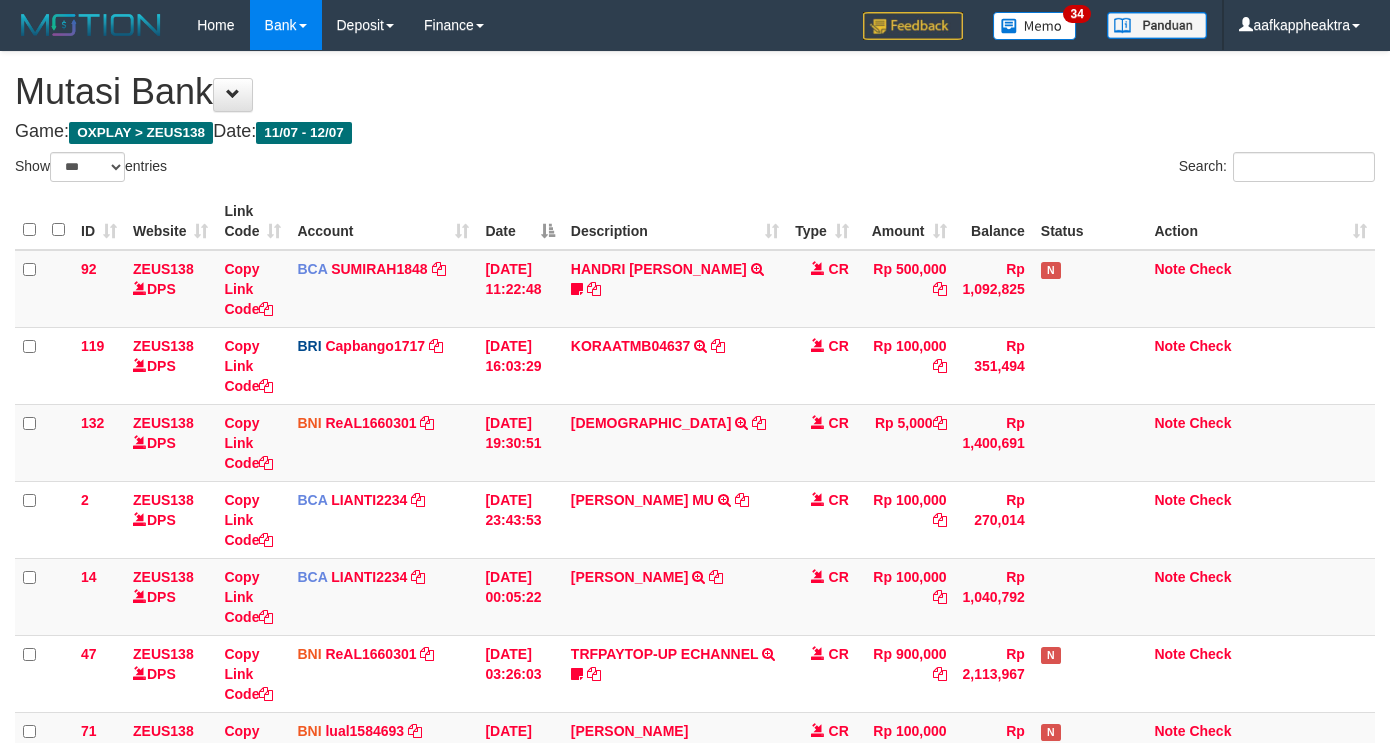 select on "***" 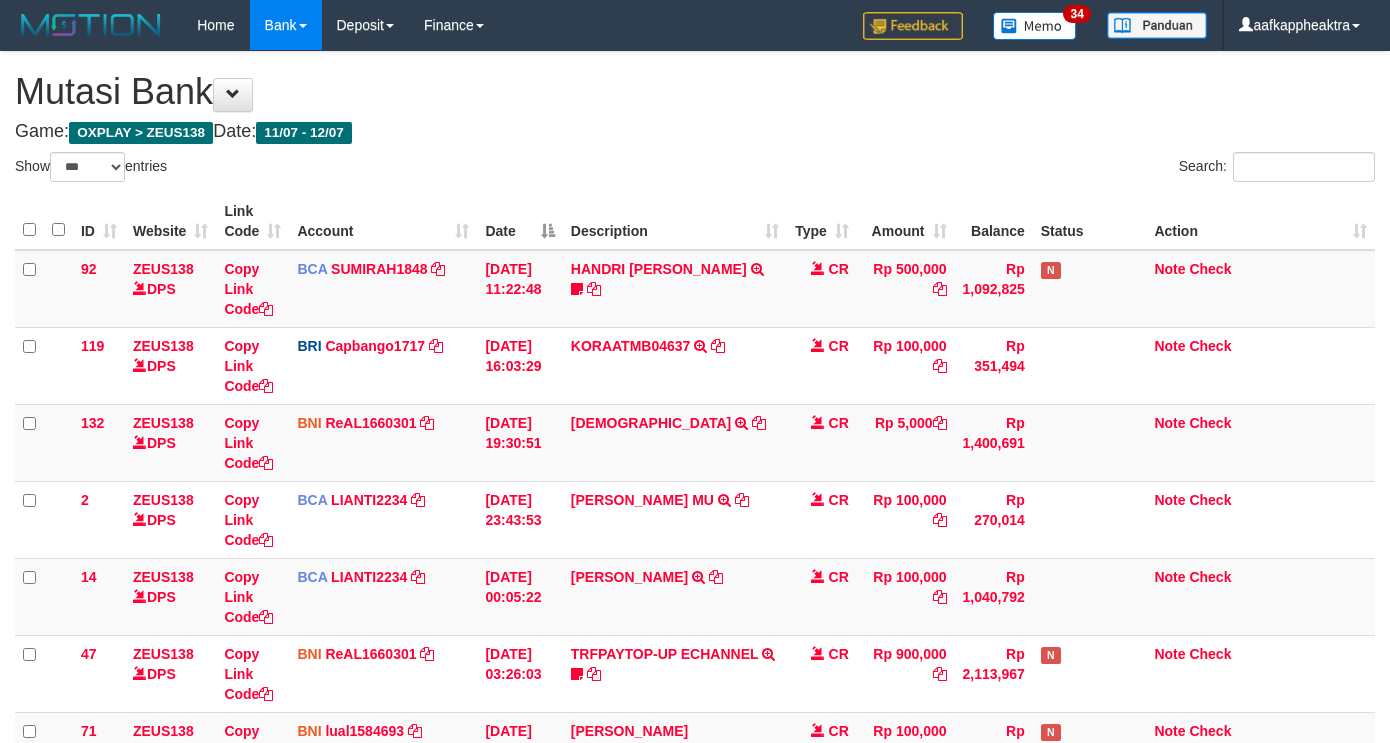 scroll, scrollTop: 605, scrollLeft: 0, axis: vertical 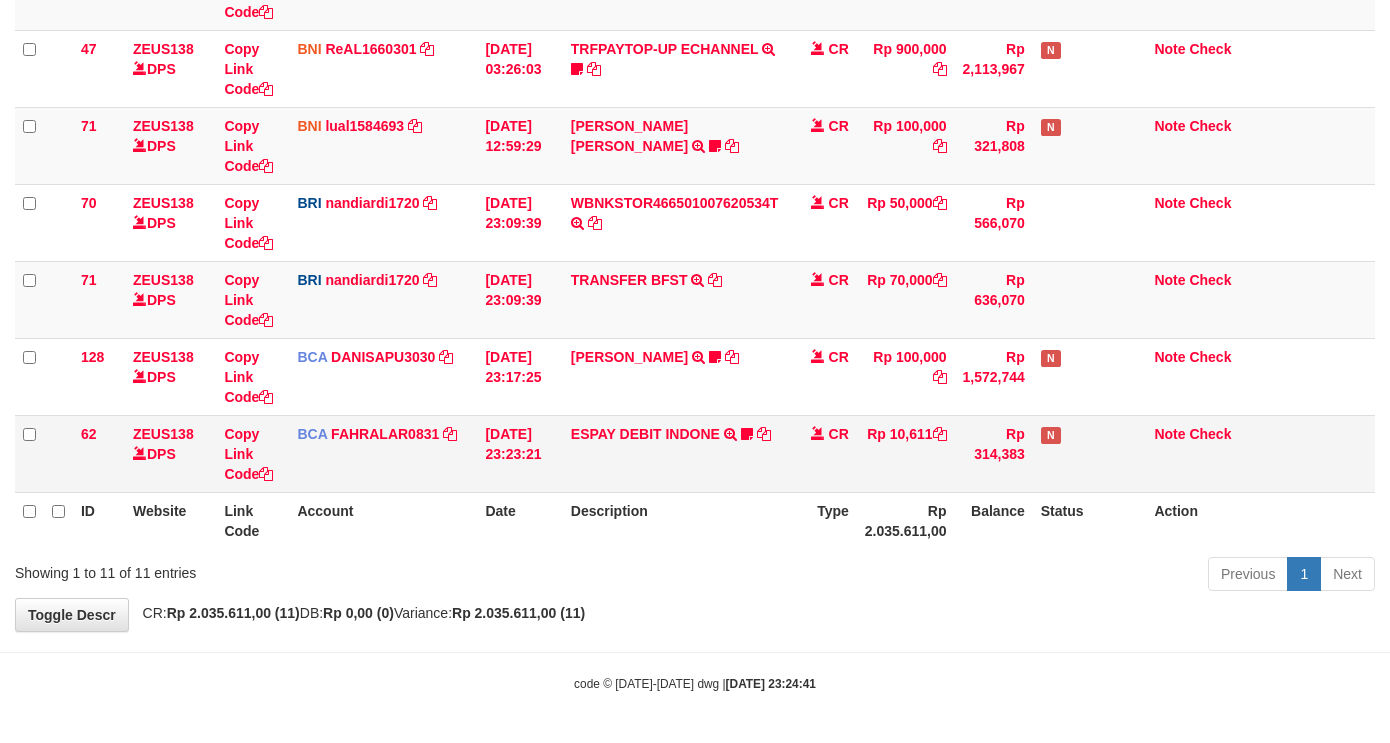 click on "ID Website Link Code Account Date Description Type Amount Balance Status Action
92
ZEUS138    DPS
Copy Link Code
BCA
SUMIRAH1848
DPS
SUMIRAH
mutasi_20250711_4156 | 92
mutasi_20250711_4156 | 92
[DATE] 11:22:48
HANDRI [PERSON_NAME]            TRSF E-BANKING CR 1107/FTSCY/WS95031
500000.00HANDRI [PERSON_NAME]    Chen97
CR
Rp 500,000
Rp 1,092,825
N
Note
Check
119
ZEUS138    DPS
Copy Link Code
BRI" at bounding box center [695, 68] 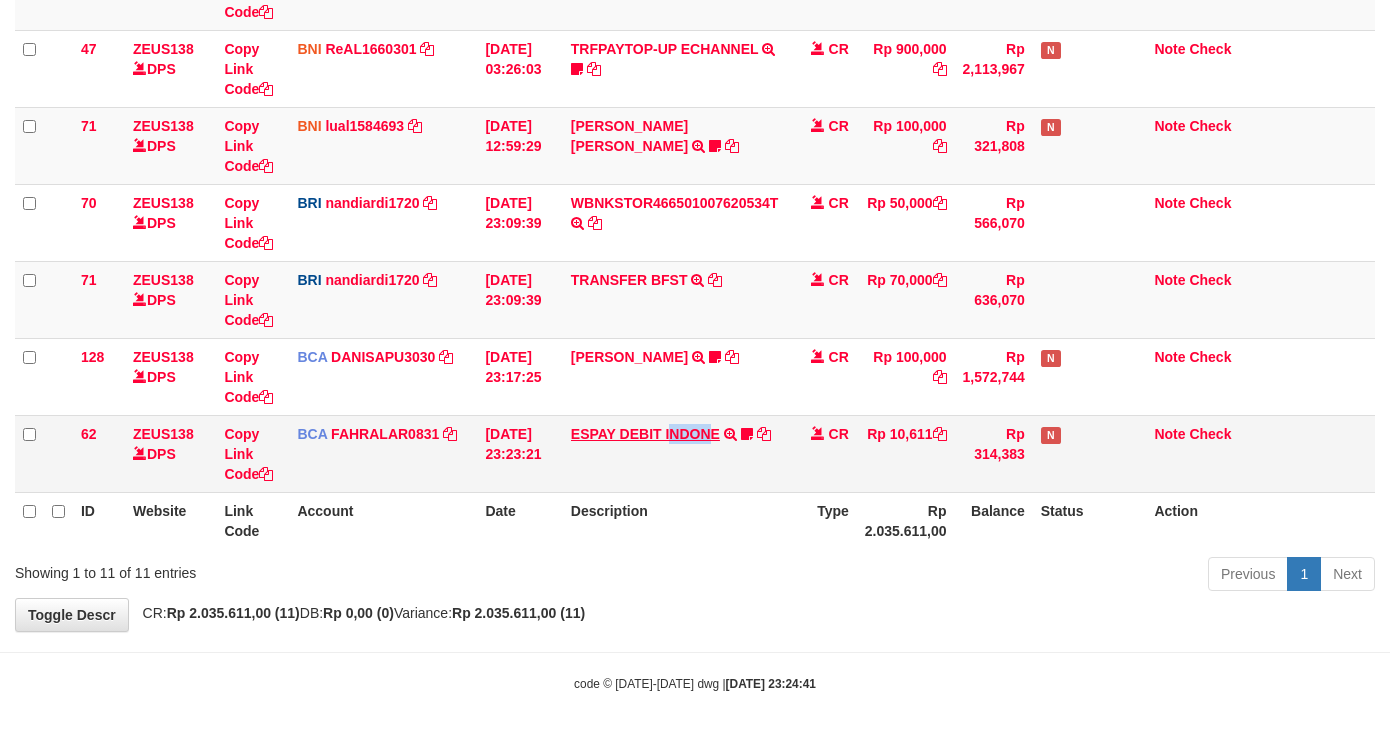 click on "ESPAY DEBIT INDONE            TRSF E-BANKING CR 1207/FTSCY/WS95051
10611.002025071287764112 TRFDN-HAMDI
ESPAY DEBIT INDONE    PARKIT457" at bounding box center (675, 453) 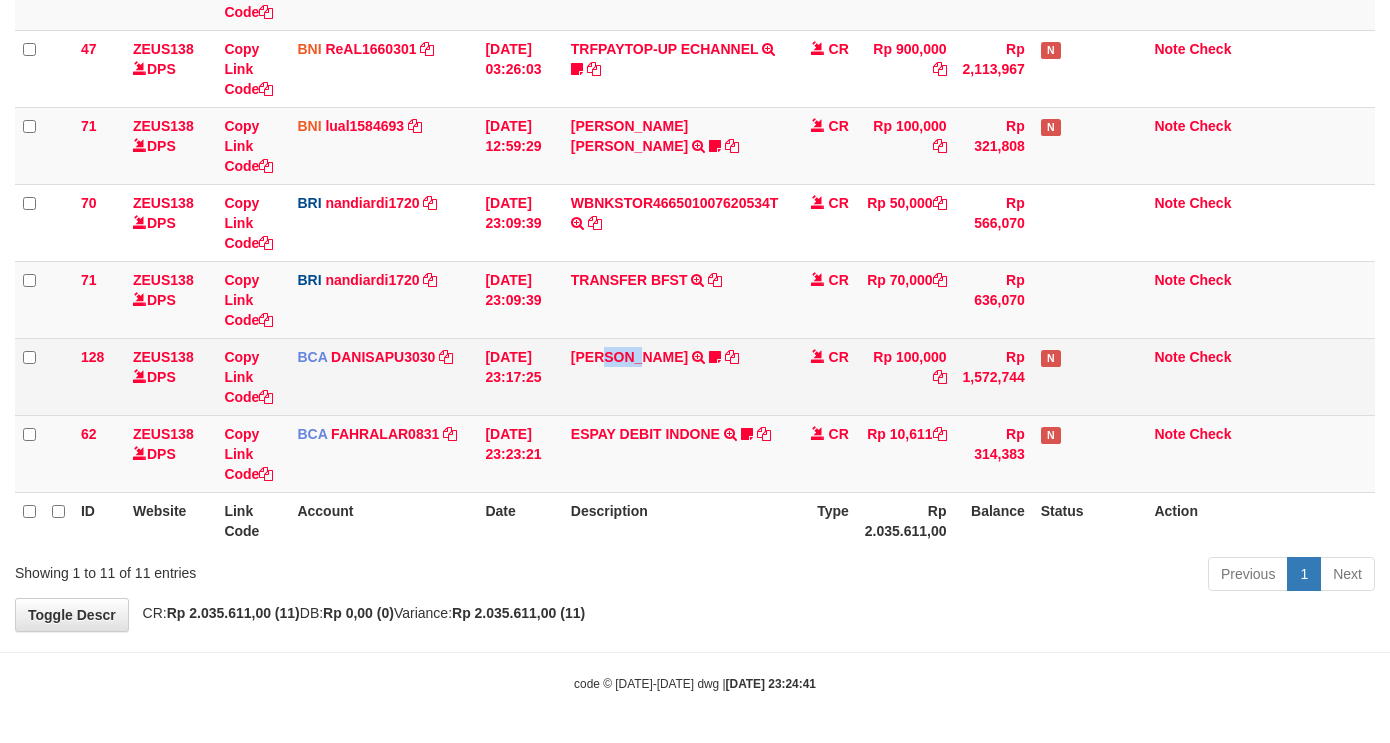 click on "ALDY WIJAYA            TRSF E-BANKING CR 1207/FTSCY/WS95031
100000.00ALDY WIJAYA    NIGHT999" at bounding box center [675, 376] 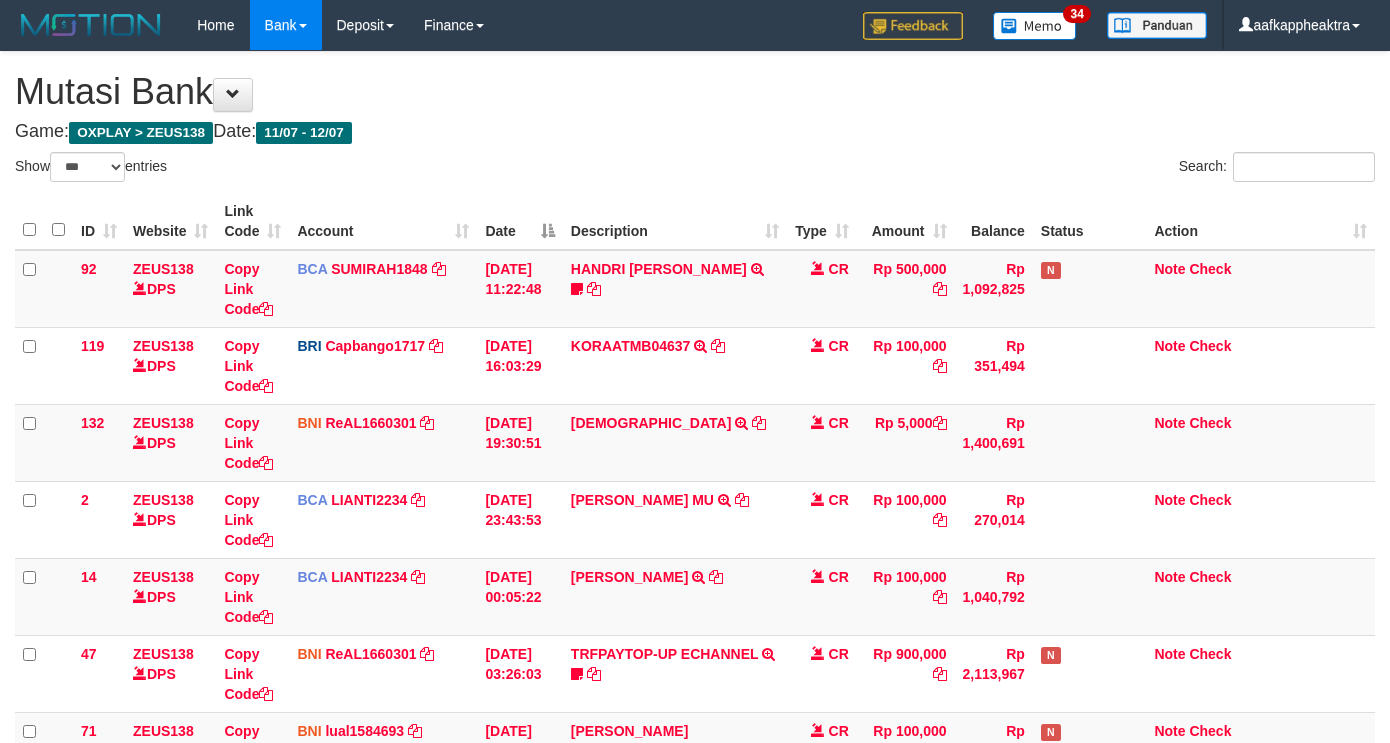 select on "***" 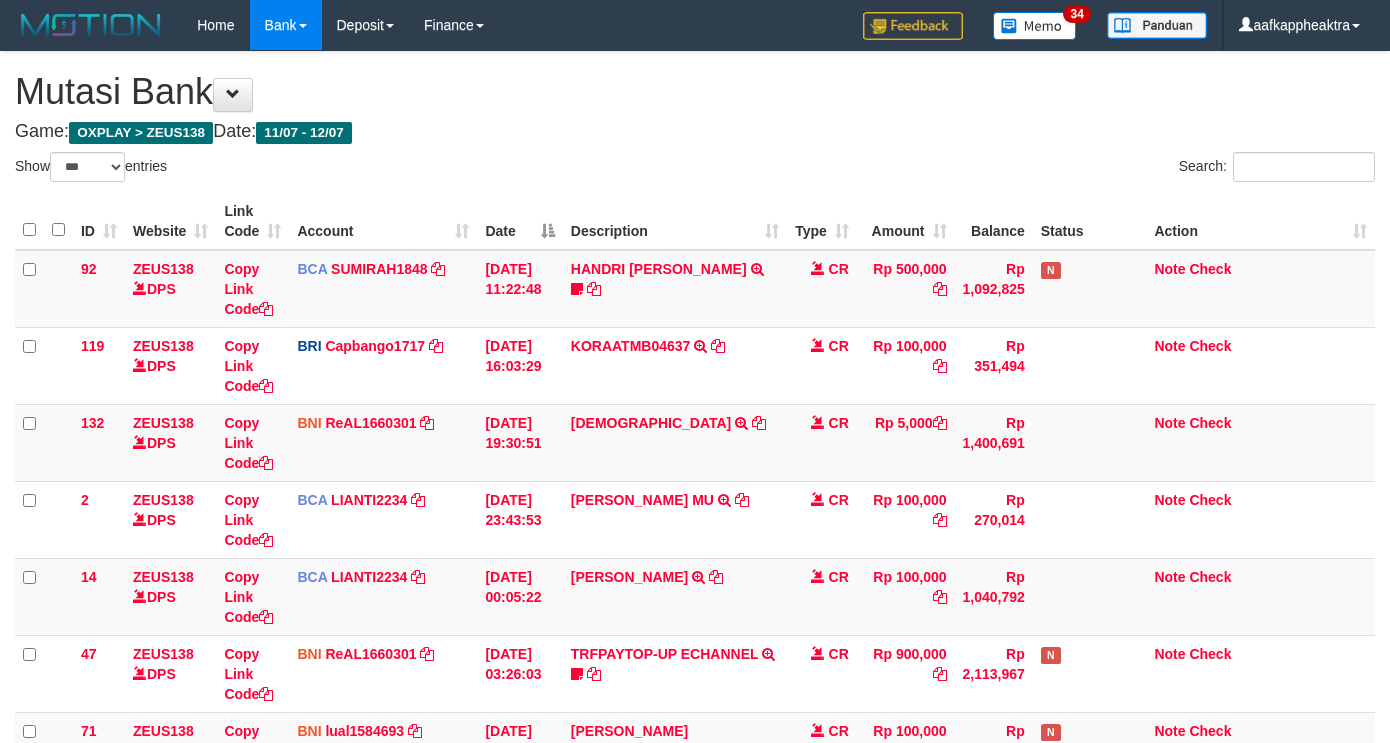 scroll, scrollTop: 296, scrollLeft: 0, axis: vertical 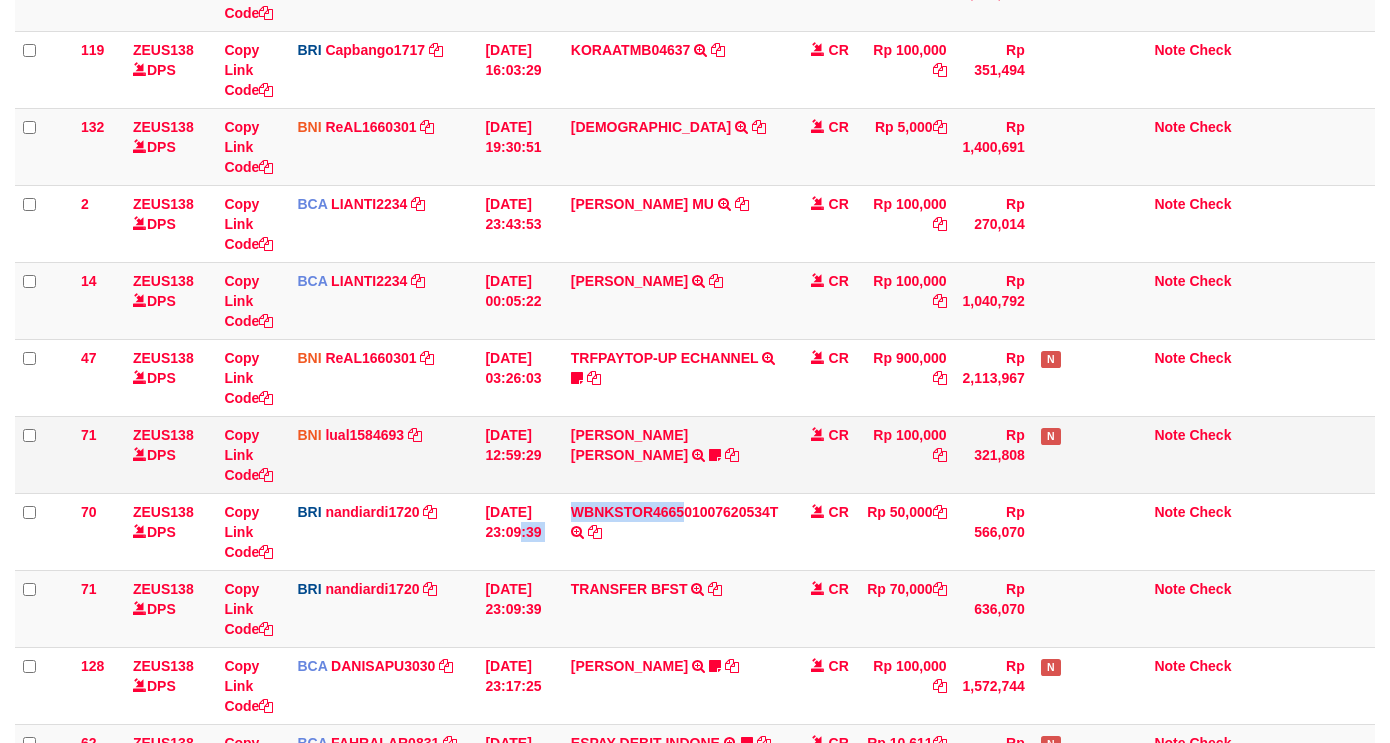 drag, startPoint x: 528, startPoint y: 537, endPoint x: 1035, endPoint y: 415, distance: 521.472 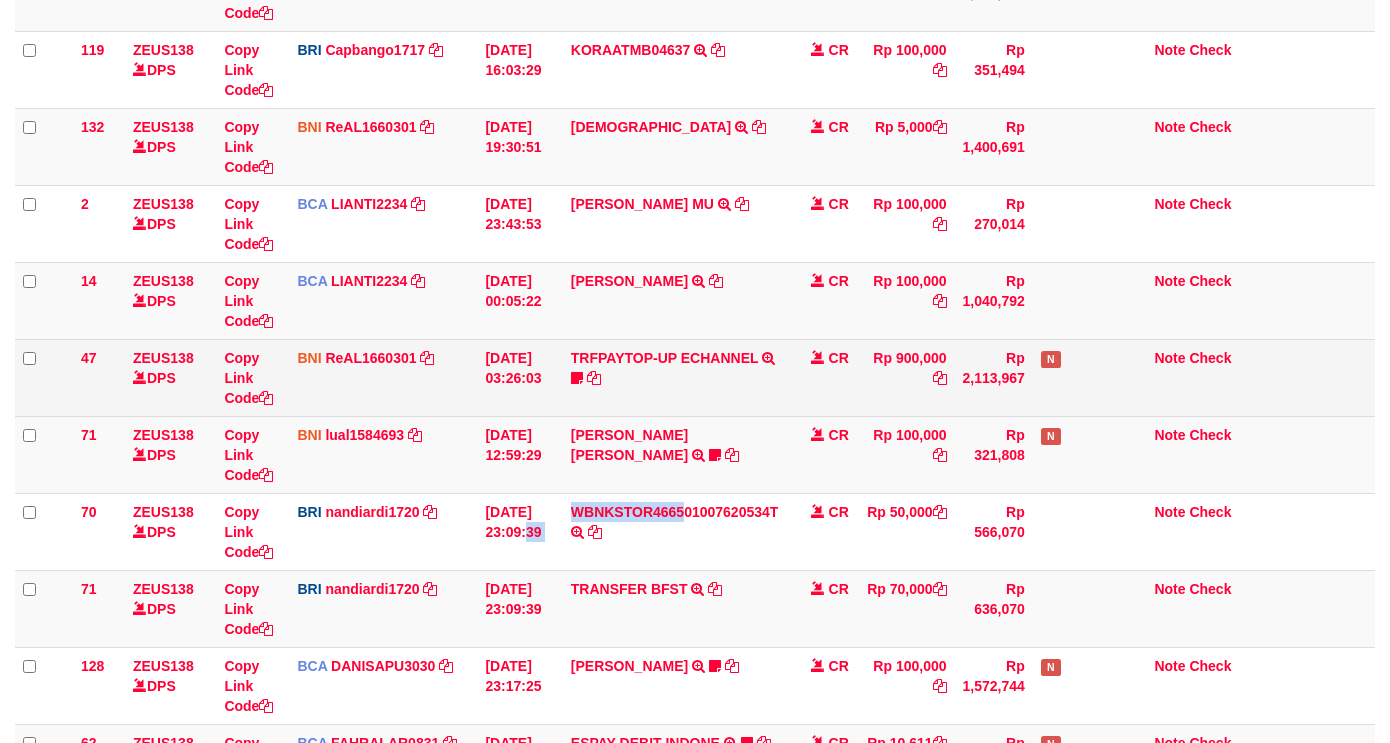 click on "92
ZEUS138    DPS
Copy Link Code
BCA
SUMIRAH1848
DPS
SUMIRAH
mutasi_20250711_4156 | 92
mutasi_20250711_4156 | 92
[DATE] 11:22:48
HANDRI [PERSON_NAME]            TRSF E-BANKING CR 1107/FTSCY/WS95031
500000.00HANDRI [PERSON_NAME]    Chen97
CR
Rp 500,000
Rp 1,092,825
N
Note
Check
119
ZEUS138    DPS
Copy Link Code
BRI
Capbango1717
DPS
HELMI
mutasi_20250711_2435 | 119" at bounding box center (695, 378) 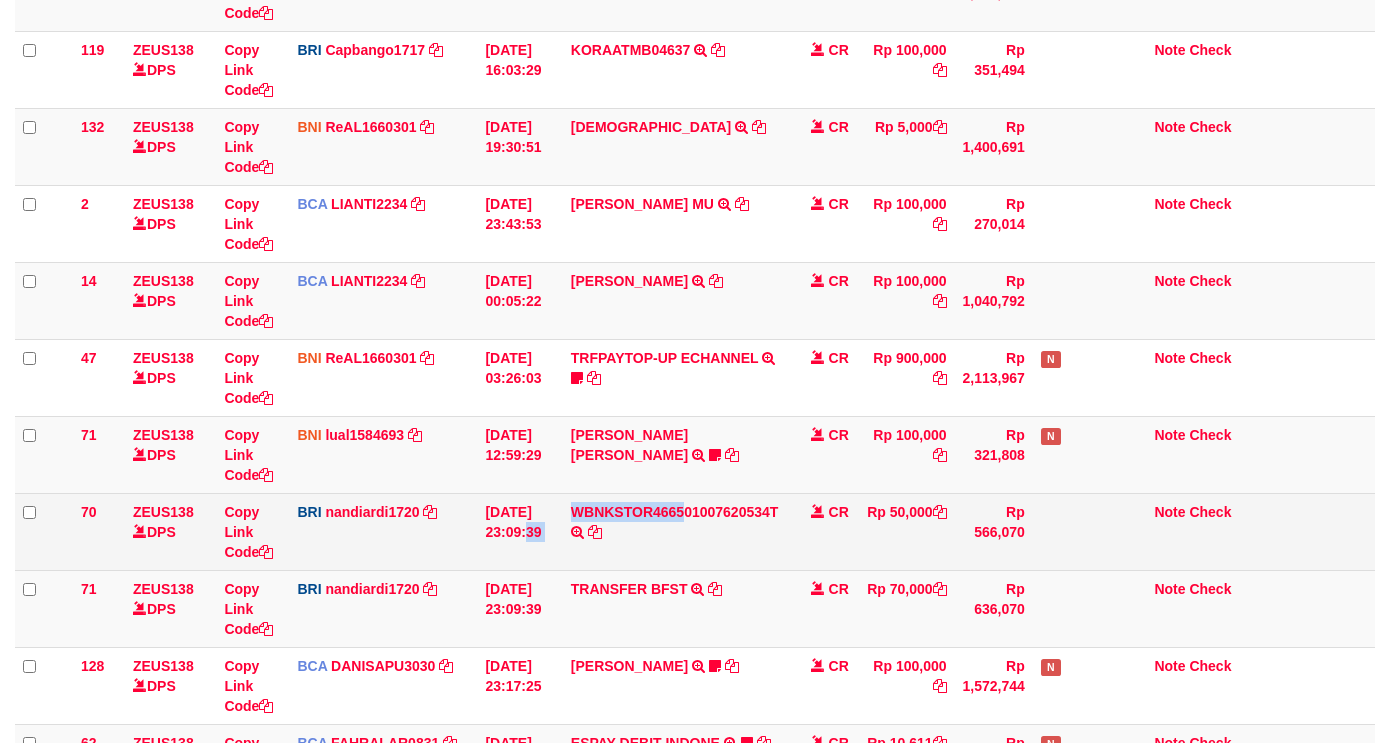 scroll, scrollTop: 444, scrollLeft: 0, axis: vertical 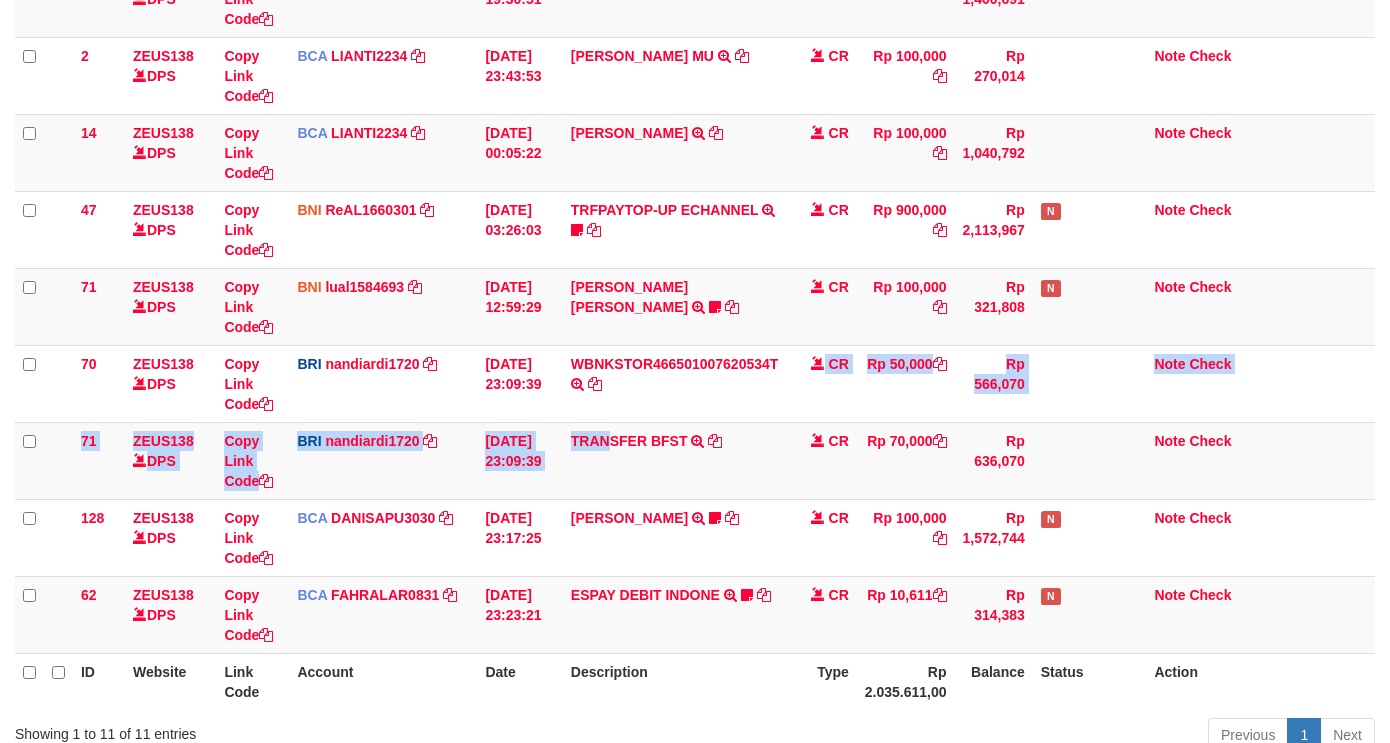 drag, startPoint x: 595, startPoint y: 454, endPoint x: 1397, endPoint y: 405, distance: 803.4955 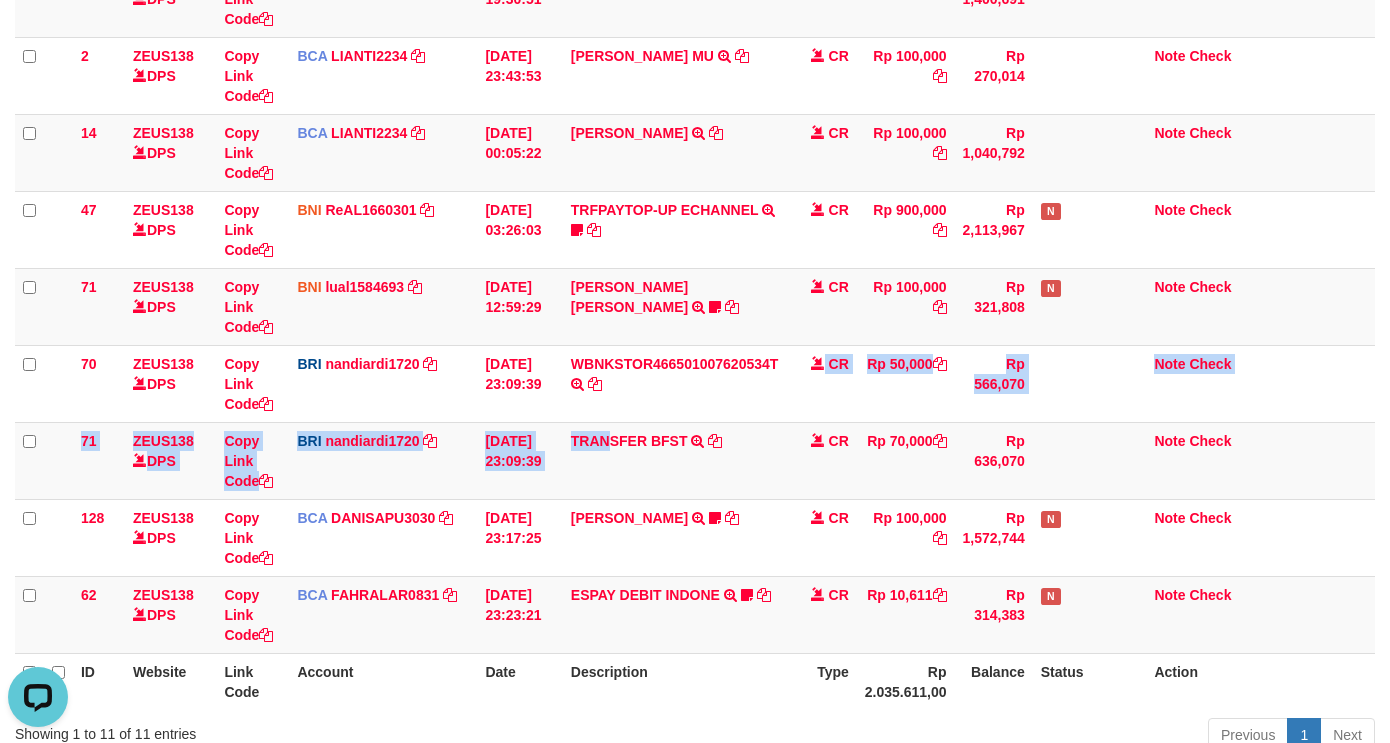 scroll, scrollTop: 0, scrollLeft: 0, axis: both 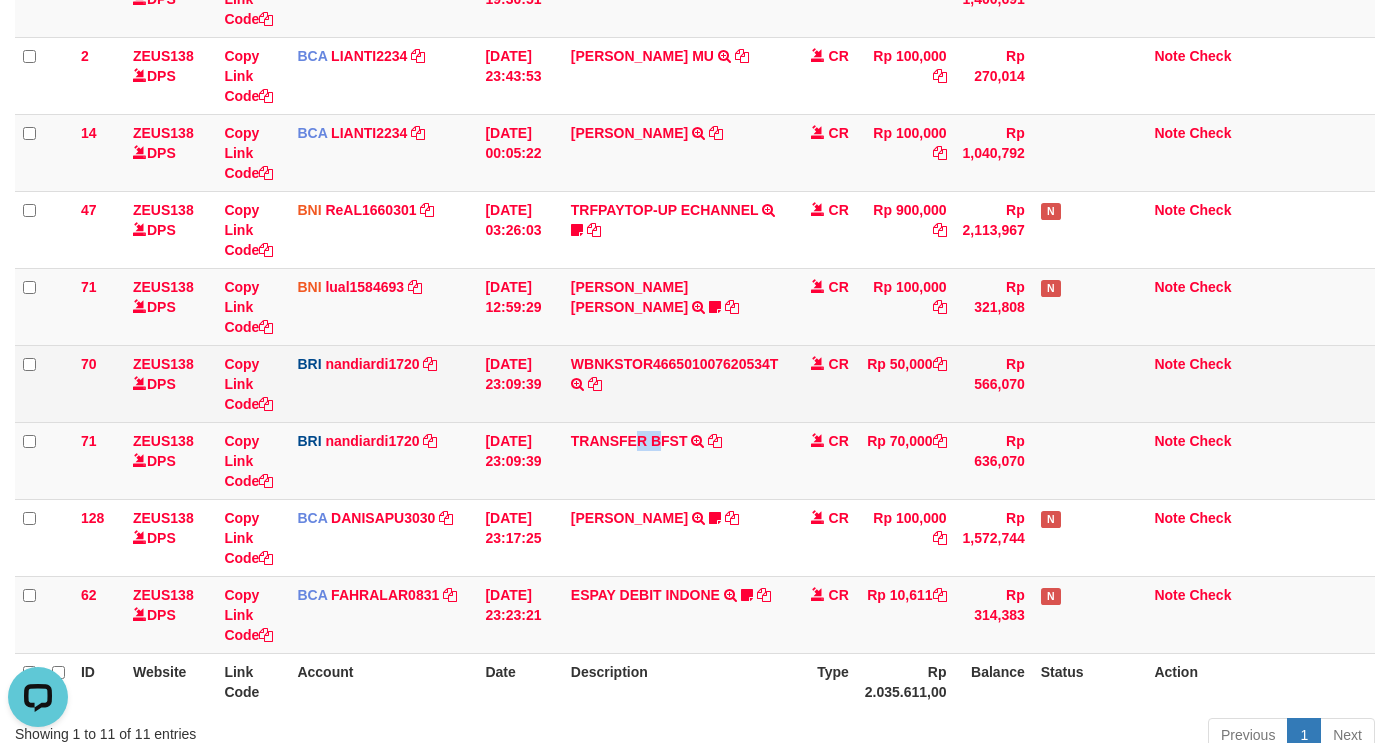 drag, startPoint x: 635, startPoint y: 466, endPoint x: 737, endPoint y: 393, distance: 125.43126 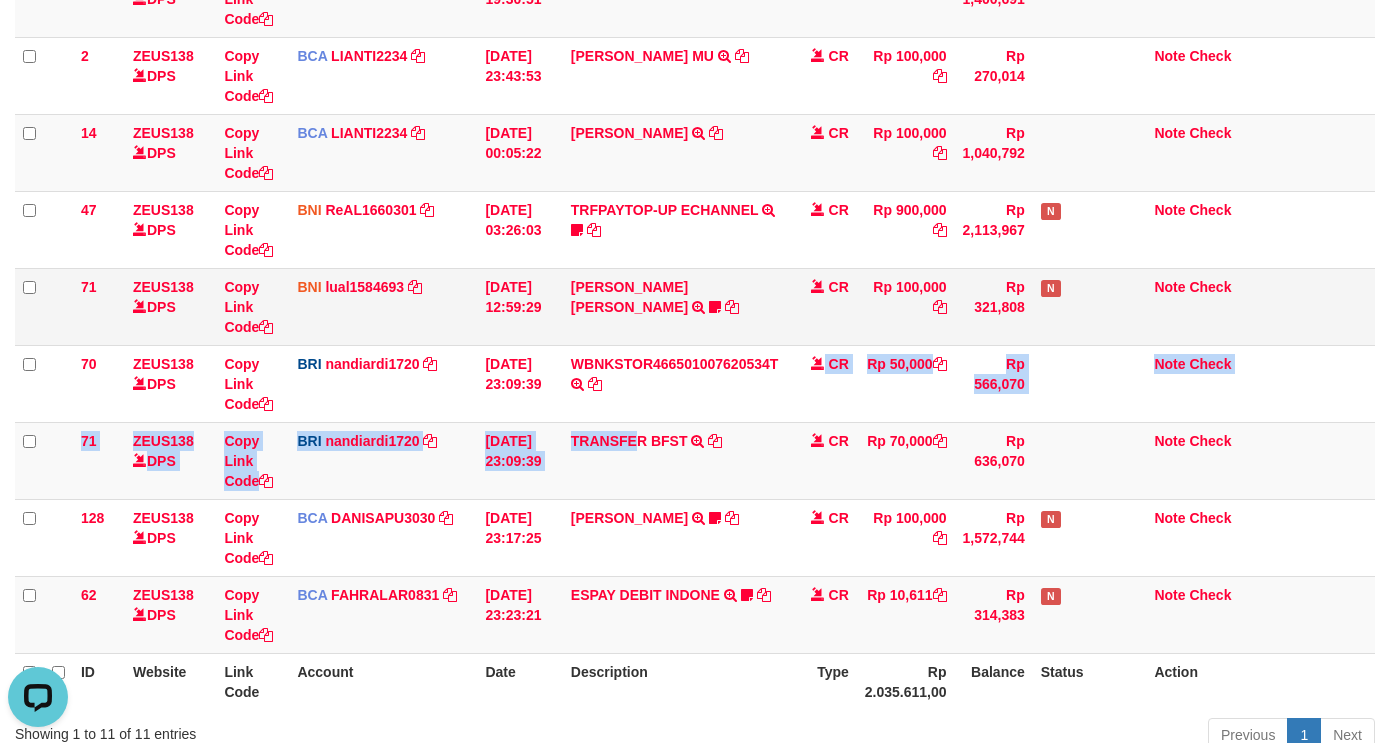 click on "Rp 100,000" at bounding box center (906, 306) 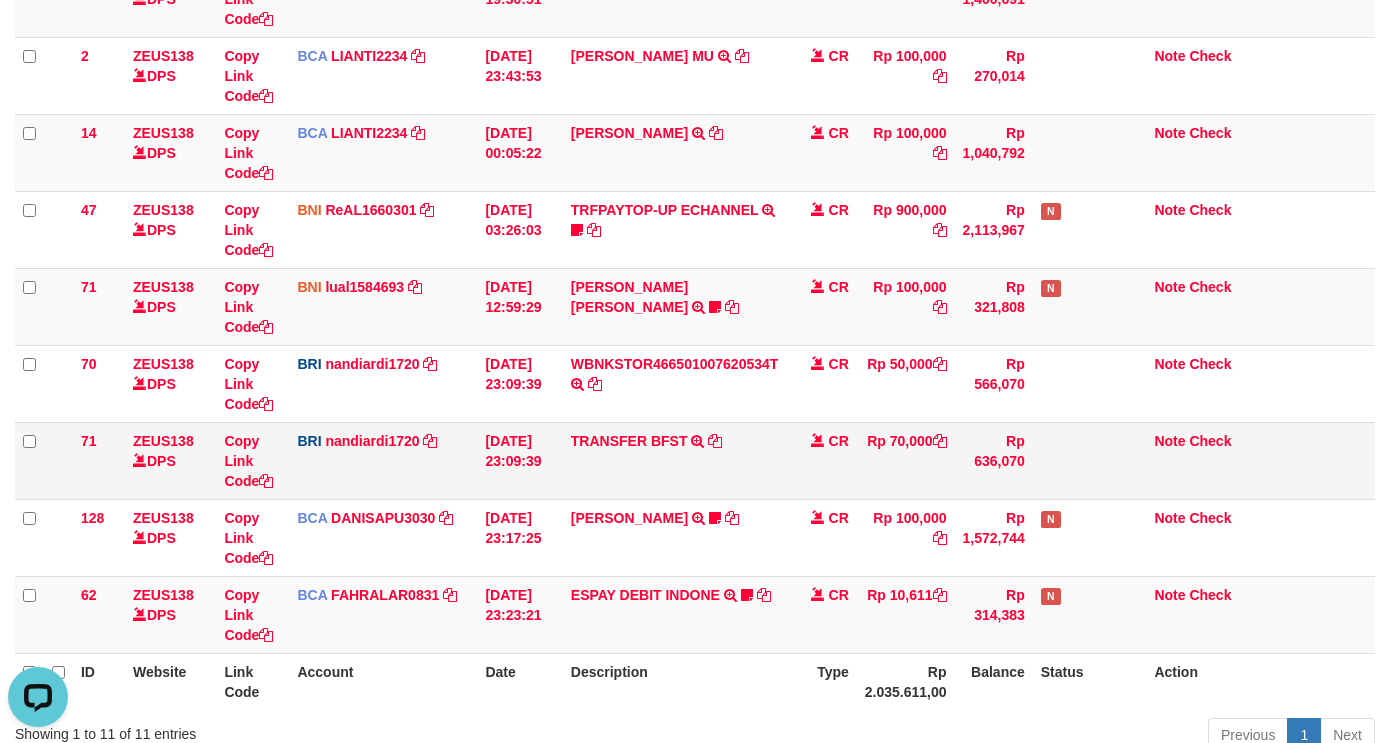 drag, startPoint x: 718, startPoint y: 492, endPoint x: 708, endPoint y: 467, distance: 26.925823 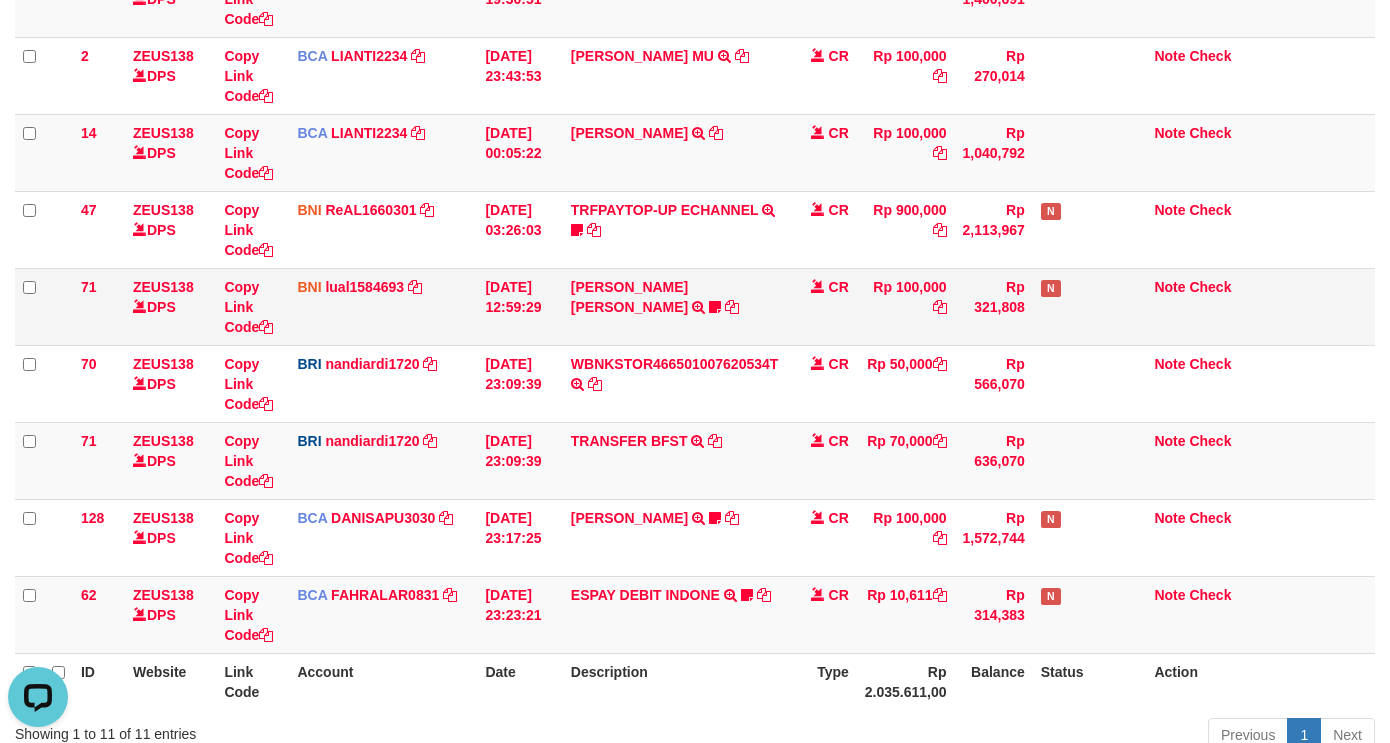 click on "92
ZEUS138    DPS
Copy Link Code
BCA
SUMIRAH1848
DPS
SUMIRAH
mutasi_20250711_4156 | 92
mutasi_20250711_4156 | 92
11/07/2025 11:22:48
HANDRI YANTO SALIM            TRSF E-BANKING CR 1107/FTSCY/WS95031
500000.00HANDRI YANTO SALIM    Chen97
CR
Rp 500,000
Rp 1,092,825
N
Note
Check
119
ZEUS138    DPS
Copy Link Code
BRI
Capbango1717
DPS
HELMI
mutasi_20250711_2435 | 119" at bounding box center (695, 230) 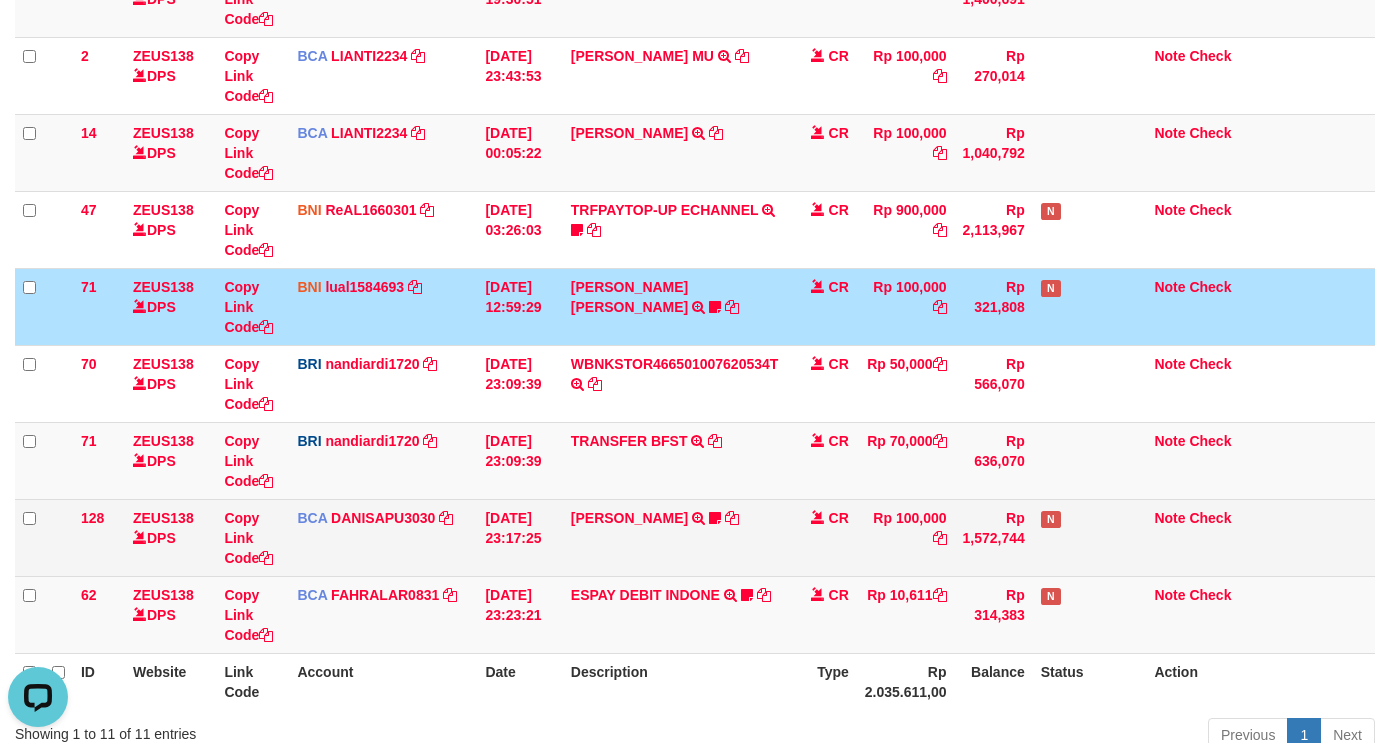 scroll, scrollTop: 605, scrollLeft: 0, axis: vertical 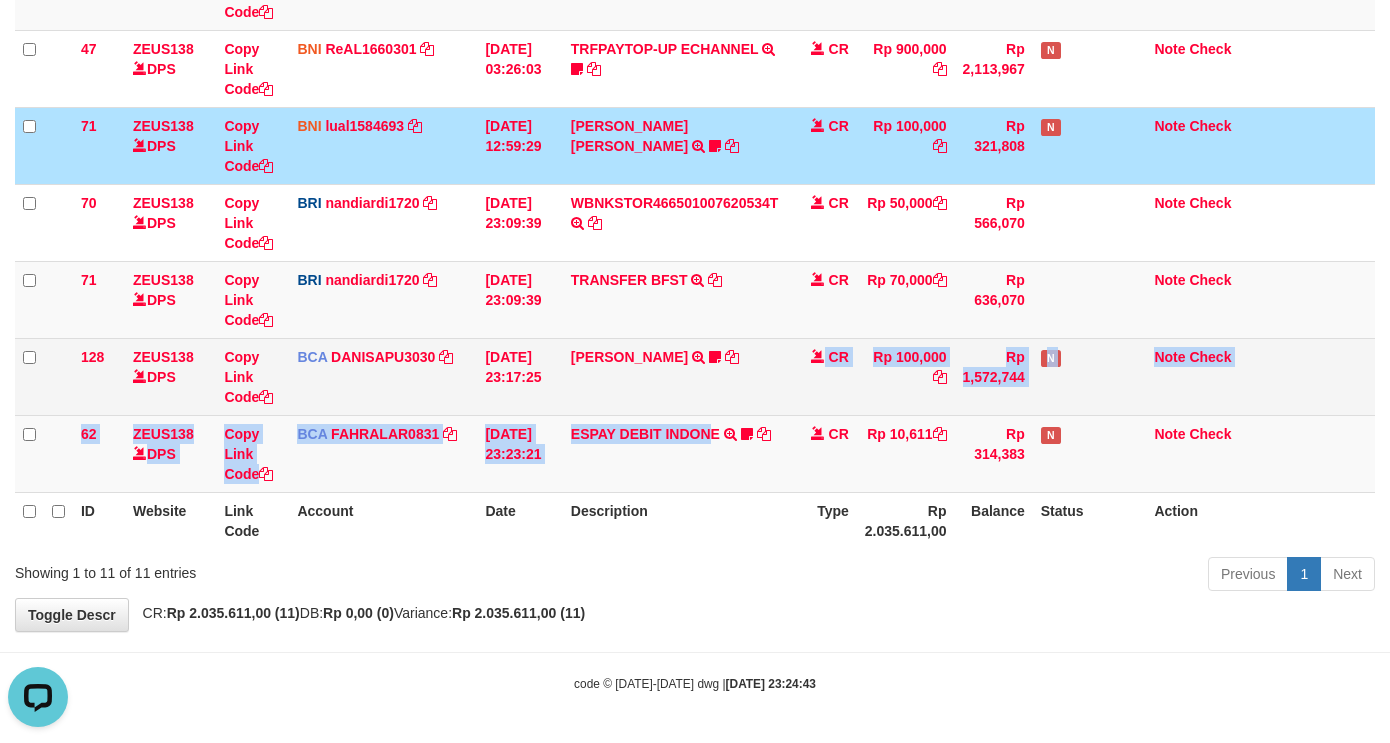 drag, startPoint x: 724, startPoint y: 421, endPoint x: 710, endPoint y: 406, distance: 20.518284 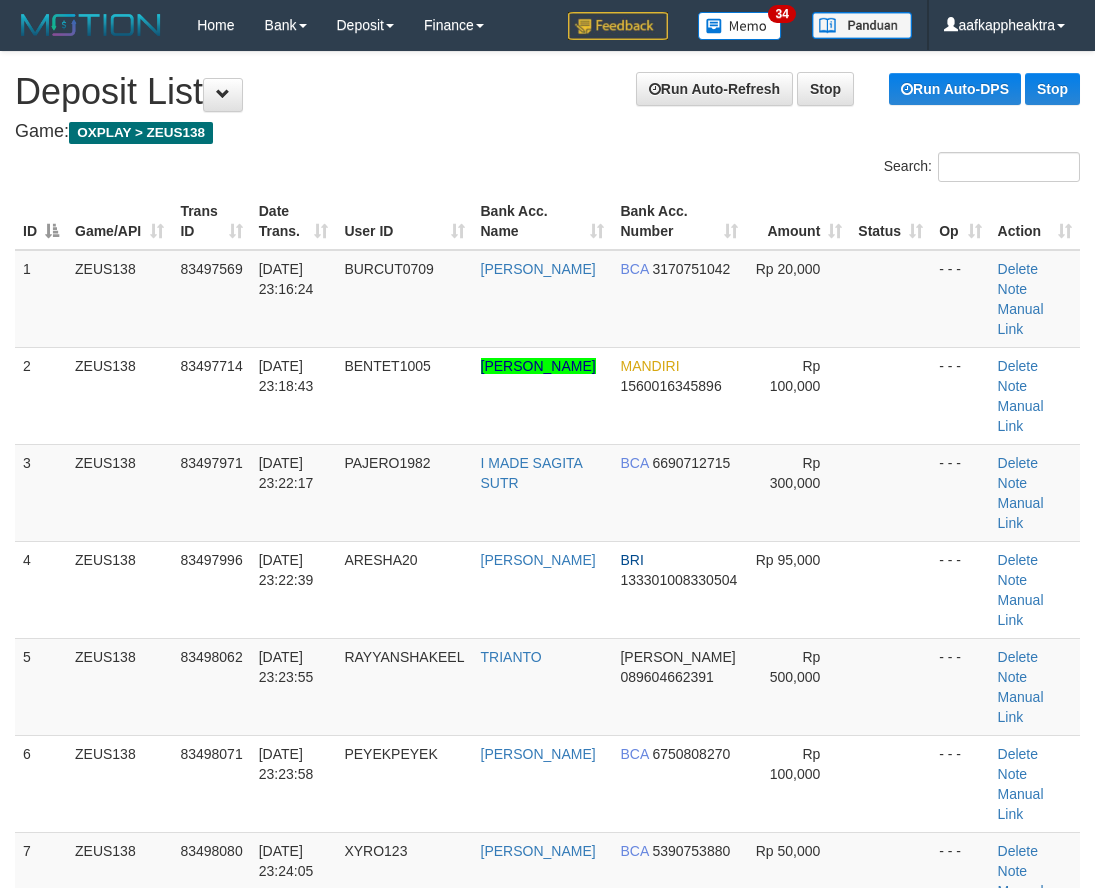 scroll, scrollTop: 0, scrollLeft: 0, axis: both 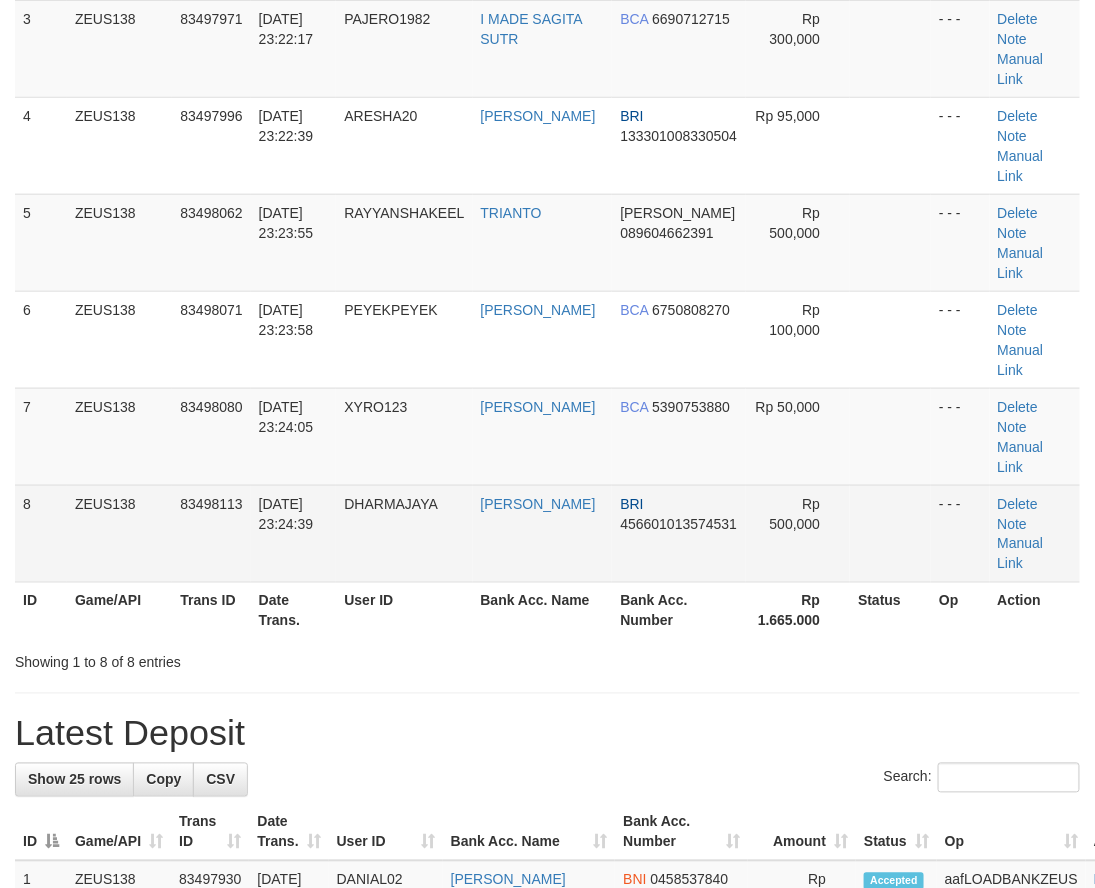 click on "12/07/2025 23:24:39" at bounding box center [294, 533] 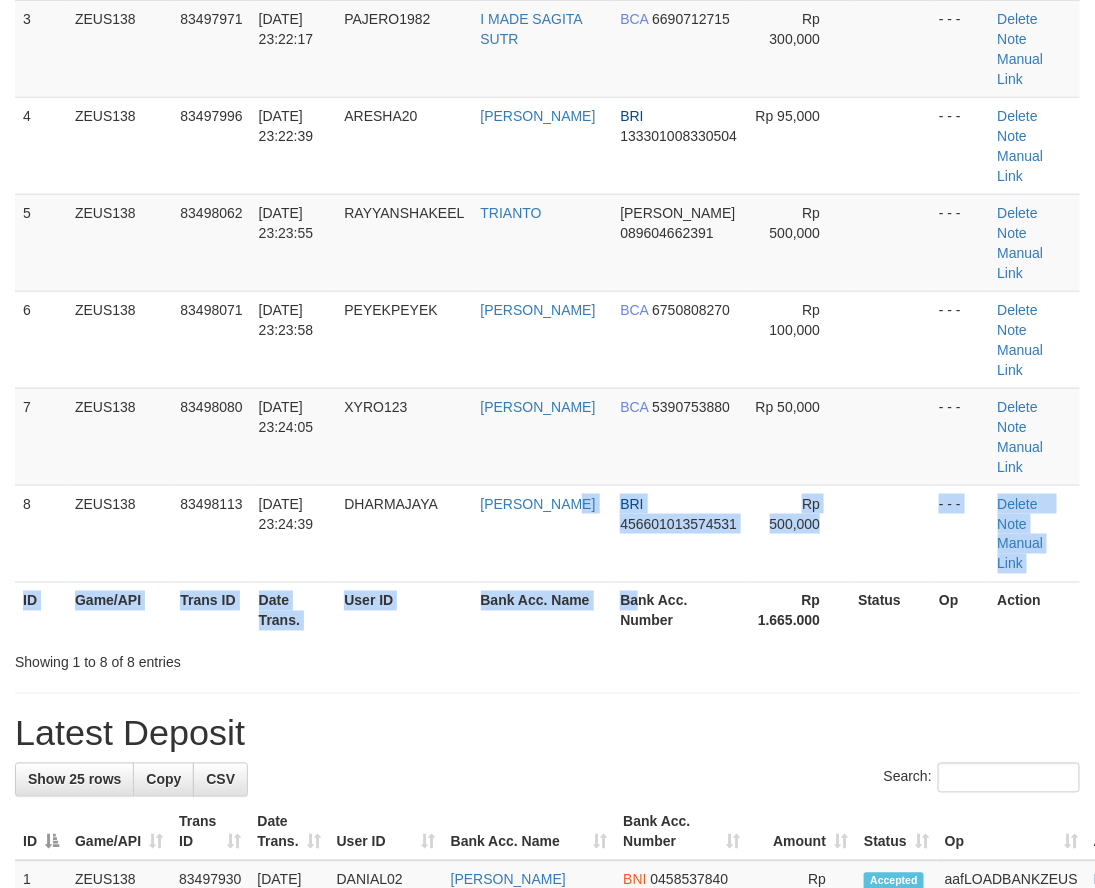drag, startPoint x: 627, startPoint y: 447, endPoint x: 680, endPoint y: 466, distance: 56.302753 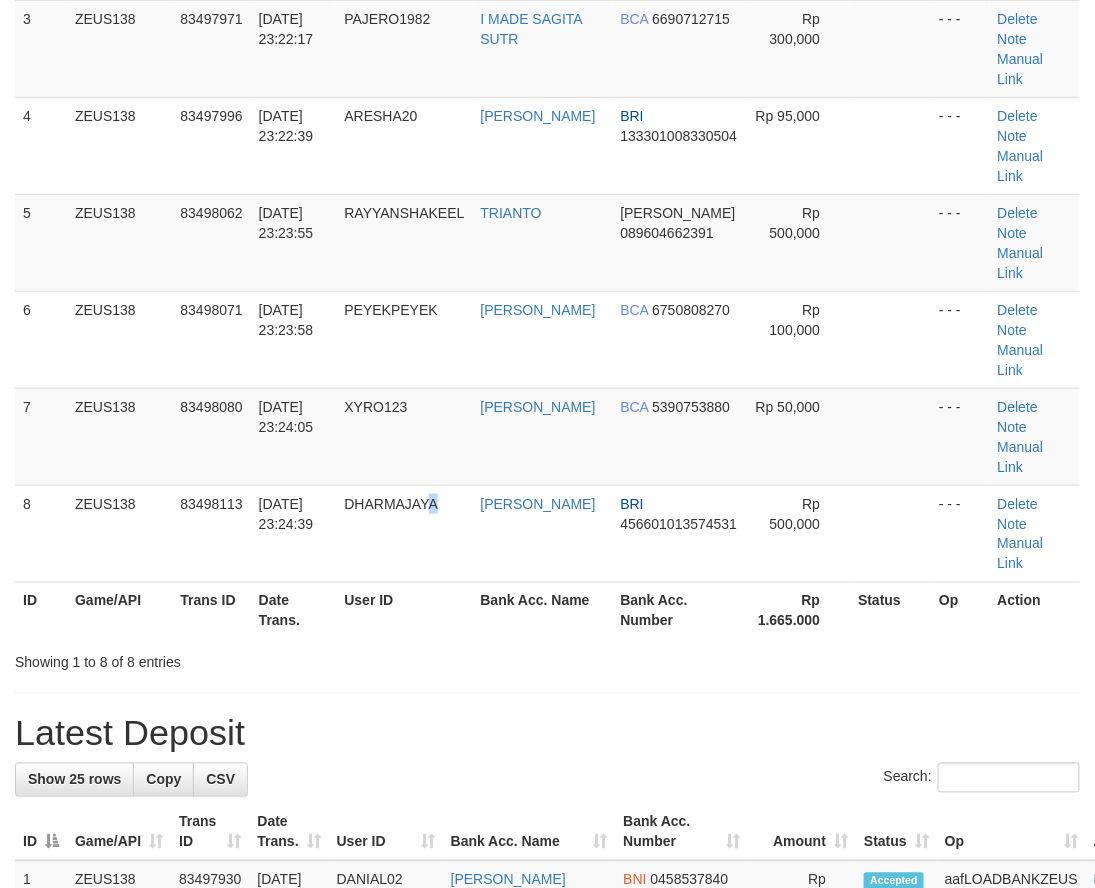 drag, startPoint x: 416, startPoint y: 441, endPoint x: 6, endPoint y: 468, distance: 410.88806 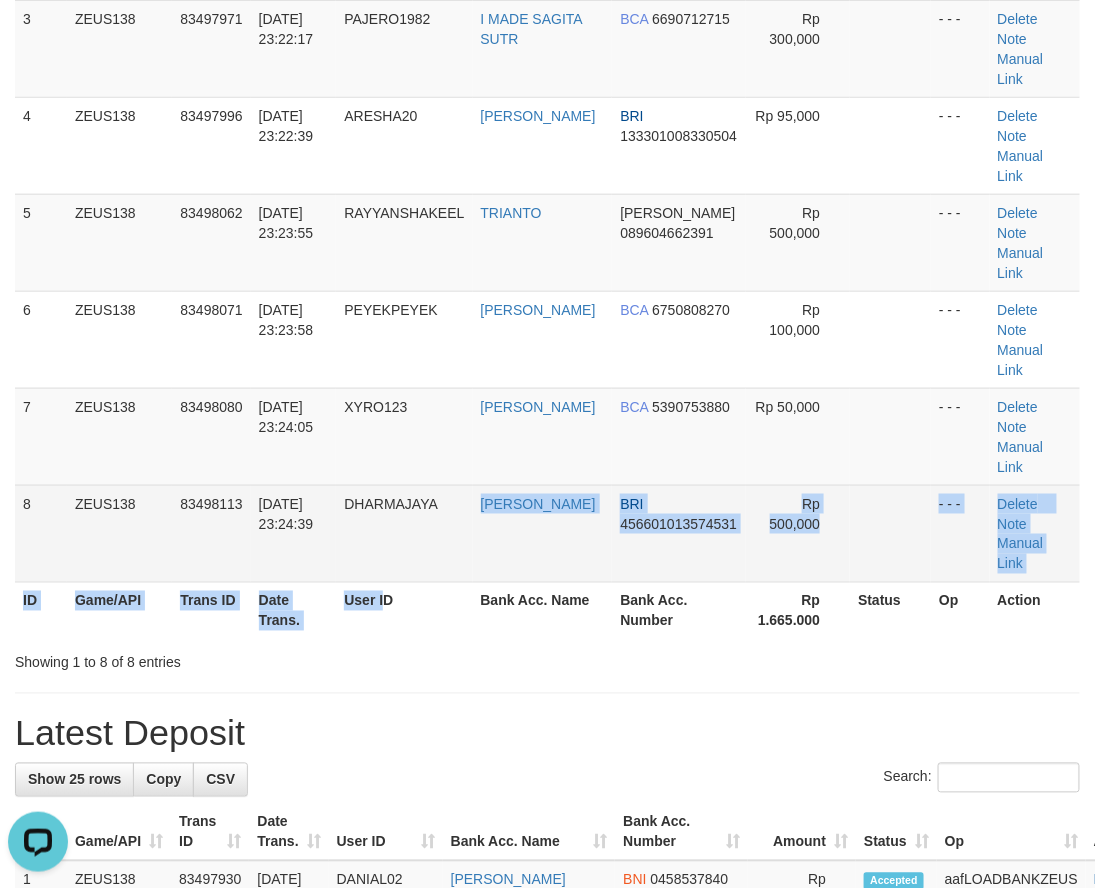 scroll, scrollTop: 0, scrollLeft: 0, axis: both 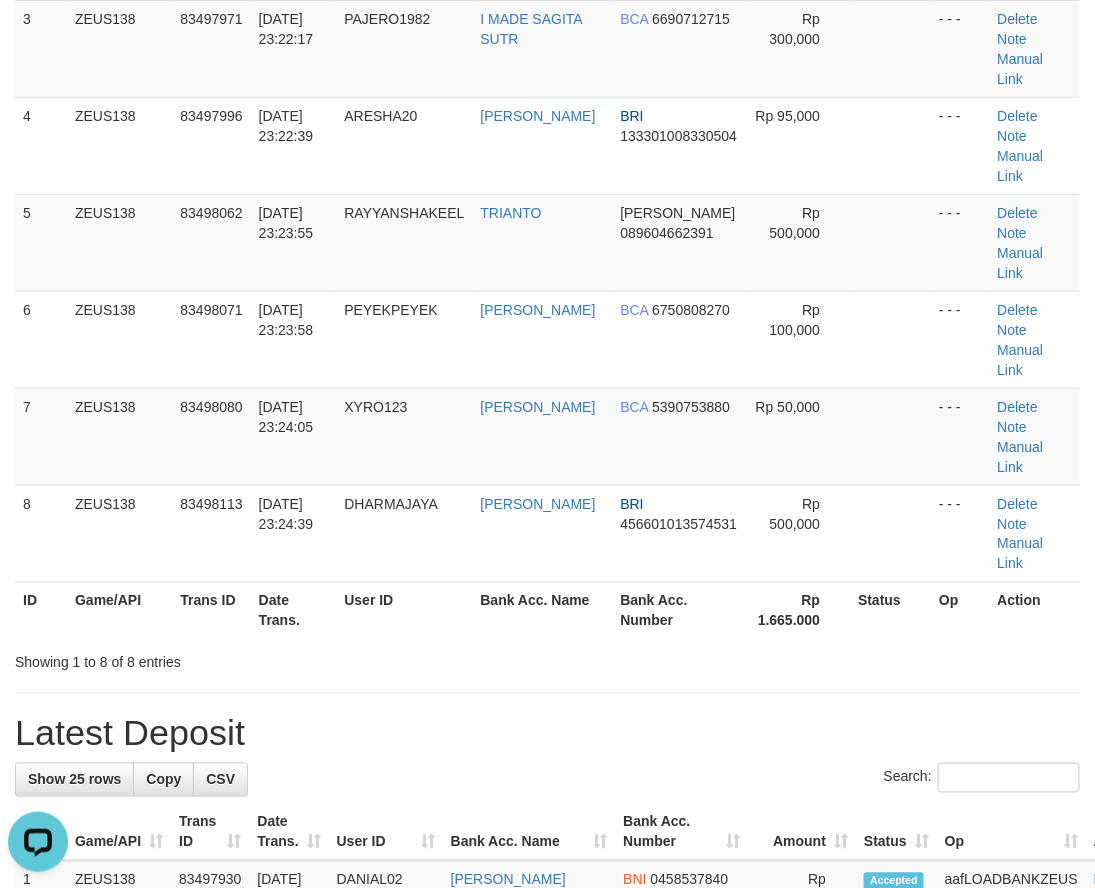drag, startPoint x: 356, startPoint y: 400, endPoint x: 1, endPoint y: 416, distance: 355.36038 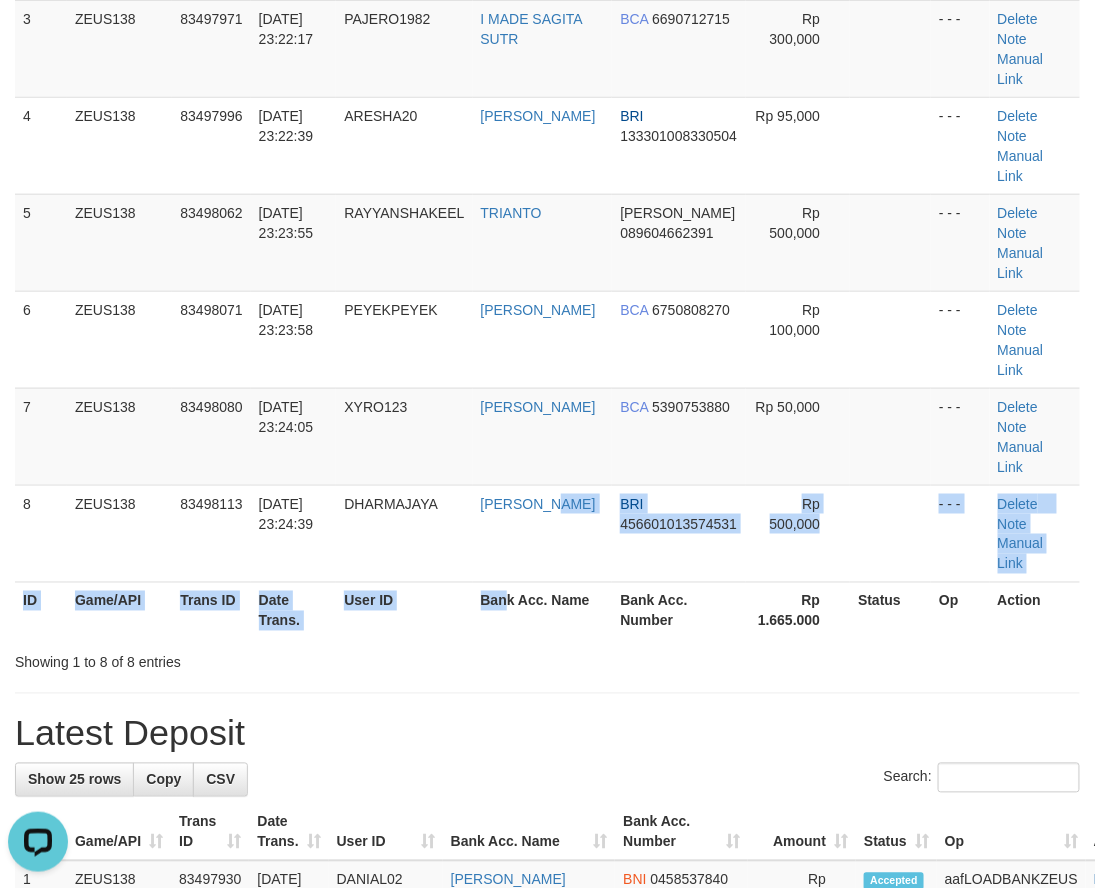 click on "12/07/2025 23:24:39" at bounding box center [294, 533] 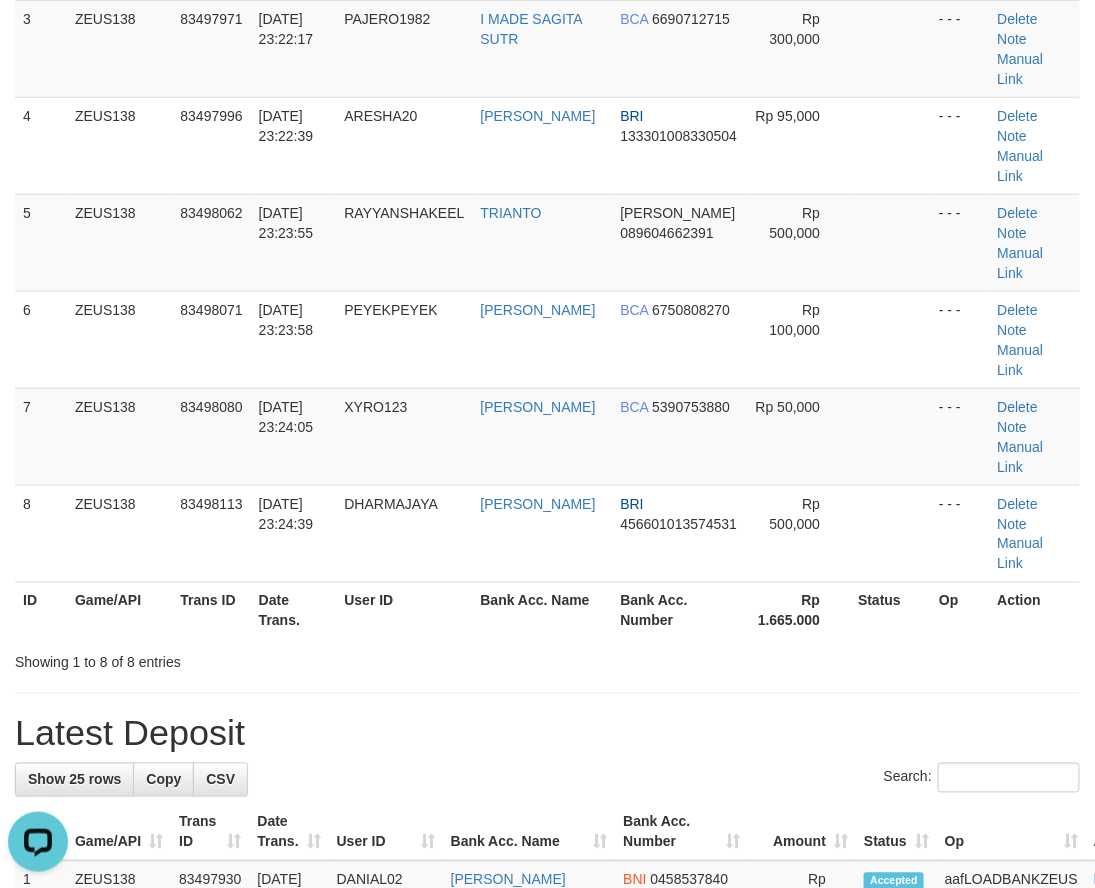 drag, startPoint x: 323, startPoint y: 436, endPoint x: 10, endPoint y: 443, distance: 313.07828 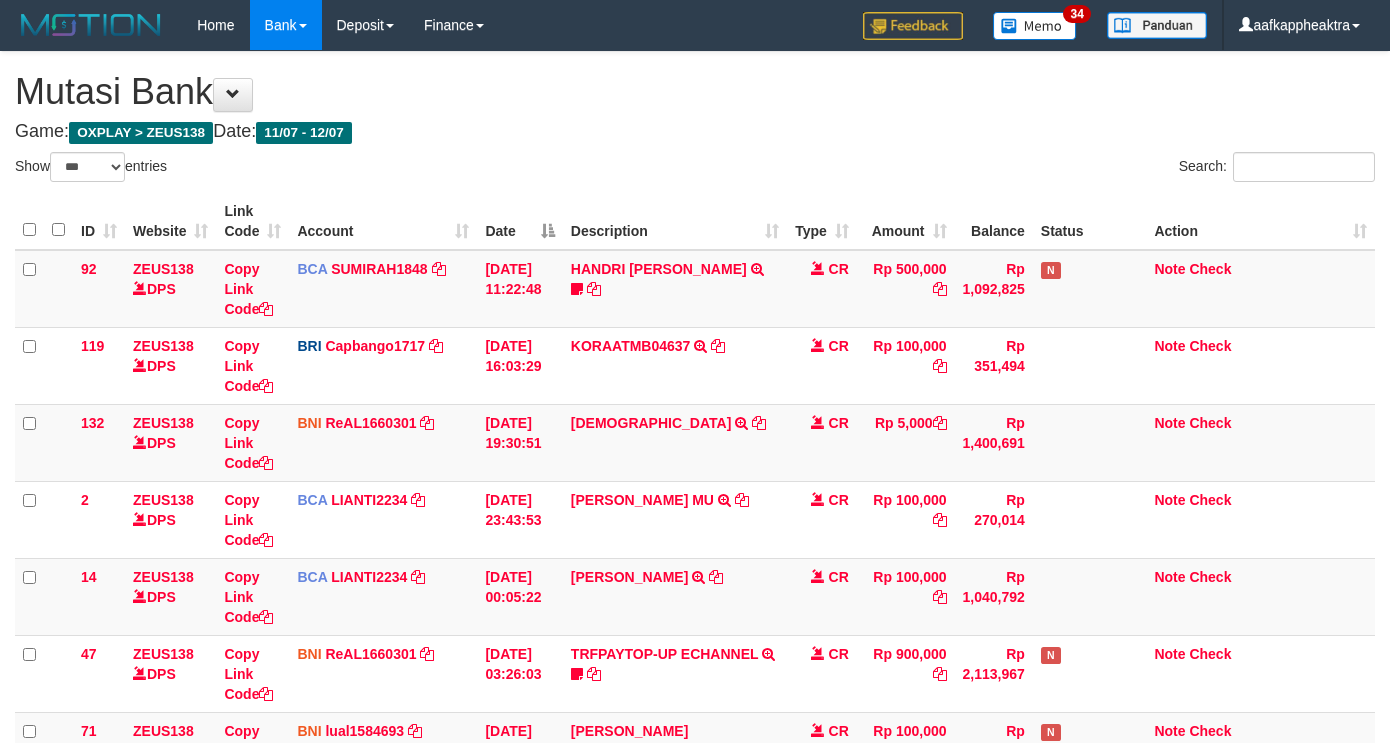 select on "***" 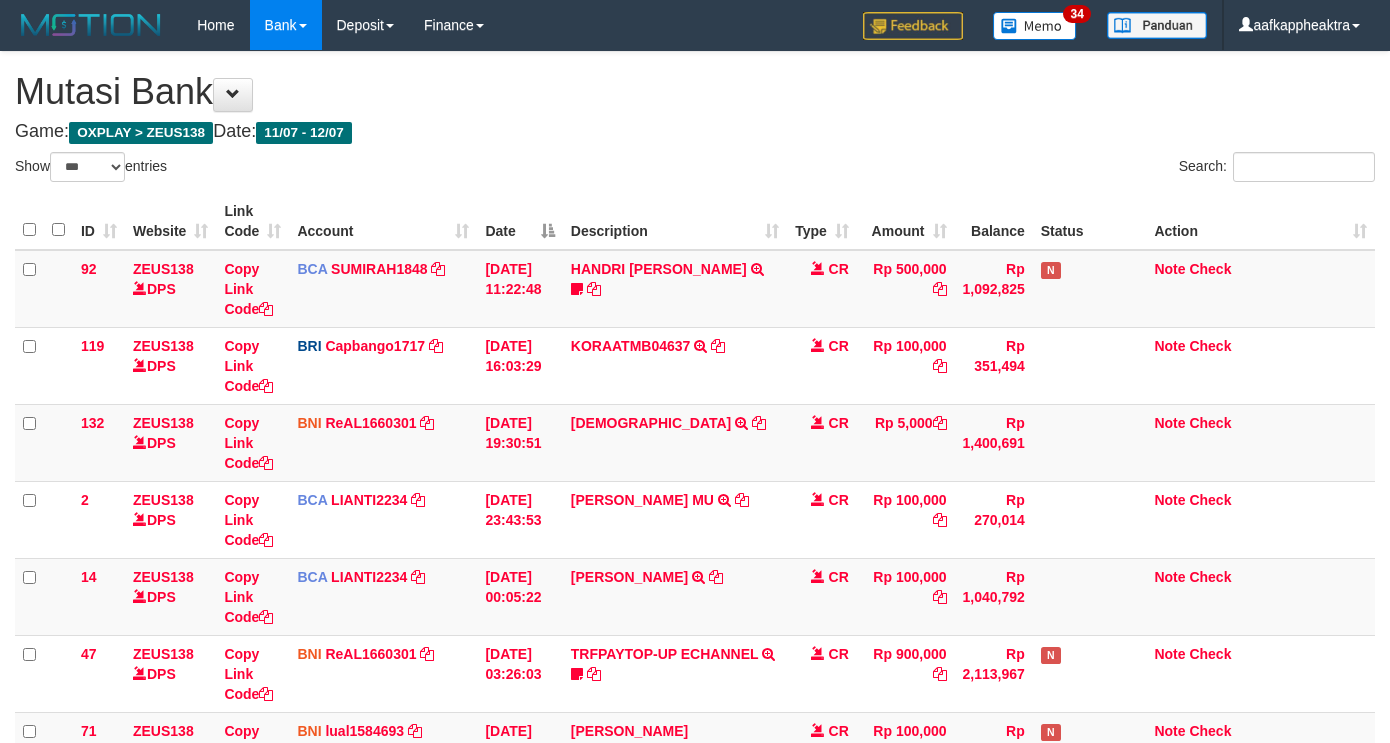 scroll, scrollTop: 605, scrollLeft: 0, axis: vertical 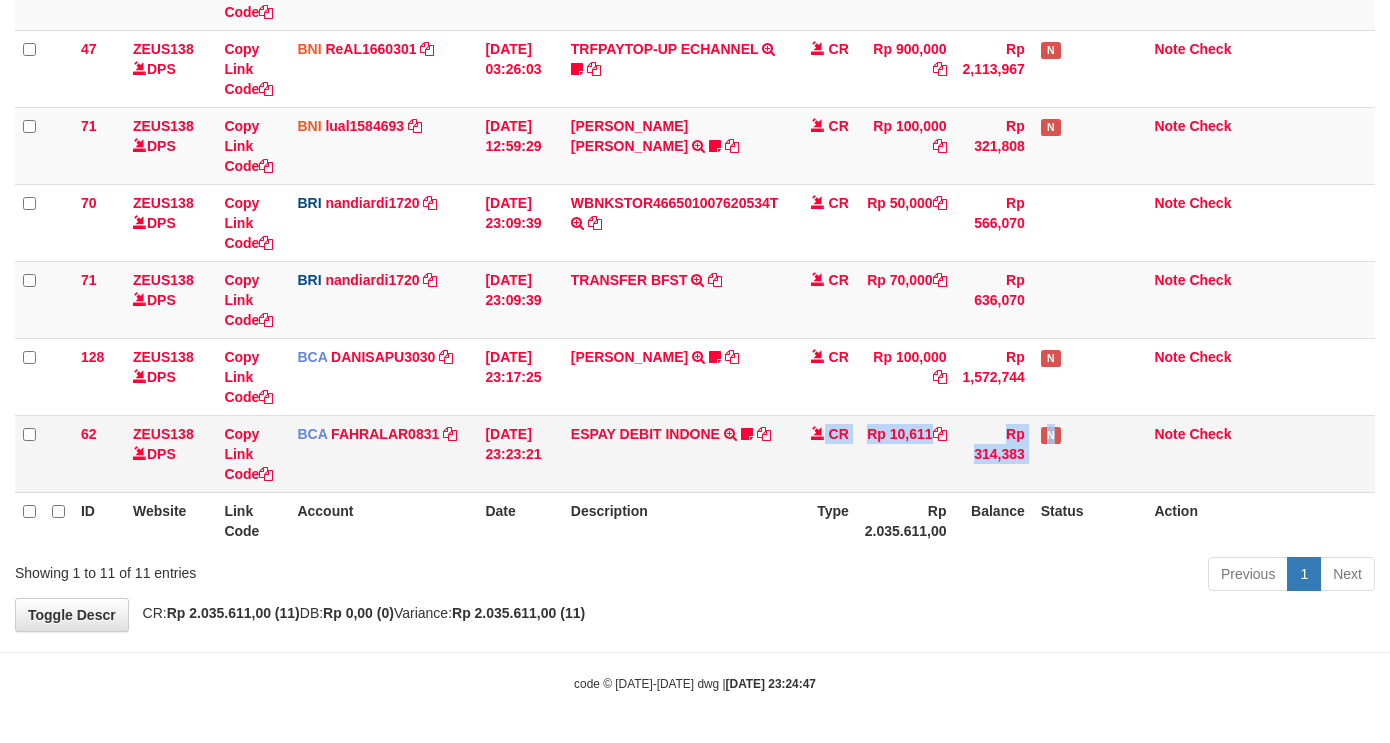 drag, startPoint x: 773, startPoint y: 452, endPoint x: 767, endPoint y: 443, distance: 10.816654 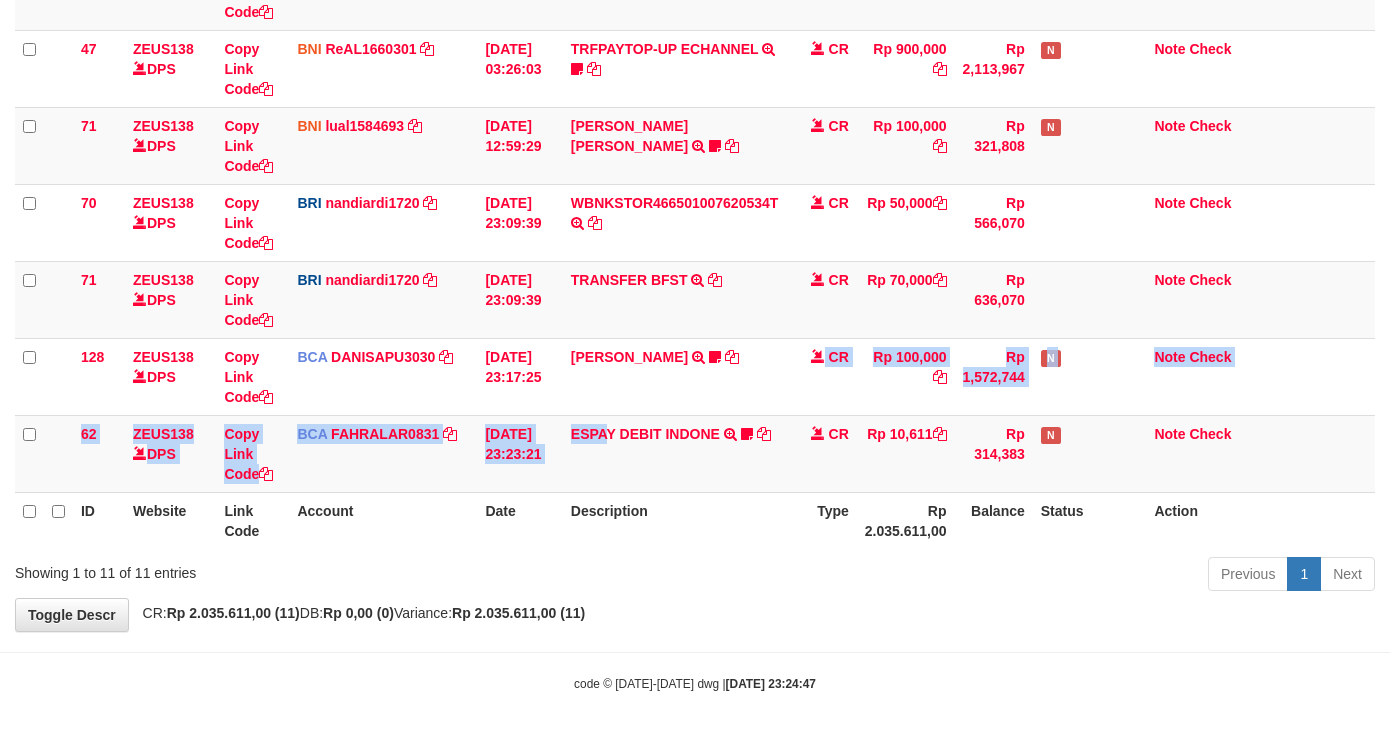 drag, startPoint x: 606, startPoint y: 416, endPoint x: 1388, endPoint y: 385, distance: 782.6142 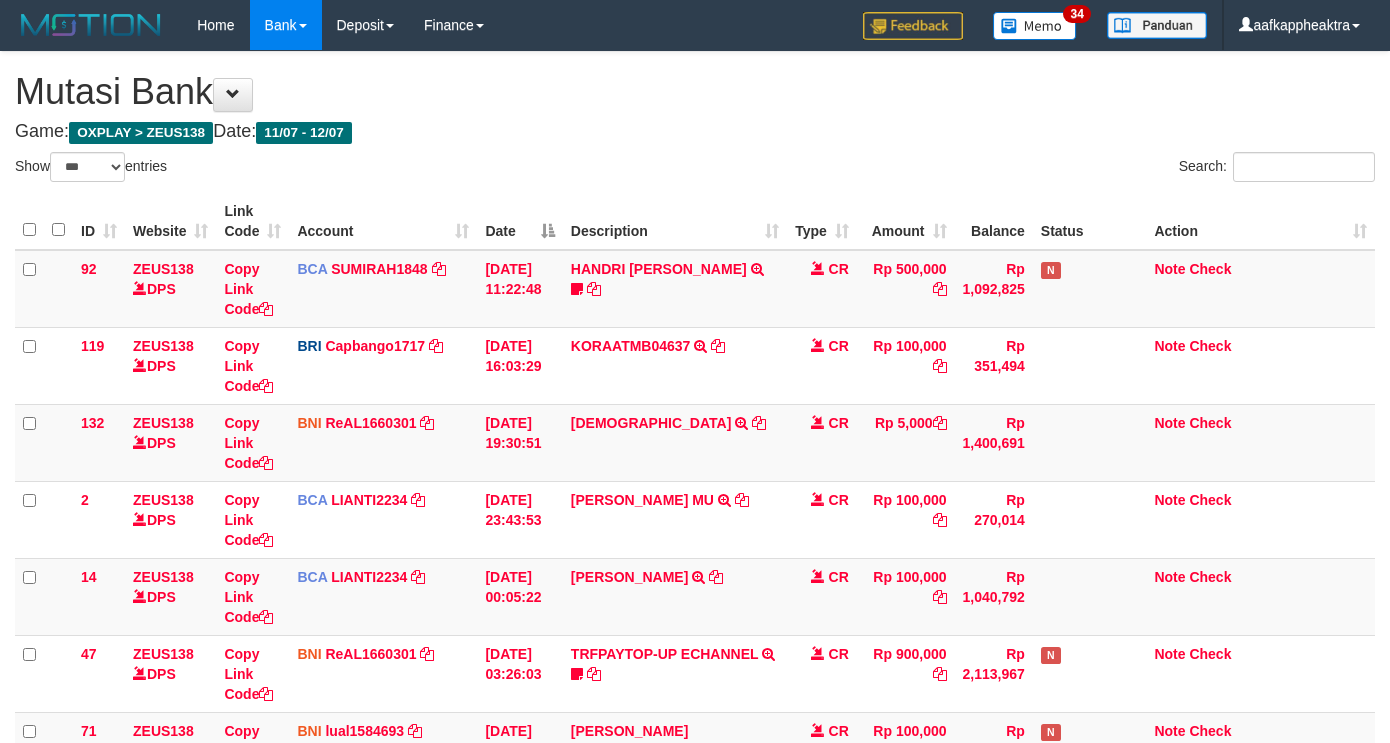 select on "***" 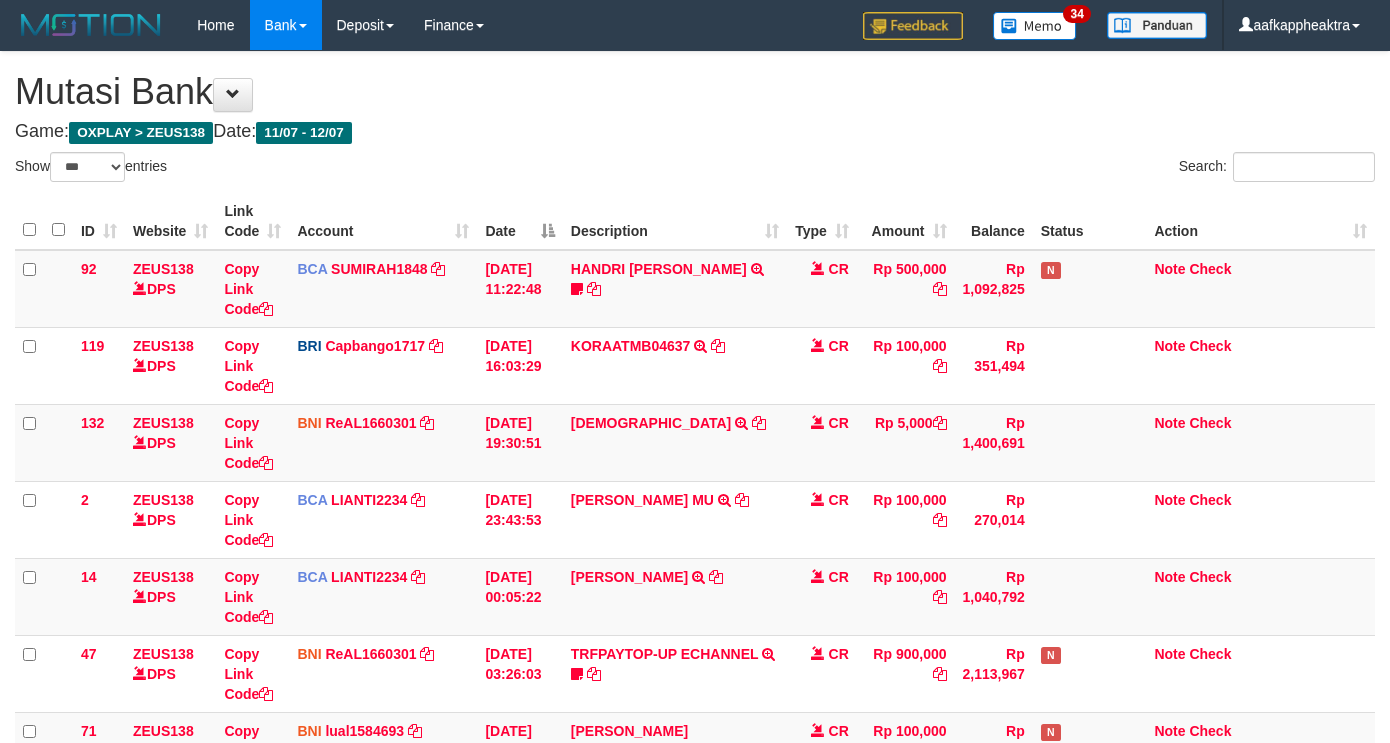 scroll, scrollTop: 605, scrollLeft: 0, axis: vertical 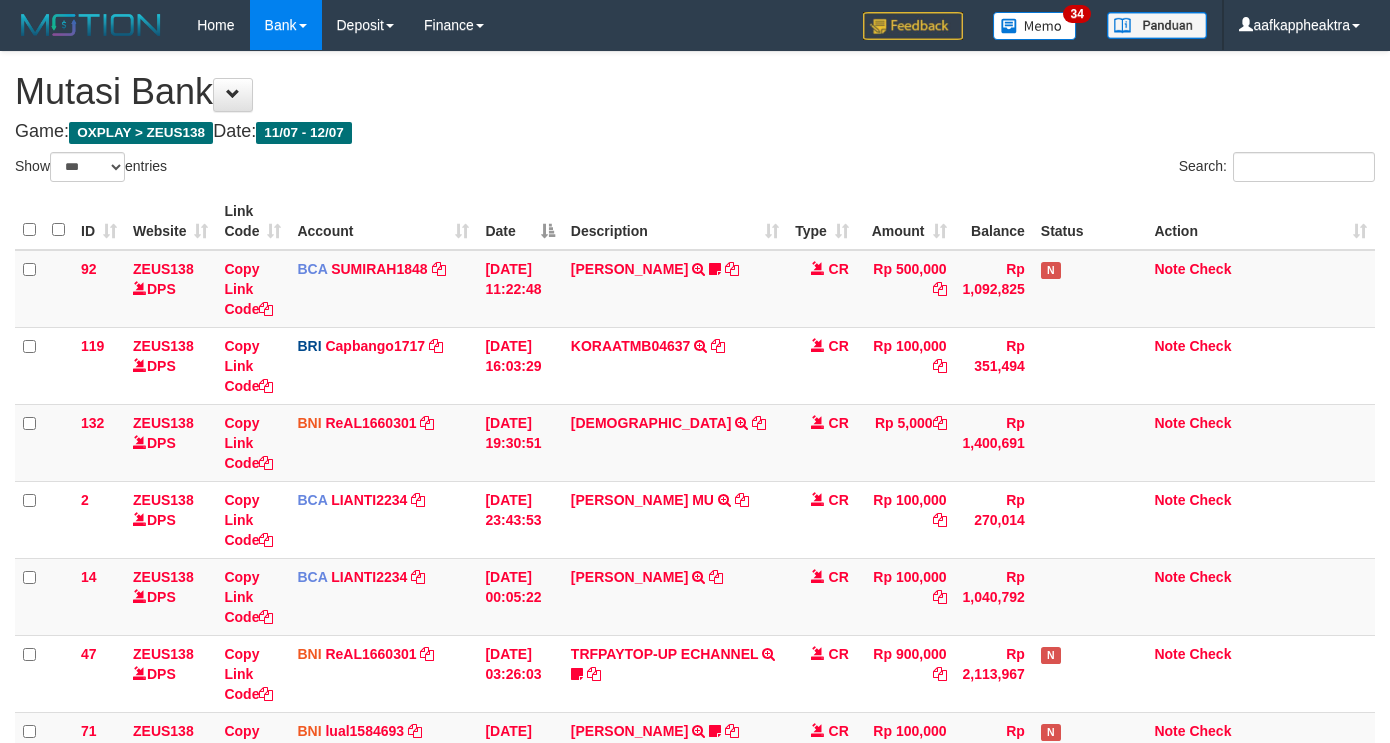 select on "***" 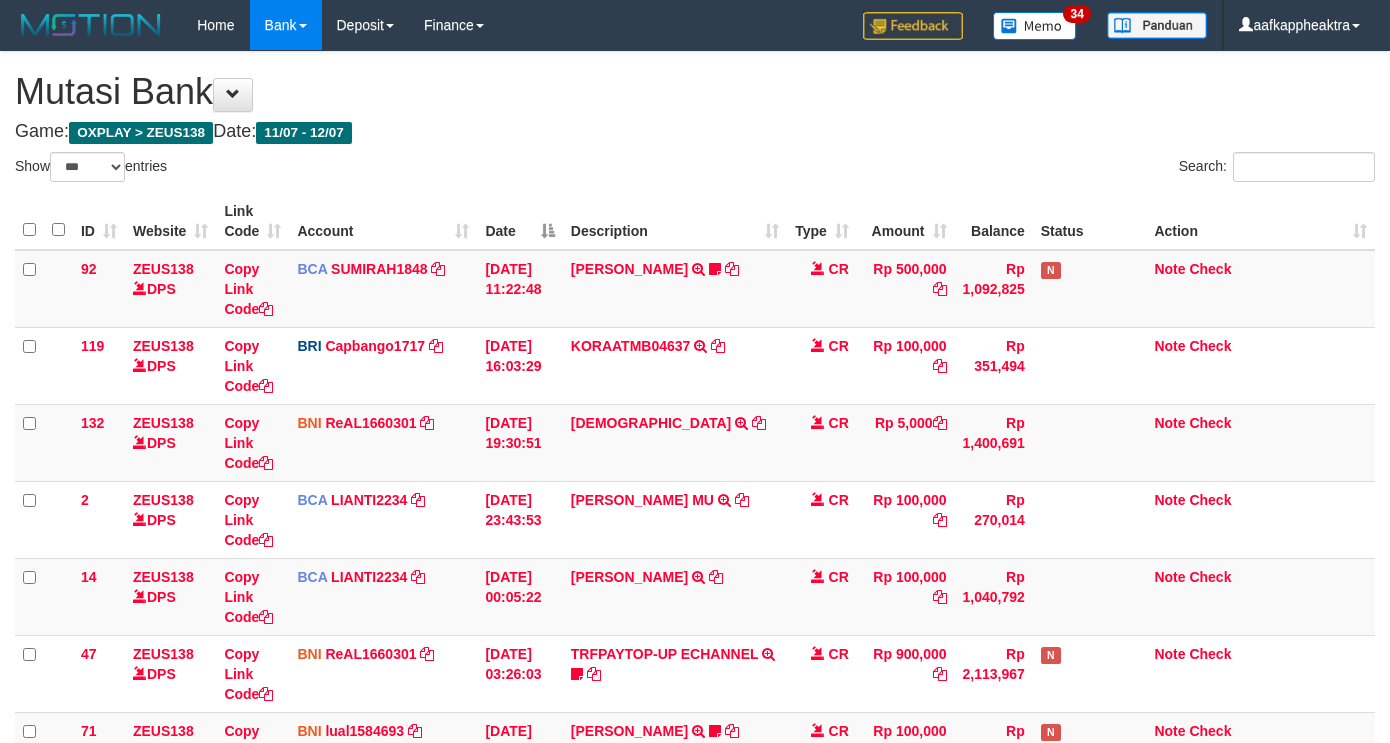 scroll, scrollTop: 605, scrollLeft: 0, axis: vertical 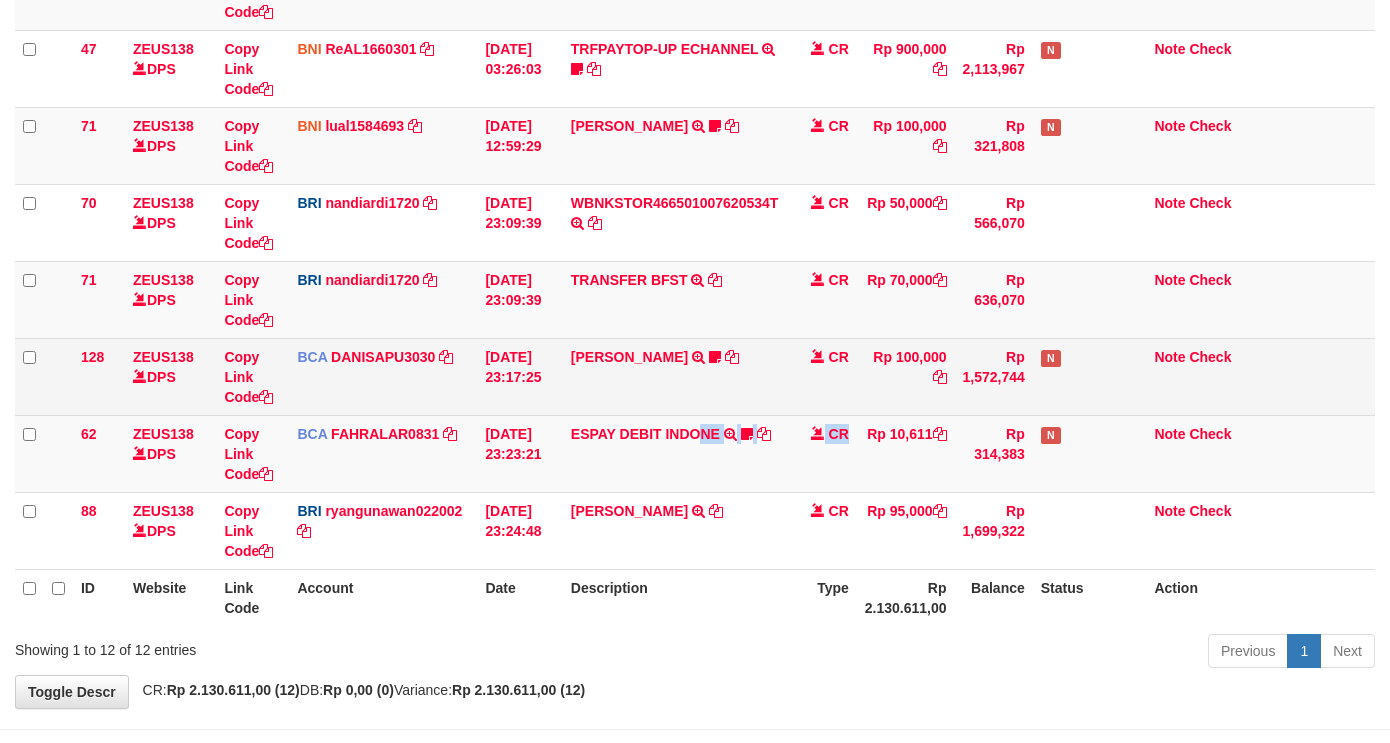 drag, startPoint x: 743, startPoint y: 424, endPoint x: 850, endPoint y: 363, distance: 123.16656 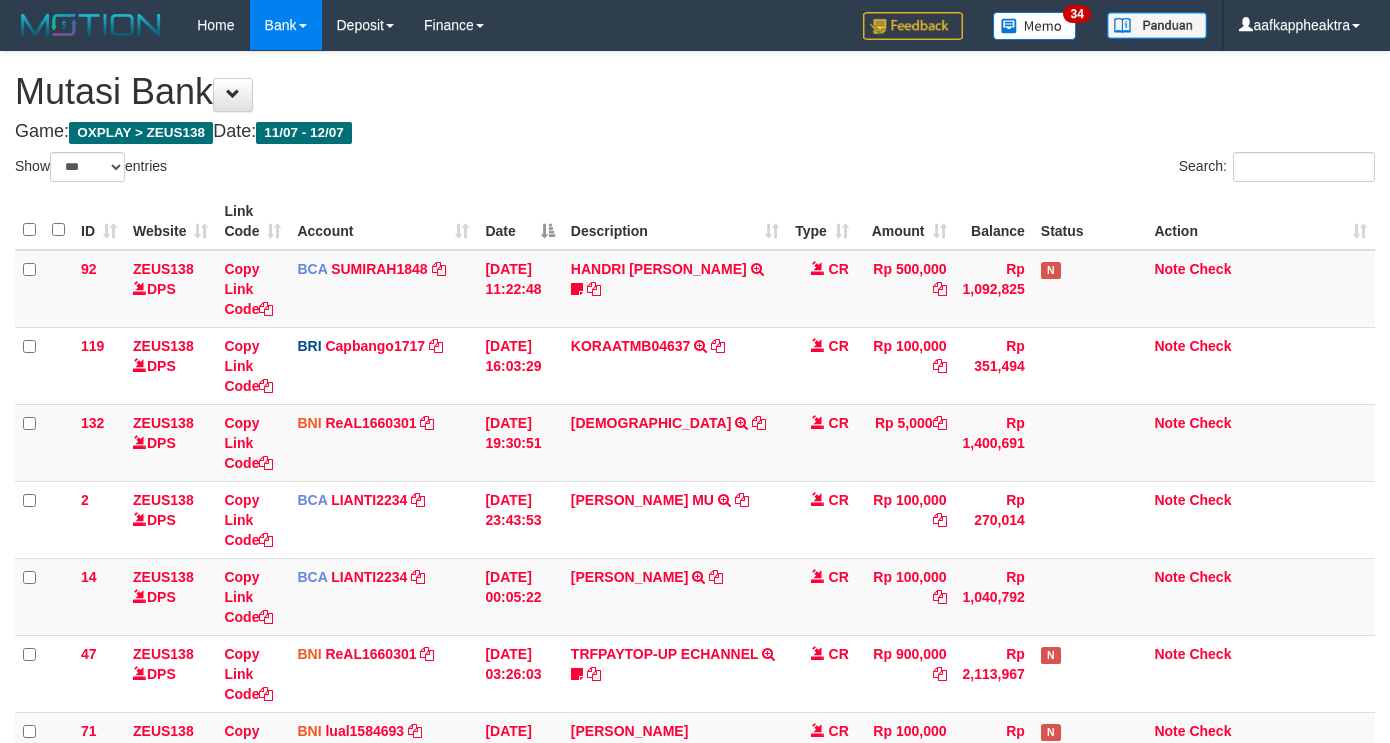 select on "***" 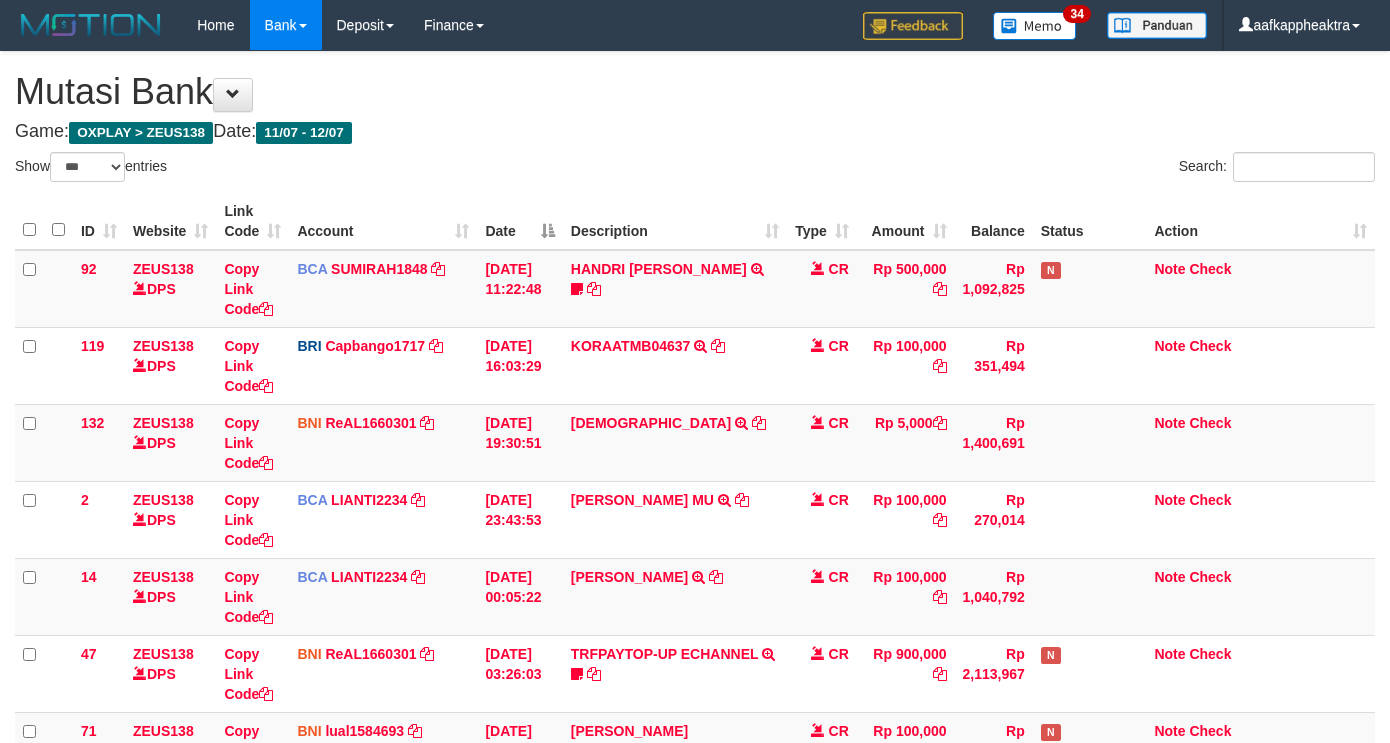 scroll, scrollTop: 683, scrollLeft: 0, axis: vertical 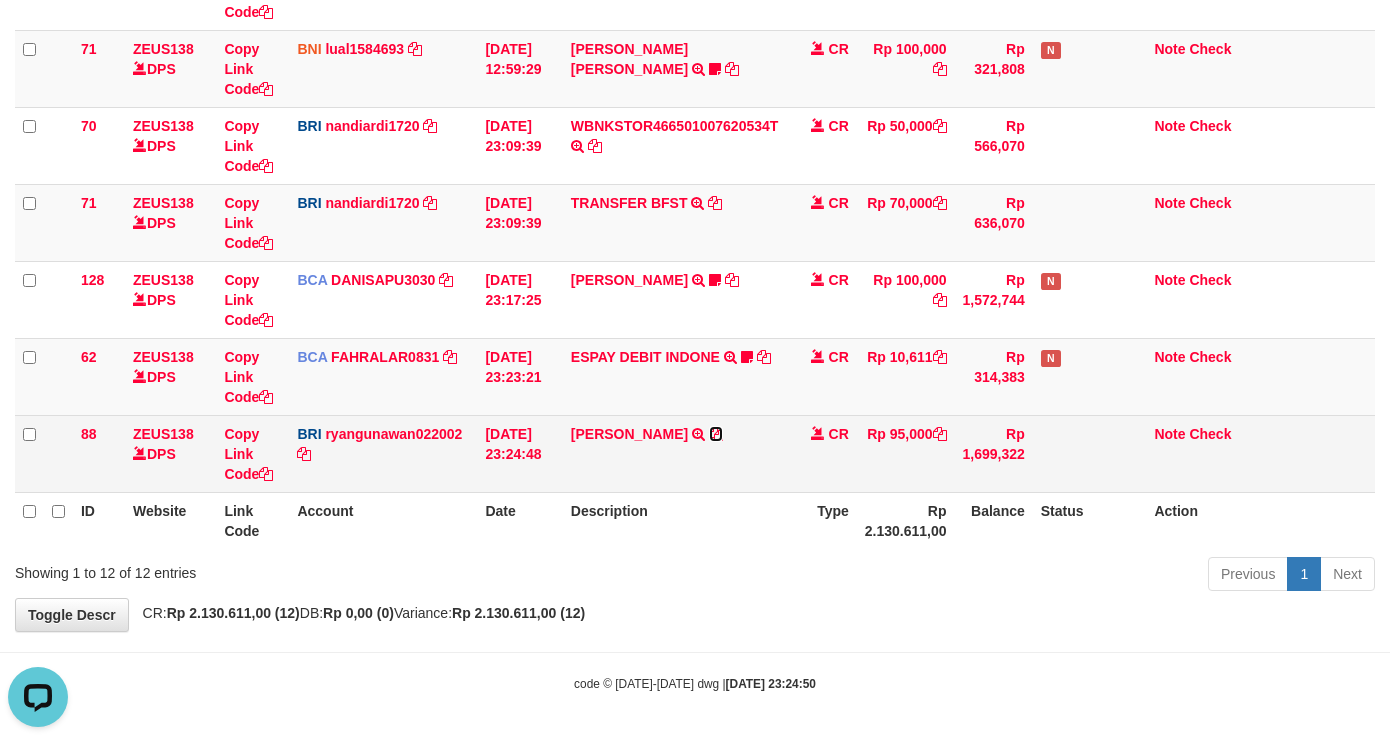 click at bounding box center (716, 434) 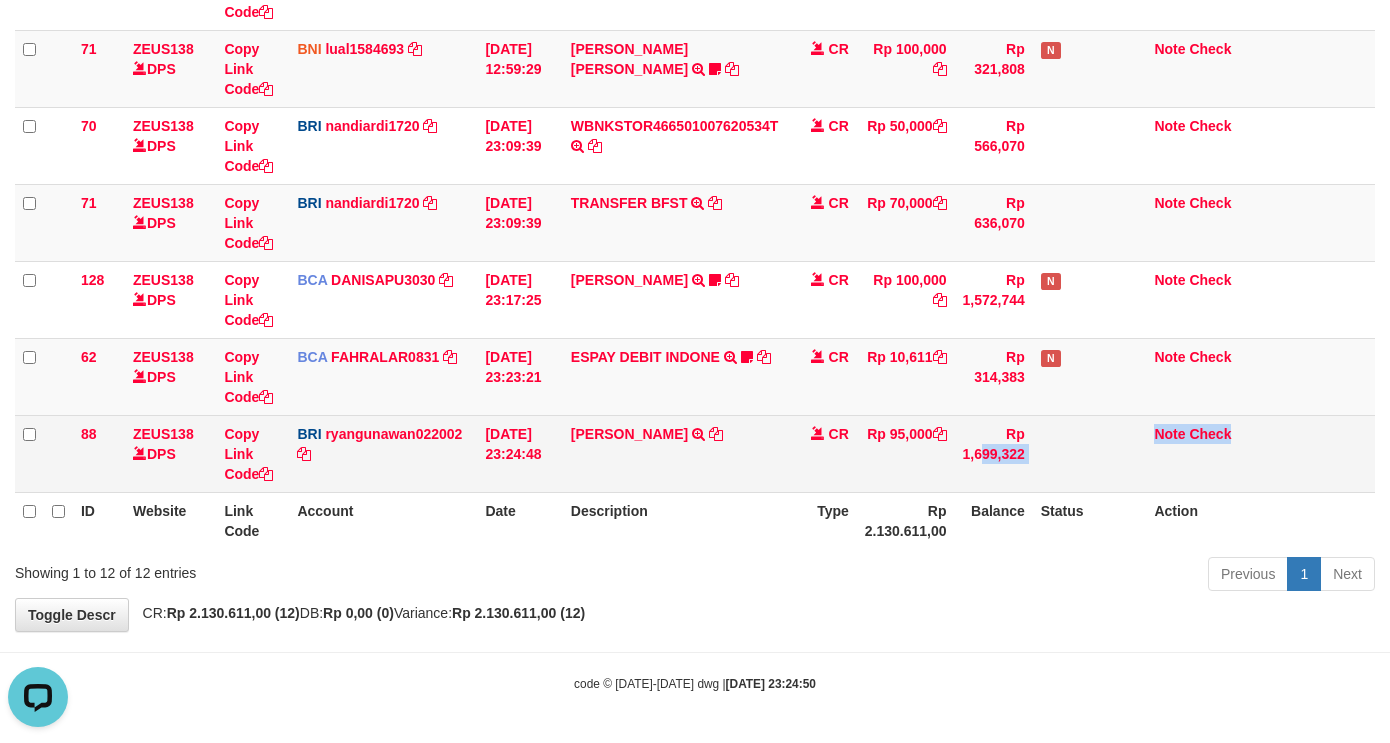 click on "88
ZEUS138    DPS
Copy Link Code
BRI
ryangunawan022002
DPS
RYAN GUNAWAN
mutasi_20250712_3775 | 88
mutasi_20250712_3775 | 88
12/07/2025 23:24:48
ENDA SWANDANA         TRANSFER NBMB ENDA SWANDANA TO RYAN GUNAWAN
CR
Rp 95,000
Rp 1,699,322
Note
Check" at bounding box center [695, 453] 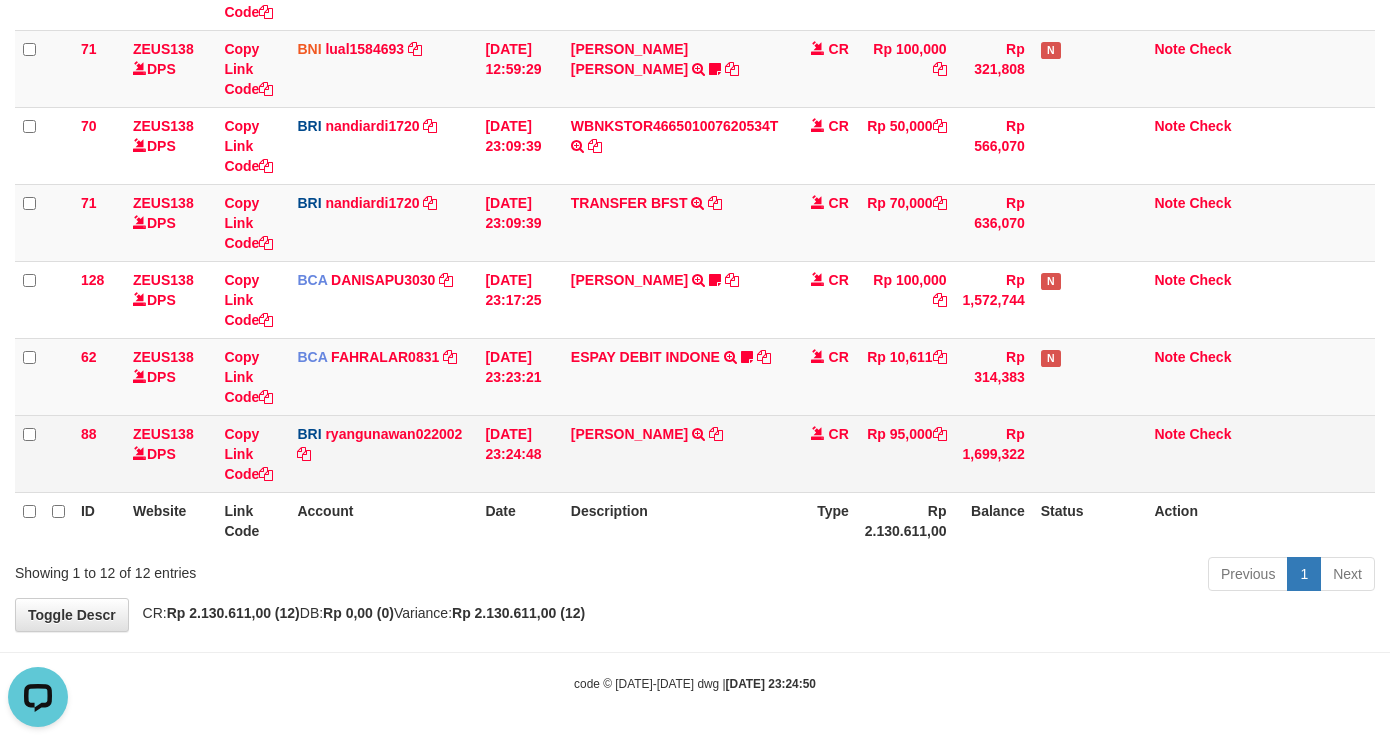 drag, startPoint x: 934, startPoint y: 432, endPoint x: 918, endPoint y: 425, distance: 17.464249 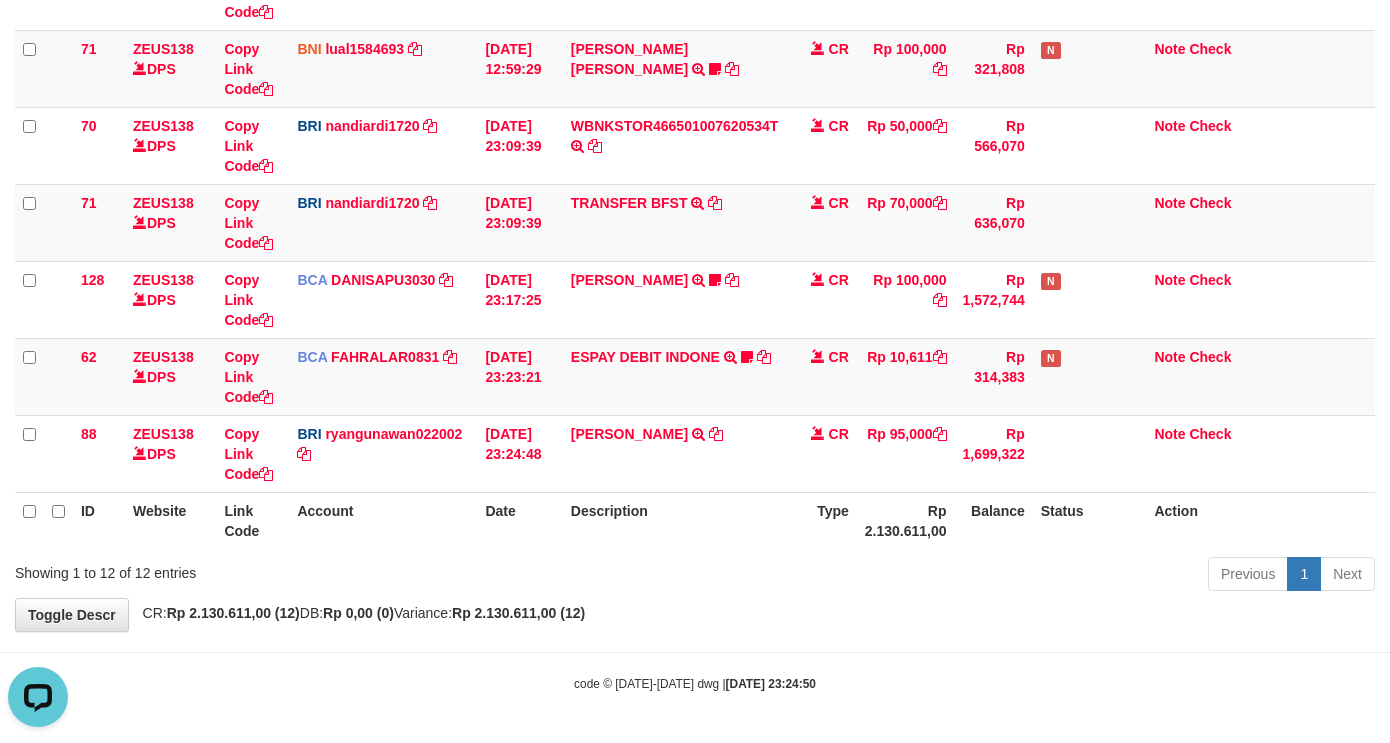 drag, startPoint x: 782, startPoint y: 504, endPoint x: 788, endPoint y: 493, distance: 12.529964 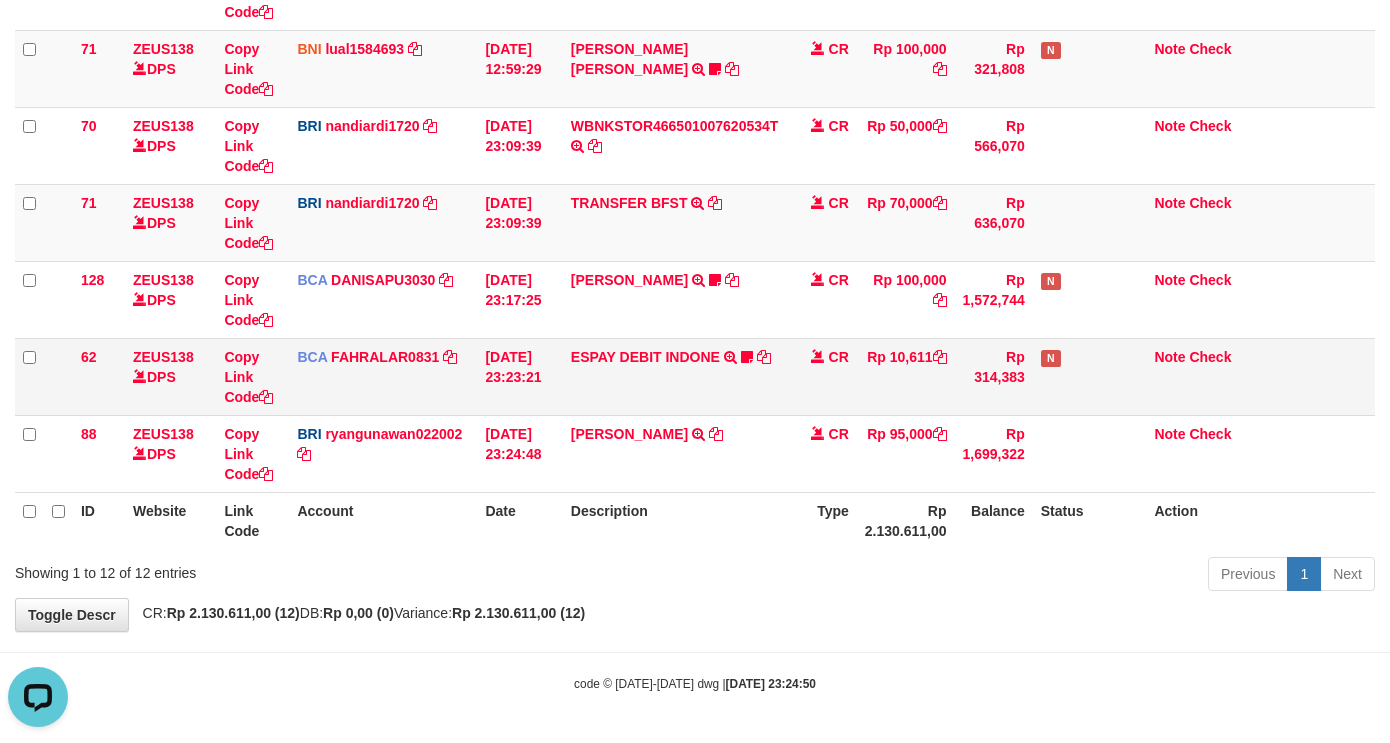 drag, startPoint x: 782, startPoint y: 381, endPoint x: 801, endPoint y: 376, distance: 19.646883 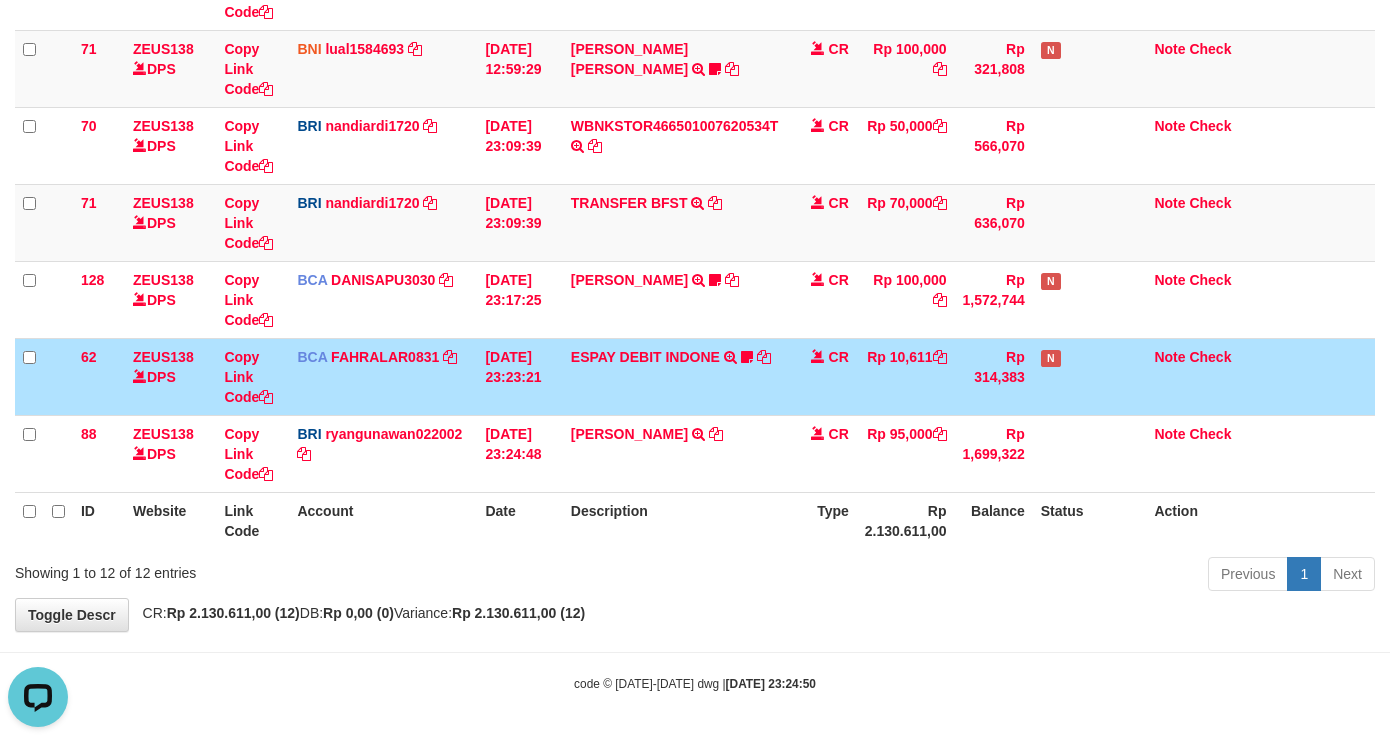 drag, startPoint x: 766, startPoint y: 407, endPoint x: 795, endPoint y: 382, distance: 38.28838 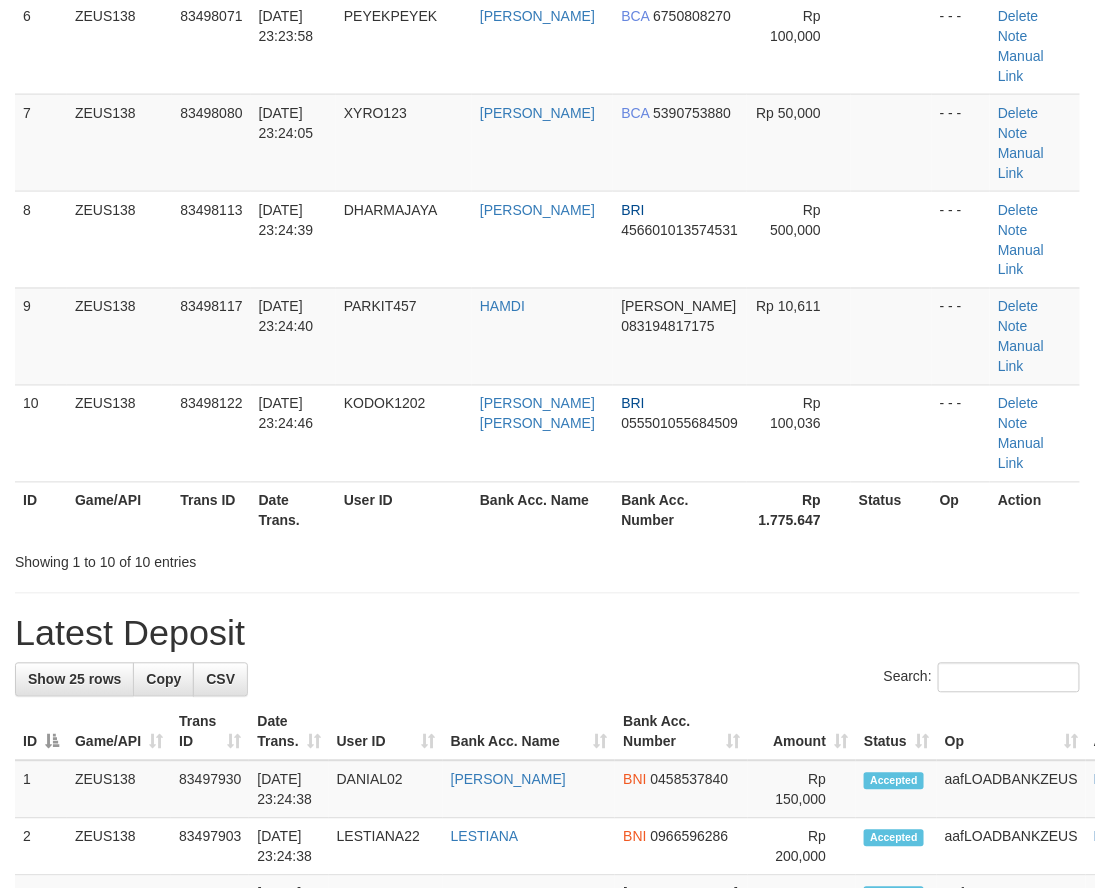 scroll, scrollTop: 444, scrollLeft: 0, axis: vertical 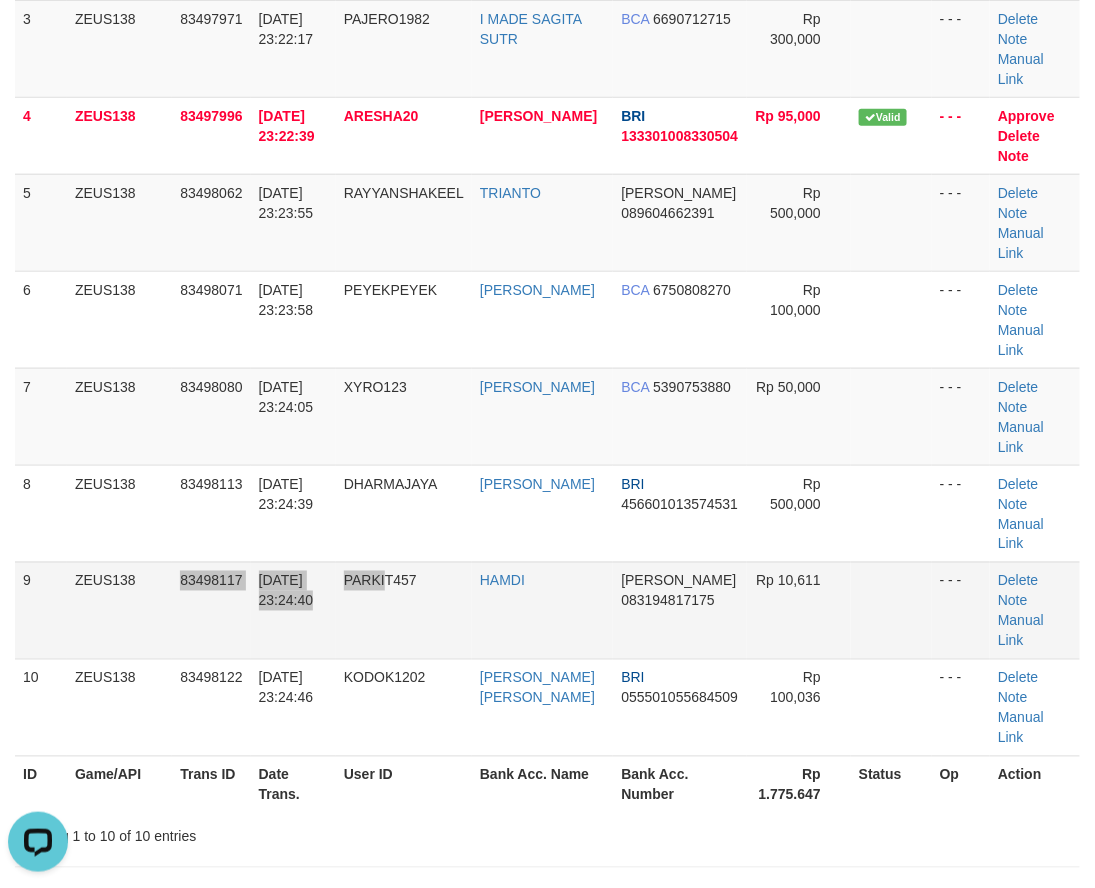 click on "9
ZEUS138
83498117
12/07/2025 23:24:40
PARKIT457
HAMDI
DANA
083194817175
Rp 10,611
- - -
Delete
Note
Manual Link" at bounding box center (547, 610) 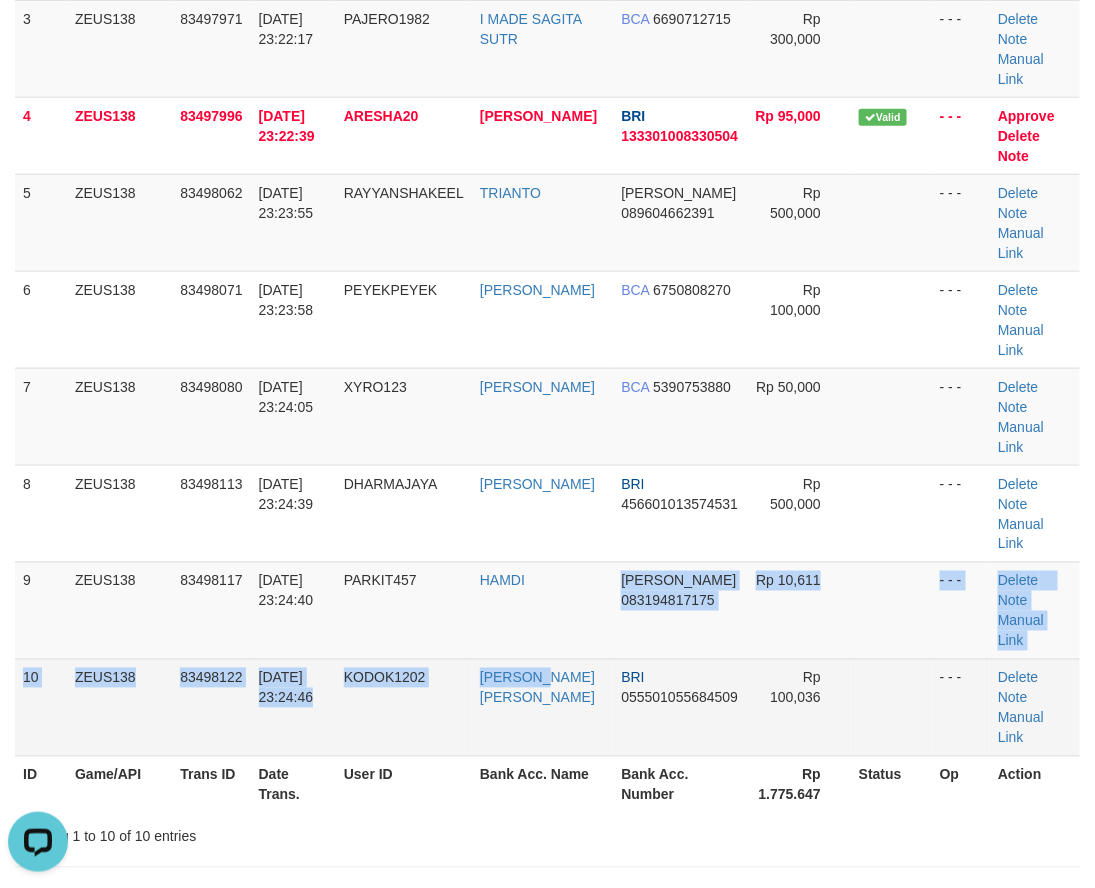click on "1
ZEUS138
83497569
12/07/2025 23:16:24
BURCUT0709
MALIK FAHAD
BCA
3170751042
Rp 20,000
- - -
Delete
Note
Manual Link
2
ZEUS138
83497714
12/07/2025 23:18:43
BENTET1005
MUHAMAD RIZKY FAUZY
MANDIRI
1560016345896
Rp 100,000
- - -
Delete
Note
Manual Link" at bounding box center [547, 281] 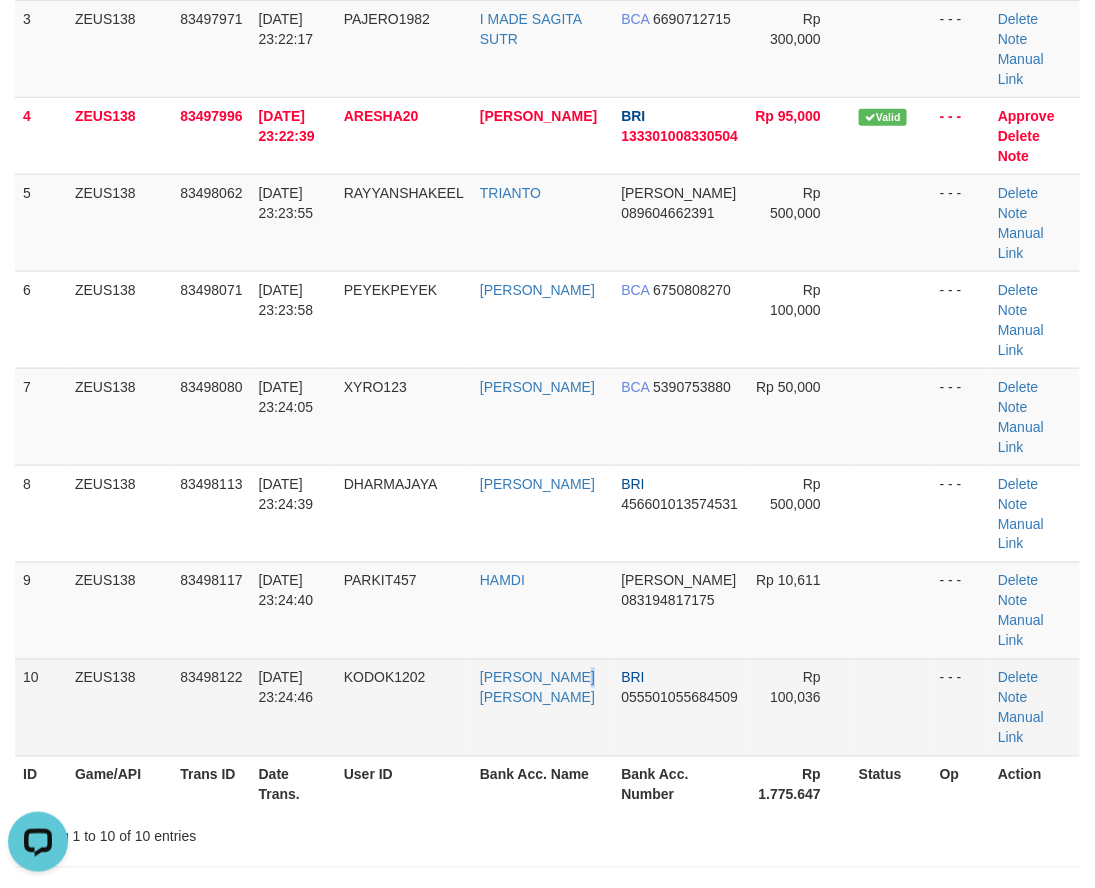 drag, startPoint x: 522, startPoint y: 561, endPoint x: 512, endPoint y: 562, distance: 10.049875 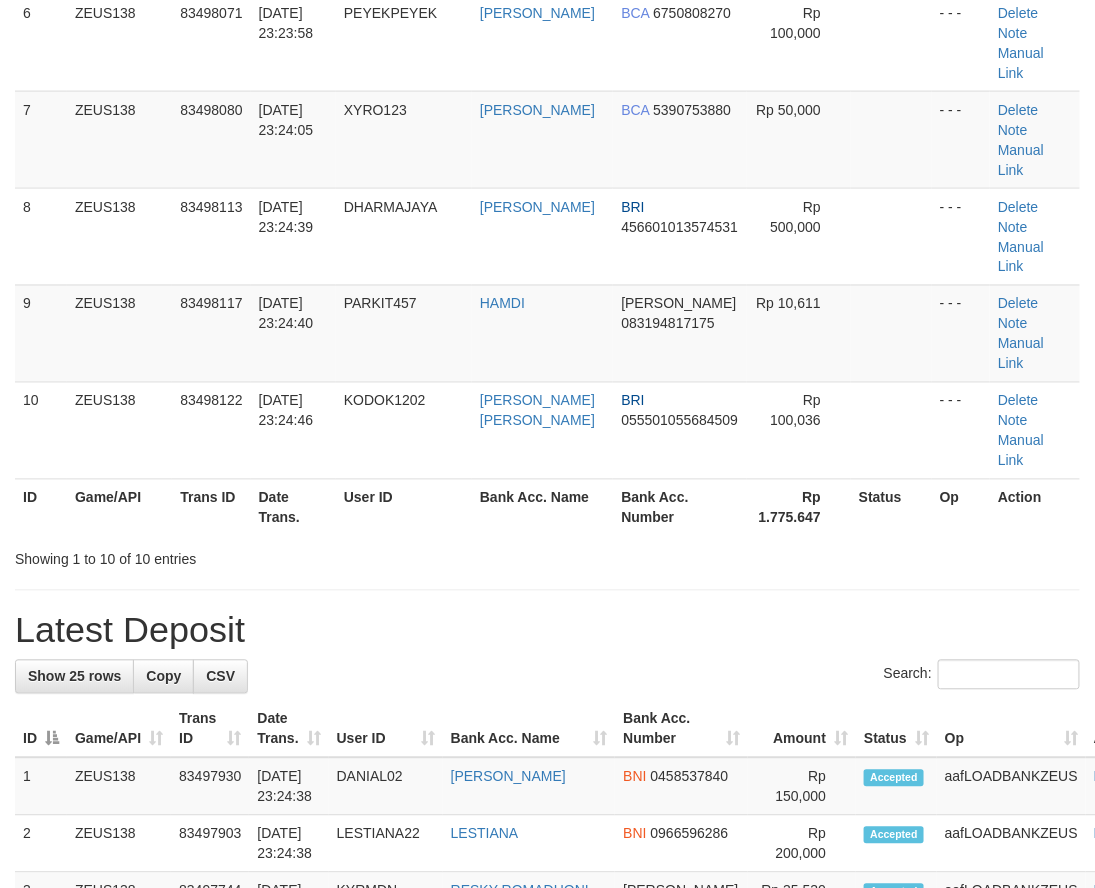 scroll, scrollTop: 444, scrollLeft: 0, axis: vertical 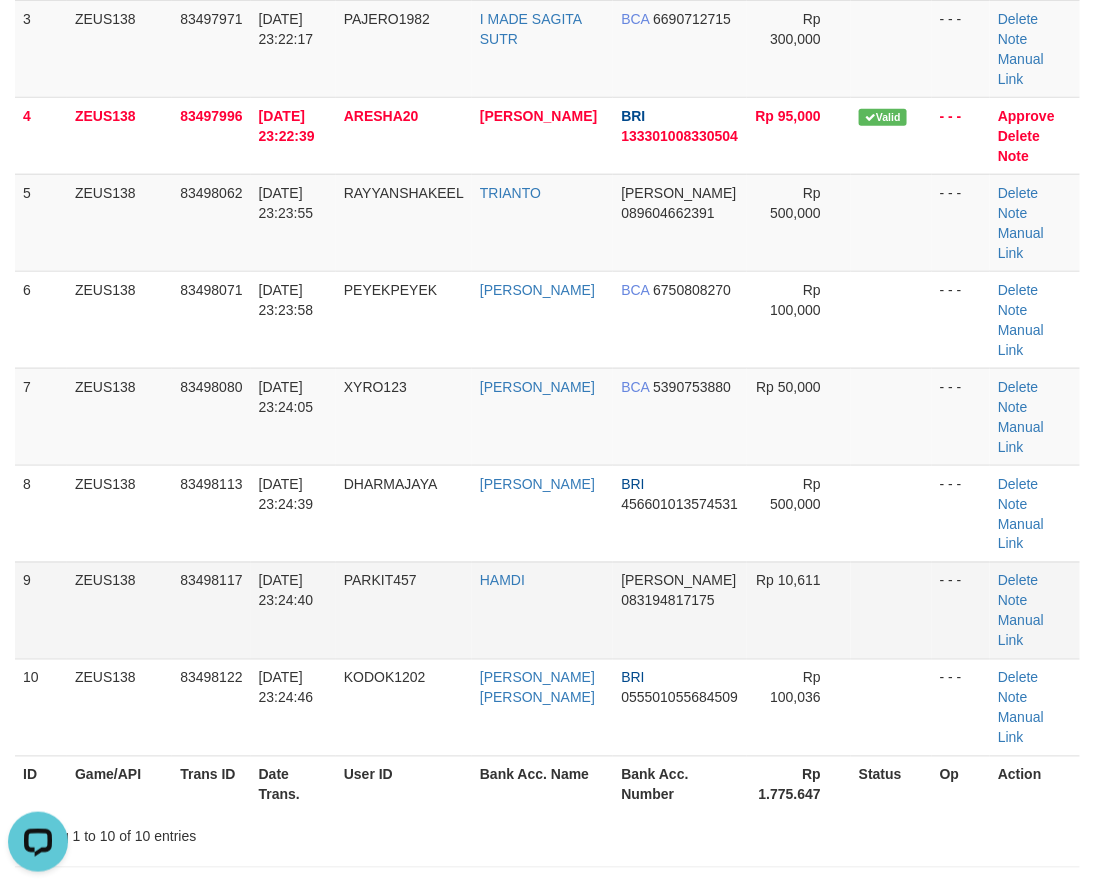 click on "9
ZEUS138
83498117
12/07/2025 23:24:40
PARKIT457
HAMDI
DANA
083194817175
Rp 10,611
- - -
Delete
Note
Manual Link" at bounding box center [547, 610] 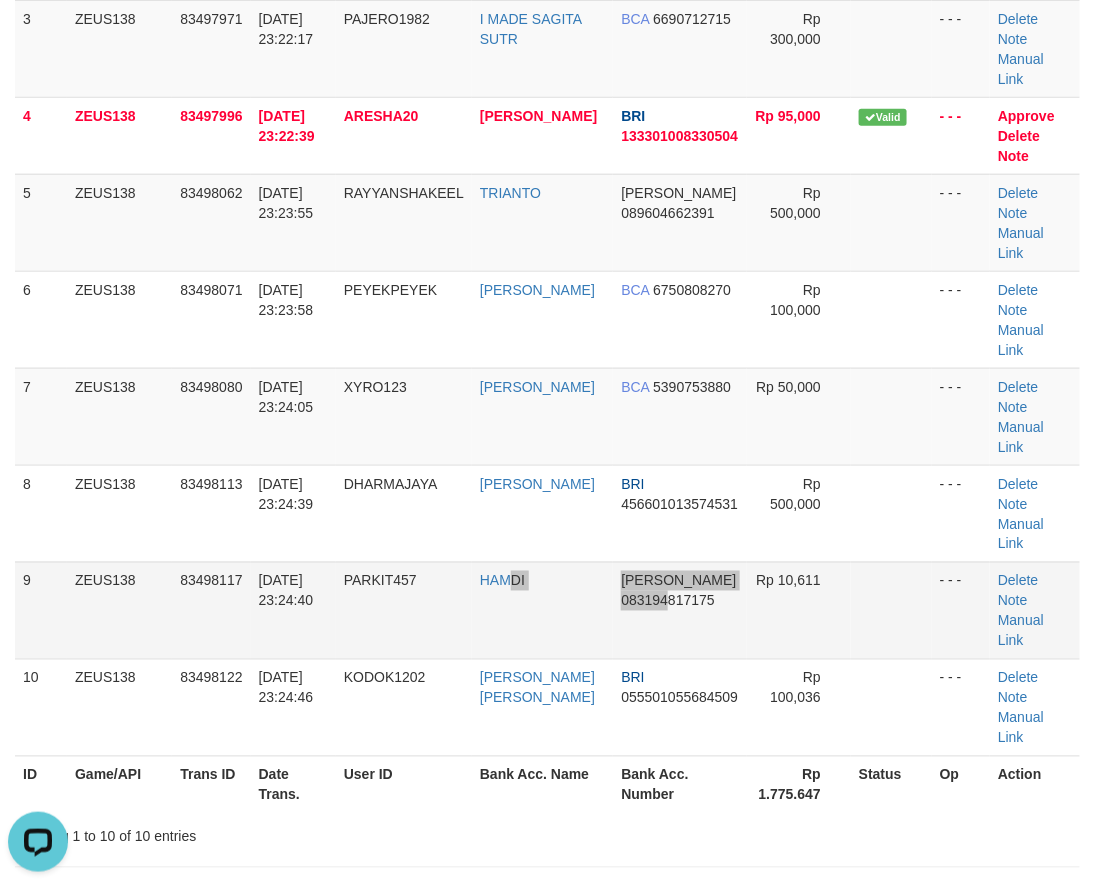 click on "083194817175" at bounding box center (667, 601) 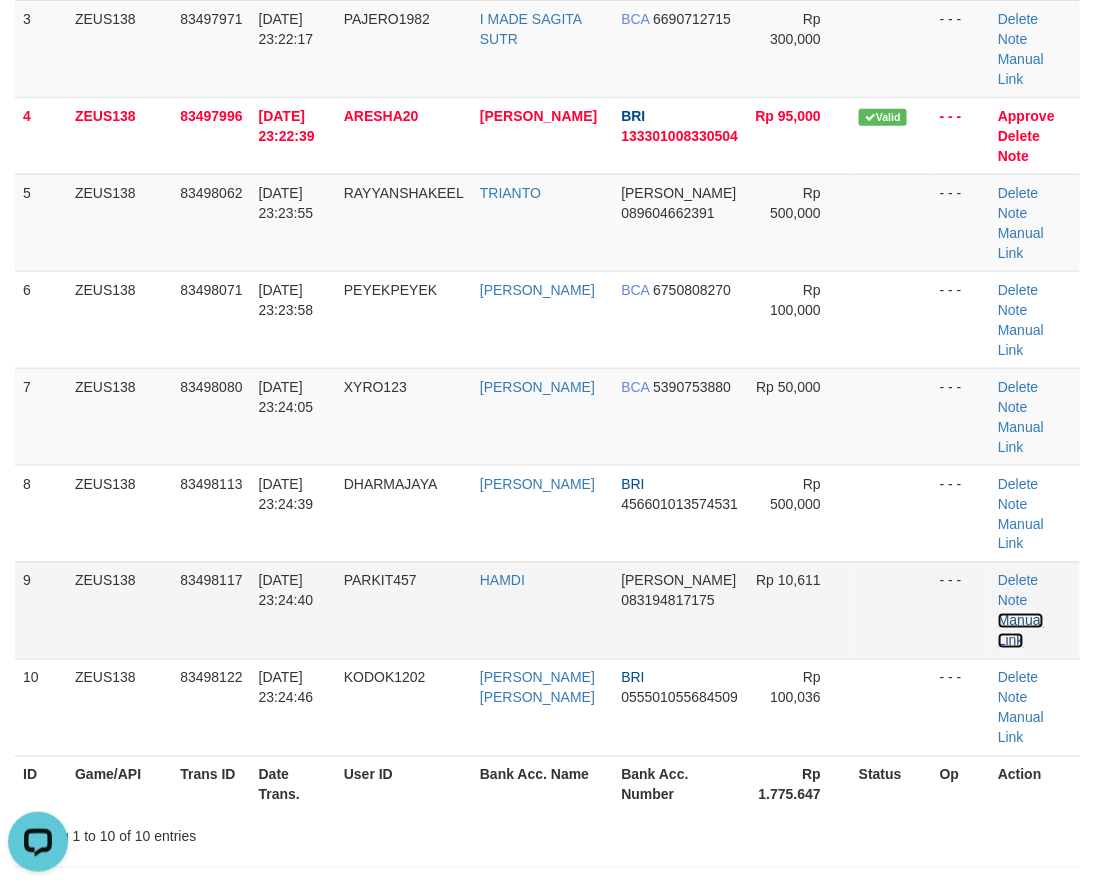 click on "Manual Link" at bounding box center (1021, 631) 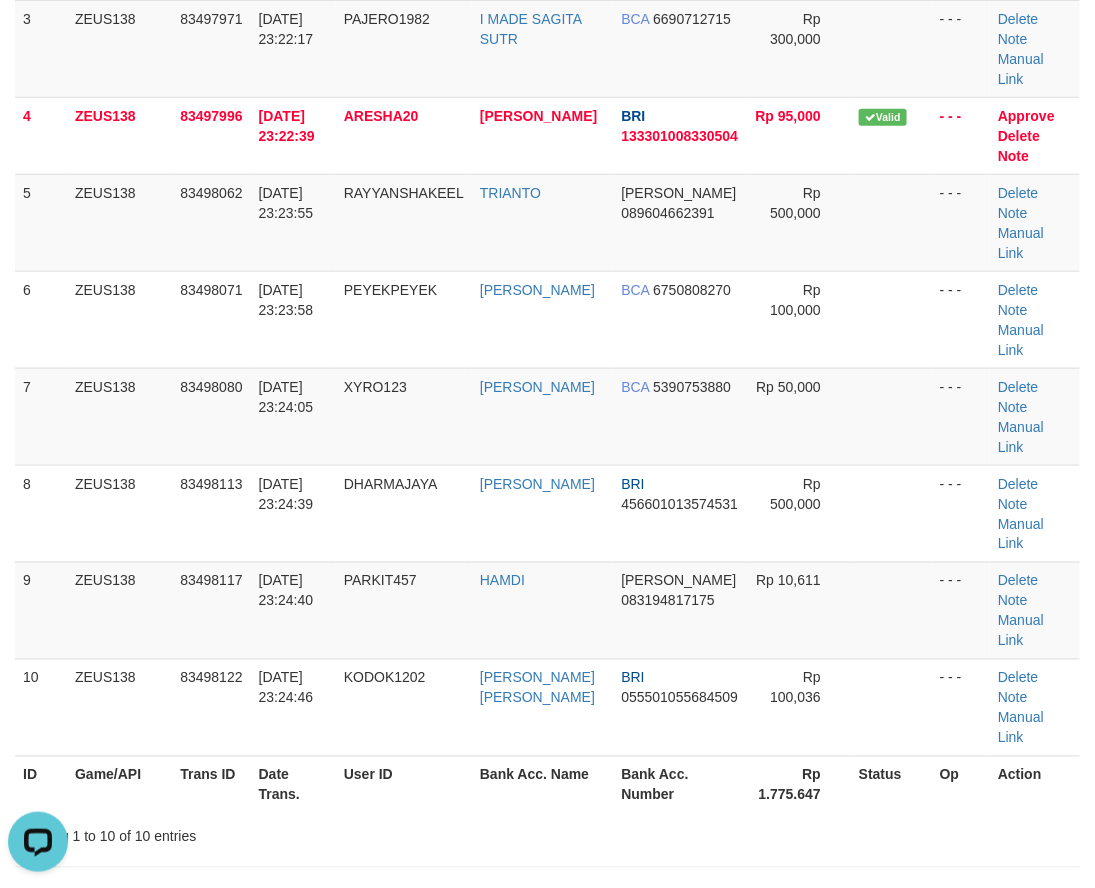 click on "Showing 1 to 10 of 10 entries" at bounding box center [547, 833] 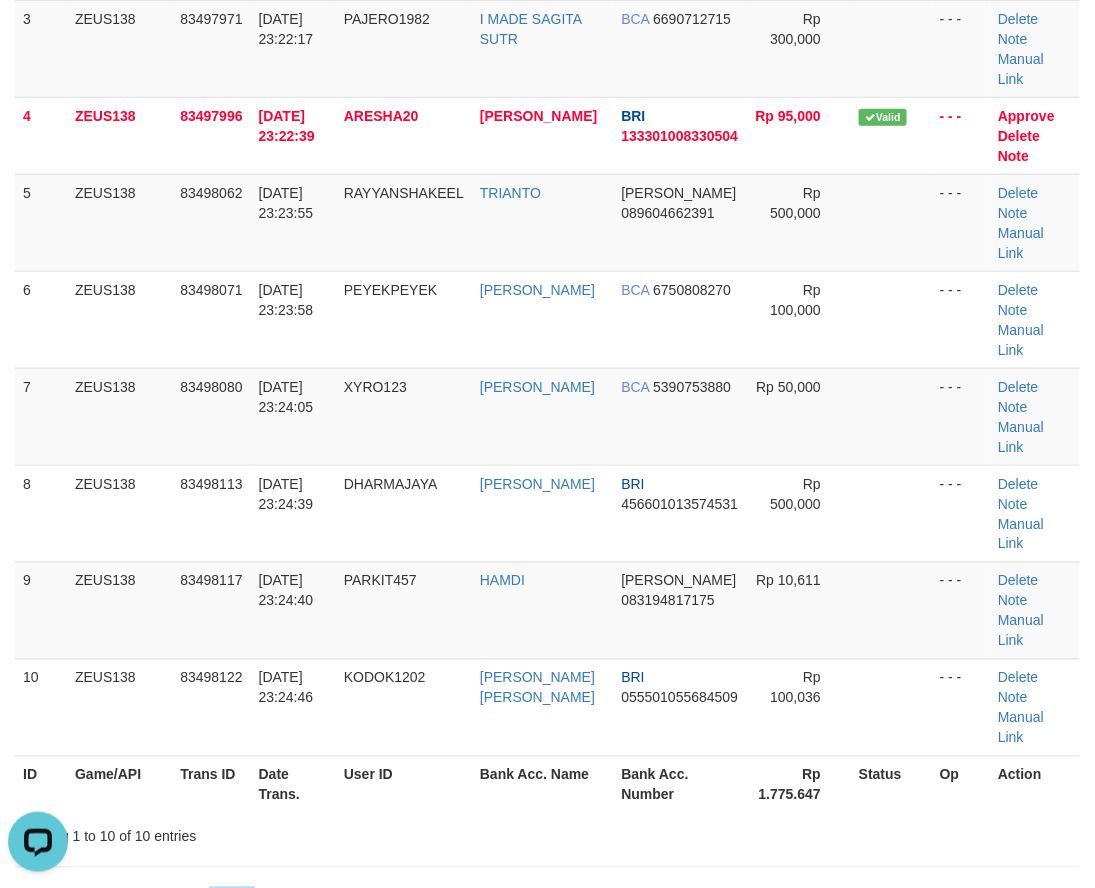 drag, startPoint x: 150, startPoint y: 735, endPoint x: 186, endPoint y: 697, distance: 52.34501 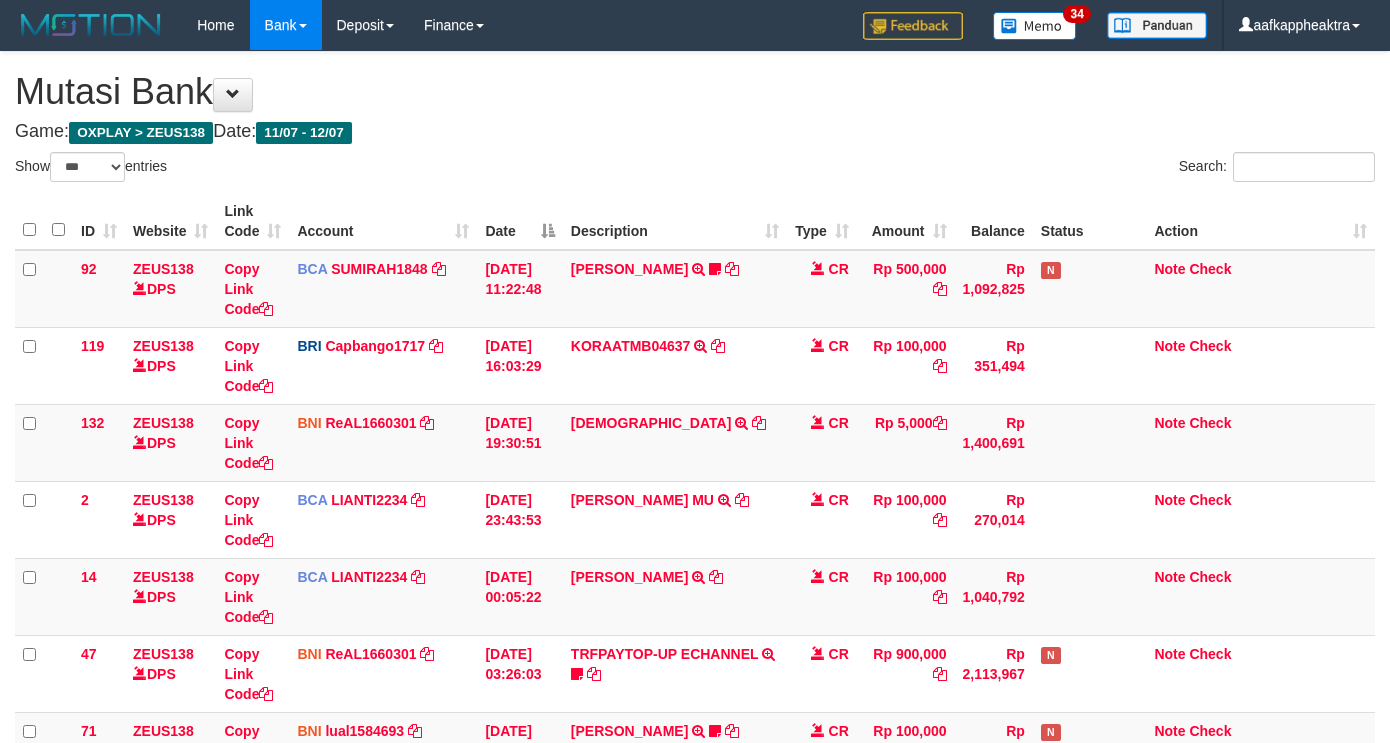 select on "***" 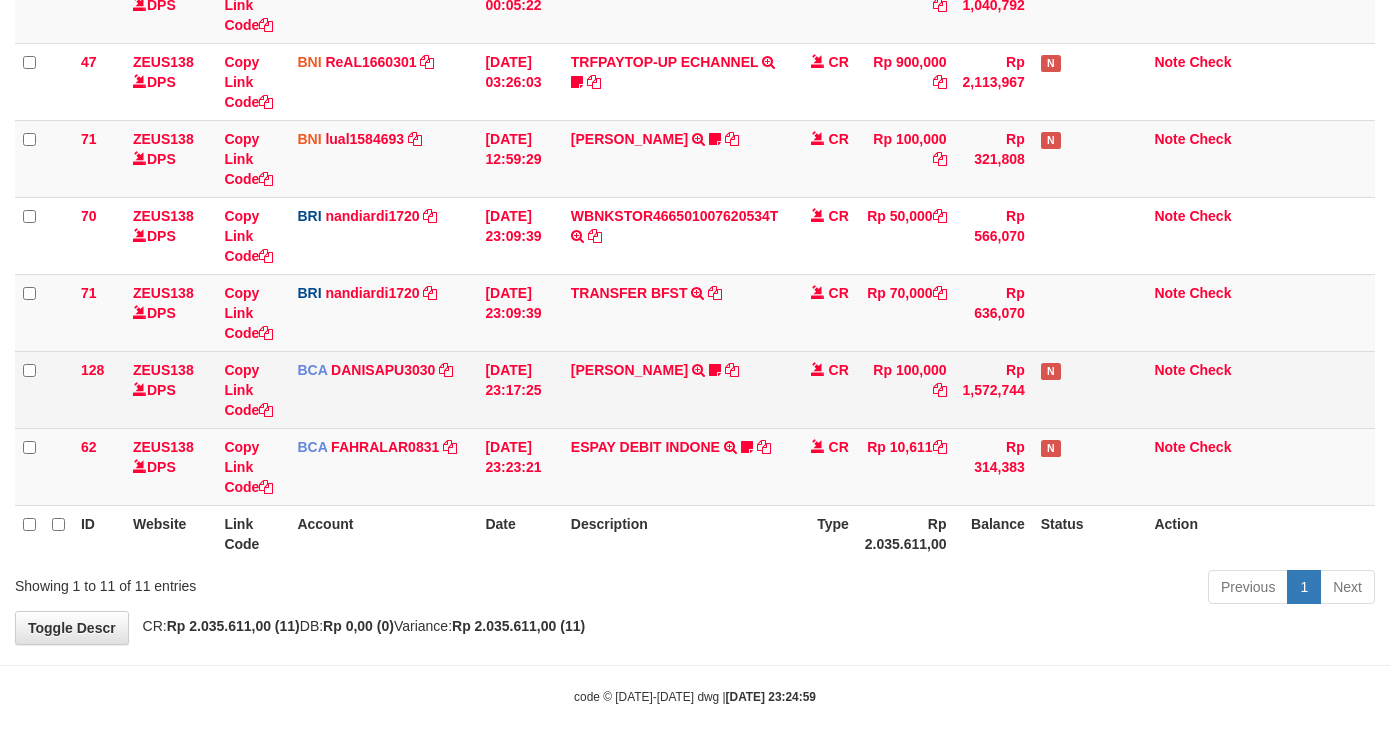 scroll, scrollTop: 605, scrollLeft: 0, axis: vertical 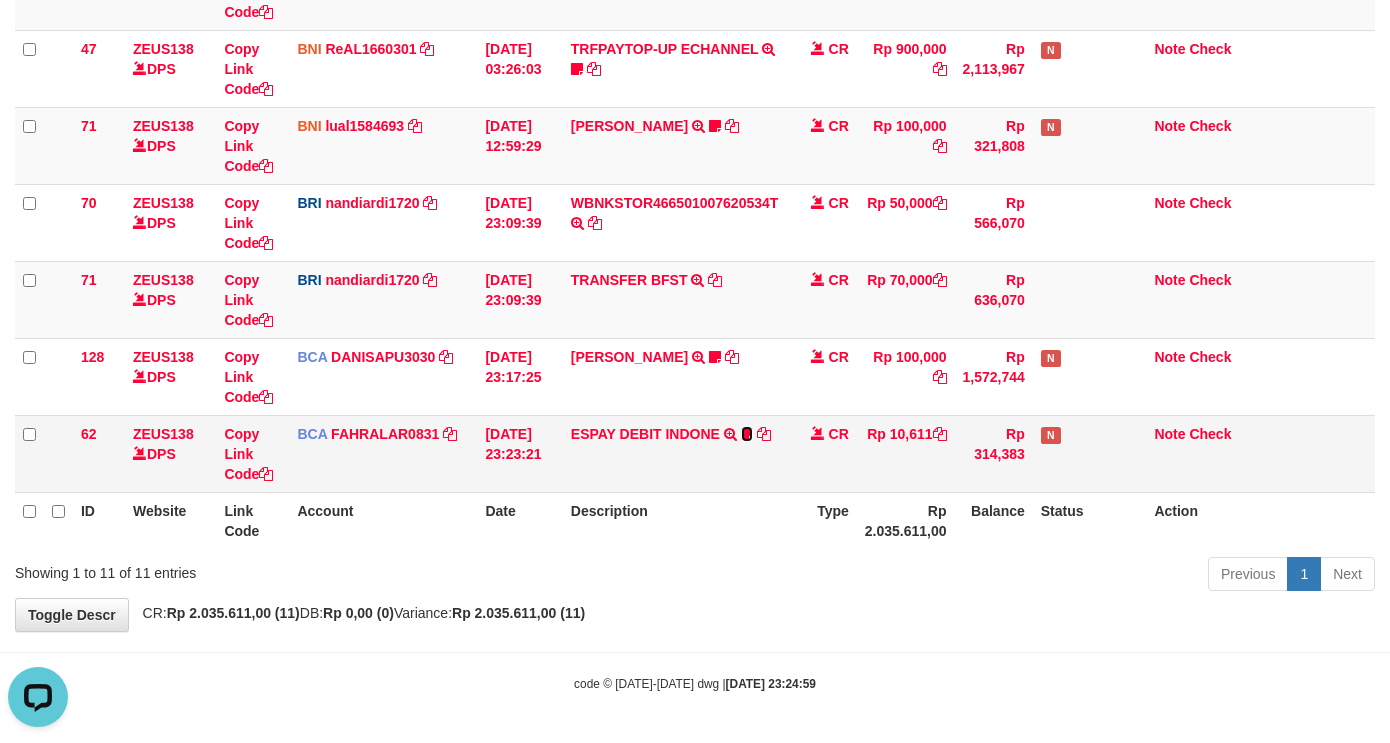 click at bounding box center [747, 434] 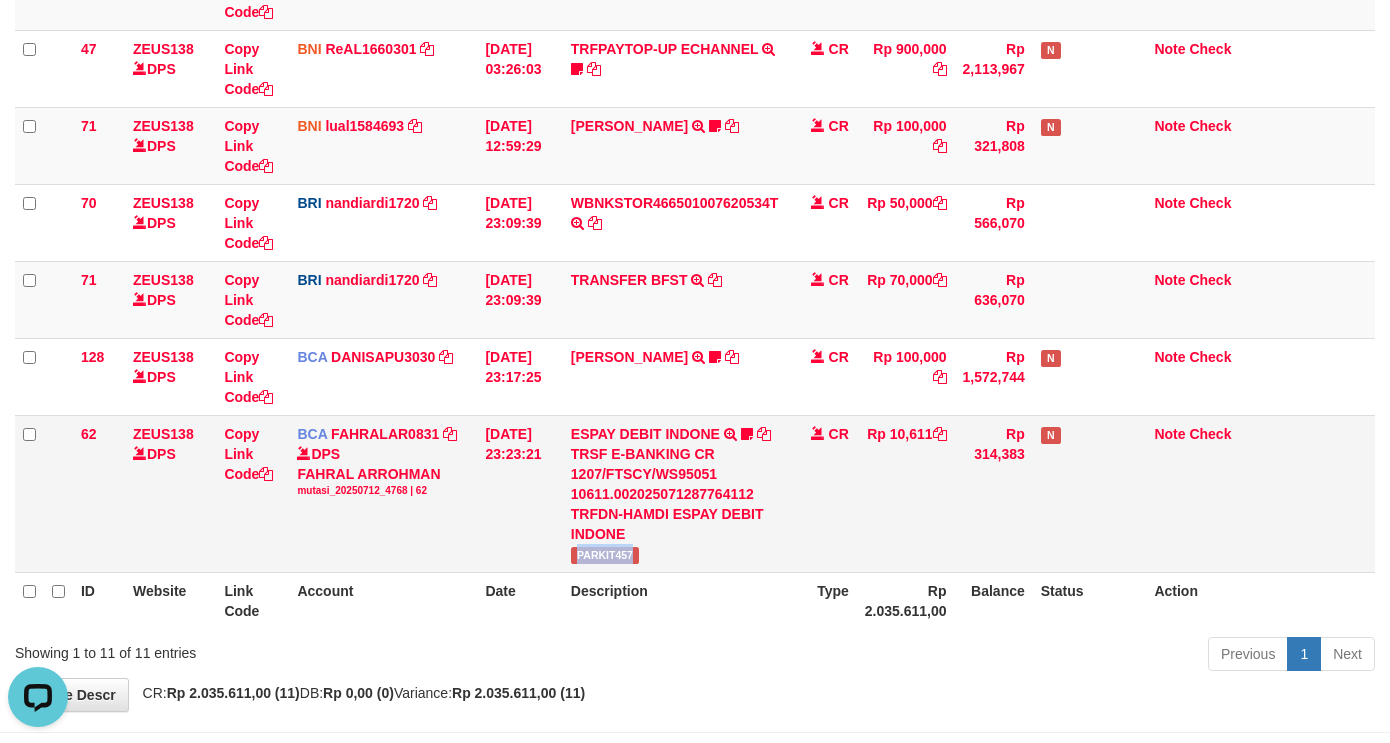 drag, startPoint x: 604, startPoint y: 557, endPoint x: 650, endPoint y: 558, distance: 46.010868 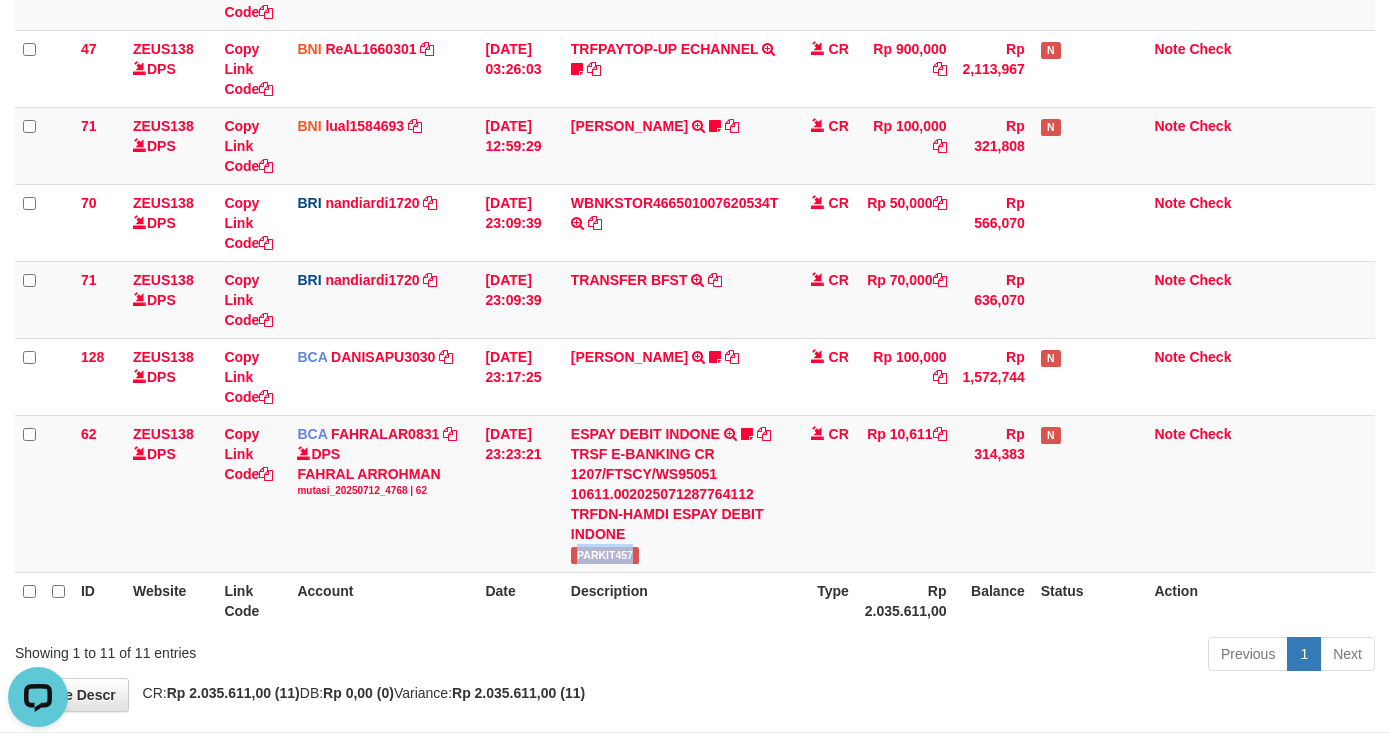 copy on "PARKIT457" 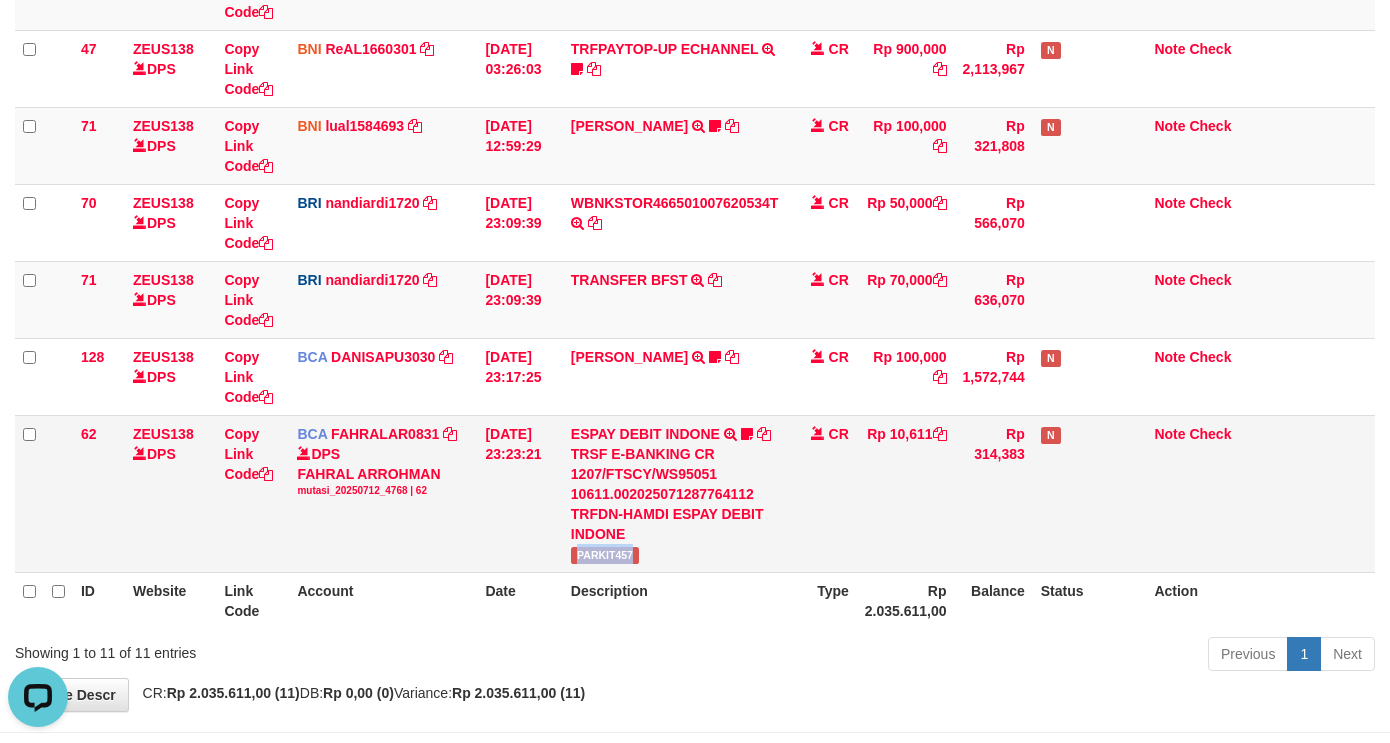click on "PARKIT457" at bounding box center [605, 555] 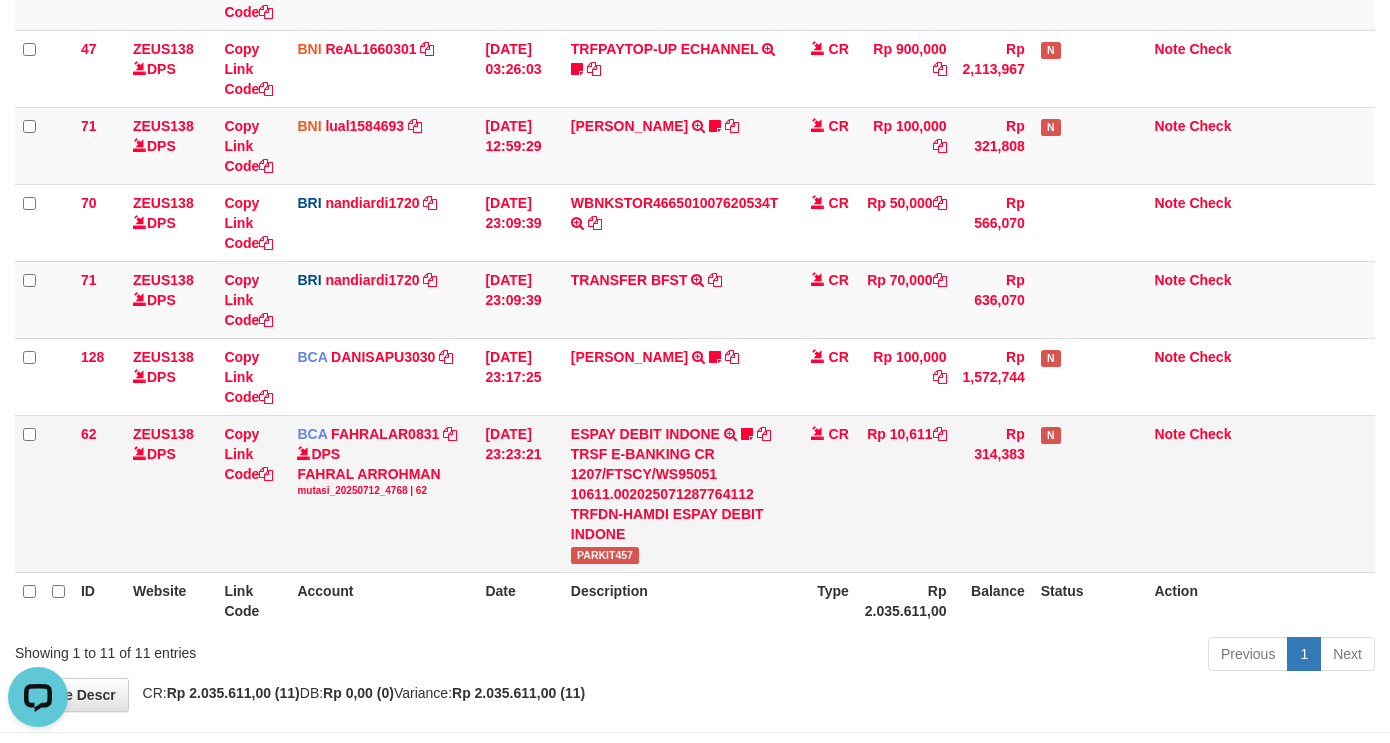 click on "TRSF E-BANKING CR 1207/FTSCY/WS95051
10611.002025071287764112 TRFDN-HAMDI
ESPAY DEBIT INDONE" at bounding box center (675, 494) 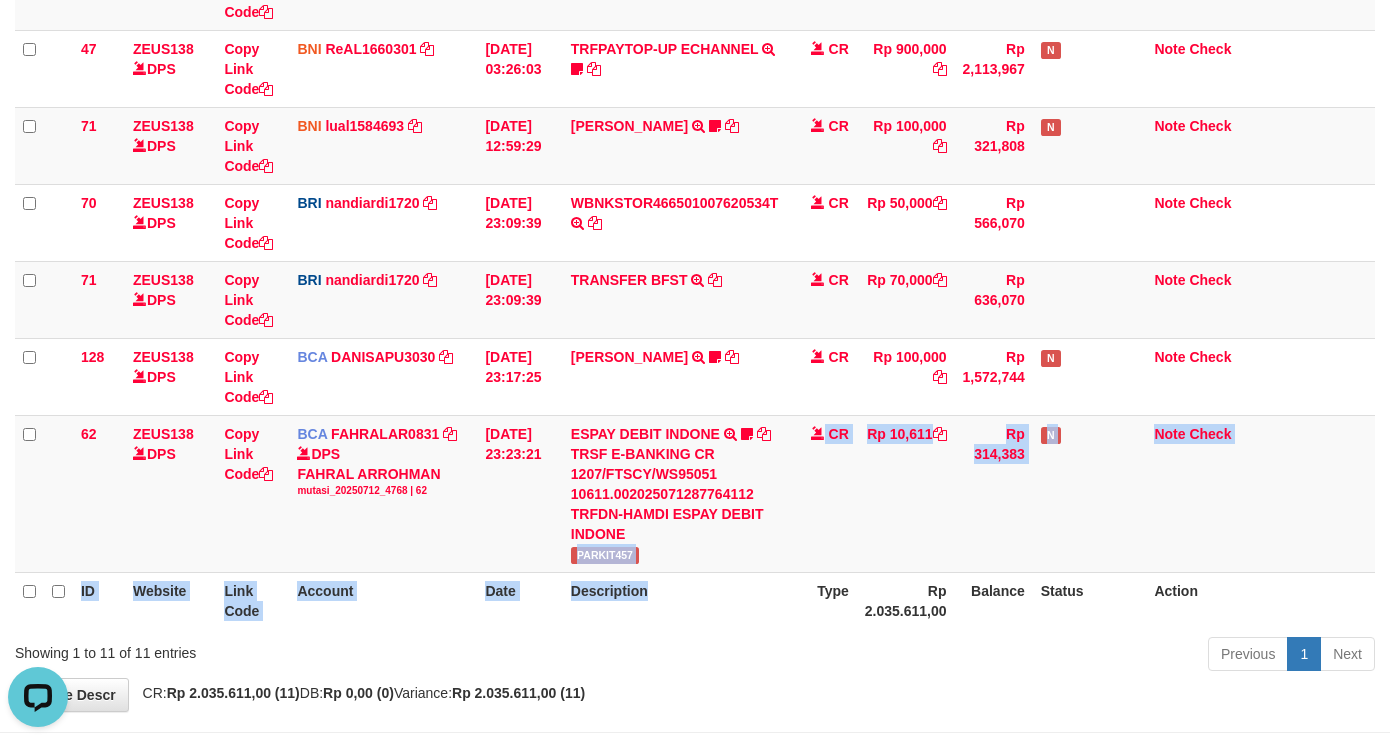 drag, startPoint x: 722, startPoint y: 538, endPoint x: 653, endPoint y: 577, distance: 79.25907 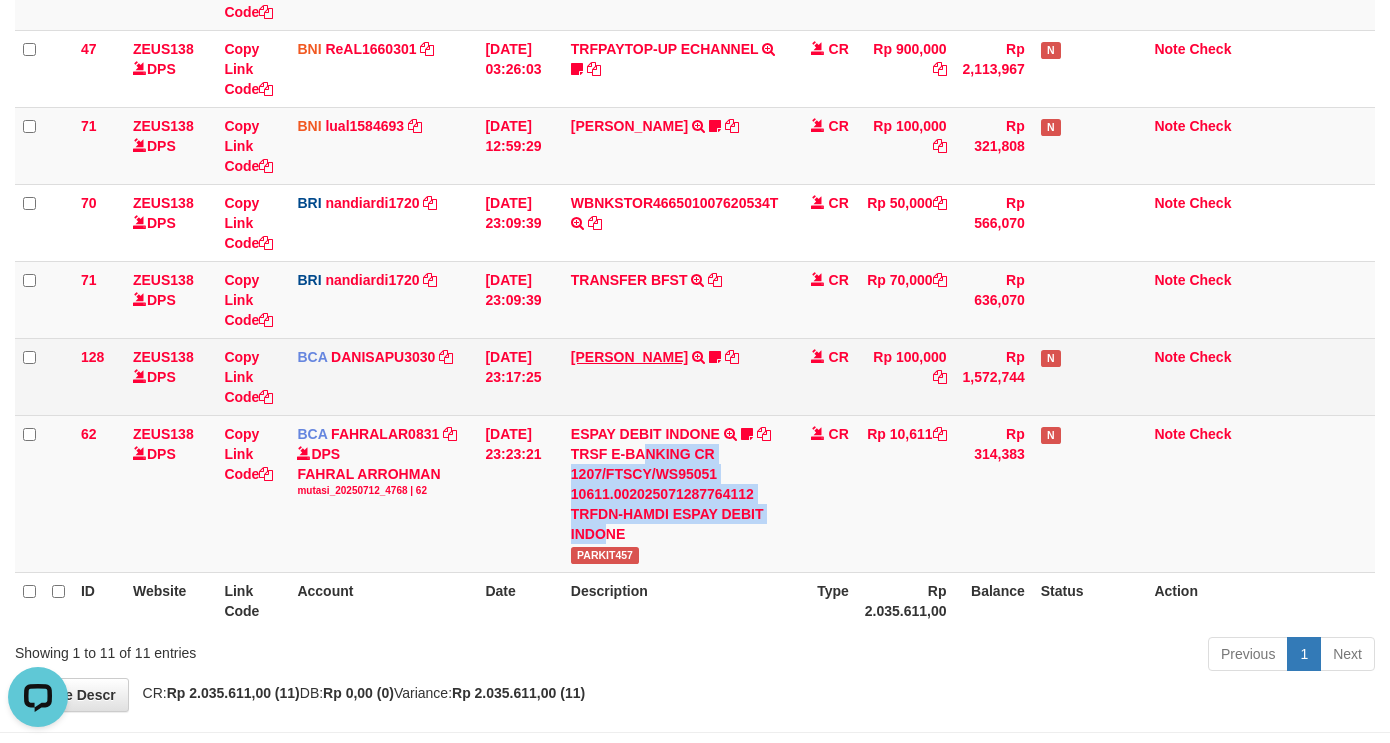 drag, startPoint x: 623, startPoint y: 540, endPoint x: 642, endPoint y: 357, distance: 183.98369 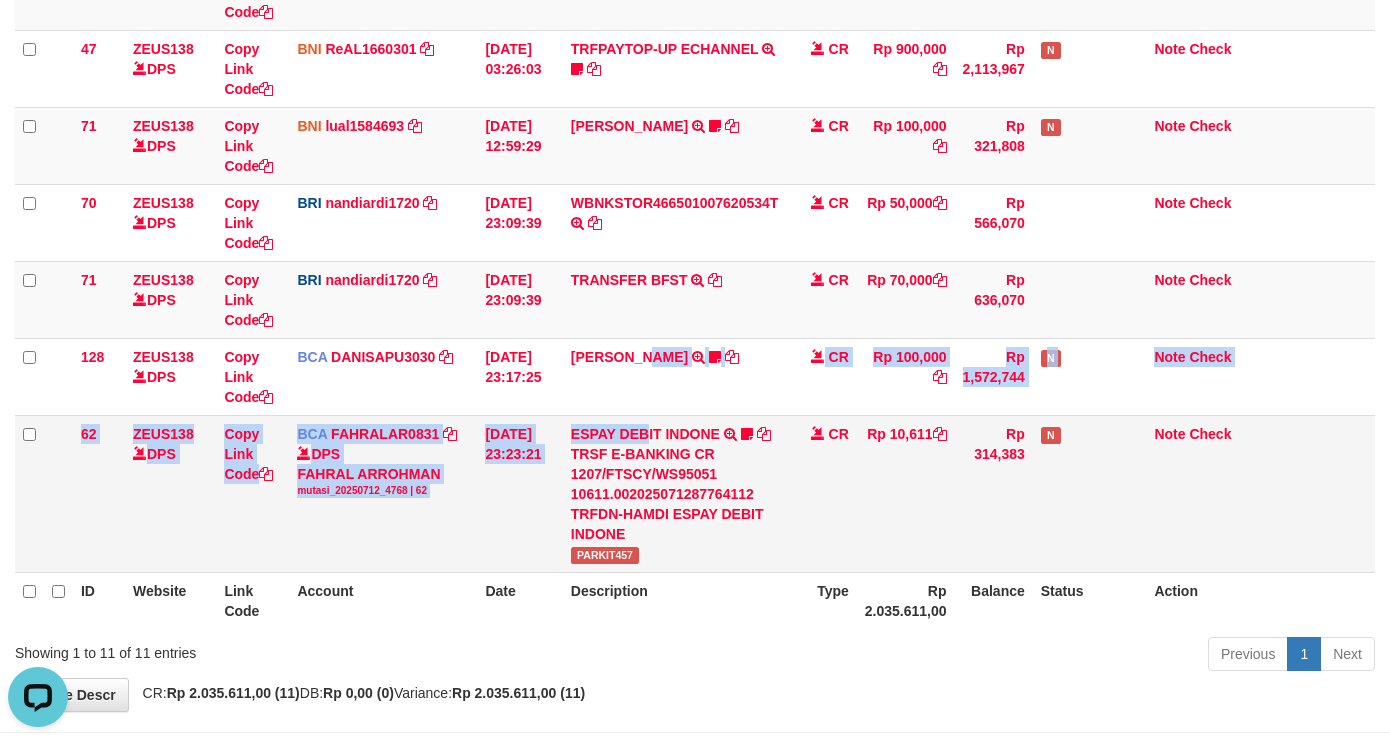 drag, startPoint x: 650, startPoint y: 432, endPoint x: 650, endPoint y: 462, distance: 30 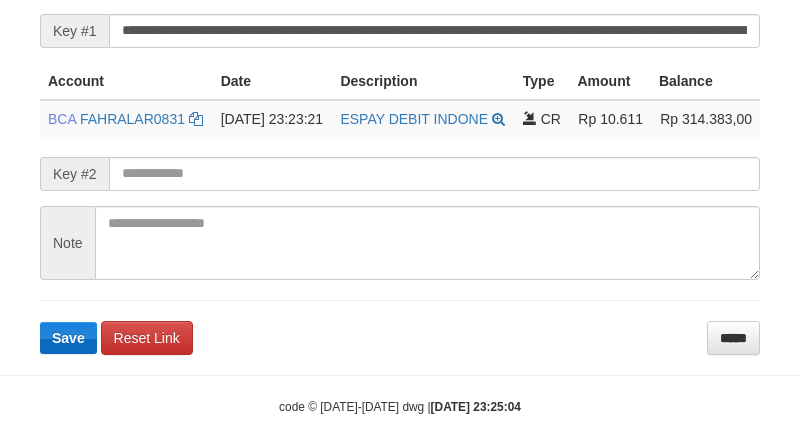 scroll, scrollTop: 500, scrollLeft: 0, axis: vertical 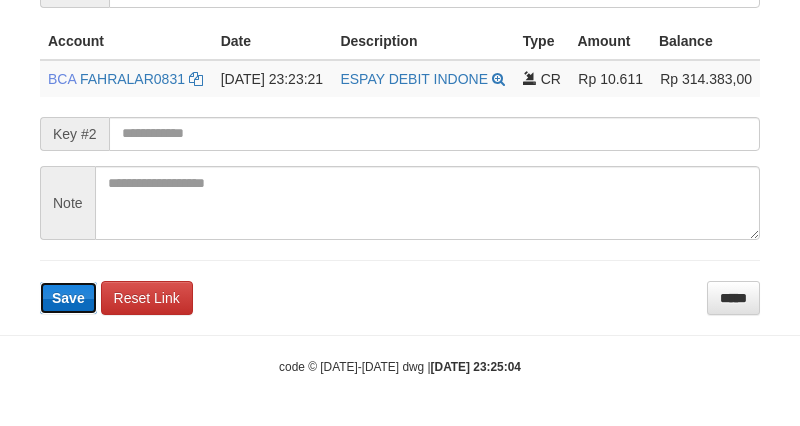 click on "Save" at bounding box center [68, 298] 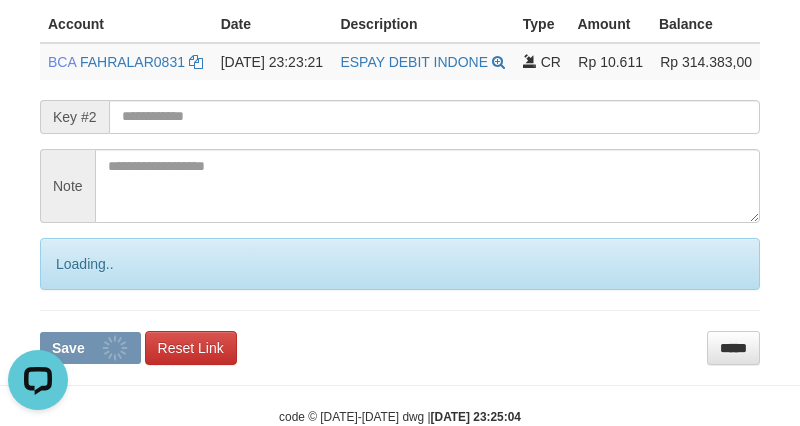 scroll, scrollTop: 0, scrollLeft: 0, axis: both 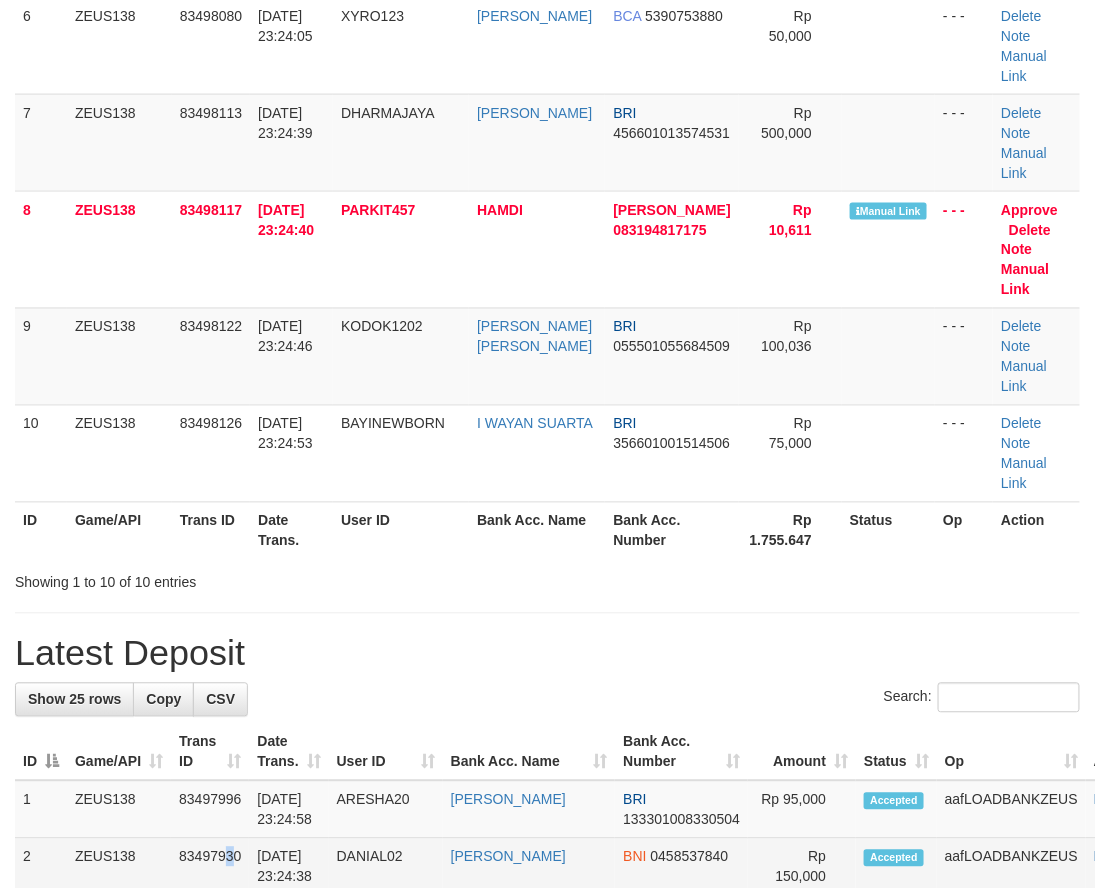 click on "83497930" at bounding box center (210, 867) 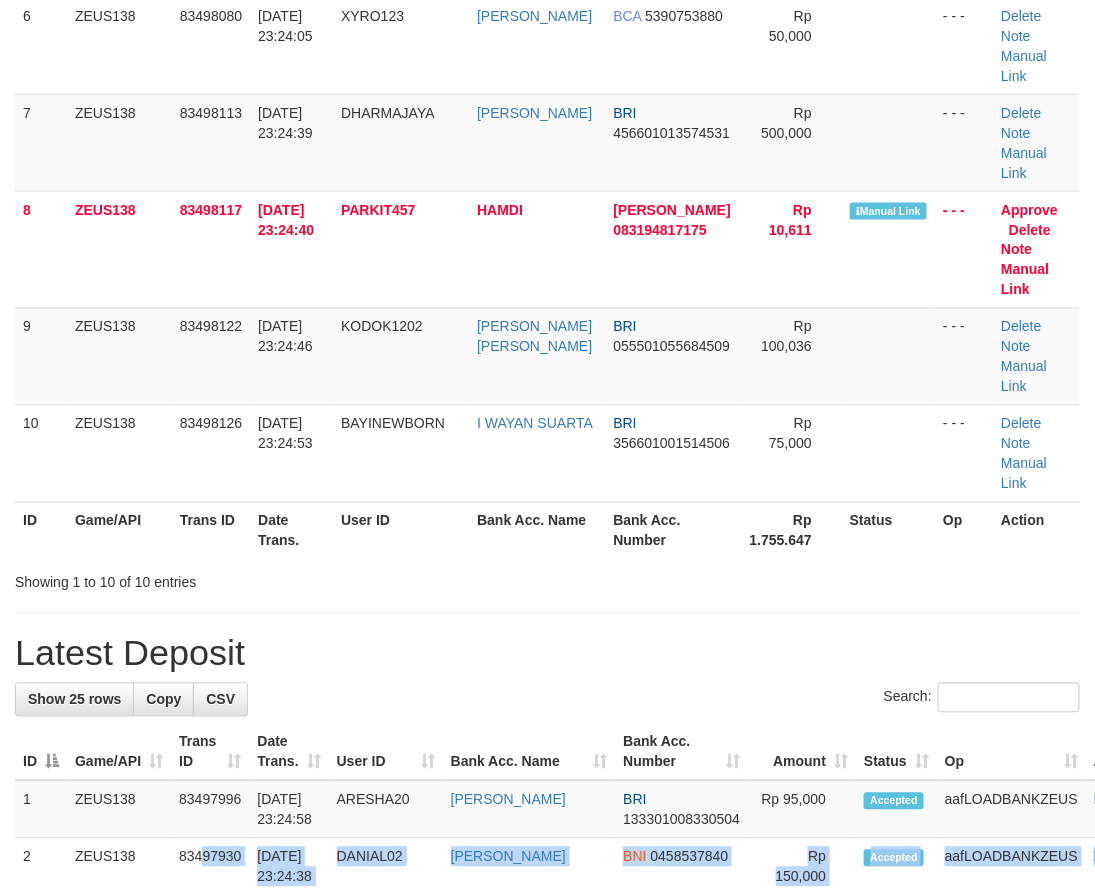 click on "1
ZEUS138
83497996
12/07/2025 23:24:58
ARESHA20
ENDA SWANDANA
BRI
133301008330504
Note" at bounding box center (591, 1494) 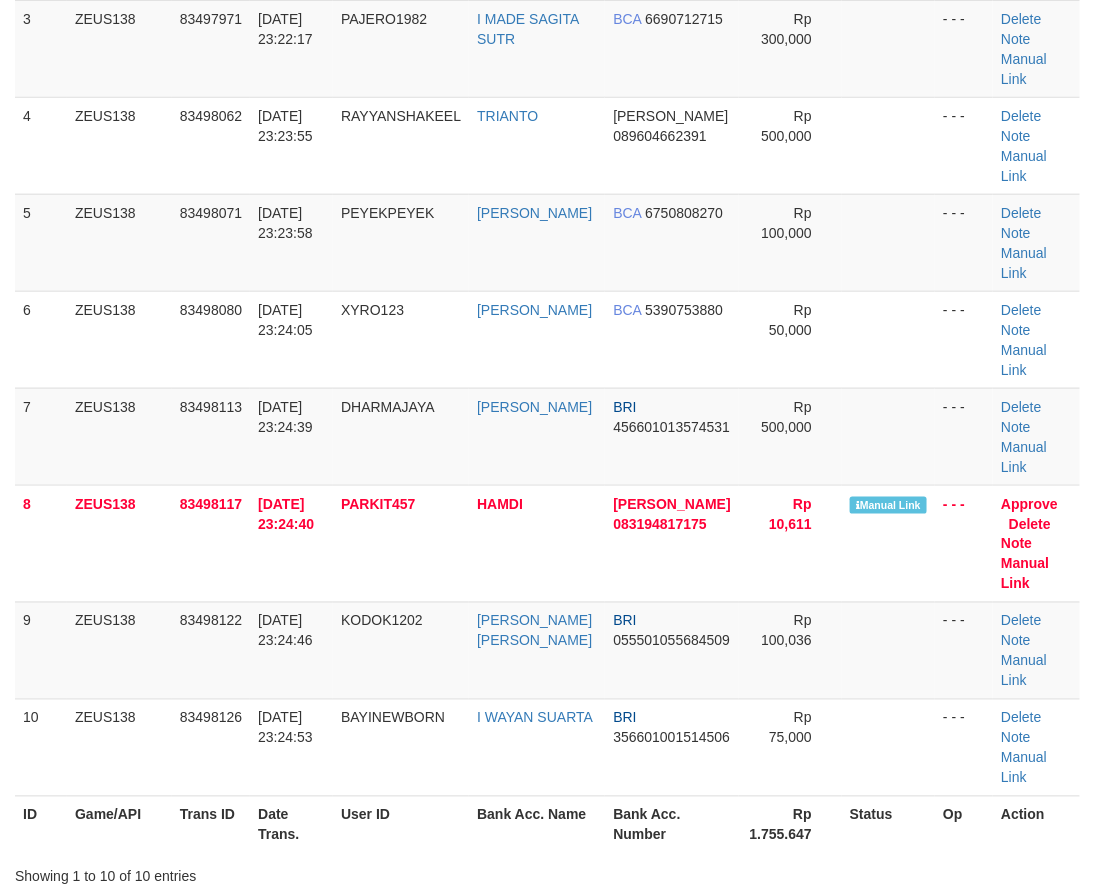 click on "Trans ID" at bounding box center [211, 824] 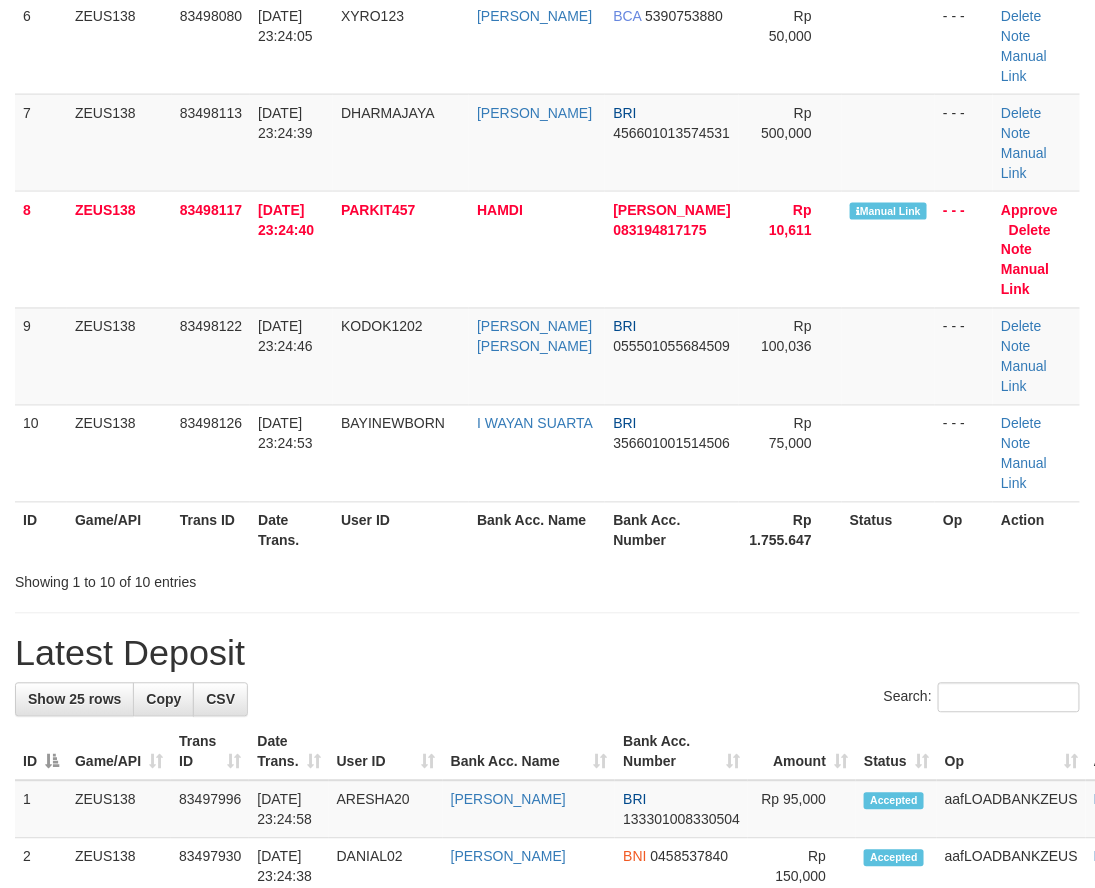 click on "1
ZEUS138
83497996
[DATE] 23:24:58
ARESHA20
[PERSON_NAME]
BRI
133301008330504
Note" at bounding box center [591, 1494] 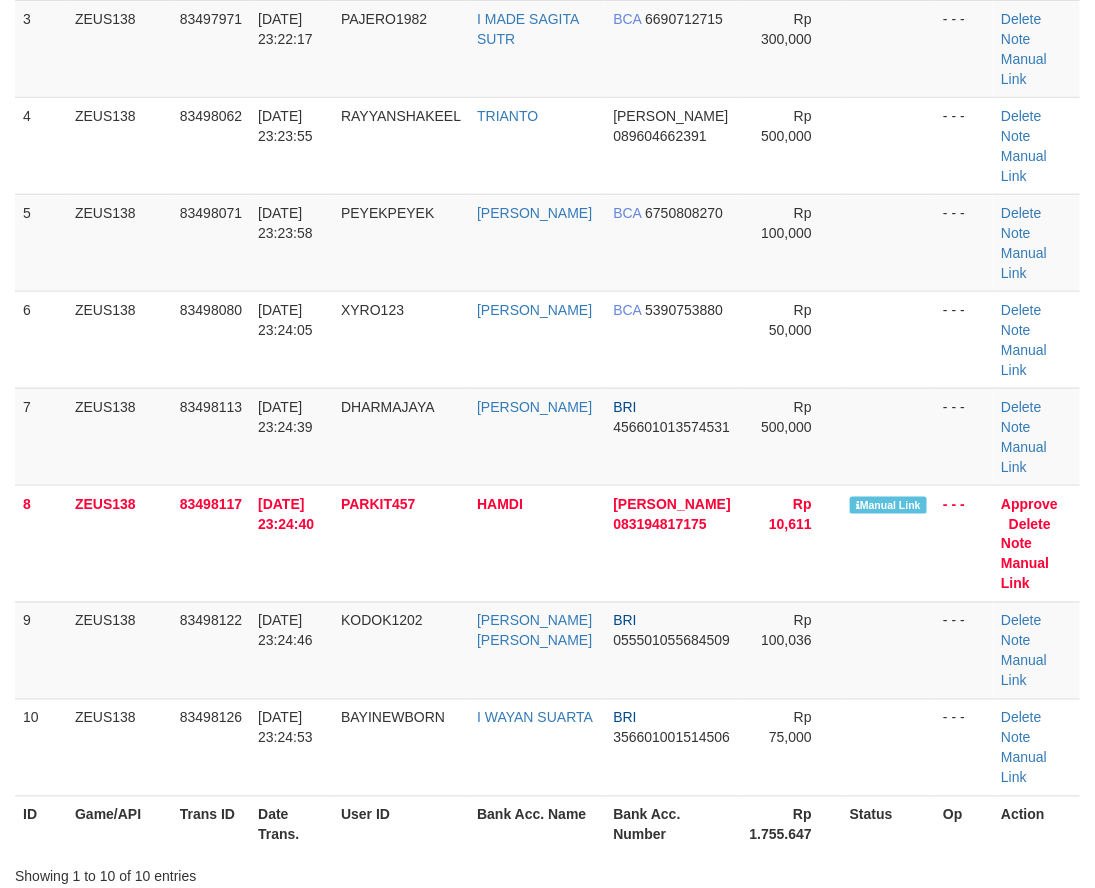 click on "**********" at bounding box center [547, 1121] 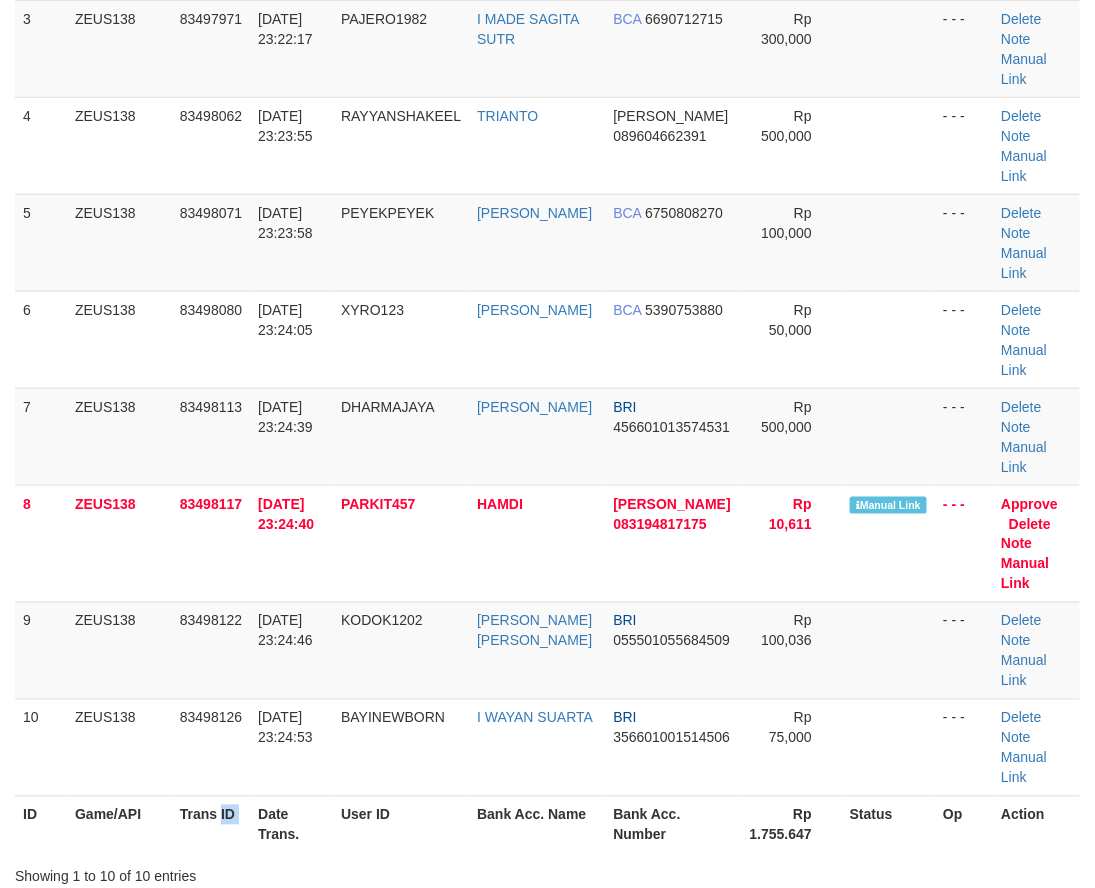 click on "ID Game/API Trans ID Date Trans. User ID Bank Acc. Name Bank Acc. Number Rp 1.755.647 Status Op Action" at bounding box center (547, 824) 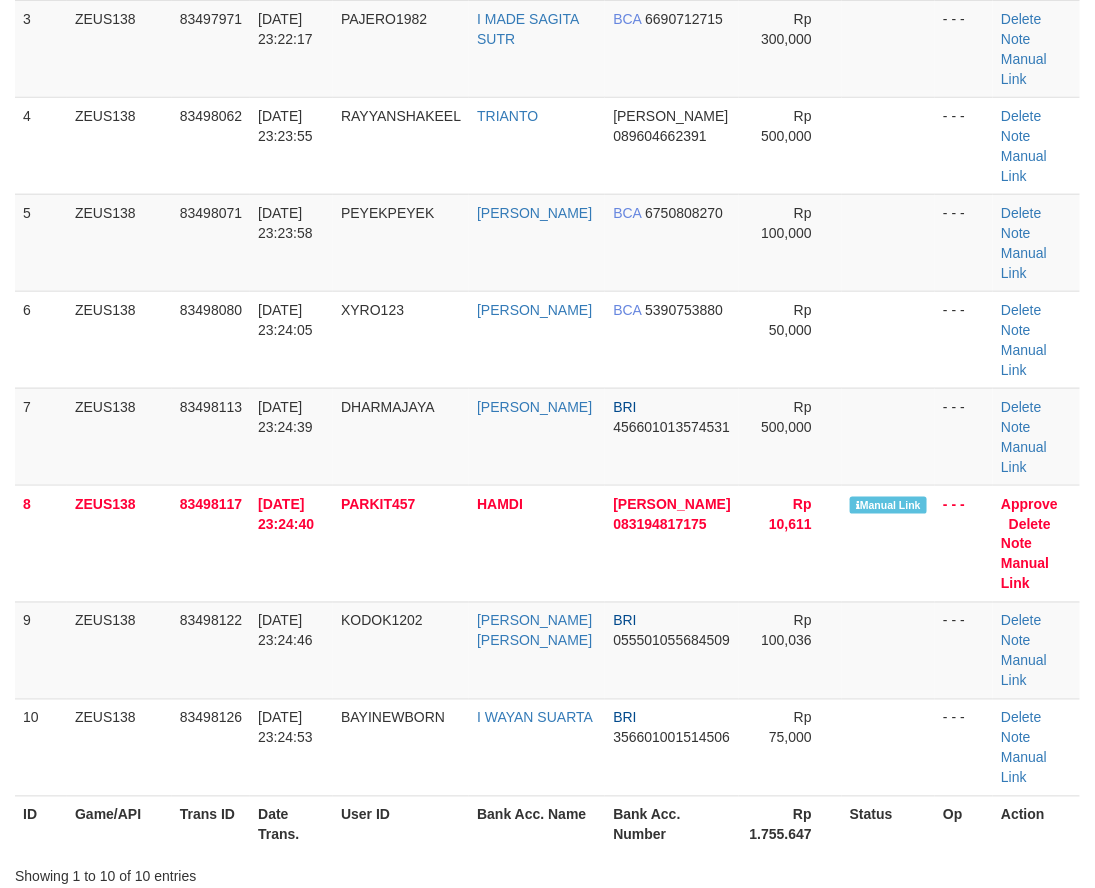 click on "**********" at bounding box center [547, 1121] 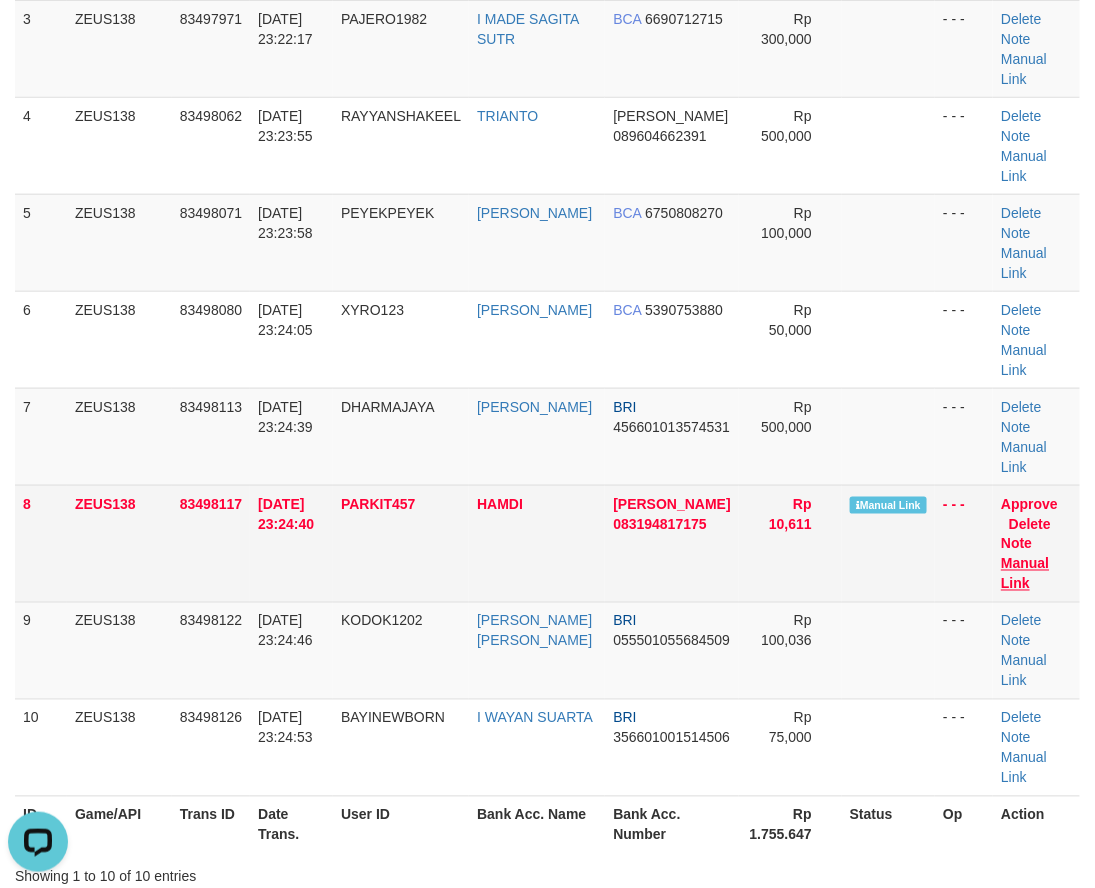 scroll, scrollTop: 0, scrollLeft: 0, axis: both 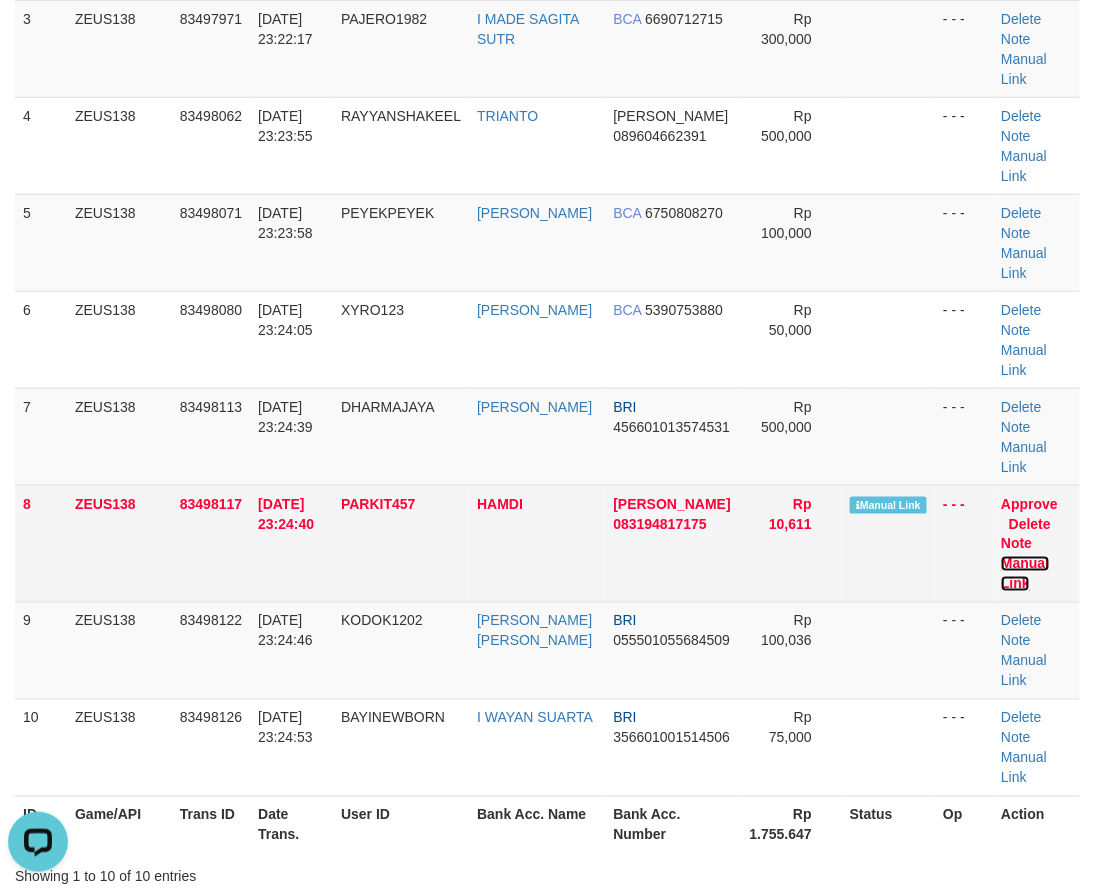 click on "Manual Link" at bounding box center (1025, 574) 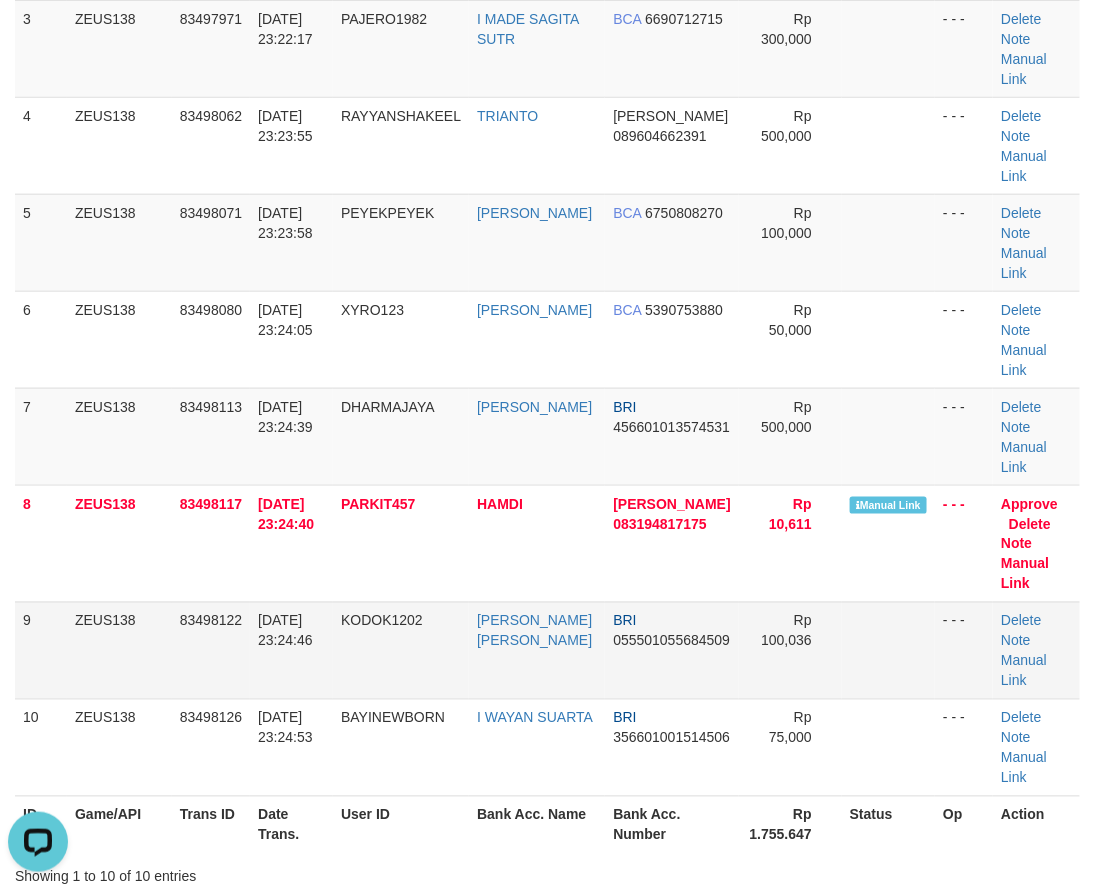 drag, startPoint x: 851, startPoint y: 485, endPoint x: 695, endPoint y: 521, distance: 160.09998 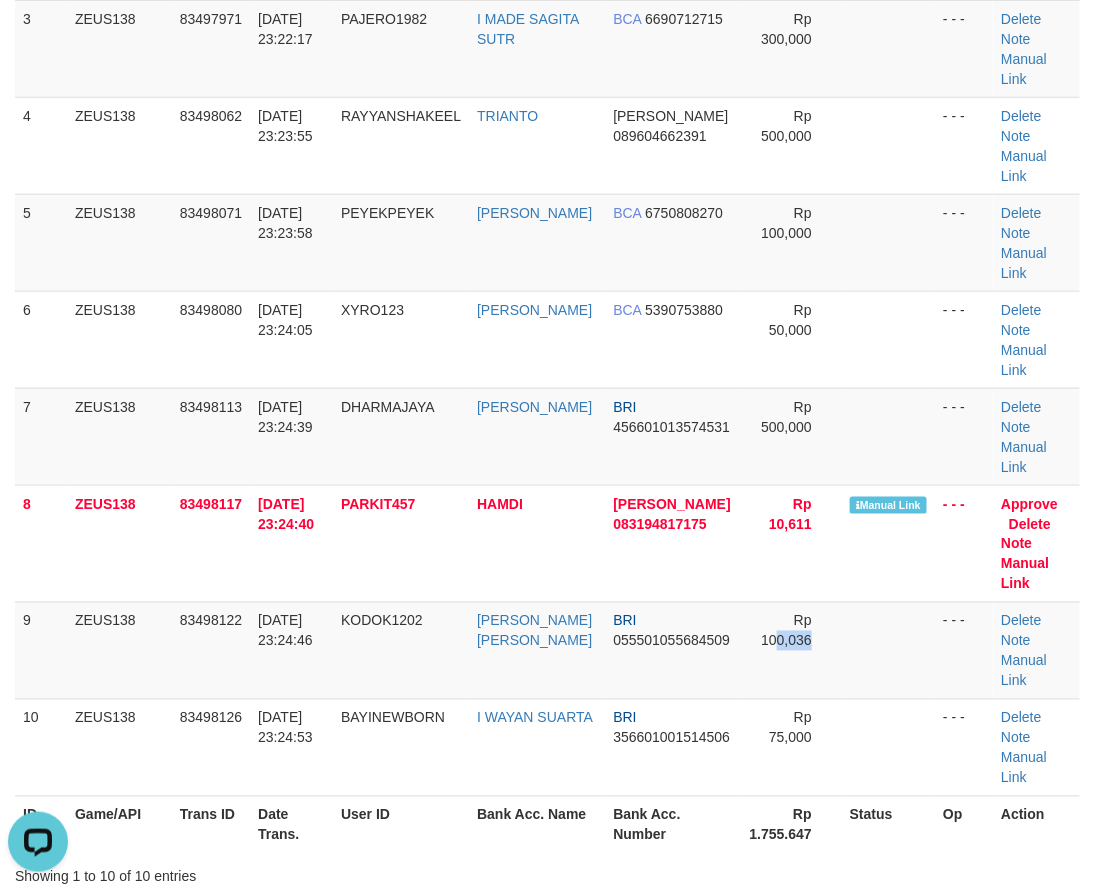 scroll, scrollTop: 888, scrollLeft: 0, axis: vertical 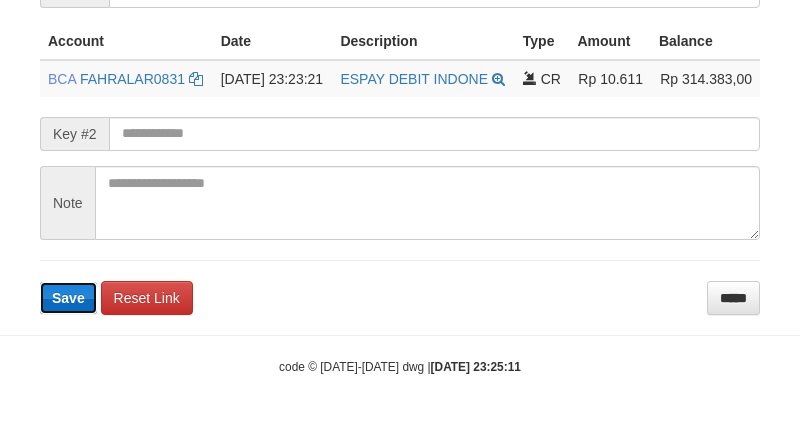click on "Save" at bounding box center [68, 298] 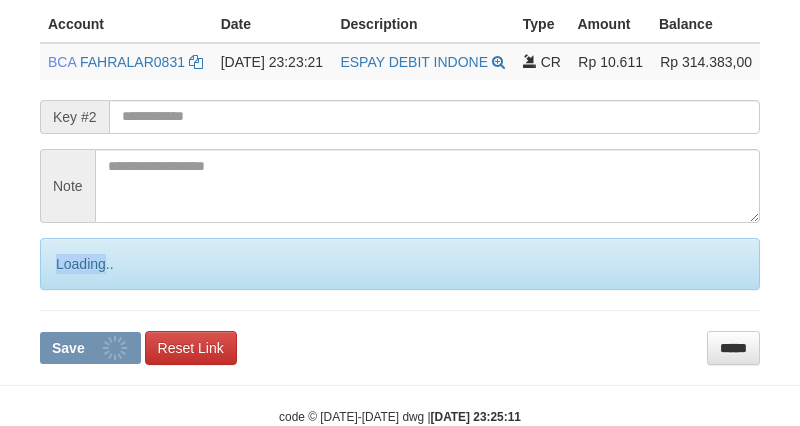 click on "Loading.." at bounding box center [400, 264] 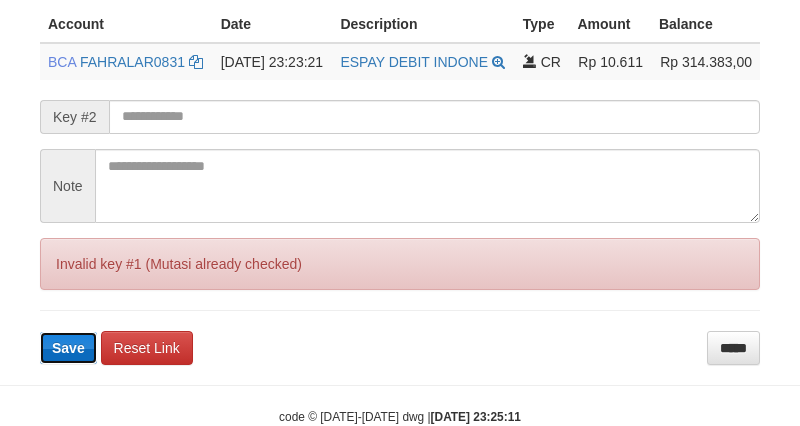 scroll, scrollTop: 566, scrollLeft: 0, axis: vertical 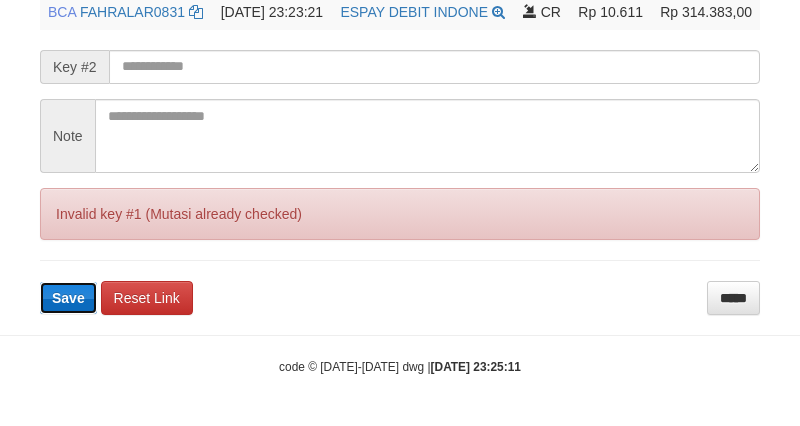 type 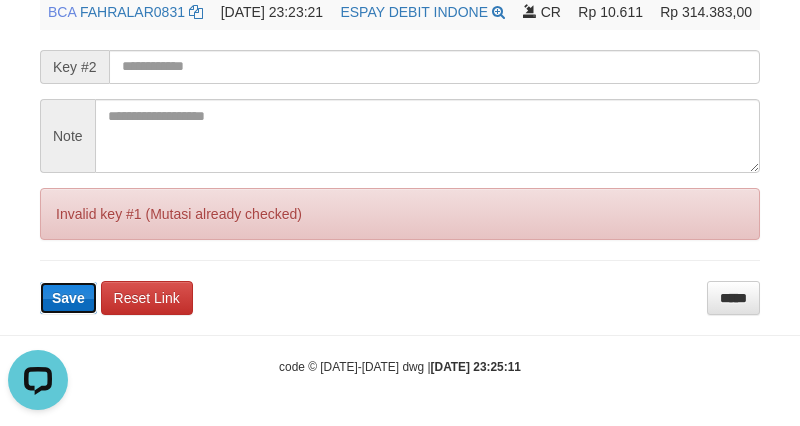 scroll, scrollTop: 0, scrollLeft: 0, axis: both 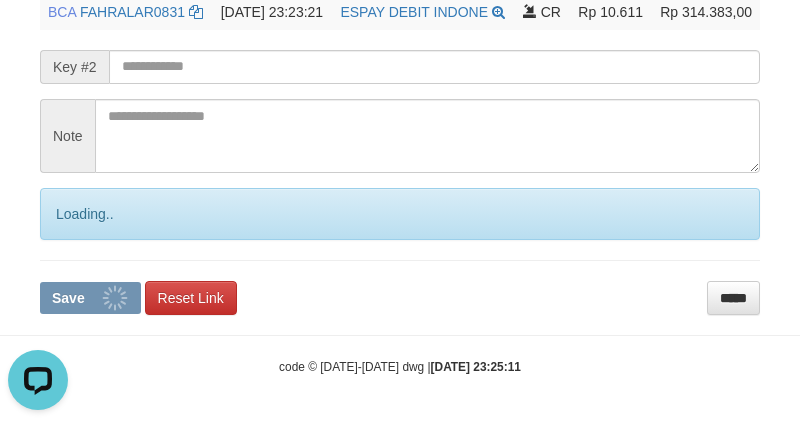 click on "Save" at bounding box center [68, 298] 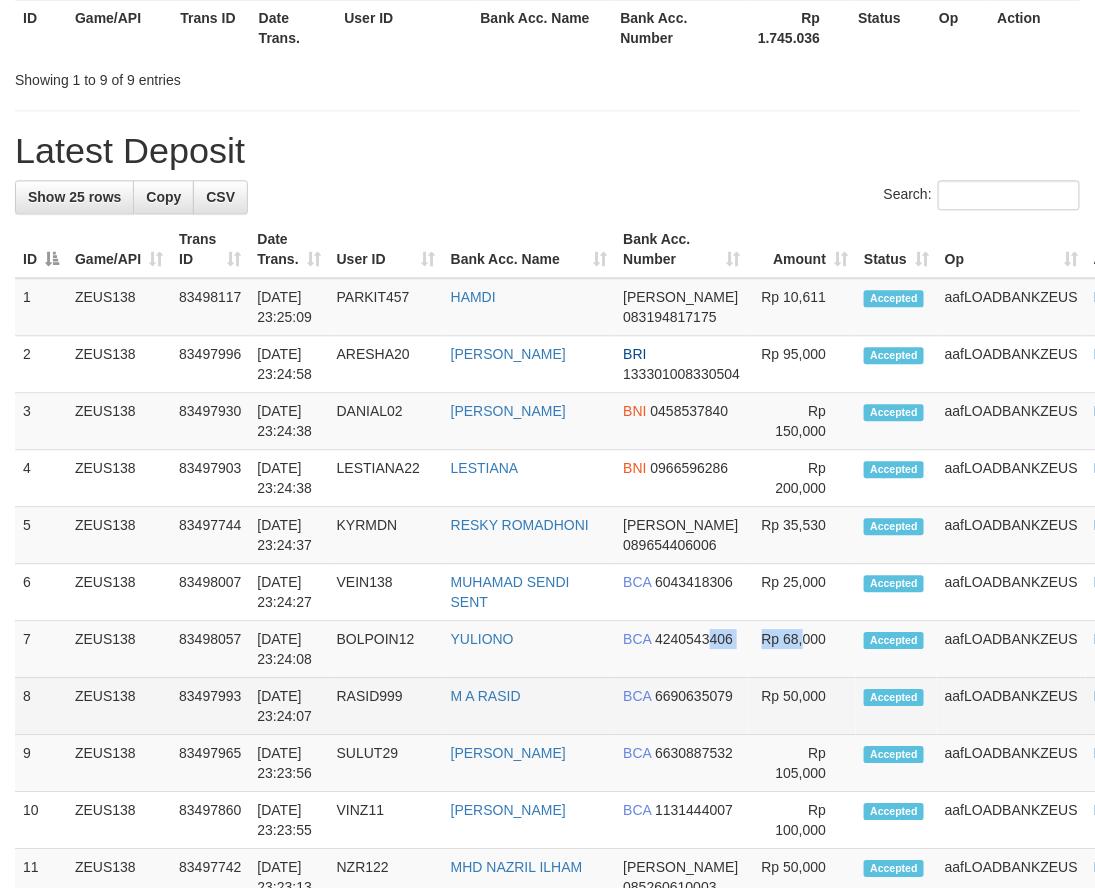 drag, startPoint x: 763, startPoint y: 473, endPoint x: 774, endPoint y: 495, distance: 24.596748 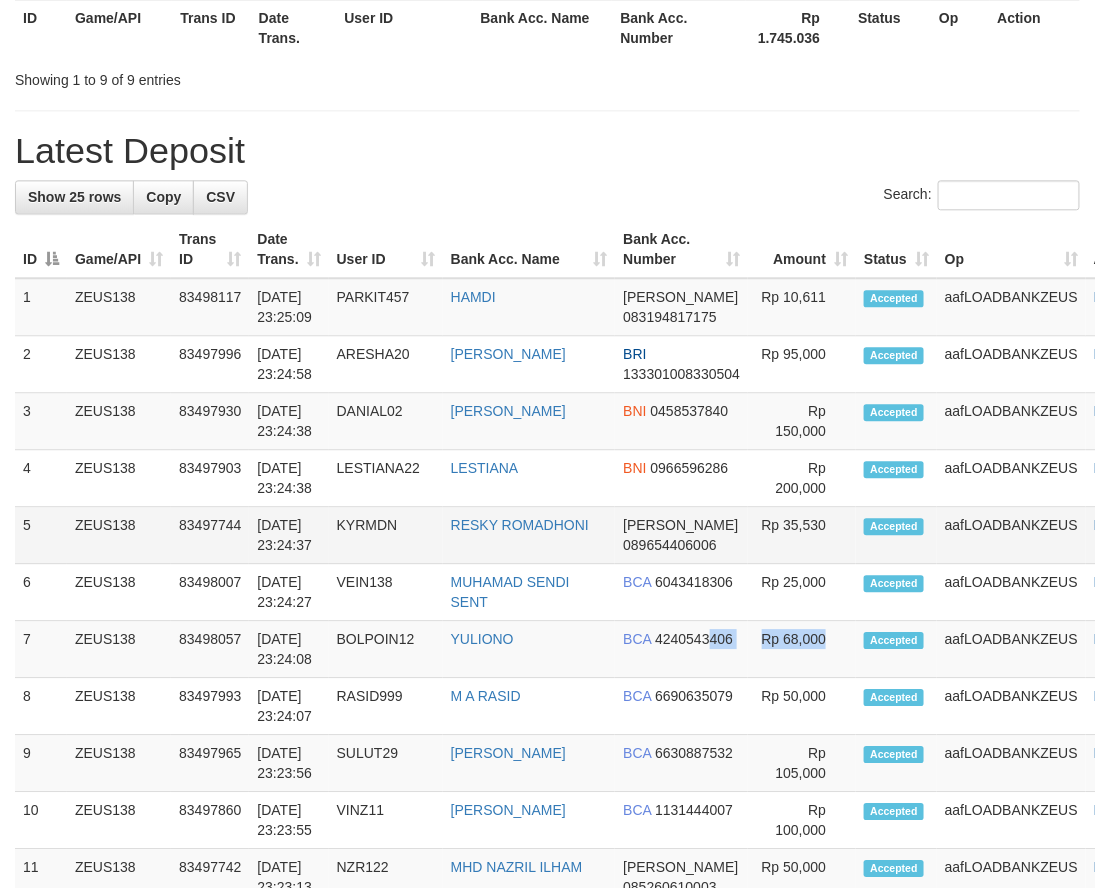 scroll, scrollTop: 888, scrollLeft: 0, axis: vertical 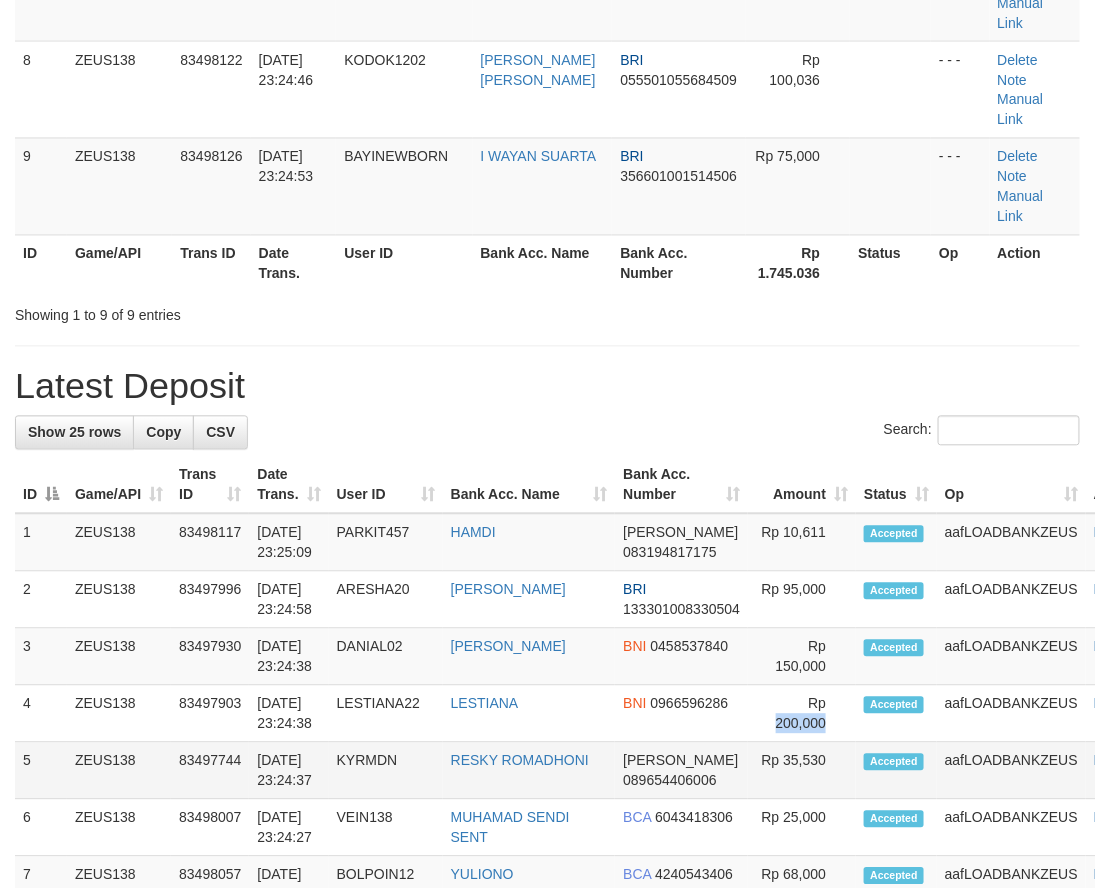 drag, startPoint x: 814, startPoint y: 516, endPoint x: 671, endPoint y: 595, distance: 163.37074 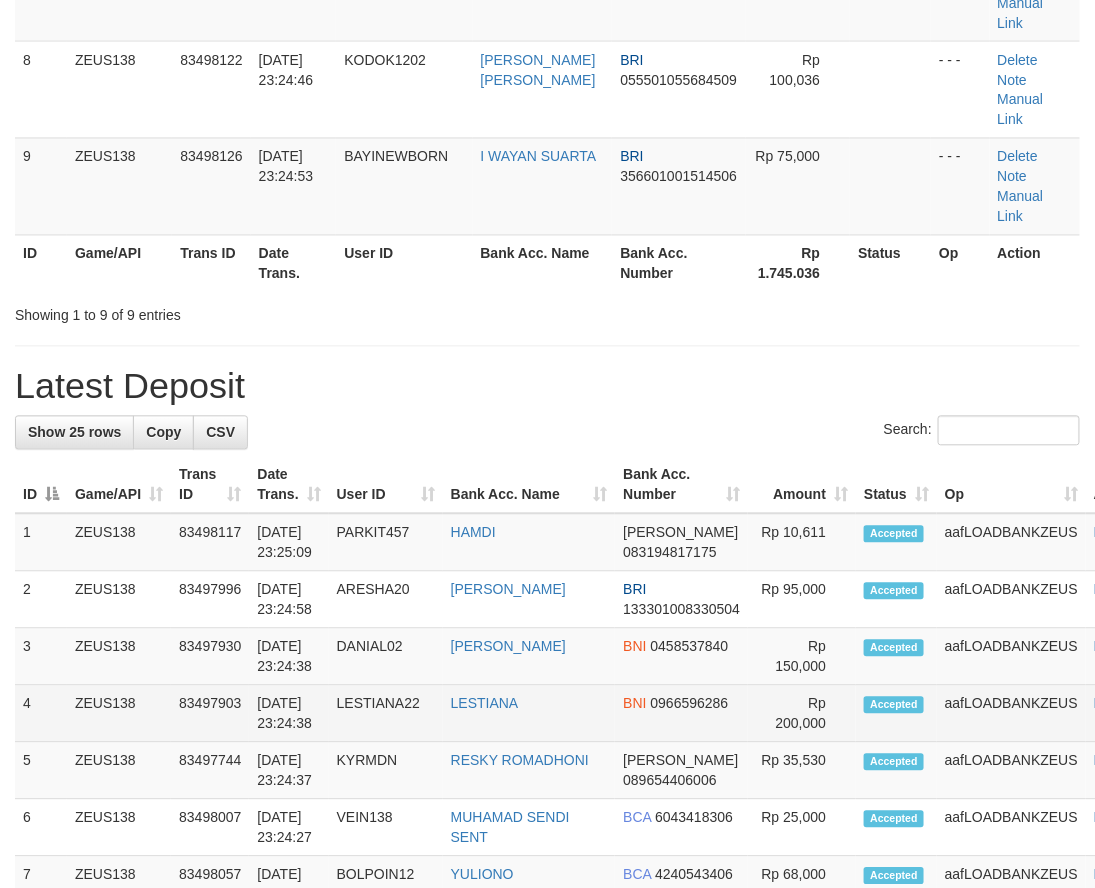 drag, startPoint x: 340, startPoint y: 660, endPoint x: 177, endPoint y: 555, distance: 193.89172 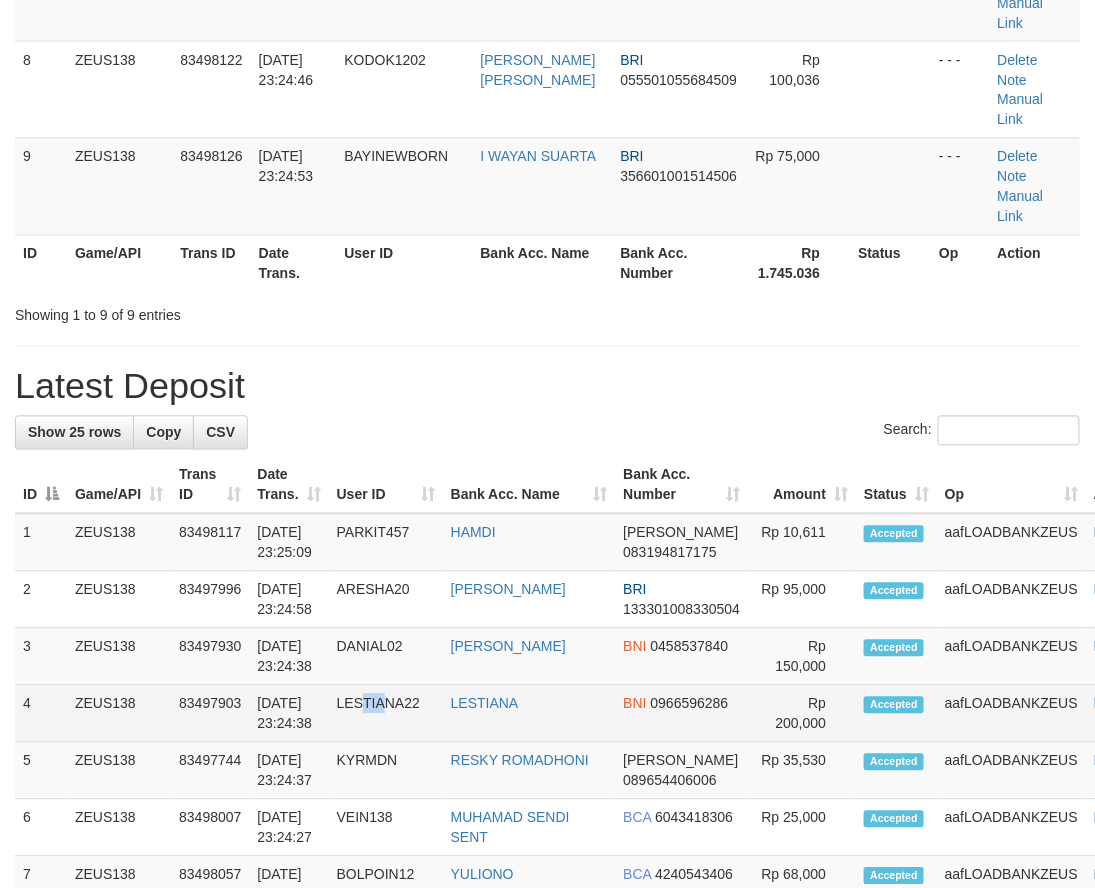 drag, startPoint x: 390, startPoint y: 530, endPoint x: 405, endPoint y: 504, distance: 30.016663 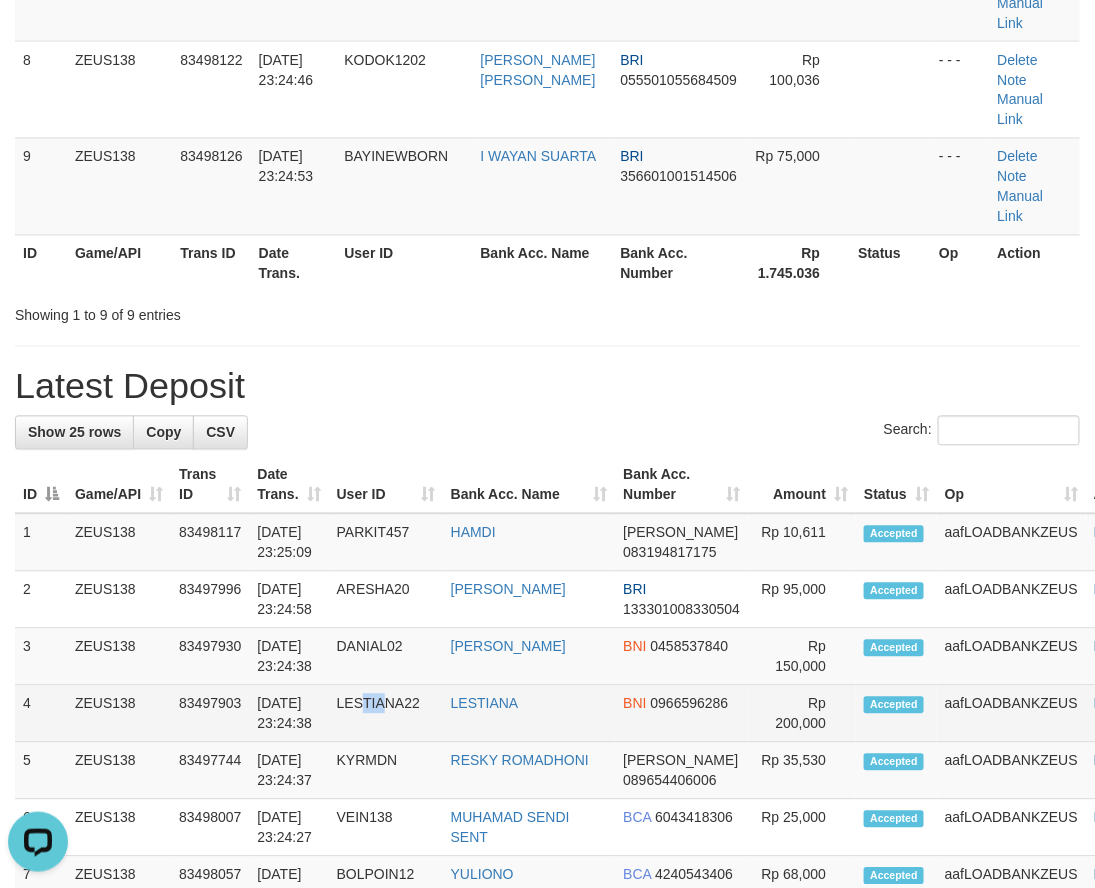 scroll, scrollTop: 0, scrollLeft: 0, axis: both 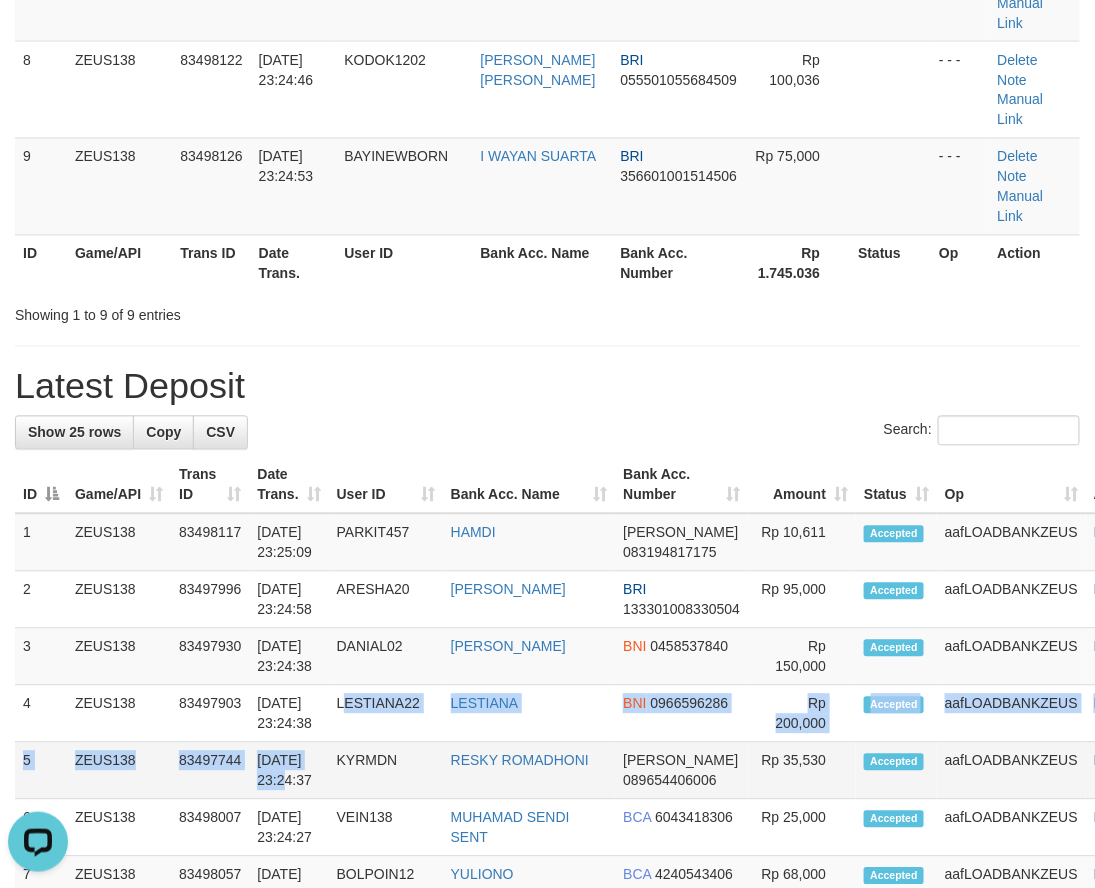 click on "1
ZEUS138
83498117
12/07/2025 23:25:09
PARKIT457
HAMDI
DANA
083194817175
Rp 10,611 2 3" at bounding box center [591, 1227] 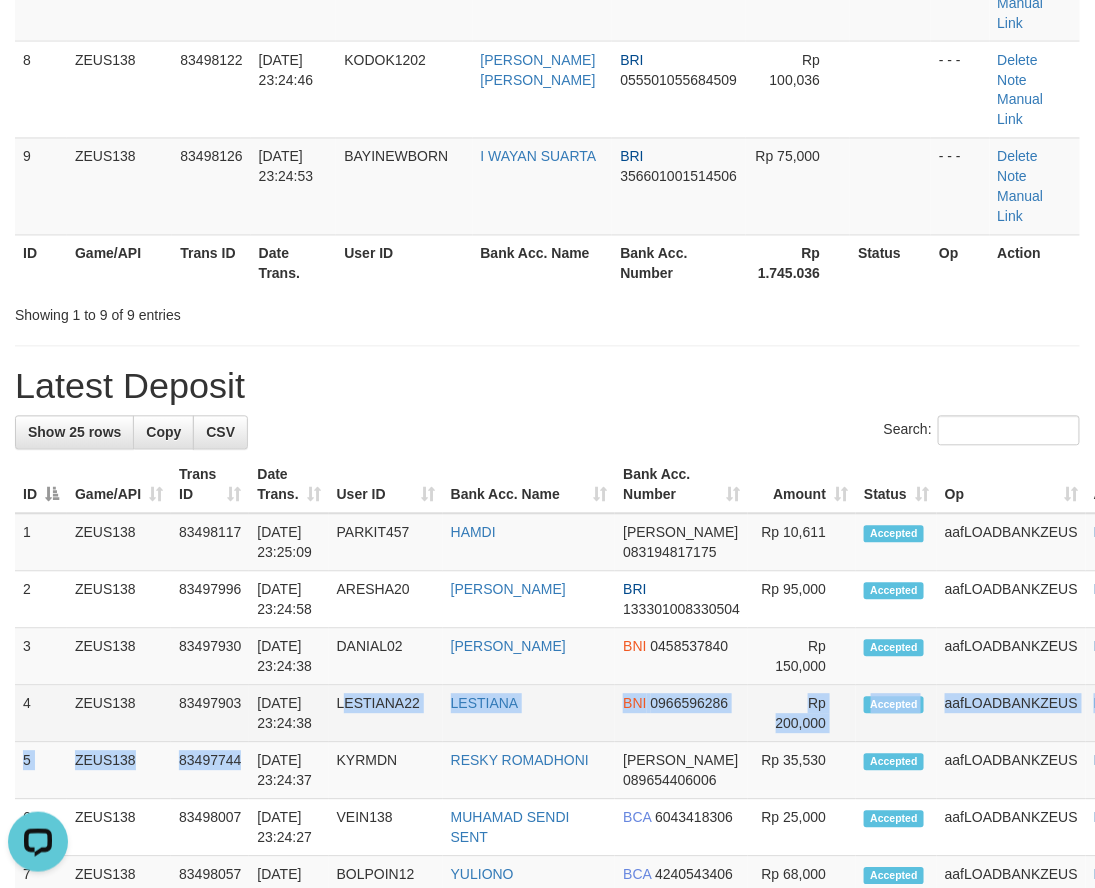 click on "ZEUS138" at bounding box center [119, 714] 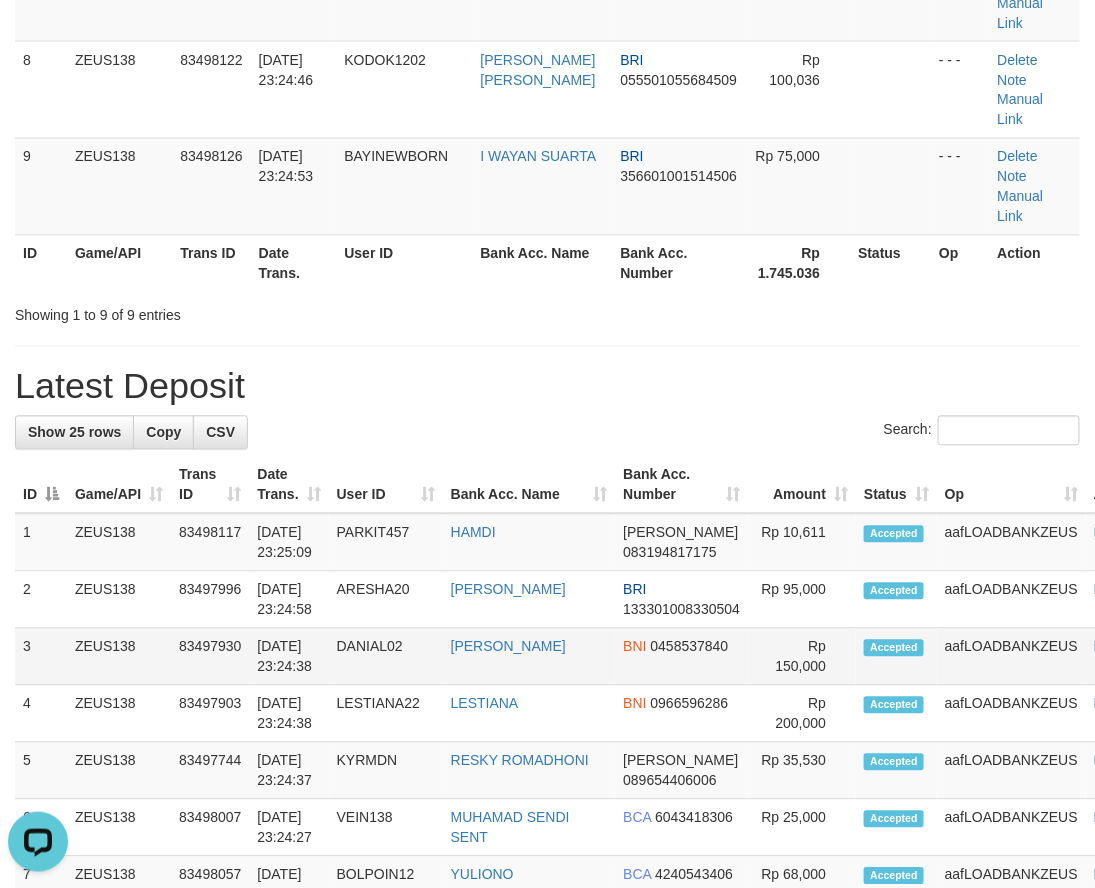 drag, startPoint x: -158, startPoint y: 680, endPoint x: 142, endPoint y: 490, distance: 355.10562 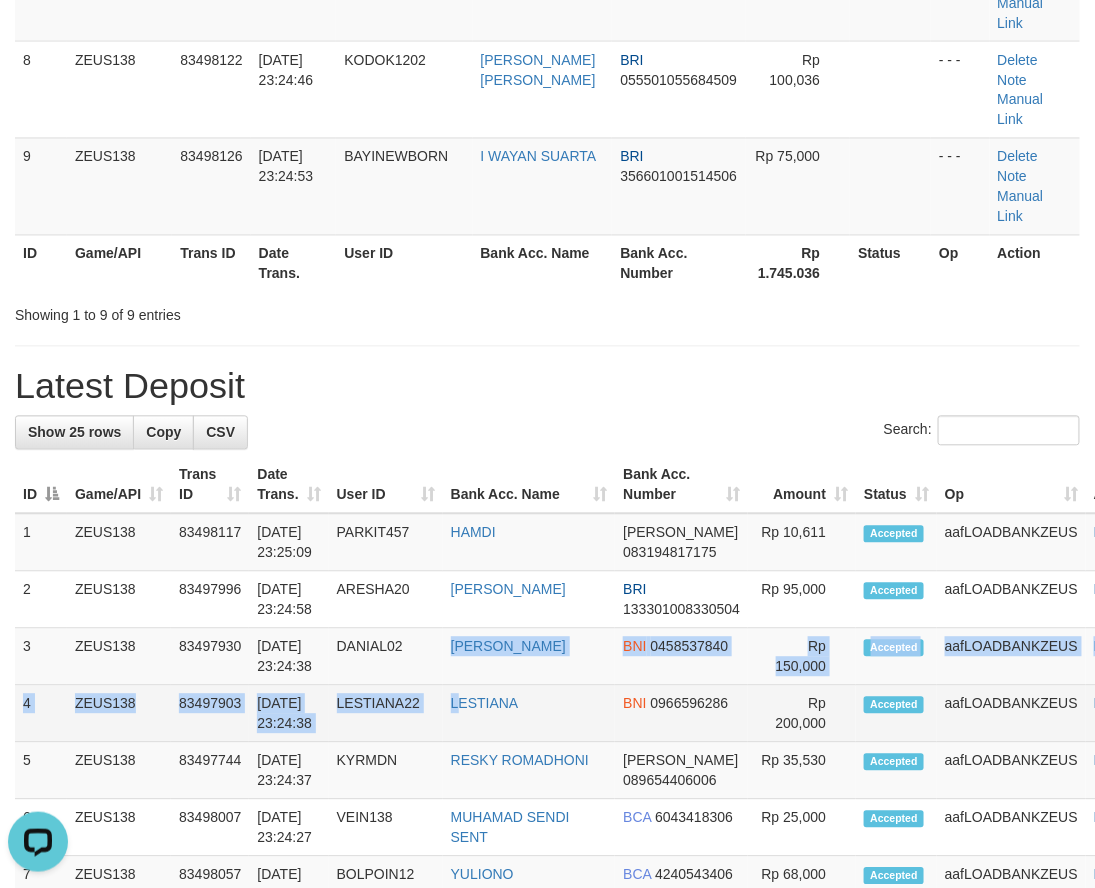 drag, startPoint x: 464, startPoint y: 503, endPoint x: 451, endPoint y: 532, distance: 31.780497 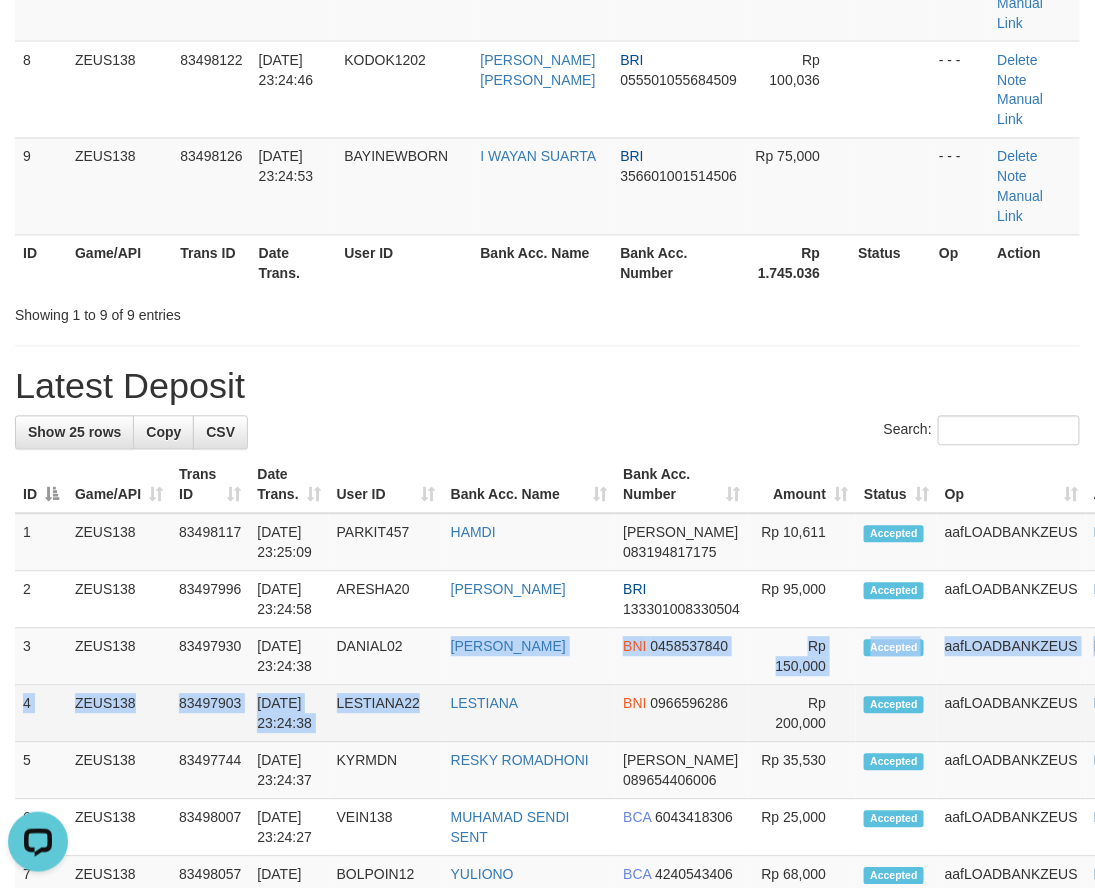 drag, startPoint x: 36, startPoint y: 656, endPoint x: 260, endPoint y: 503, distance: 271.26556 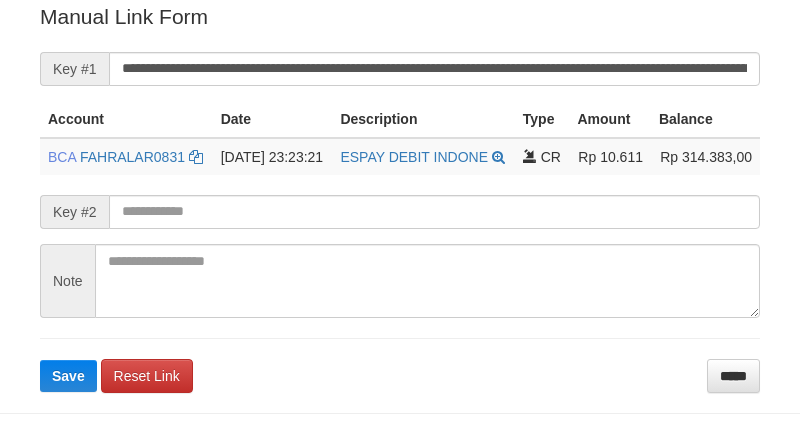 scroll, scrollTop: 500, scrollLeft: 0, axis: vertical 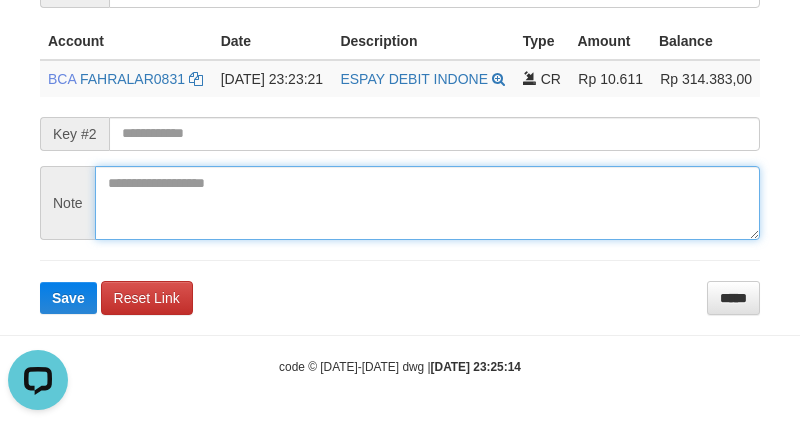 click at bounding box center (427, 203) 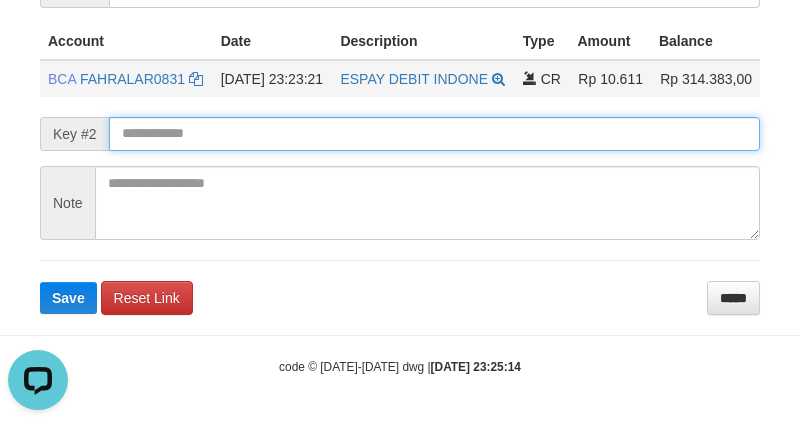 drag, startPoint x: 615, startPoint y: 138, endPoint x: 693, endPoint y: 73, distance: 101.53325 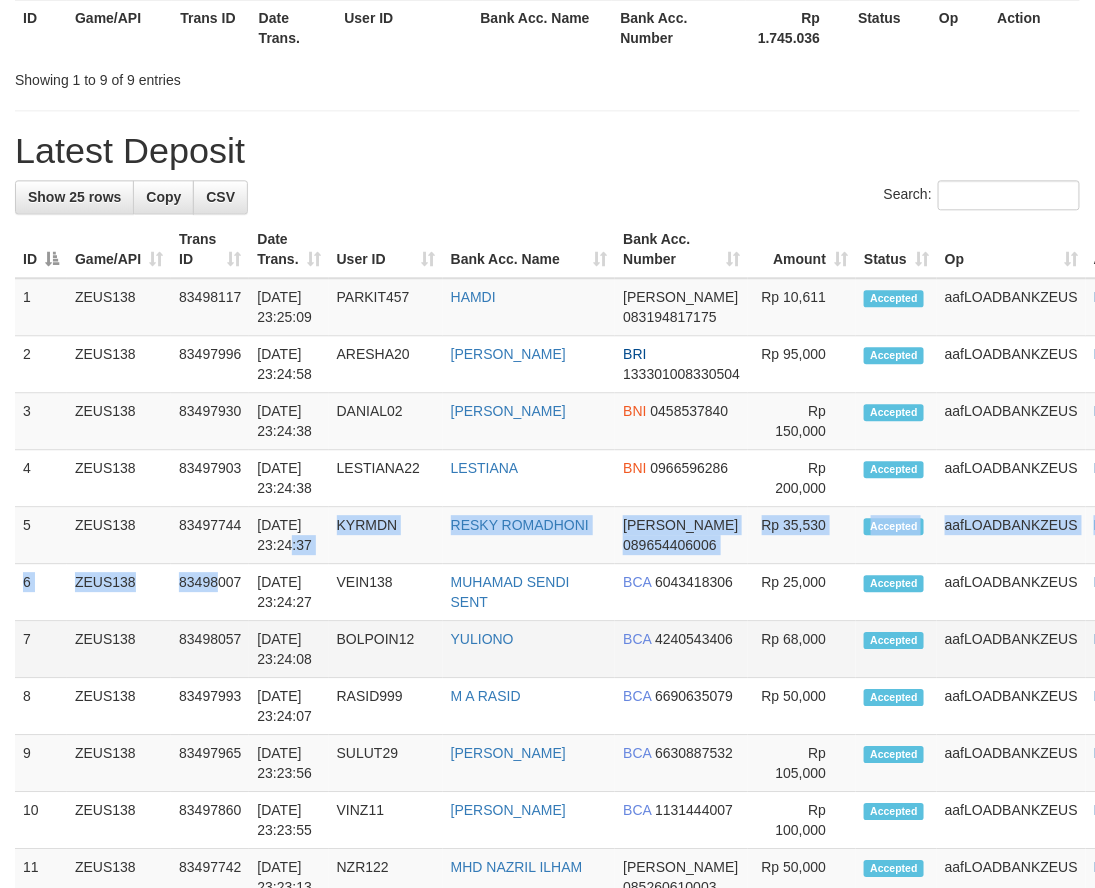 click on "1
ZEUS138
83498117
12/07/2025 23:25:09
PARKIT457
HAMDI
DANA
083194817175
Rp 10,611 2 3" at bounding box center [591, 991] 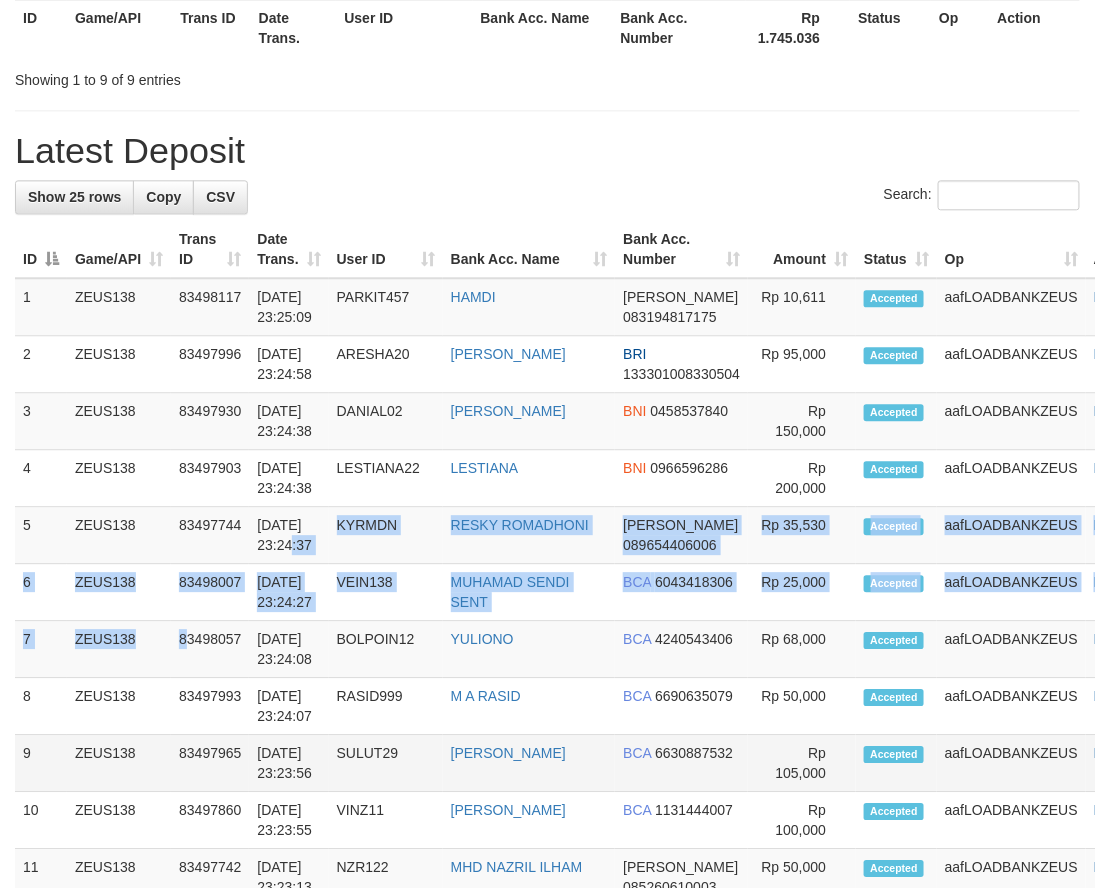 click on "1
ZEUS138
83498117
12/07/2025 23:25:09
PARKIT457
HAMDI
DANA
083194817175
Rp 10,611 2 3" at bounding box center (591, 991) 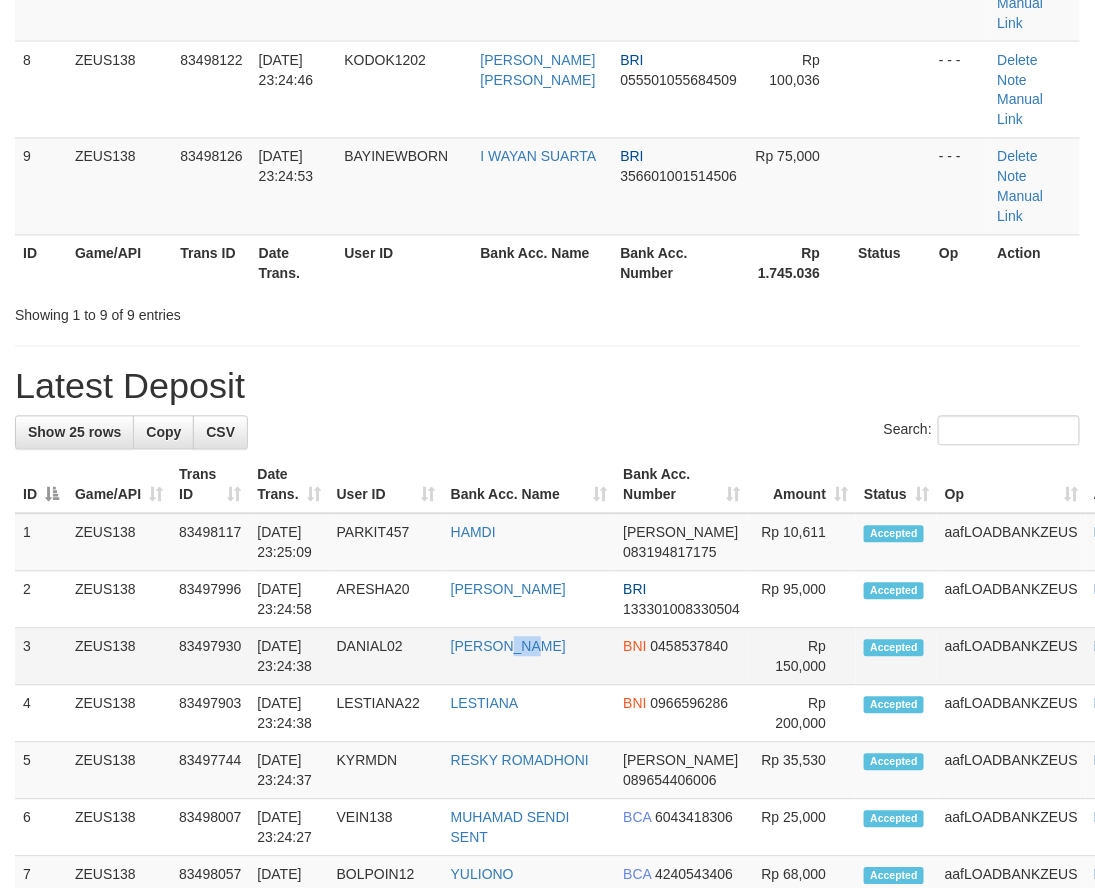 click on "MOH TAMAMI" at bounding box center (529, 657) 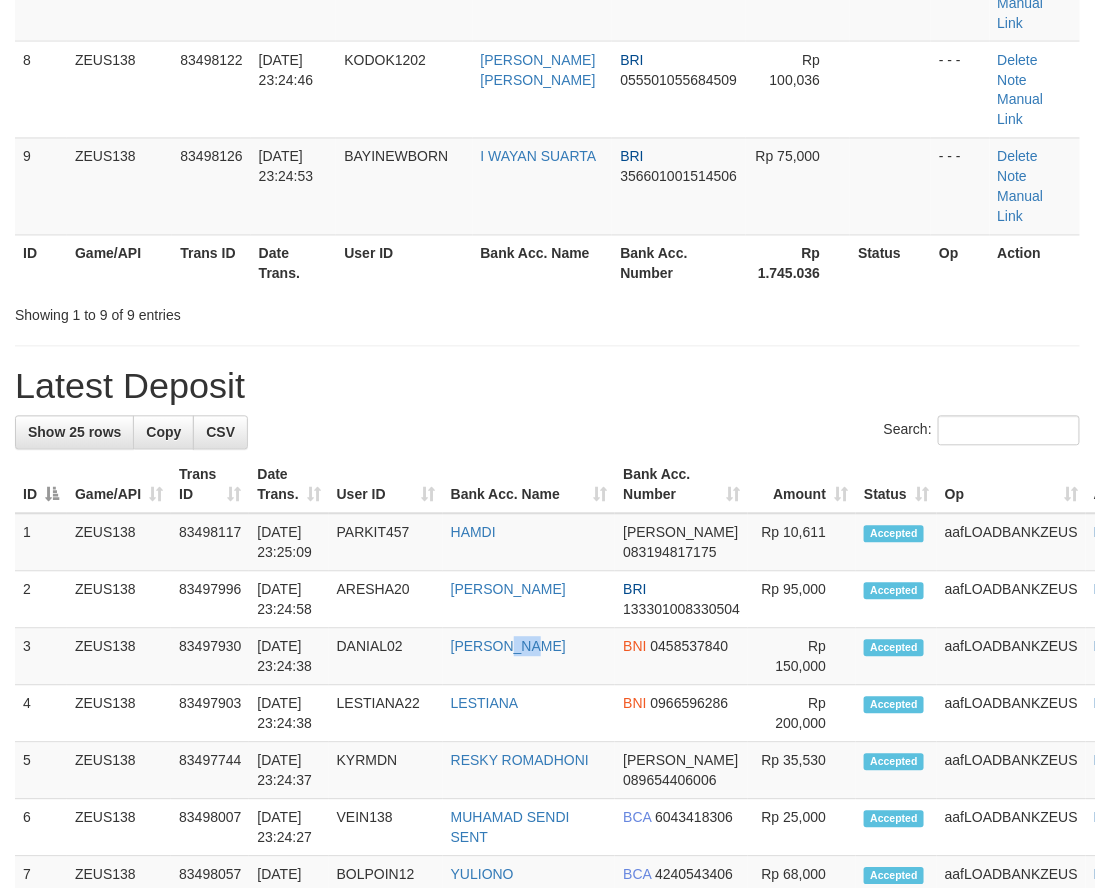 scroll, scrollTop: 444, scrollLeft: 0, axis: vertical 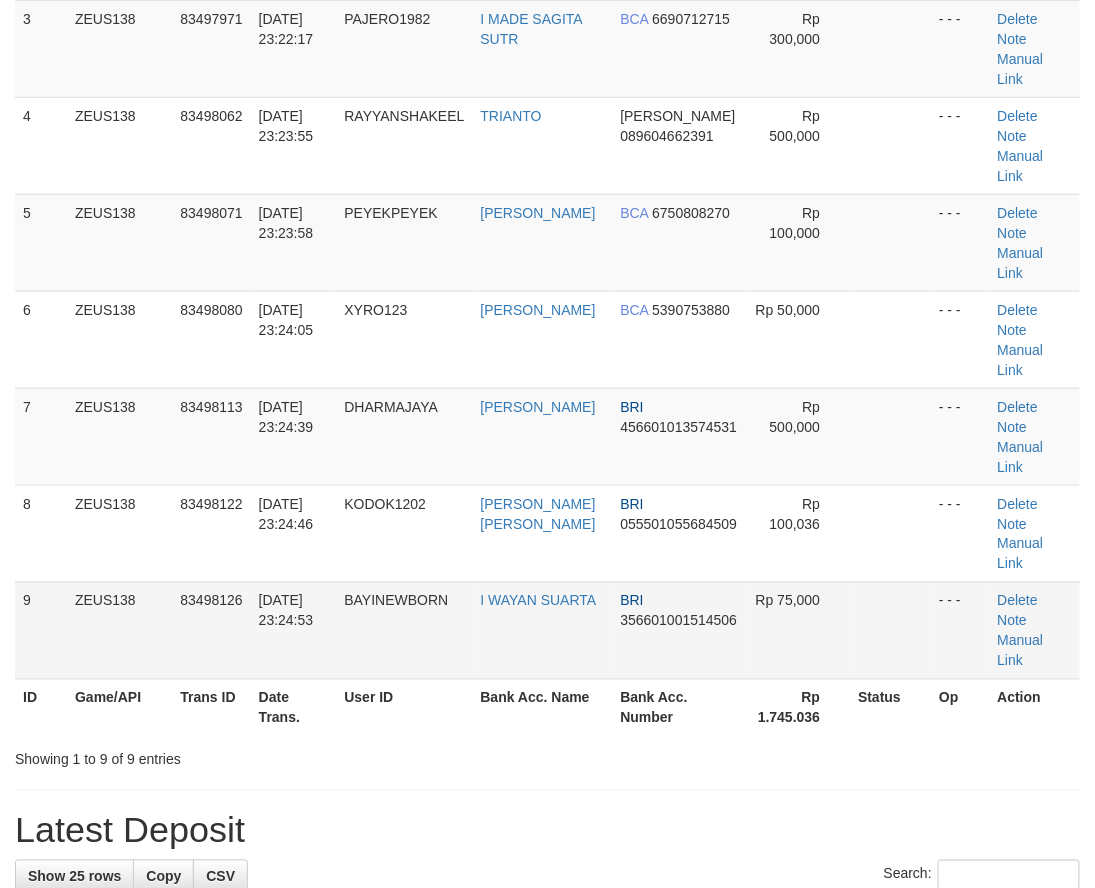 click on "BRI
356601001514506" at bounding box center [679, 630] 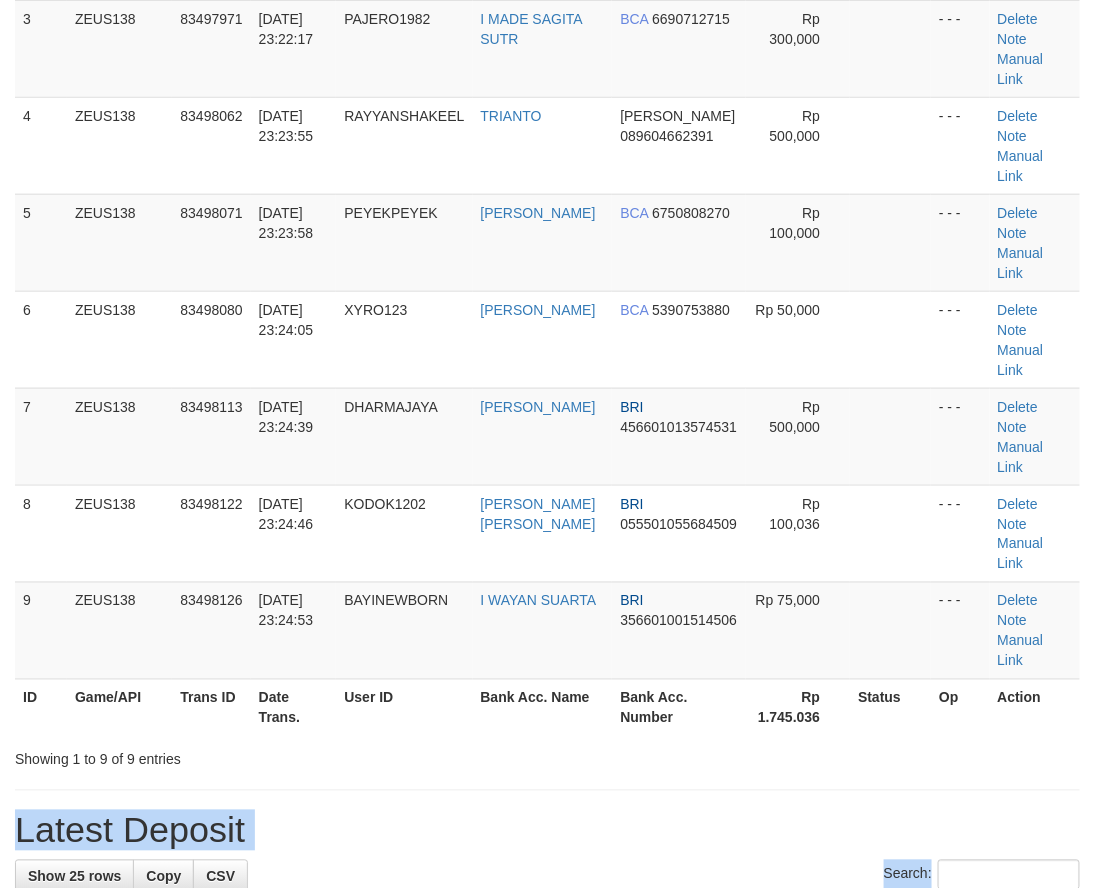 drag, startPoint x: 691, startPoint y: 675, endPoint x: 650, endPoint y: 533, distance: 147.80054 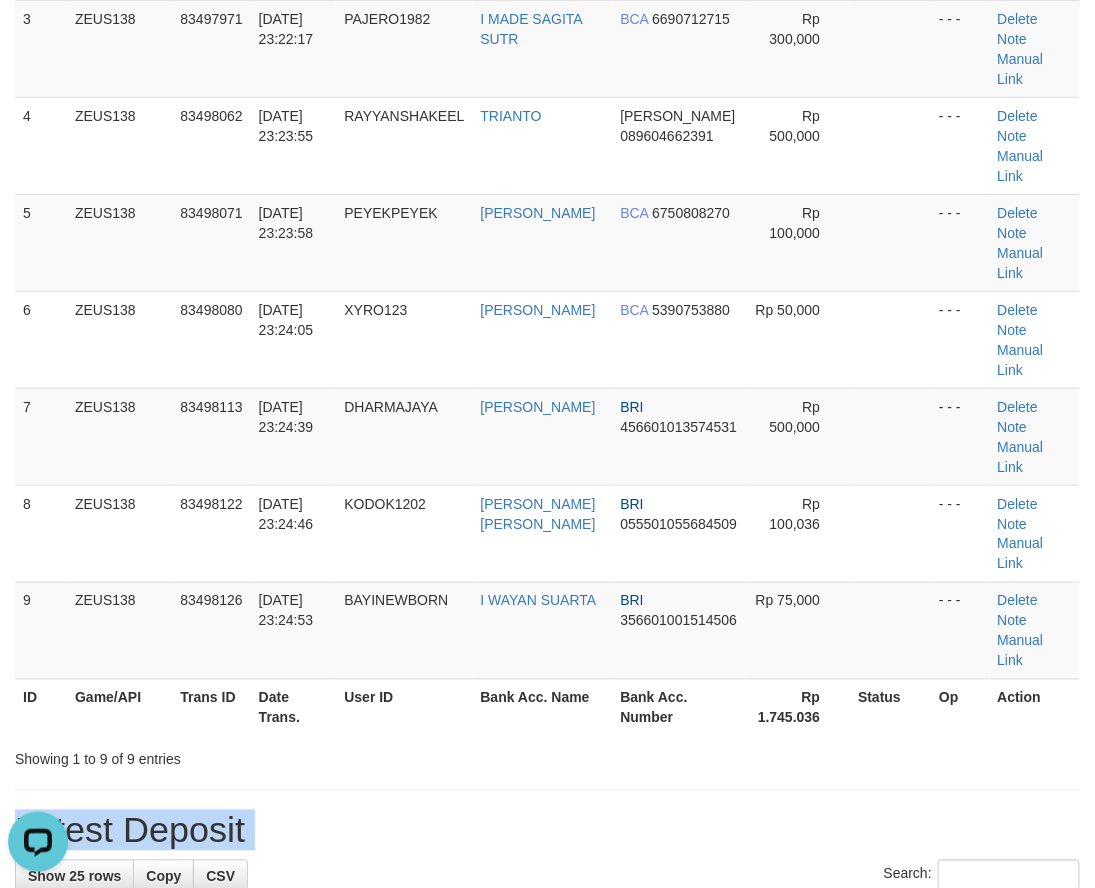scroll, scrollTop: 0, scrollLeft: 0, axis: both 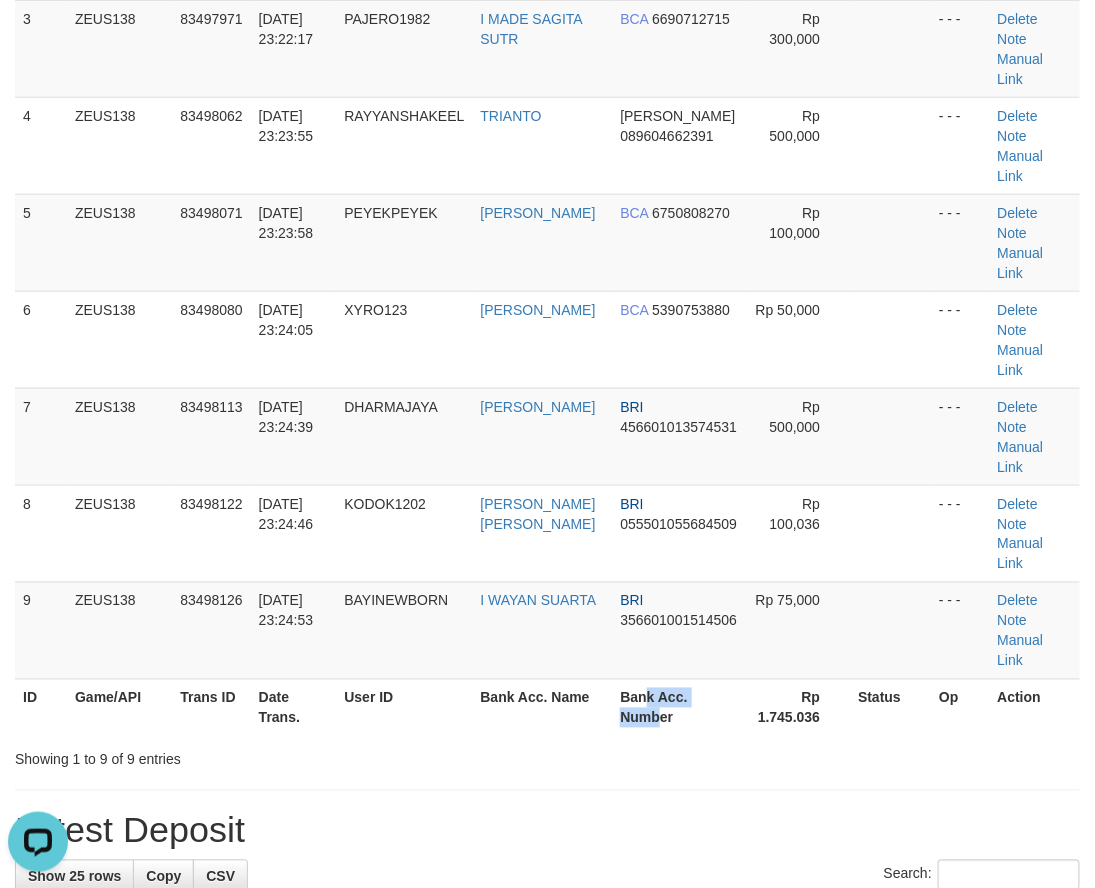 drag, startPoint x: 650, startPoint y: 533, endPoint x: 667, endPoint y: 576, distance: 46.238514 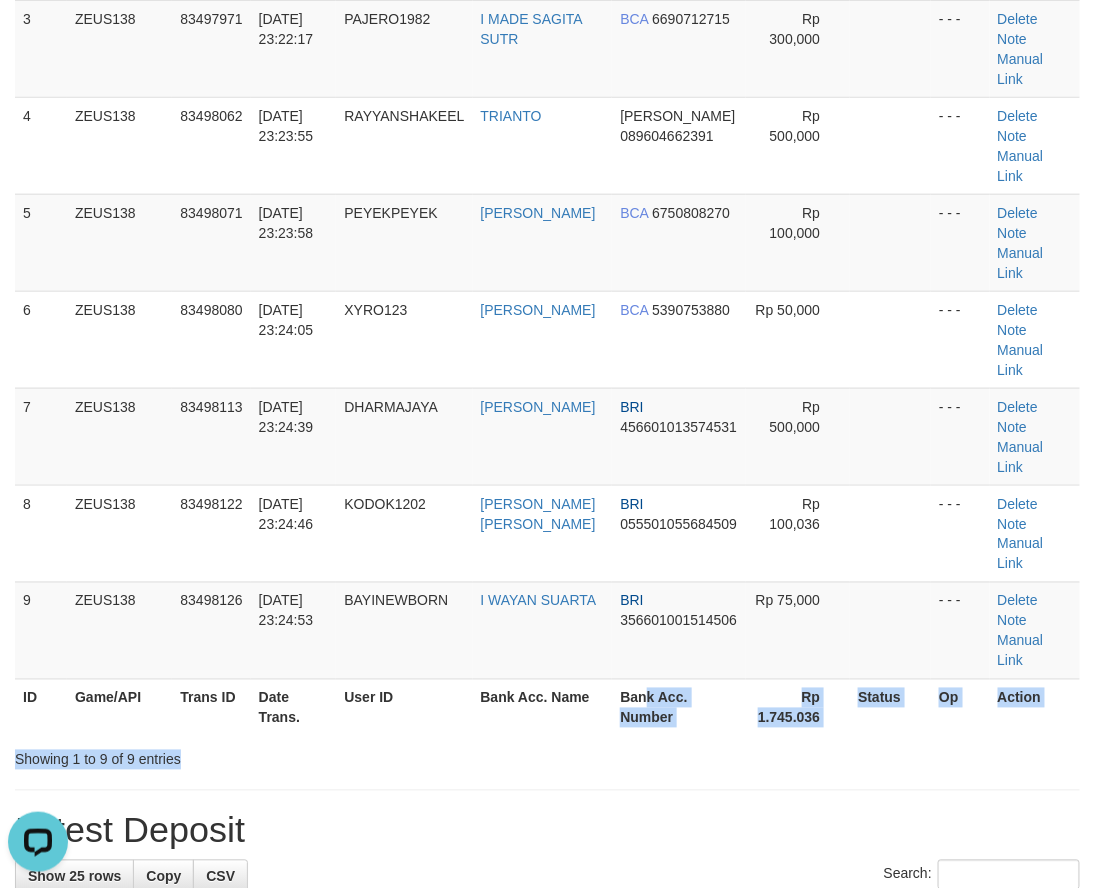 click on "**********" at bounding box center [547, 1062] 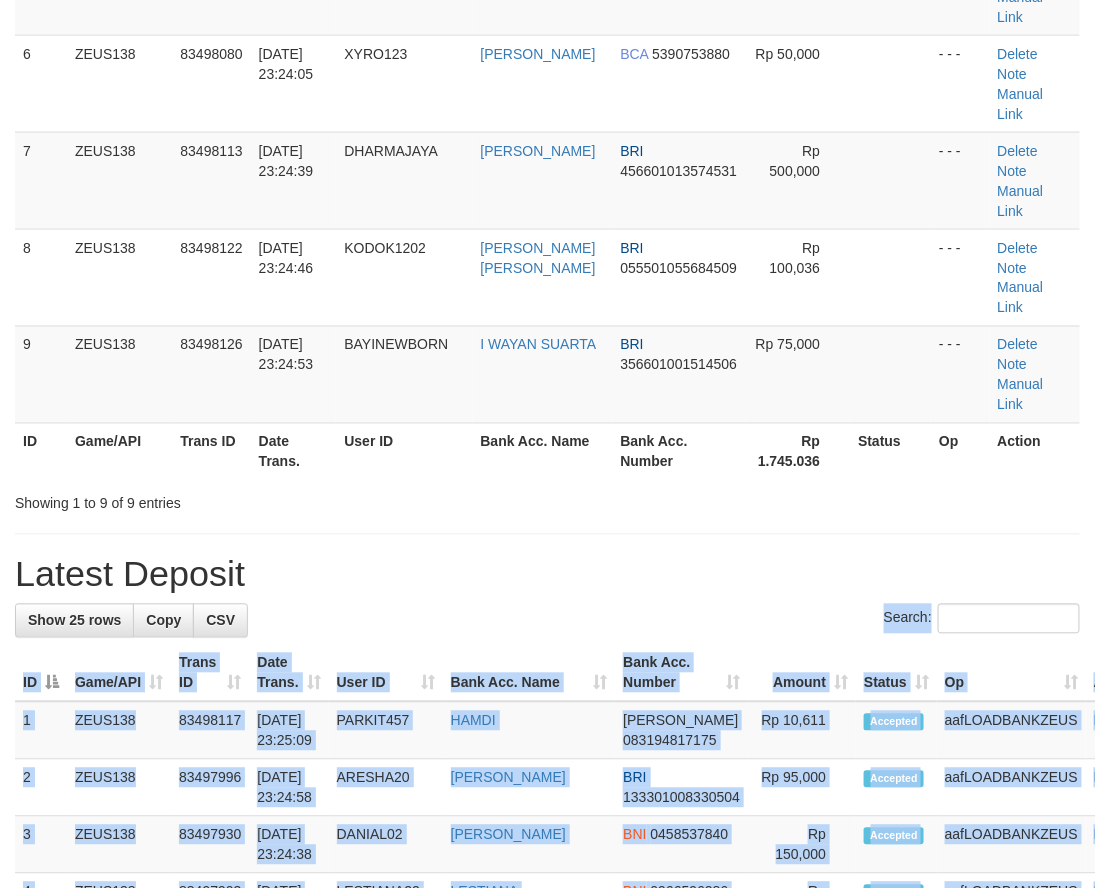 scroll, scrollTop: 444, scrollLeft: 0, axis: vertical 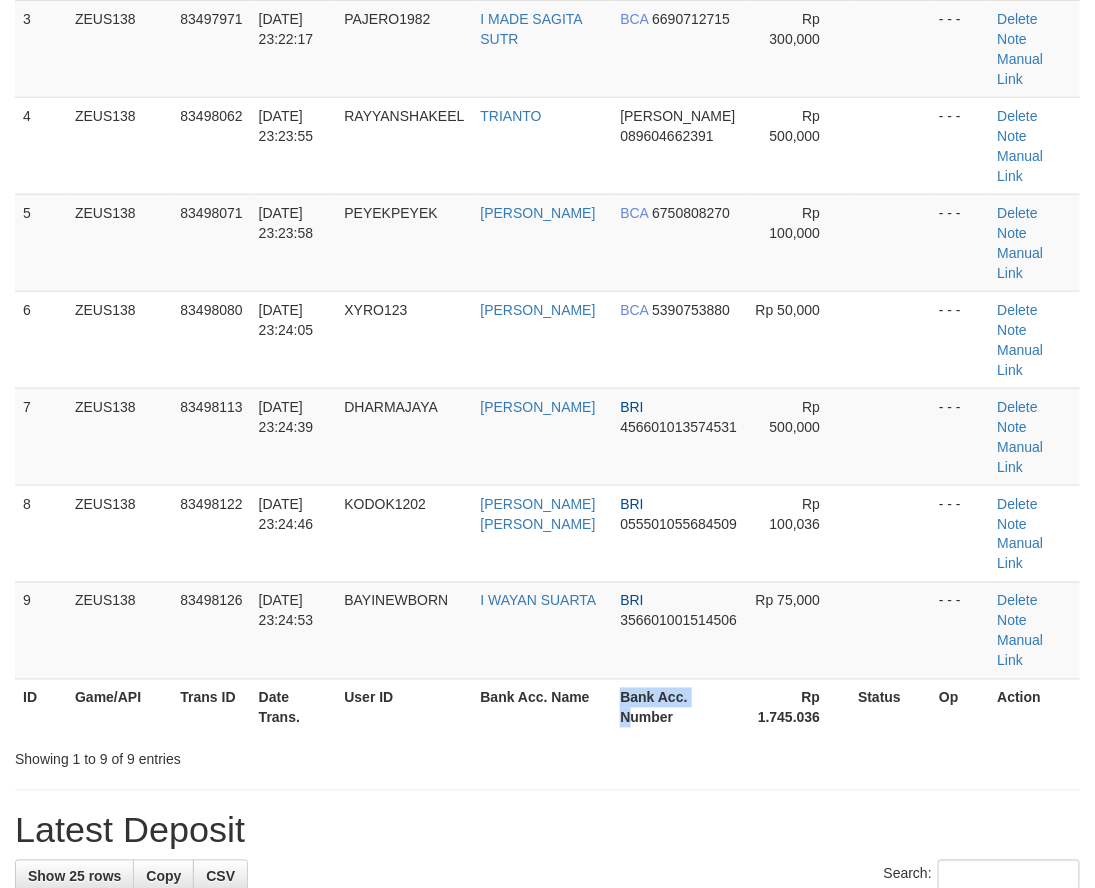 drag, startPoint x: 618, startPoint y: 533, endPoint x: 641, endPoint y: 546, distance: 26.41969 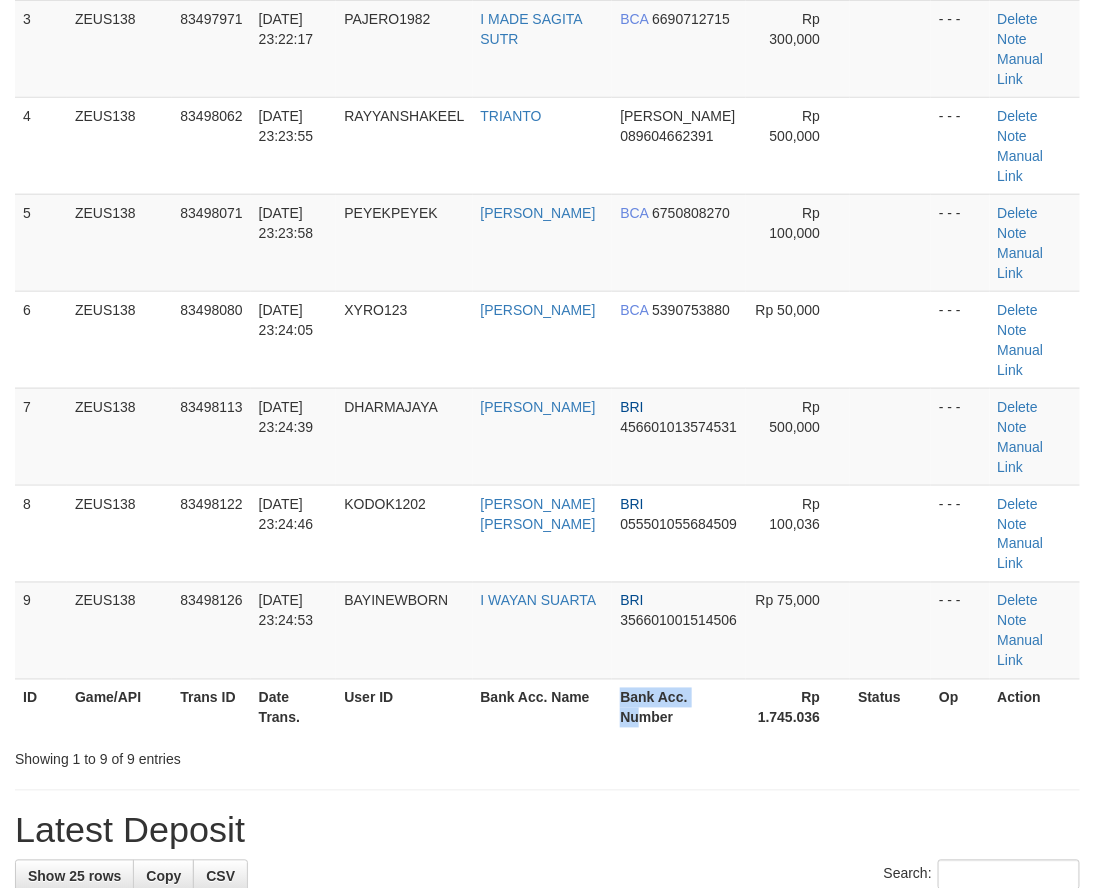 click on "**********" at bounding box center [547, 1062] 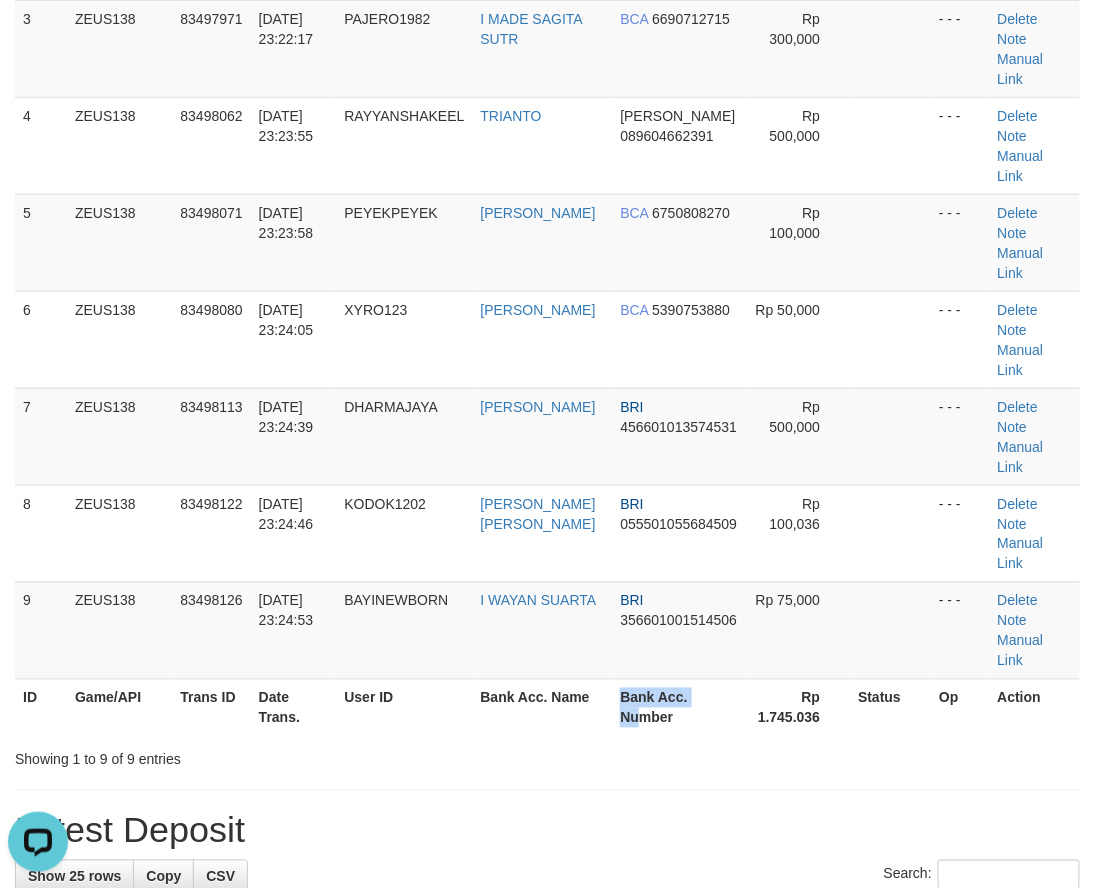 scroll, scrollTop: 0, scrollLeft: 0, axis: both 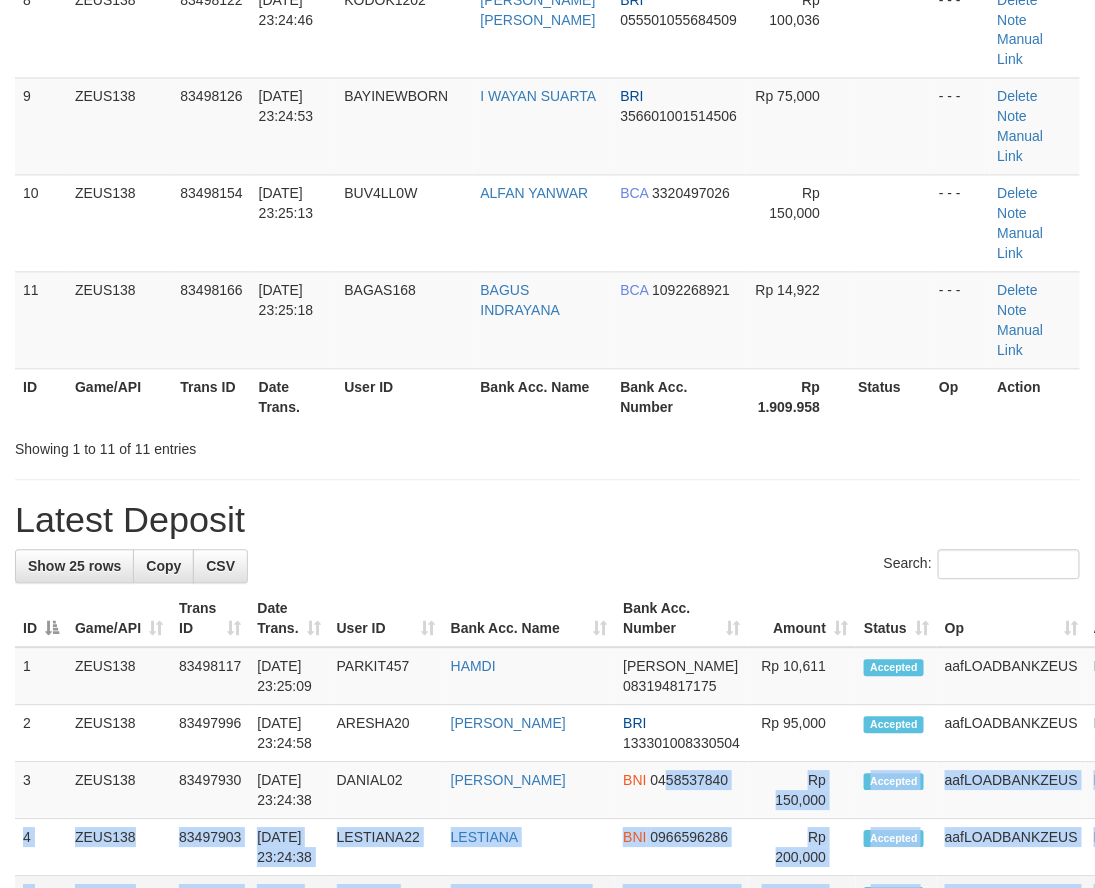 drag, startPoint x: 526, startPoint y: 684, endPoint x: 387, endPoint y: 664, distance: 140.43147 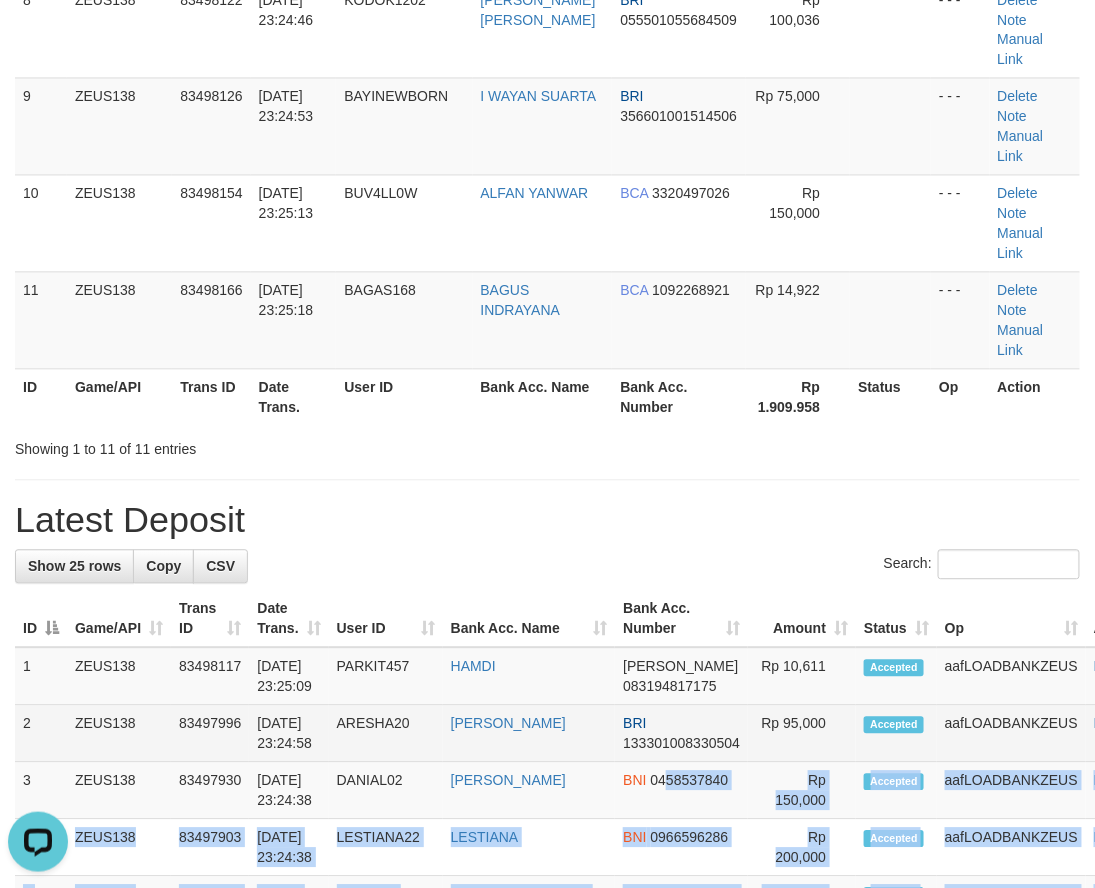 scroll, scrollTop: 0, scrollLeft: 0, axis: both 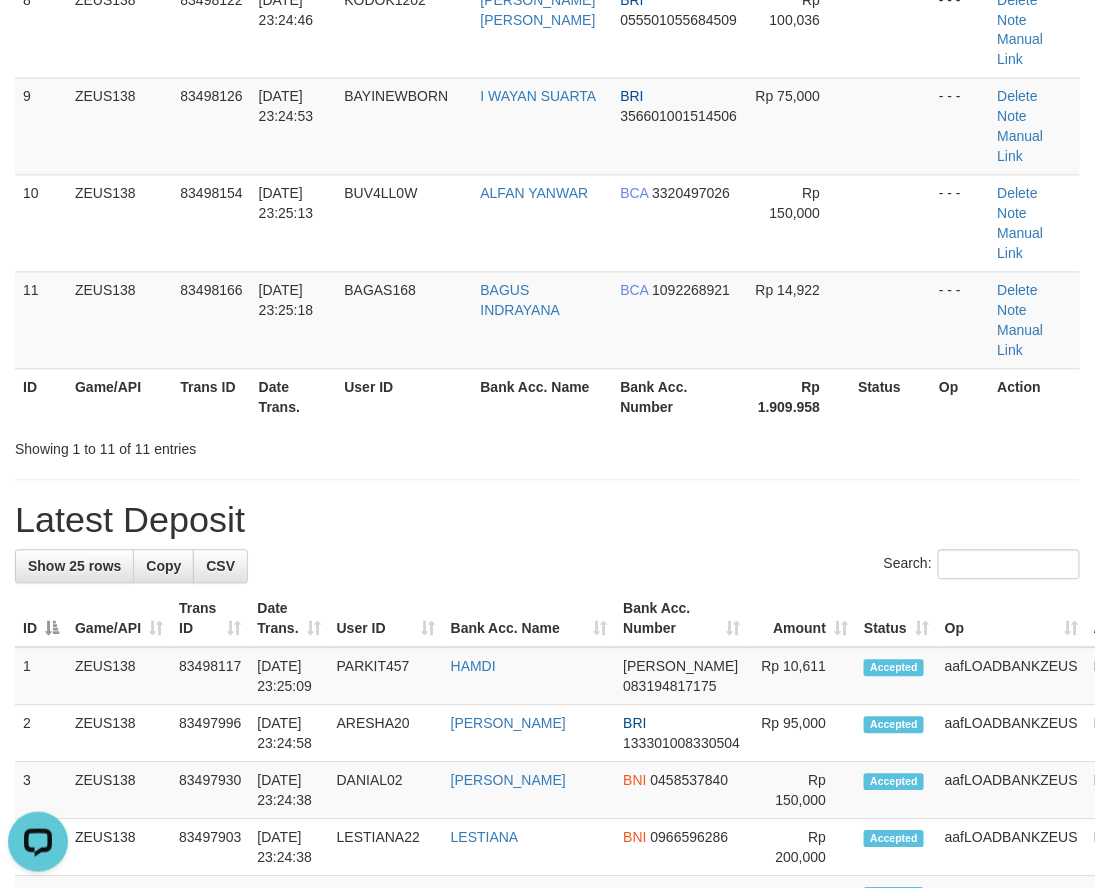 drag, startPoint x: 346, startPoint y: 751, endPoint x: 332, endPoint y: 717, distance: 36.769554 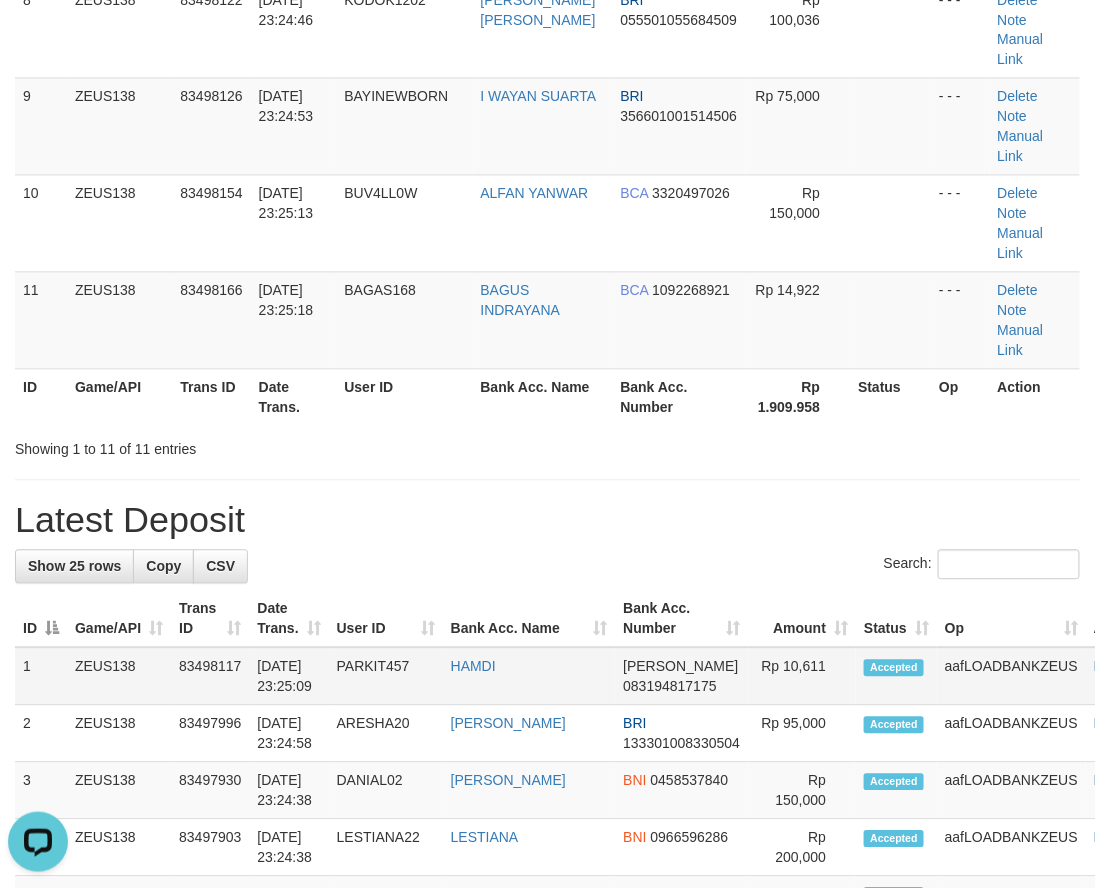 click on "Accepted" at bounding box center (896, 677) 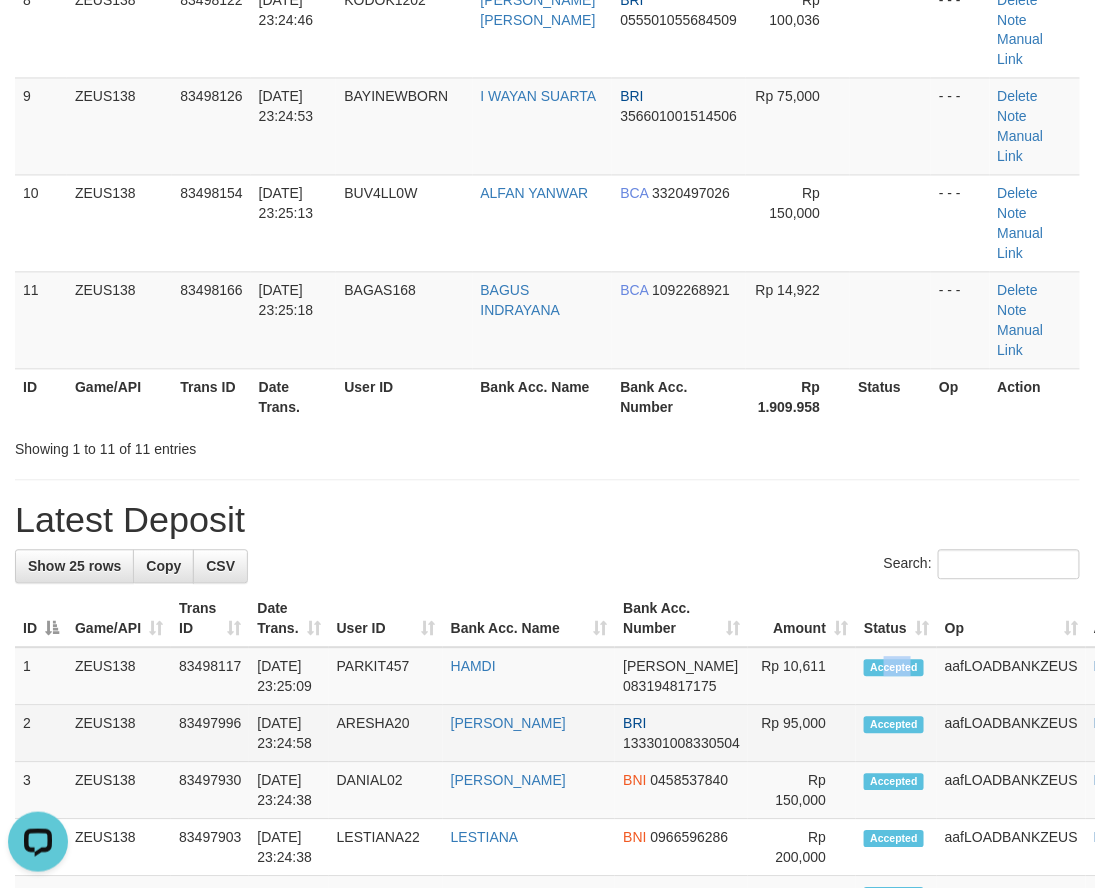 drag, startPoint x: 871, startPoint y: 431, endPoint x: 853, endPoint y: 502, distance: 73.24616 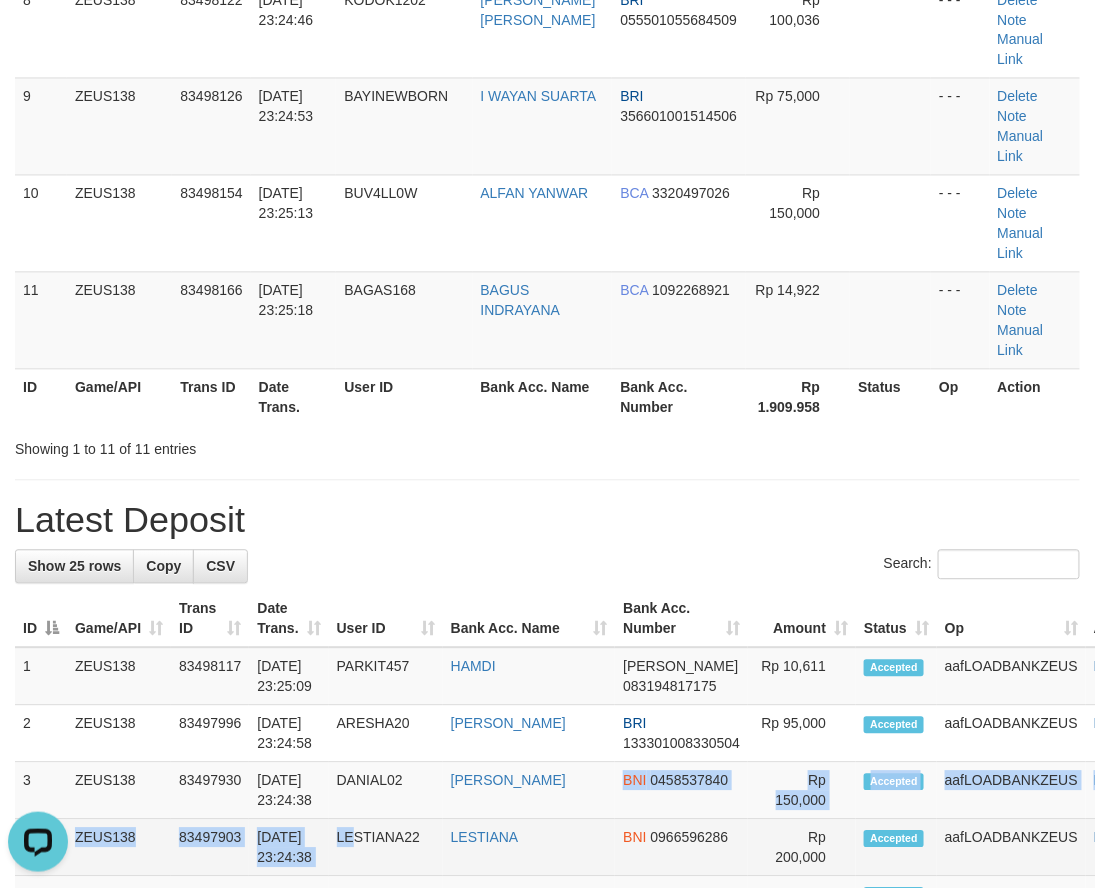 click on "1
ZEUS138
83498117
12/07/2025 23:25:09
PARKIT457
HAMDI
DANA
083194817175
Rp 10,611 2 3" at bounding box center [591, 1361] 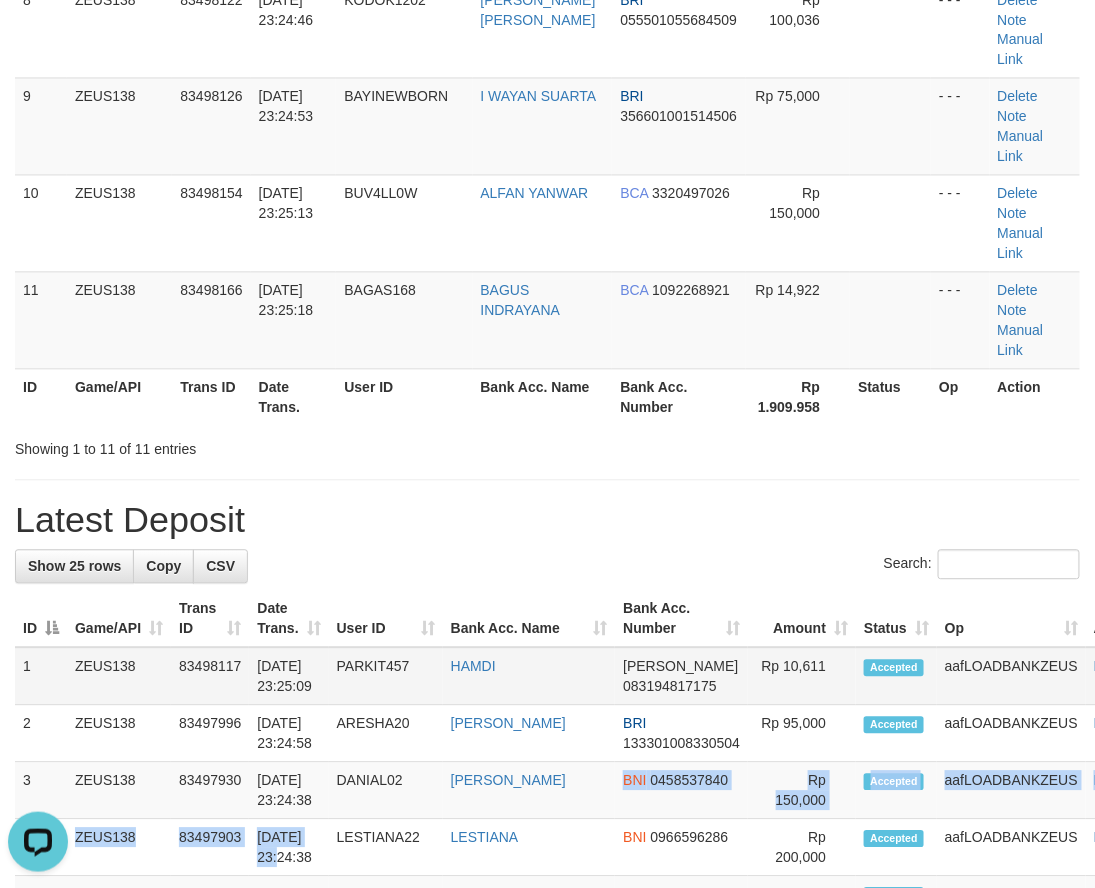 click on "Rp 10,611" at bounding box center (802, 677) 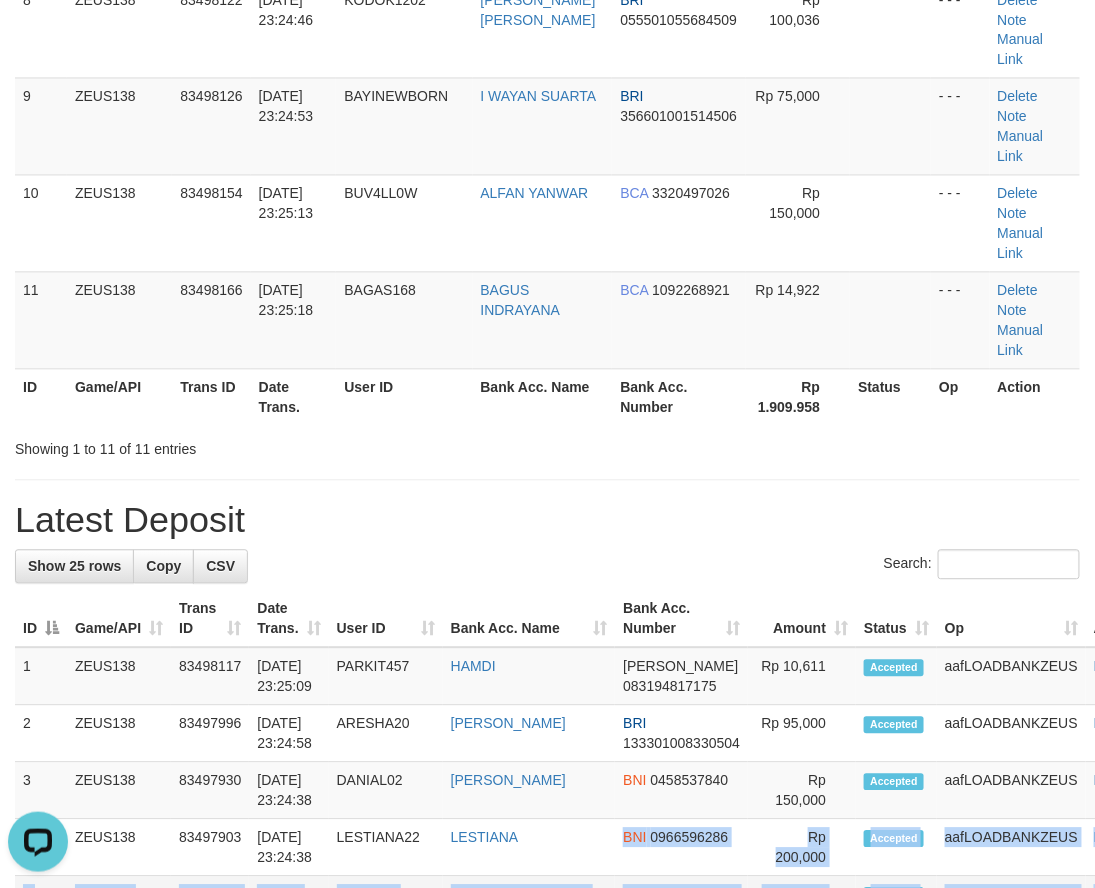 drag, startPoint x: 508, startPoint y: 654, endPoint x: 153, endPoint y: 688, distance: 356.62445 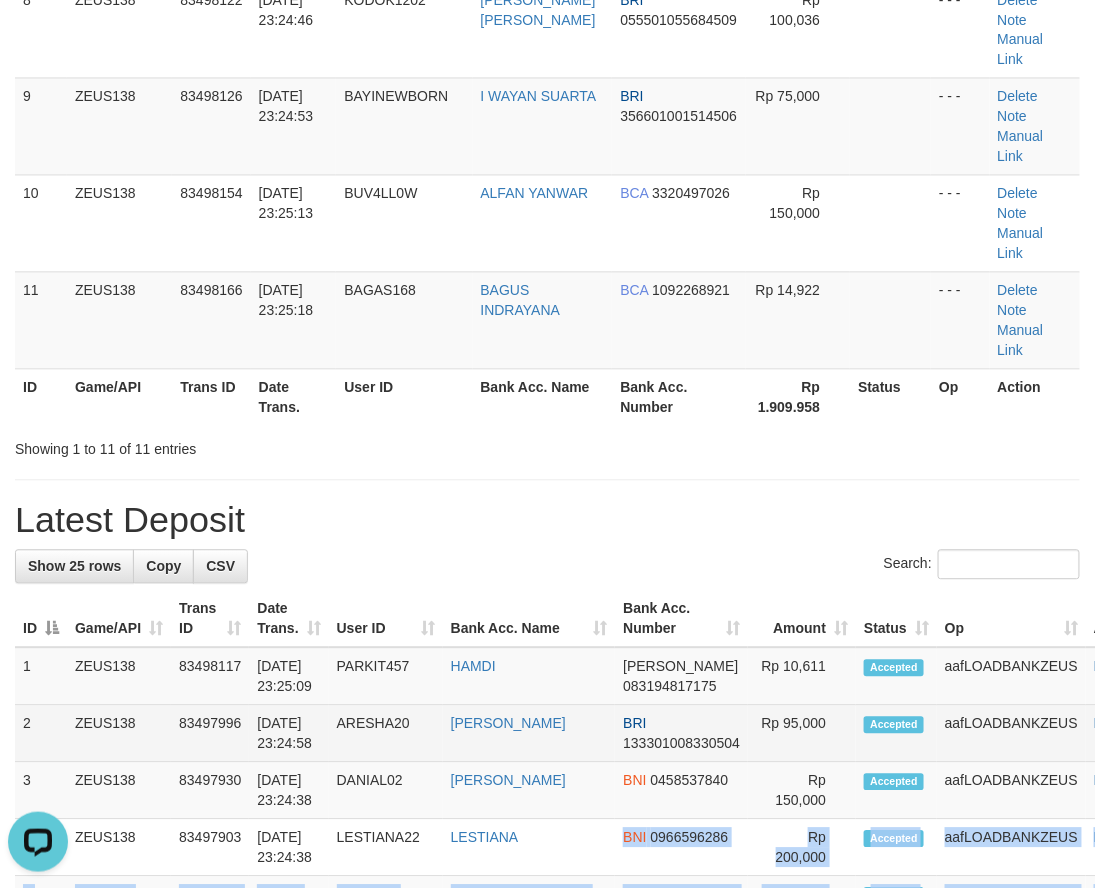 click on "83497996" at bounding box center [210, 734] 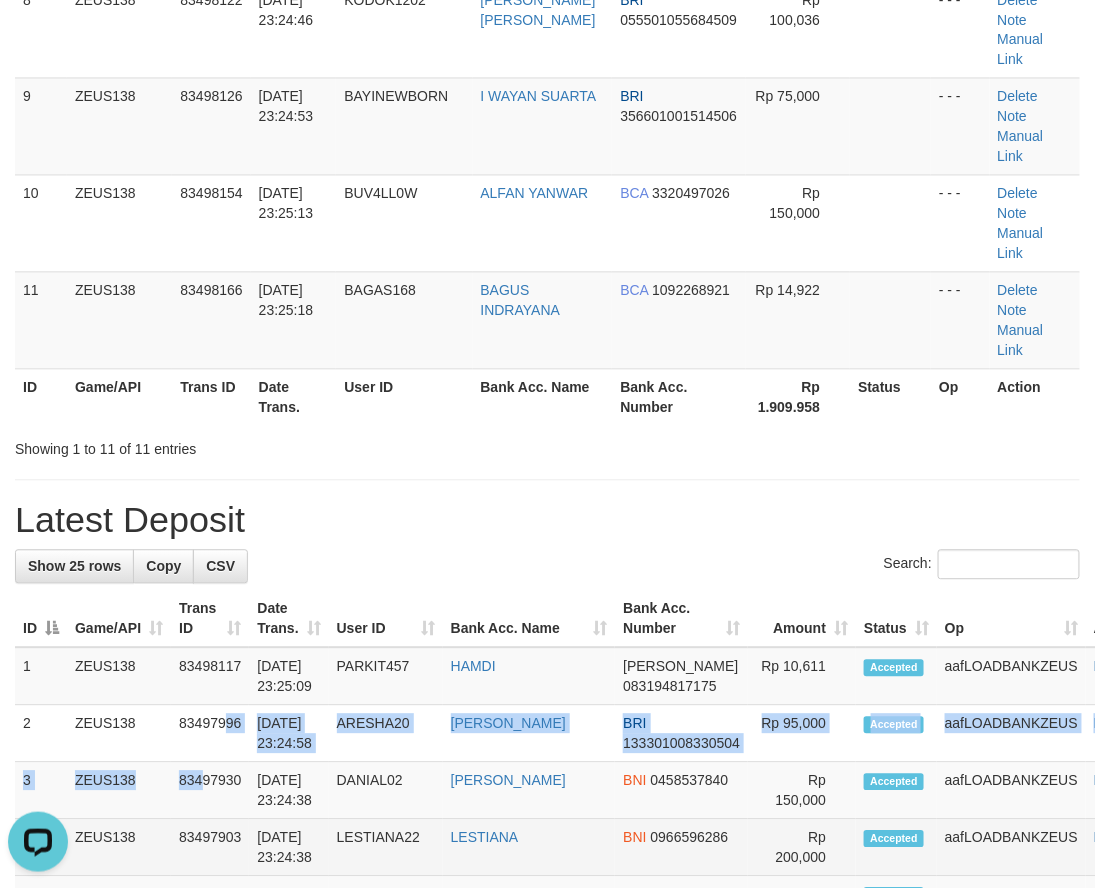 drag, startPoint x: 227, startPoint y: 530, endPoint x: 184, endPoint y: 597, distance: 79.61156 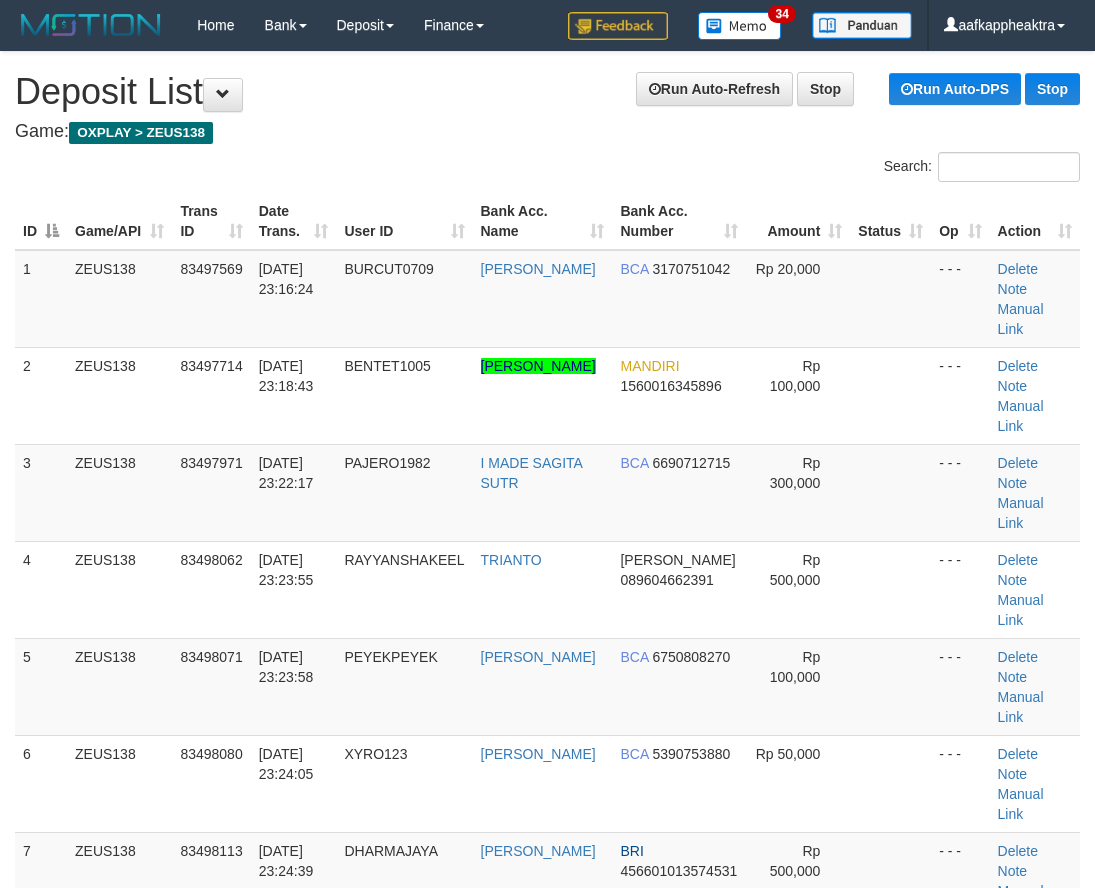 click on "10
ZEUS138
83497860
[DATE] 23:23:55
VINZ11
[PERSON_NAME]
BCA
1131444007
Rp 100,000
Accepted
aafLOADBANKZEUS
Note" at bounding box center [591, 2138] 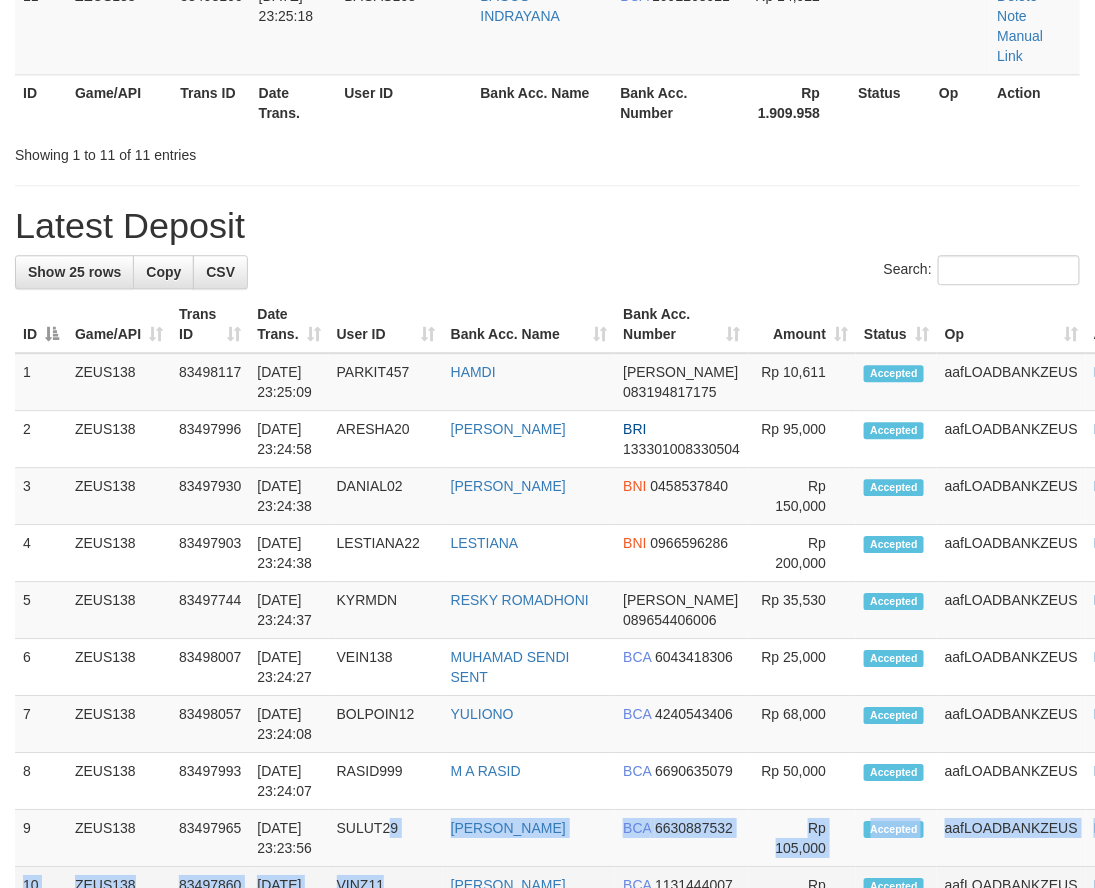 drag, startPoint x: 404, startPoint y: 626, endPoint x: 425, endPoint y: 681, distance: 58.872746 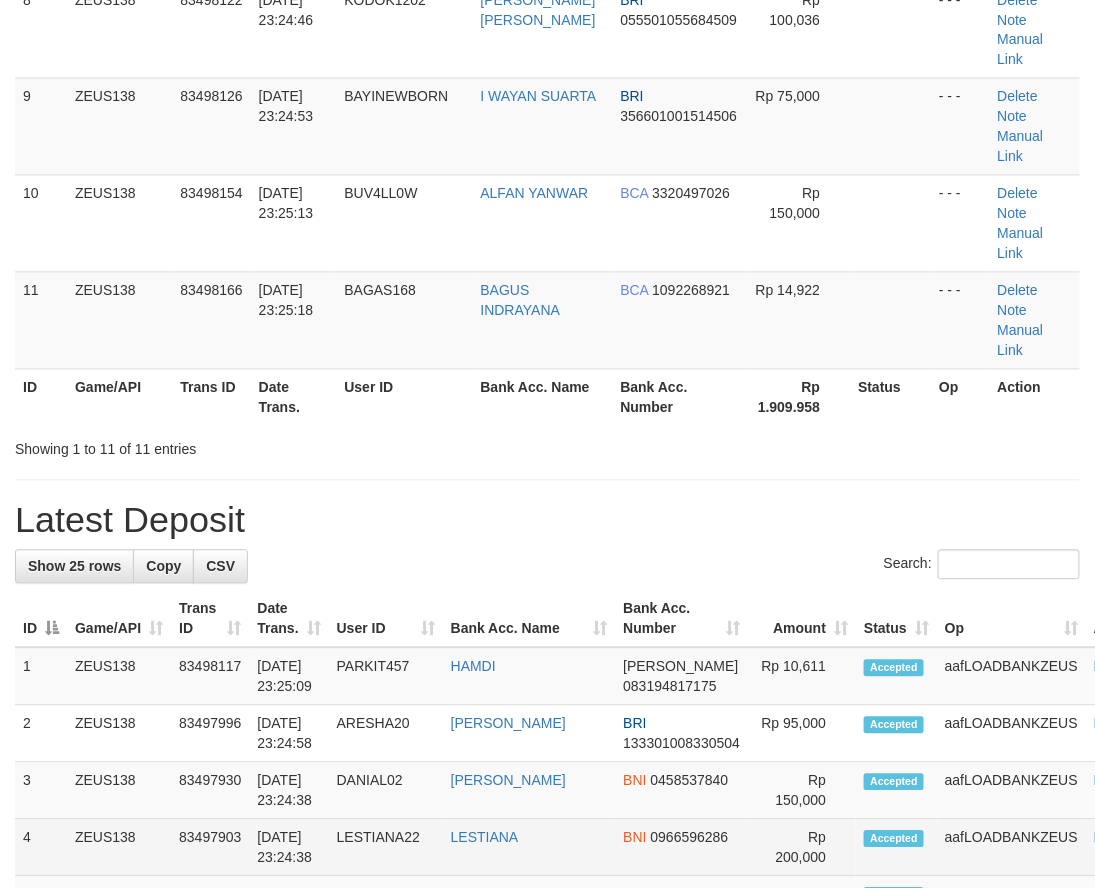 click on "1
ZEUS138
83498117
[DATE] 23:25:09
PARKIT457
[GEOGRAPHIC_DATA][PERSON_NAME]
083194817175
Rp 10,611 2 3" at bounding box center (591, 1361) 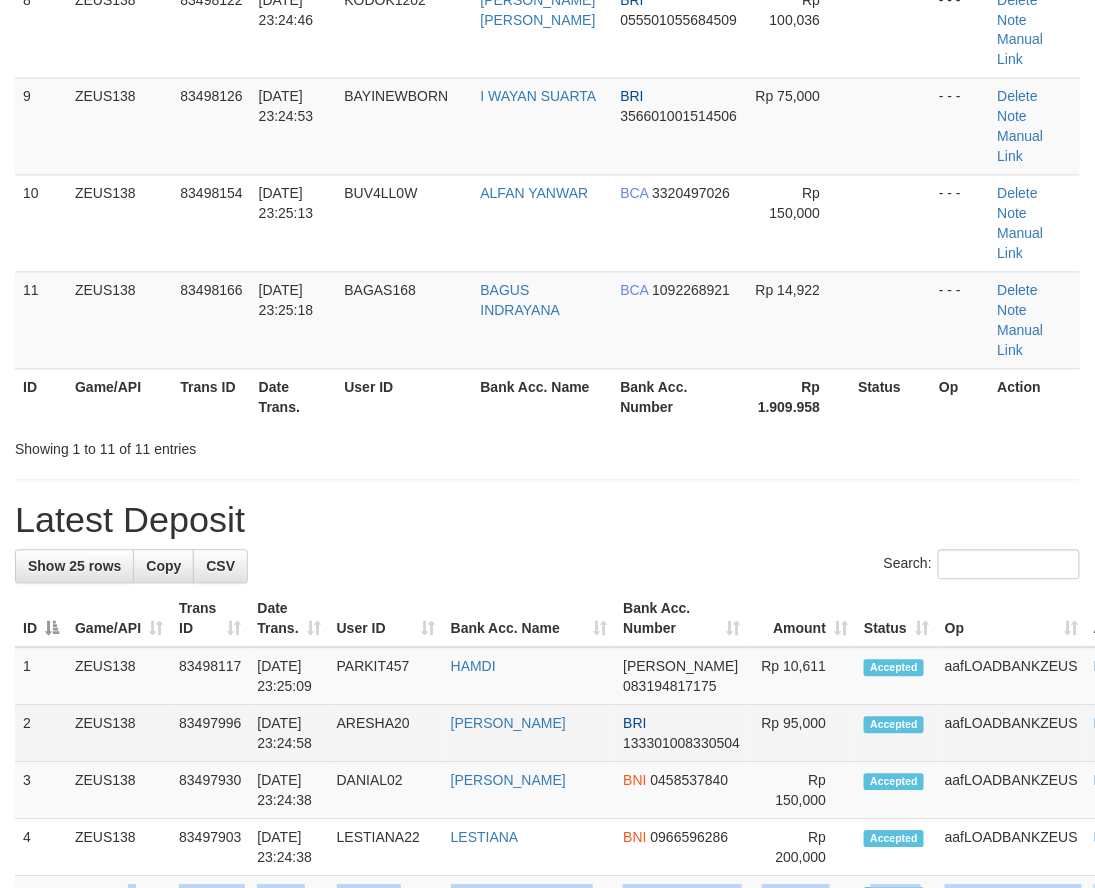 scroll, scrollTop: 801, scrollLeft: 0, axis: vertical 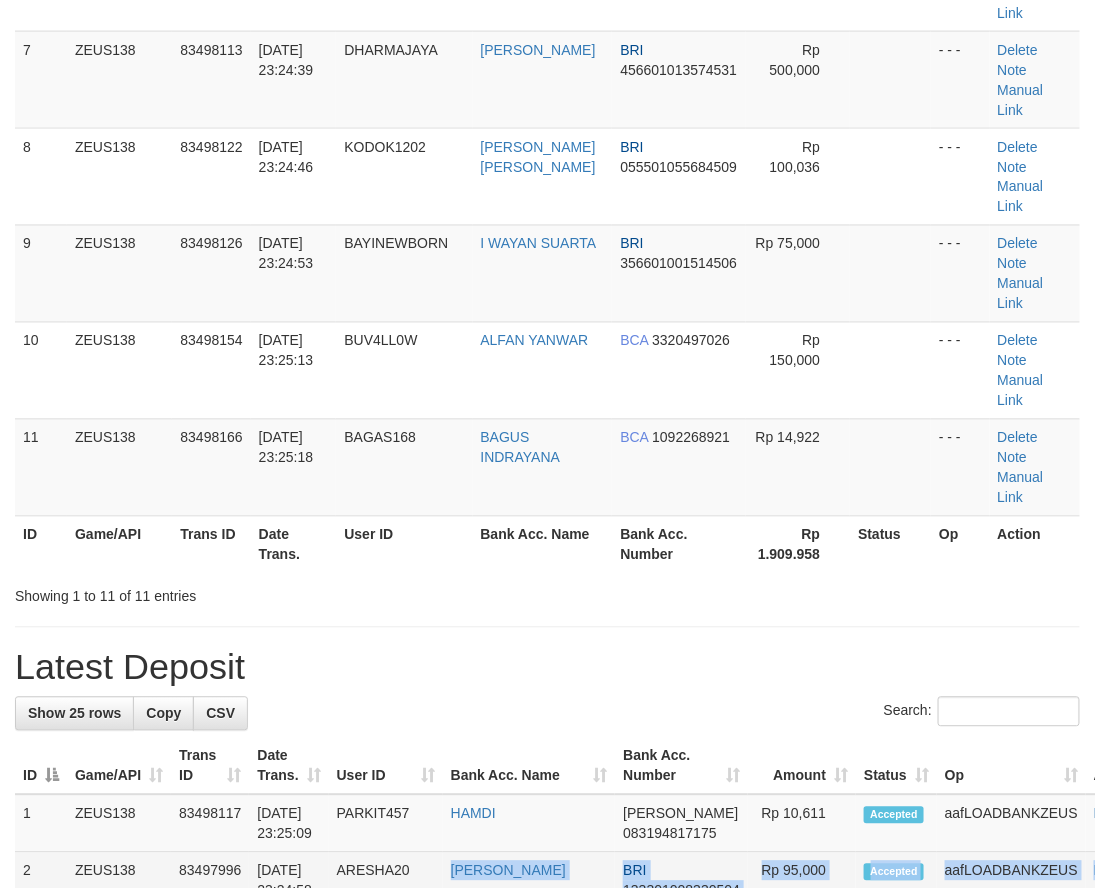 drag, startPoint x: 366, startPoint y: 683, endPoint x: 263, endPoint y: 660, distance: 105.53672 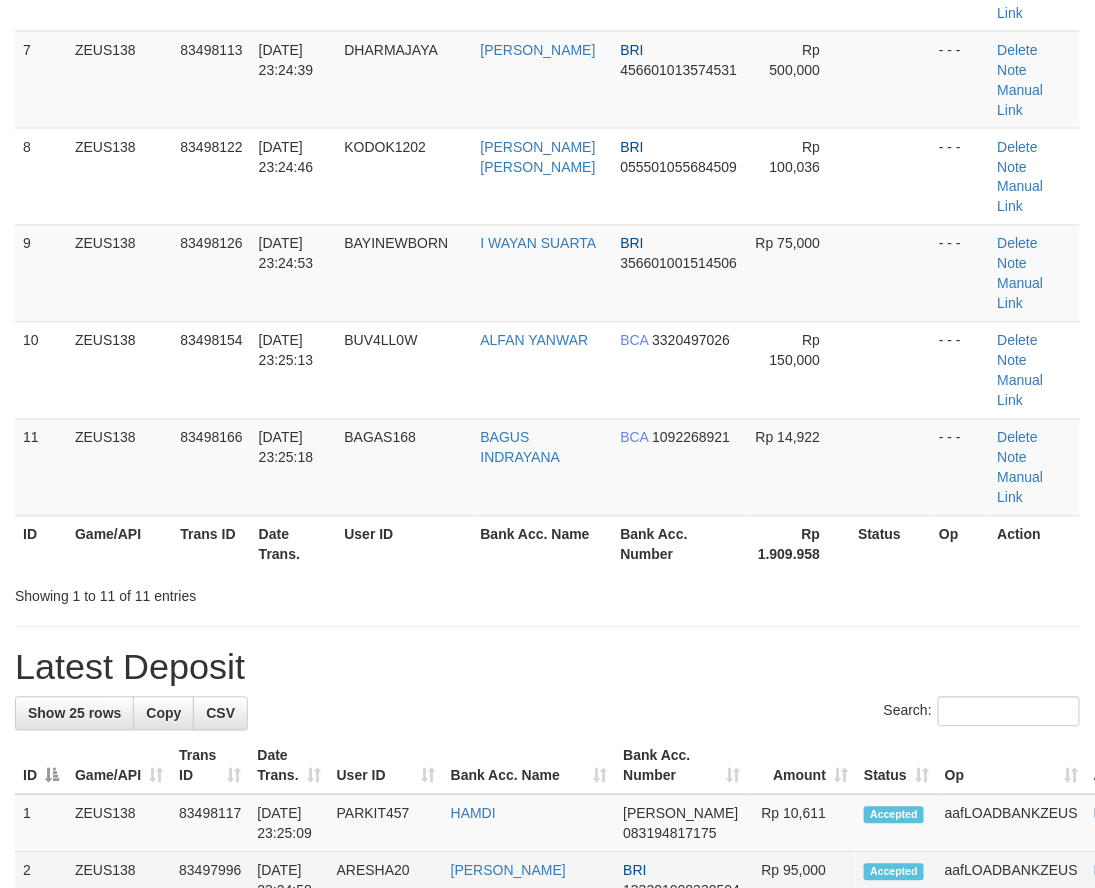 drag, startPoint x: 282, startPoint y: 660, endPoint x: 302, endPoint y: 656, distance: 20.396078 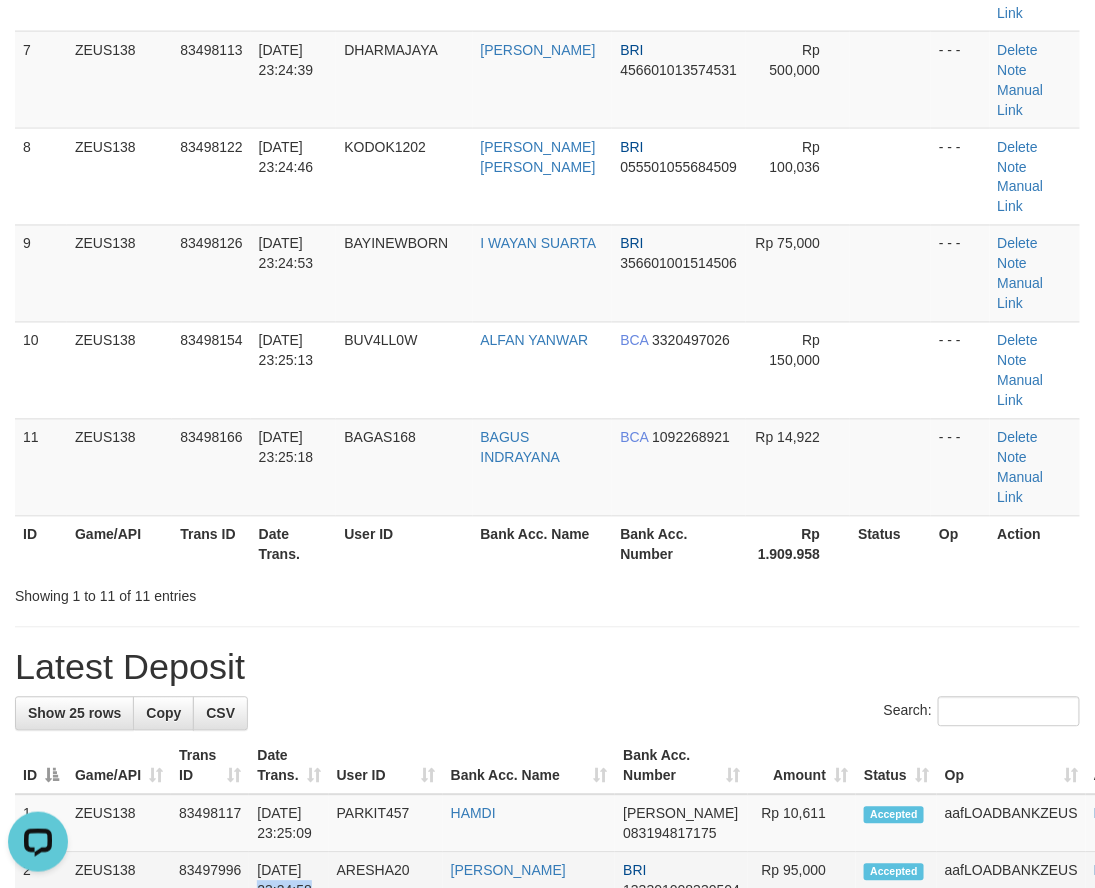 scroll, scrollTop: 0, scrollLeft: 0, axis: both 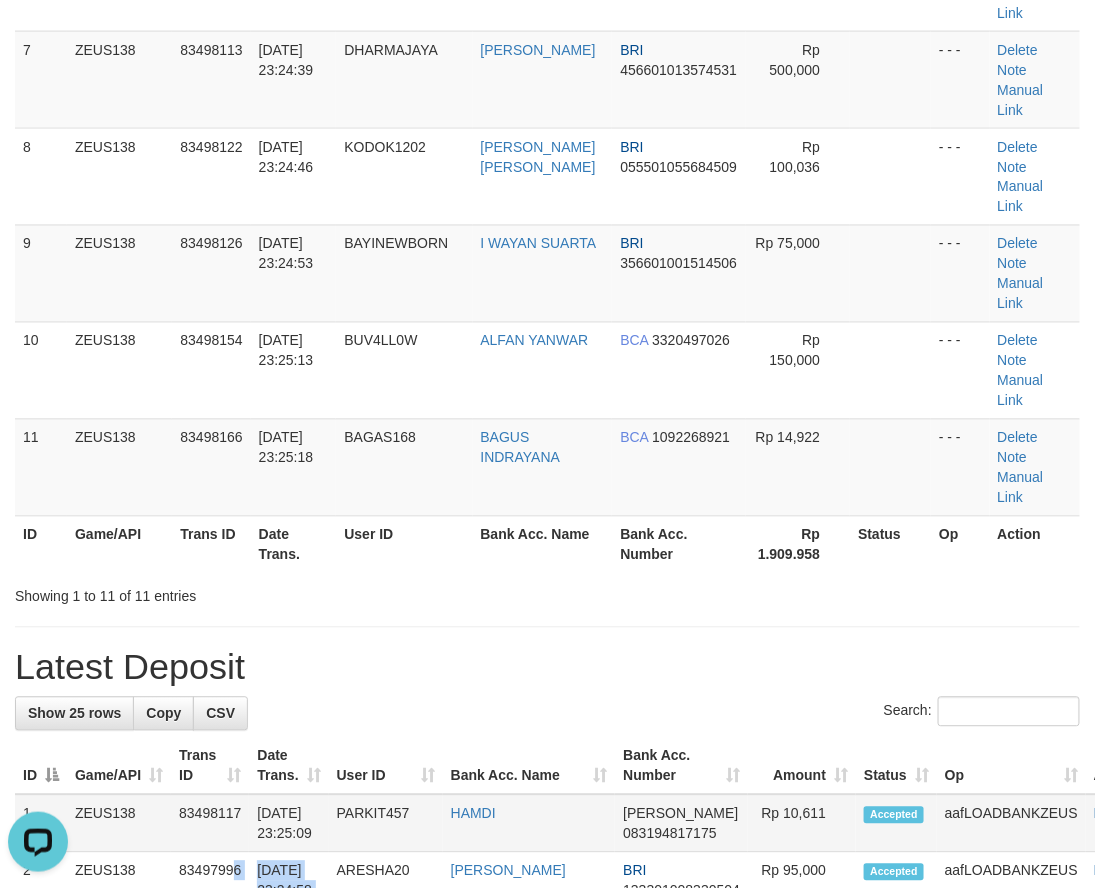 drag, startPoint x: 272, startPoint y: 654, endPoint x: 295, endPoint y: 584, distance: 73.68175 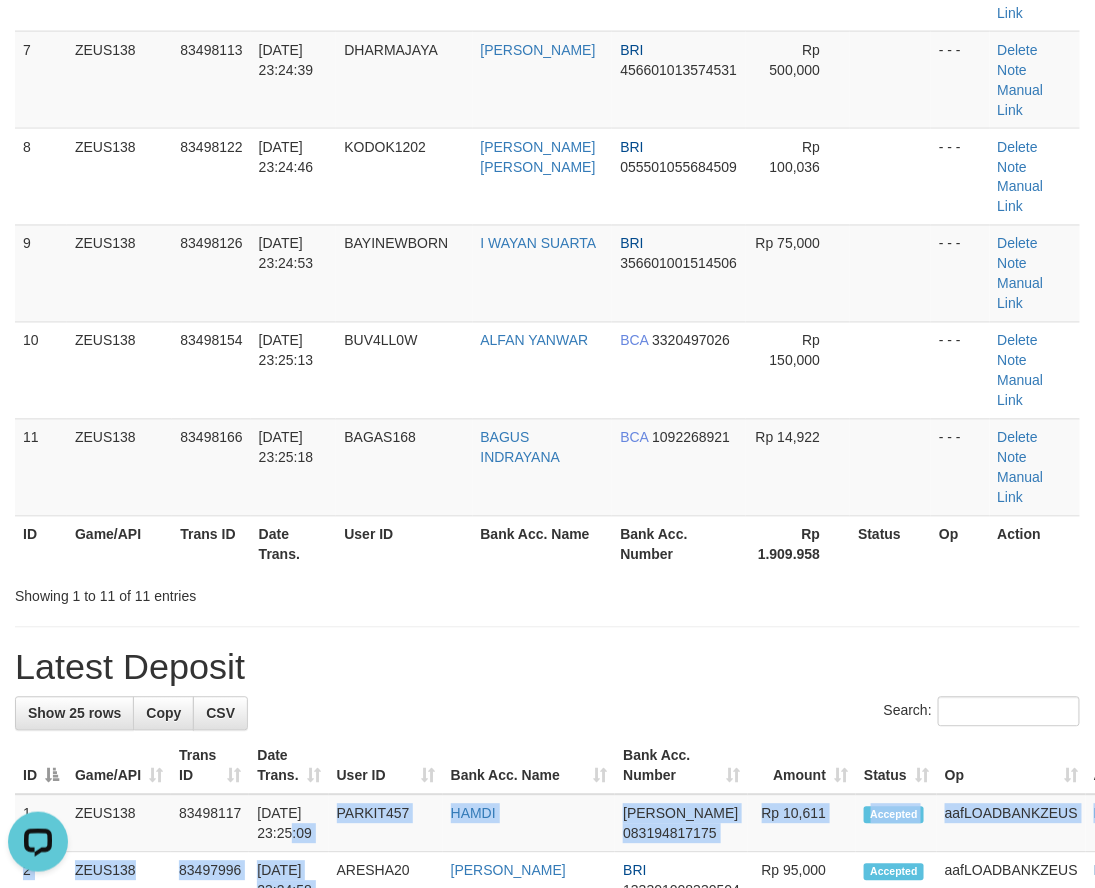 click on "**********" at bounding box center [547, 802] 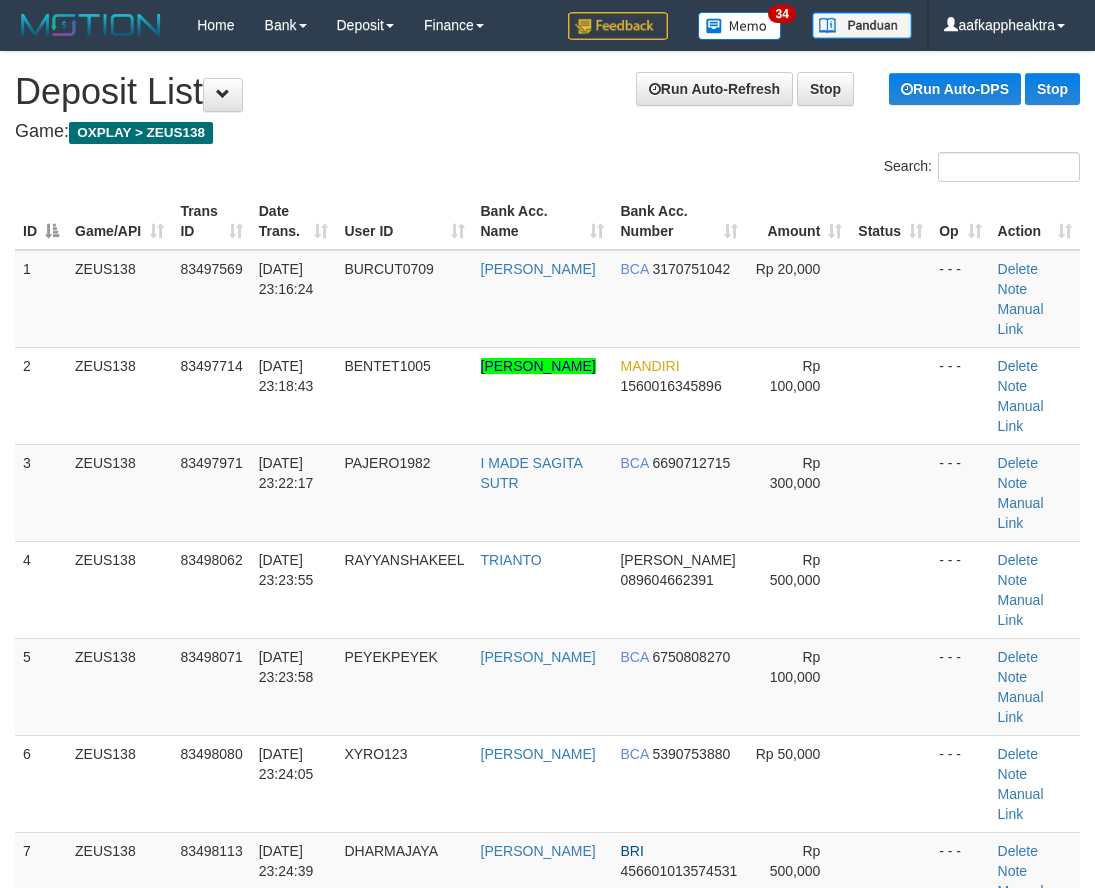 scroll, scrollTop: 801, scrollLeft: 0, axis: vertical 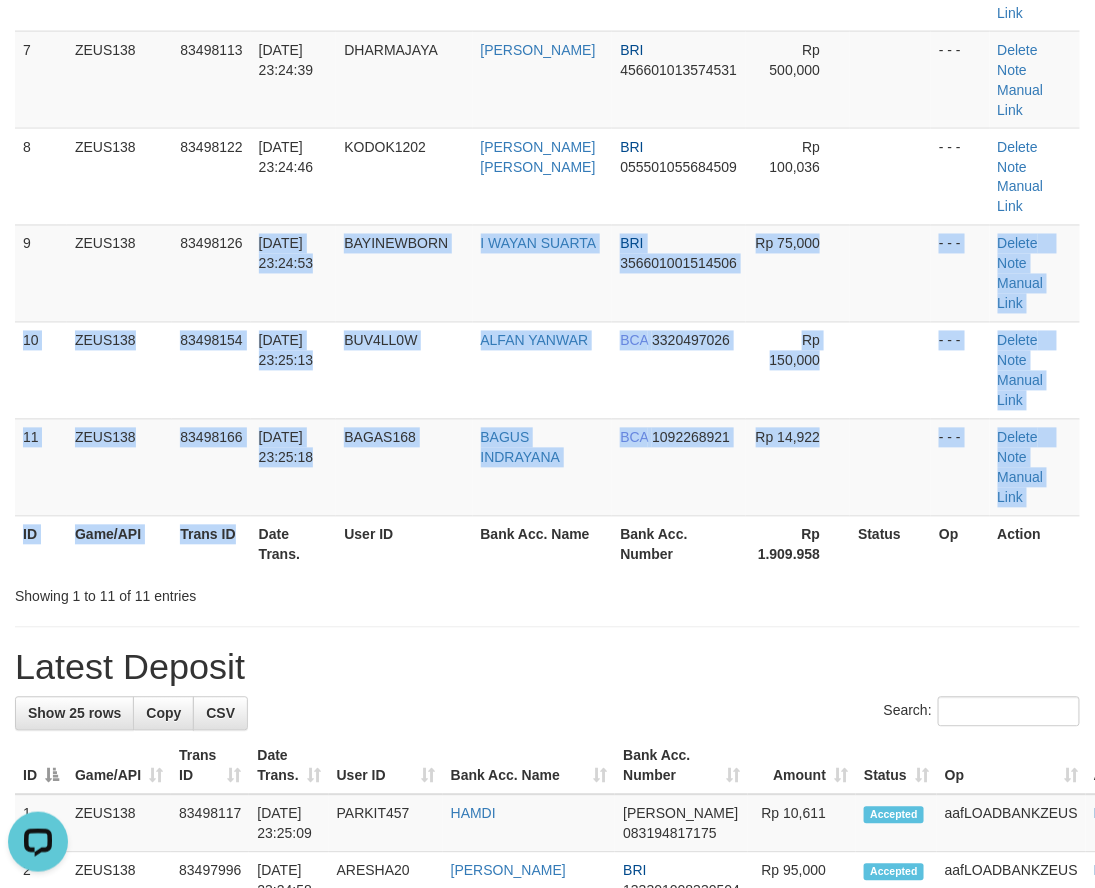 drag, startPoint x: 234, startPoint y: 255, endPoint x: 236, endPoint y: 307, distance: 52.03845 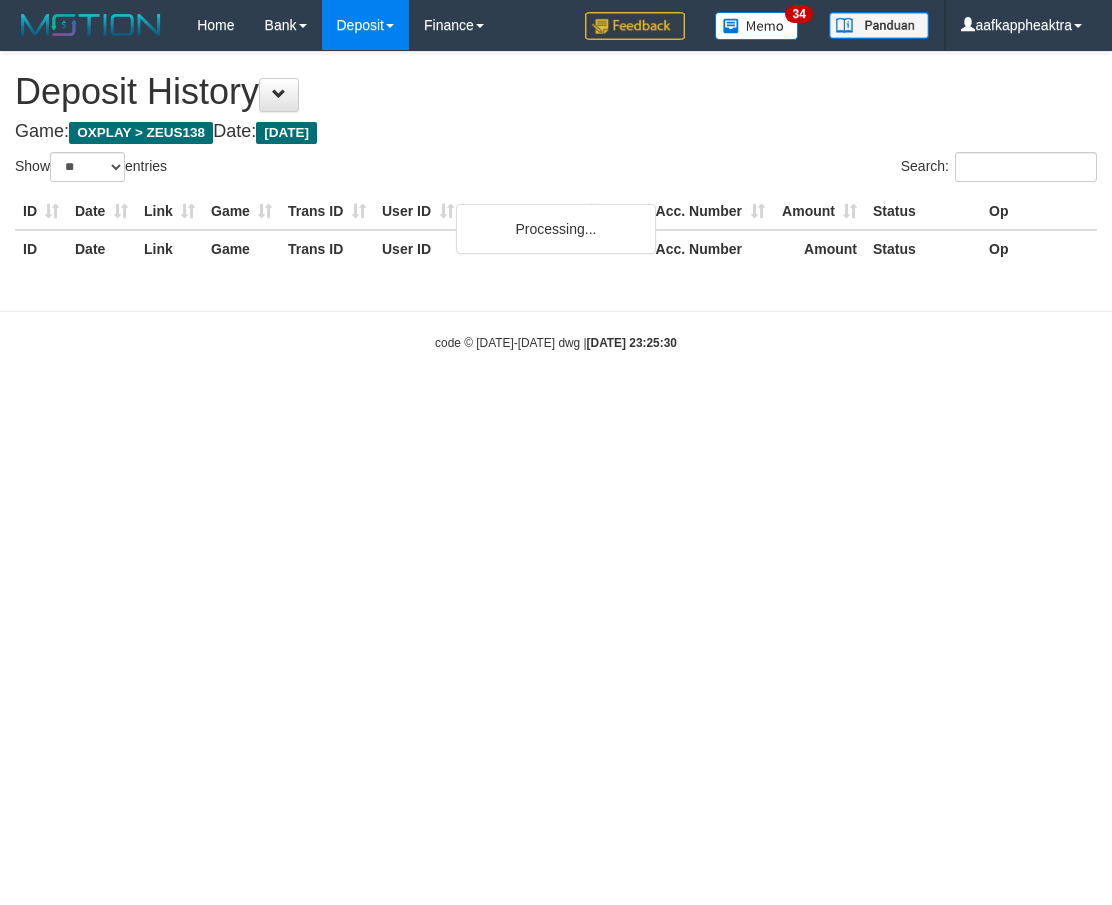 select on "**" 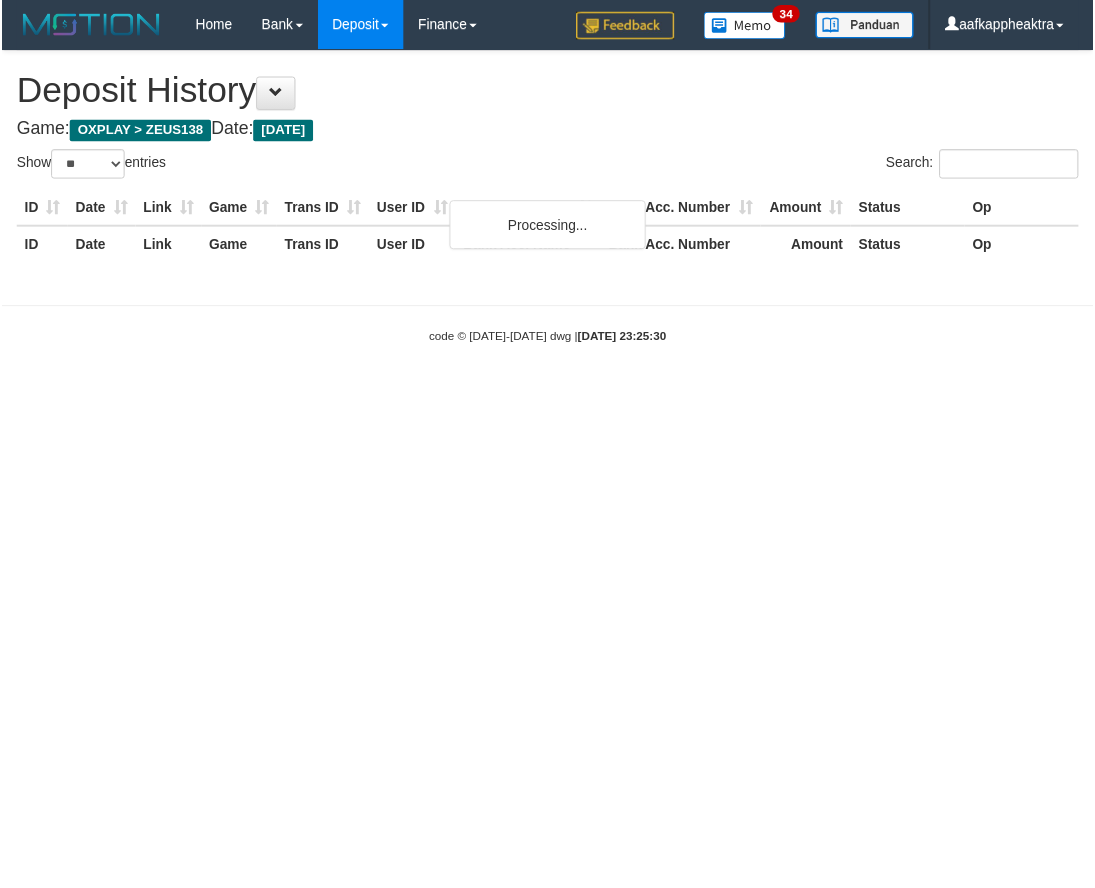 scroll, scrollTop: 0, scrollLeft: 0, axis: both 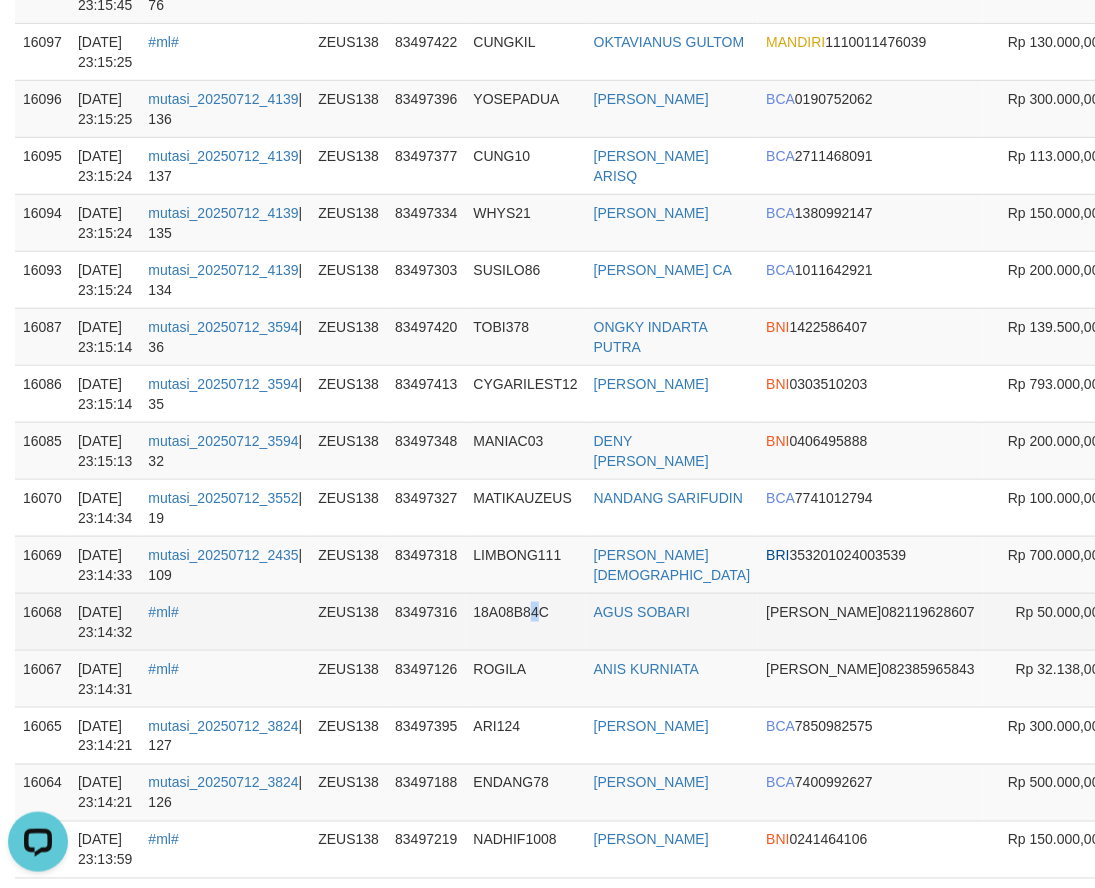 click on "18A08B84C" at bounding box center (526, 621) 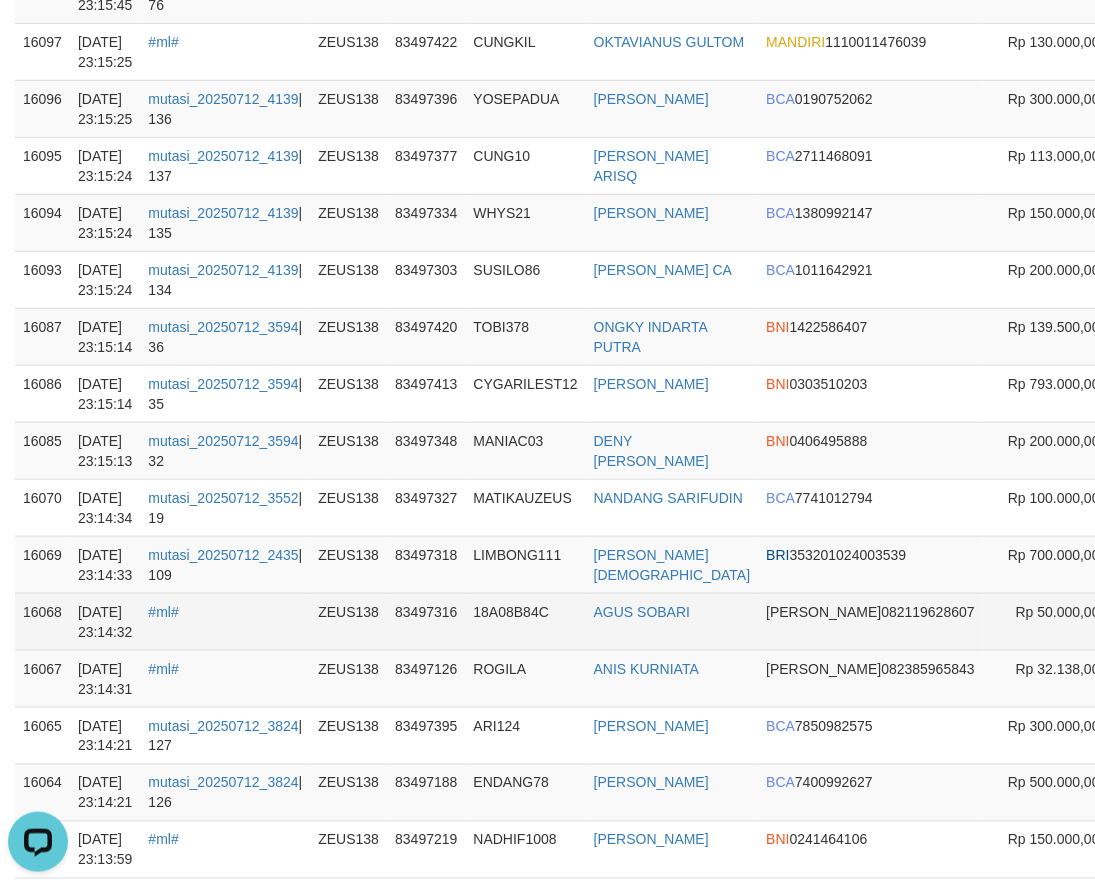 click on "18A08B84C" at bounding box center [526, 621] 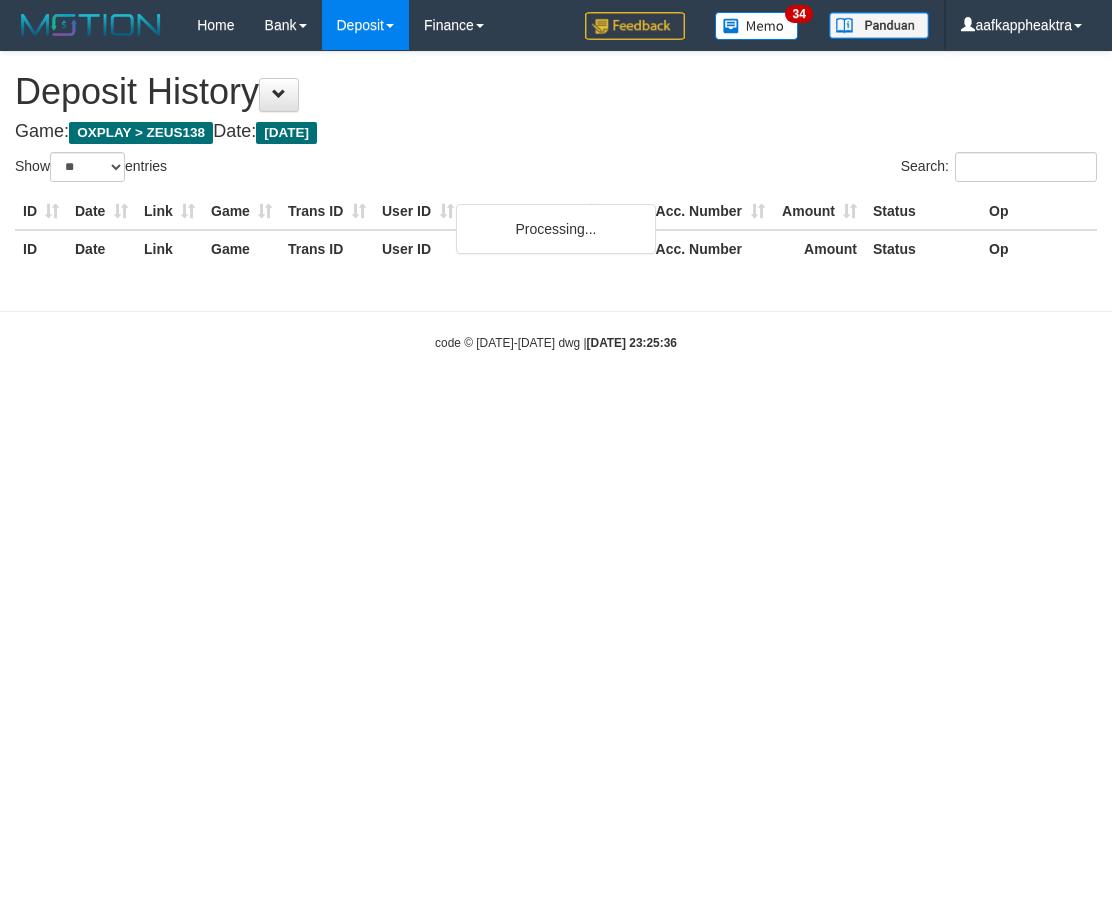 select on "**" 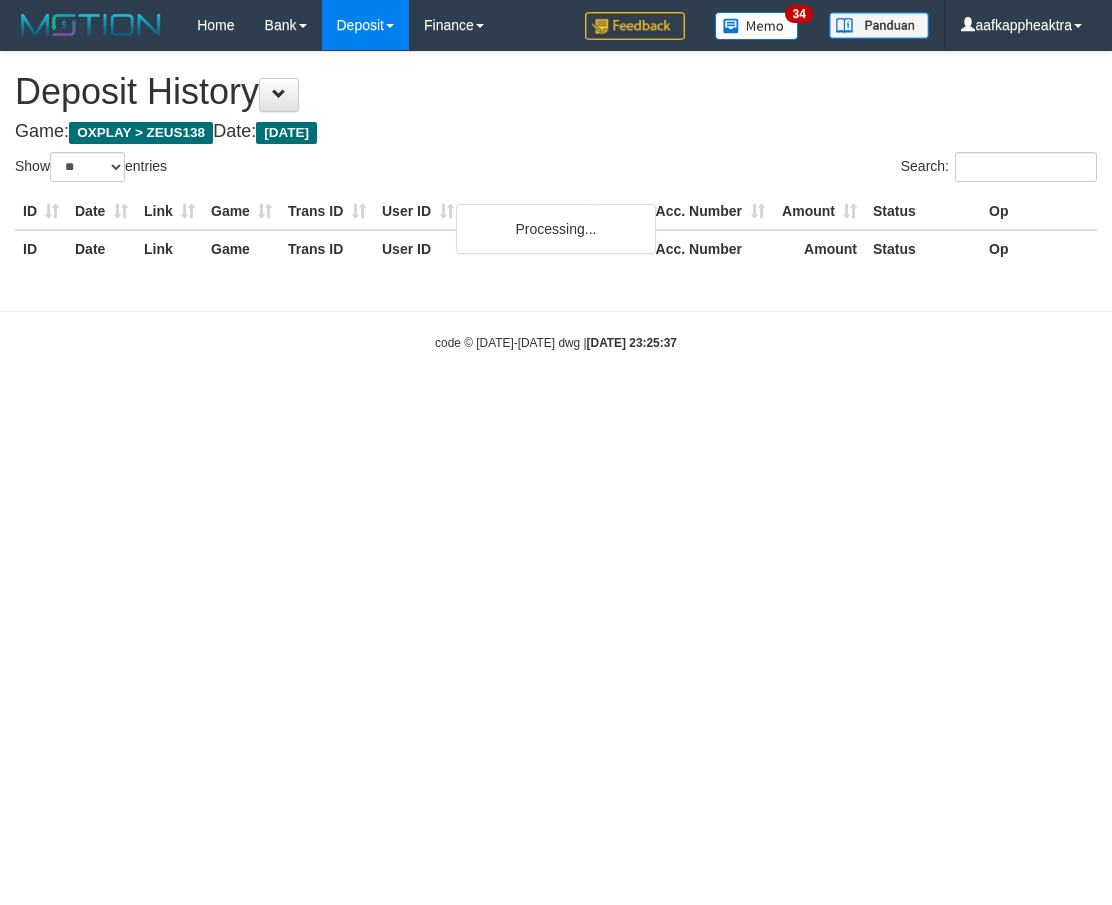 select on "**" 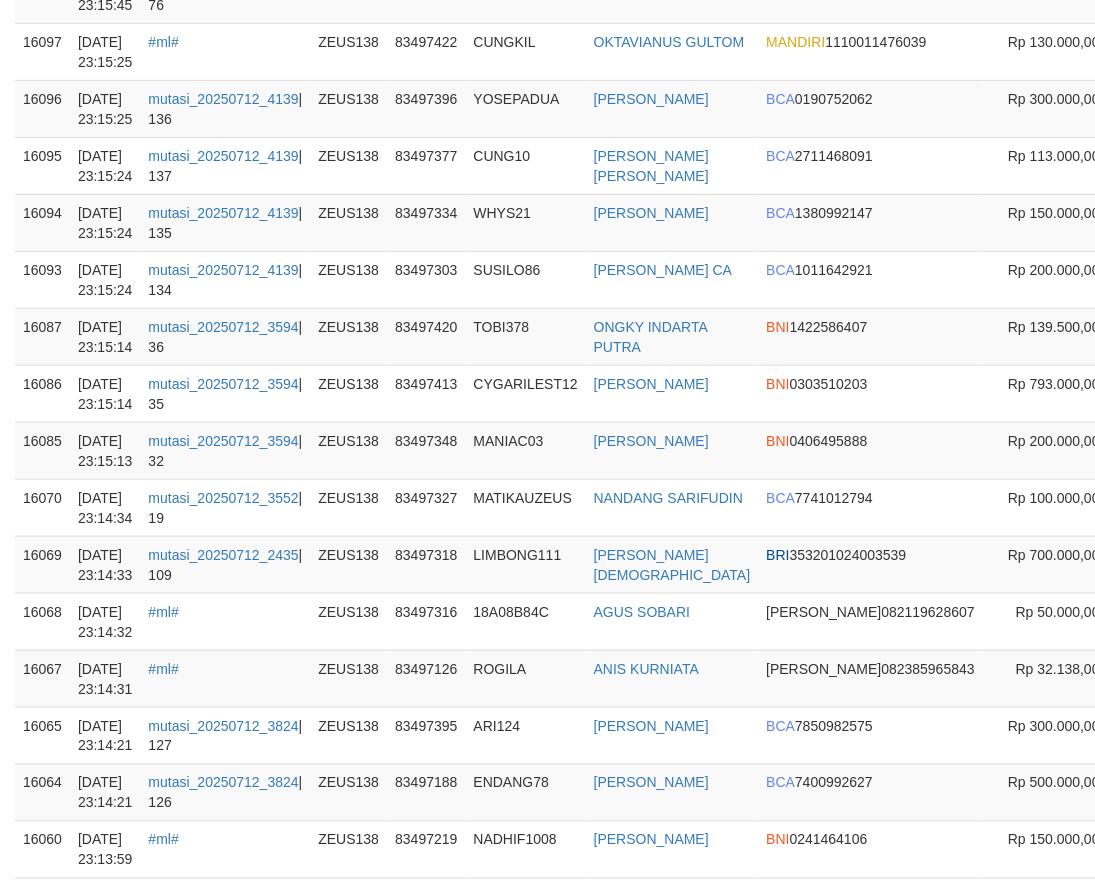 scroll, scrollTop: 2491, scrollLeft: 0, axis: vertical 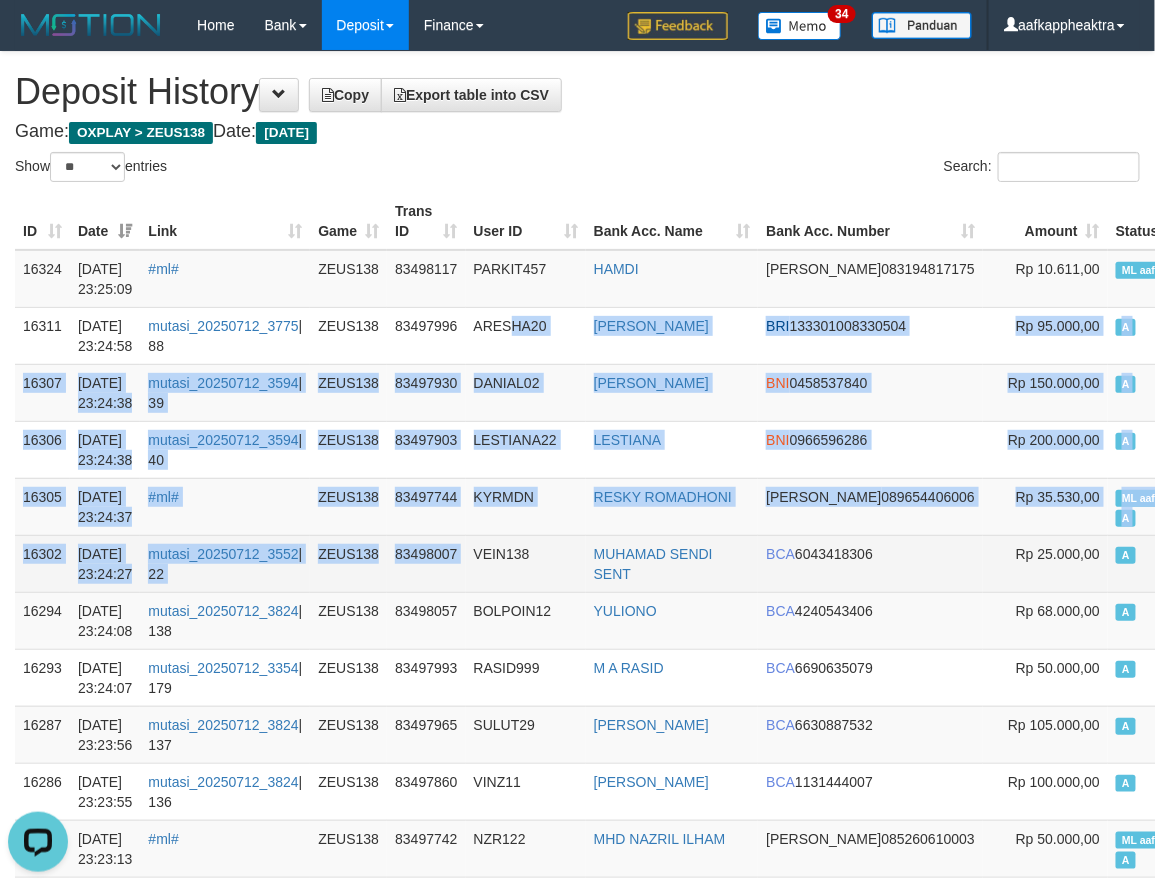 drag, startPoint x: 516, startPoint y: 398, endPoint x: 485, endPoint y: 551, distance: 156.10893 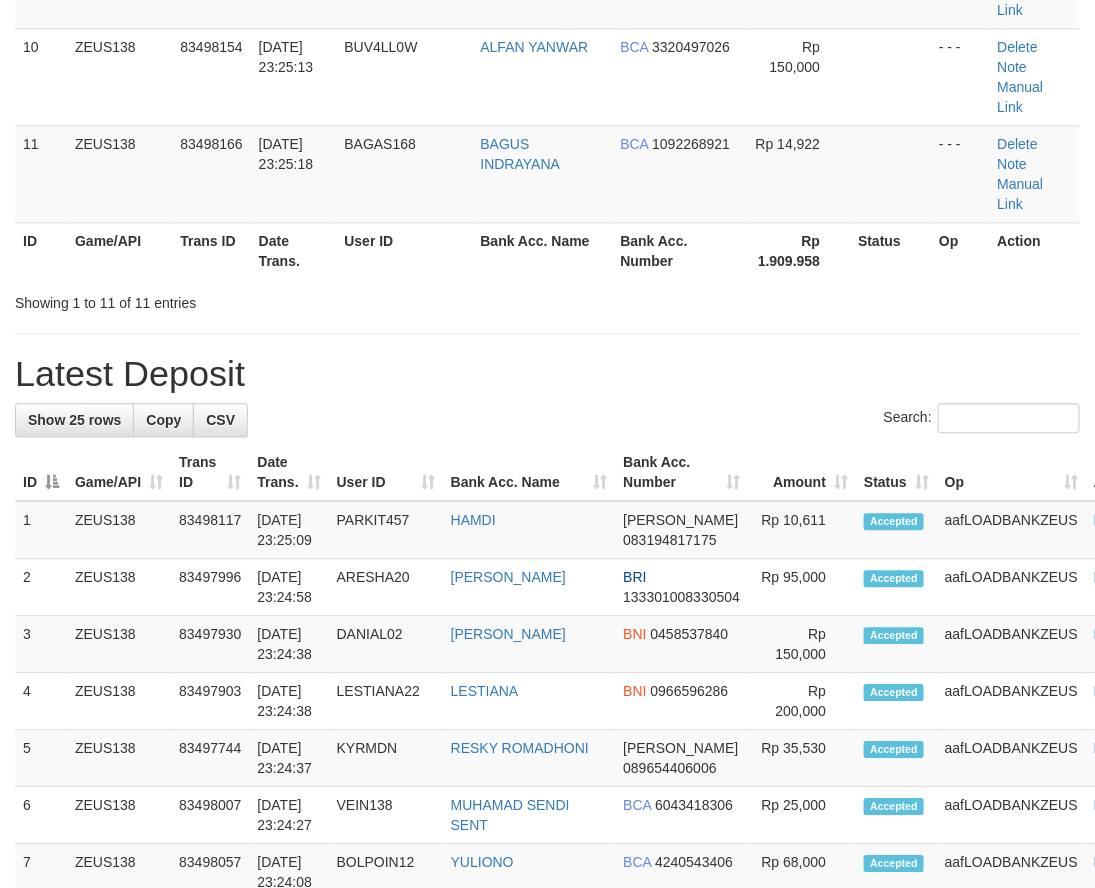 scroll, scrollTop: 801, scrollLeft: 0, axis: vertical 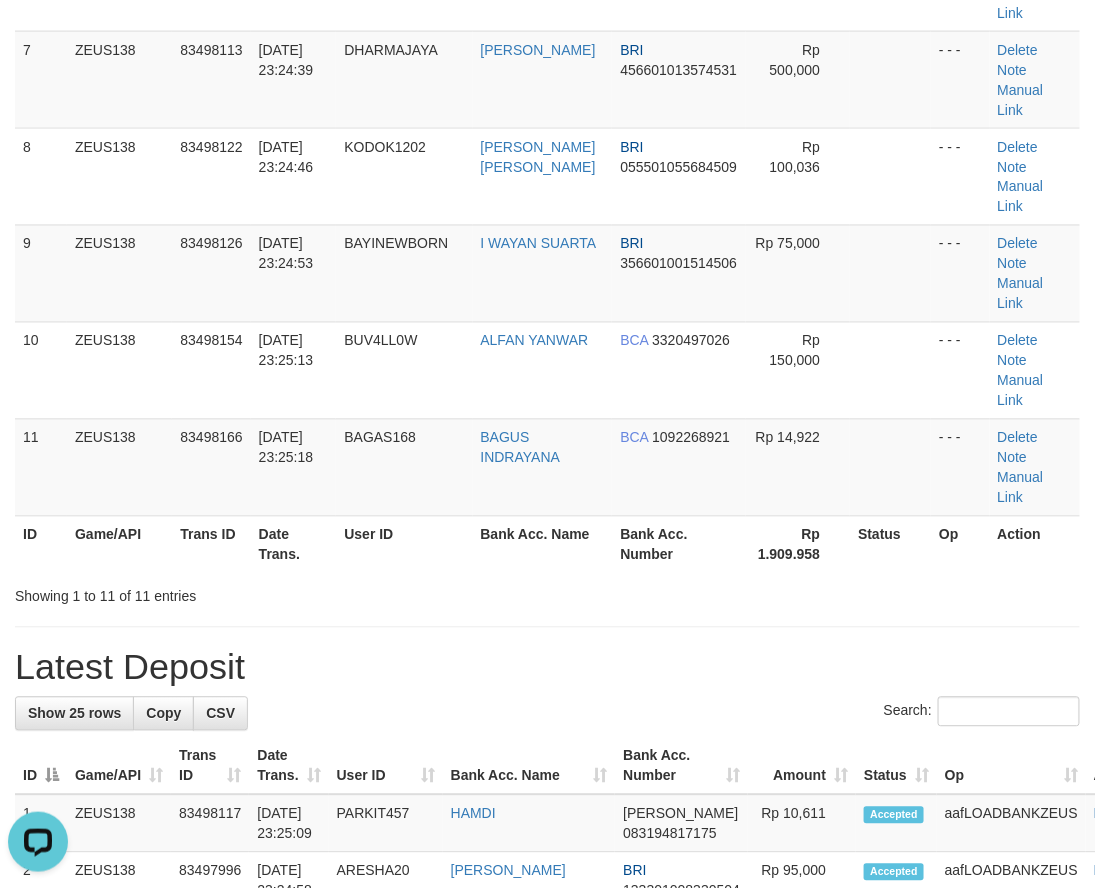 click on "Bank Acc. Name" at bounding box center [529, 766] 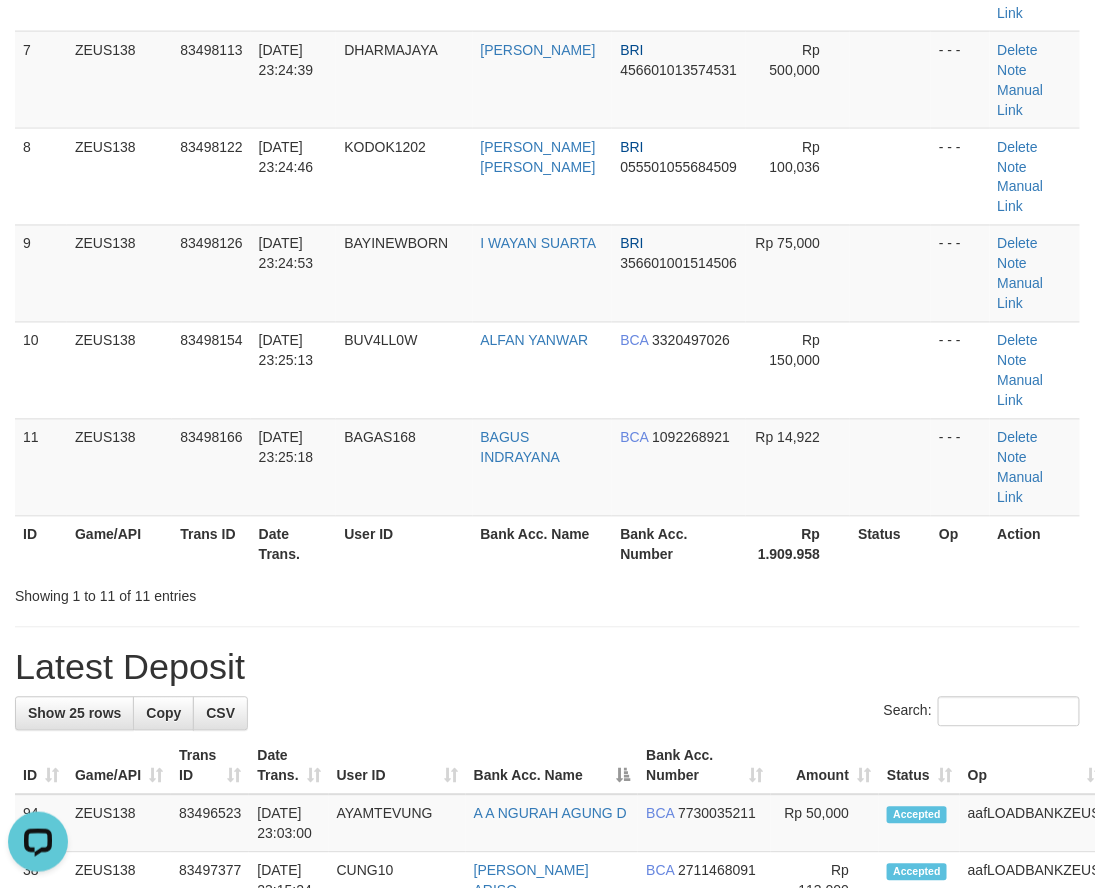 drag, startPoint x: 544, startPoint y: 546, endPoint x: 555, endPoint y: 541, distance: 12.083046 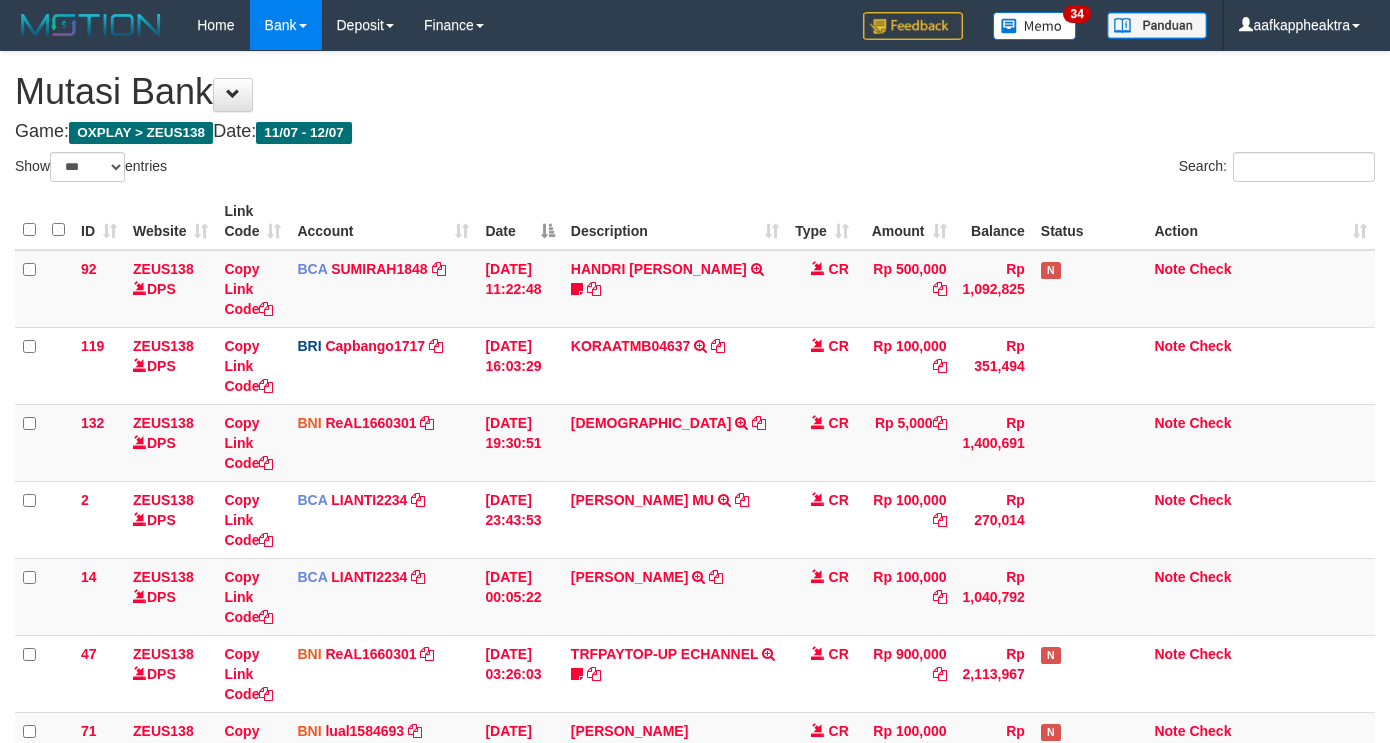 select on "***" 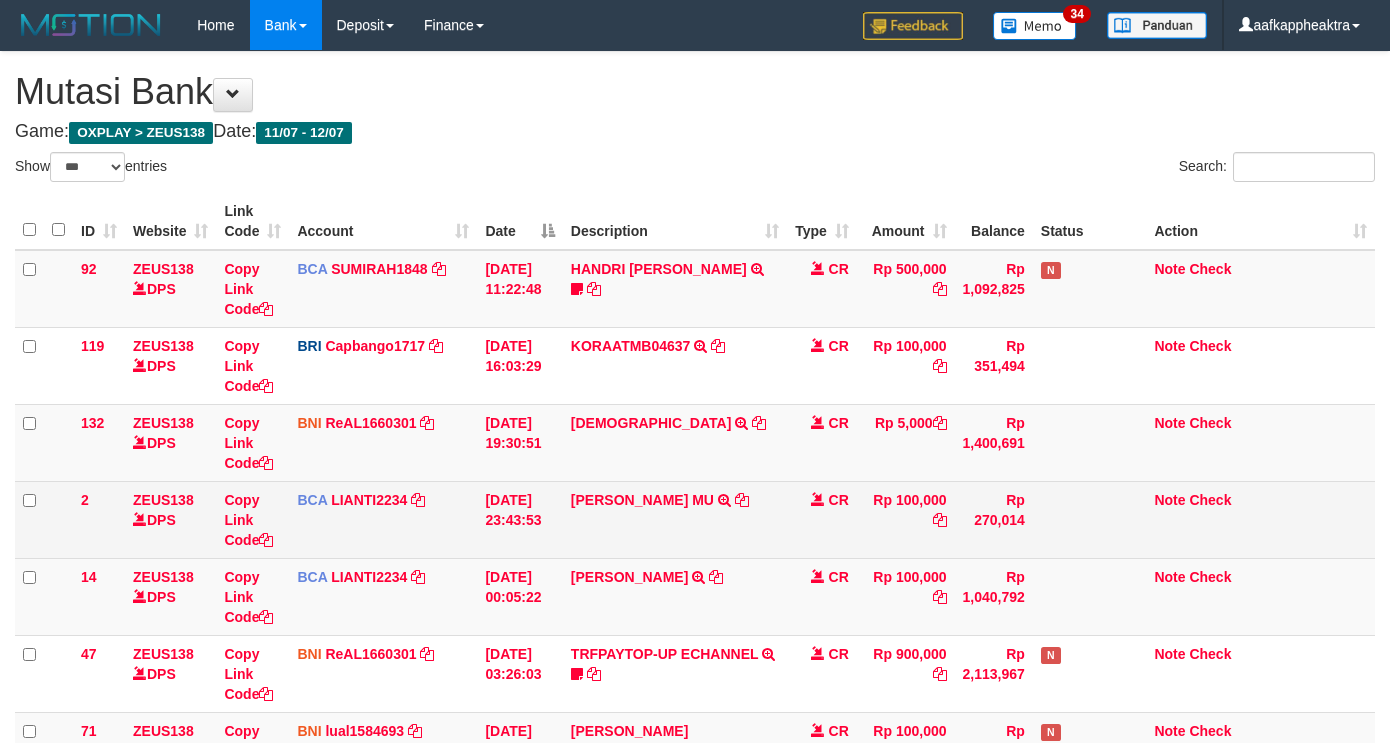 click on "BNI
ReAL1660301
DPS
REYHAN ALMANSYAH
mutasi_20250711_4647 | 132
mutasi_20250711_4647 | 132" at bounding box center (383, 442) 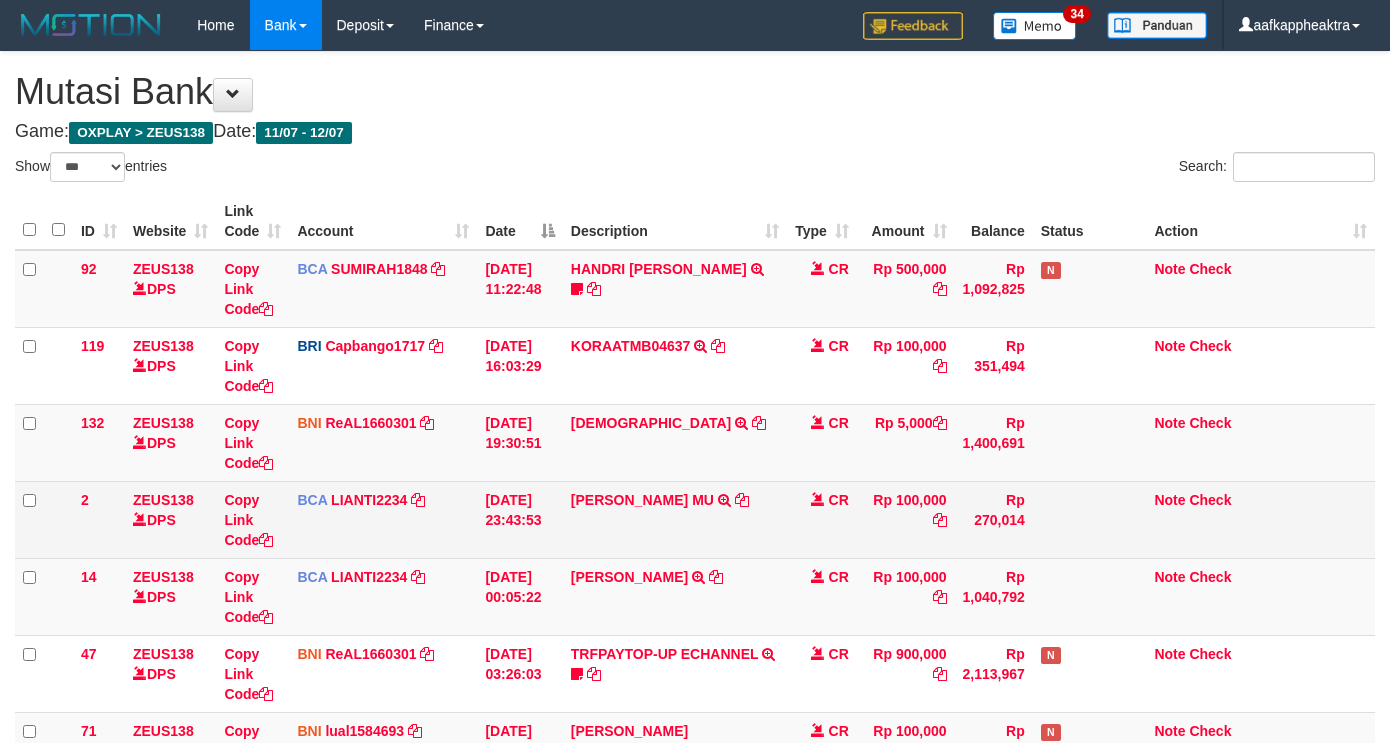 scroll, scrollTop: 0, scrollLeft: 0, axis: both 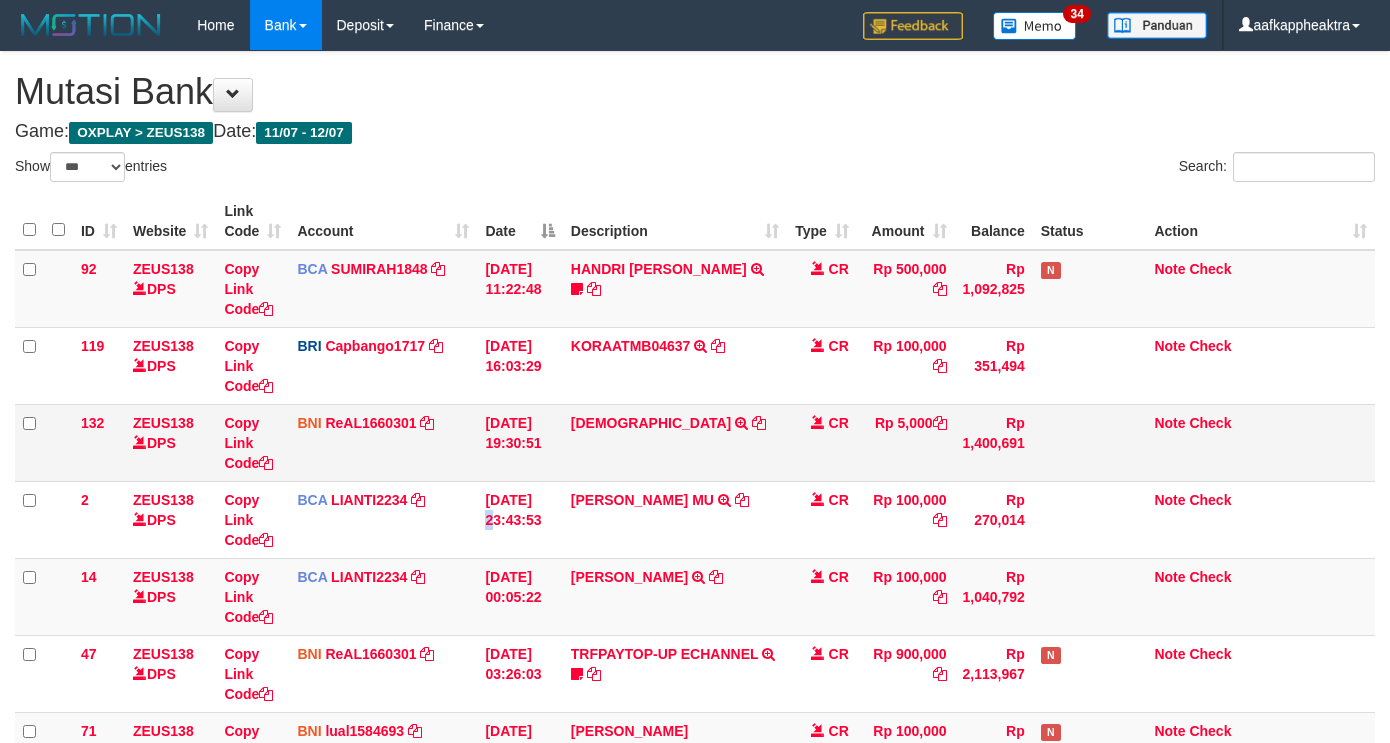 drag, startPoint x: 500, startPoint y: 481, endPoint x: 603, endPoint y: 477, distance: 103.077644 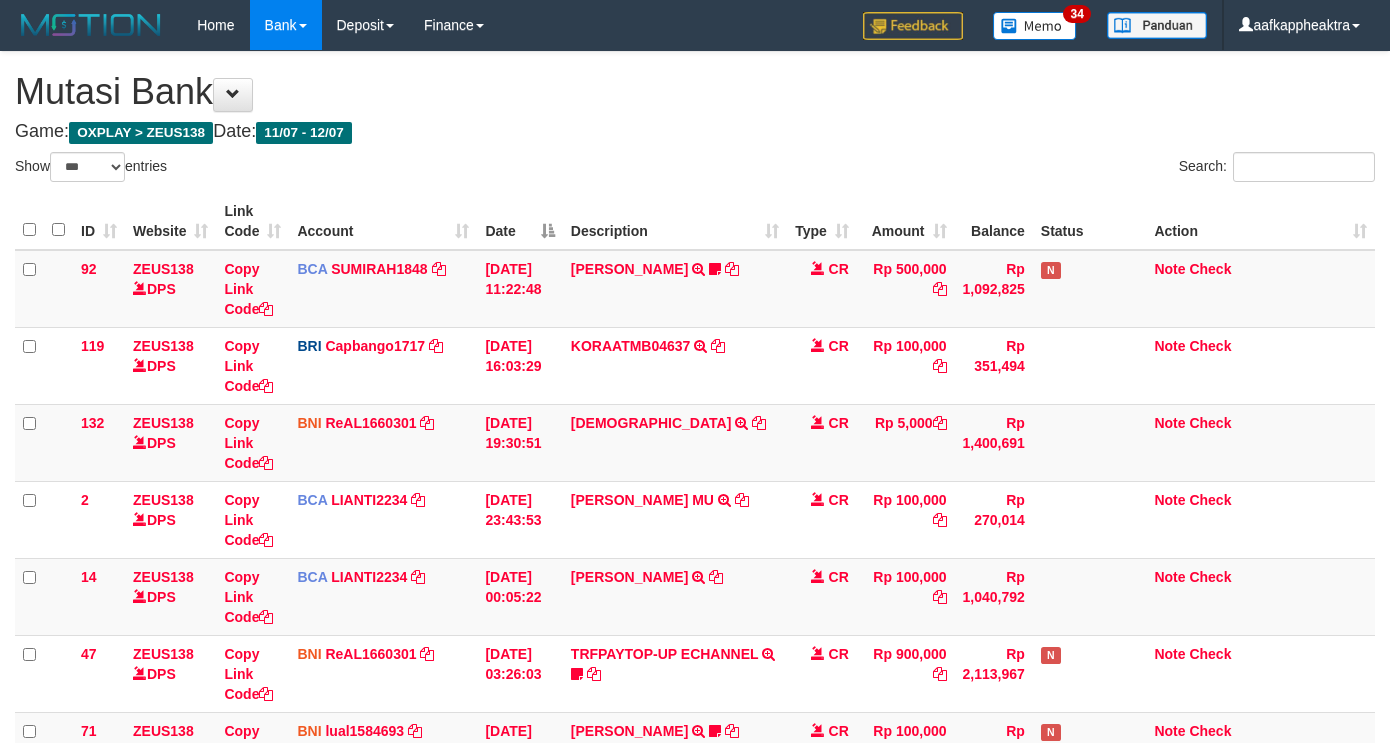 select on "***" 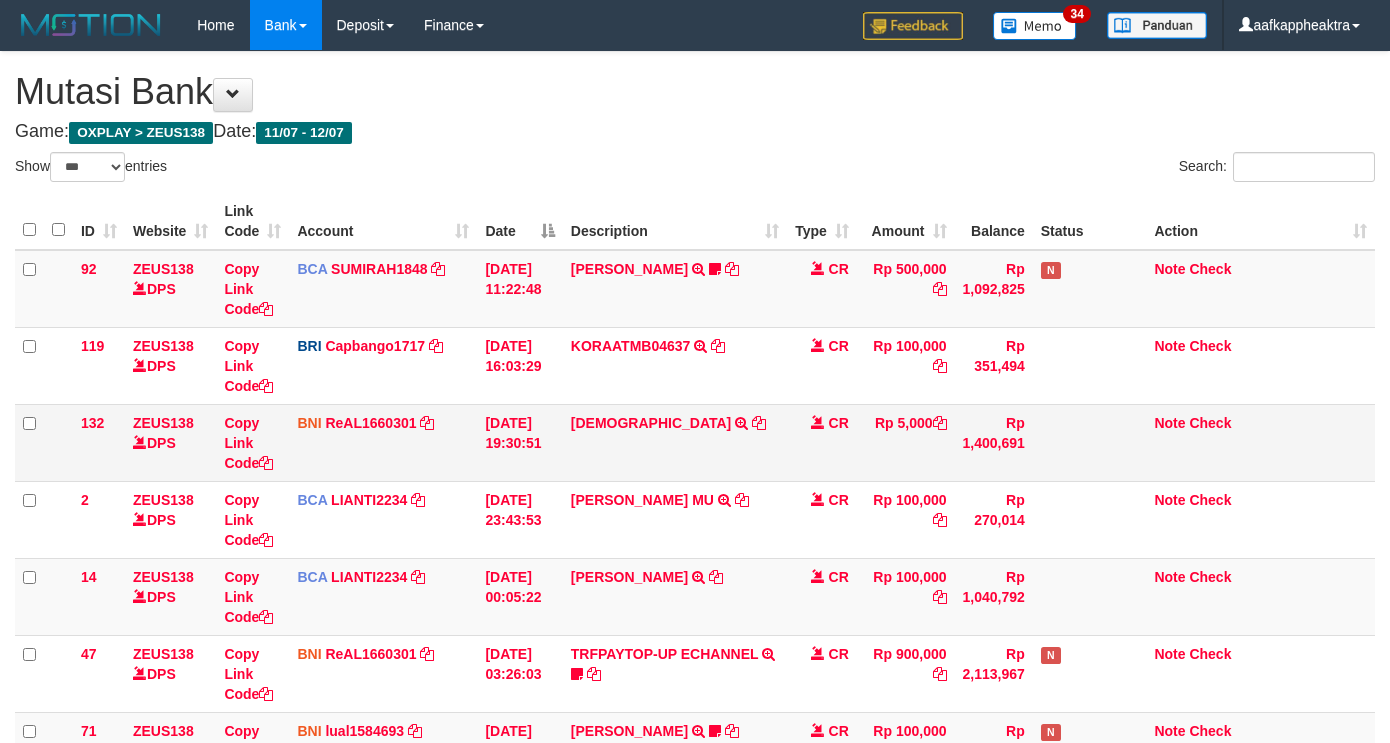 scroll, scrollTop: 0, scrollLeft: 0, axis: both 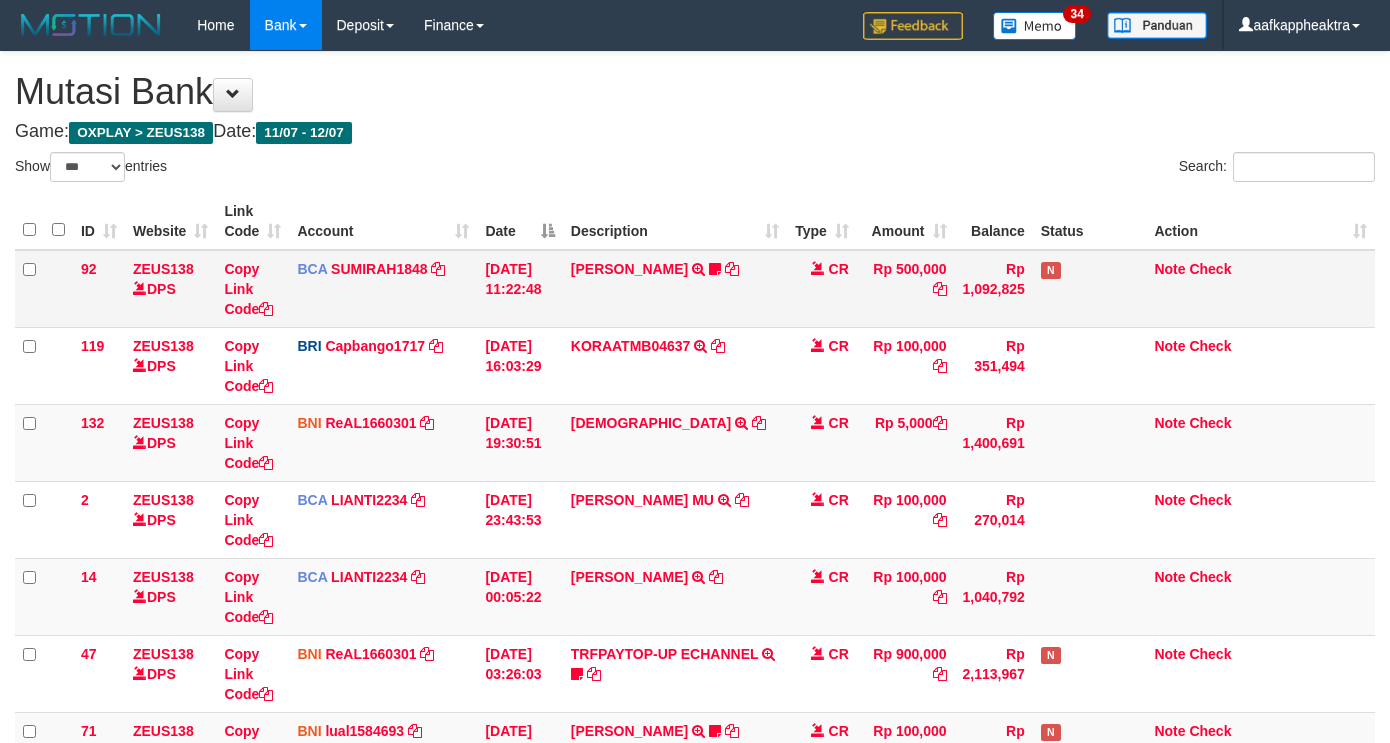 drag, startPoint x: 777, startPoint y: 443, endPoint x: 894, endPoint y: 282, distance: 199.02261 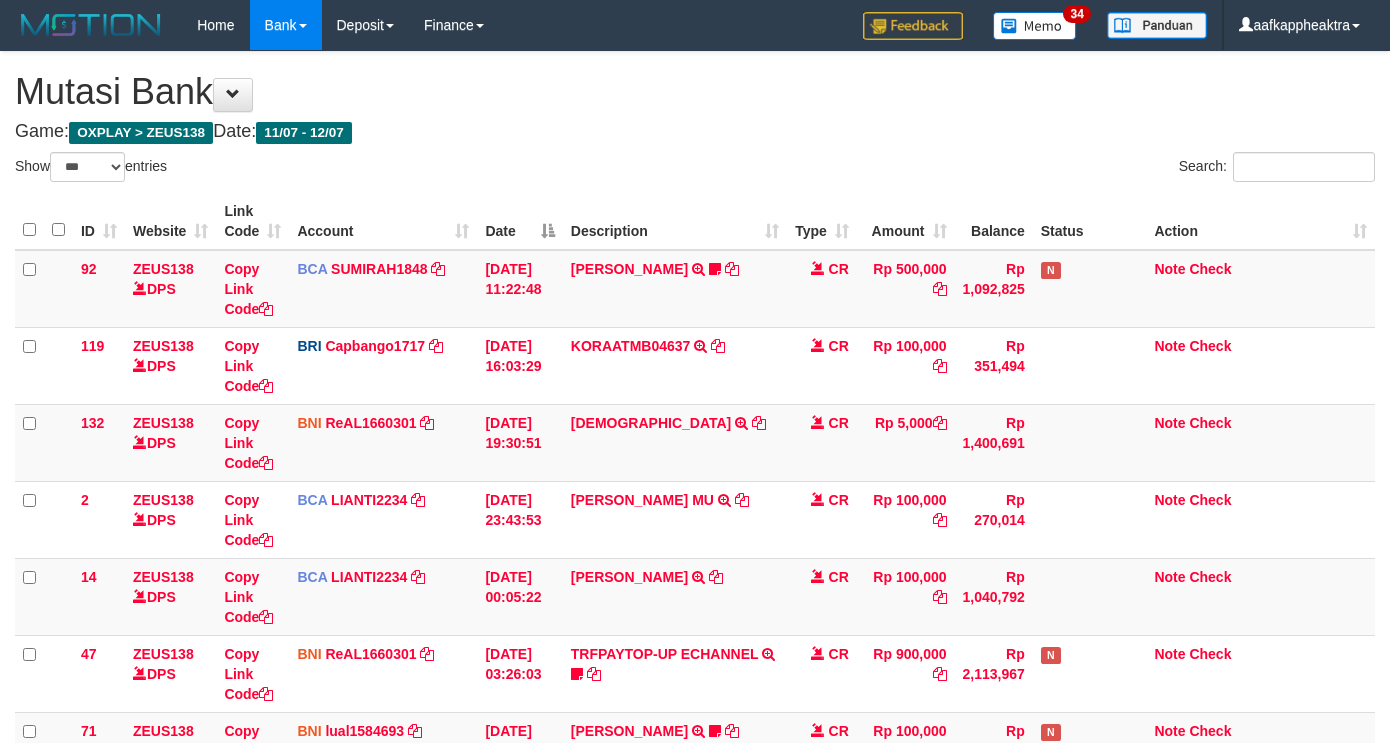 scroll, scrollTop: 528, scrollLeft: 0, axis: vertical 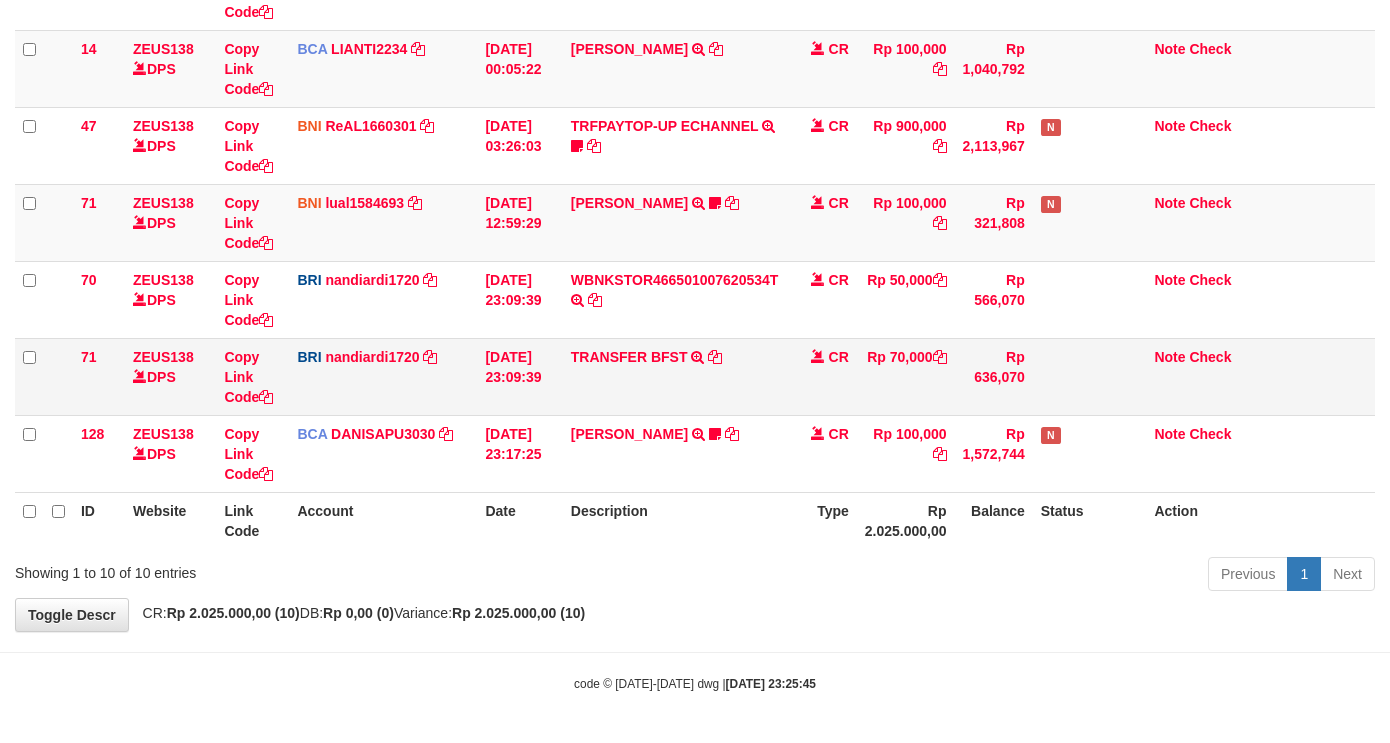 click on "92
ZEUS138    DPS
Copy Link Code
BCA
SUMIRAH1848
DPS
SUMIRAH
mutasi_20250711_4156 | 92
mutasi_20250711_4156 | 92
11/07/2025 11:22:48
HANDRI YANTO SALIM            TRSF E-BANKING CR 1107/FTSCY/WS95031
500000.00HANDRI YANTO SALIM    Chen97
CR
Rp 500,000
Rp 1,092,825
N
Note
Check
119
ZEUS138    DPS
Copy Link Code
BRI
Capbango1717
DPS
HELMI
mutasi_20250711_2435 | 119" at bounding box center (695, 107) 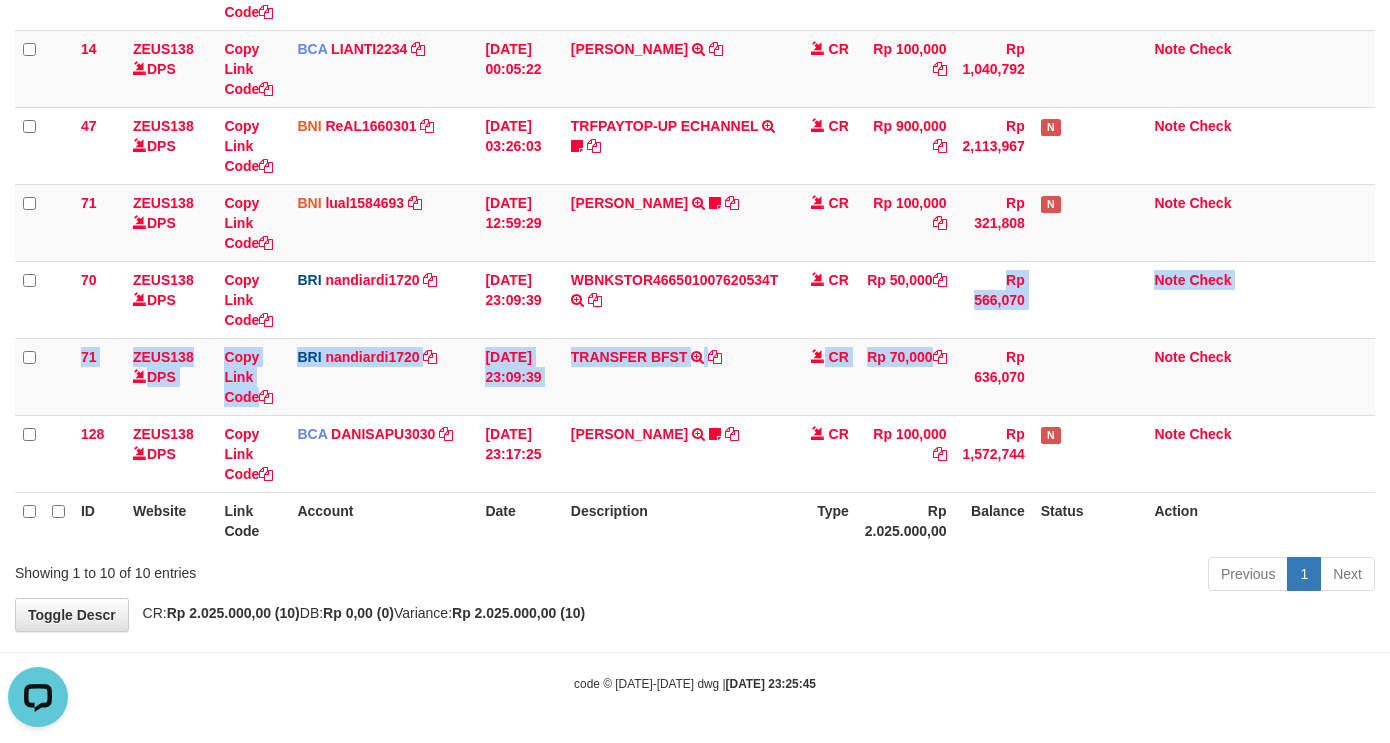 scroll, scrollTop: 0, scrollLeft: 0, axis: both 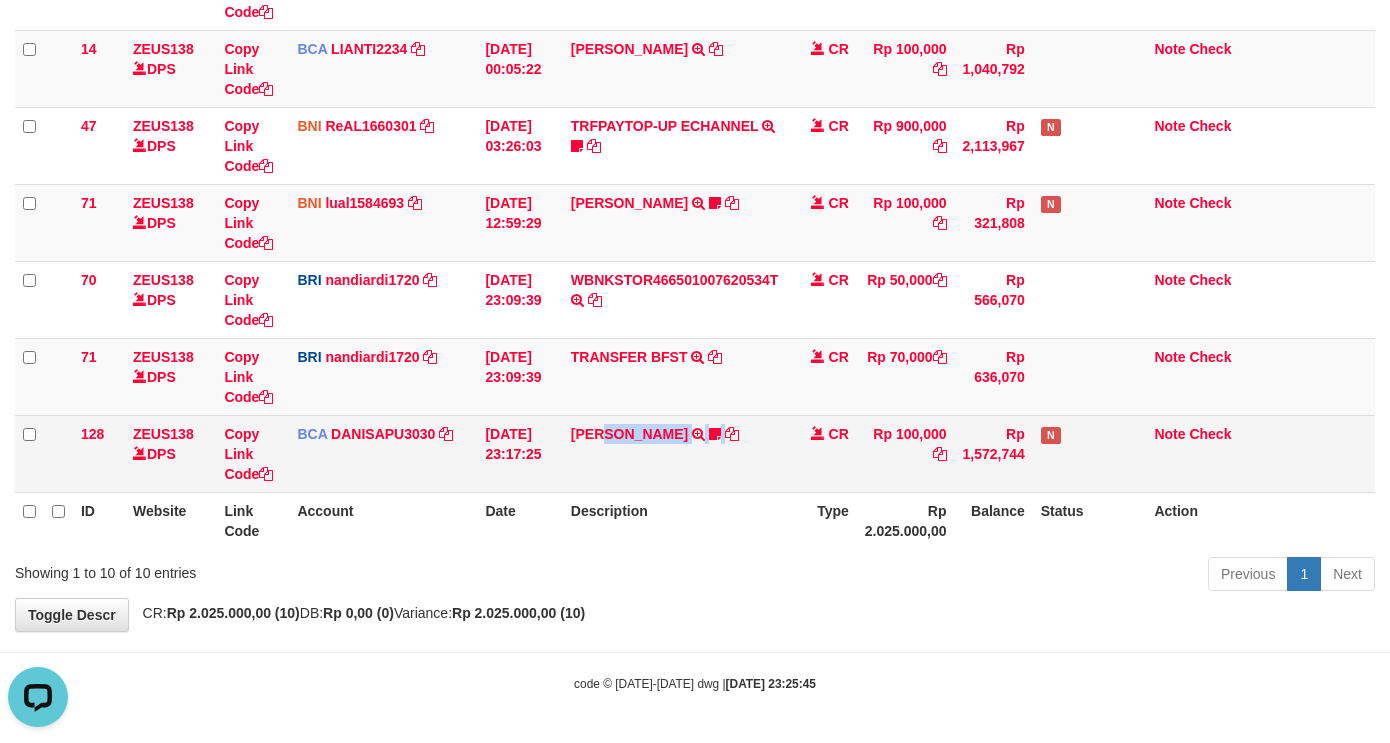 drag, startPoint x: 611, startPoint y: 493, endPoint x: 707, endPoint y: 463, distance: 100.57833 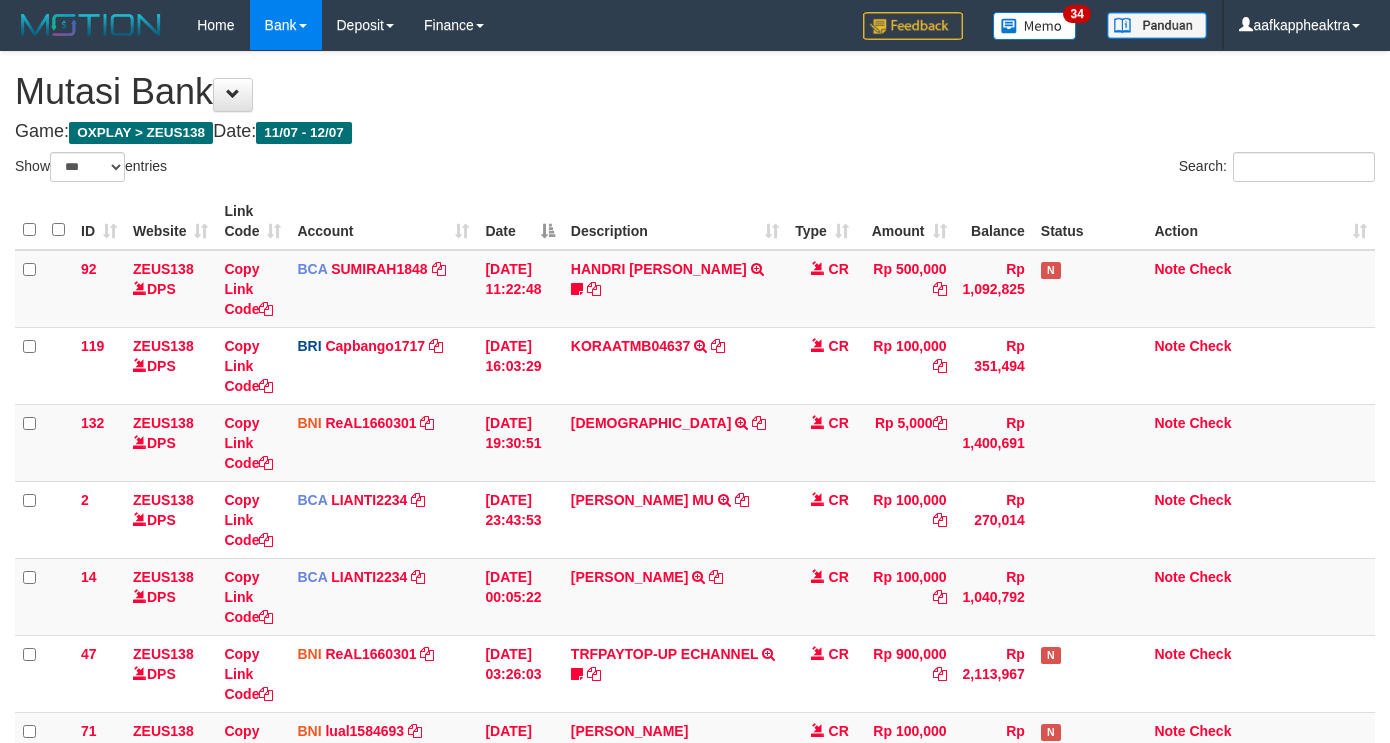 select on "***" 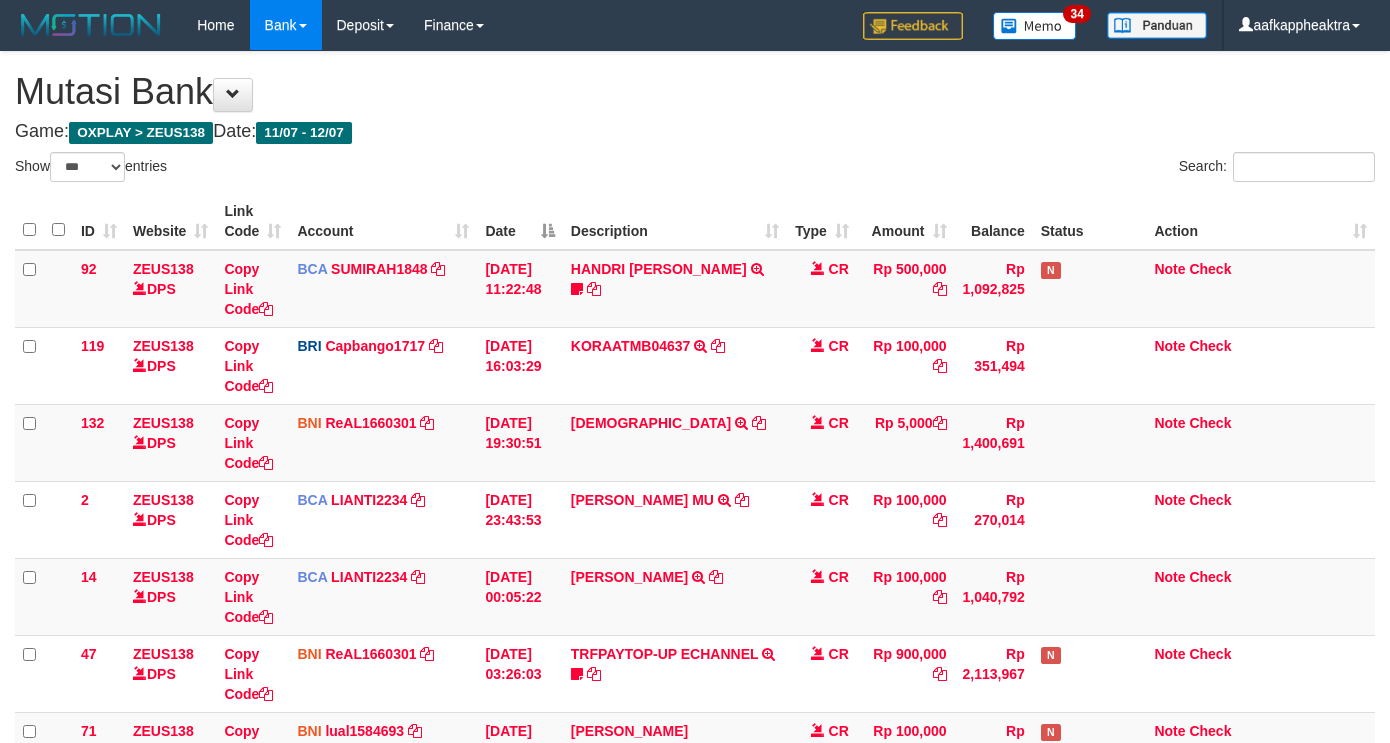 scroll, scrollTop: 528, scrollLeft: 0, axis: vertical 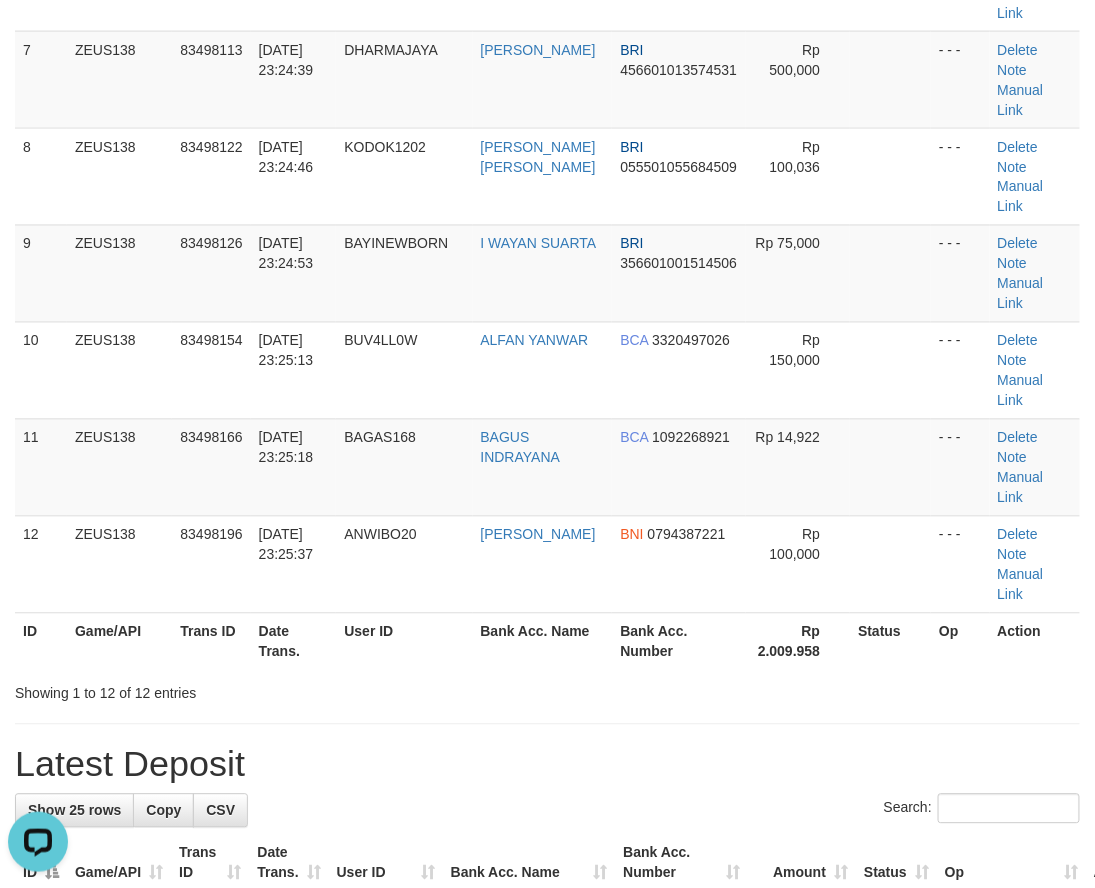 click on "Search:" at bounding box center (547, 811) 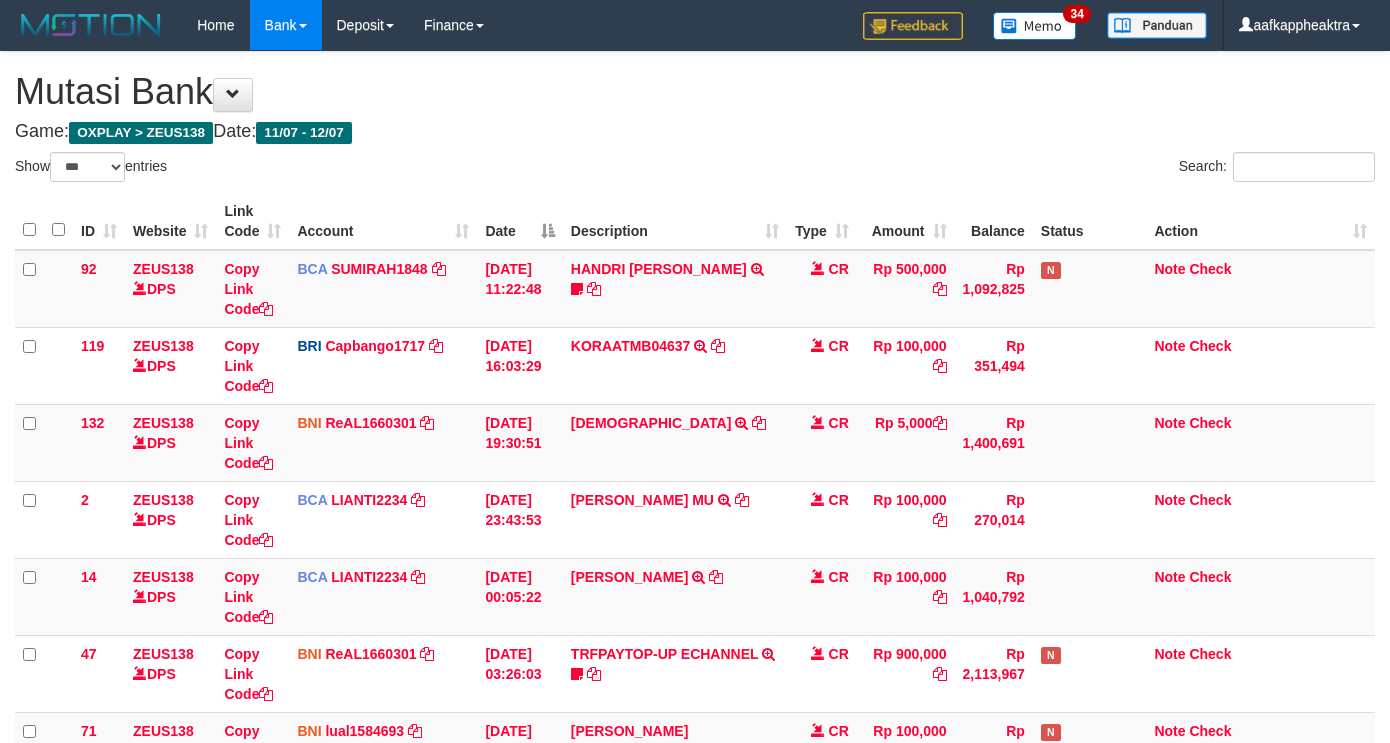 select on "***" 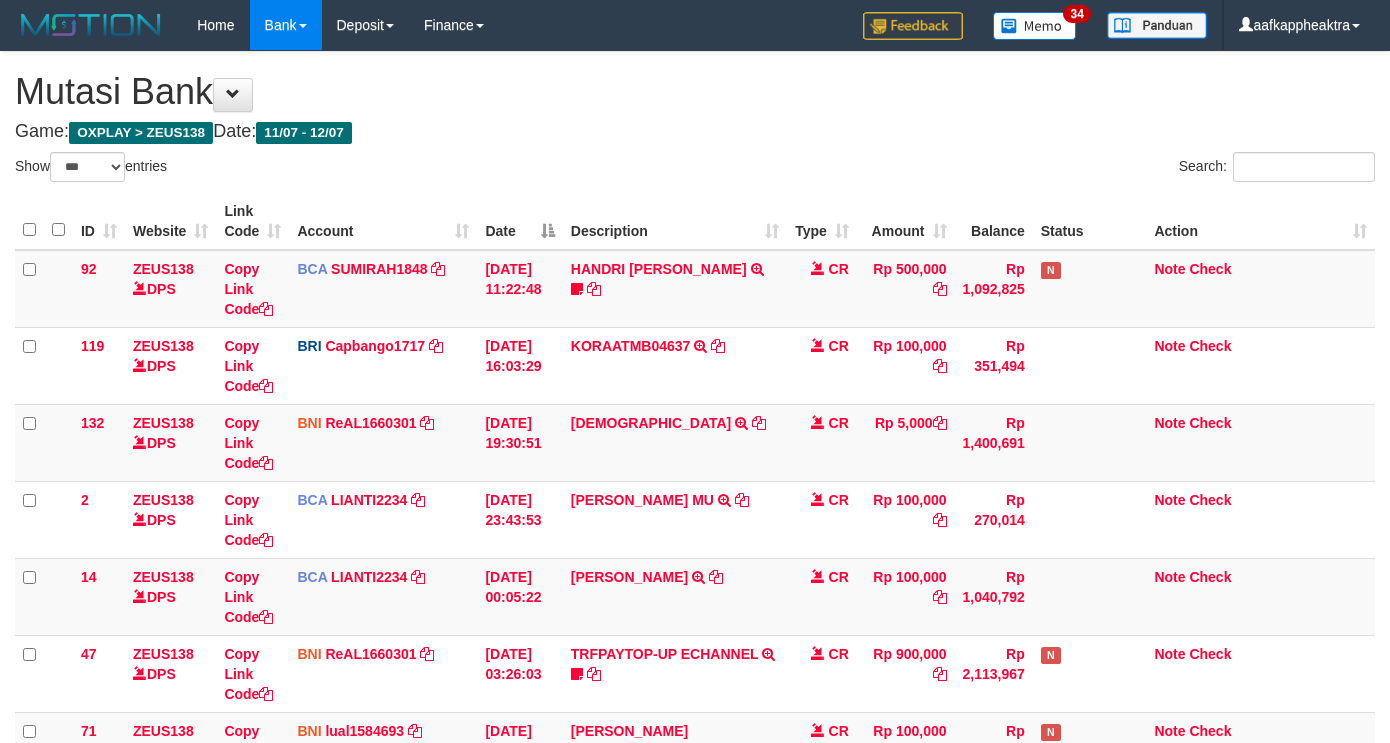 scroll, scrollTop: 528, scrollLeft: 0, axis: vertical 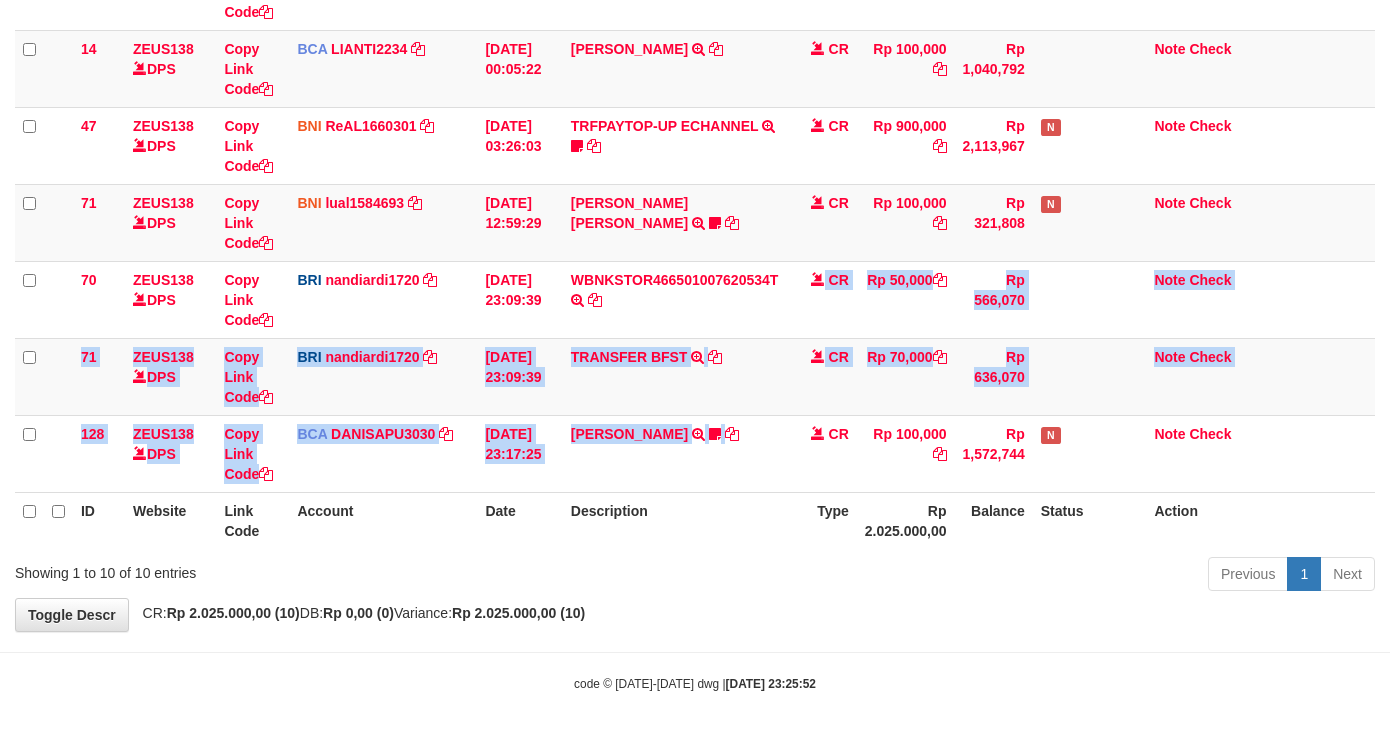 click on "ALDY WIJAYA            TRSF E-BANKING CR 1207/FTSCY/WS95031
100000.00ALDY WIJAYA    NIGHT999" at bounding box center [675, 453] 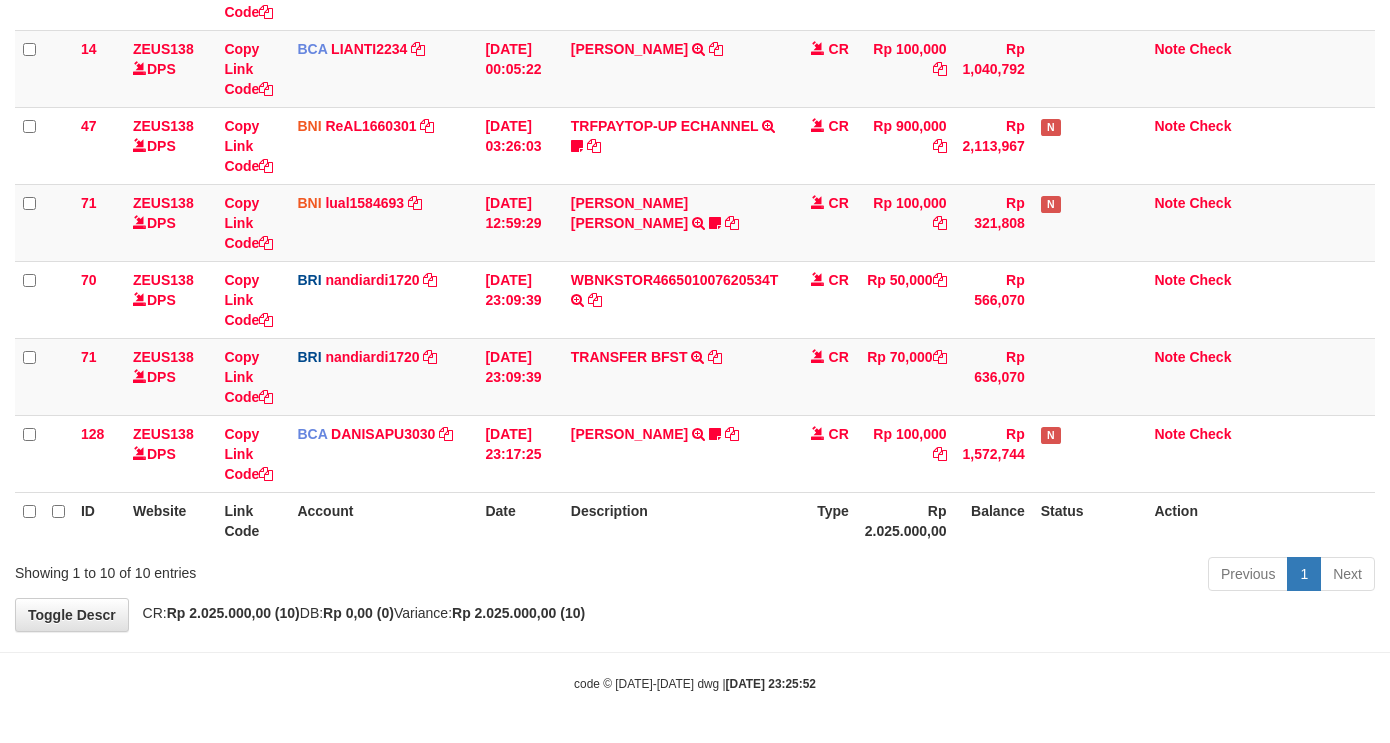 click on "ID Website Link Code Account Date Description Type Amount Balance Status Action
92
ZEUS138    DPS
Copy Link Code
BCA
SUMIRAH1848
DPS
SUMIRAH
mutasi_20250711_4156 | 92
mutasi_20250711_4156 | 92
11/07/2025 11:22:48
HANDRI YANTO SALIM            TRSF E-BANKING CR 1107/FTSCY/WS95031
500000.00HANDRI YANTO SALIM    Chen97
CR
Rp 500,000
Rp 1,092,825
N
Note
Check
119
ZEUS138    DPS
Copy Link Code
BRI
Capbango1717" at bounding box center (695, 107) 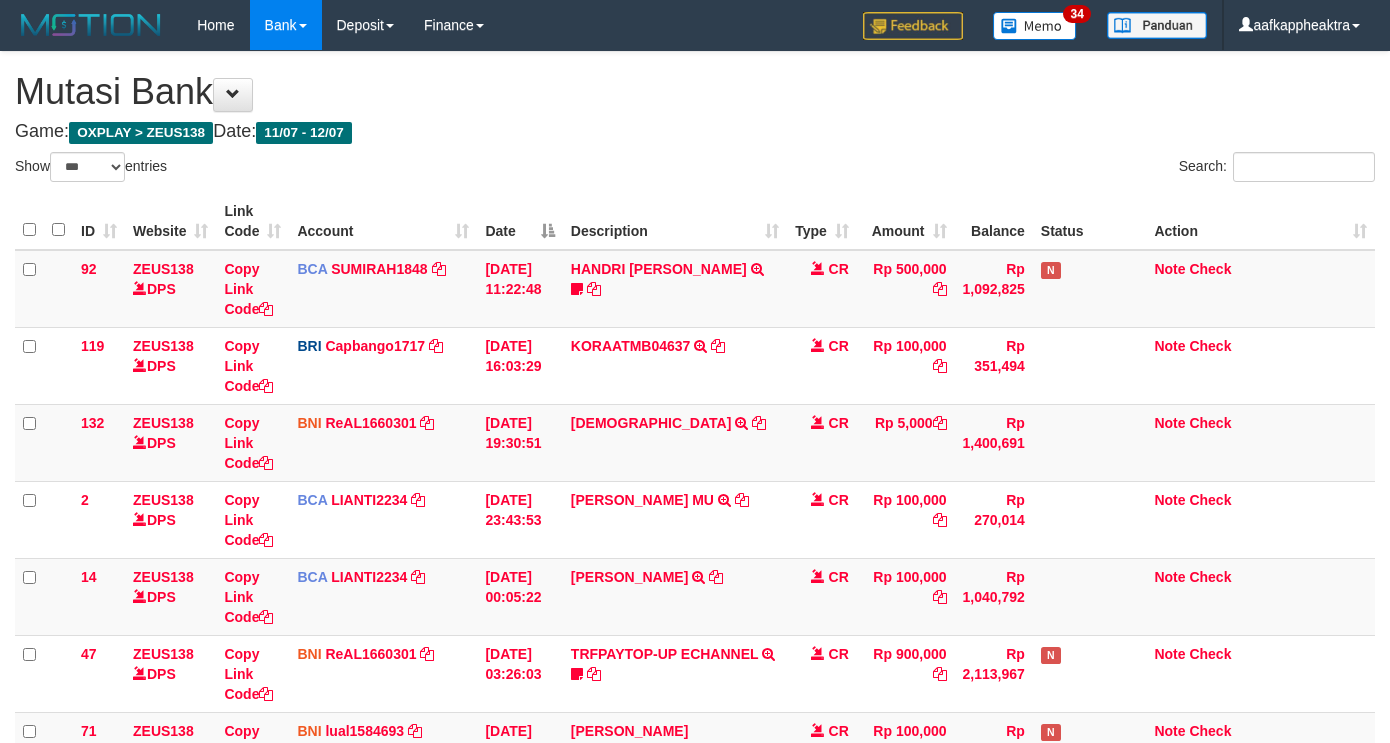 select on "***" 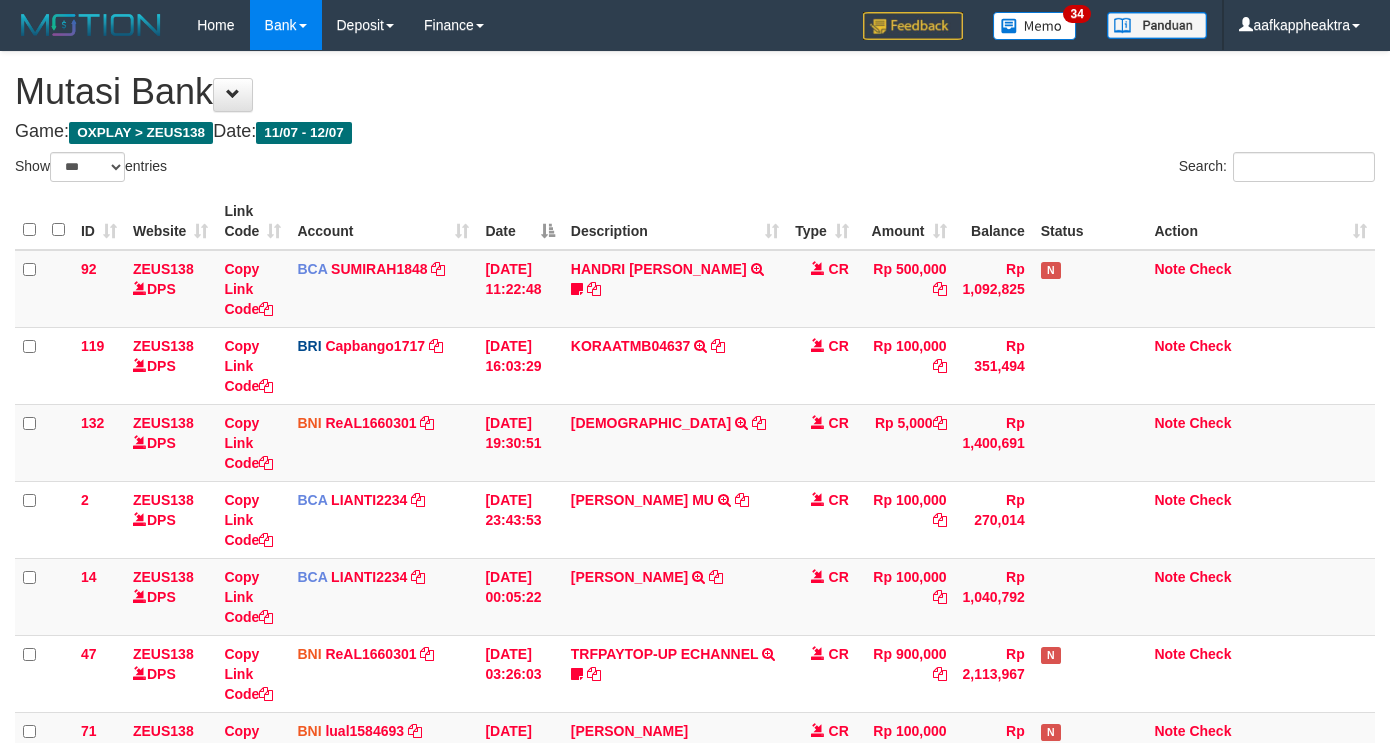 scroll, scrollTop: 528, scrollLeft: 0, axis: vertical 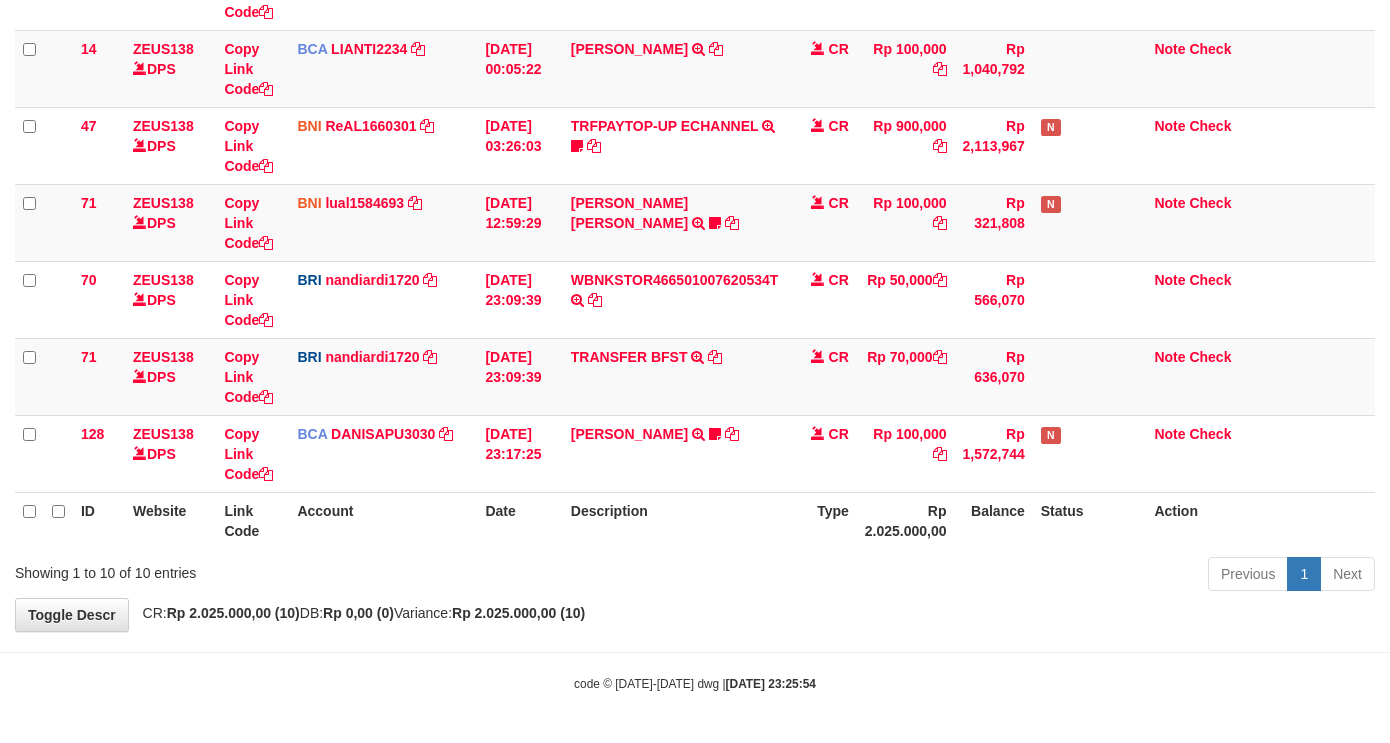 click on "Previous 1 Next" at bounding box center (984, 576) 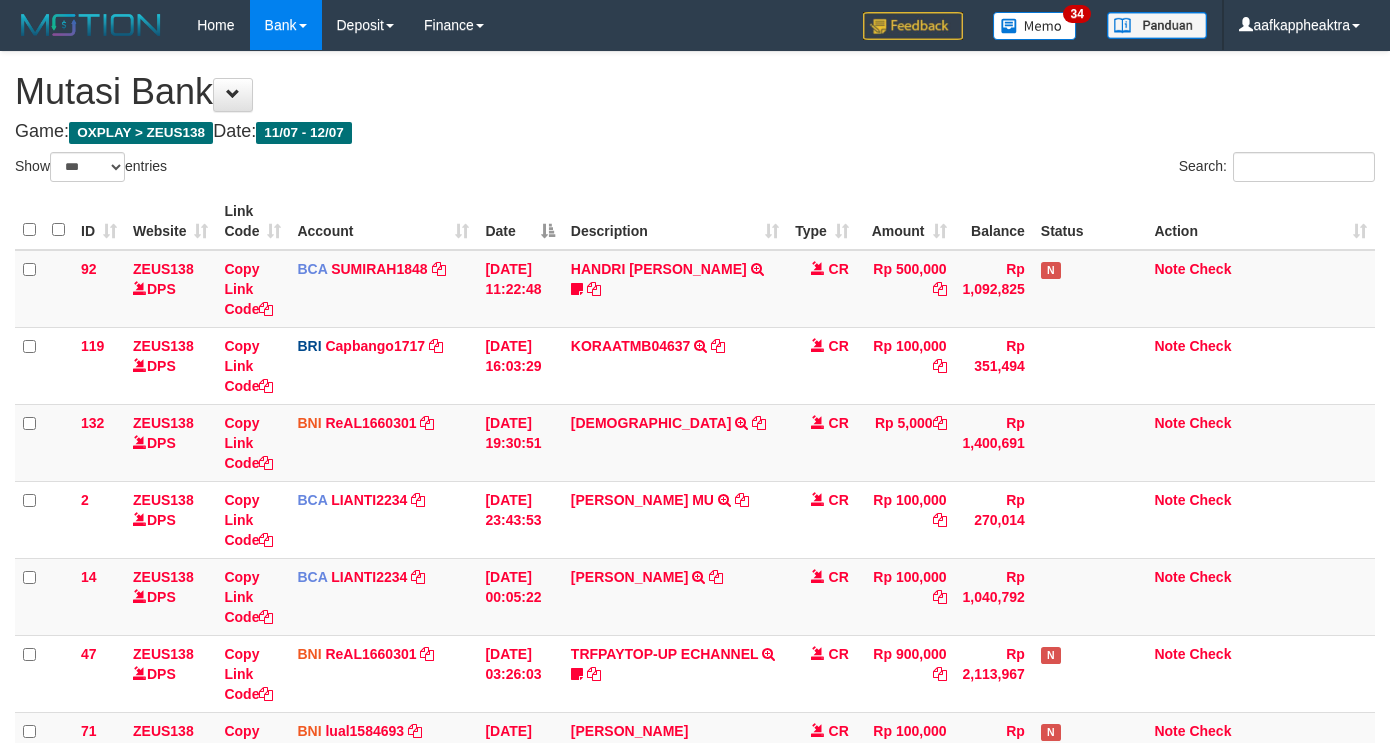 select on "***" 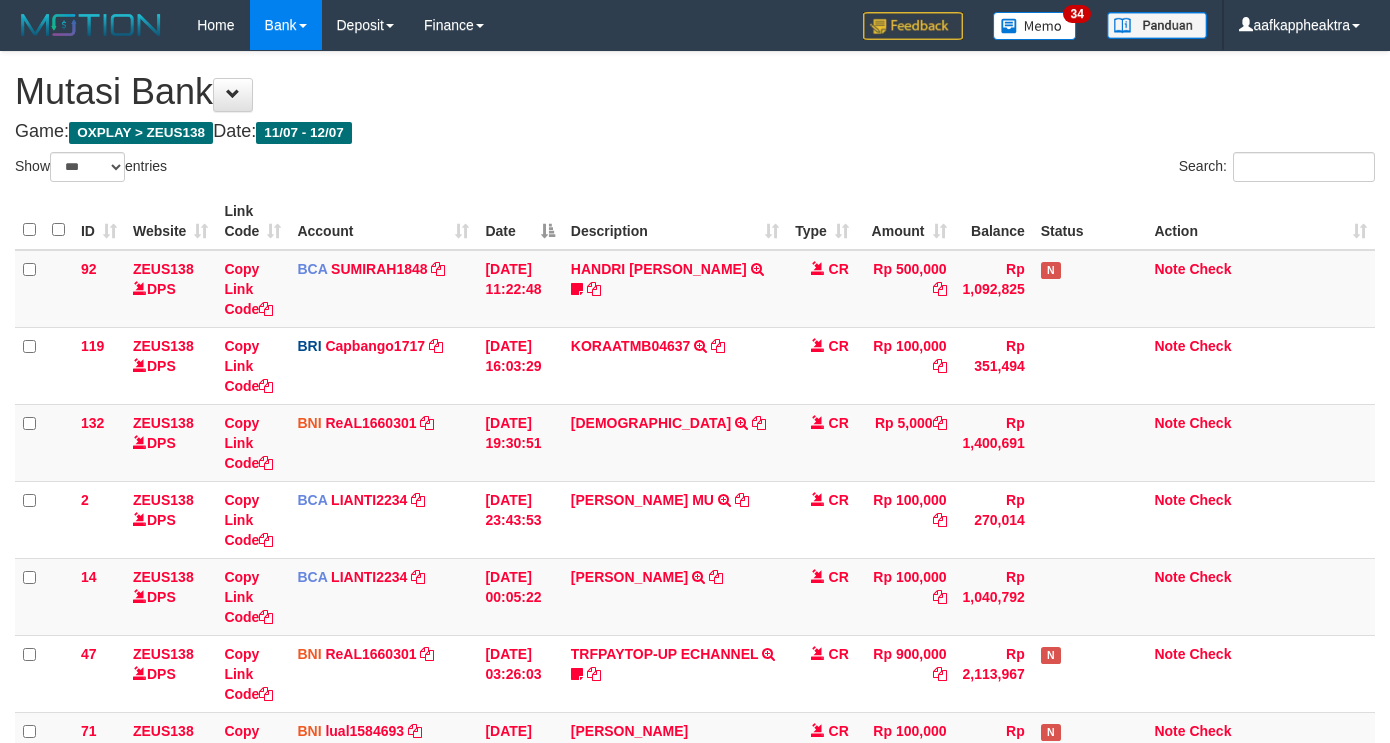 scroll, scrollTop: 528, scrollLeft: 0, axis: vertical 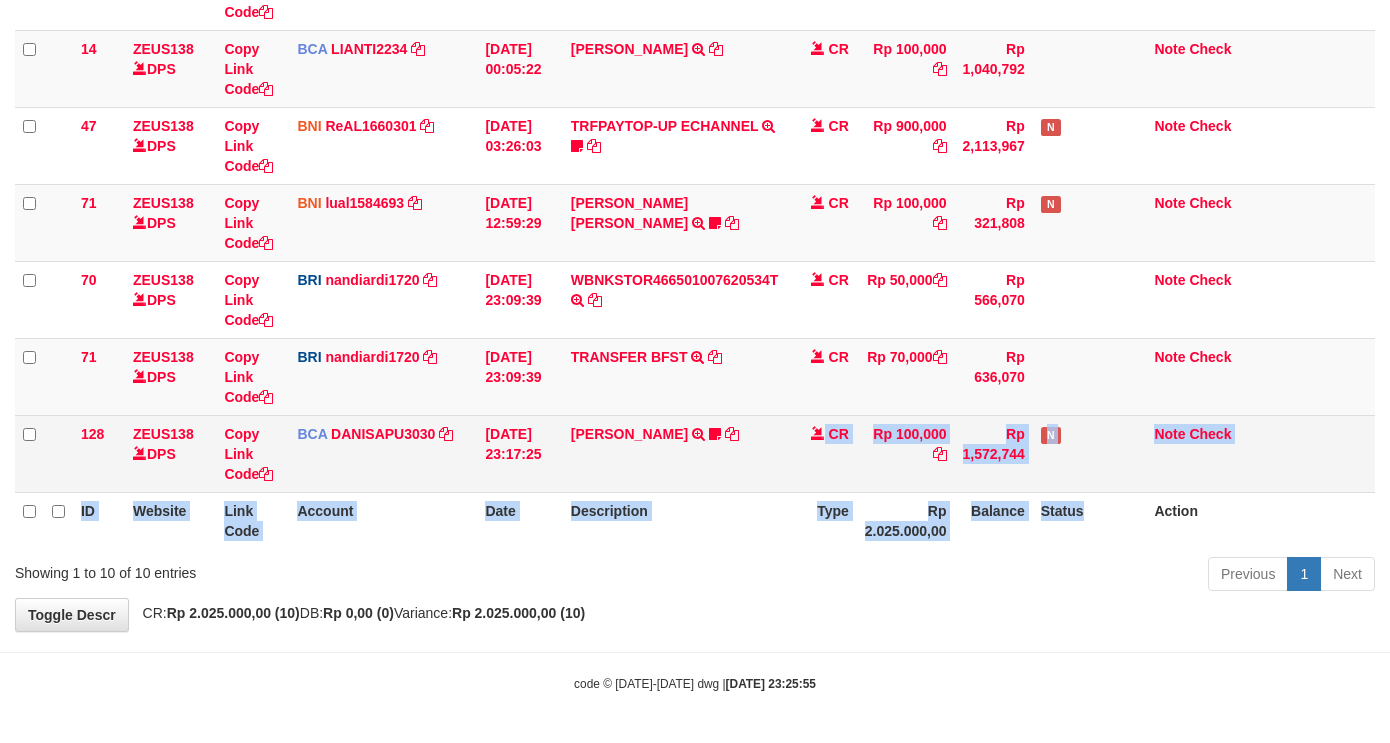 drag, startPoint x: 825, startPoint y: 513, endPoint x: 828, endPoint y: 440, distance: 73.061615 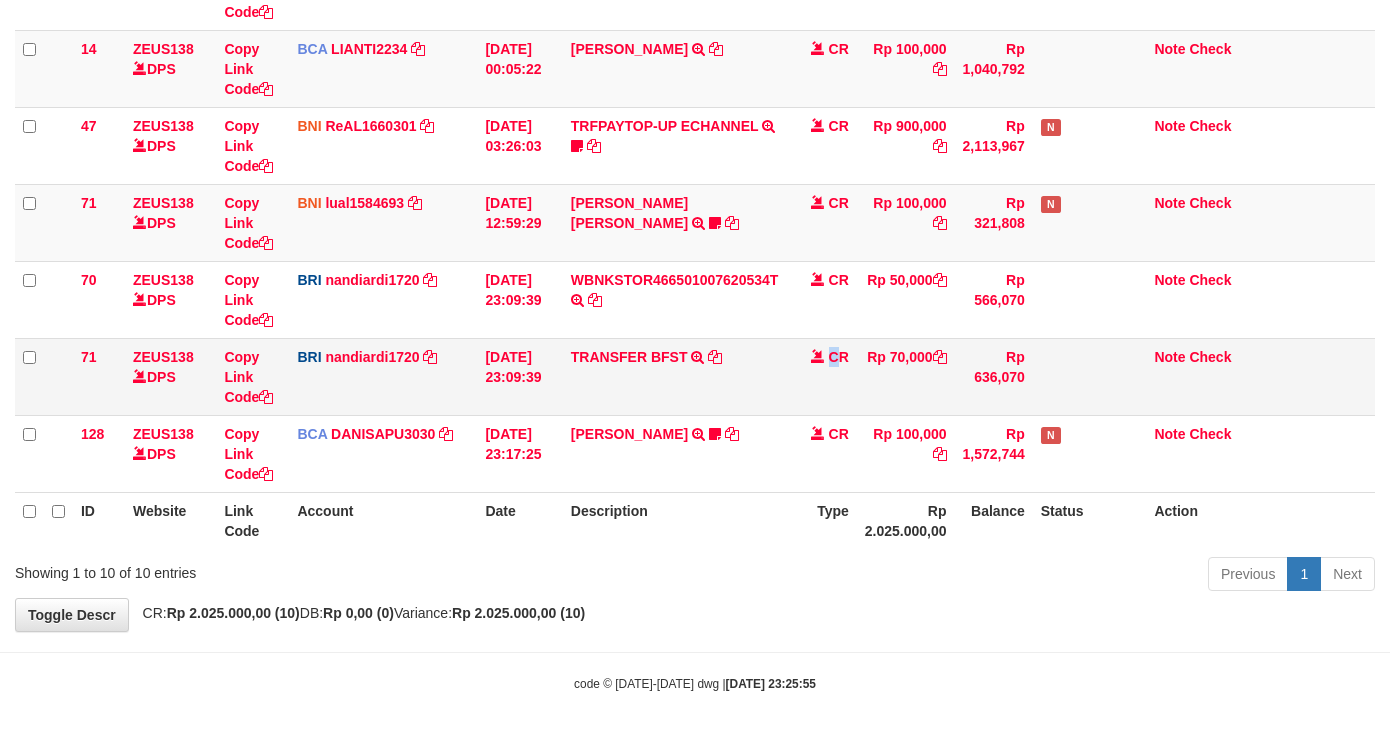 drag, startPoint x: 836, startPoint y: 393, endPoint x: 871, endPoint y: 362, distance: 46.75468 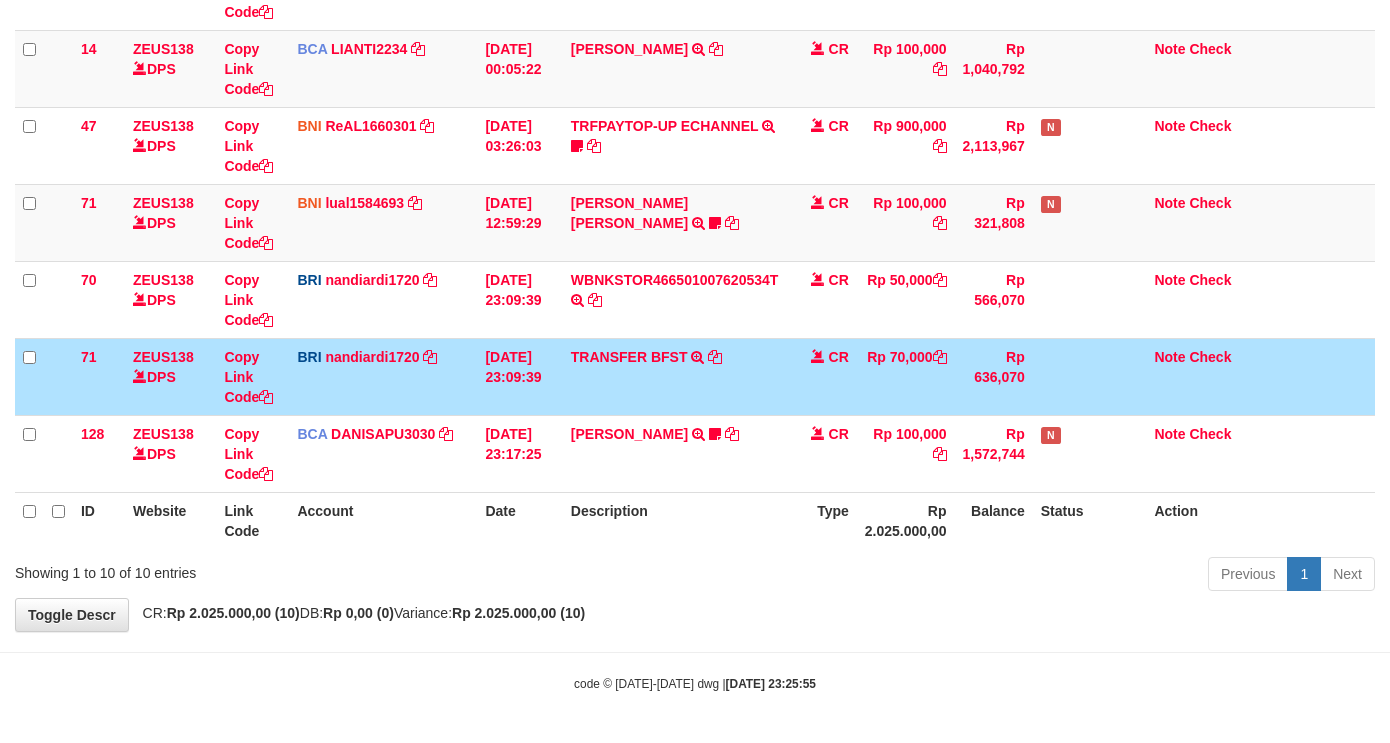 click on "Rp 70,000" at bounding box center (906, 376) 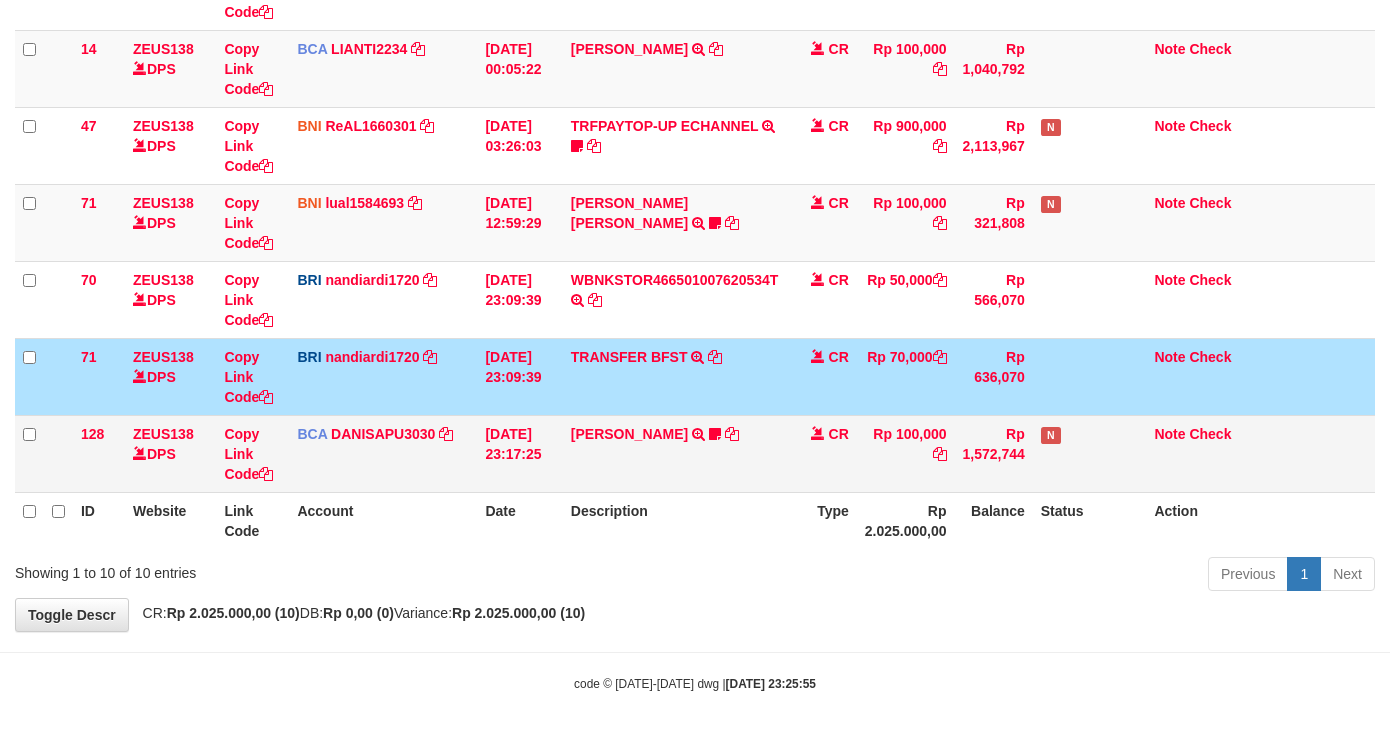 drag, startPoint x: 862, startPoint y: 425, endPoint x: 836, endPoint y: 463, distance: 46.043457 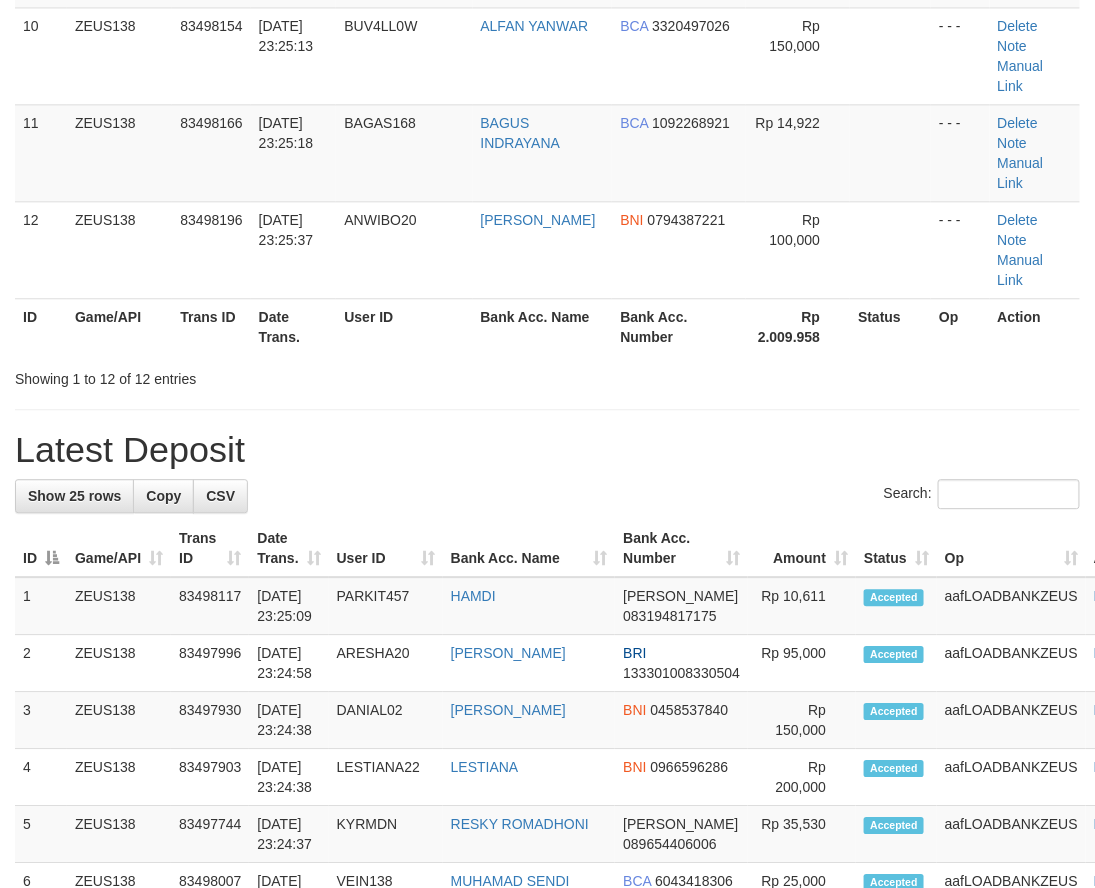 scroll, scrollTop: 801, scrollLeft: 0, axis: vertical 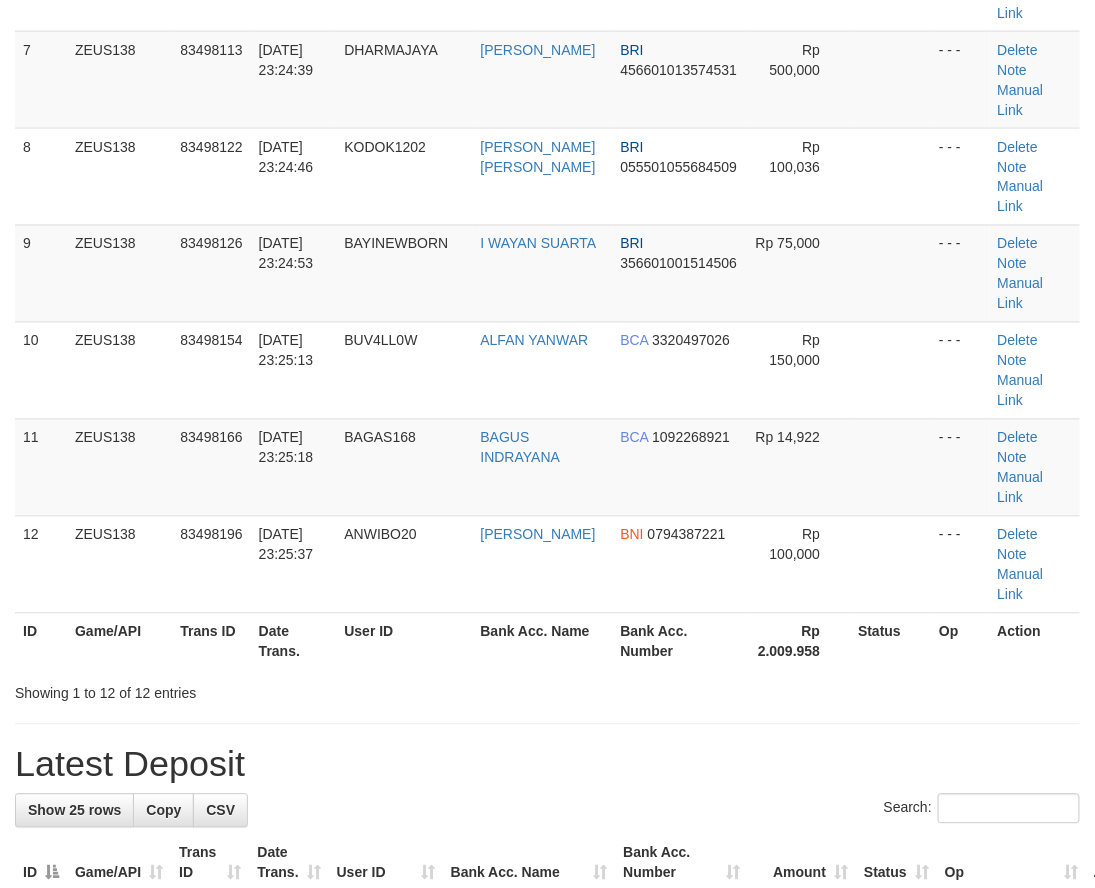 drag, startPoint x: 451, startPoint y: 488, endPoint x: 243, endPoint y: 538, distance: 213.92522 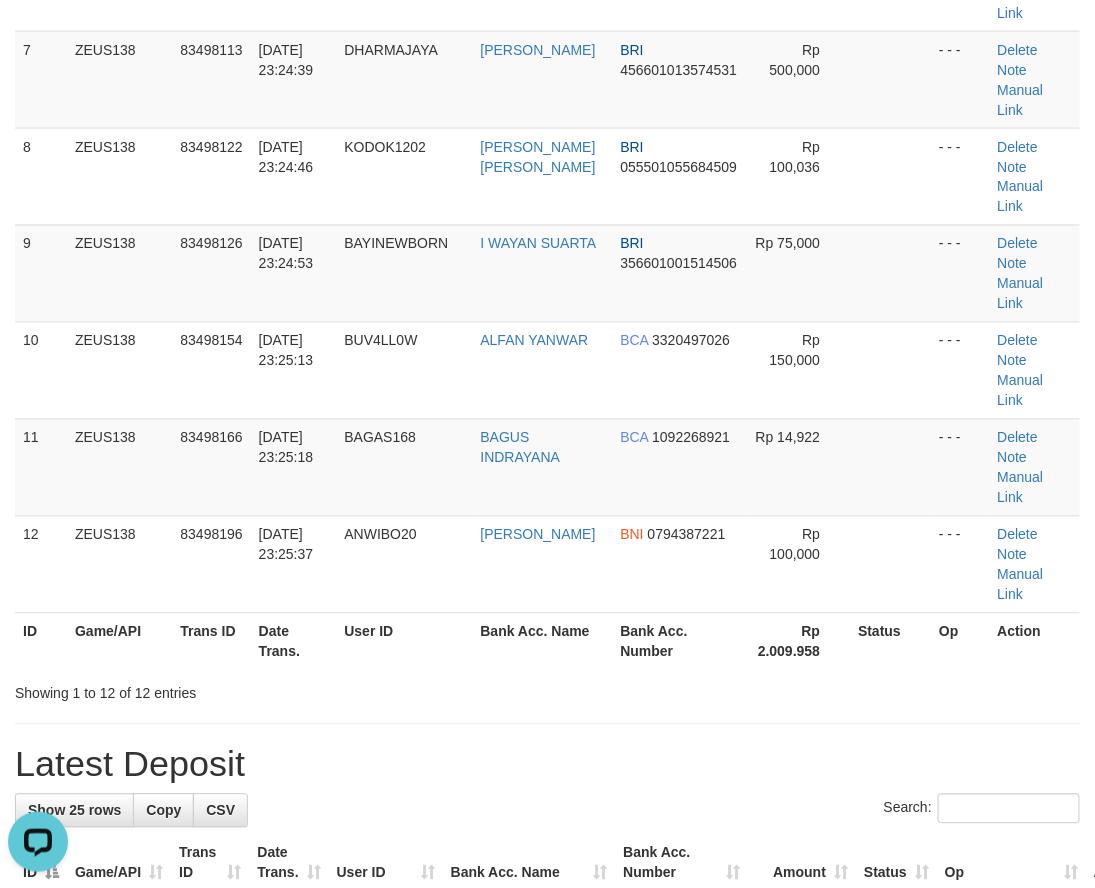 scroll, scrollTop: 0, scrollLeft: 0, axis: both 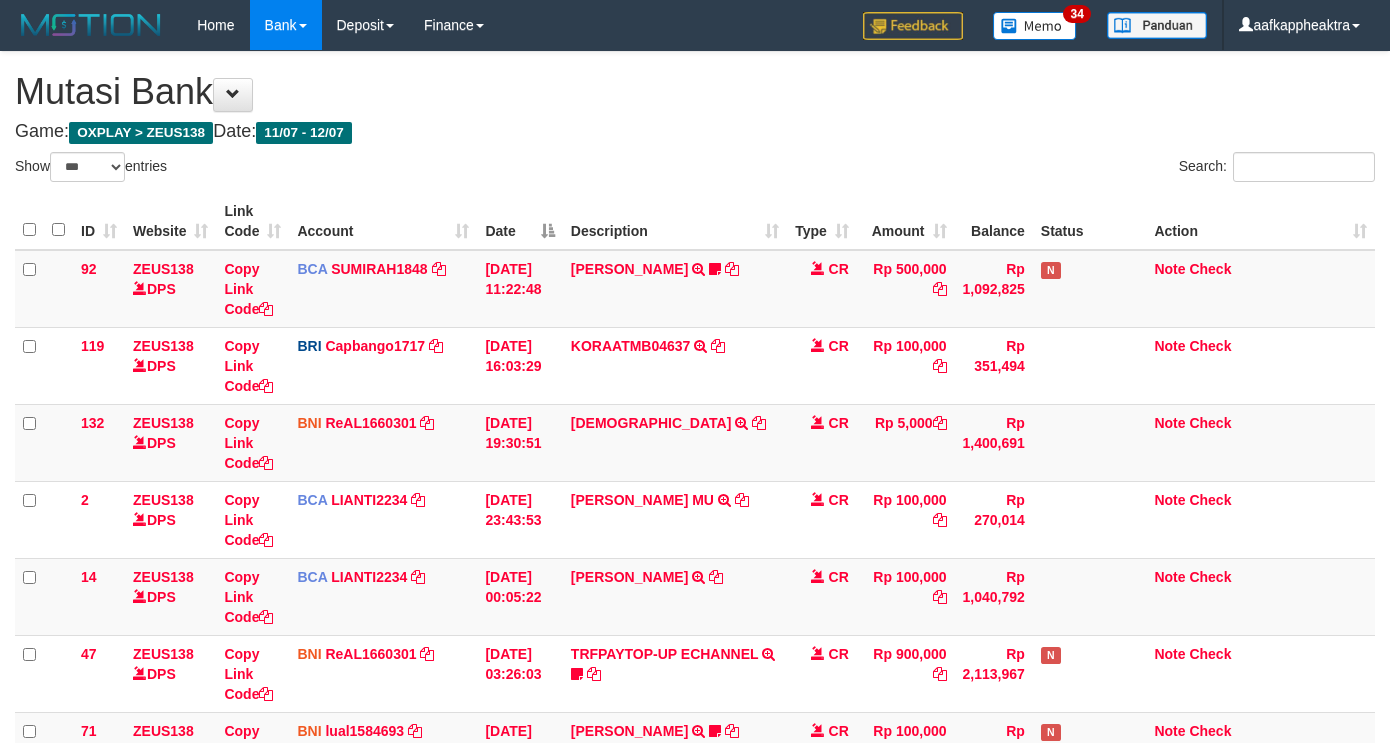 select on "***" 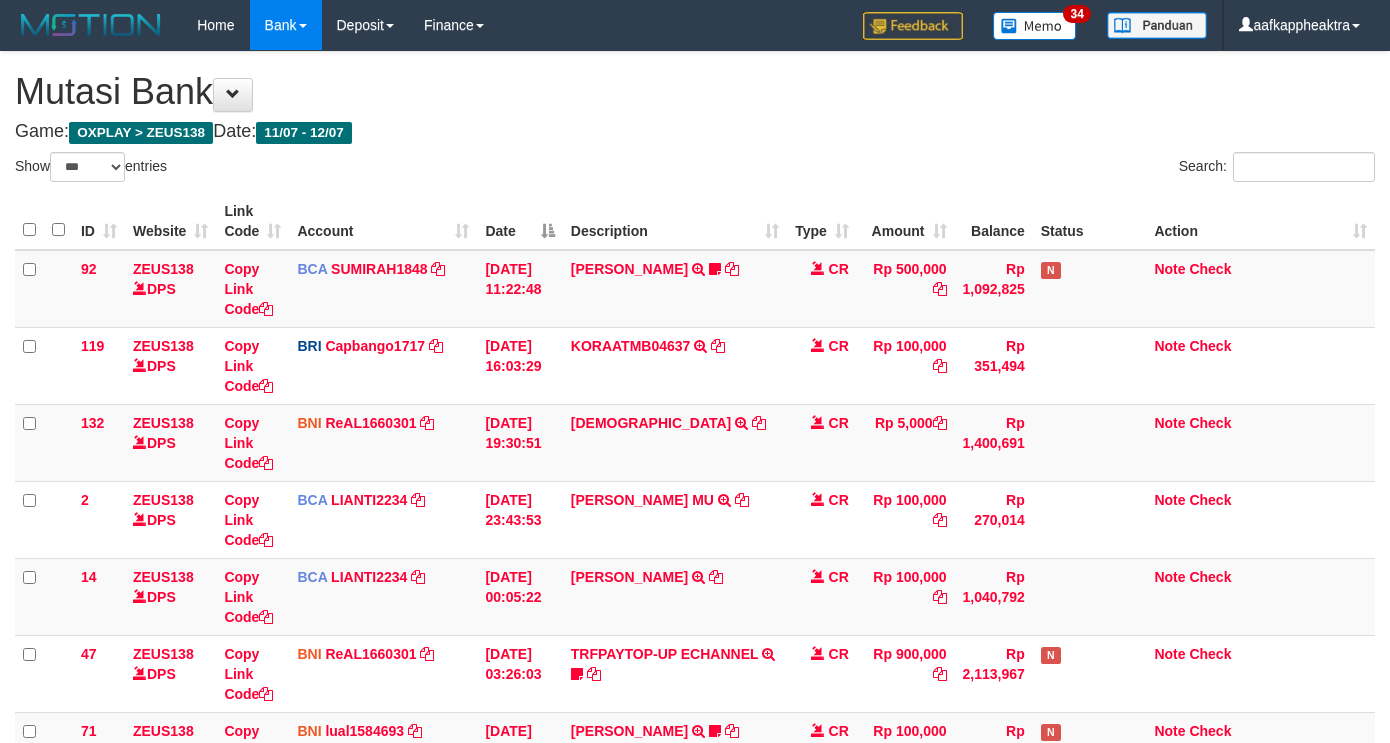 scroll, scrollTop: 528, scrollLeft: 0, axis: vertical 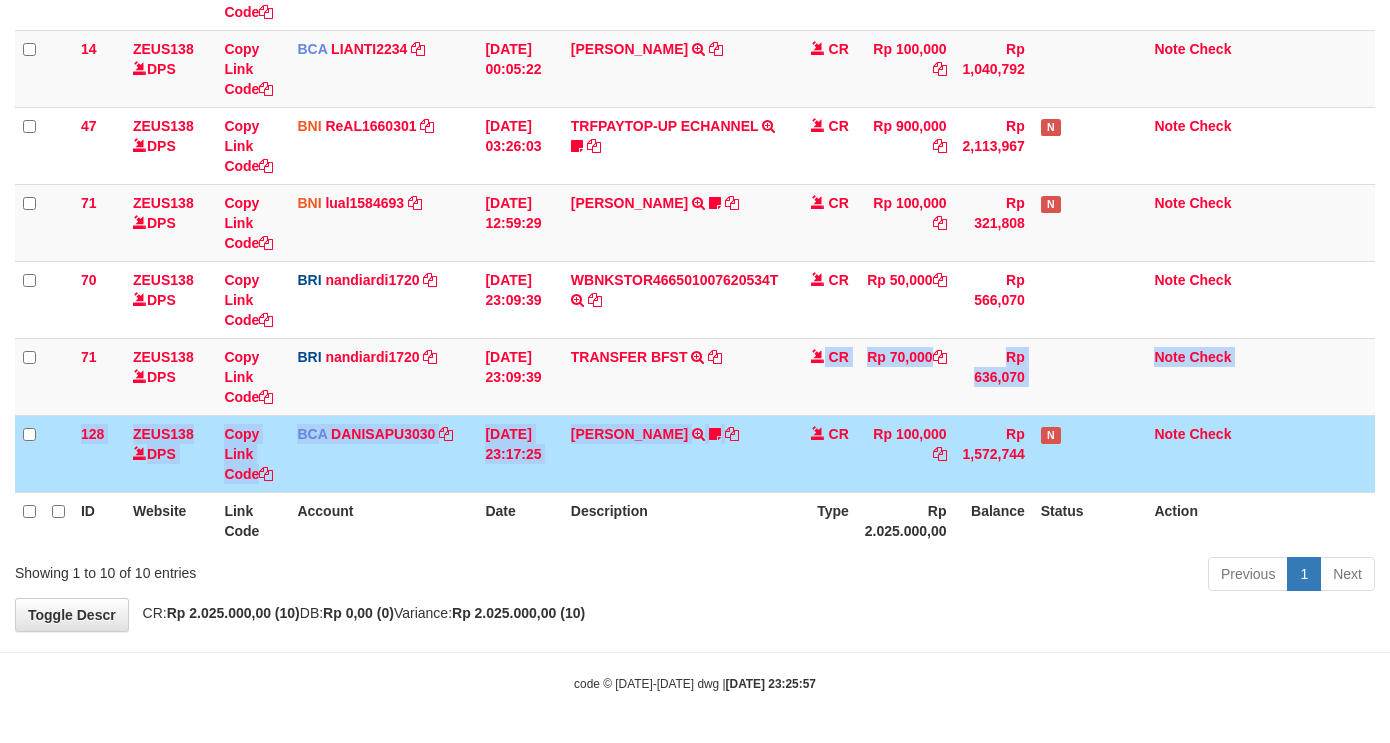 click on "92
ZEUS138    DPS
Copy Link Code
BCA
SUMIRAH1848
DPS
SUMIRAH
mutasi_20250711_4156 | 92
mutasi_20250711_4156 | 92
[DATE] 11:22:48
[PERSON_NAME]            TRSF E-BANKING CR 1107/FTSCY/WS95031
500000.00[PERSON_NAME]    Chen97
CR
Rp 500,000
Rp 1,092,825
N
Note
Check
119
ZEUS138    DPS
Copy Link Code
BRI
Capbango1717
DPS
HELMI
mutasi_20250711_2435 | 119" at bounding box center (695, 107) 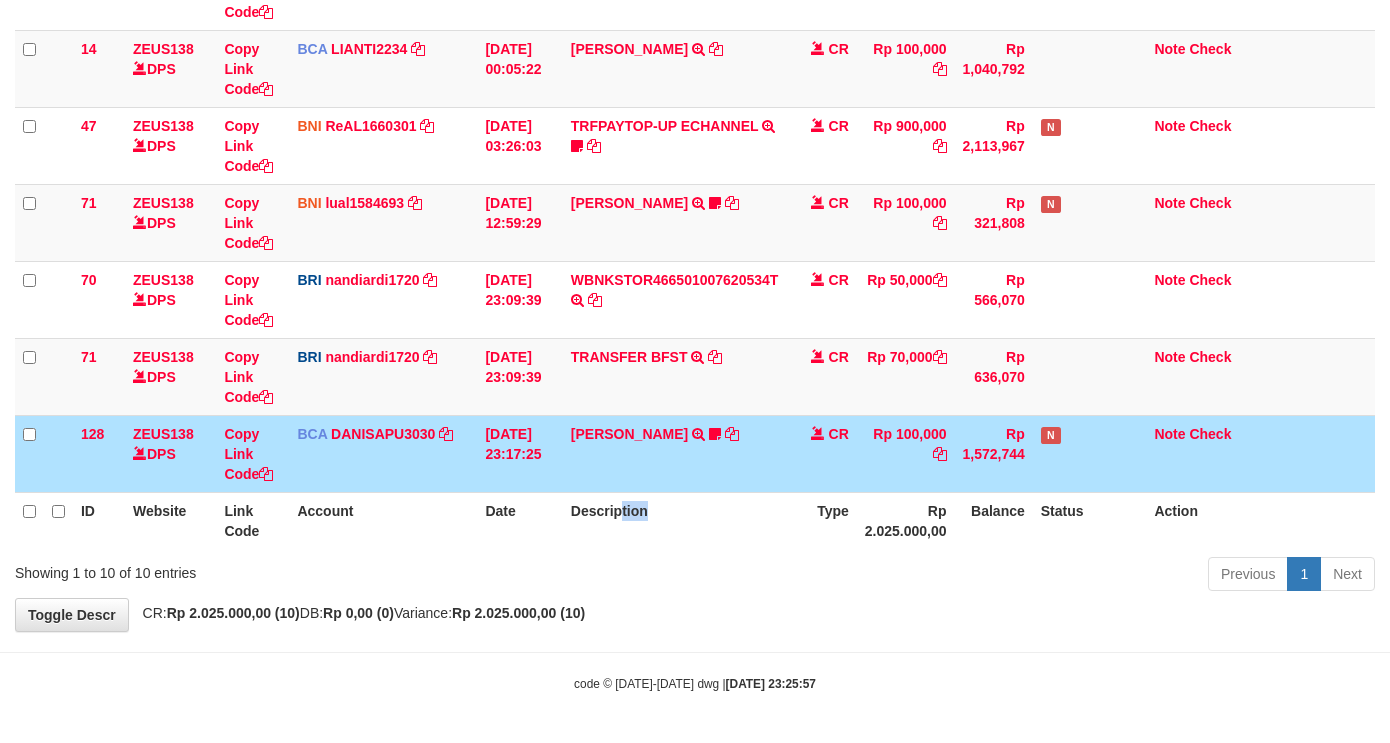 drag, startPoint x: 674, startPoint y: 512, endPoint x: 680, endPoint y: 485, distance: 27.658634 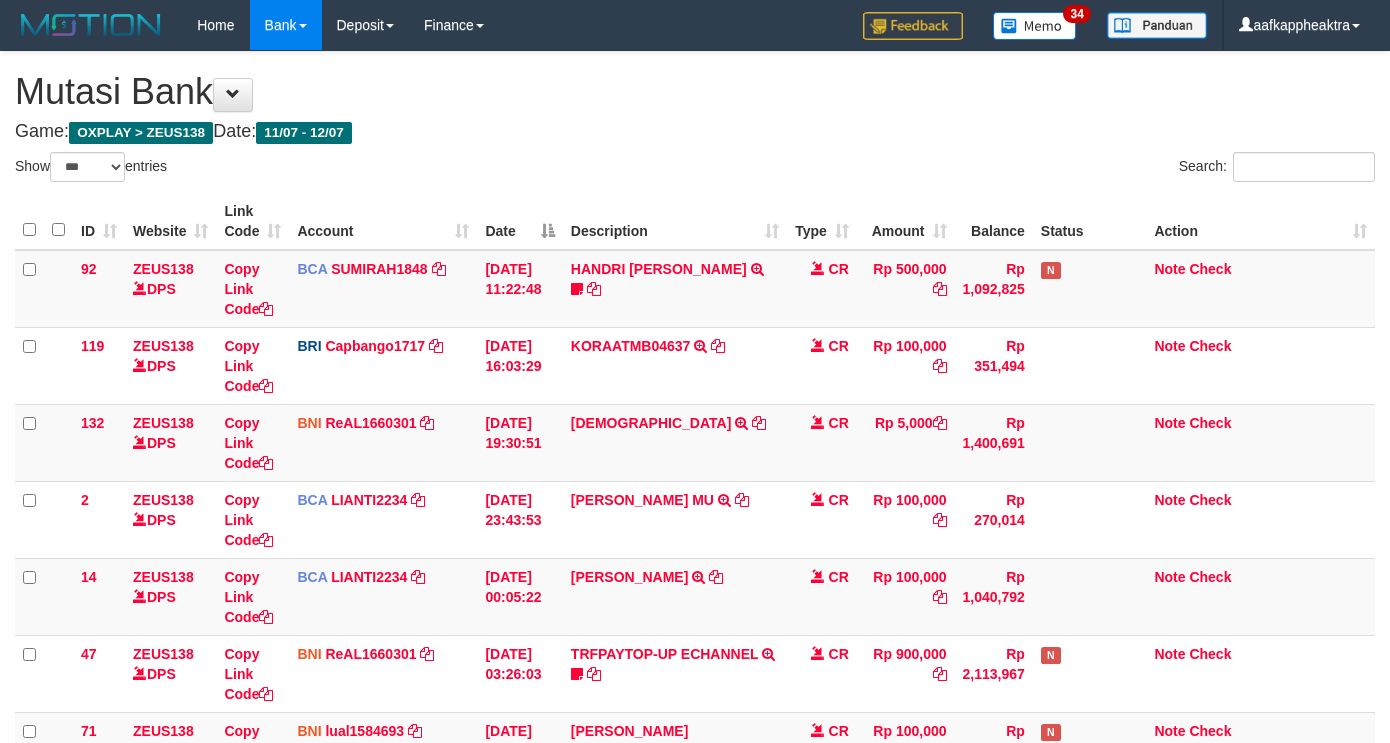 select on "***" 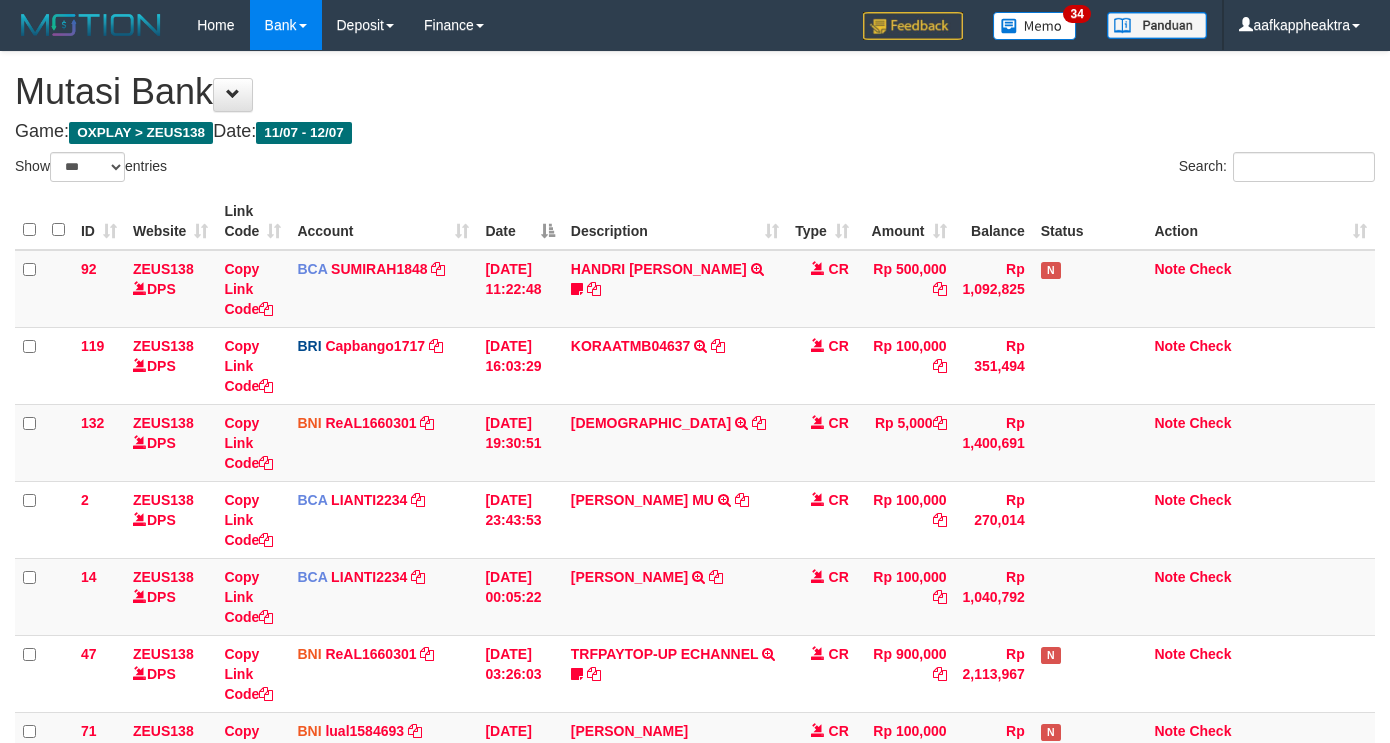 scroll, scrollTop: 528, scrollLeft: 0, axis: vertical 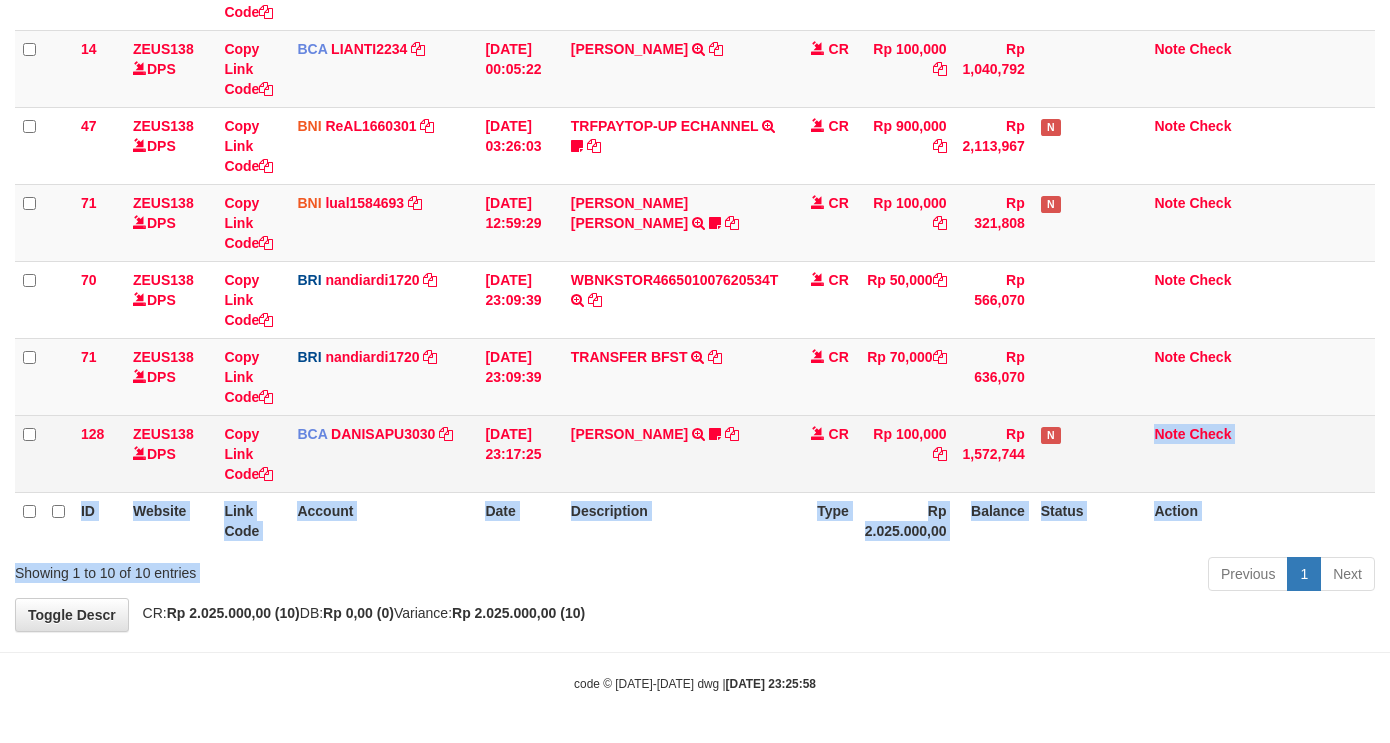 drag, startPoint x: 1025, startPoint y: 527, endPoint x: 1076, endPoint y: 424, distance: 114.93476 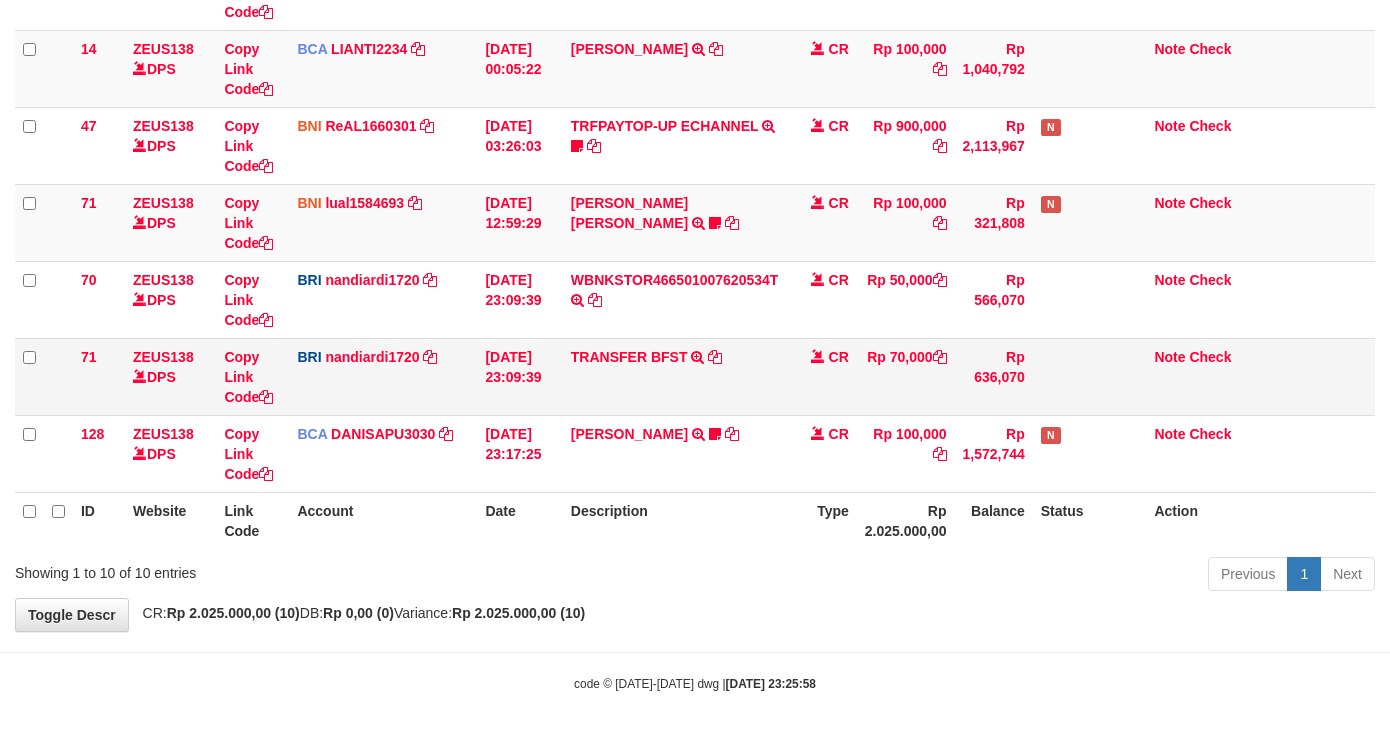 click at bounding box center (1090, 376) 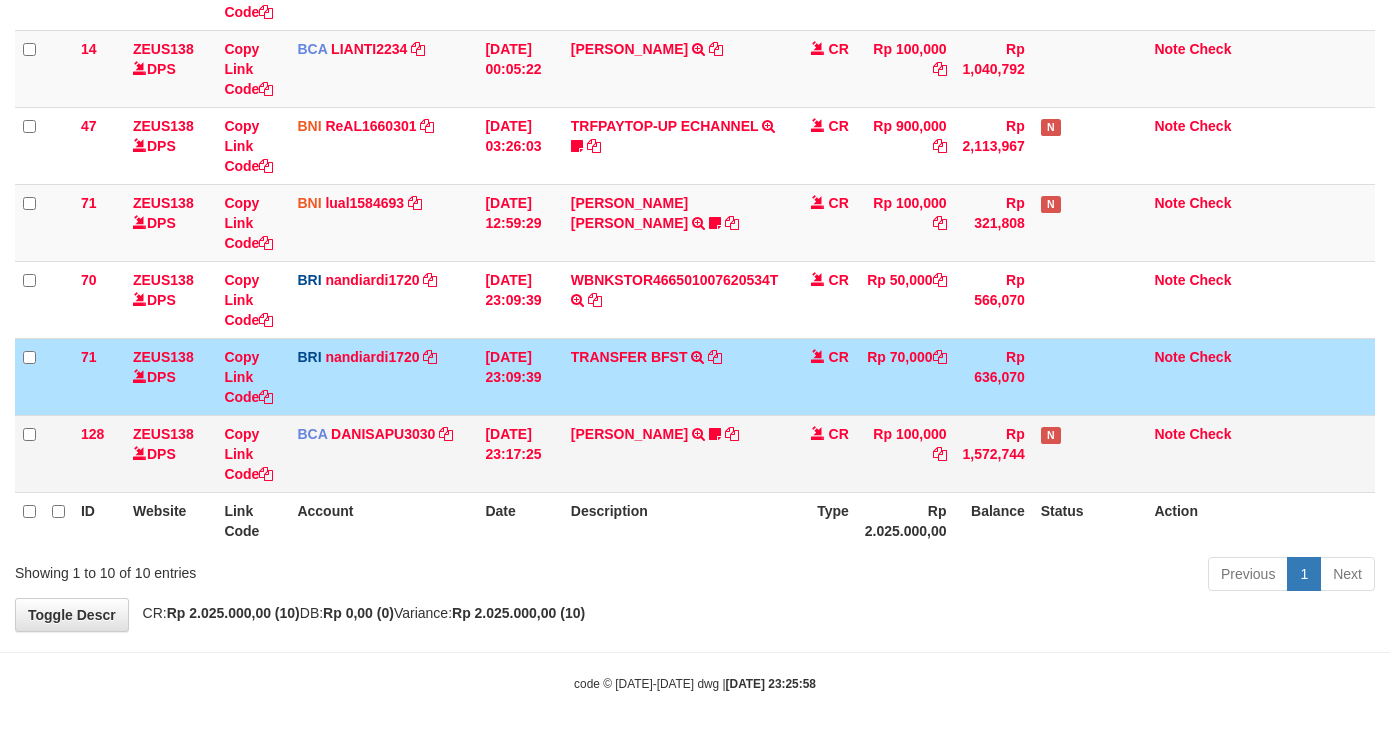 drag, startPoint x: 850, startPoint y: 471, endPoint x: 886, endPoint y: 447, distance: 43.266617 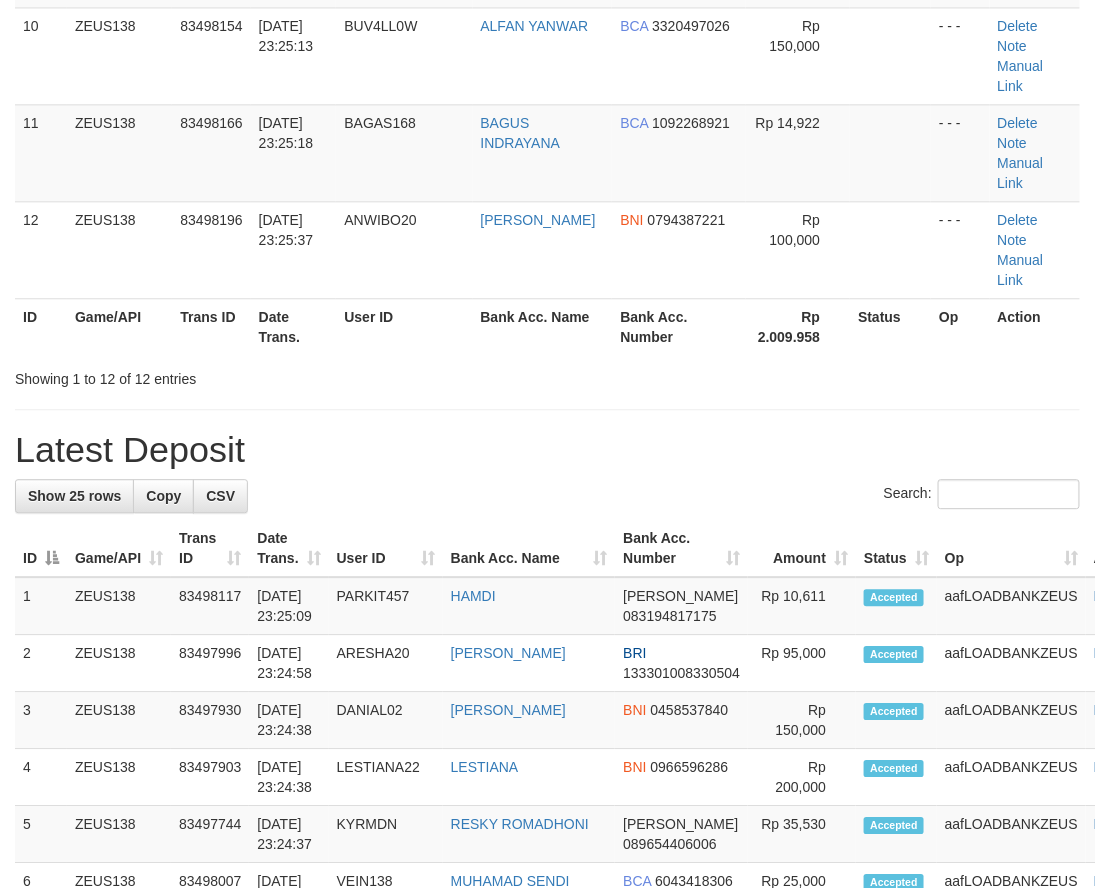 scroll, scrollTop: 801, scrollLeft: 0, axis: vertical 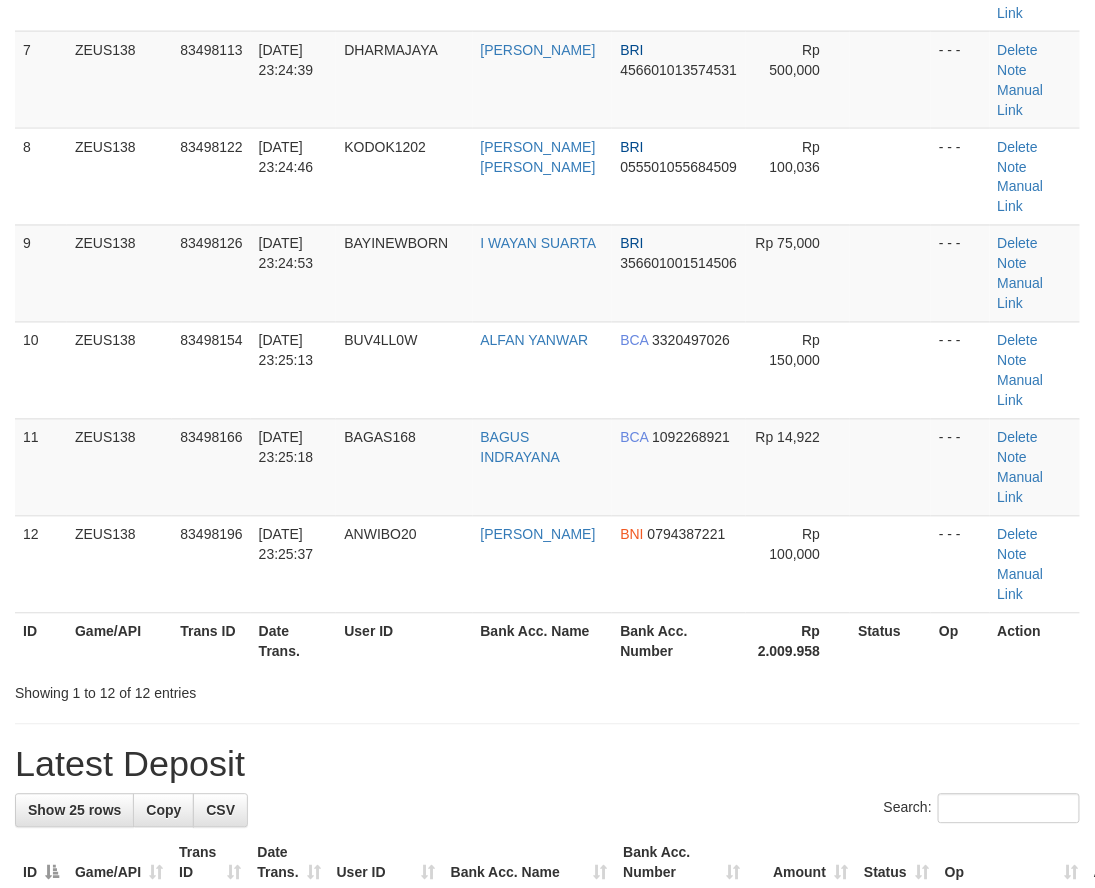 click on "Search:" at bounding box center [547, 811] 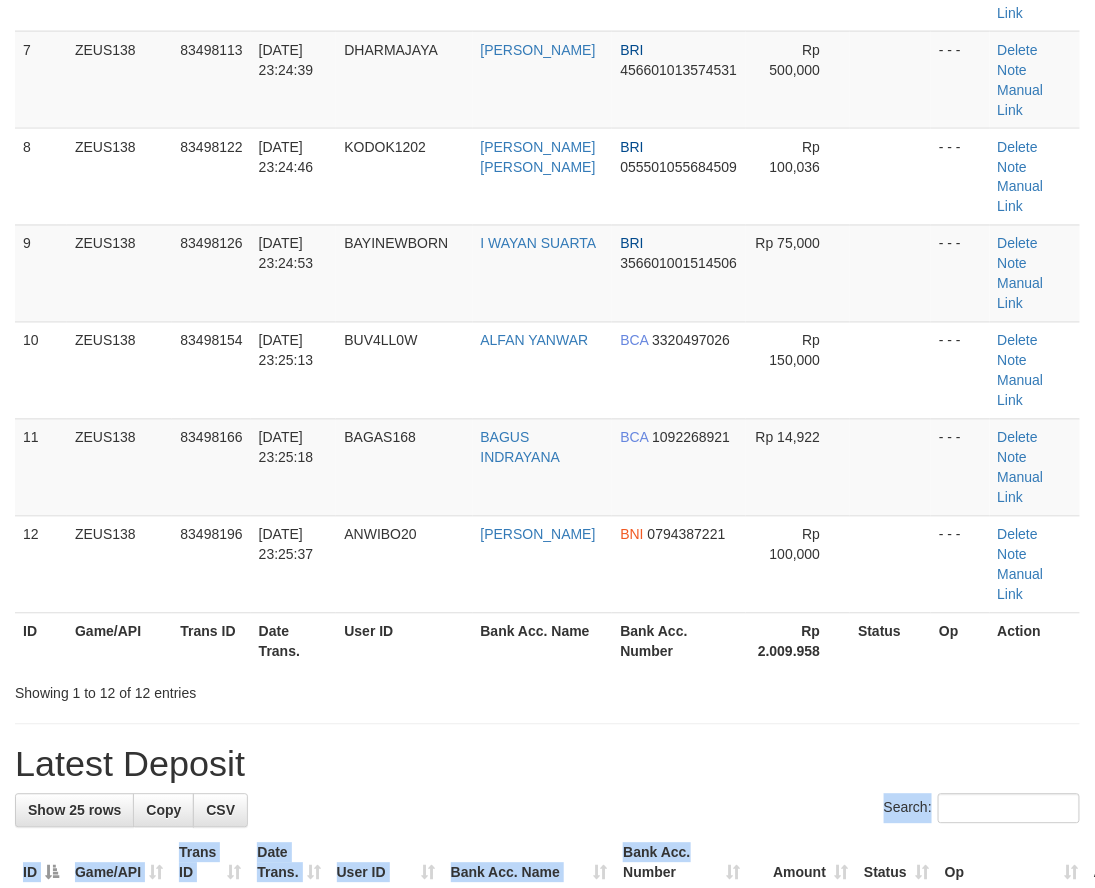 drag, startPoint x: 640, startPoint y: 597, endPoint x: 2, endPoint y: 535, distance: 641.00543 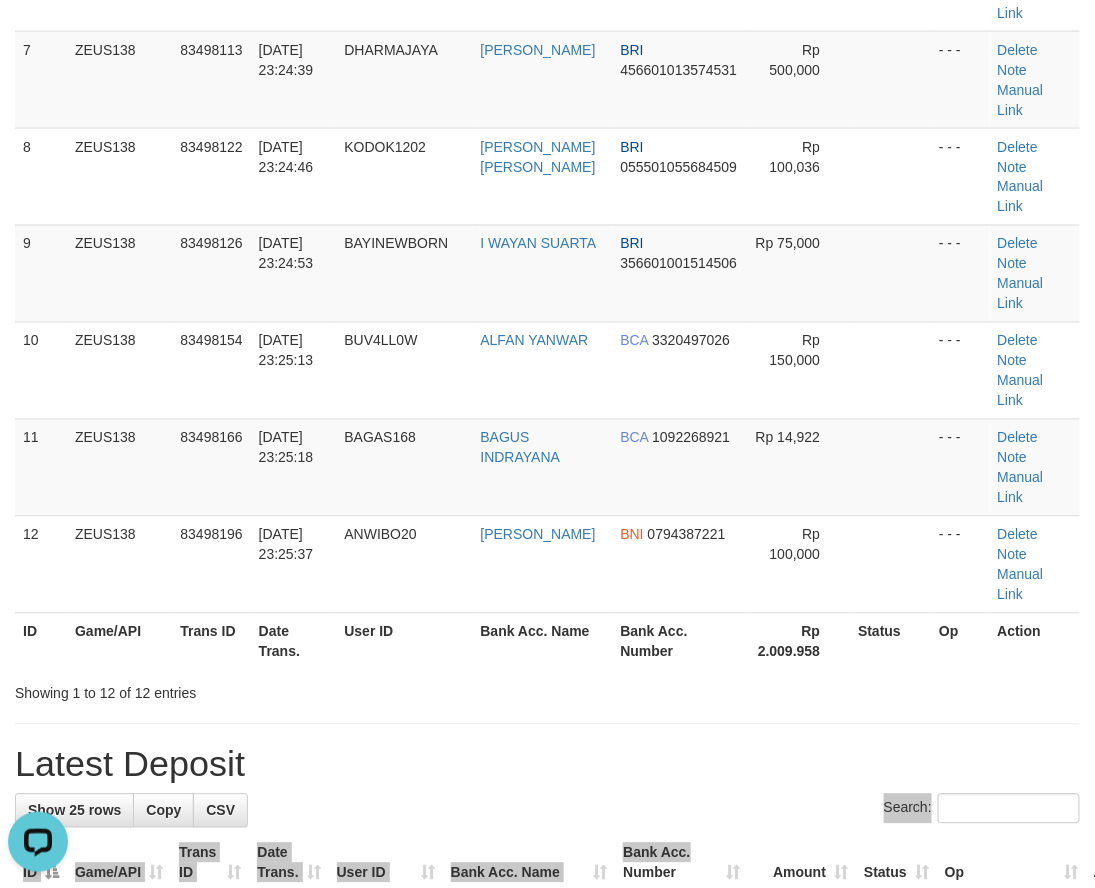 scroll, scrollTop: 0, scrollLeft: 0, axis: both 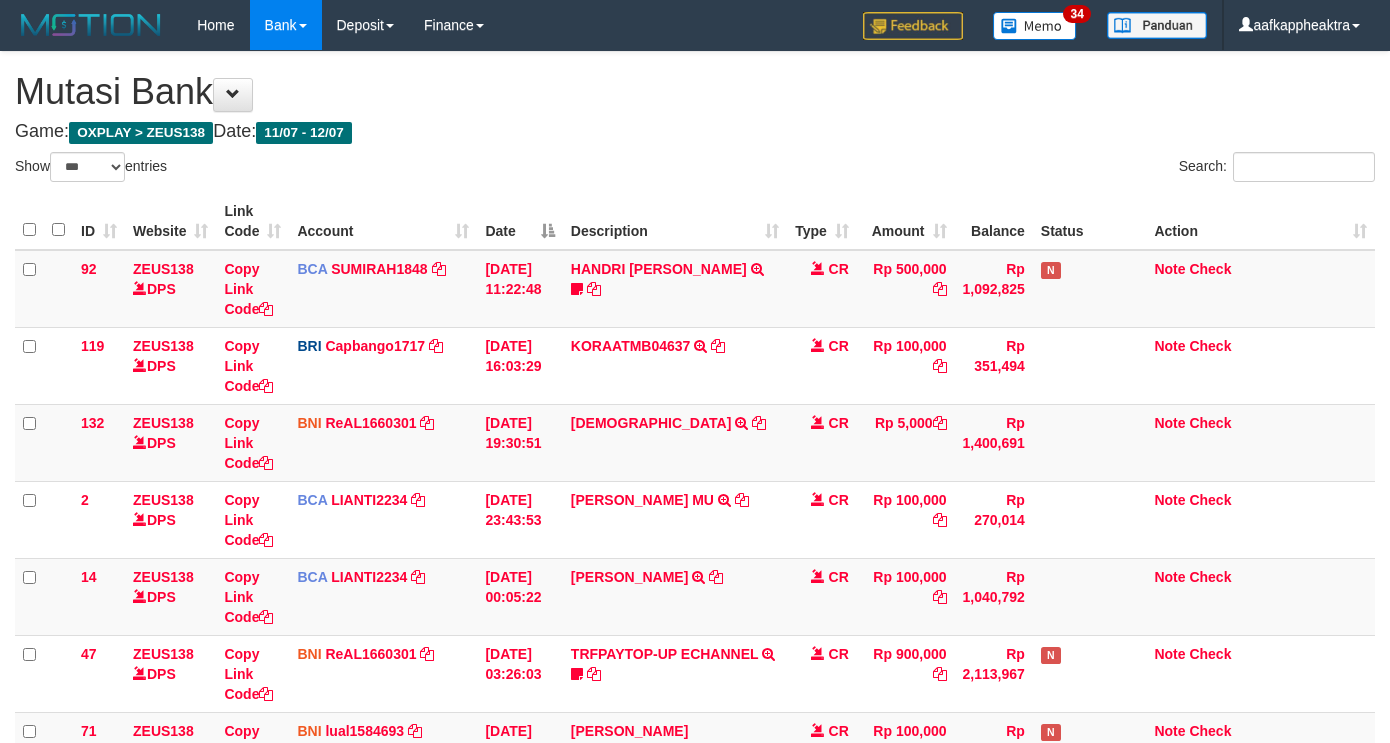 select on "***" 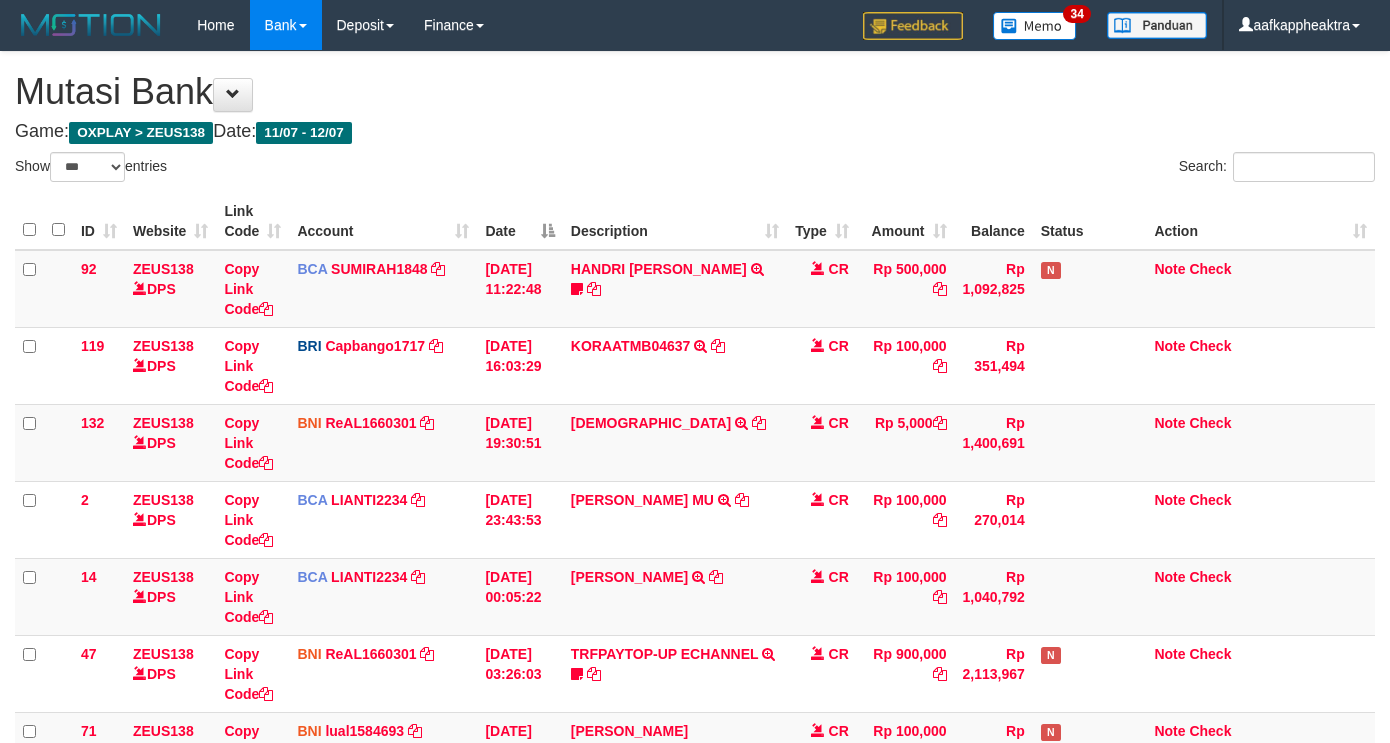 scroll, scrollTop: 528, scrollLeft: 0, axis: vertical 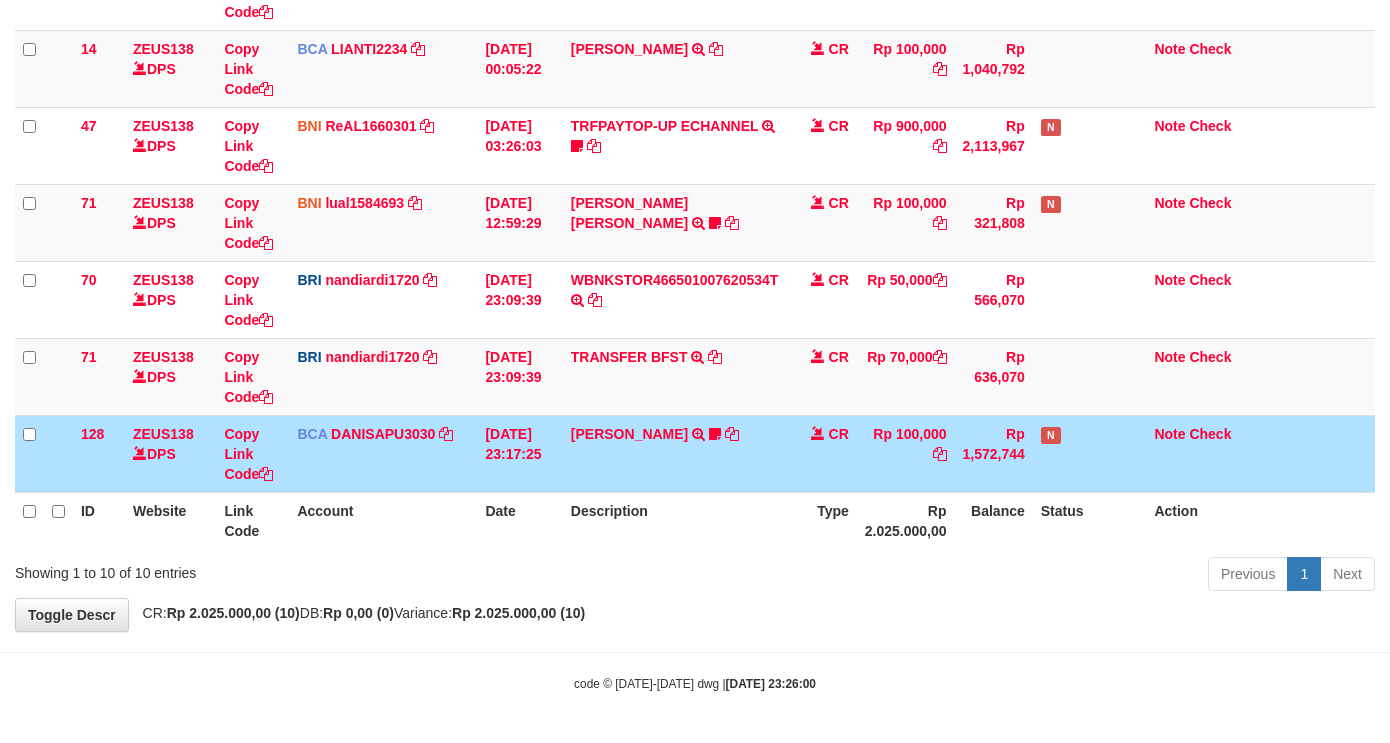 click on "CR" at bounding box center [822, 453] 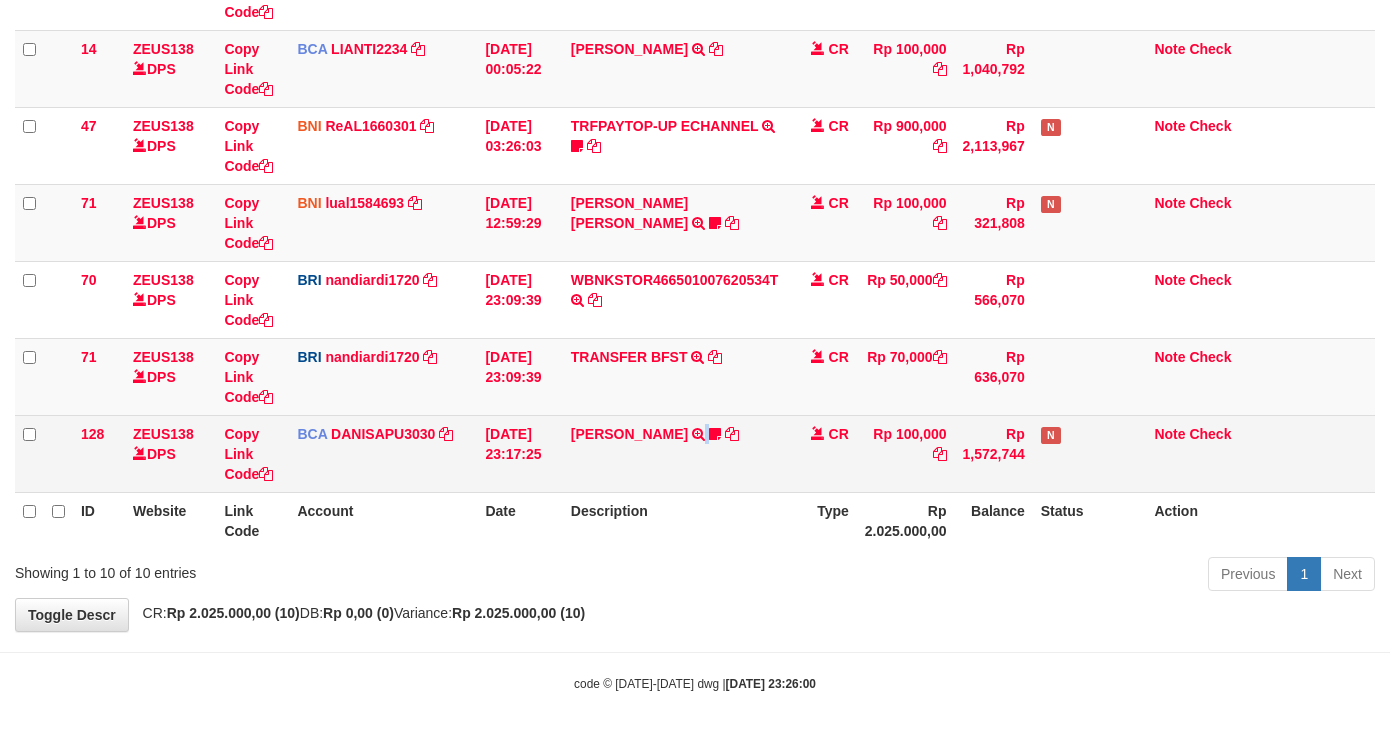 click on "ALDY WIJAYA            TRSF E-BANKING CR 1207/FTSCY/WS95031
100000.00ALDY WIJAYA    NIGHT999" at bounding box center [675, 453] 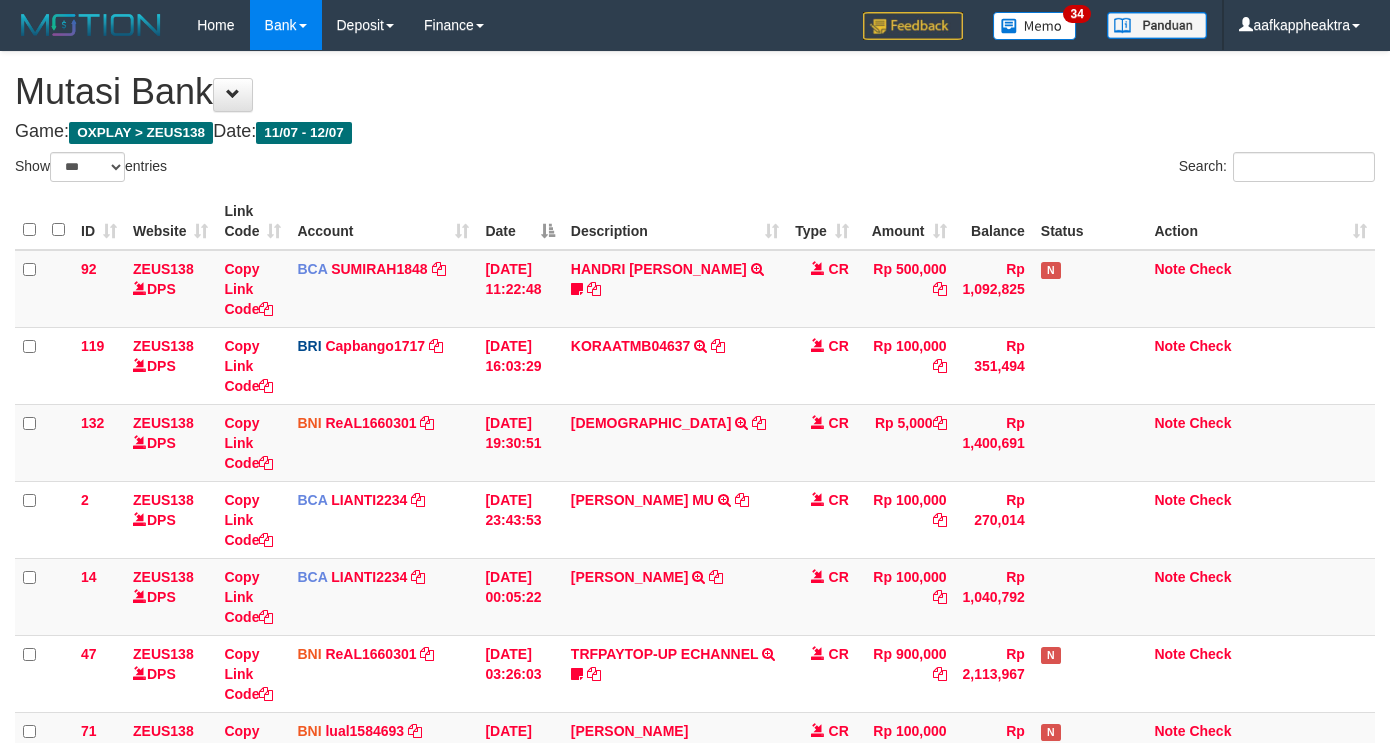 select on "***" 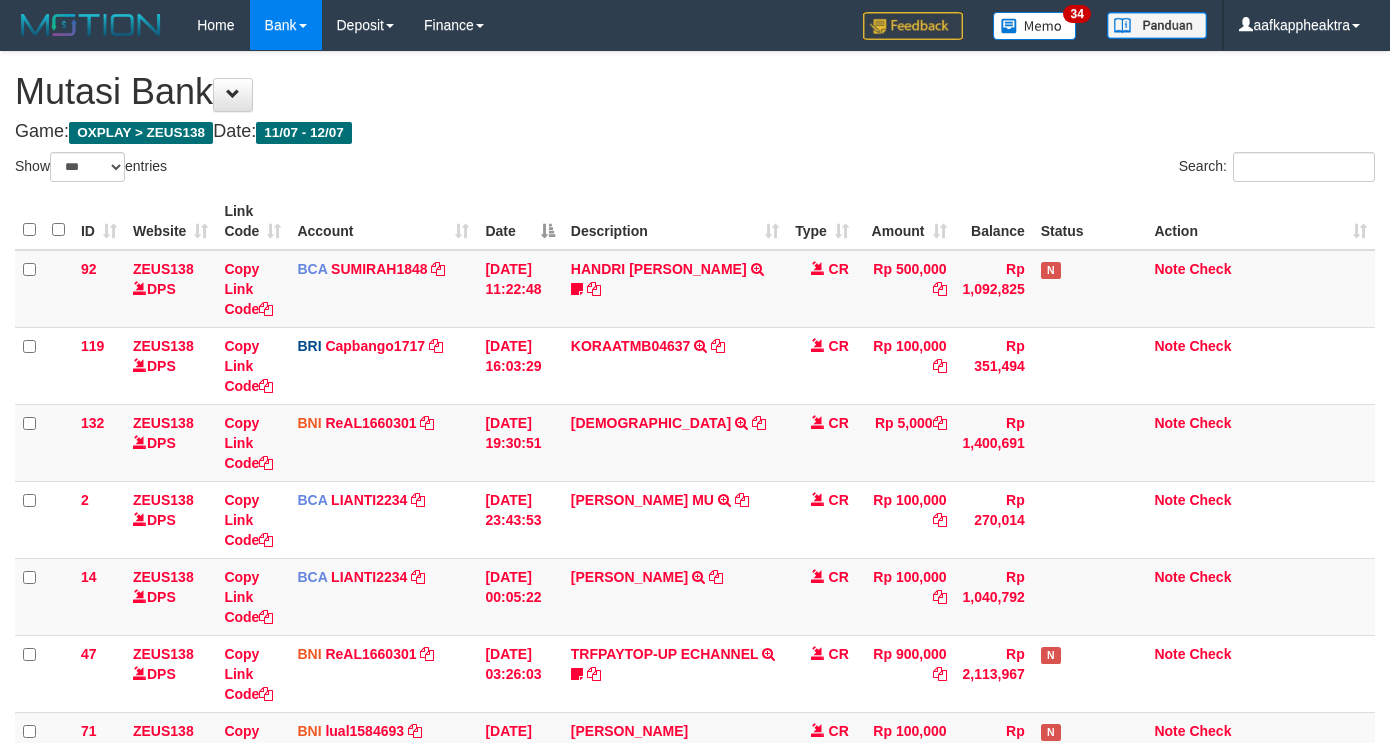 scroll, scrollTop: 528, scrollLeft: 0, axis: vertical 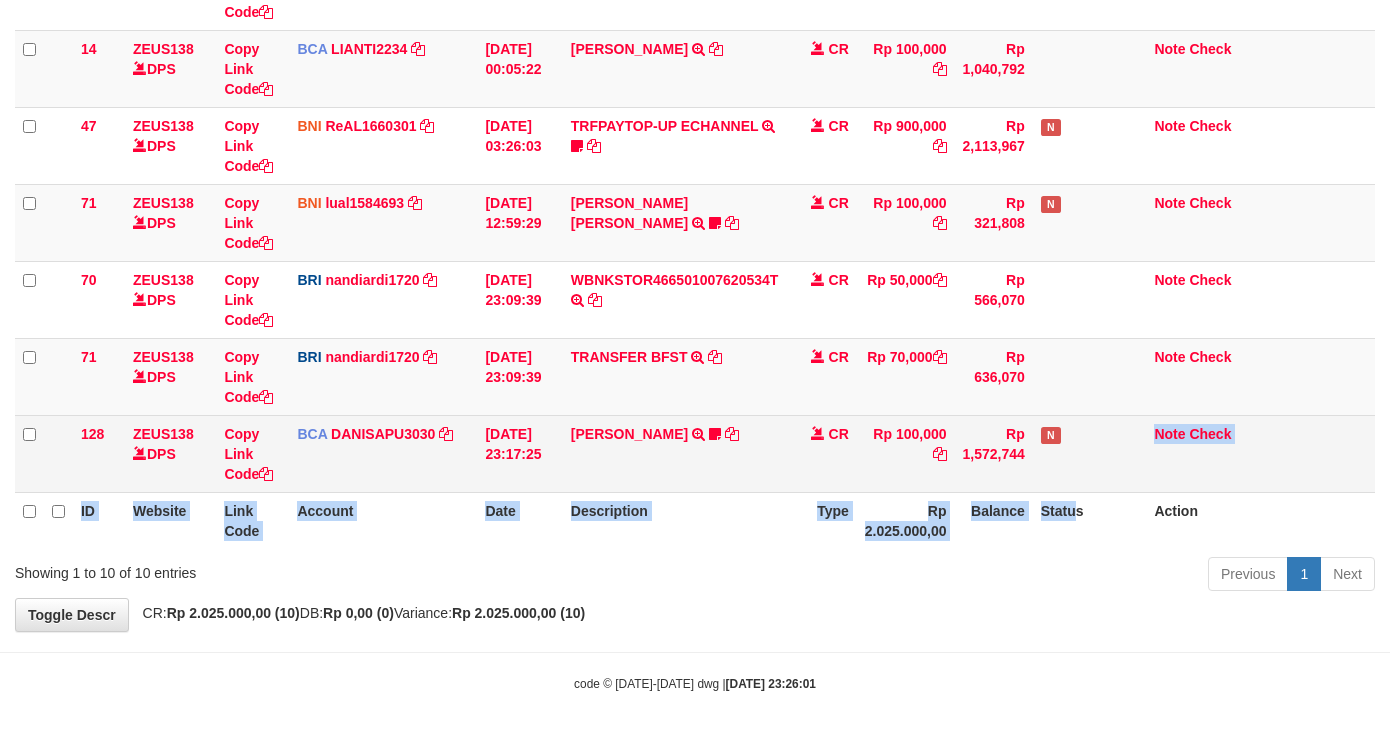 drag, startPoint x: 1035, startPoint y: 514, endPoint x: 1068, endPoint y: 463, distance: 60.74537 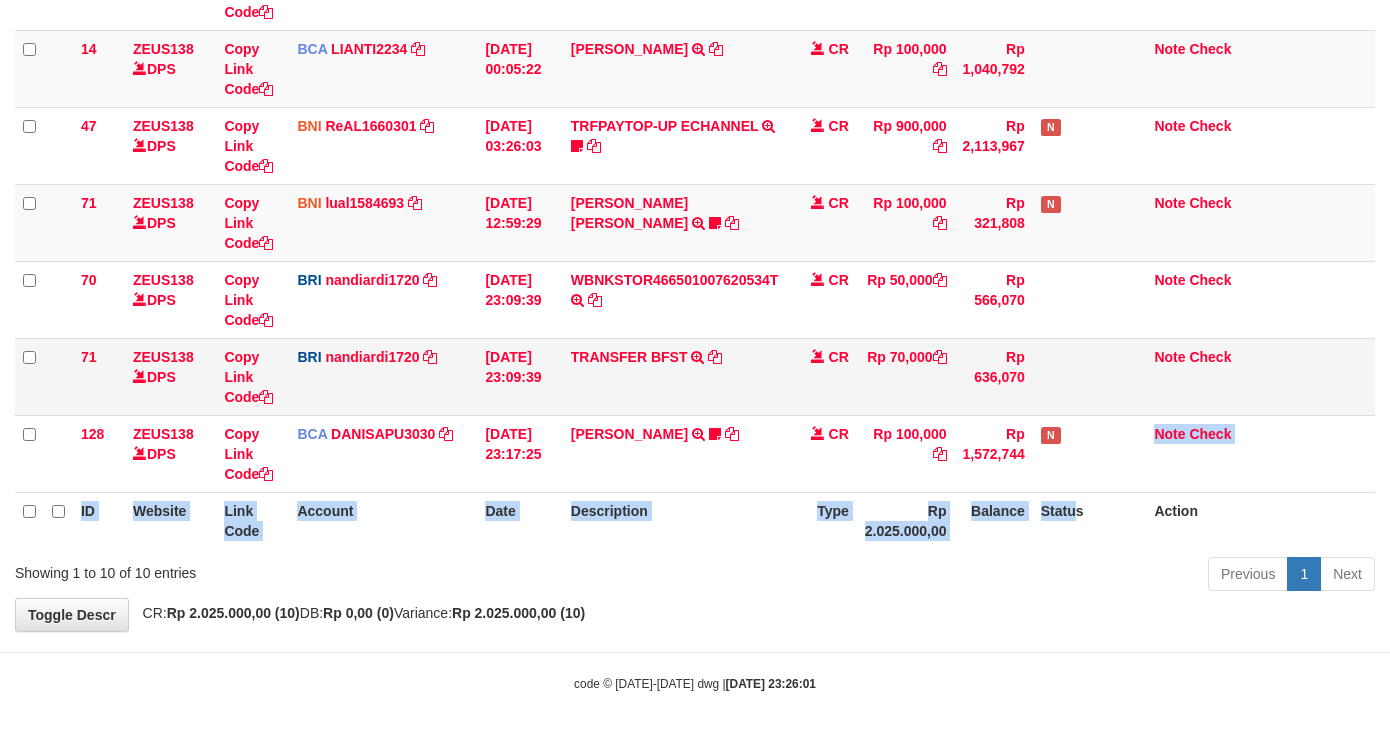 click on "71
ZEUS138    DPS
Copy Link Code
BRI
nandiardi1720
DPS
NANDI ARDIANSYAH
mutasi_20250712_3776 | 71
mutasi_20250712_3776 | 71
12/07/2025 23:09:39
TRANSFER BFST         TRANSFER BFST DESLSUSILAW TO NANDI ARDIANSYAH
CR
Rp 70,000
Rp 636,070
Note
Check" at bounding box center (695, 376) 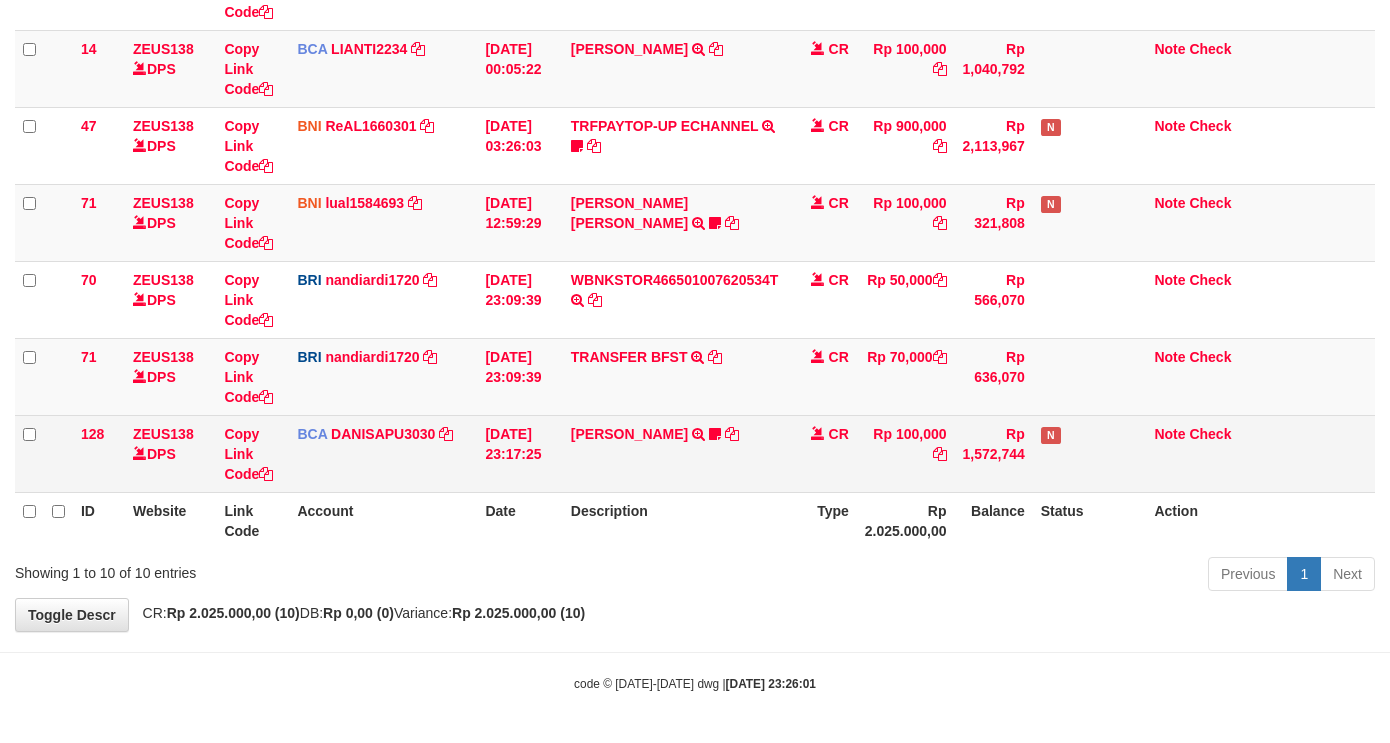 click on "Rp 1,572,744" at bounding box center [994, 453] 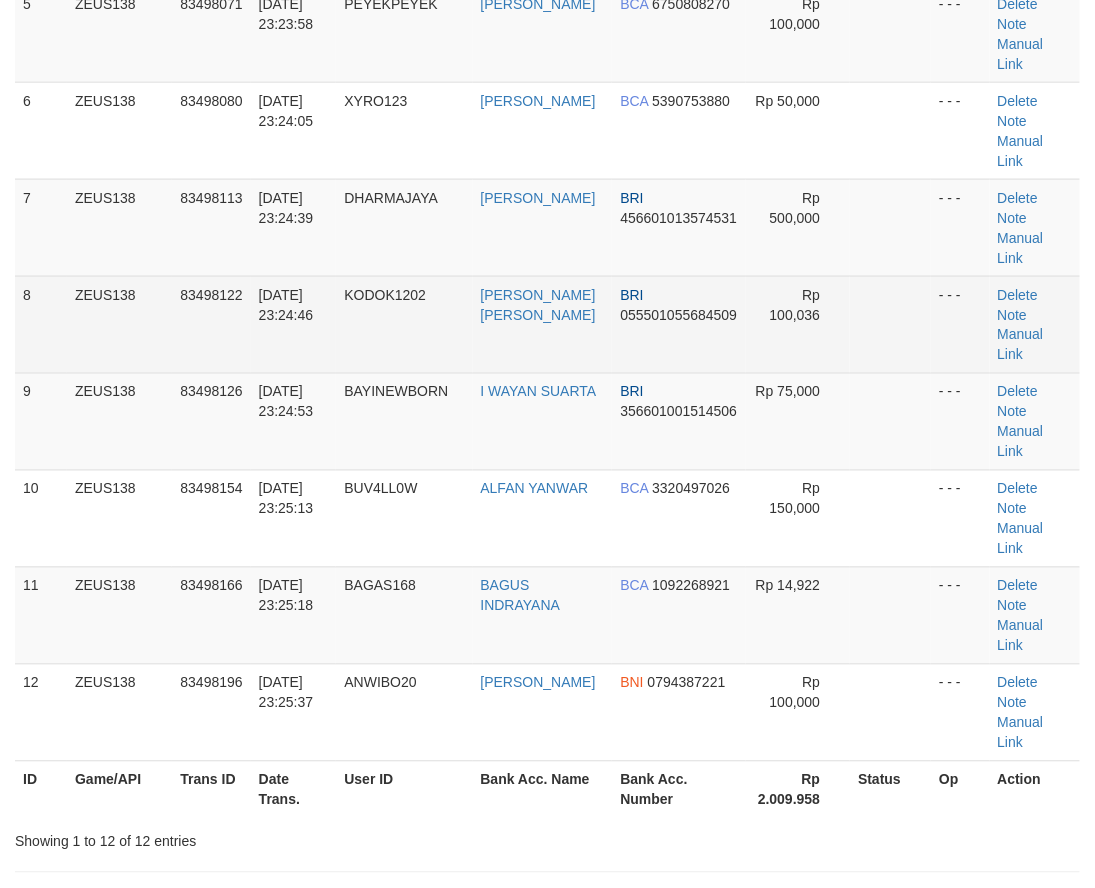 scroll, scrollTop: 356, scrollLeft: 0, axis: vertical 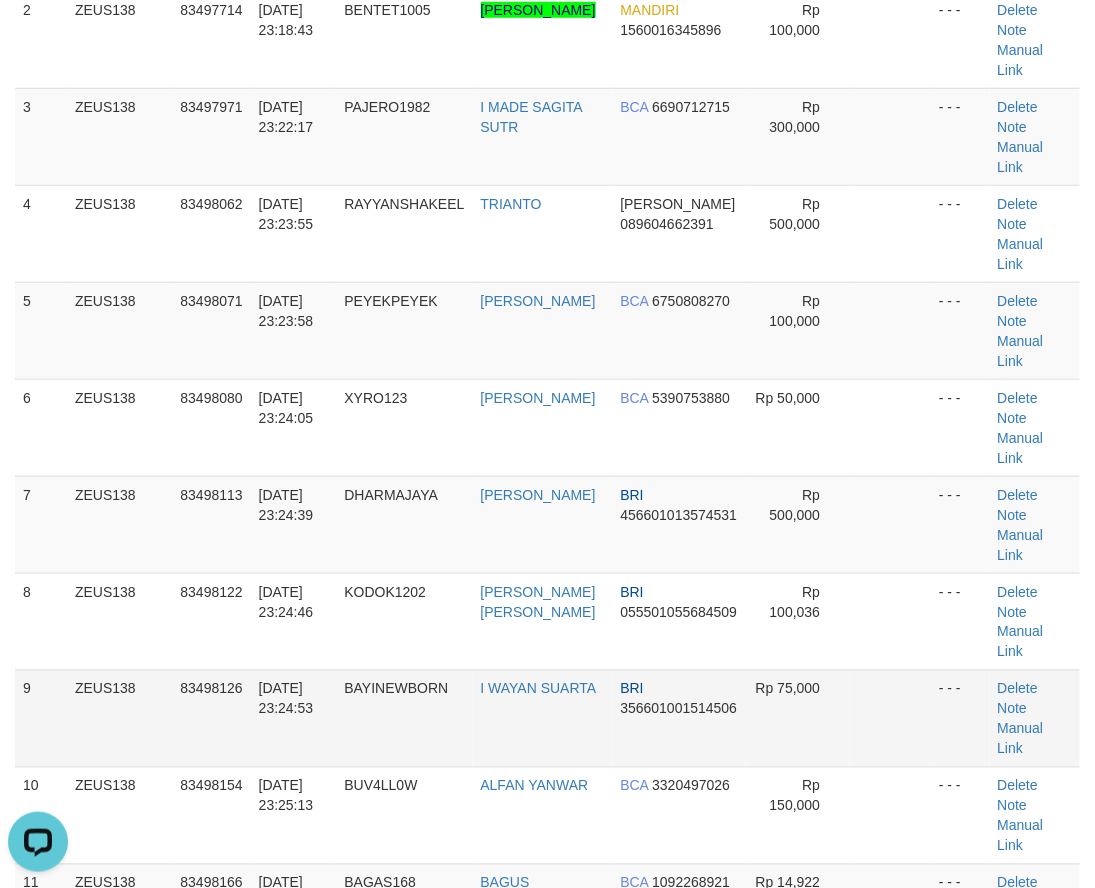 click on "BAYINEWBORN" at bounding box center (404, 718) 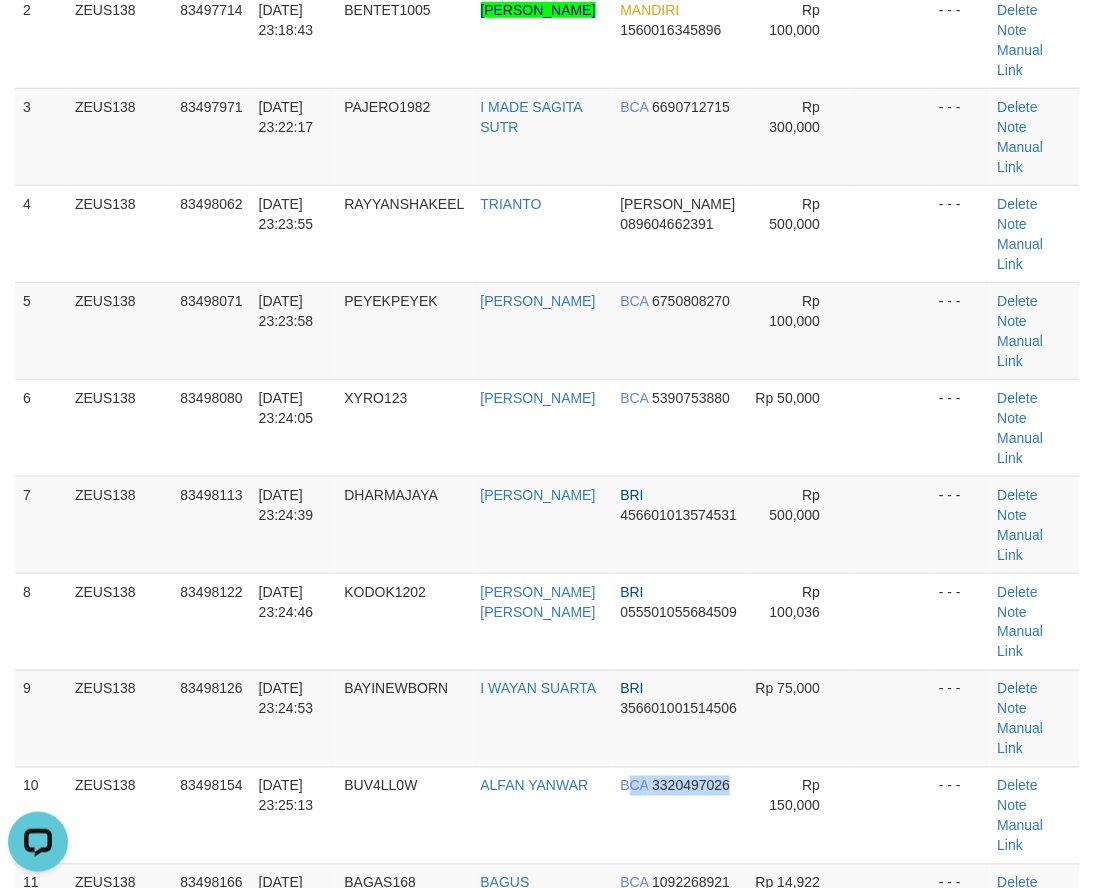 drag, startPoint x: 730, startPoint y: 614, endPoint x: 0, endPoint y: 553, distance: 732.5442 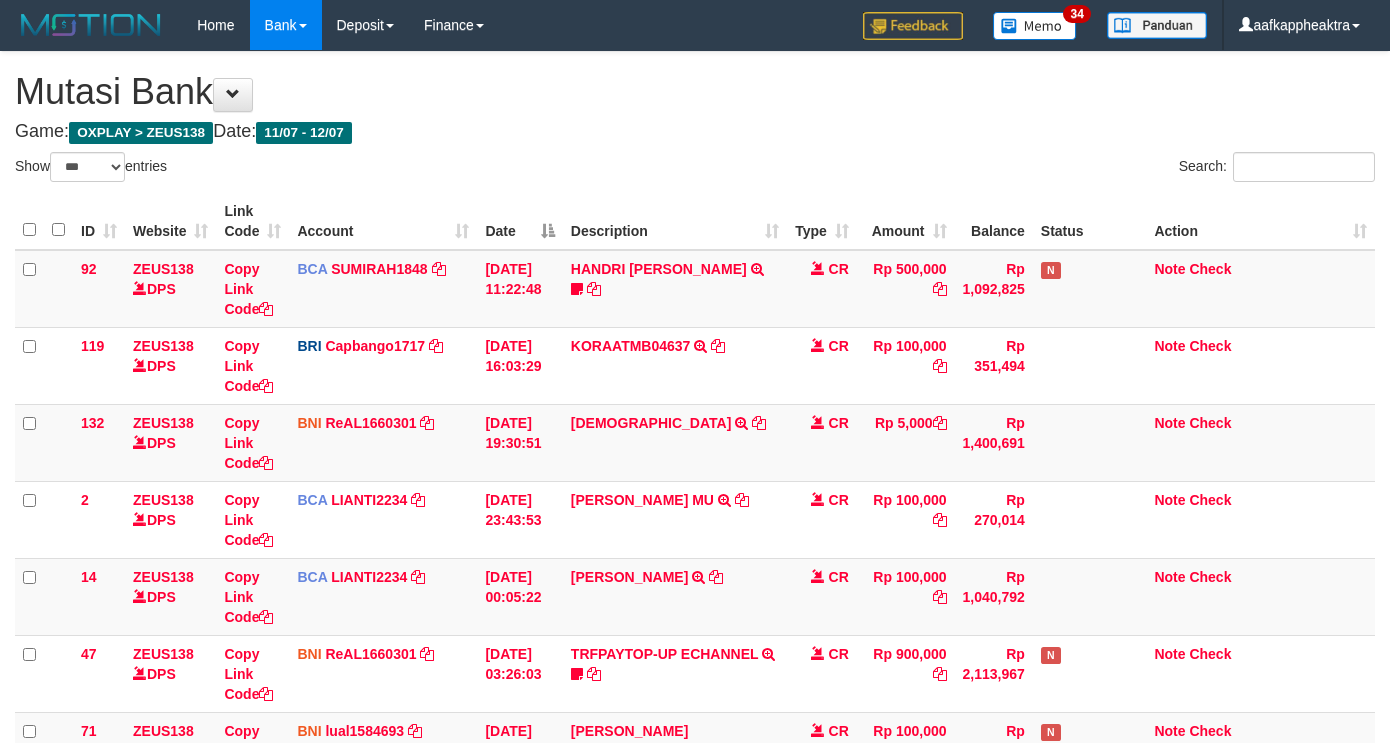 select on "***" 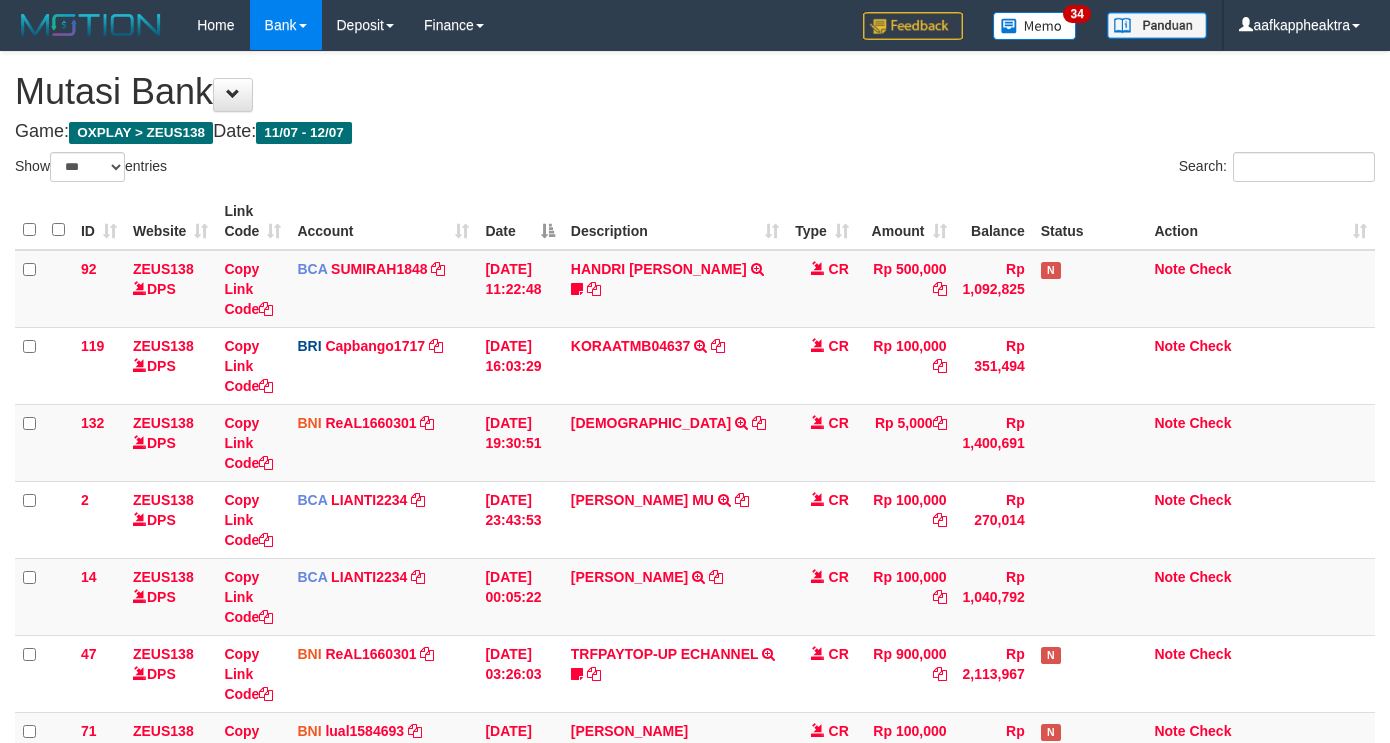 scroll, scrollTop: 528, scrollLeft: 0, axis: vertical 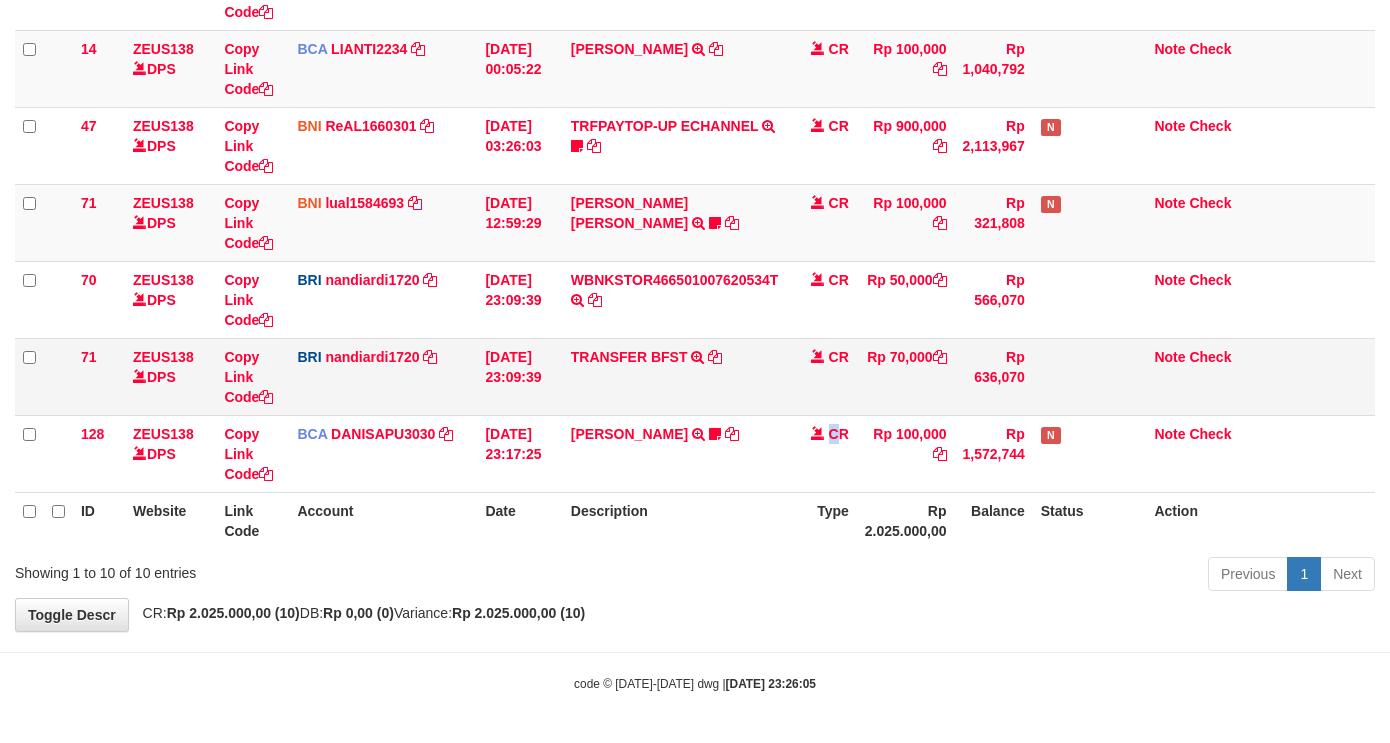drag, startPoint x: 874, startPoint y: 440, endPoint x: 1007, endPoint y: 398, distance: 139.47401 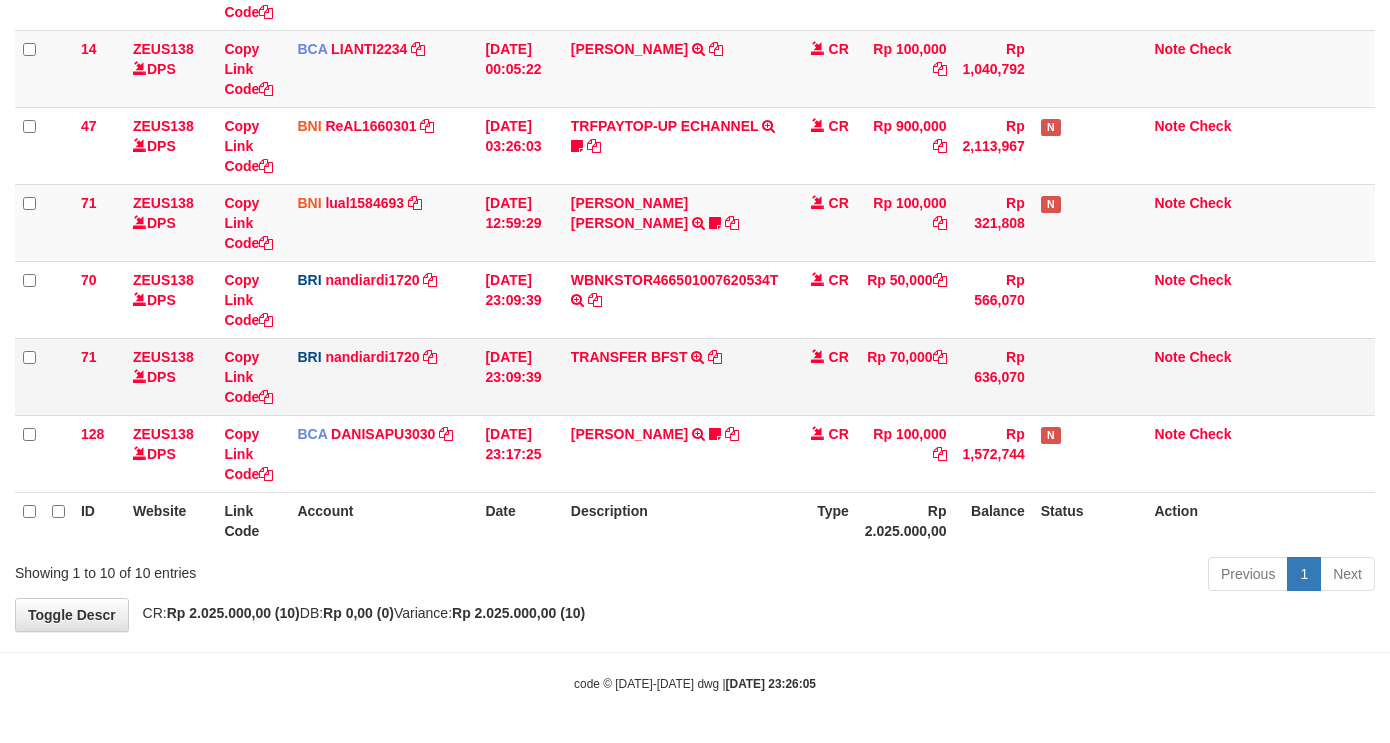 drag, startPoint x: 1010, startPoint y: 402, endPoint x: 1022, endPoint y: 393, distance: 15 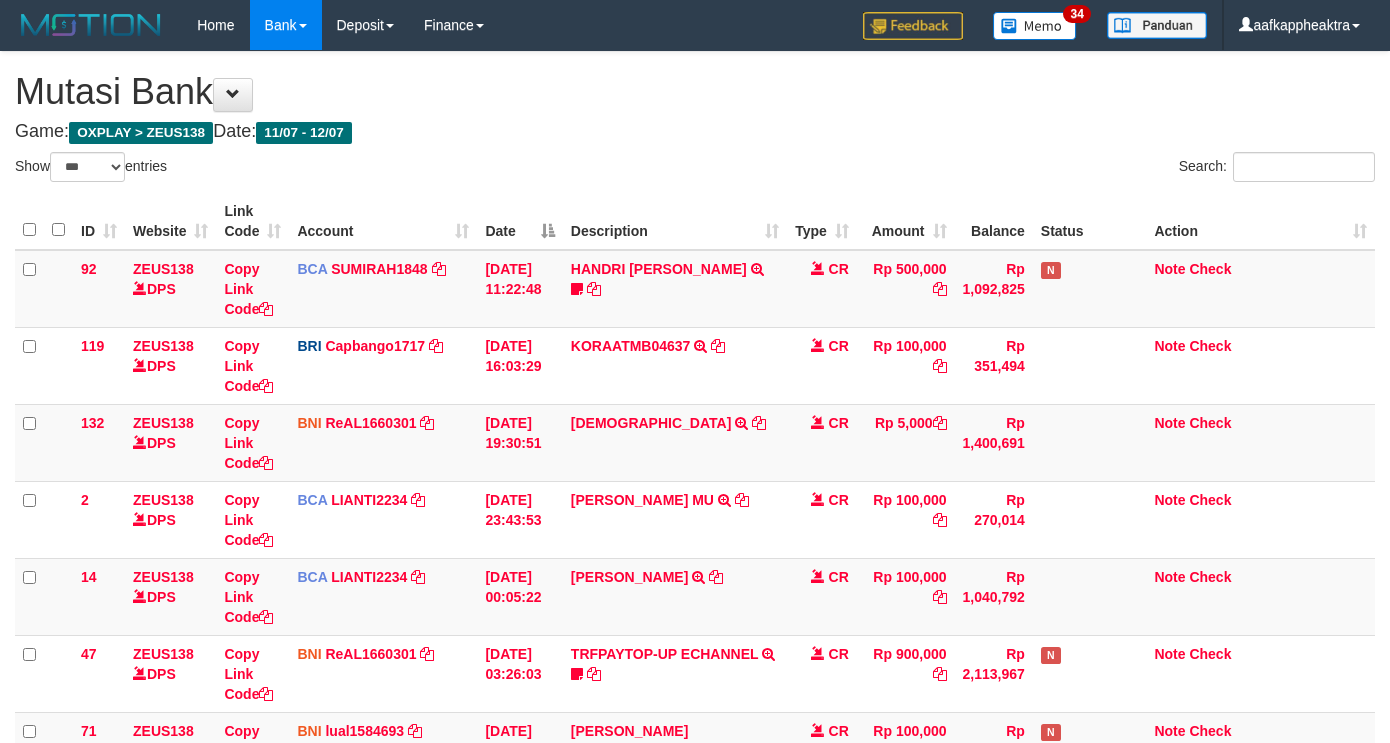select on "***" 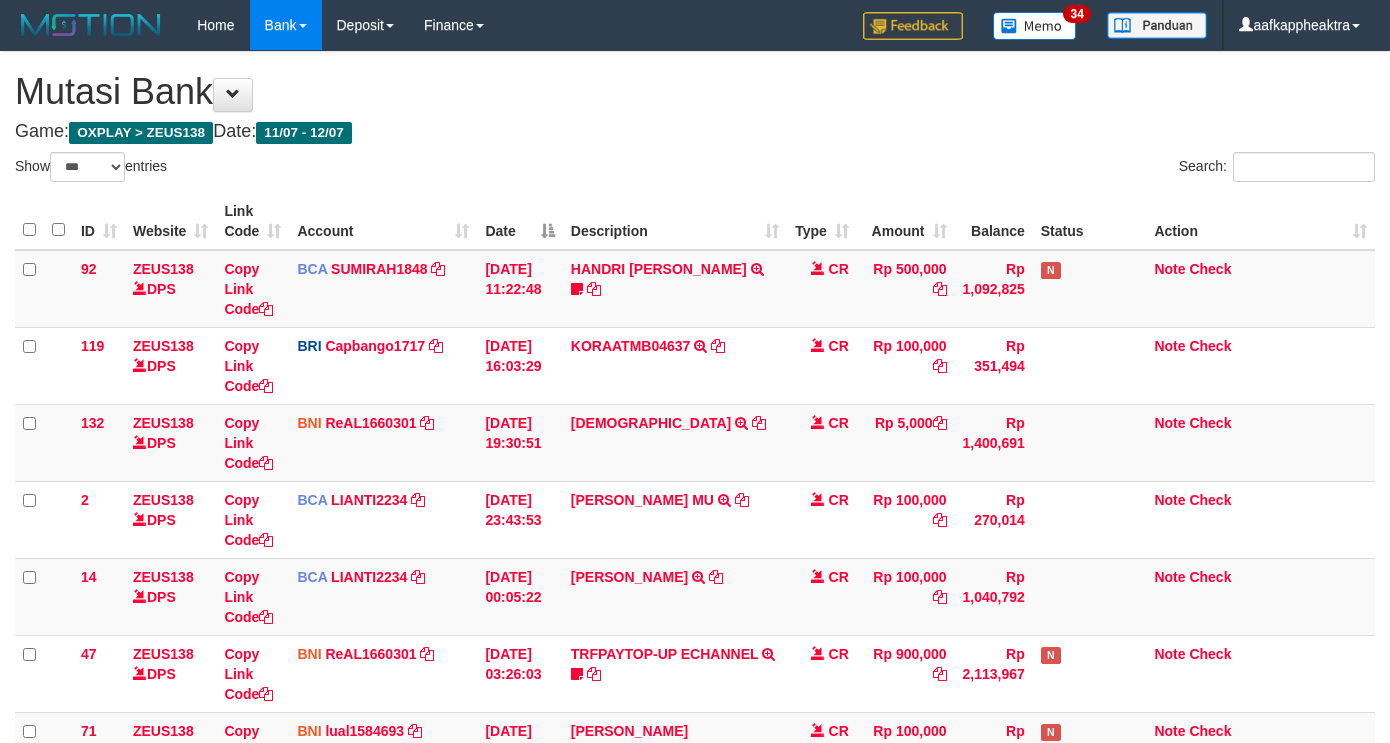scroll, scrollTop: 528, scrollLeft: 0, axis: vertical 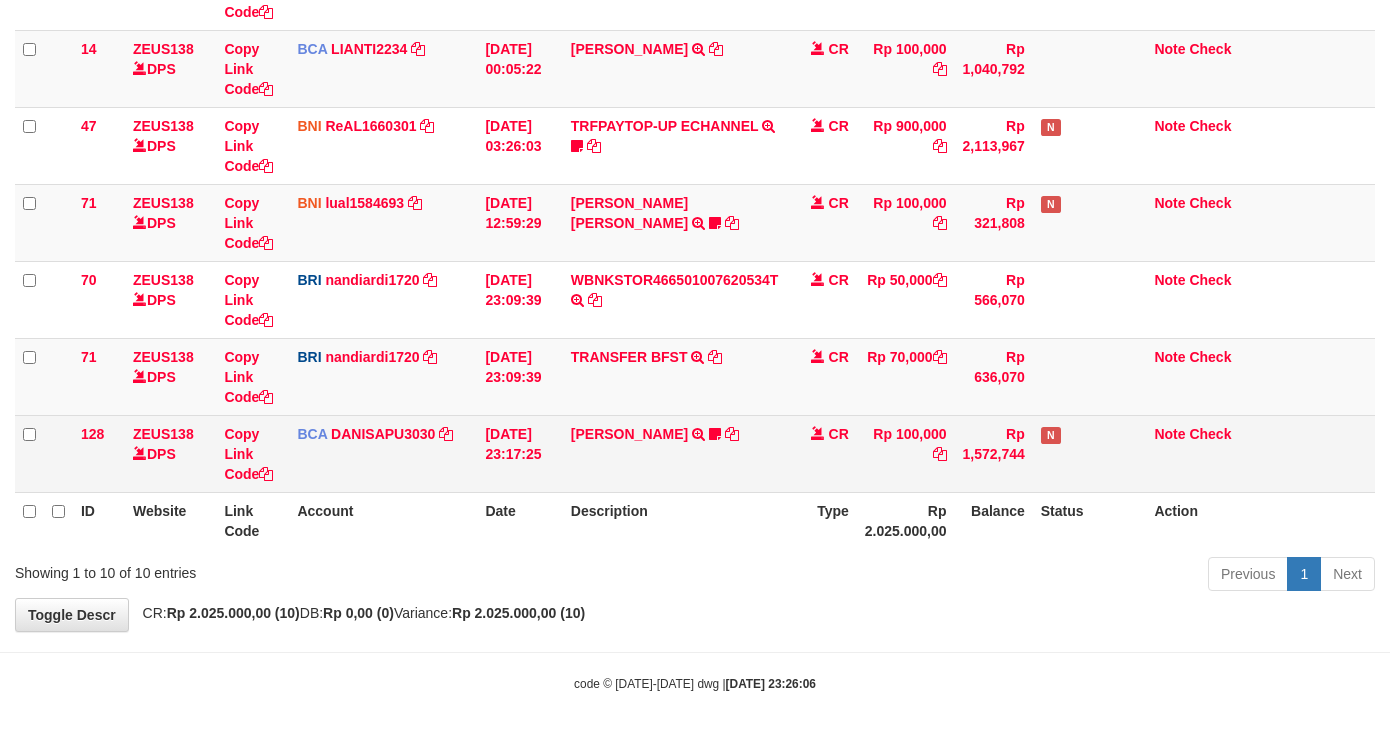 click on "ALDY WIJAYA            TRSF E-BANKING CR 1207/FTSCY/WS95031
100000.00ALDY WIJAYA    NIGHT999" at bounding box center [675, 453] 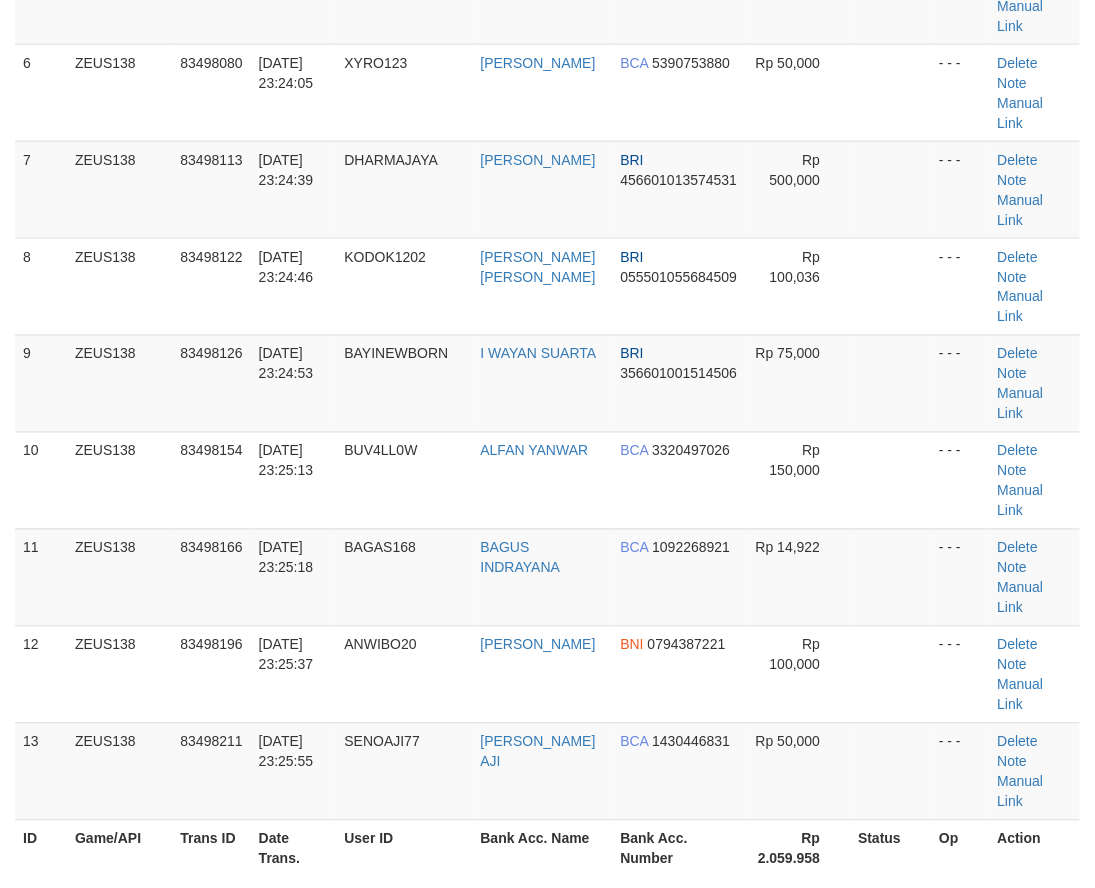 drag, startPoint x: 654, startPoint y: 641, endPoint x: 10, endPoint y: 572, distance: 647.68585 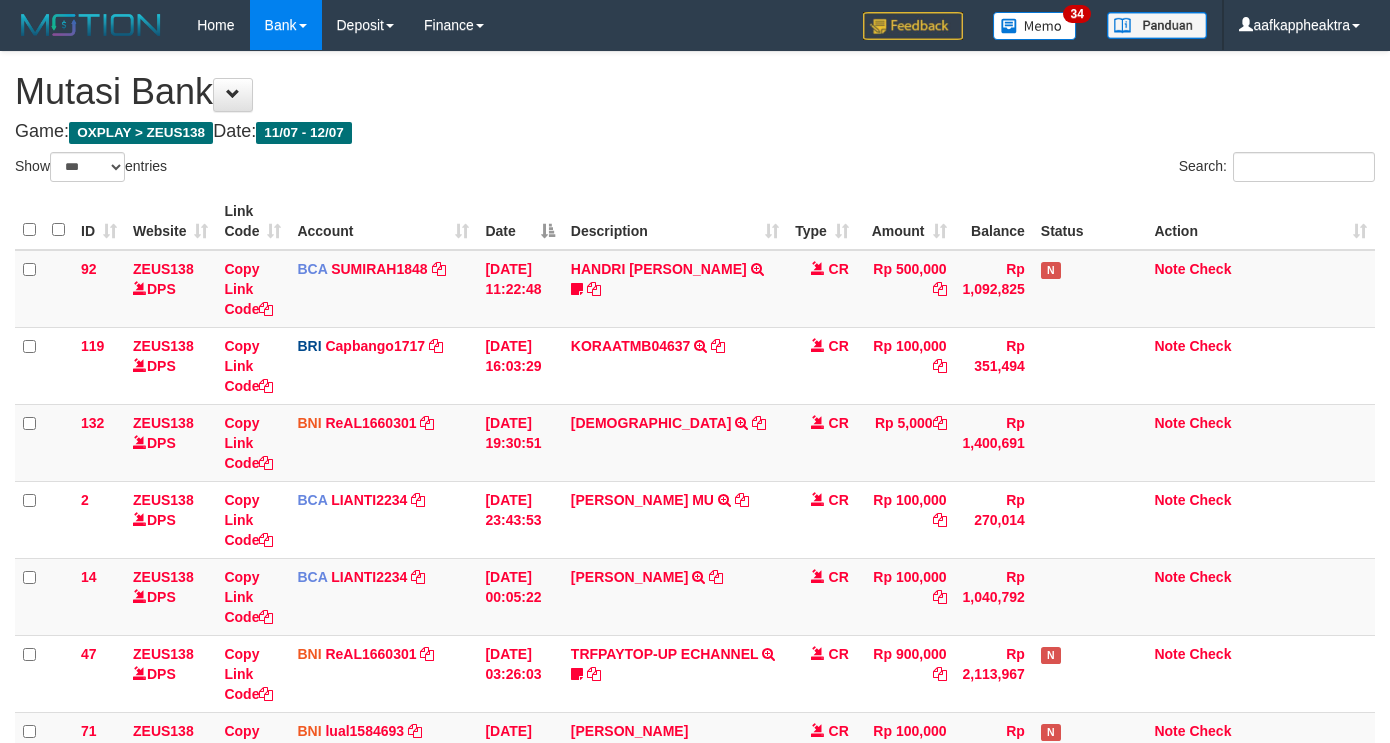 select on "***" 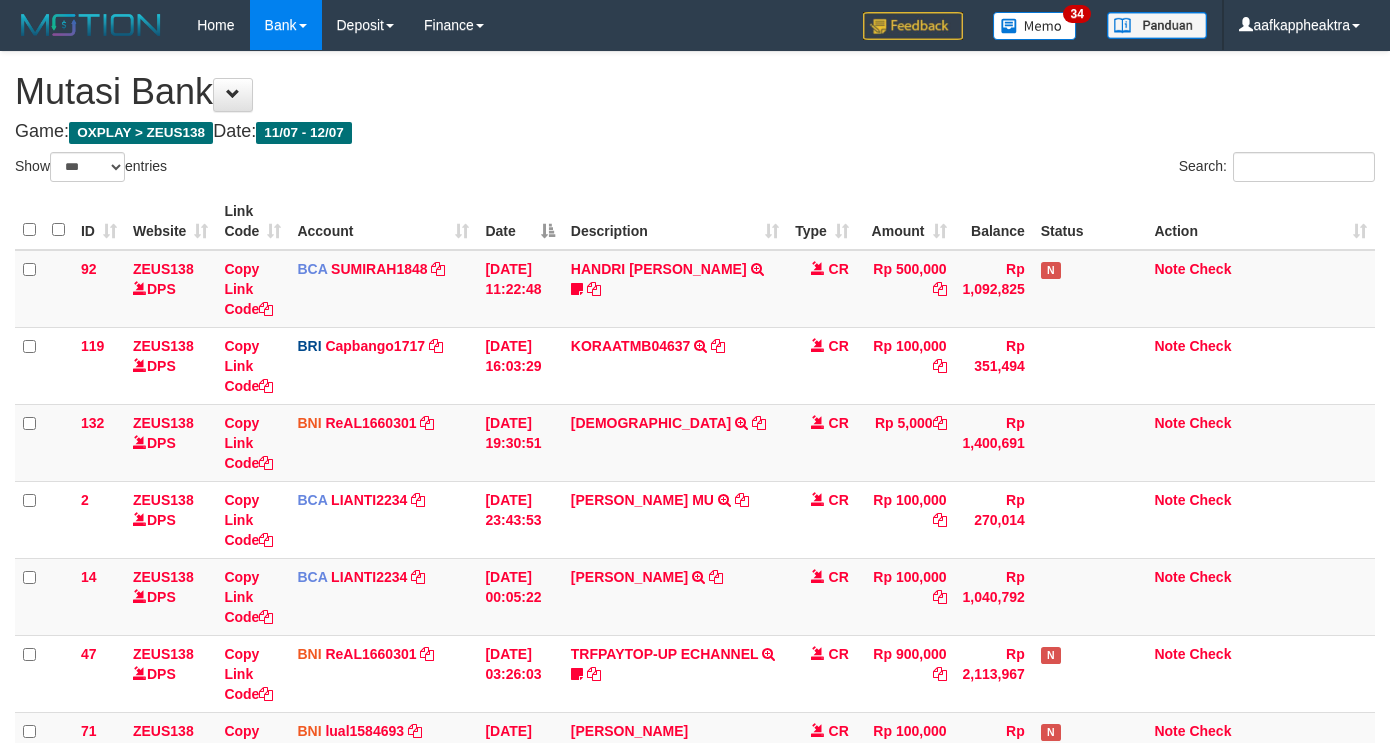 scroll, scrollTop: 528, scrollLeft: 0, axis: vertical 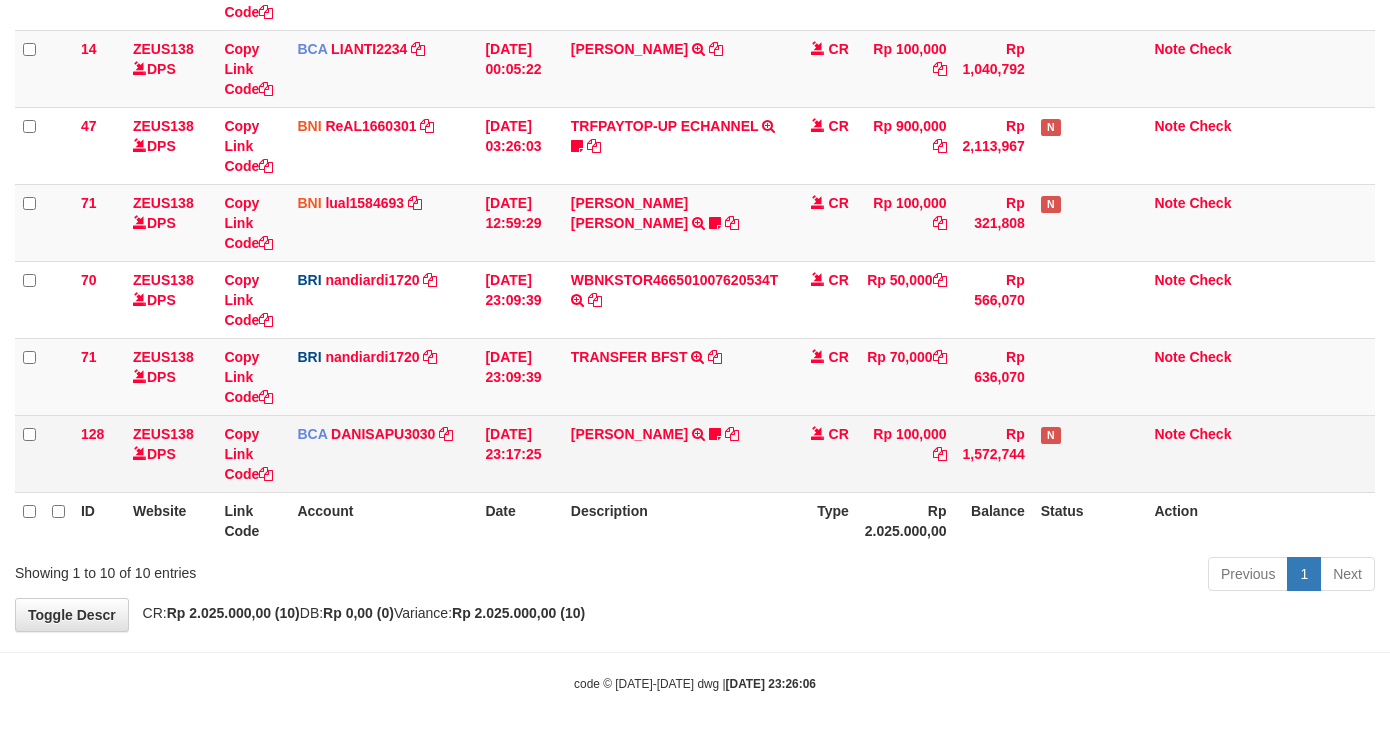 click on "Rp 1,572,744" at bounding box center [994, 453] 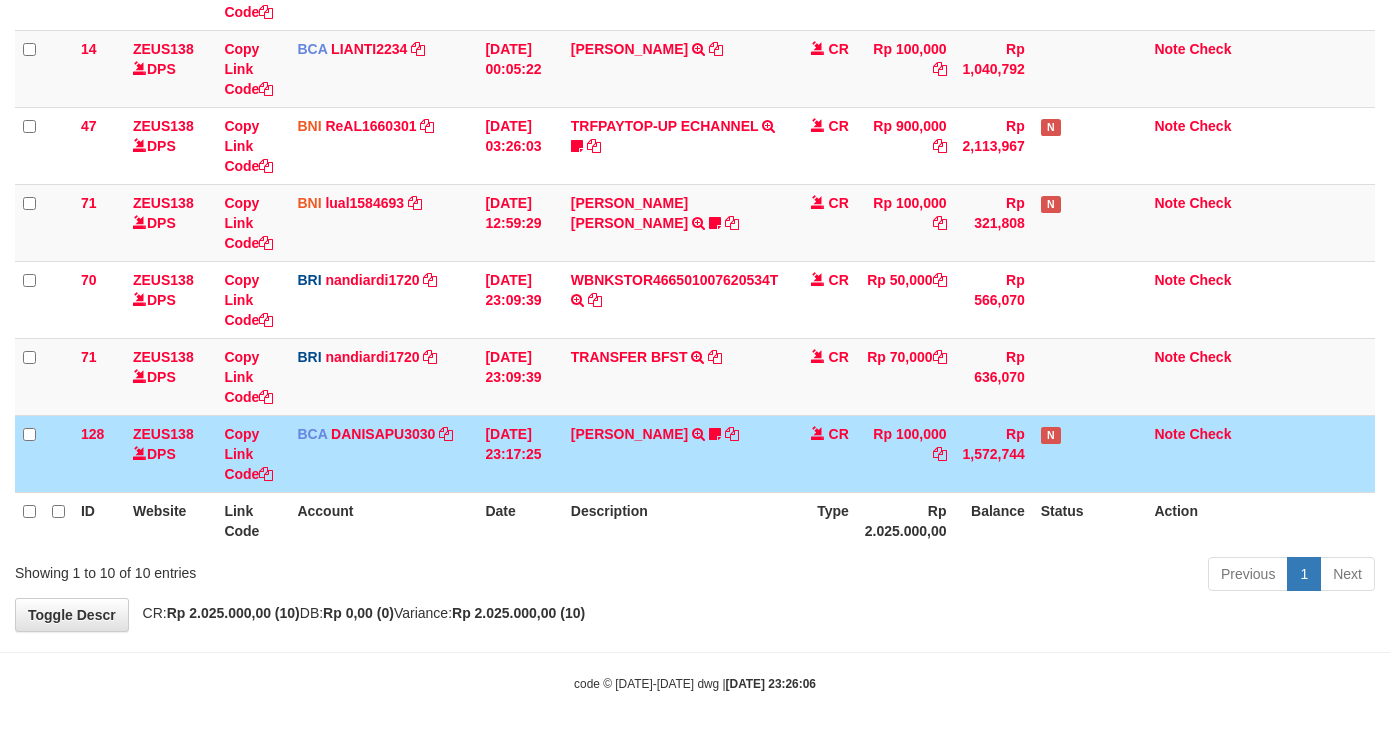 click on "Balance" at bounding box center (994, 520) 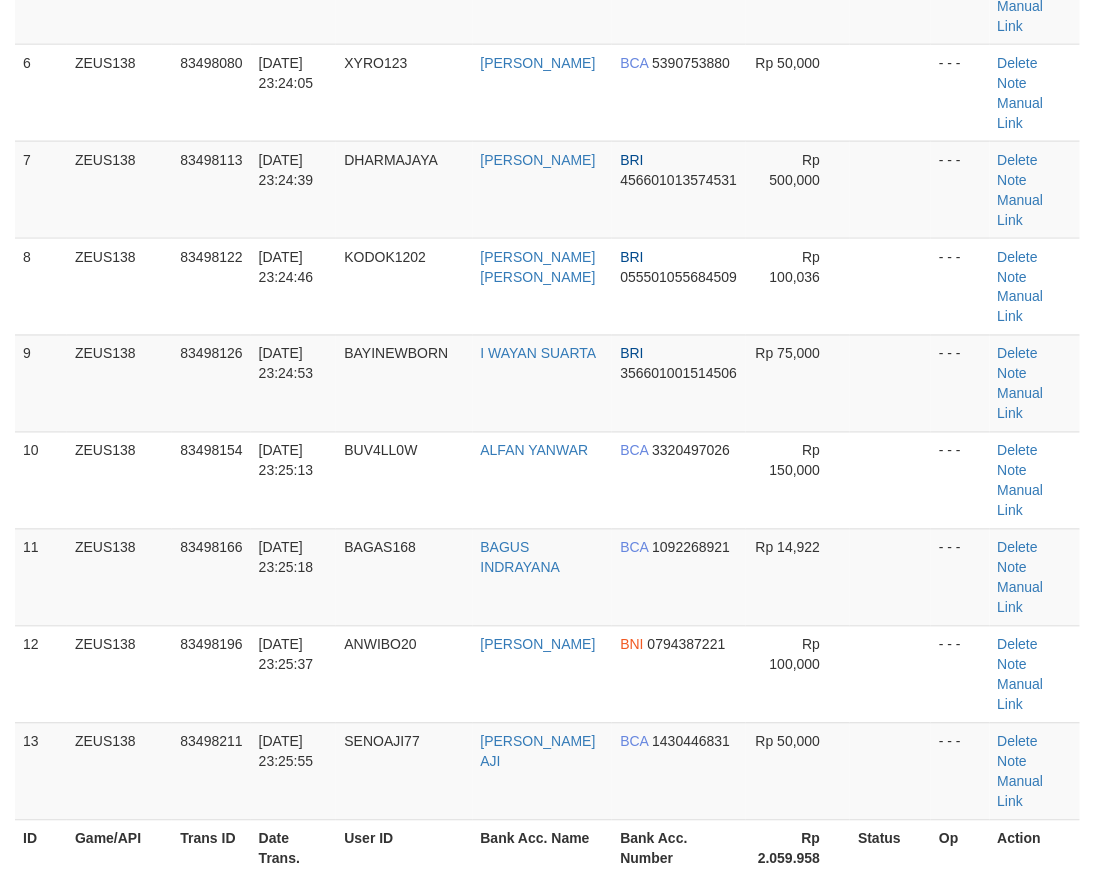 click on "Showing 1 to 13 of 13 entries" at bounding box center [228, 897] 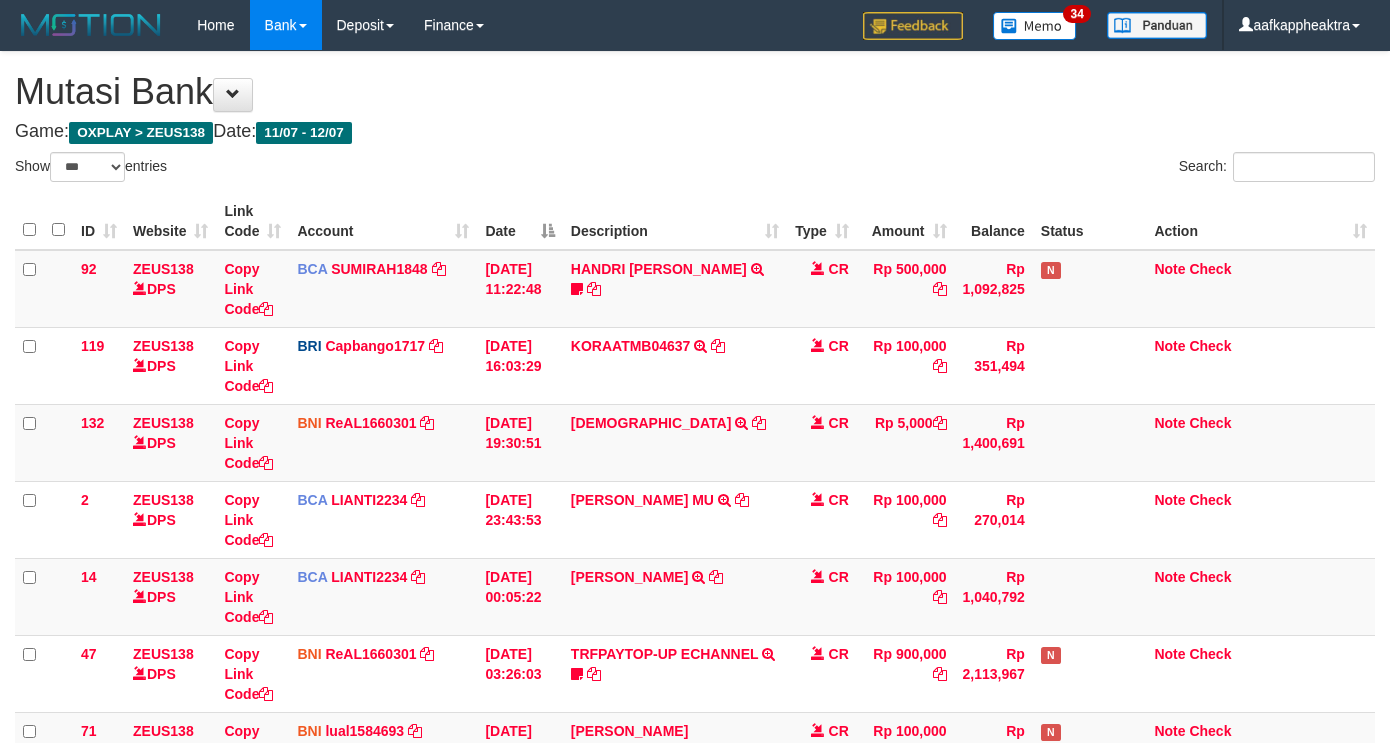 select on "***" 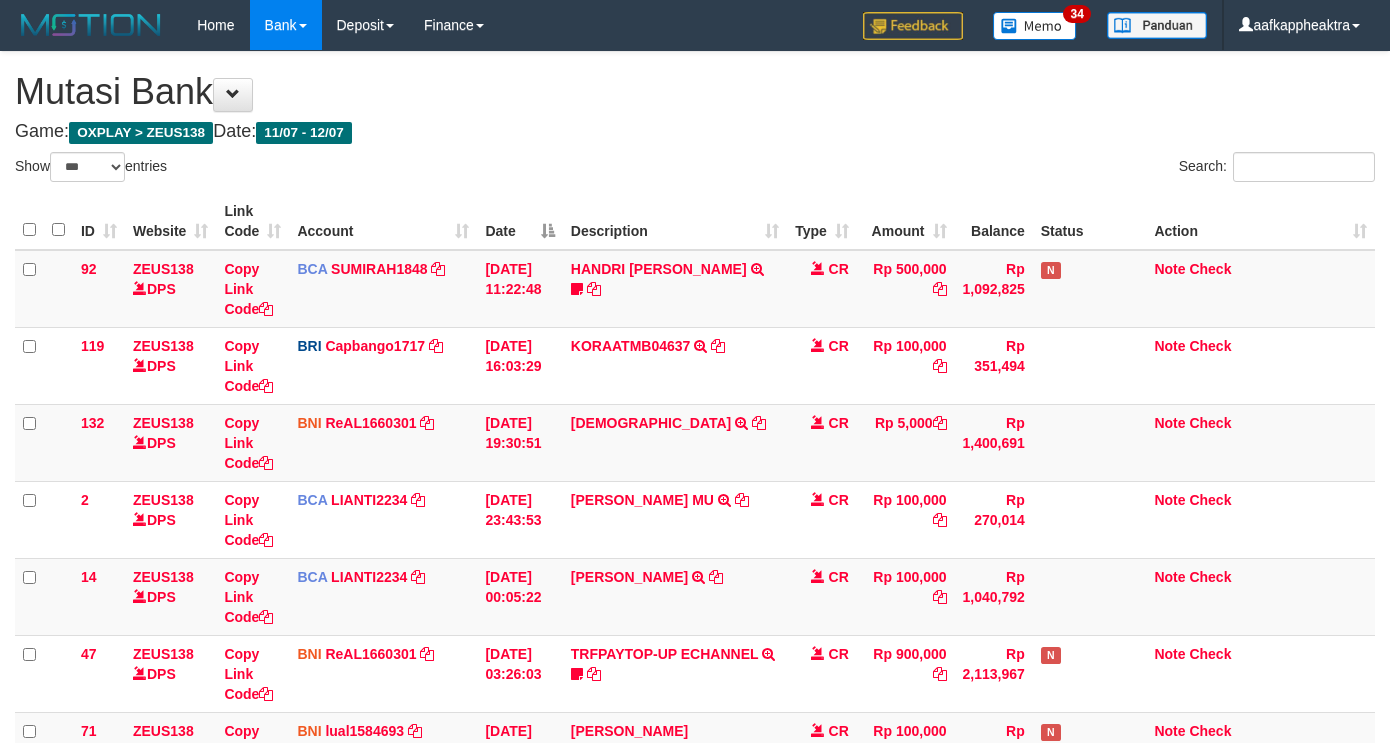scroll, scrollTop: 528, scrollLeft: 0, axis: vertical 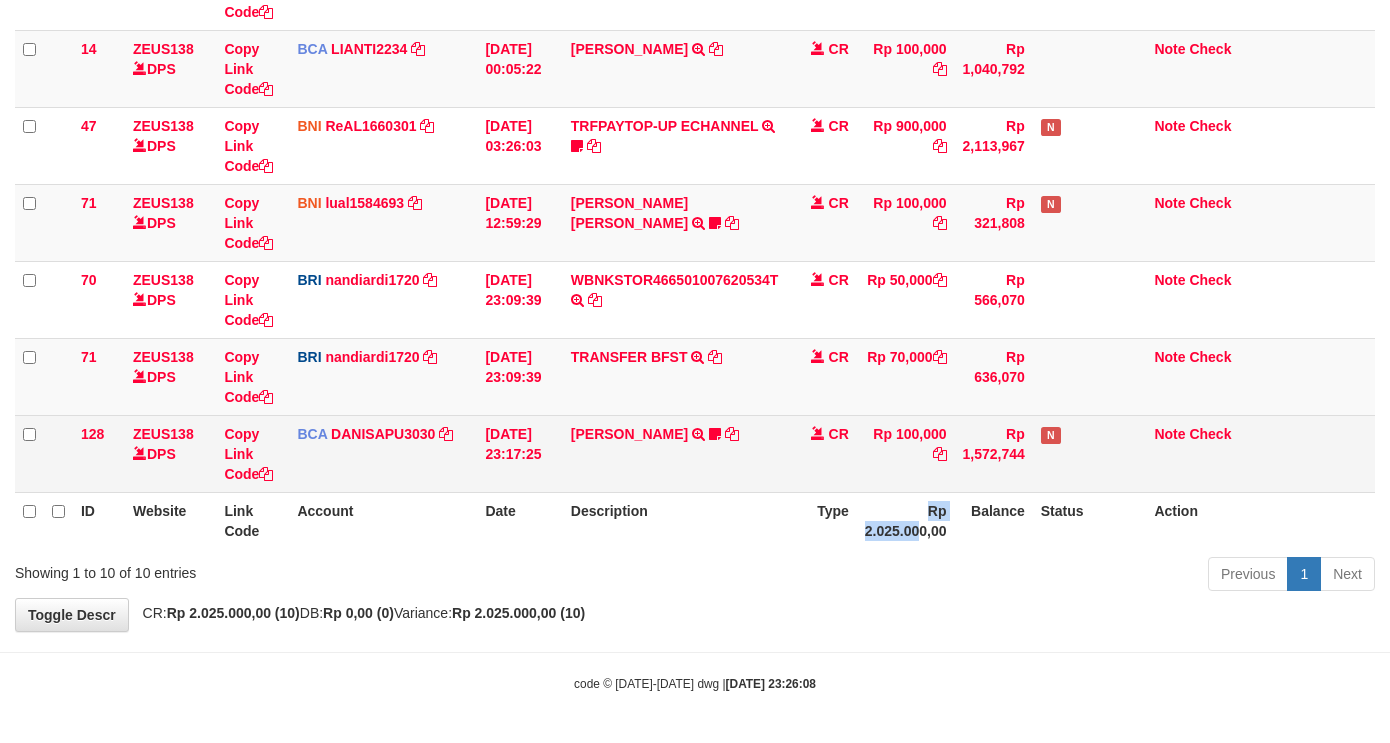 click on "ID Website Link Code Account Date Description Type Rp 2.025.000,00 Balance Status Action" at bounding box center [695, 520] 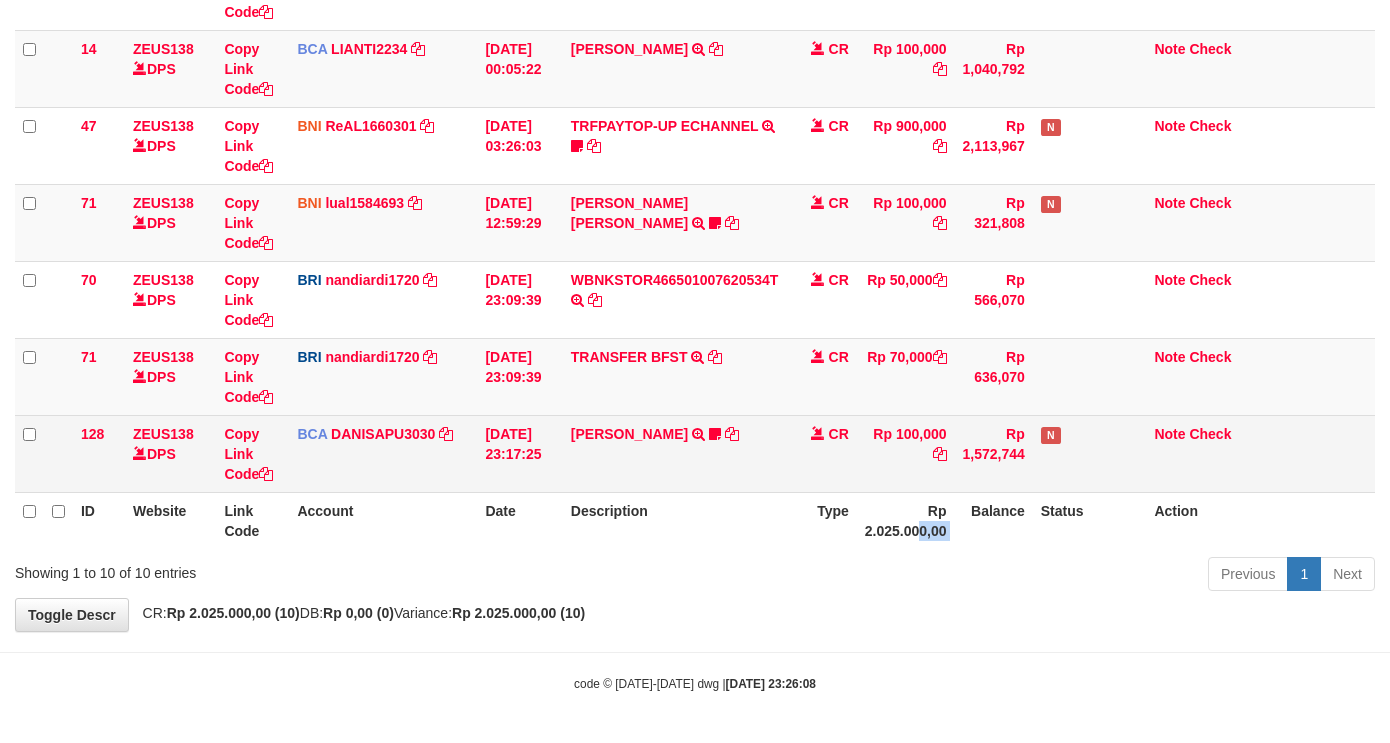 click on "Rp 1,572,744" at bounding box center (994, 453) 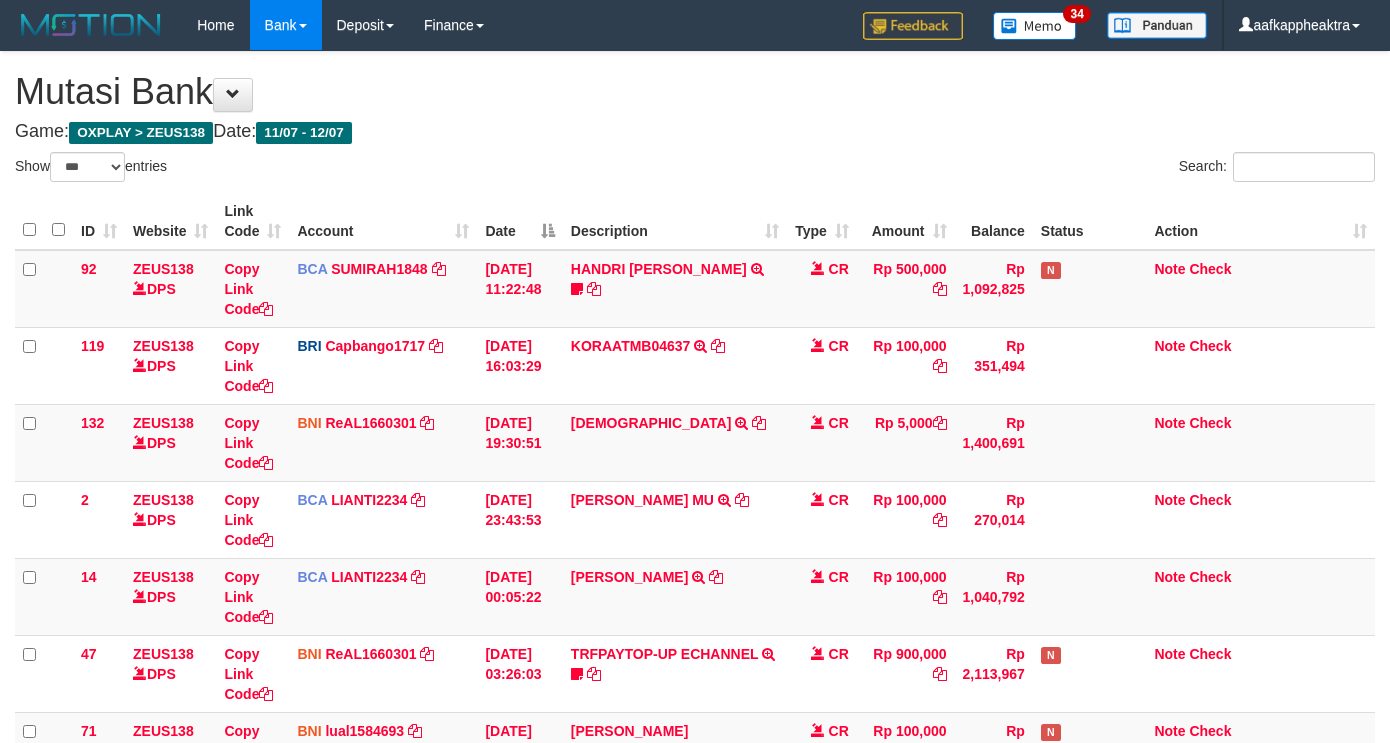 select on "***" 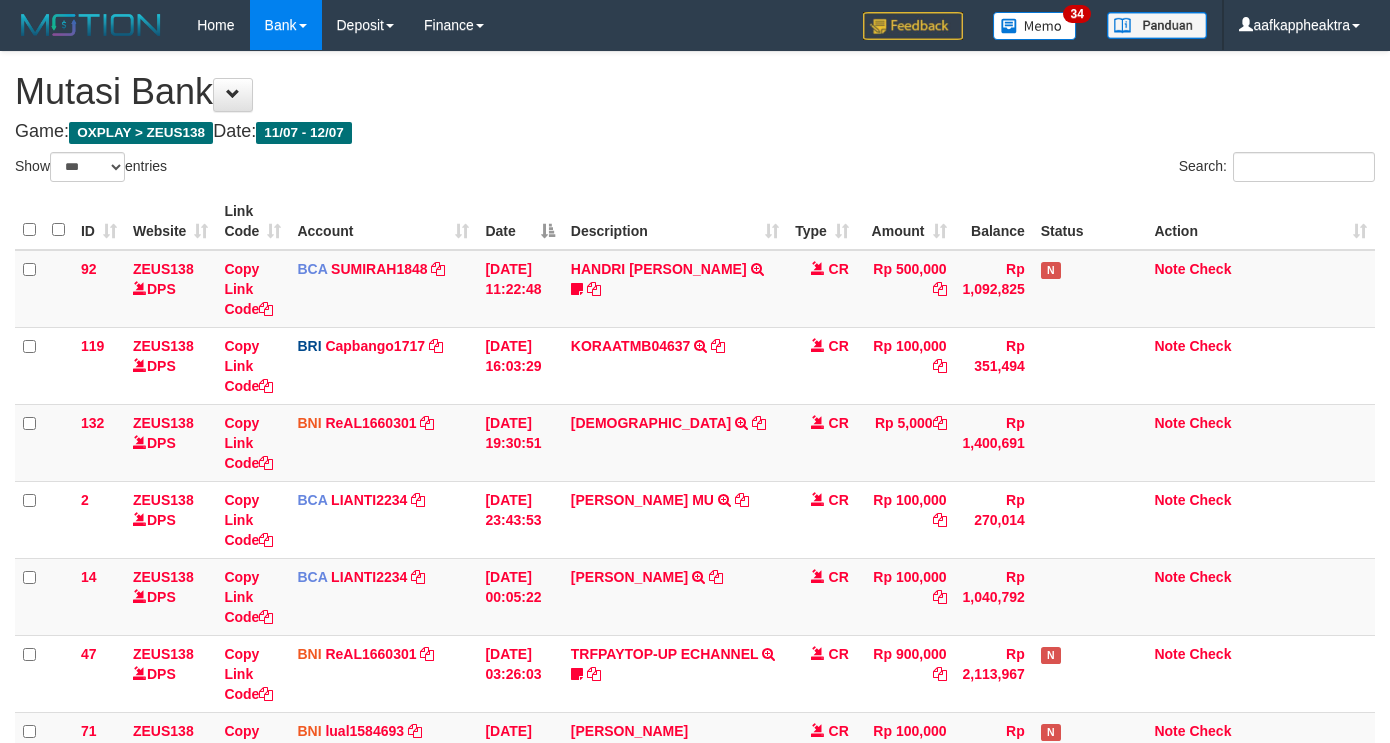 scroll, scrollTop: 528, scrollLeft: 0, axis: vertical 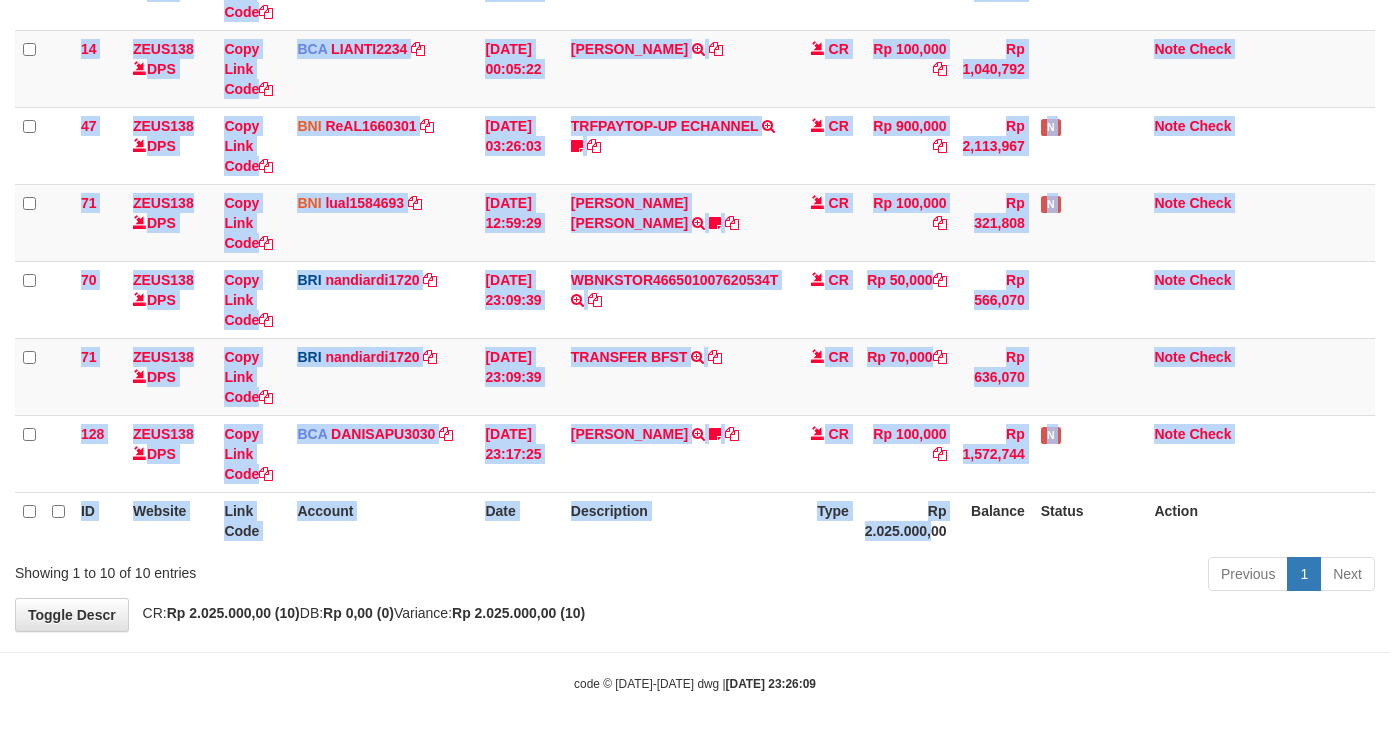 click on "ID Website Link Code Account Date Description Type Amount Balance Status Action
92
ZEUS138    DPS
Copy Link Code
BCA
SUMIRAH1848
DPS
SUMIRAH
mutasi_20250711_4156 | 92
mutasi_20250711_4156 | 92
11/07/2025 11:22:48
HANDRI YANTO SALIM            TRSF E-BANKING CR 1107/FTSCY/WS95031
500000.00HANDRI YANTO SALIM    Chen97
CR
Rp 500,000
Rp 1,092,825
N
Note
Check
119
ZEUS138    DPS
Copy Link Code
BRI
Capbango1717" at bounding box center [695, 107] 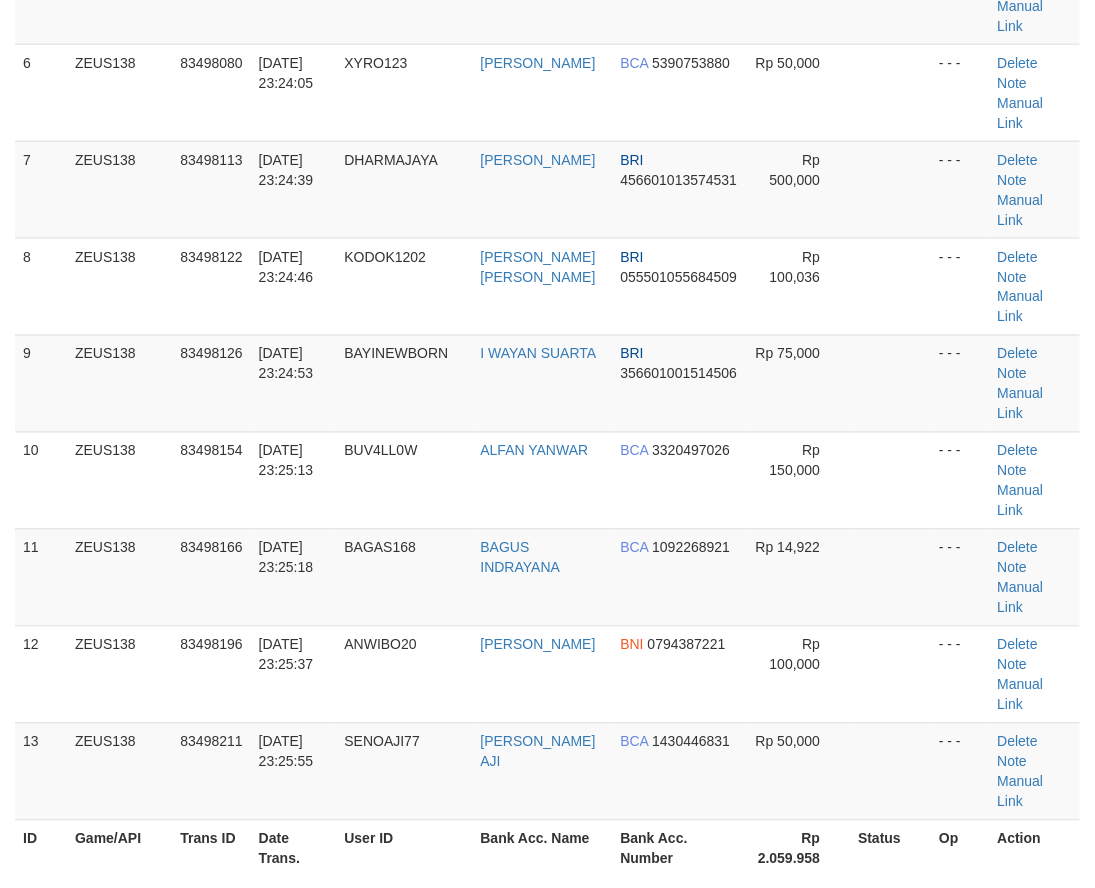 scroll, scrollTop: 356, scrollLeft: 0, axis: vertical 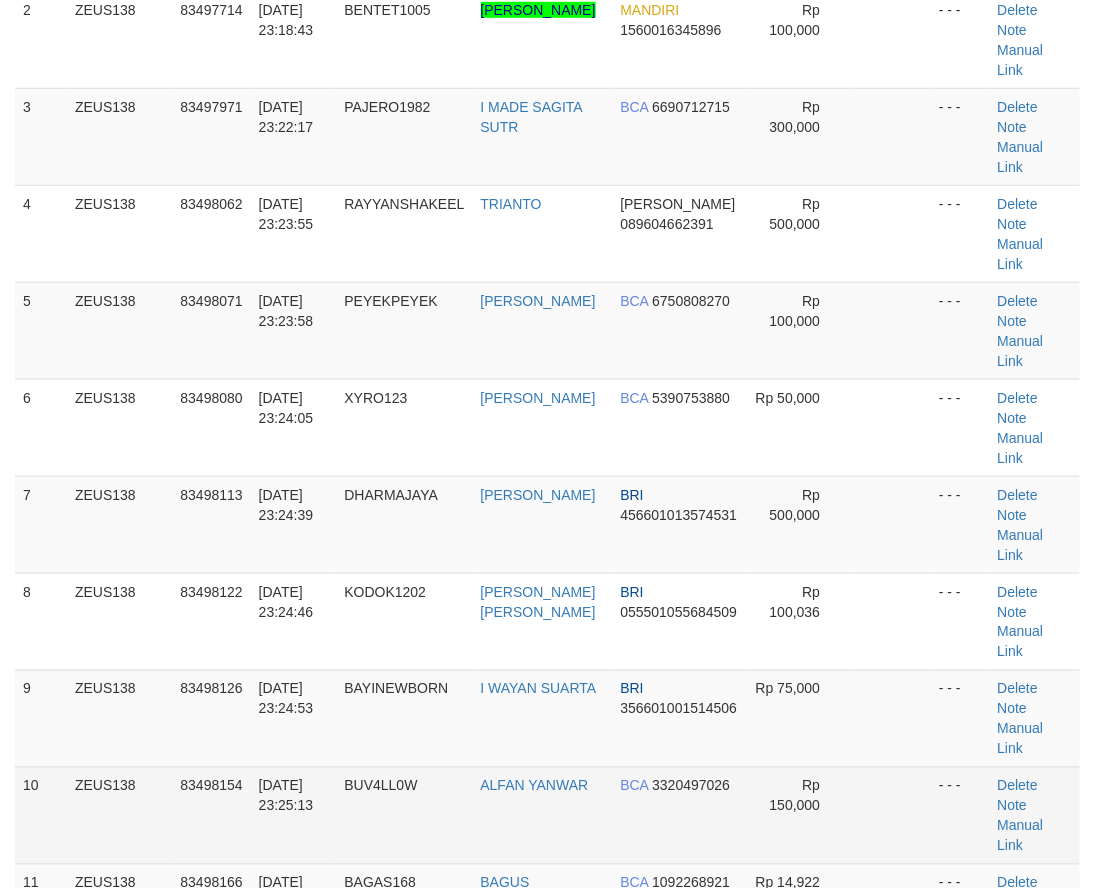 click on "BCA" at bounding box center [634, 786] 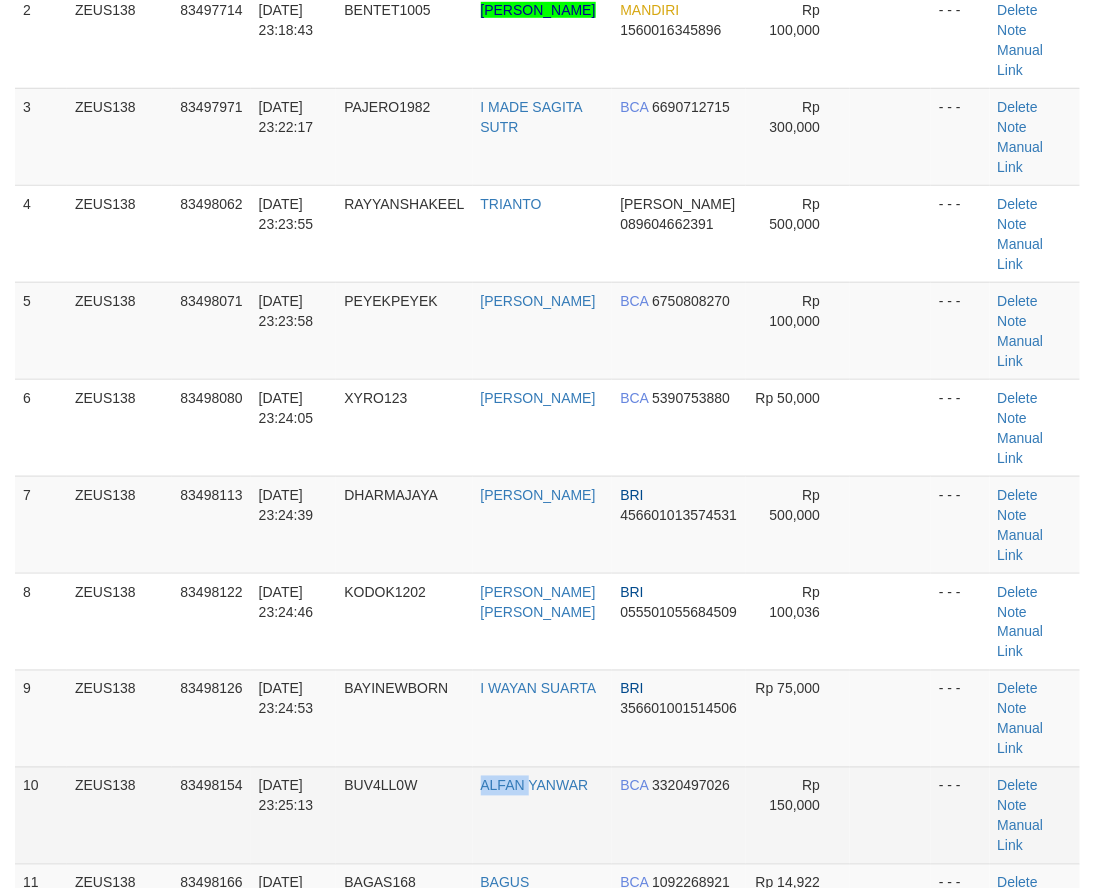 click on "10
ZEUS138
83498154
12/07/2025 23:25:13
BUV4LL0W
ALFAN YANWAR
BCA
3320497026
Rp 150,000
- - -
Delete
Note
Manual Link" at bounding box center [547, 815] 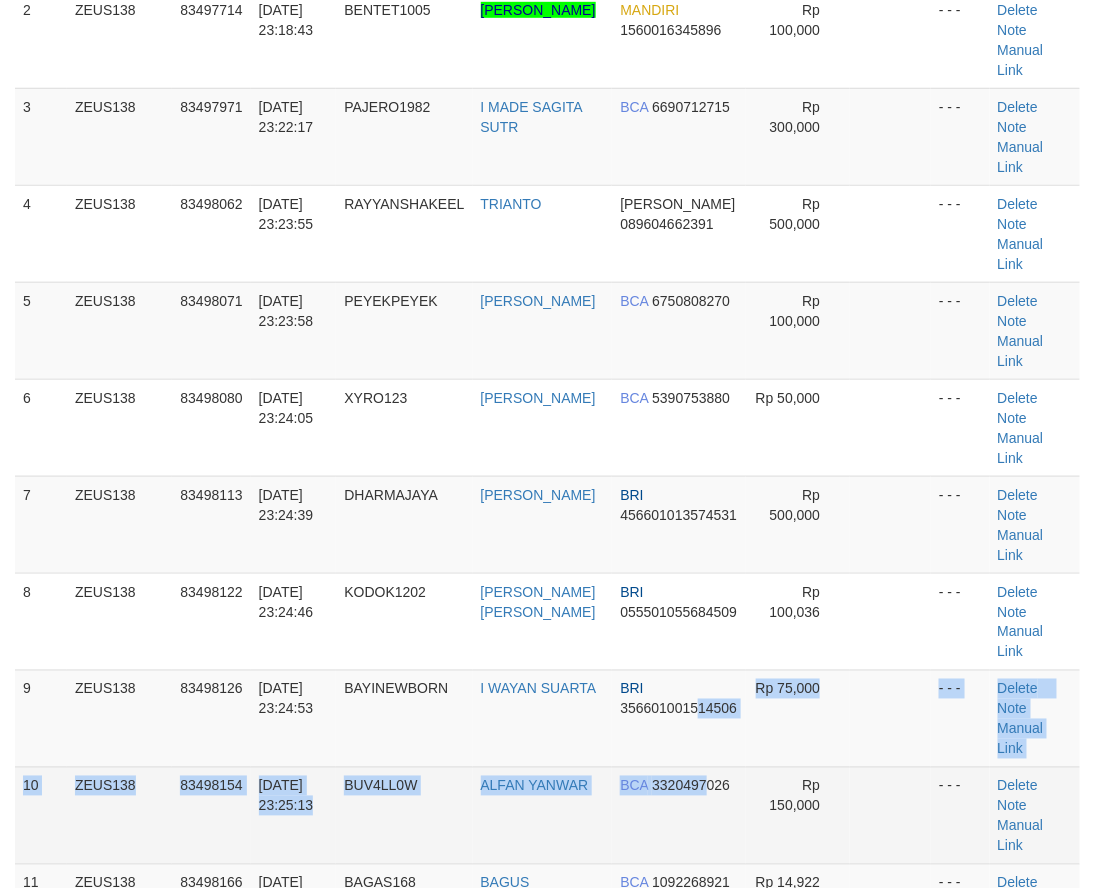 drag, startPoint x: 694, startPoint y: 588, endPoint x: 657, endPoint y: 604, distance: 40.311287 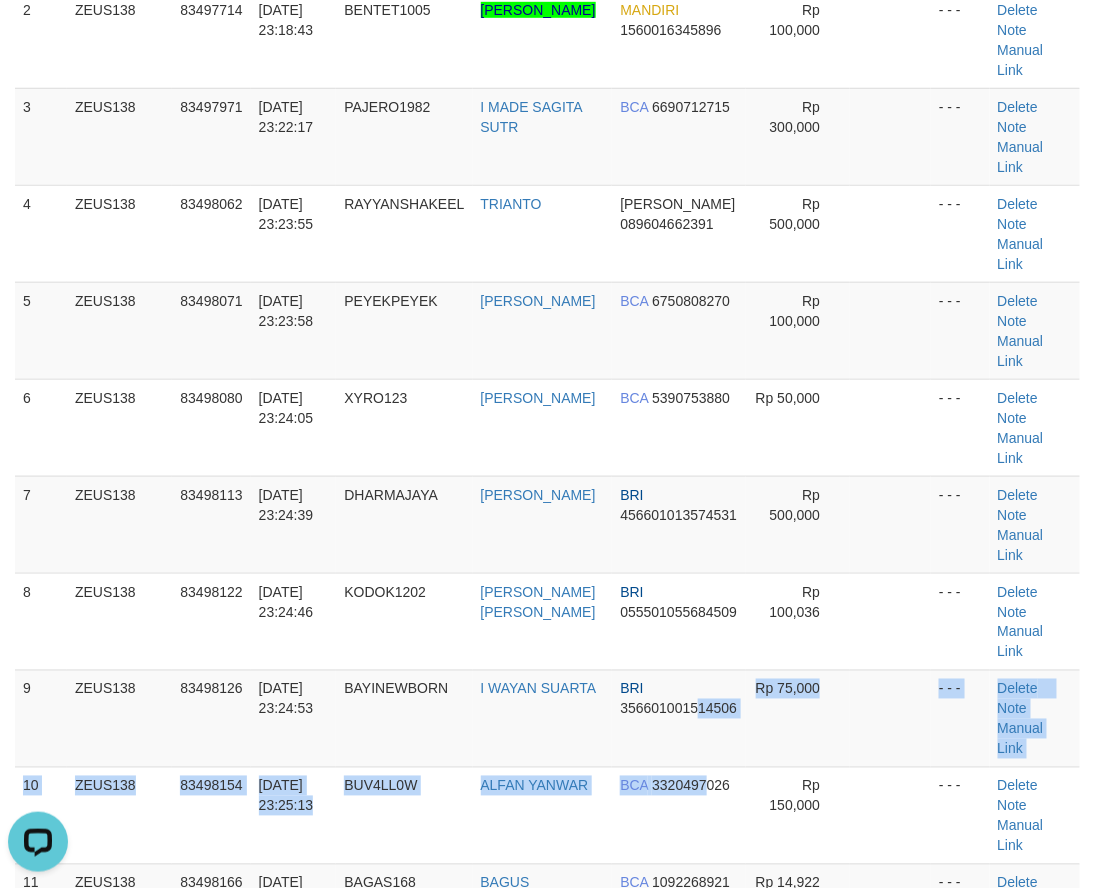 scroll, scrollTop: 0, scrollLeft: 0, axis: both 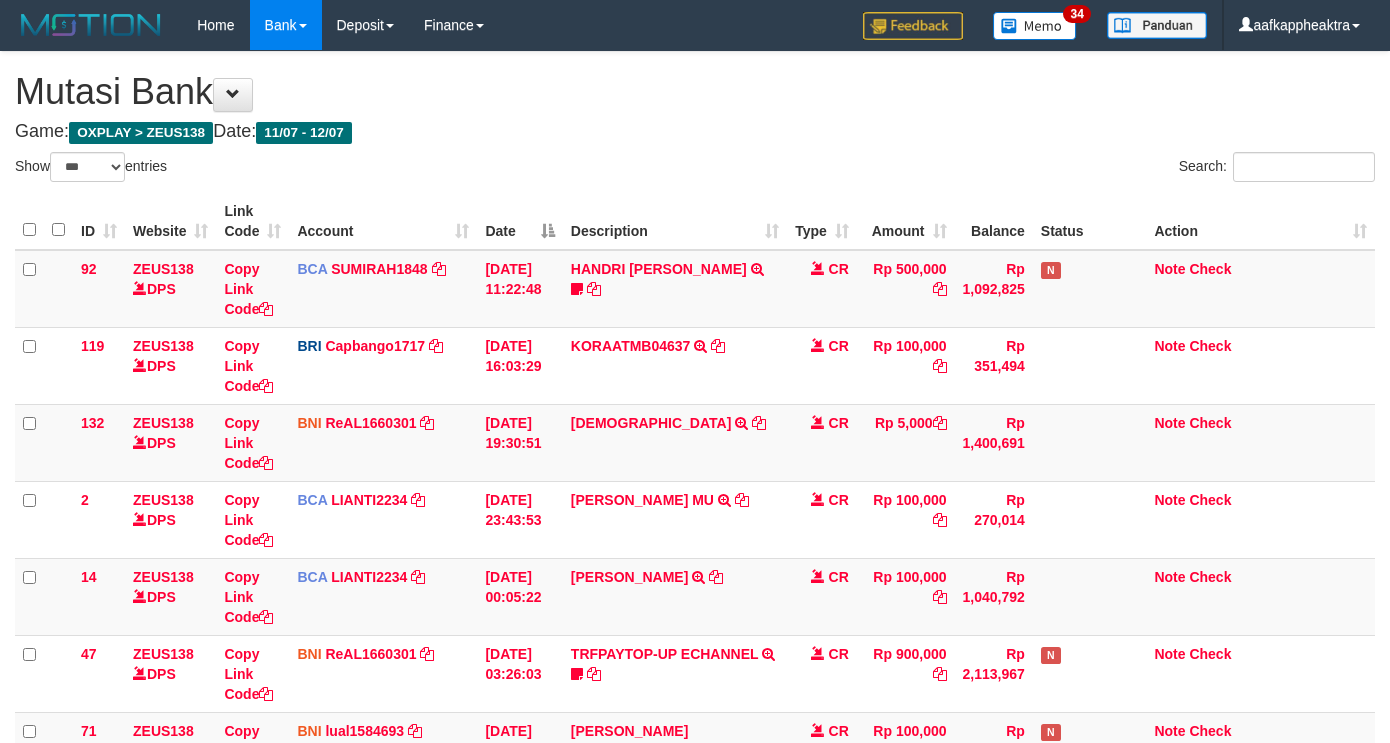 select on "***" 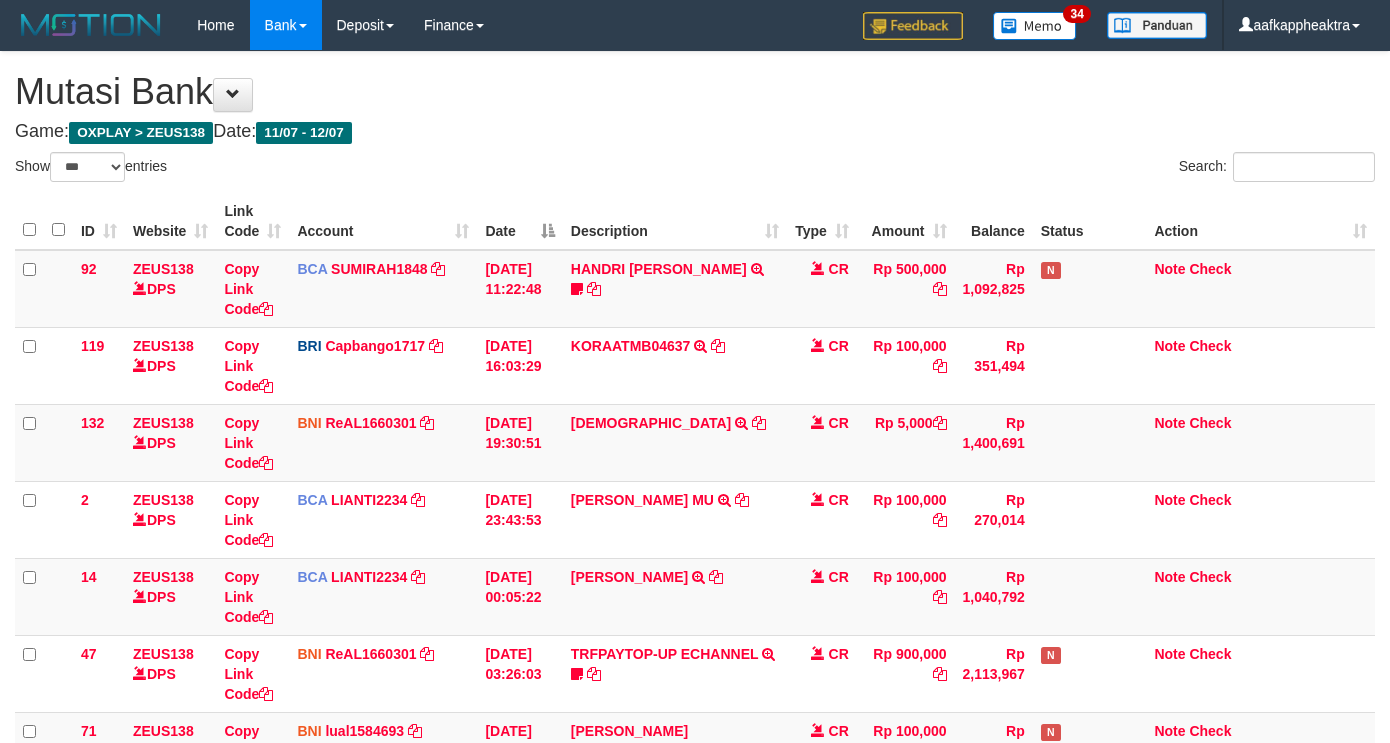 scroll, scrollTop: 528, scrollLeft: 0, axis: vertical 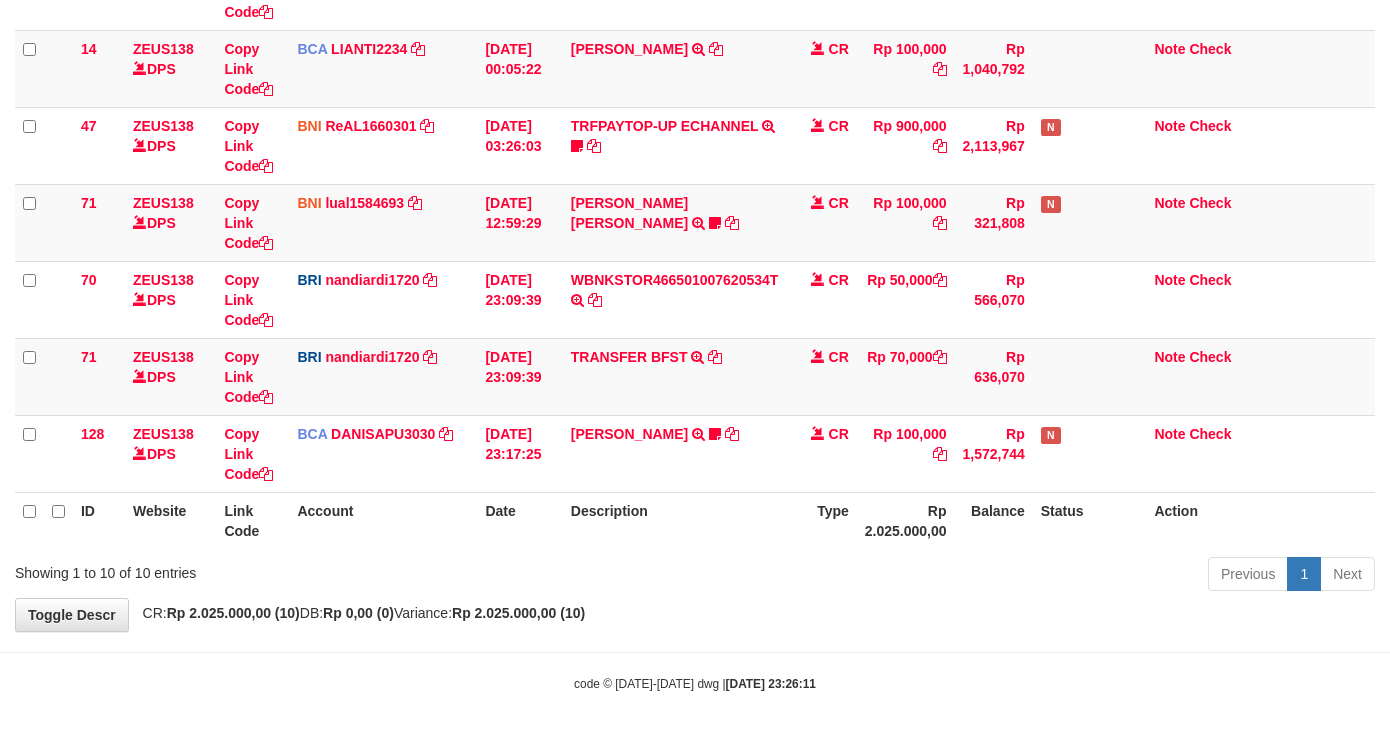 click on "ID Website Link Code Account Date Description Type Rp 2.025.000,00 Balance Status Action" at bounding box center [695, 520] 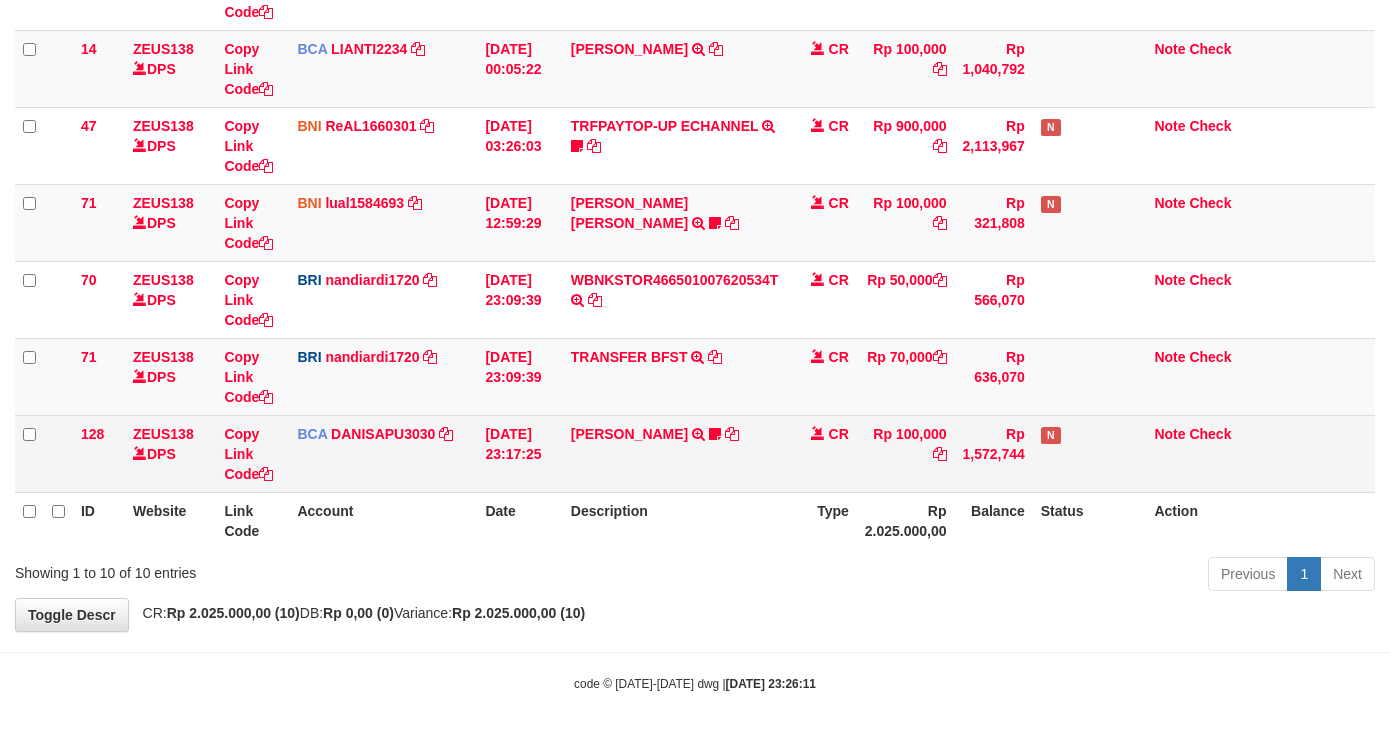 click on "Rp 100,000" at bounding box center (906, 453) 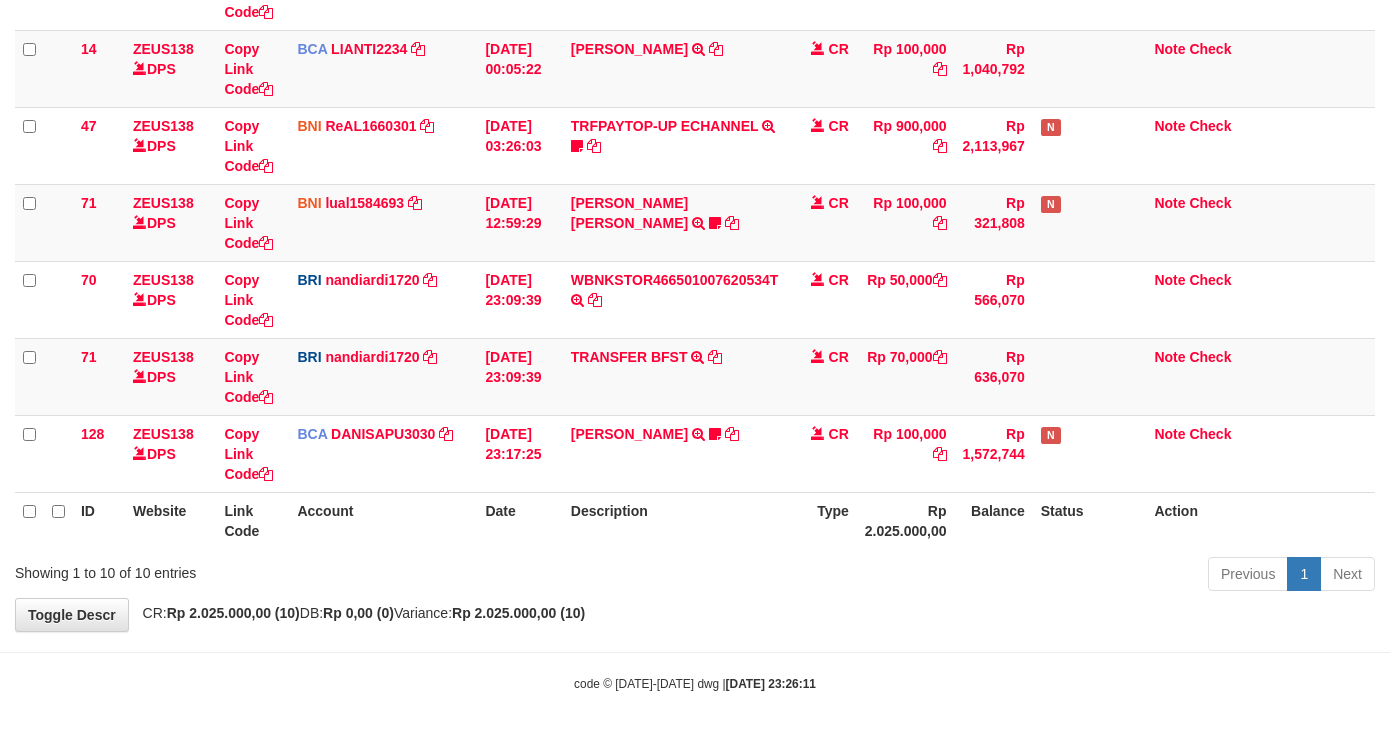click on "ID Website Link Code Account Date Description Type Rp 2.025.000,00 Balance Status Action" at bounding box center [695, 520] 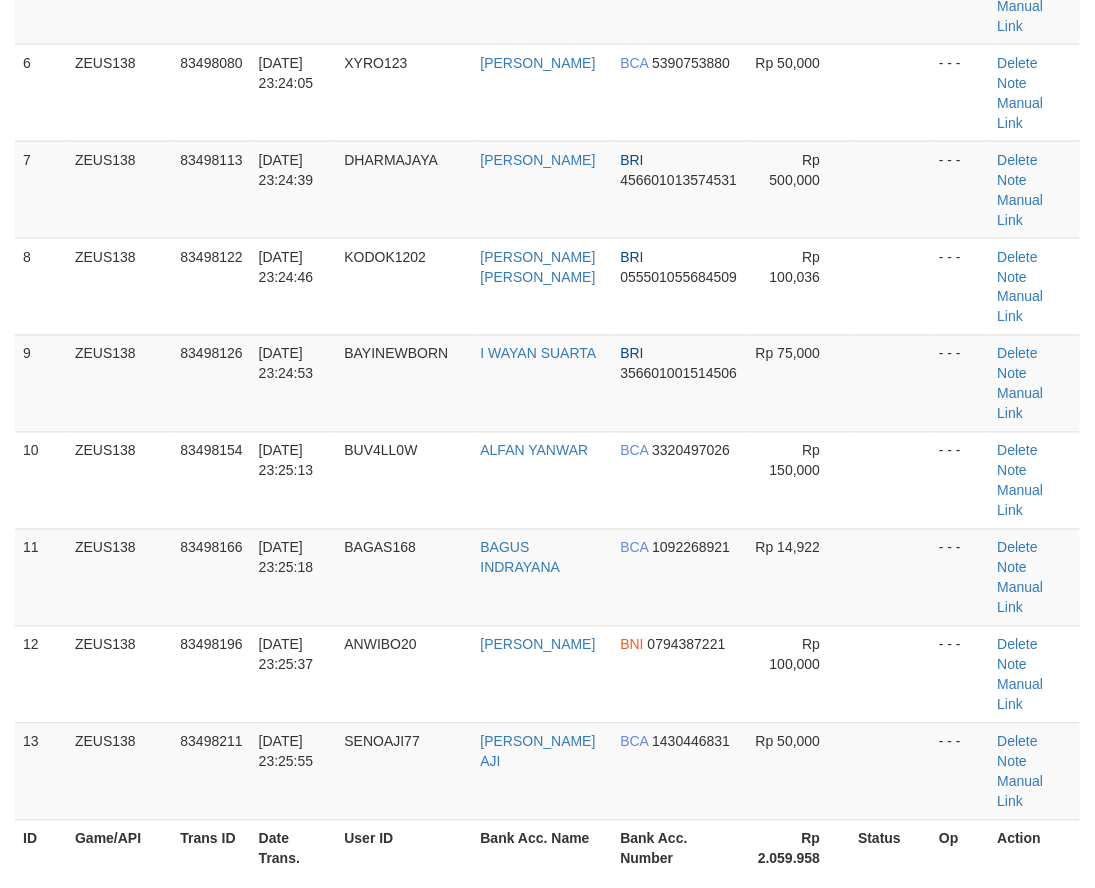 scroll, scrollTop: 356, scrollLeft: 0, axis: vertical 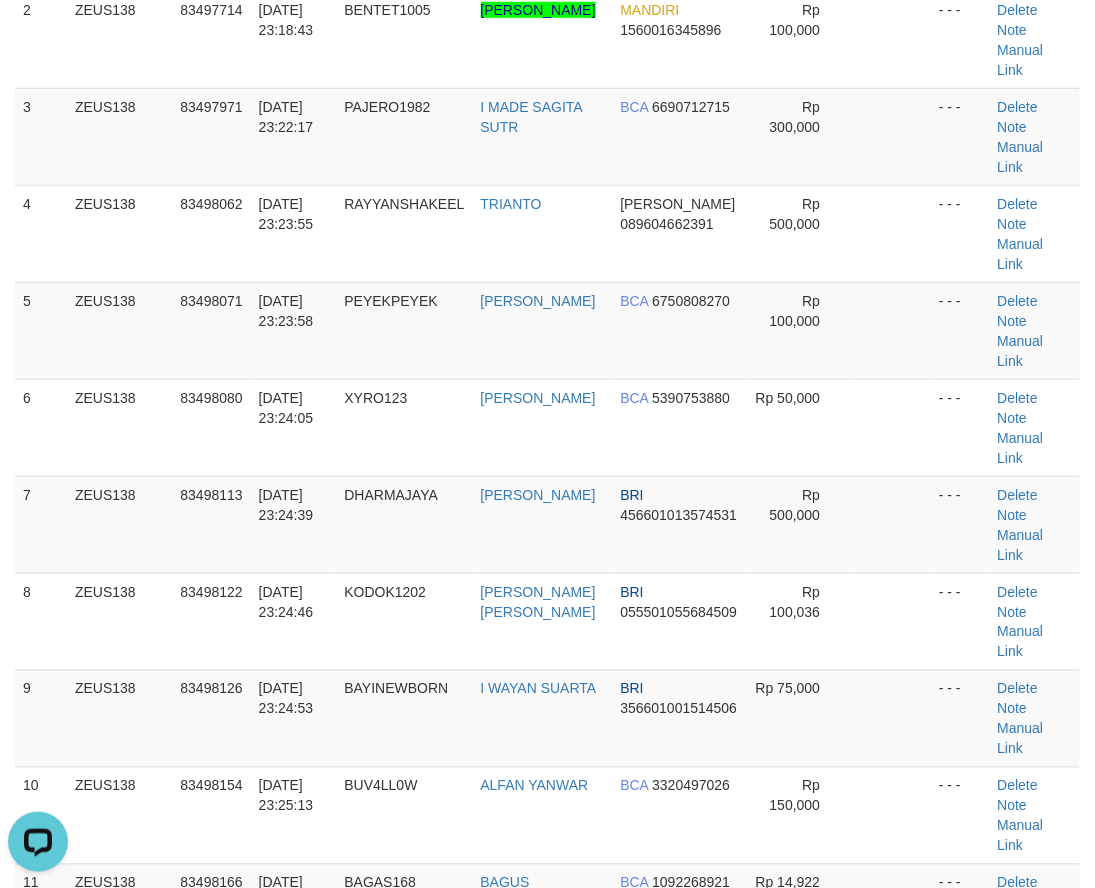 drag, startPoint x: 461, startPoint y: 727, endPoint x: 0, endPoint y: 668, distance: 464.76016 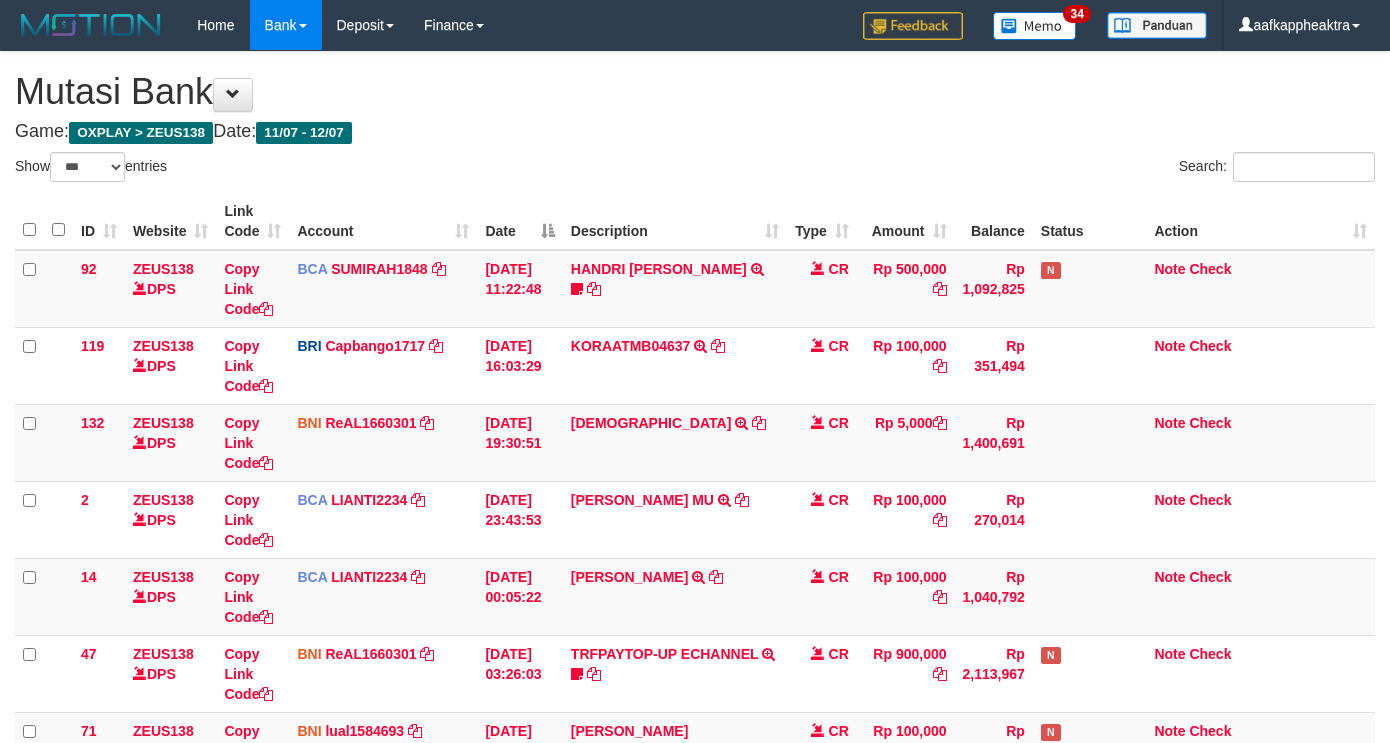 select on "***" 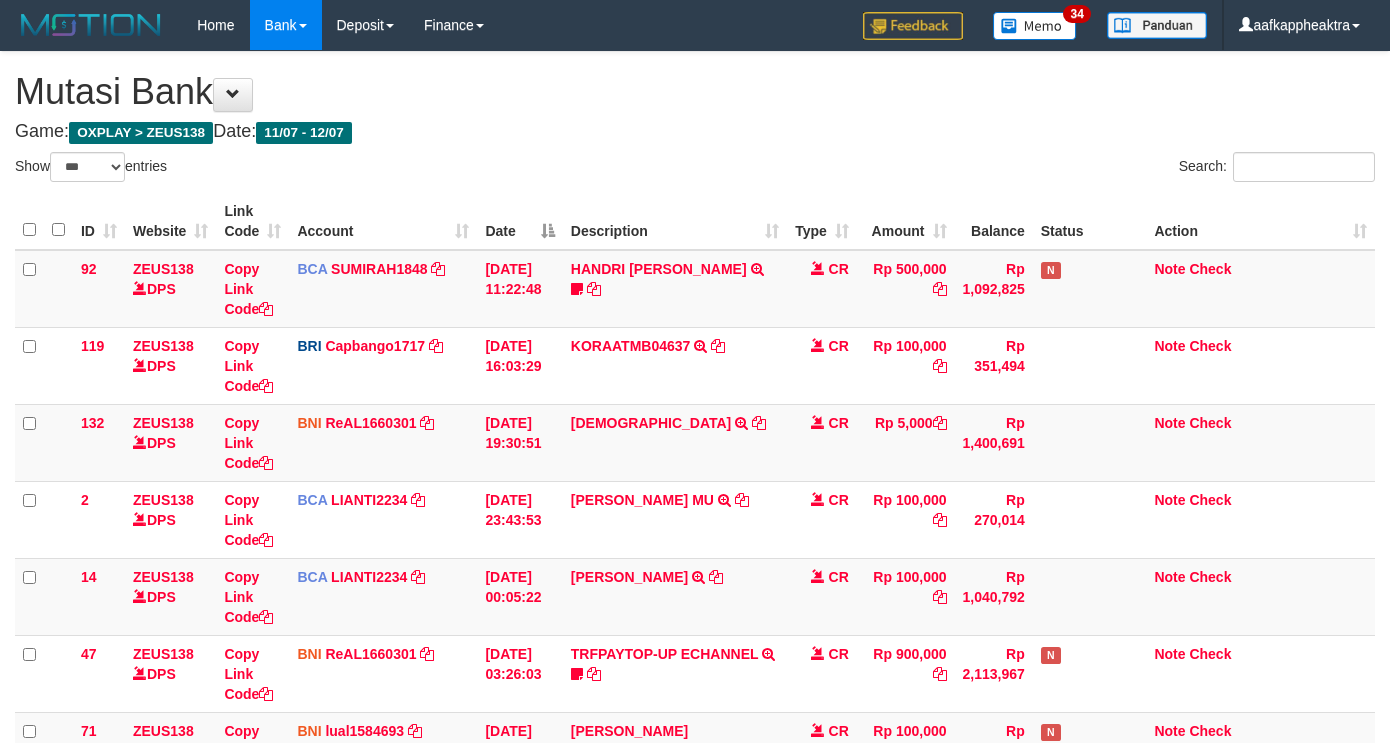 scroll, scrollTop: 528, scrollLeft: 0, axis: vertical 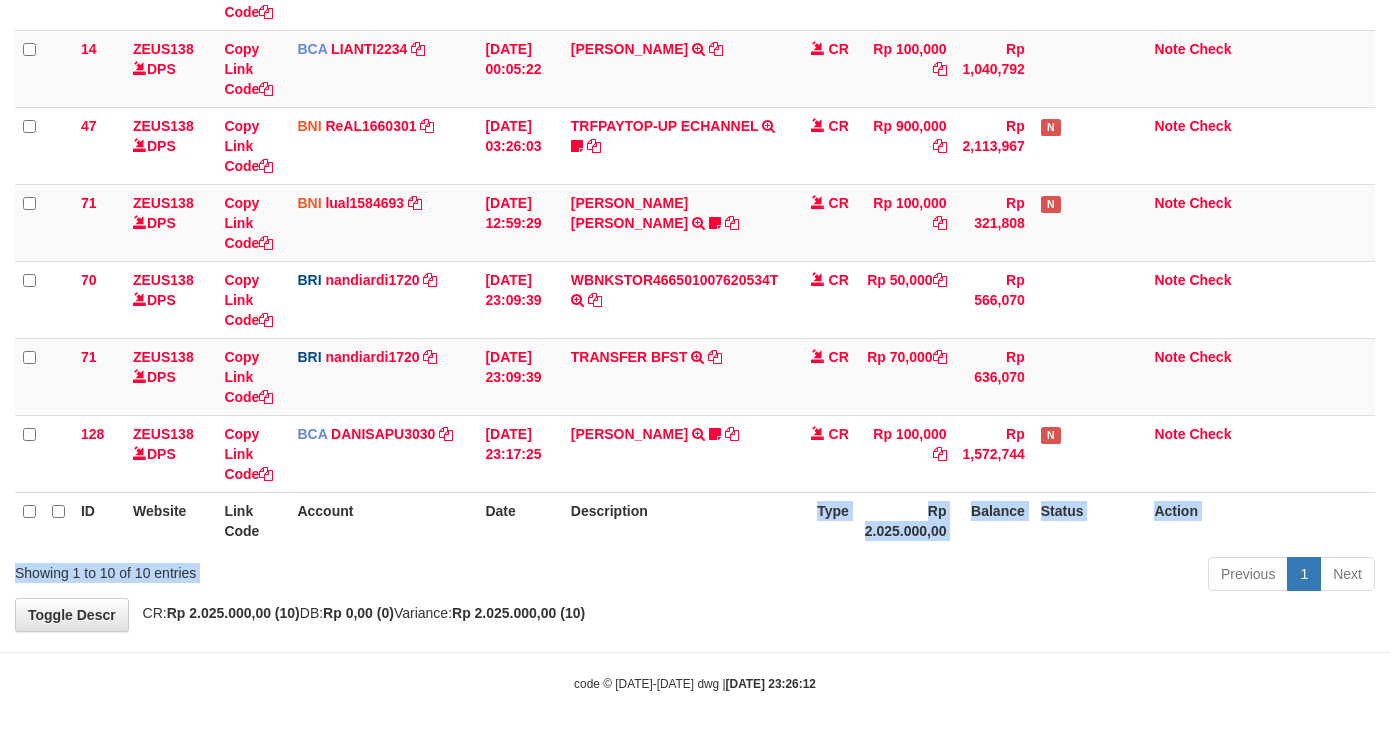click on "Show  ** ** ** ***  entries Search:
ID Website Link Code Account Date Description Type Amount Balance Status Action
92
ZEUS138    DPS
Copy Link Code
BCA
SUMIRAH1848
DPS
SUMIRAH
mutasi_20250711_4156 | 92
mutasi_20250711_4156 | 92
[DATE] 11:22:48
HANDRI [PERSON_NAME]            TRSF E-BANKING CR 1107/FTSCY/WS95031
500000.00HANDRI [PERSON_NAME]    Chen97
CR
Rp 500,000
Rp 1,092,825
N
Note
Check
119
ZEUS138    DPS
Copy Link Code" at bounding box center [695, 111] 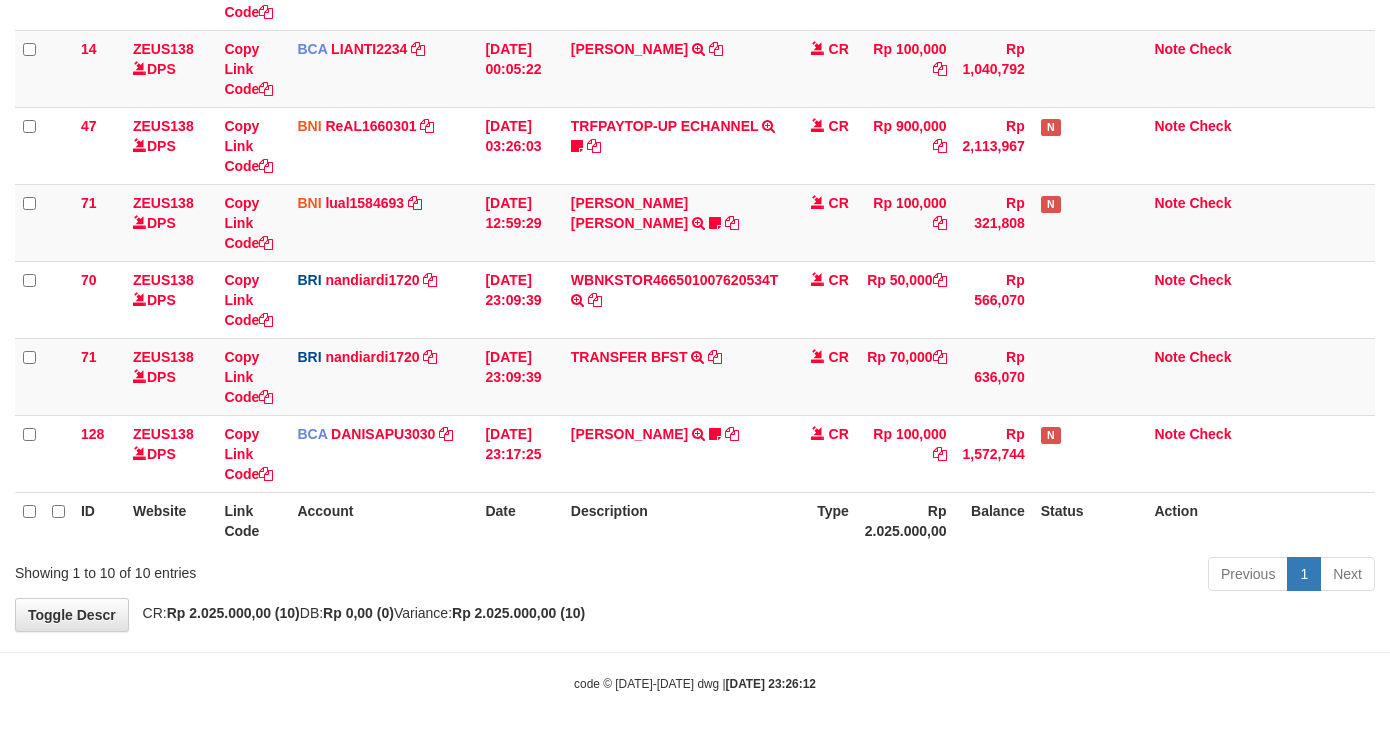 drag, startPoint x: 715, startPoint y: 607, endPoint x: 1401, endPoint y: 616, distance: 686.059 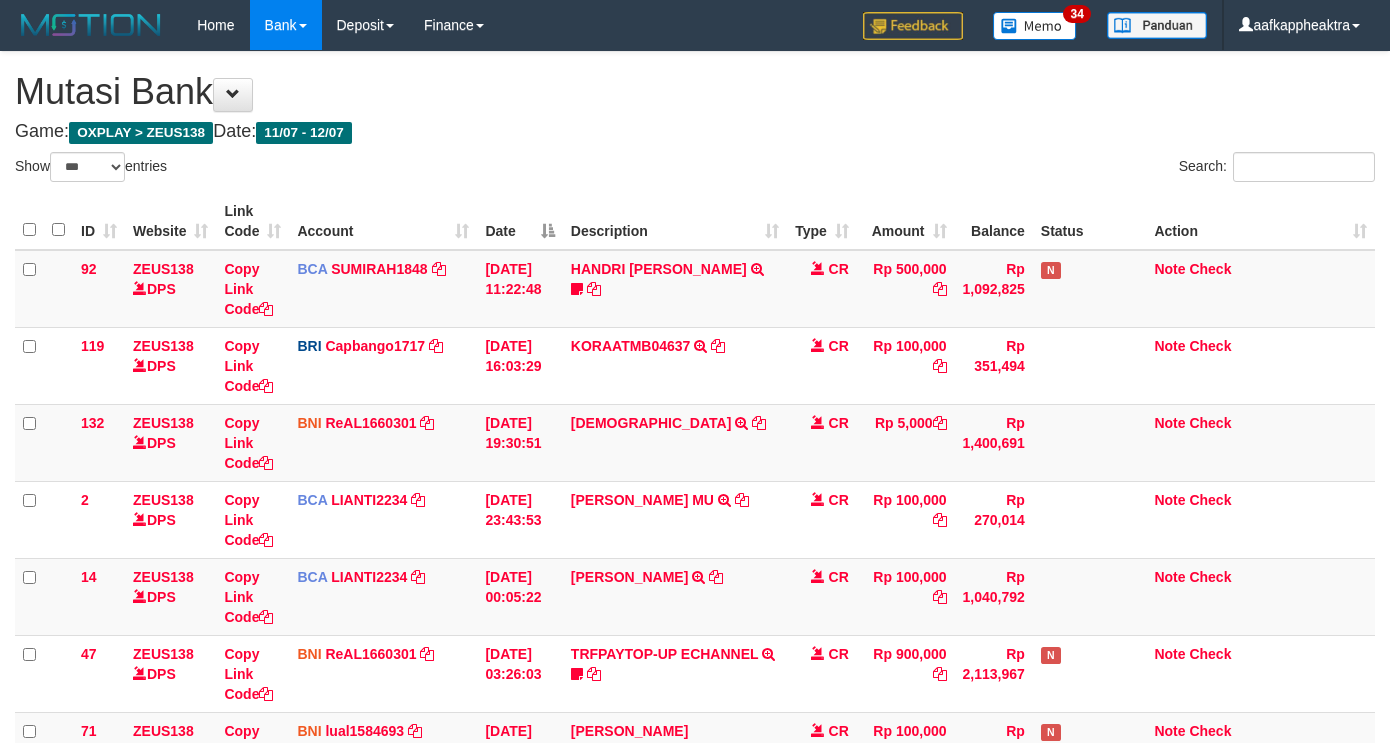 select on "***" 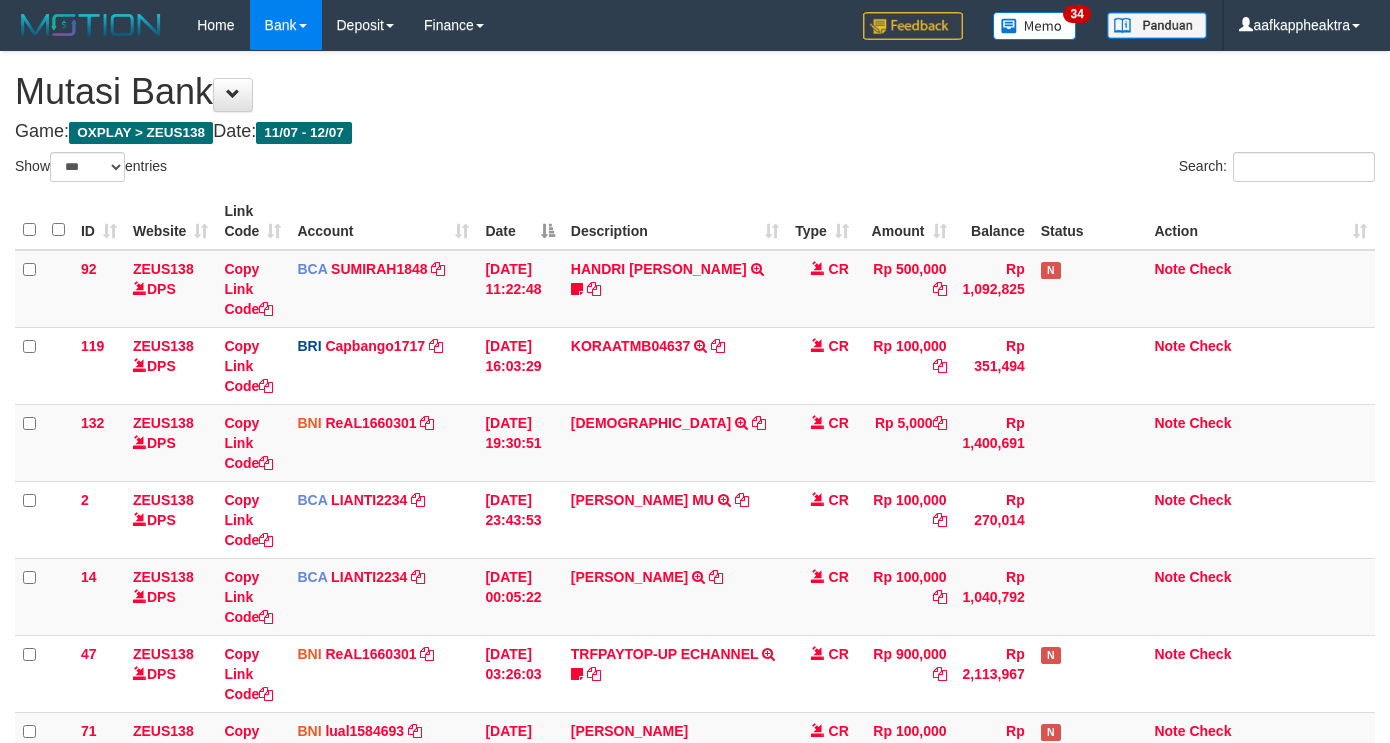 scroll, scrollTop: 528, scrollLeft: 0, axis: vertical 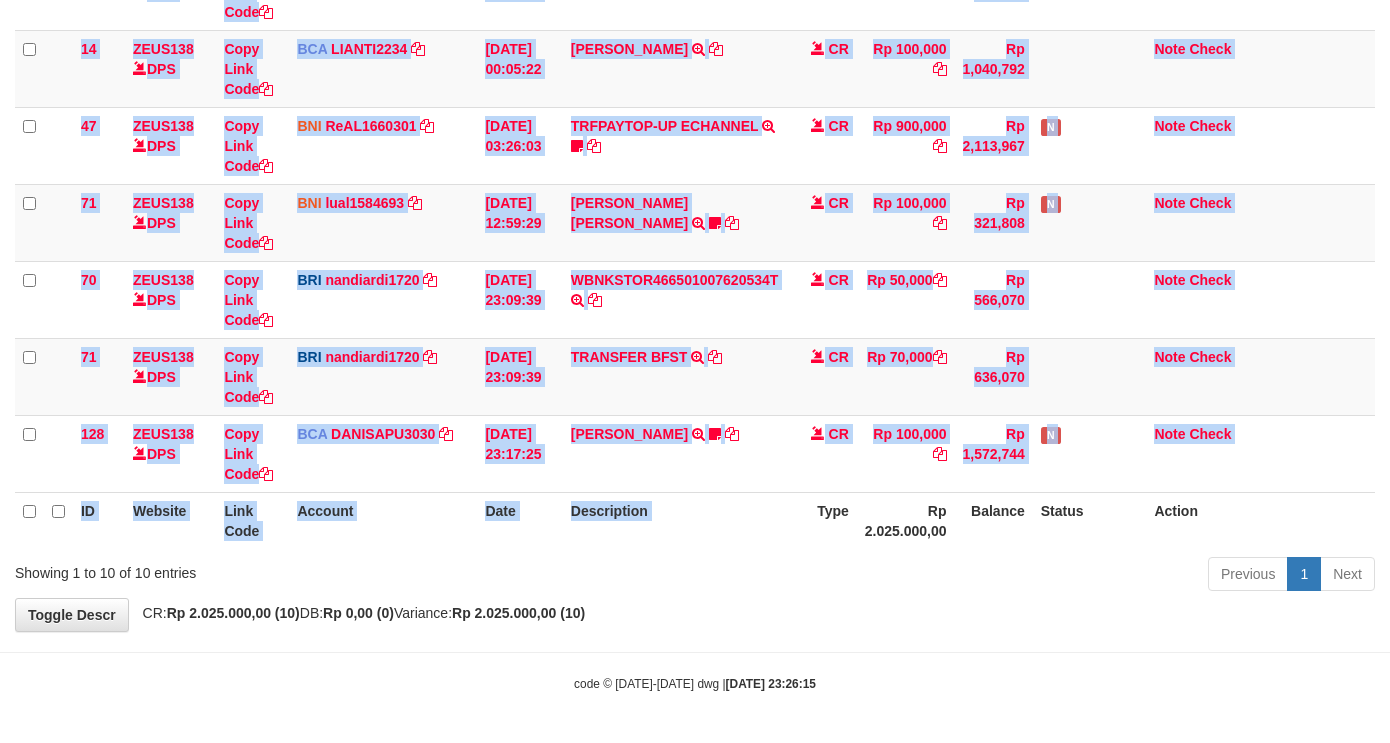 click on "ID Website Link Code Account Date Description Type Amount Balance Status Action
92
ZEUS138    DPS
Copy Link Code
BCA
SUMIRAH1848
DPS
SUMIRAH
mutasi_20250711_4156 | 92
mutasi_20250711_4156 | 92
11/07/2025 11:22:48
HANDRI YANTO SALIM            TRSF E-BANKING CR 1107/FTSCY/WS95031
500000.00HANDRI YANTO SALIM    Chen97
CR
Rp 500,000
Rp 1,092,825
N
Note
Check
119
ZEUS138    DPS
Copy Link Code
BRI
Capbango1717" at bounding box center [695, 107] 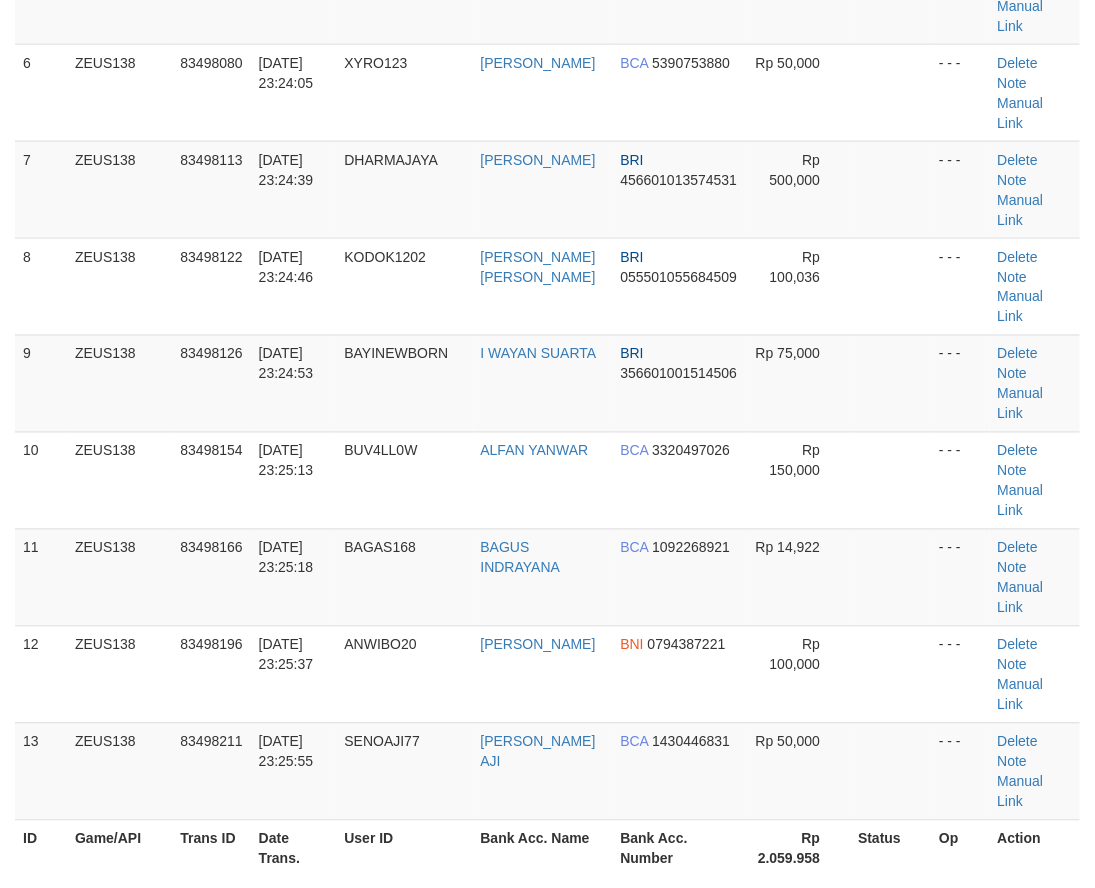 scroll, scrollTop: 356, scrollLeft: 0, axis: vertical 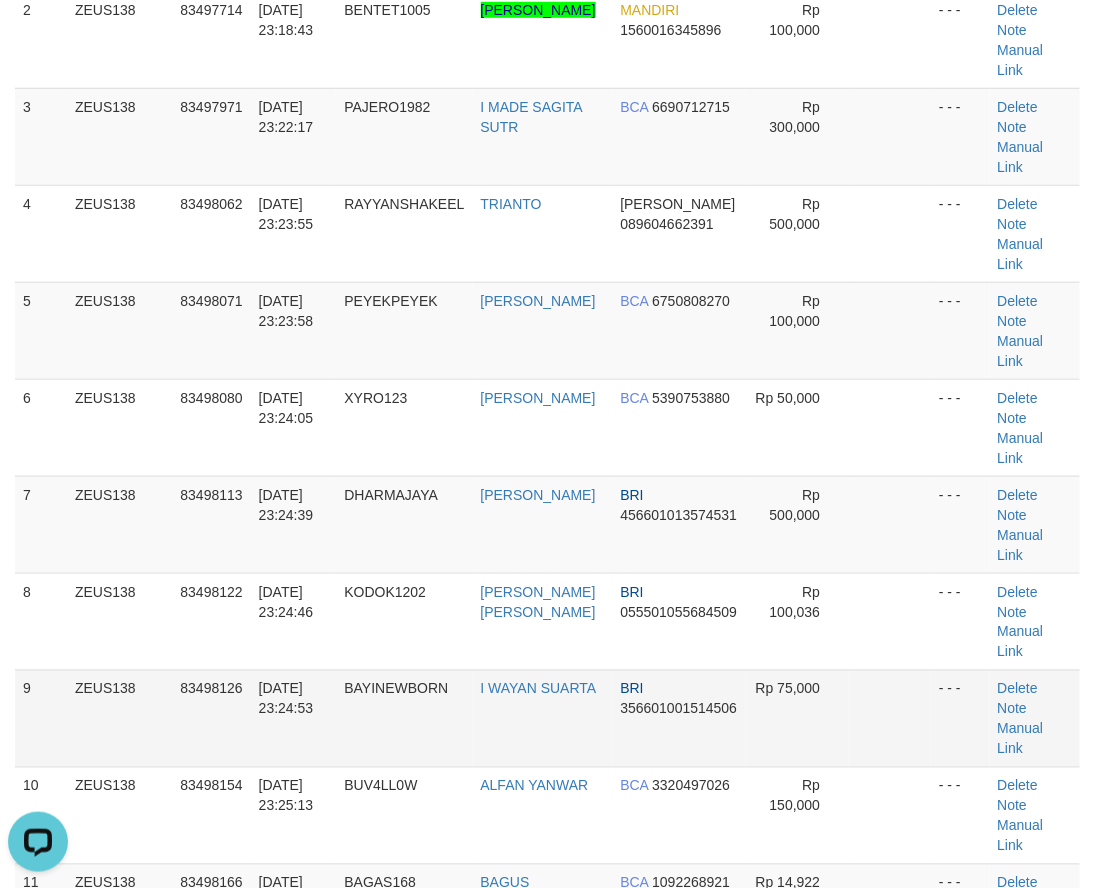 drag, startPoint x: 425, startPoint y: 598, endPoint x: 421, endPoint y: 584, distance: 14.56022 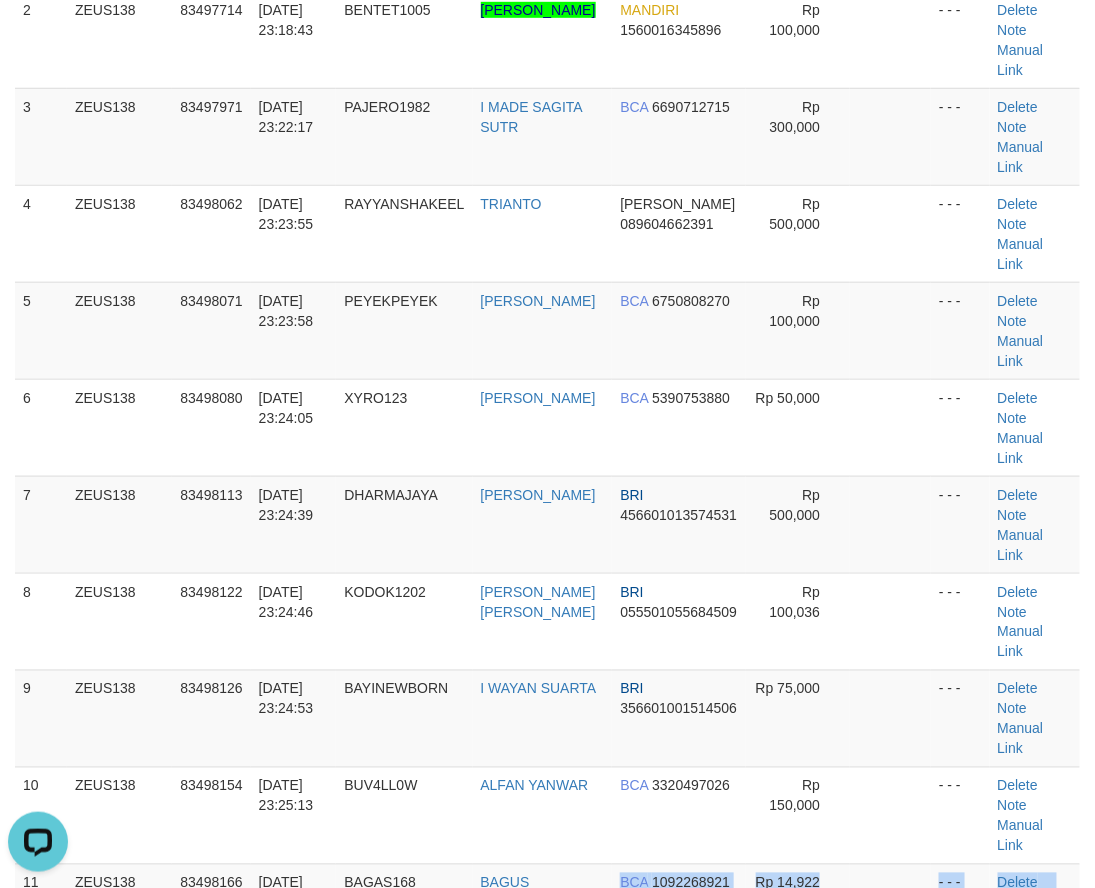 click on "1
ZEUS138
83497569
[DATE] 23:16:24
BURCUT0709
[PERSON_NAME]
BCA
3170751042
Rp 20,000
- - -
[GEOGRAPHIC_DATA]
Note
Manual Link
2
ZEUS138
83497714
[DATE] 23:18:43
BENTET1005
[PERSON_NAME]
MANDIRI
1560016345896
Rp 100,000
- - -
[GEOGRAPHIC_DATA]
Note" at bounding box center [547, 525] 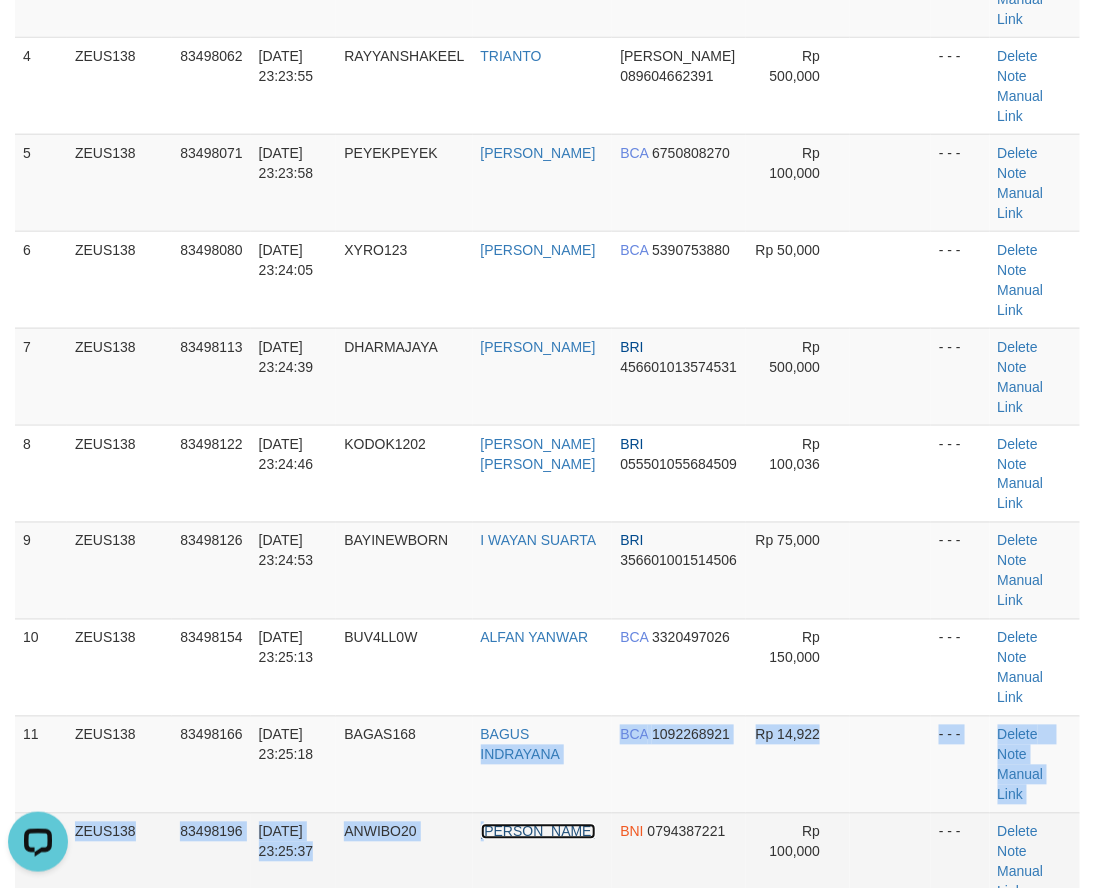 click on "ANTON WIBOWO" at bounding box center (538, 832) 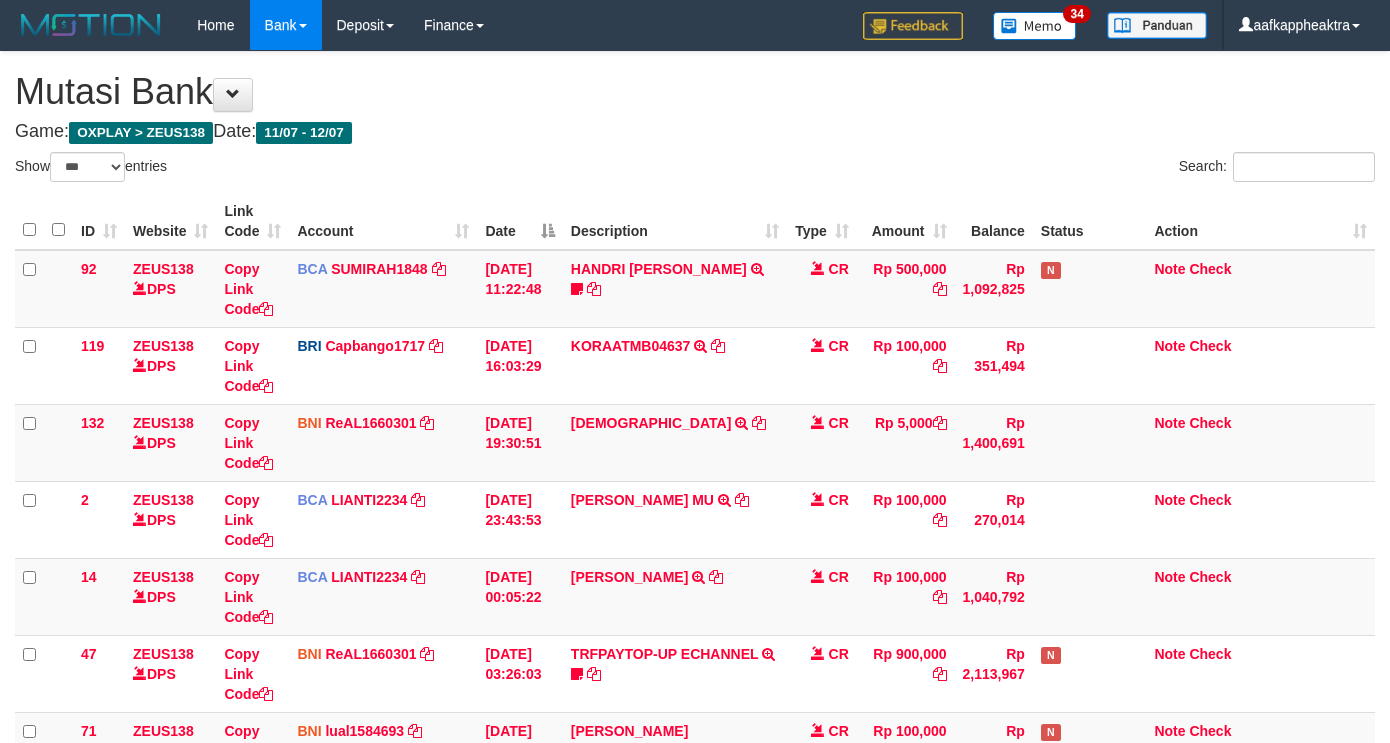 select on "***" 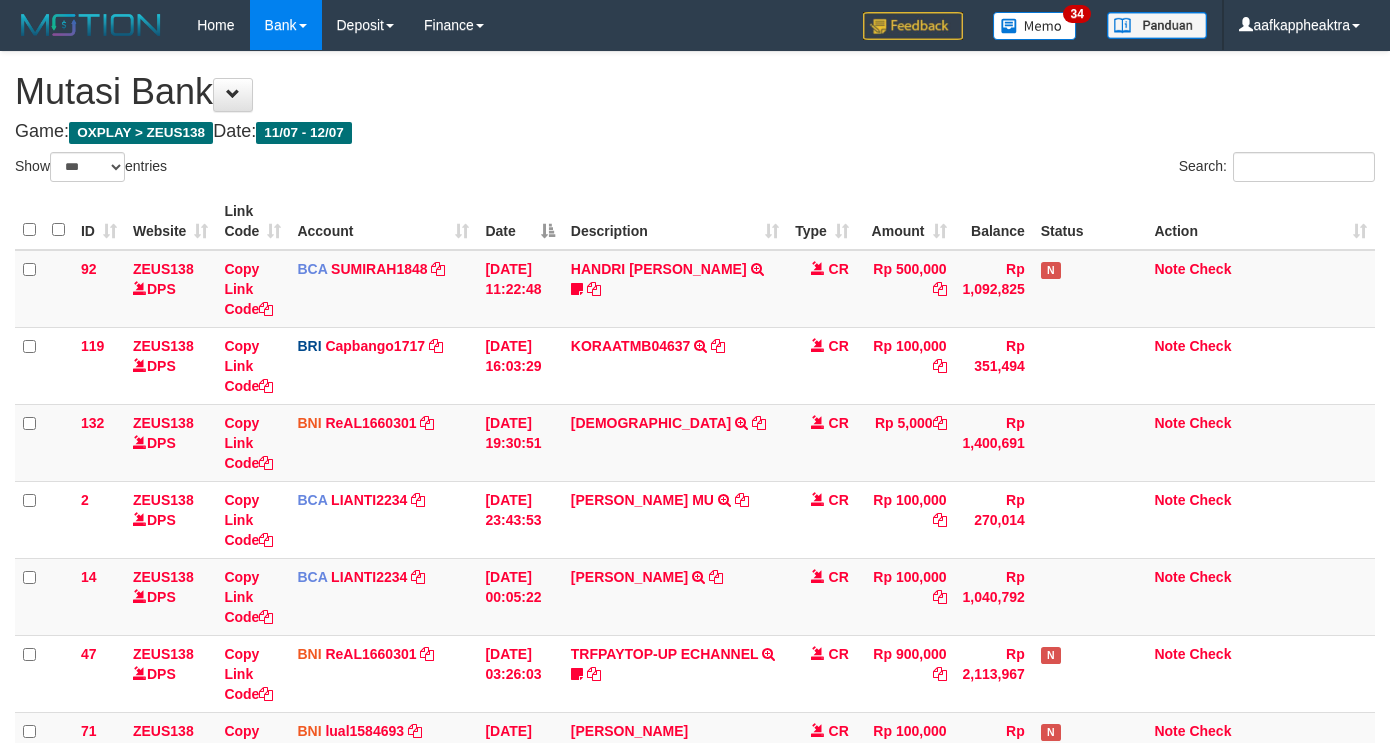 scroll, scrollTop: 528, scrollLeft: 0, axis: vertical 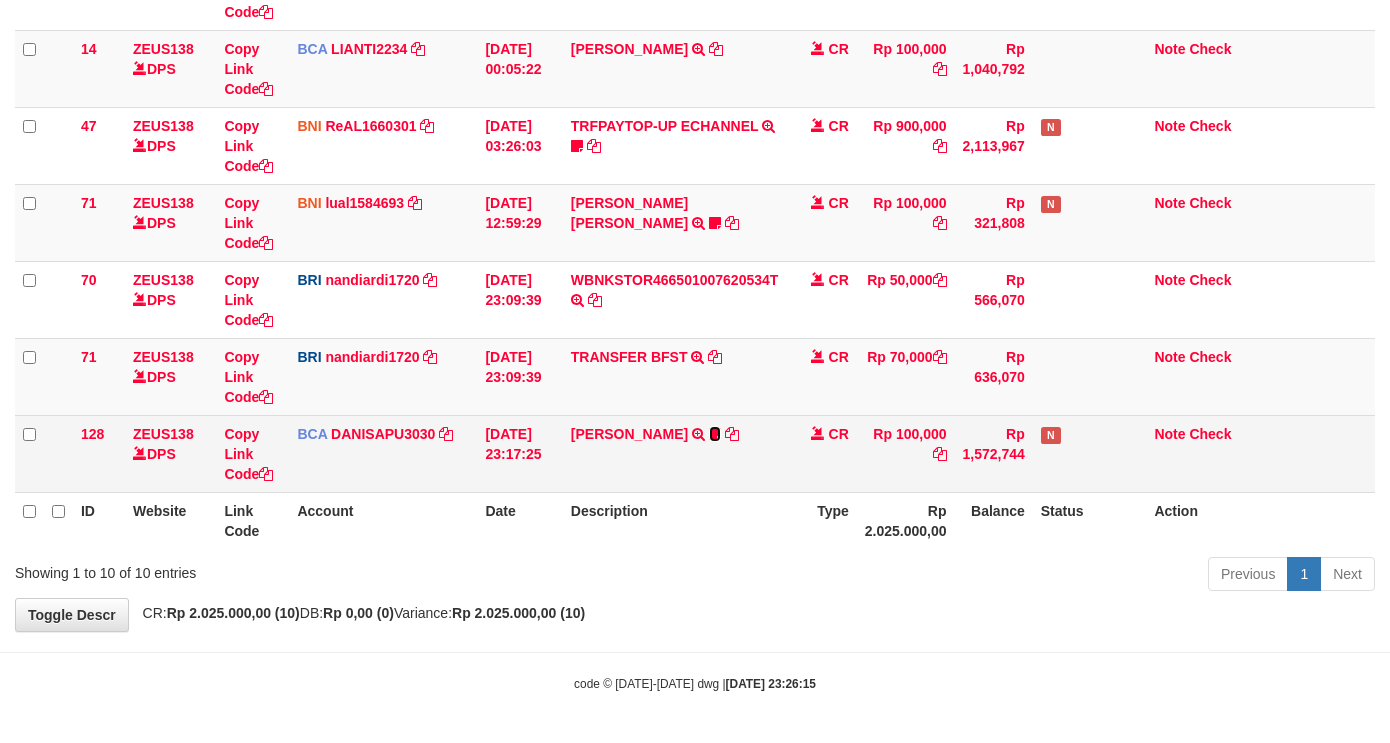 click at bounding box center [715, 434] 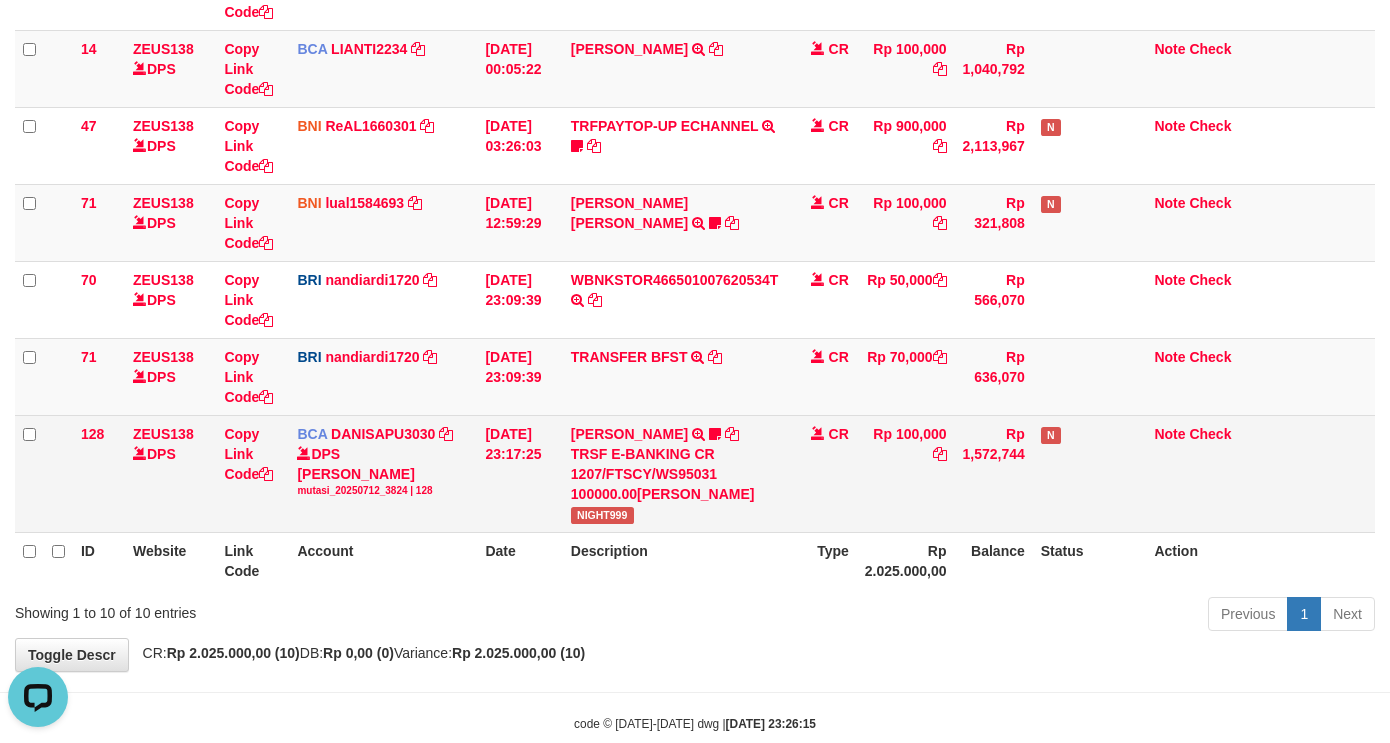 scroll, scrollTop: 0, scrollLeft: 0, axis: both 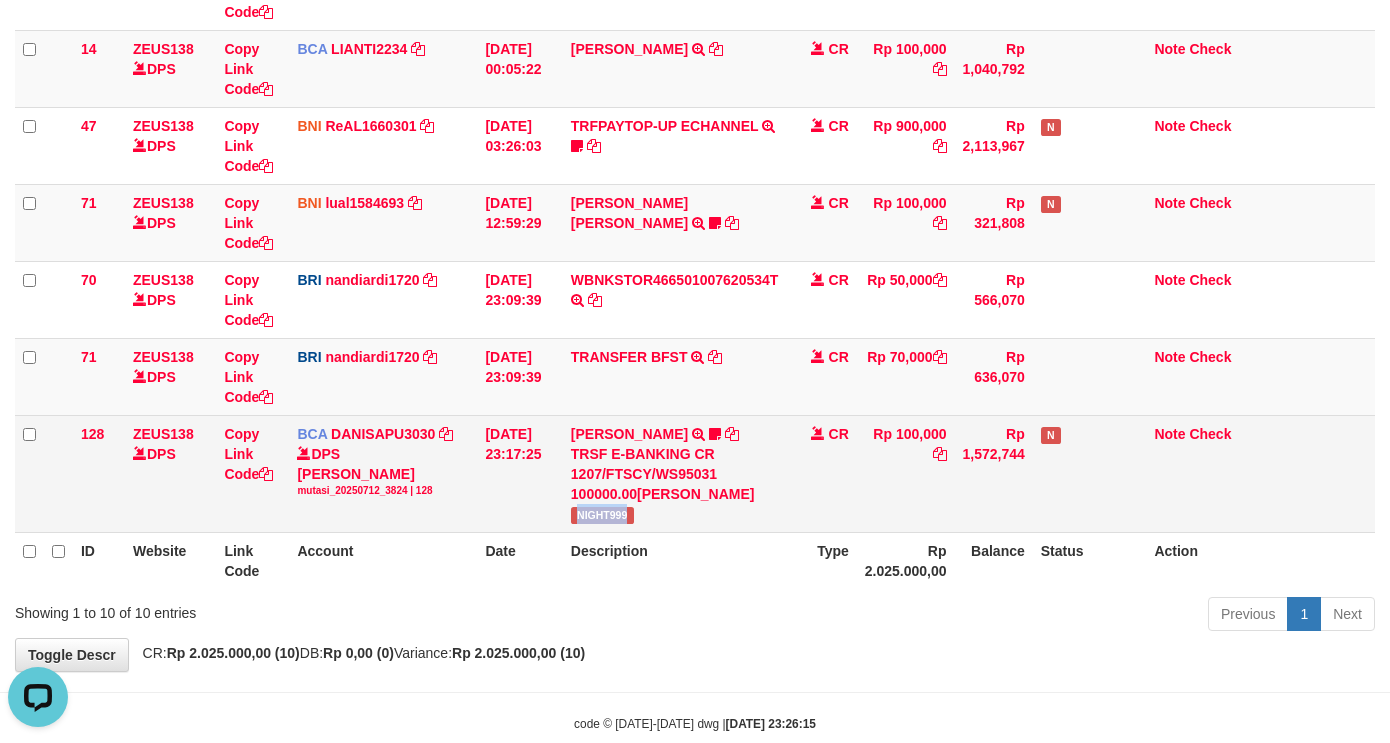 drag, startPoint x: 565, startPoint y: 508, endPoint x: 640, endPoint y: 515, distance: 75.32596 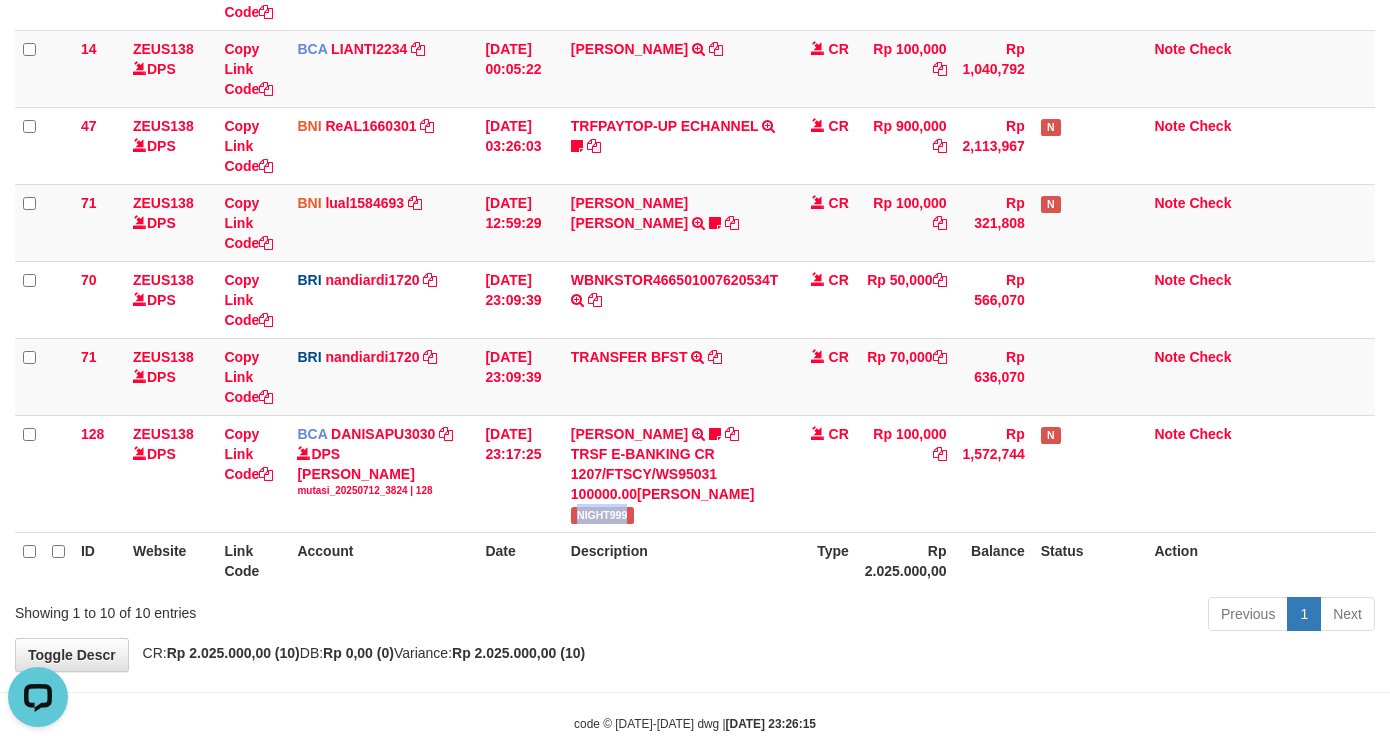 drag, startPoint x: 875, startPoint y: 556, endPoint x: 845, endPoint y: 501, distance: 62.649822 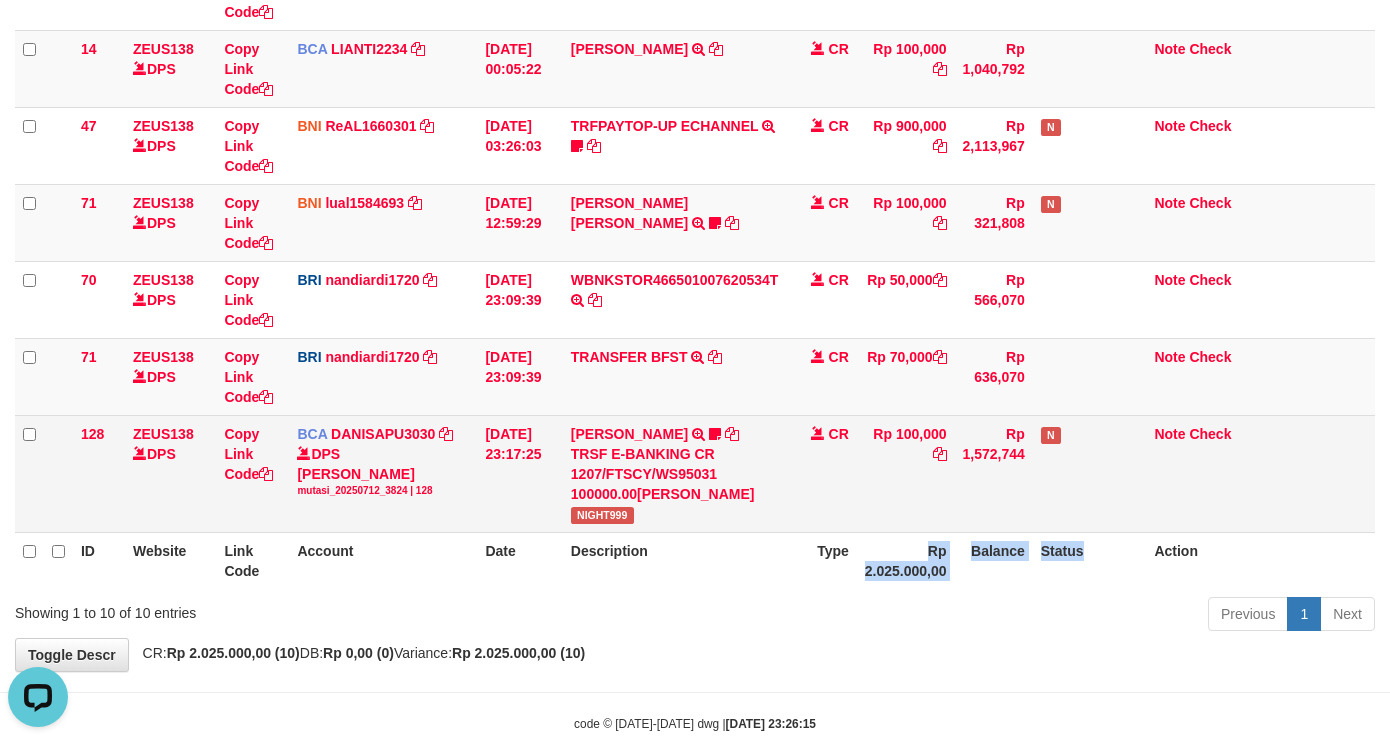 click on "ID Website Link Code Account Date Description Type Amount Balance Status Action
92
ZEUS138    DPS
Copy Link Code
BCA
SUMIRAH1848
DPS
SUMIRAH
mutasi_20250711_4156 | 92
mutasi_20250711_4156 | 92
11/07/2025 11:22:48
HANDRI YANTO SALIM            TRSF E-BANKING CR 1107/FTSCY/WS95031
500000.00HANDRI YANTO SALIM    Chen97
CR
Rp 500,000
Rp 1,092,825
N
Note
Check
119
ZEUS138    DPS
Copy Link Code
BRI
Capbango1717" at bounding box center (695, 127) 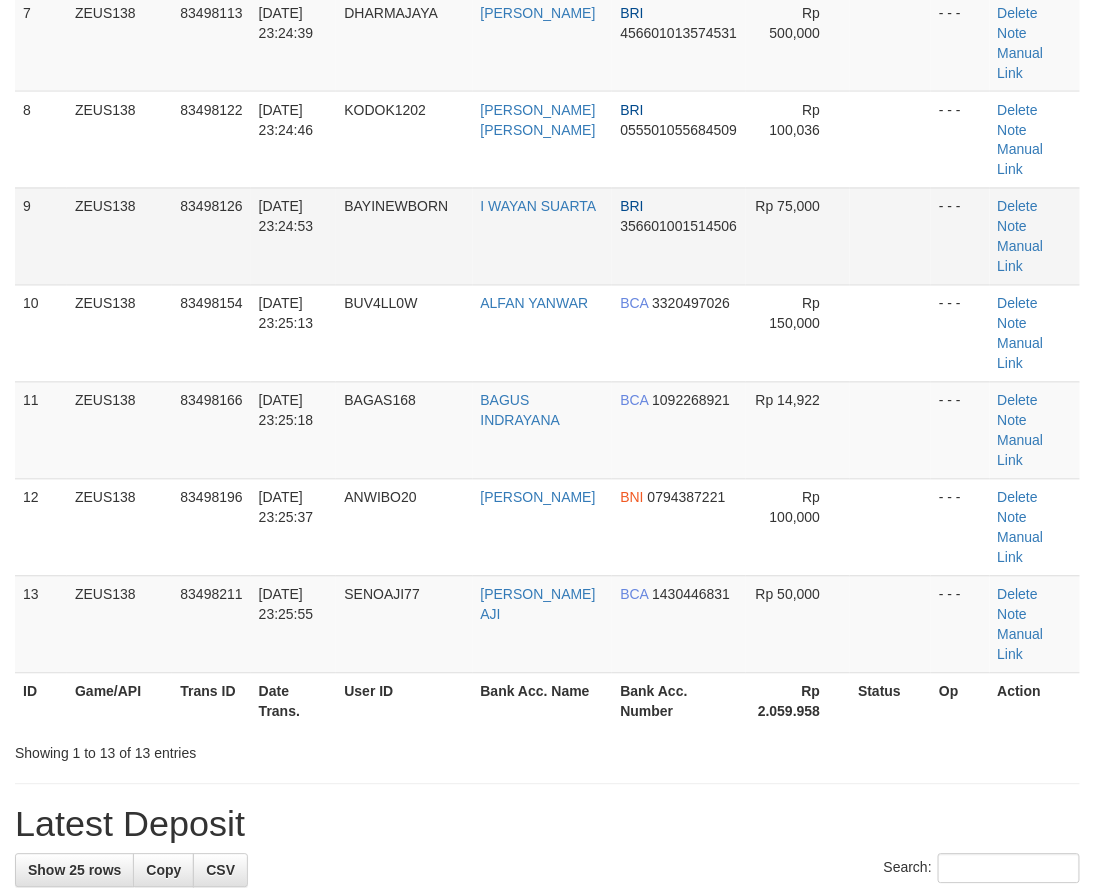 scroll, scrollTop: 504, scrollLeft: 0, axis: vertical 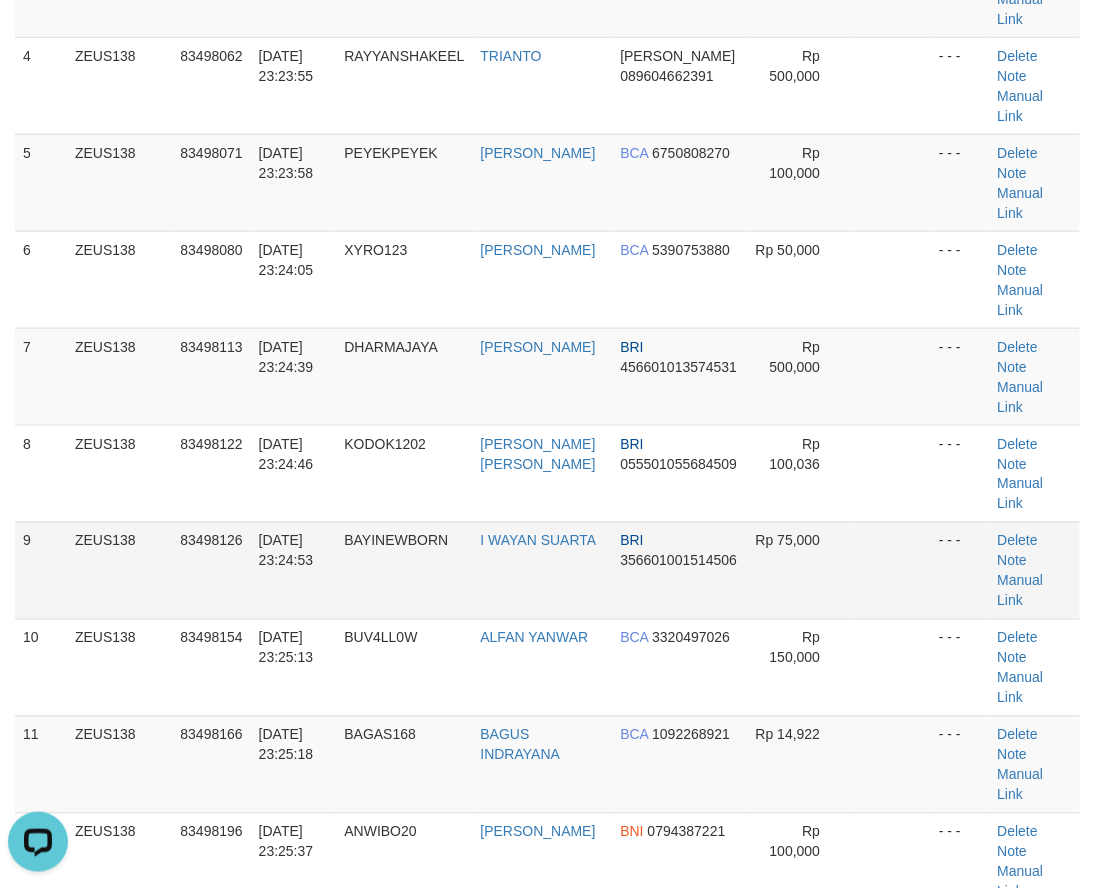 drag, startPoint x: 627, startPoint y: 283, endPoint x: 590, endPoint y: 402, distance: 124.61942 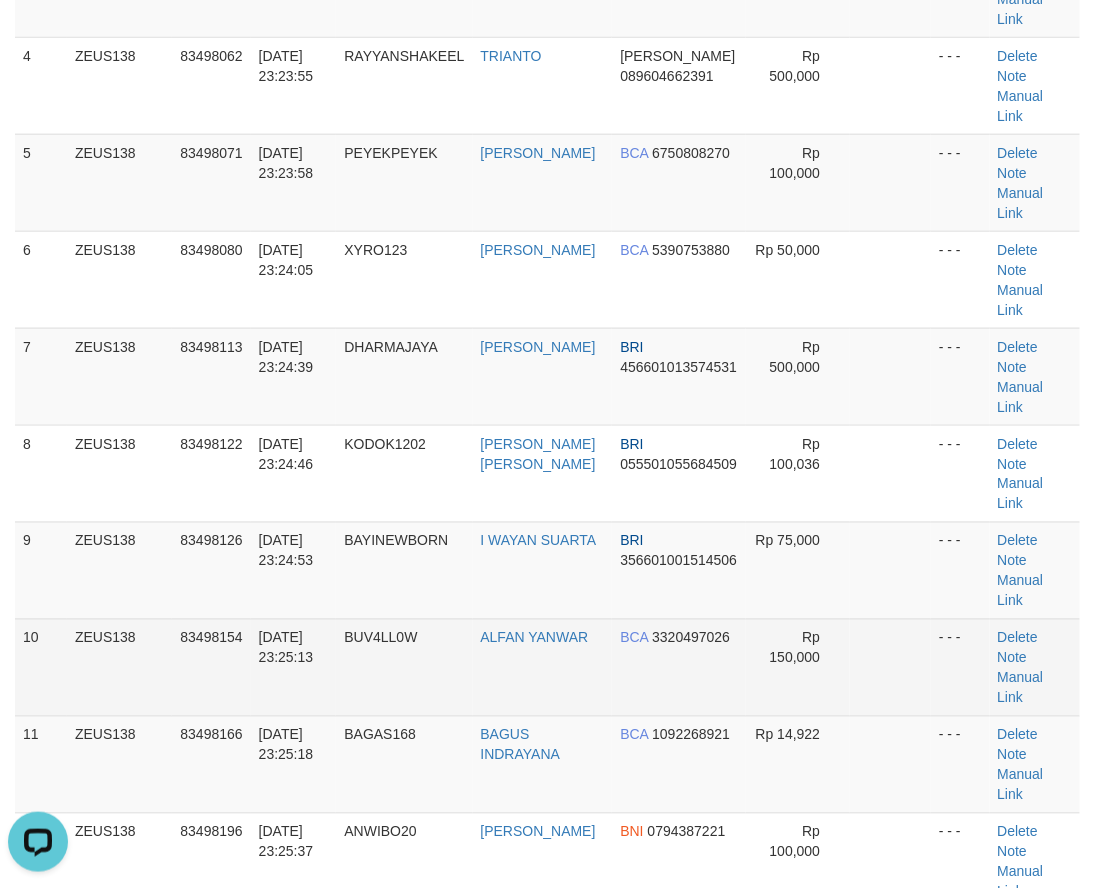click on "ALFAN YANWAR" at bounding box center (543, 667) 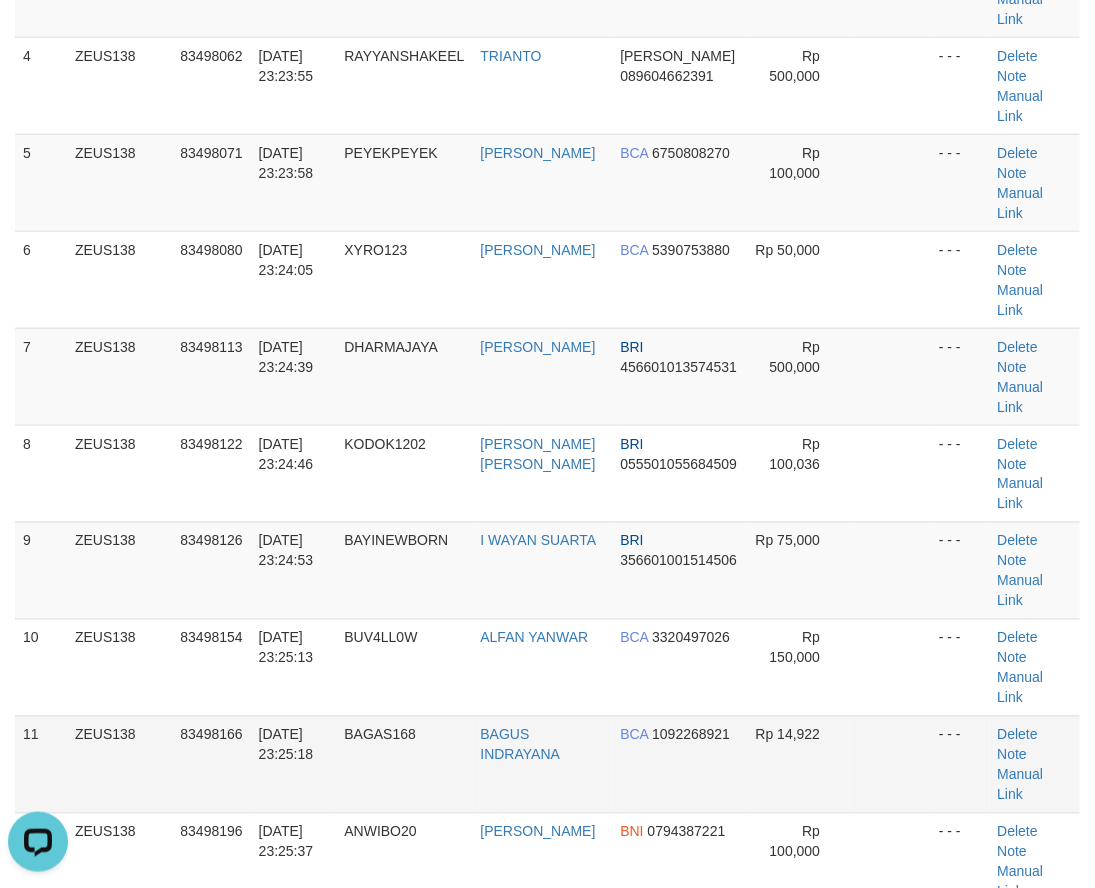 click on "1
ZEUS138
83497569
12/07/2025 23:16:24
BURCUT0709
MALIK FAHAD
BCA
3170751042
Rp 20,000
- - -
Delete
Note
Manual Link
2
ZEUS138
83497714
12/07/2025 23:18:43
BENTET1005
MUHAMAD RIZKY FAUZY
MANDIRI
1560016345896
Rp 100,000
- - -
Delete
Note" at bounding box center (547, 377) 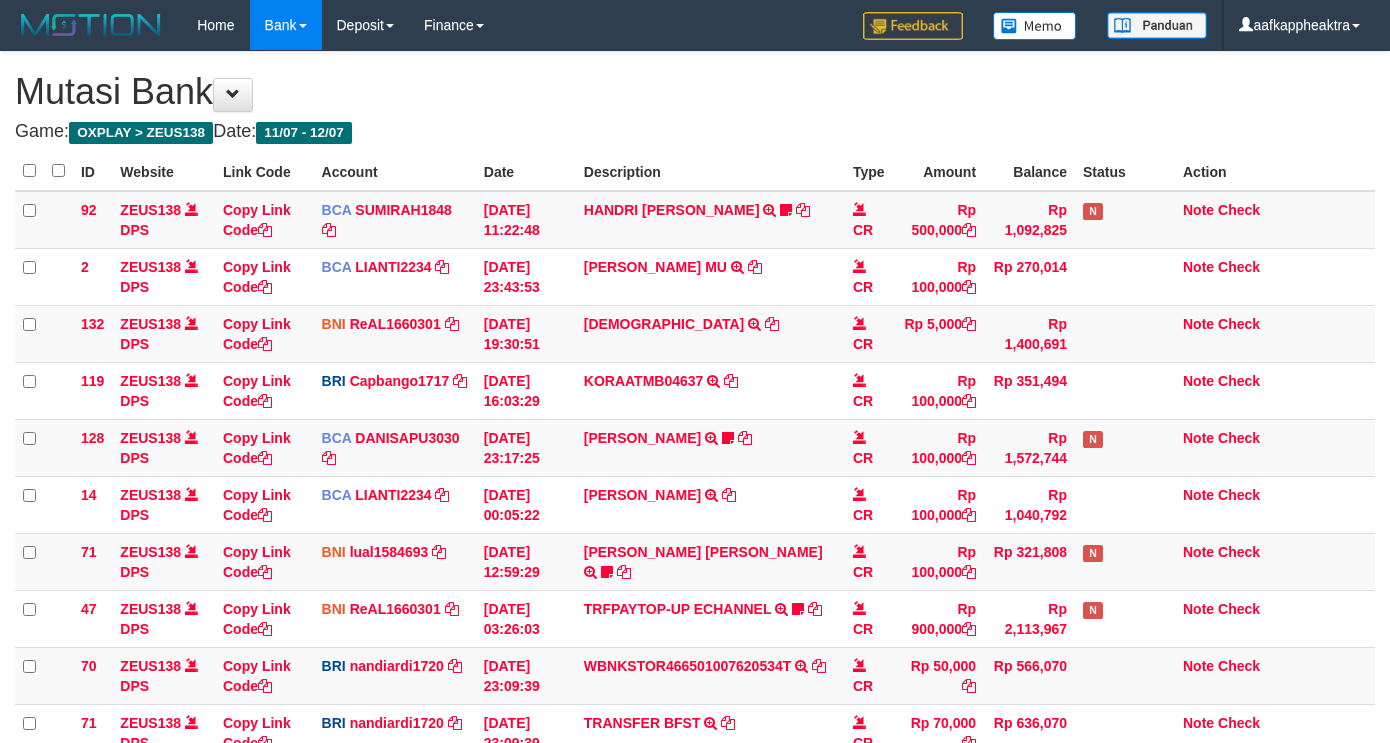 scroll, scrollTop: 528, scrollLeft: 0, axis: vertical 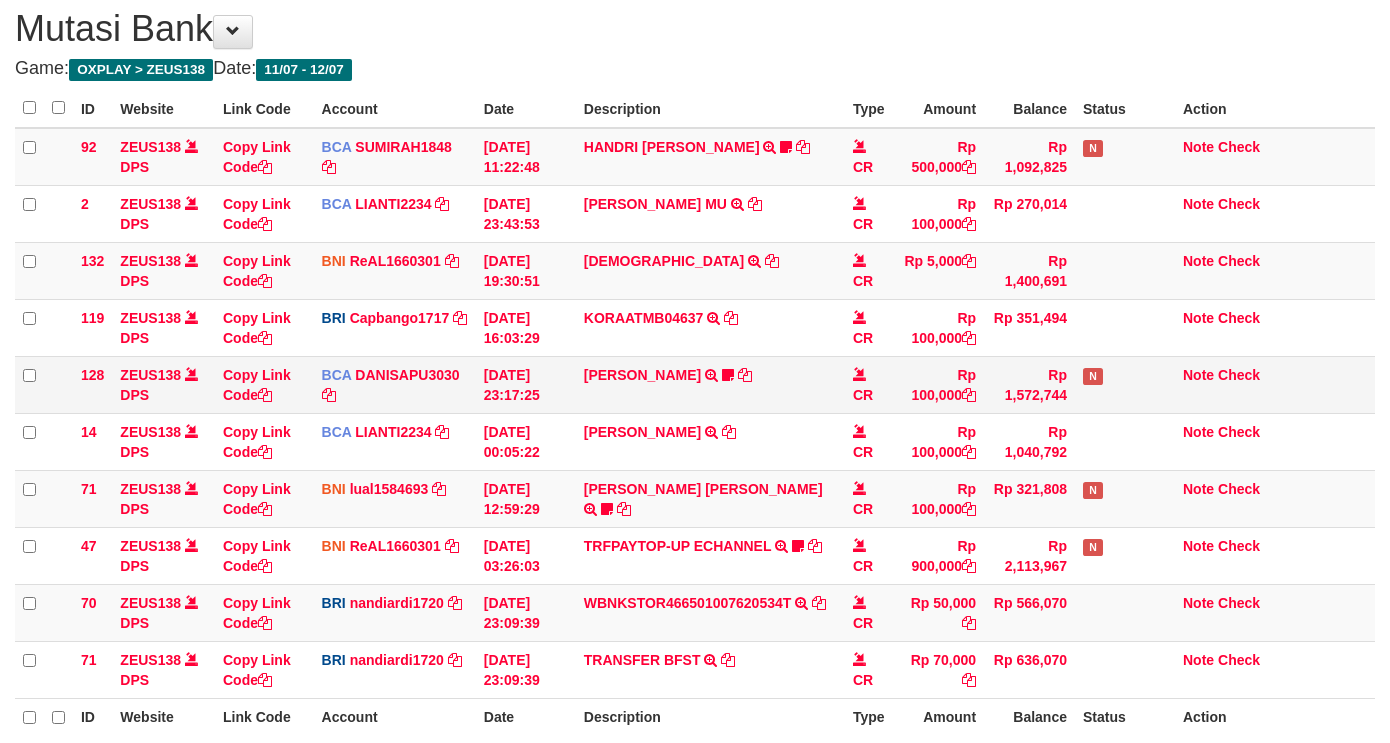 click on "Rp 100,000" at bounding box center (940, 384) 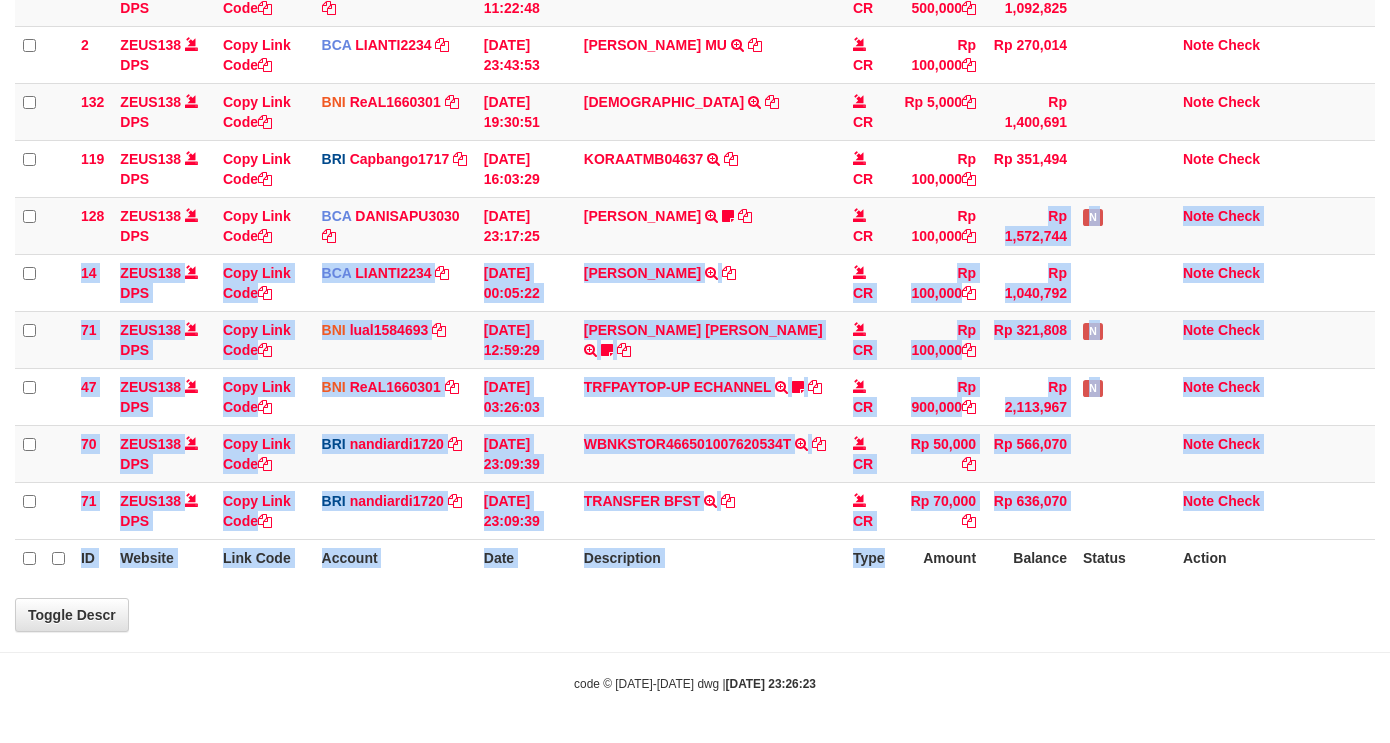 select on "***" 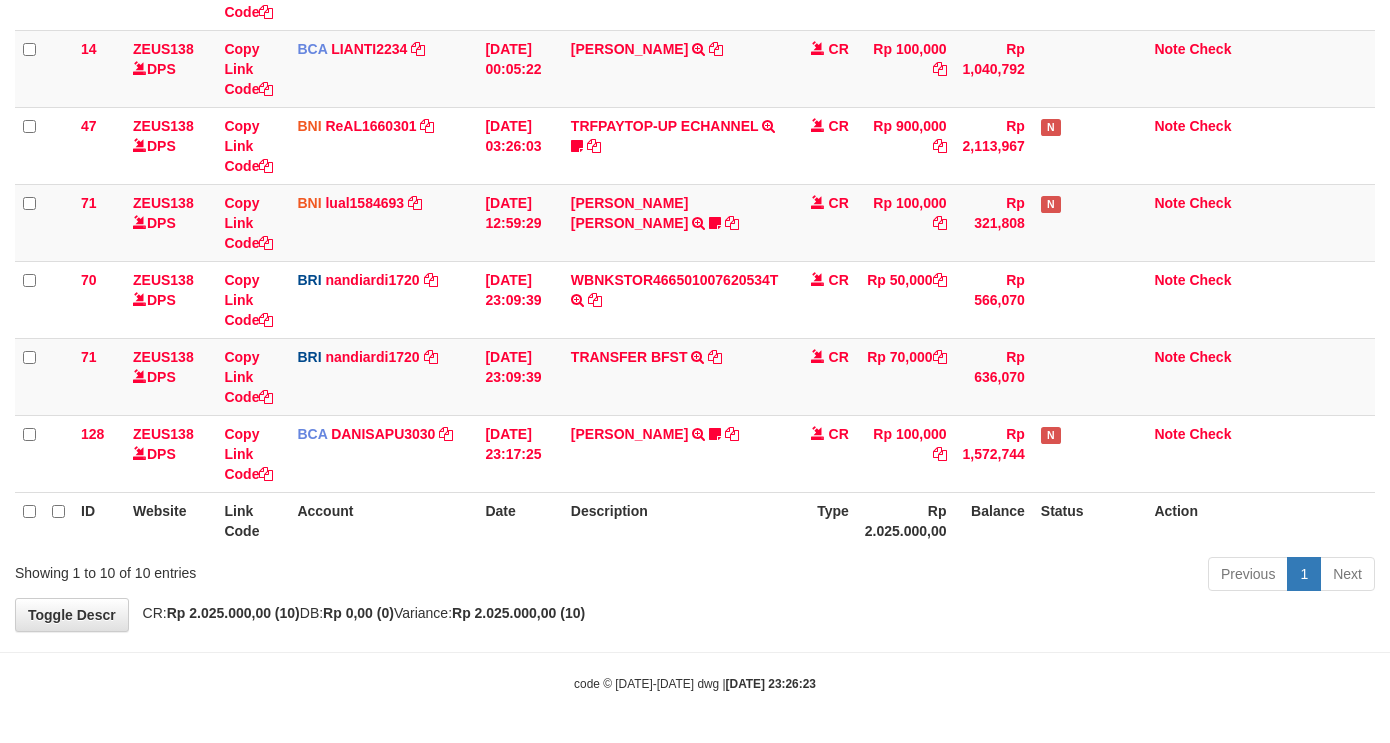 click on "ID Website Link Code Account Date Description Type Amount Balance Status Action
92
ZEUS138    DPS
Copy Link Code
BCA
SUMIRAH1848
DPS
SUMIRAH
mutasi_20250711_4156 | 92
mutasi_20250711_4156 | 92
[DATE] 11:22:48
HANDRI [PERSON_NAME]            TRSF E-BANKING CR 1107/FTSCY/WS95031
500000.00HANDRI [PERSON_NAME]    Chen97
CR
Rp 500,000
Rp 1,092,825
N
Note
Check
119
ZEUS138    DPS
Copy Link Code
BRI
Capbango1717" at bounding box center [695, 107] 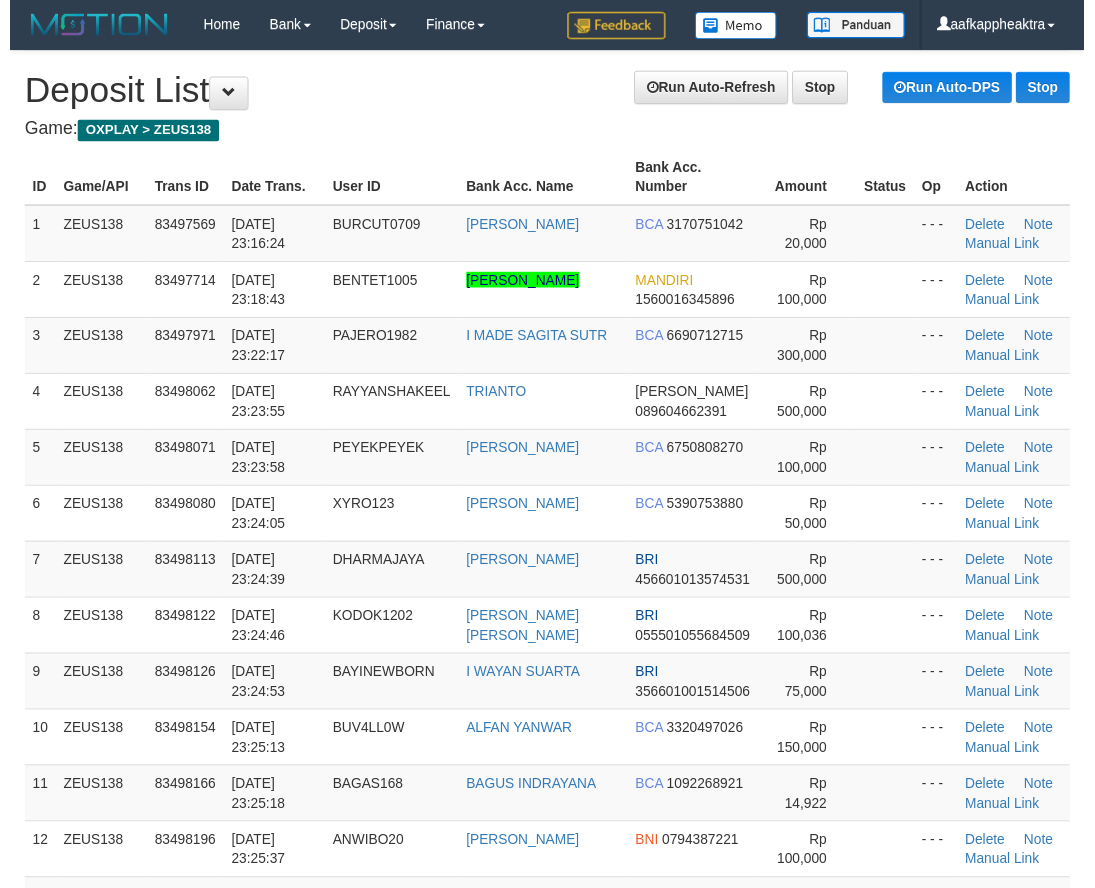 scroll, scrollTop: 840, scrollLeft: 0, axis: vertical 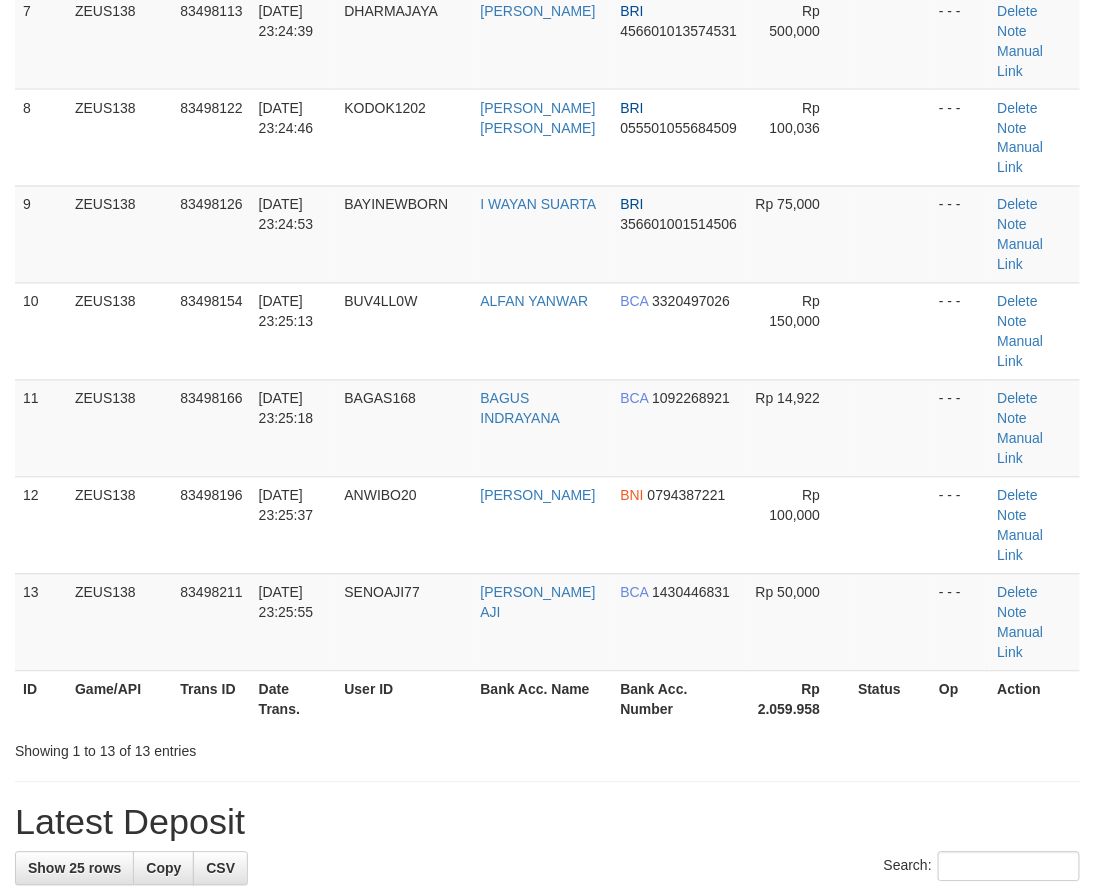 click on "**********" at bounding box center [547, 860] 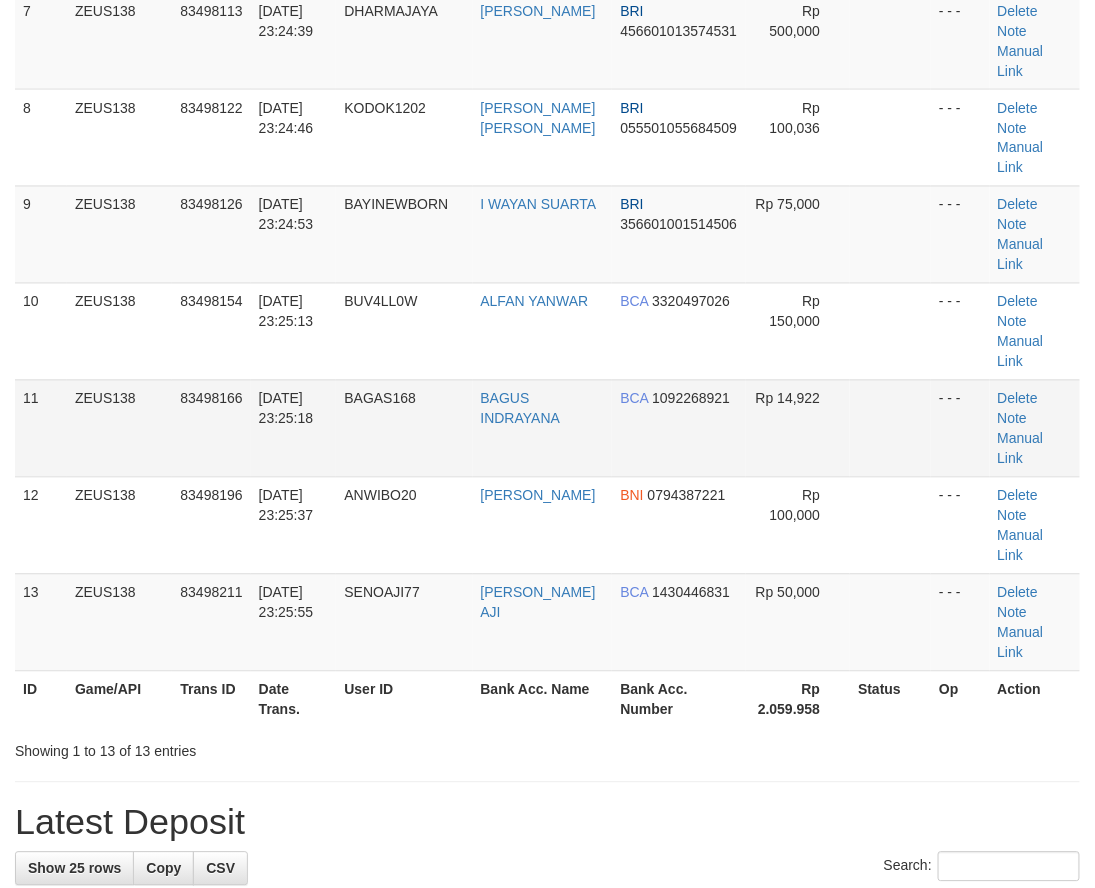scroll, scrollTop: 504, scrollLeft: 0, axis: vertical 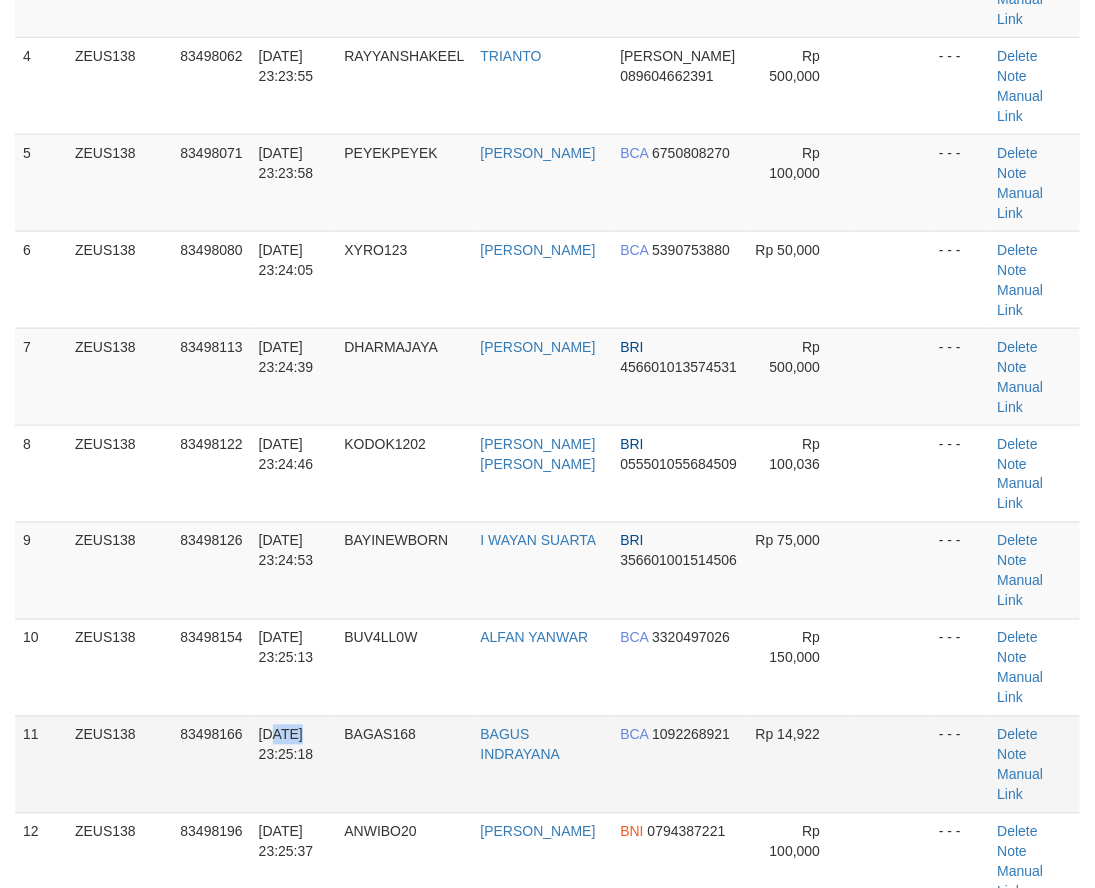 click on "12/07/2025 23:25:18" at bounding box center (286, 745) 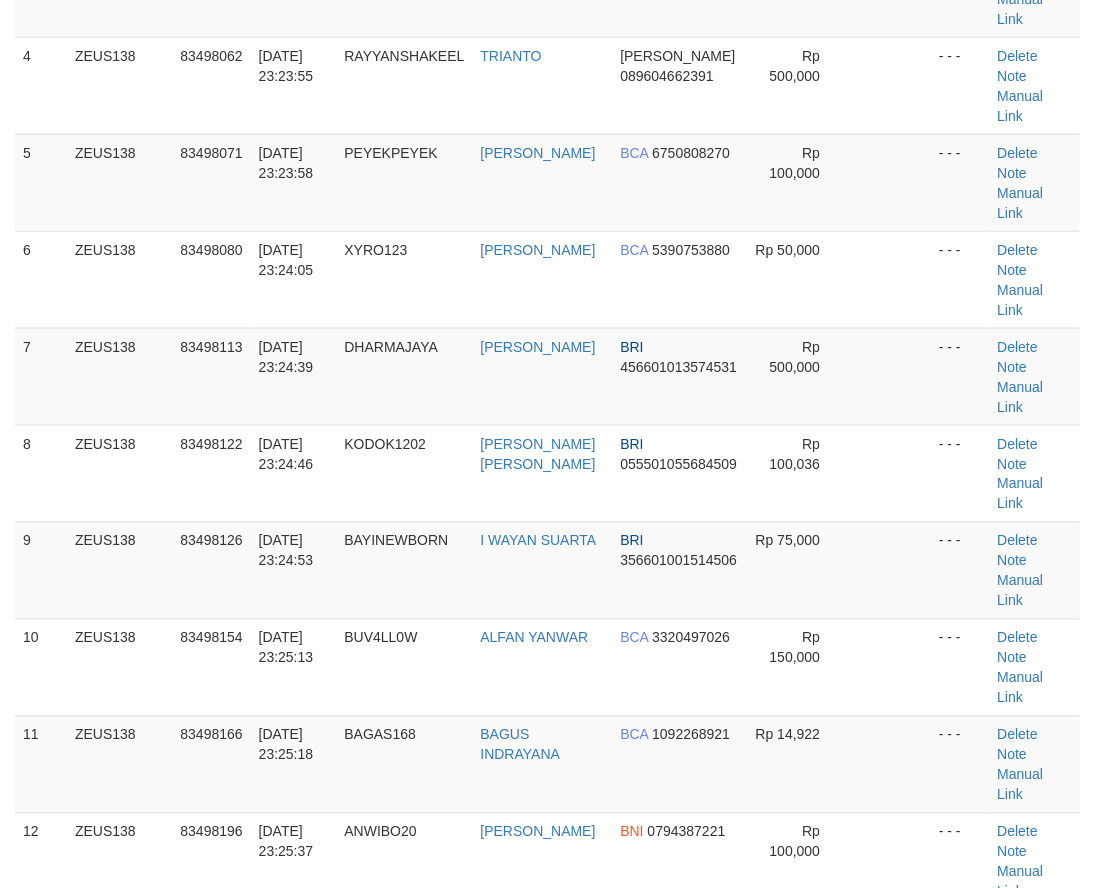 drag, startPoint x: 613, startPoint y: 568, endPoint x: 0, endPoint y: 565, distance: 613.0073 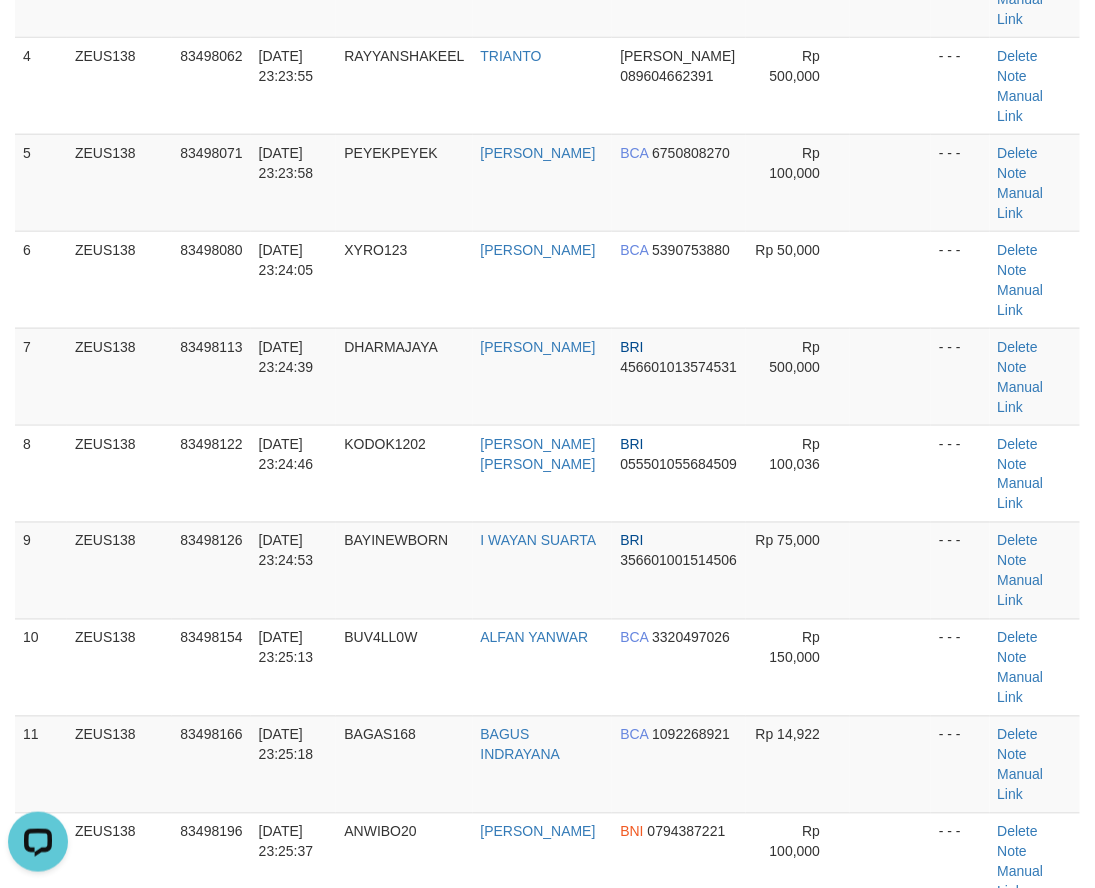 scroll, scrollTop: 0, scrollLeft: 0, axis: both 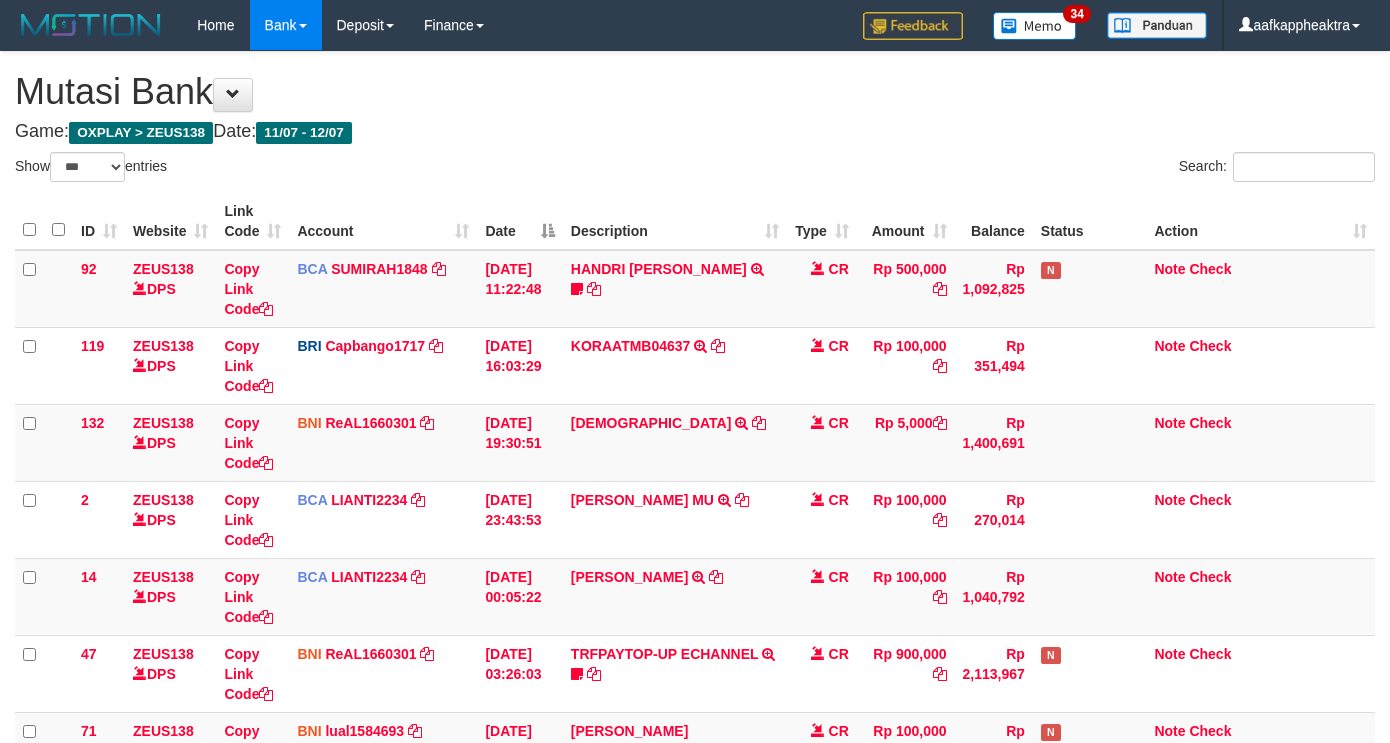 select on "***" 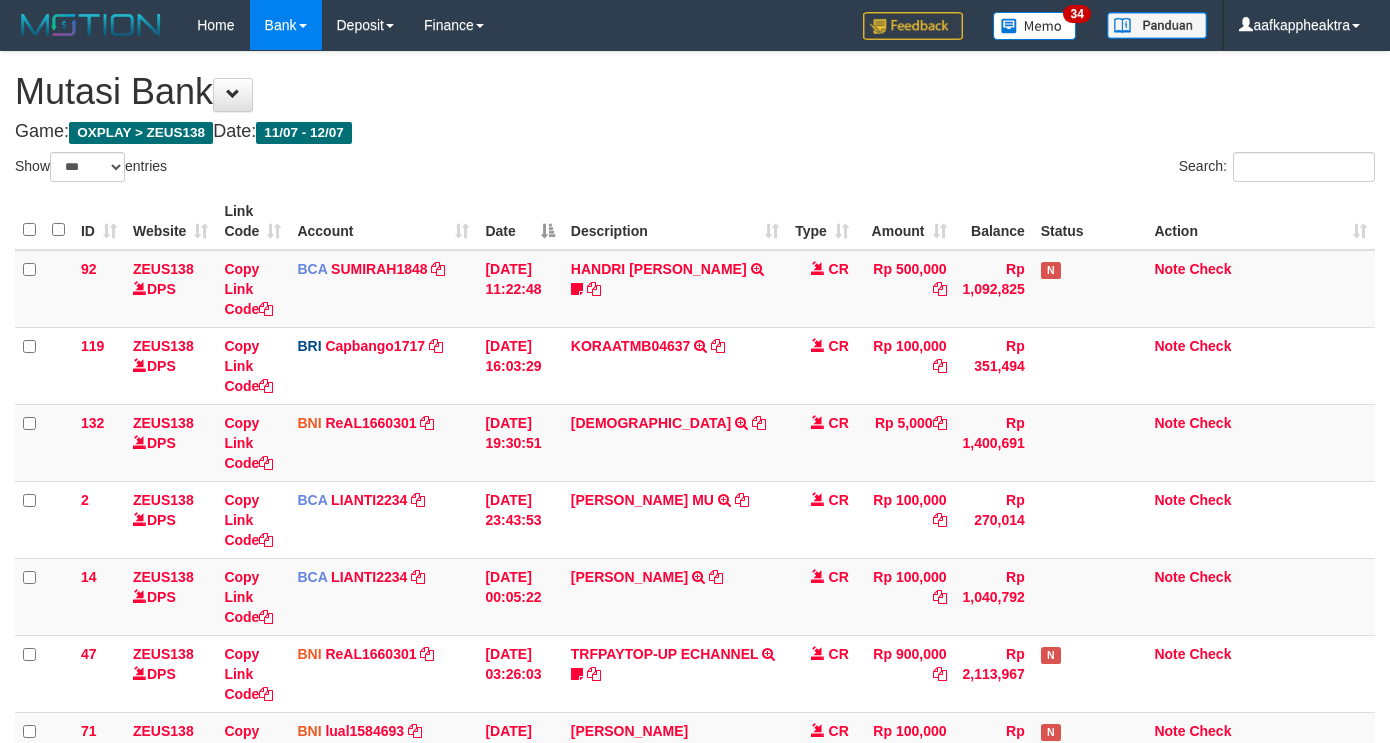 scroll, scrollTop: 528, scrollLeft: 0, axis: vertical 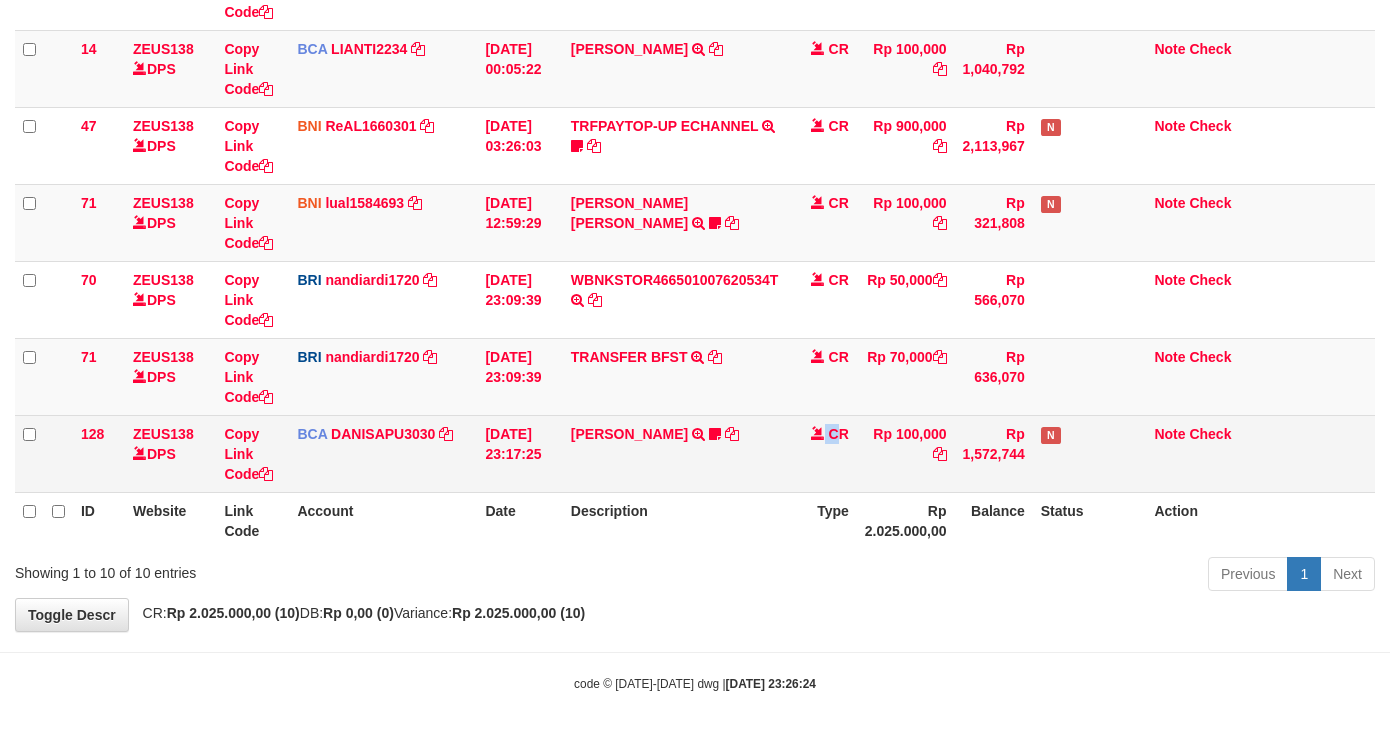 click on "CR" at bounding box center (822, 453) 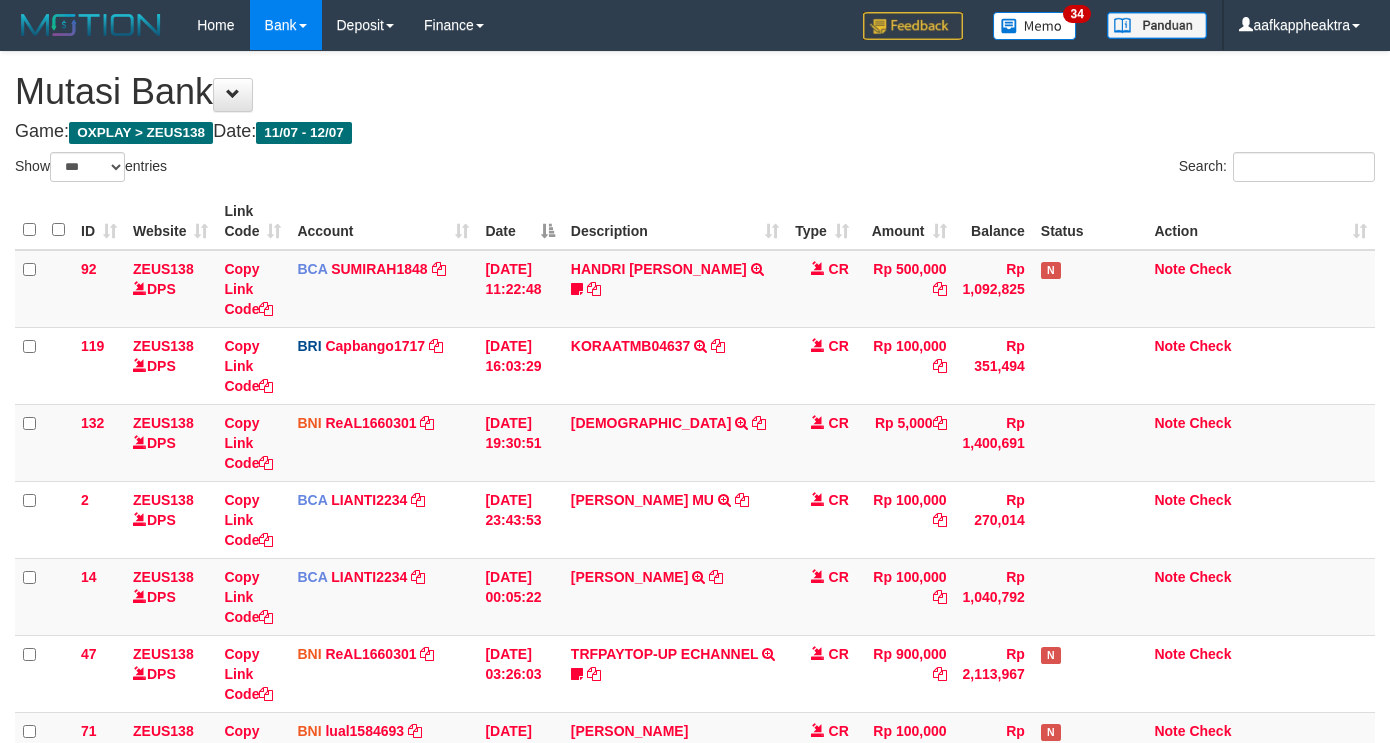 select on "***" 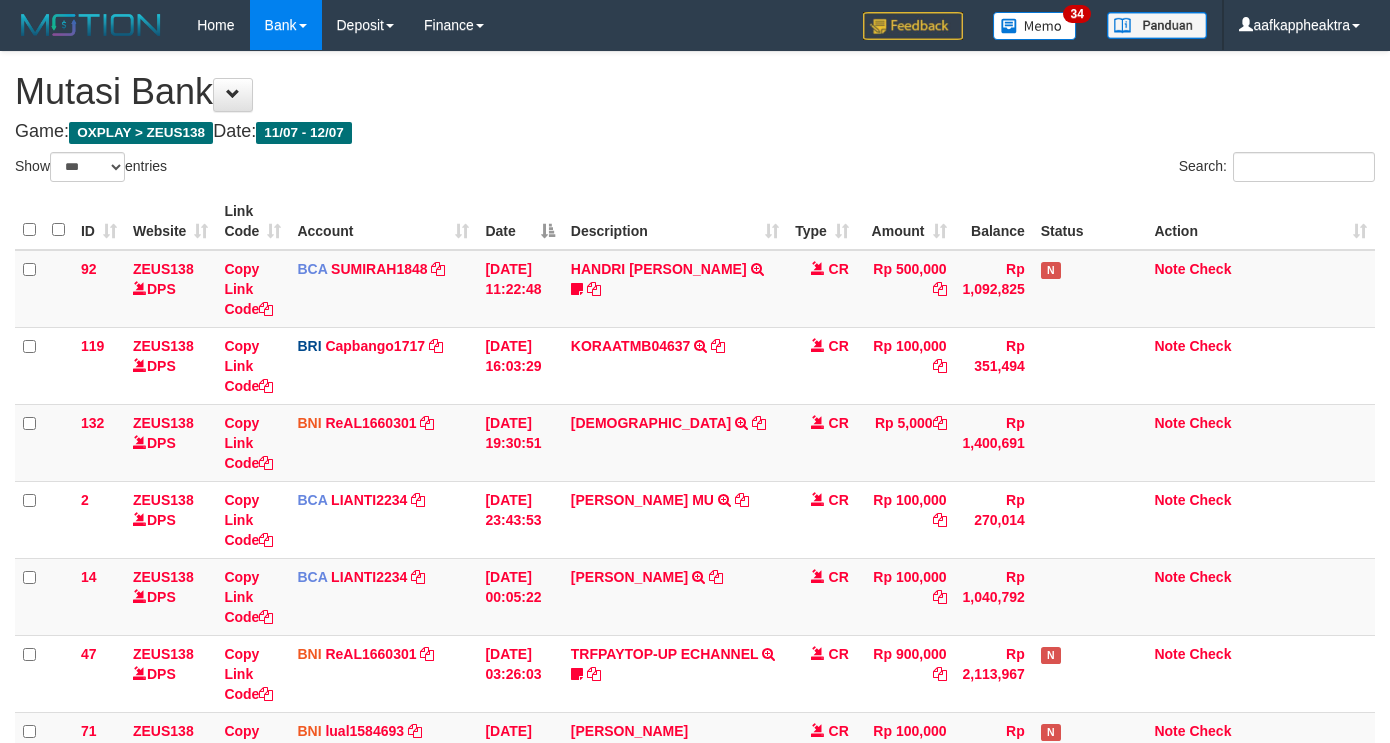 scroll, scrollTop: 528, scrollLeft: 0, axis: vertical 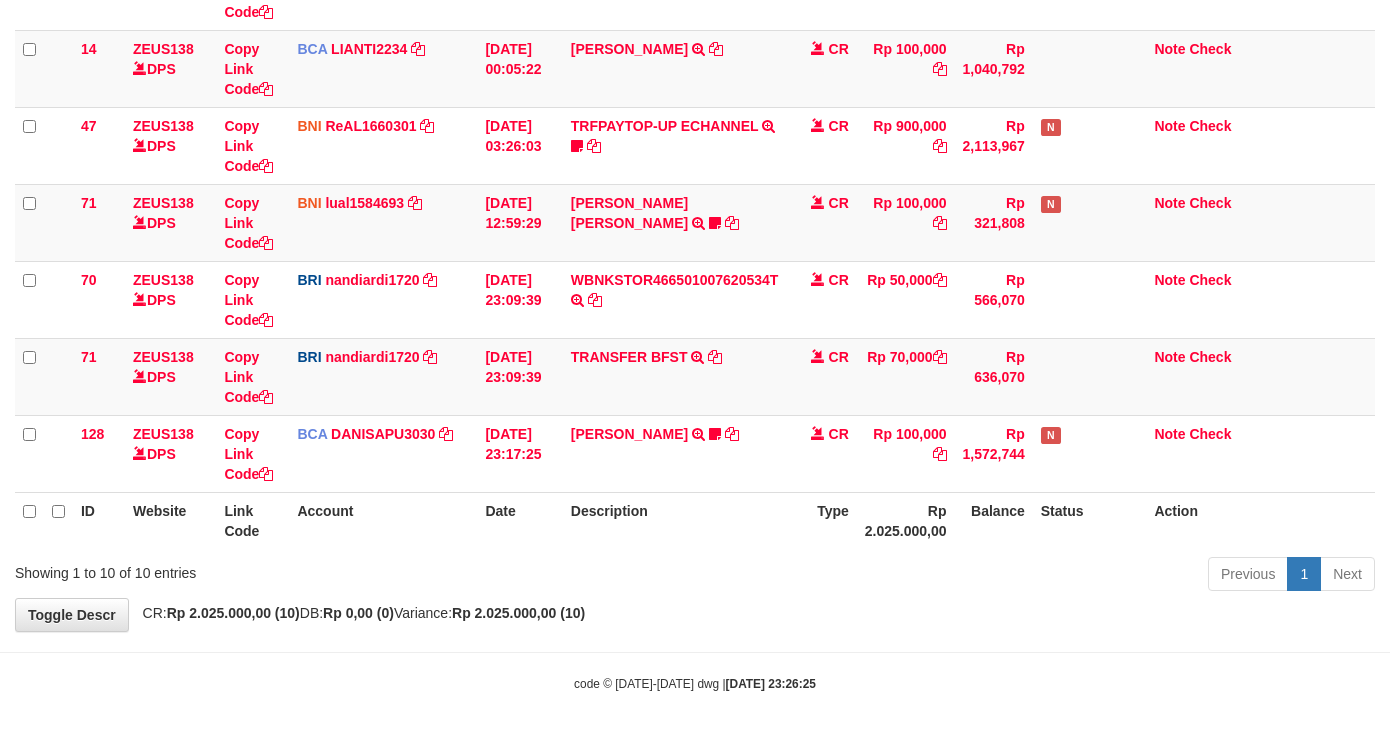 click on "Rp 2.025.000,00" at bounding box center (906, 520) 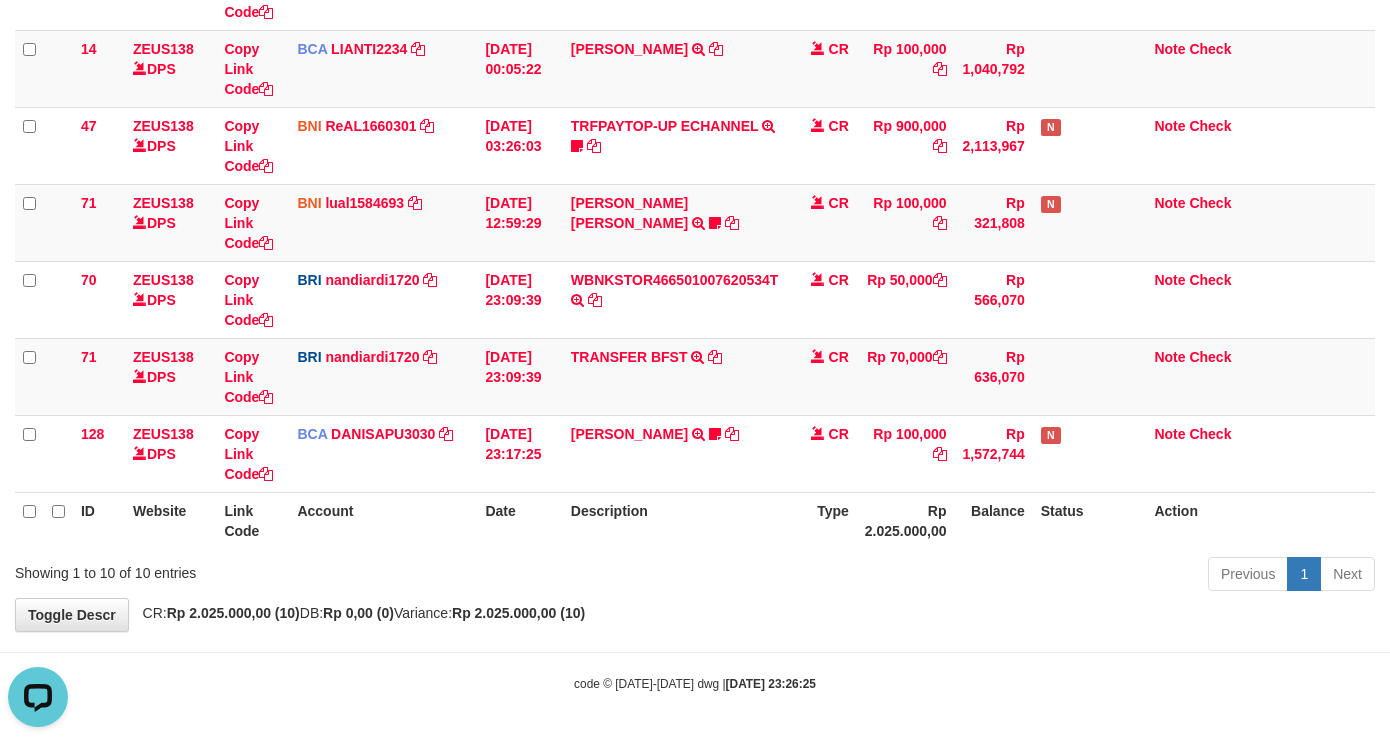 click on "Type" at bounding box center [822, 520] 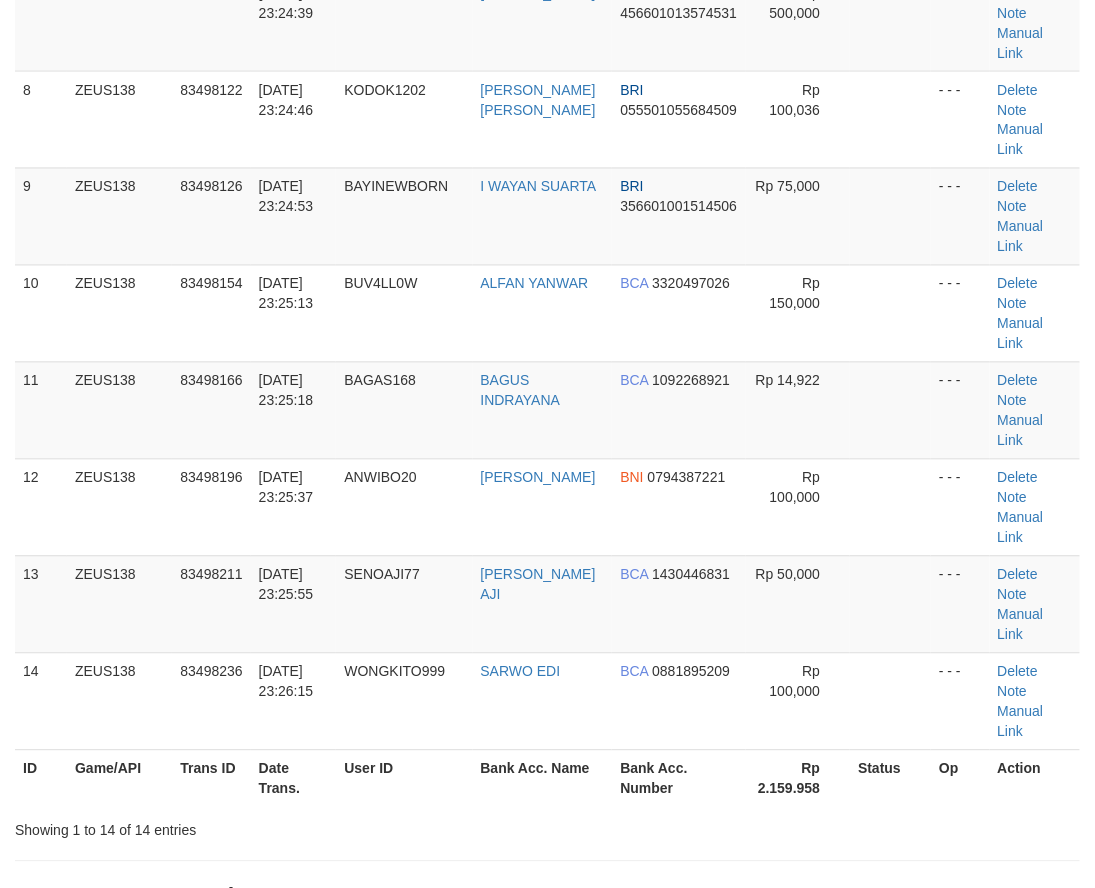 scroll, scrollTop: 504, scrollLeft: 0, axis: vertical 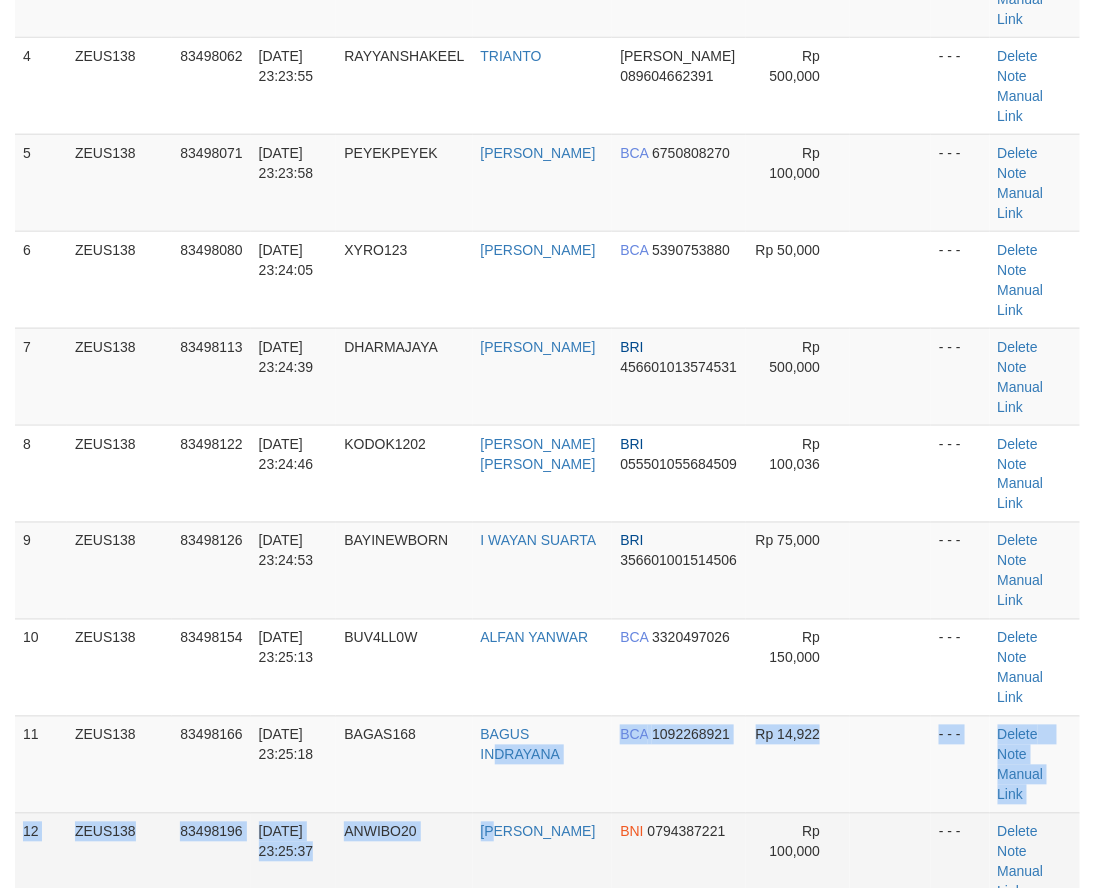 click on "1
ZEUS138
83497569
12/07/2025 23:16:24
BURCUT0709
MALIK FAHAD
BCA
3170751042
Rp 20,000
- - -
Delete
Note
Manual Link
2
ZEUS138
83497714
12/07/2025 23:18:43
BENTET1005
MUHAMAD RIZKY FAUZY
MANDIRI
1560016345896
Rp 100,000
- - -
Delete
Note" at bounding box center (547, 425) 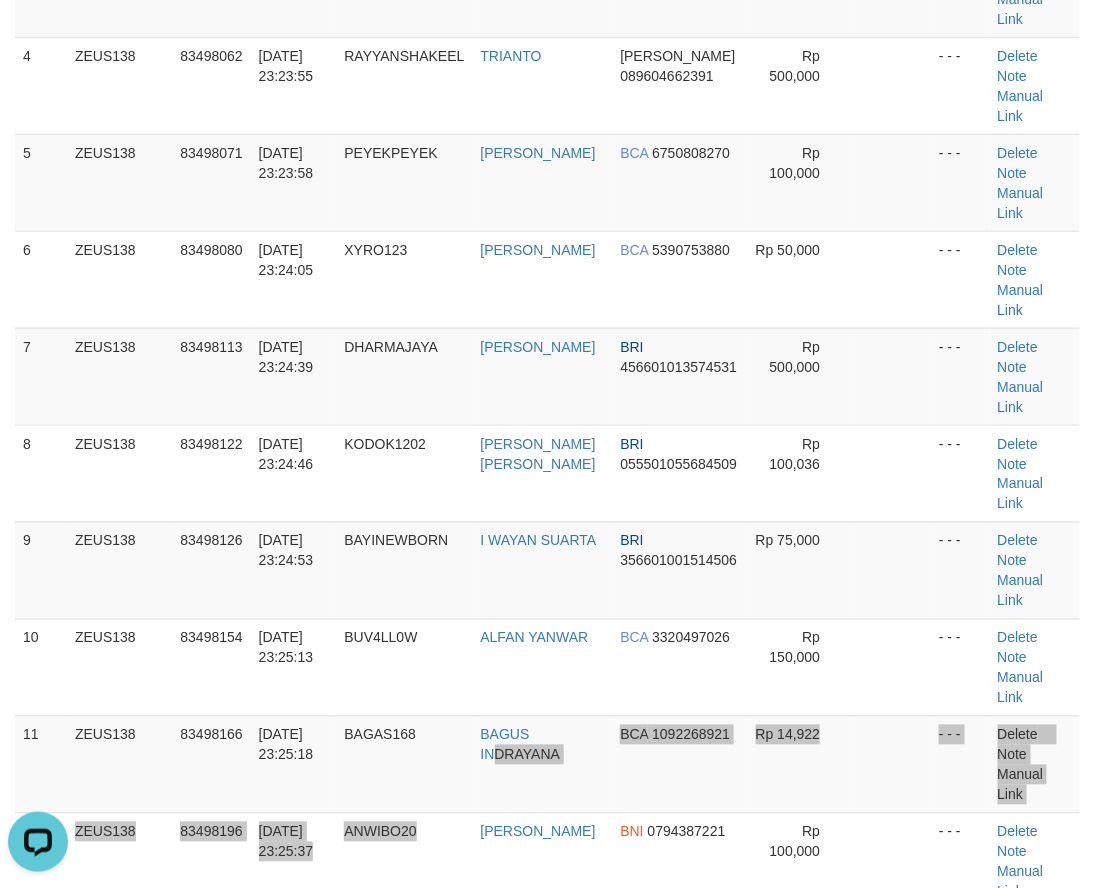 scroll, scrollTop: 0, scrollLeft: 0, axis: both 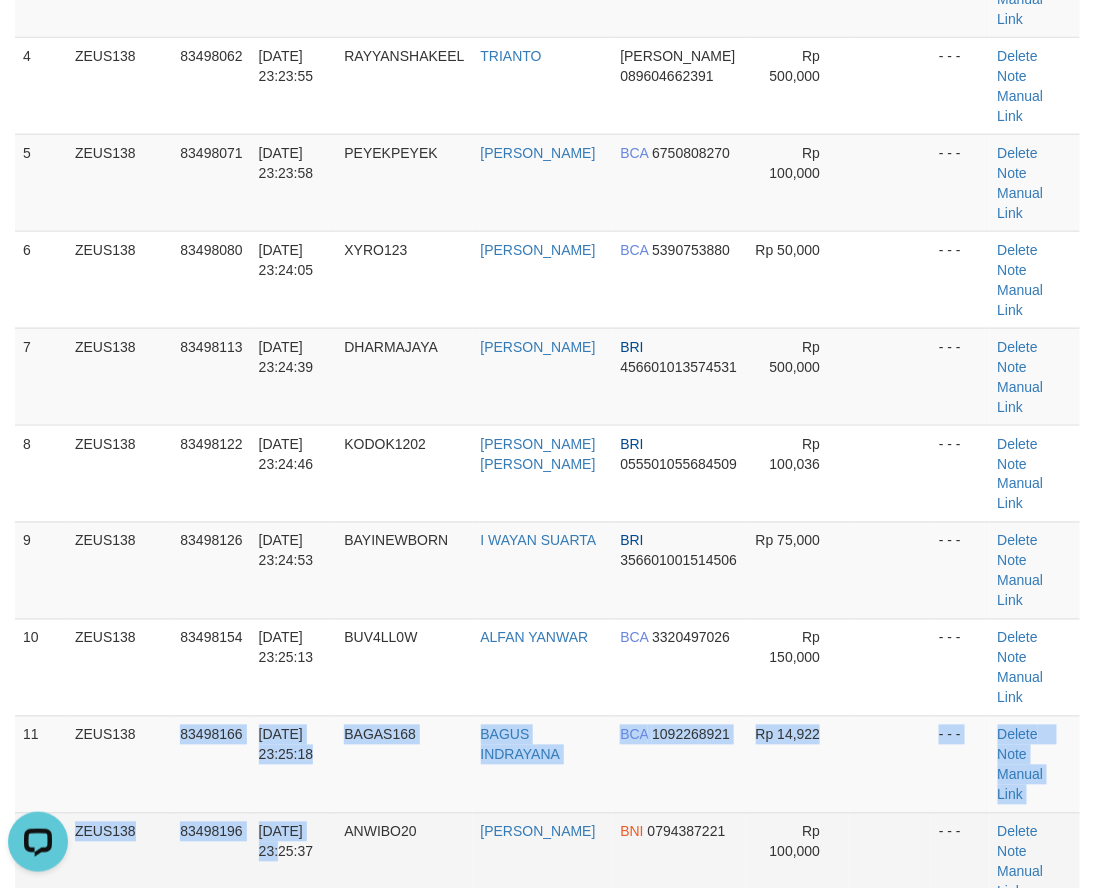 drag, startPoint x: 231, startPoint y: 582, endPoint x: 341, endPoint y: 605, distance: 112.37882 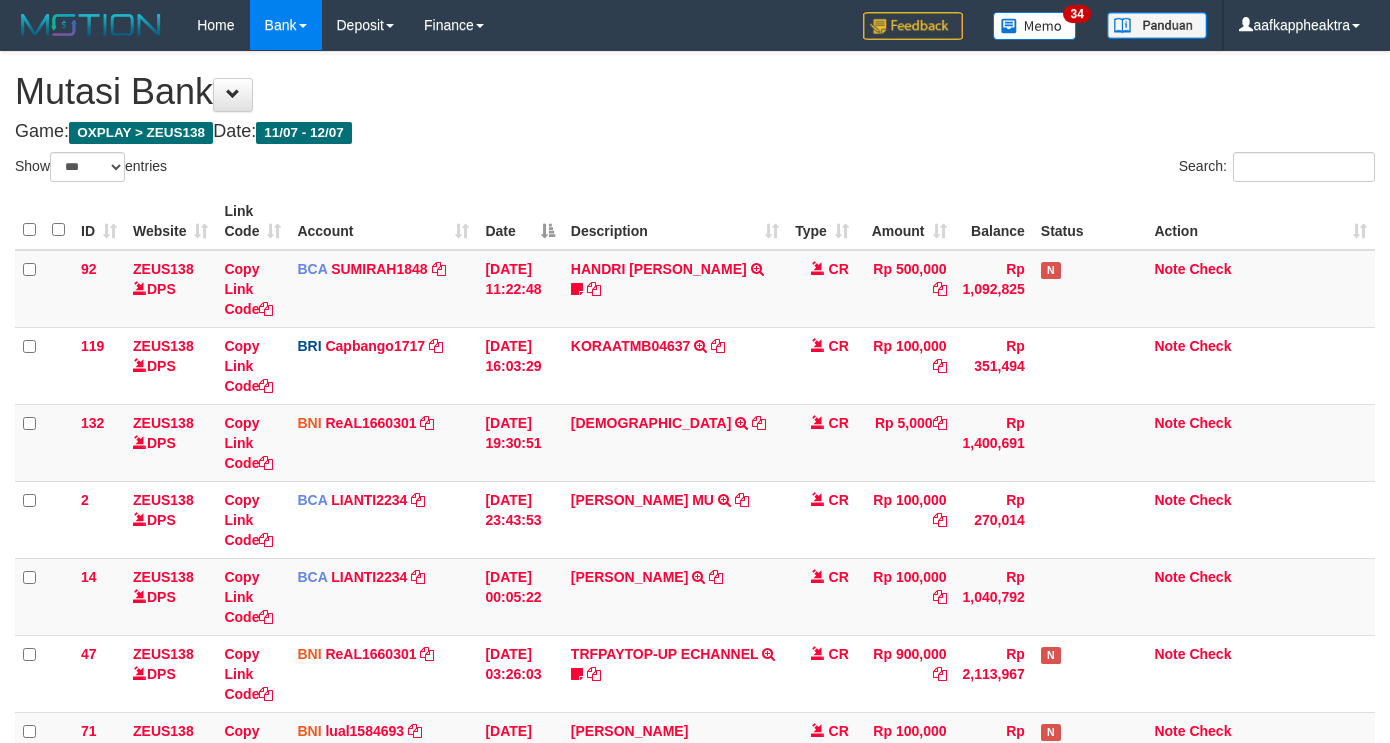 select on "***" 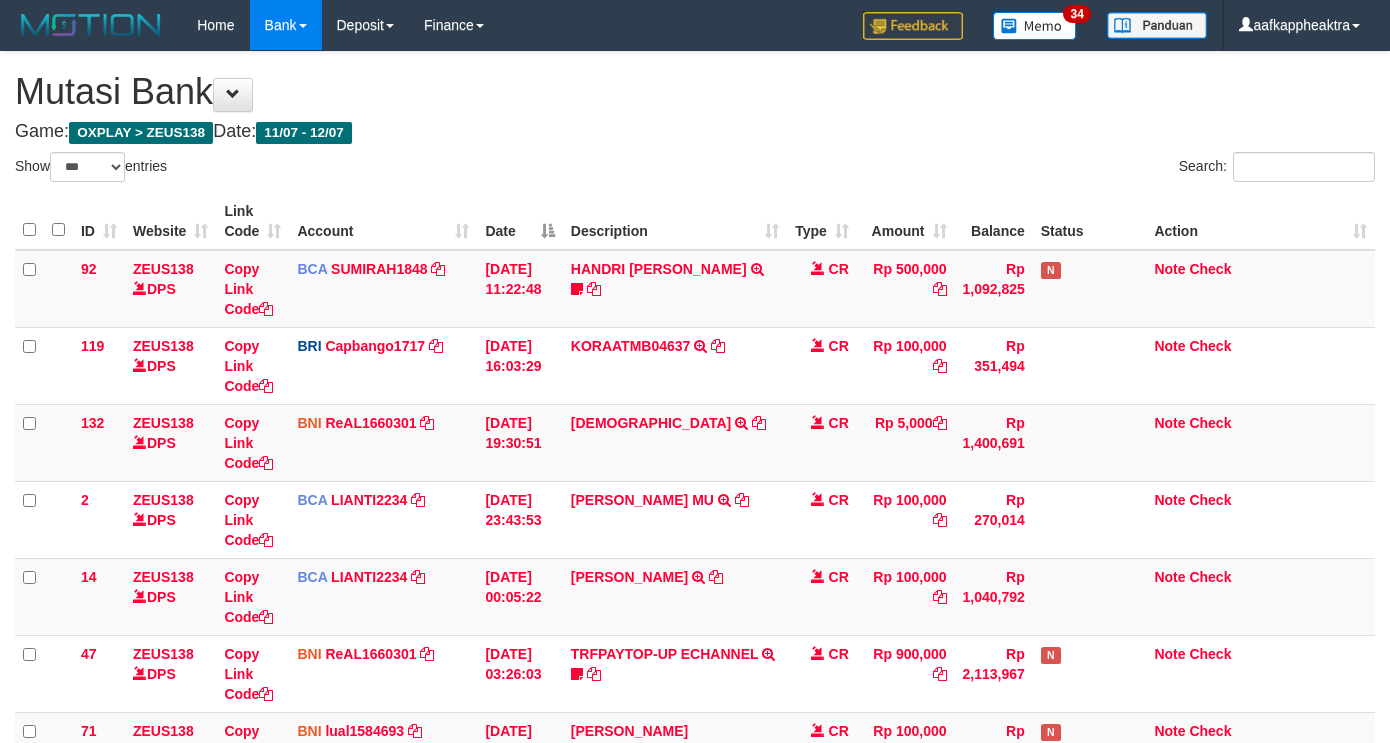 scroll, scrollTop: 528, scrollLeft: 0, axis: vertical 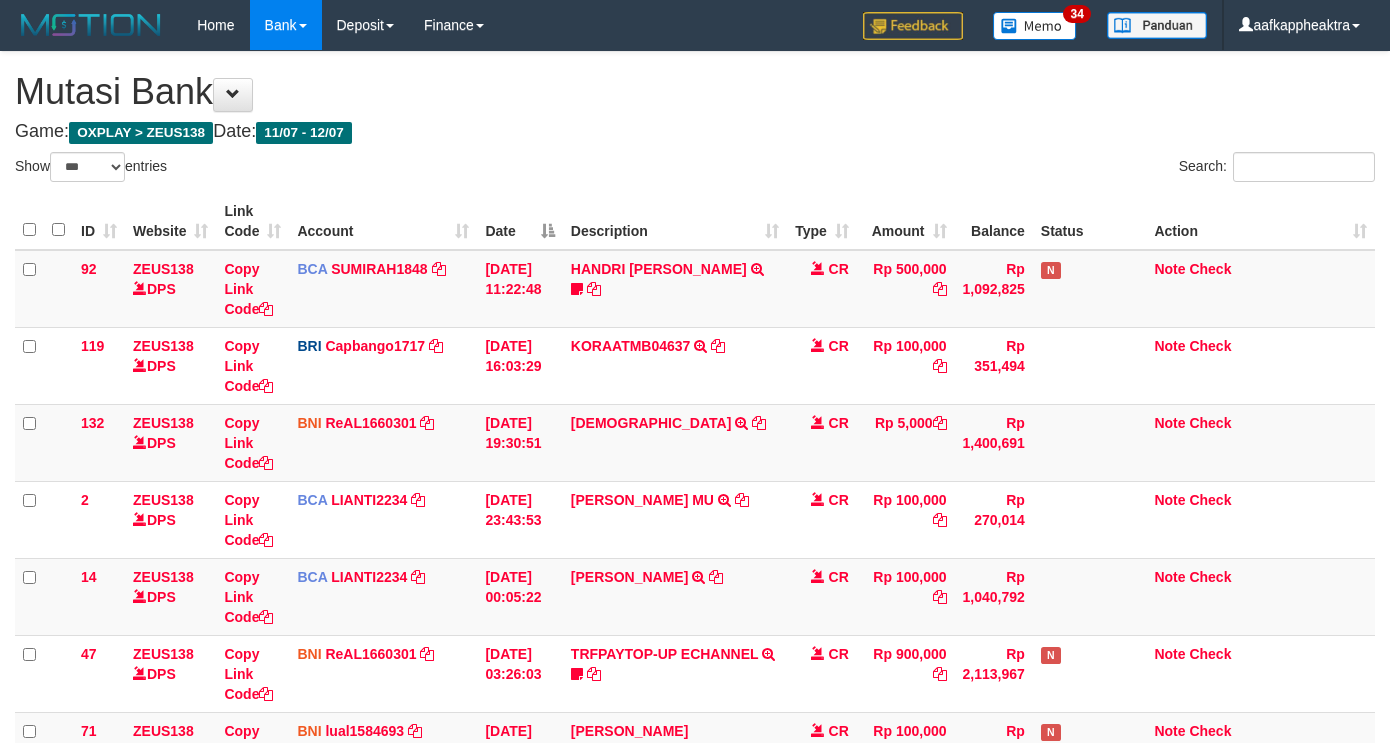 select on "***" 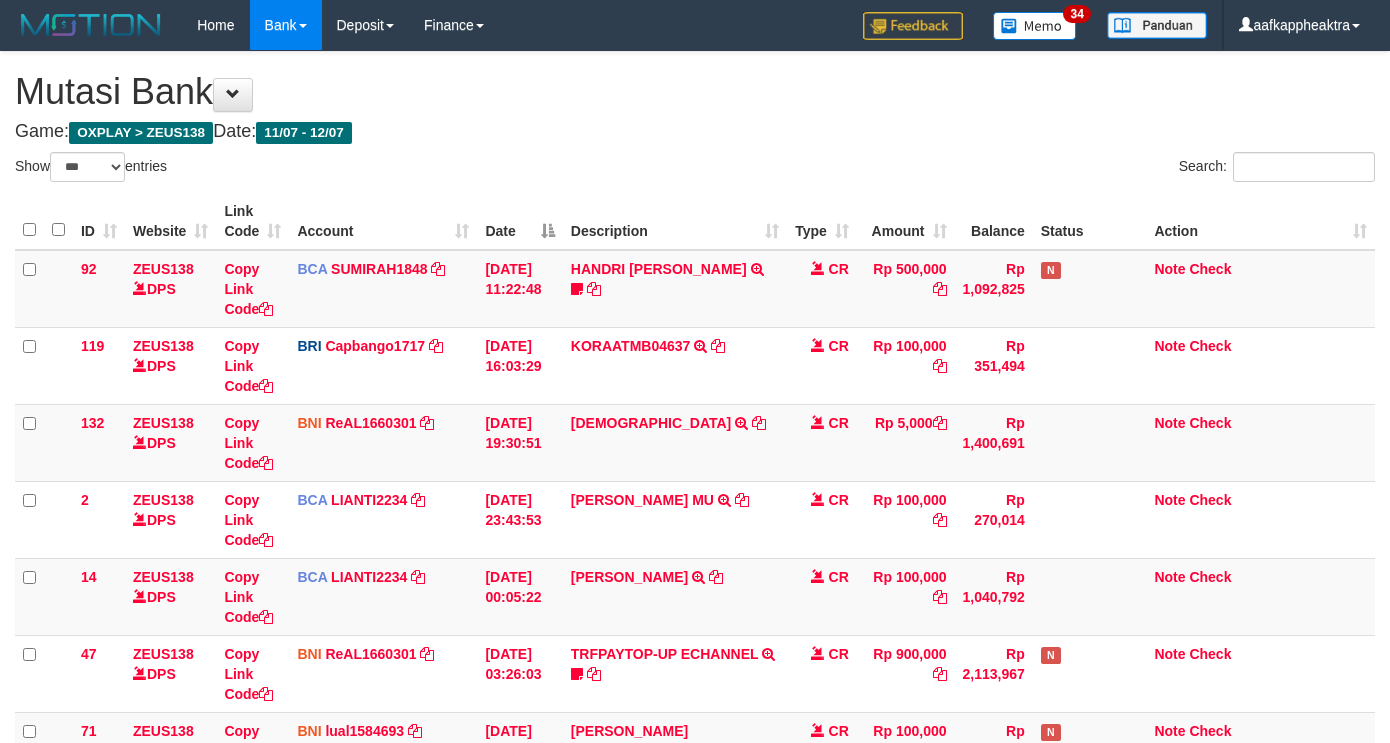 scroll, scrollTop: 528, scrollLeft: 0, axis: vertical 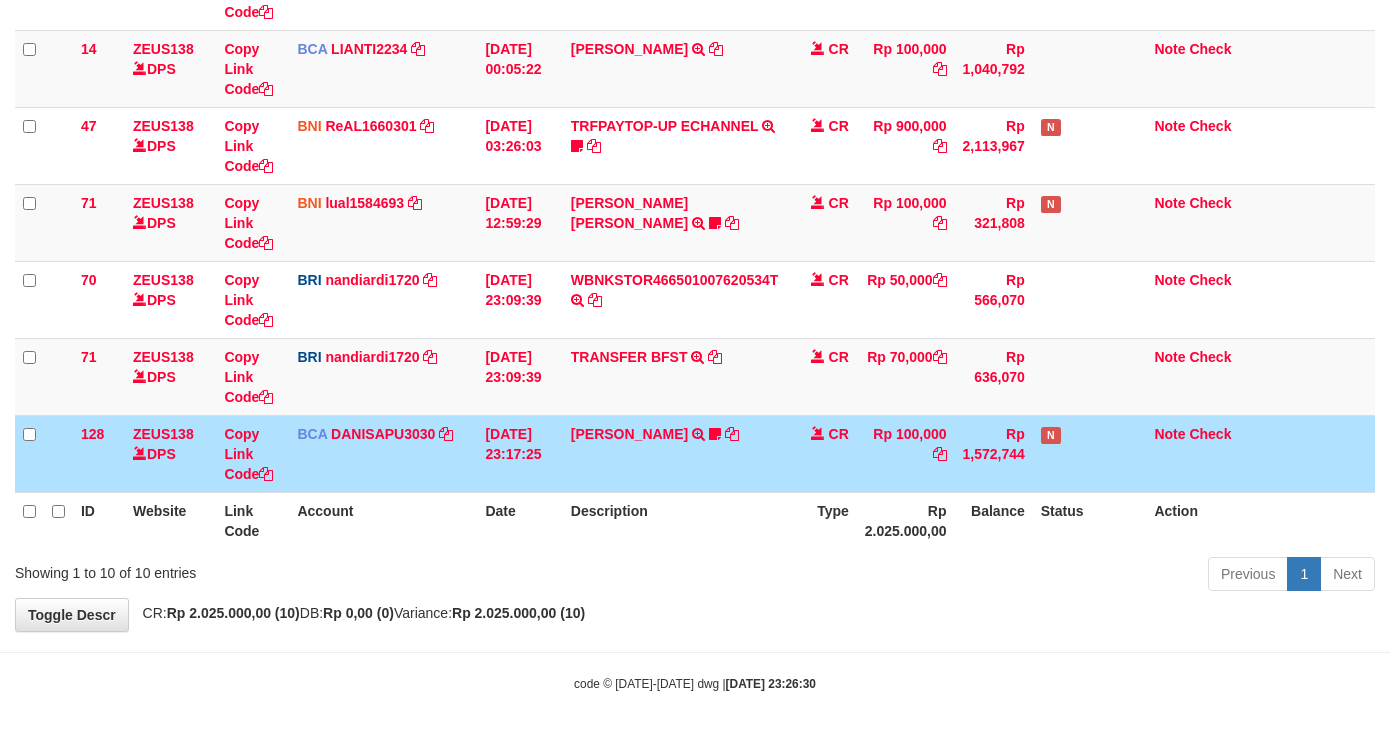 click on "[PERSON_NAME]            TRSF E-BANKING CR 1207/FTSCY/WS95031
100000.00[PERSON_NAME]    NIGHT999" at bounding box center (675, 453) 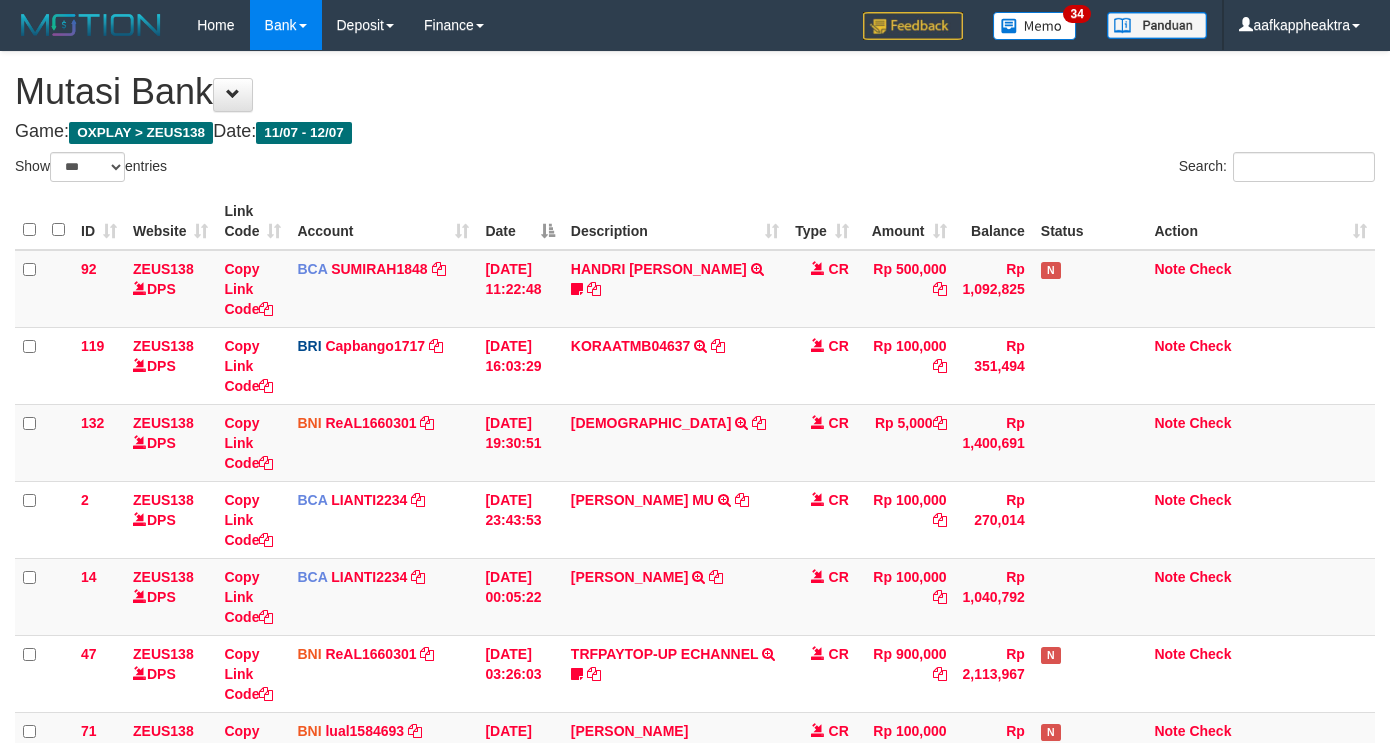 select on "***" 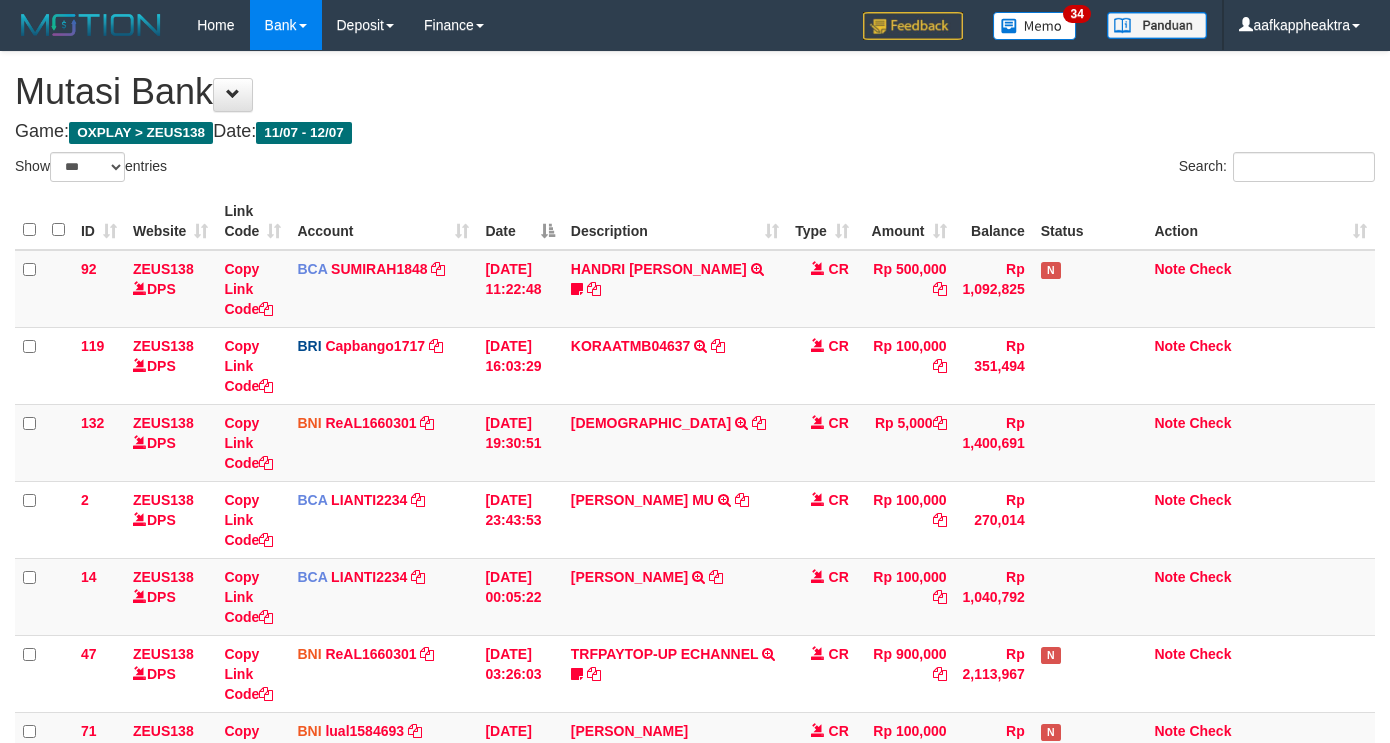 scroll, scrollTop: 528, scrollLeft: 0, axis: vertical 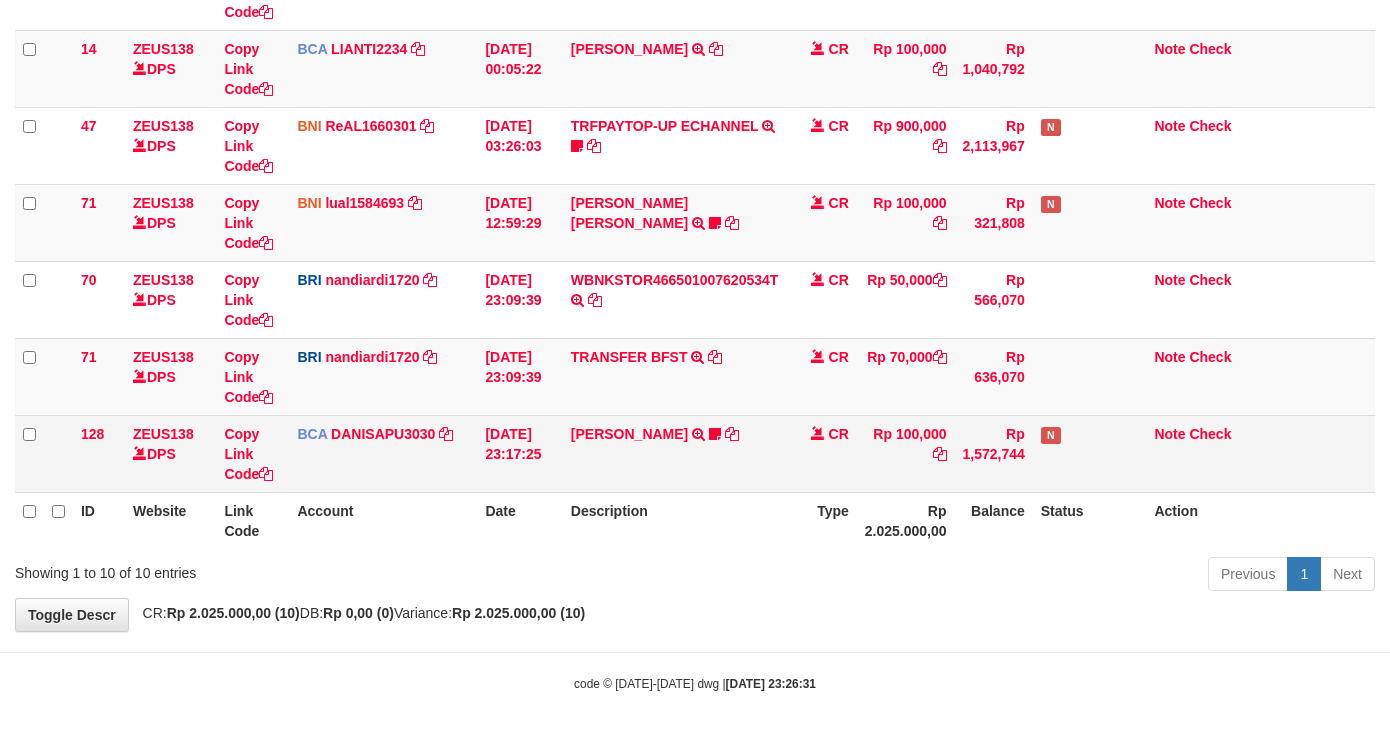 drag, startPoint x: 748, startPoint y: 496, endPoint x: 768, endPoint y: 487, distance: 21.931713 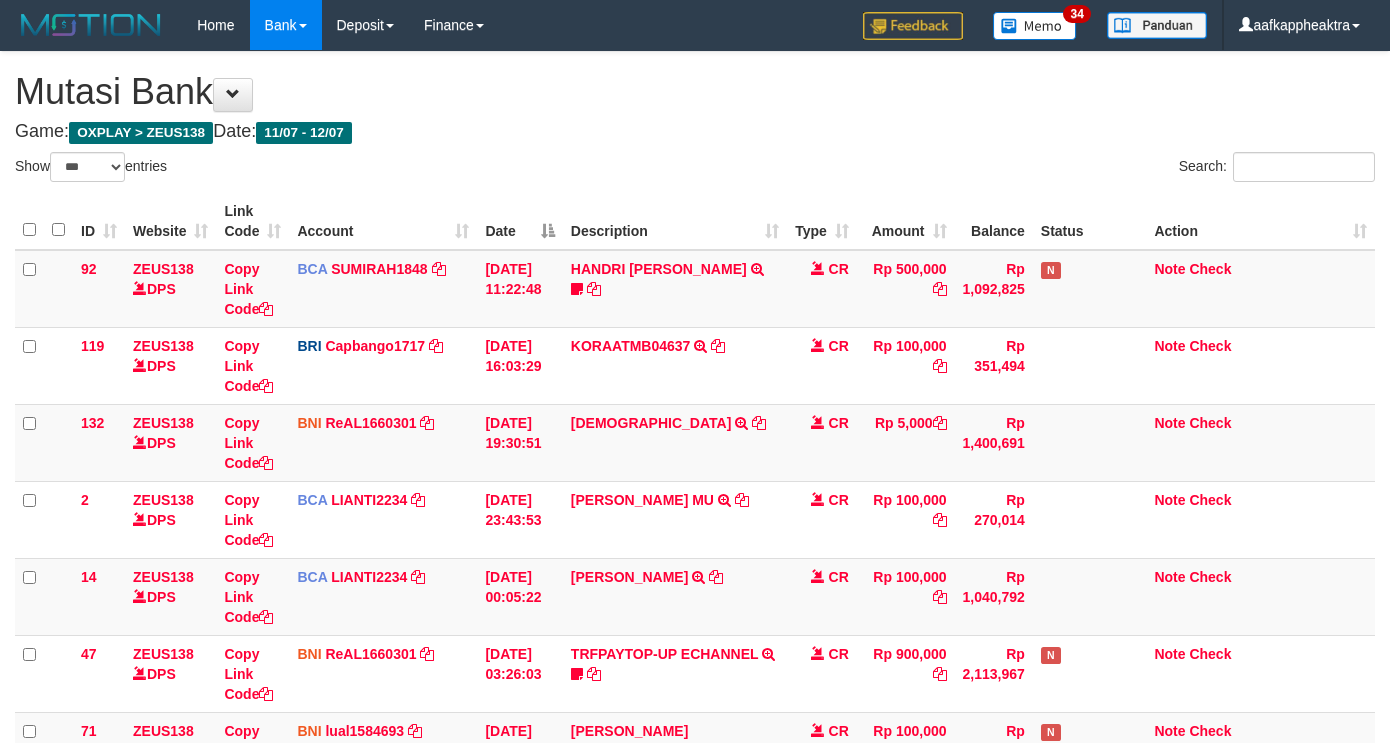 select on "***" 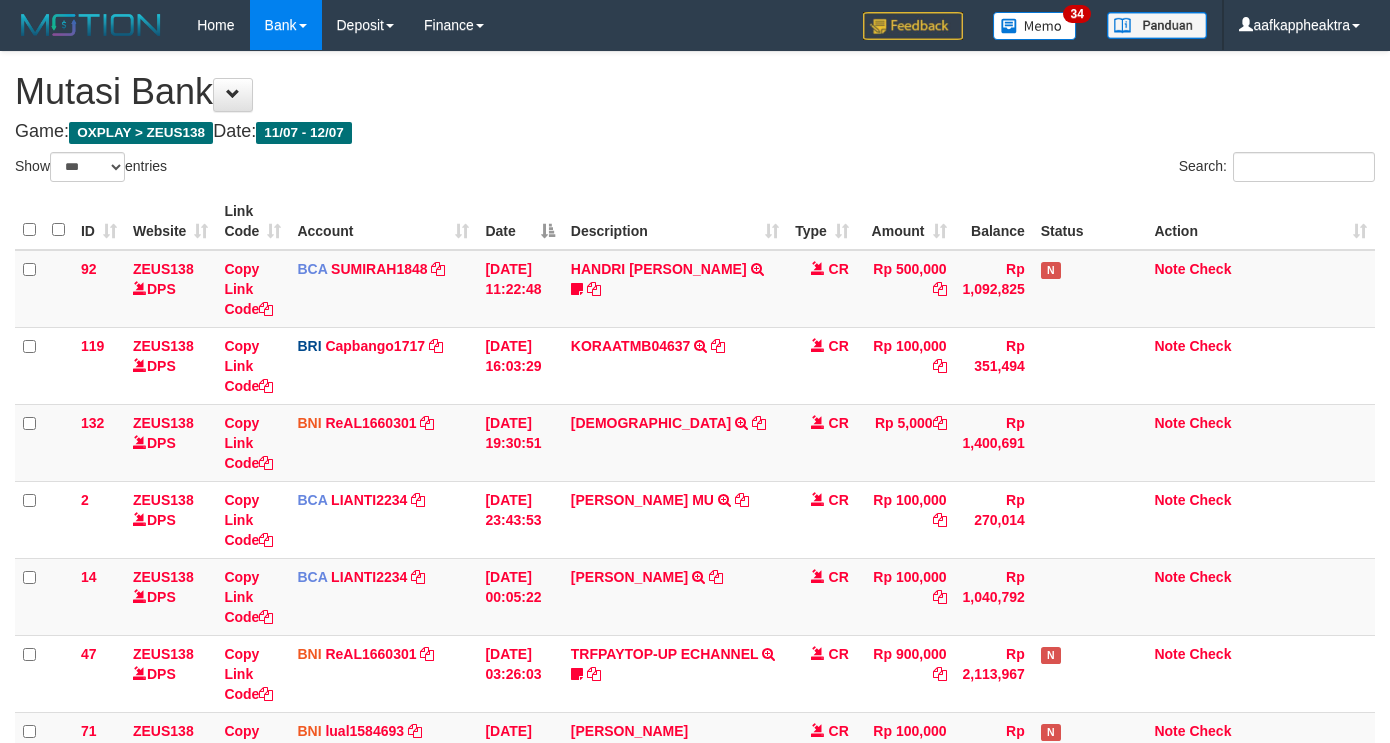 scroll, scrollTop: 528, scrollLeft: 0, axis: vertical 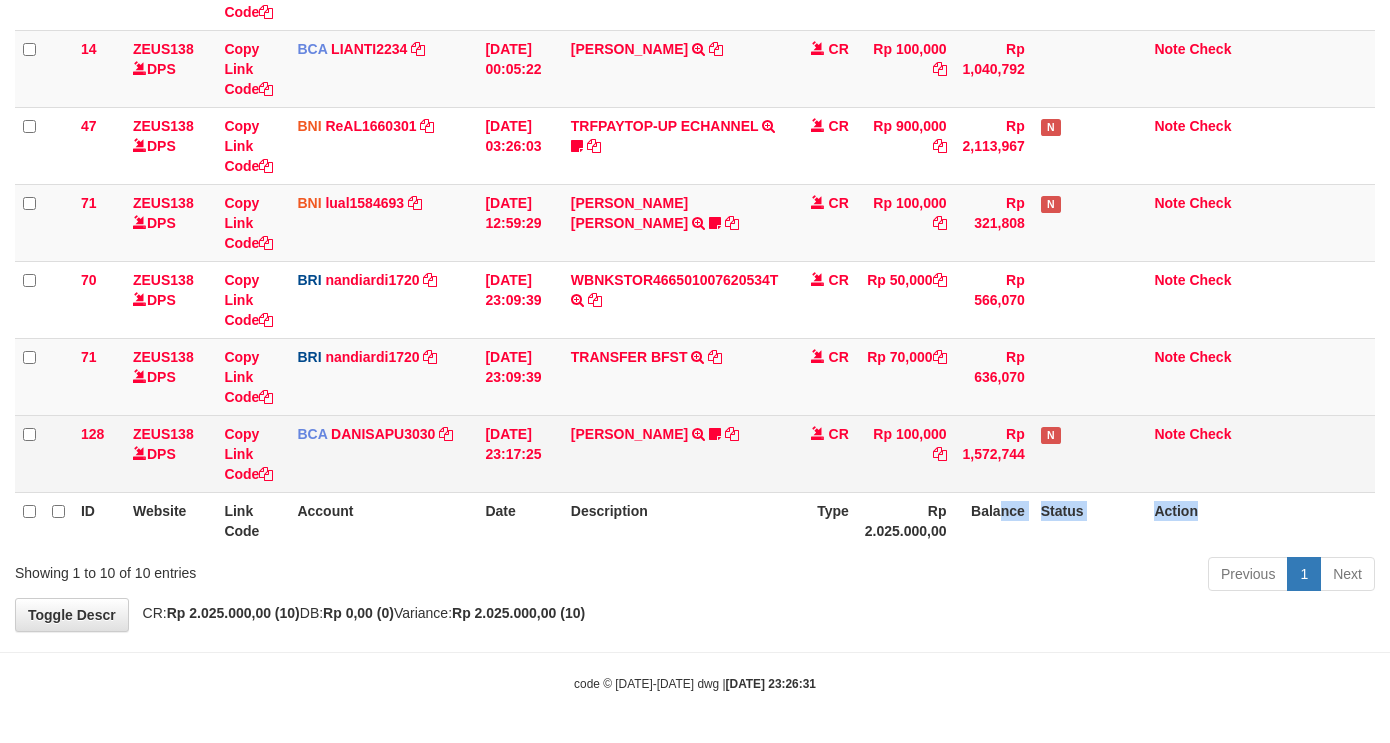click on "ID Website Link Code Account Date Description Type Rp 2.025.000,00 Balance Status Action" at bounding box center [695, 520] 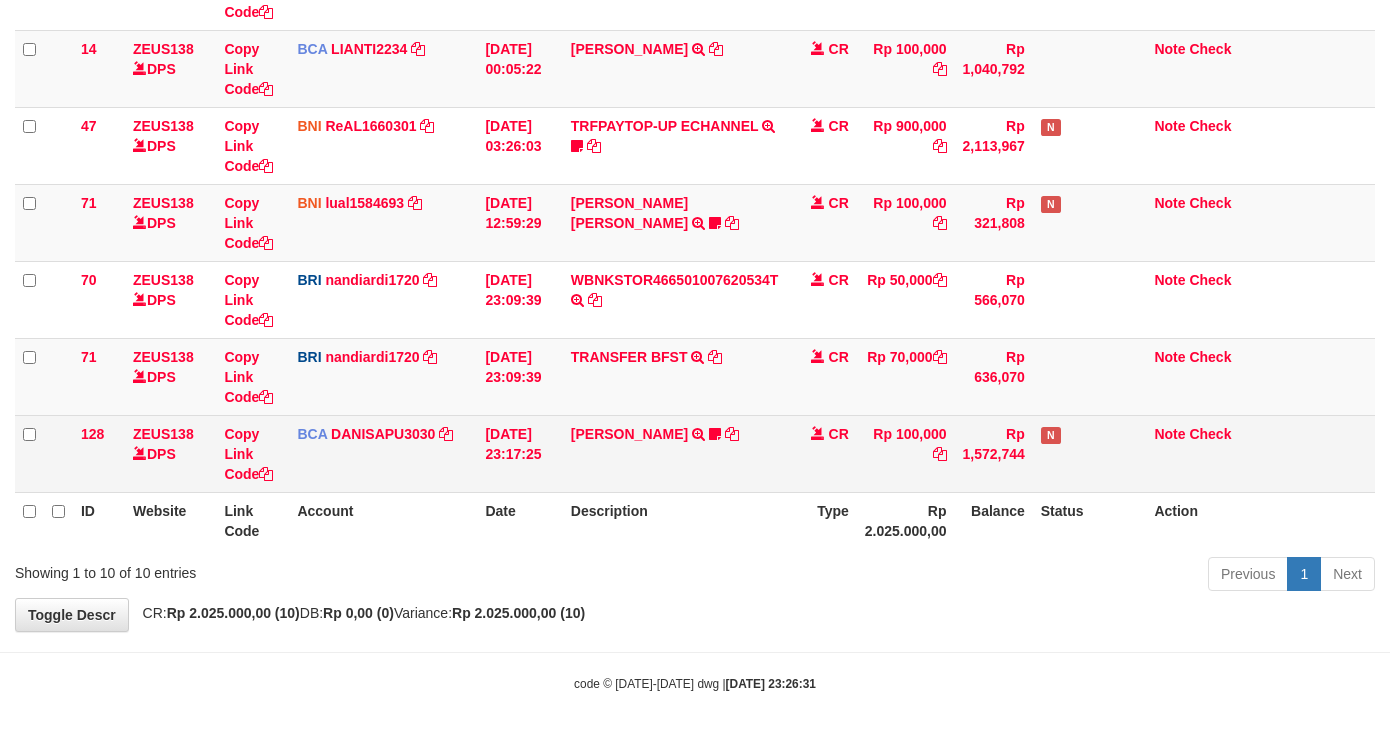 click on "Rp 1,572,744" at bounding box center [994, 453] 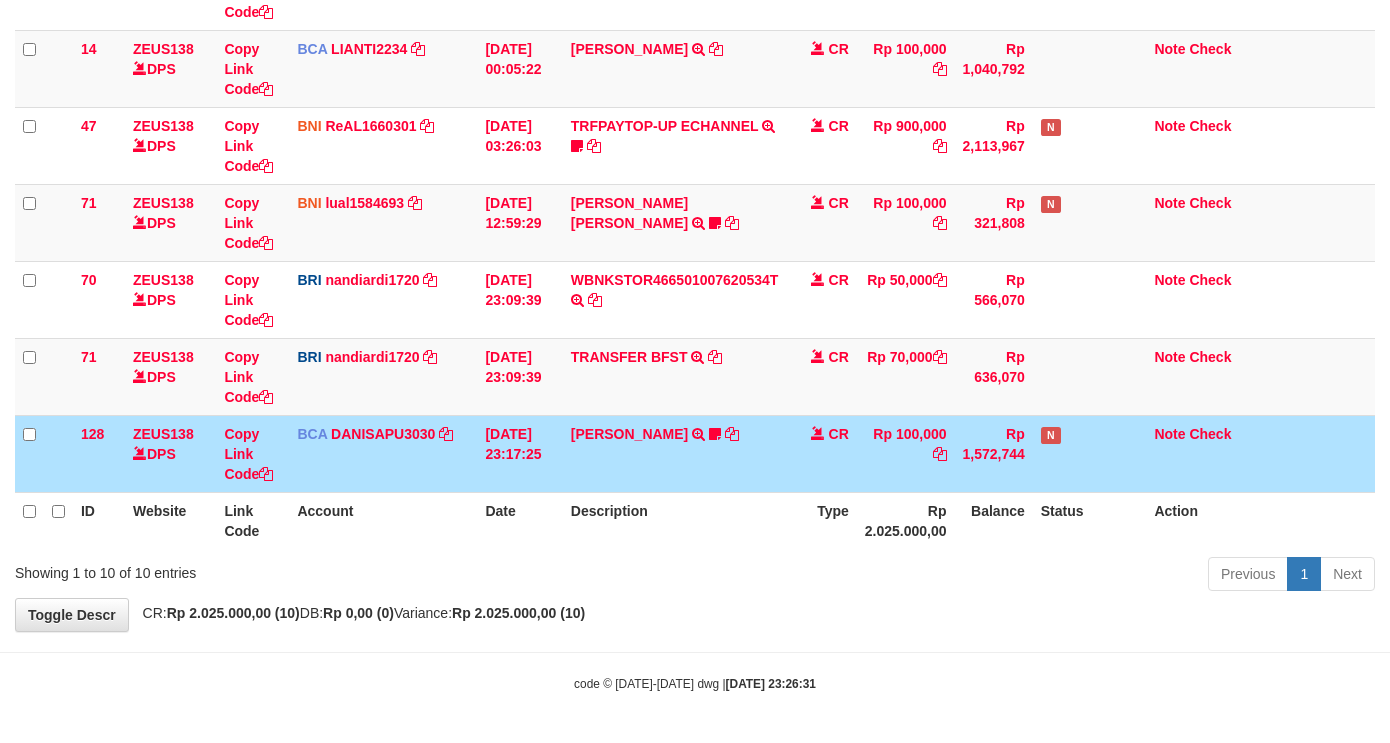 click on "Rp 1,572,744" at bounding box center [994, 453] 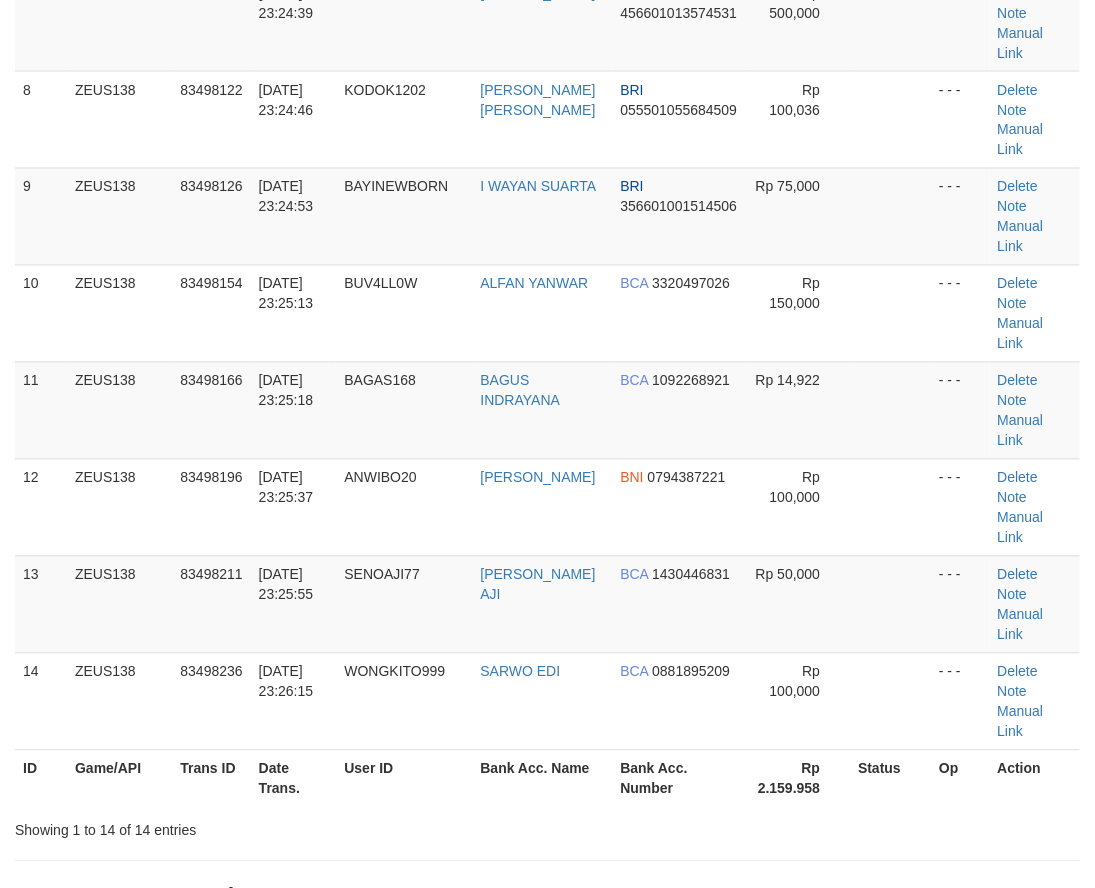 scroll, scrollTop: 504, scrollLeft: 0, axis: vertical 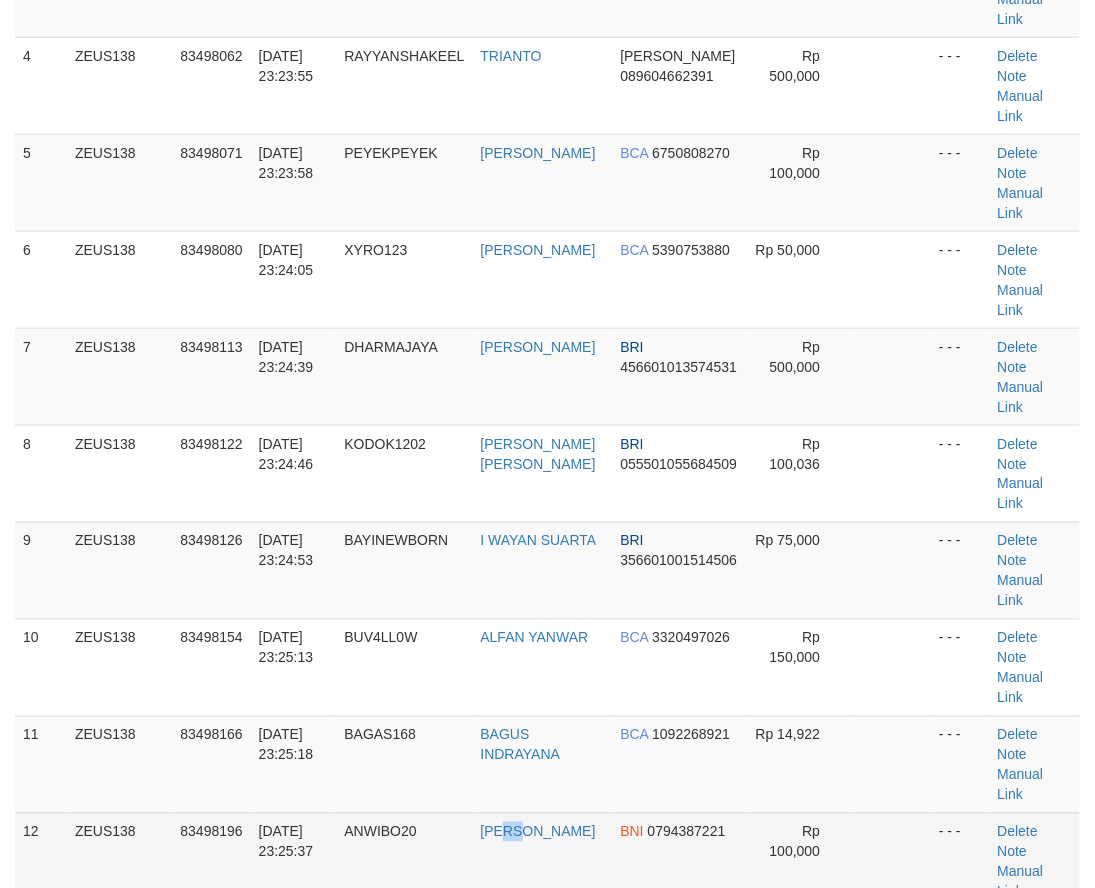 click on "ANTON WIBOWO" at bounding box center [543, 861] 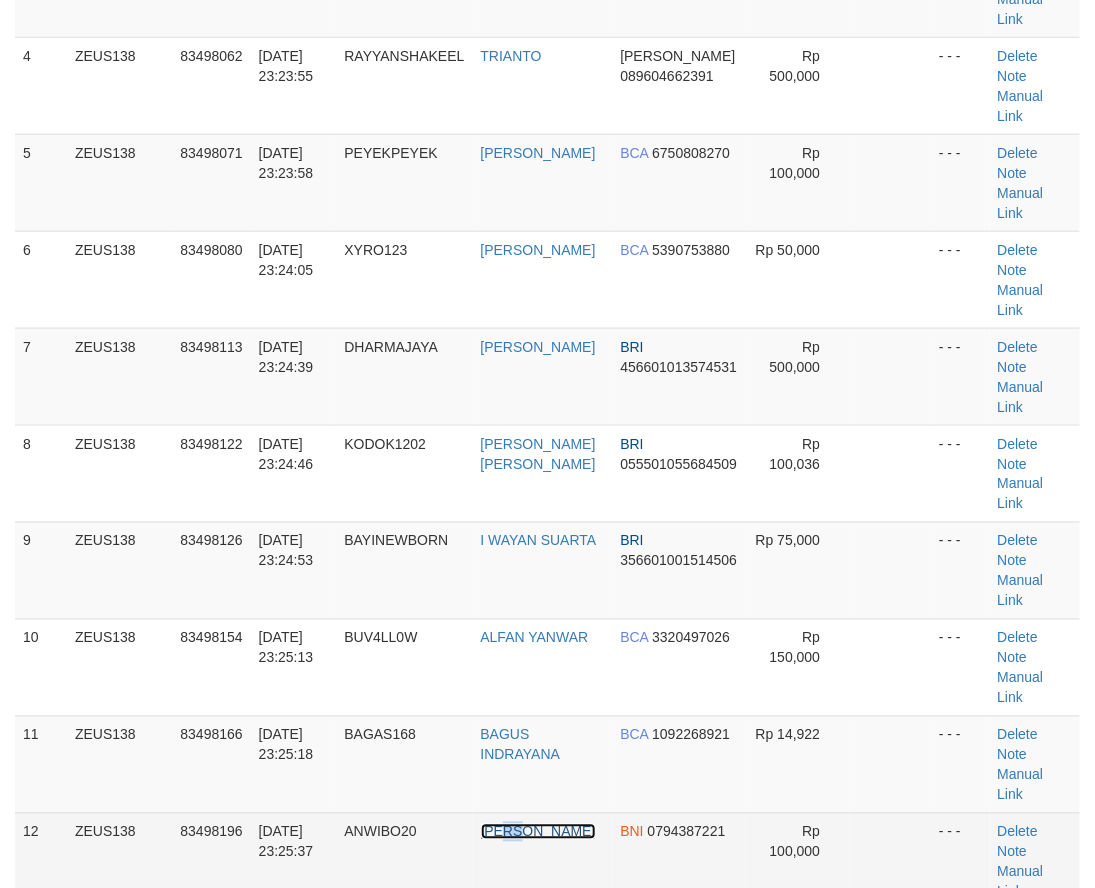 click on "ANTON WIBOWO" at bounding box center [538, 832] 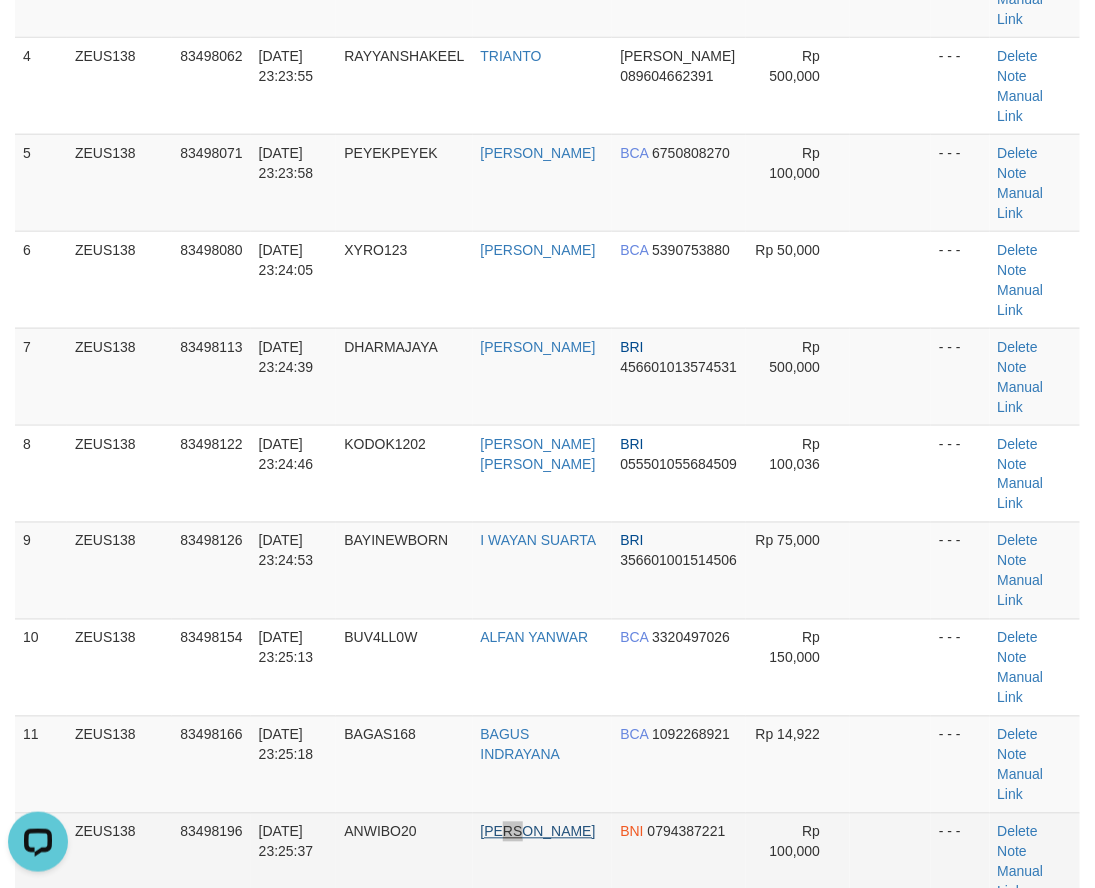 scroll, scrollTop: 0, scrollLeft: 0, axis: both 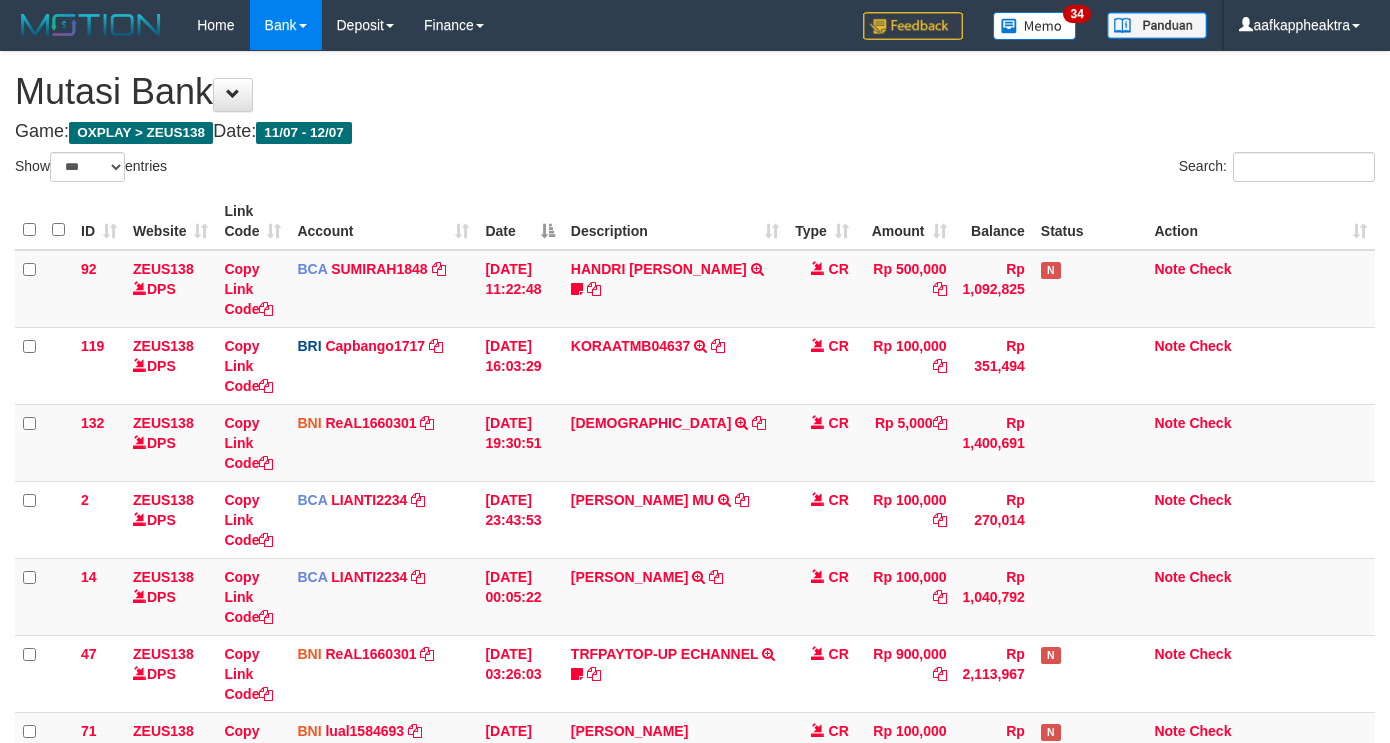 select on "***" 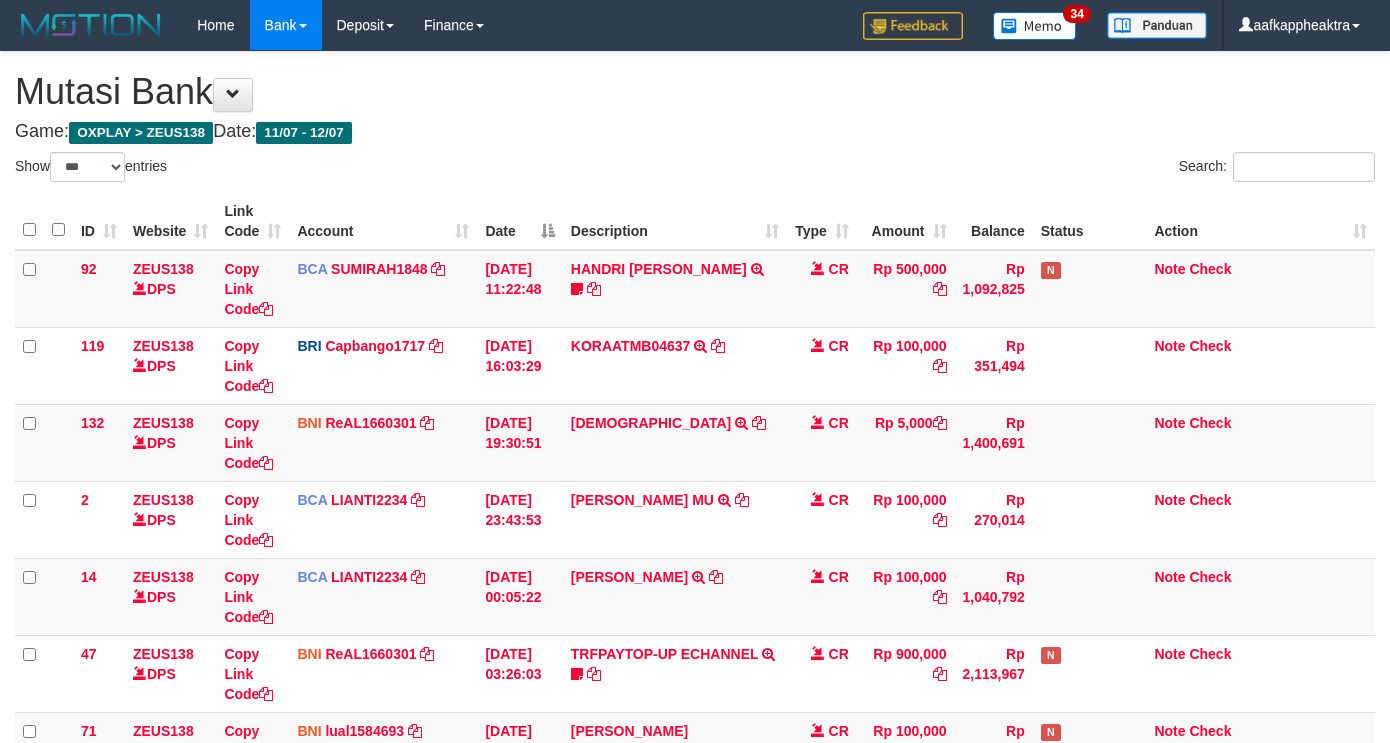 scroll, scrollTop: 528, scrollLeft: 0, axis: vertical 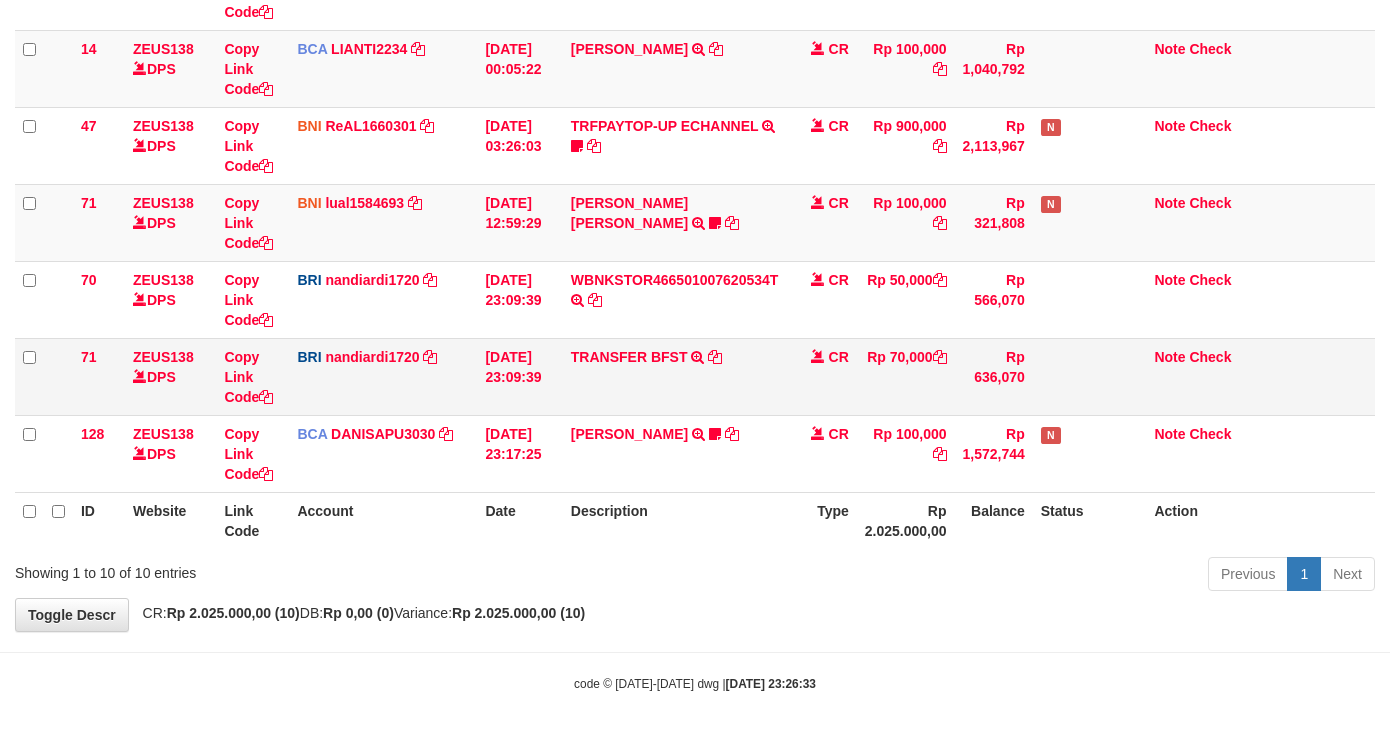 click on "Rp 70,000" at bounding box center [906, 376] 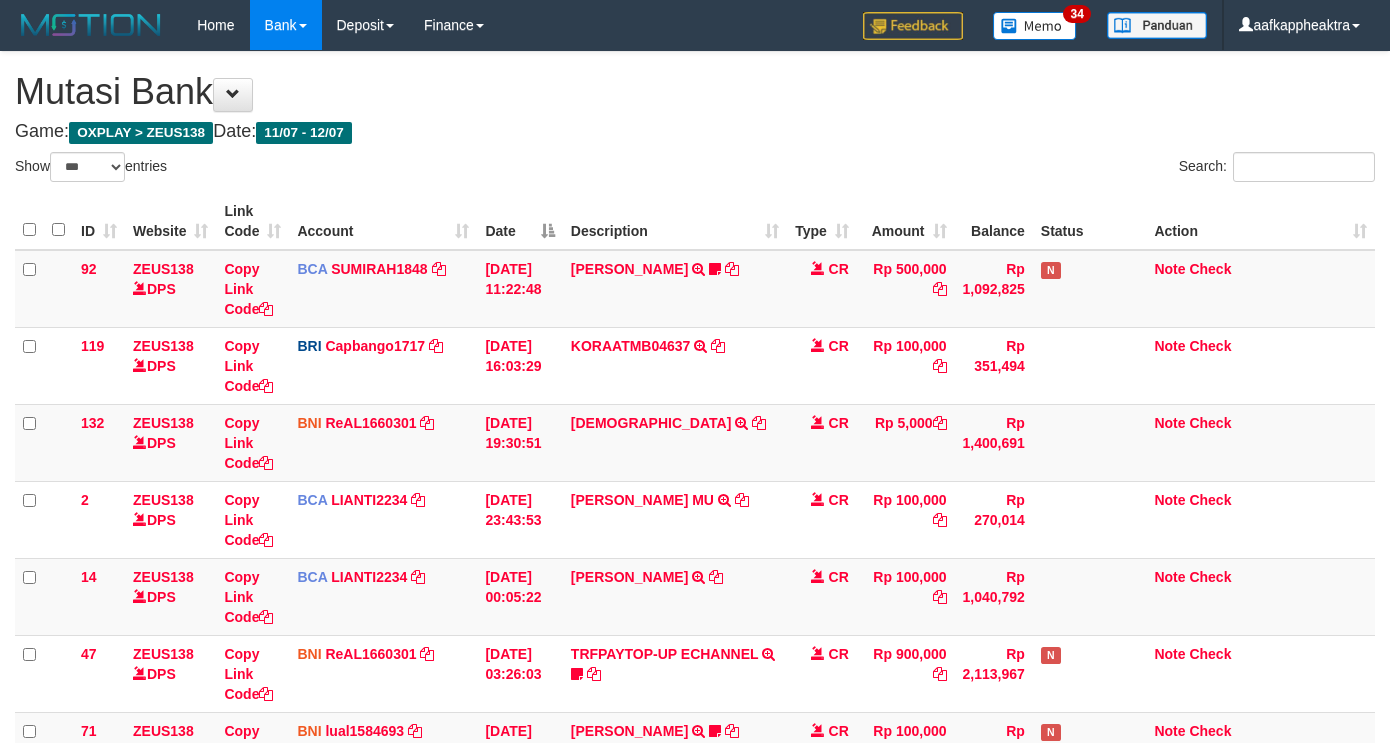 select on "***" 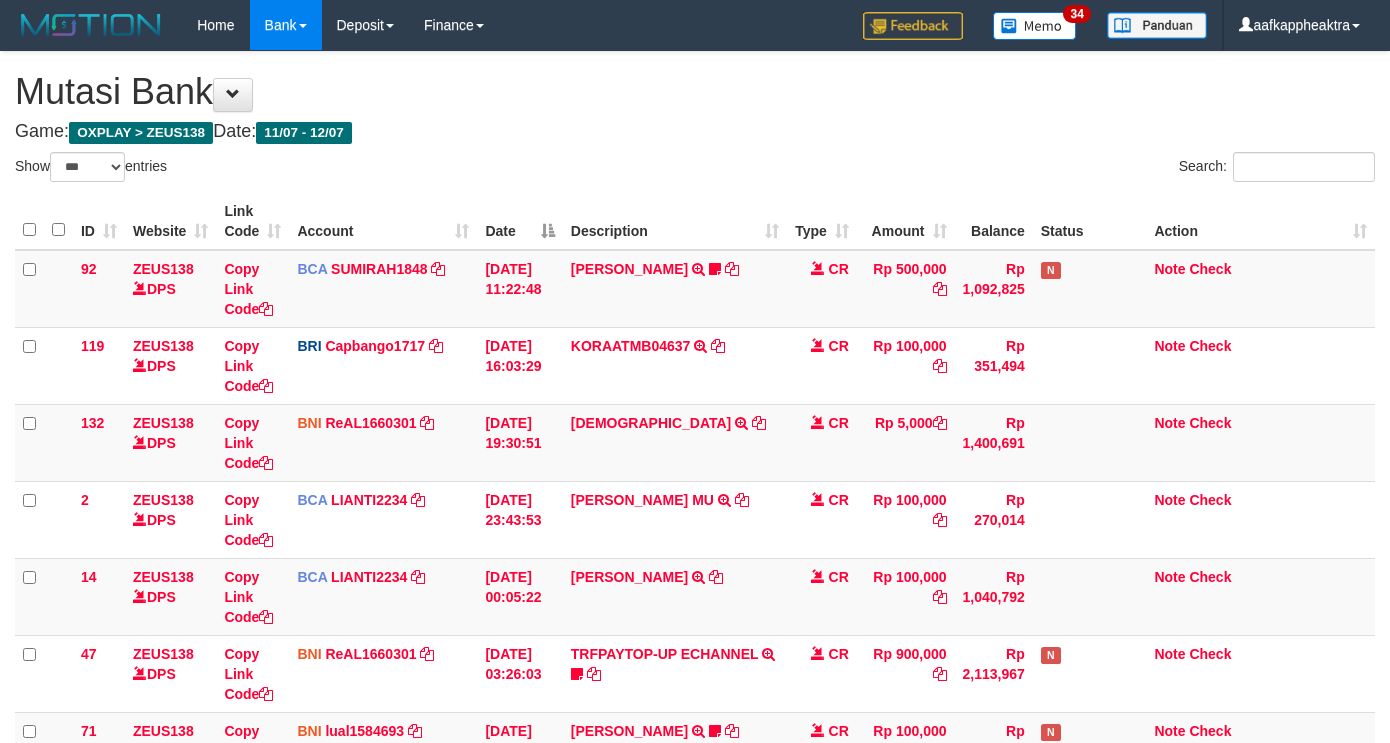 scroll, scrollTop: 528, scrollLeft: 0, axis: vertical 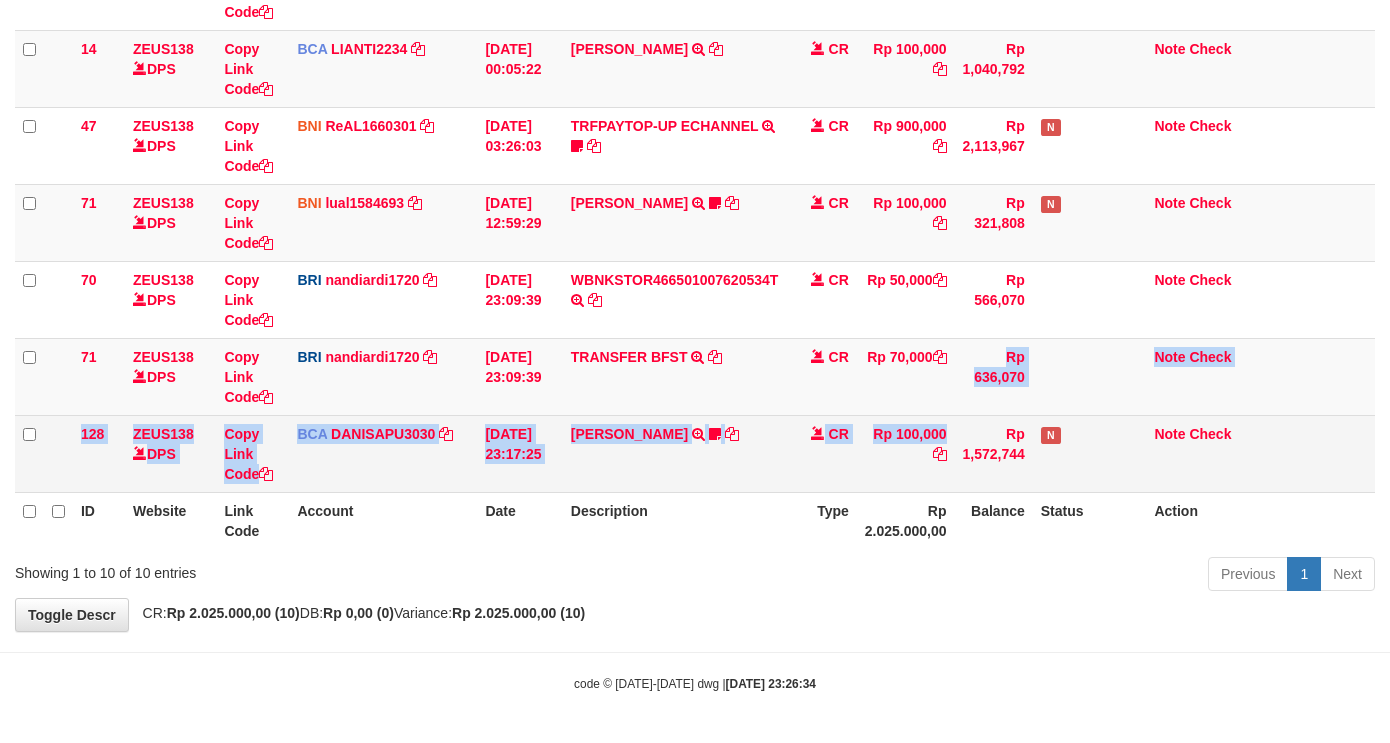 click on "92
ZEUS138    DPS
Copy Link Code
BCA
SUMIRAH1848
DPS
SUMIRAH
mutasi_20250711_4156 | 92
mutasi_20250711_4156 | 92
11/07/2025 11:22:48
HANDRI YANTO SALIM            TRSF E-BANKING CR 1107/FTSCY/WS95031
500000.00HANDRI YANTO SALIM    Chen97
CR
Rp 500,000
Rp 1,092,825
N
Note
Check
119
ZEUS138    DPS
Copy Link Code
BRI
Capbango1717
DPS
HELMI
mutasi_20250711_2435 | 119" at bounding box center [695, 107] 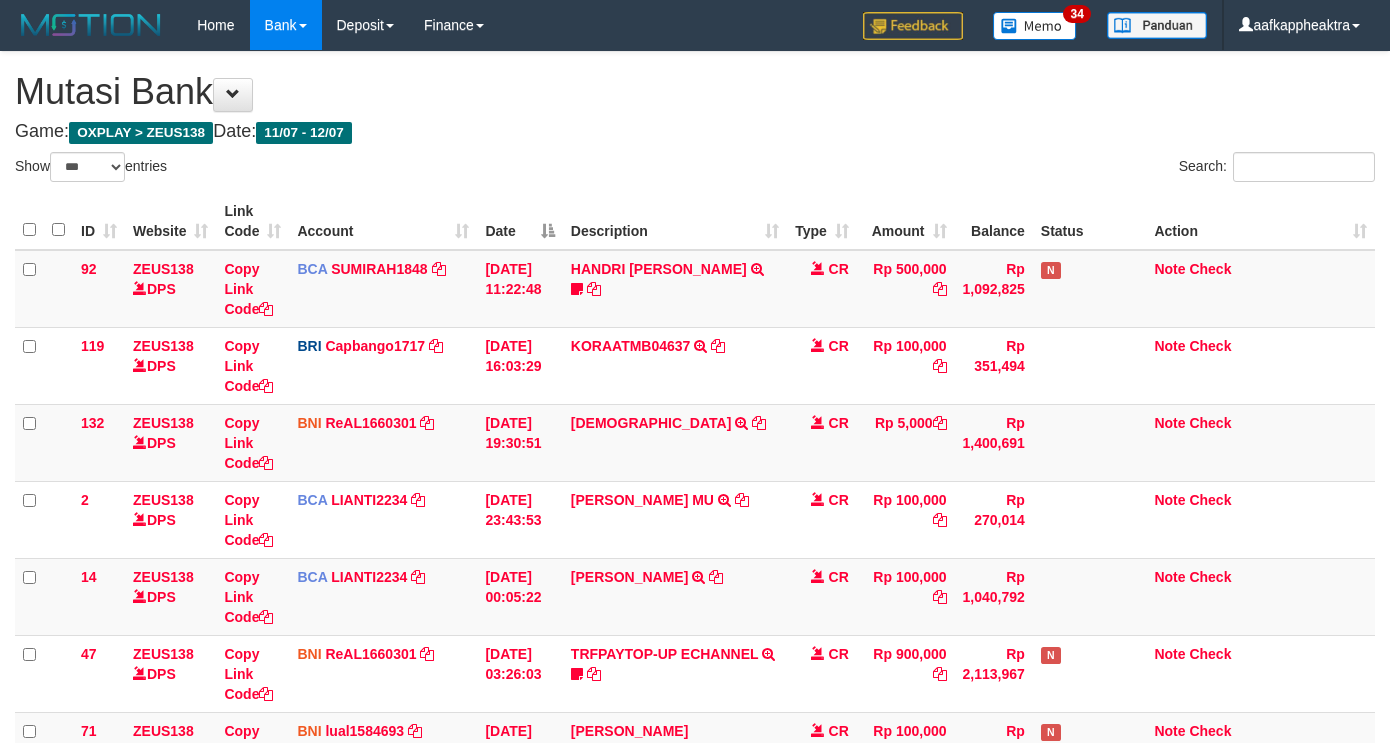 select on "***" 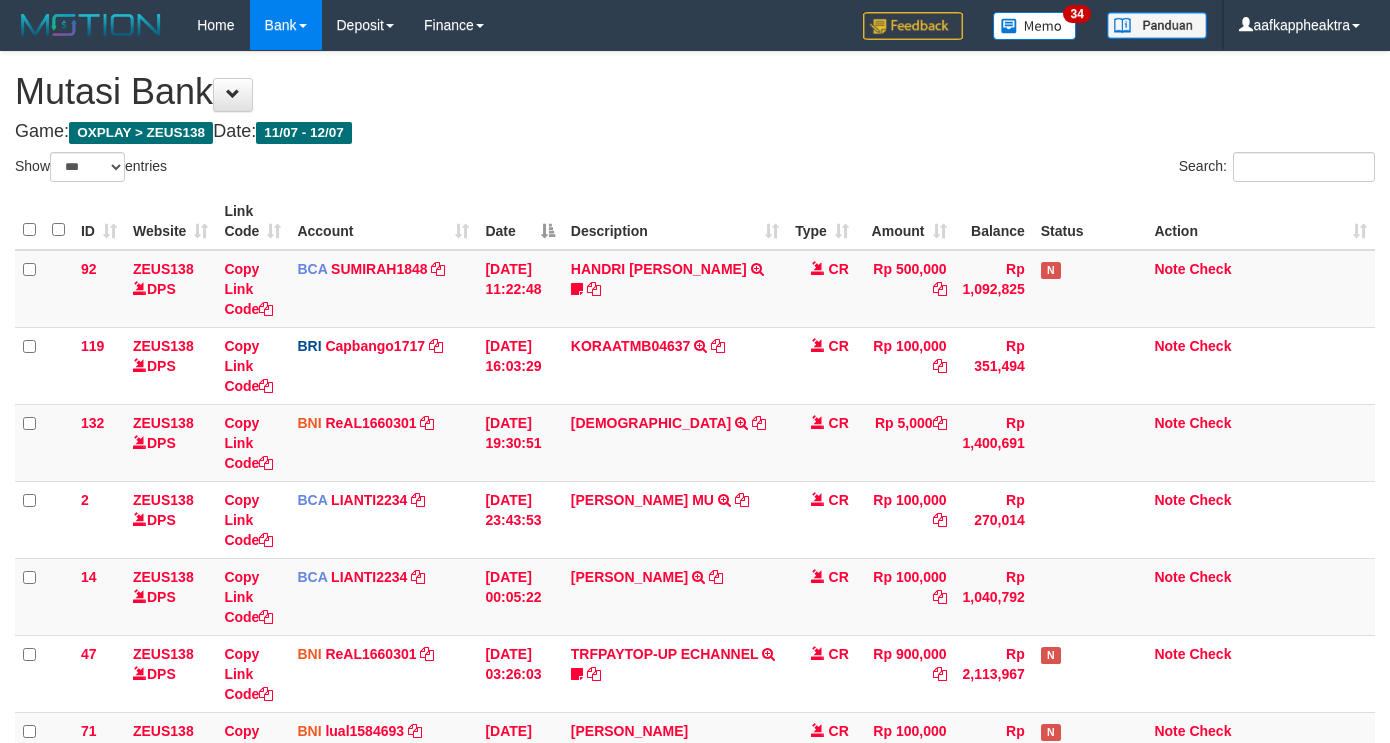 scroll, scrollTop: 528, scrollLeft: 0, axis: vertical 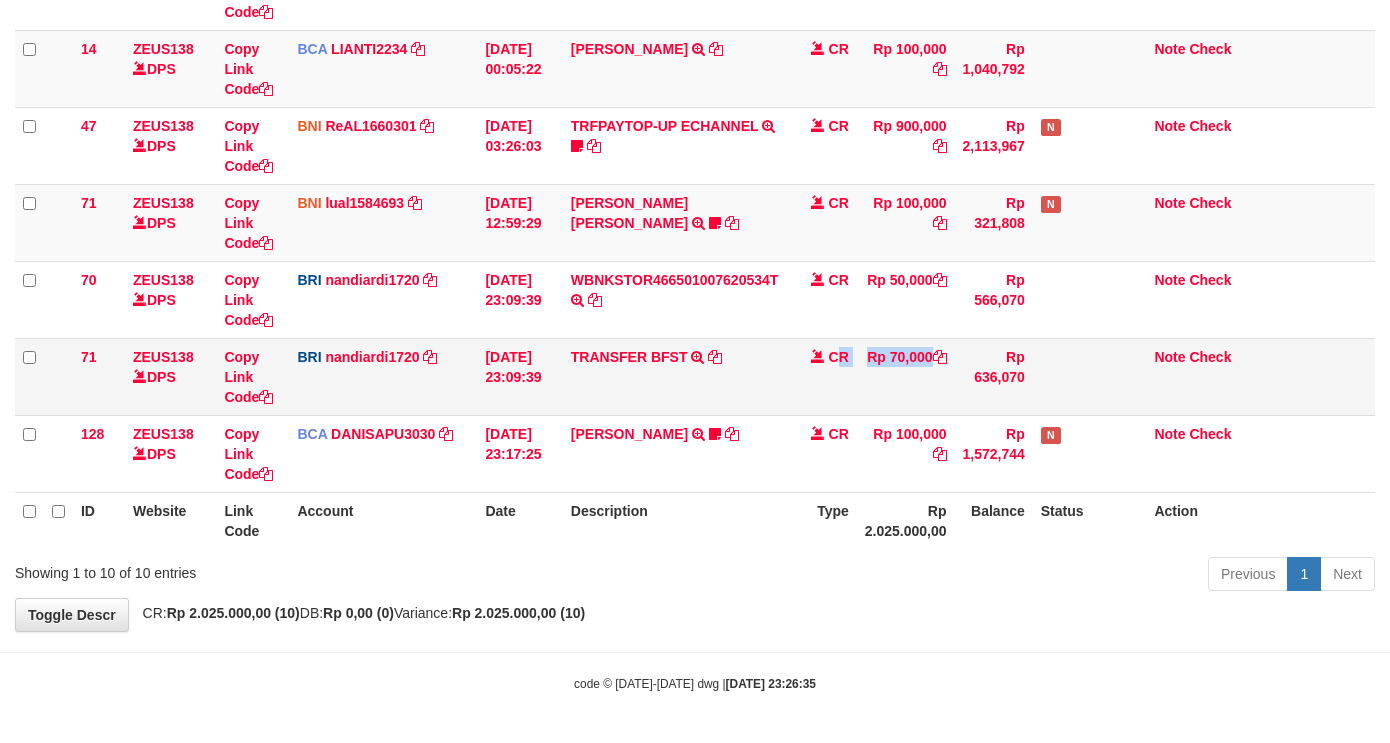 click on "Rp 70,000" at bounding box center [906, 376] 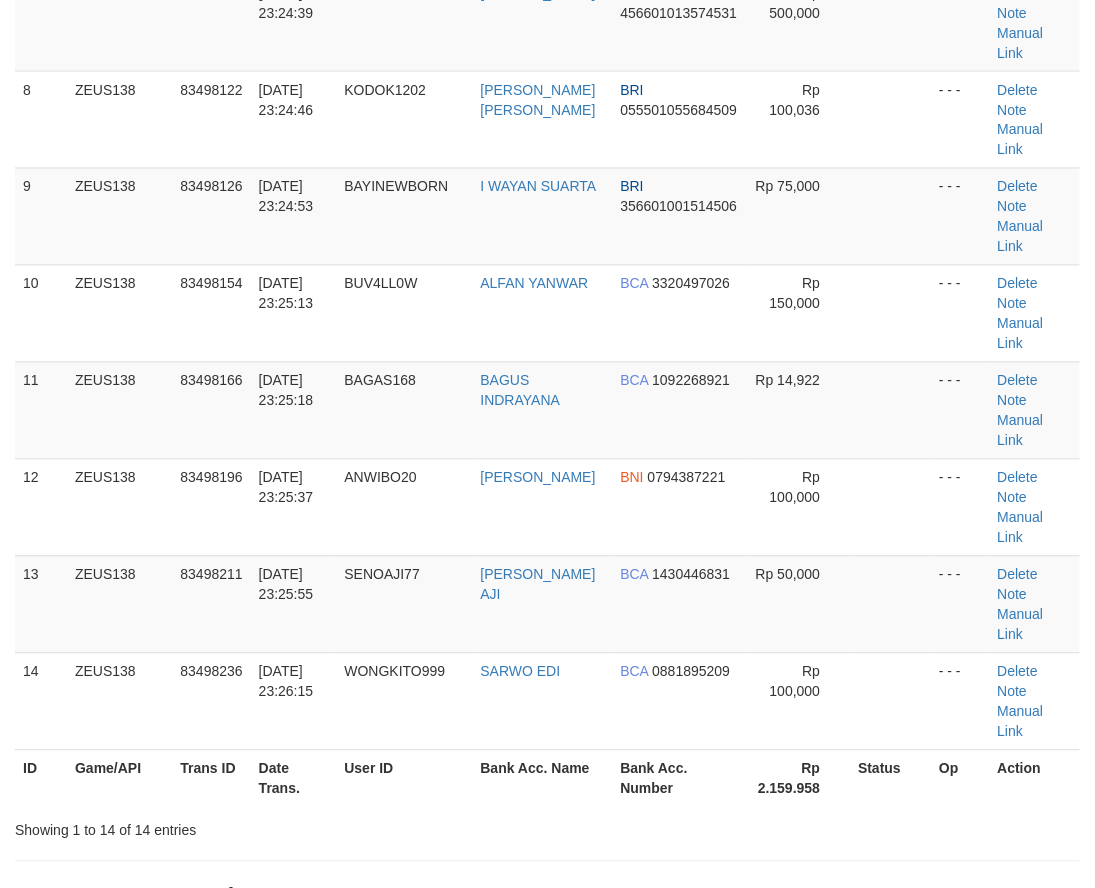 scroll, scrollTop: 504, scrollLeft: 0, axis: vertical 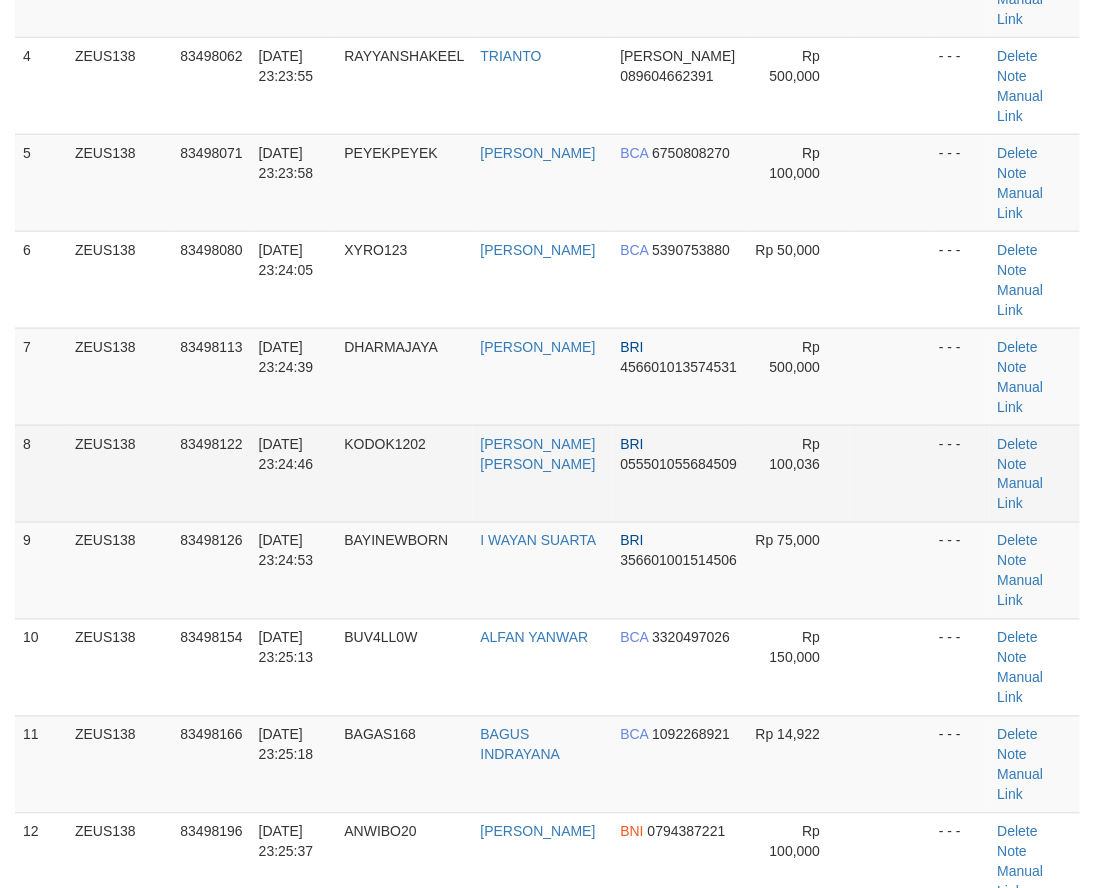 click on "KODOK1202" at bounding box center [404, 473] 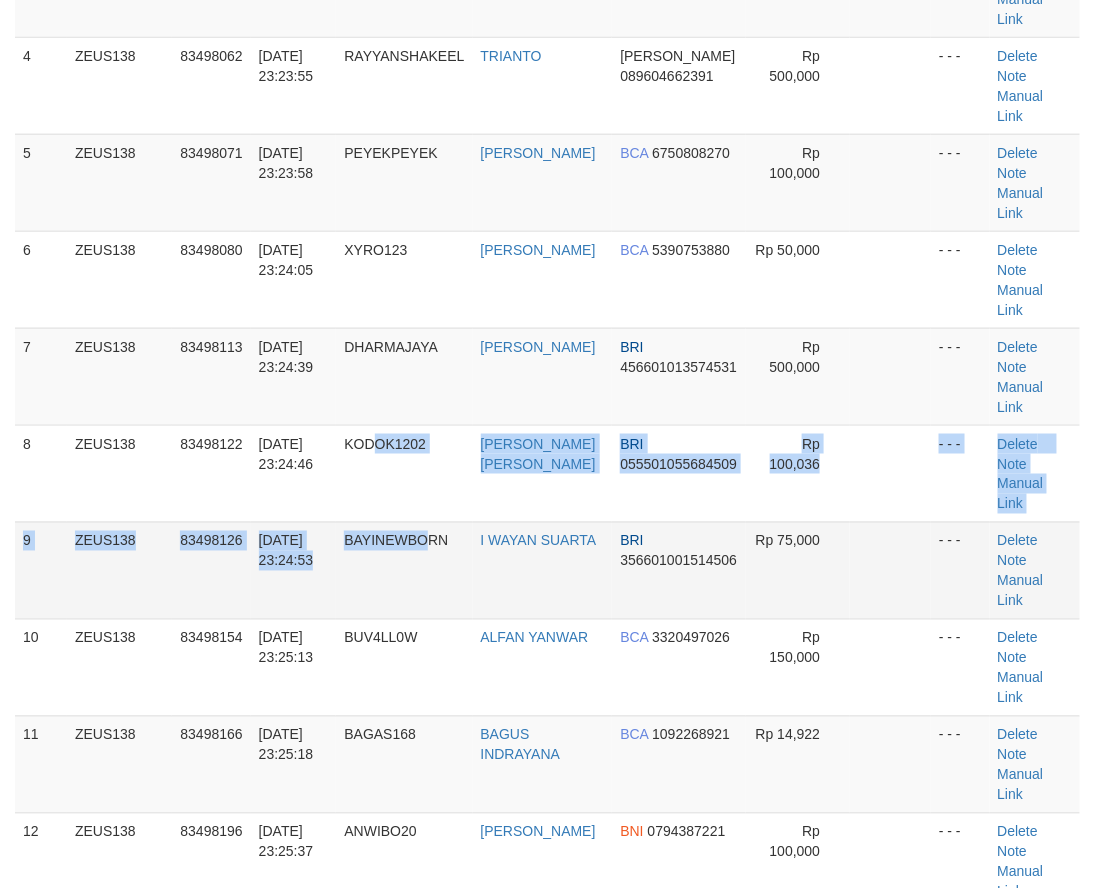 drag, startPoint x: 411, startPoint y: 378, endPoint x: 277, endPoint y: 410, distance: 137.76791 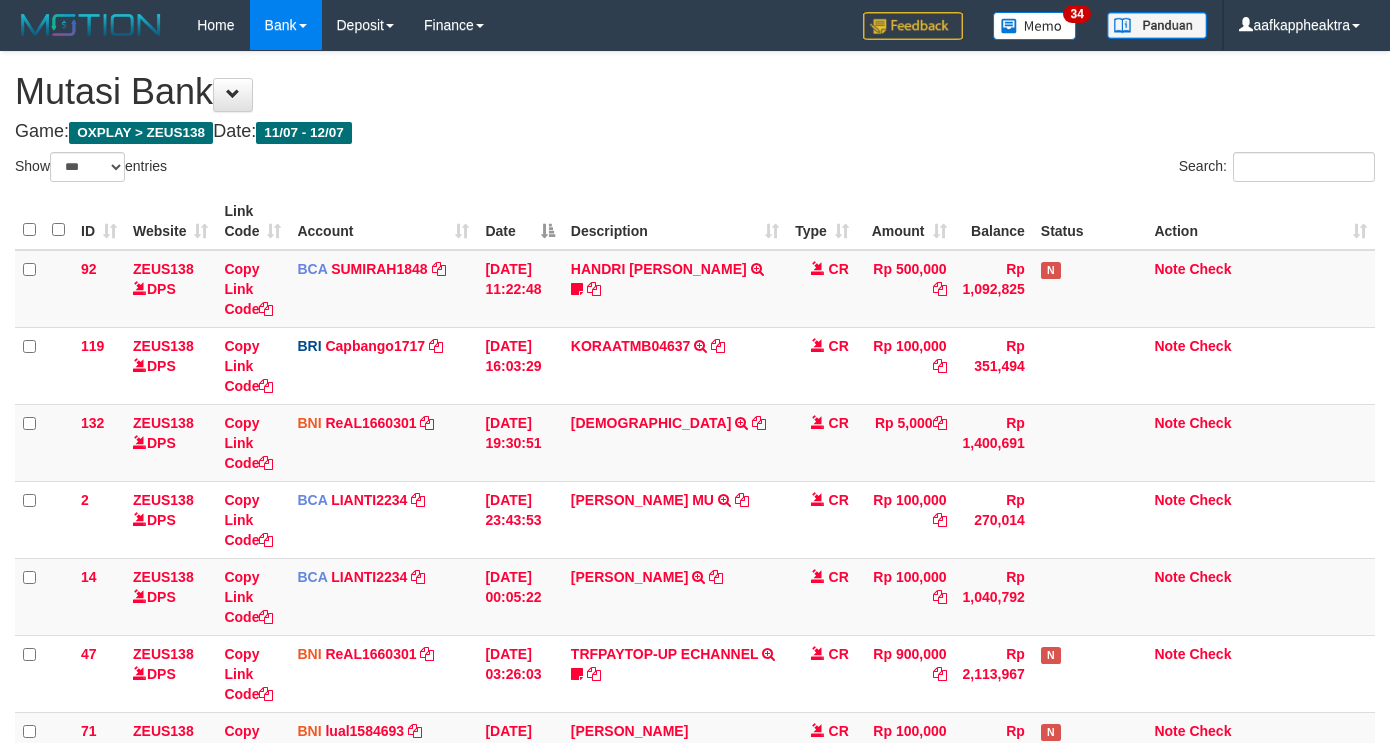 select on "***" 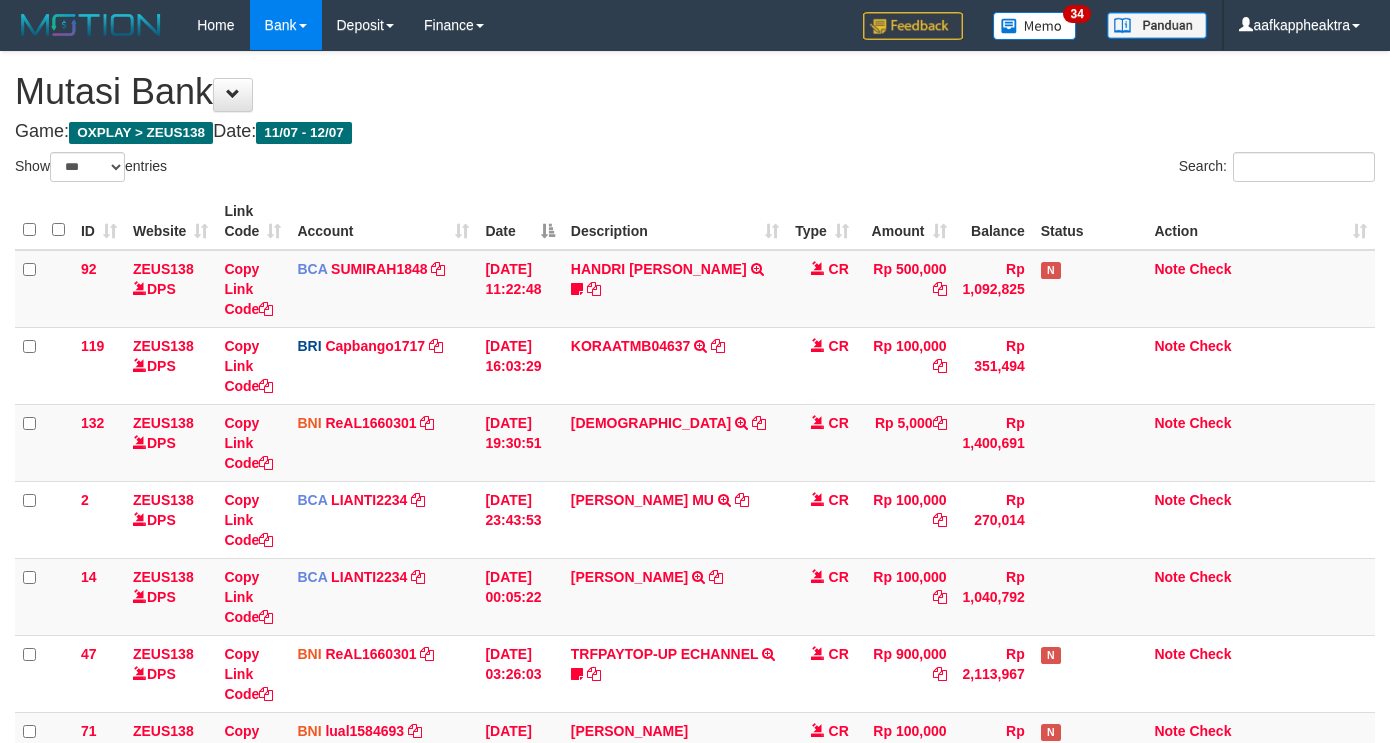 scroll, scrollTop: 528, scrollLeft: 0, axis: vertical 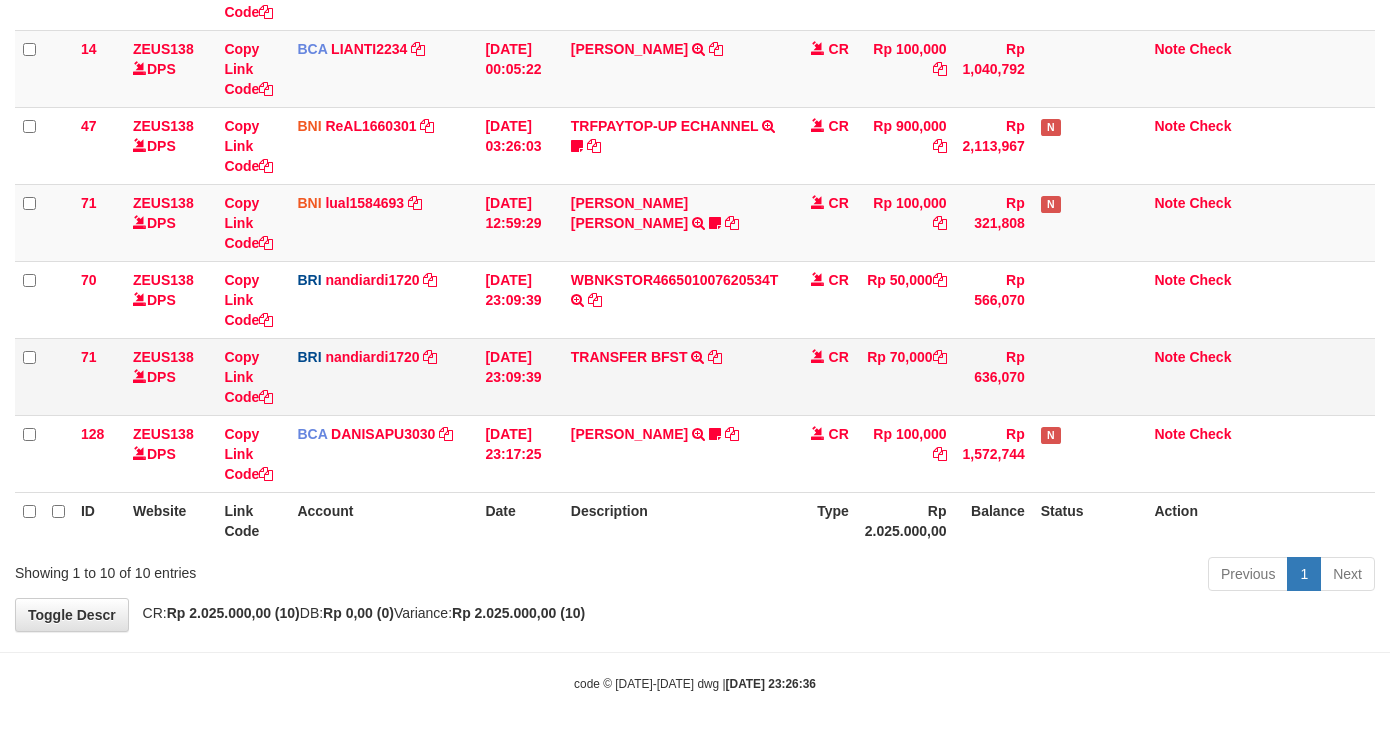 click on "TRANSFER BFST         TRANSFER BFST DESLSUSILAW TO NANDI ARDIANSYAH" at bounding box center [675, 376] 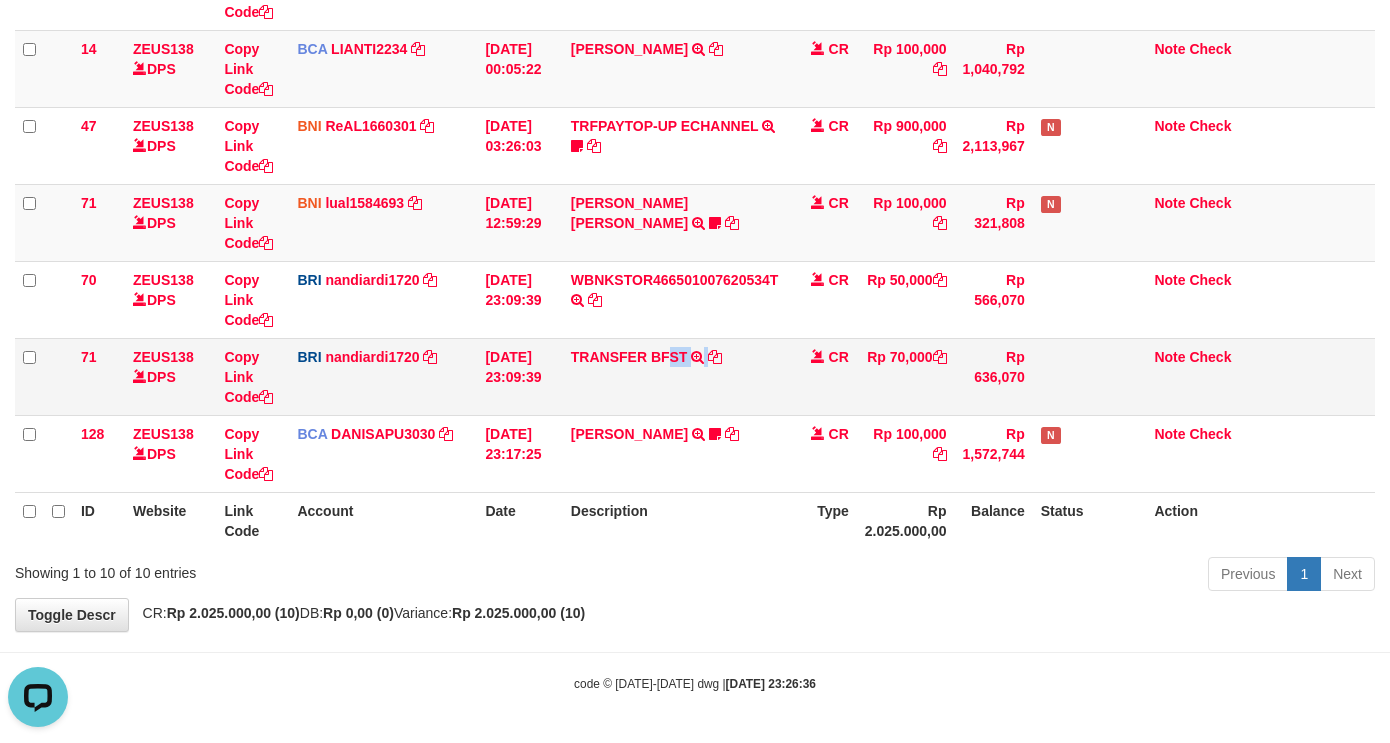 scroll, scrollTop: 0, scrollLeft: 0, axis: both 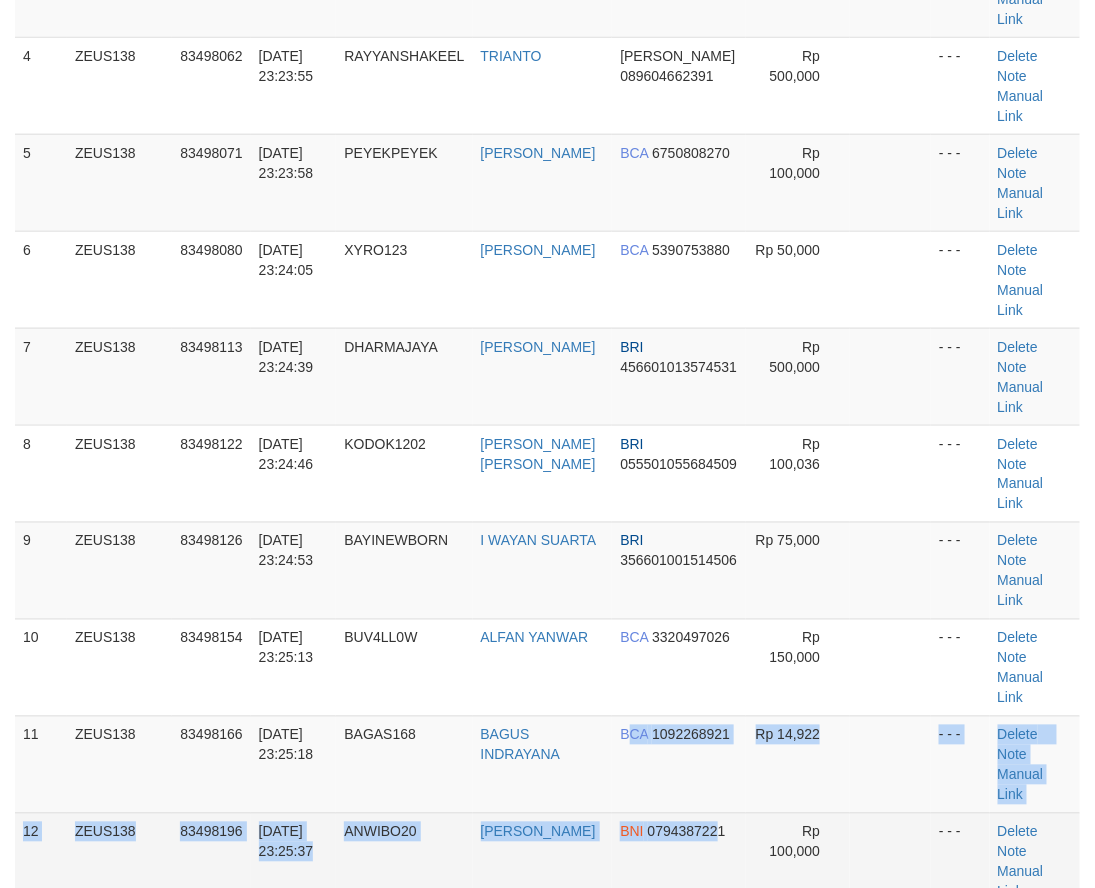 drag, startPoint x: 616, startPoint y: 572, endPoint x: 706, endPoint y: 614, distance: 99.31767 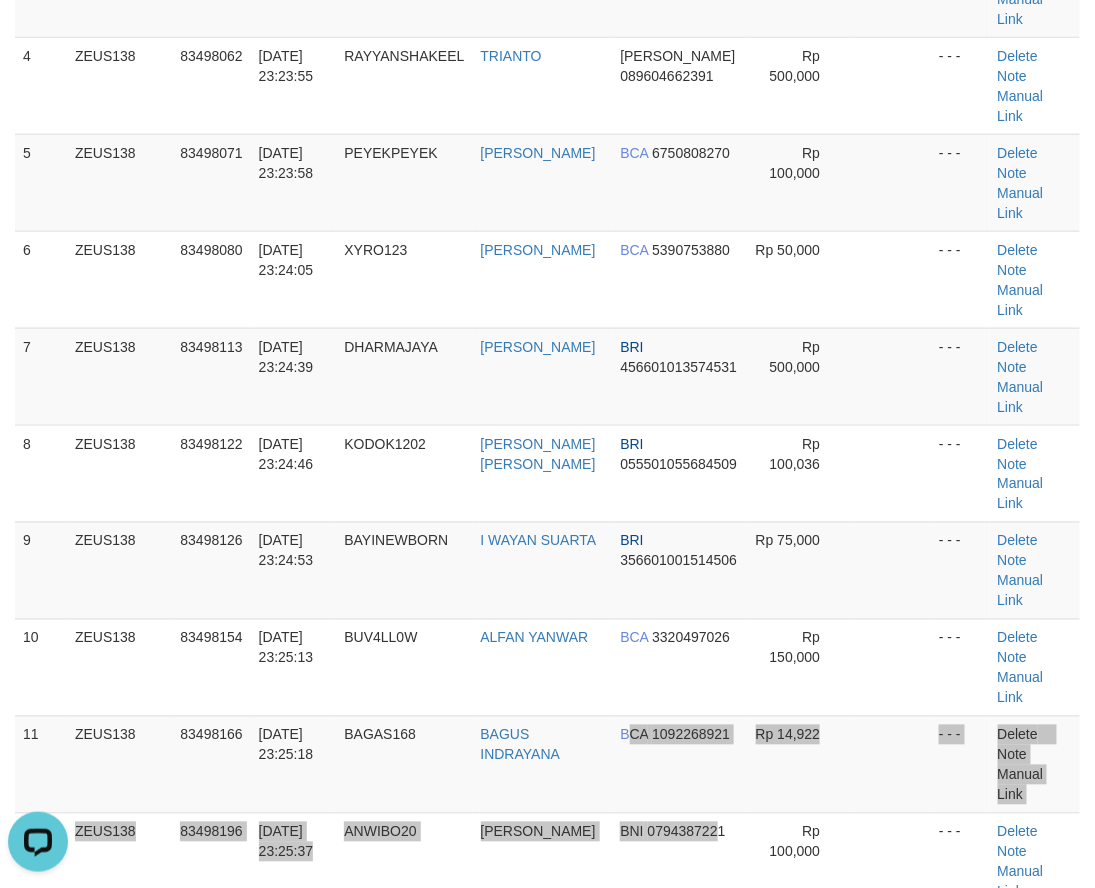 scroll, scrollTop: 0, scrollLeft: 0, axis: both 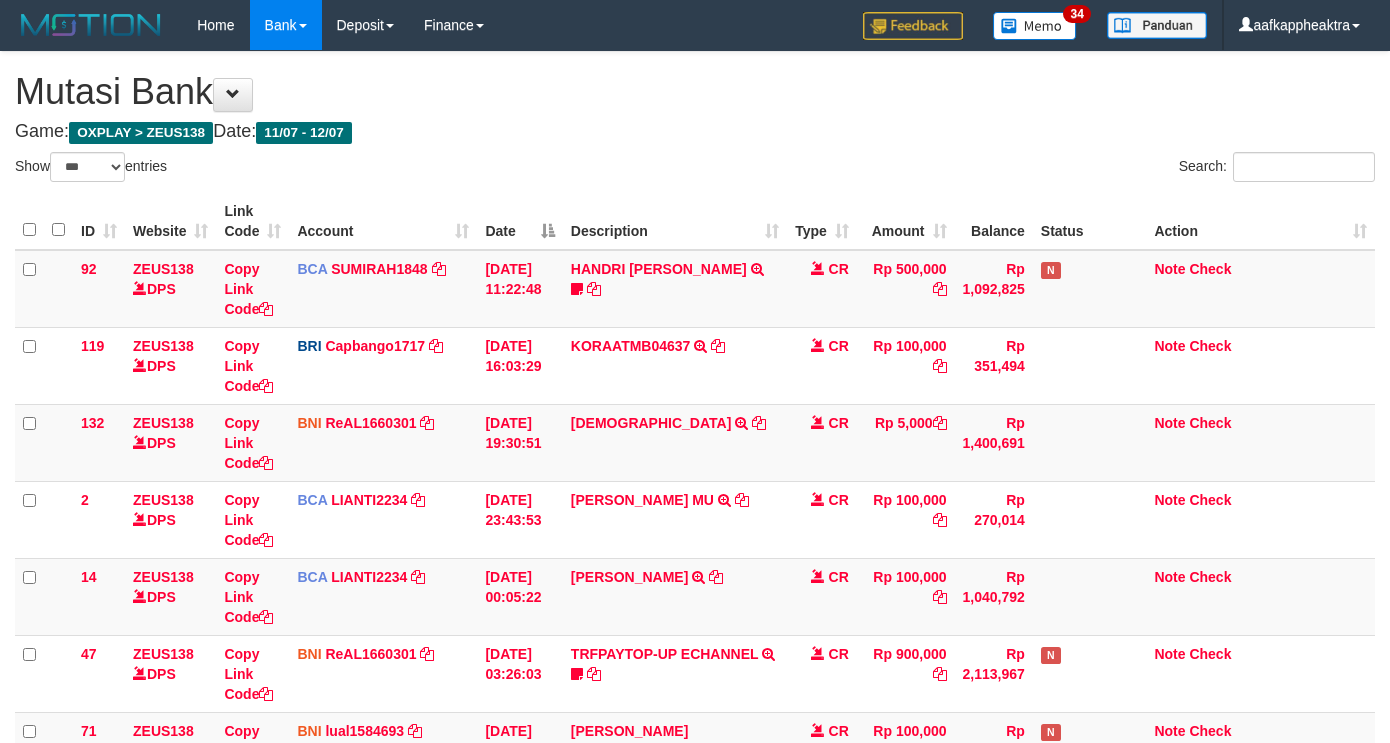 select on "***" 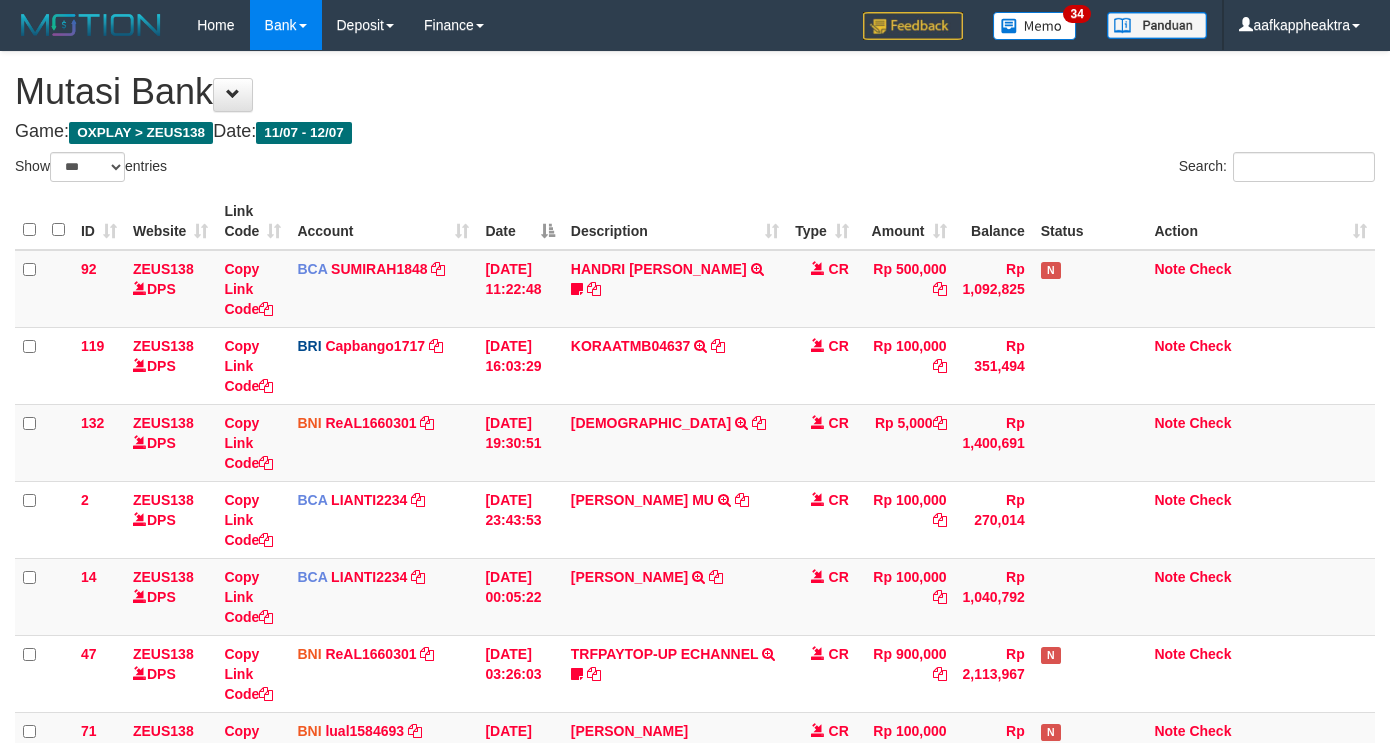 scroll, scrollTop: 528, scrollLeft: 0, axis: vertical 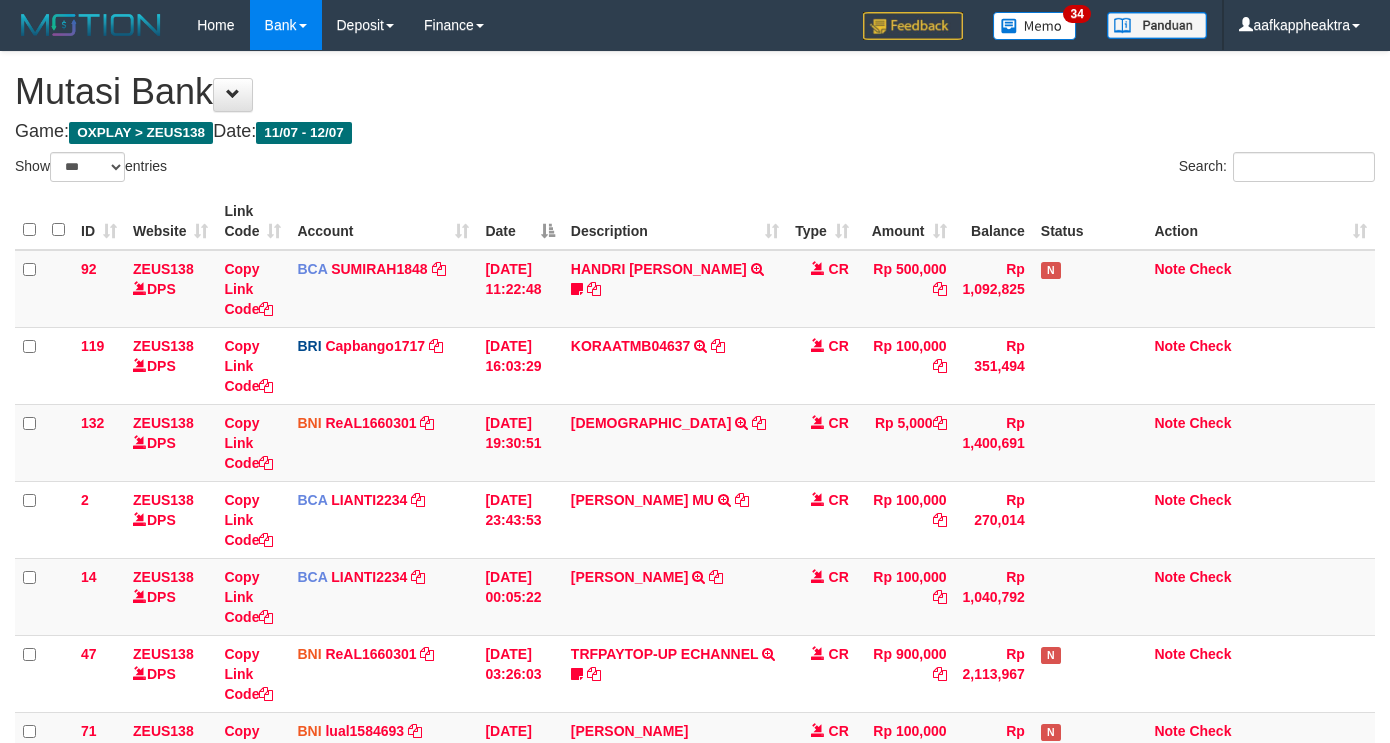 select on "***" 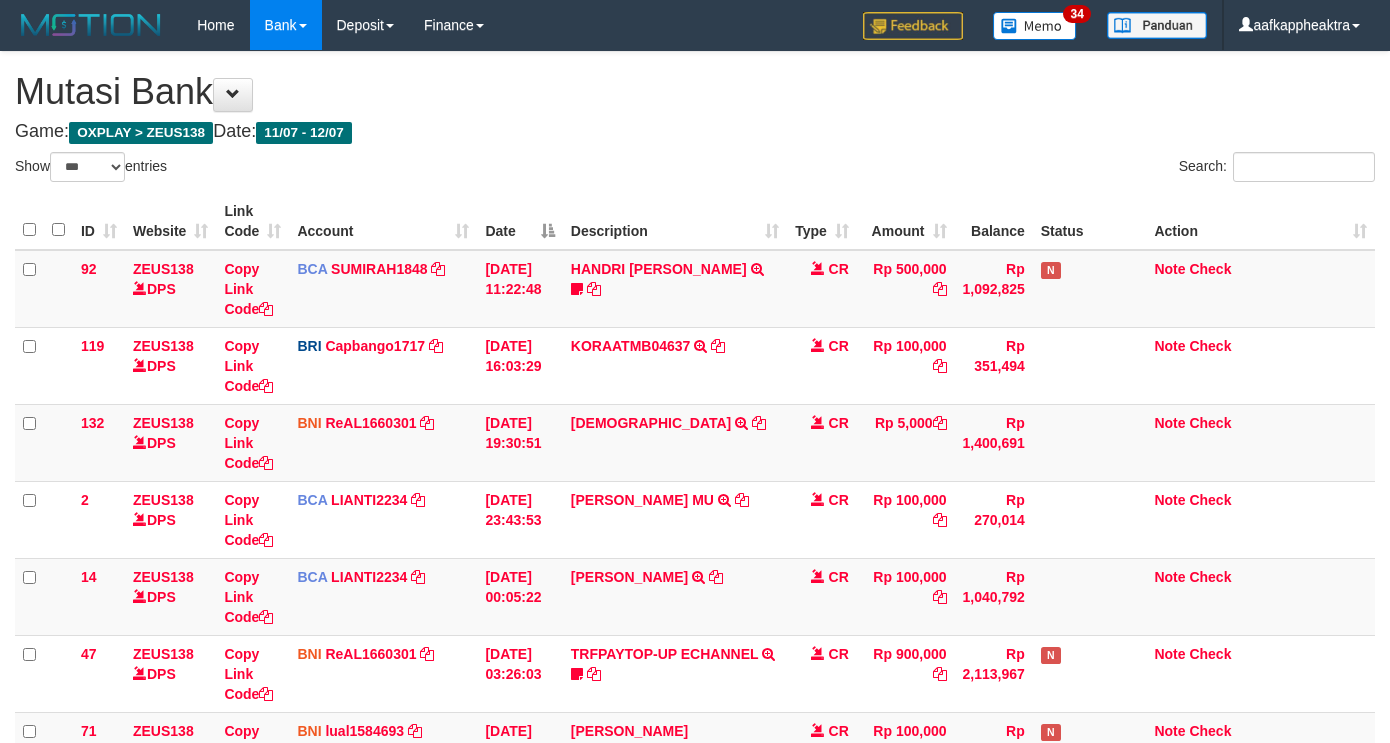 scroll, scrollTop: 528, scrollLeft: 0, axis: vertical 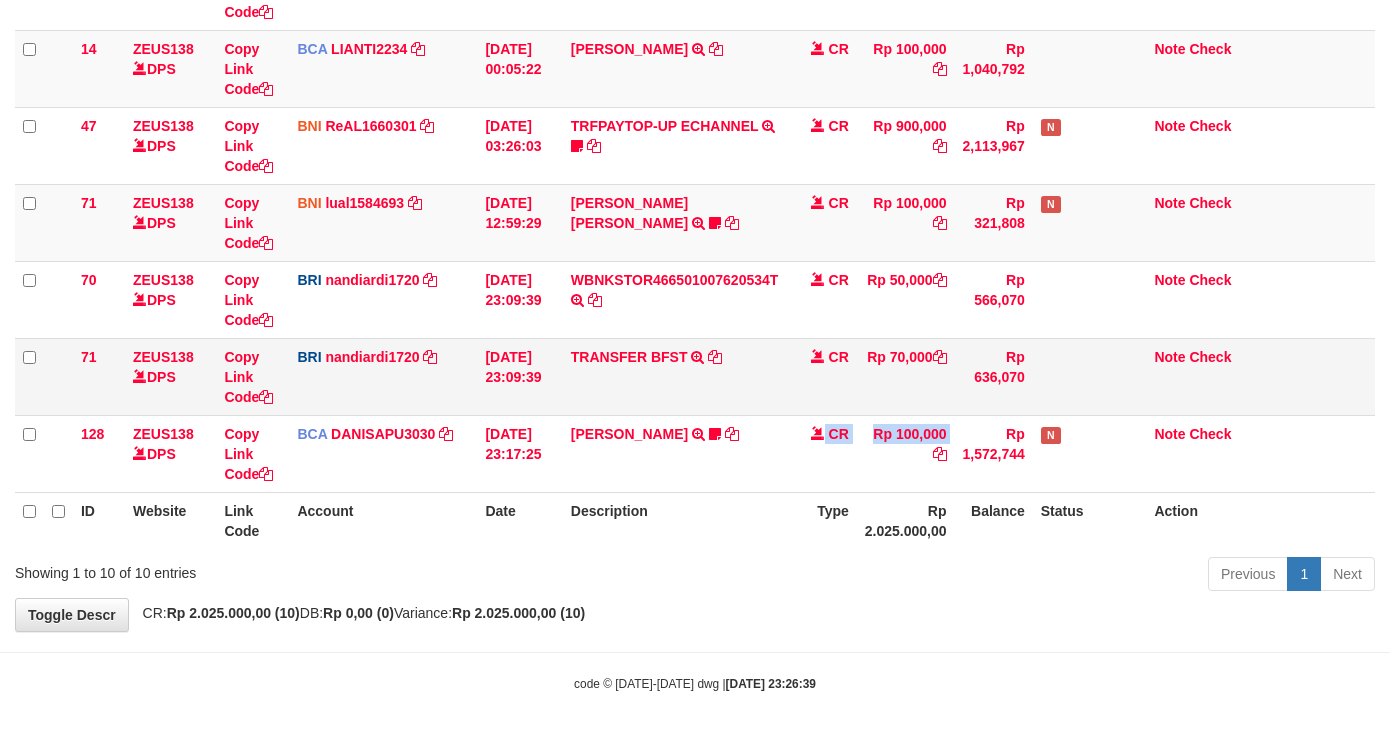 click on "CR" at bounding box center [822, 376] 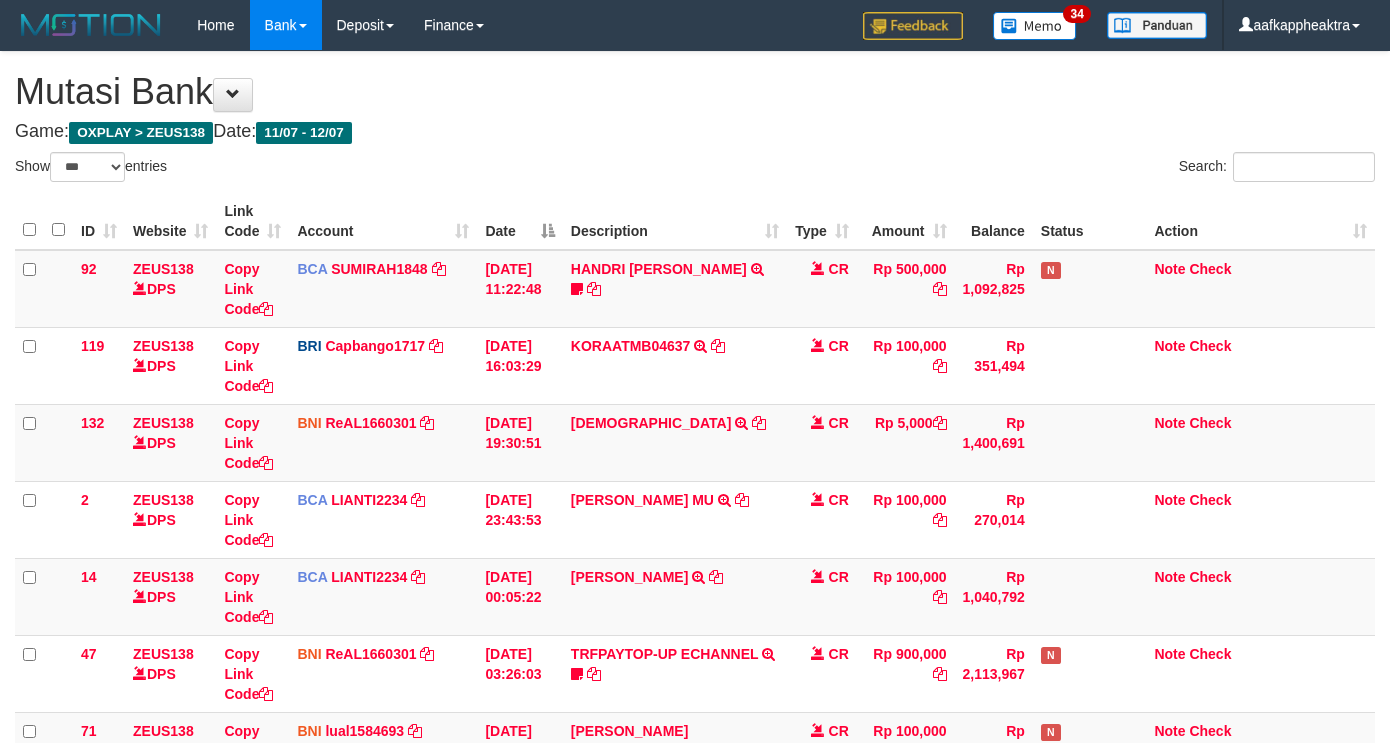 select on "***" 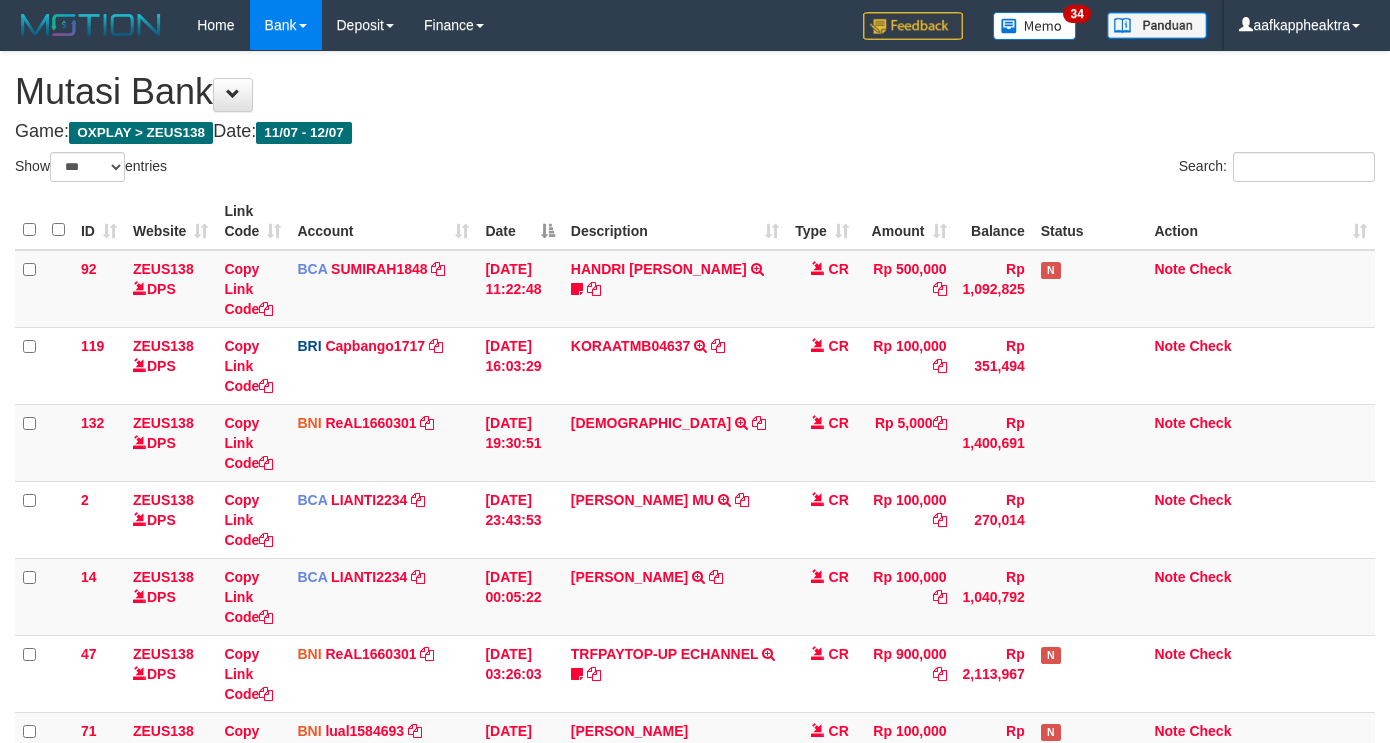scroll, scrollTop: 528, scrollLeft: 0, axis: vertical 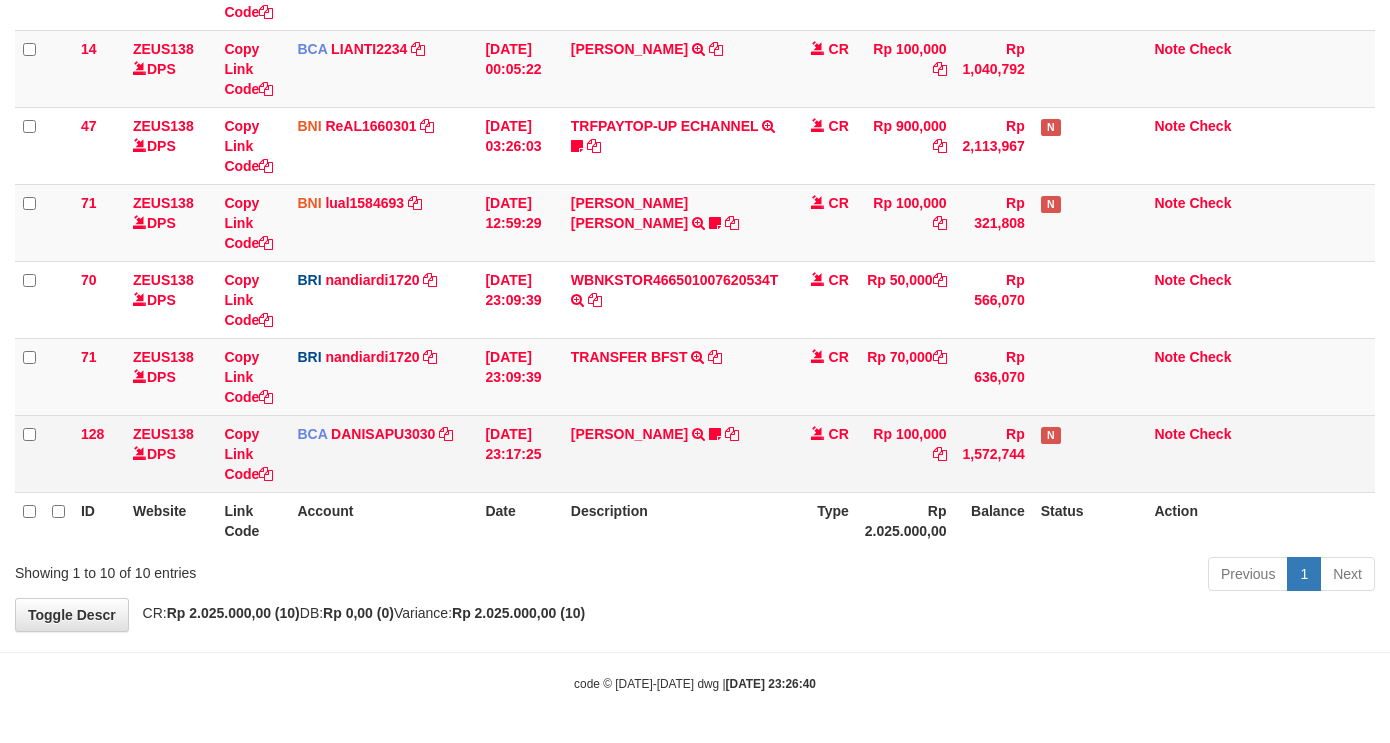 click on "128
ZEUS138    DPS
Copy Link Code
BCA
DANISAPU3030
DPS
DANI SAPUTRA
mutasi_20250712_3824 | 128
mutasi_20250712_3824 | 128
12/07/2025 23:17:25
ALDY WIJAYA            TRSF E-BANKING CR 1207/FTSCY/WS95031
100000.00ALDY WIJAYA    NIGHT999
CR
Rp 100,000
Rp 1,572,744
N
Note
Check" at bounding box center [695, 453] 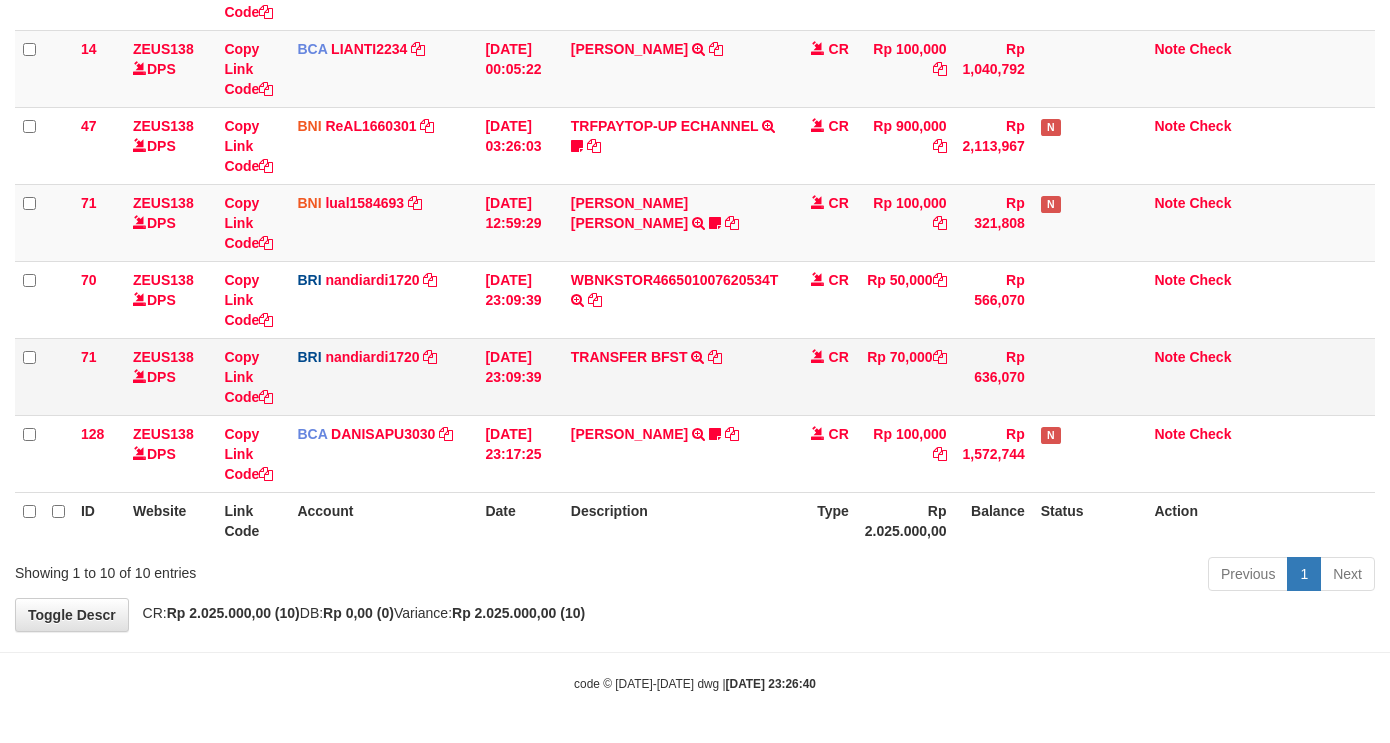click on "TRANSFER BFST         TRANSFER BFST DESLSUSILAW TO NANDI ARDIANSYAH" at bounding box center (675, 376) 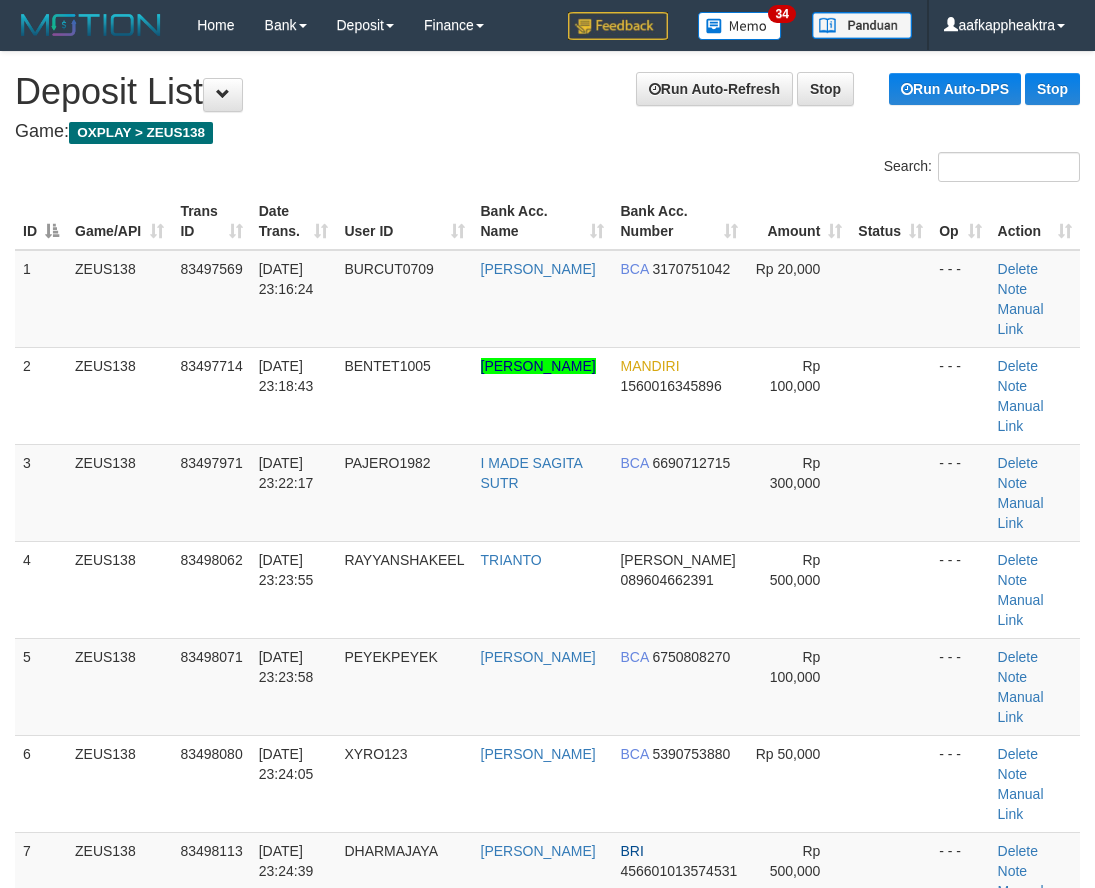scroll, scrollTop: 858, scrollLeft: 0, axis: vertical 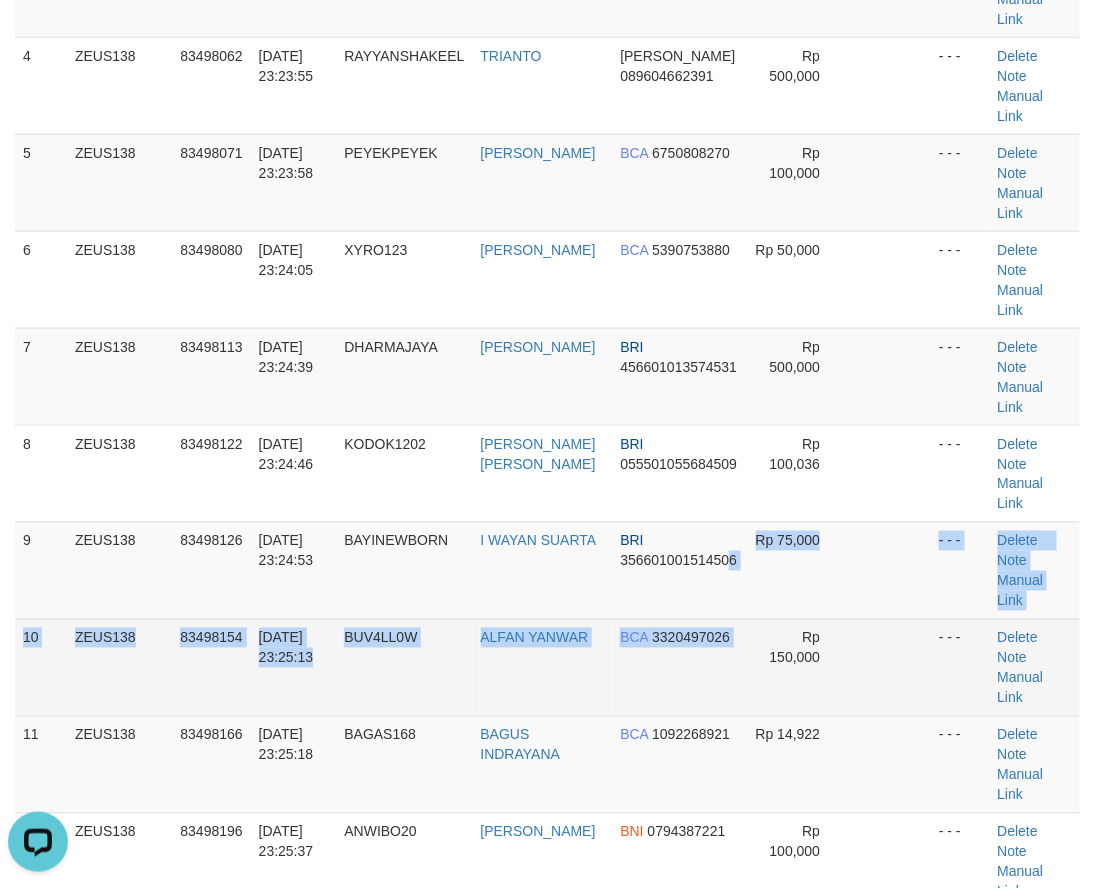 click on "1
ZEUS138
83497569
12/07/2025 23:16:24
BURCUT0709
MALIK FAHAD
BCA
3170751042
Rp 20,000
- - -
Delete
Note
Manual Link
2
ZEUS138
83497714
12/07/2025 23:18:43
BENTET1005
MUHAMAD RIZKY FAUZY
MANDIRI
1560016345896
Rp 100,000
- - -
Delete
Note" at bounding box center [547, 425] 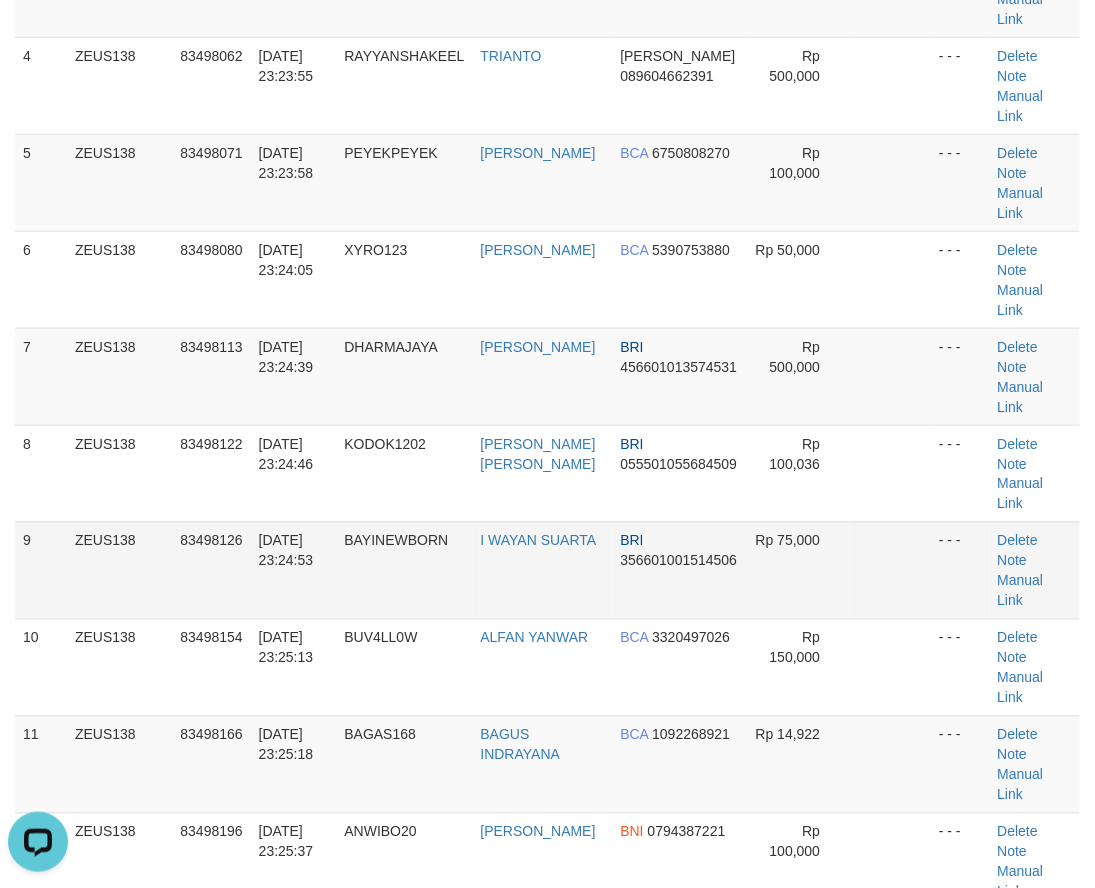 click on "BRI
356601001514506" at bounding box center [679, 570] 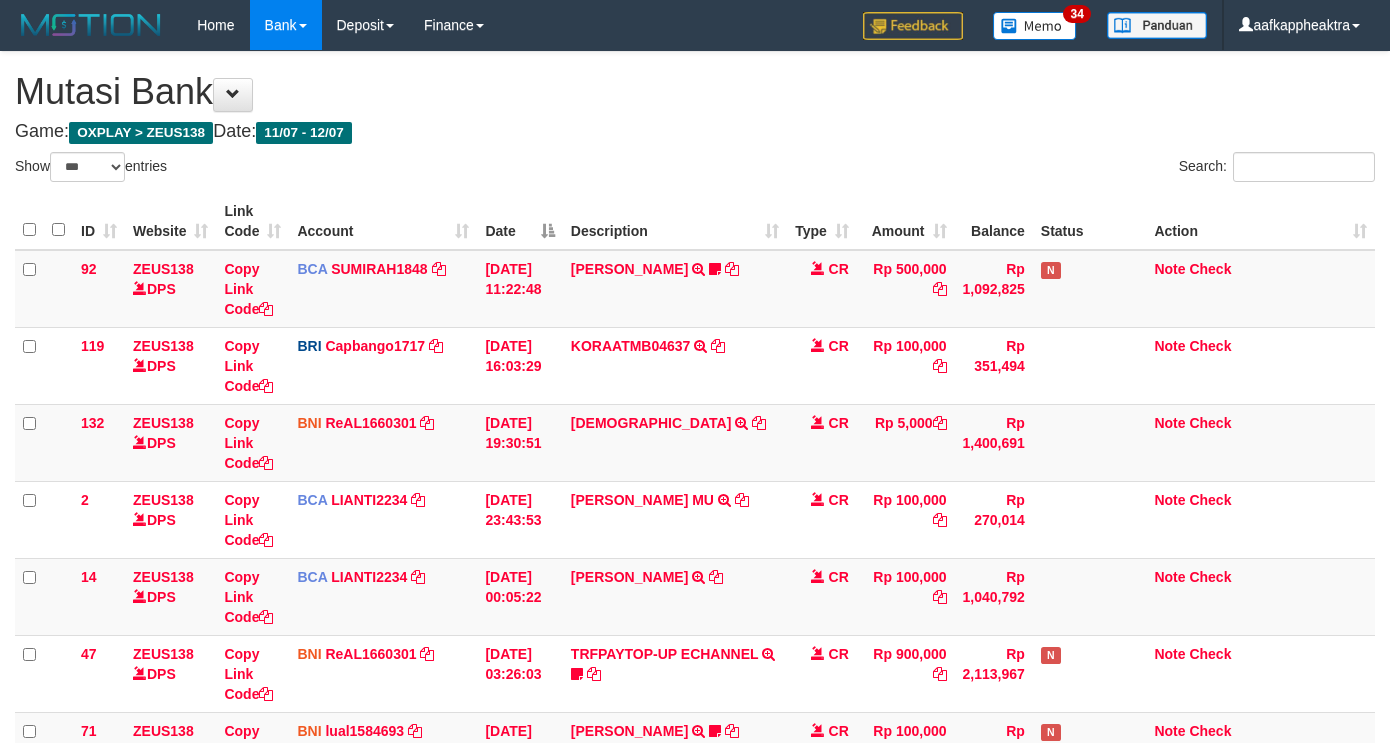 select on "***" 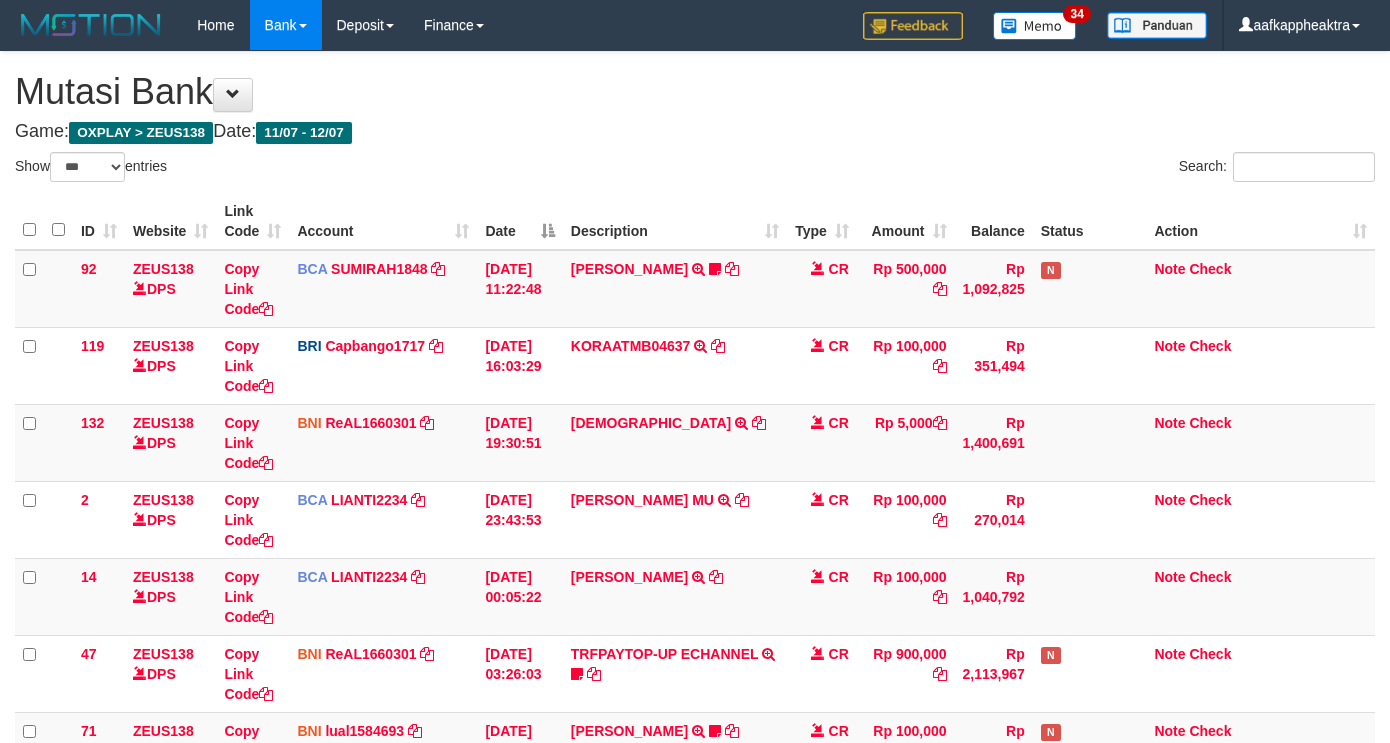 scroll, scrollTop: 528, scrollLeft: 0, axis: vertical 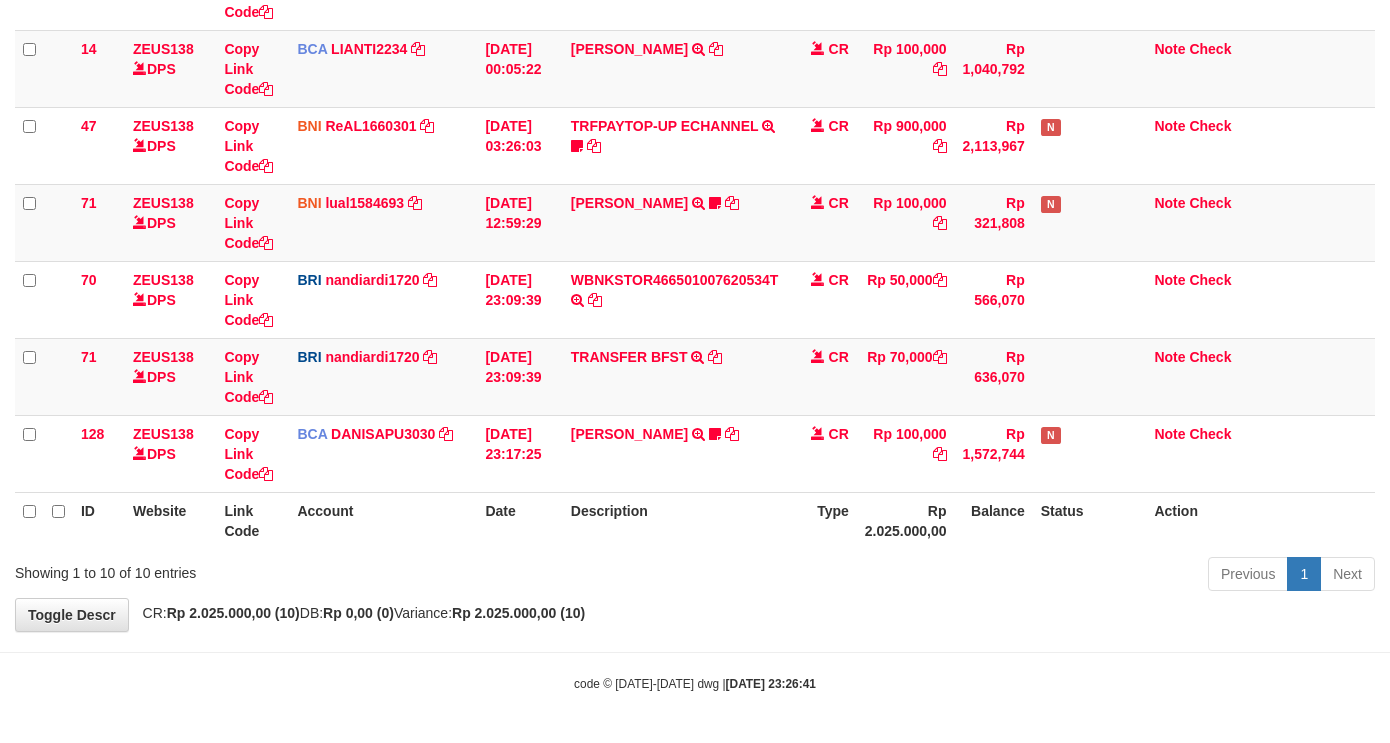 click on "TRANSFER BFST         TRANSFER BFST DESLSUSILAW TO NANDI ARDIANSYAH" at bounding box center [675, 376] 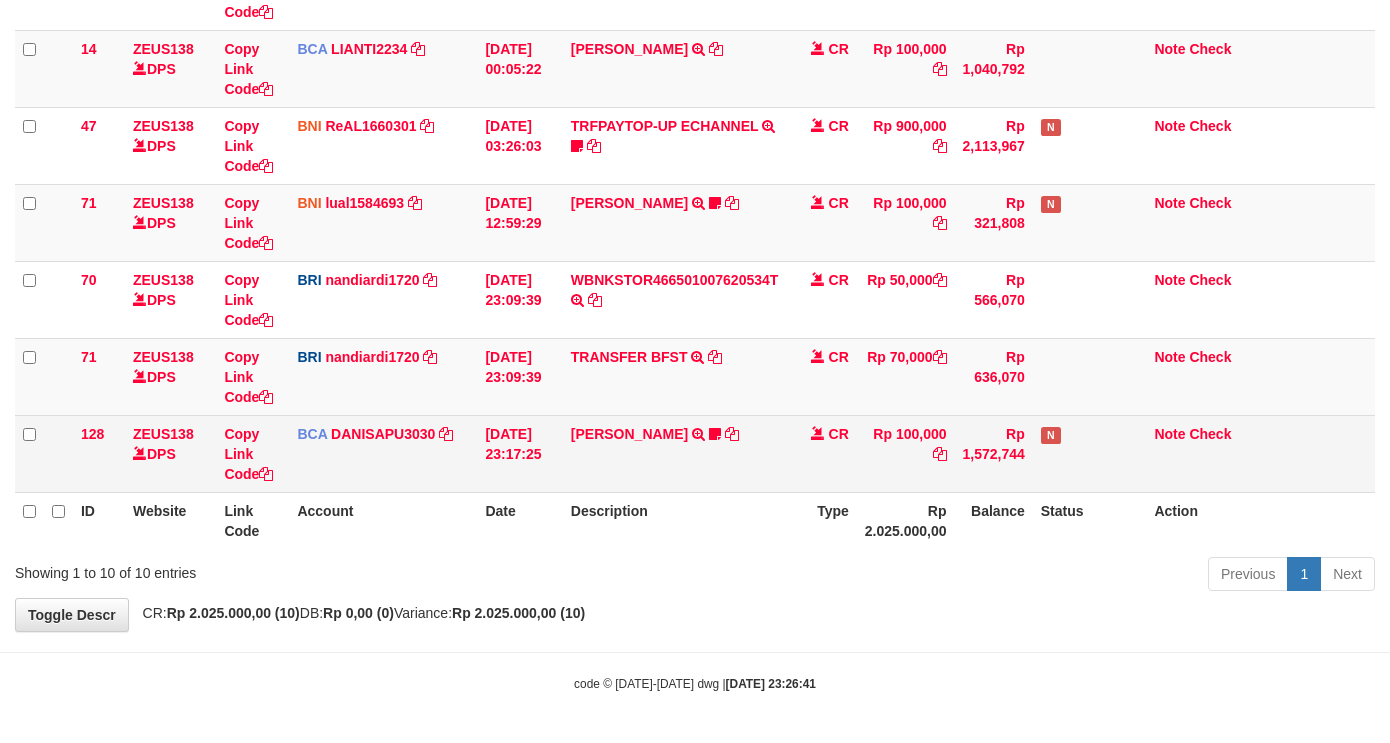 click on "[PERSON_NAME]            TRSF E-BANKING CR 1207/FTSCY/WS95031
100000.00[PERSON_NAME]    NIGHT999" at bounding box center [675, 453] 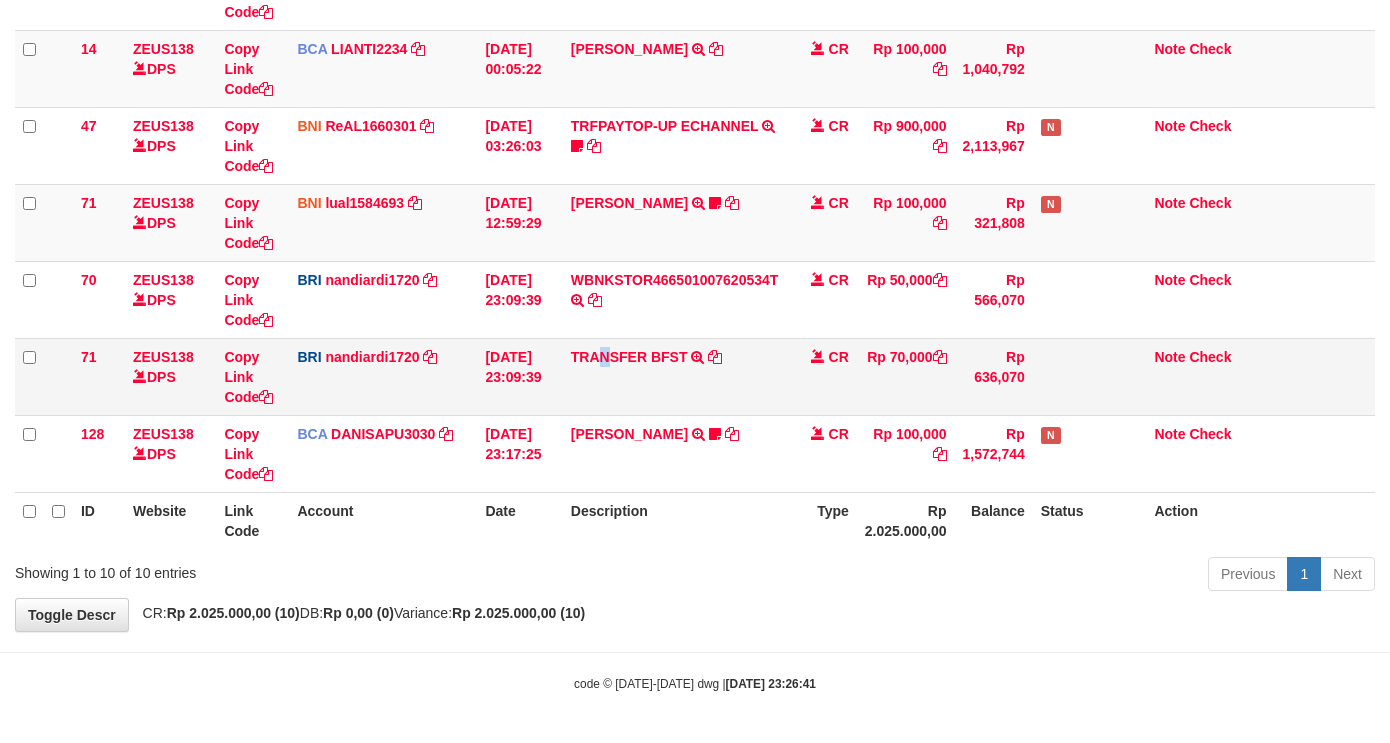 click on "TRANSFER BFST         TRANSFER BFST DESLSUSILAW TO NANDI ARDIANSYAH" at bounding box center [675, 376] 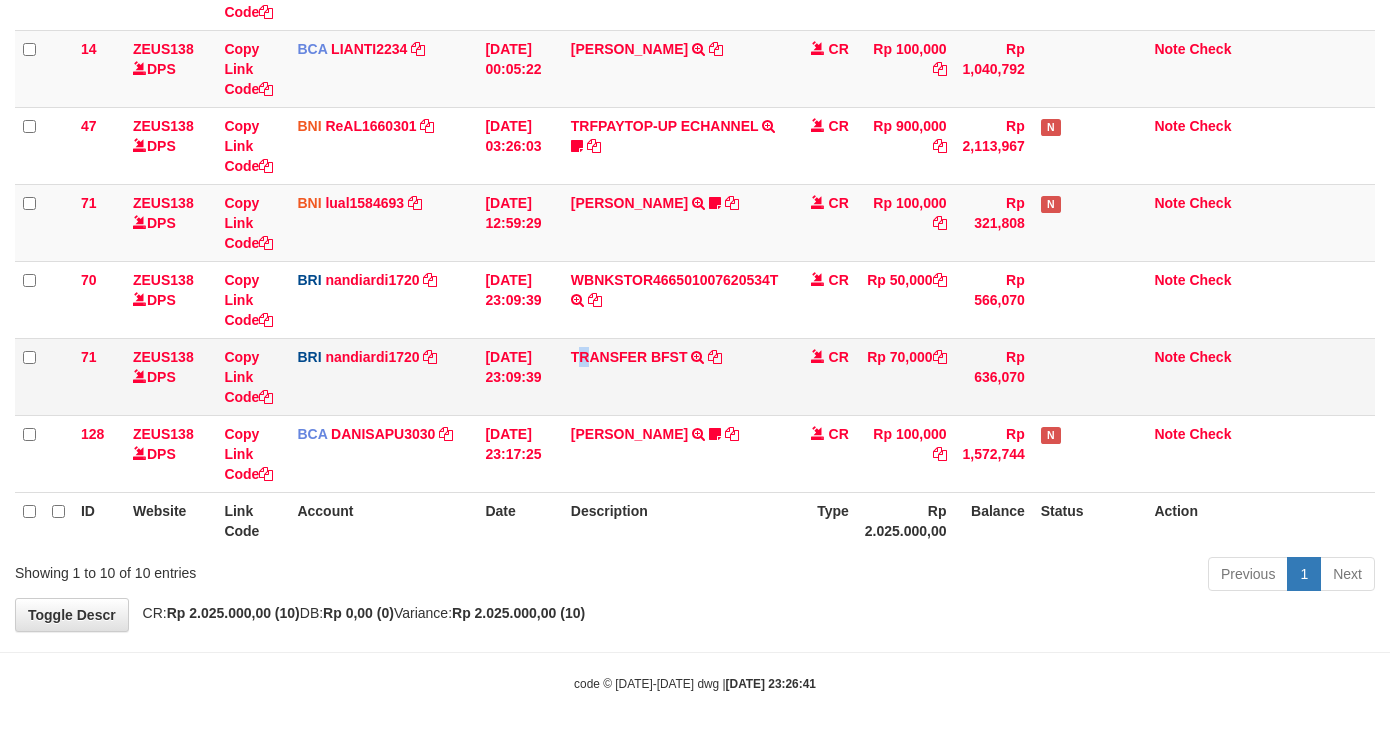 click on "TRANSFER BFST         TRANSFER BFST DESLSUSILAW TO NANDI ARDIANSYAH" at bounding box center [675, 376] 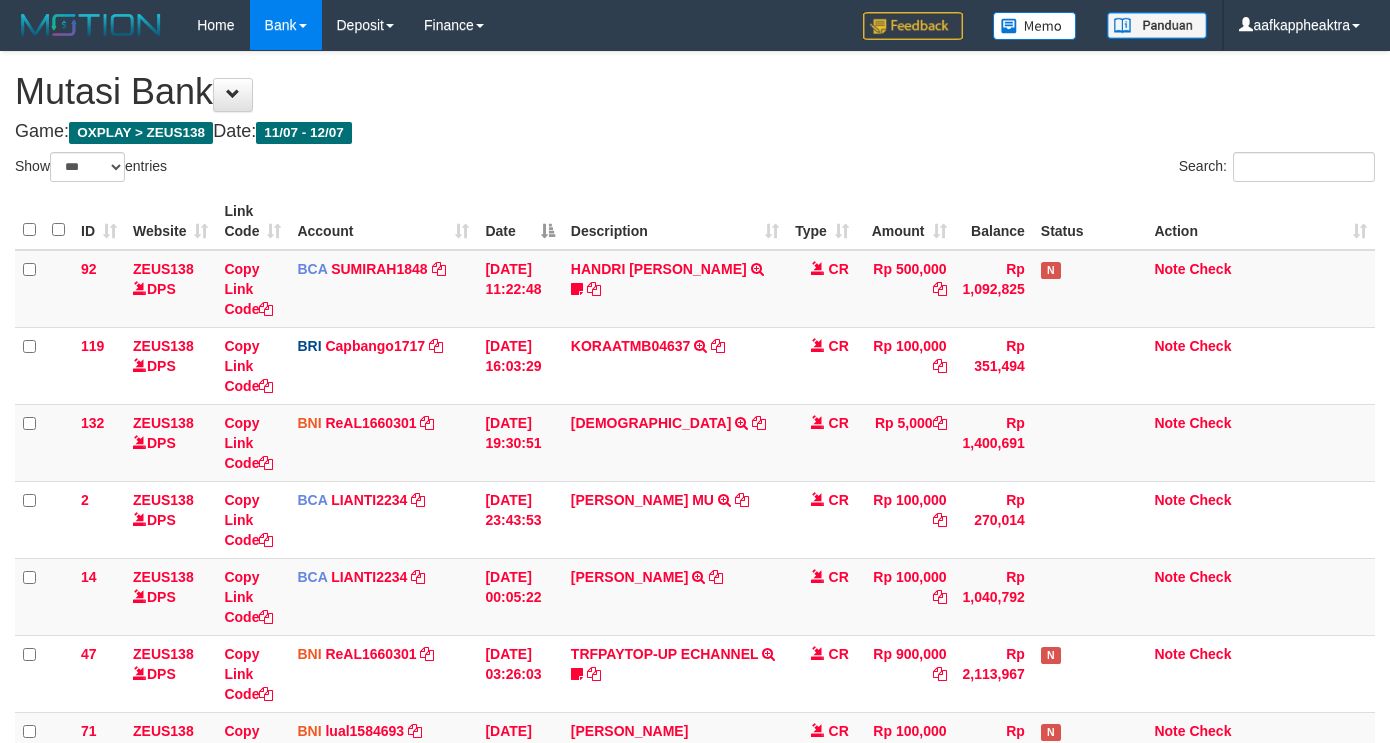 select on "***" 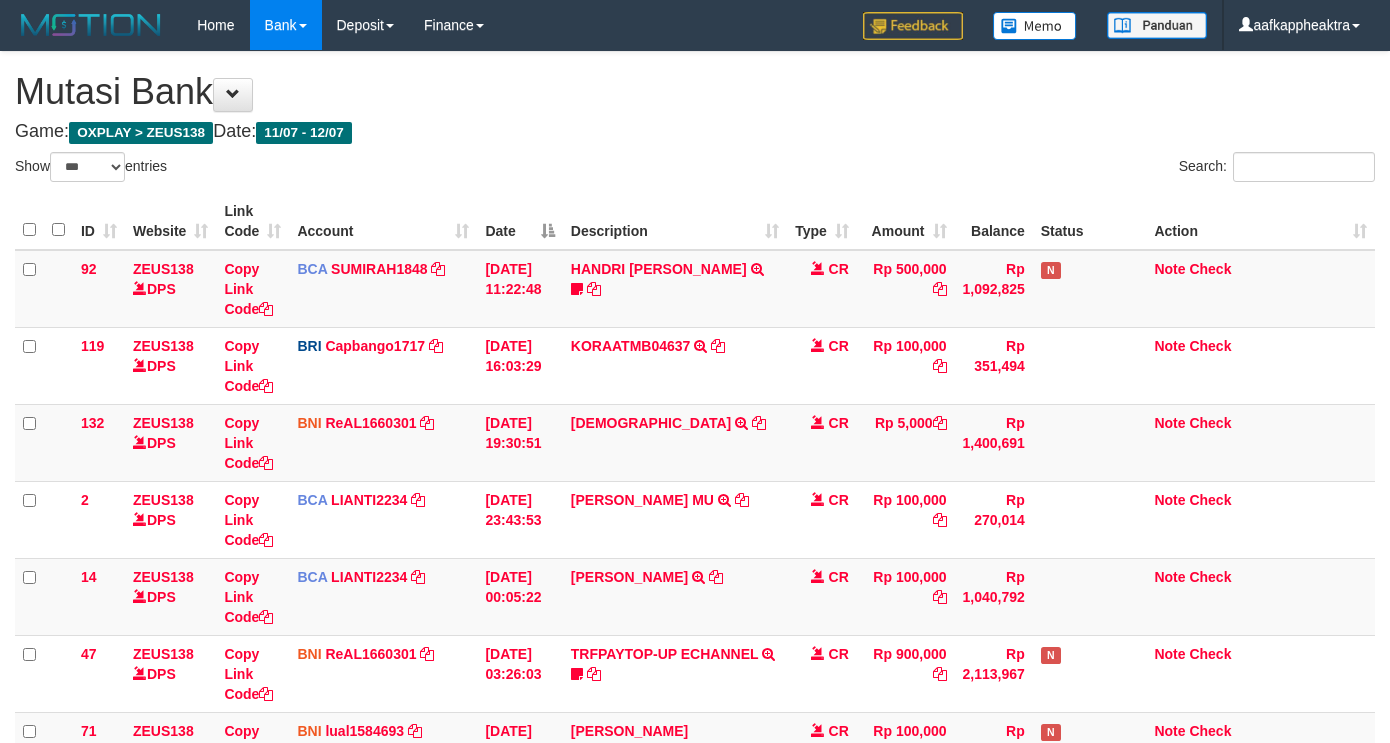 scroll, scrollTop: 528, scrollLeft: 0, axis: vertical 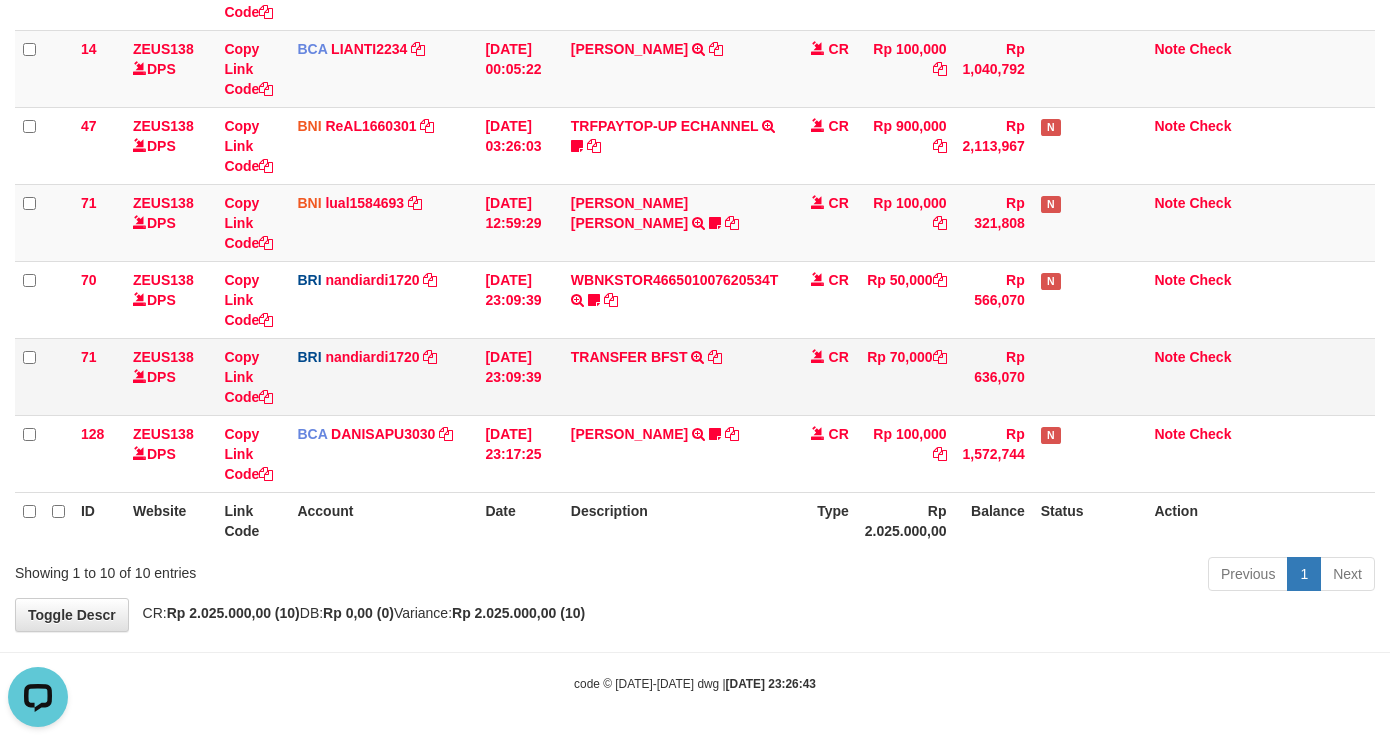 click on "71
ZEUS138    DPS
Copy Link Code
BRI
nandiardi1720
DPS
NANDI ARDIANSYAH
mutasi_20250712_3776 | 71
mutasi_20250712_3776 | 71
12/07/2025 23:09:39
TRANSFER BFST         TRANSFER BFST DESLSUSILAW TO NANDI ARDIANSYAH
CR
Rp 70,000
Rp 636,070
Note
Check" at bounding box center [695, 376] 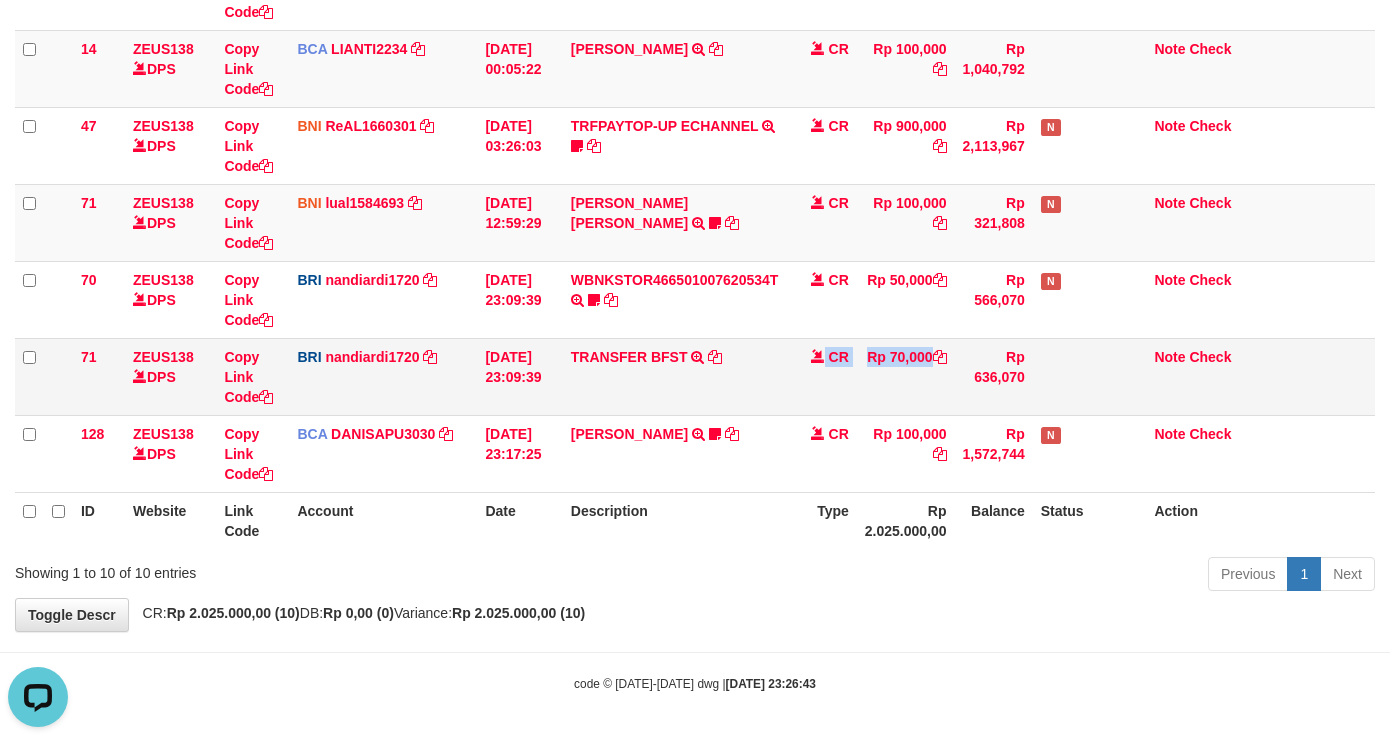 click on "TRANSFER BFST         TRANSFER BFST DESLSUSILAW TO NANDI ARDIANSYAH" at bounding box center [675, 376] 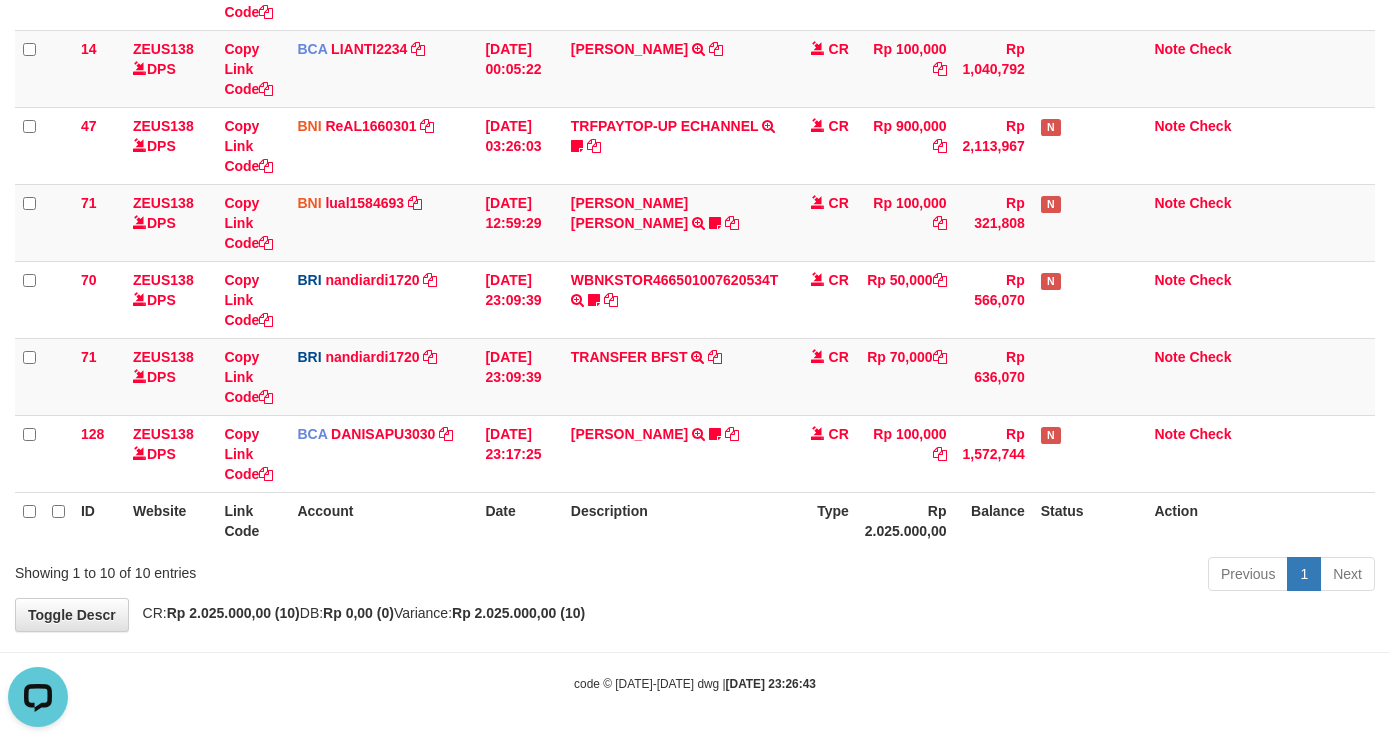 drag, startPoint x: 652, startPoint y: 400, endPoint x: 1404, endPoint y: 434, distance: 752.76825 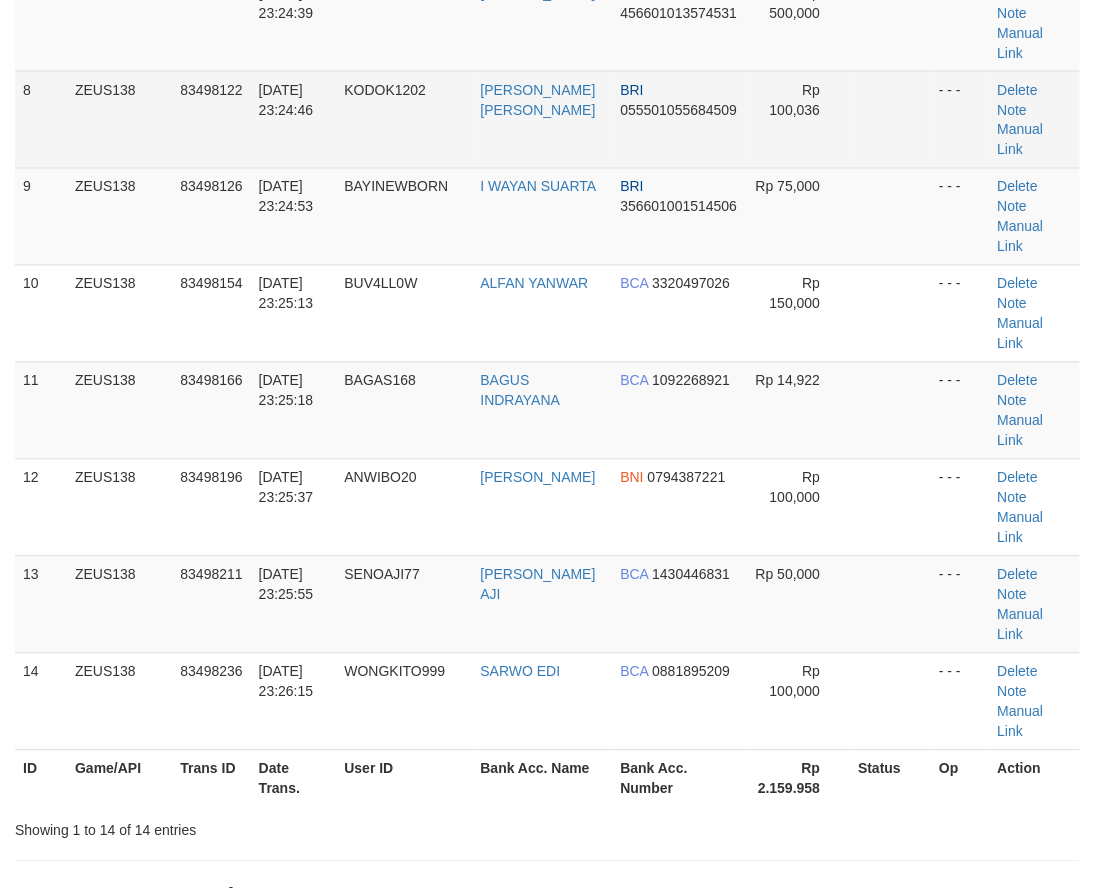 scroll, scrollTop: 504, scrollLeft: 0, axis: vertical 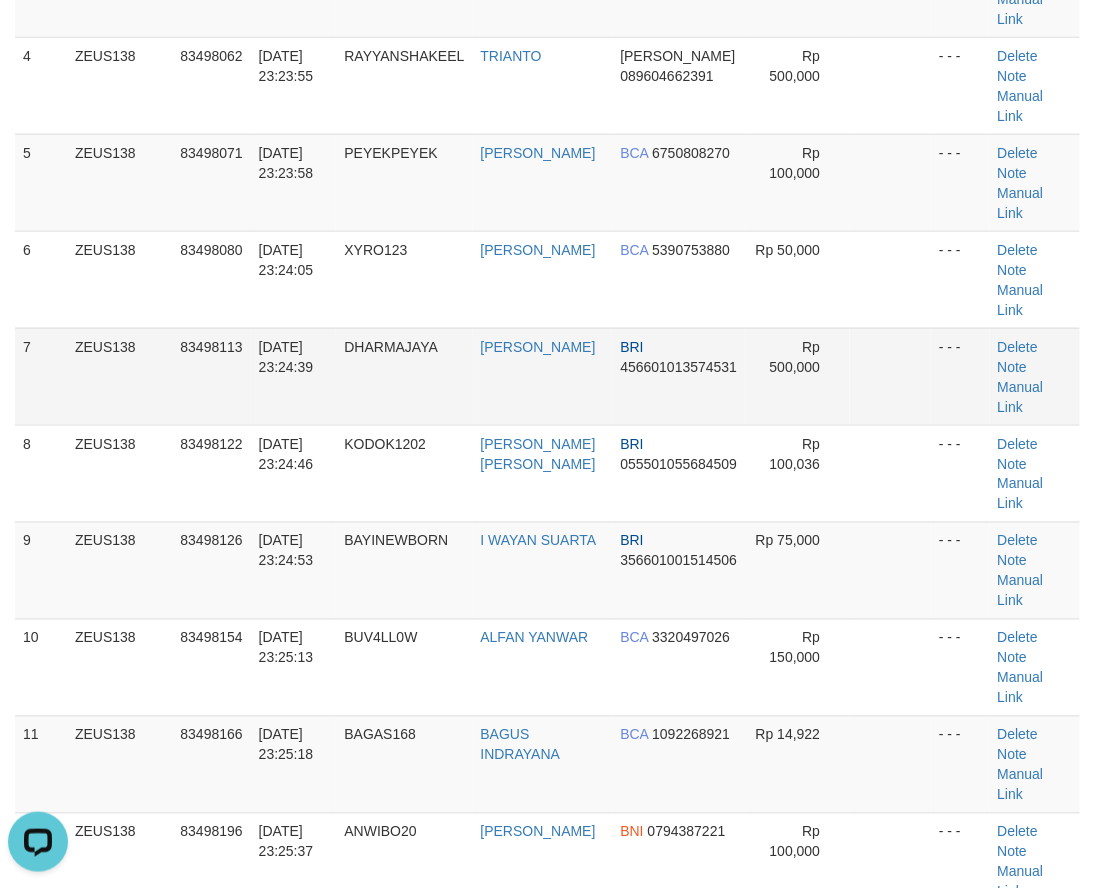 click on "7
ZEUS138
83498113
12/07/2025 23:24:39
DHARMAJAYA
DARMAWAN SUSANTO
BRI
456601013574531
Rp 500,000
- - -
Delete
Note
Manual Link" at bounding box center (547, 376) 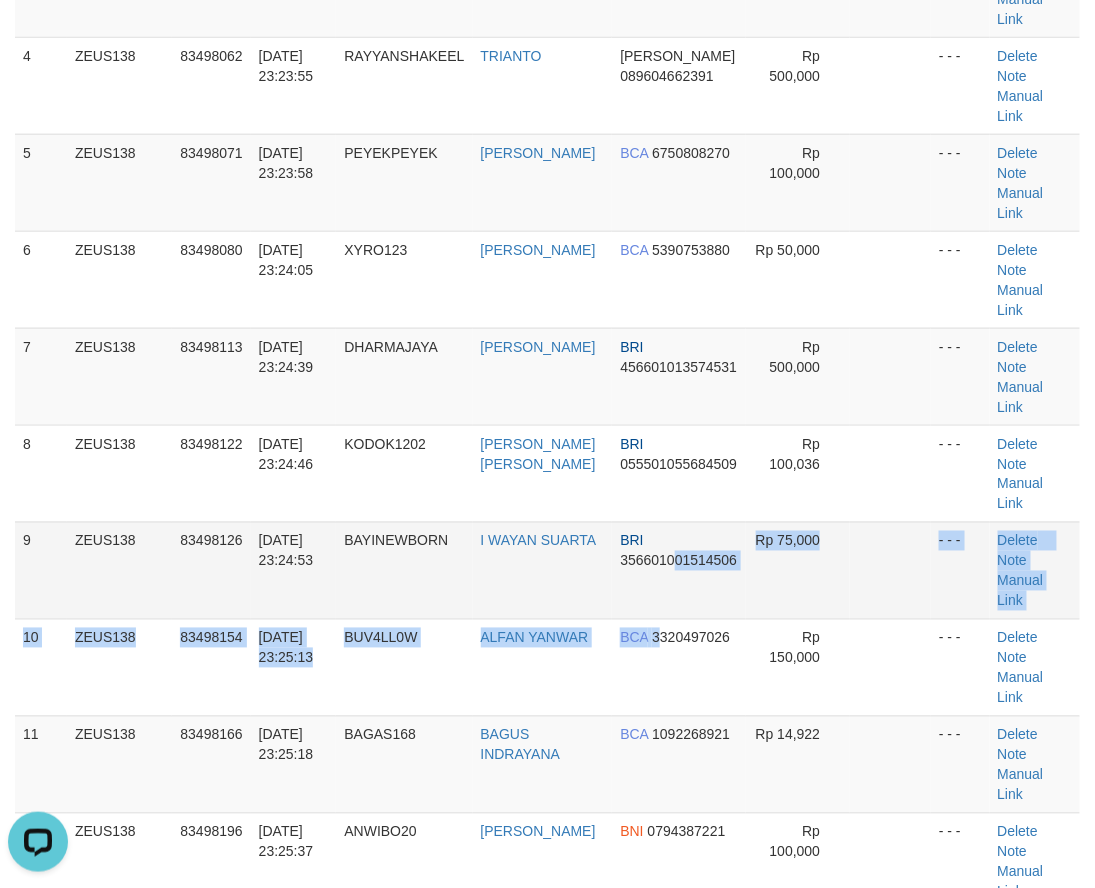 drag, startPoint x: 657, startPoint y: 456, endPoint x: 603, endPoint y: 422, distance: 63.812225 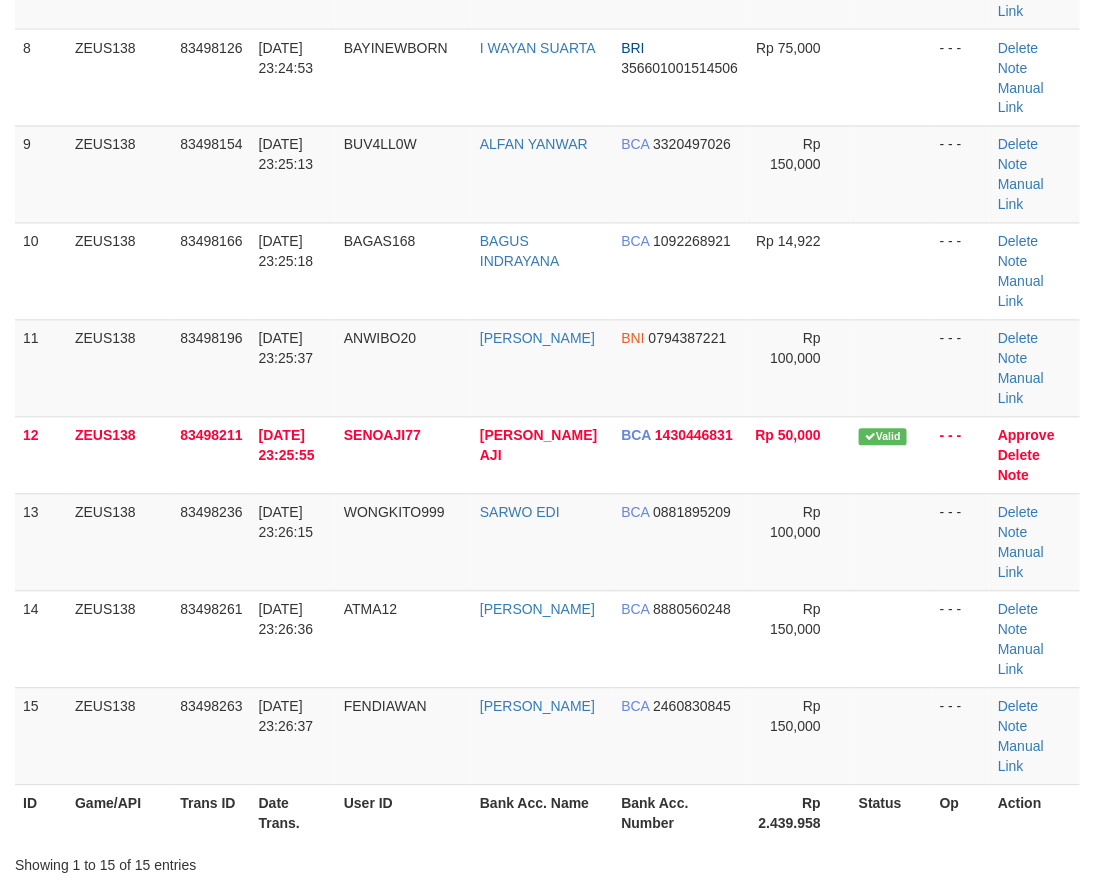 scroll, scrollTop: 504, scrollLeft: 0, axis: vertical 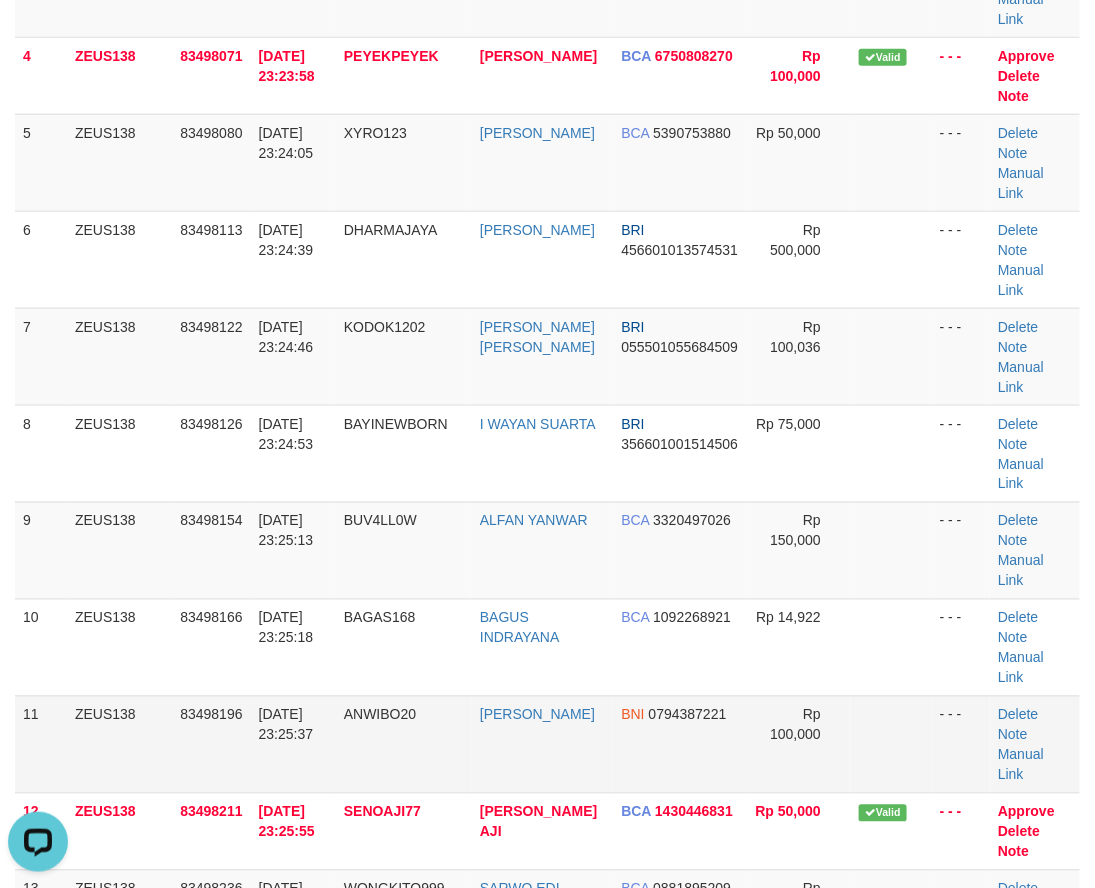 click on "BCA
1092268921" at bounding box center (680, 647) 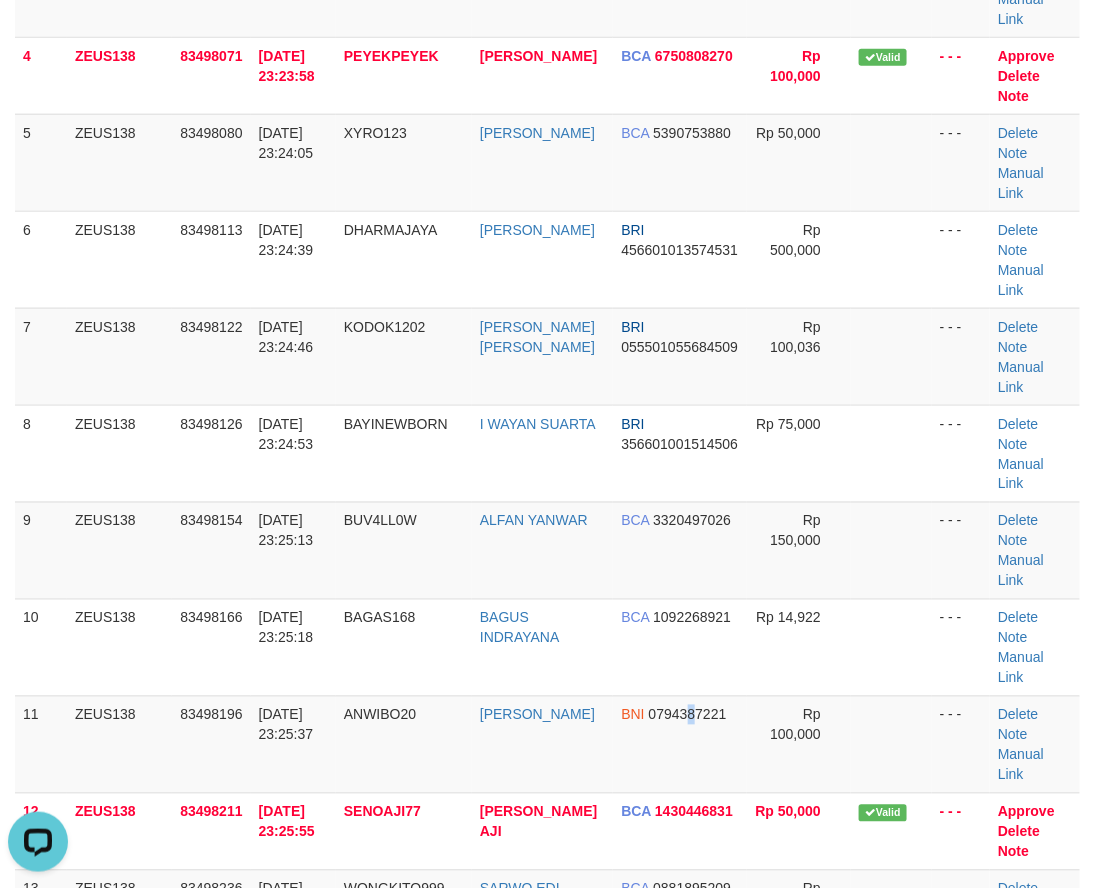 drag, startPoint x: 684, startPoint y: 523, endPoint x: 10, endPoint y: 533, distance: 674.07416 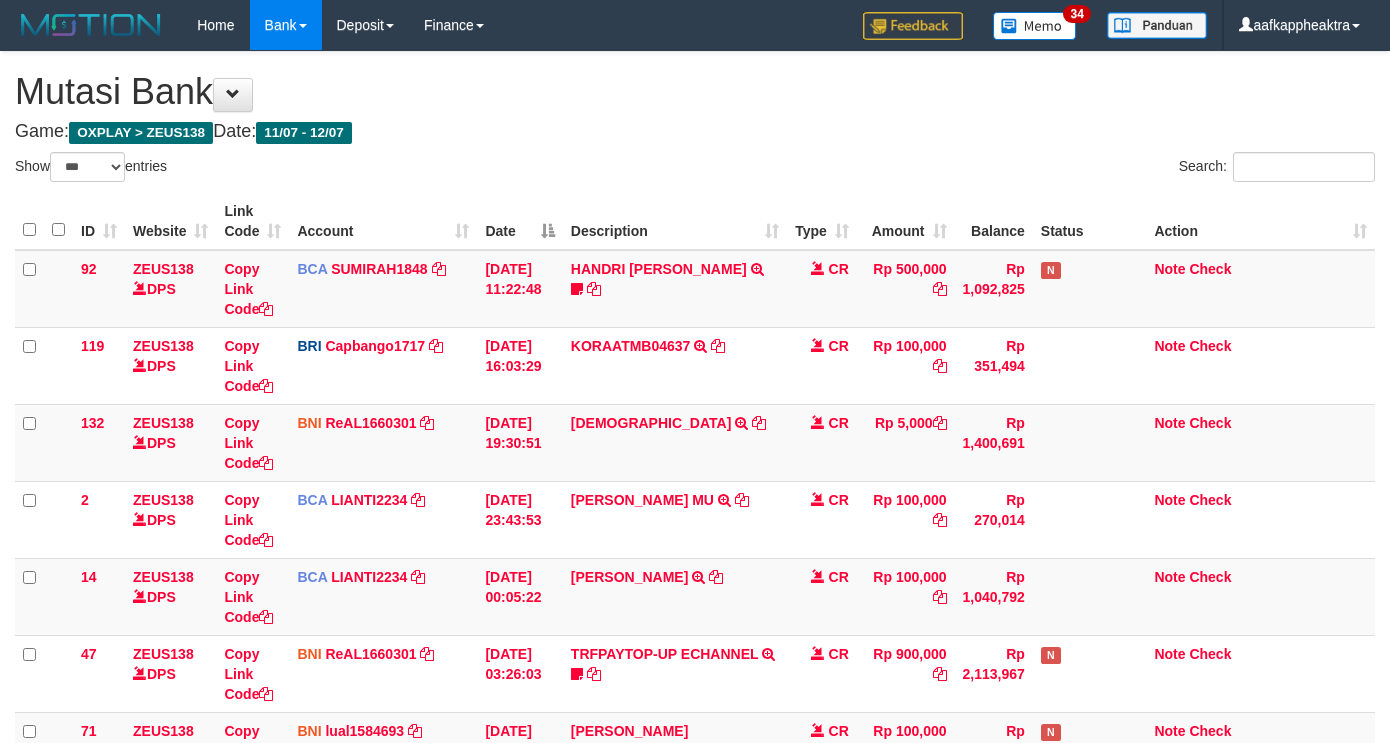 select on "***" 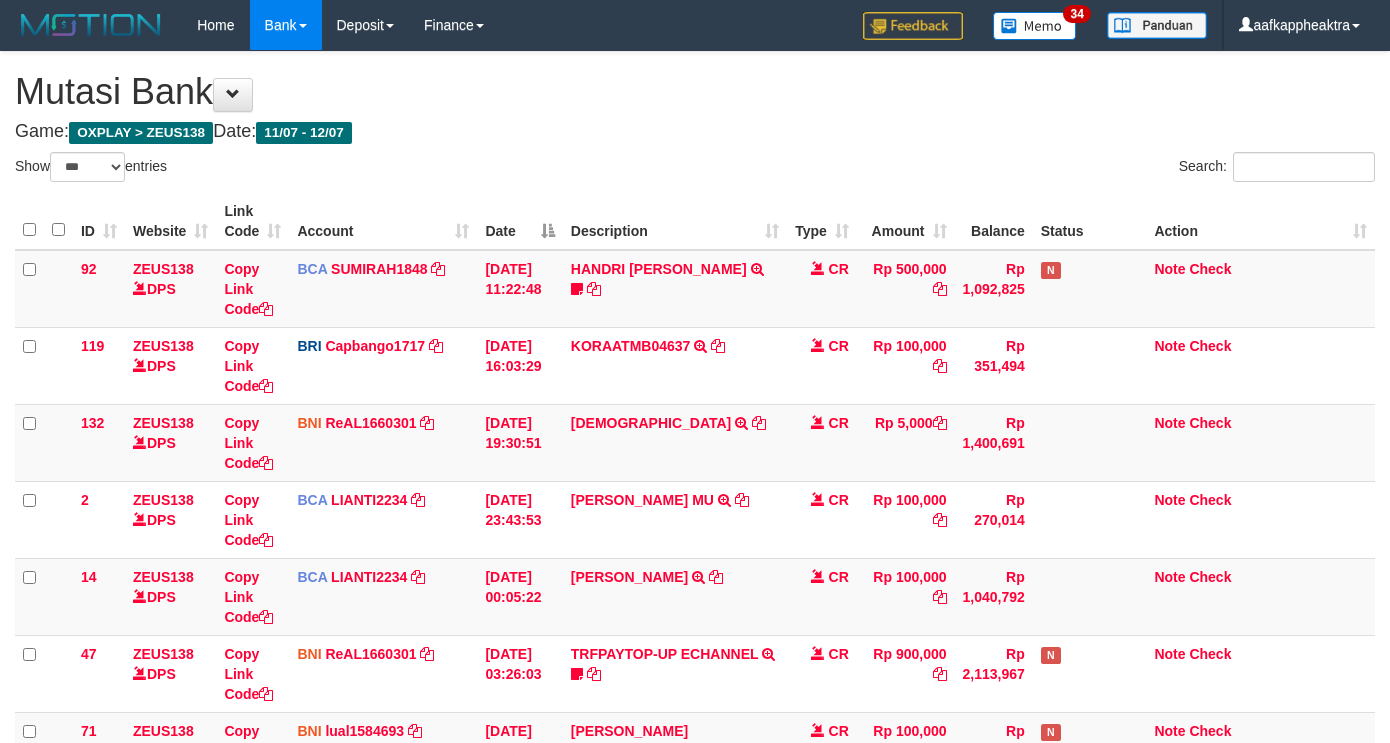 scroll, scrollTop: 528, scrollLeft: 0, axis: vertical 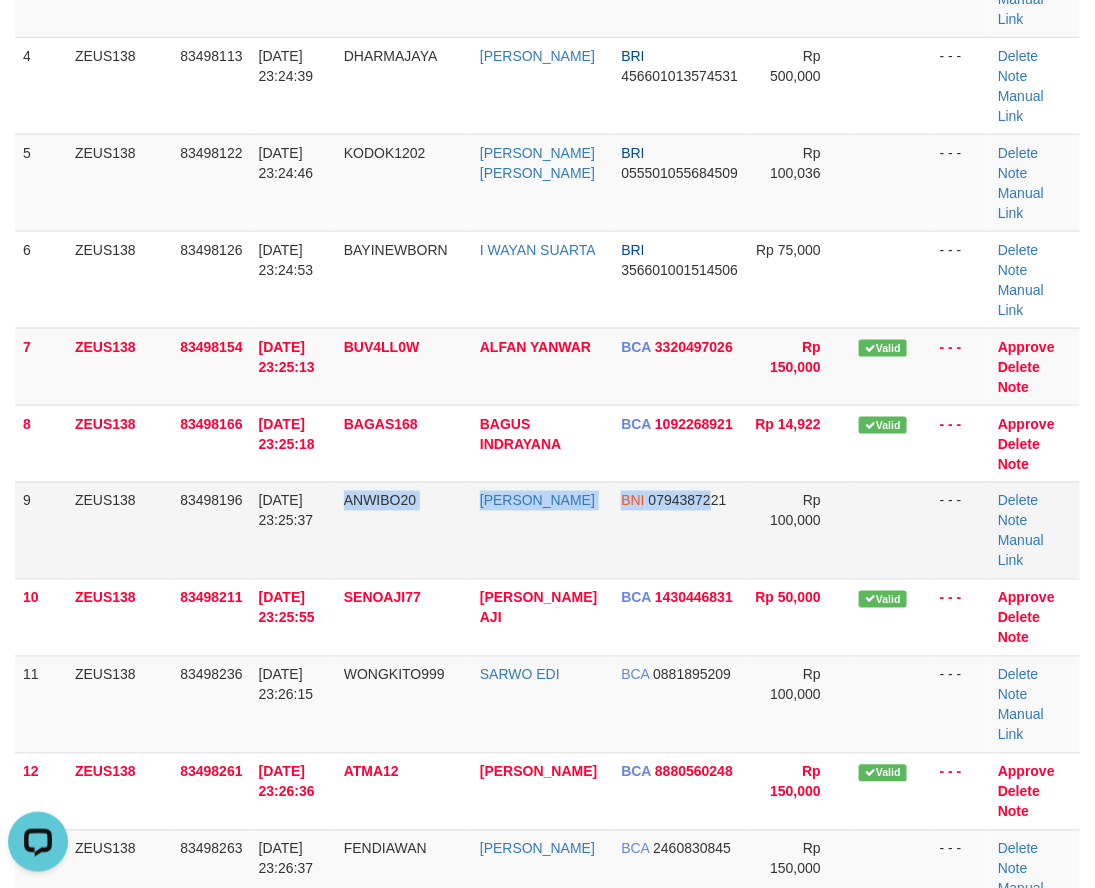 click on "9
ZEUS138
83498196
[DATE] 23:25:37
ANWIBO20
[PERSON_NAME]
BNI
0794387221
Rp 100,000
- - -
[GEOGRAPHIC_DATA]
Note
Manual Link" at bounding box center [547, 530] 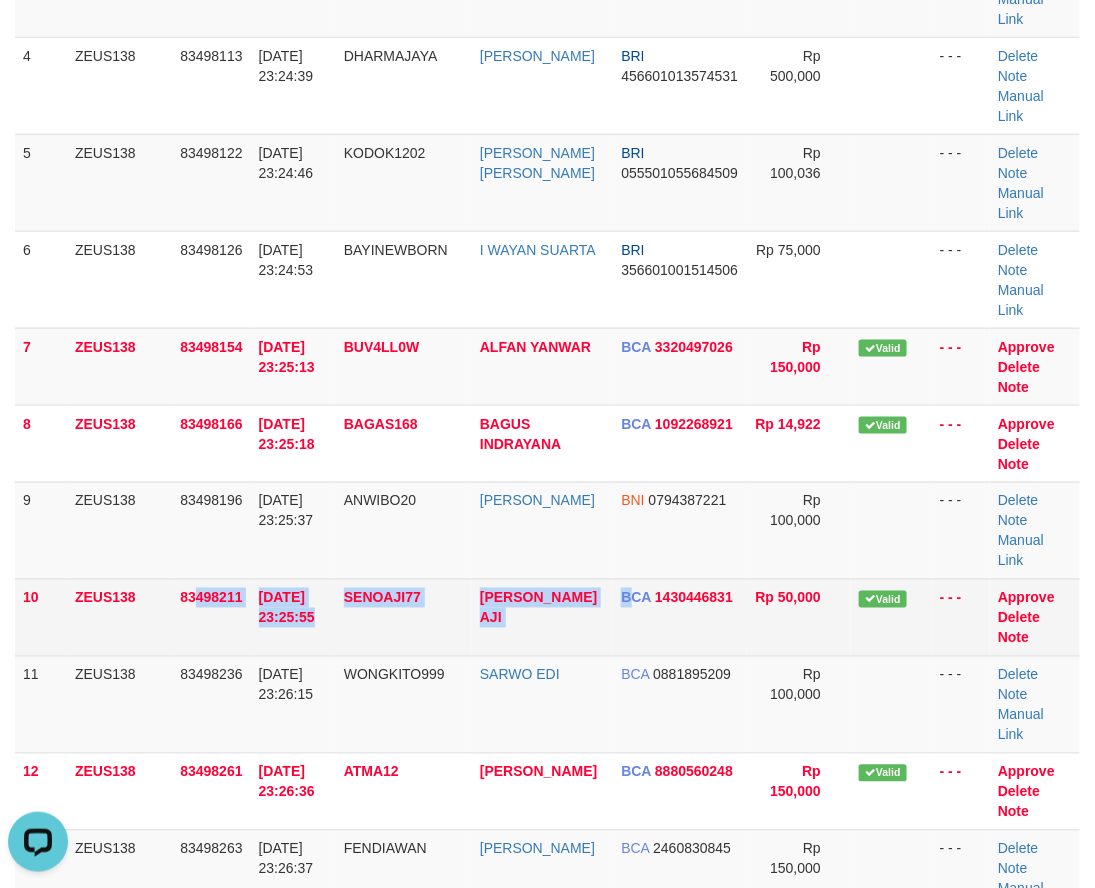 click on "10
ZEUS138
83498211
[DATE] 23:25:55
SENOAJI77
[PERSON_NAME] AJI
BCA
1430446831
Rp 50,000
Valid
- - -
Approve
[GEOGRAPHIC_DATA]
Note" at bounding box center [547, 617] 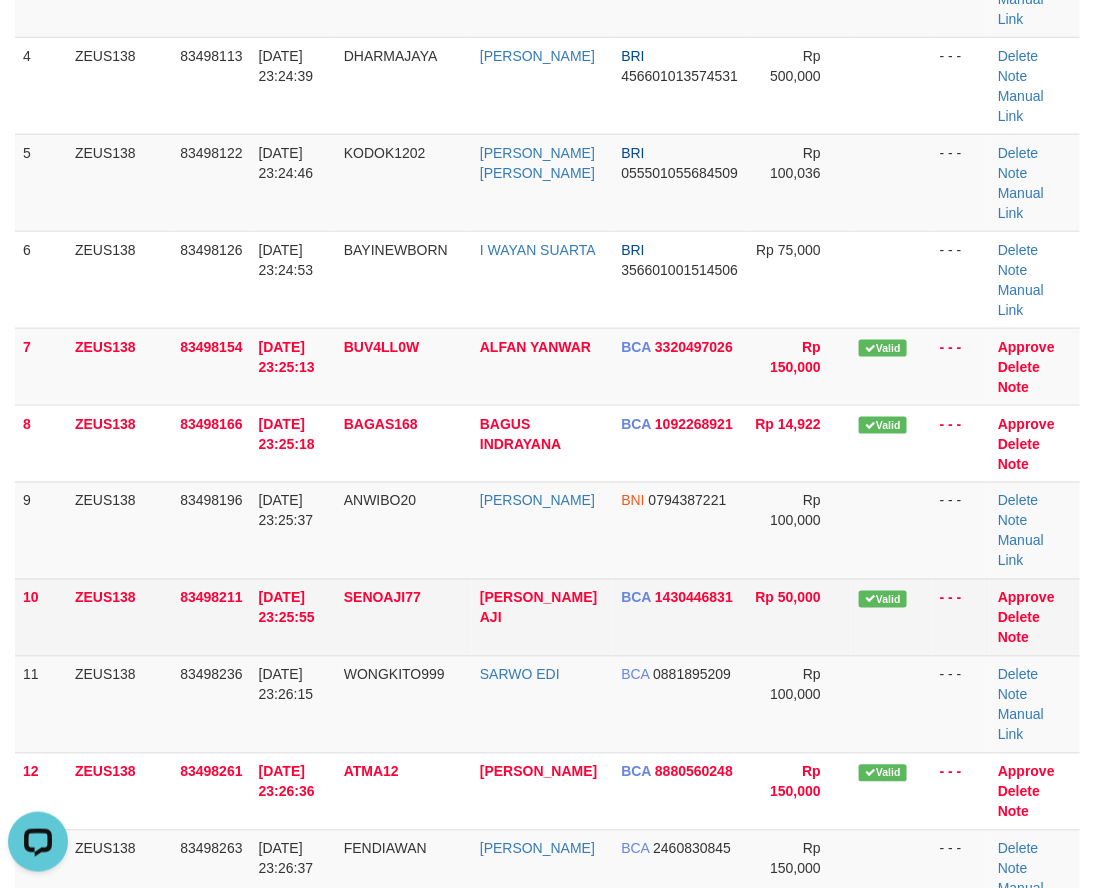 drag, startPoint x: 495, startPoint y: 506, endPoint x: 640, endPoint y: 513, distance: 145.16887 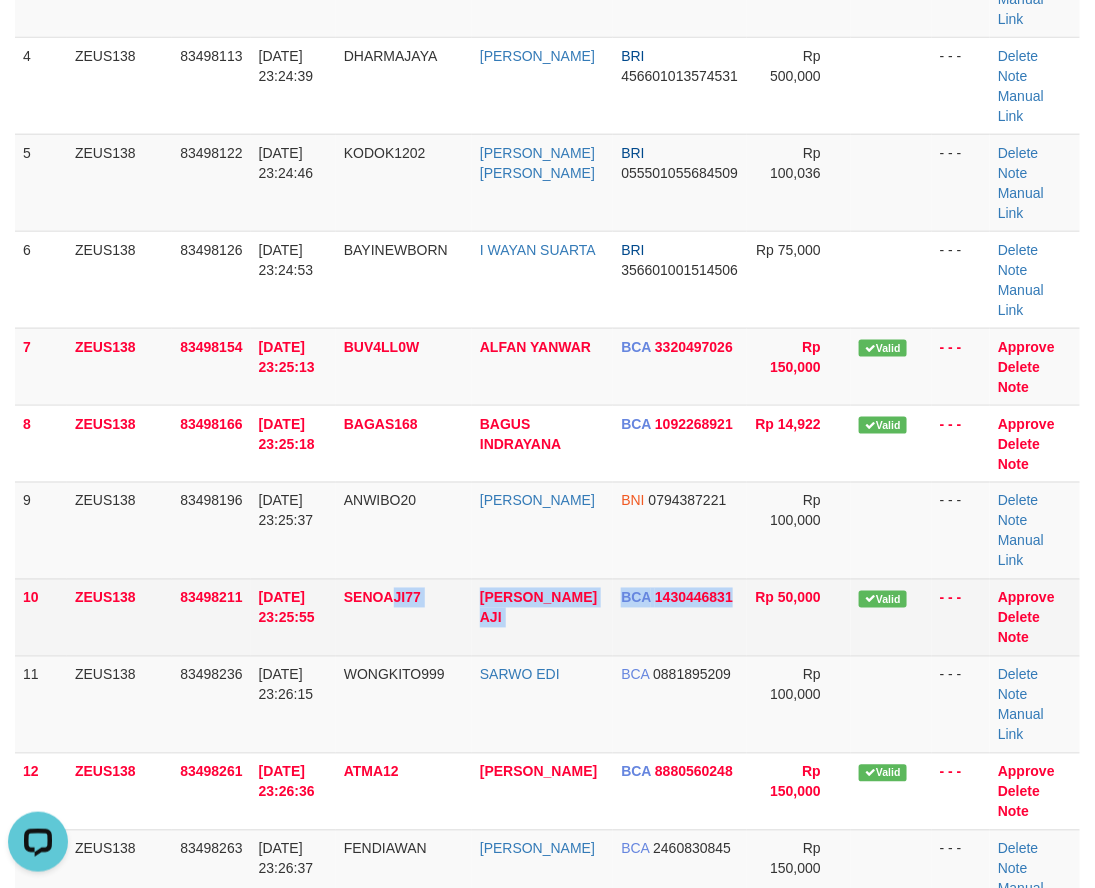 drag, startPoint x: 406, startPoint y: 472, endPoint x: 735, endPoint y: 491, distance: 329.5482 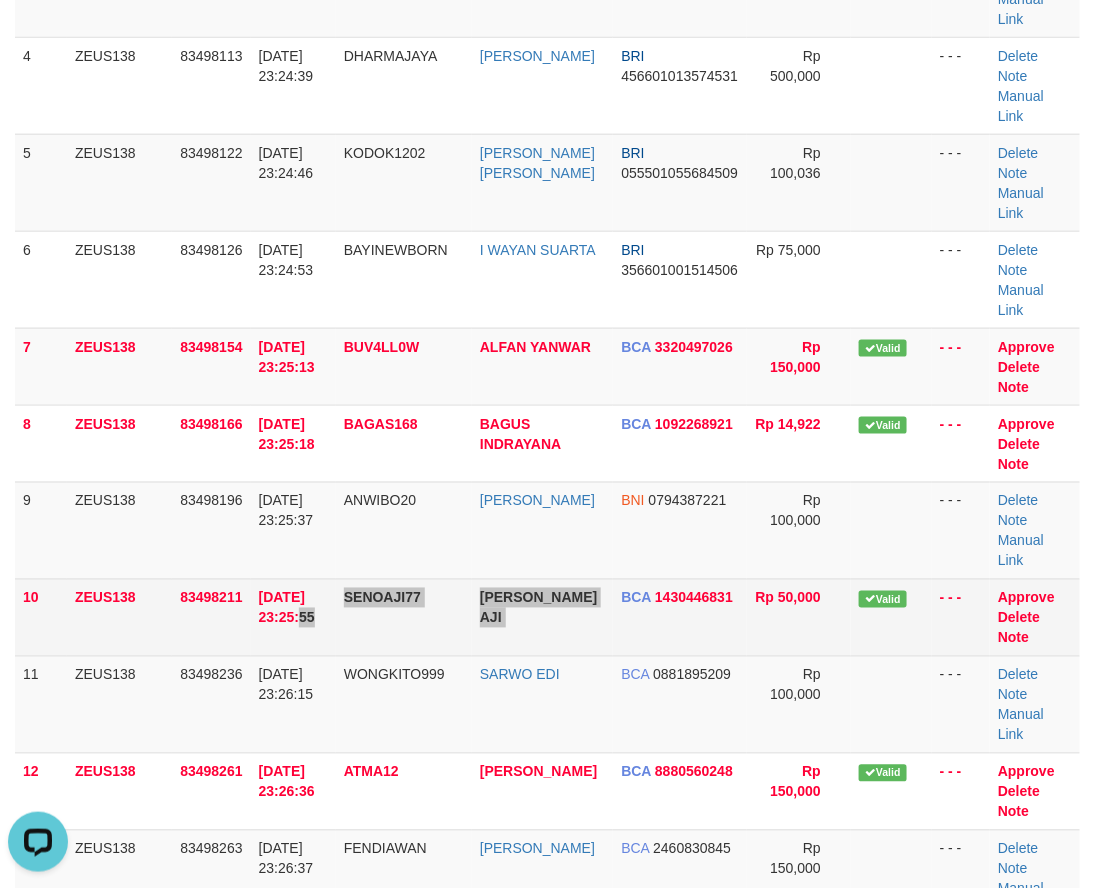 click on "10
ZEUS138
83498211
12/07/2025 23:25:55
SENOAJI77
BAYU SENO AJI
BCA
1430446831
Rp 50,000
Valid
- - -
Approve
Delete
Note" at bounding box center [547, 617] 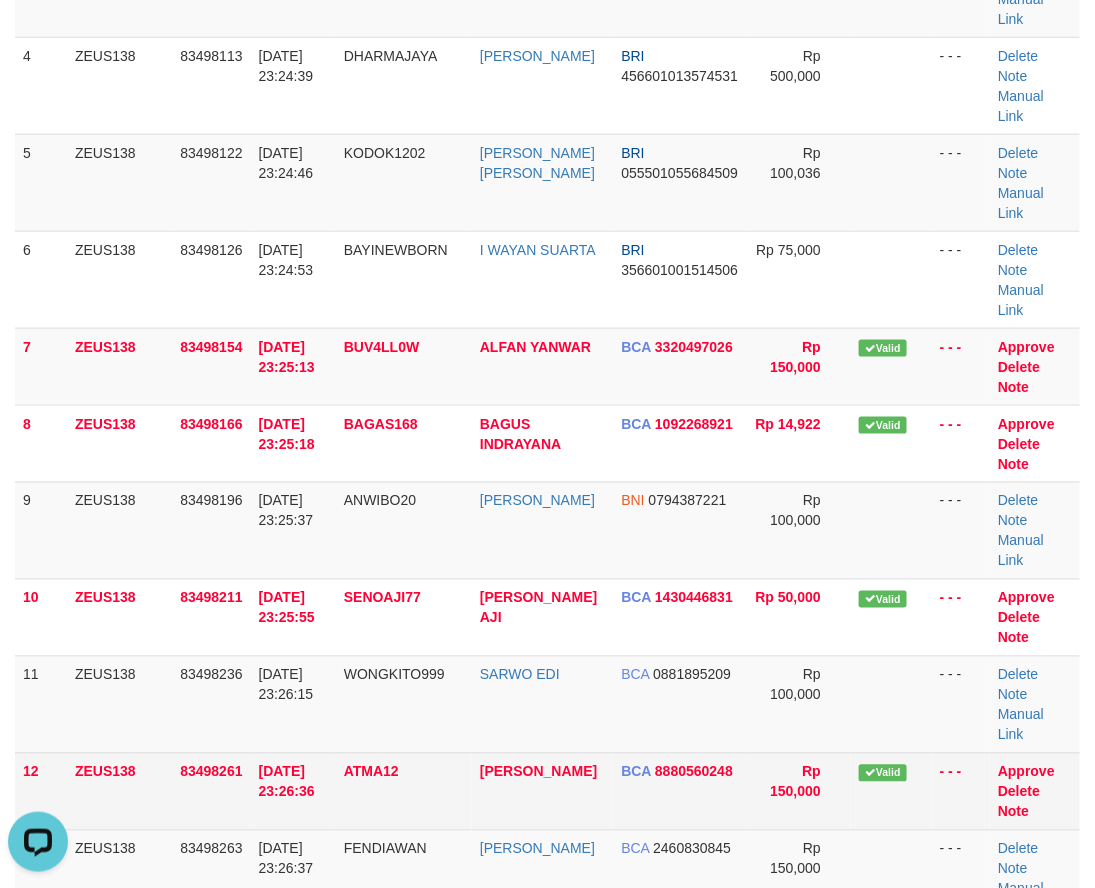 click on "1
ZEUS138
83497714
12/07/2025 23:18:43
BENTET1005
MUHAMAD RIZKY FAUZY
MANDIRI
1560016345896
Rp 100,000
- - -
Delete
Note
Manual Link
2
ZEUS138
83497971
12/07/2025 23:22:17
PAJERO1982
I MADE SAGITA SUTR
BCA
6690712715
Rp 300,000
- - -
Delete
Note" at bounding box center (547, 337) 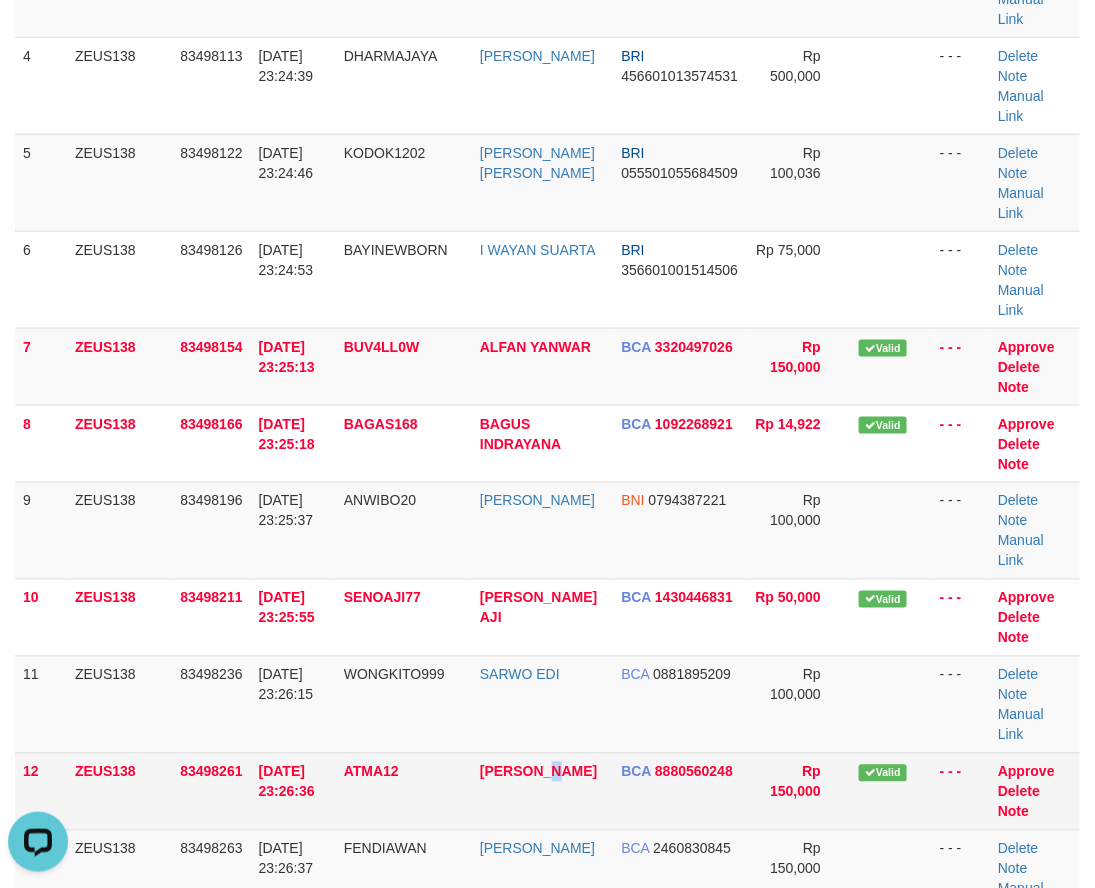 click on "ACHMAD JAELANI" at bounding box center [542, 791] 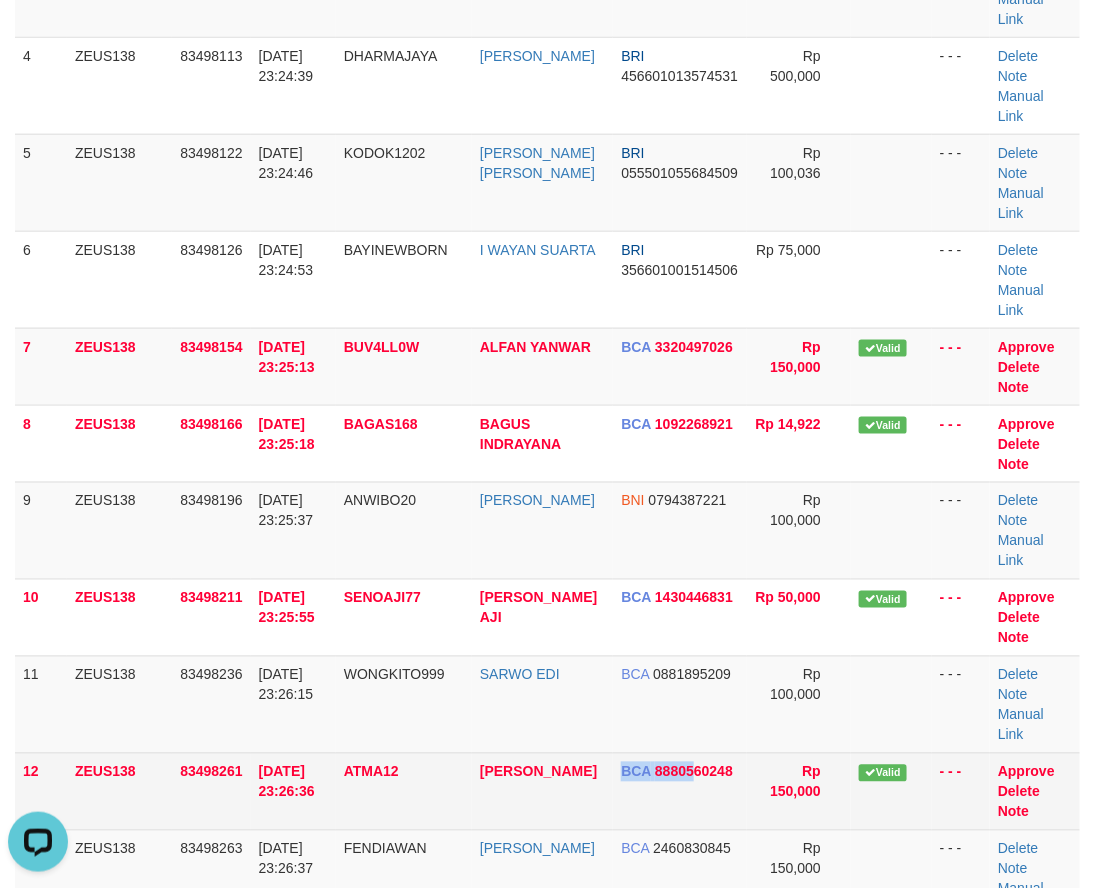 click on "12
ZEUS138
83498261
12/07/2025 23:26:36
ATMA12
ACHMAD JAELANI
BCA
8880560248
Rp 150,000
Valid
- - -
Approve
Delete
Note" at bounding box center (547, 791) 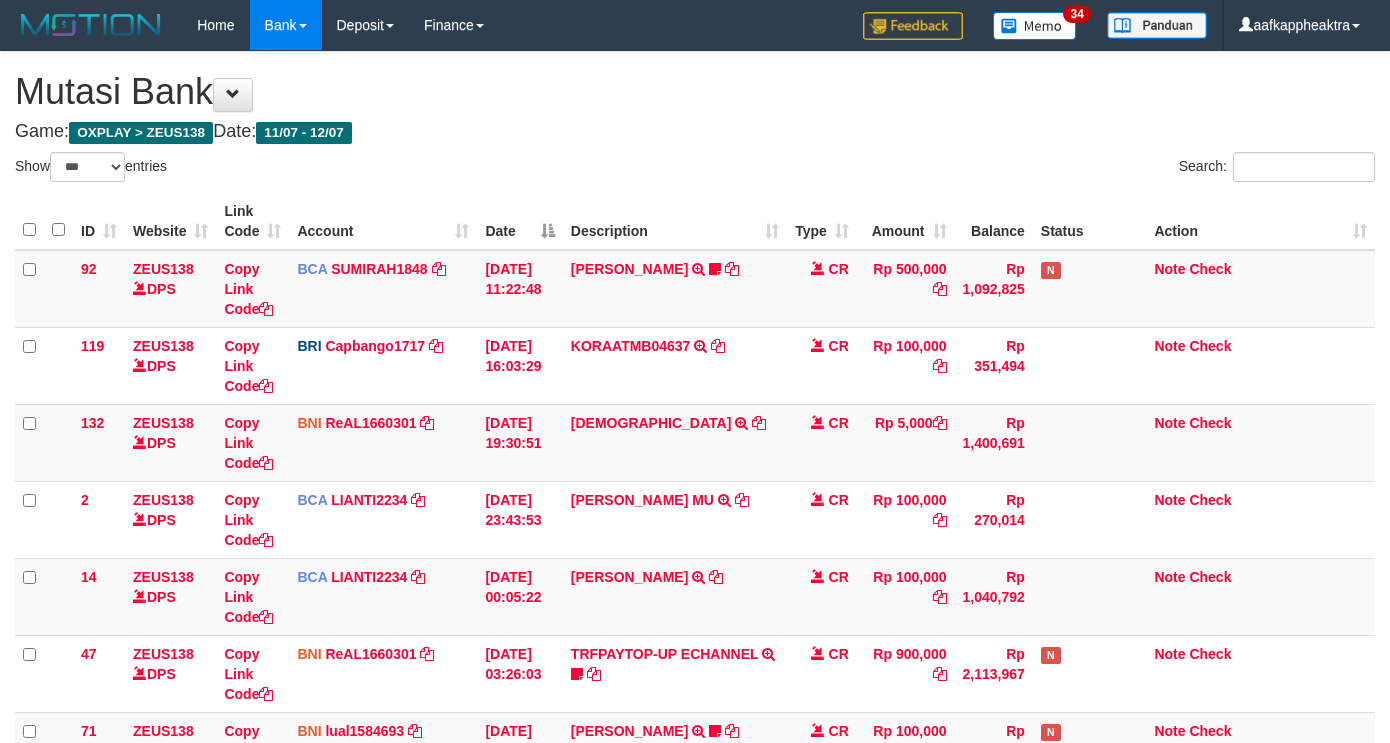 select on "***" 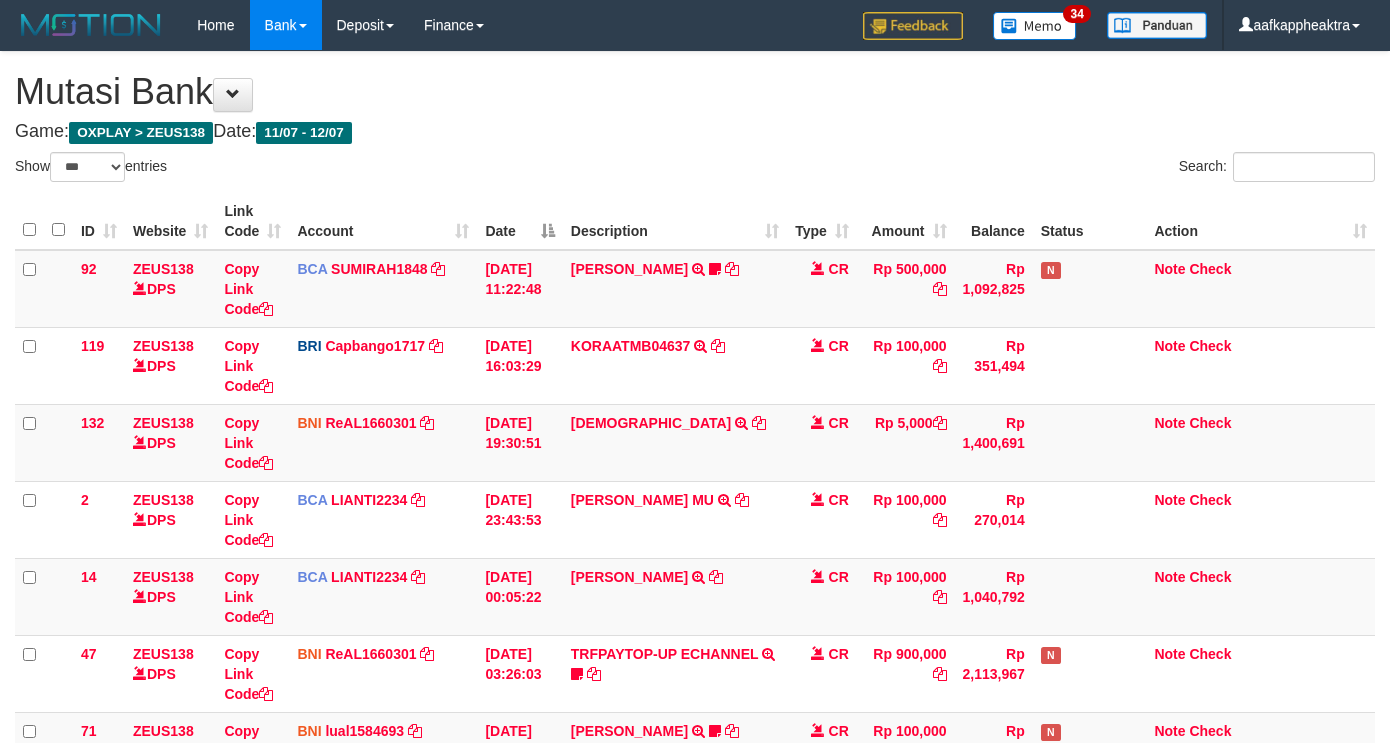 scroll, scrollTop: 836, scrollLeft: 0, axis: vertical 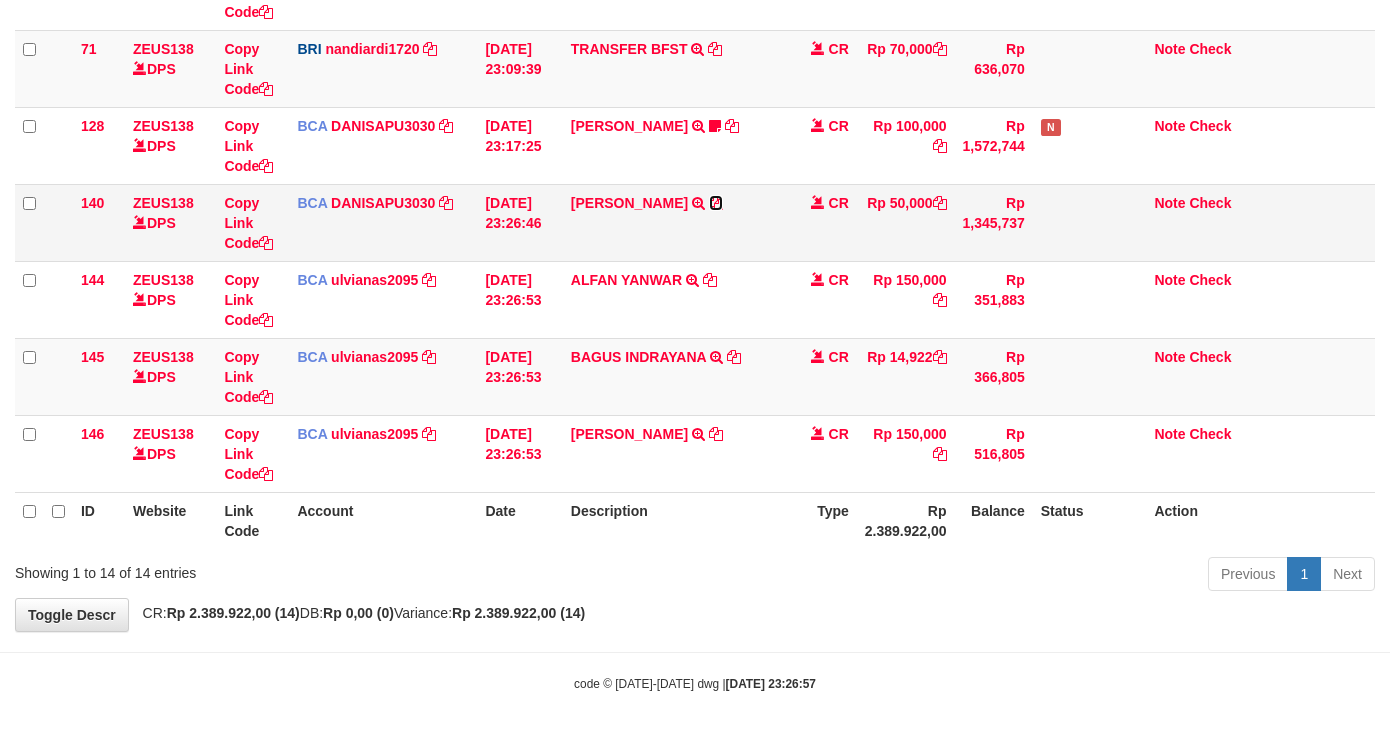 click at bounding box center [716, 203] 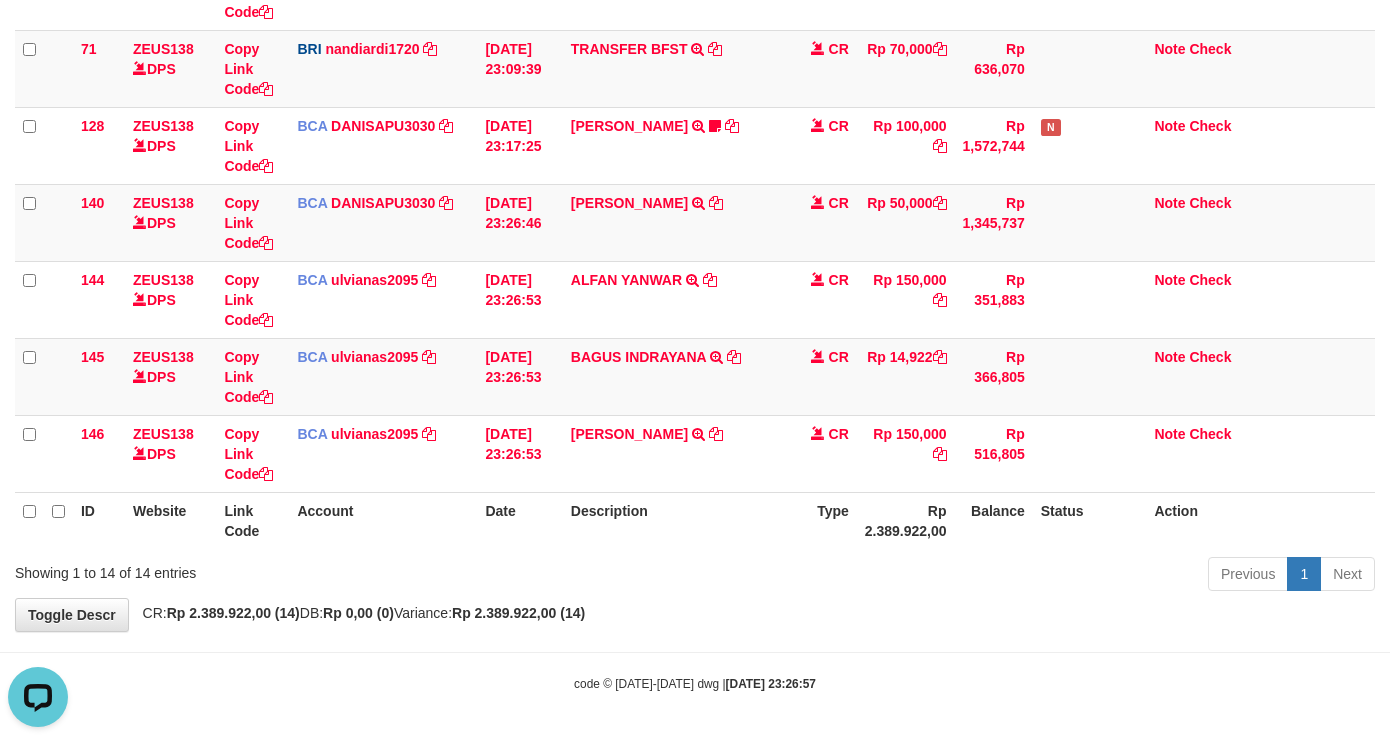 scroll, scrollTop: 0, scrollLeft: 0, axis: both 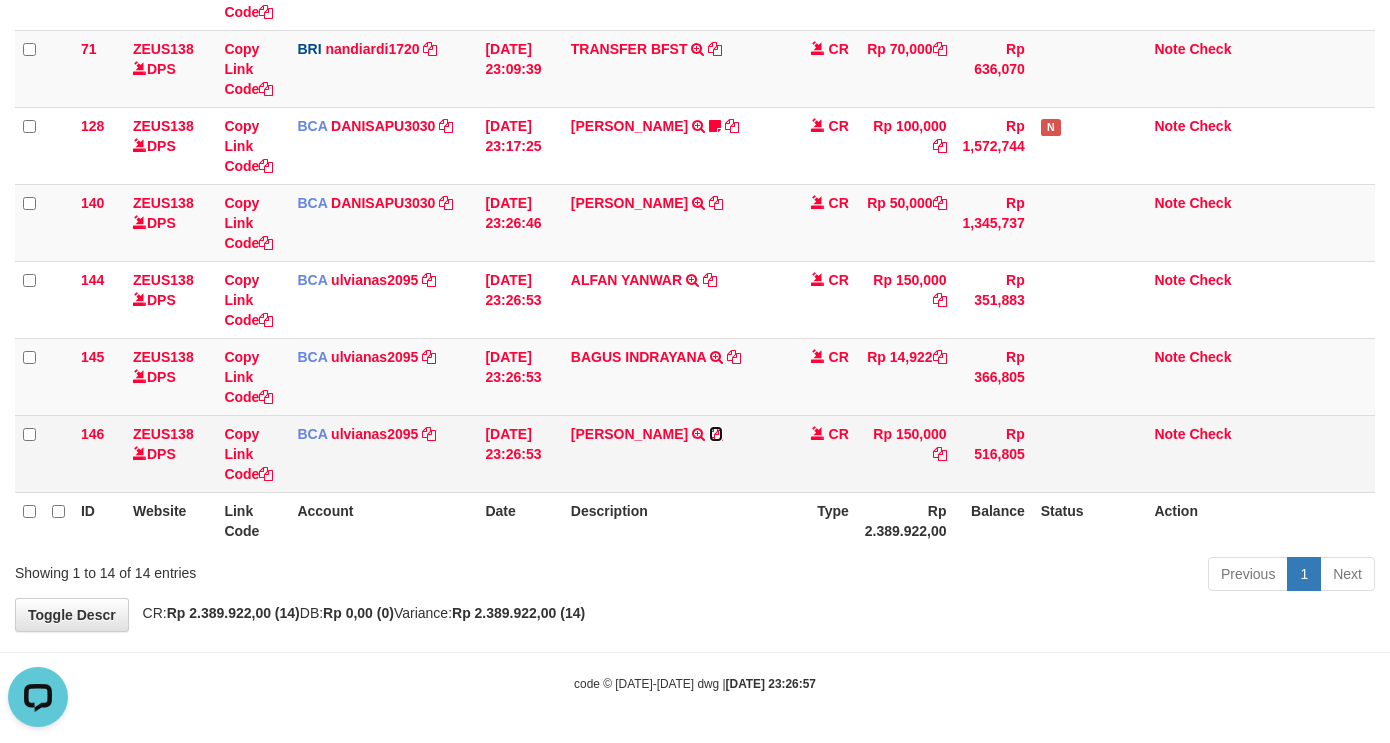 click at bounding box center [716, 434] 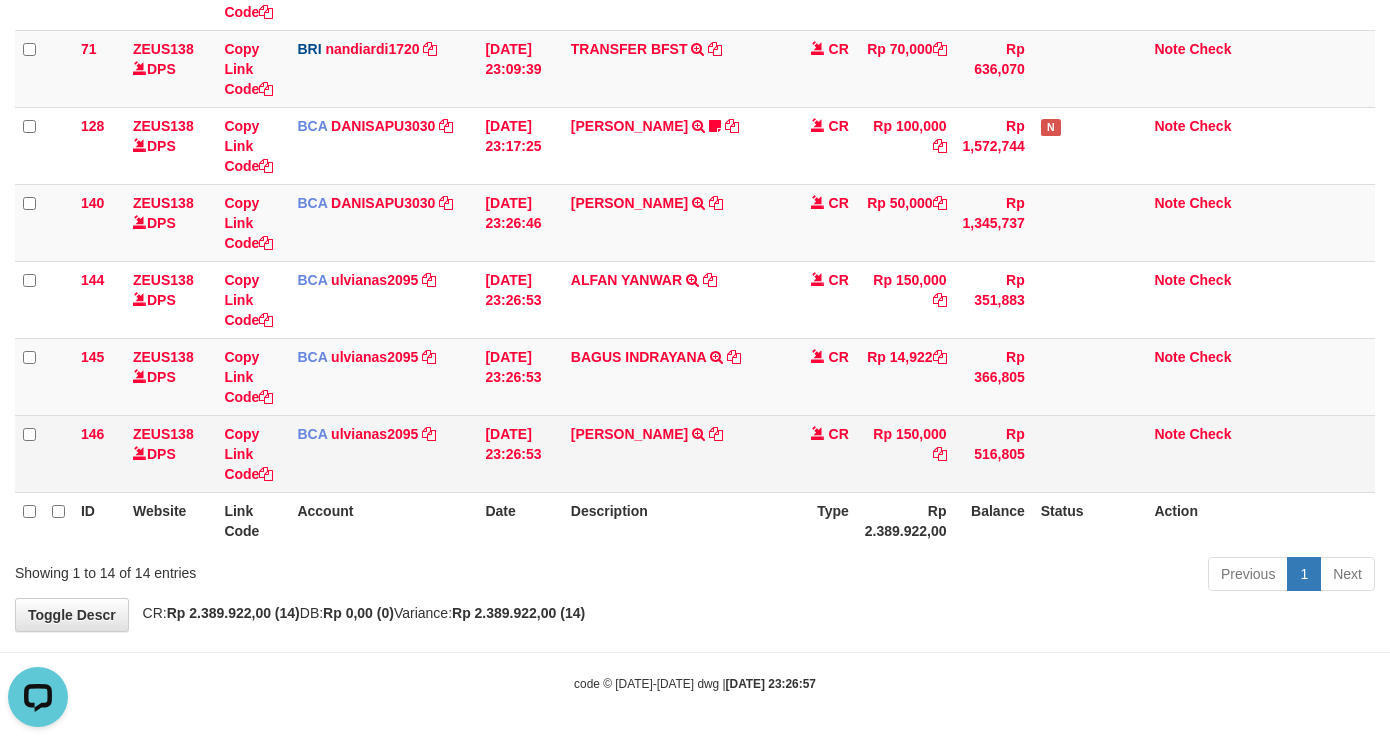 click on "ID Website Link Code Account Date Description Type Amount Balance Status Action
92
ZEUS138    DPS
Copy Link Code
BCA
SUMIRAH1848
DPS
SUMIRAH
mutasi_20250711_4156 | 92
mutasi_20250711_4156 | 92
11/07/2025 11:22:48
HANDRI YANTO SALIM            TRSF E-BANKING CR 1107/FTSCY/WS95031
500000.00HANDRI YANTO SALIM    Chen97
CR
Rp 500,000
Rp 1,092,825
N
Note
Check
119
ZEUS138    DPS
Copy Link Code
BRI" at bounding box center [695, -47] 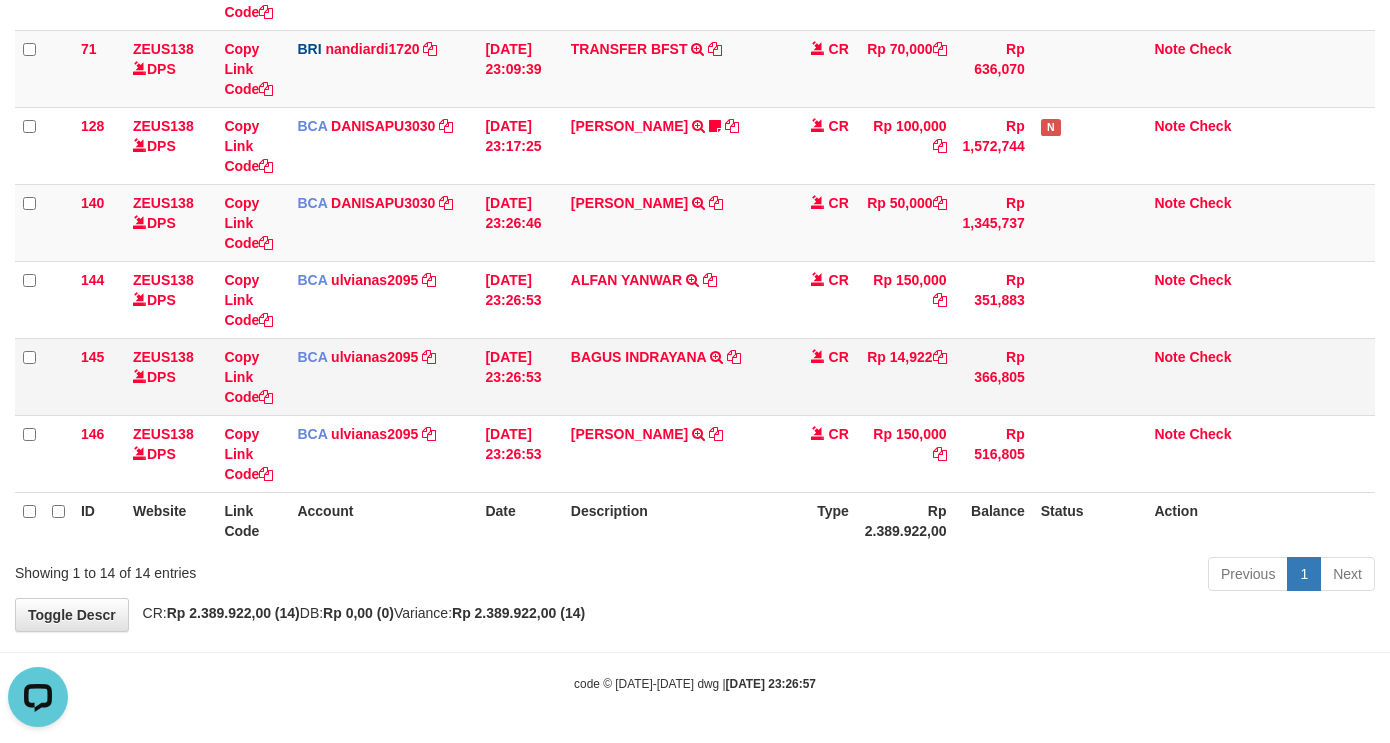 drag, startPoint x: 1168, startPoint y: 388, endPoint x: 1072, endPoint y: 385, distance: 96.04687 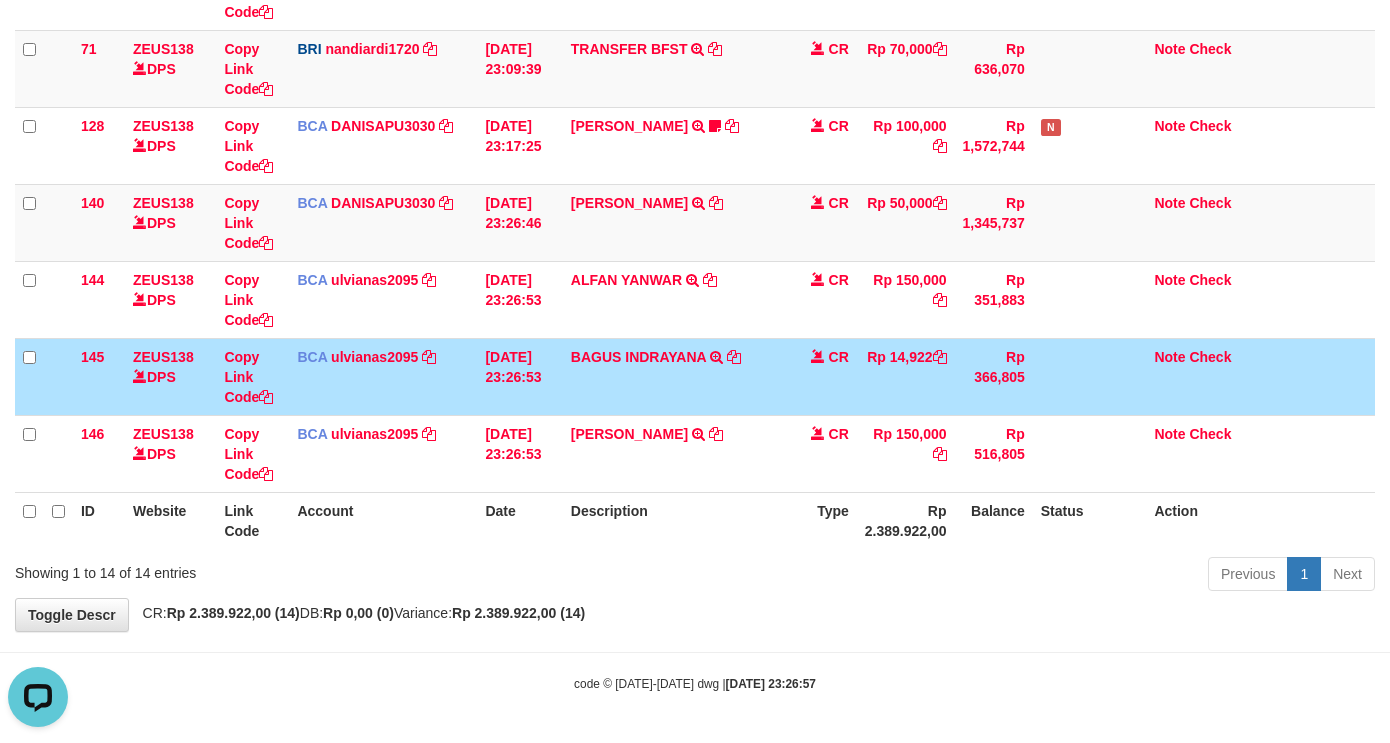 drag, startPoint x: 990, startPoint y: 407, endPoint x: 987, endPoint y: 396, distance: 11.401754 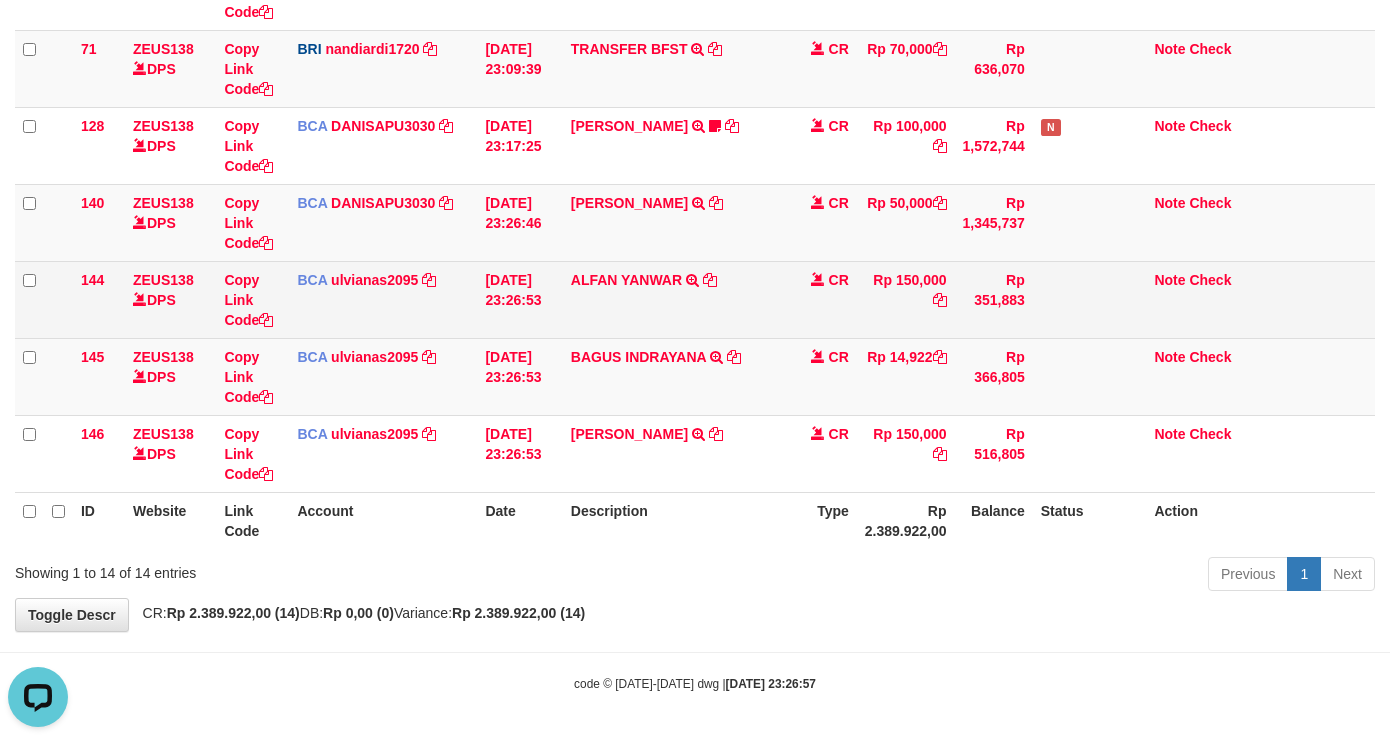 drag, startPoint x: 1062, startPoint y: 273, endPoint x: 1093, endPoint y: 277, distance: 31.257 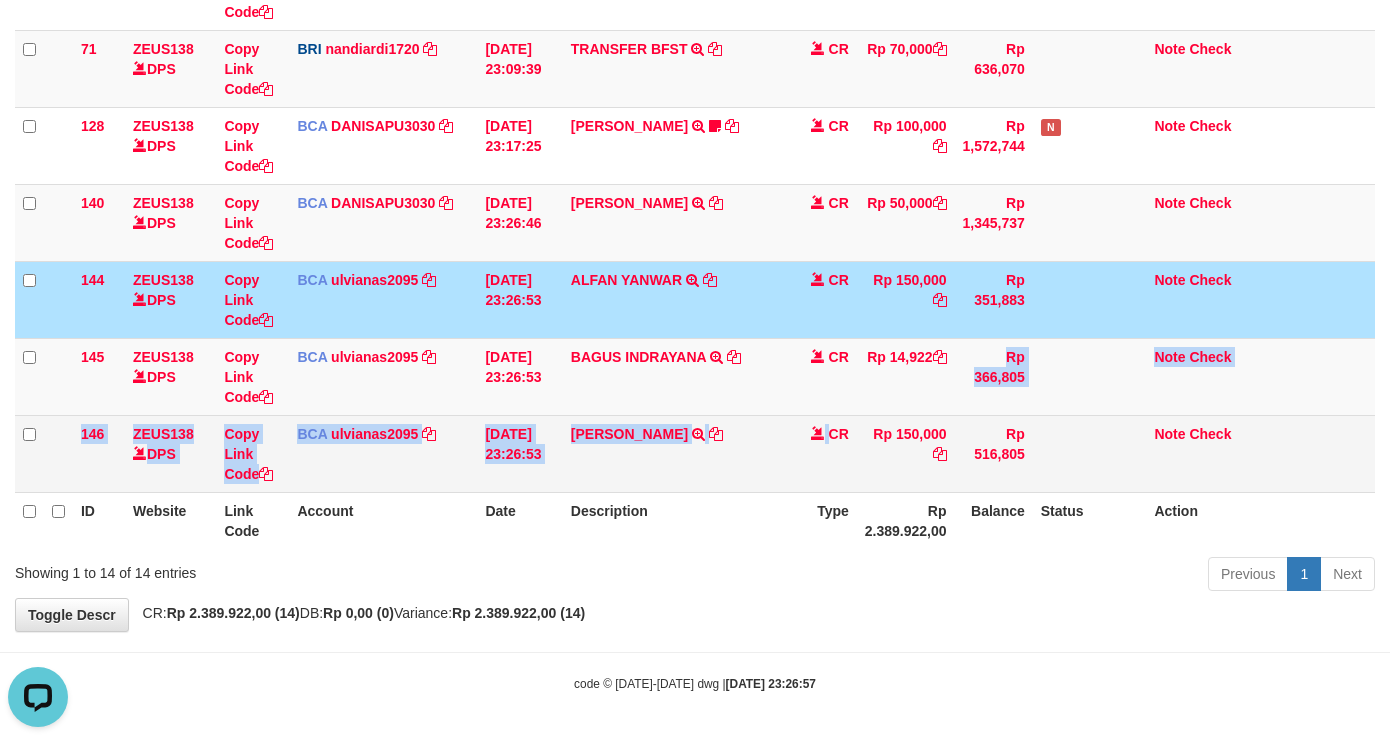click on "92
ZEUS138    DPS
Copy Link Code
BCA
SUMIRAH1848
DPS
SUMIRAH
mutasi_20250711_4156 | 92
mutasi_20250711_4156 | 92
11/07/2025 11:22:48
HANDRI YANTO SALIM            TRSF E-BANKING CR 1107/FTSCY/WS95031
500000.00HANDRI YANTO SALIM    Chen97
CR
Rp 500,000
Rp 1,092,825
N
Note
Check
119
ZEUS138    DPS
Copy Link Code
BRI
Capbango1717
DPS
HELMI" at bounding box center (695, -47) 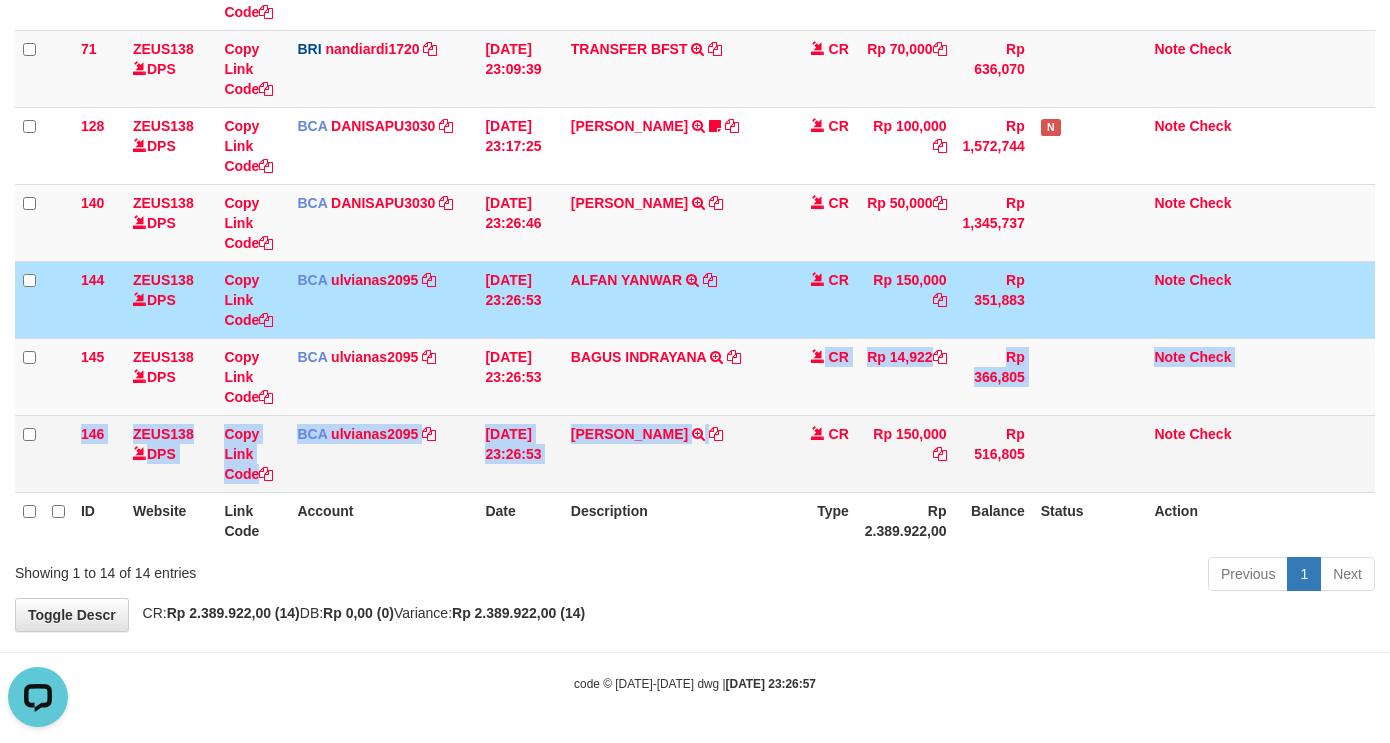 click on "92
ZEUS138    DPS
Copy Link Code
BCA
SUMIRAH1848
DPS
SUMIRAH
mutasi_20250711_4156 | 92
mutasi_20250711_4156 | 92
[DATE] 11:22:48
HANDRI [PERSON_NAME]            TRSF E-BANKING CR 1107/FTSCY/WS95031
500000.00HANDRI [PERSON_NAME]    Chen97
CR
Rp 500,000
Rp 1,092,825
N
Note
Check
119
ZEUS138    DPS
Copy Link Code
BRI
Capbango1717
DPS
HELMI" at bounding box center [695, -47] 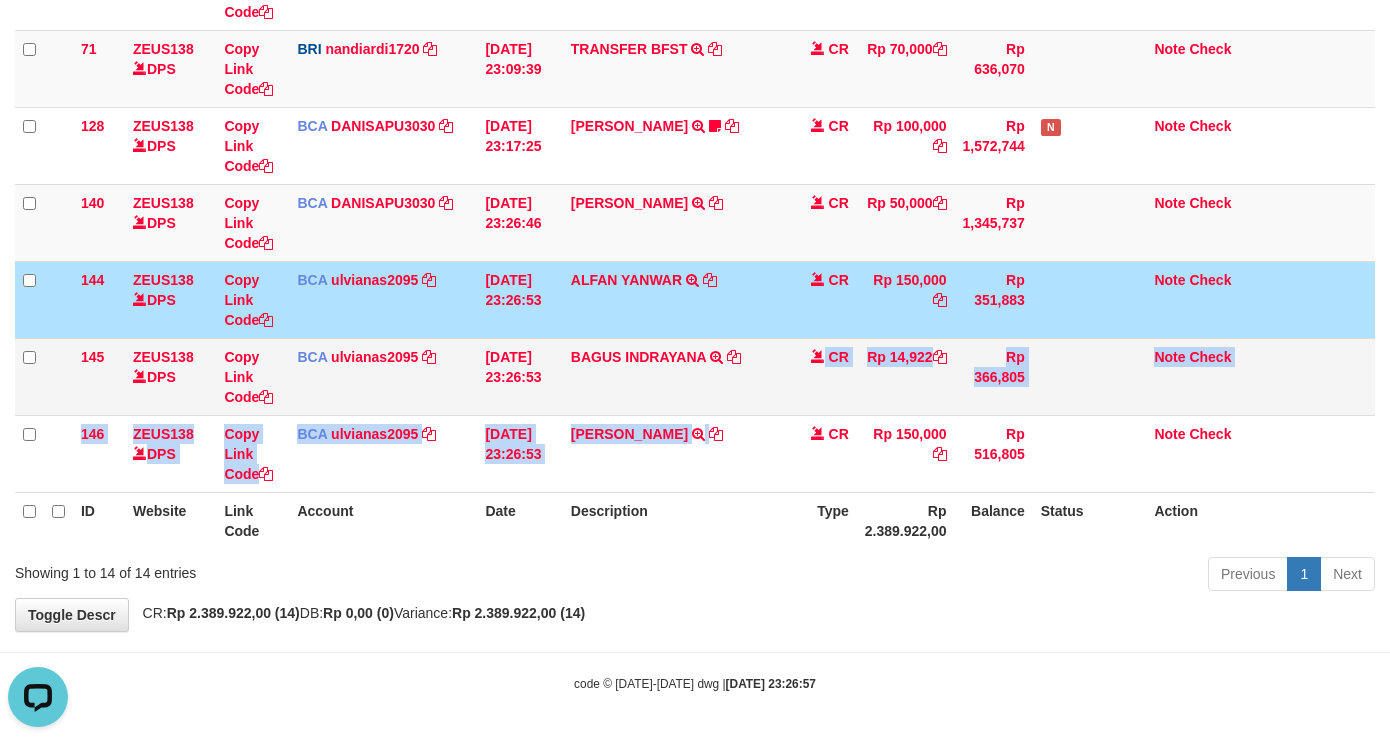 drag, startPoint x: 762, startPoint y: 412, endPoint x: 802, endPoint y: 390, distance: 45.65085 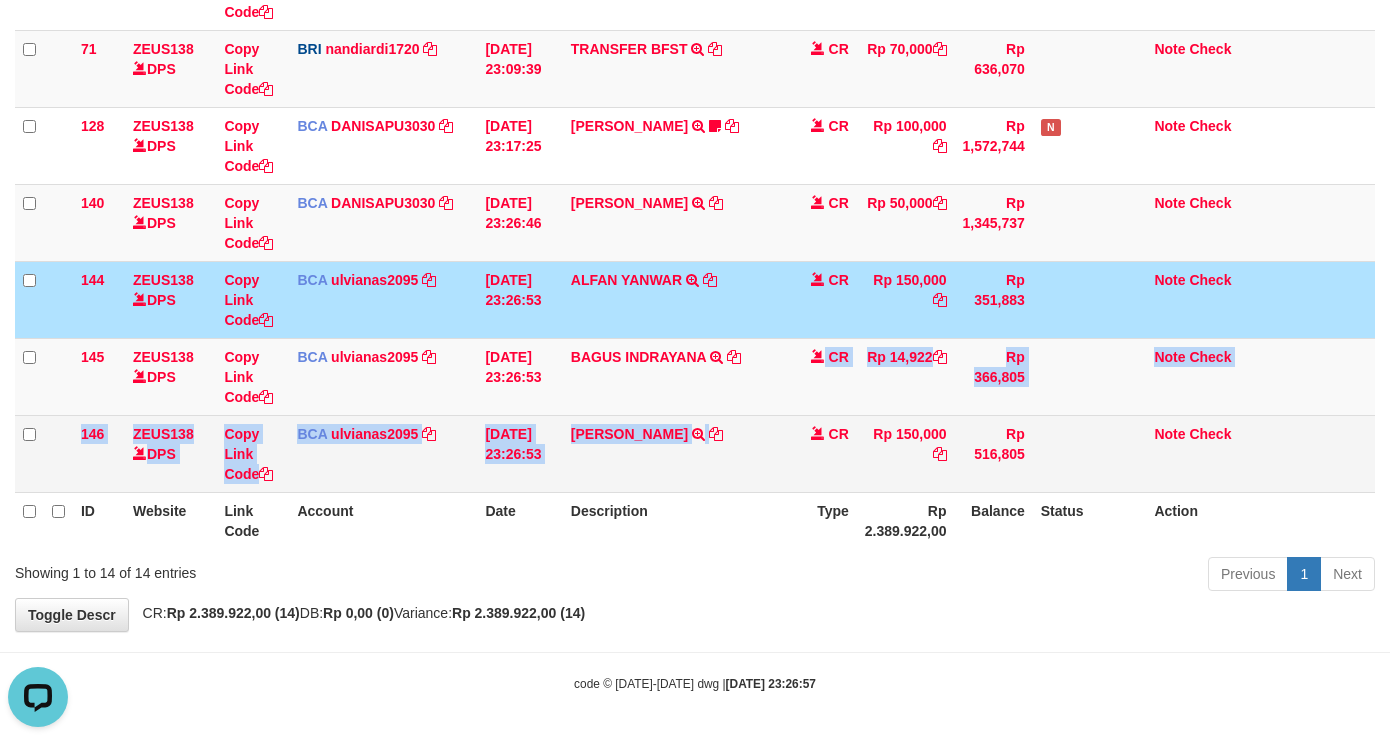 drag, startPoint x: 700, startPoint y: 435, endPoint x: 710, endPoint y: 417, distance: 20.59126 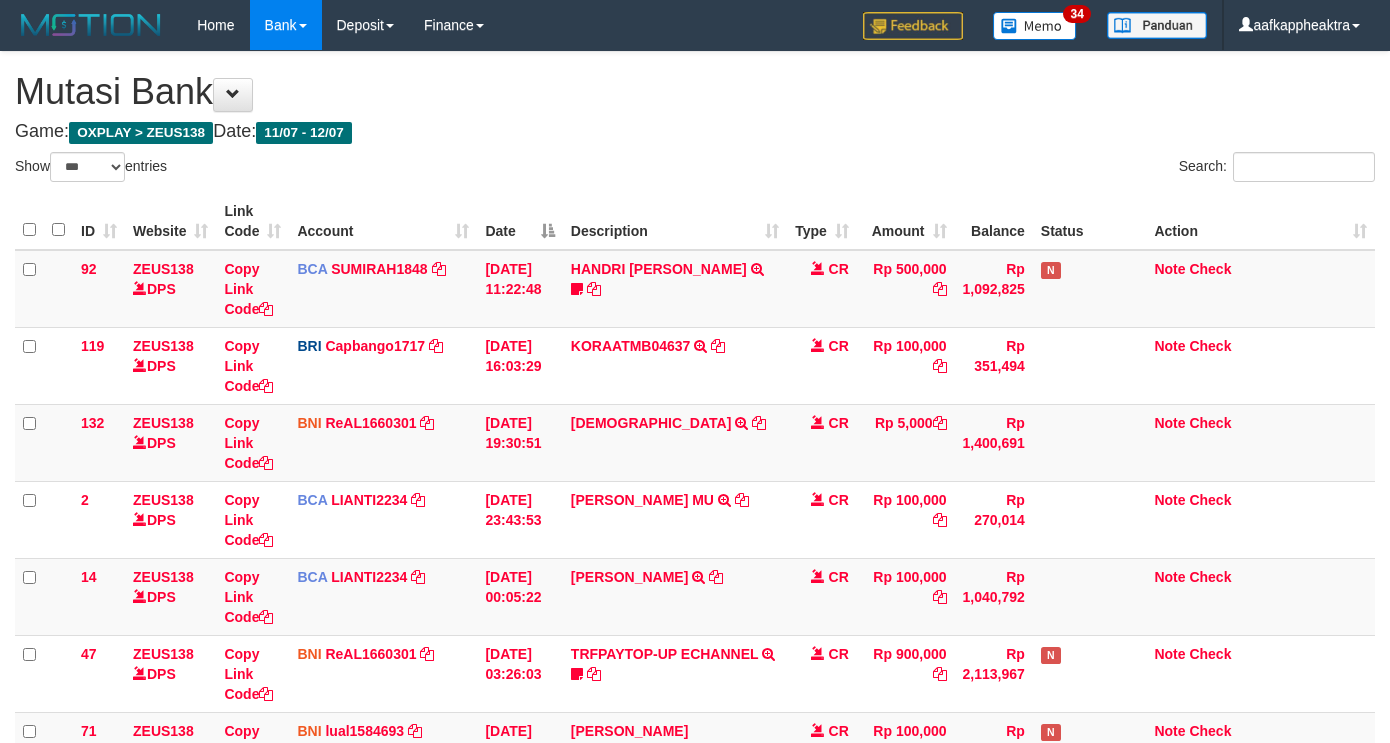 select on "***" 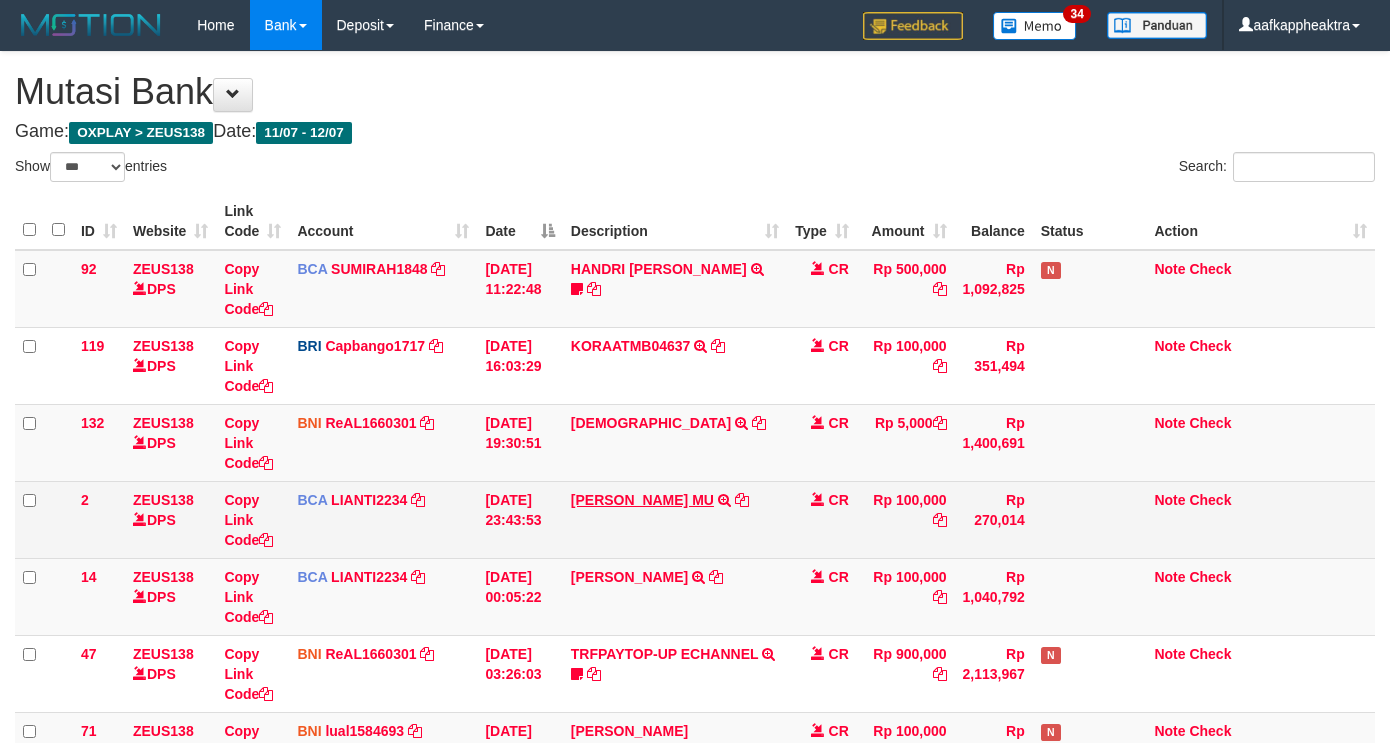 scroll, scrollTop: 0, scrollLeft: 0, axis: both 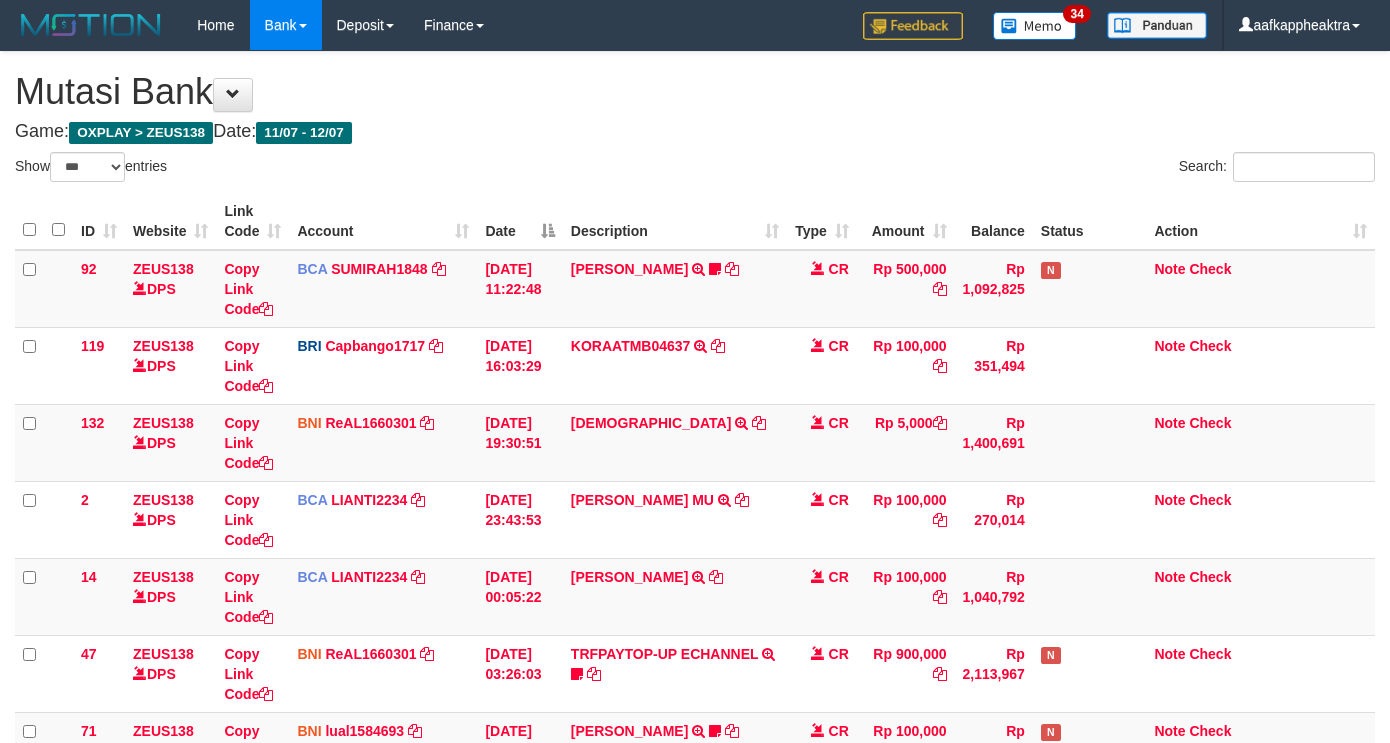select on "***" 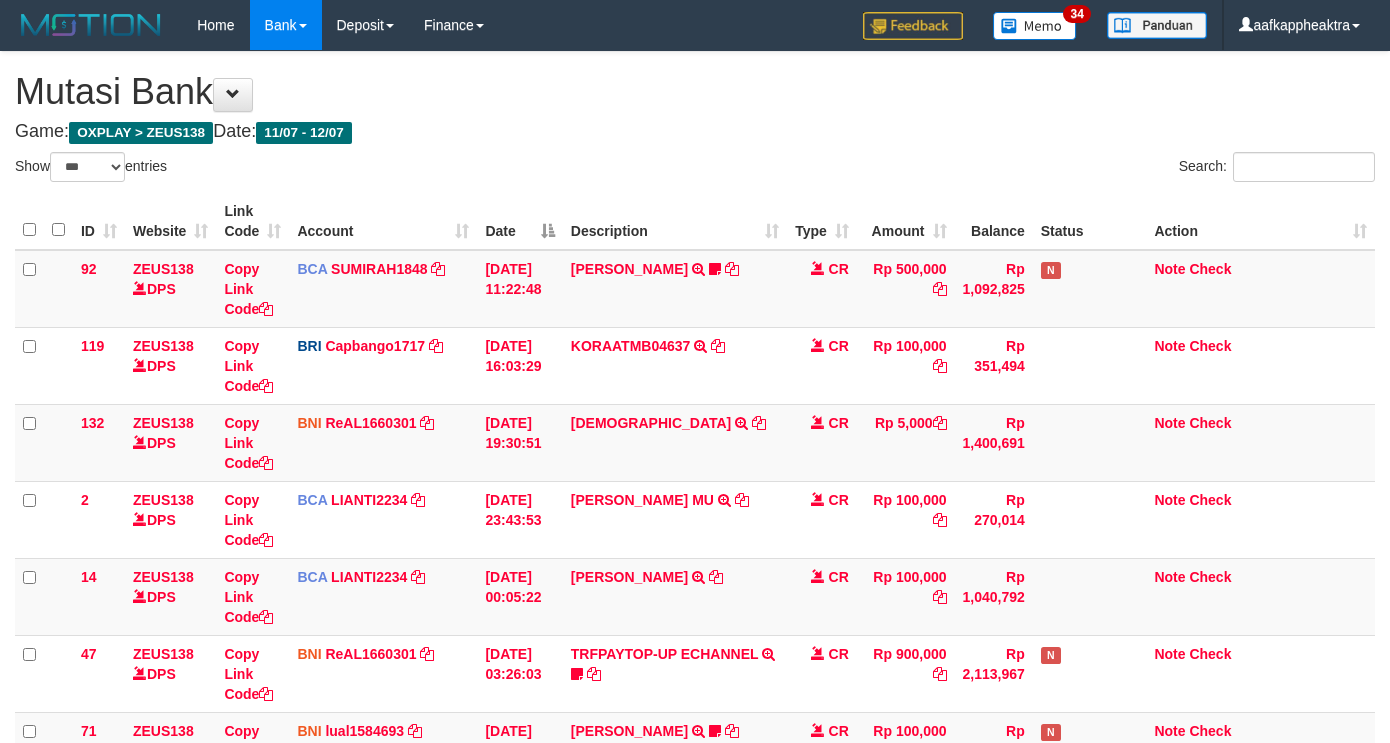 scroll, scrollTop: 605, scrollLeft: 0, axis: vertical 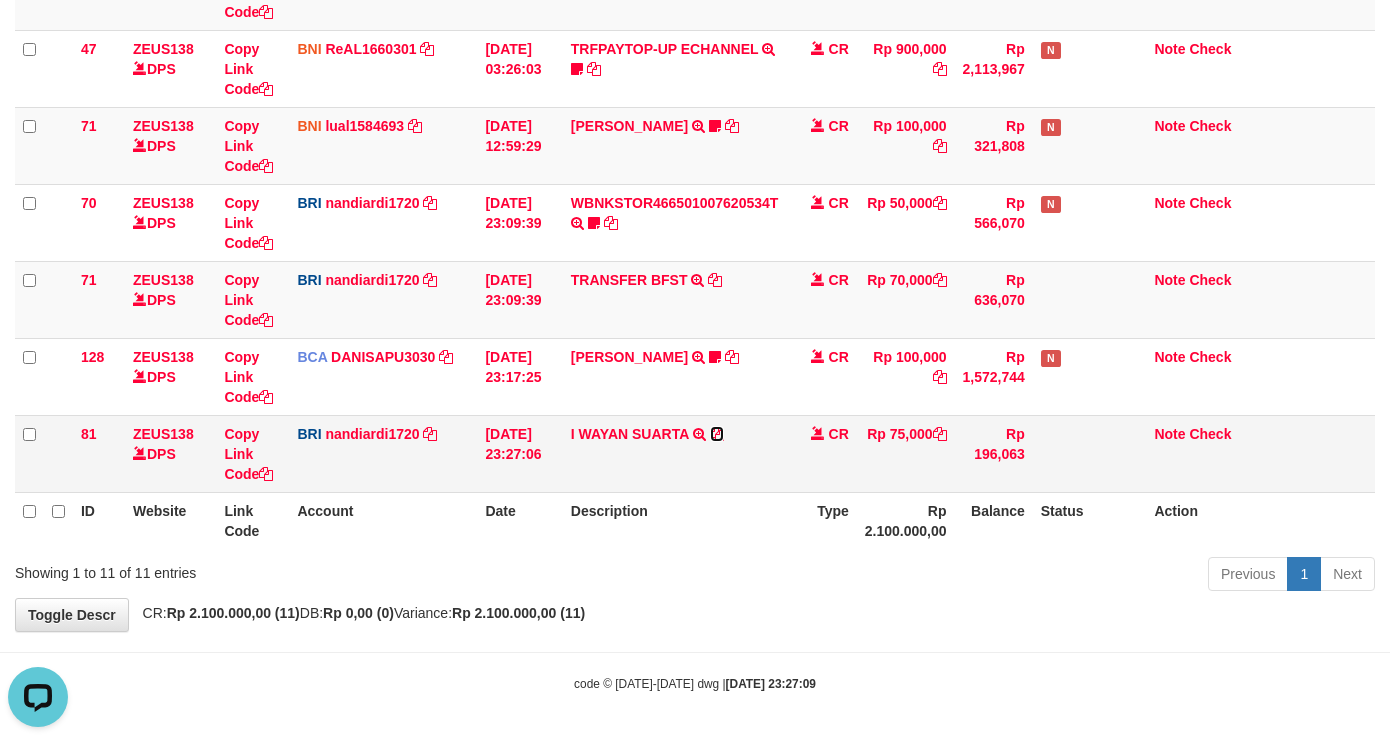 click at bounding box center (717, 434) 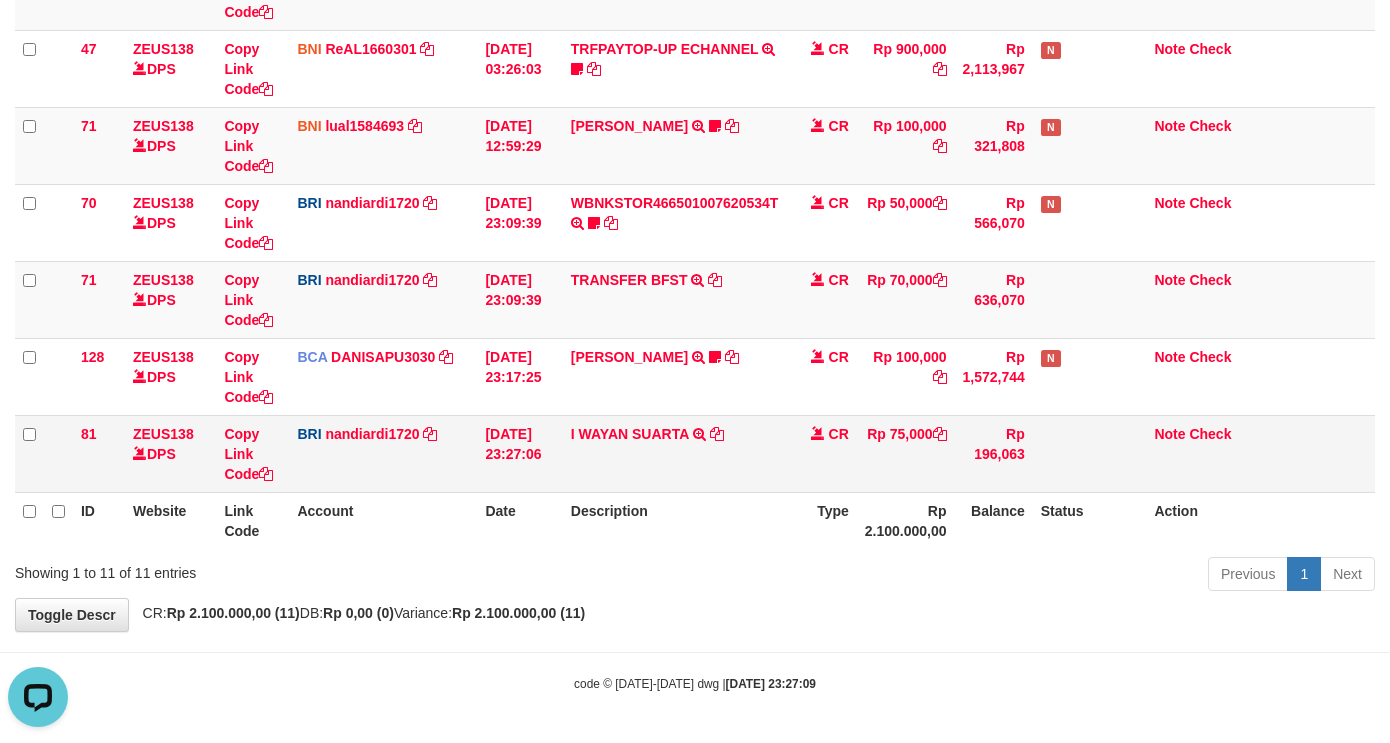 click on "81
ZEUS138    DPS
Copy Link Code
BRI
nandiardi1720
DPS
NANDI ARDIANSYAH
mutasi_20250712_3776 | 81
mutasi_20250712_3776 | 81
12/07/2025 23:27:06
I WAYAN SUARTA         TRANSFER NBMB I WAYAN SUARTA TO NANDI ARDIANSYAH
CR
Rp 75,000
Rp 196,063
Note
Check" at bounding box center [695, 453] 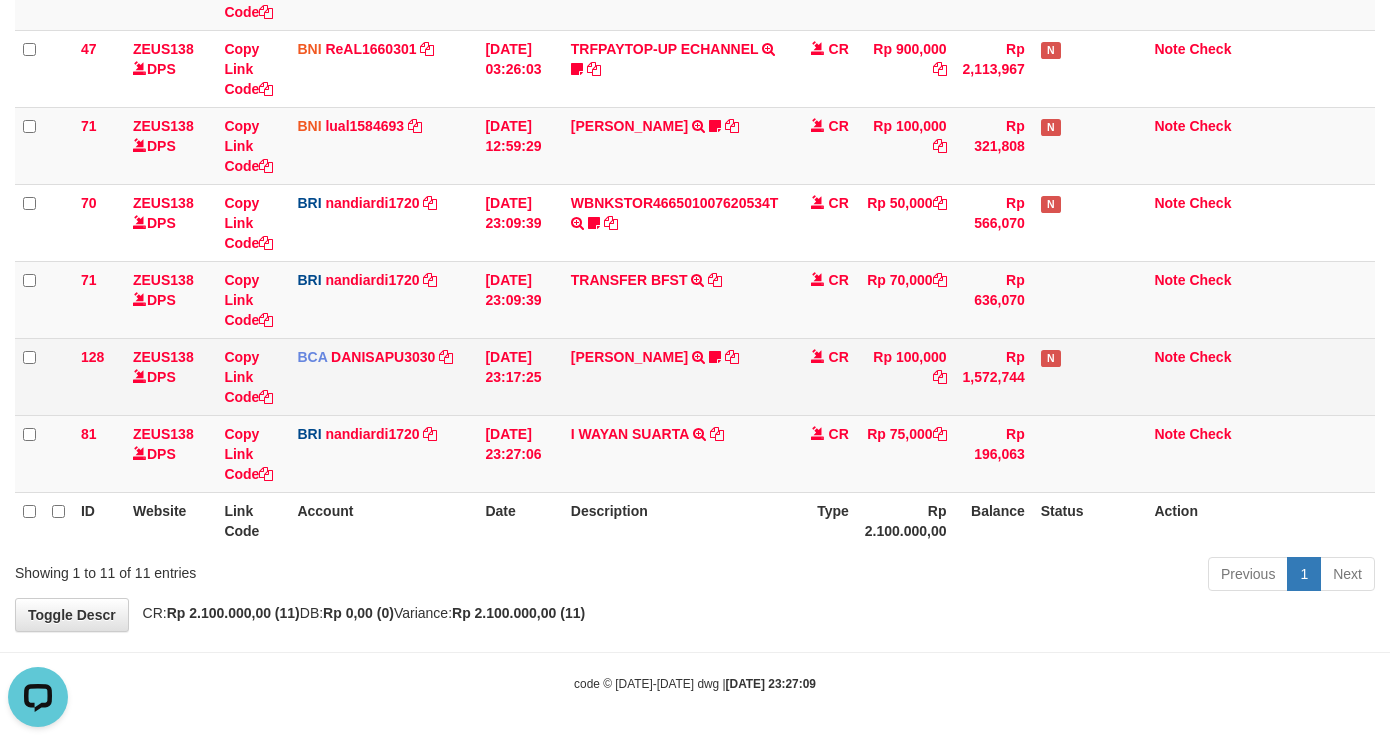 drag, startPoint x: 992, startPoint y: 426, endPoint x: 1054, endPoint y: 381, distance: 76.6094 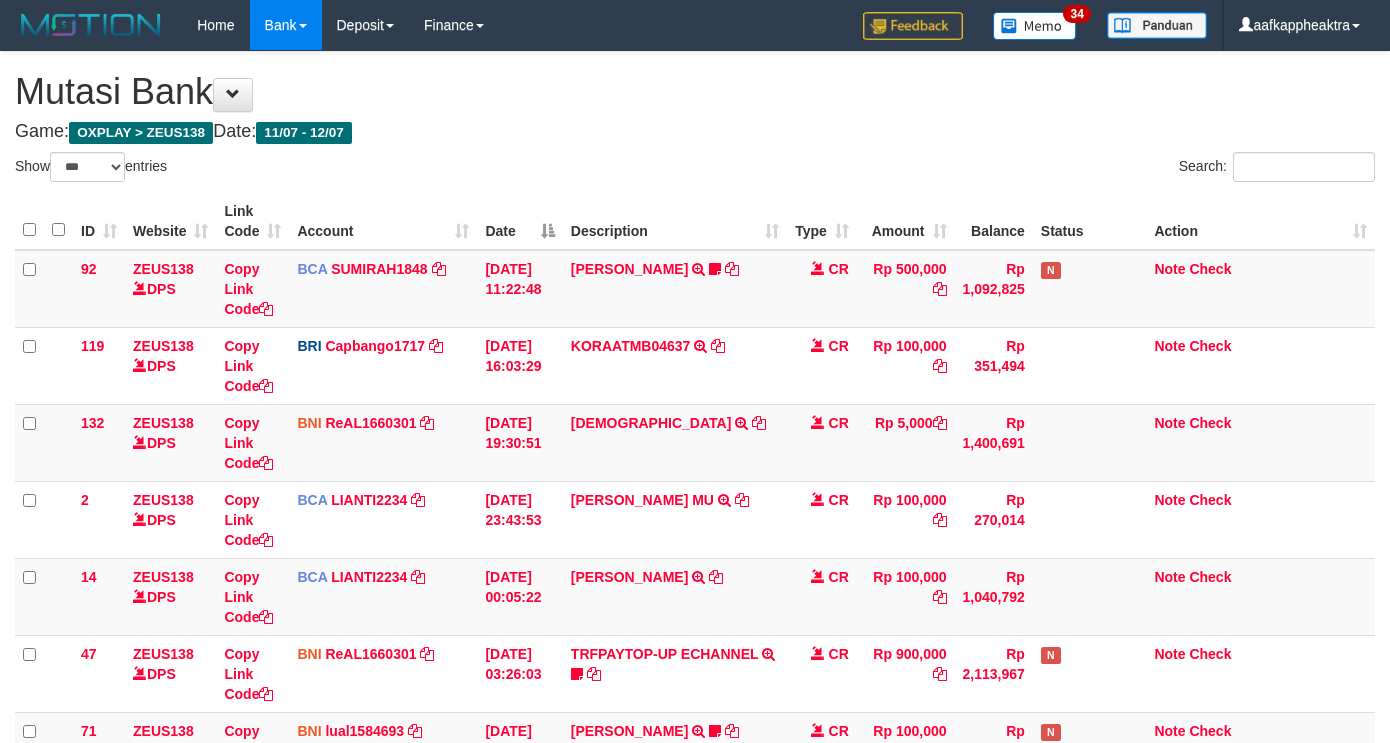 select on "***" 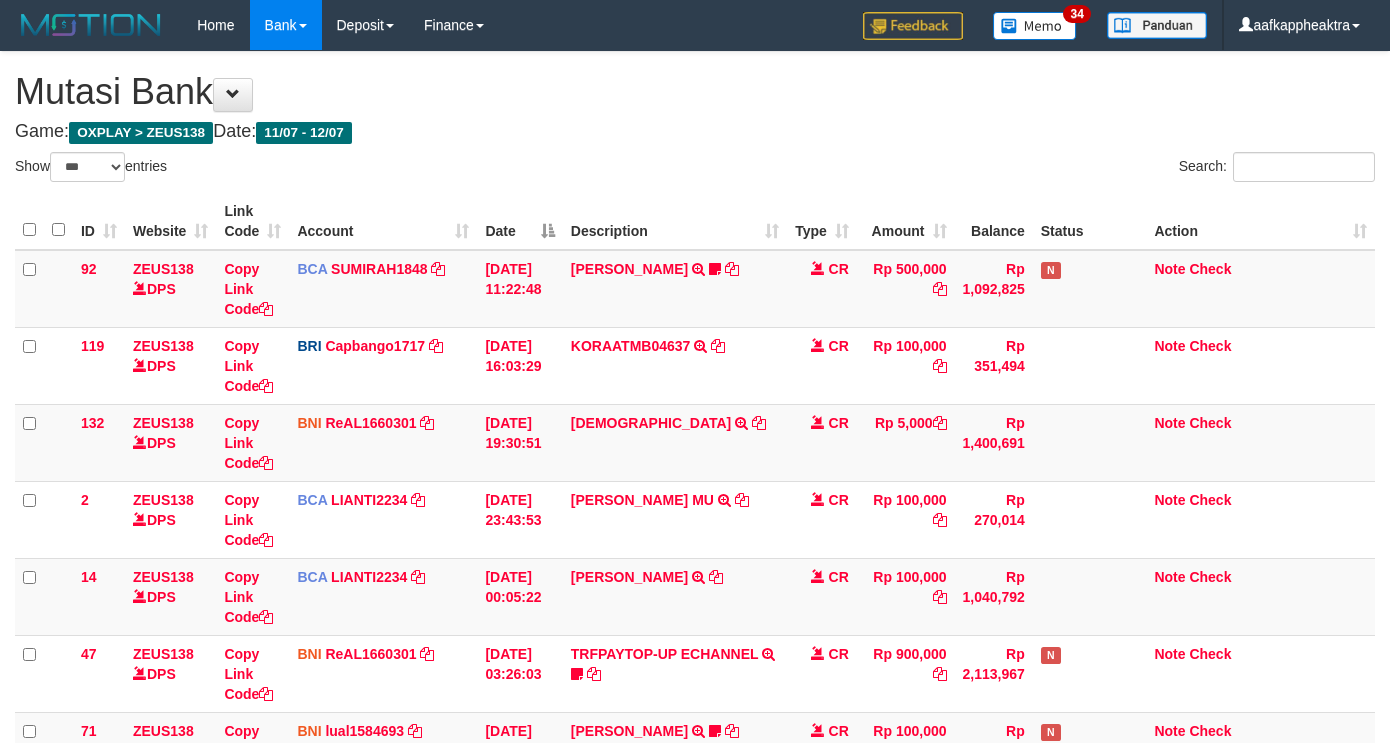 scroll, scrollTop: 605, scrollLeft: 0, axis: vertical 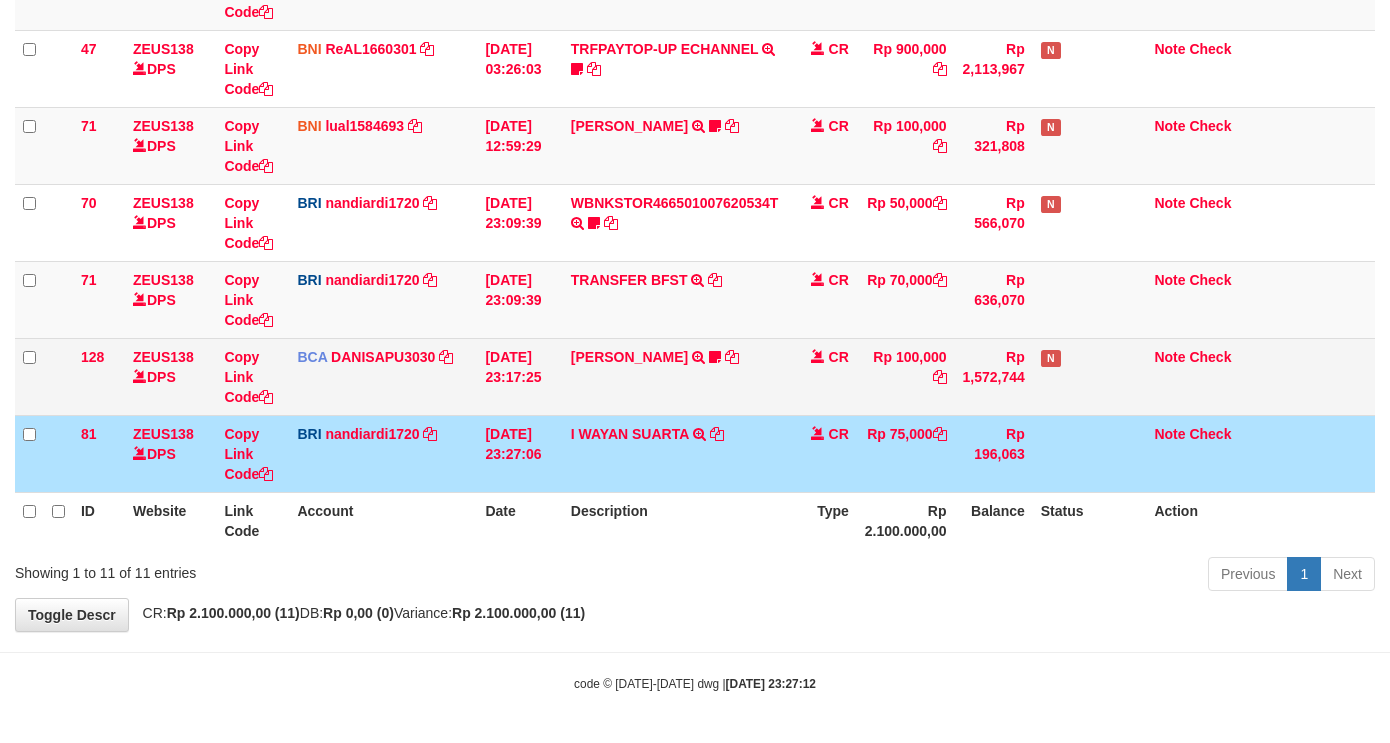 click on "[PERSON_NAME]            TRSF E-BANKING CR 1207/FTSCY/WS95031
100000.00[PERSON_NAME]    NIGHT999" at bounding box center (675, 376) 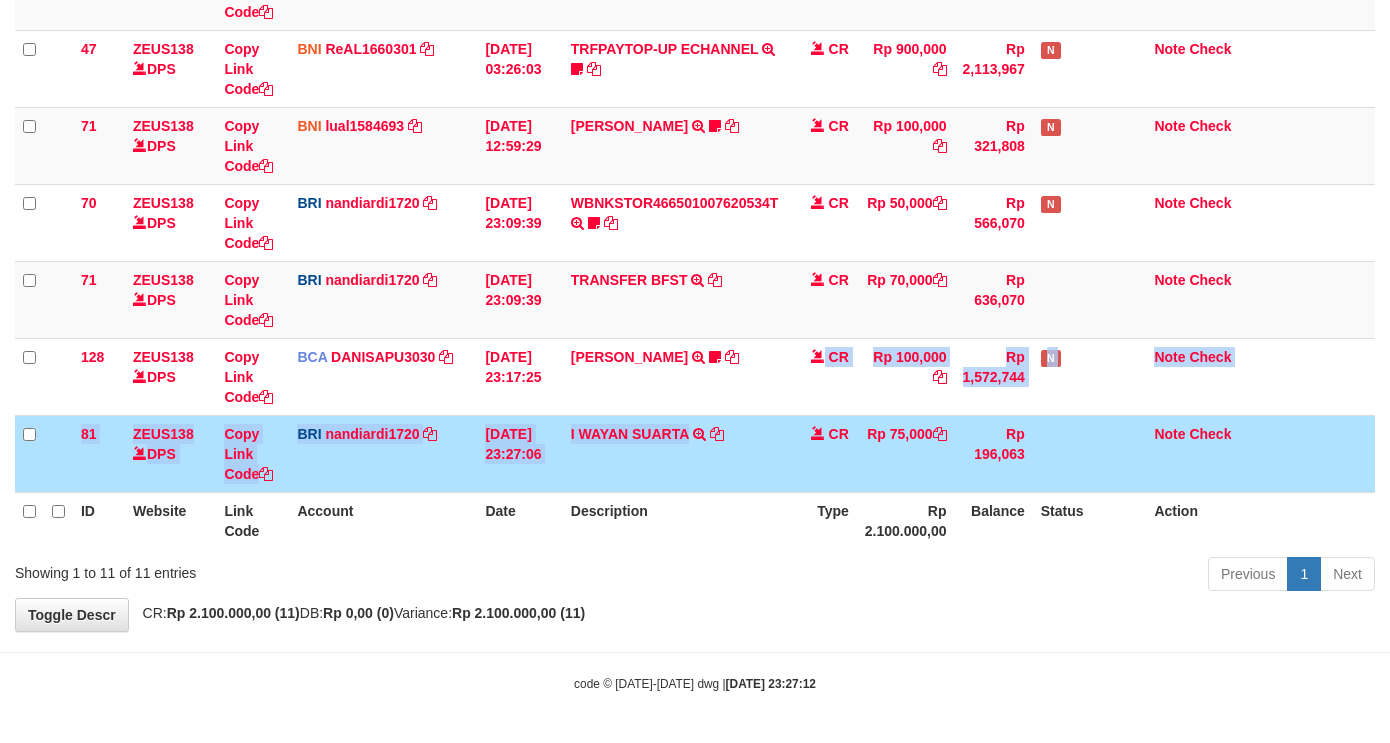 drag, startPoint x: 704, startPoint y: 393, endPoint x: 690, endPoint y: 413, distance: 24.41311 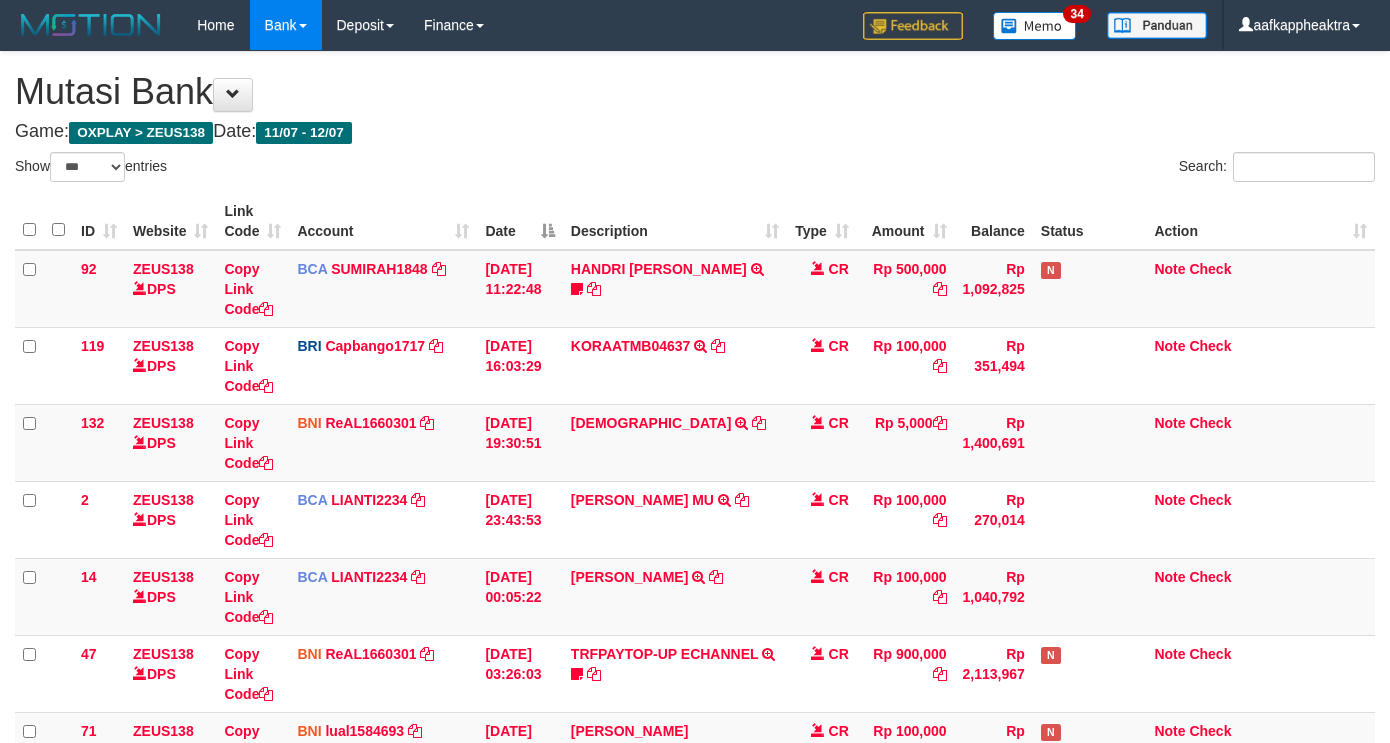 select on "***" 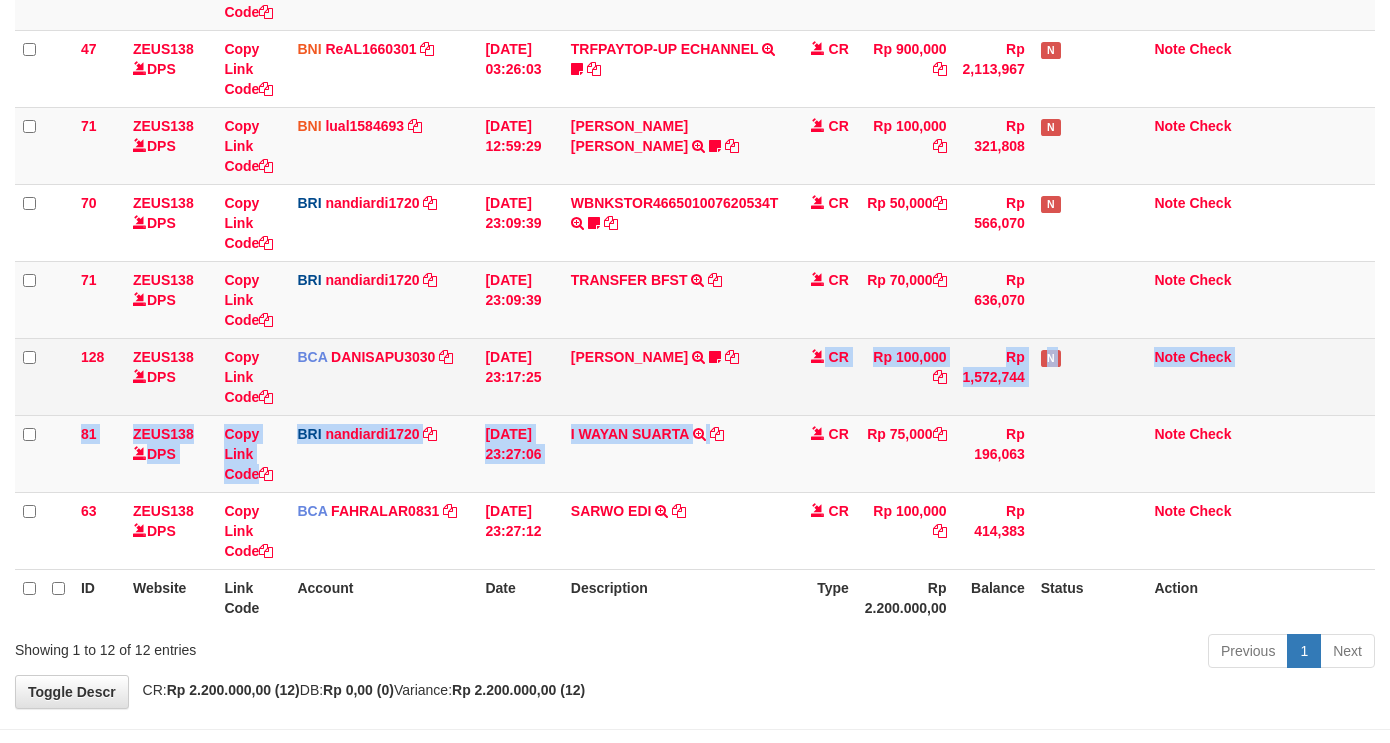 click on "[PERSON_NAME]            TRSF E-BANKING CR 1207/FTSCY/WS95031
100000.00[PERSON_NAME]    NIGHT999" at bounding box center [675, 376] 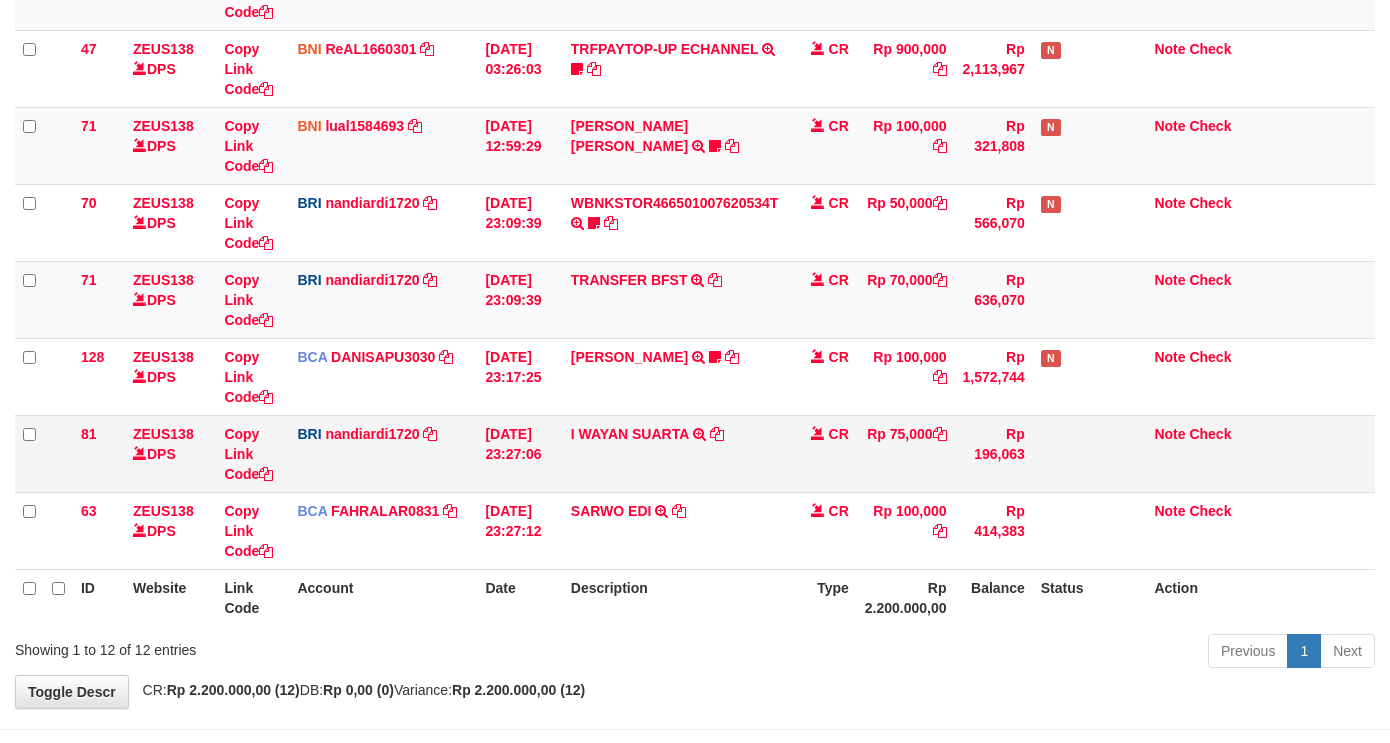 scroll, scrollTop: 683, scrollLeft: 0, axis: vertical 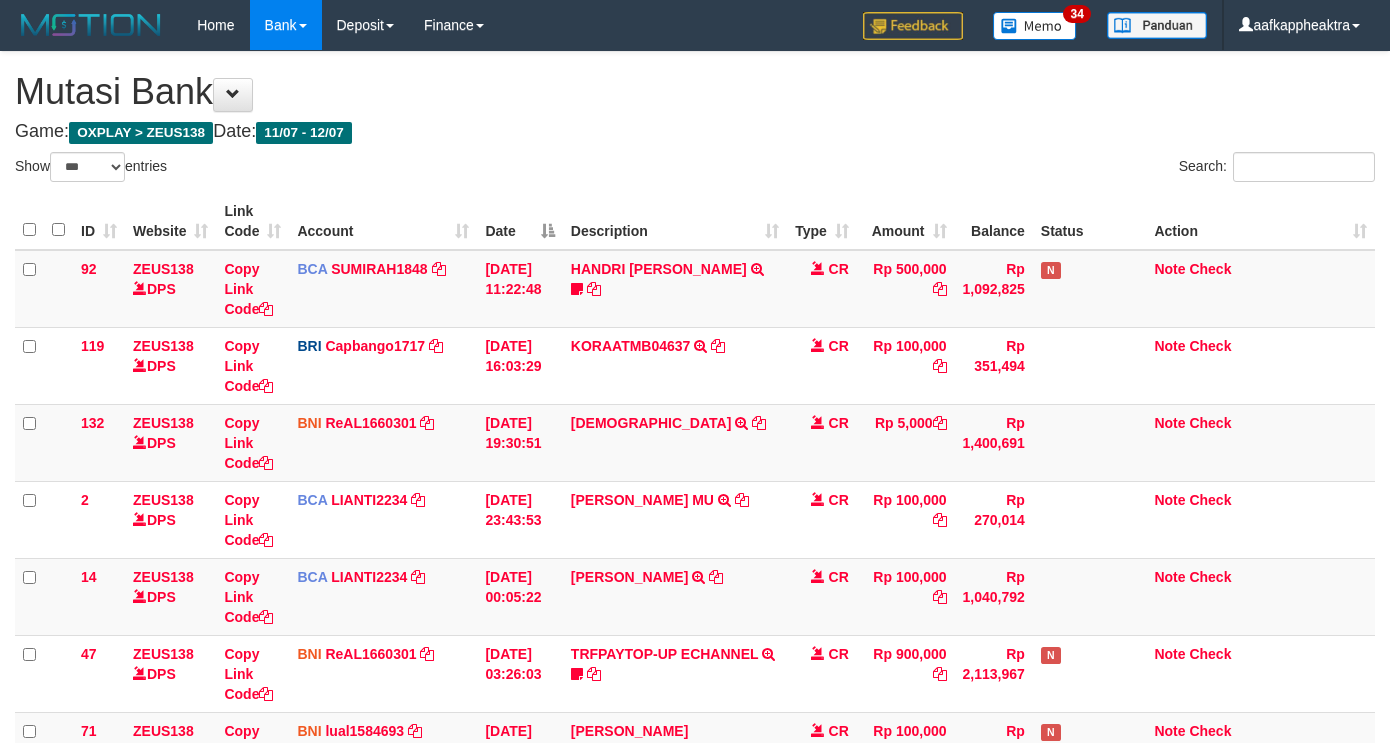 select on "***" 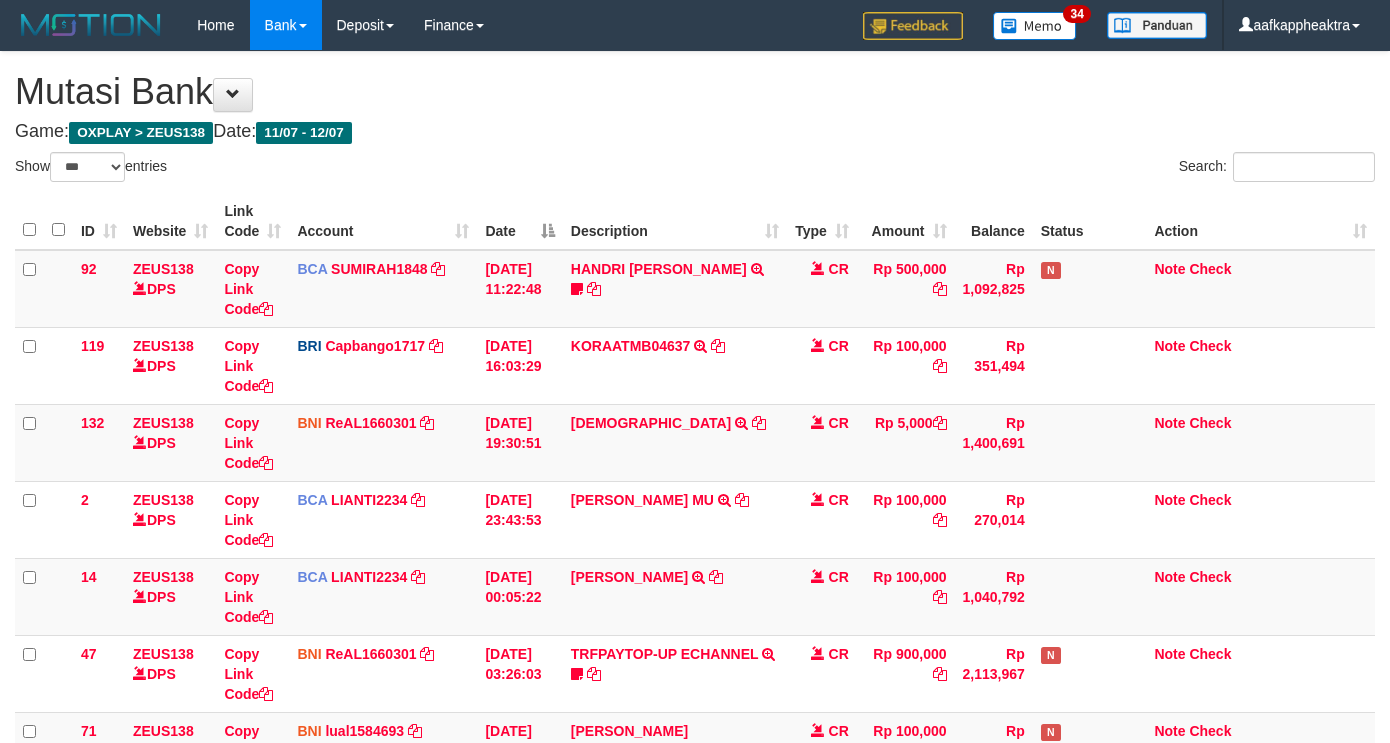 scroll, scrollTop: 683, scrollLeft: 0, axis: vertical 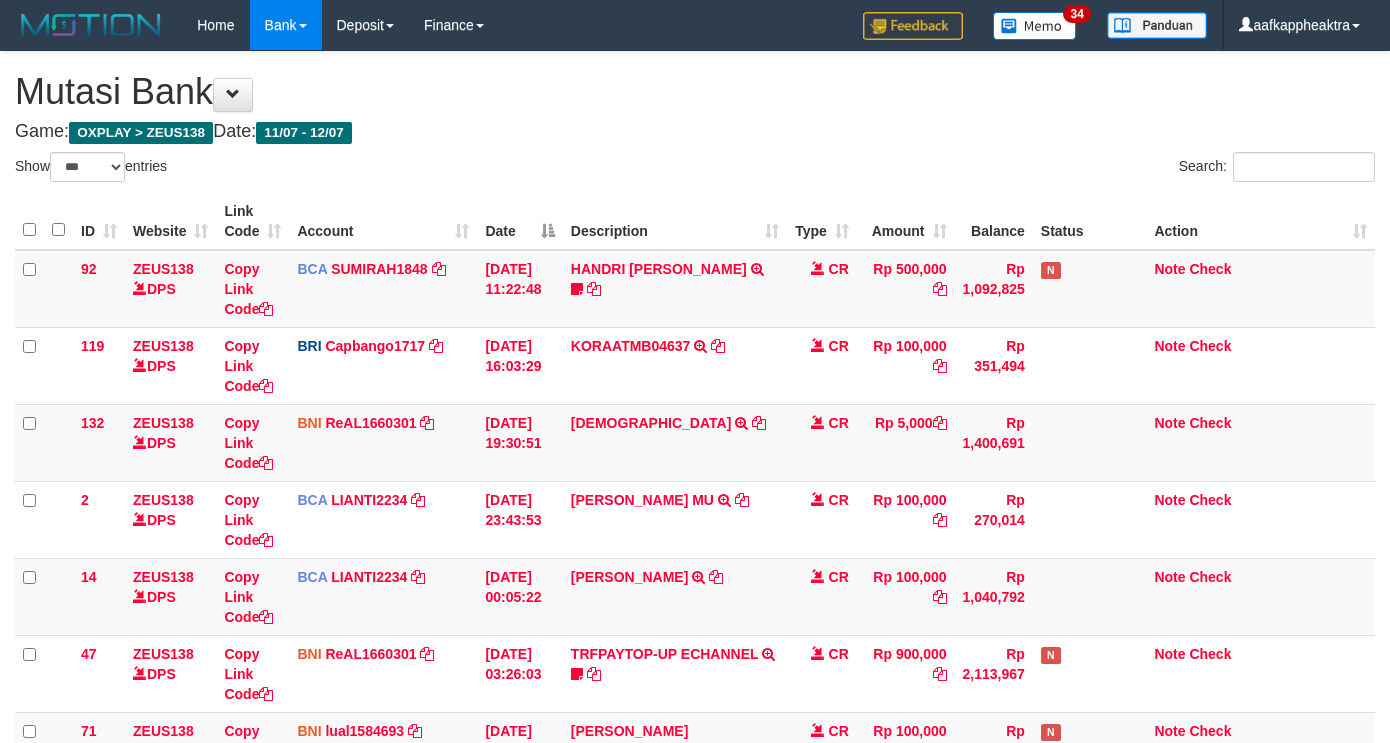 select on "***" 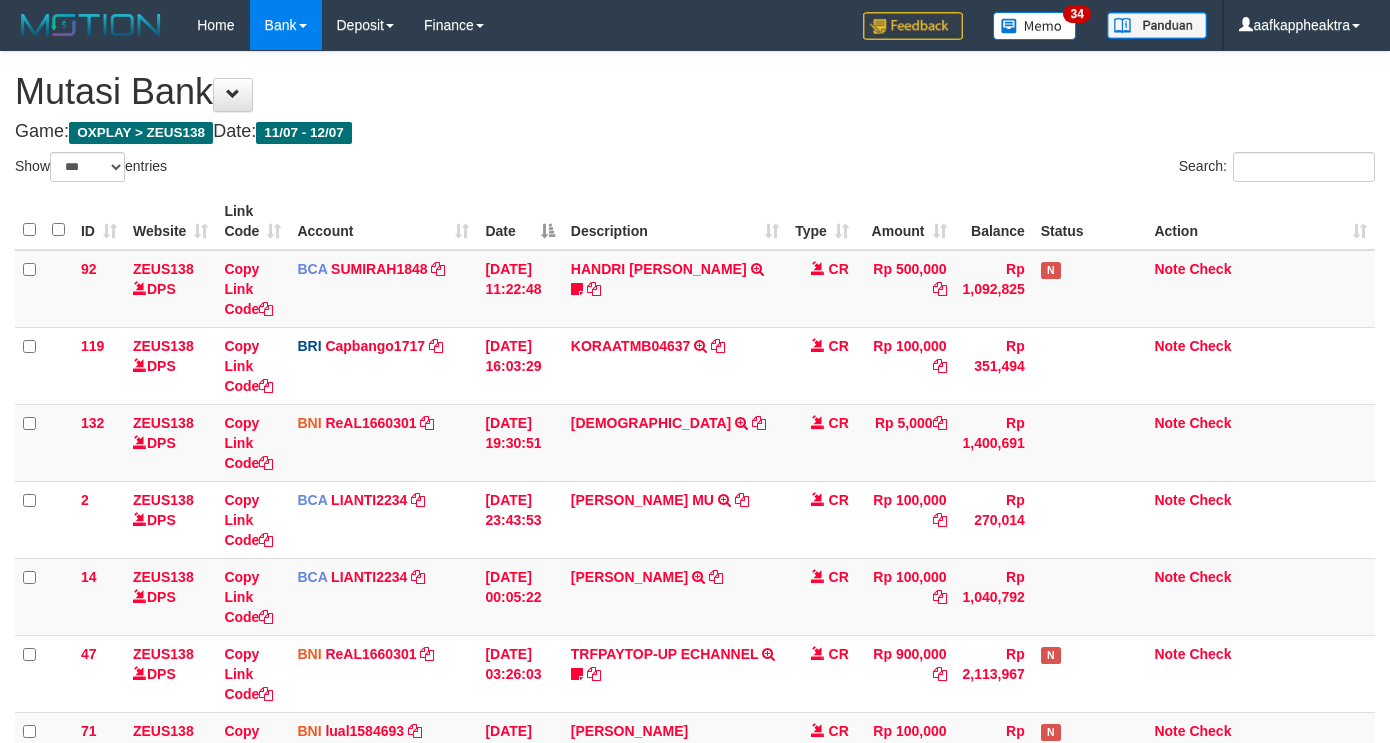 scroll, scrollTop: 683, scrollLeft: 0, axis: vertical 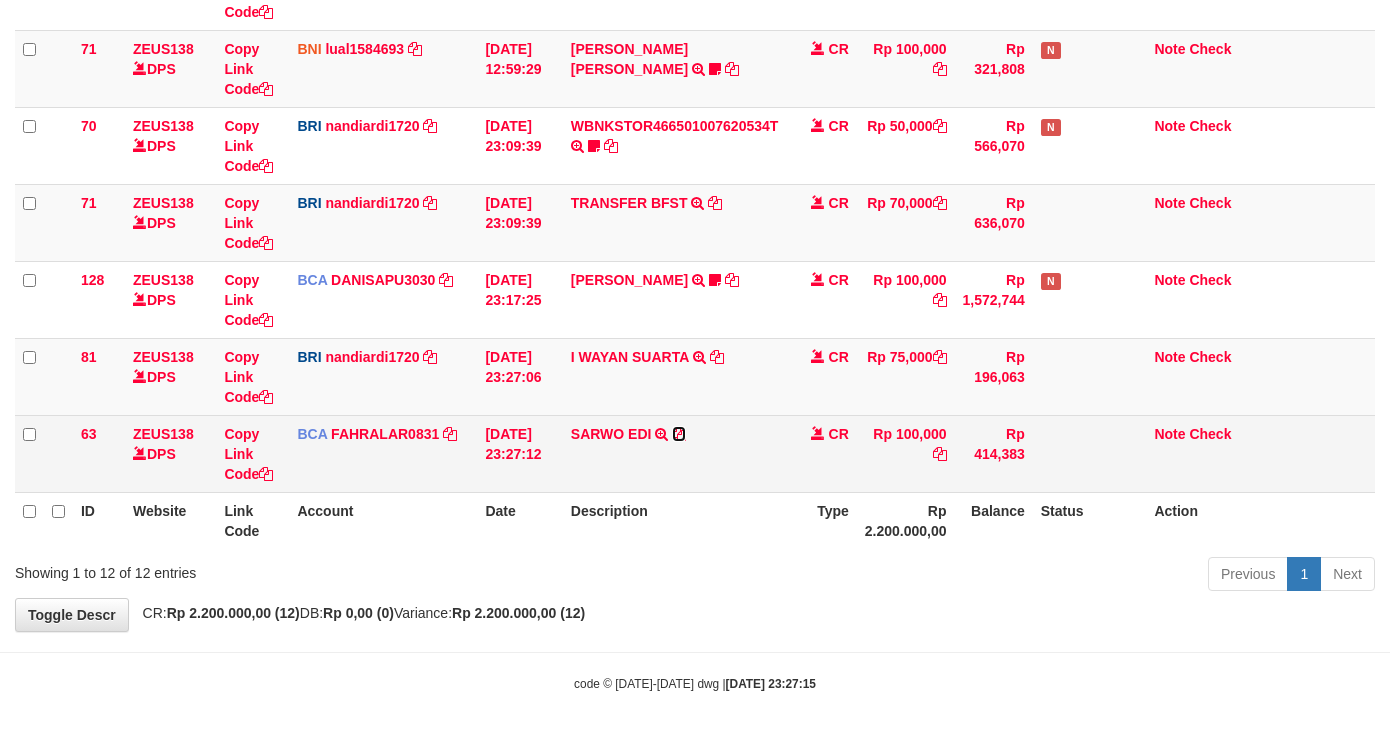 click at bounding box center [679, 434] 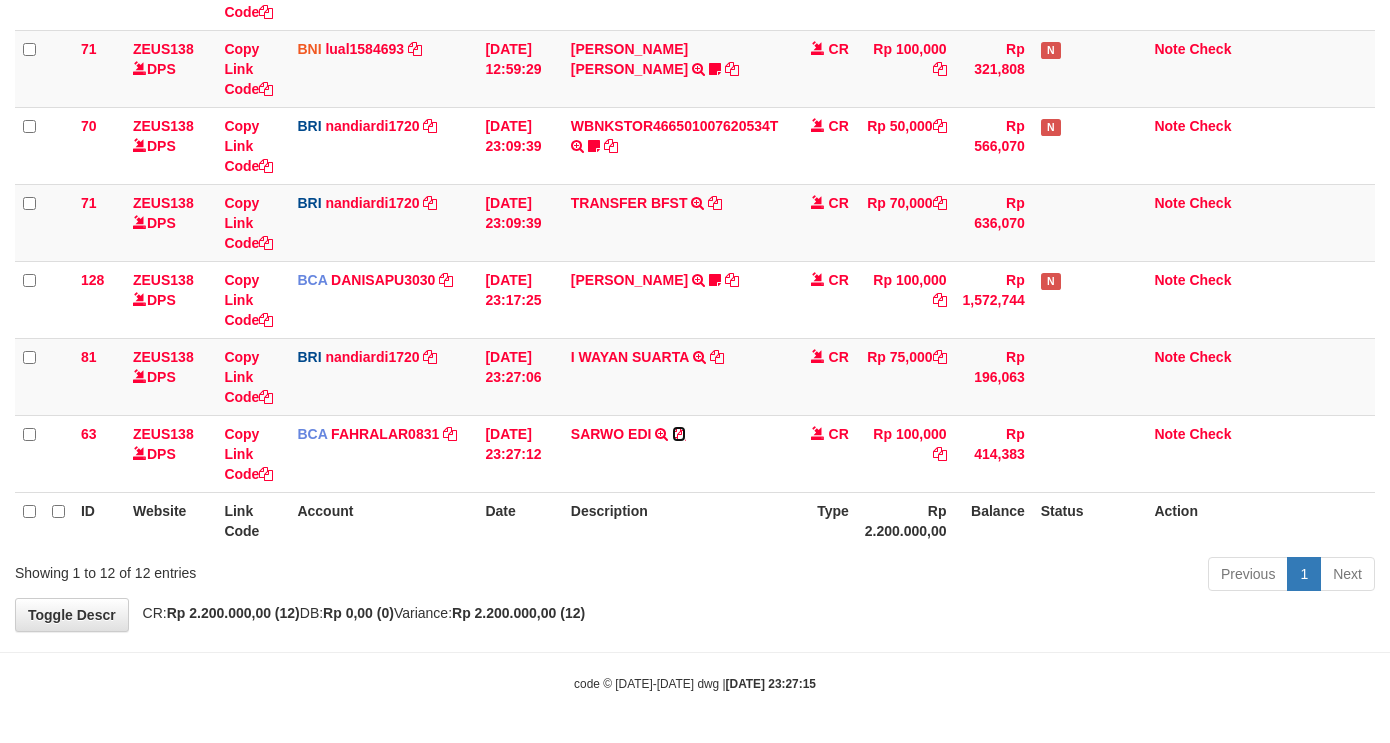 drag, startPoint x: 683, startPoint y: 428, endPoint x: 1405, endPoint y: 454, distance: 722.468 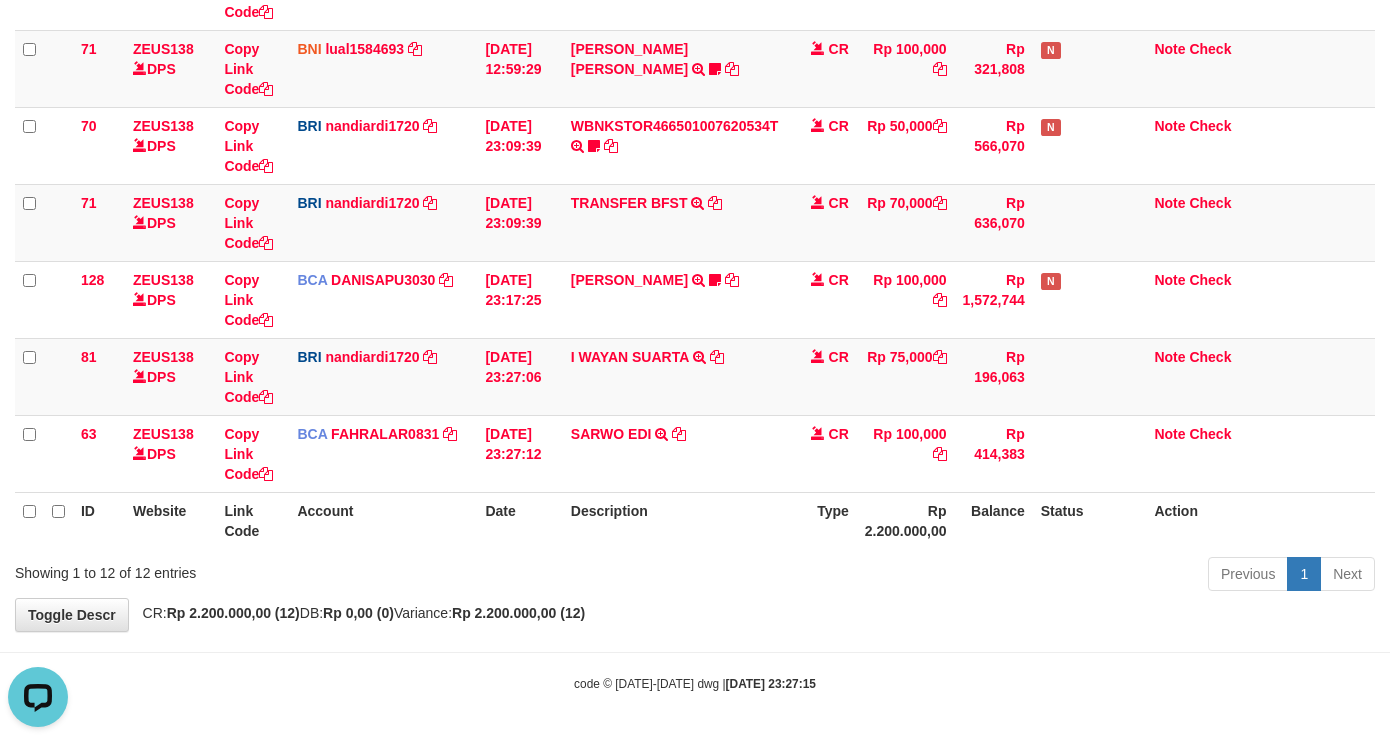 scroll, scrollTop: 0, scrollLeft: 0, axis: both 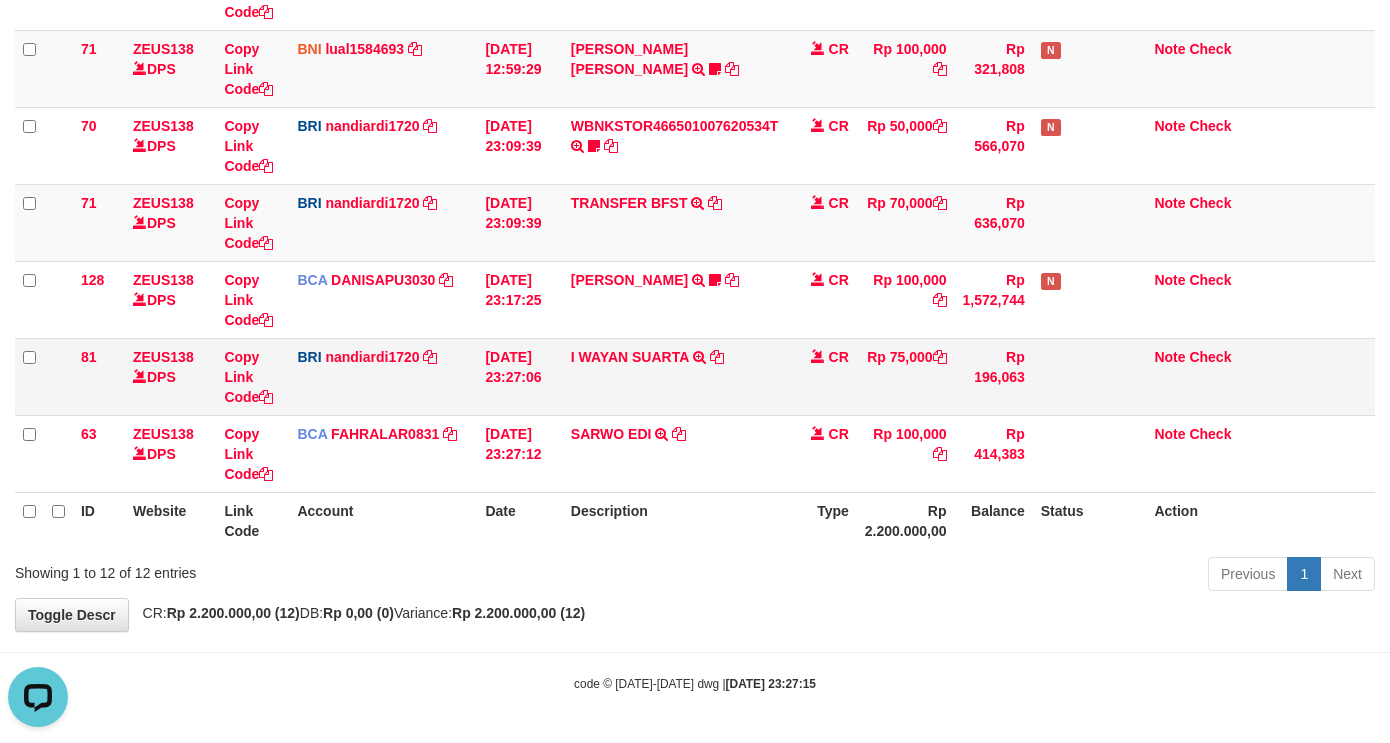 drag, startPoint x: 978, startPoint y: 421, endPoint x: 1002, endPoint y: 390, distance: 39.20459 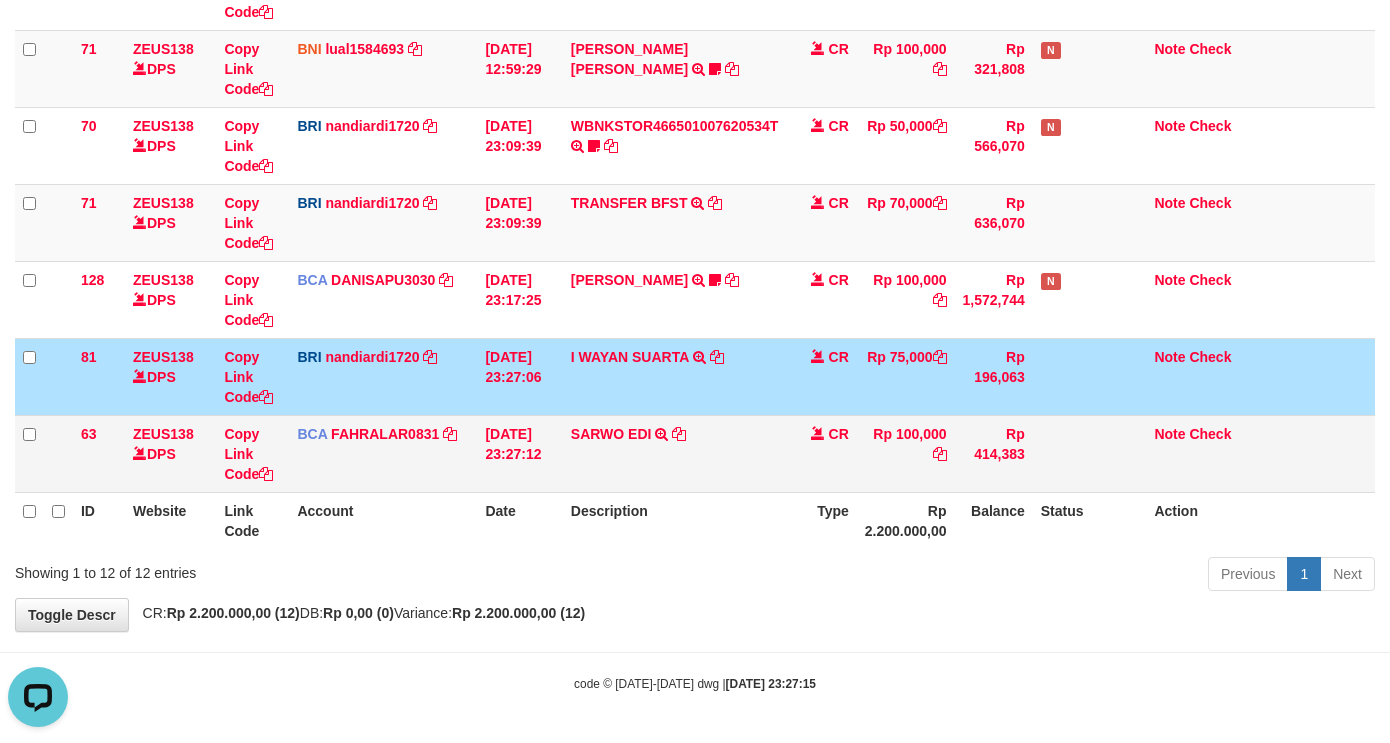 click on "Rp 100,000" at bounding box center (906, 453) 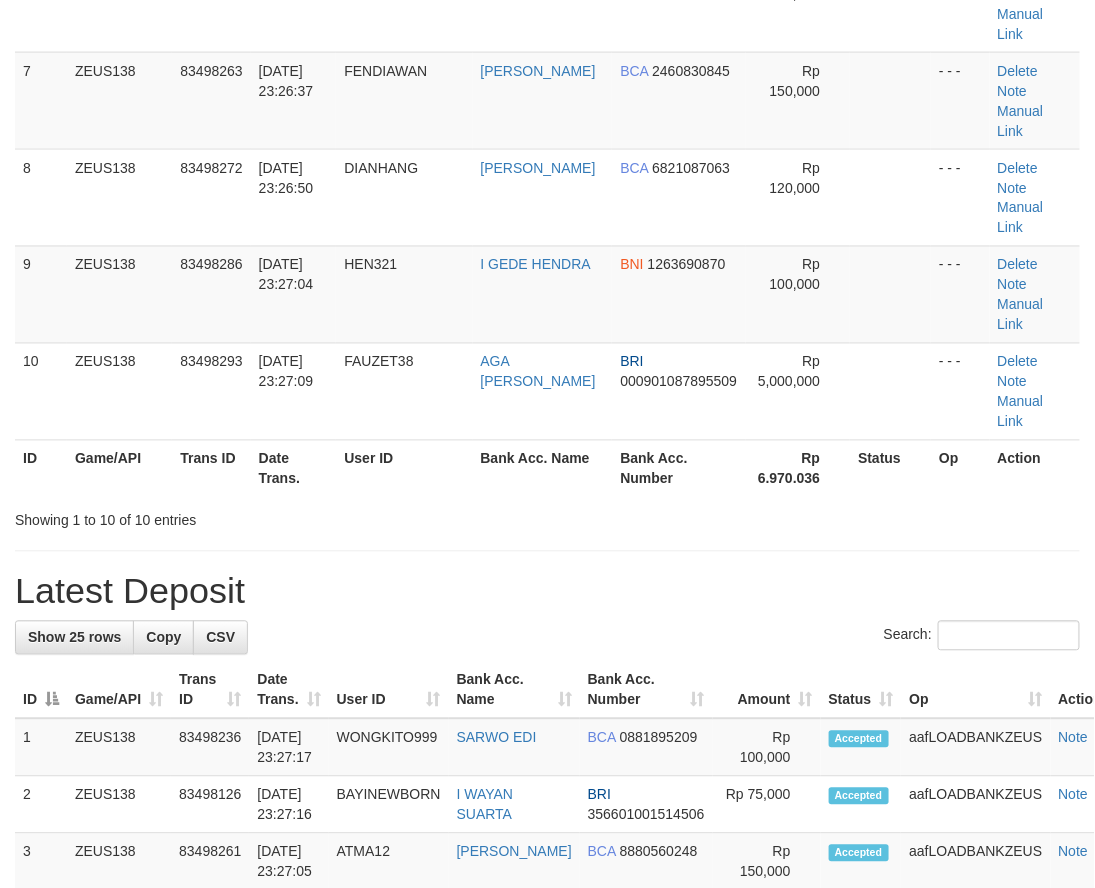 scroll, scrollTop: 504, scrollLeft: 0, axis: vertical 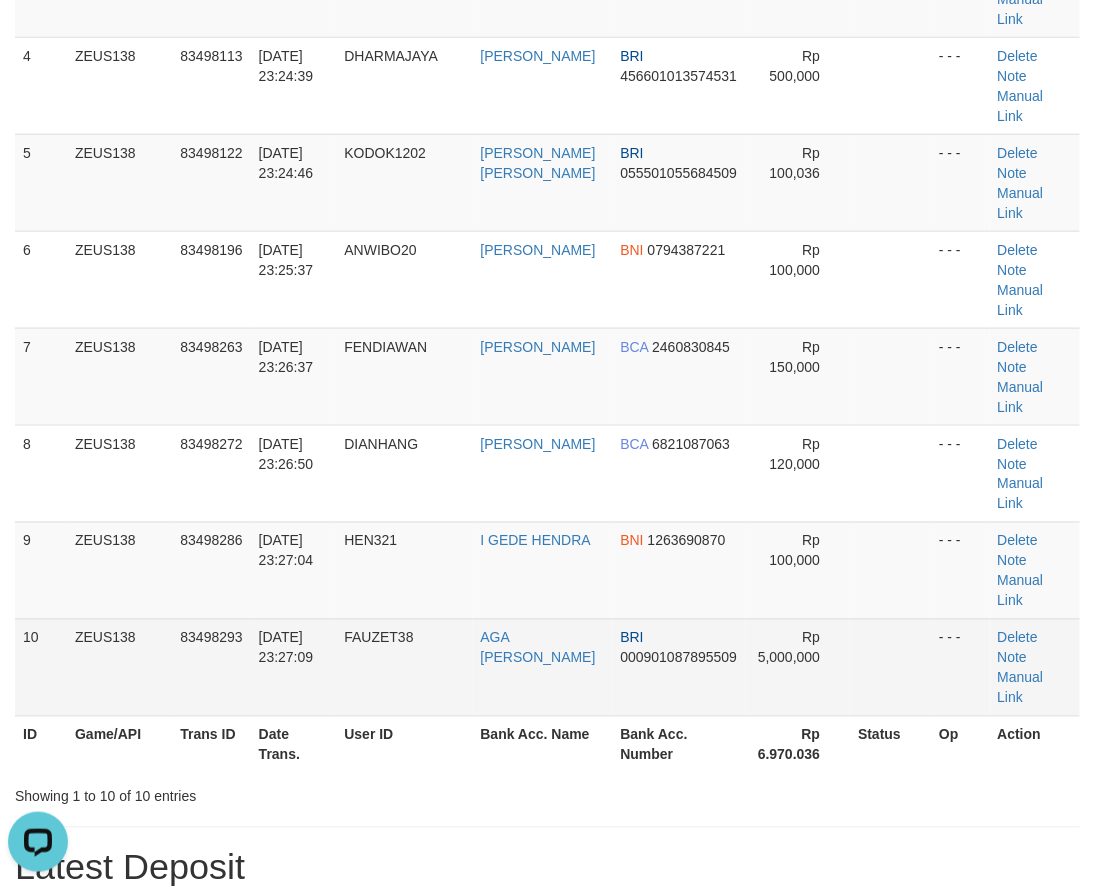 drag, startPoint x: 530, startPoint y: 470, endPoint x: 654, endPoint y: 464, distance: 124.14507 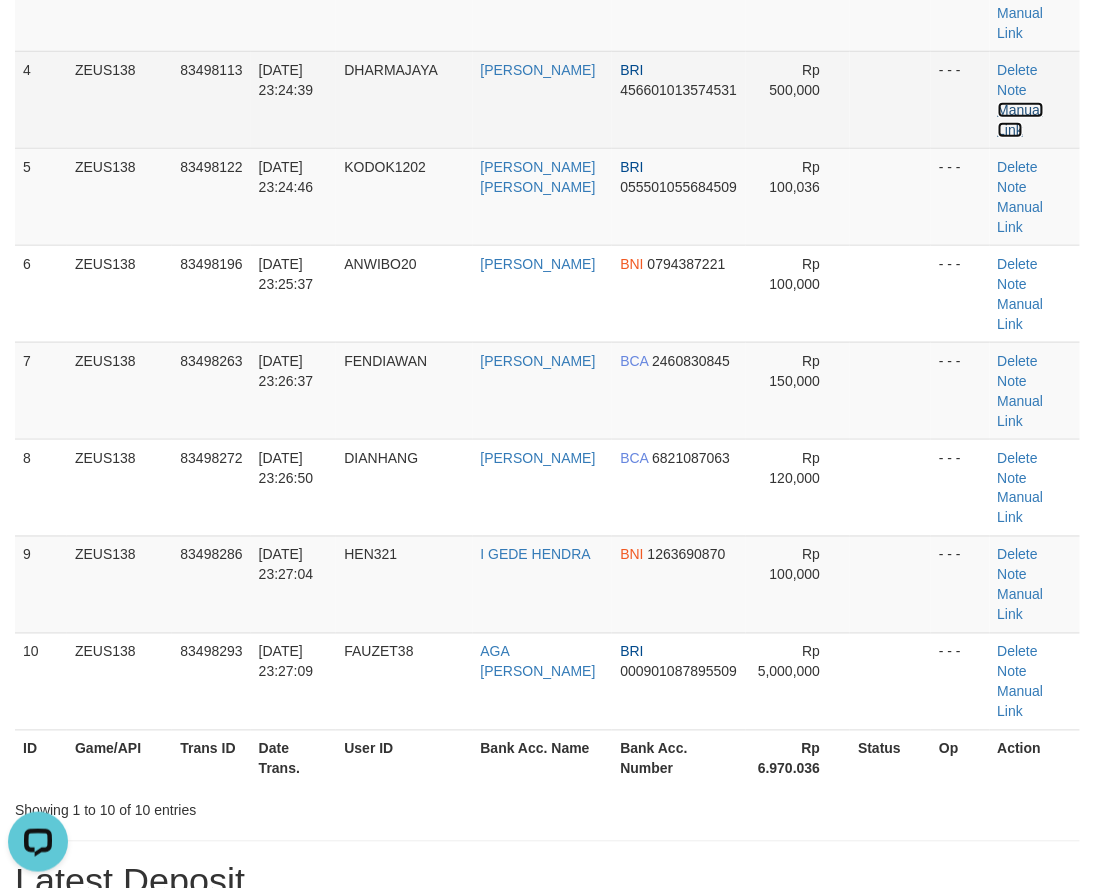 click on "Manual Link" at bounding box center (1021, 120) 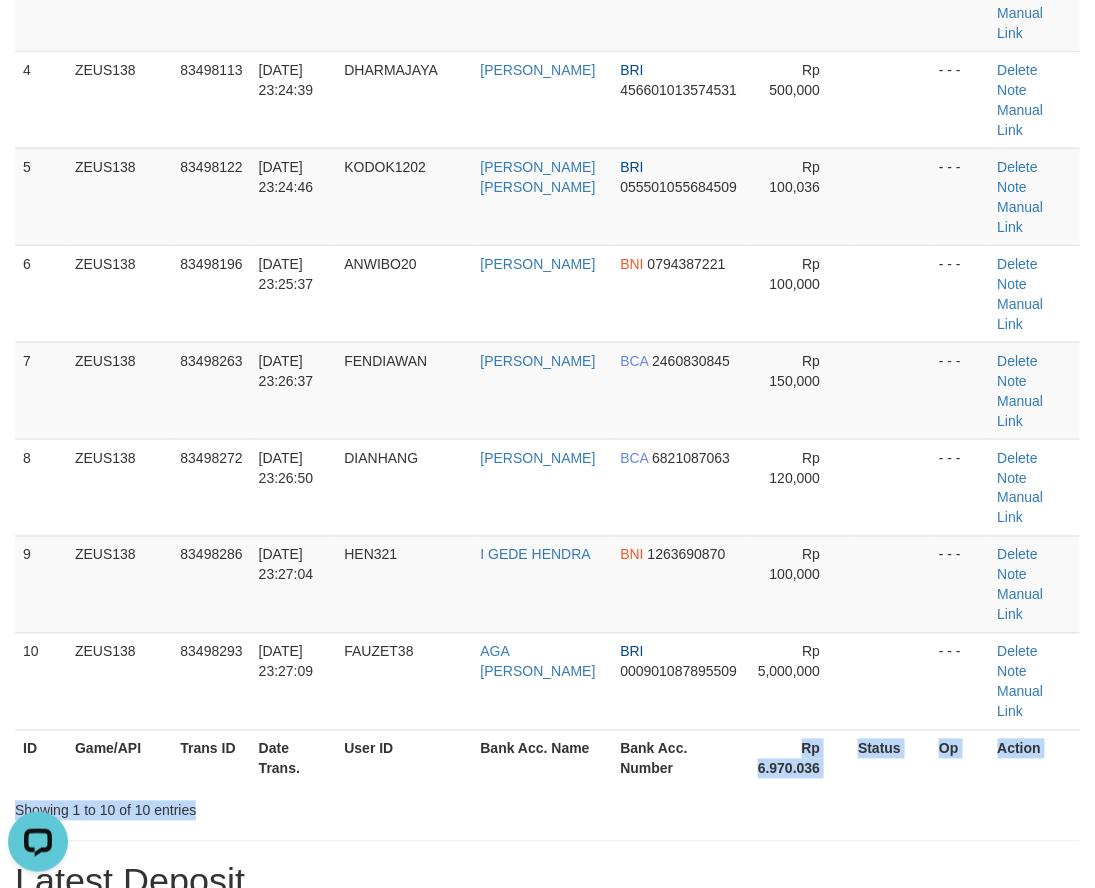 drag, startPoint x: 695, startPoint y: 567, endPoint x: 521, endPoint y: 663, distance: 198.72594 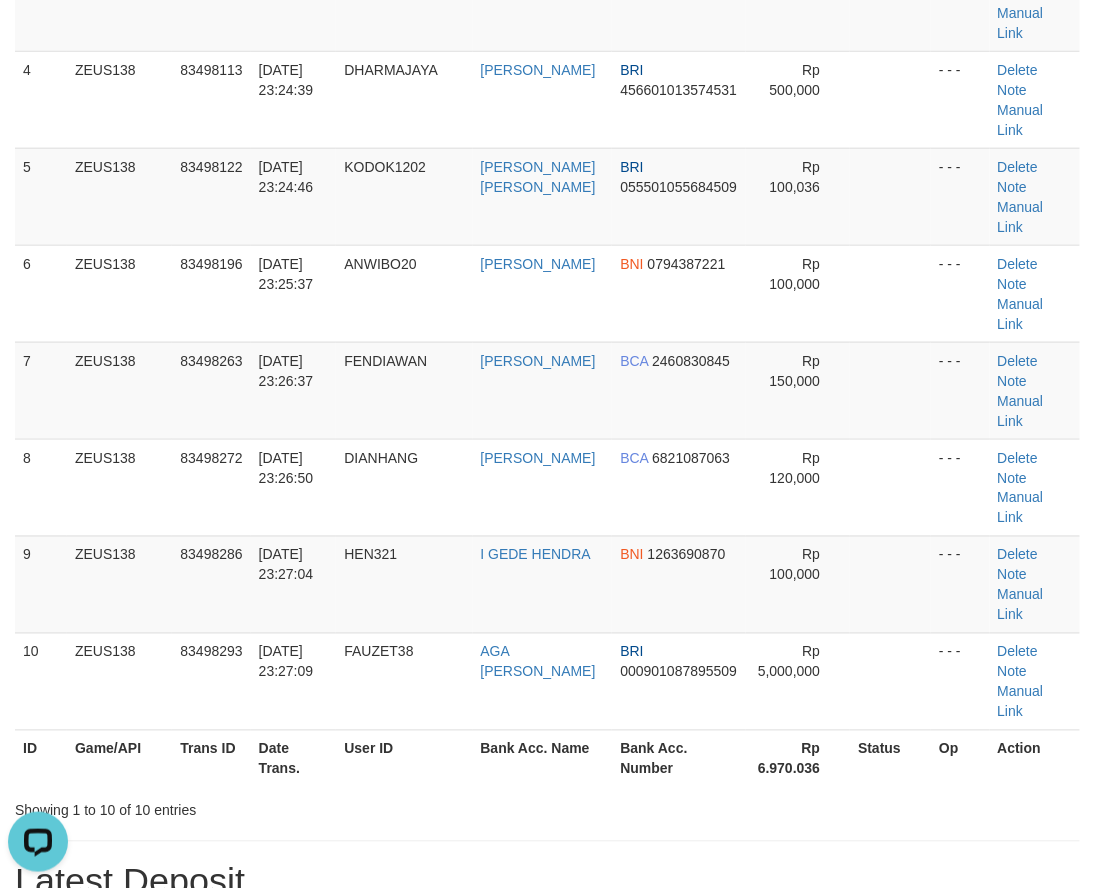 click on "**********" at bounding box center [547, 1065] 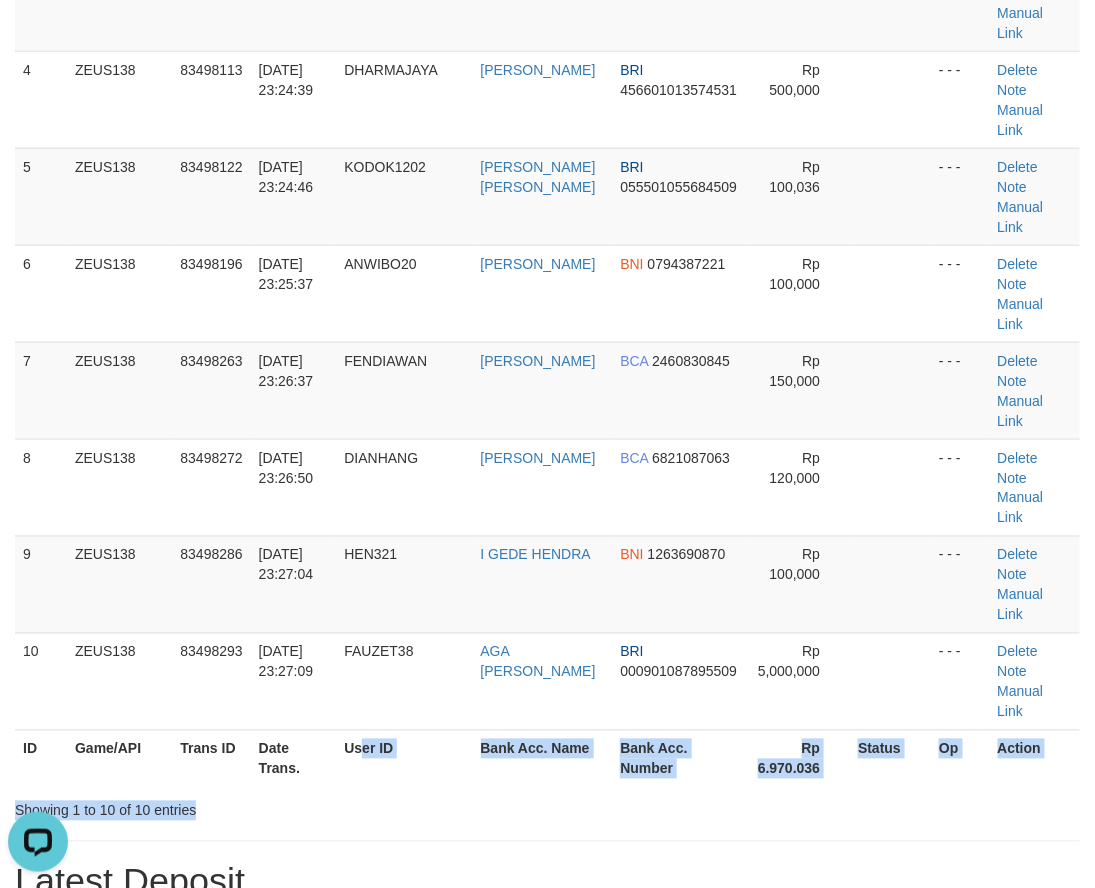 drag, startPoint x: 375, startPoint y: 582, endPoint x: 291, endPoint y: 701, distance: 145.66057 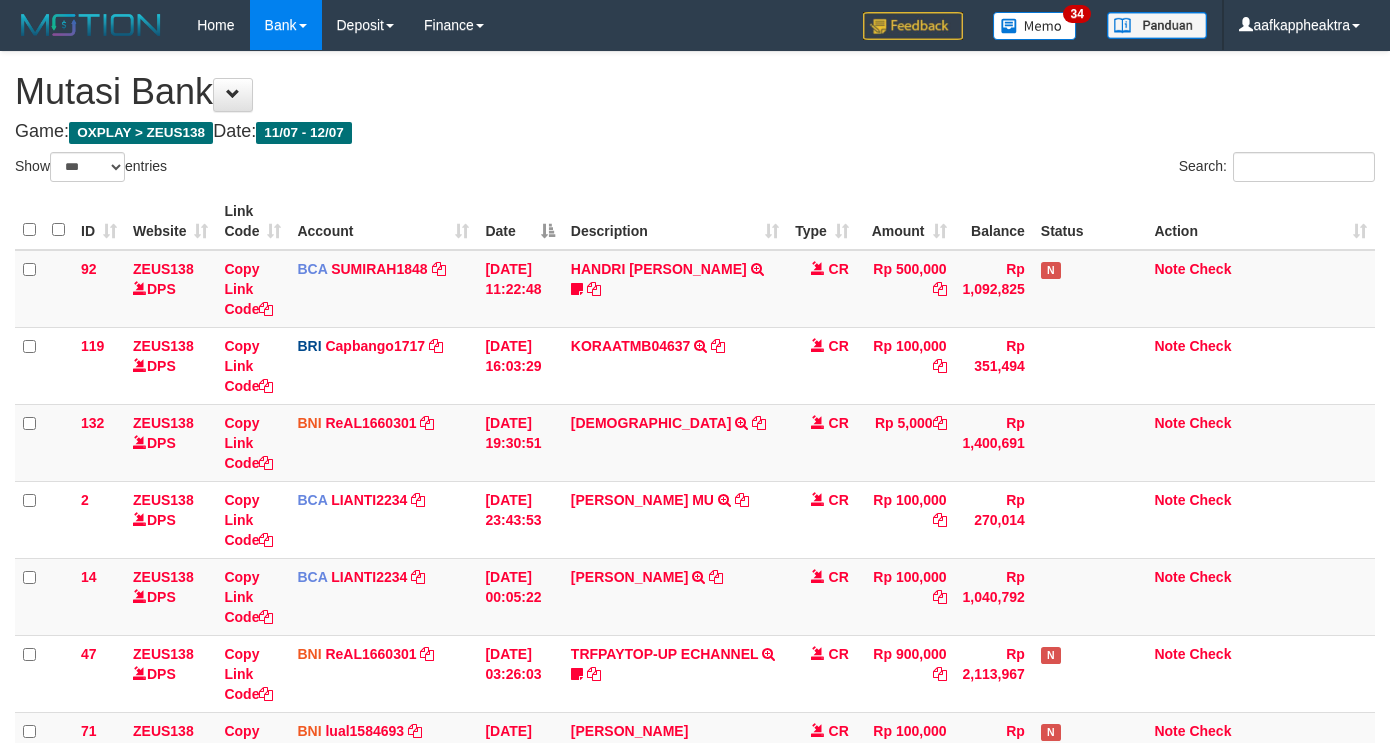 select on "***" 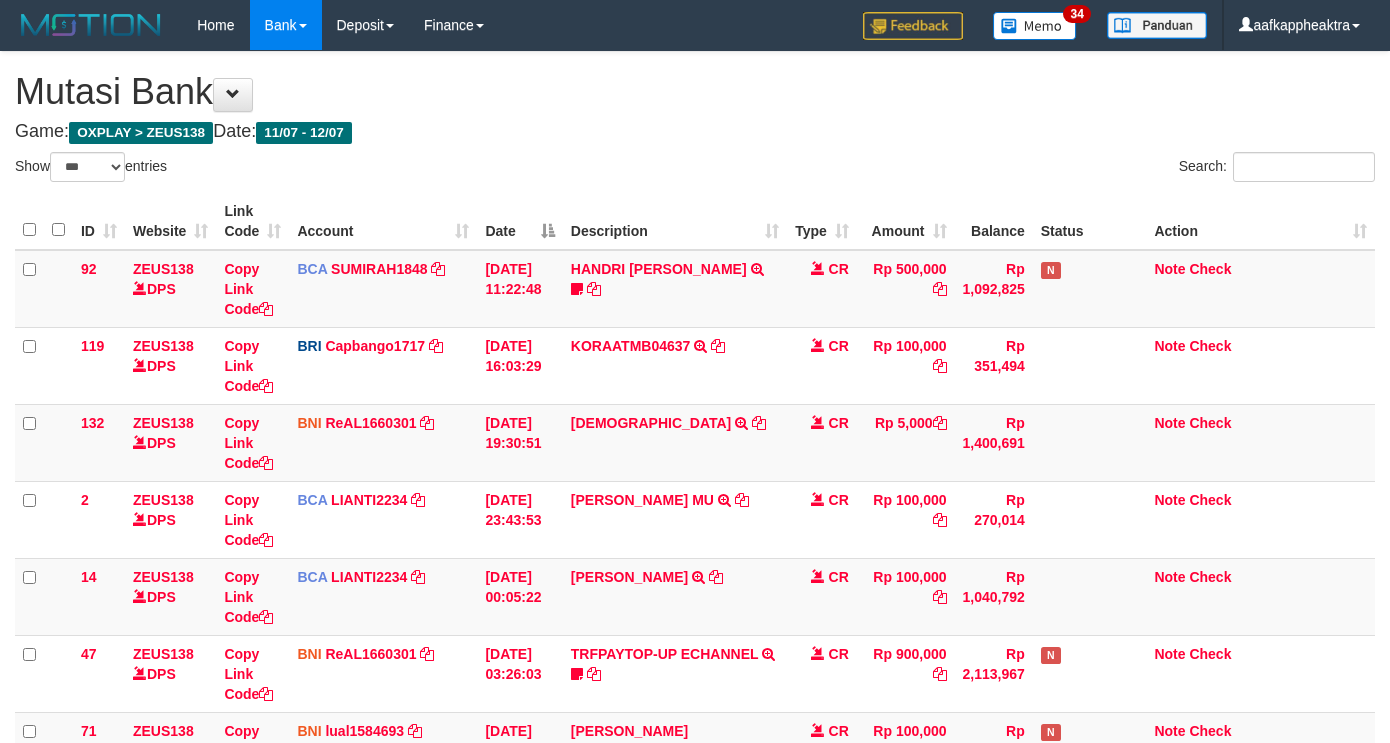 scroll, scrollTop: 683, scrollLeft: 0, axis: vertical 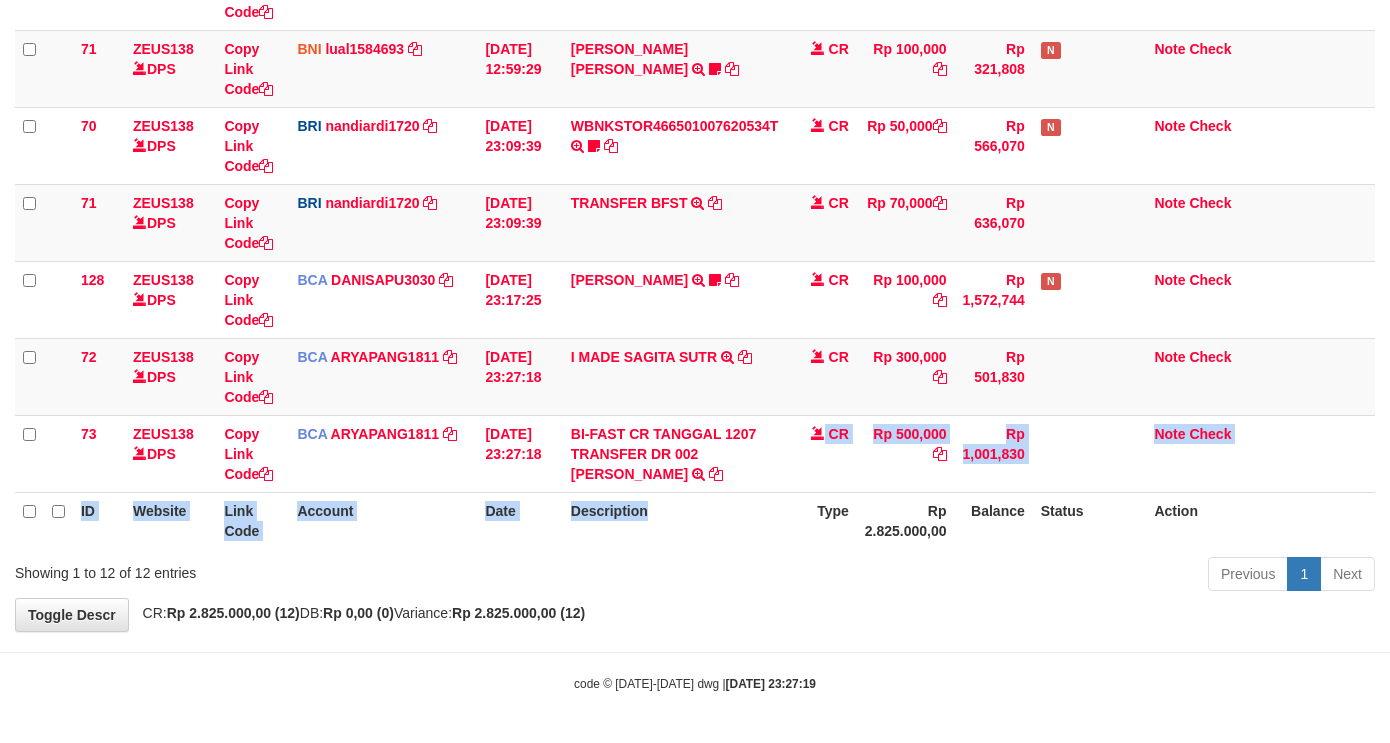 click on "ID Website Link Code Account Date Description Type Amount Balance Status Action
92
ZEUS138    DPS
Copy Link Code
BCA
SUMIRAH1848
DPS
SUMIRAH
mutasi_20250711_4156 | 92
mutasi_20250711_4156 | 92
11/07/2025 11:22:48
HANDRI YANTO SALIM            TRSF E-BANKING CR 1107/FTSCY/WS95031
500000.00HANDRI YANTO SALIM    Chen97
CR
Rp 500,000
Rp 1,092,825
N
Note
Check
119
ZEUS138    DPS
Copy Link Code
BRI" at bounding box center [695, 30] 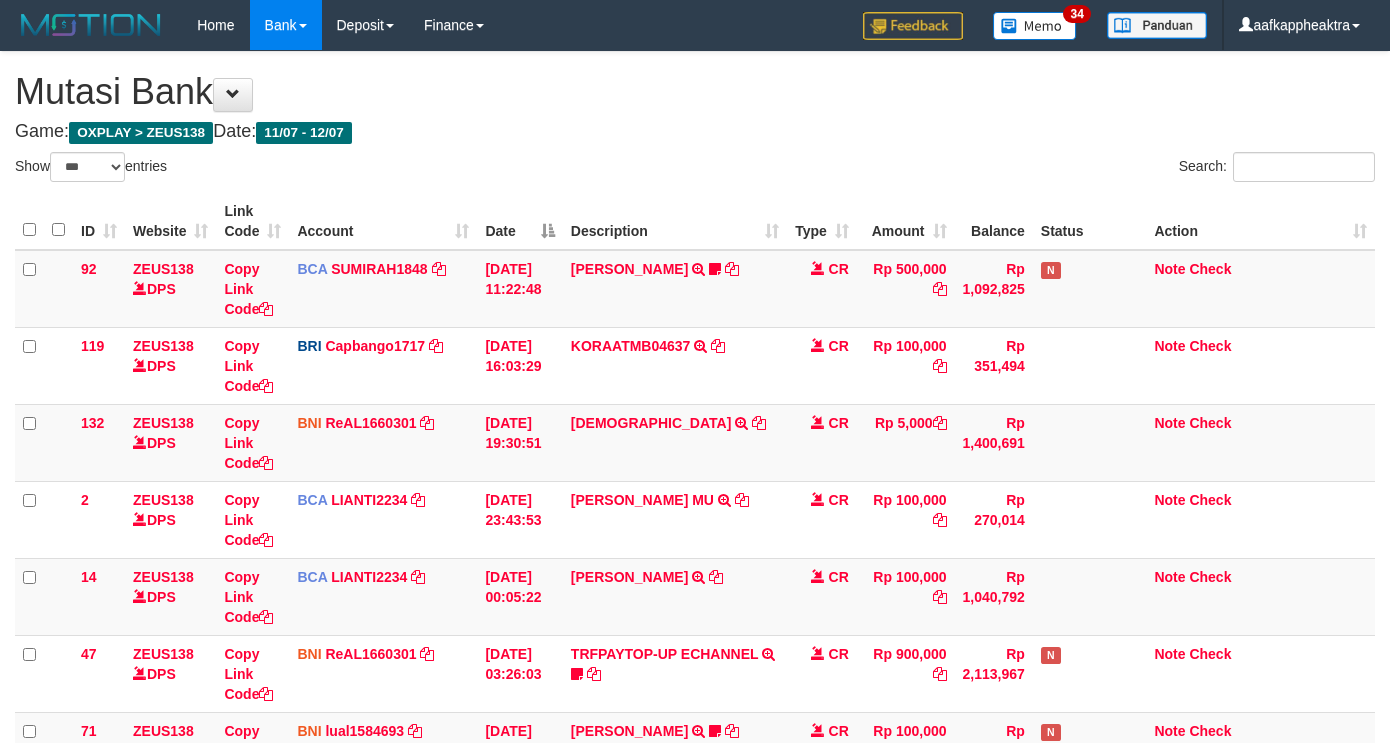 select on "***" 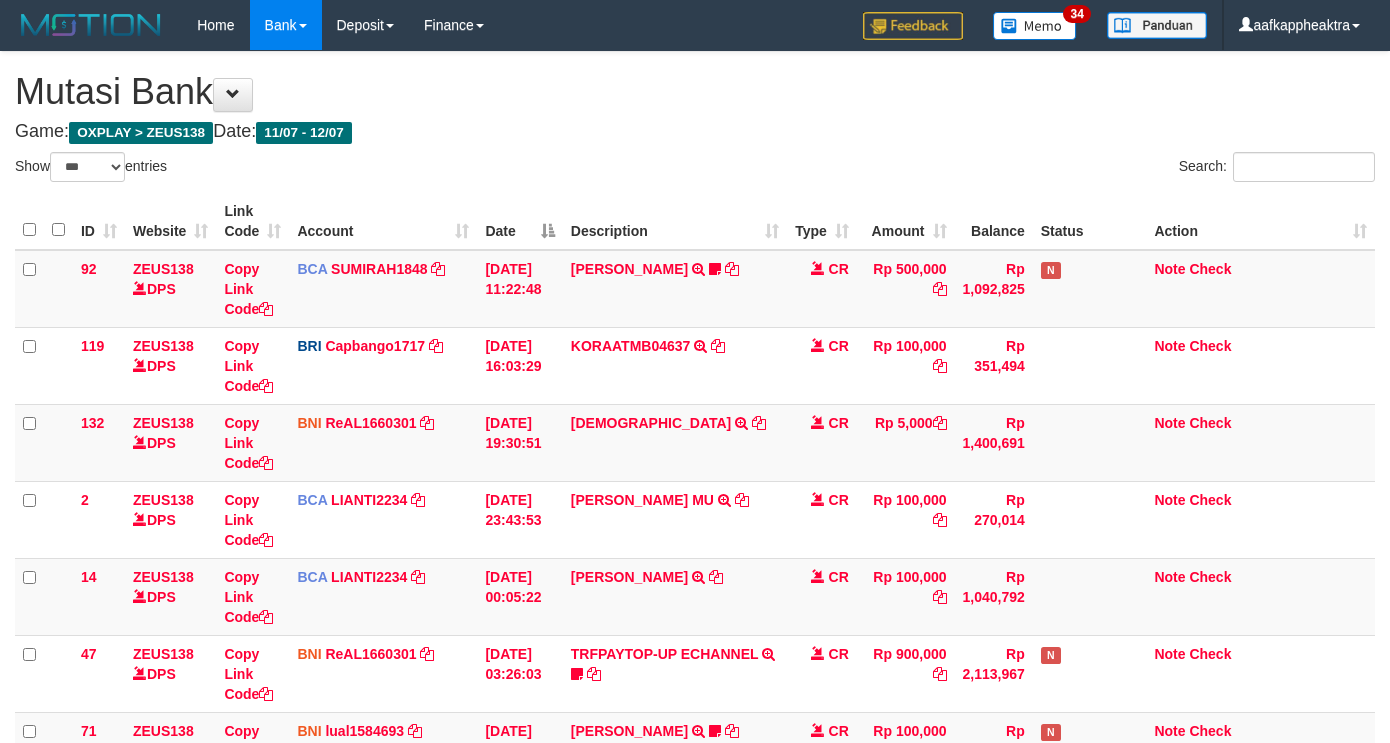 scroll, scrollTop: 683, scrollLeft: 0, axis: vertical 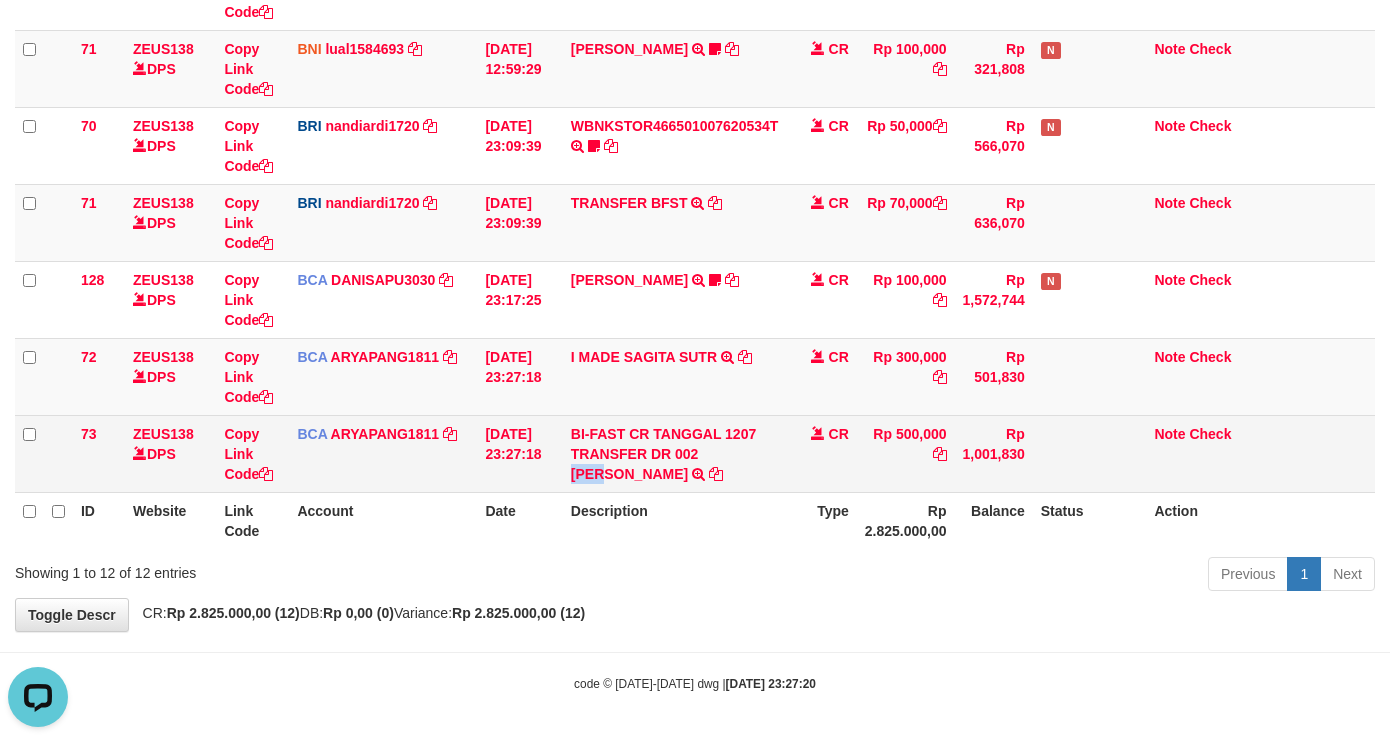 copy on "[PERSON_NAME]" 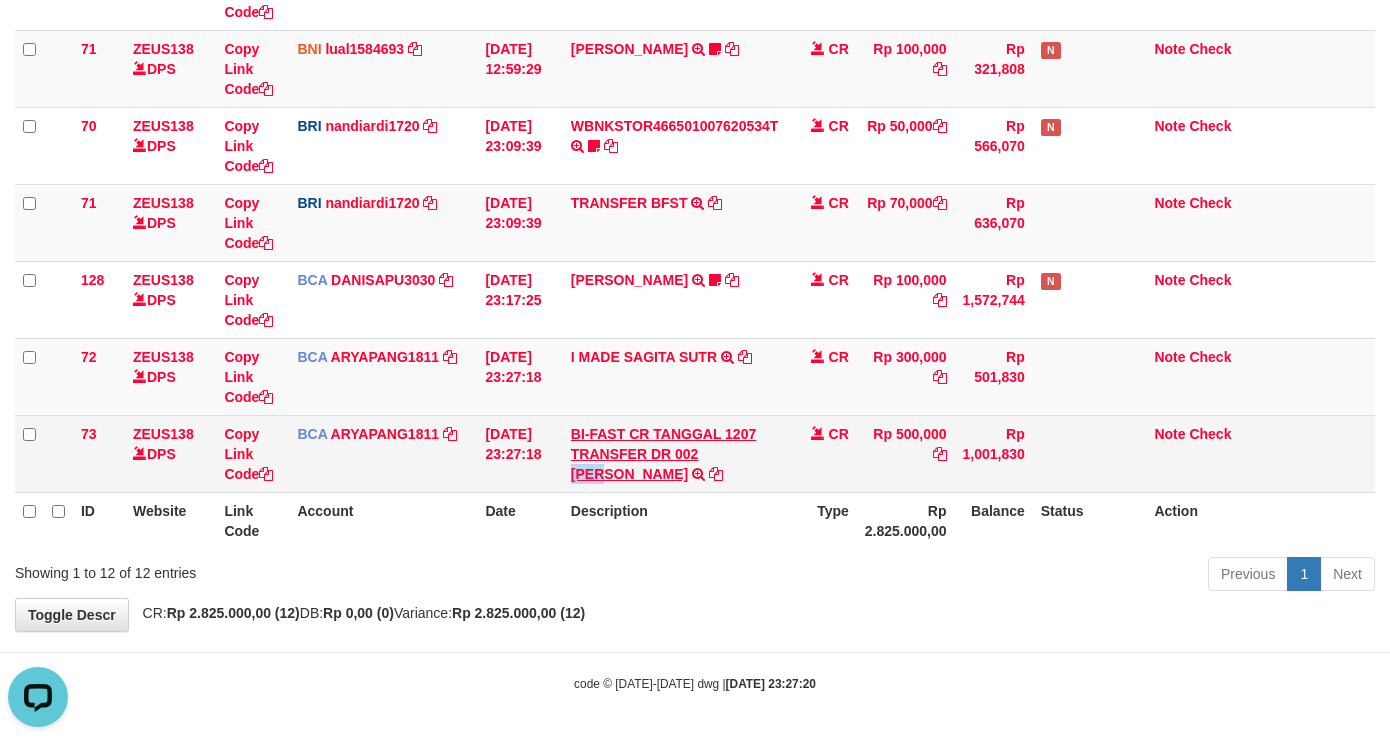 copy on "[PERSON_NAME]" 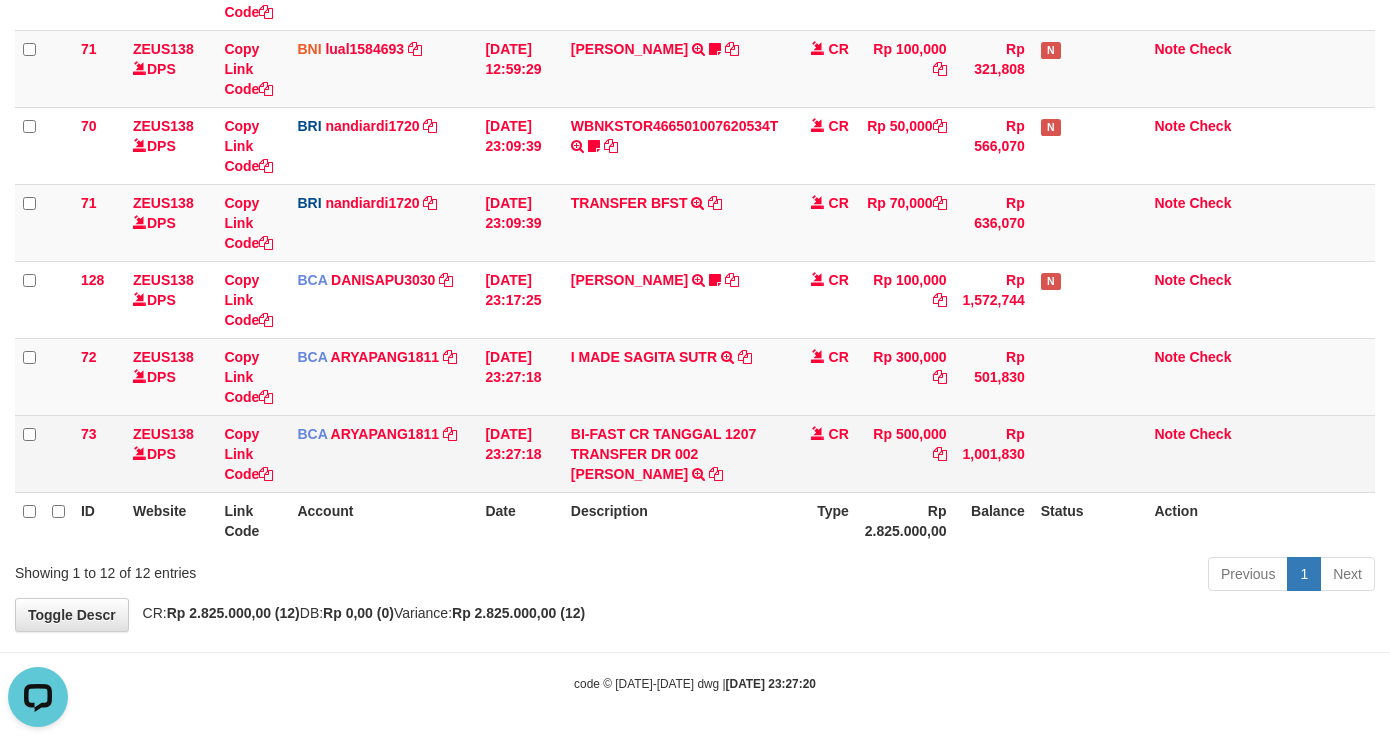 click on "Copy Link Code" at bounding box center (252, 453) 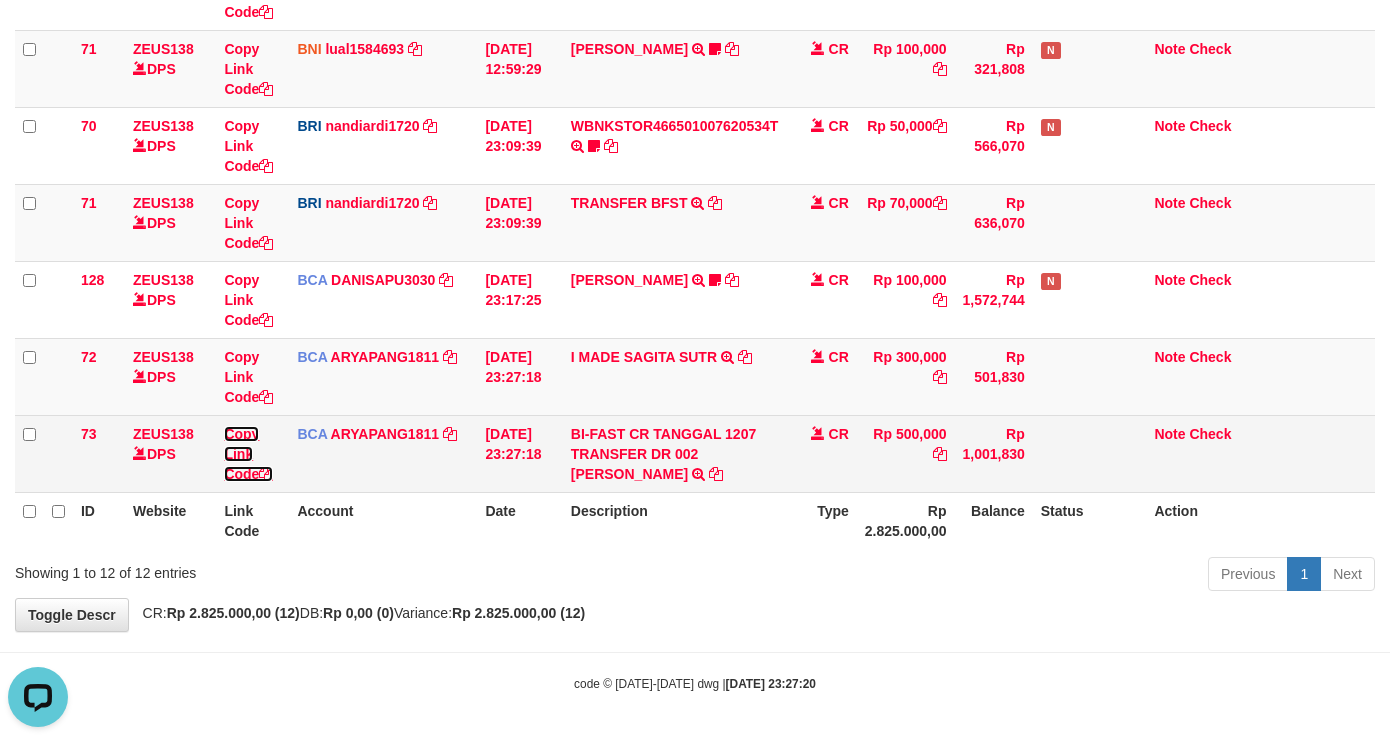 click at bounding box center (266, 474) 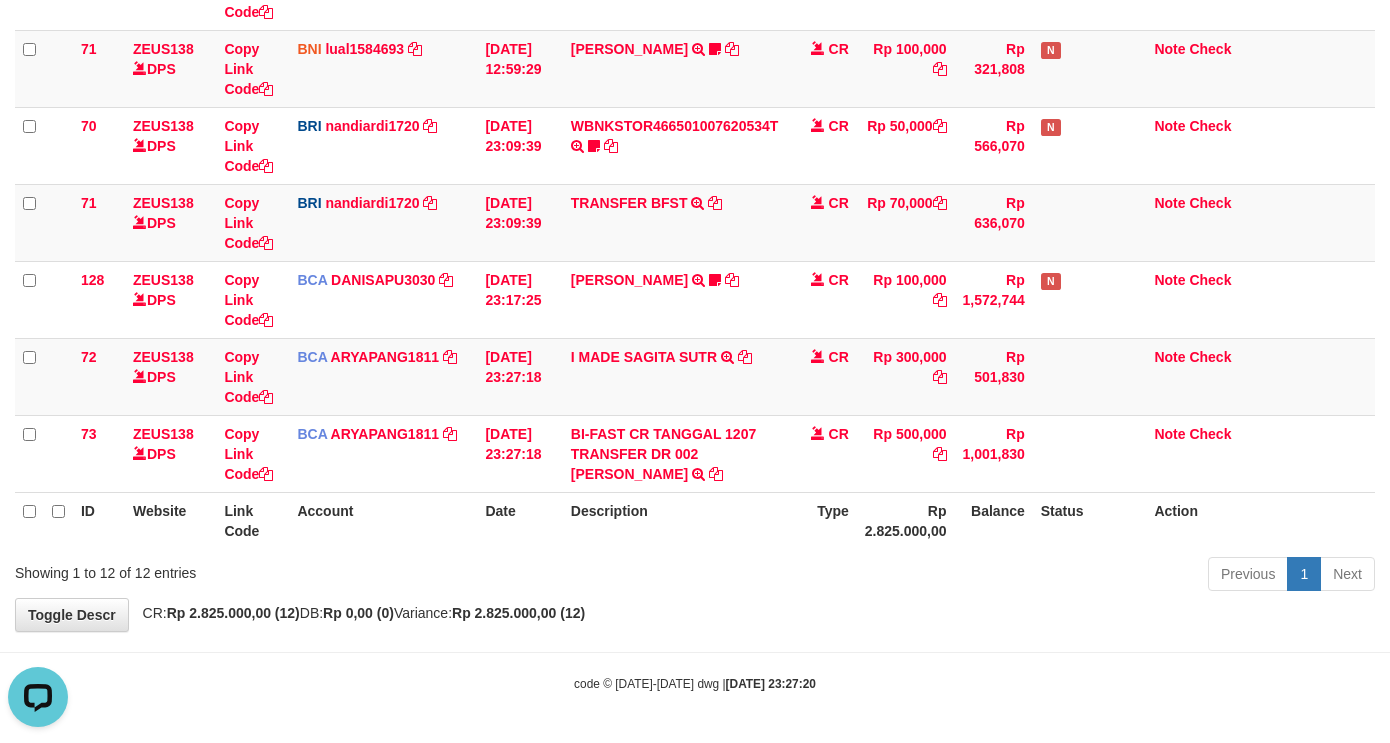 scroll, scrollTop: 274, scrollLeft: 0, axis: vertical 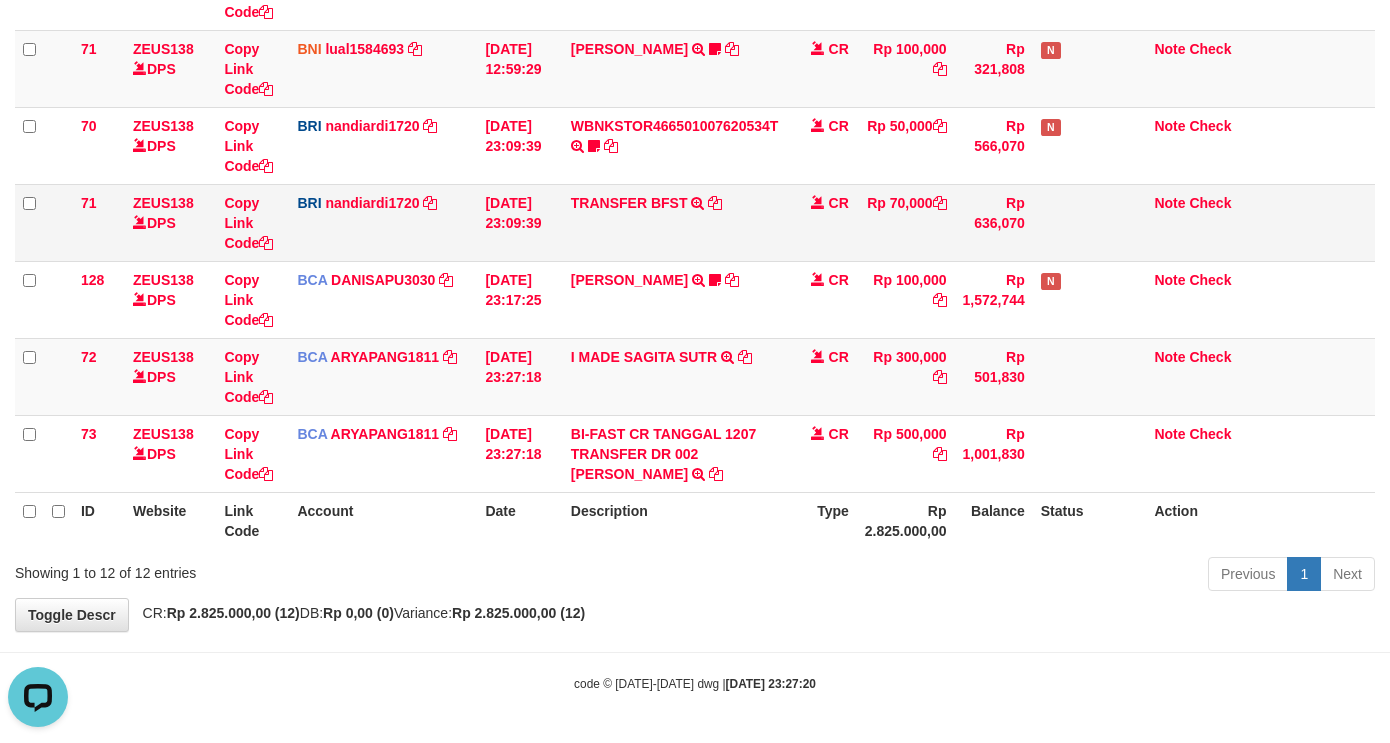click on "92
ZEUS138    DPS
Copy Link Code
BCA
SUMIRAH1848
DPS
SUMIRAH
mutasi_20250711_4156 | 92
mutasi_20250711_4156 | 92
11/07/2025 11:22:48
HANDRI YANTO SALIM            TRSF E-BANKING CR 1107/FTSCY/WS95031
500000.00HANDRI YANTO SALIM    Chen97
CR
Rp 500,000
Rp 1,092,825
N
Note
Check
119
ZEUS138    DPS
Copy Link Code
BRI
Capbango1717
DPS
HELMI" at bounding box center [695, 30] 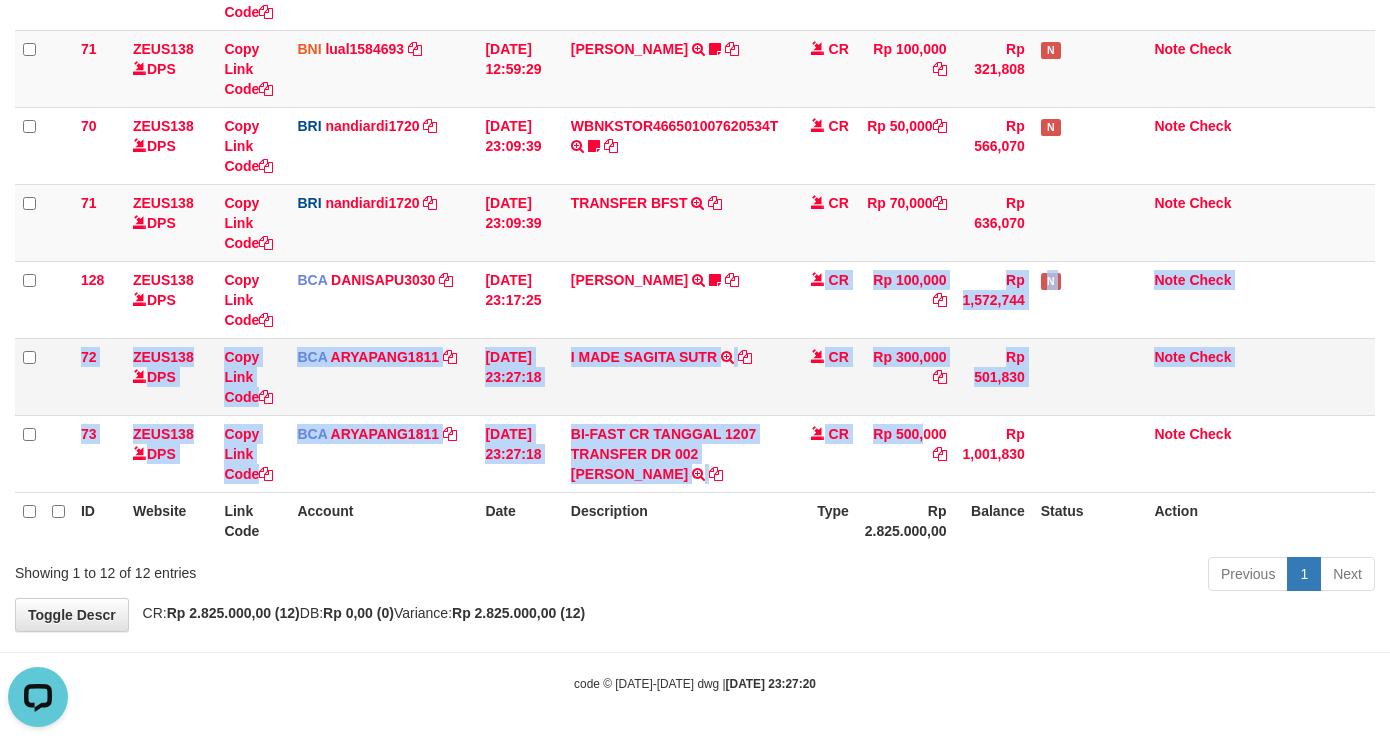 drag, startPoint x: 995, startPoint y: 238, endPoint x: 938, endPoint y: 381, distance: 153.94154 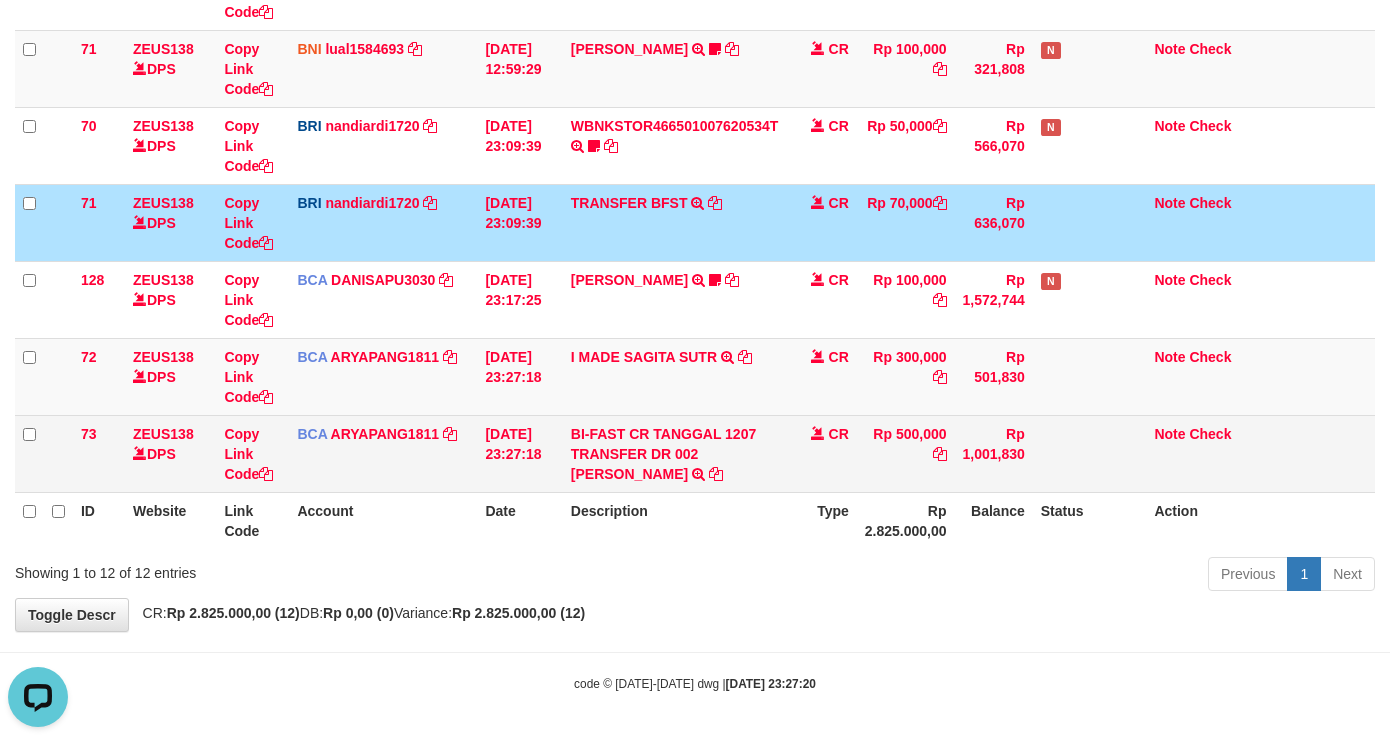 drag, startPoint x: 893, startPoint y: 365, endPoint x: 857, endPoint y: 464, distance: 105.3423 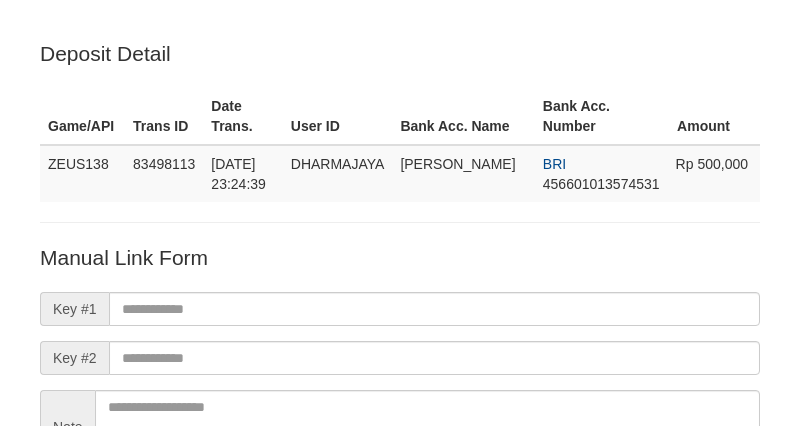 scroll, scrollTop: 0, scrollLeft: 0, axis: both 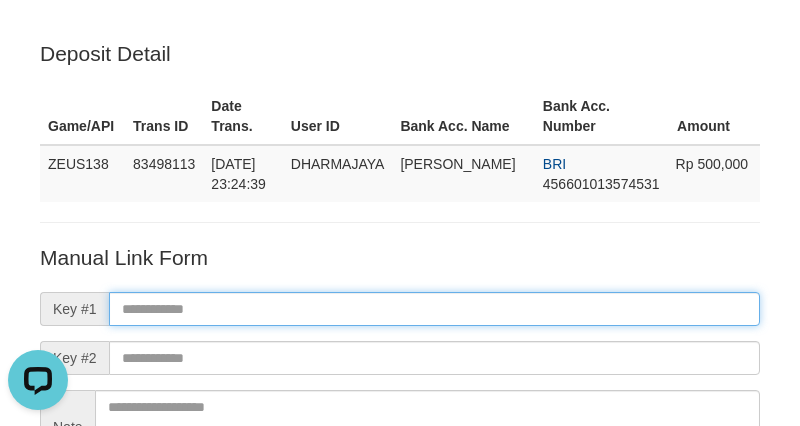 click at bounding box center [434, 309] 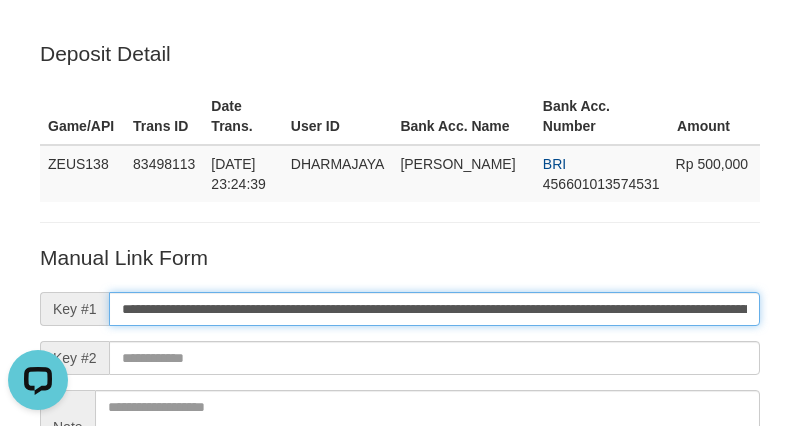 scroll, scrollTop: 0, scrollLeft: 1200, axis: horizontal 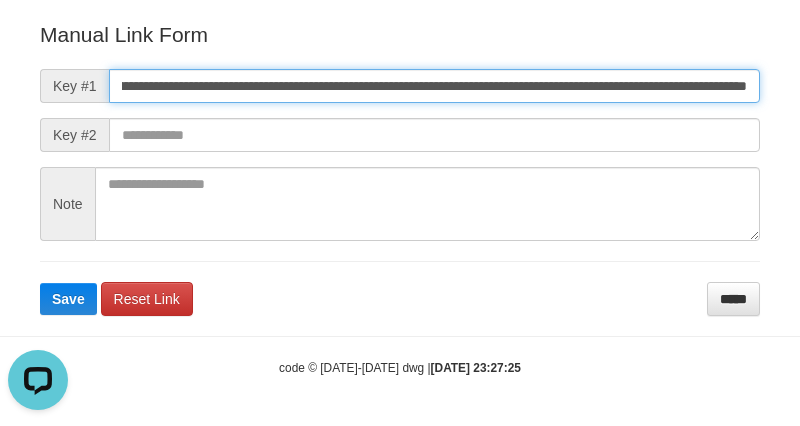 type on "**********" 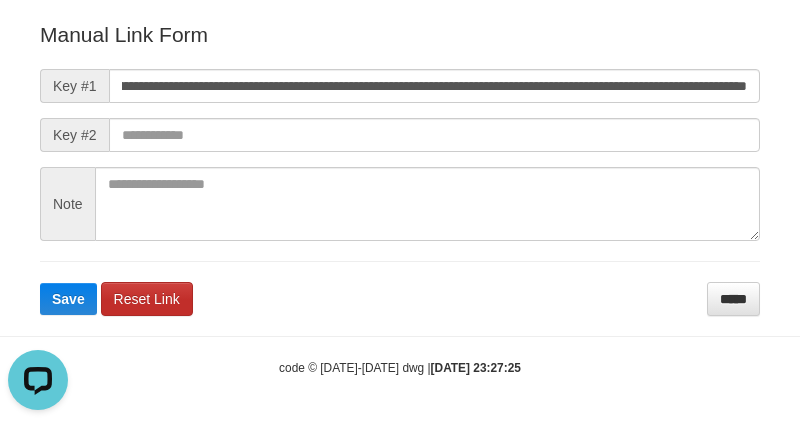 scroll, scrollTop: 0, scrollLeft: 0, axis: both 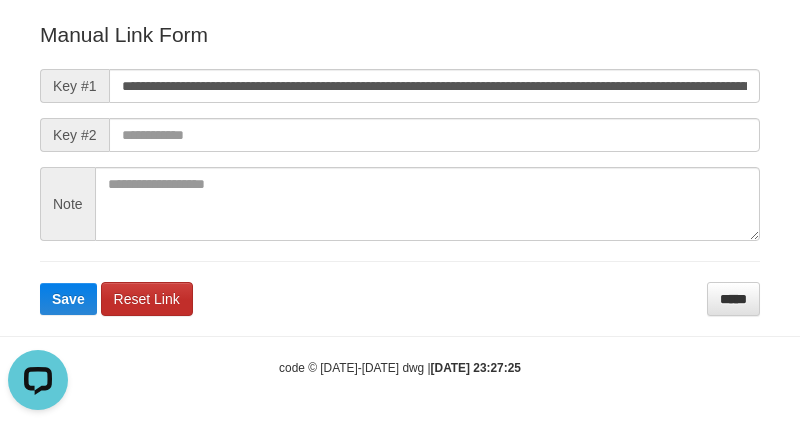 drag, startPoint x: 98, startPoint y: 302, endPoint x: 106, endPoint y: 286, distance: 17.888544 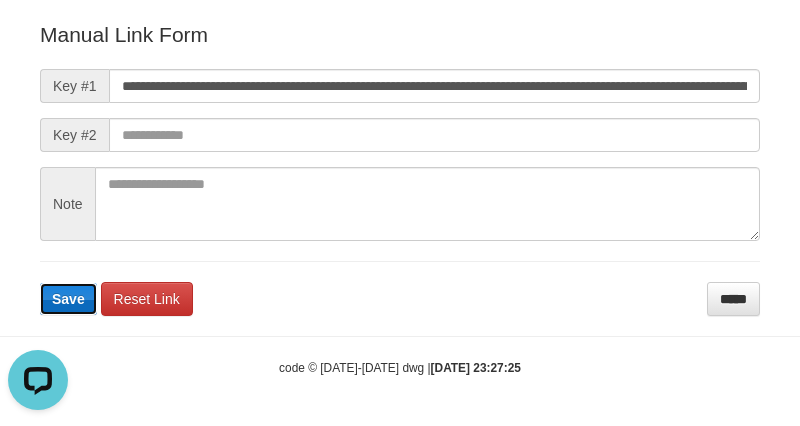 click on "Save" at bounding box center [68, 299] 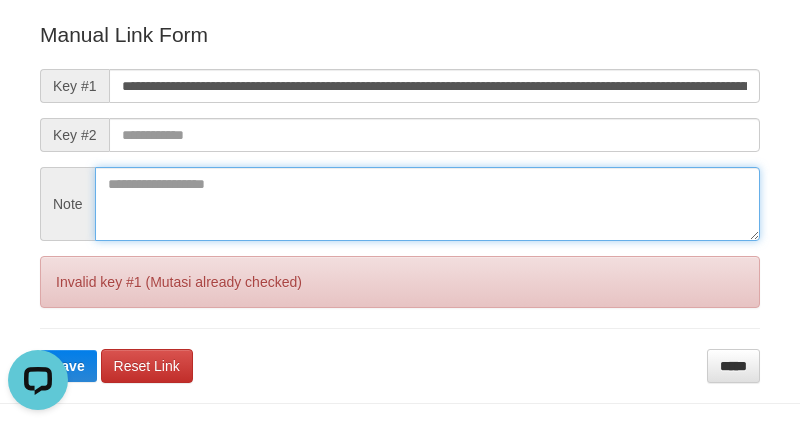 click at bounding box center (427, 204) 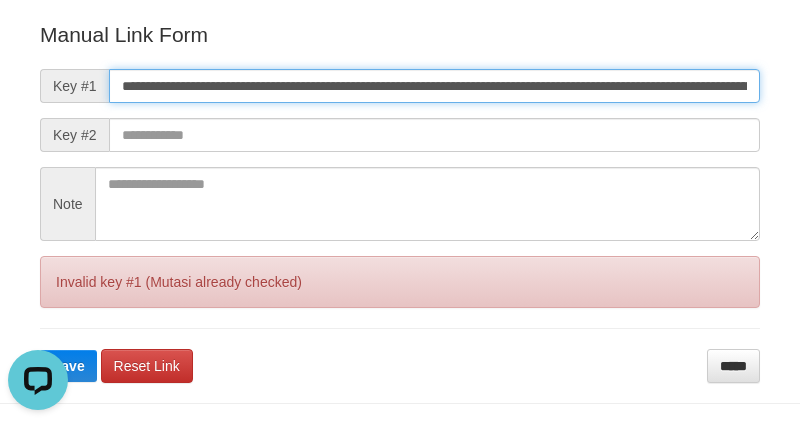 click on "**********" at bounding box center (400, 201) 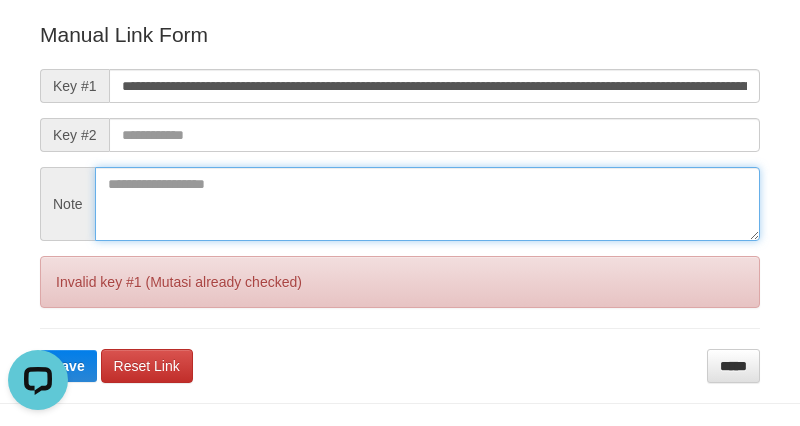 drag, startPoint x: 342, startPoint y: 112, endPoint x: 404, endPoint y: 77, distance: 71.19691 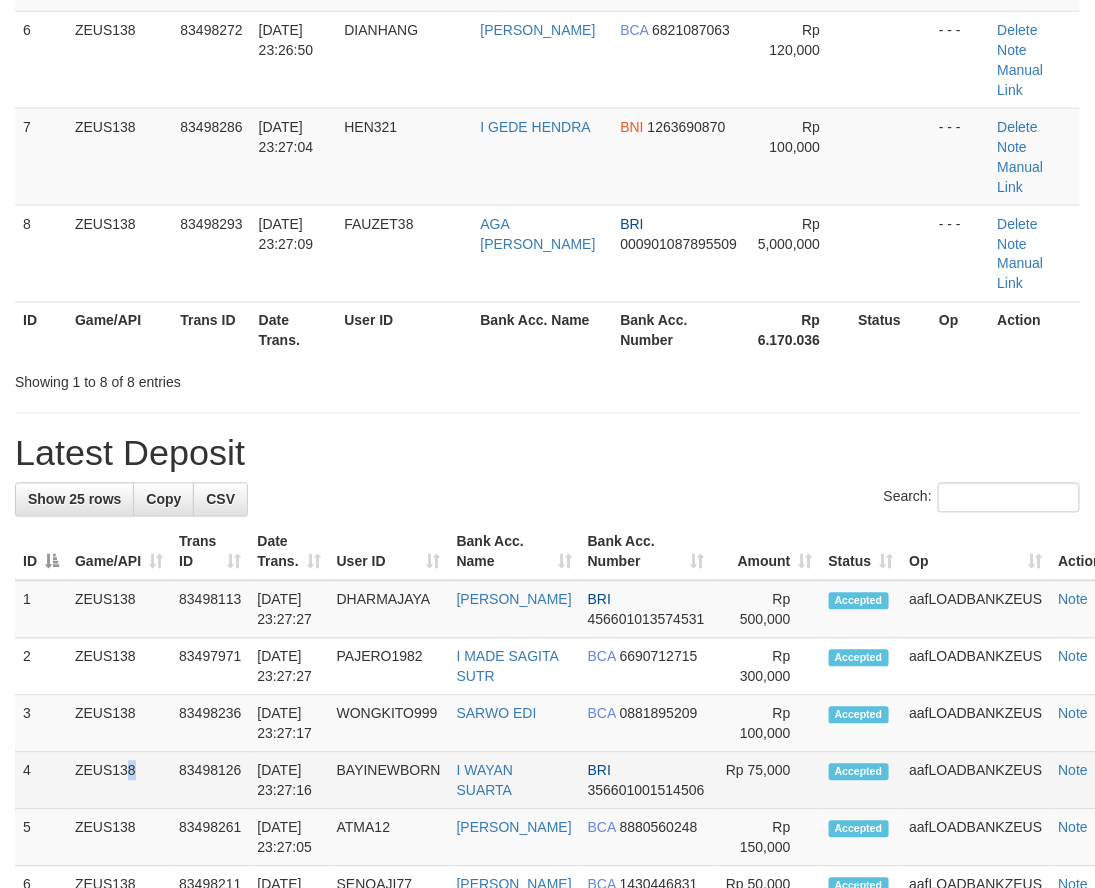 click on "ZEUS138" at bounding box center [119, 781] 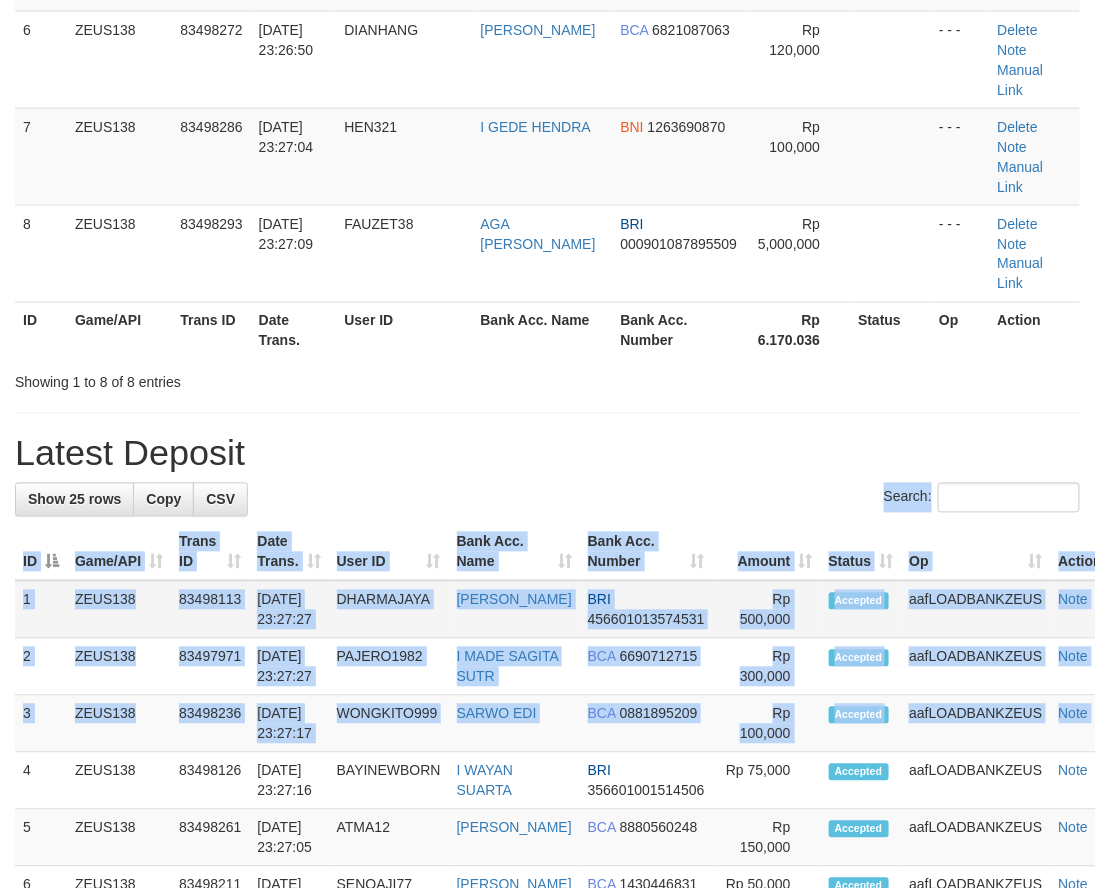 click on "Toggle navigation
Home
Bank
Account List
Mutasi Bank
Search
Note Mutasi
Deposit
DPS List
History
Finance
Financial Data
aafkappheaktra
My Profile
Log Out
34" at bounding box center [547, 763] 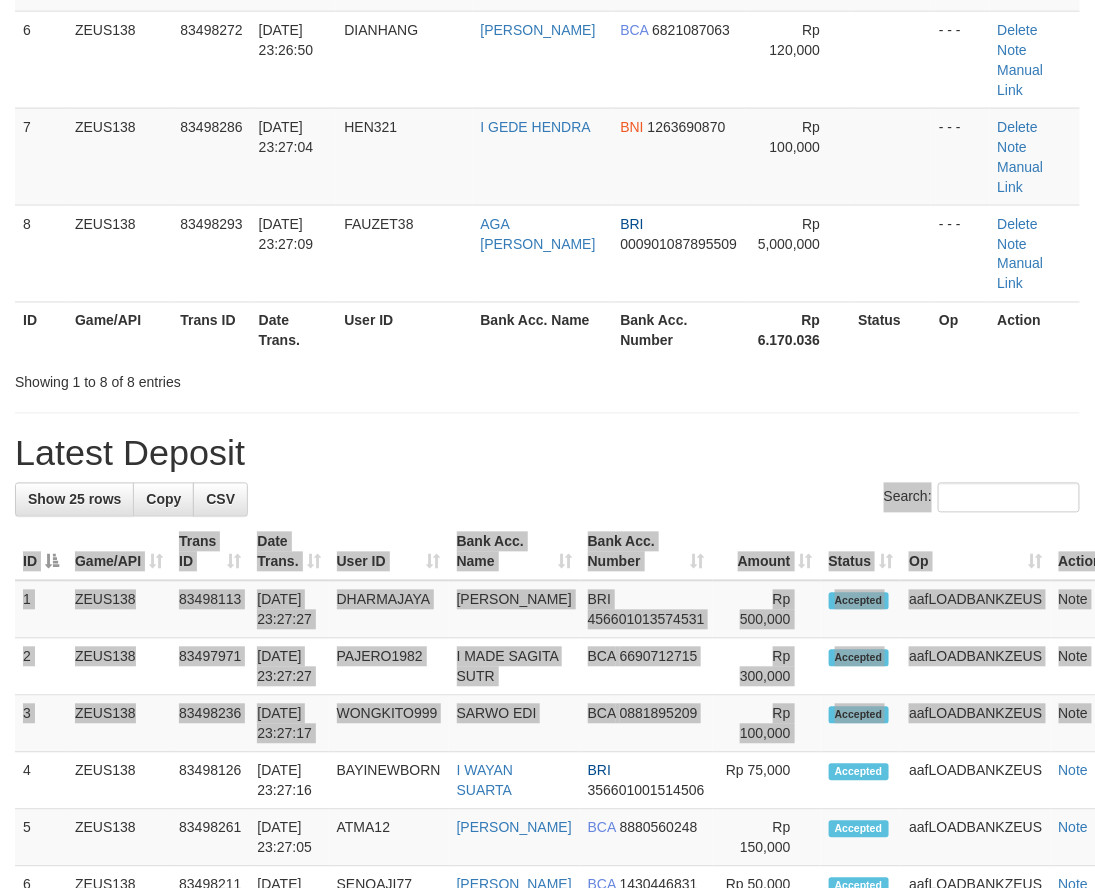 scroll, scrollTop: 490, scrollLeft: 0, axis: vertical 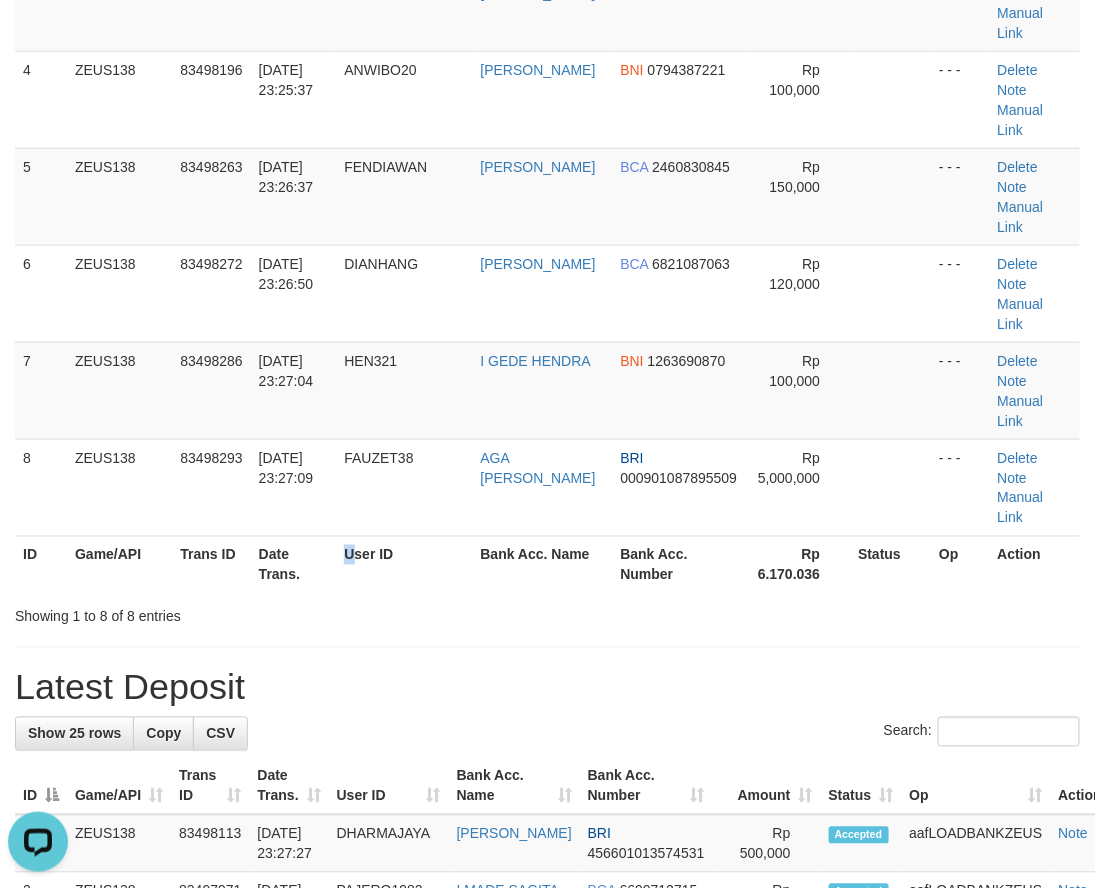 click on "User ID" at bounding box center [404, 564] 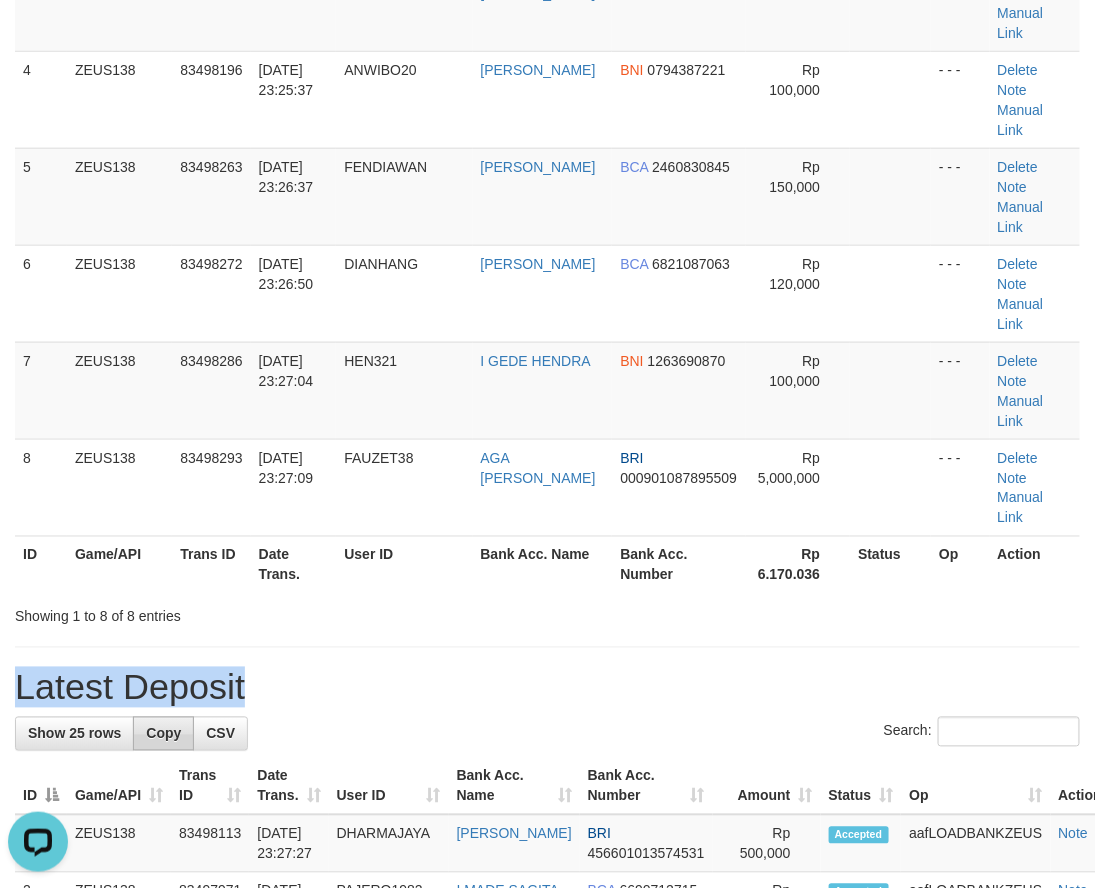 drag, startPoint x: 241, startPoint y: 527, endPoint x: 165, endPoint y: 558, distance: 82.07923 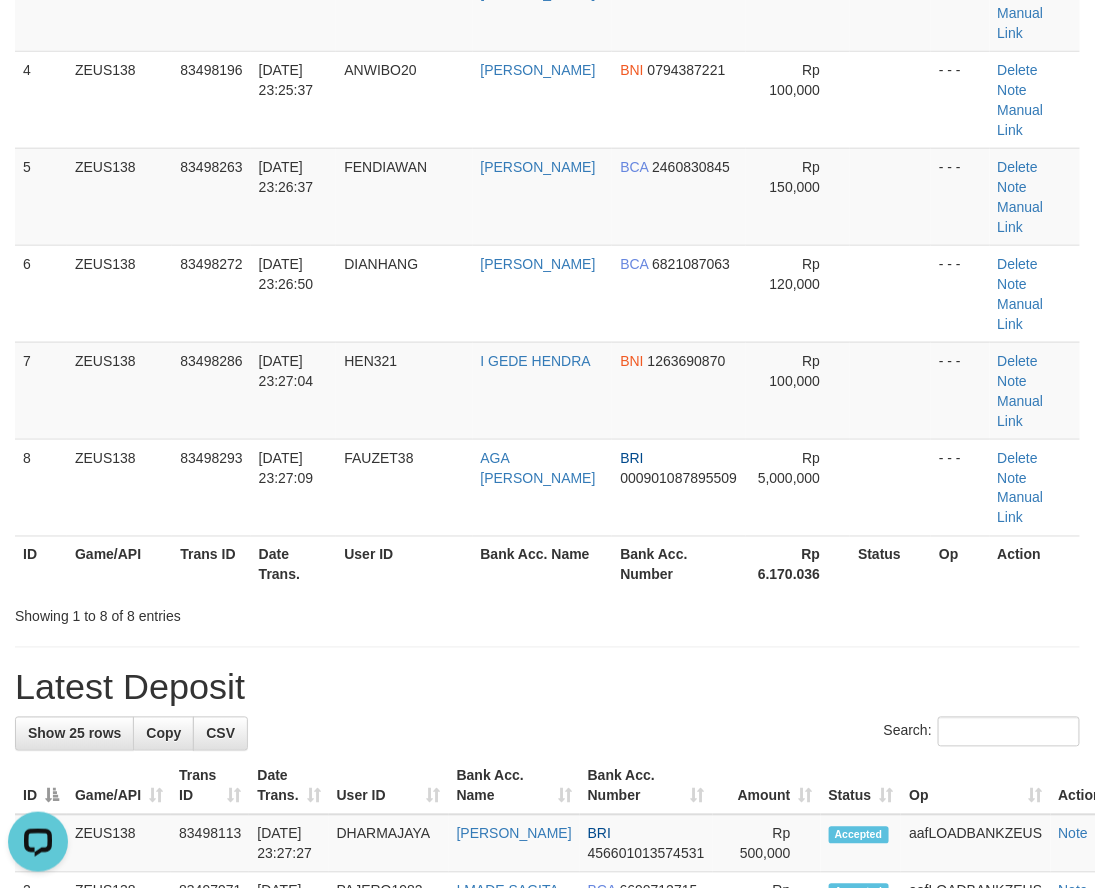 drag, startPoint x: 105, startPoint y: 464, endPoint x: 231, endPoint y: 460, distance: 126.06348 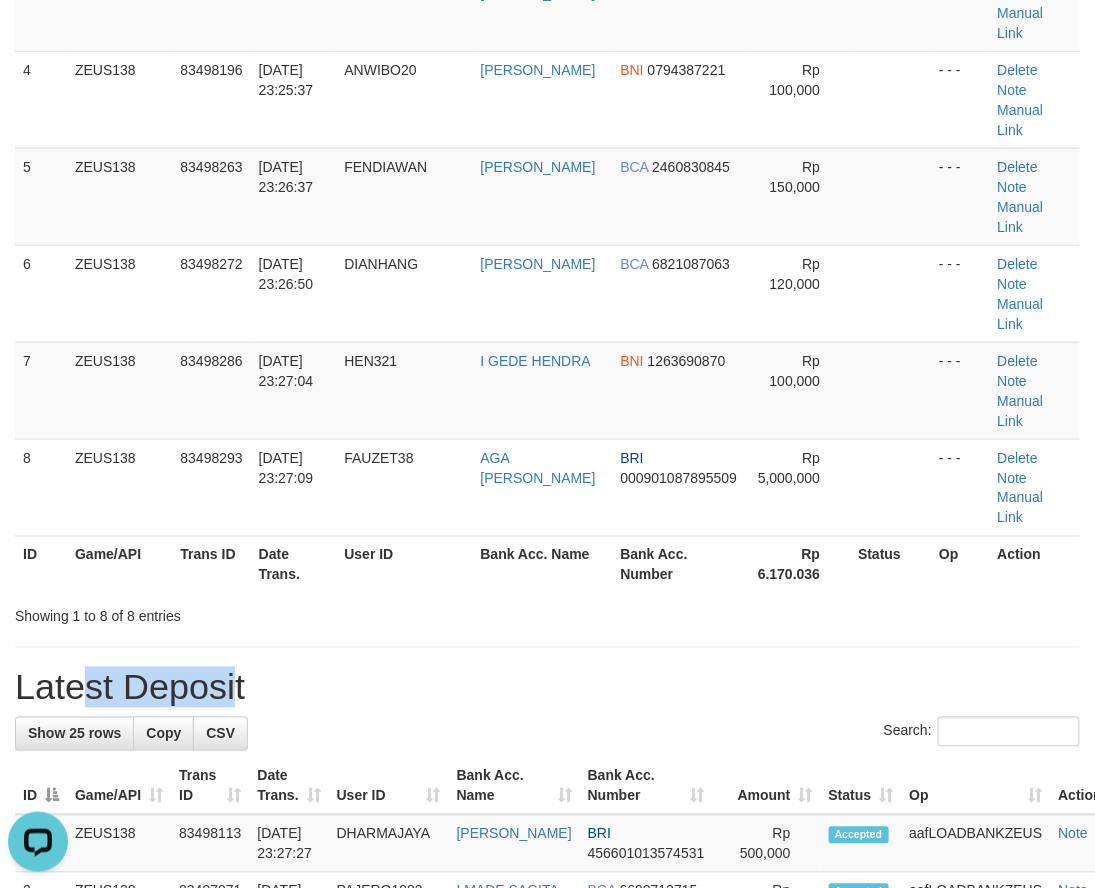 click on "Toggle navigation
Home
Bank
Account List
Mutasi Bank
Search
Note Mutasi
Deposit
DPS List
History
Finance
Financial Data
aafkappheaktra
My Profile
Log Out
34" at bounding box center [547, 997] 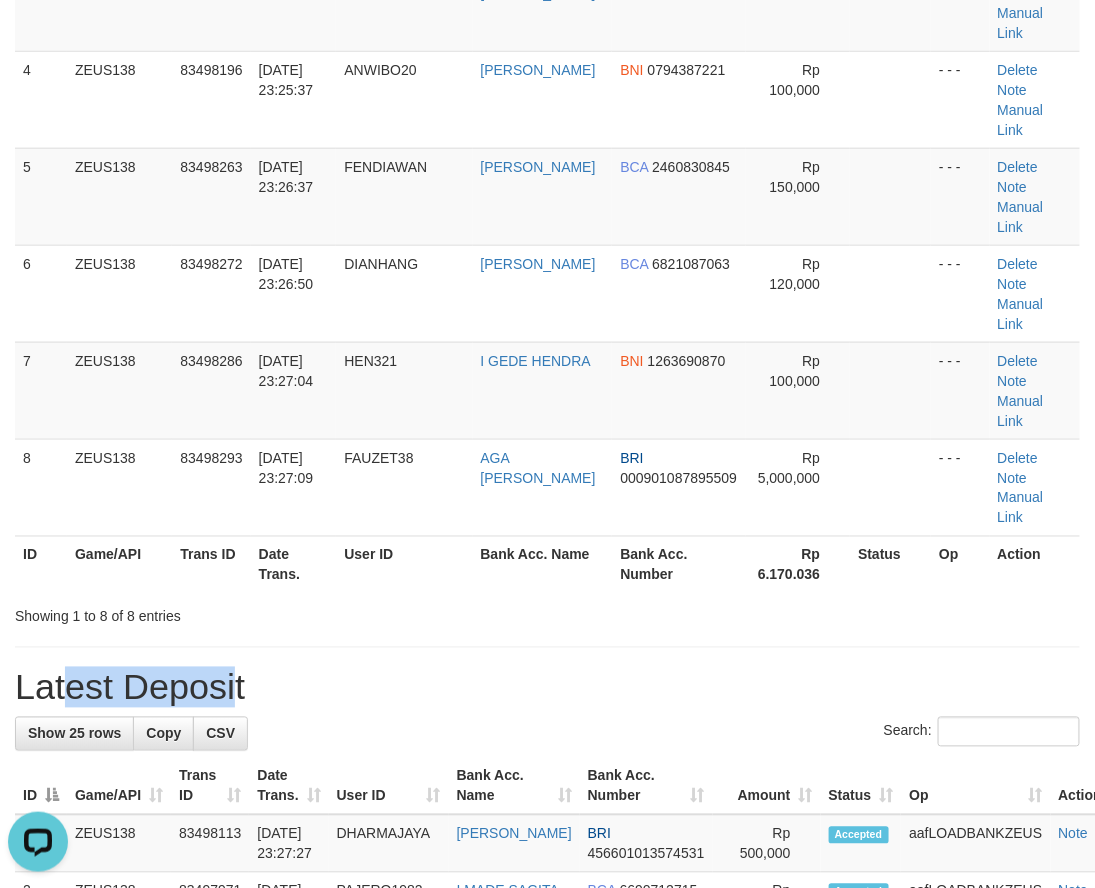 click on "ID Game/API Trans ID Date Trans. User ID Bank Acc. Name Bank Acc. Number Amount Status Op Action
1
ZEUS138
83497714
12/07/2025 23:18:43
BENTET1005
MUHAMAD RIZKY FAUZY
MANDIRI
1560016345896
Rp 100,000
- - -
Delete
Note
Manual Link
2
ZEUS138
83498062
12/07/2025 23:23:55
RAYYANSHAKEEL
TRIANTO
DANA
089604662391
Rp 500,000
ID" at bounding box center (547, 148) 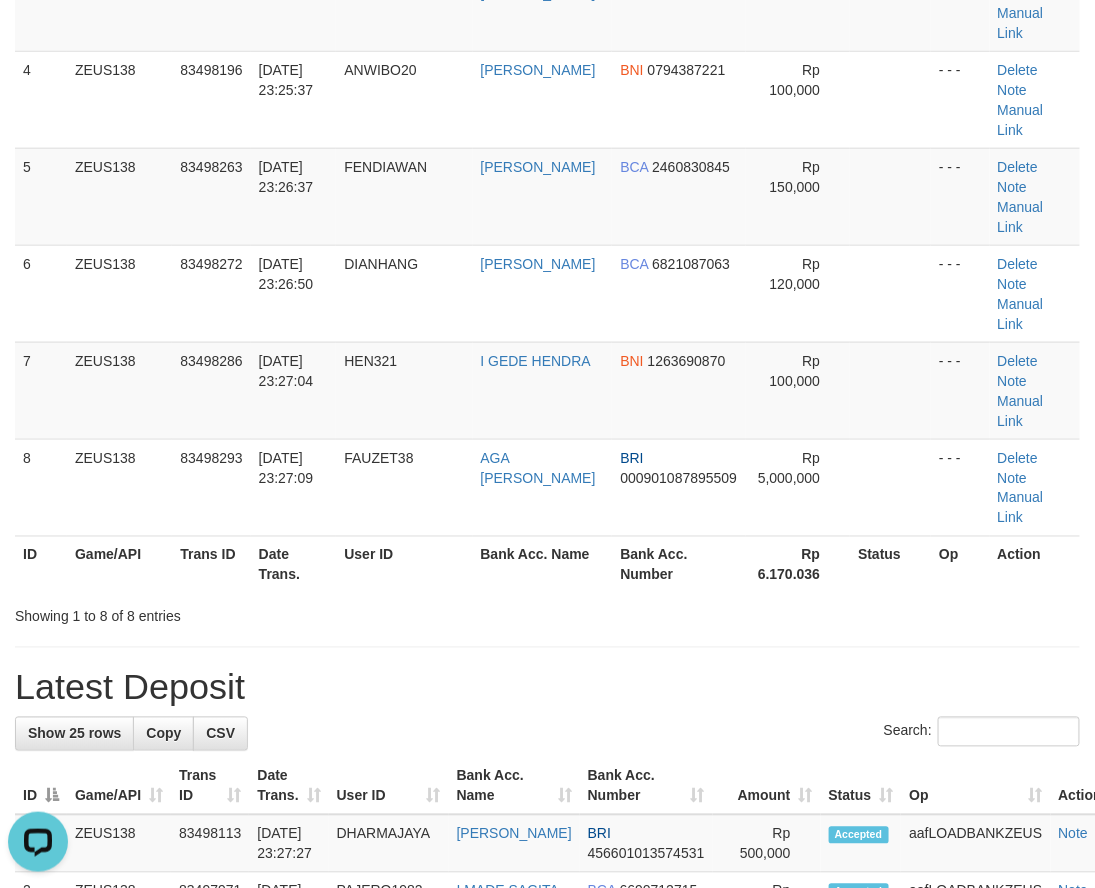 click on "ID Game/API Trans ID Date Trans. User ID Bank Acc. Name Bank Acc. Number Amount Status Op Action
1
ZEUS138
83497714
12/07/2025 23:18:43
BENTET1005
MUHAMAD RIZKY FAUZY
MANDIRI
1560016345896
Rp 100,000
- - -
Delete
Note
Manual Link
2
ZEUS138
83498062
12/07/2025 23:23:55
RAYYANSHAKEEL
TRIANTO
DANA
089604662391
Rp 500,000
ID" at bounding box center [547, 148] 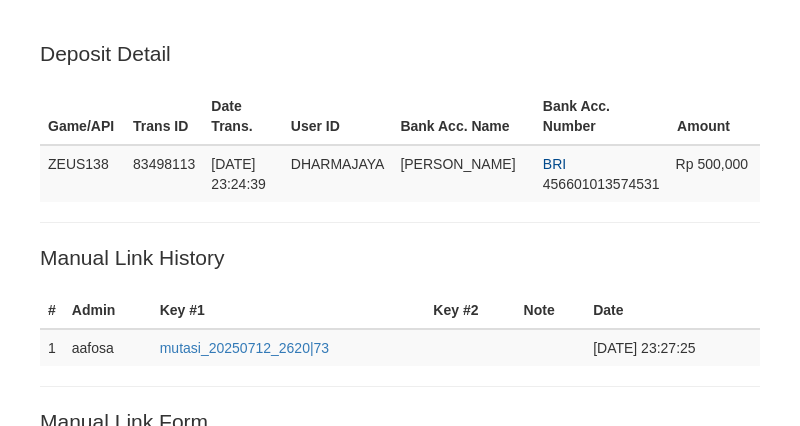 scroll, scrollTop: 386, scrollLeft: 0, axis: vertical 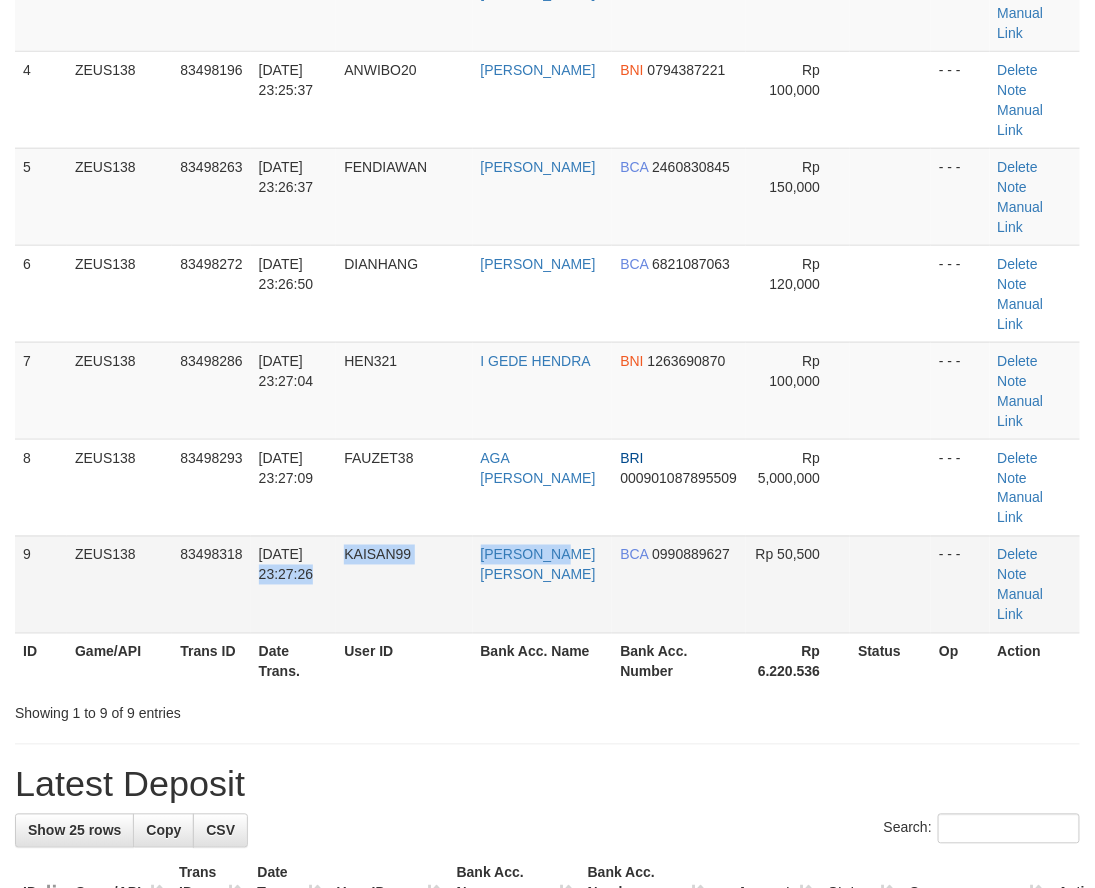 drag, startPoint x: 486, startPoint y: 435, endPoint x: 414, endPoint y: 441, distance: 72.249565 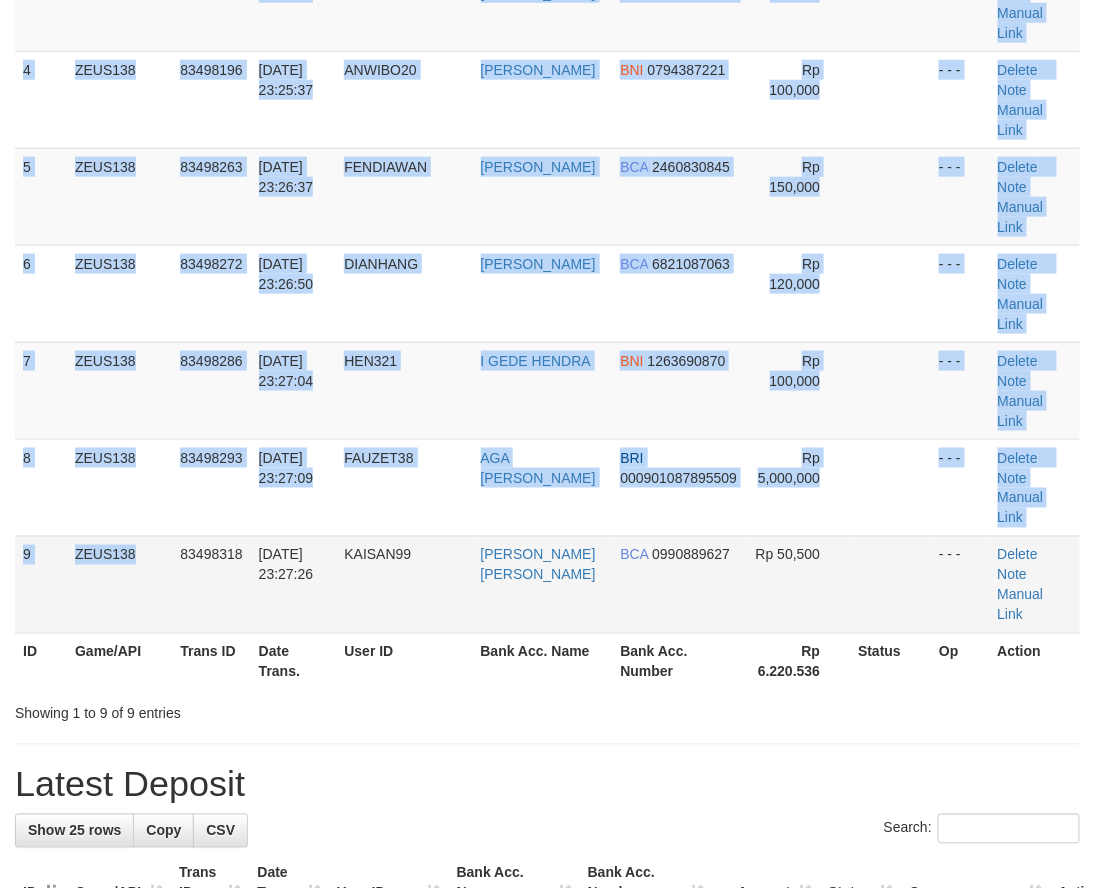 drag, startPoint x: 70, startPoint y: 442, endPoint x: 393, endPoint y: 388, distance: 327.48282 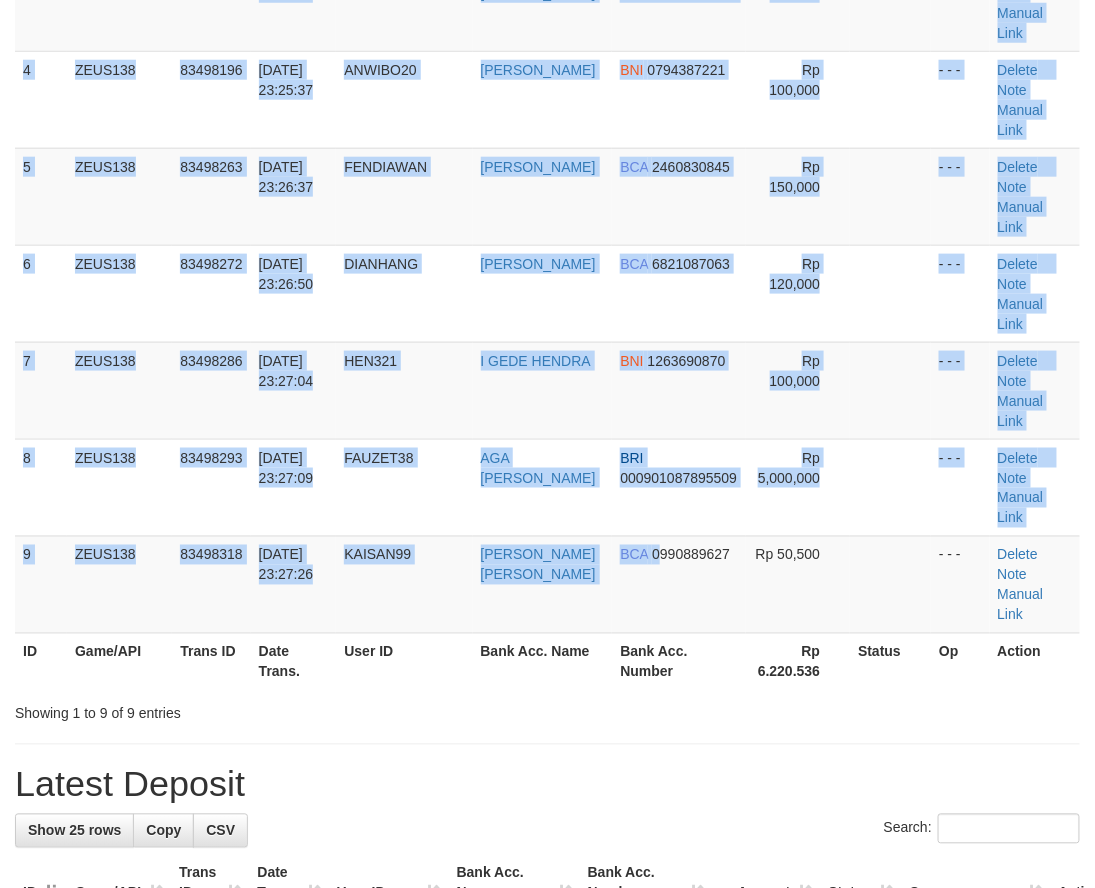 click on "ID Game/API Trans ID Date Trans. User ID Bank Acc. Name Bank Acc. Number Amount Status Op Action
1
ZEUS138
83497714
12/07/2025 23:18:43
BENTET1005
MUHAMAD RIZKY FAUZY
MANDIRI
1560016345896
Rp 100,000
- - -
Delete
Note
Manual Link
2
ZEUS138
83498062
12/07/2025 23:23:55
RAYYANSHAKEEL
TRIANTO
DANA
089604662391
Rp 500,000" at bounding box center [547, 196] 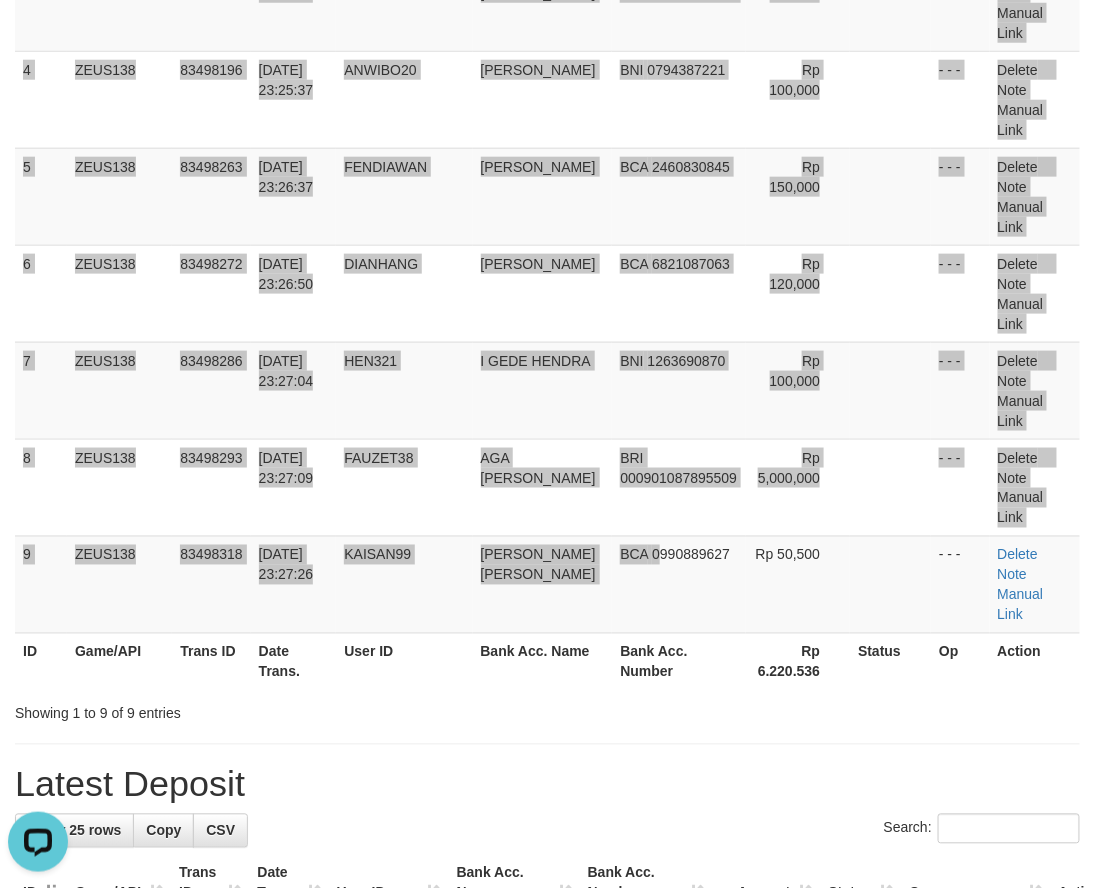 scroll, scrollTop: 0, scrollLeft: 0, axis: both 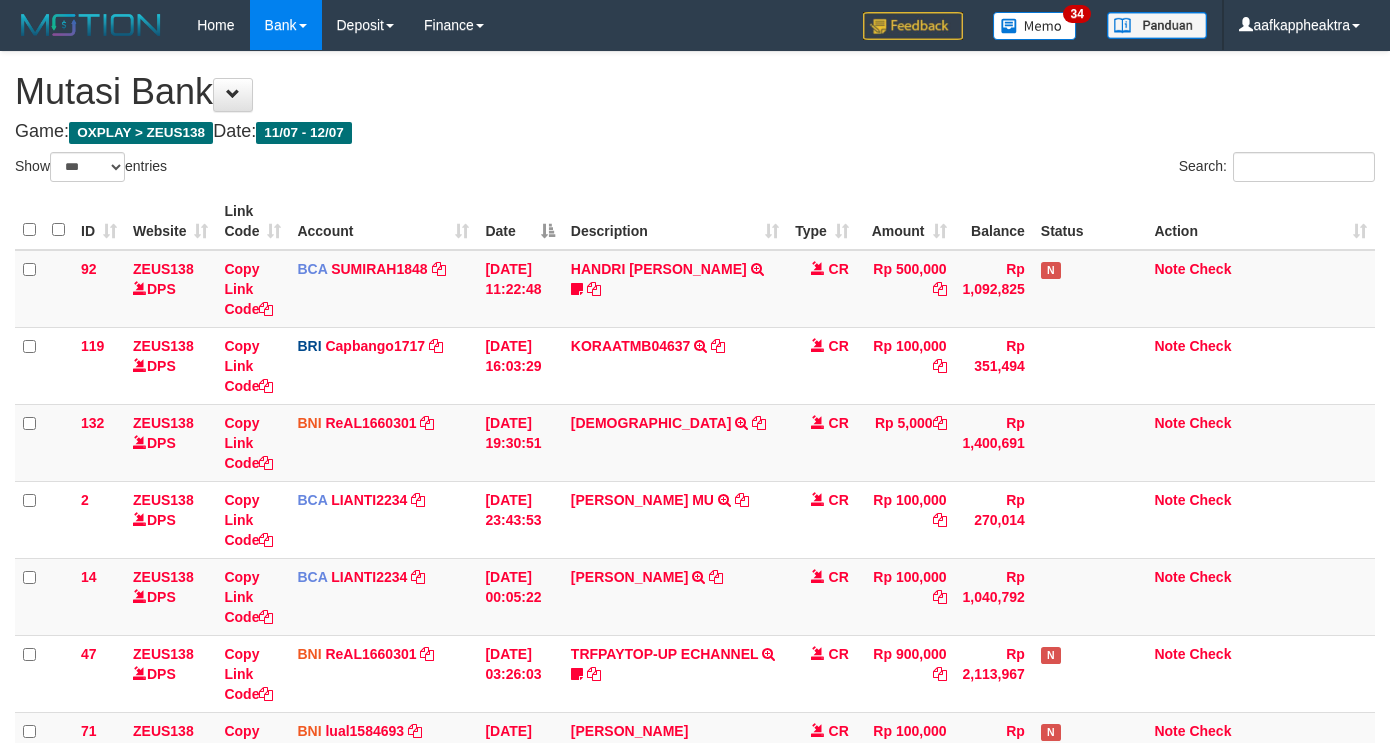 select on "***" 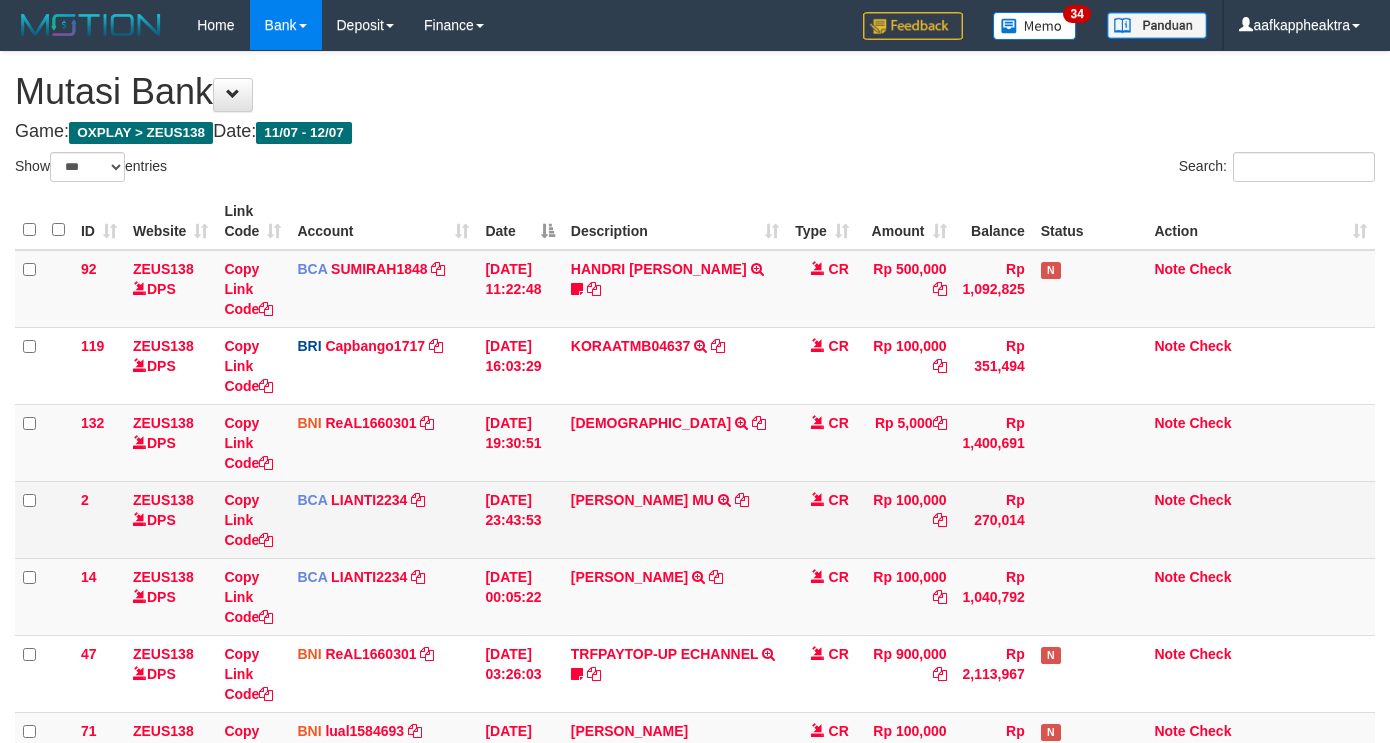 scroll, scrollTop: 0, scrollLeft: 0, axis: both 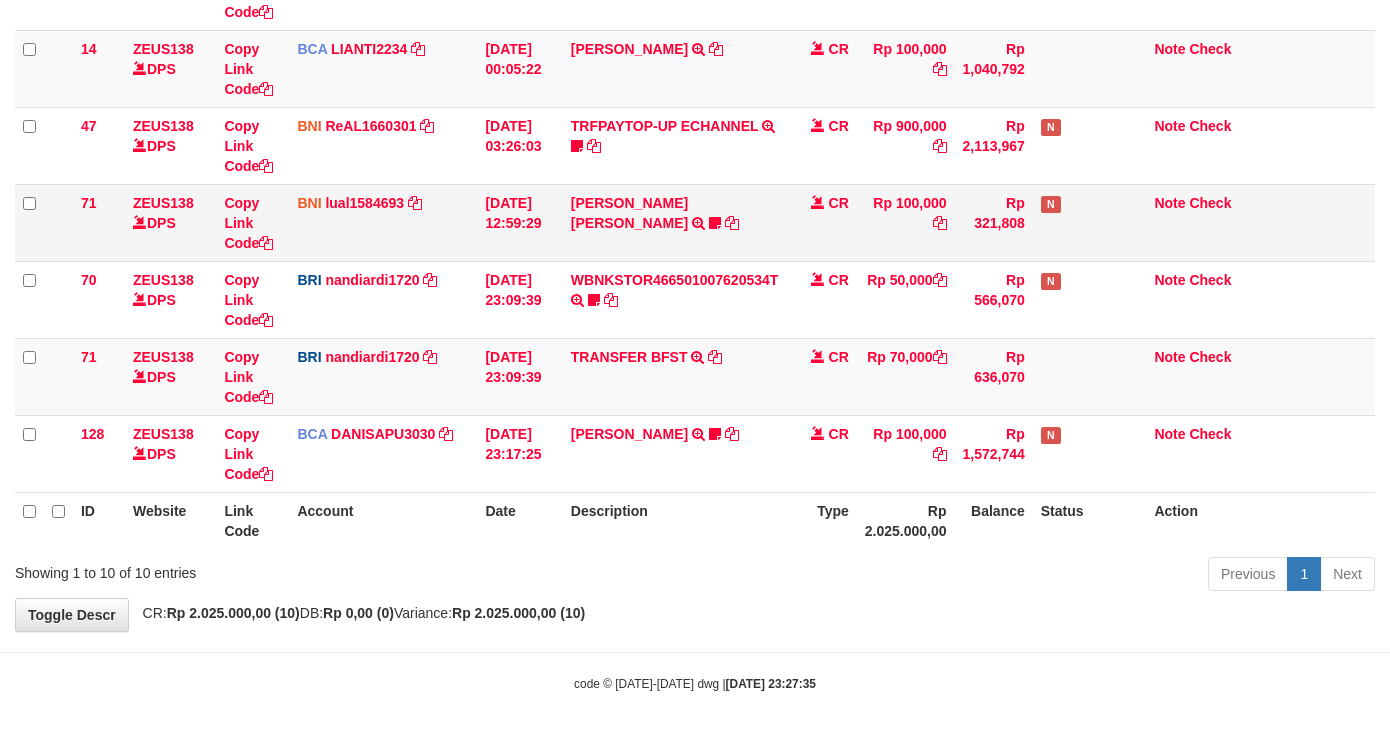 click on "92
ZEUS138    DPS
Copy Link Code
BCA
SUMIRAH1848
DPS
SUMIRAH
mutasi_20250711_4156 | 92
mutasi_20250711_4156 | 92
[DATE] 11:22:48
HANDRI [PERSON_NAME]            TRSF E-BANKING CR 1107/FTSCY/WS95031
500000.00HANDRI [PERSON_NAME]    Chen97
CR
Rp 500,000
Rp 1,092,825
N
Note
Check
119
ZEUS138    DPS
Copy Link Code
BRI
Capbango1717
DPS
HELMI
mutasi_20250711_2435 | 119" at bounding box center (695, 107) 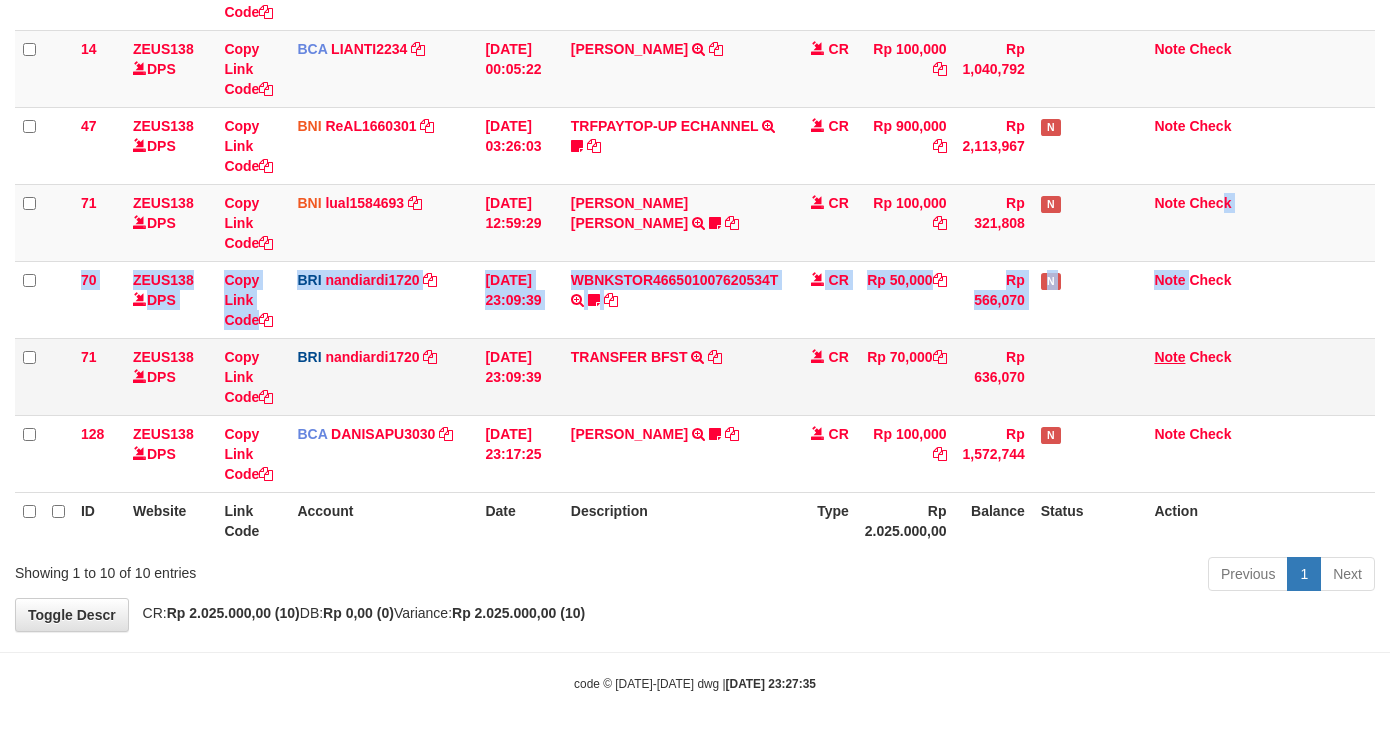drag, startPoint x: 1226, startPoint y: 245, endPoint x: 1177, endPoint y: 347, distance: 113.15918 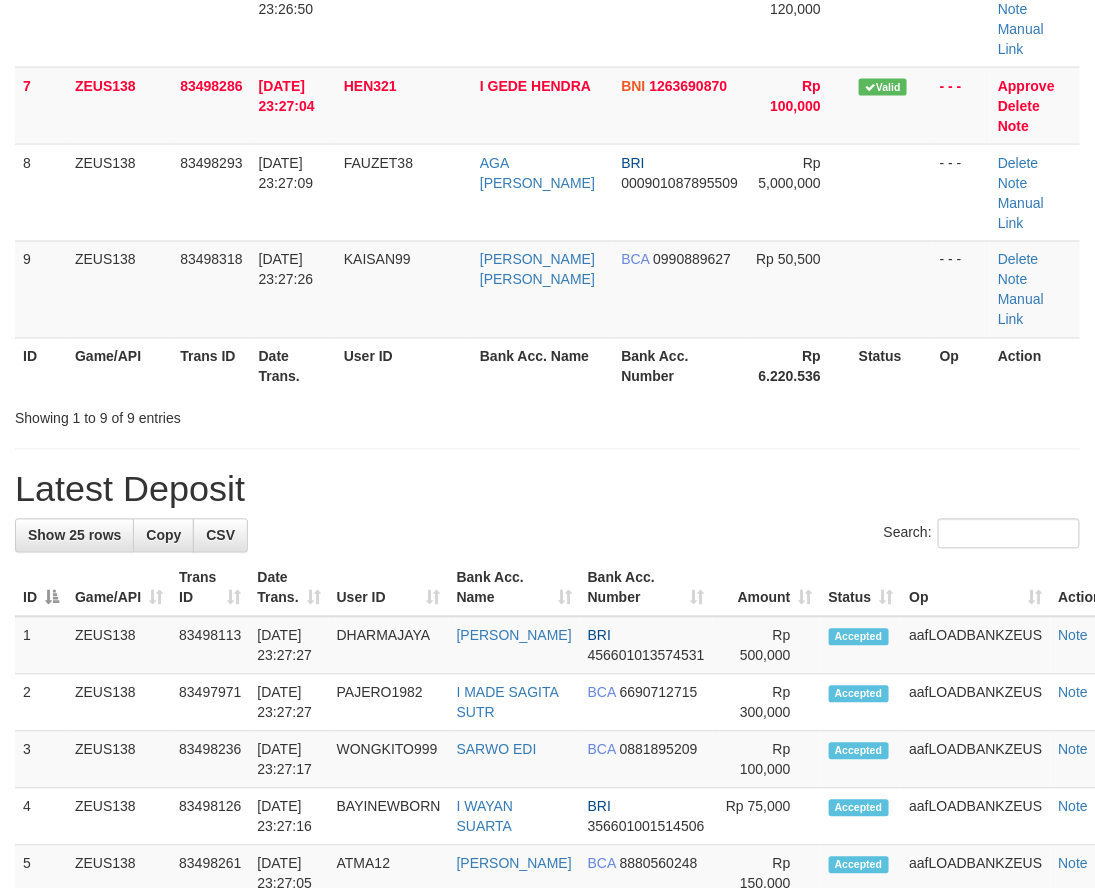 scroll, scrollTop: 490, scrollLeft: 0, axis: vertical 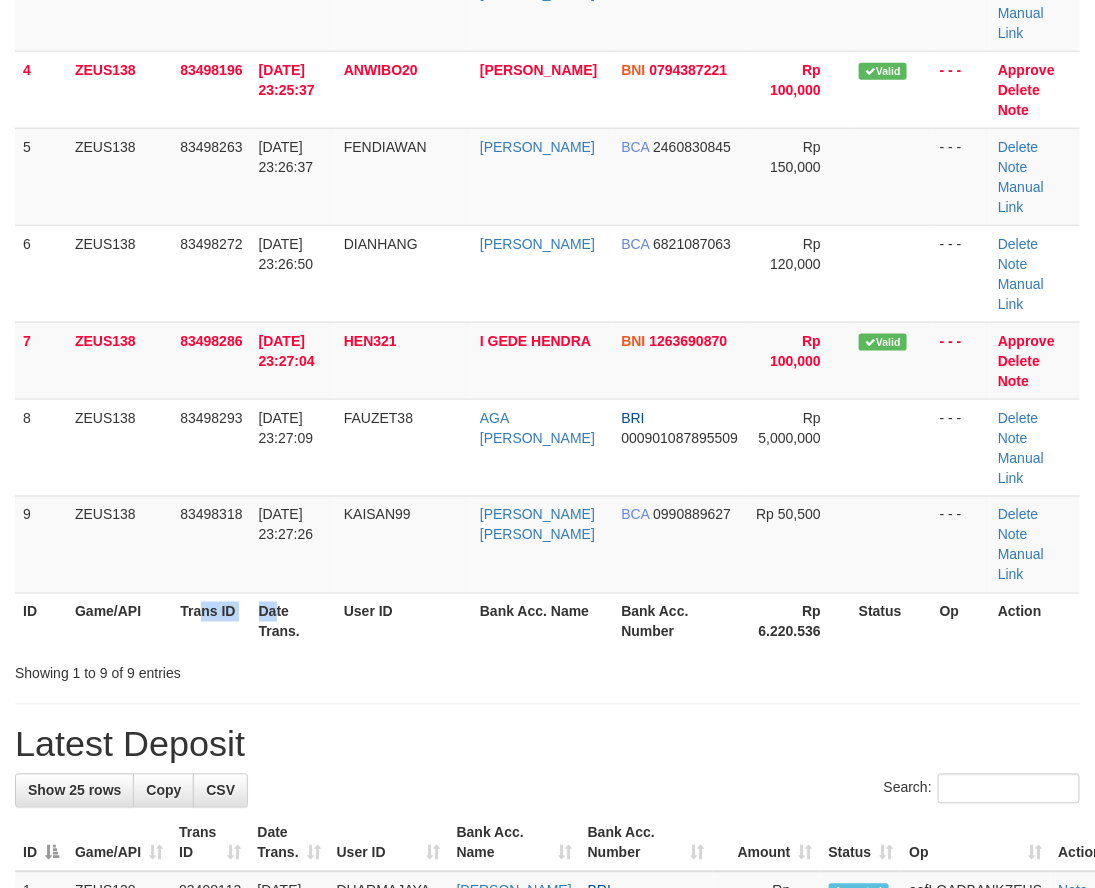 drag, startPoint x: 187, startPoint y: 492, endPoint x: 602, endPoint y: 465, distance: 415.87738 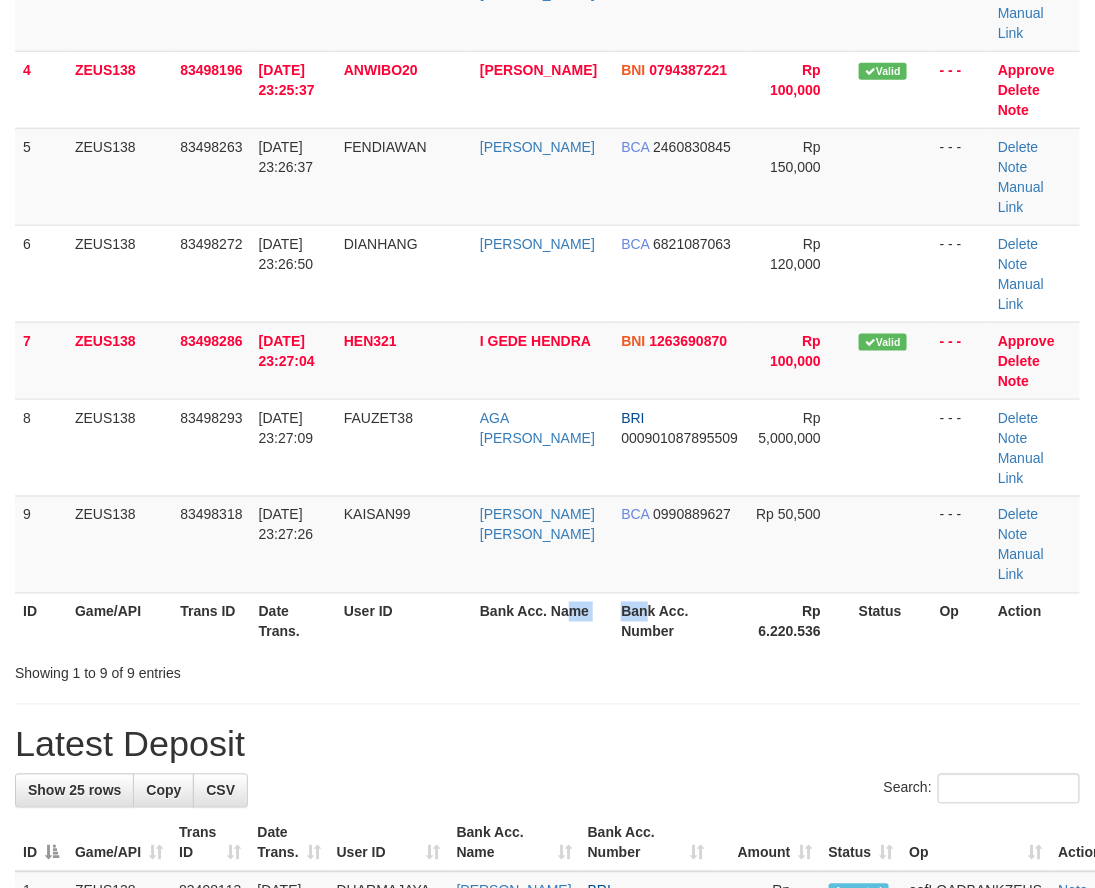 drag, startPoint x: 602, startPoint y: 465, endPoint x: 330, endPoint y: 503, distance: 274.64157 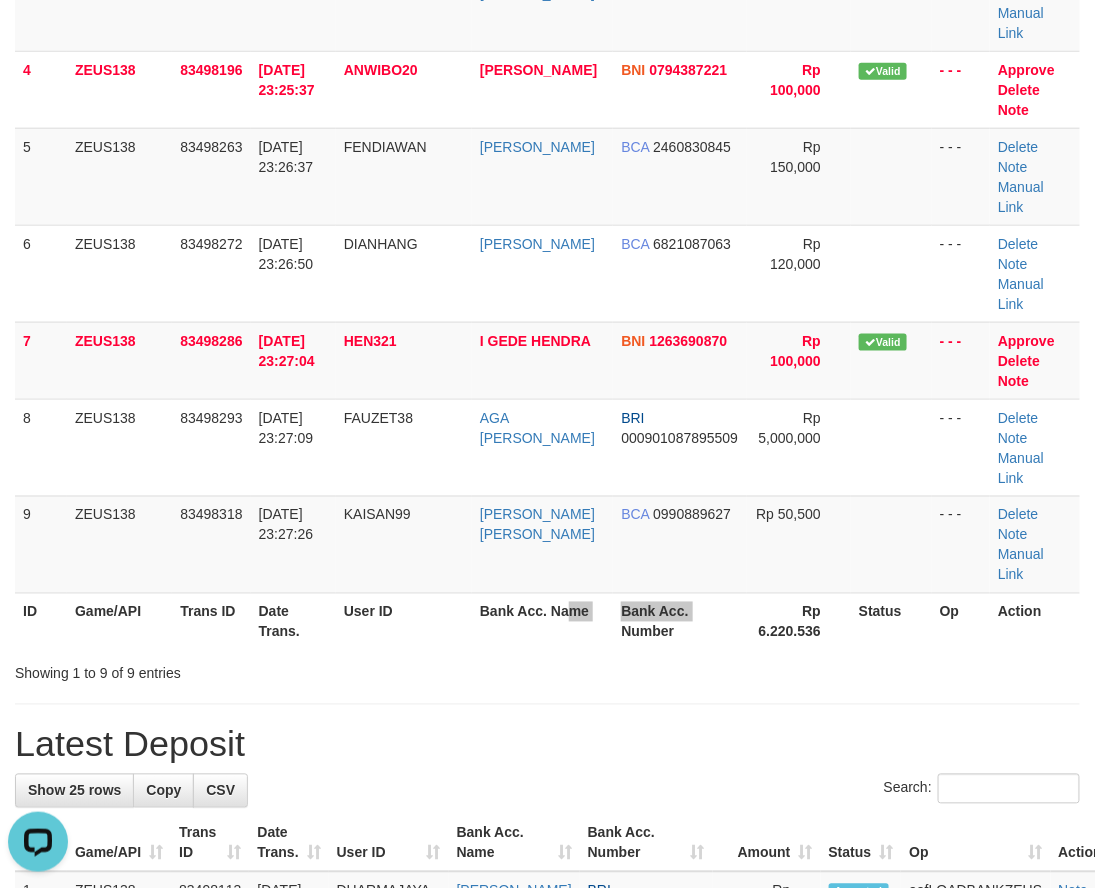 scroll, scrollTop: 0, scrollLeft: 0, axis: both 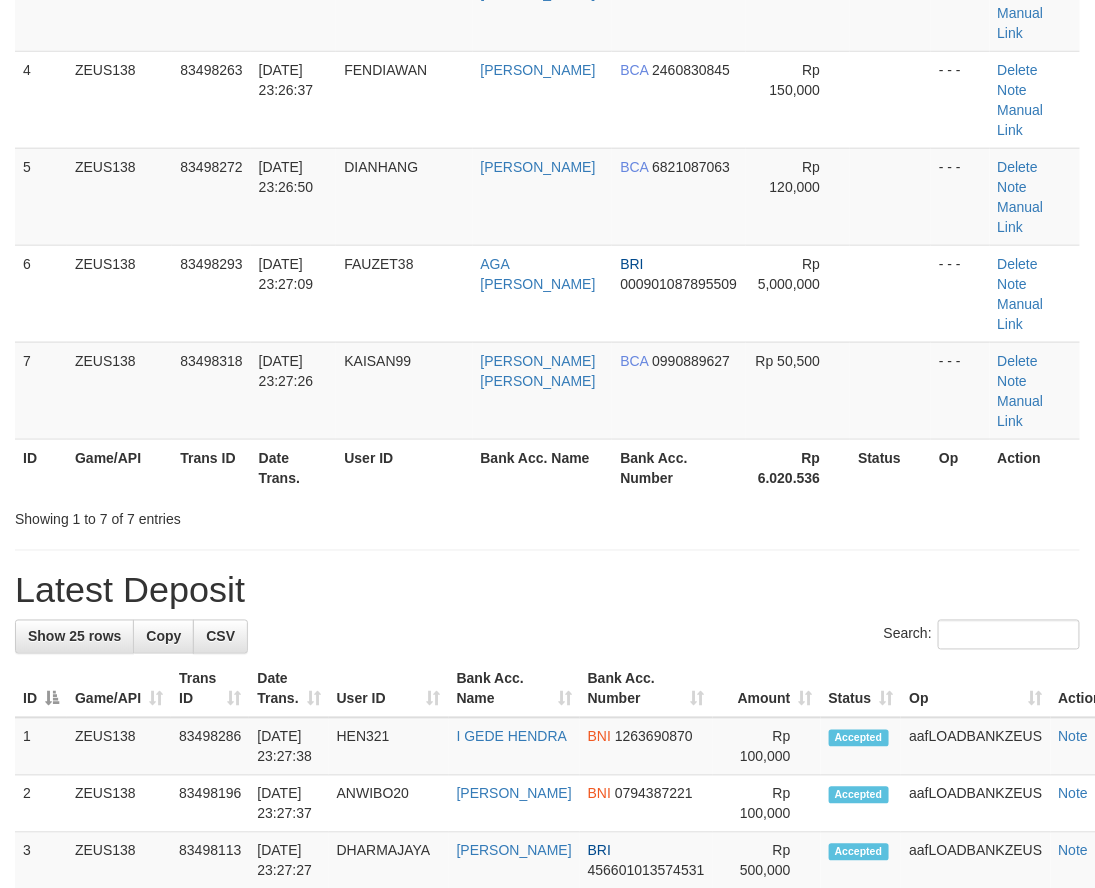 drag, startPoint x: 720, startPoint y: 580, endPoint x: 10, endPoint y: 545, distance: 710.8622 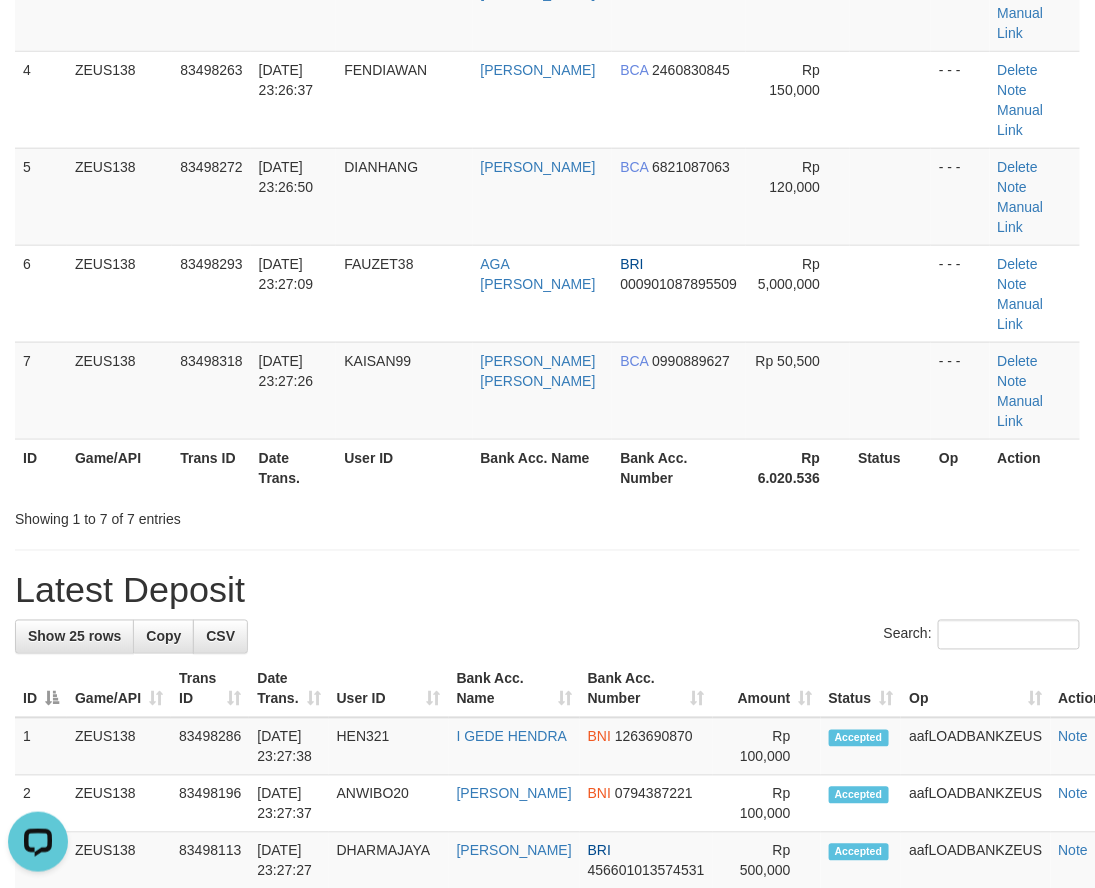 scroll, scrollTop: 0, scrollLeft: 0, axis: both 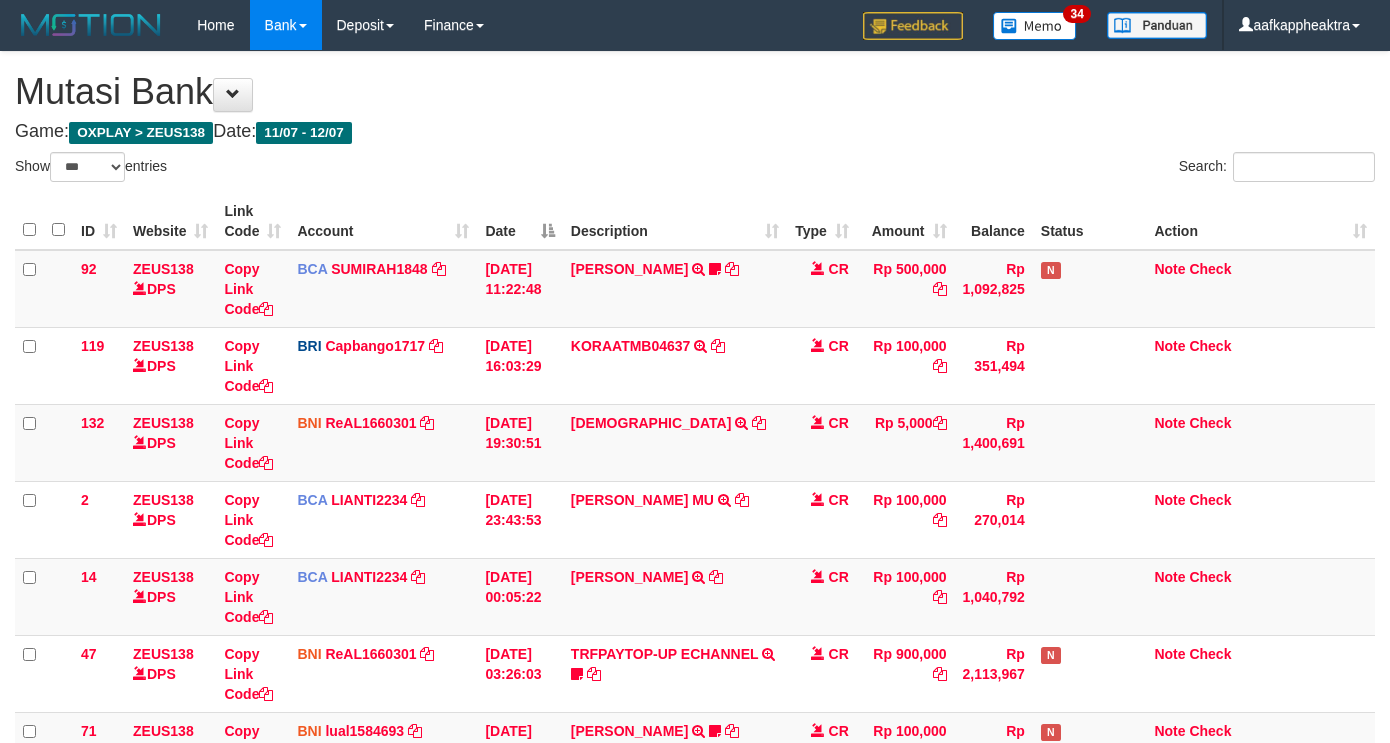 select on "***" 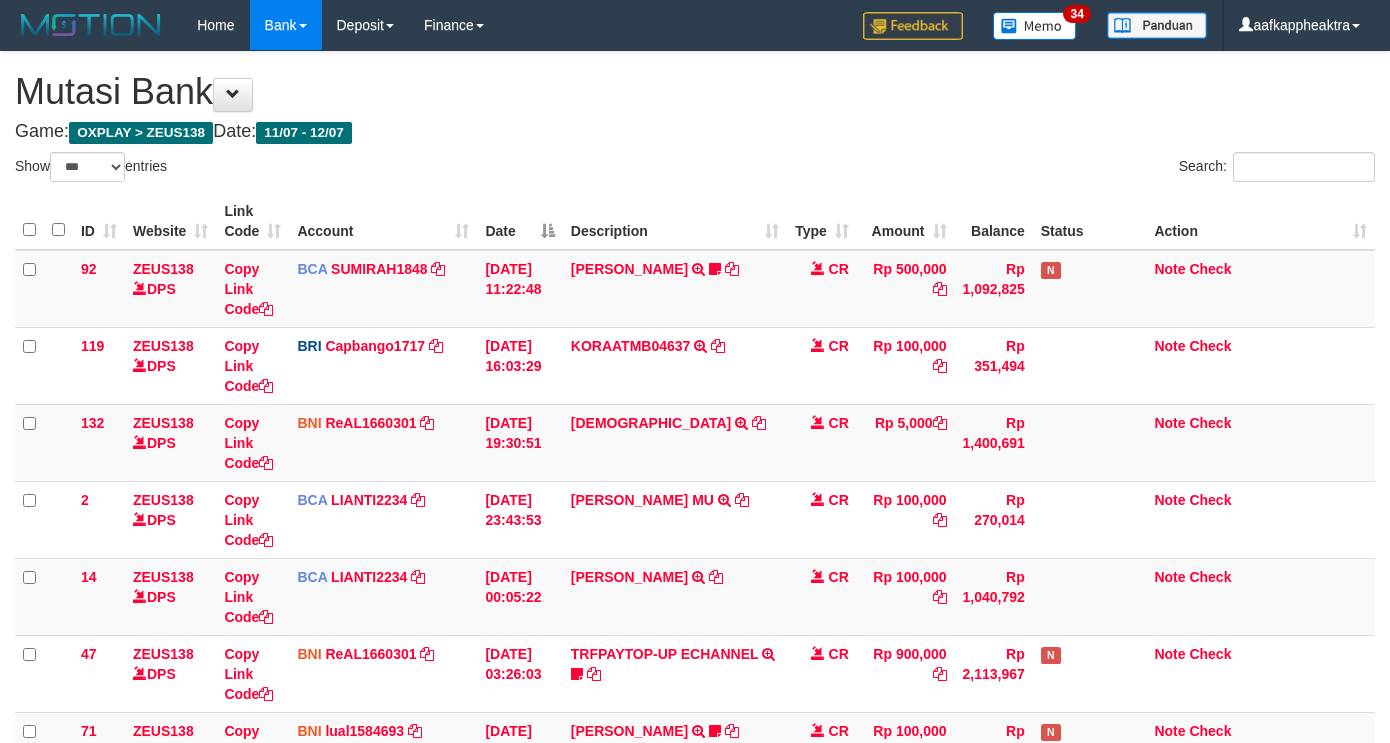 scroll, scrollTop: 528, scrollLeft: 0, axis: vertical 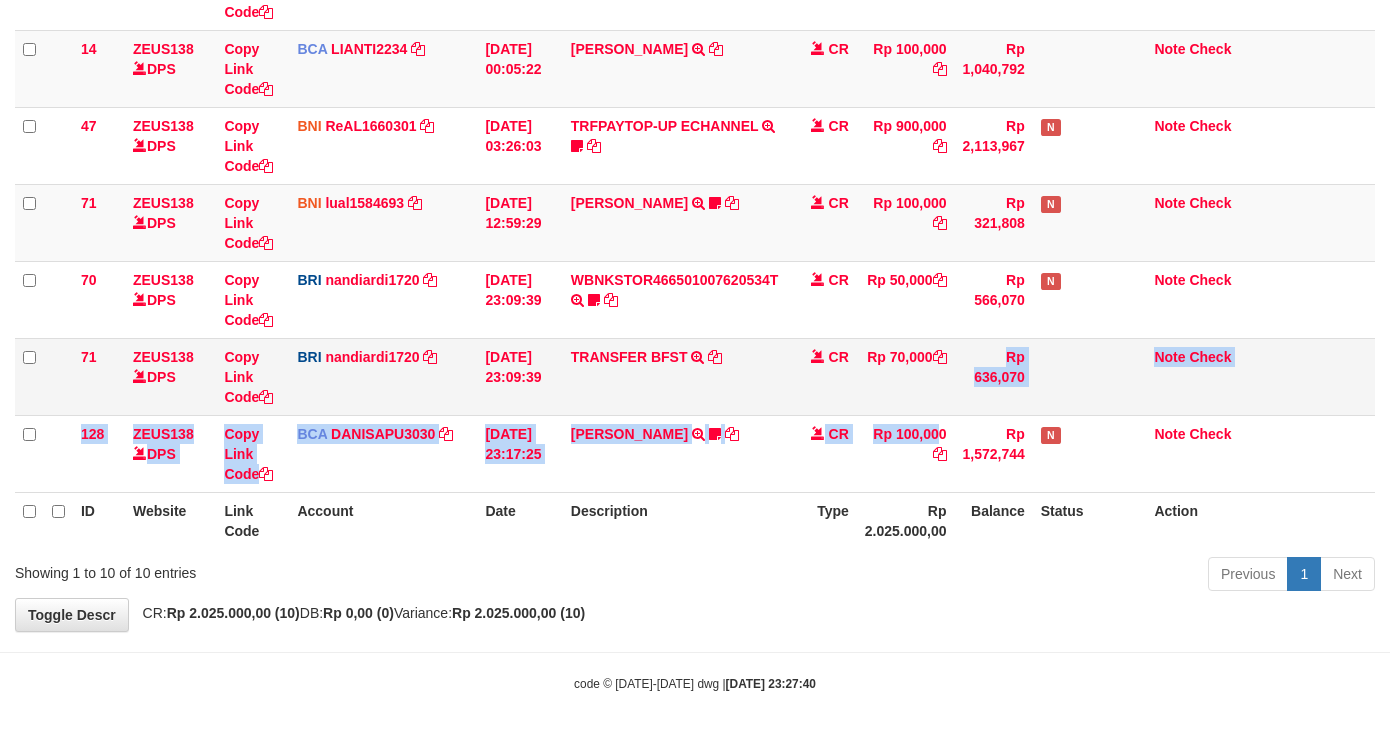click on "92
ZEUS138    DPS
Copy Link Code
BCA
SUMIRAH1848
DPS
SUMIRAH
mutasi_20250711_4156 | 92
mutasi_20250711_4156 | 92
11/07/2025 11:22:48
HANDRI YANTO SALIM            TRSF E-BANKING CR 1107/FTSCY/WS95031
500000.00HANDRI YANTO SALIM    Chen97
CR
Rp 500,000
Rp 1,092,825
N
Note
Check
119
ZEUS138    DPS
Copy Link Code
BRI
Capbango1717
DPS
HELMI
mutasi_20250711_2435 | 119" at bounding box center [695, 107] 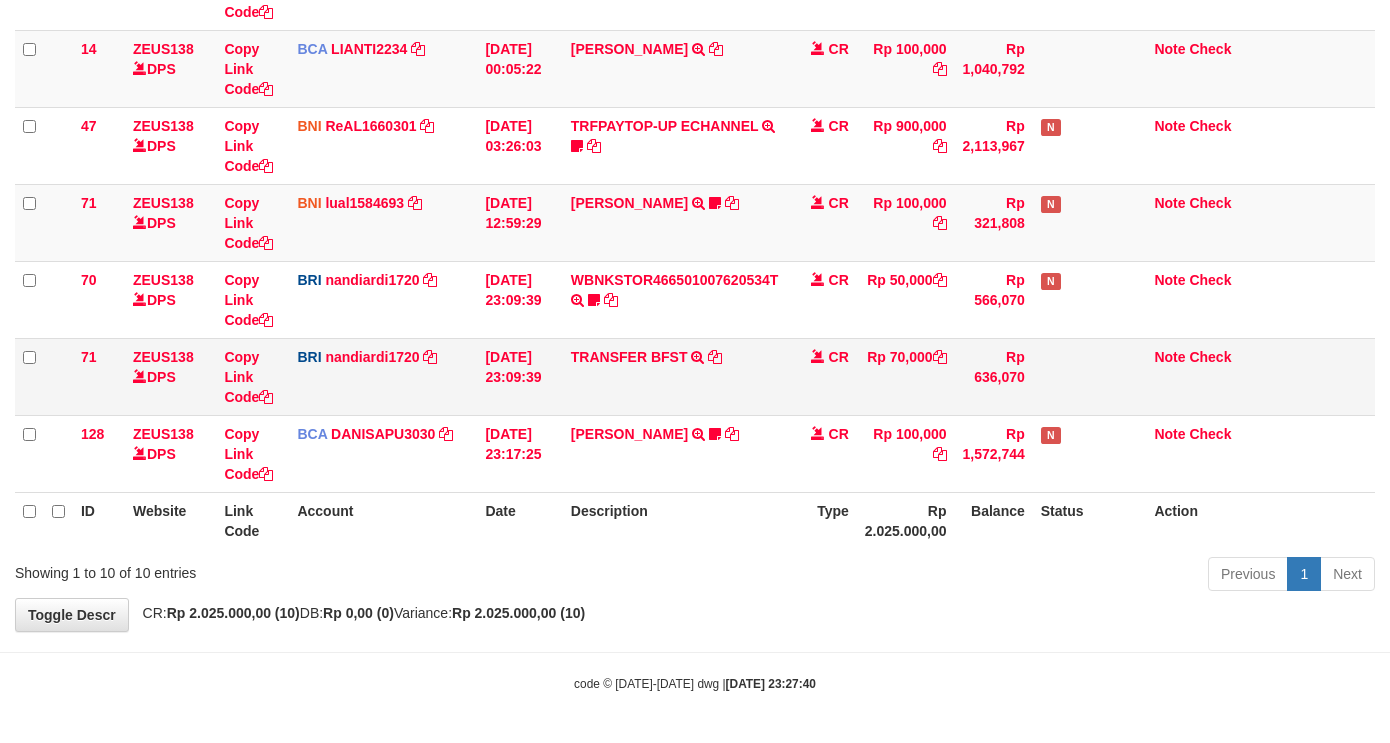 drag, startPoint x: 903, startPoint y: 380, endPoint x: 903, endPoint y: 394, distance: 14 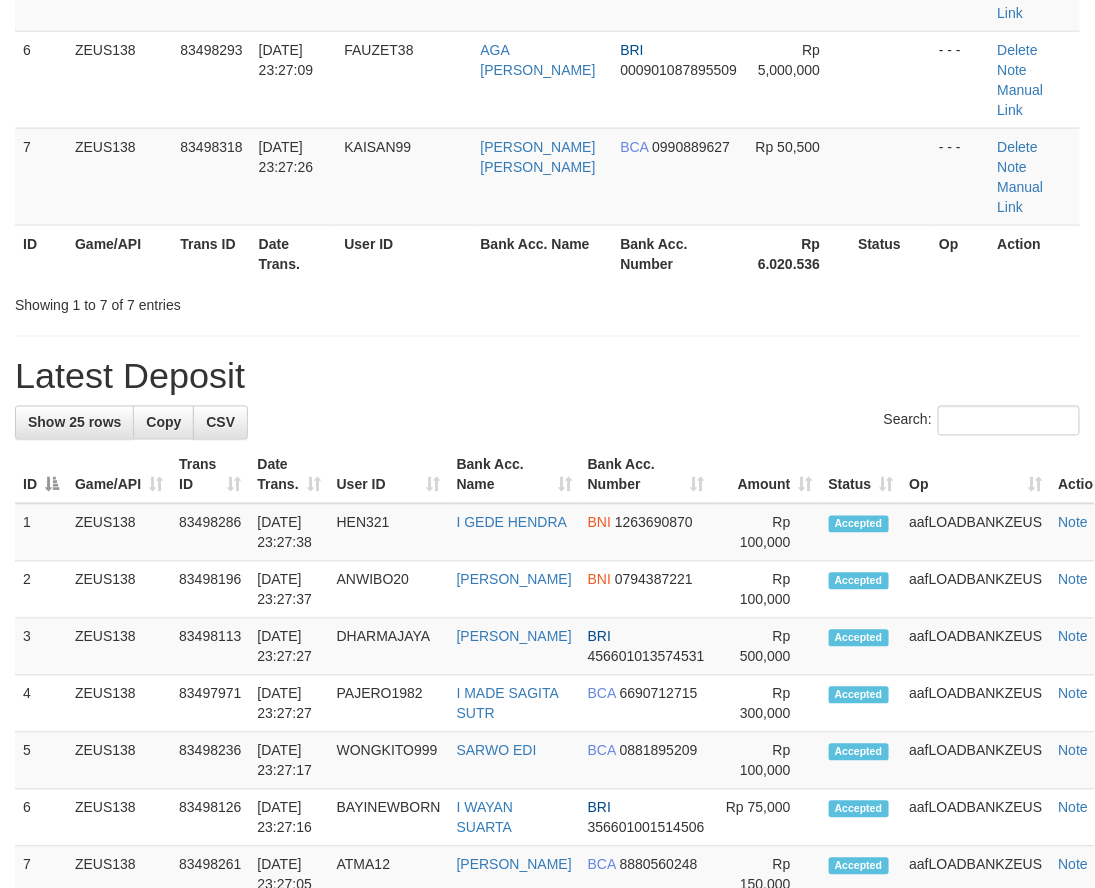 scroll, scrollTop: 490, scrollLeft: 0, axis: vertical 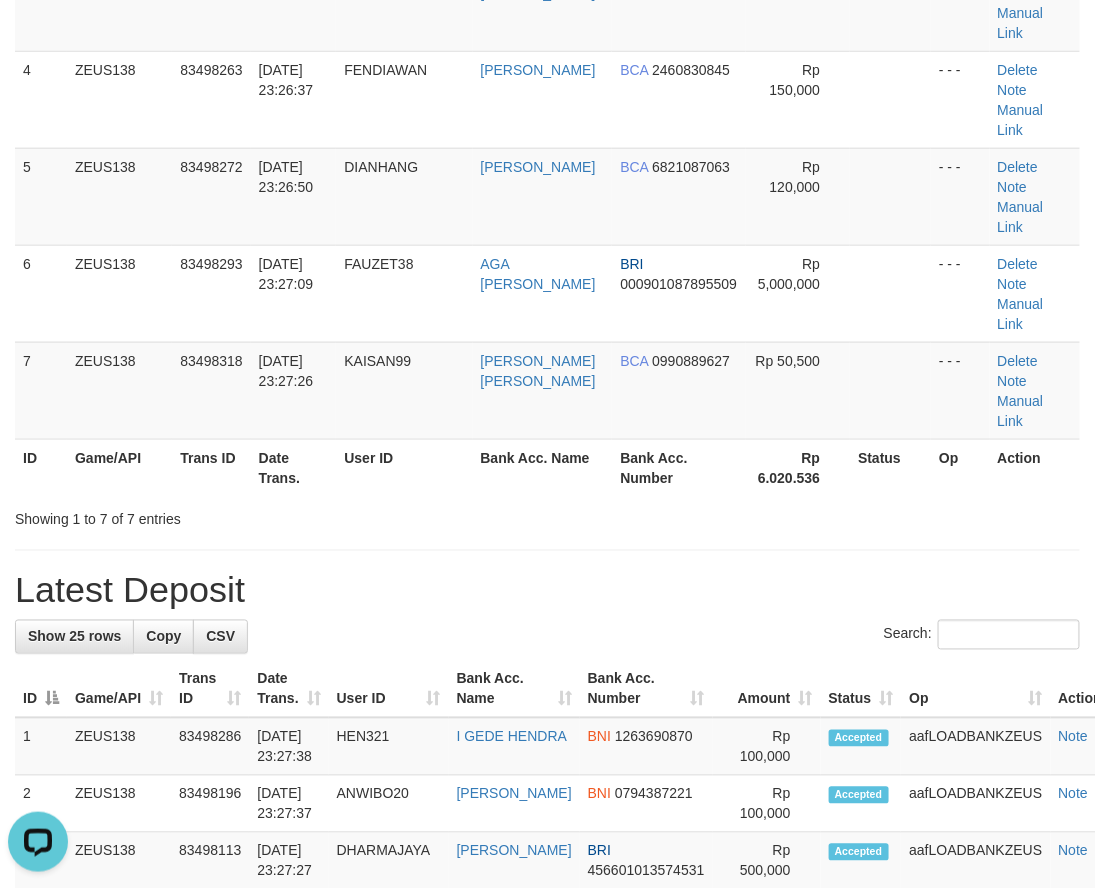 click on "Latest Deposit" at bounding box center (547, 591) 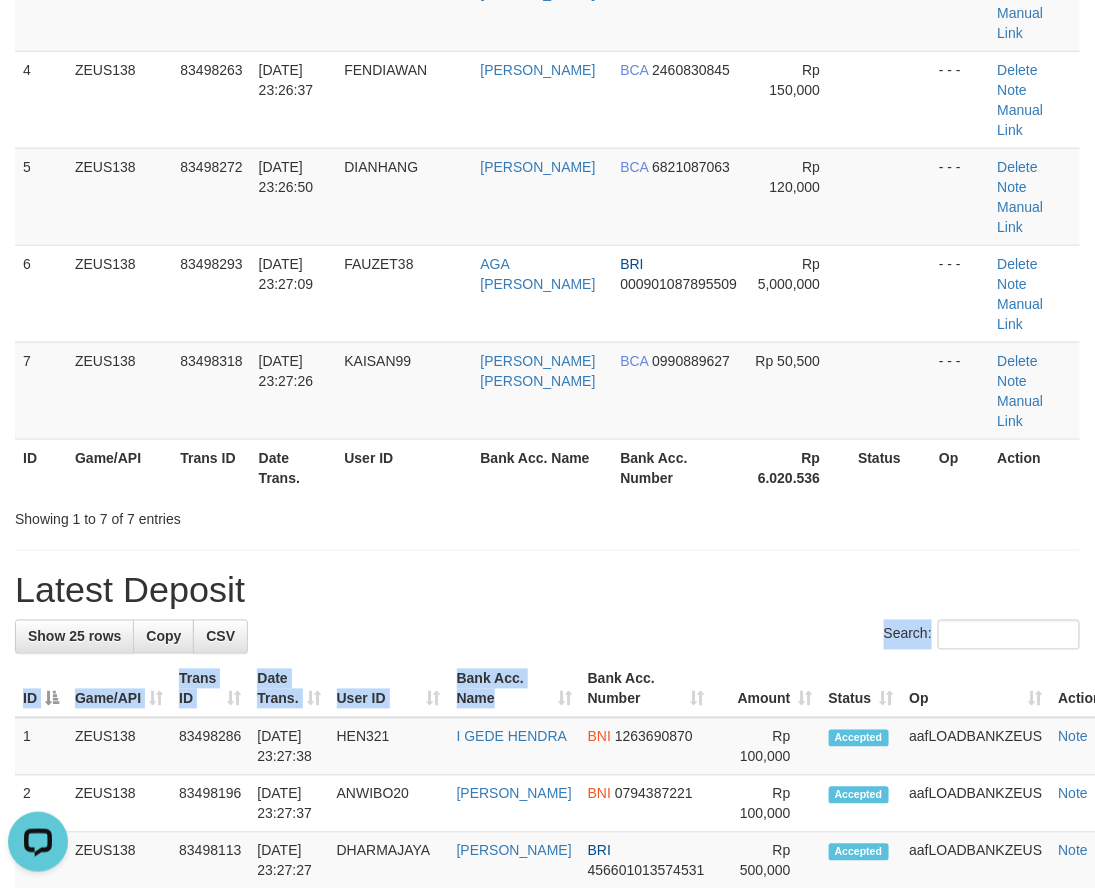drag, startPoint x: 508, startPoint y: 503, endPoint x: 522, endPoint y: 565, distance: 63.560993 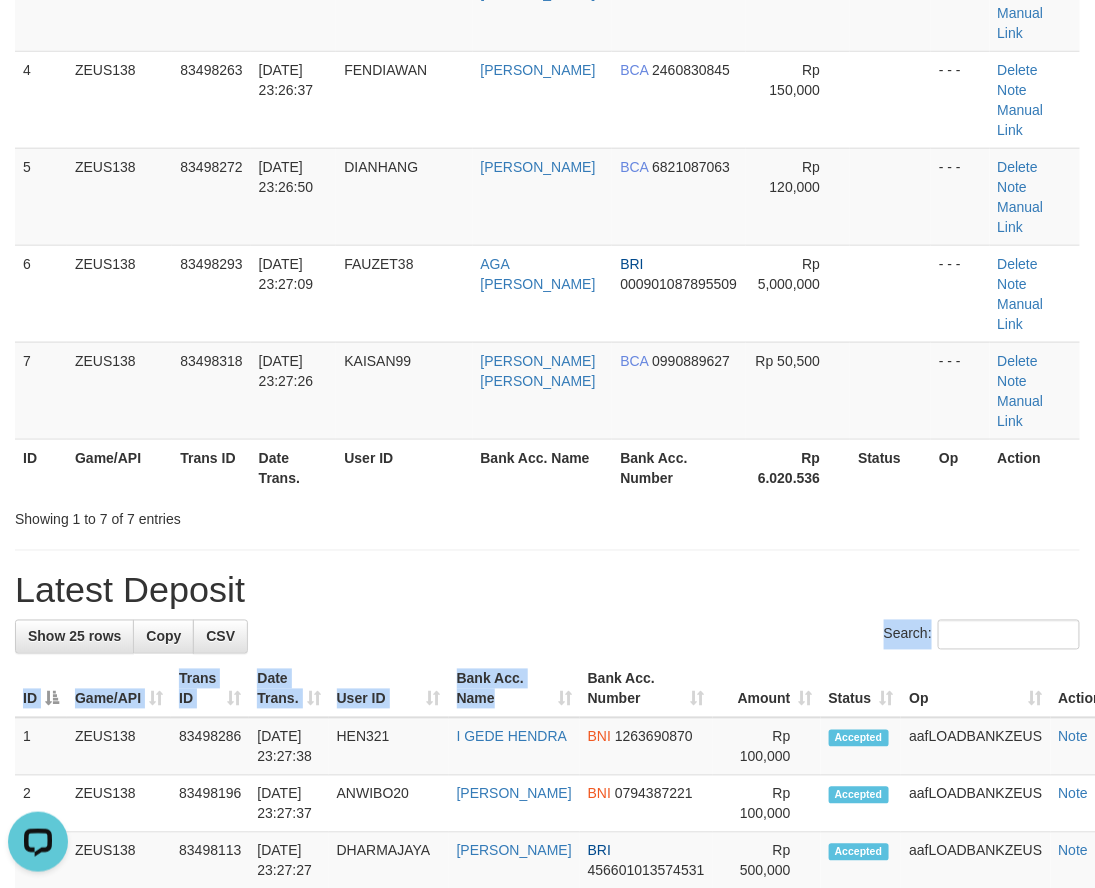 click on "User ID" at bounding box center (389, 689) 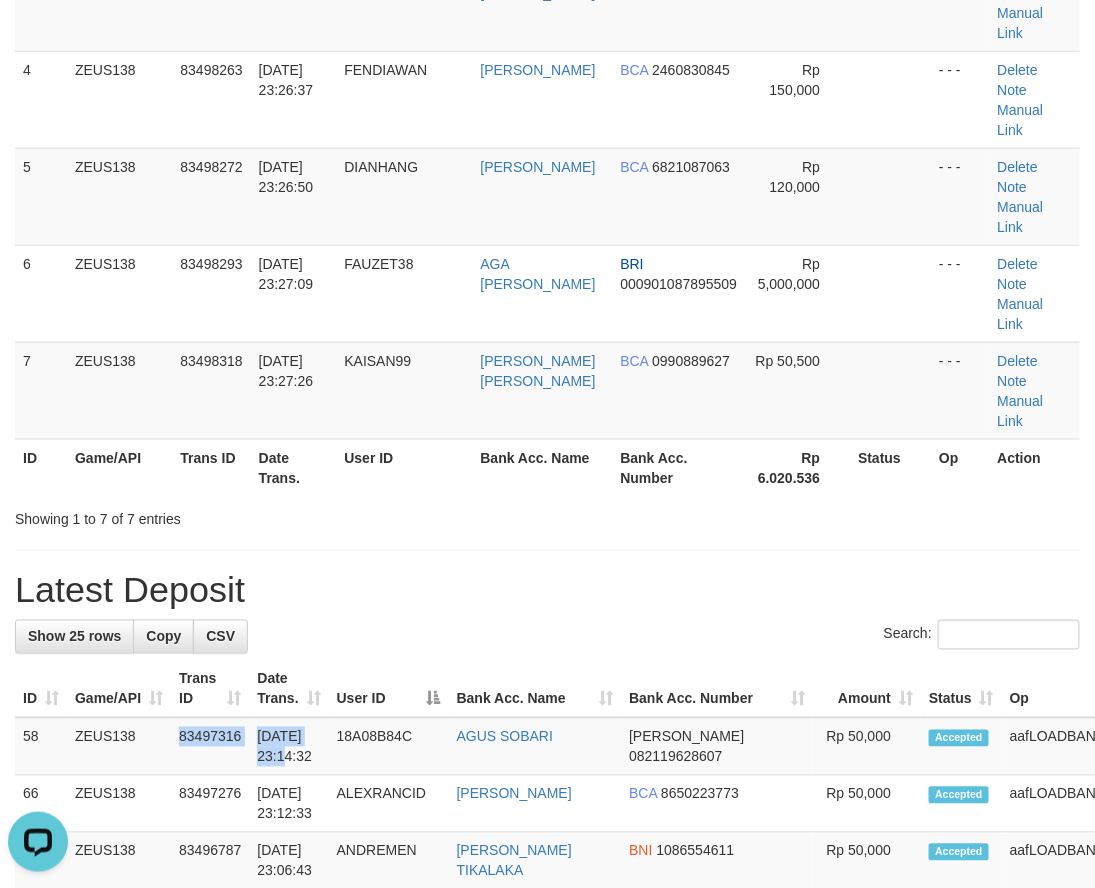 drag, startPoint x: 195, startPoint y: 626, endPoint x: 146, endPoint y: 576, distance: 70.00714 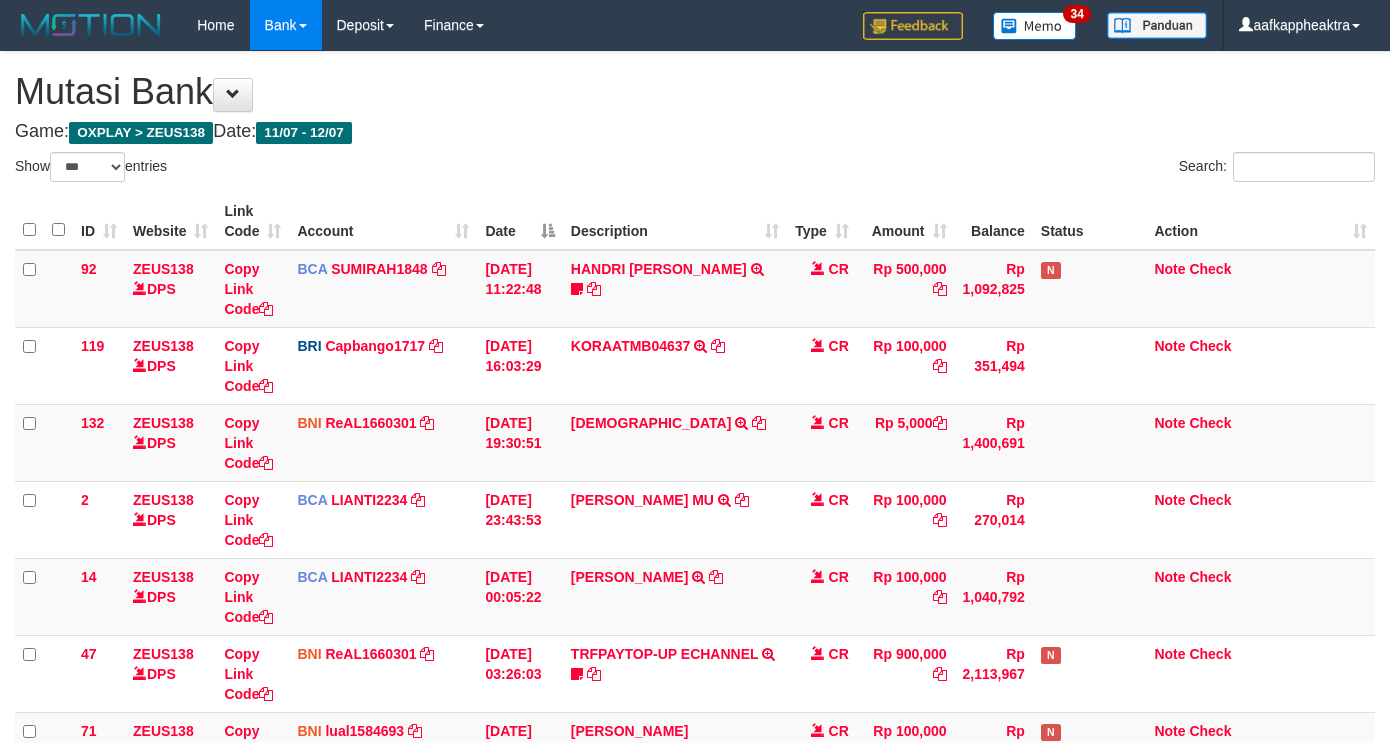 select on "***" 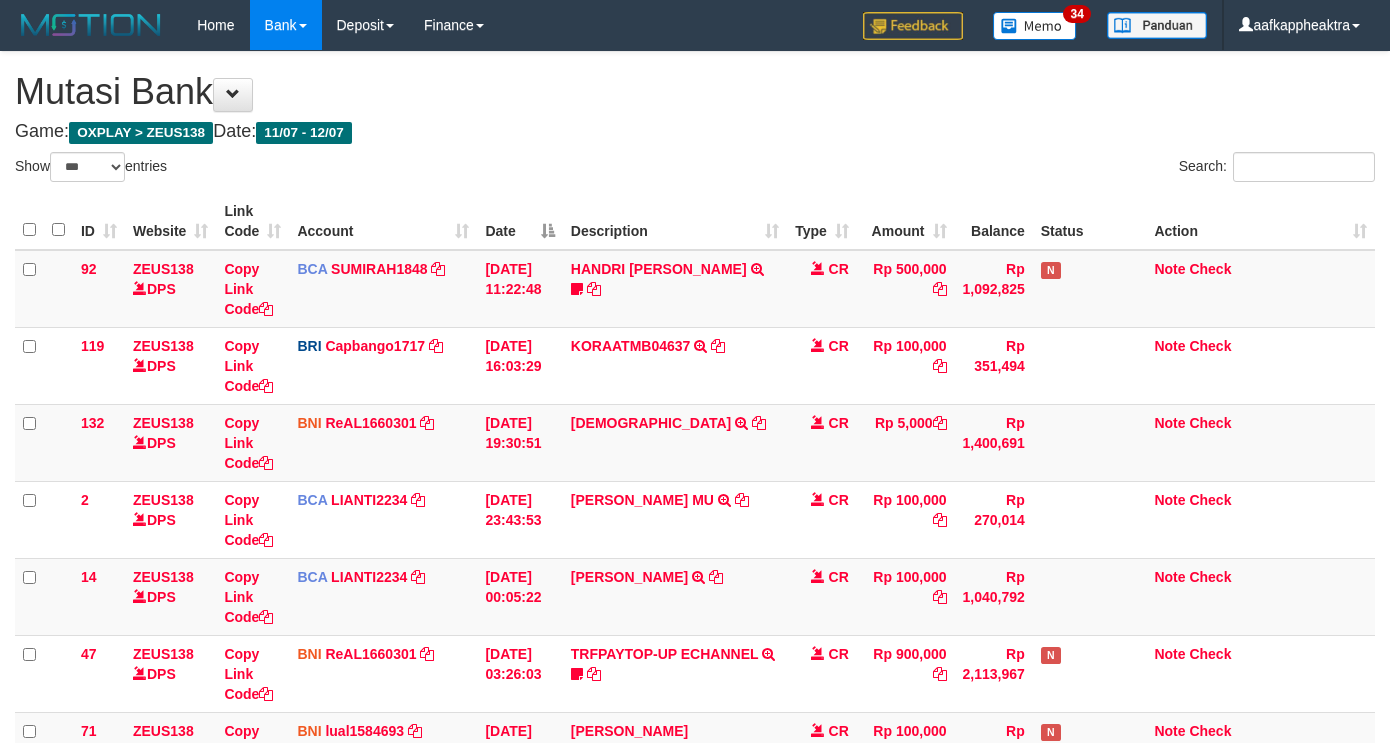 scroll, scrollTop: 528, scrollLeft: 0, axis: vertical 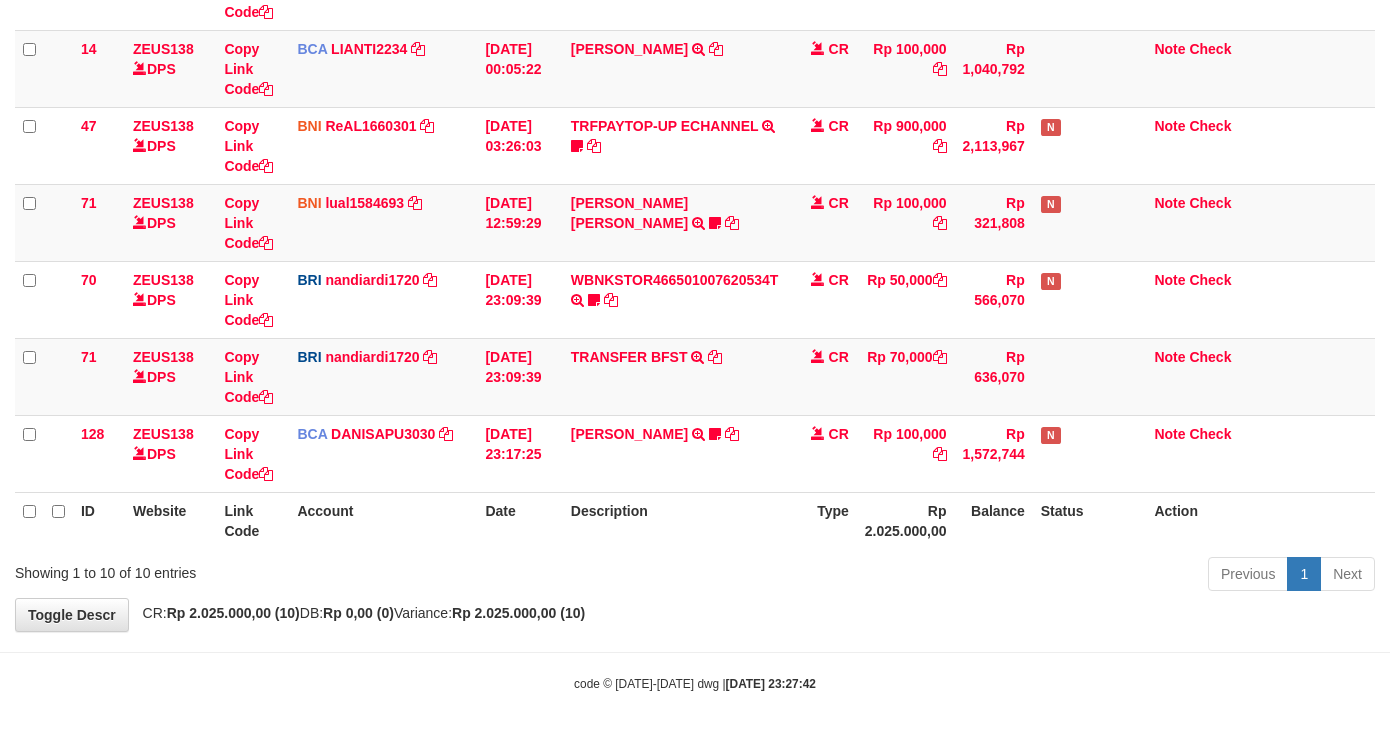 drag, startPoint x: 795, startPoint y: 482, endPoint x: 791, endPoint y: 495, distance: 13.601471 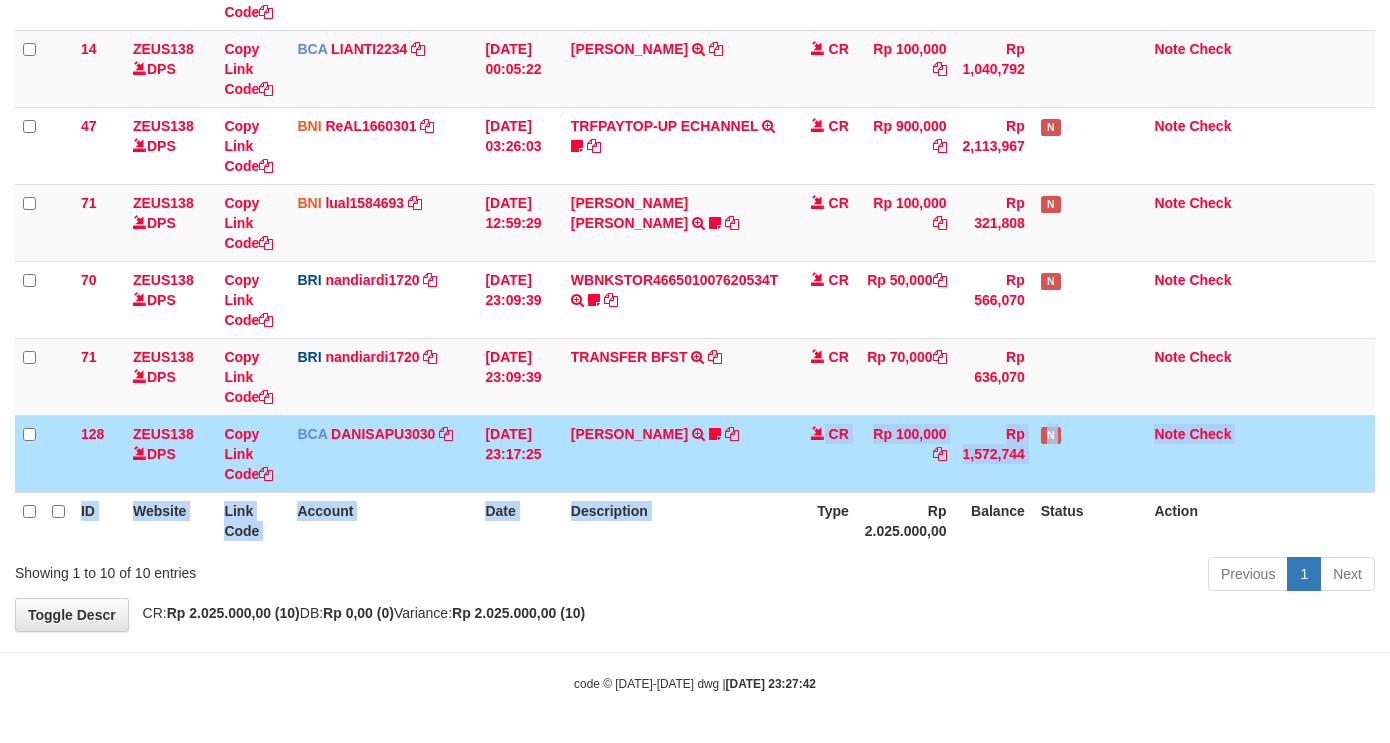 click on "ID Website Link Code Account Date Description Type Amount Balance Status Action
92
ZEUS138    DPS
Copy Link Code
BCA
SUMIRAH1848
DPS
SUMIRAH
mutasi_20250711_4156 | 92
mutasi_20250711_4156 | 92
11/07/2025 11:22:48
HANDRI YANTO SALIM            TRSF E-BANKING CR 1107/FTSCY/WS95031
500000.00HANDRI YANTO SALIM    Chen97
CR
Rp 500,000
Rp 1,092,825
N
Note
Check
119
ZEUS138    DPS
Copy Link Code
BRI
Capbango1717" at bounding box center (695, 107) 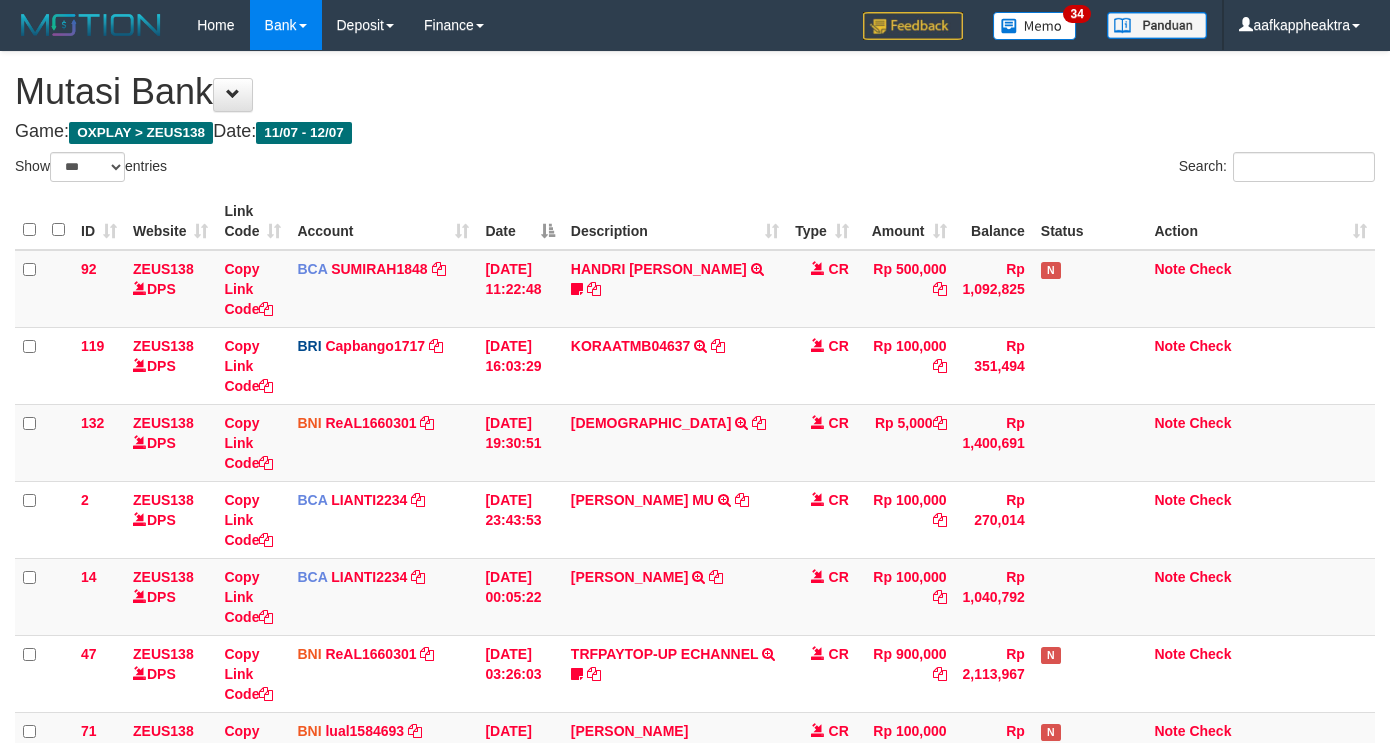 select on "***" 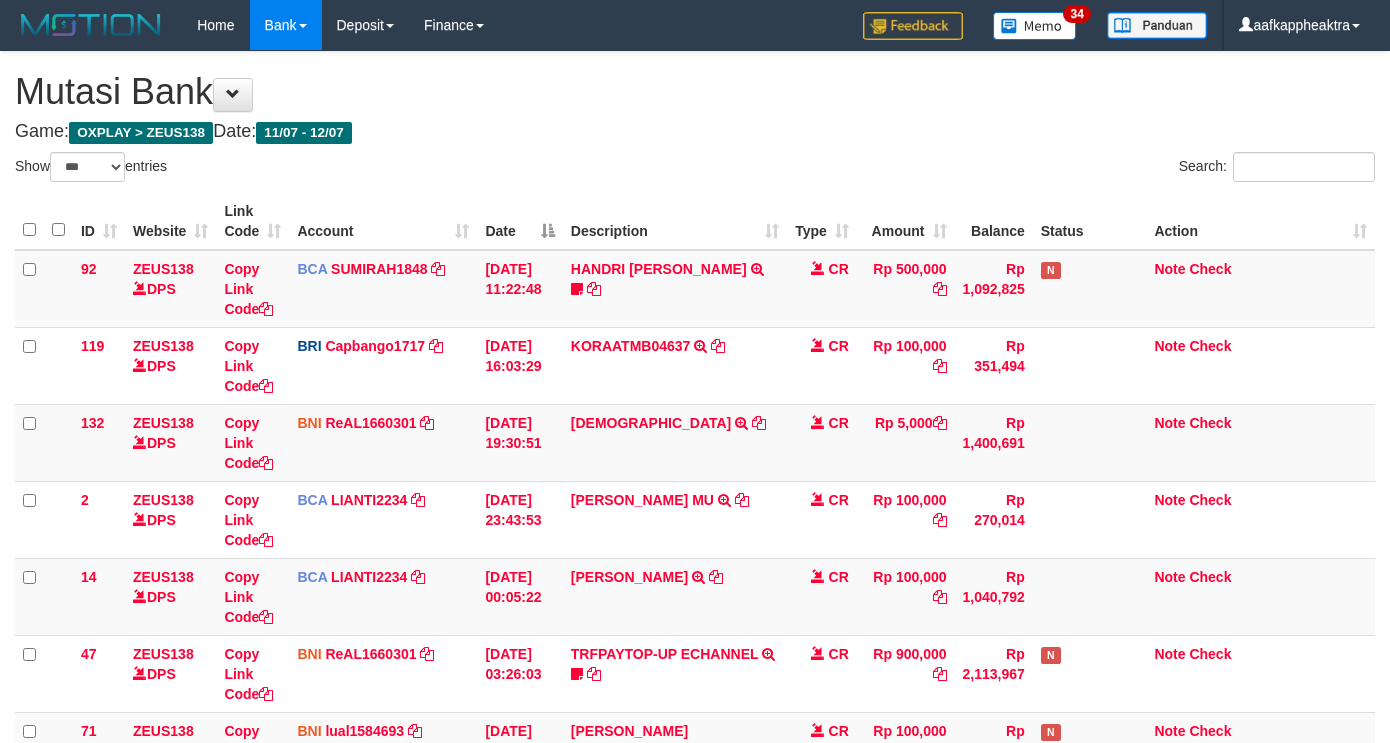 scroll, scrollTop: 528, scrollLeft: 0, axis: vertical 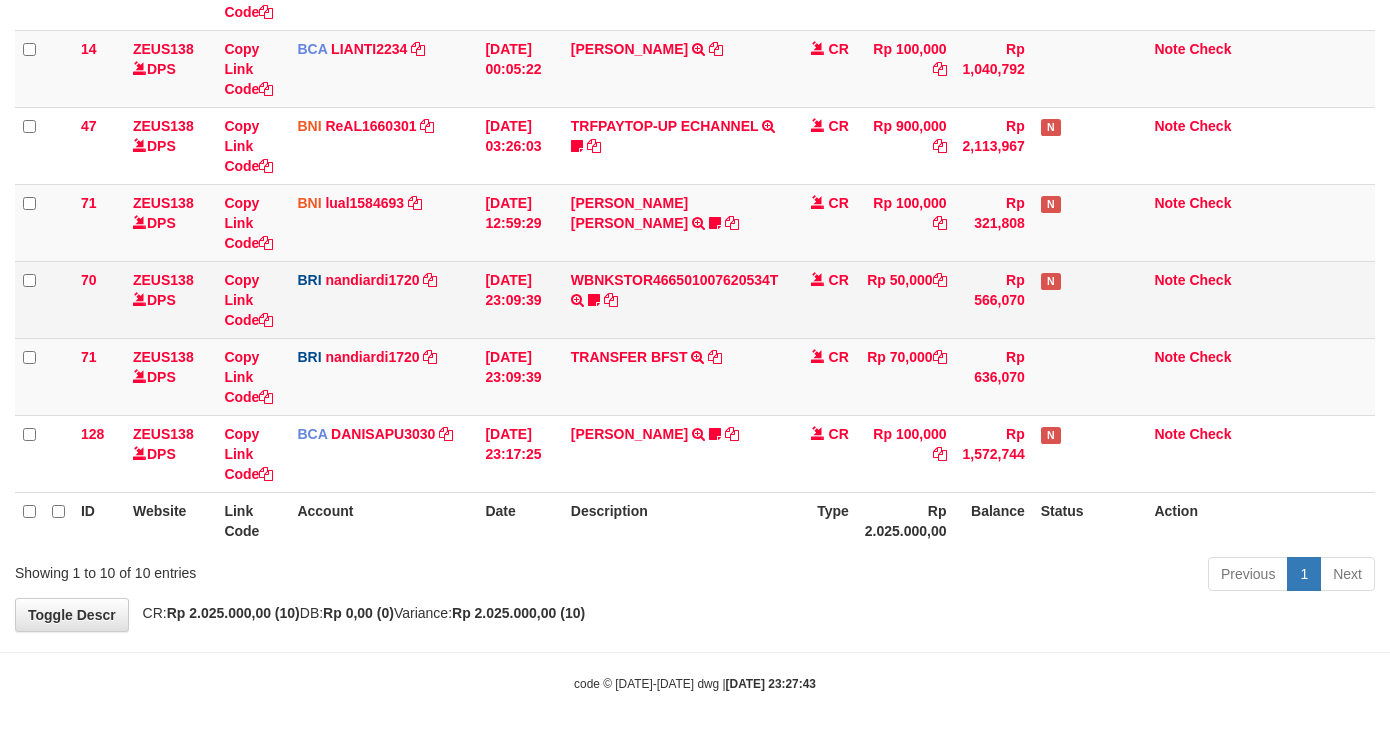 click on "WBNKSTOR466501007620534T            TRANSAKSI KREDIT DARI BANK LAIN WBNKSTOR466501007620534T    Blackdogy" at bounding box center (675, 299) 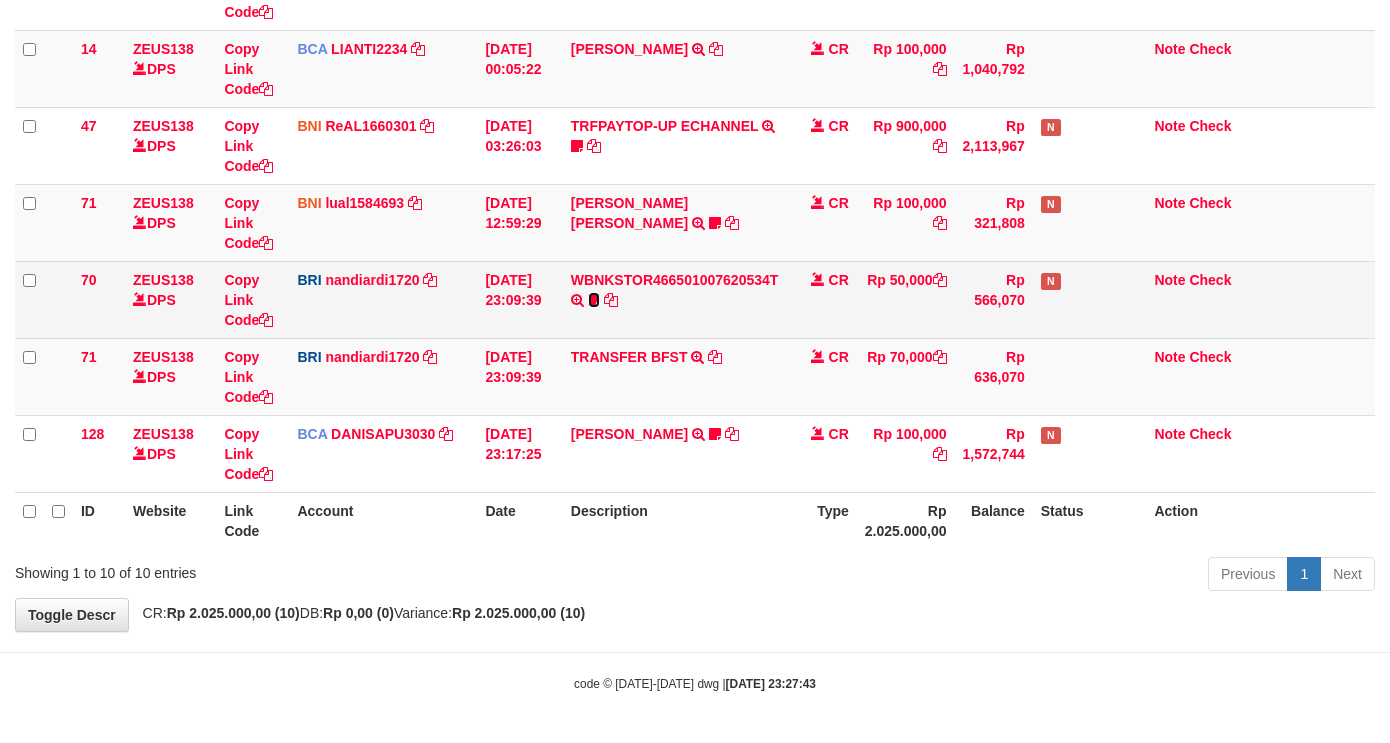click at bounding box center [594, 300] 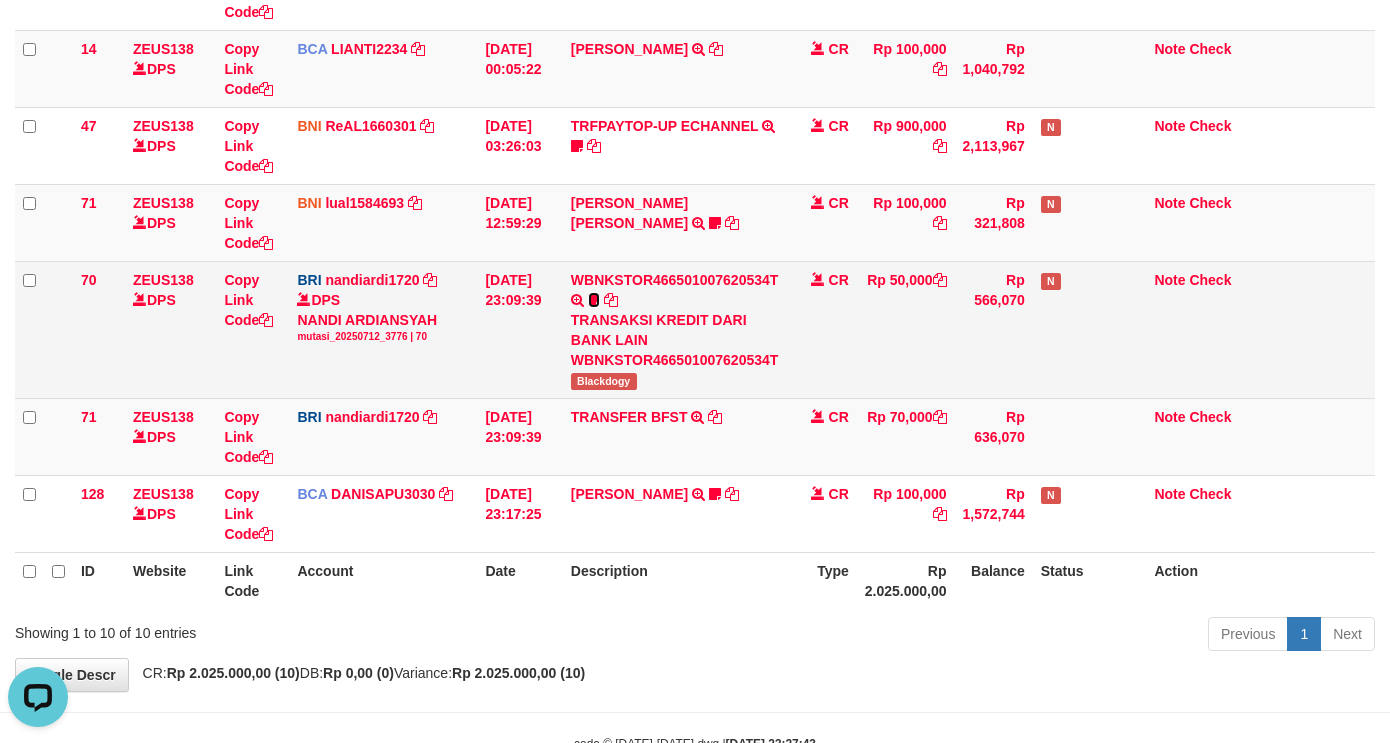scroll, scrollTop: 0, scrollLeft: 0, axis: both 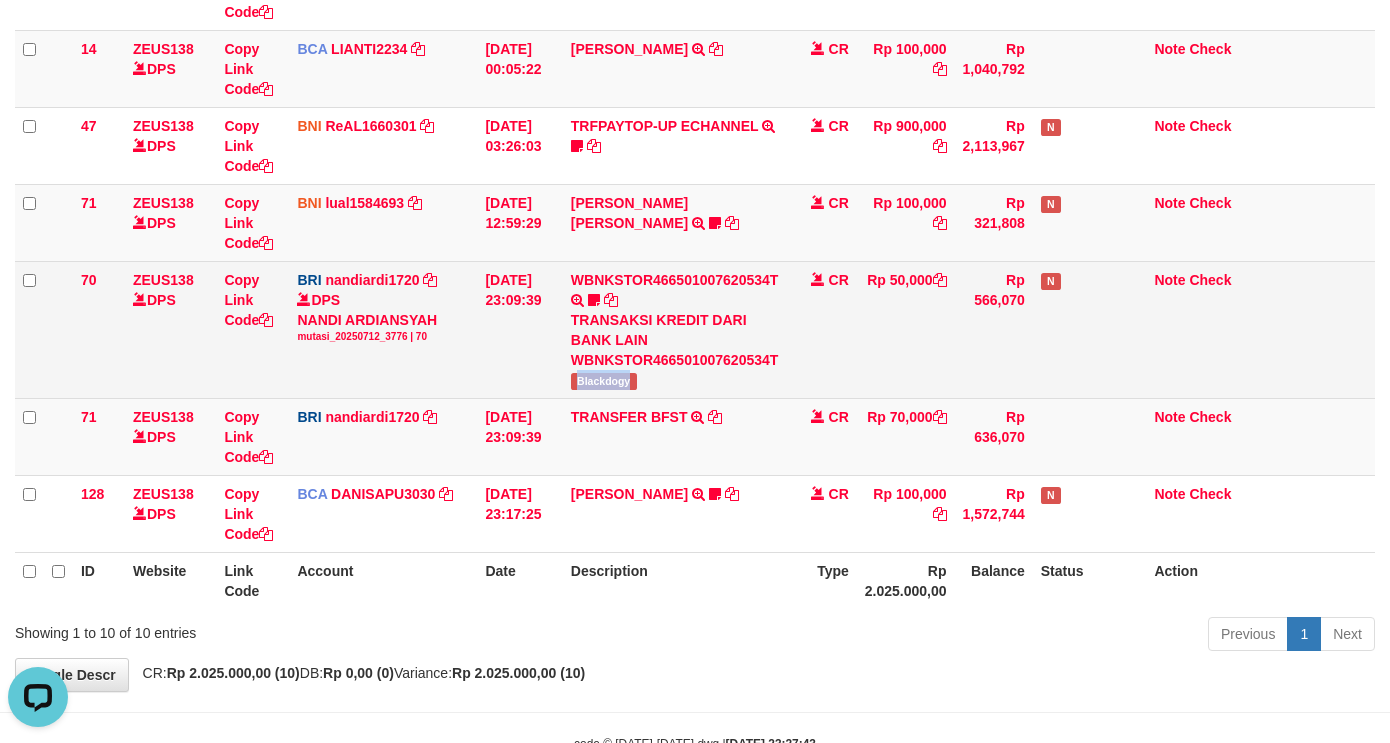 drag, startPoint x: 572, startPoint y: 380, endPoint x: 643, endPoint y: 377, distance: 71.063354 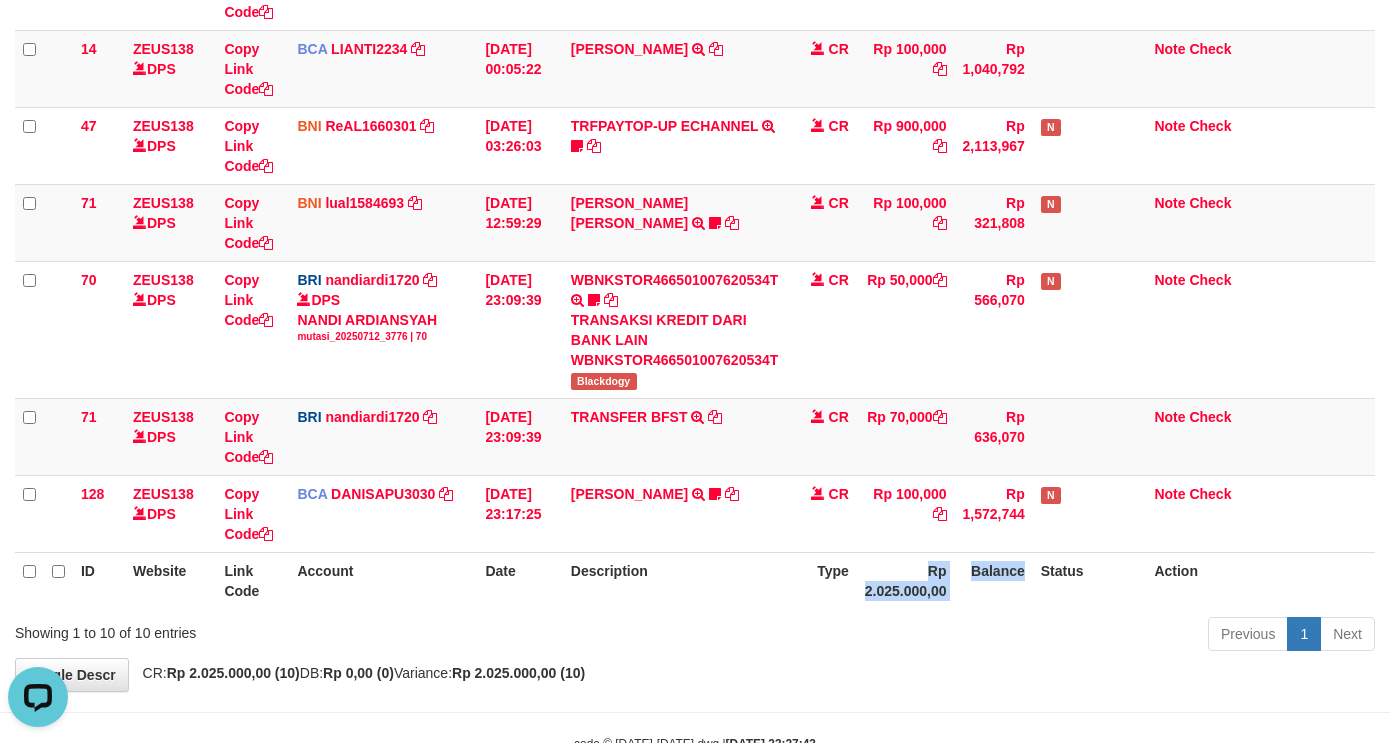 click on "ID Website Link Code Account Date Description Type Rp 2.025.000,00 Balance Status Action" at bounding box center [695, 580] 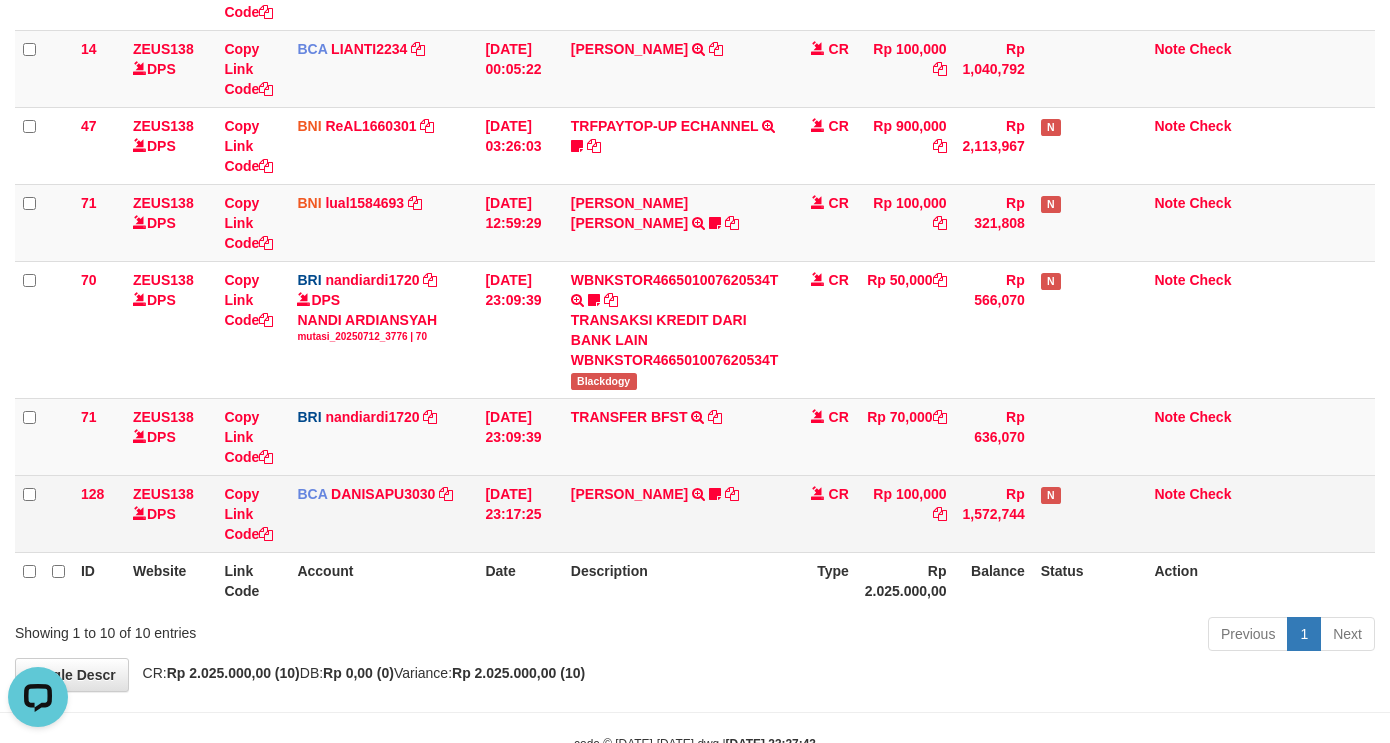 drag, startPoint x: 992, startPoint y: 504, endPoint x: 1056, endPoint y: 474, distance: 70.68239 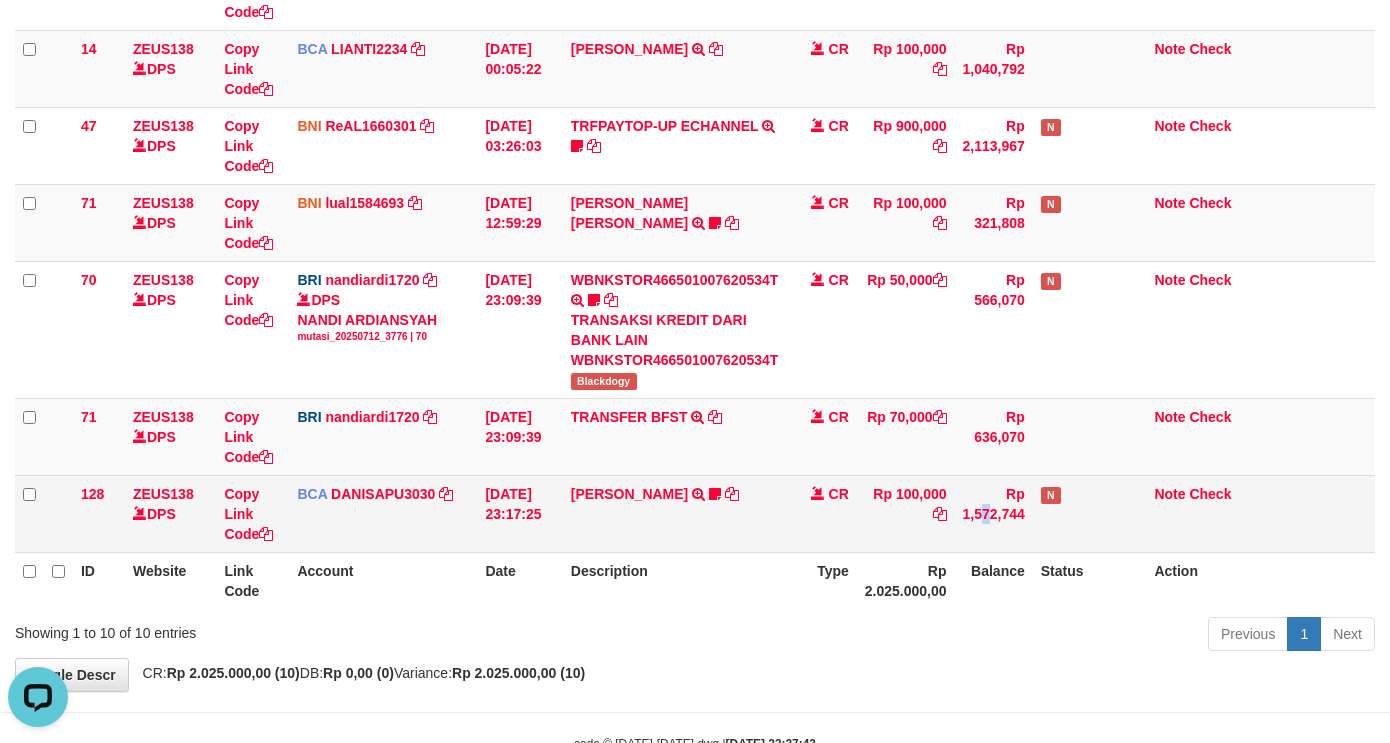 click on "128
ZEUS138    DPS
Copy Link Code
BCA
DANISAPU3030
DPS
DANI SAPUTRA
mutasi_20250712_3824 | 128
mutasi_20250712_3824 | 128
12/07/2025 23:17:25
ALDY WIJAYA            TRSF E-BANKING CR 1207/FTSCY/WS95031
100000.00ALDY WIJAYA    NIGHT999
CR
Rp 100,000
Rp 1,572,744
N
Note
Check" at bounding box center [695, 513] 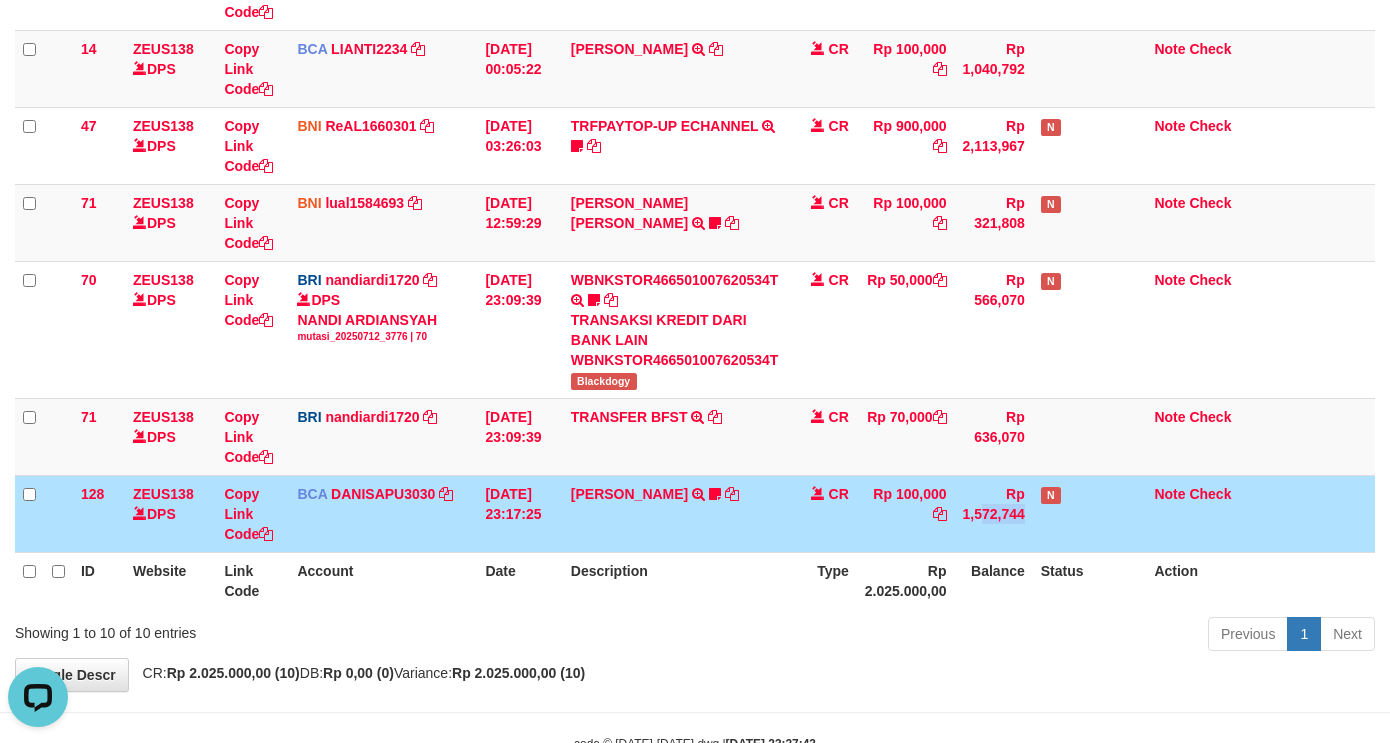click on "Rp 100,000" at bounding box center [906, 513] 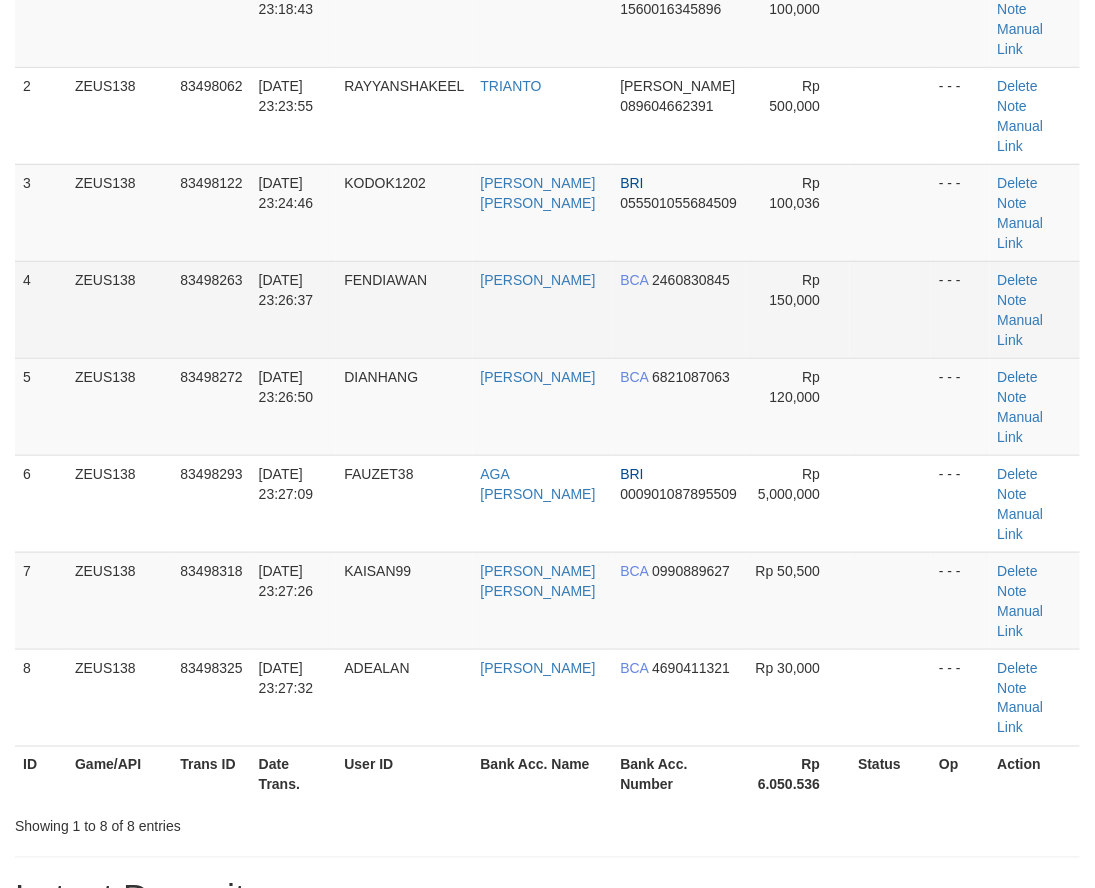 scroll, scrollTop: 0, scrollLeft: 0, axis: both 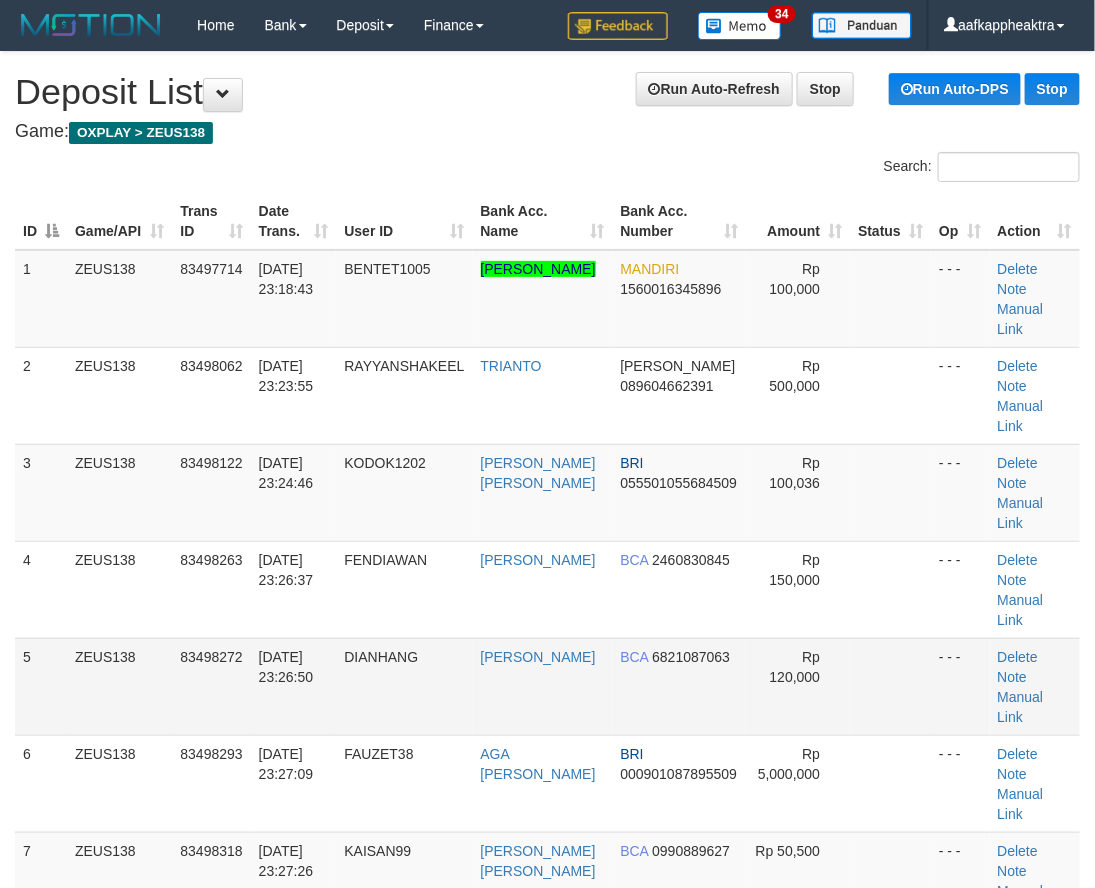 click on "BCA
6821087063" at bounding box center [679, 686] 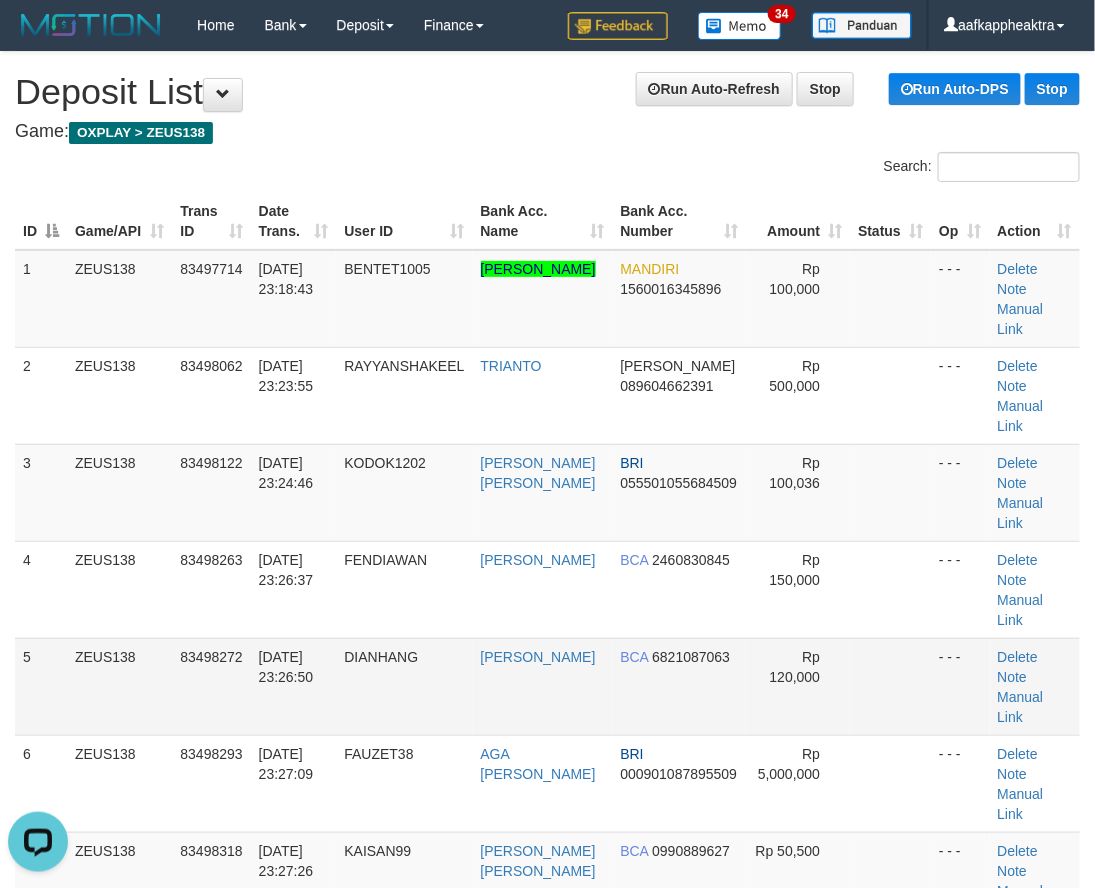 scroll, scrollTop: 0, scrollLeft: 0, axis: both 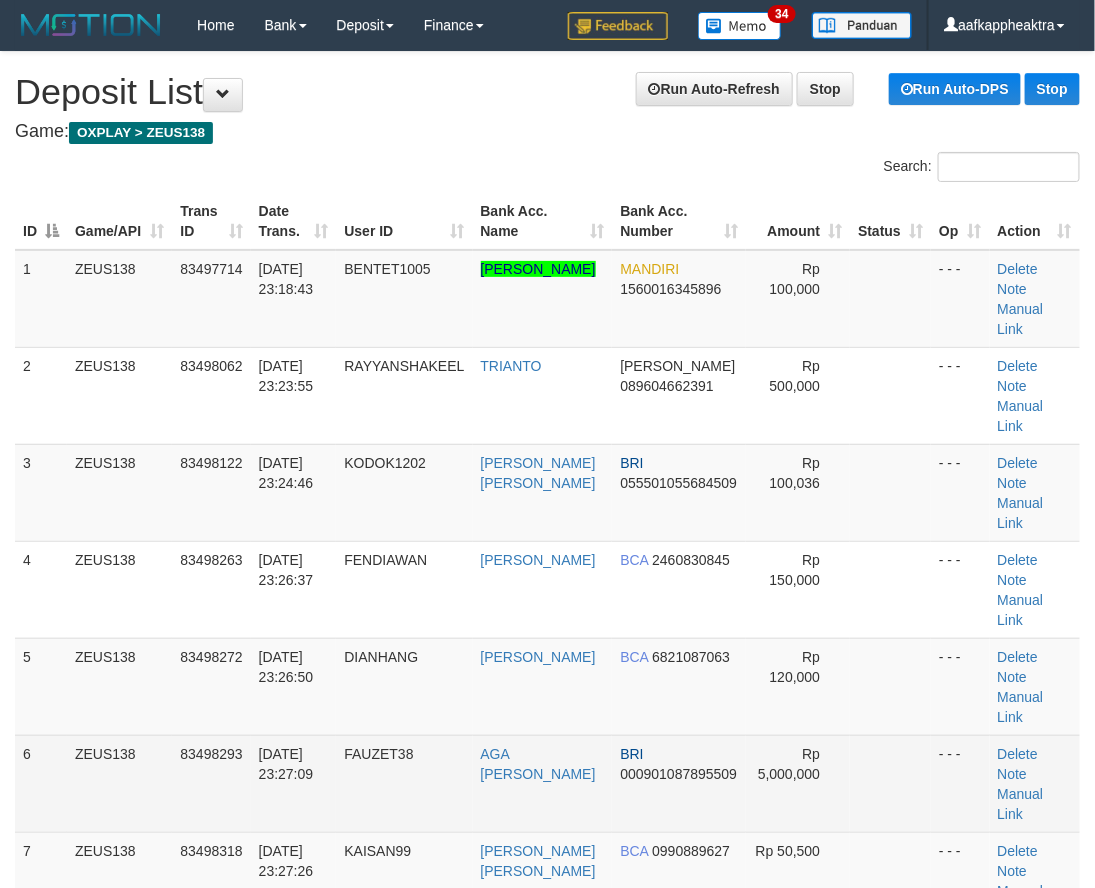 click on "FAUZET38" at bounding box center (378, 754) 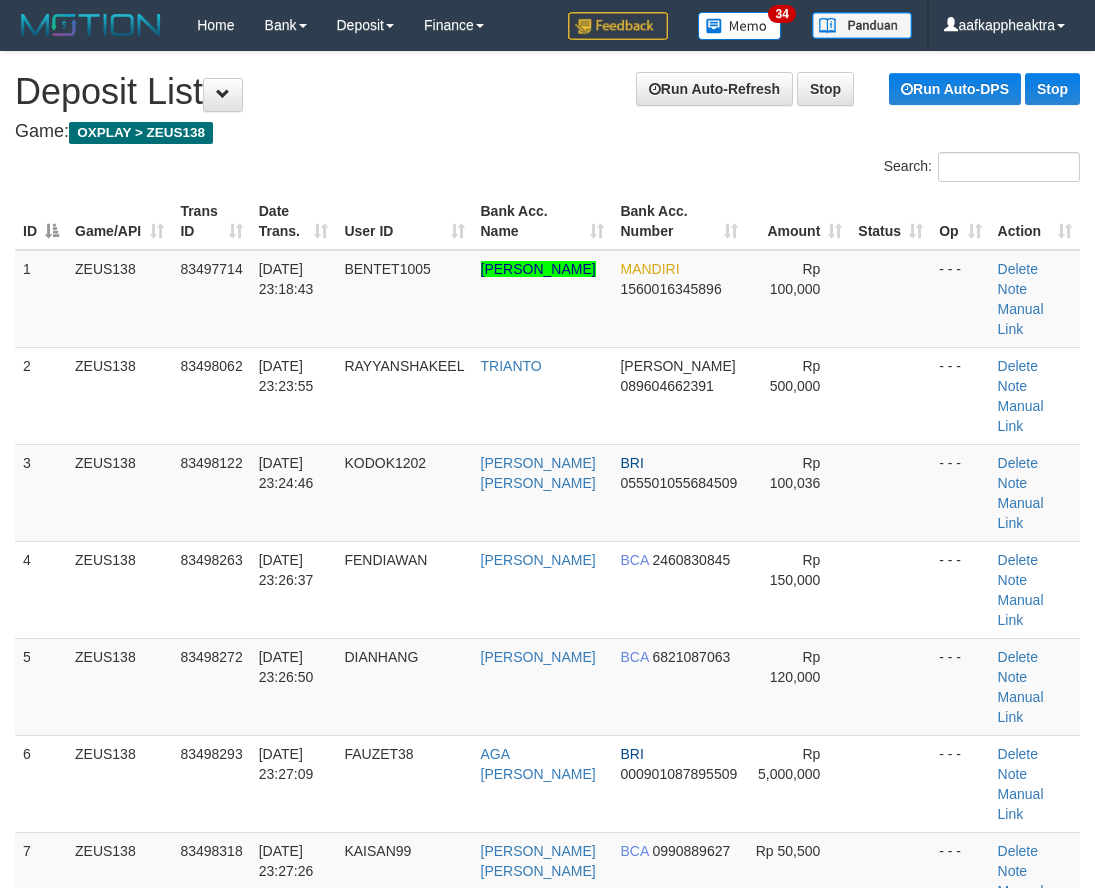 scroll, scrollTop: 0, scrollLeft: 0, axis: both 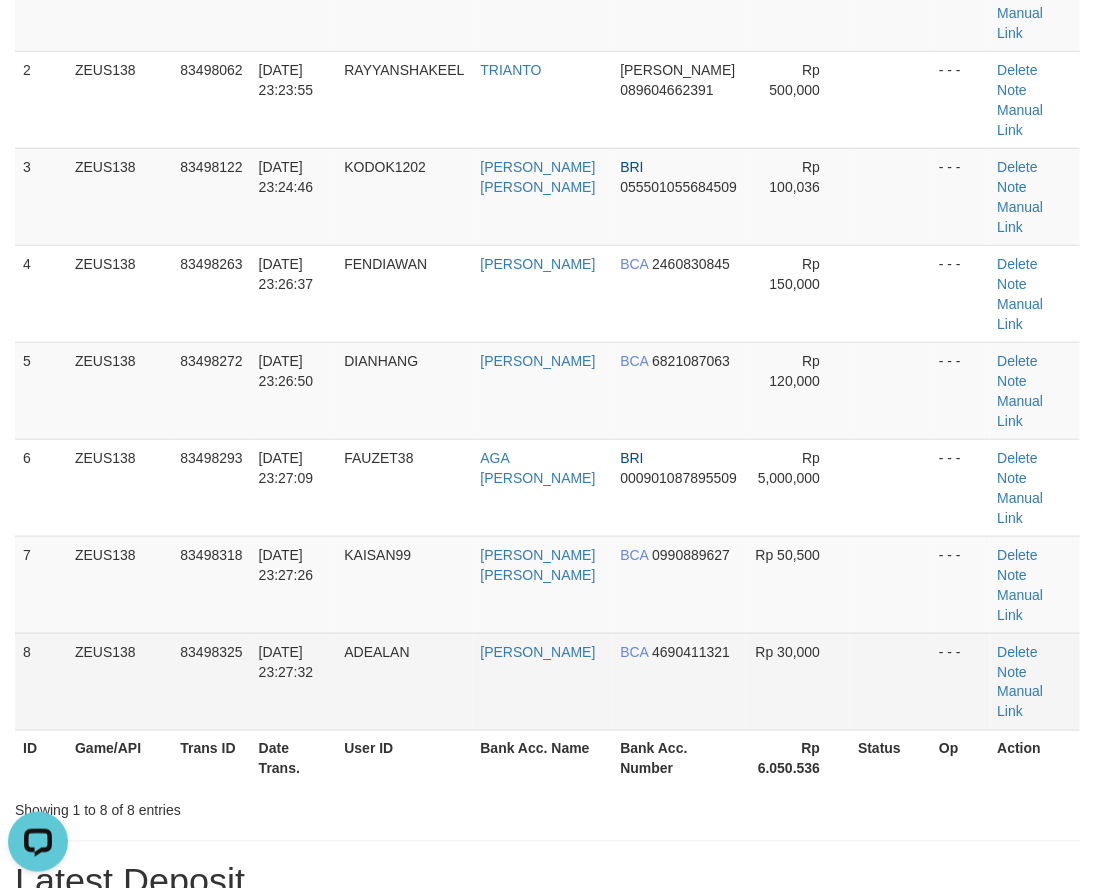 click on "83498325" at bounding box center [211, 681] 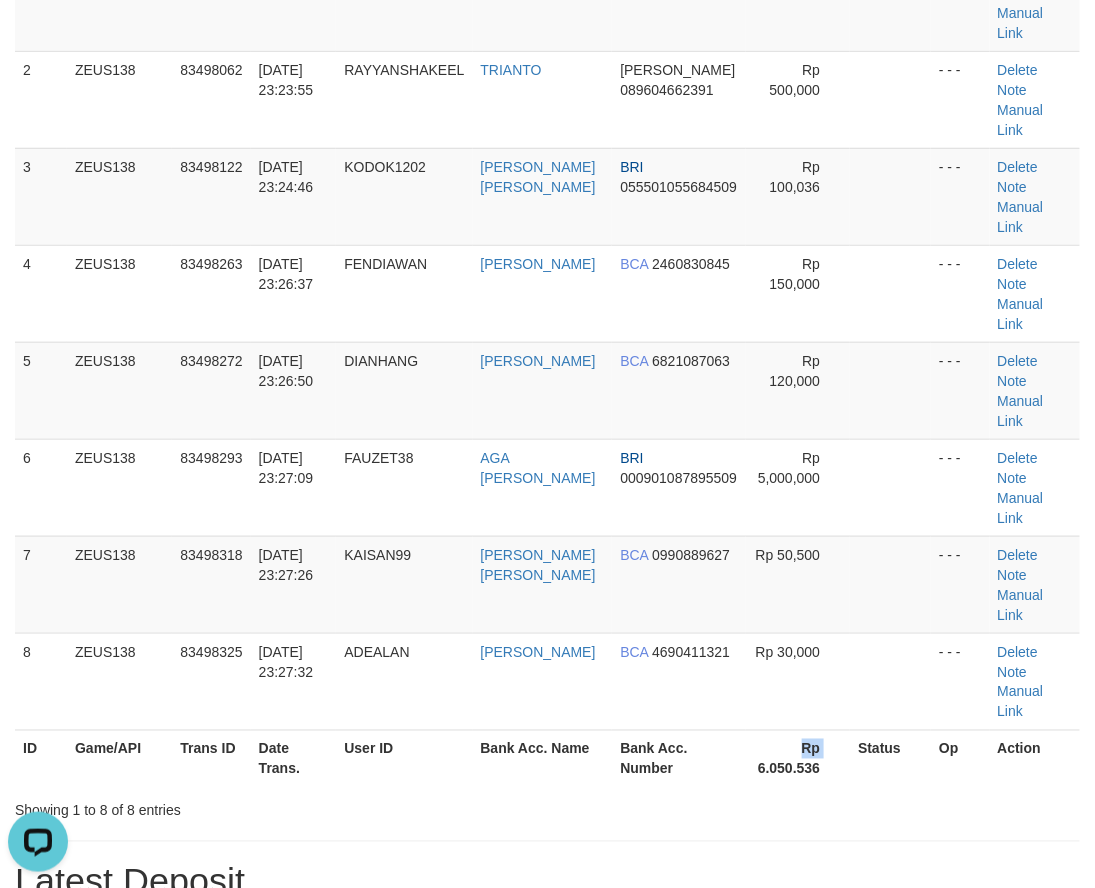 drag, startPoint x: 745, startPoint y: 623, endPoint x: 604, endPoint y: 616, distance: 141.17365 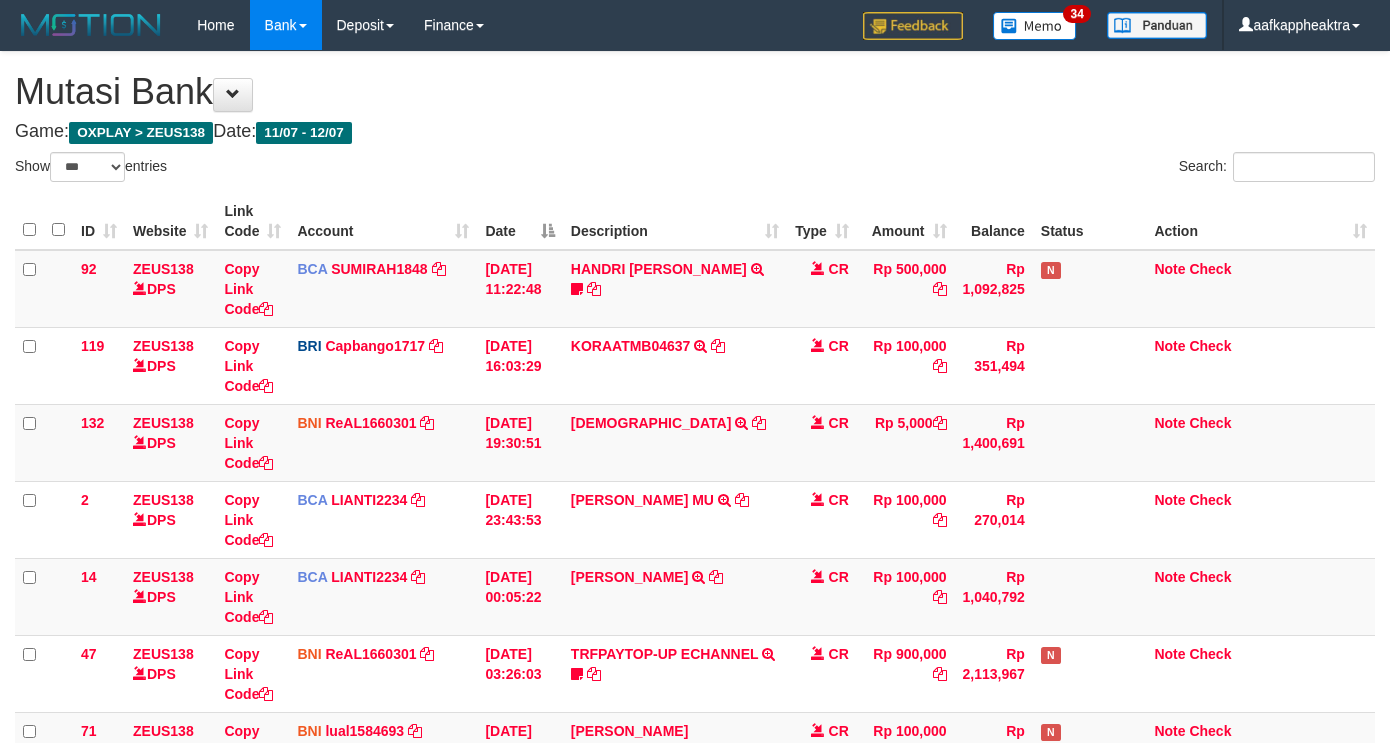 select on "***" 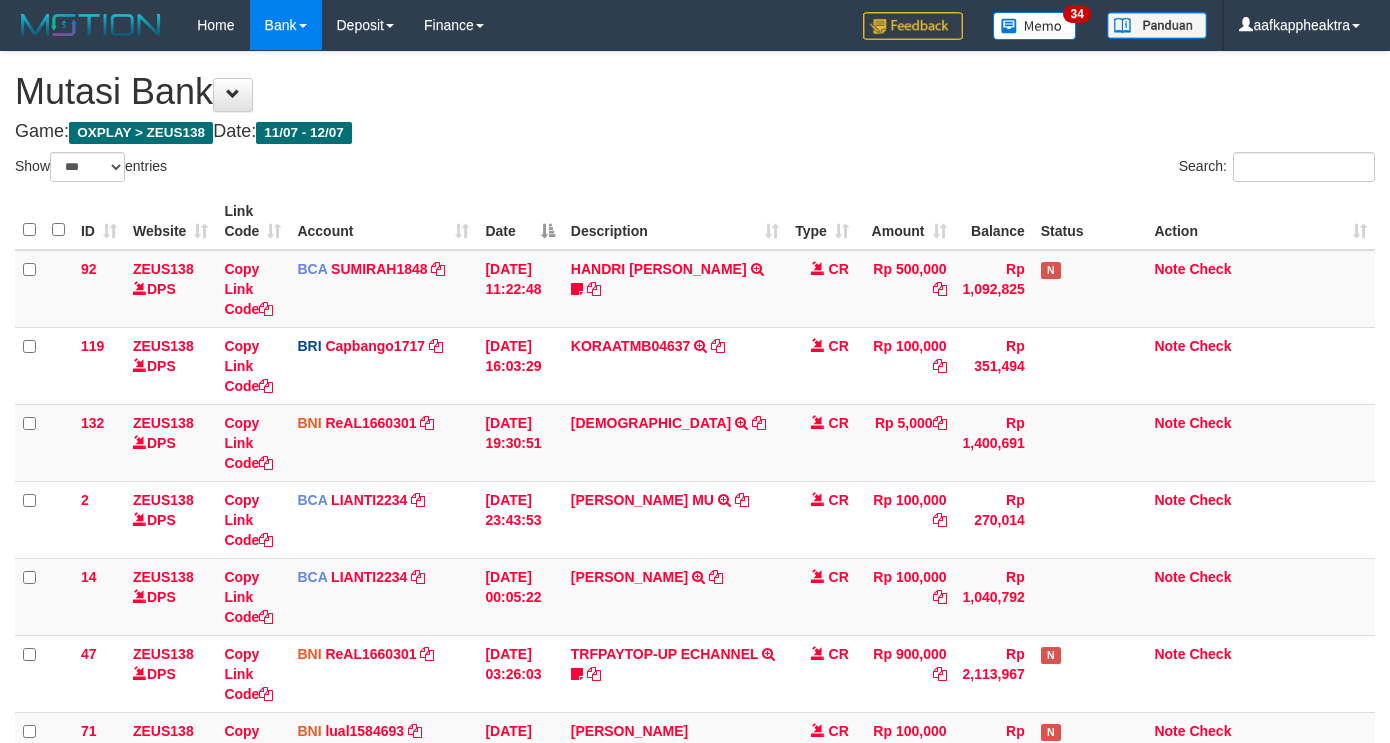 scroll, scrollTop: 528, scrollLeft: 0, axis: vertical 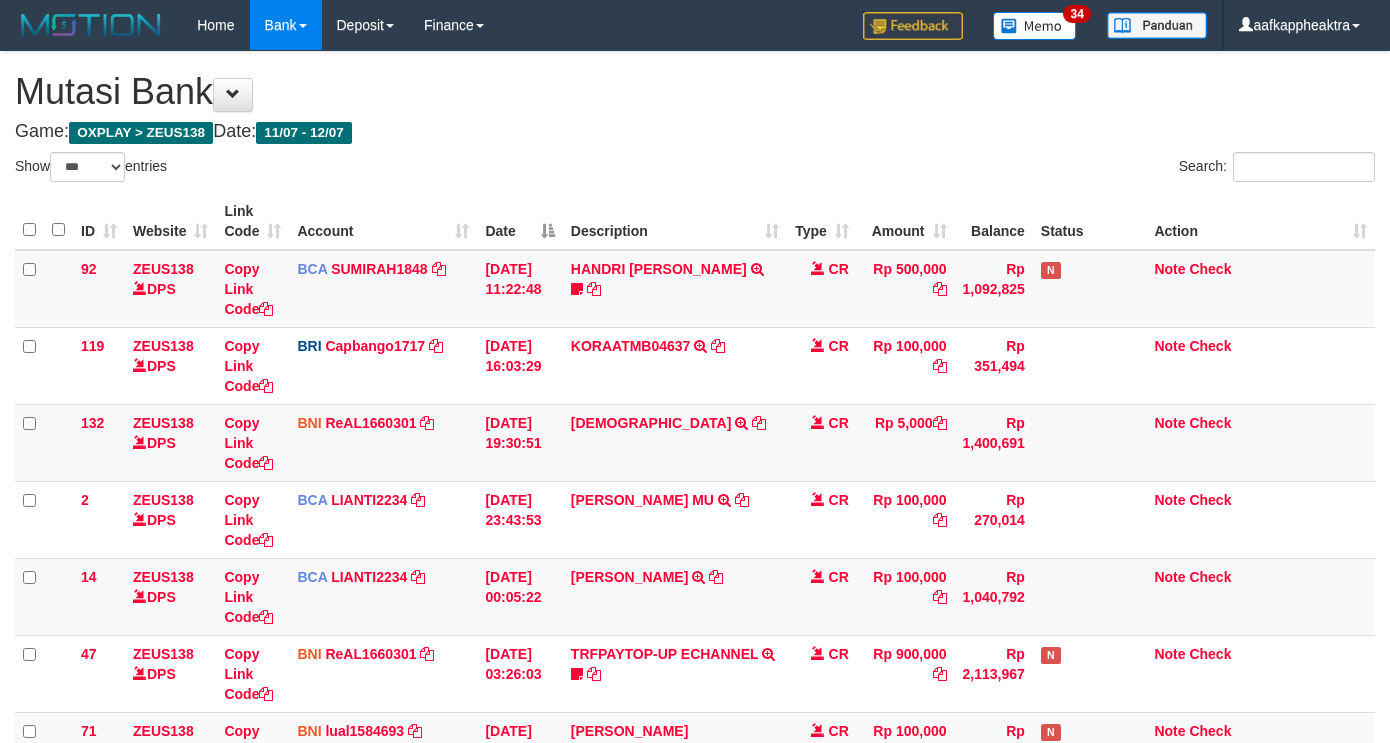 select on "***" 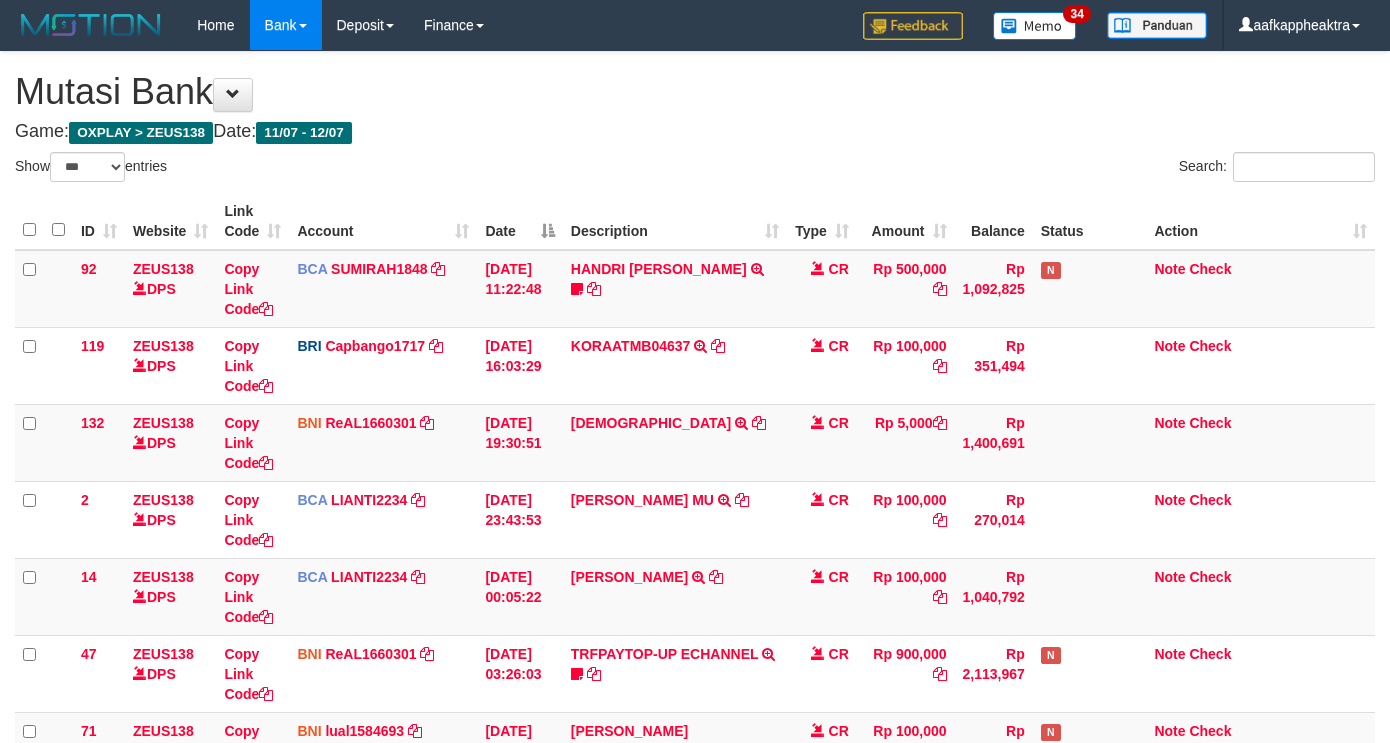 scroll, scrollTop: 528, scrollLeft: 0, axis: vertical 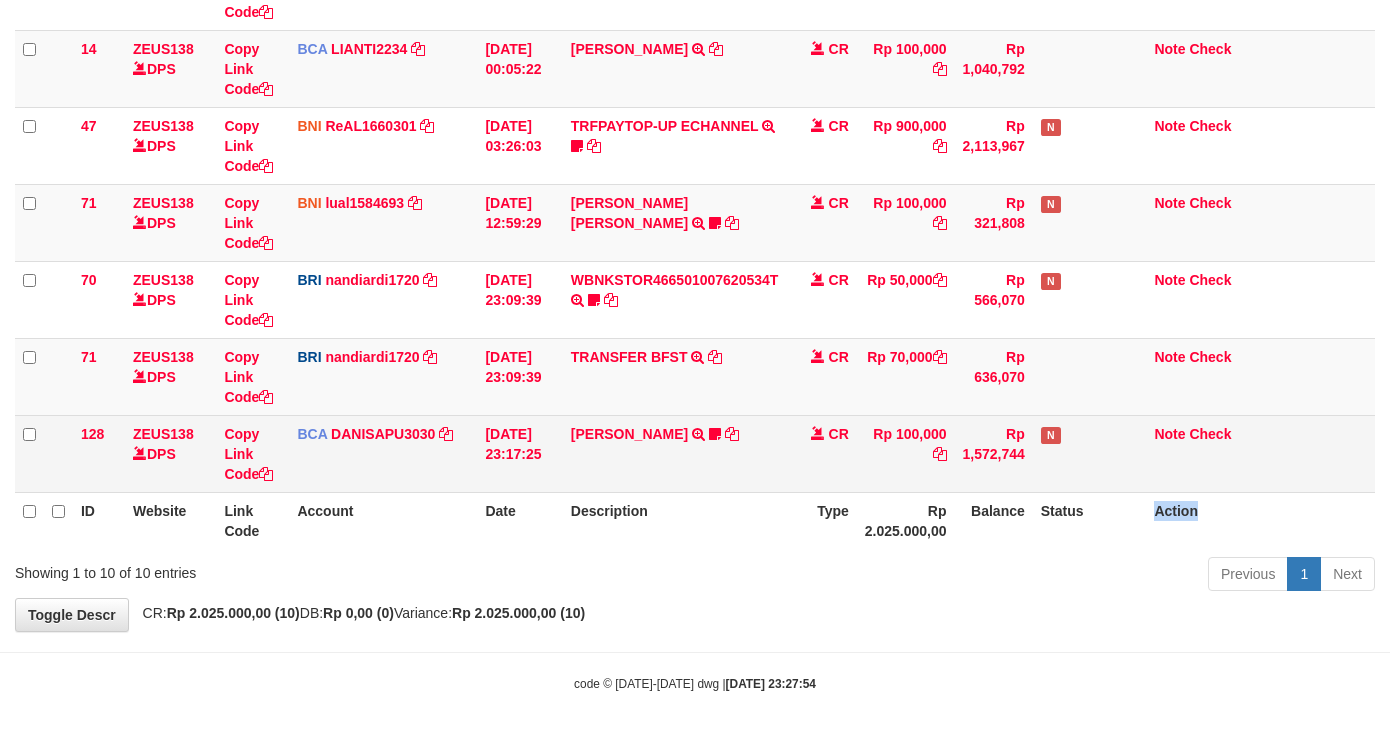 click on "ID Website Link Code Account Date Description Type Amount Balance Status Action
92
ZEUS138    DPS
Copy Link Code
BCA
SUMIRAH1848
DPS
SUMIRAH
mutasi_20250711_4156 | 92
mutasi_20250711_4156 | 92
[DATE] 11:22:48
HANDRI [PERSON_NAME]            TRSF E-BANKING CR 1107/FTSCY/WS95031
500000.00HANDRI [PERSON_NAME]    Chen97
CR
Rp 500,000
Rp 1,092,825
N
Note
Check
119
ZEUS138    DPS
Copy Link Code
BRI
Capbango1717" at bounding box center [695, 107] 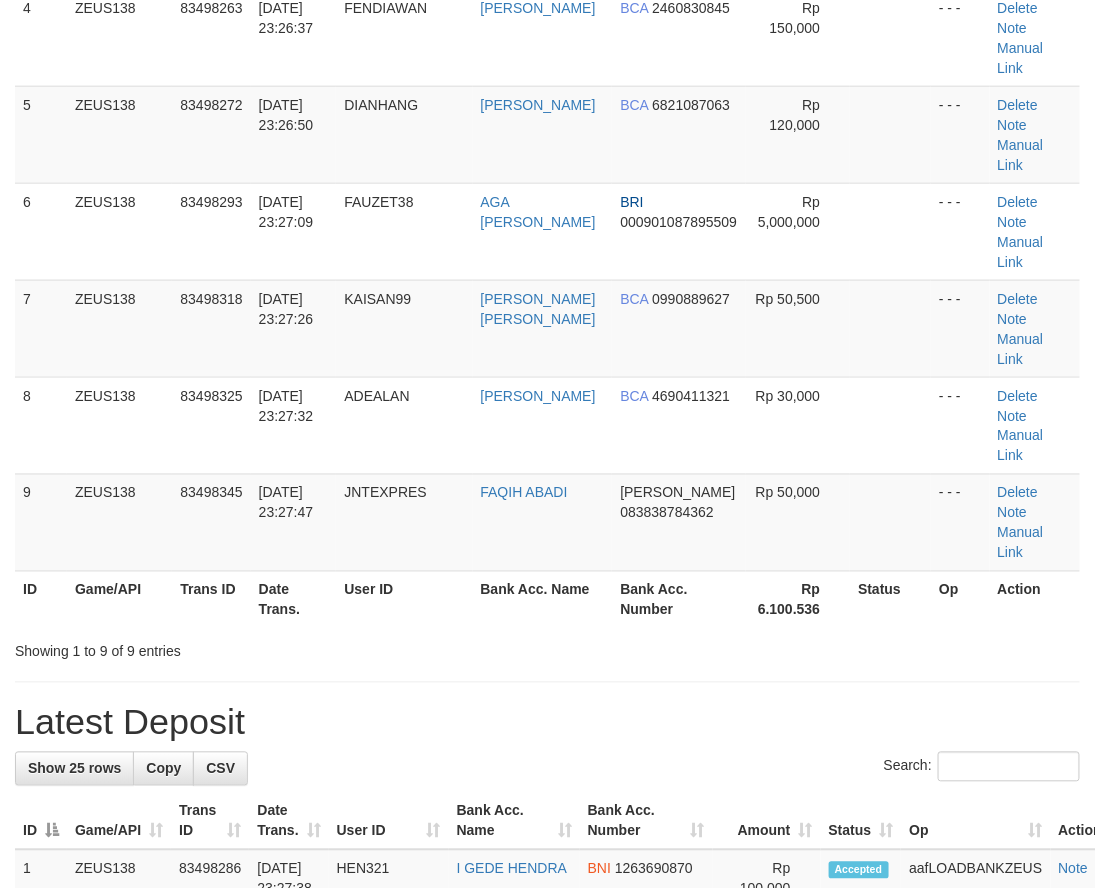click on "**********" at bounding box center (547, 954) 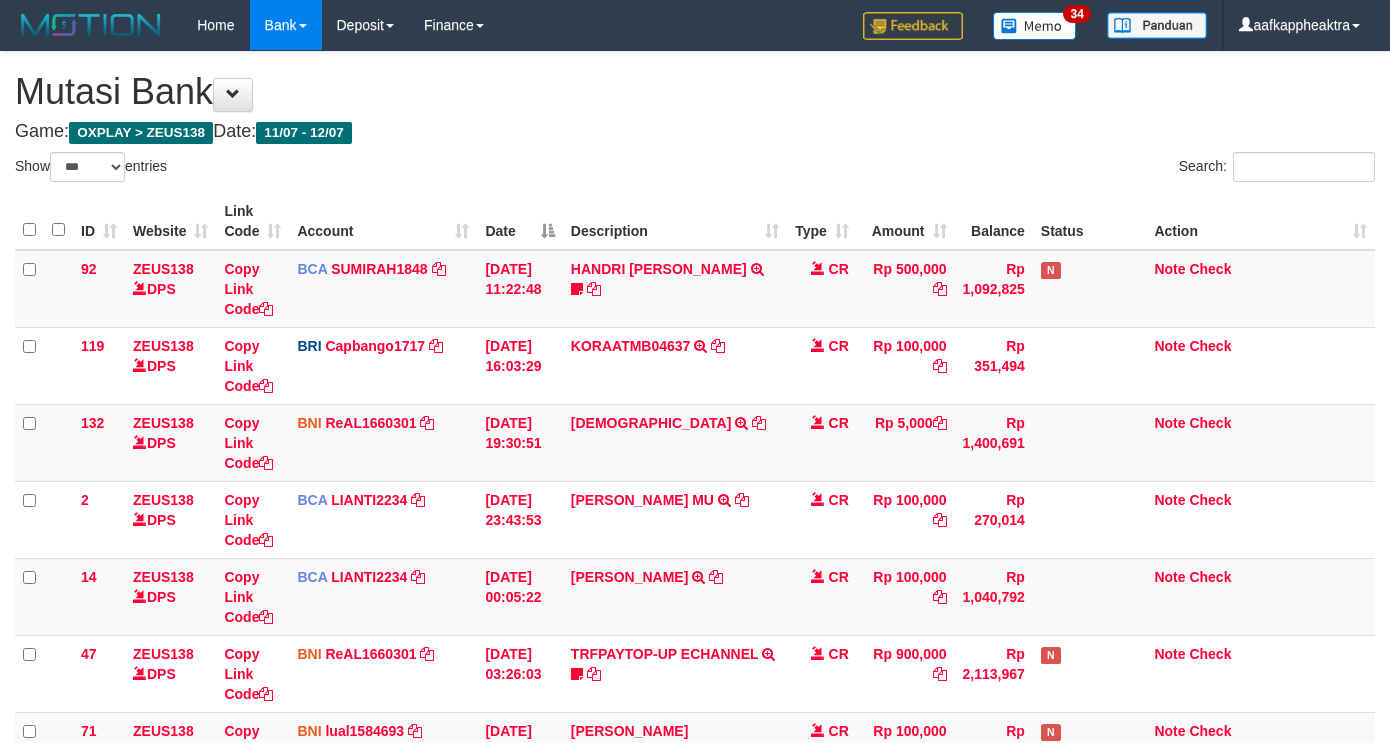 select on "***" 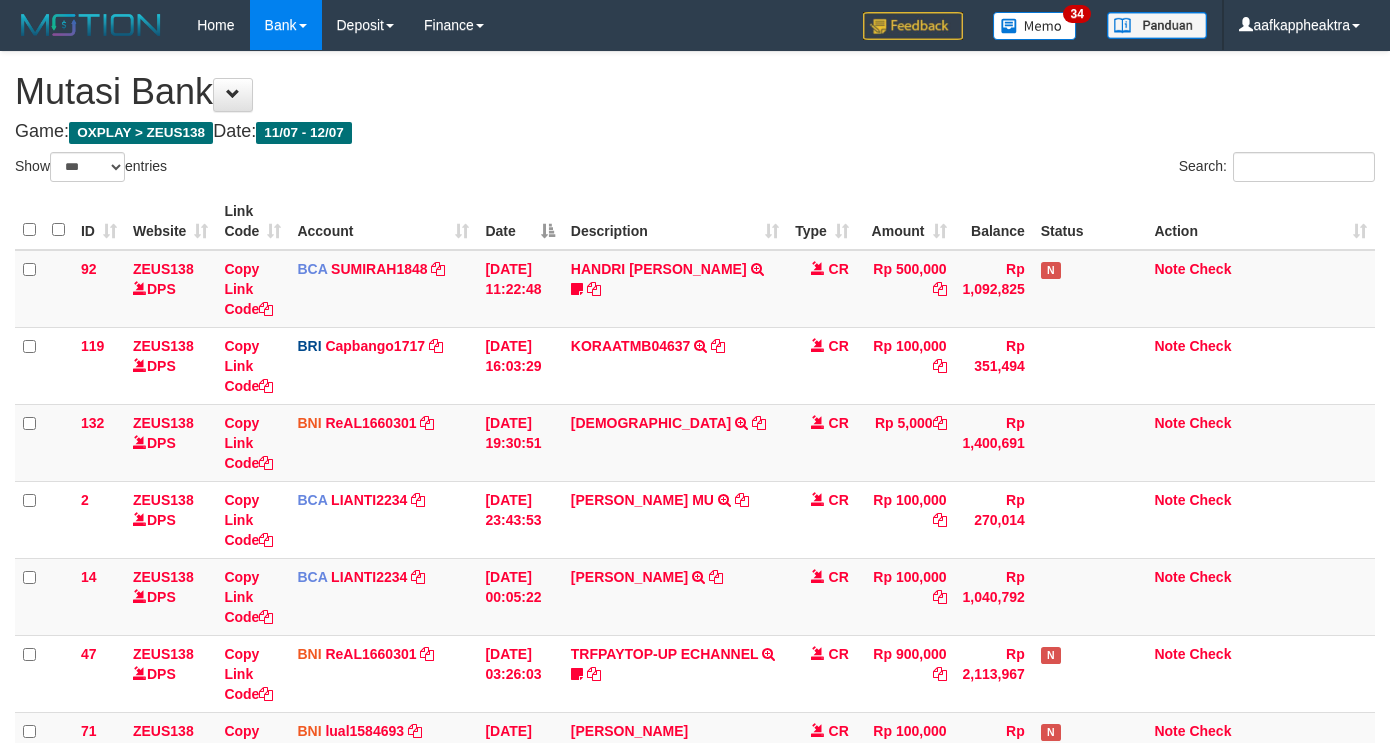 scroll, scrollTop: 528, scrollLeft: 0, axis: vertical 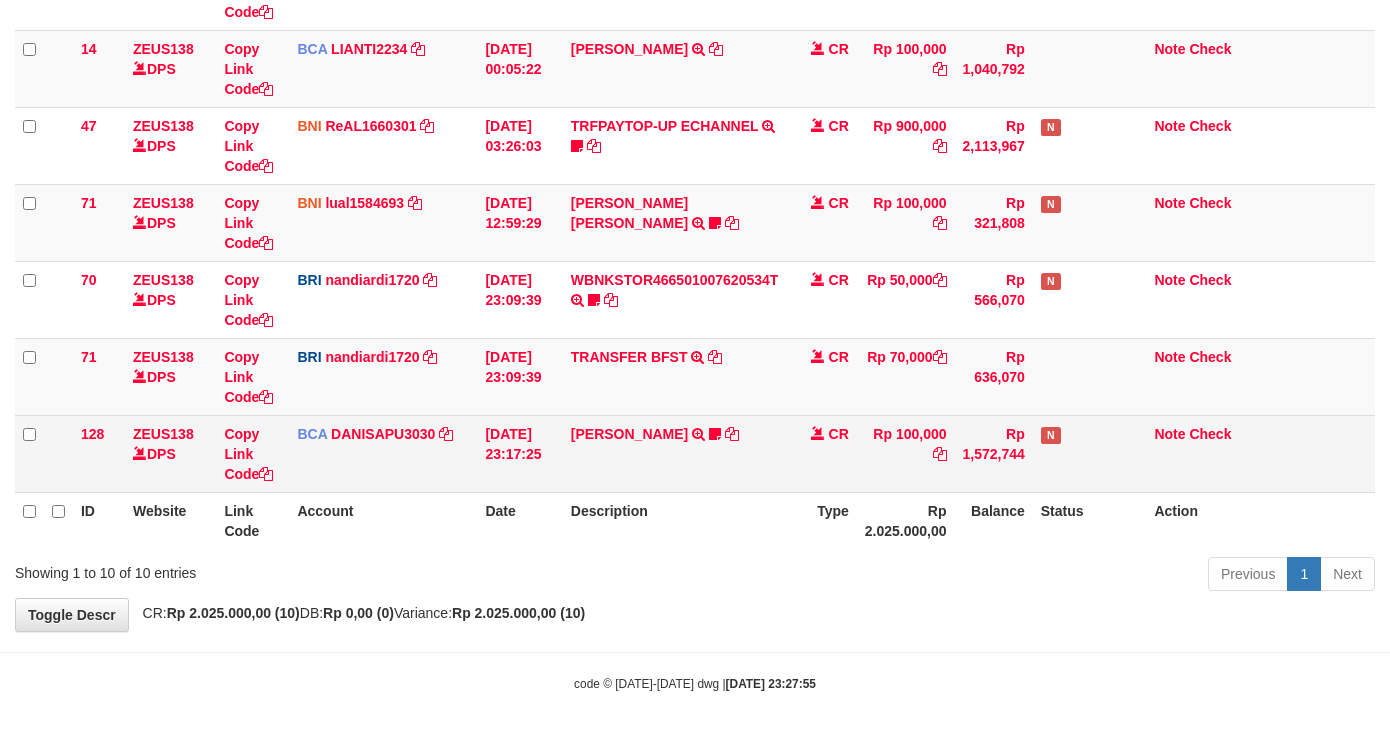 click on "128
ZEUS138    DPS
Copy Link Code
BCA
DANISAPU3030
DPS
[PERSON_NAME]
mutasi_20250712_3824 | 128
mutasi_20250712_3824 | 128
[DATE] 23:17:25
[PERSON_NAME]            TRSF E-BANKING CR 1207/FTSCY/WS95031
100000.00[PERSON_NAME]    NIGHT999
CR
Rp 100,000
Rp 1,572,744
N
Note
Check" at bounding box center (695, 453) 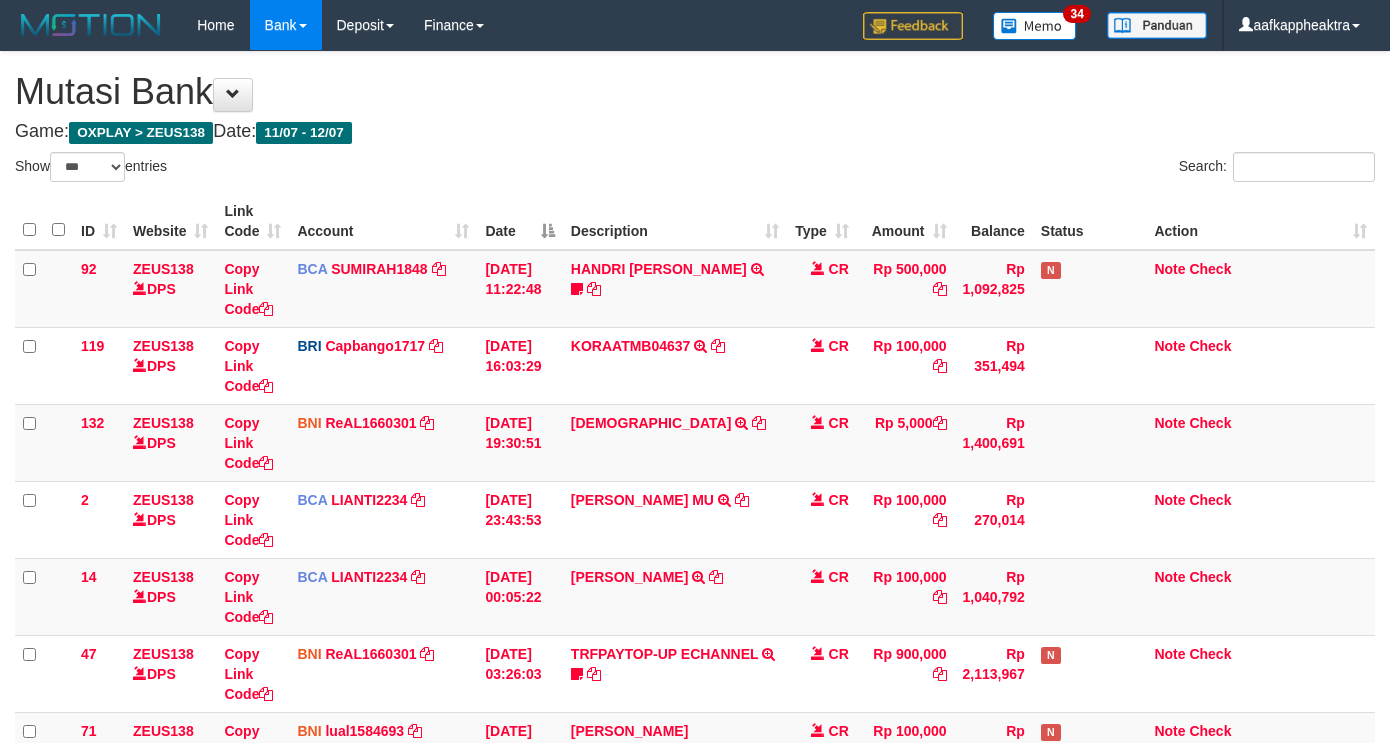 select on "***" 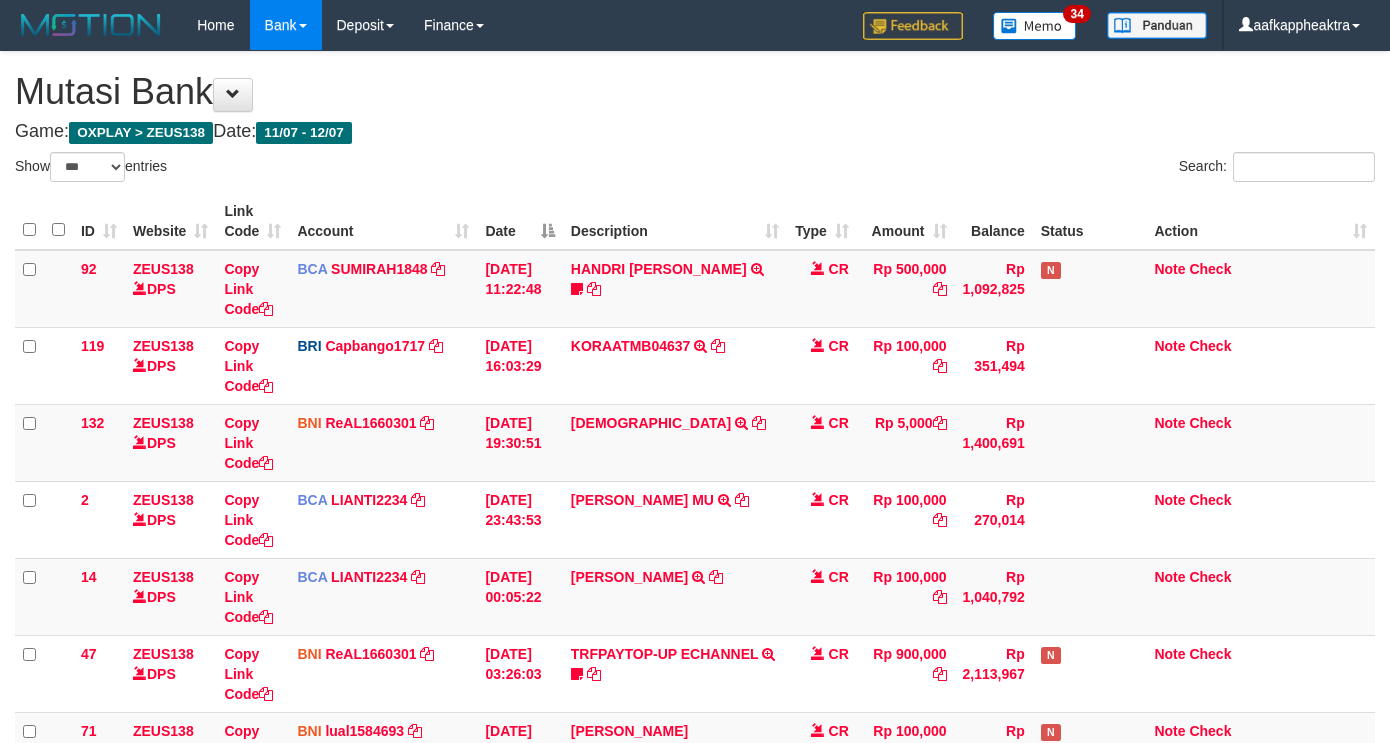 scroll, scrollTop: 528, scrollLeft: 0, axis: vertical 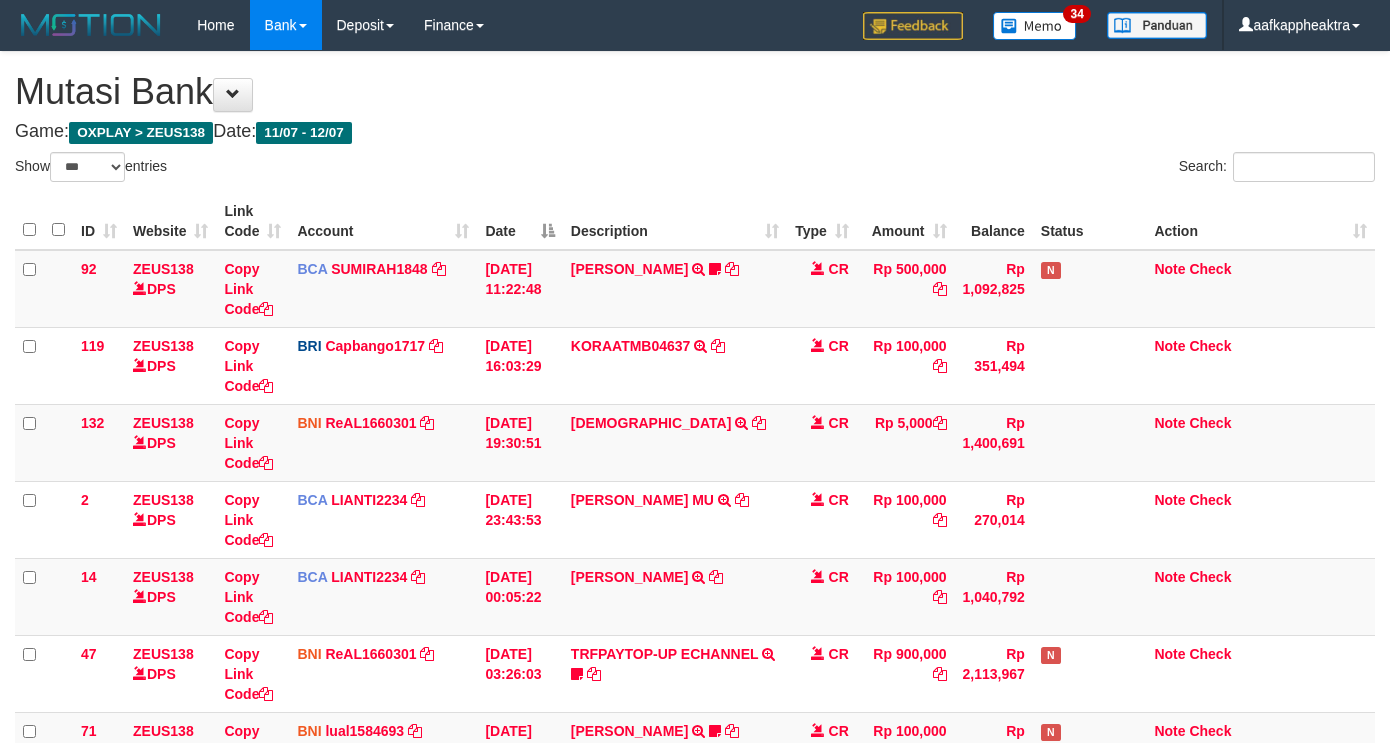 select on "***" 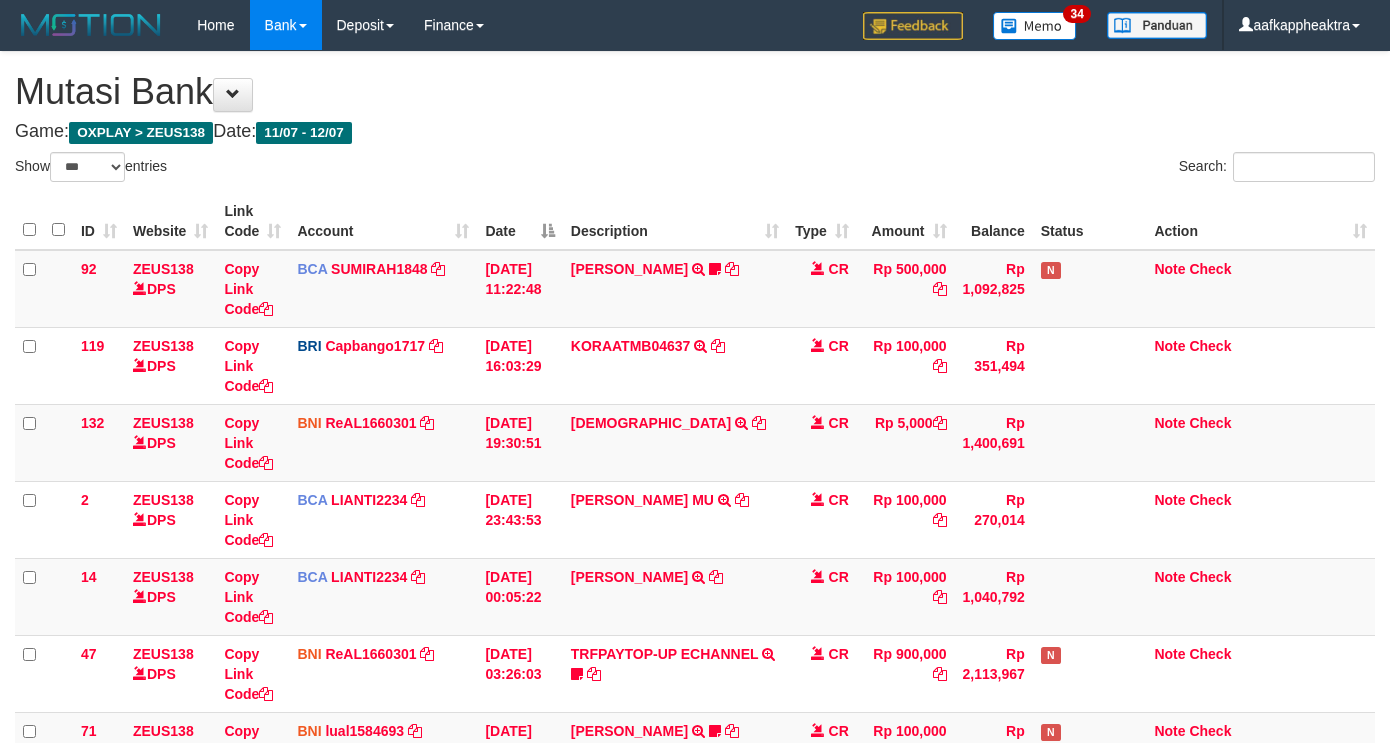 scroll, scrollTop: 528, scrollLeft: 0, axis: vertical 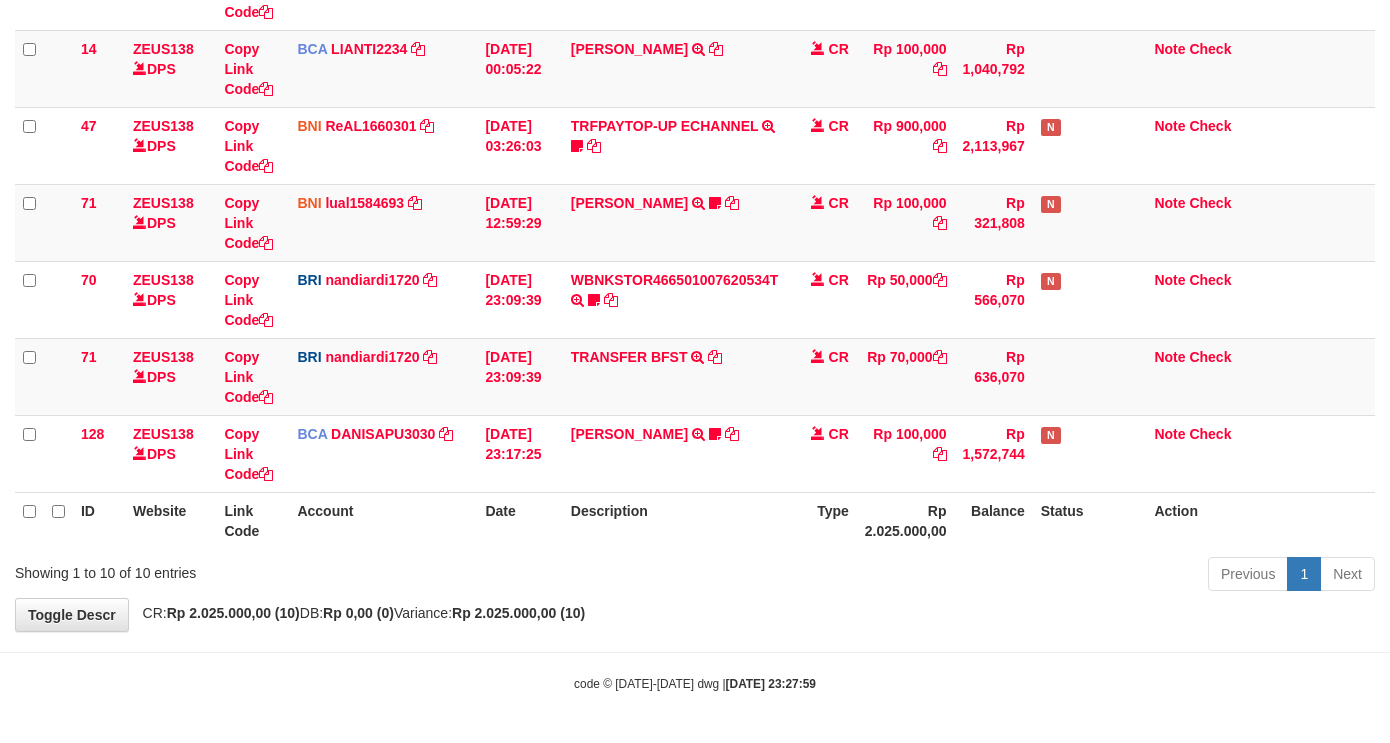 click on "Description" at bounding box center (675, 520) 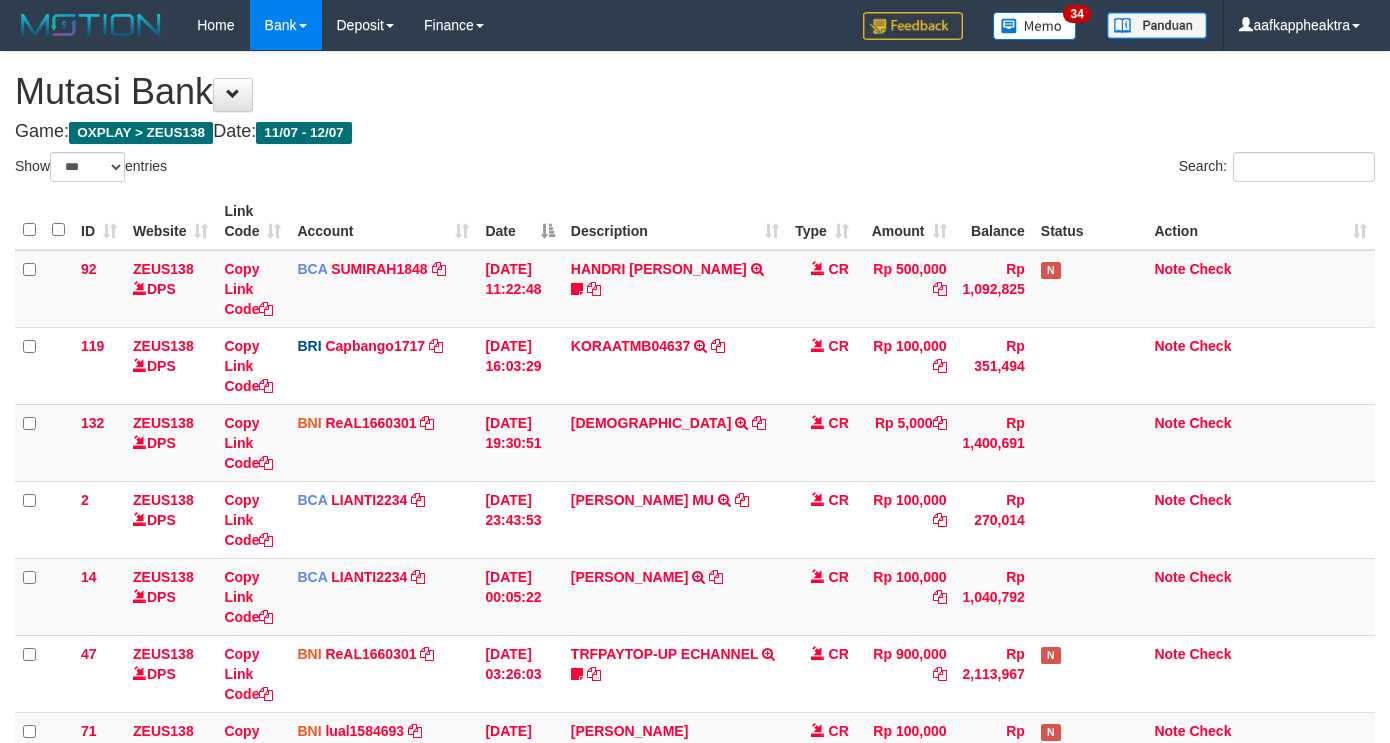 select on "***" 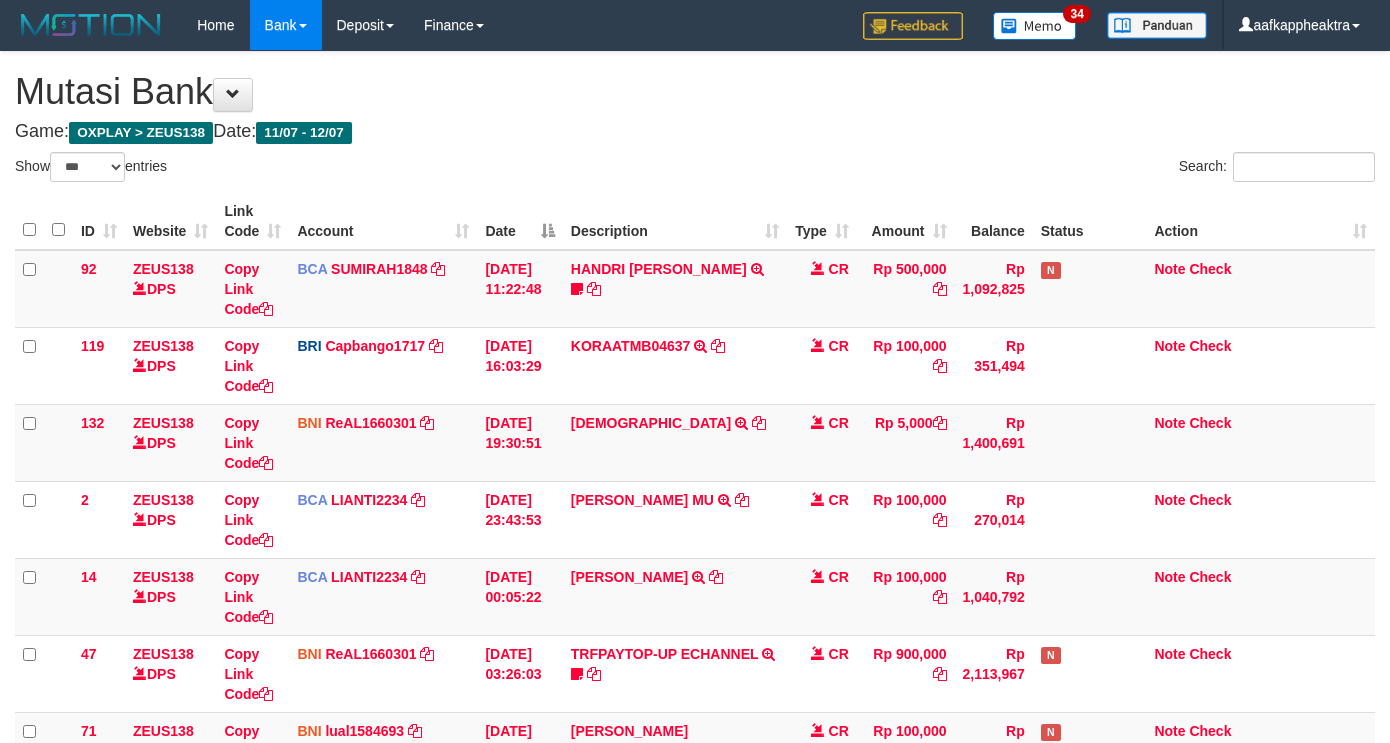 scroll, scrollTop: 528, scrollLeft: 0, axis: vertical 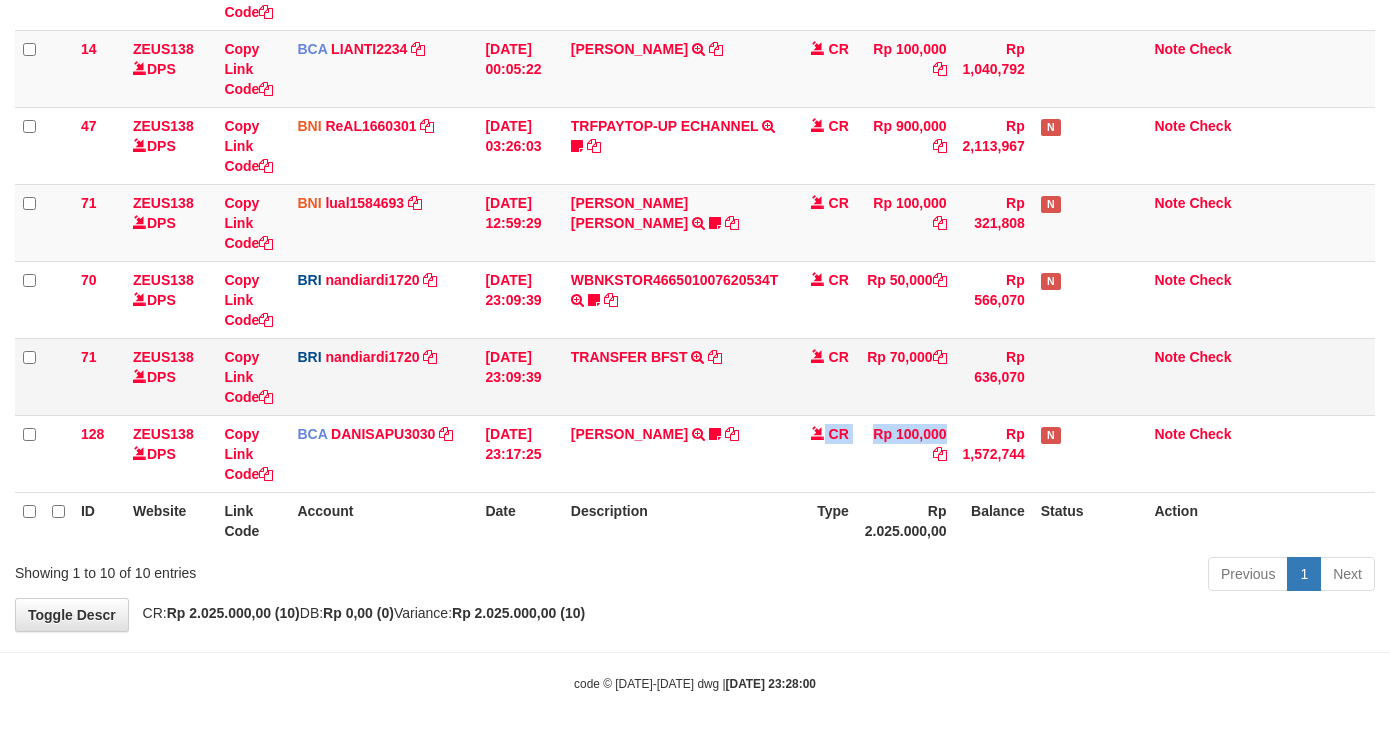 click on "CR" at bounding box center (822, 376) 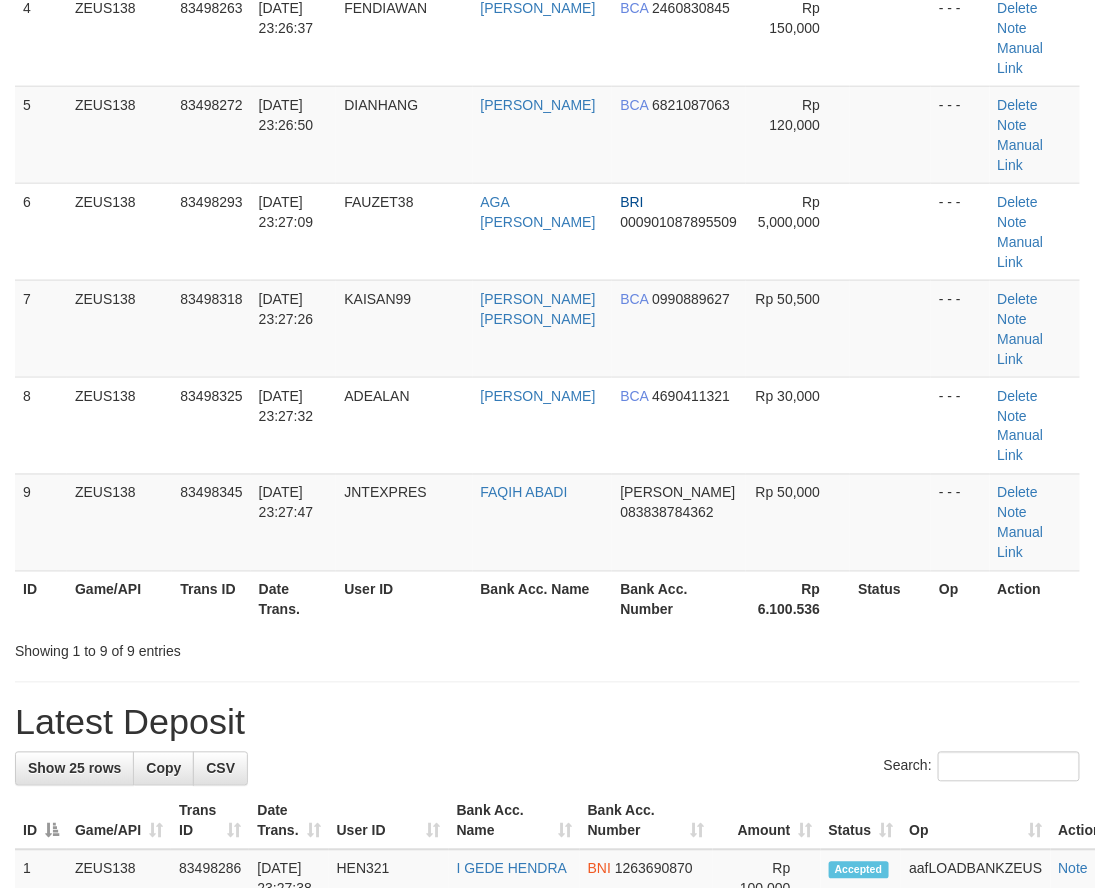 click on "Latest Deposit" at bounding box center [547, 723] 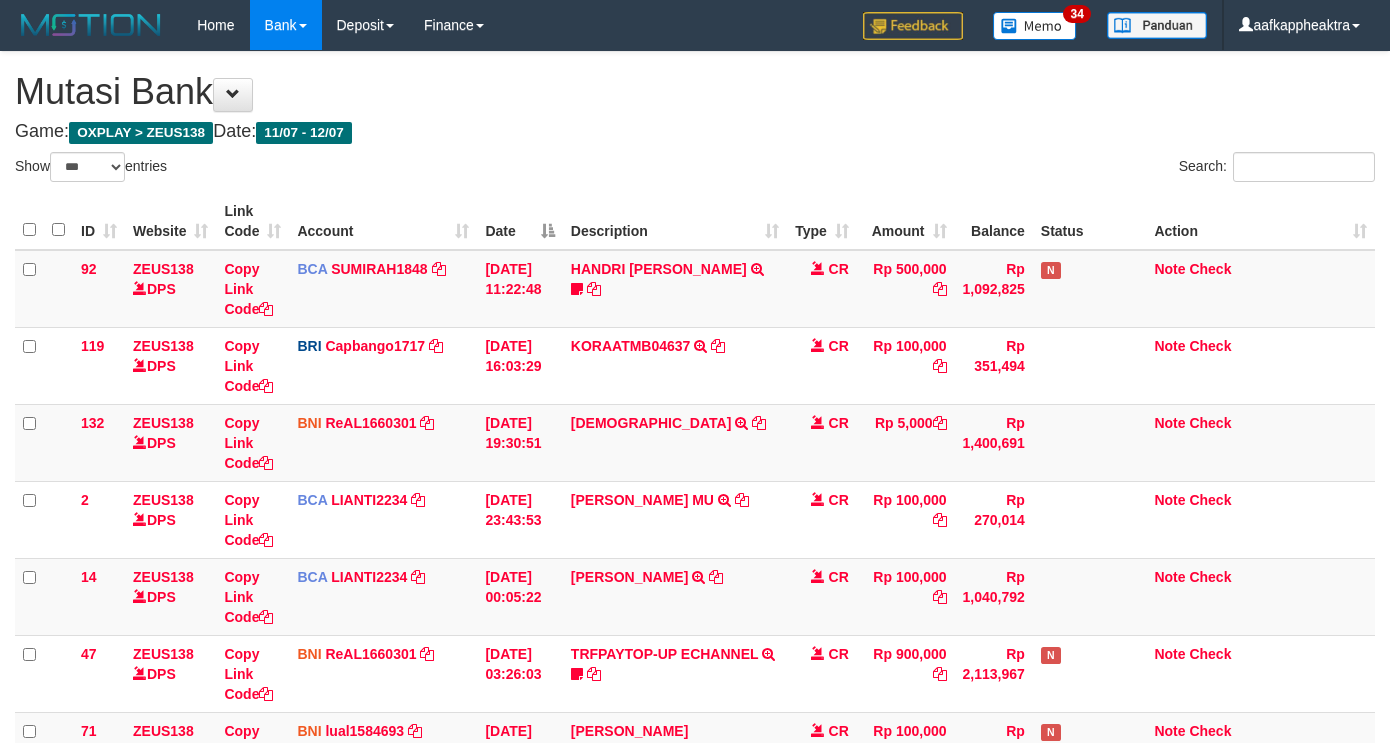 select on "***" 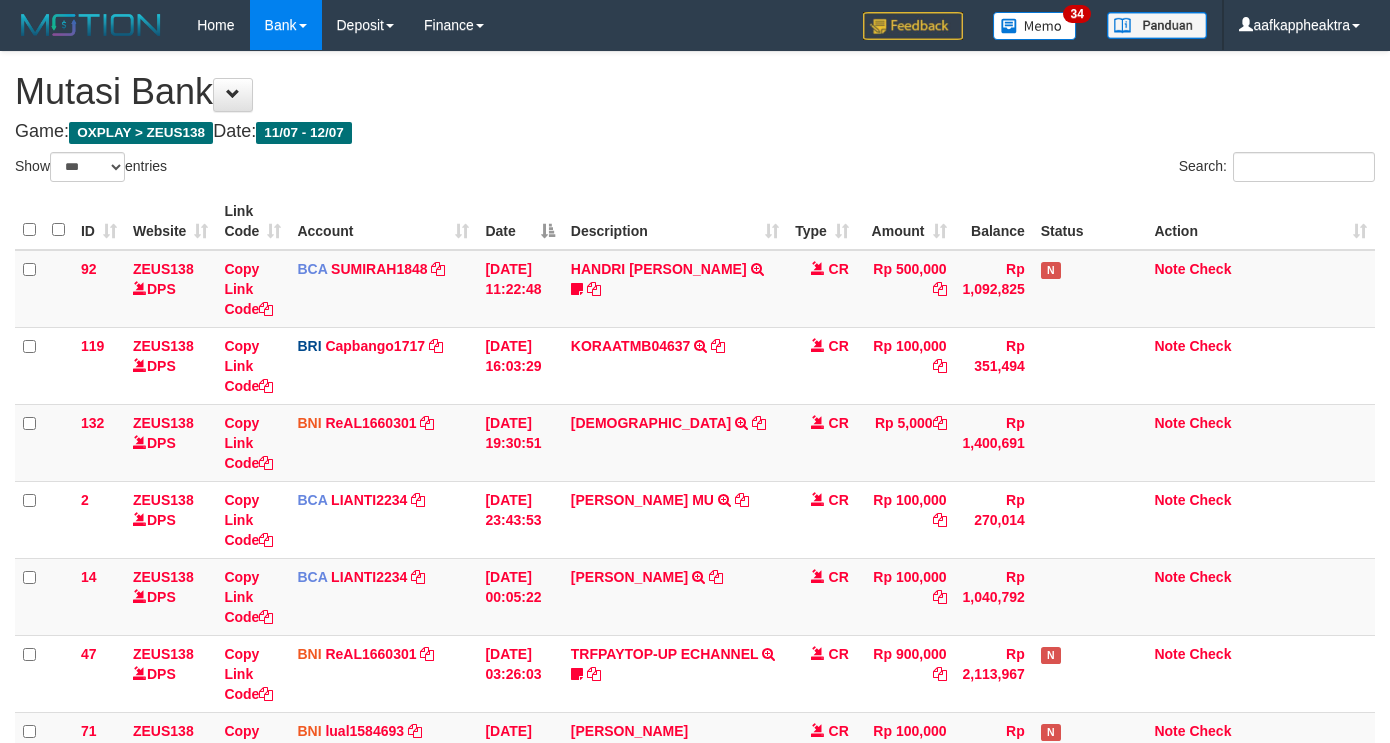 scroll, scrollTop: 528, scrollLeft: 0, axis: vertical 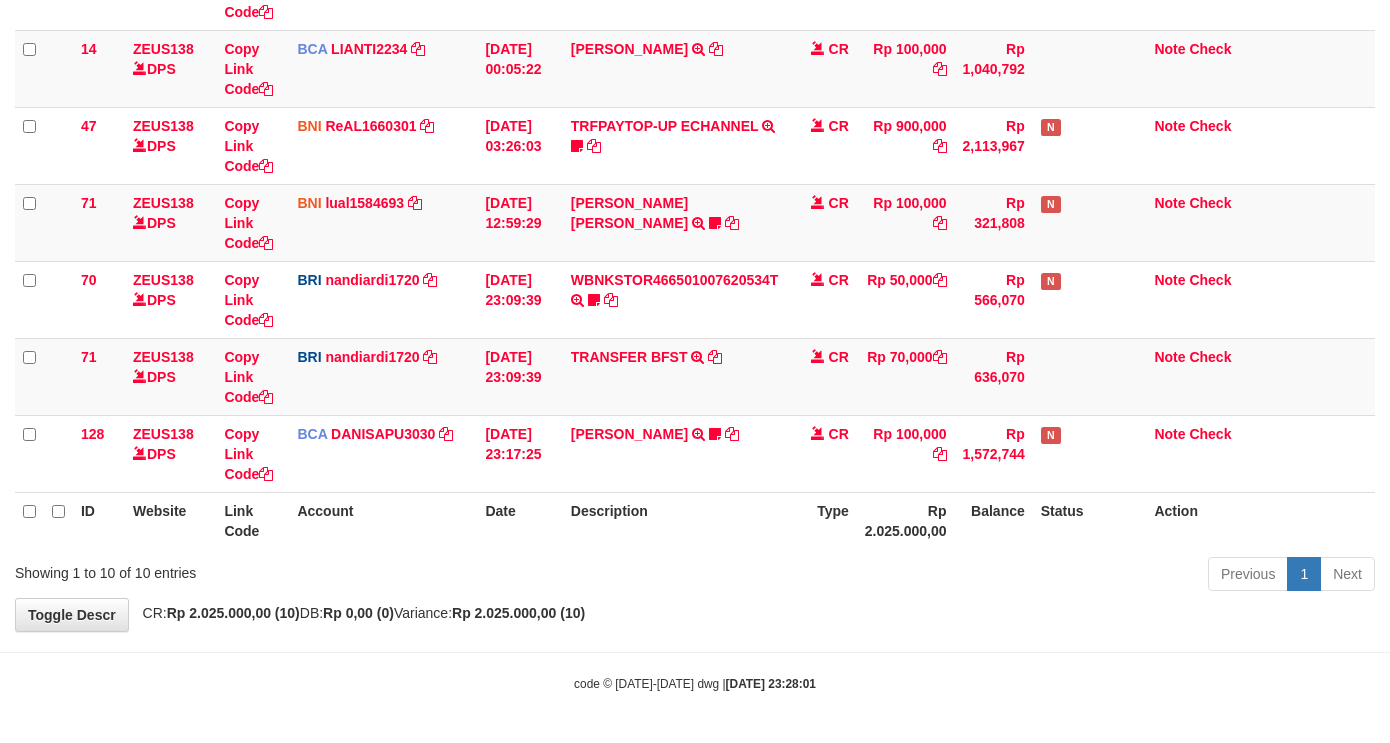 click on "ID Website Link Code Account Date Description Type Amount Balance Status Action
92
ZEUS138    DPS
Copy Link Code
BCA
SUMIRAH1848
DPS
SUMIRAH
mutasi_20250711_4156 | 92
mutasi_20250711_4156 | 92
11/07/2025 11:22:48
HANDRI YANTO SALIM            TRSF E-BANKING CR 1107/FTSCY/WS95031
500000.00HANDRI YANTO SALIM    Chen97
CR
Rp 500,000
Rp 1,092,825
N
Note
Check
119
ZEUS138    DPS
Copy Link Code
BRI
Capbango1717" at bounding box center (695, 107) 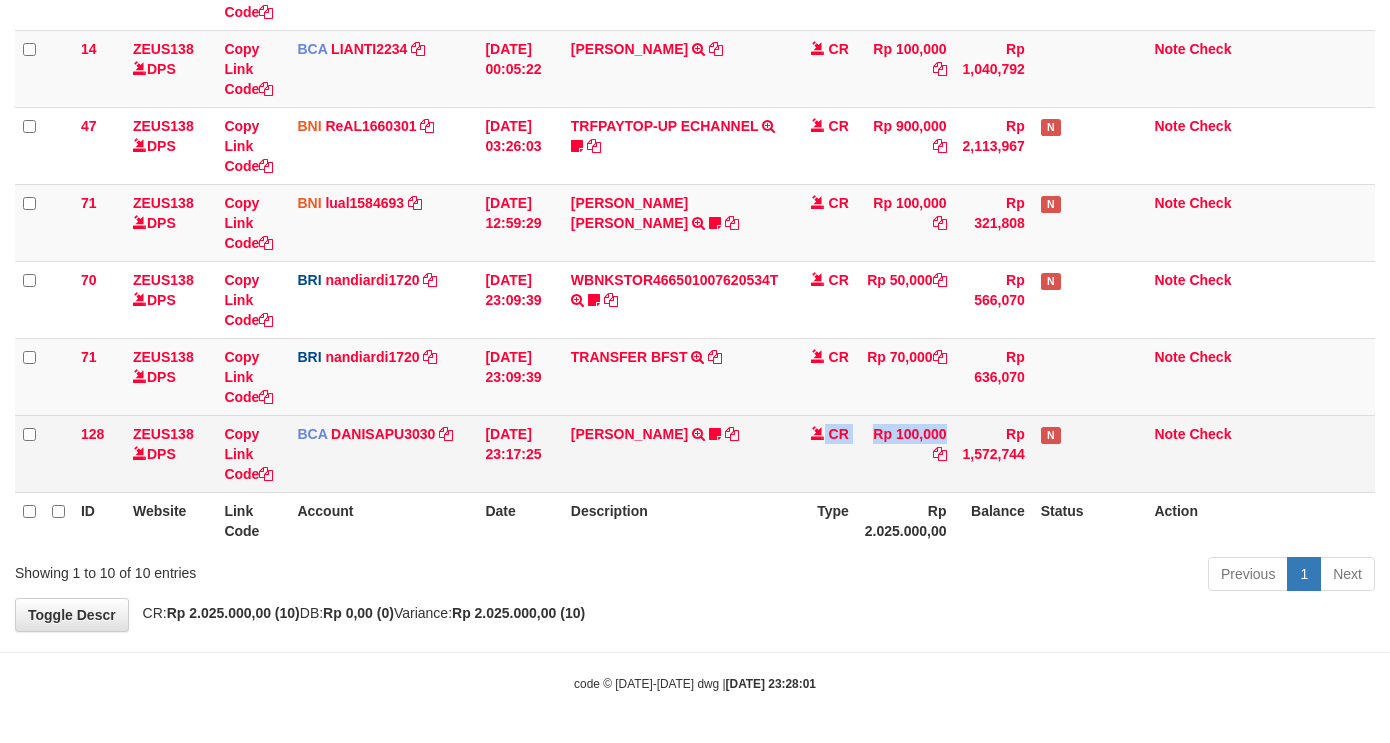 drag, startPoint x: 827, startPoint y: 477, endPoint x: 884, endPoint y: 447, distance: 64.412735 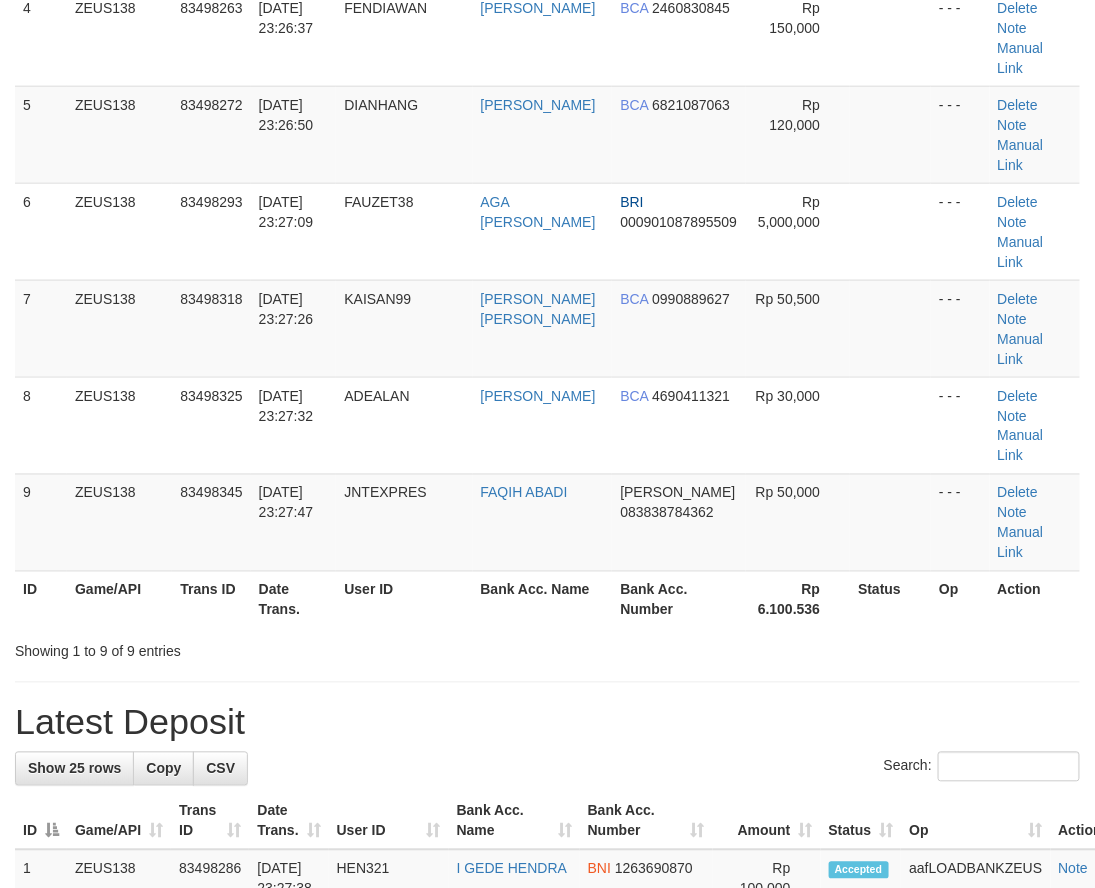 drag, startPoint x: 395, startPoint y: 574, endPoint x: 350, endPoint y: 582, distance: 45.705578 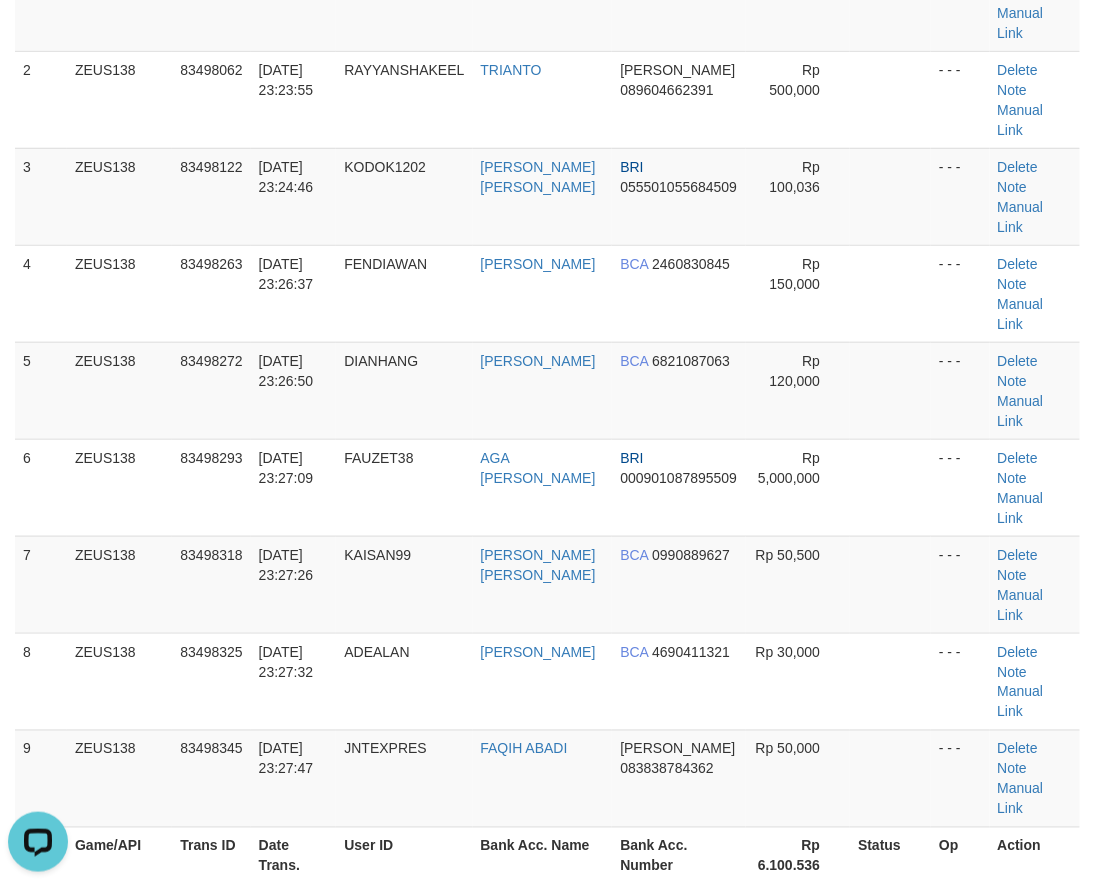 scroll, scrollTop: 0, scrollLeft: 0, axis: both 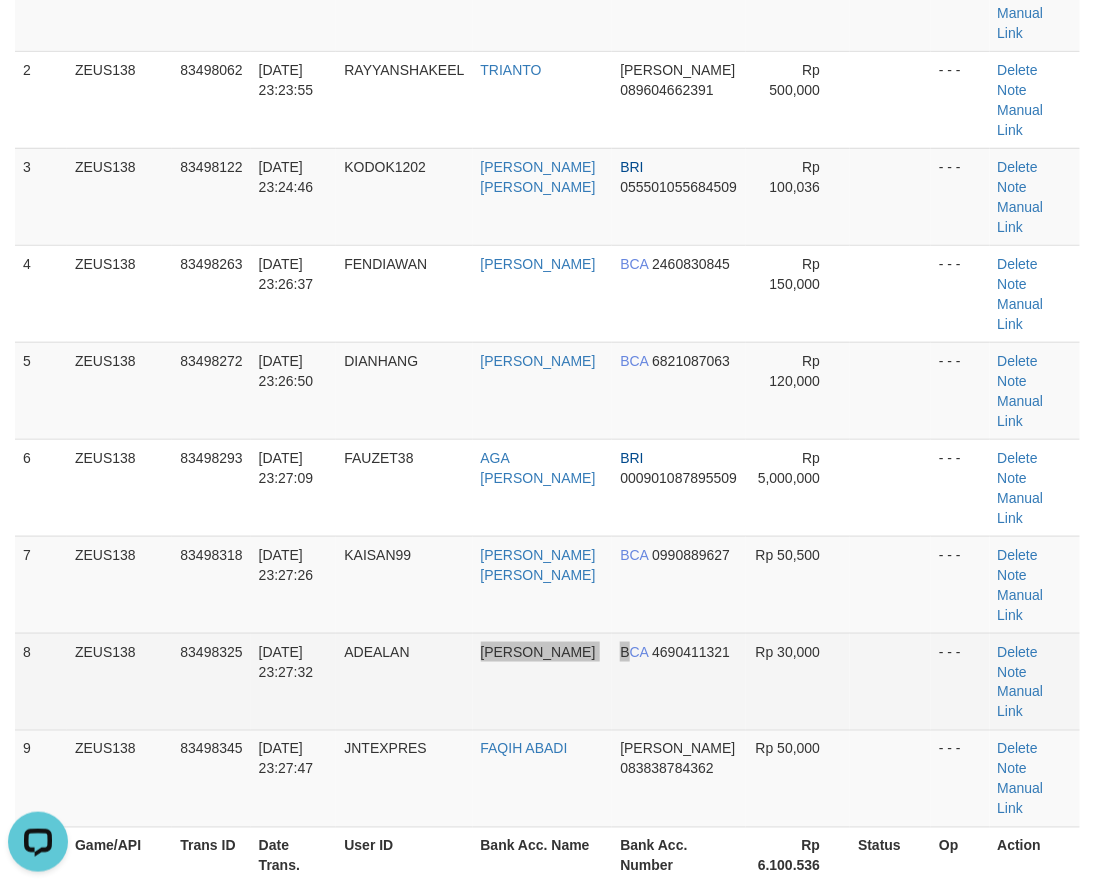 click on "8
ZEUS138
83498325
12/07/2025 23:27:32
ADEALAN
SAMSUL ARIFIN
BCA
4690411321
Rp 30,000
- - -
Delete
Note
Manual Link" at bounding box center (547, 681) 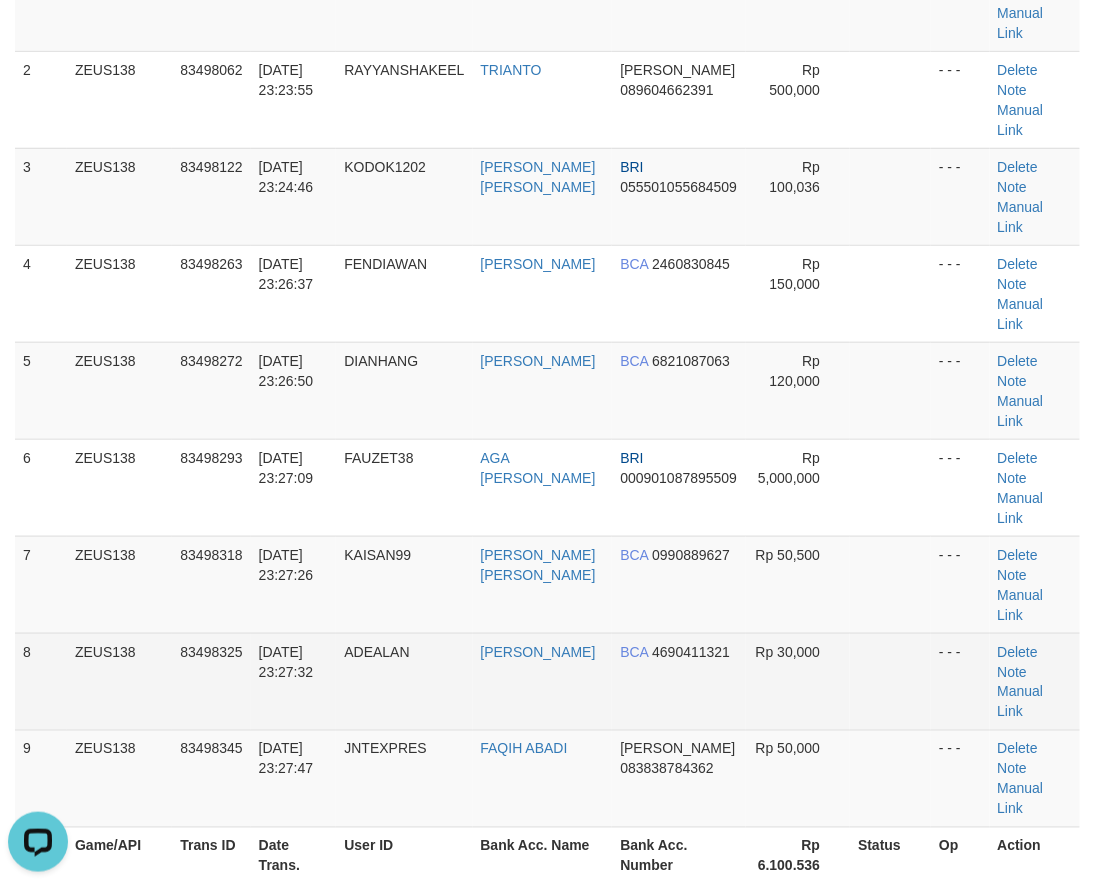 click on "ADEALAN" at bounding box center (404, 681) 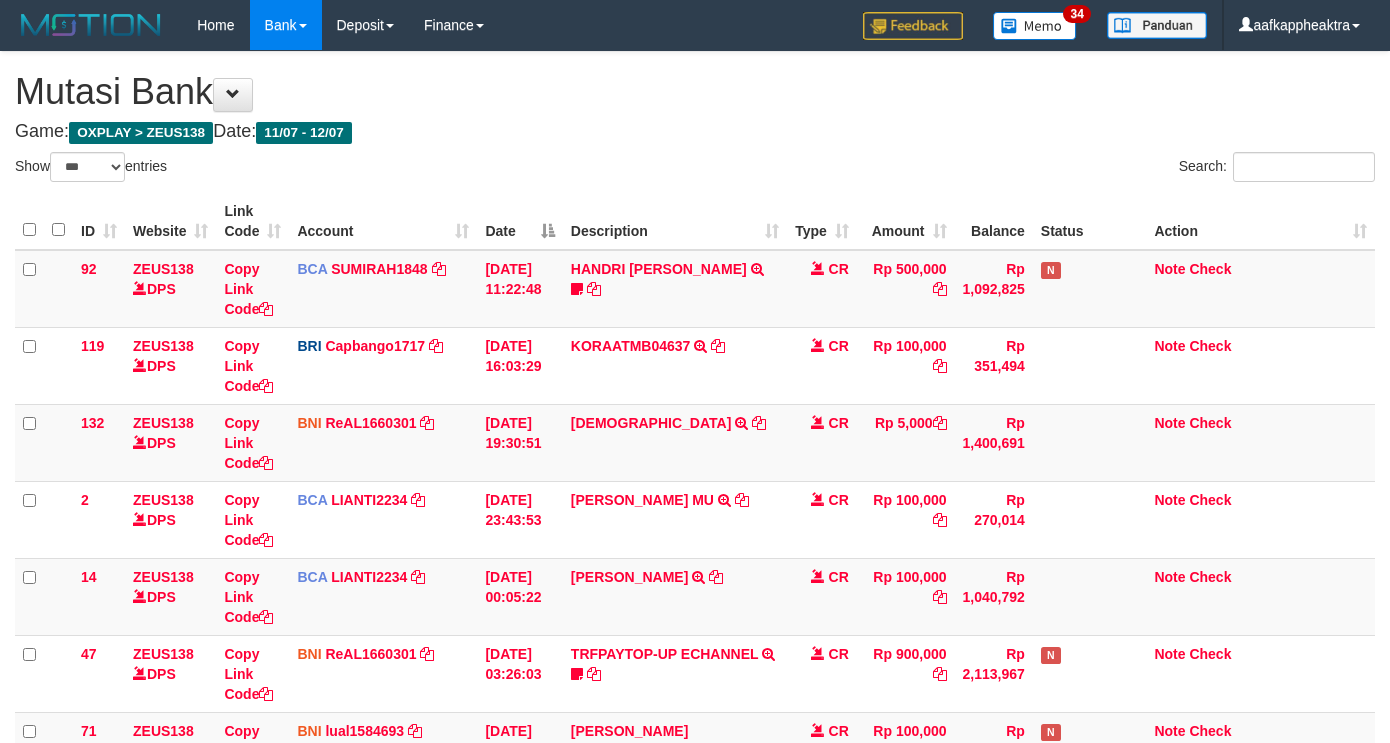 select on "***" 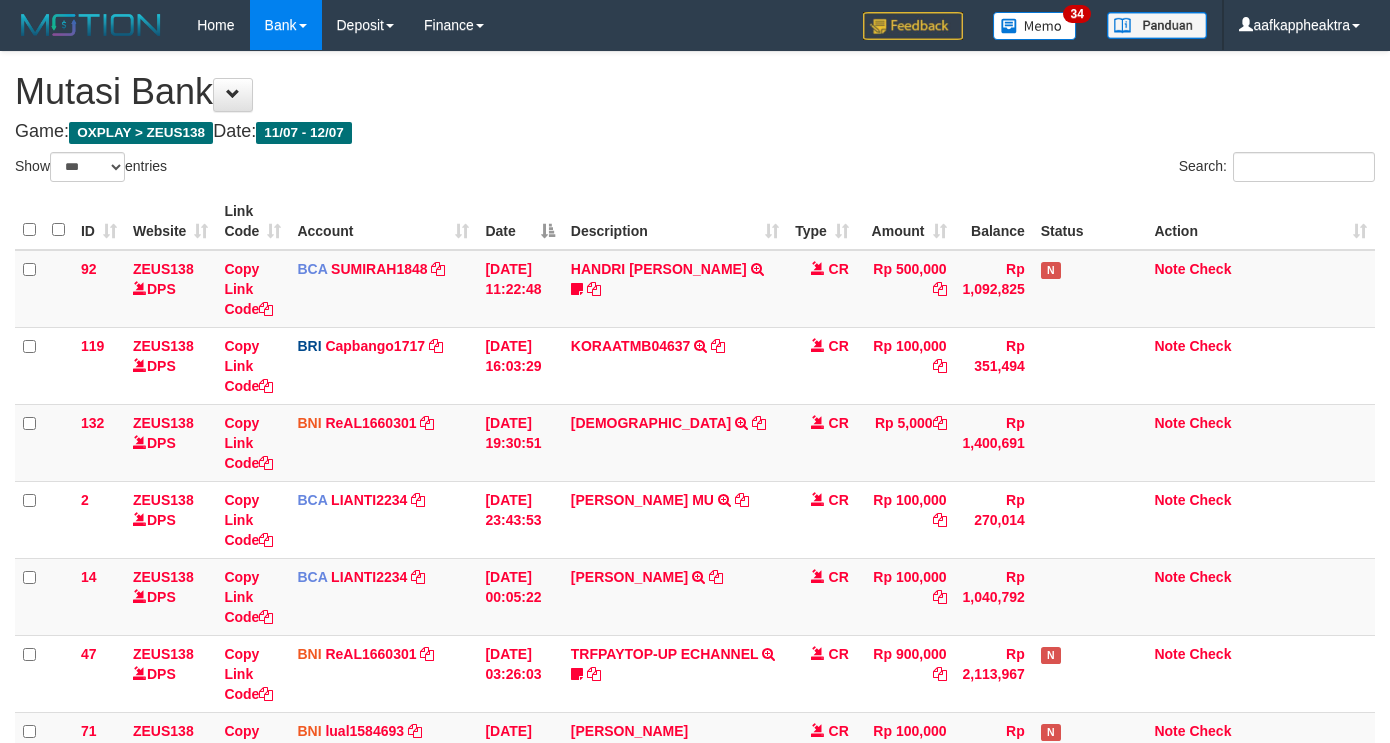 scroll, scrollTop: 528, scrollLeft: 0, axis: vertical 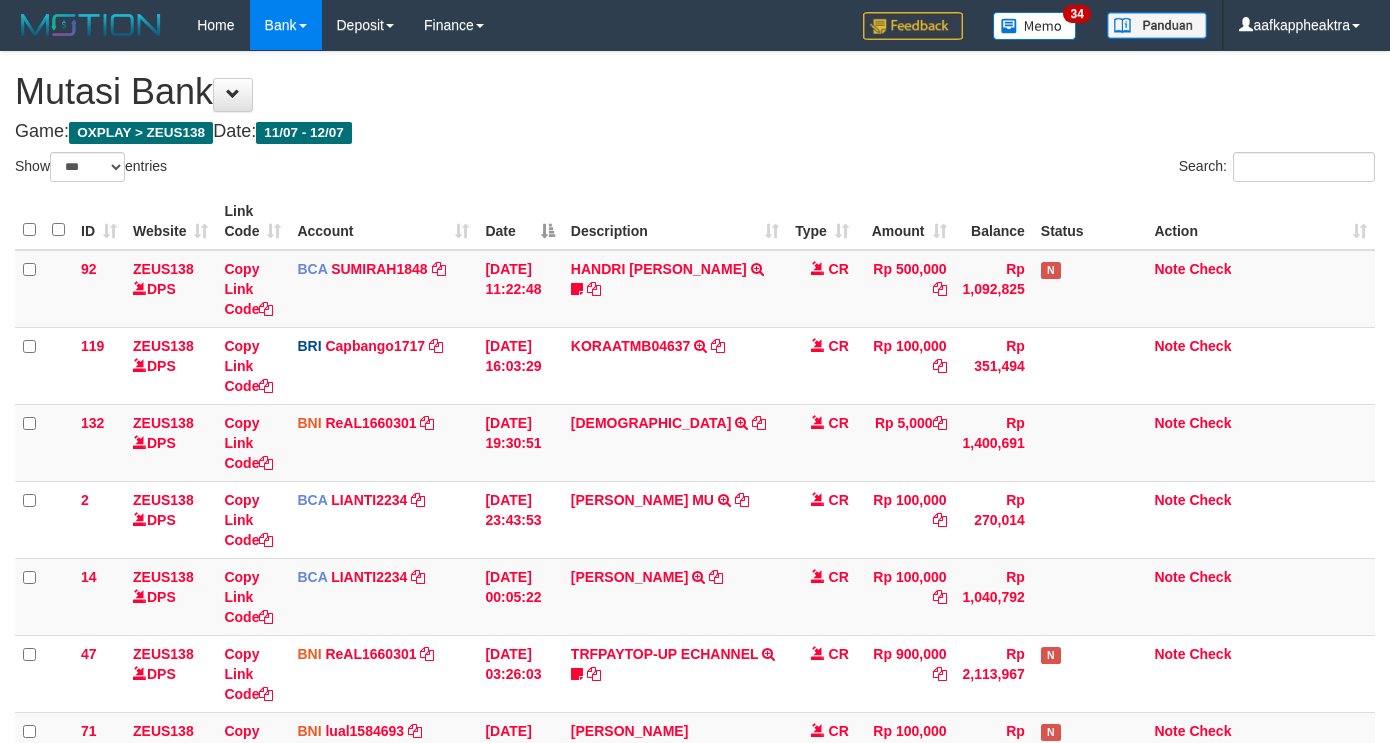 select on "***" 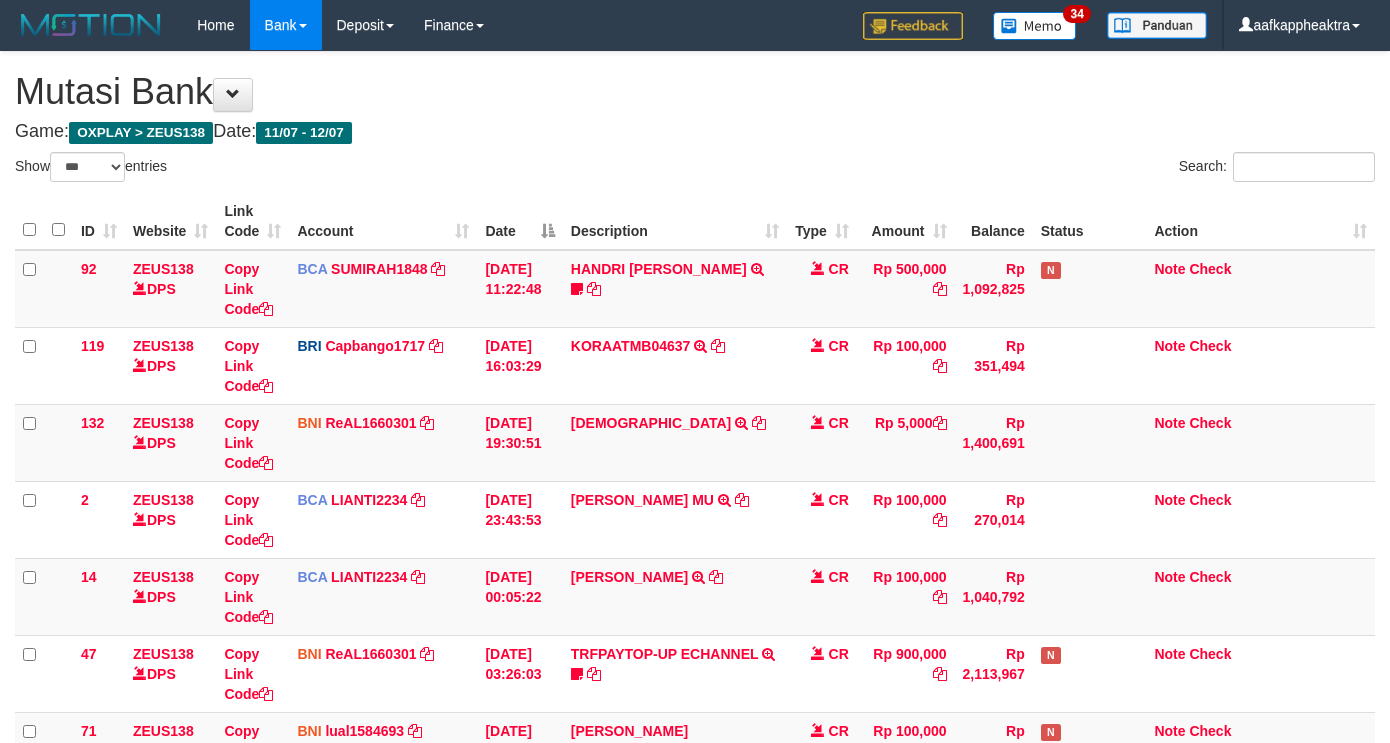 scroll, scrollTop: 528, scrollLeft: 0, axis: vertical 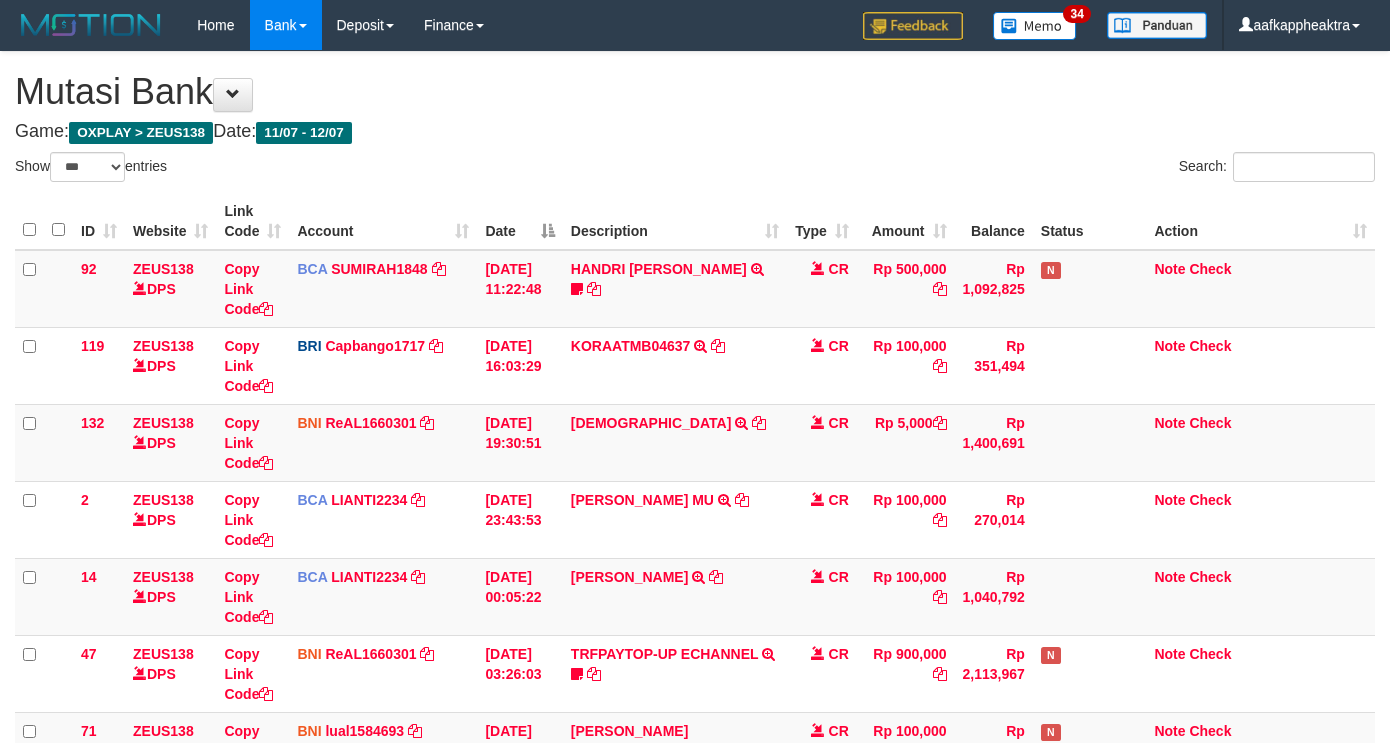 select on "***" 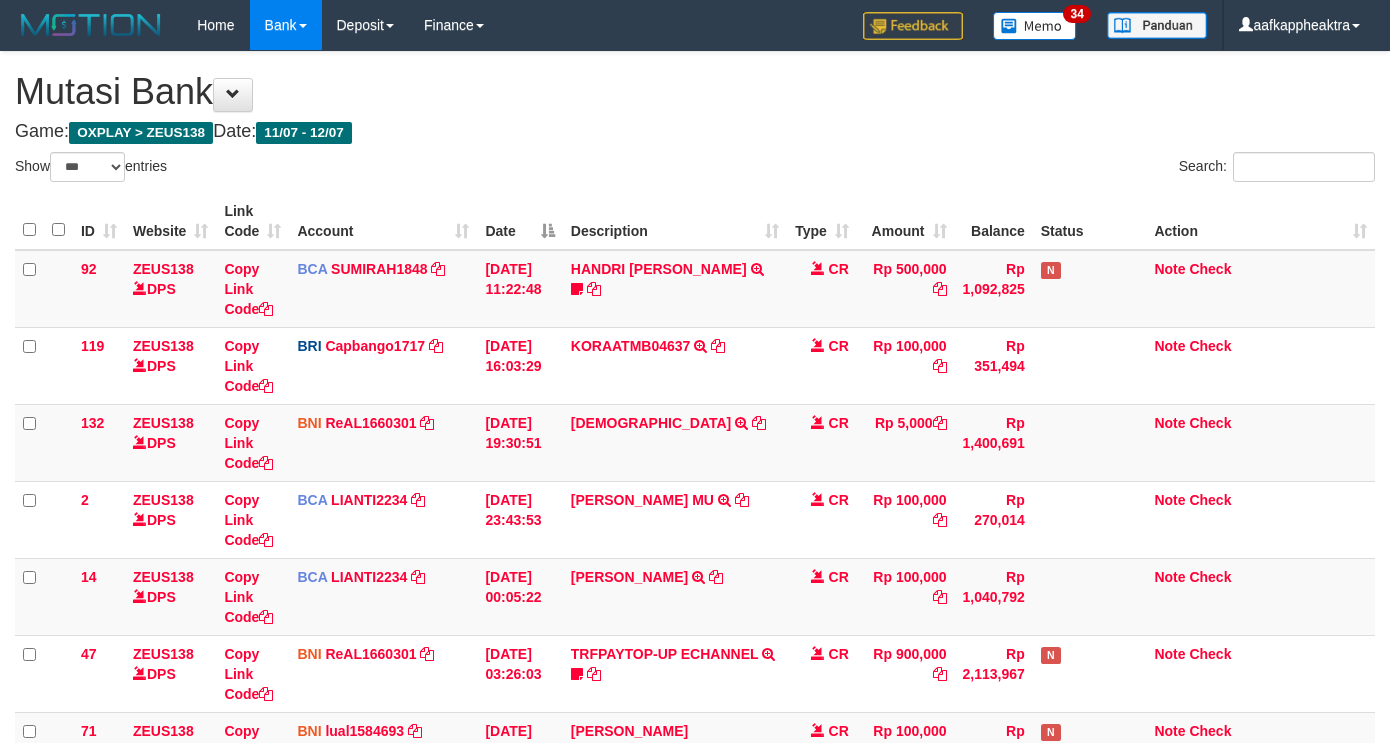 scroll, scrollTop: 528, scrollLeft: 0, axis: vertical 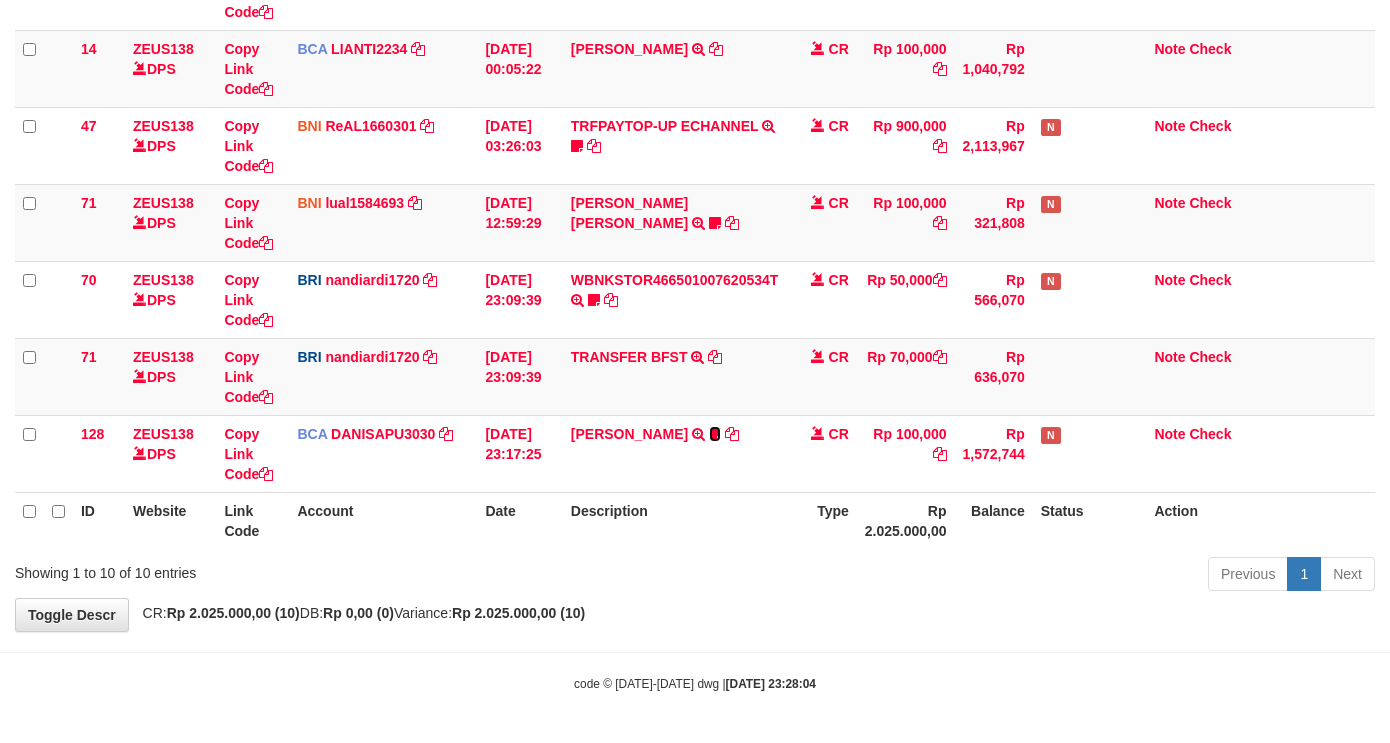 click at bounding box center (715, 434) 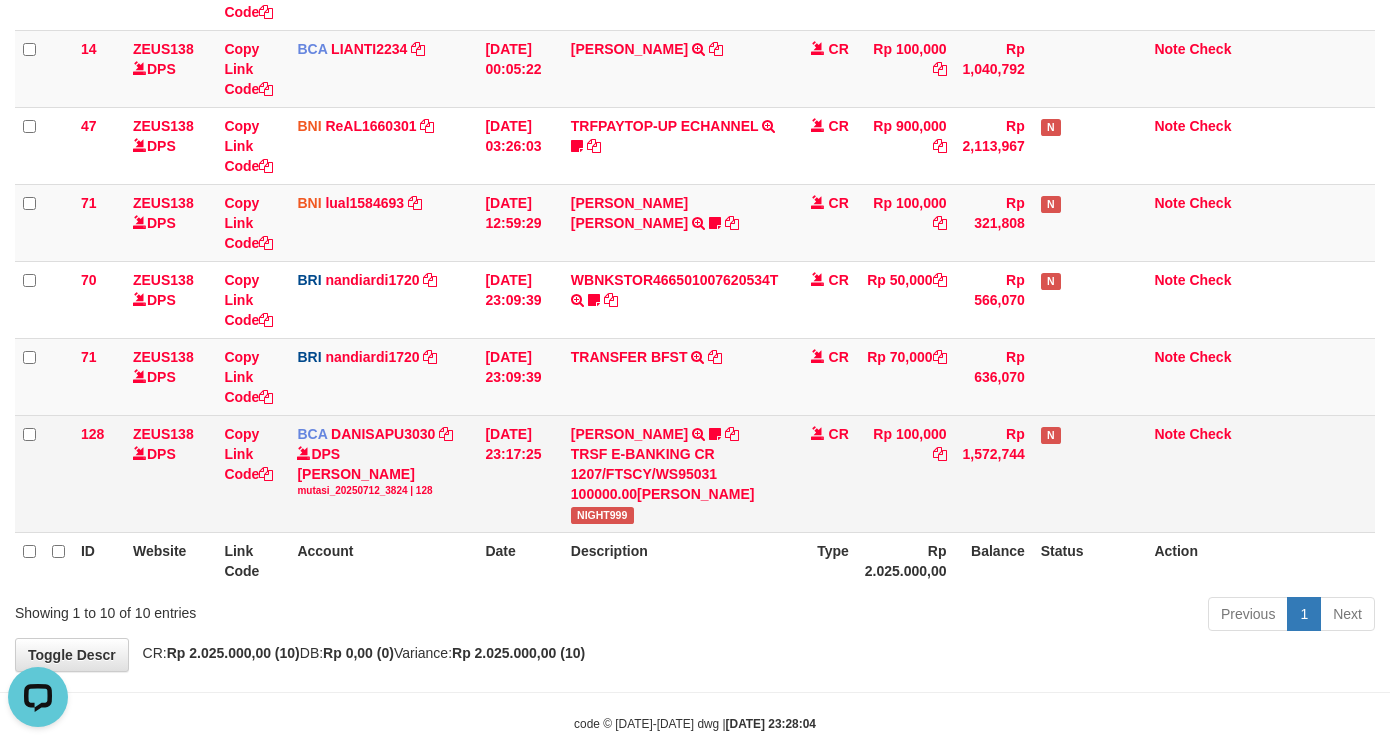 scroll, scrollTop: 0, scrollLeft: 0, axis: both 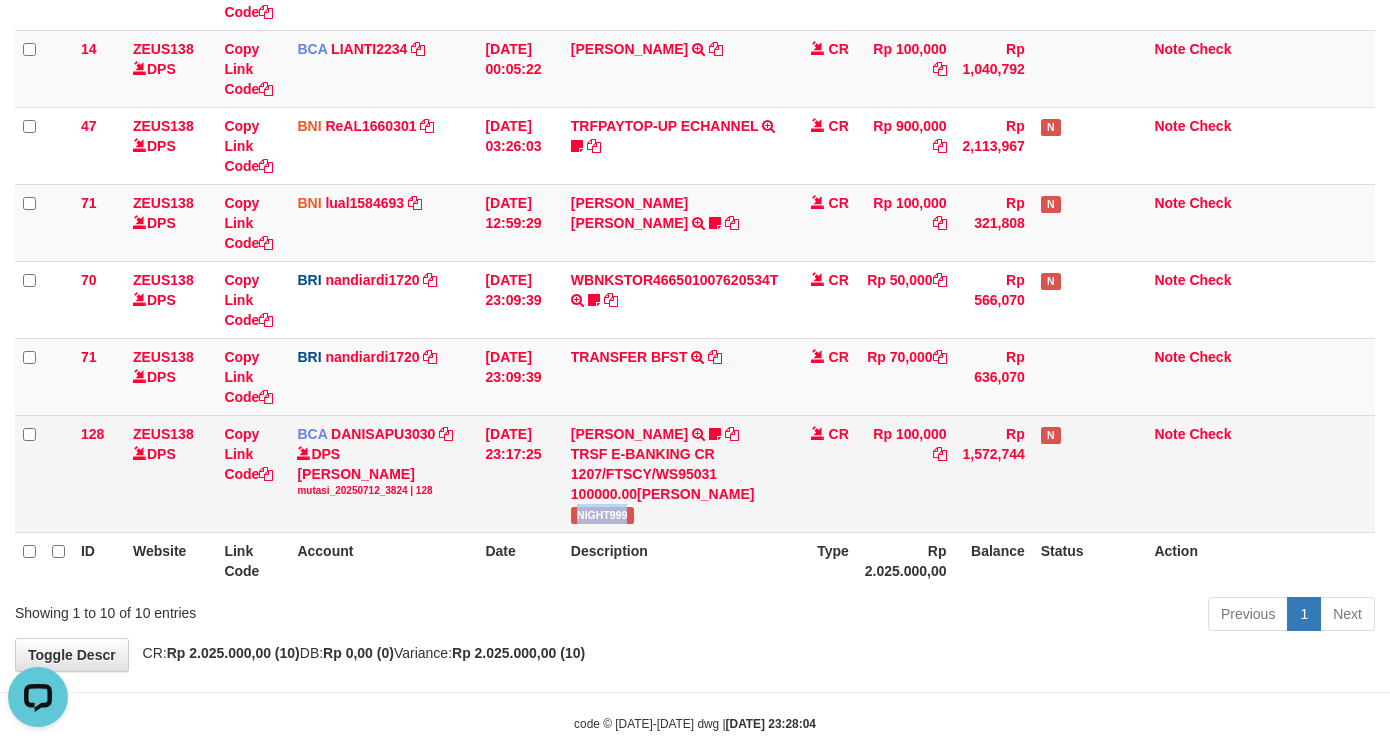 drag, startPoint x: 575, startPoint y: 516, endPoint x: 643, endPoint y: 515, distance: 68.007355 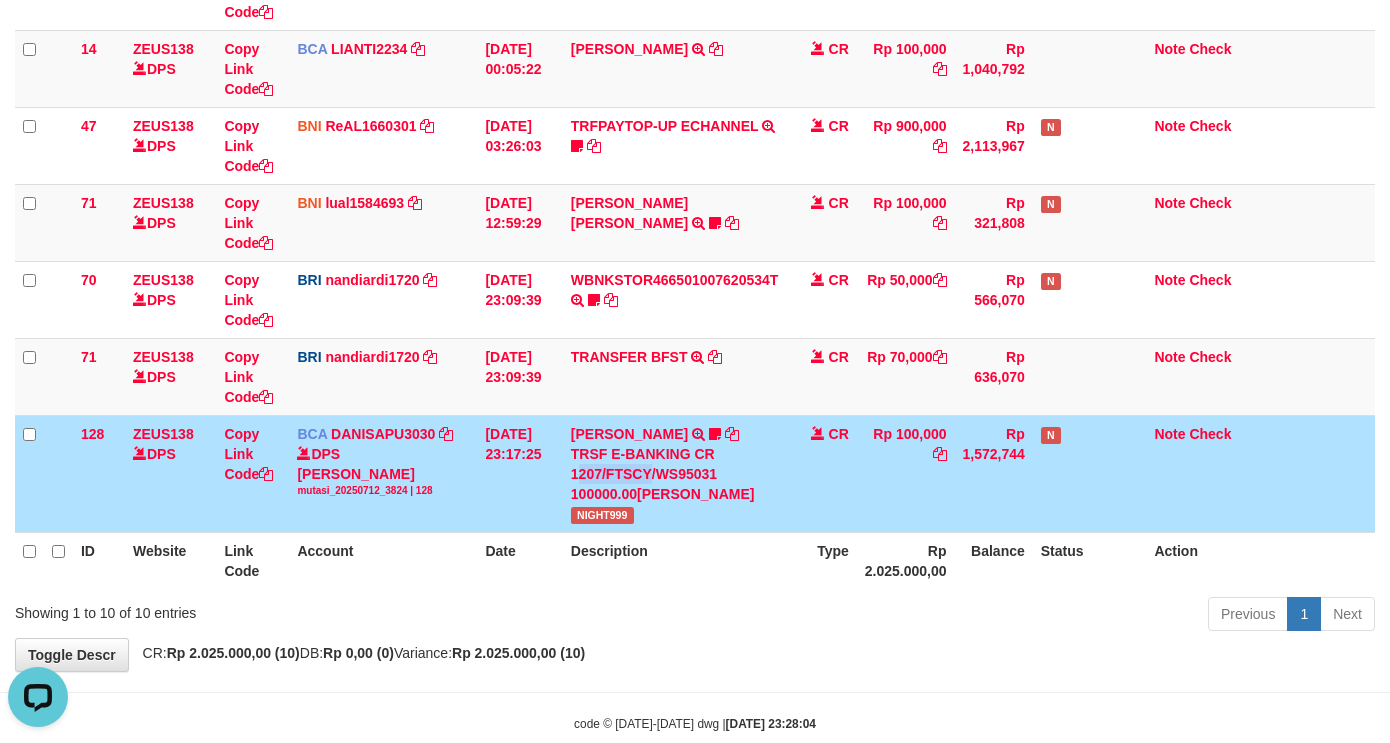 click on "TRSF E-BANKING CR 1207/FTSCY/WS95031
100000.00ALDY WIJAYA" at bounding box center [675, 474] 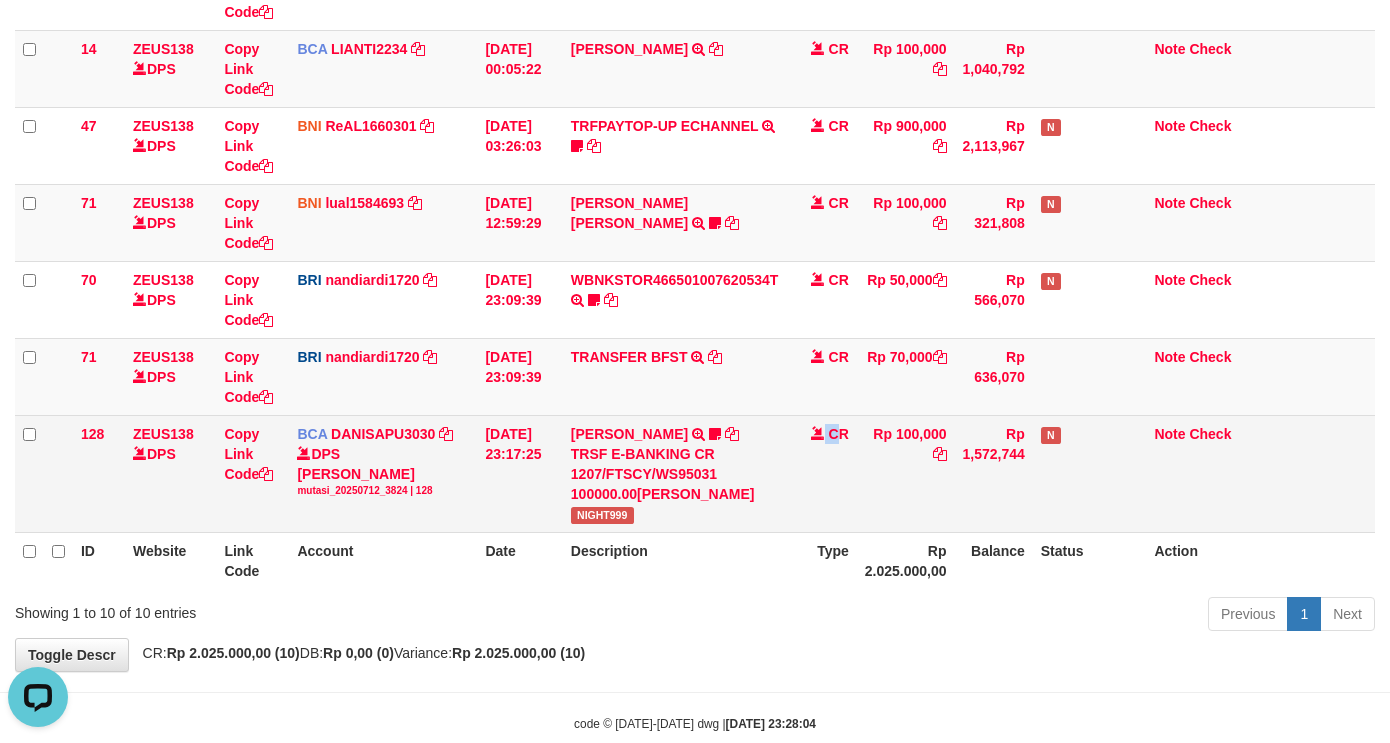 click on "Rp 100,000" at bounding box center (906, 473) 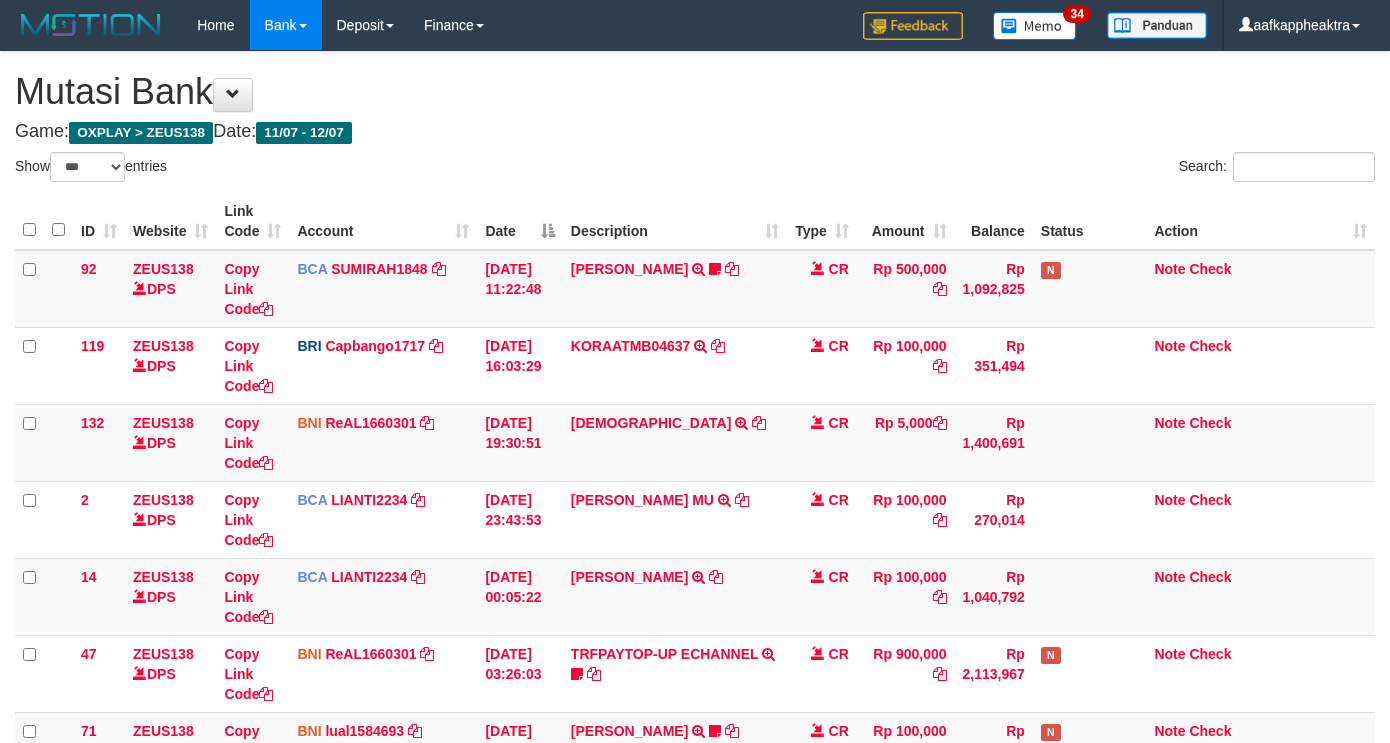 select on "***" 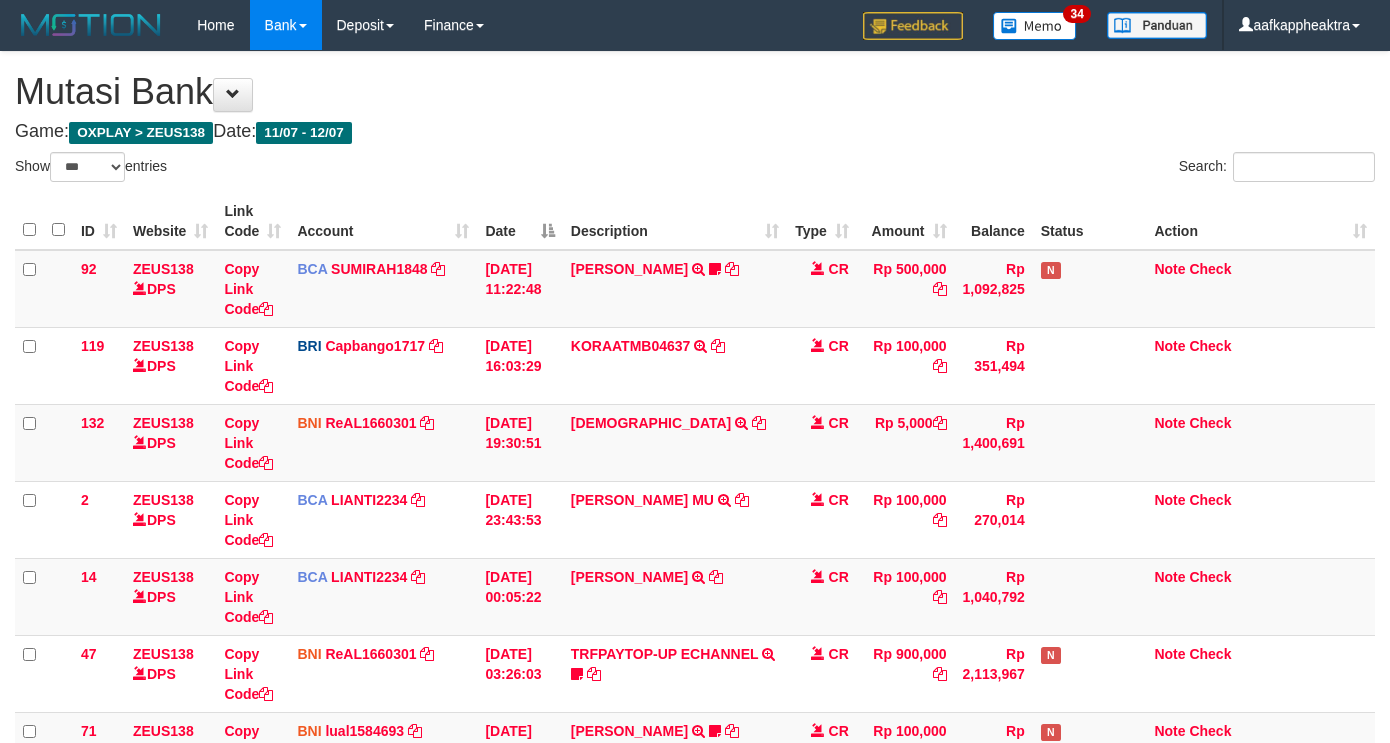 scroll, scrollTop: 528, scrollLeft: 0, axis: vertical 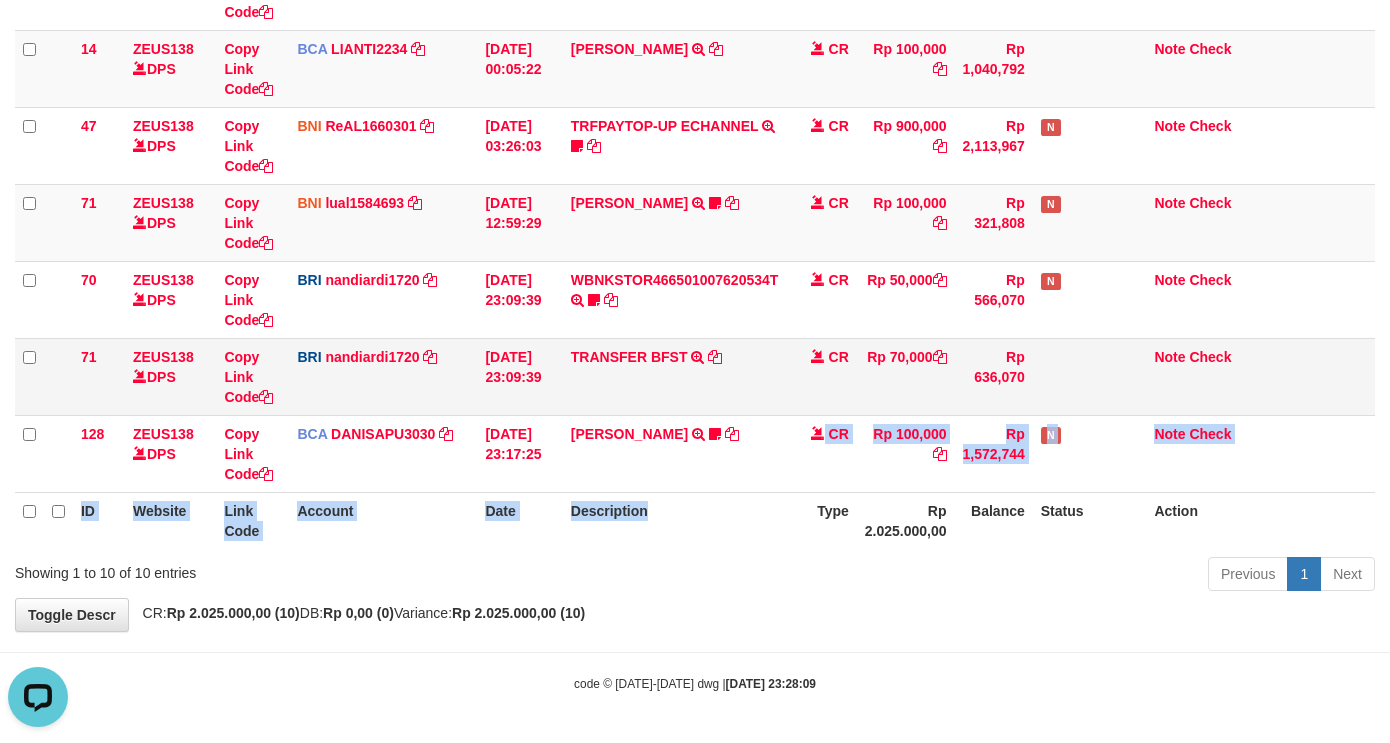 drag, startPoint x: 805, startPoint y: 377, endPoint x: 774, endPoint y: 385, distance: 32.01562 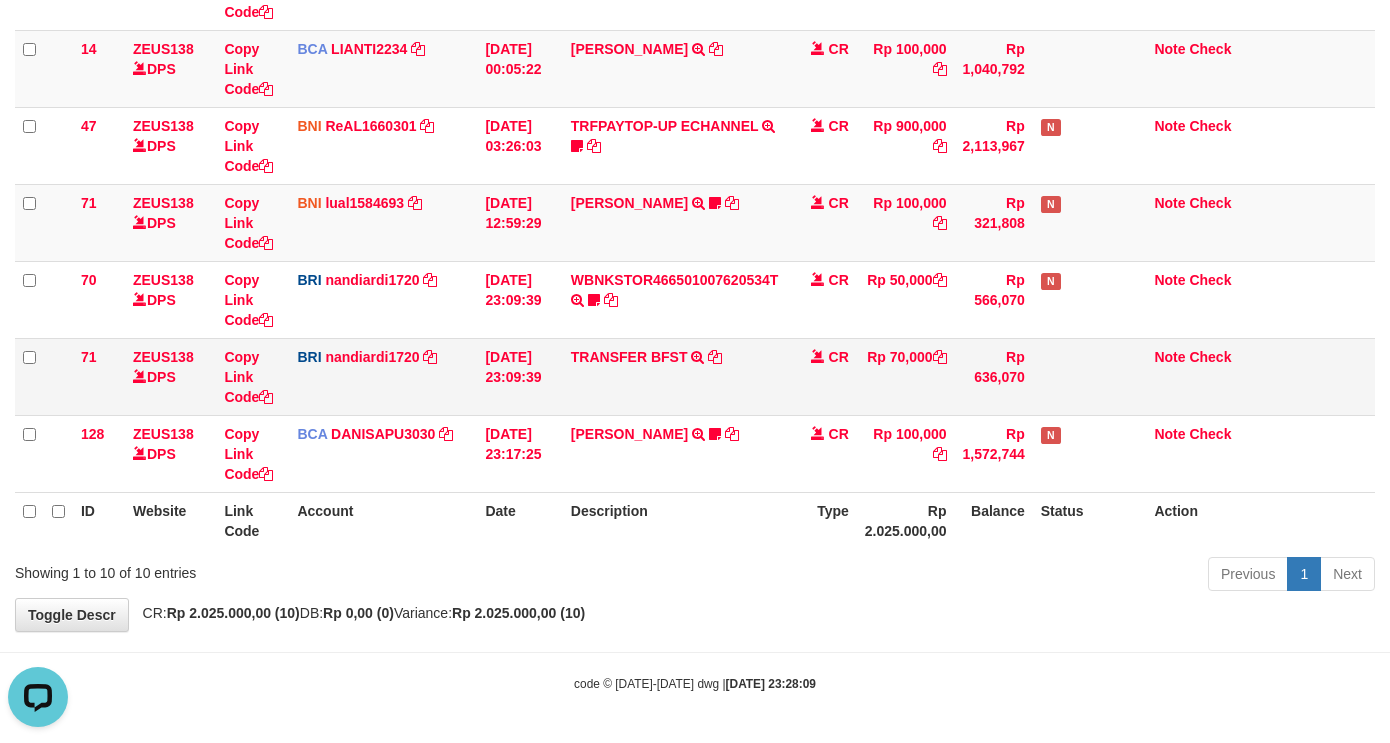 drag, startPoint x: 940, startPoint y: 327, endPoint x: 948, endPoint y: 340, distance: 15.264338 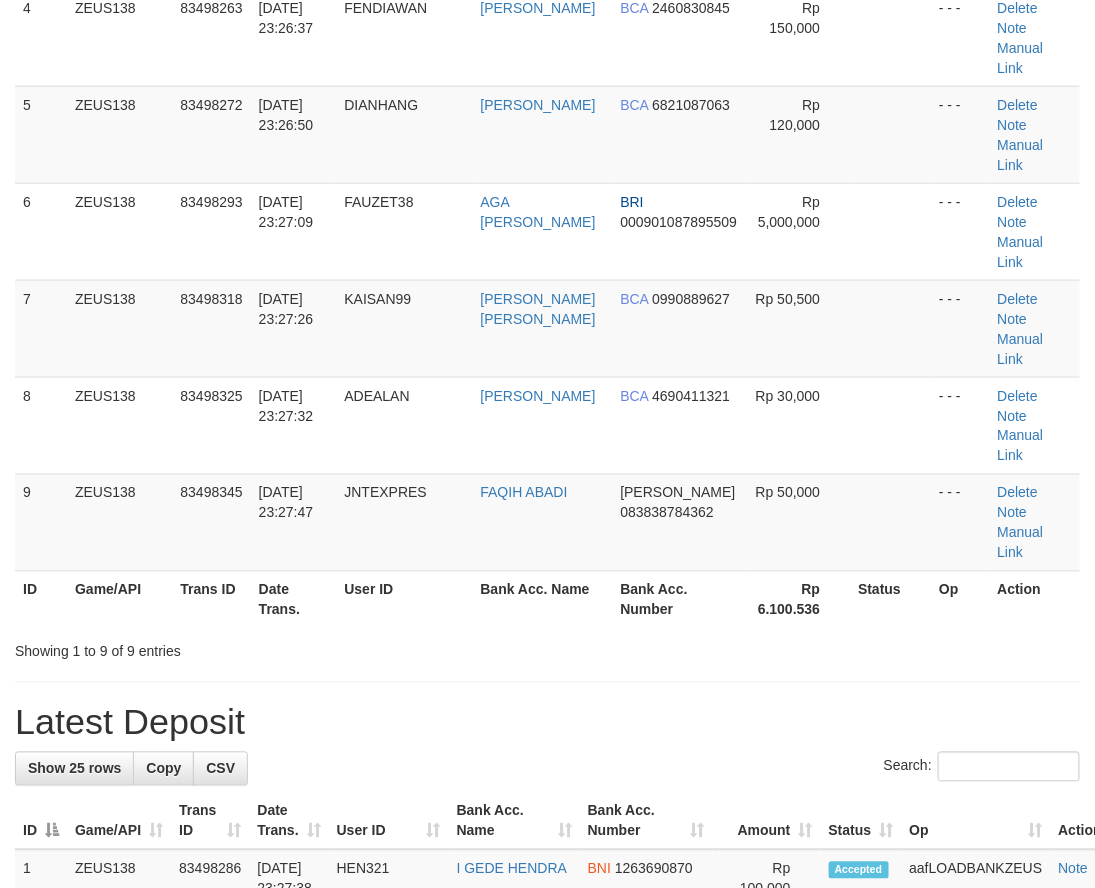 scroll, scrollTop: 296, scrollLeft: 0, axis: vertical 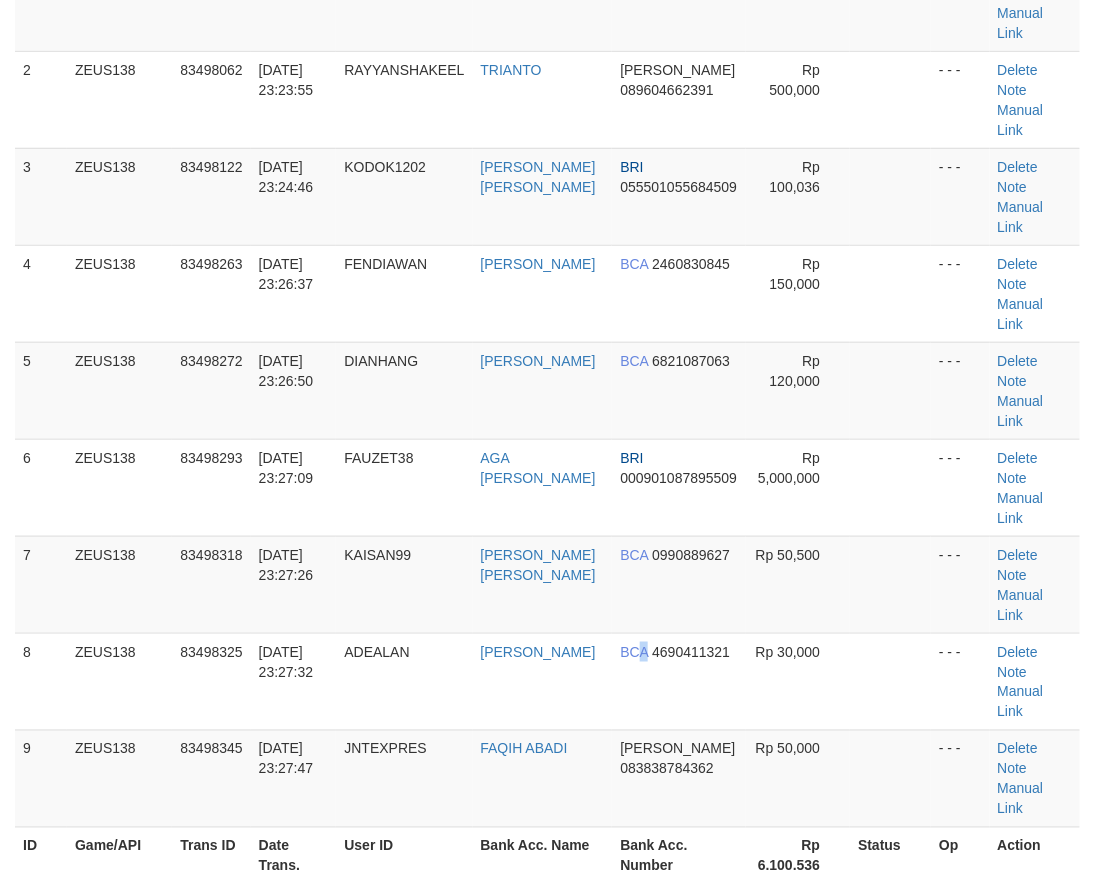 drag, startPoint x: 642, startPoint y: 522, endPoint x: 6, endPoint y: 532, distance: 636.0786 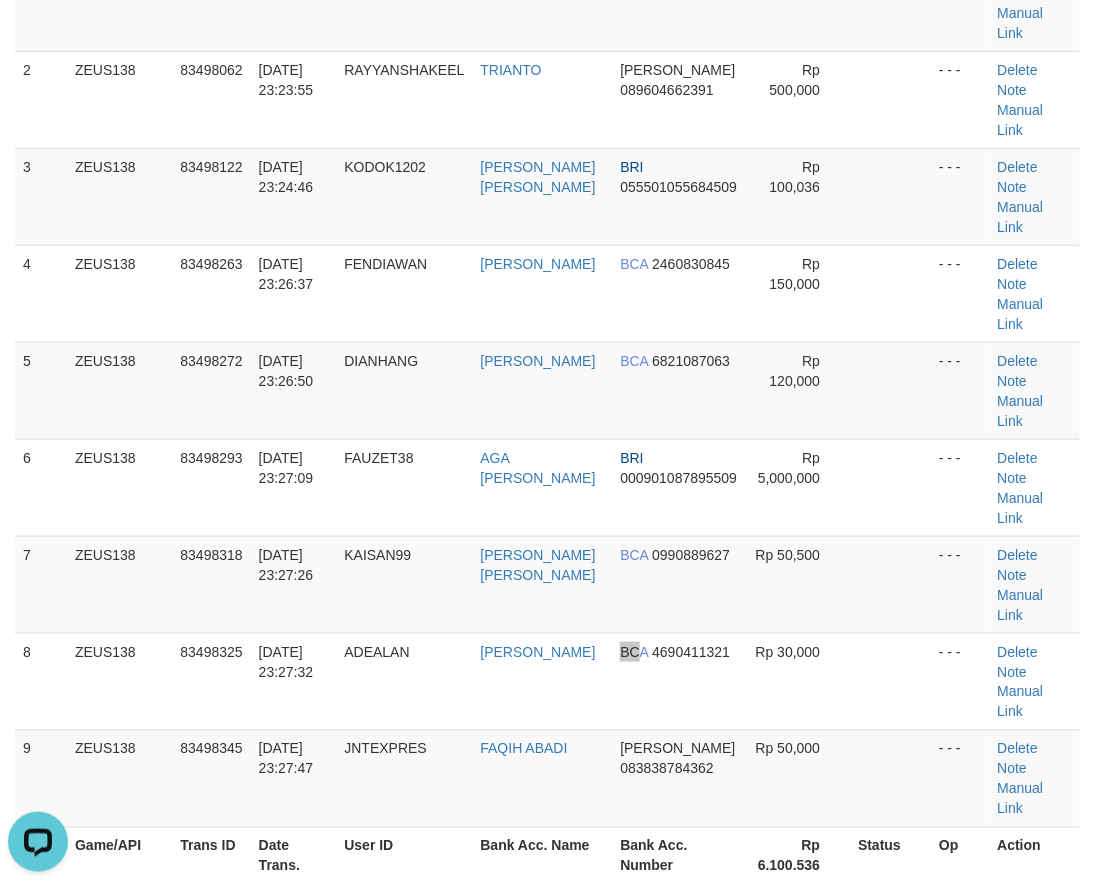 scroll, scrollTop: 0, scrollLeft: 0, axis: both 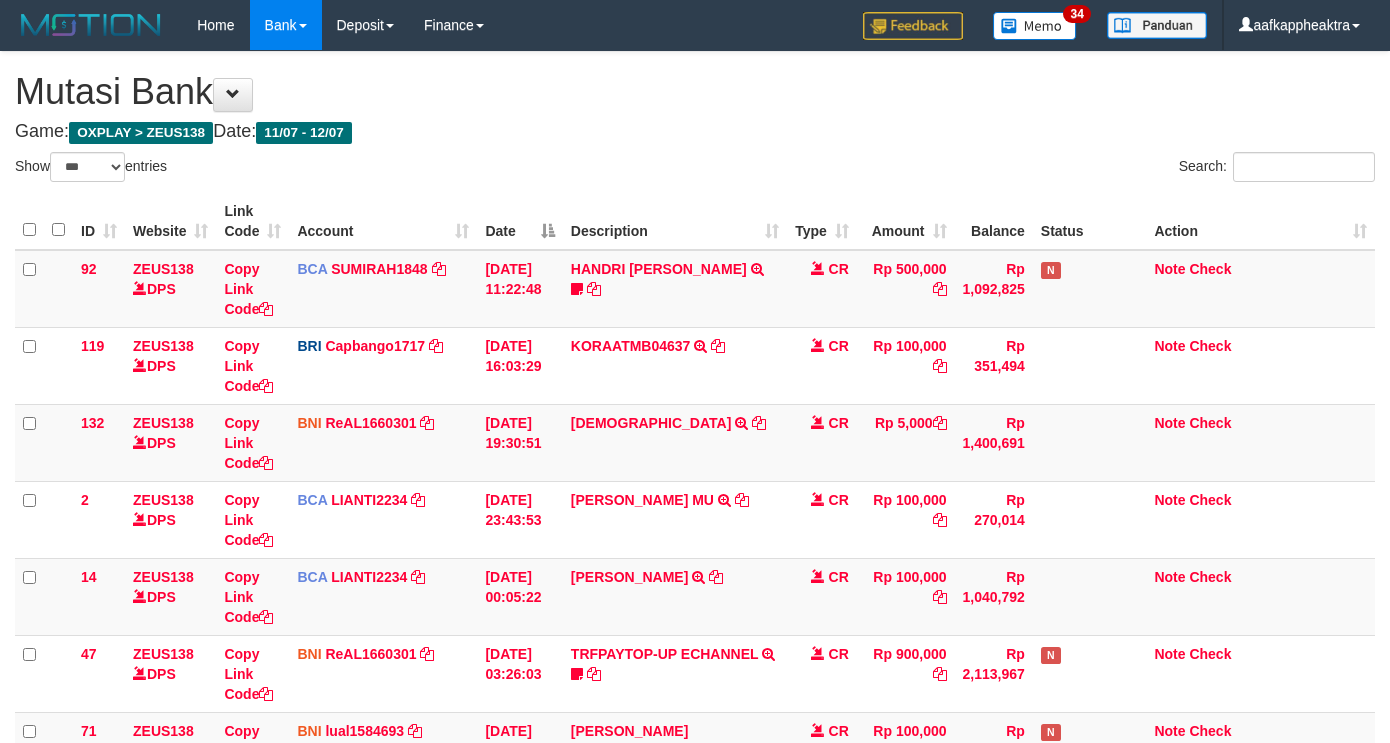 select on "***" 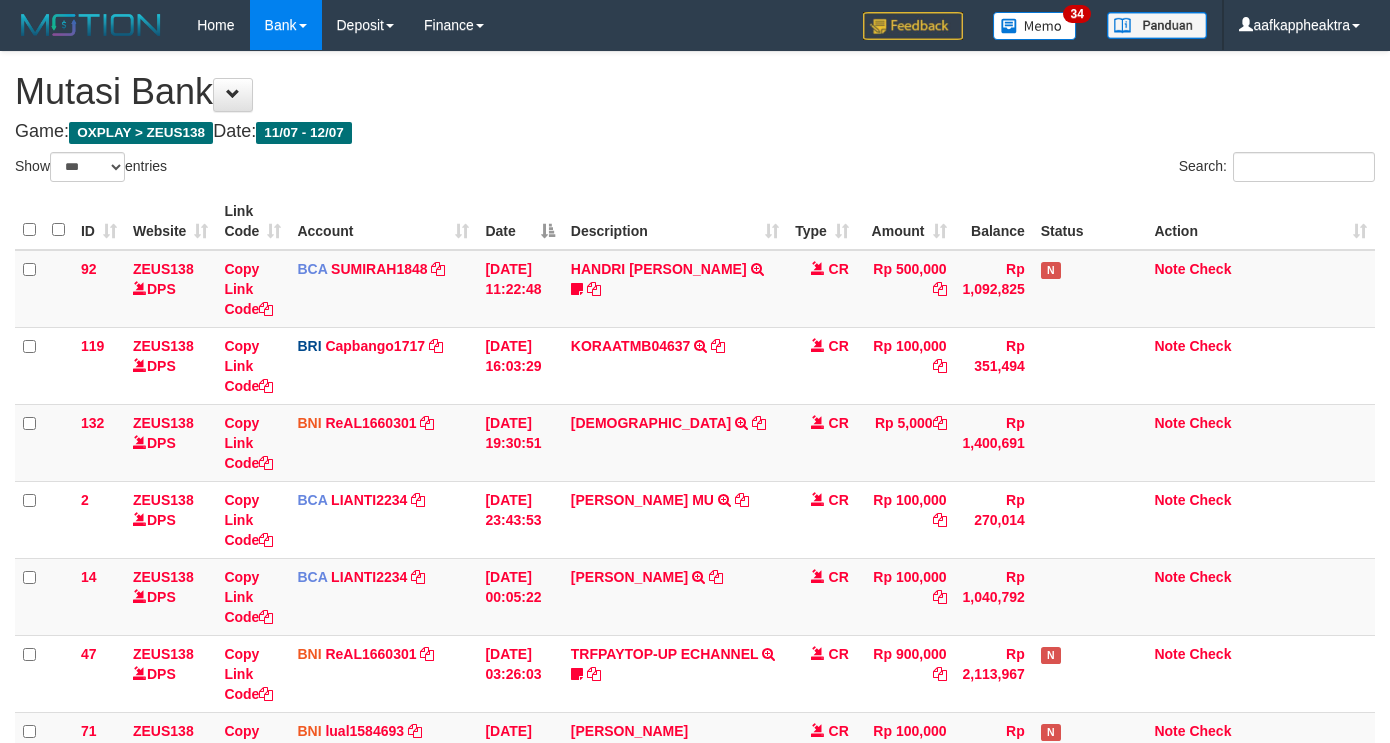 scroll, scrollTop: 528, scrollLeft: 0, axis: vertical 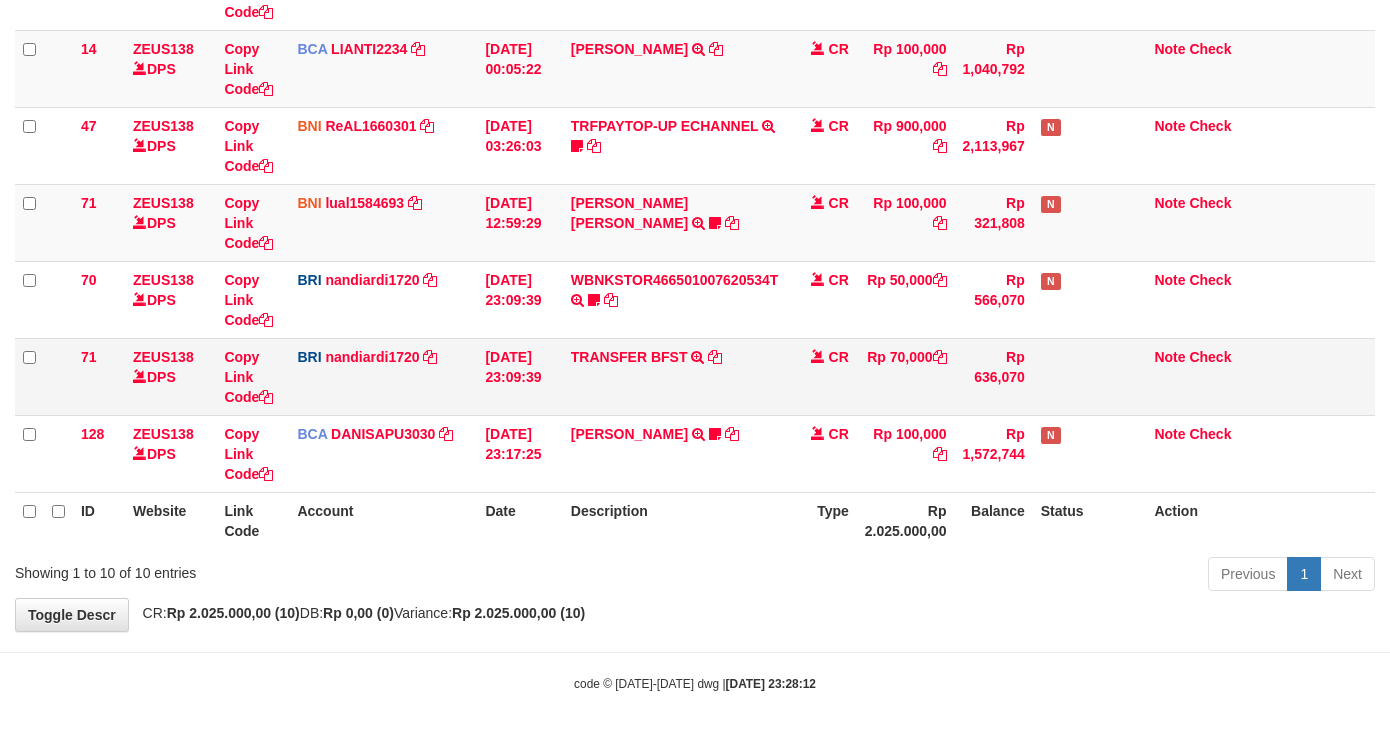 click on "Rp 636,070" at bounding box center (994, 376) 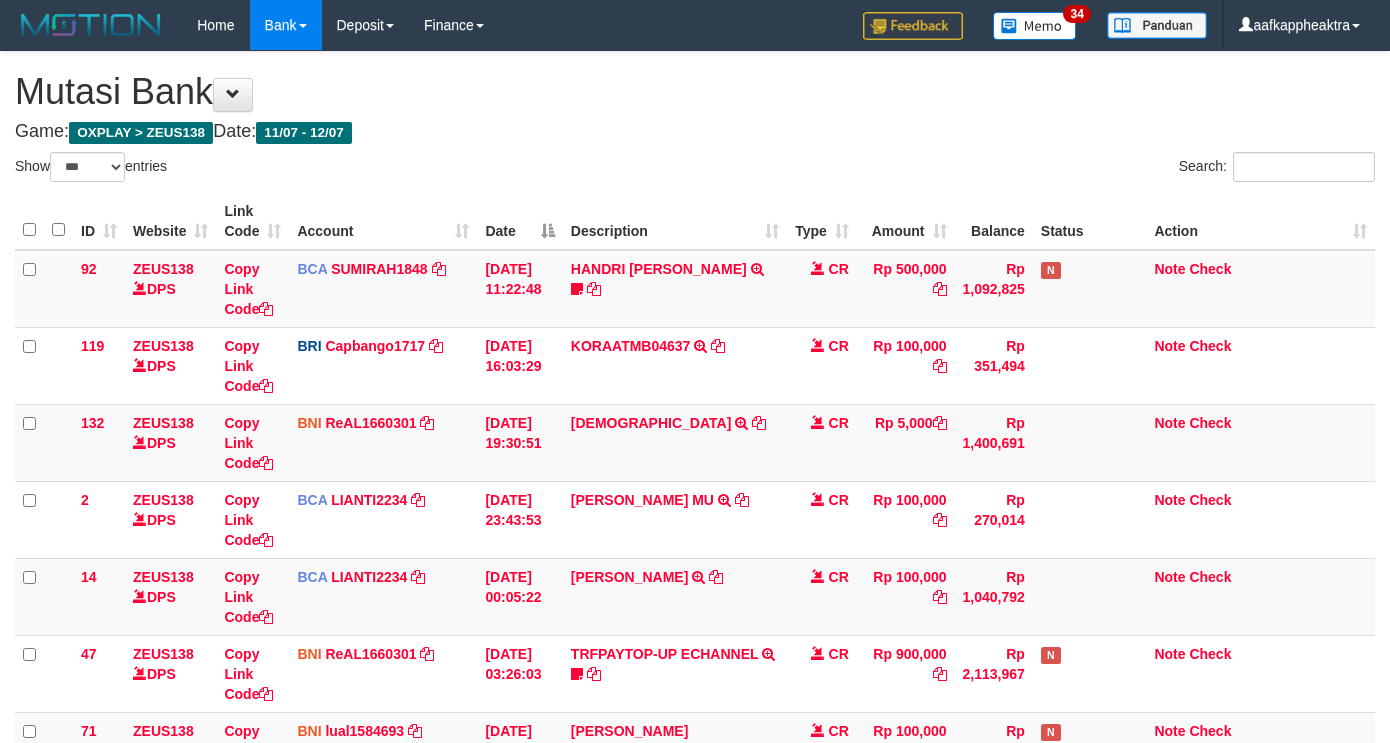 select on "***" 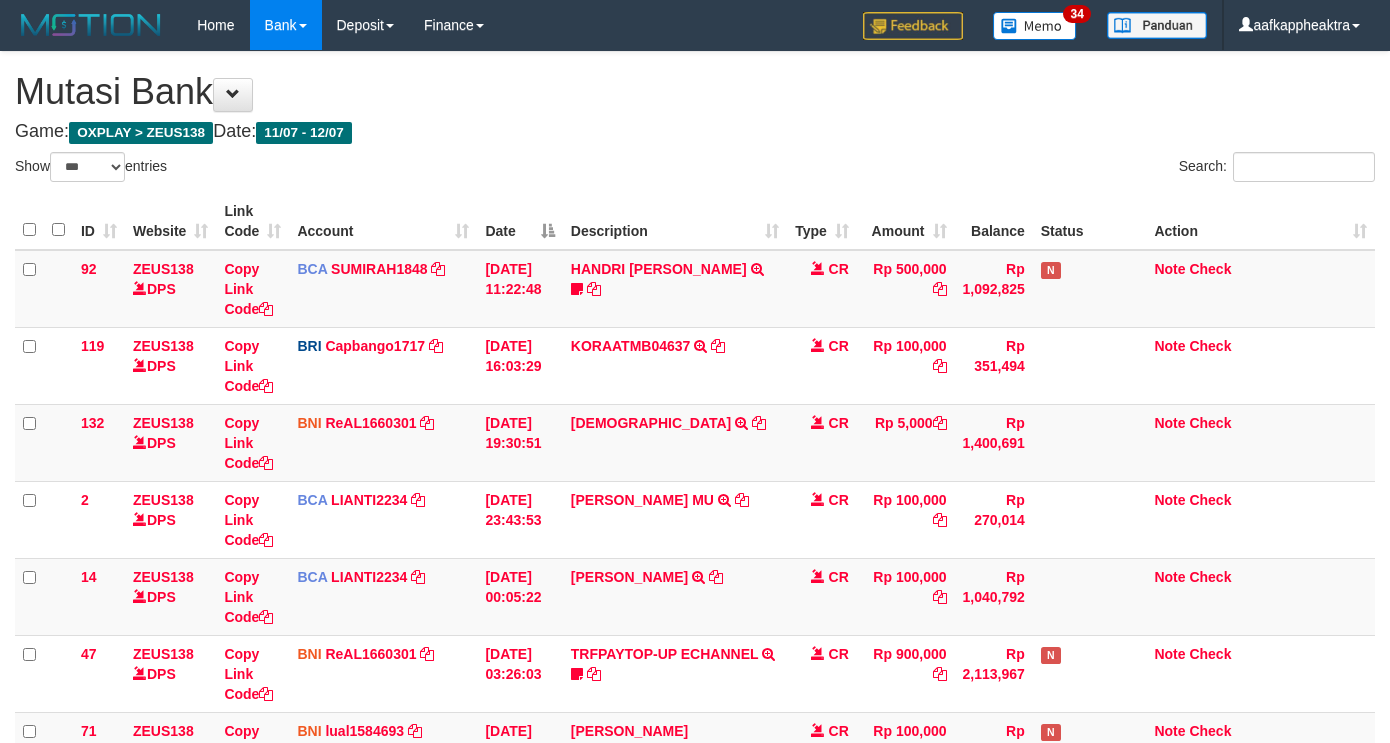 scroll, scrollTop: 528, scrollLeft: 0, axis: vertical 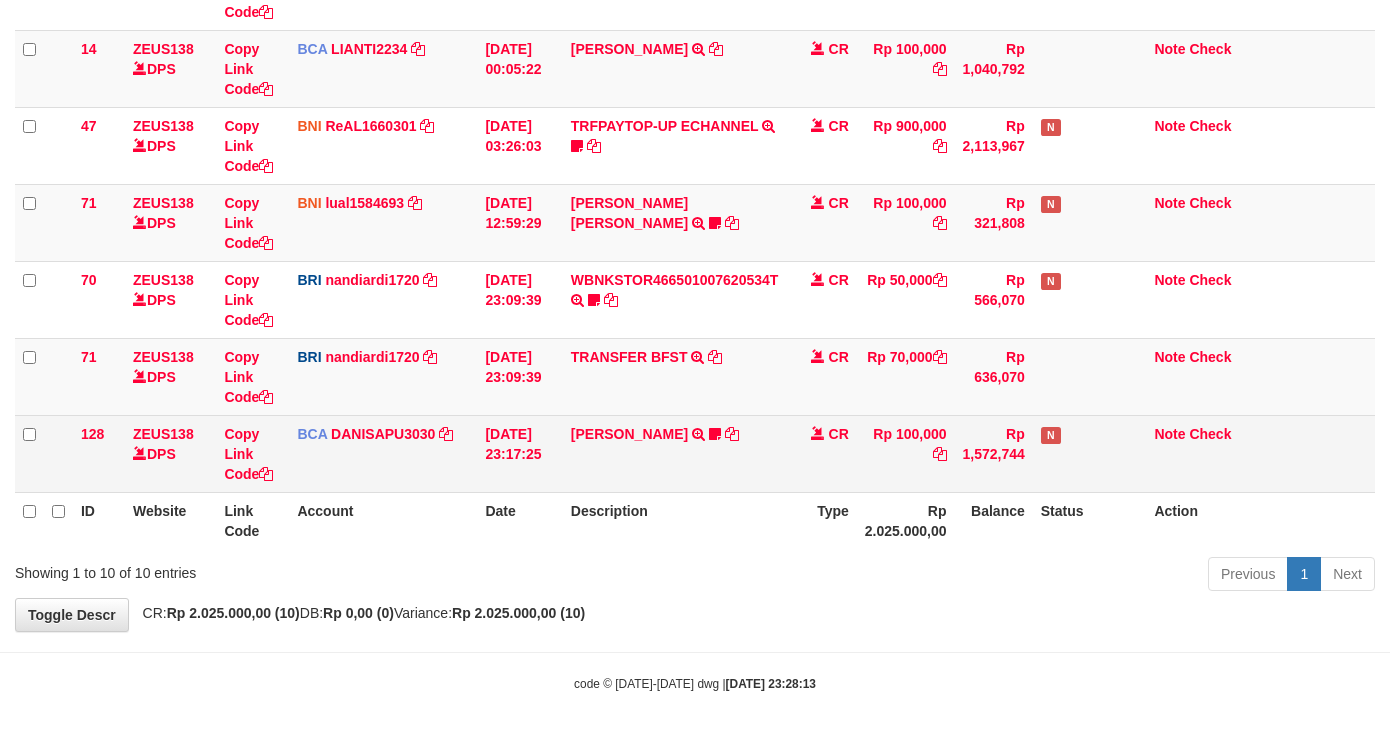 click on "128
ZEUS138    DPS
Copy Link Code
BCA
DANISAPU3030
DPS
[PERSON_NAME]
mutasi_20250712_3824 | 128
mutasi_20250712_3824 | 128
[DATE] 23:17:25
[PERSON_NAME]            TRSF E-BANKING CR 1207/FTSCY/WS95031
100000.00[PERSON_NAME]    NIGHT999
CR
Rp 100,000
Rp 1,572,744
N
Note
Check" at bounding box center [695, 453] 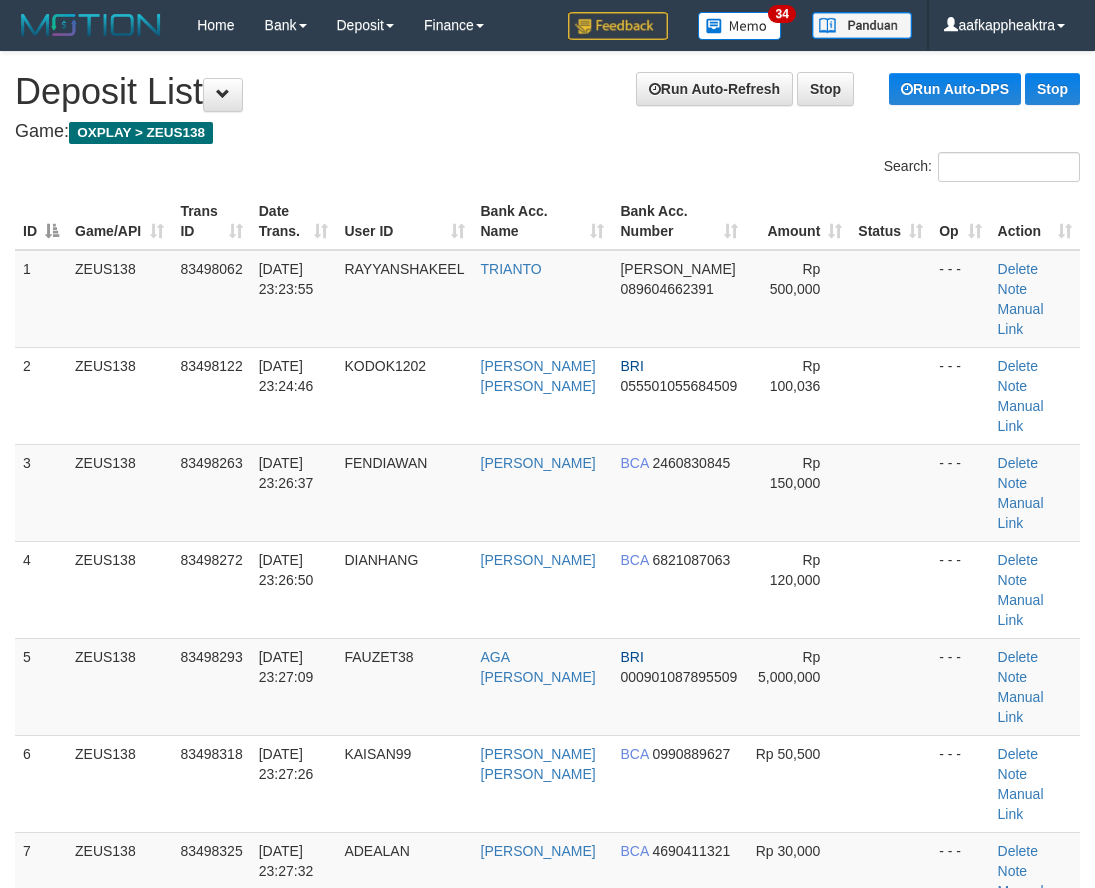 click on "Bank Acc. Number" at bounding box center (646, 1276) 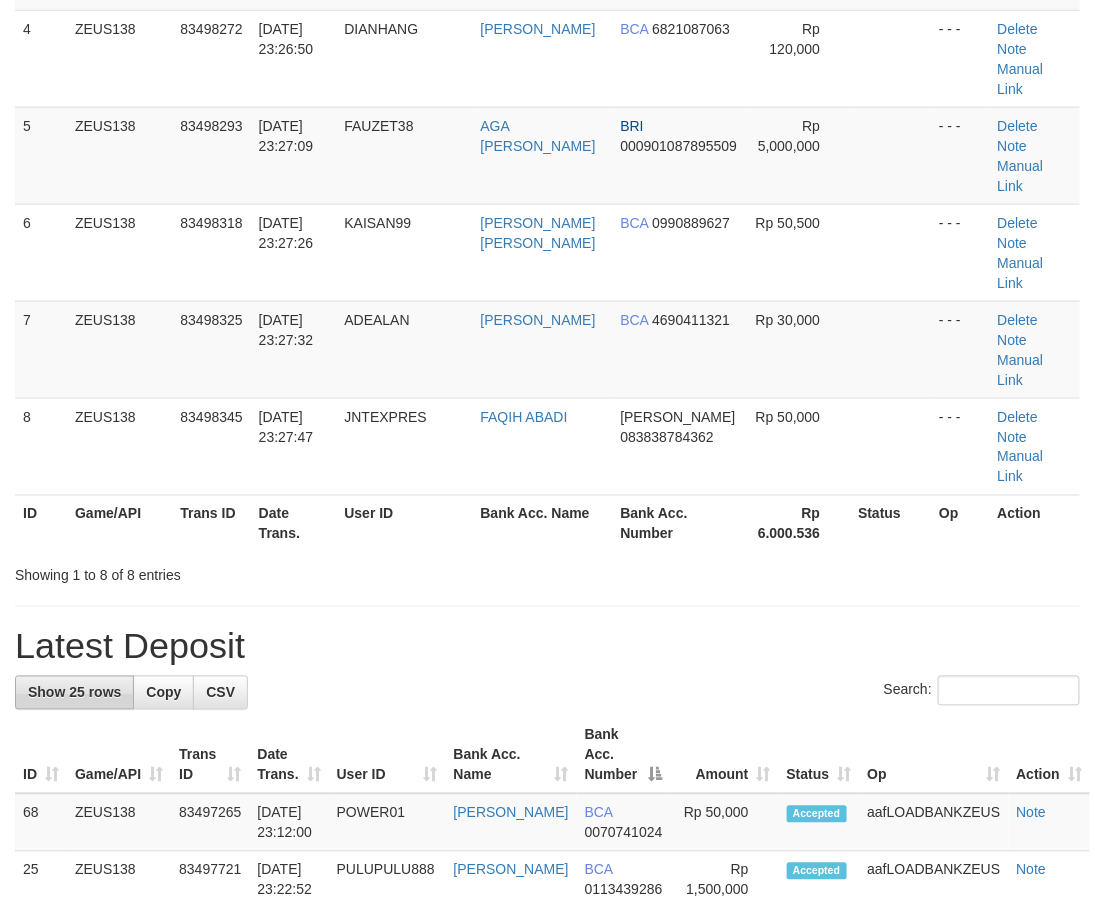 scroll, scrollTop: 296, scrollLeft: 0, axis: vertical 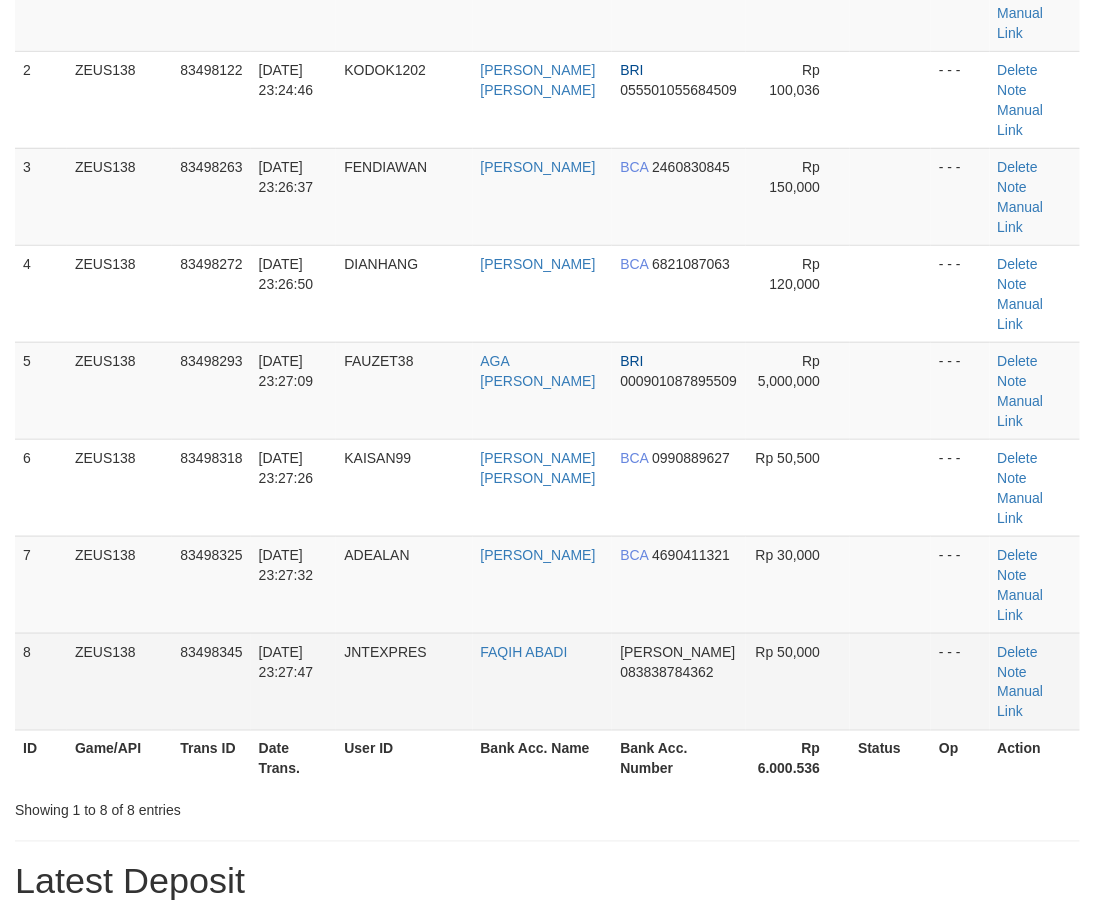 drag, startPoint x: 523, startPoint y: 561, endPoint x: 468, endPoint y: 561, distance: 55 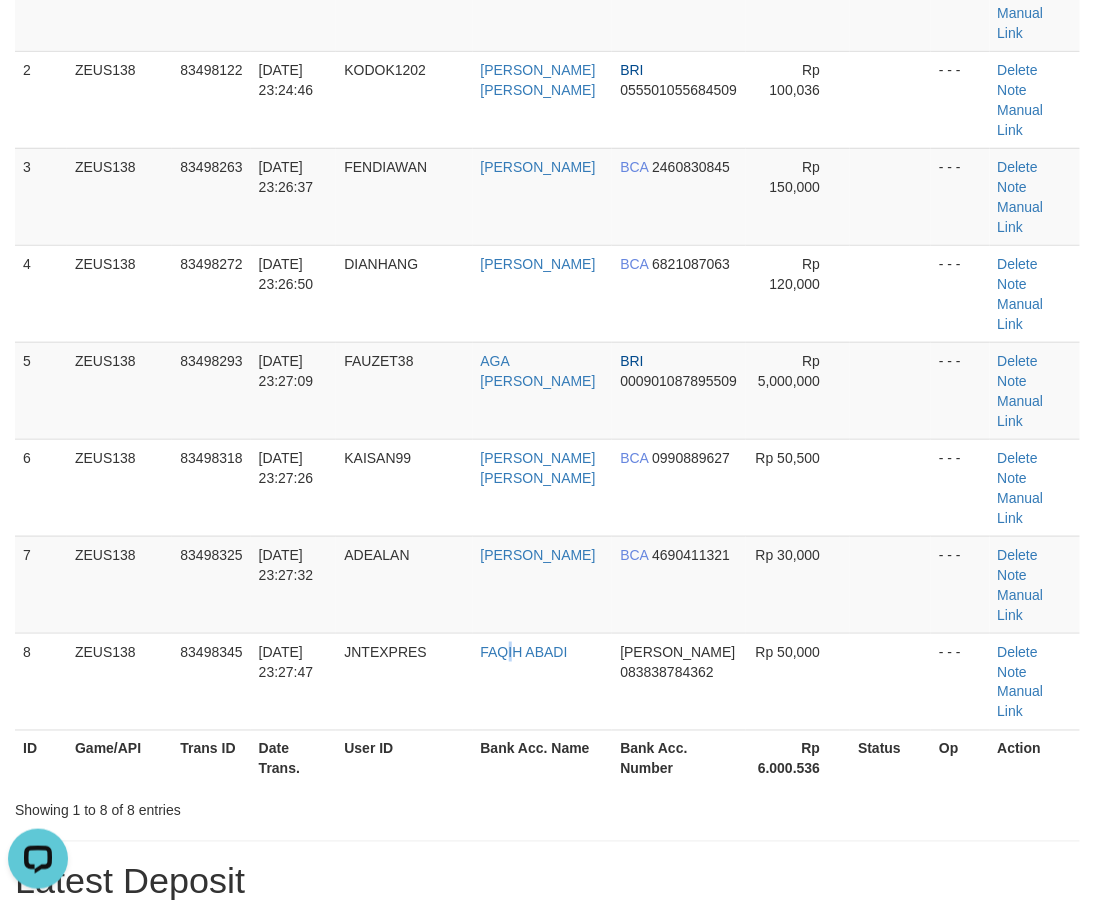 scroll, scrollTop: 0, scrollLeft: 0, axis: both 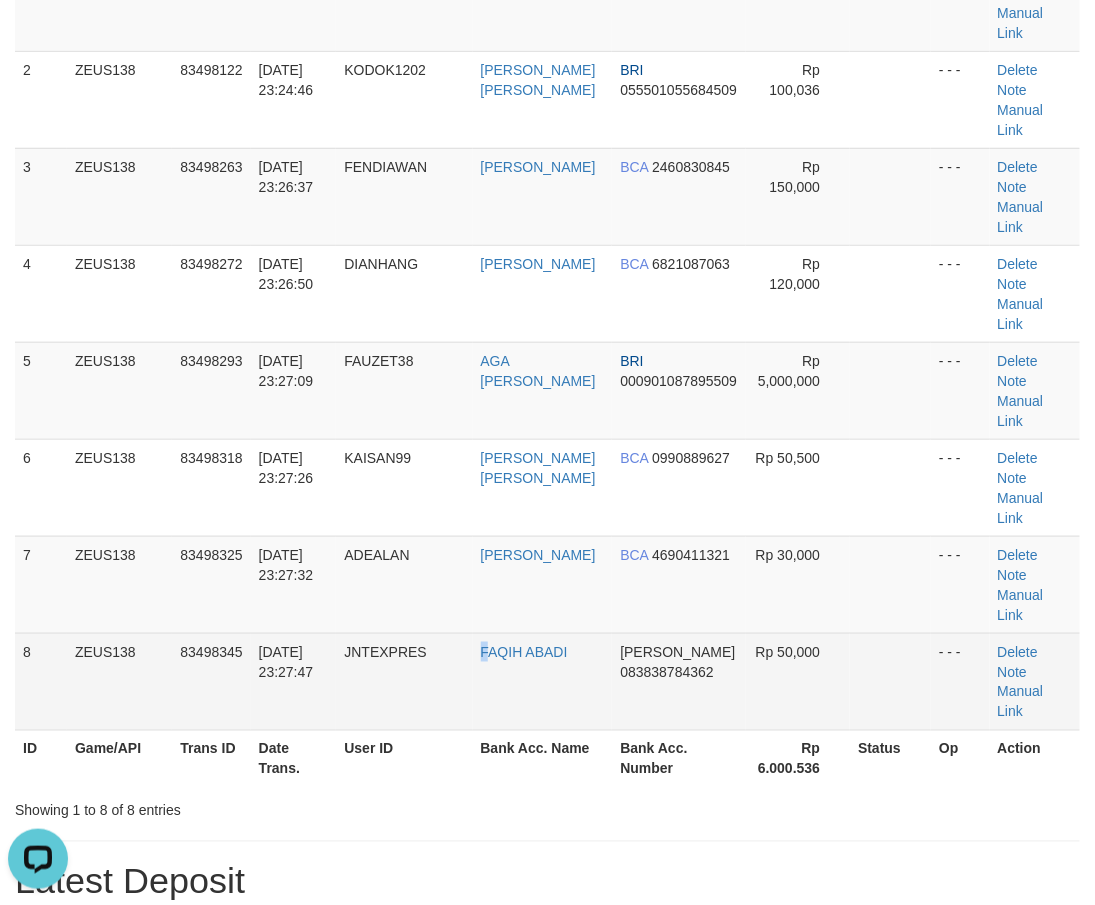 drag, startPoint x: 495, startPoint y: 541, endPoint x: 245, endPoint y: 518, distance: 251.05577 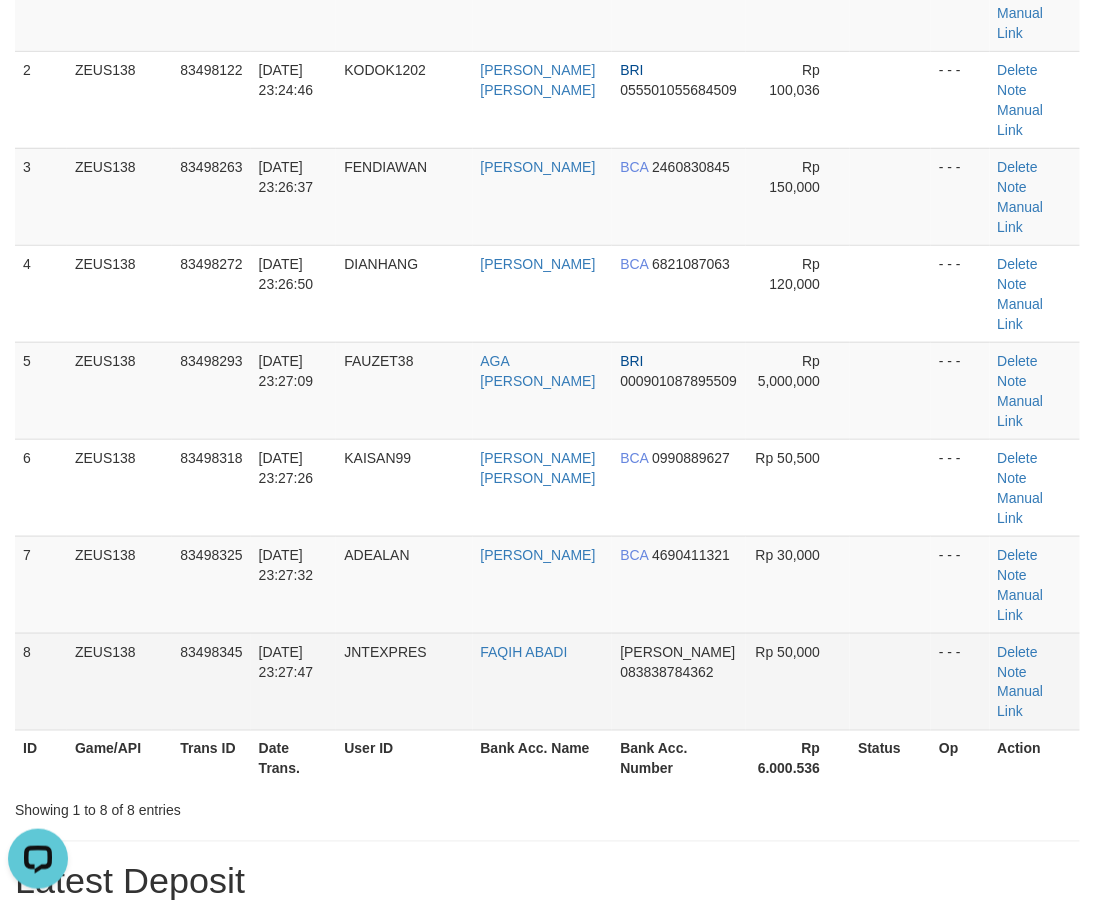 click on "8
ZEUS138
83498345
12/07/2025 23:27:47
JNTEXPRES
FAQIH ABADI
DANA
083838784362
Rp 50,000
- - -
Delete
Note
Manual Link" at bounding box center [547, 681] 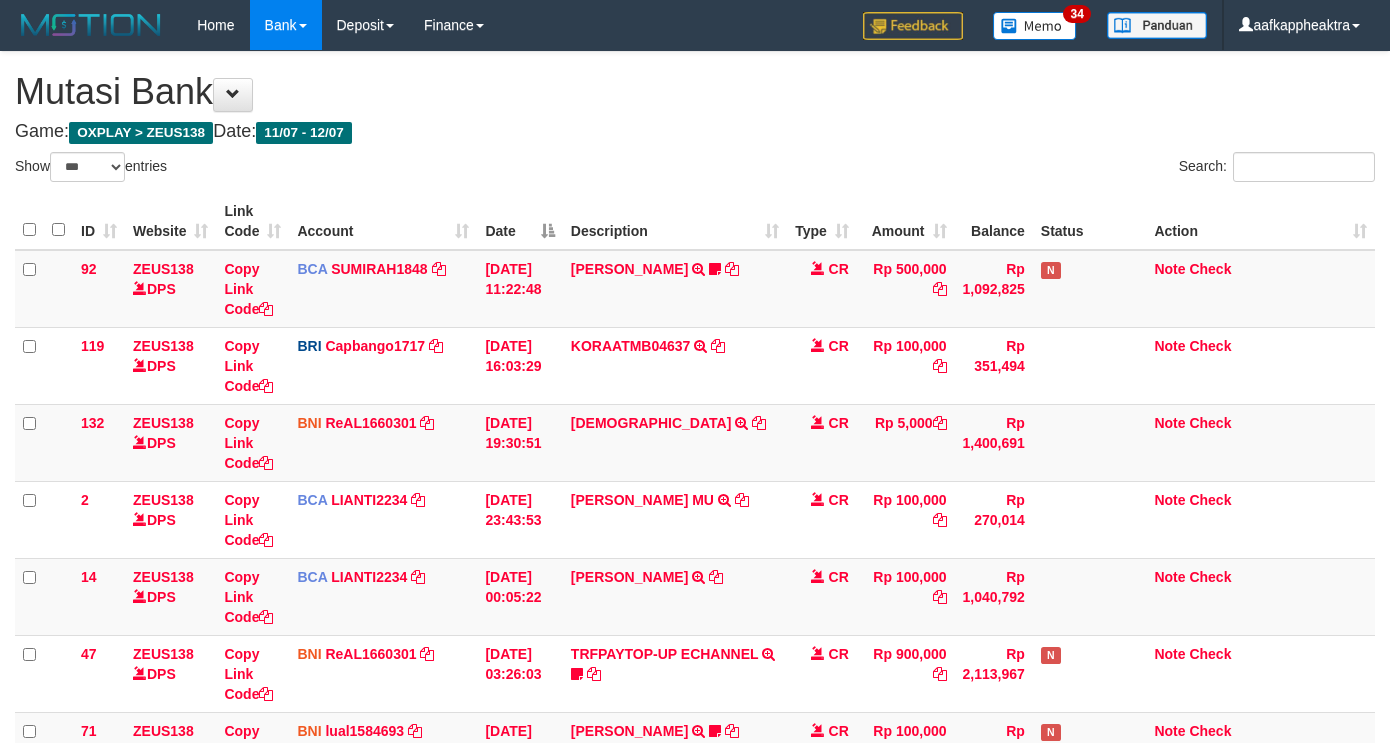 select on "***" 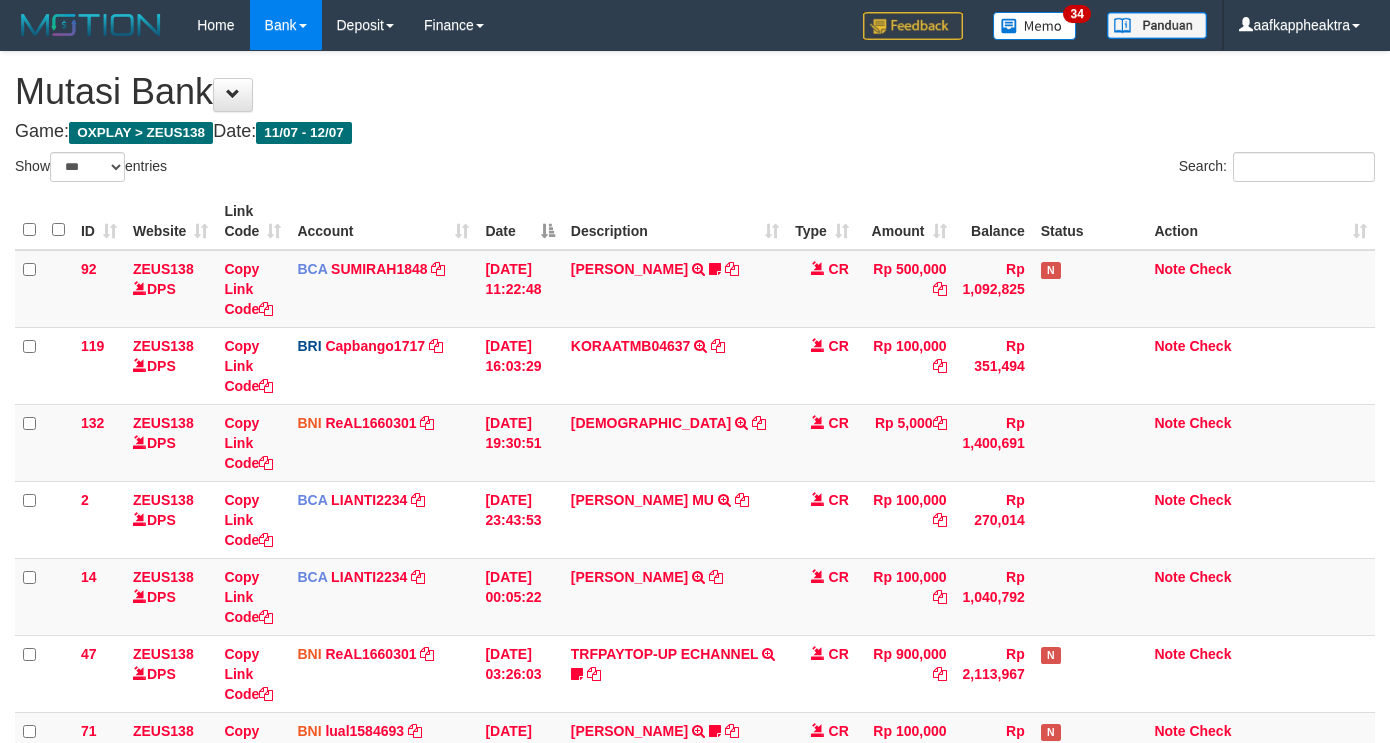 scroll, scrollTop: 528, scrollLeft: 0, axis: vertical 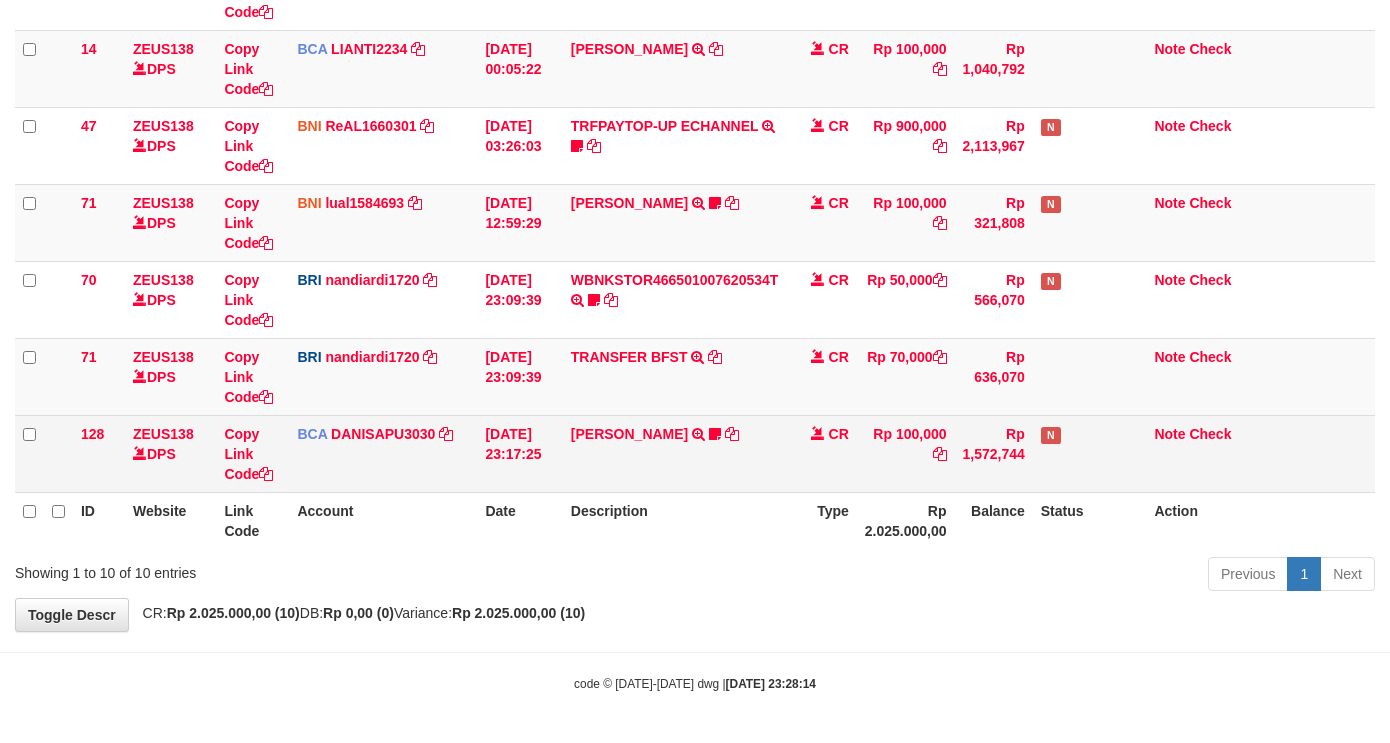 click on "128
ZEUS138    DPS
Copy Link Code
BCA
DANISAPU3030
DPS
[PERSON_NAME]
mutasi_20250712_3824 | 128
mutasi_20250712_3824 | 128
[DATE] 23:17:25
[PERSON_NAME]            TRSF E-BANKING CR 1207/FTSCY/WS95031
100000.00[PERSON_NAME]    NIGHT999
CR
Rp 100,000
Rp 1,572,744
N
Note
Check" at bounding box center [695, 453] 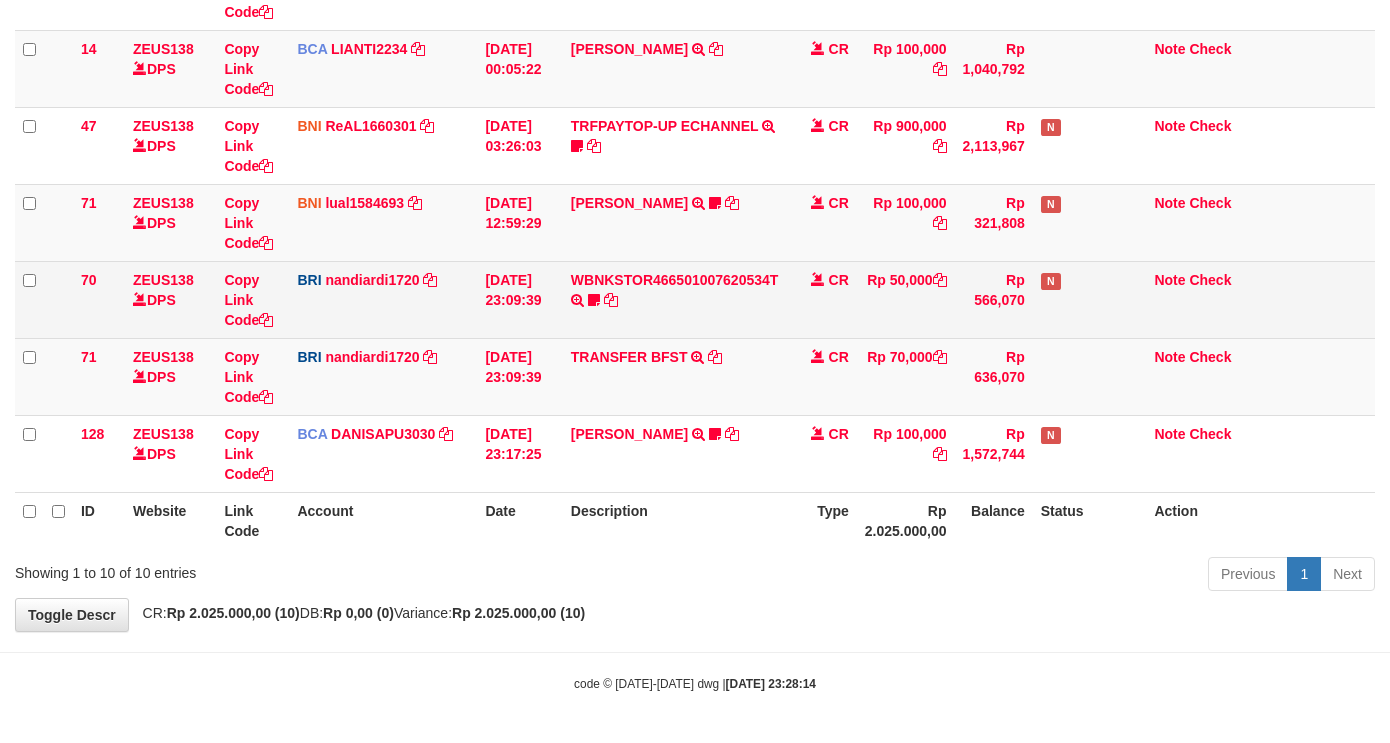 click on "CR" at bounding box center (822, 299) 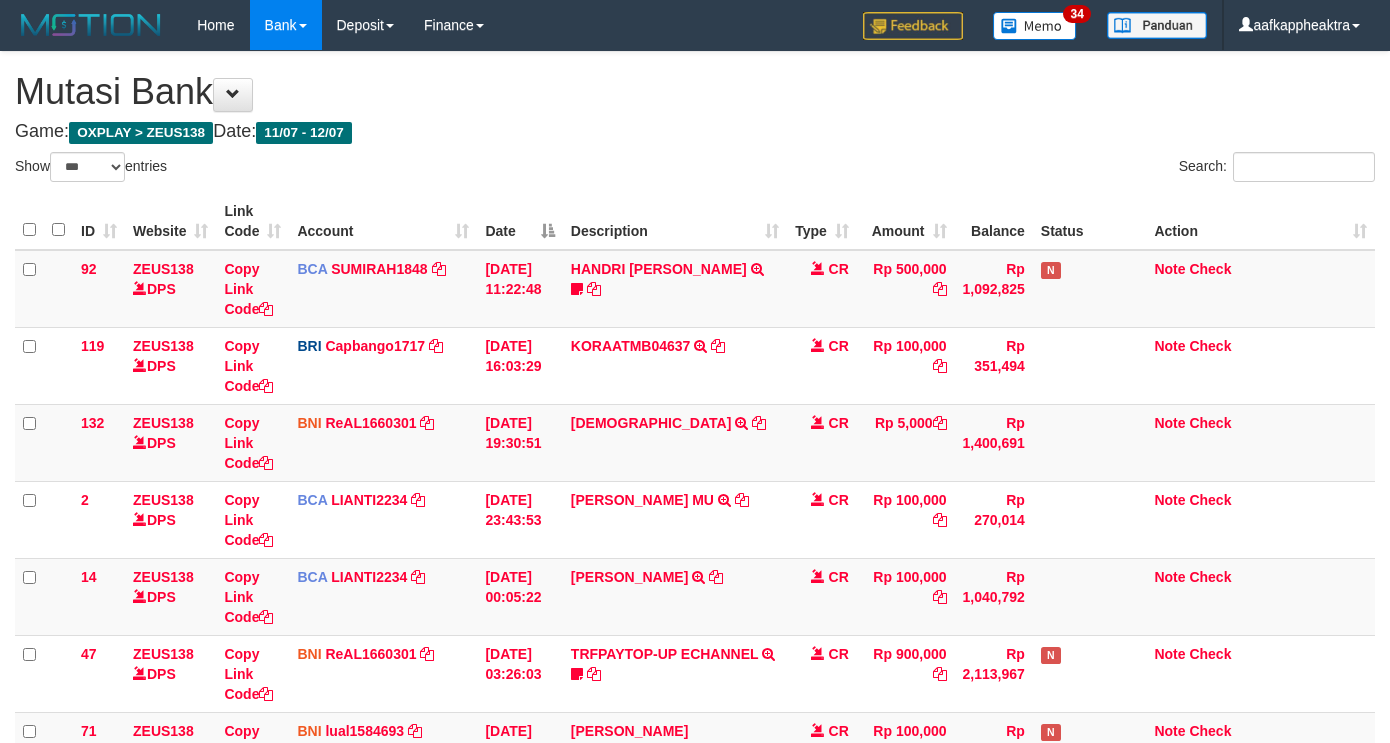 select on "***" 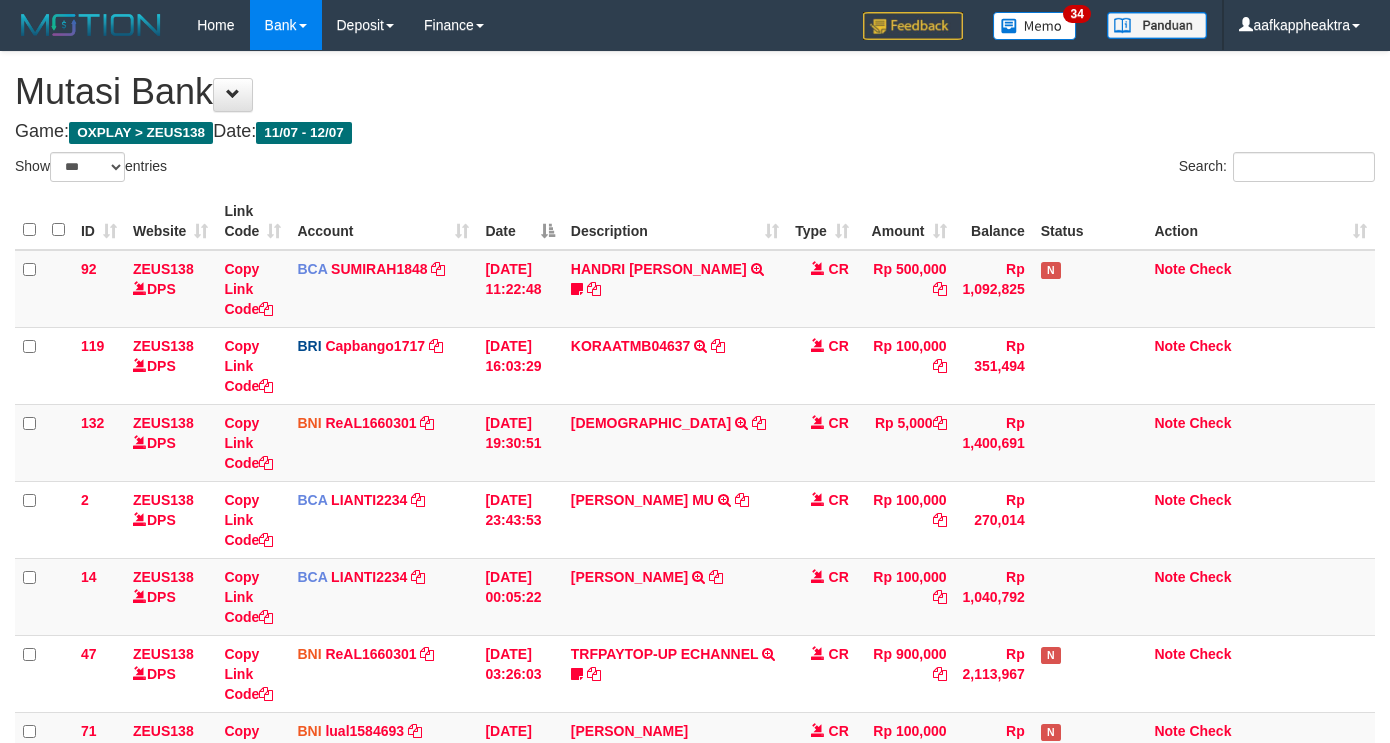 click on "12/07/2025 23:17:25" at bounding box center (519, 981) 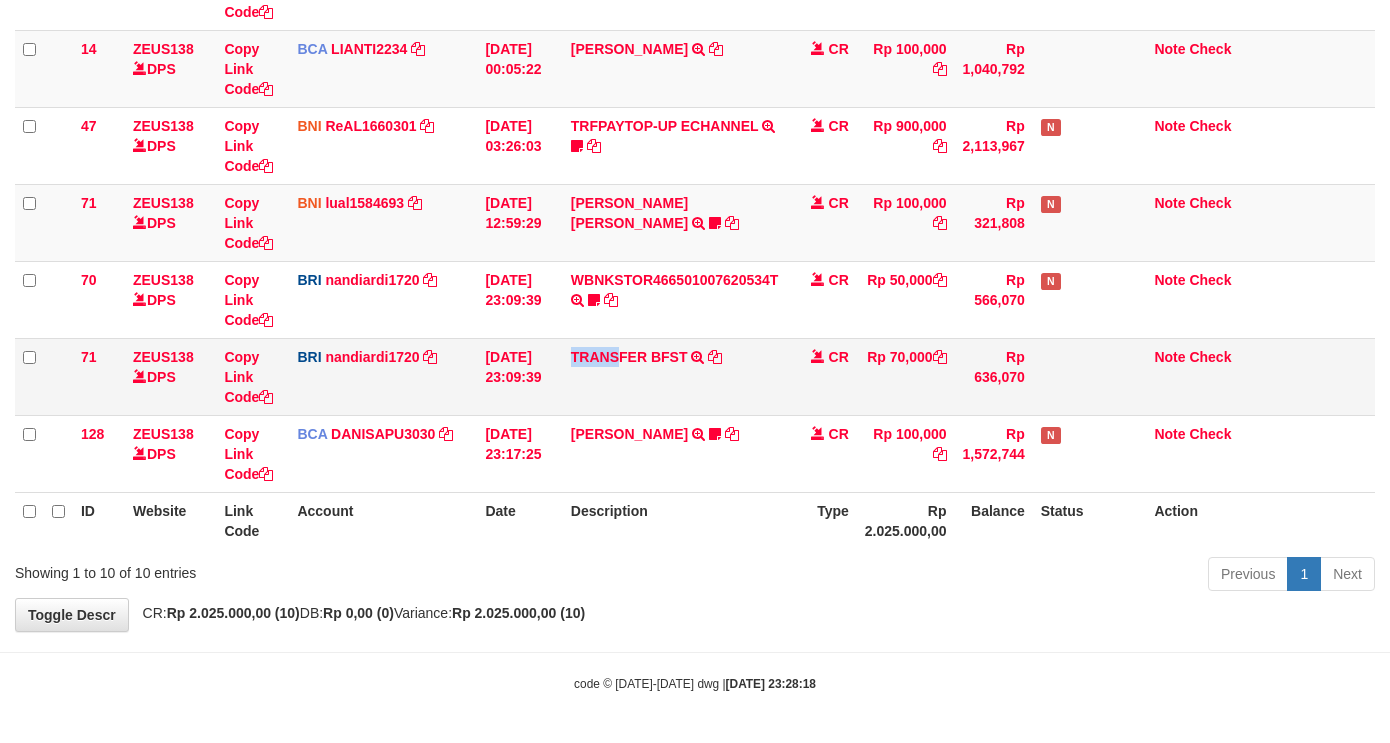 click on "TRANSFER BFST         TRANSFER BFST DESLSUSILAW TO NANDI ARDIANSYAH" at bounding box center (675, 376) 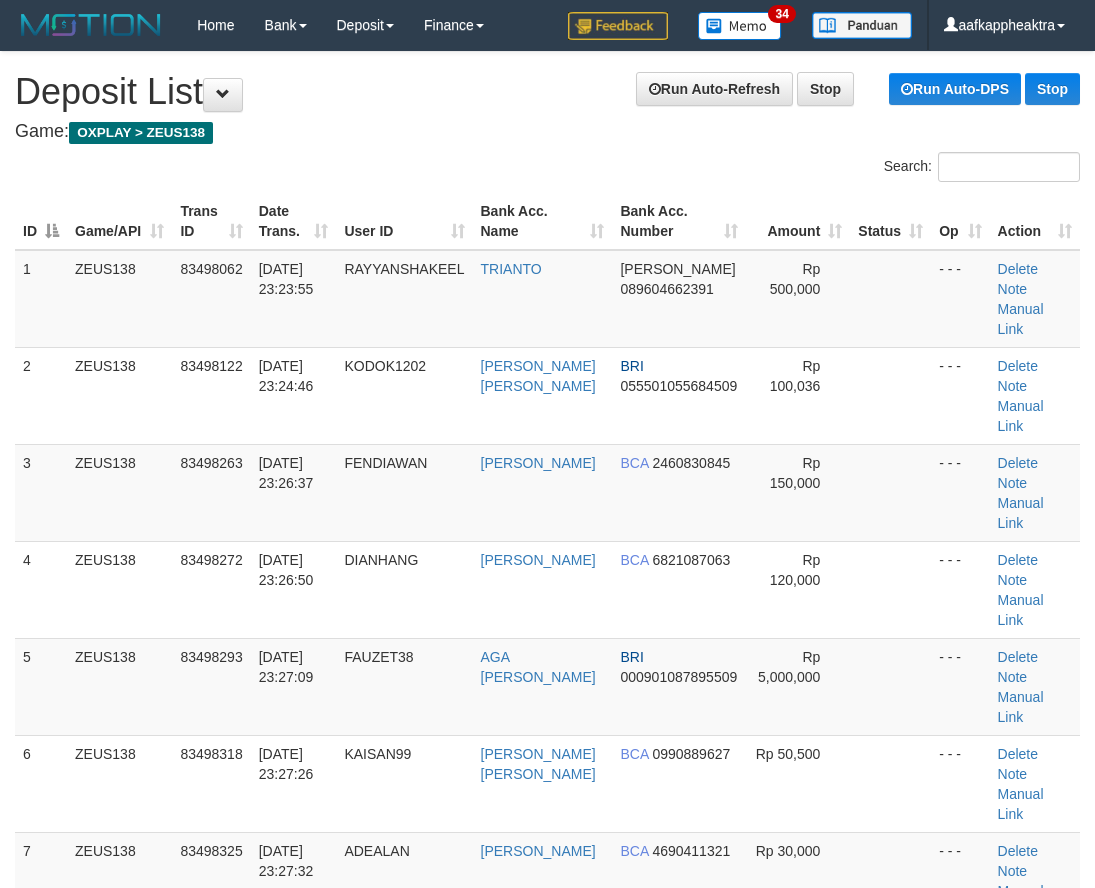 click on "**********" at bounding box center [547, 1506] 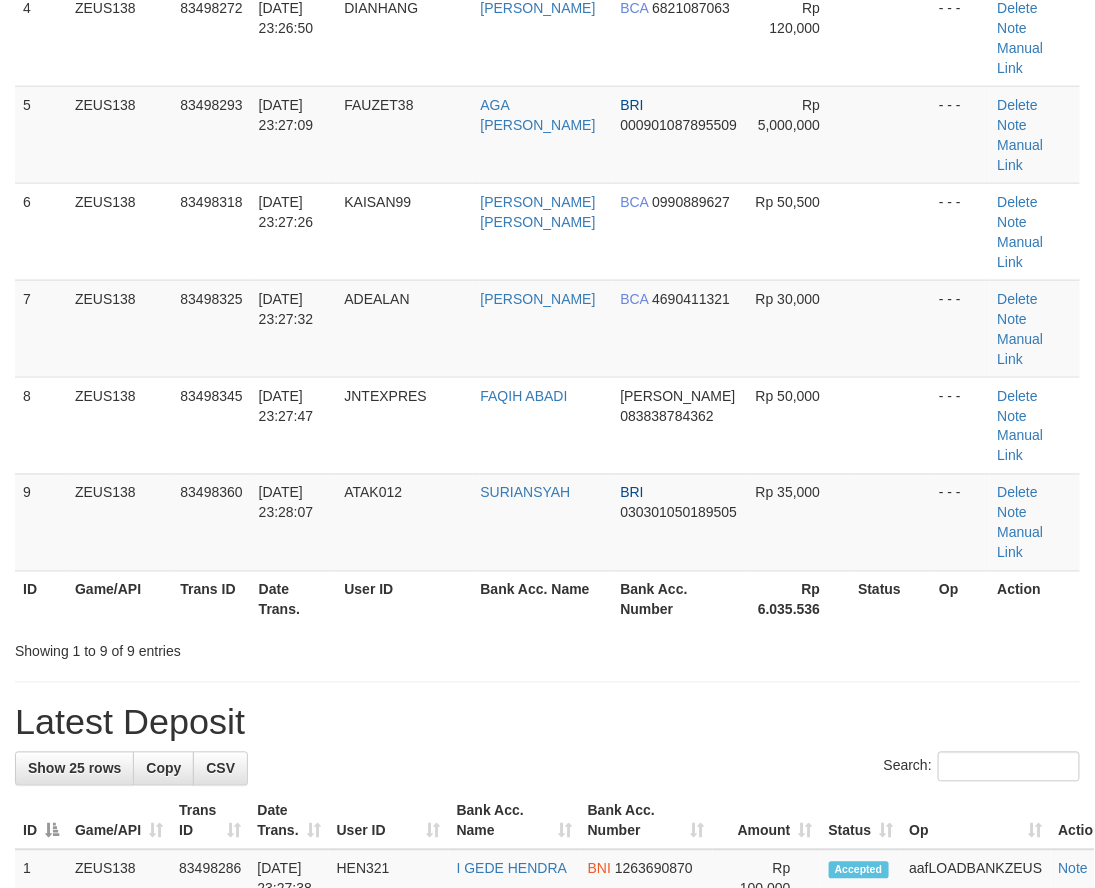 scroll, scrollTop: 296, scrollLeft: 0, axis: vertical 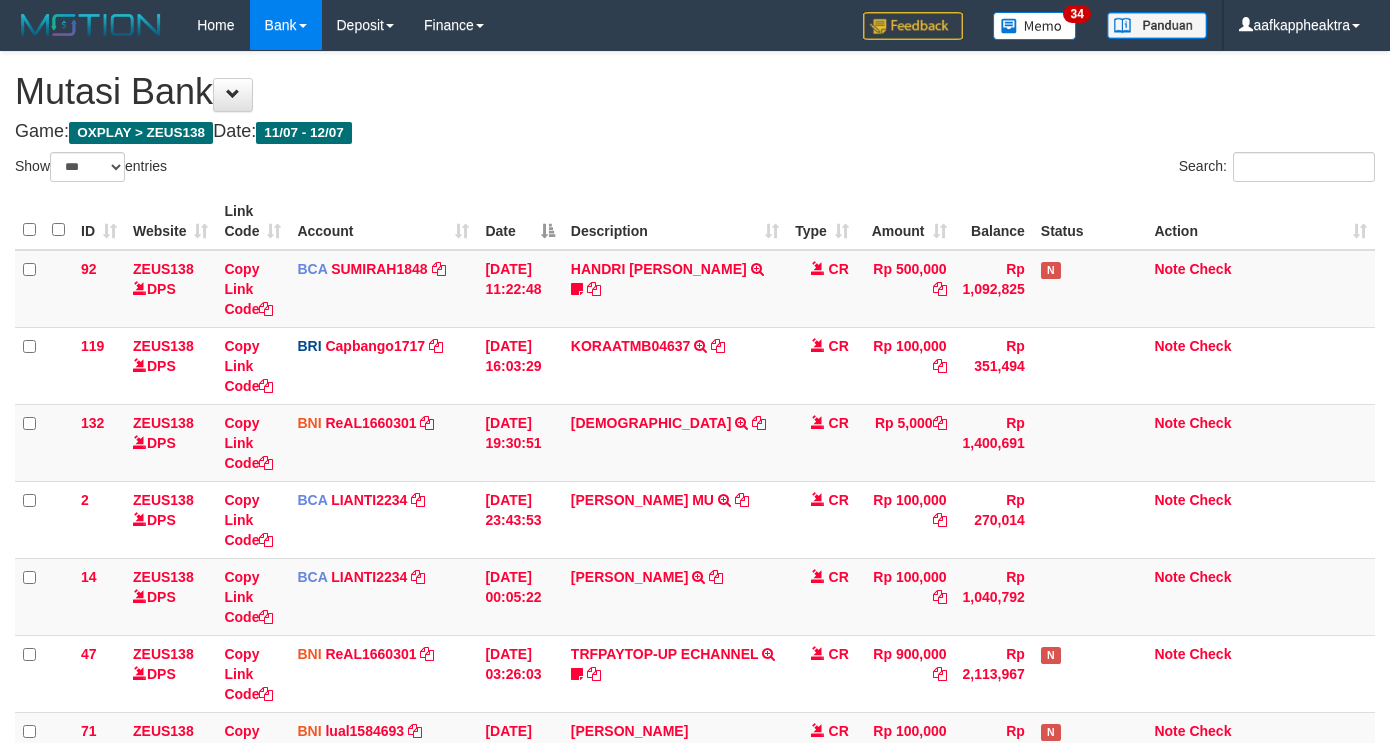 select on "***" 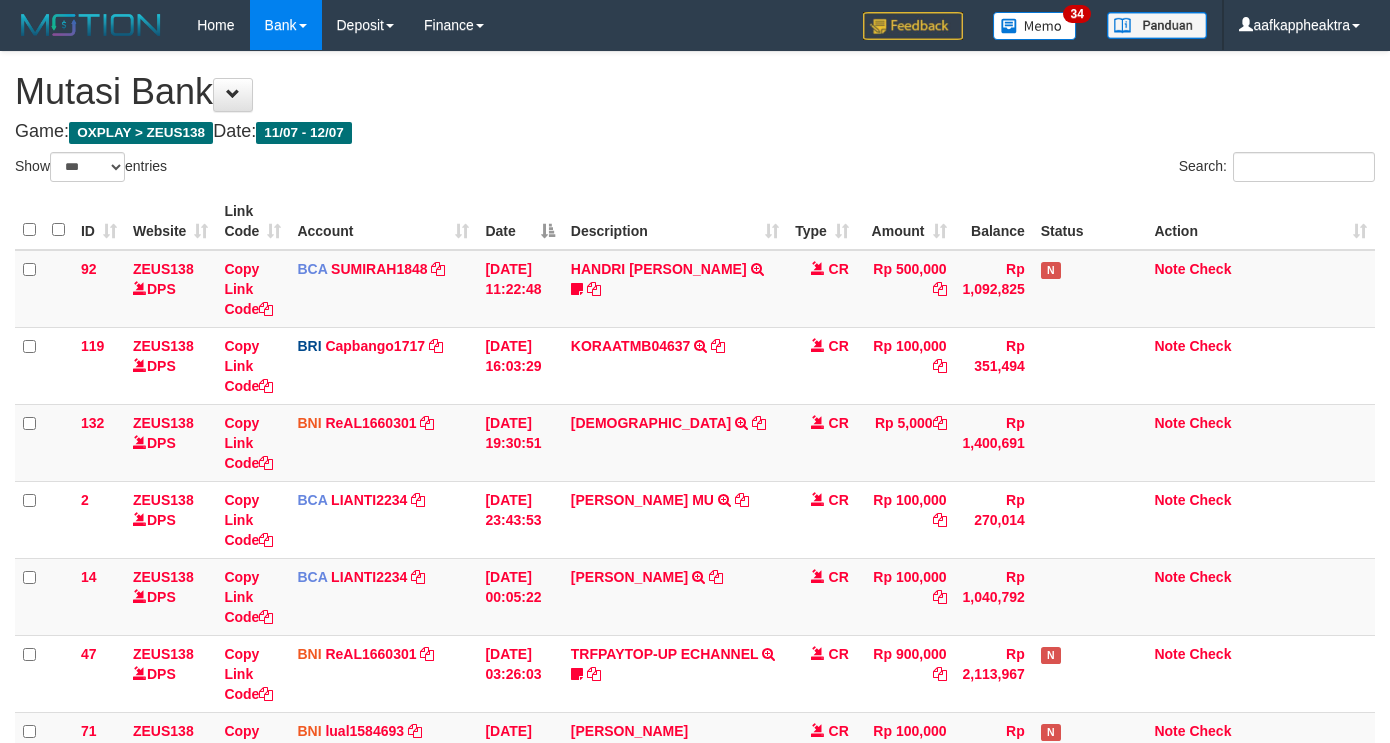 scroll, scrollTop: 528, scrollLeft: 0, axis: vertical 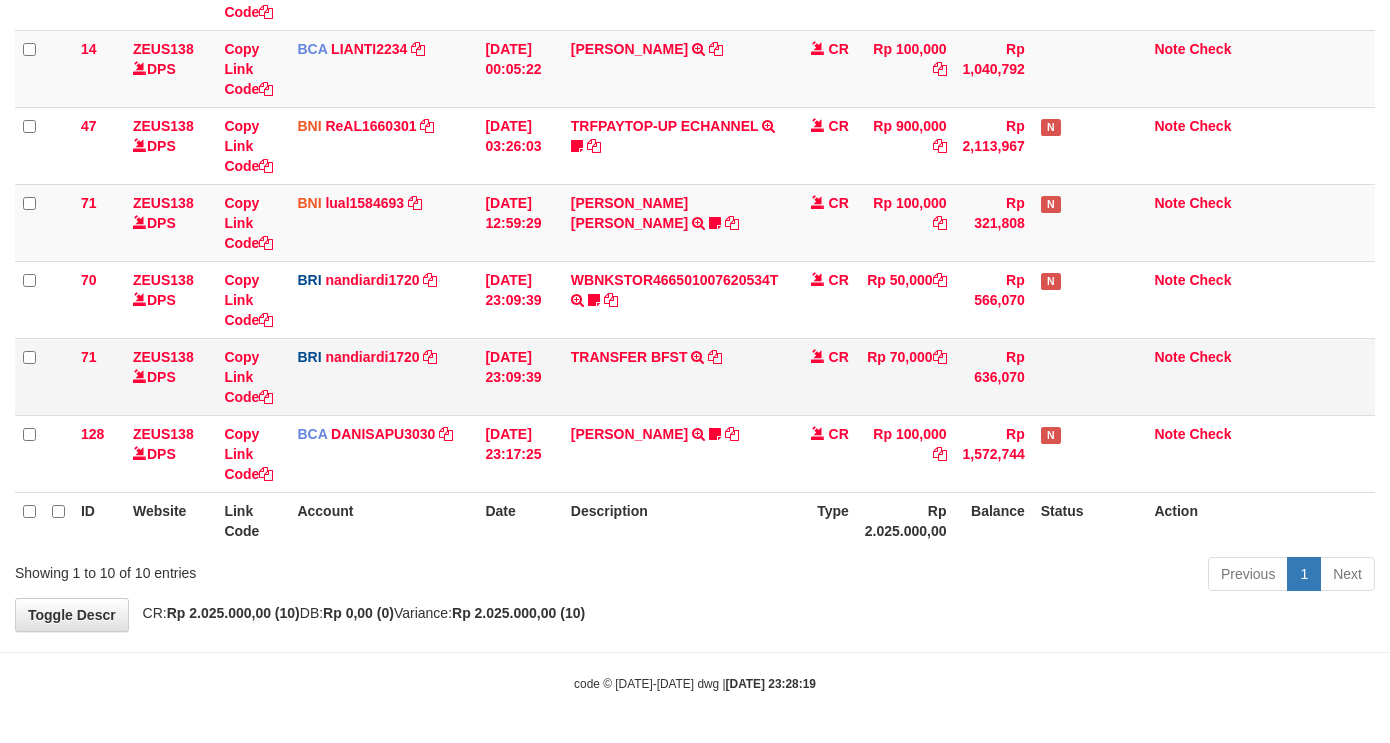 click on "Rp 70,000" at bounding box center (906, 376) 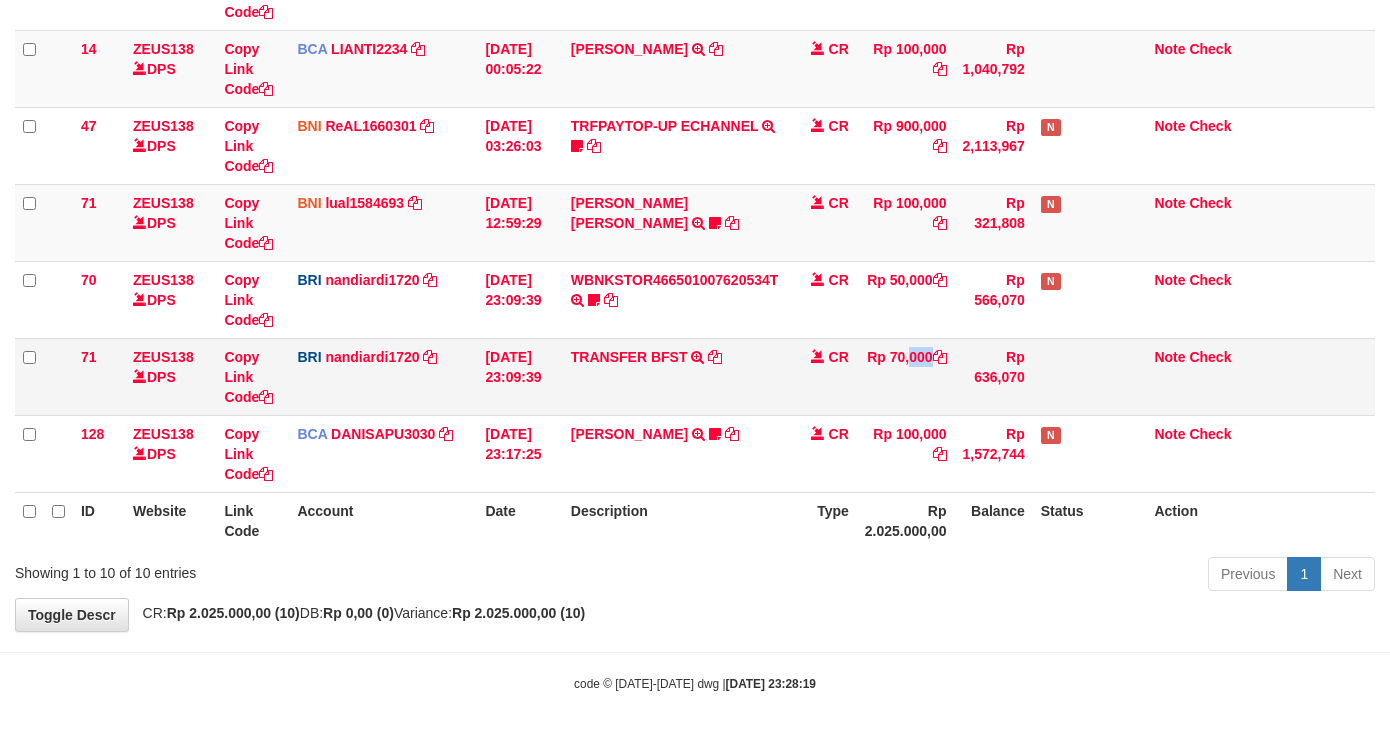 click on "Rp 70,000" at bounding box center [906, 376] 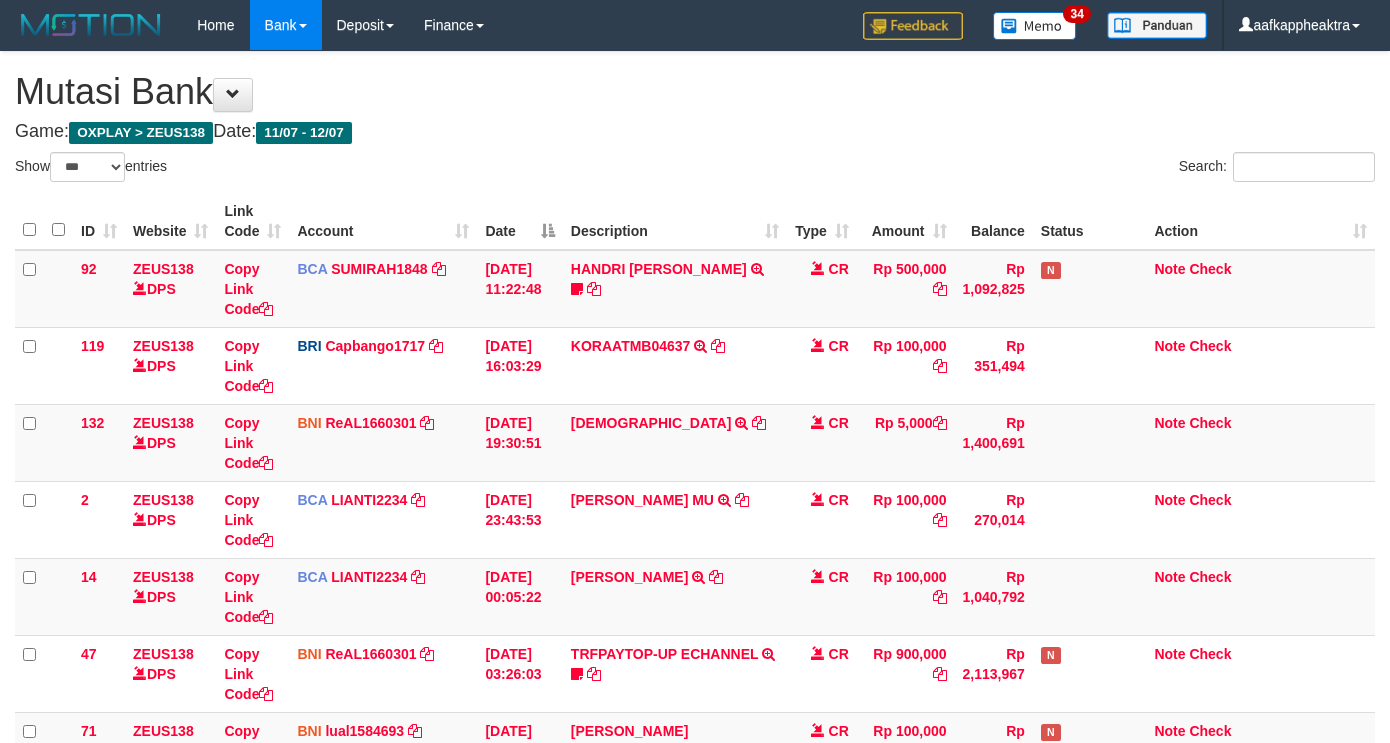 select on "***" 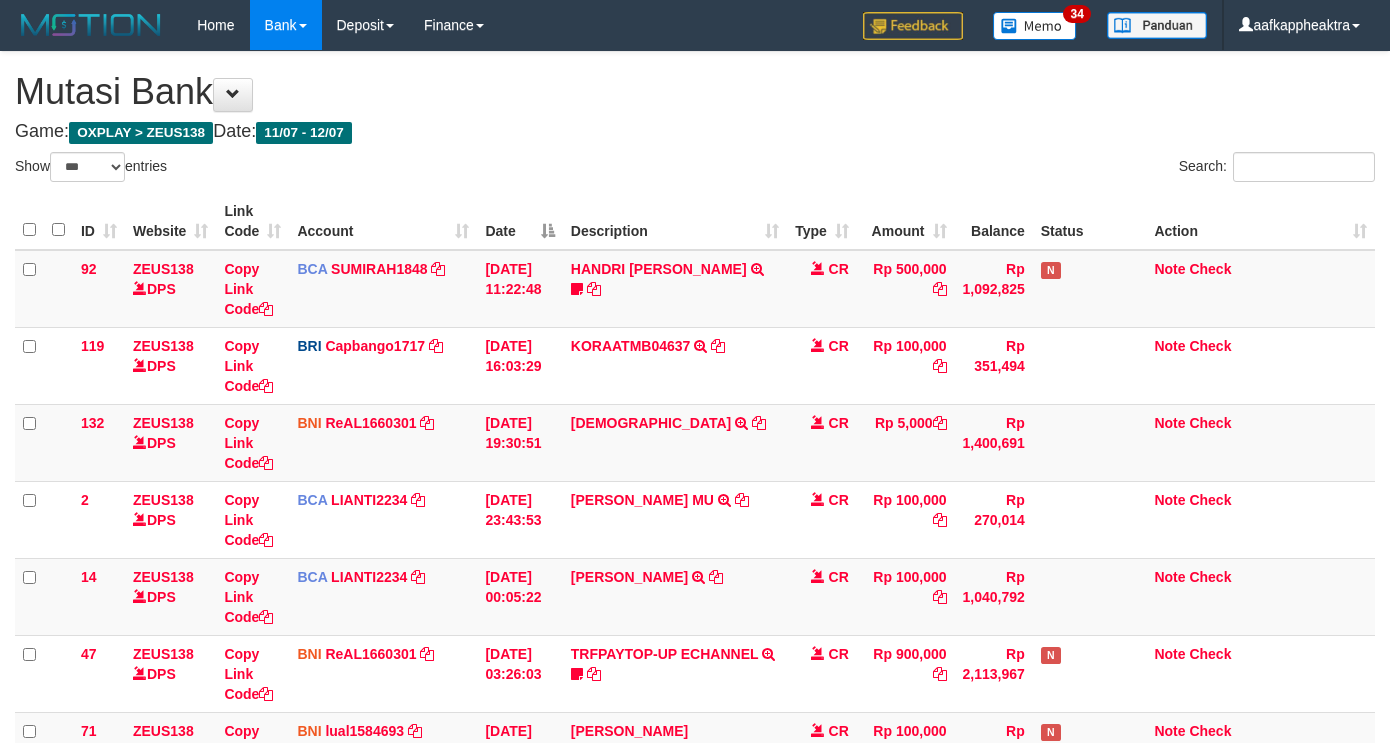 scroll, scrollTop: 528, scrollLeft: 0, axis: vertical 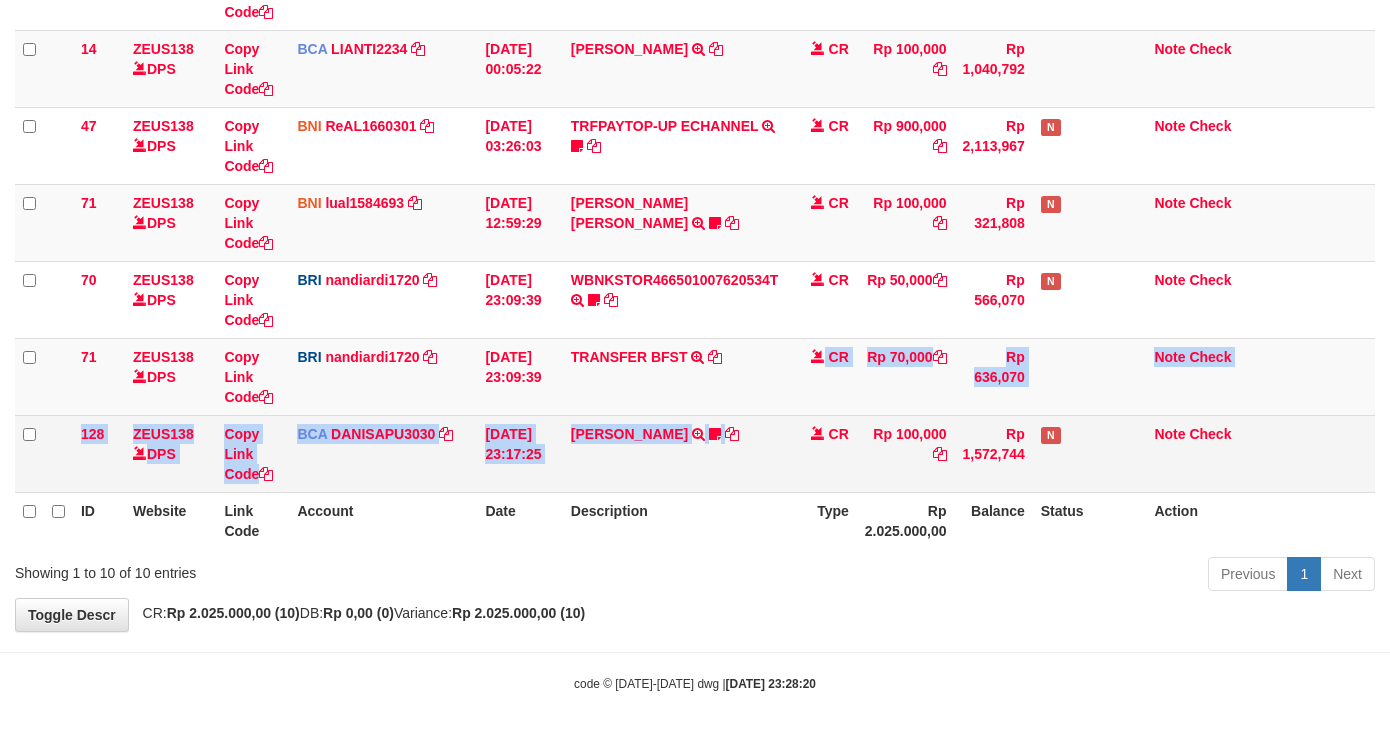 drag, startPoint x: 773, startPoint y: 431, endPoint x: 955, endPoint y: 424, distance: 182.13457 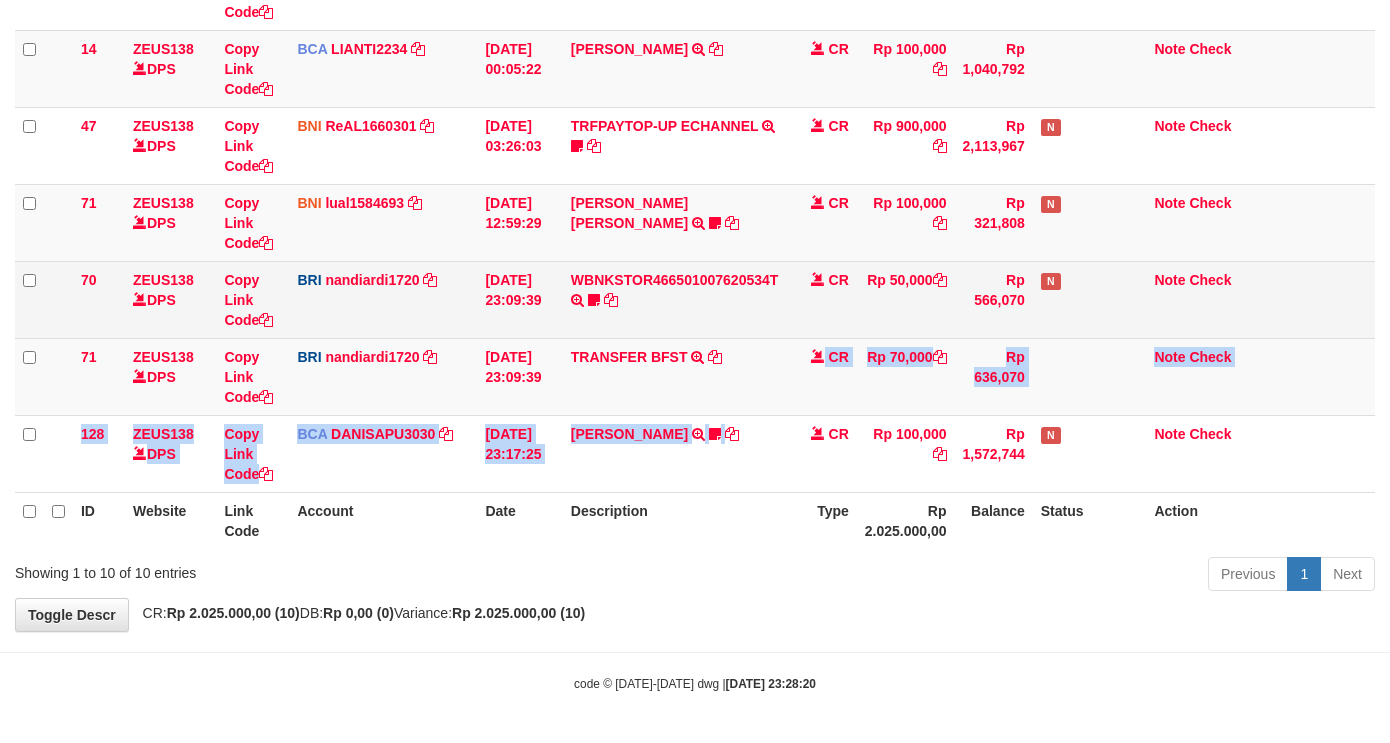 click on "70
ZEUS138    DPS
Copy Link Code
BRI
nandiardi1720
DPS
NANDI ARDIANSYAH
mutasi_20250712_3776 | 70
mutasi_20250712_3776 | 70
12/07/2025 23:09:39
WBNKSTOR466501007620534T            TRANSAKSI KREDIT DARI BANK LAIN WBNKSTOR466501007620534T    Blackdogy
CR
Rp 50,000
Rp 566,070
N
Note
Check" at bounding box center (695, 299) 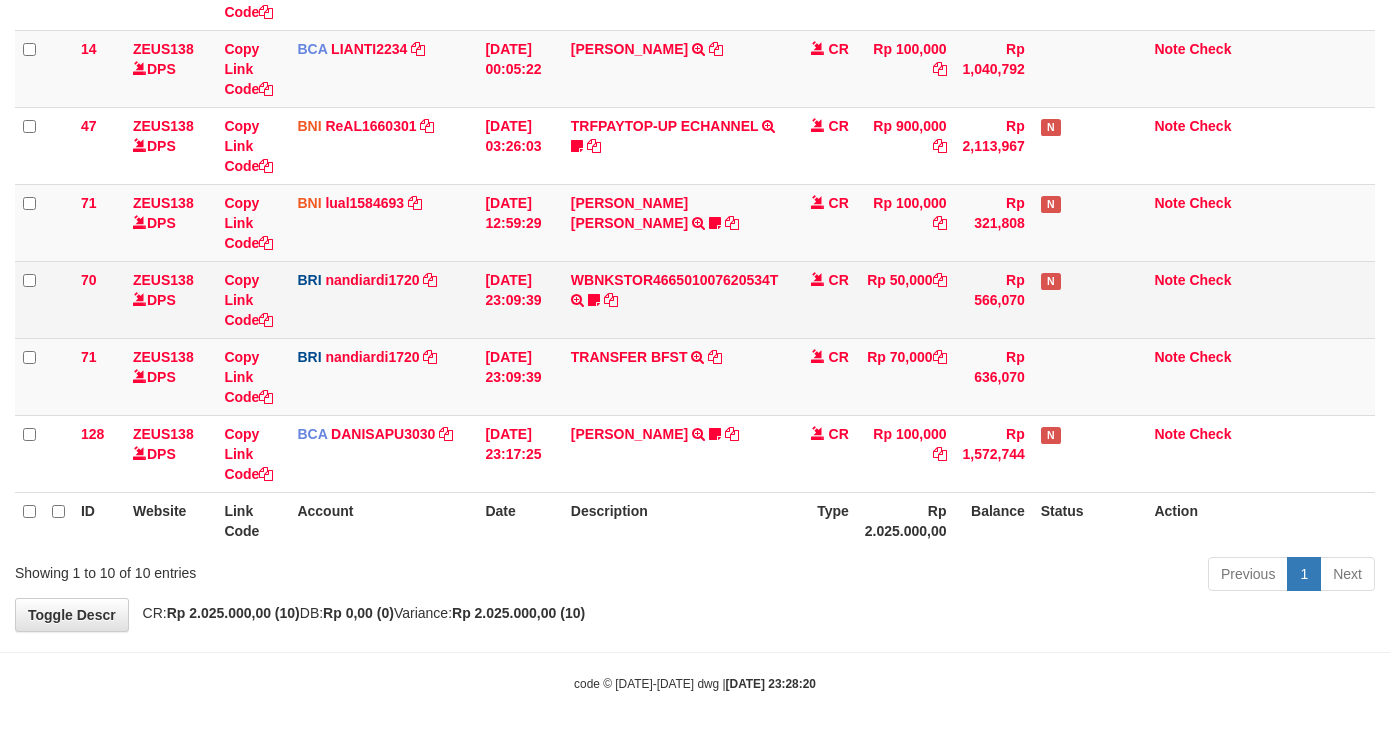 click at bounding box center (818, 279) 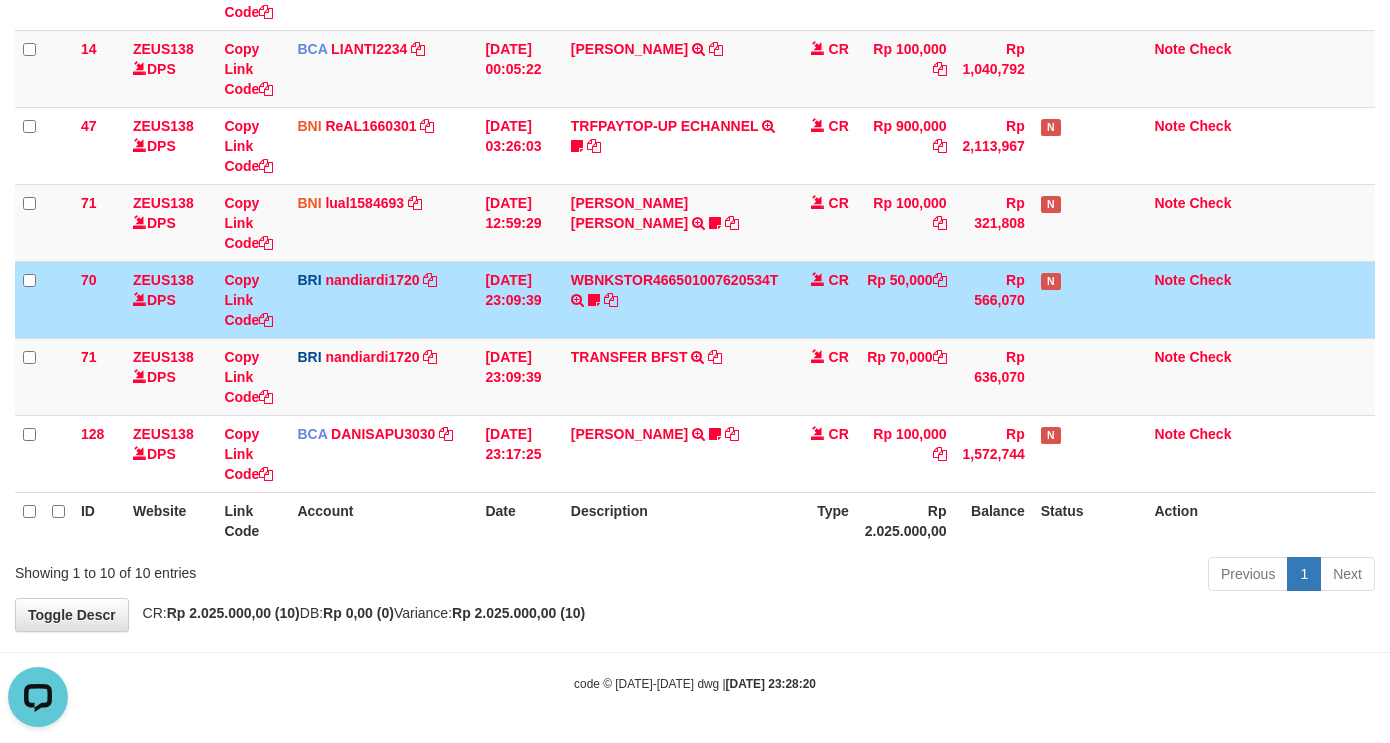 scroll, scrollTop: 0, scrollLeft: 0, axis: both 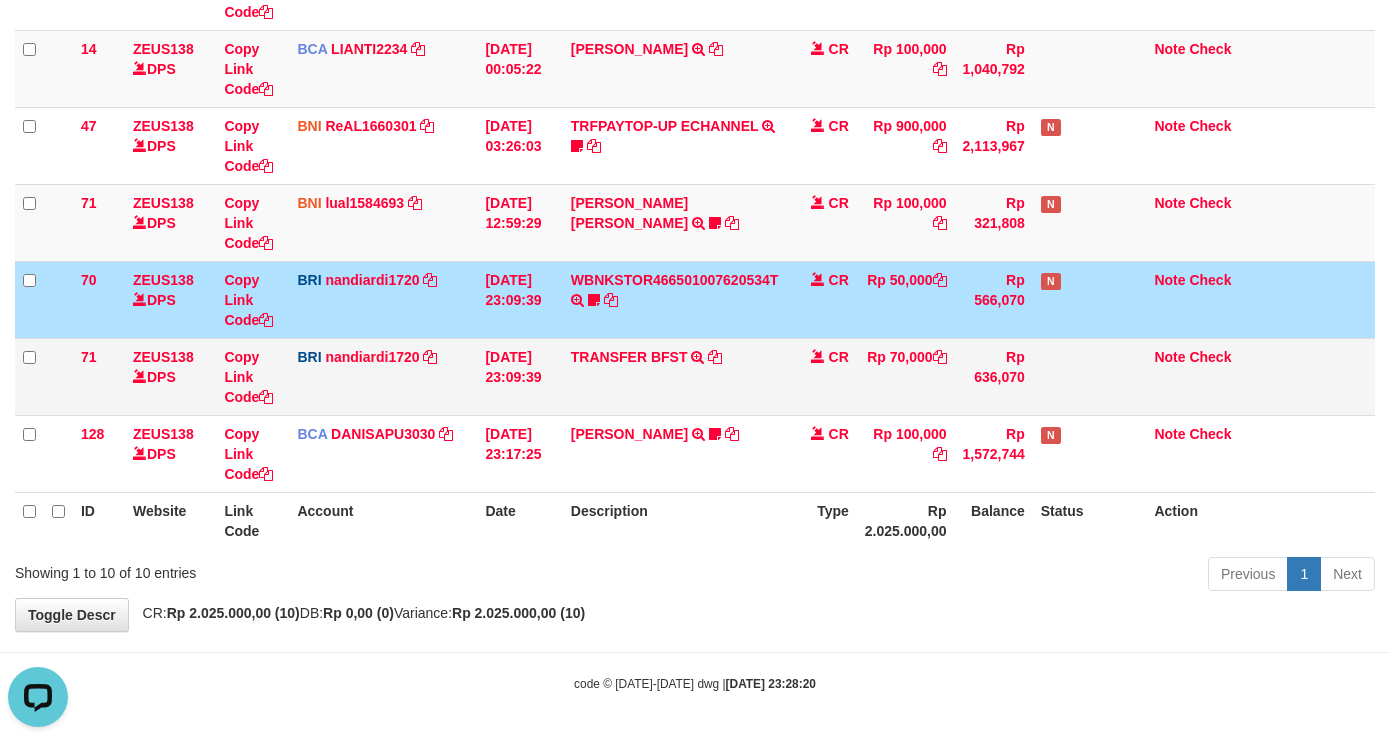 click on "TRANSFER BFST         TRANSFER BFST DESLSUSILAW TO NANDI ARDIANSYAH" at bounding box center (675, 376) 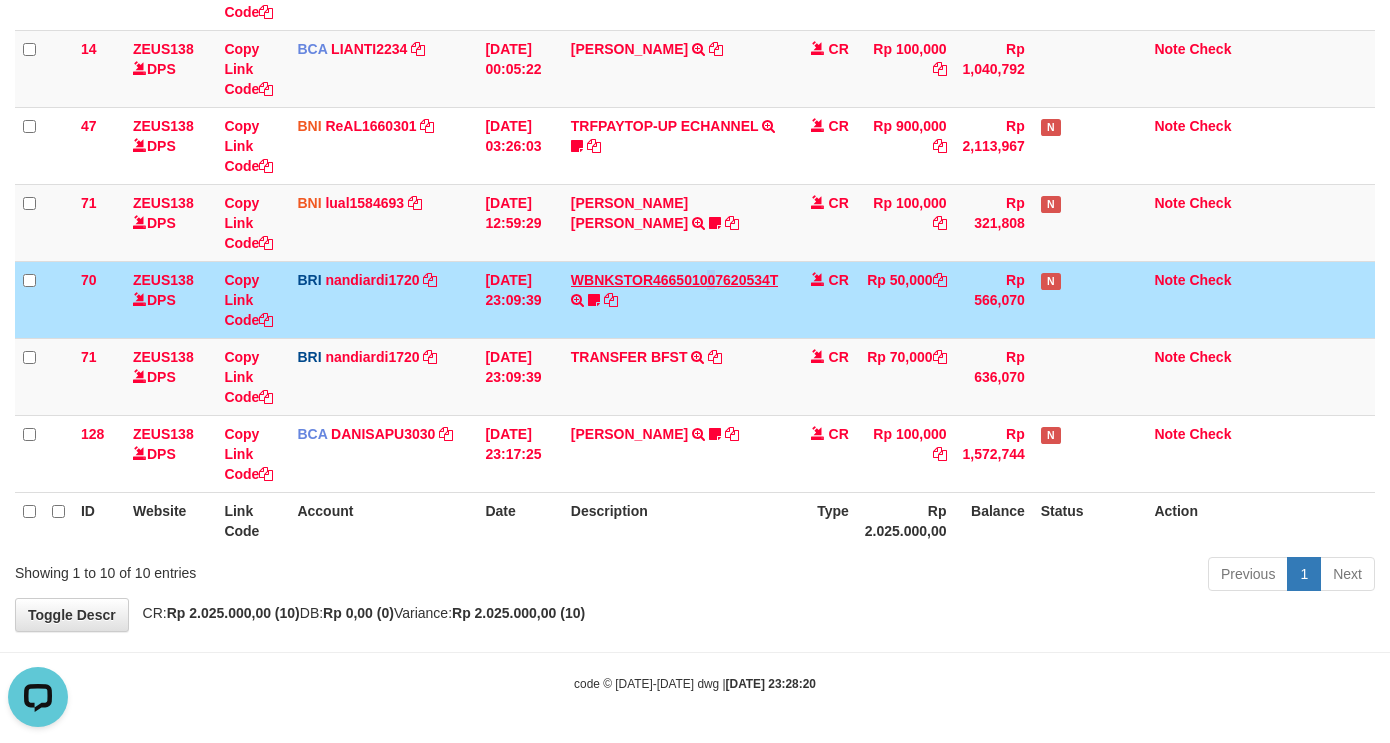 click on "WBNKSTOR466501007620534T            TRANSAKSI KREDIT DARI BANK LAIN WBNKSTOR466501007620534T    Blackdogy" at bounding box center (675, 299) 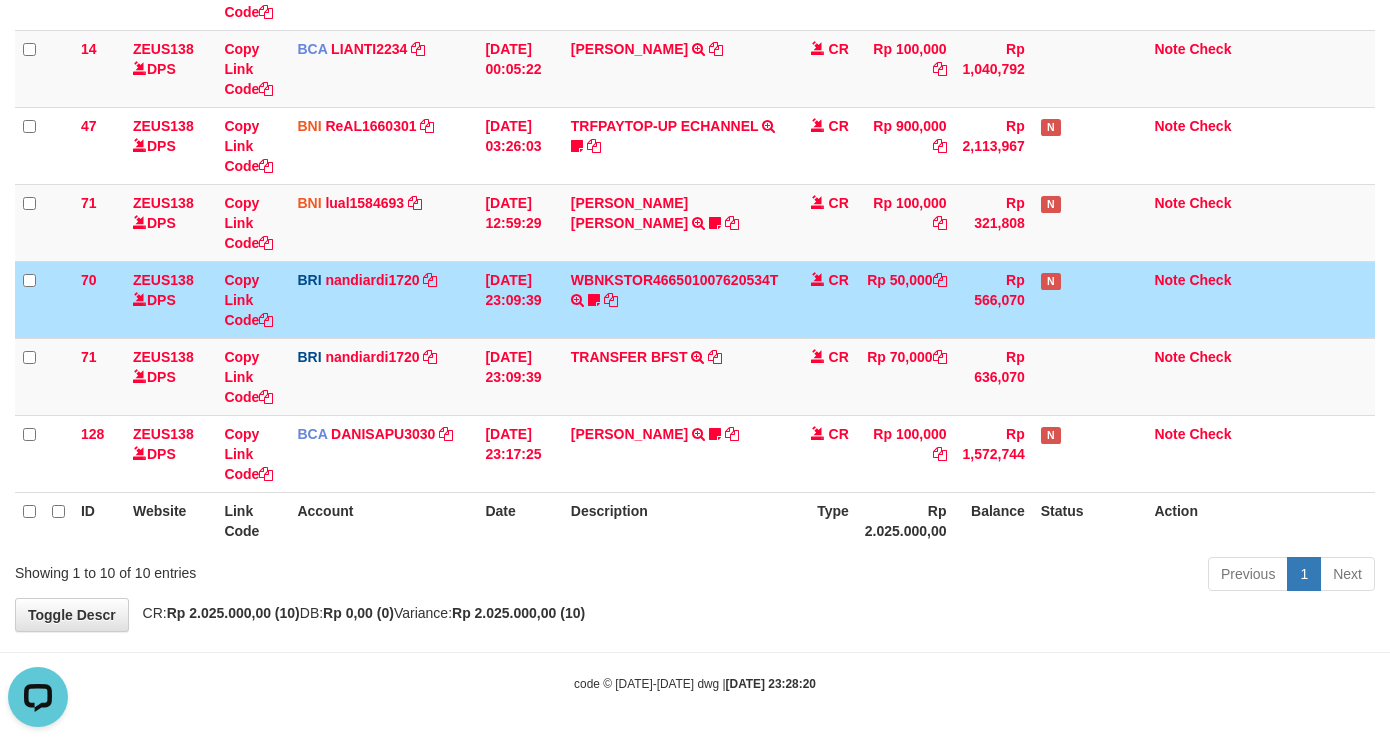 click on "WBNKSTOR466501007620534T            TRANSAKSI KREDIT DARI BANK LAIN WBNKSTOR466501007620534T    Blackdogy" at bounding box center [675, 299] 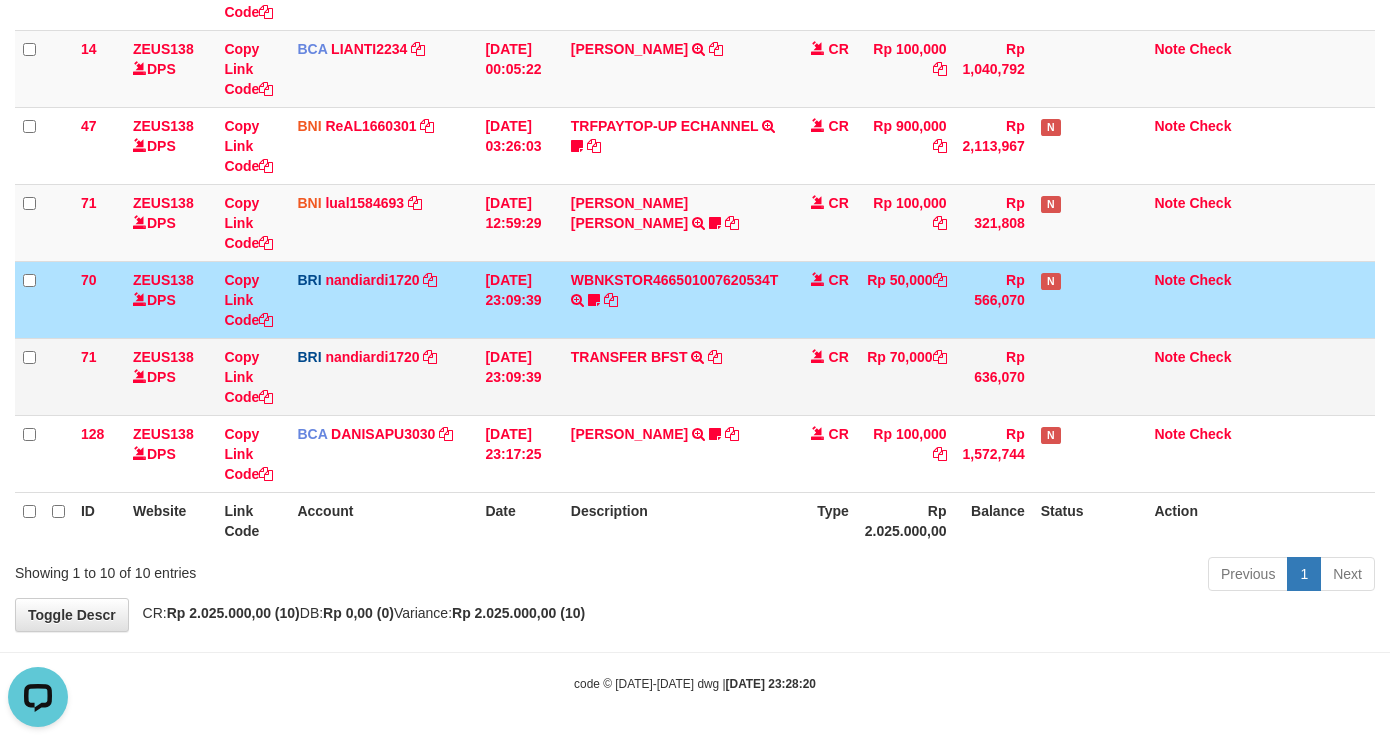 drag, startPoint x: 696, startPoint y: 396, endPoint x: 691, endPoint y: 406, distance: 11.18034 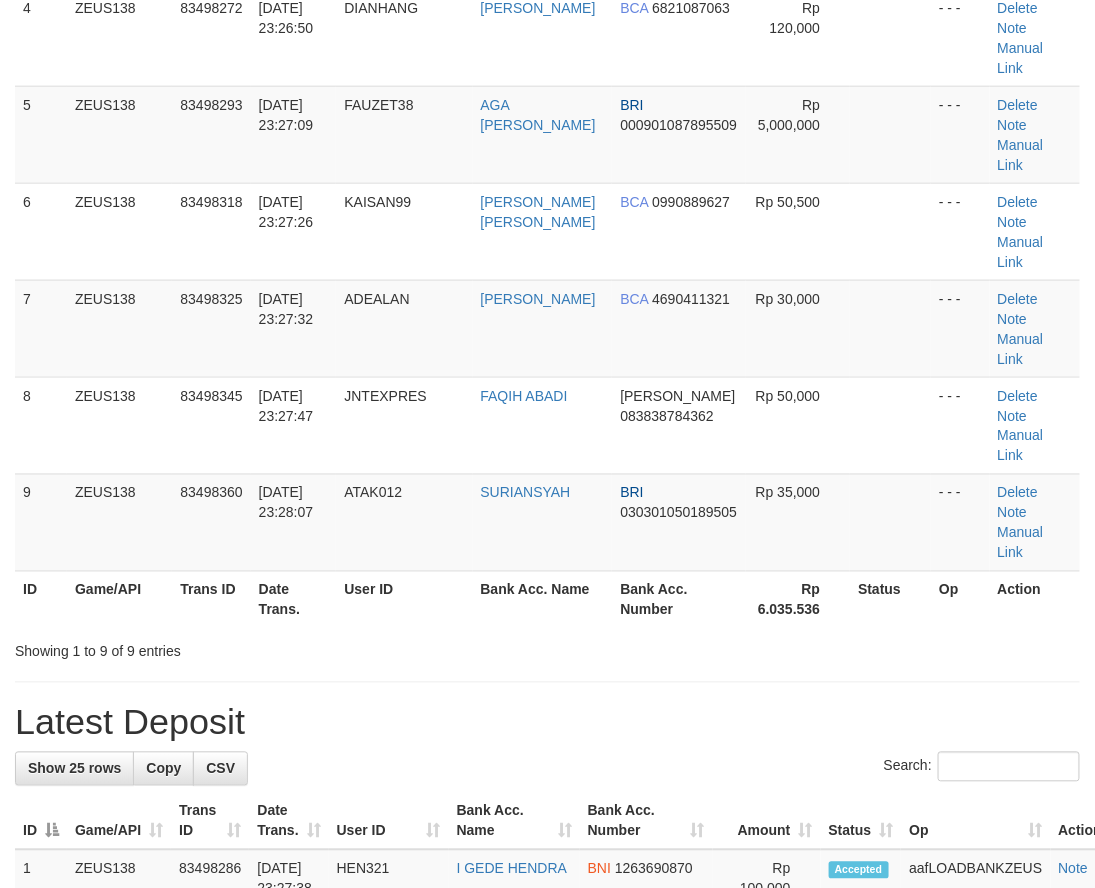 drag, startPoint x: 678, startPoint y: 590, endPoint x: 12, endPoint y: 503, distance: 671.6584 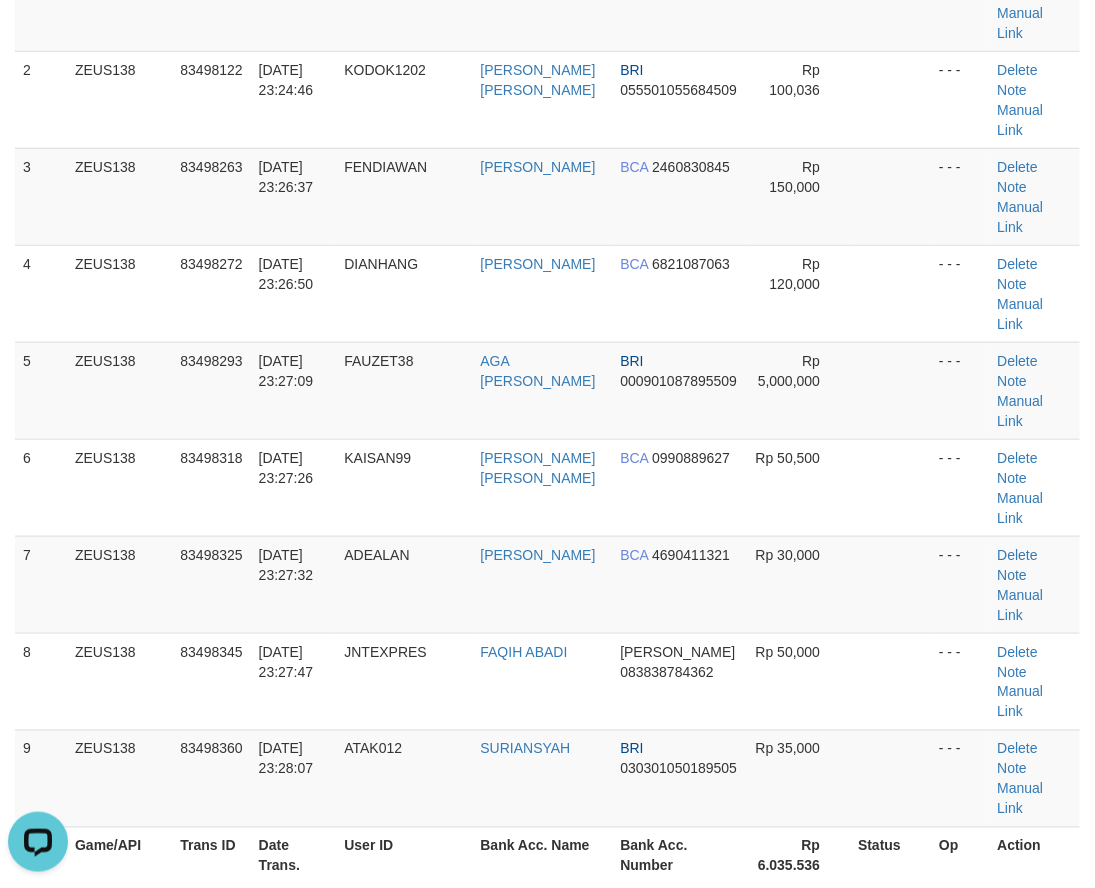 scroll, scrollTop: 0, scrollLeft: 0, axis: both 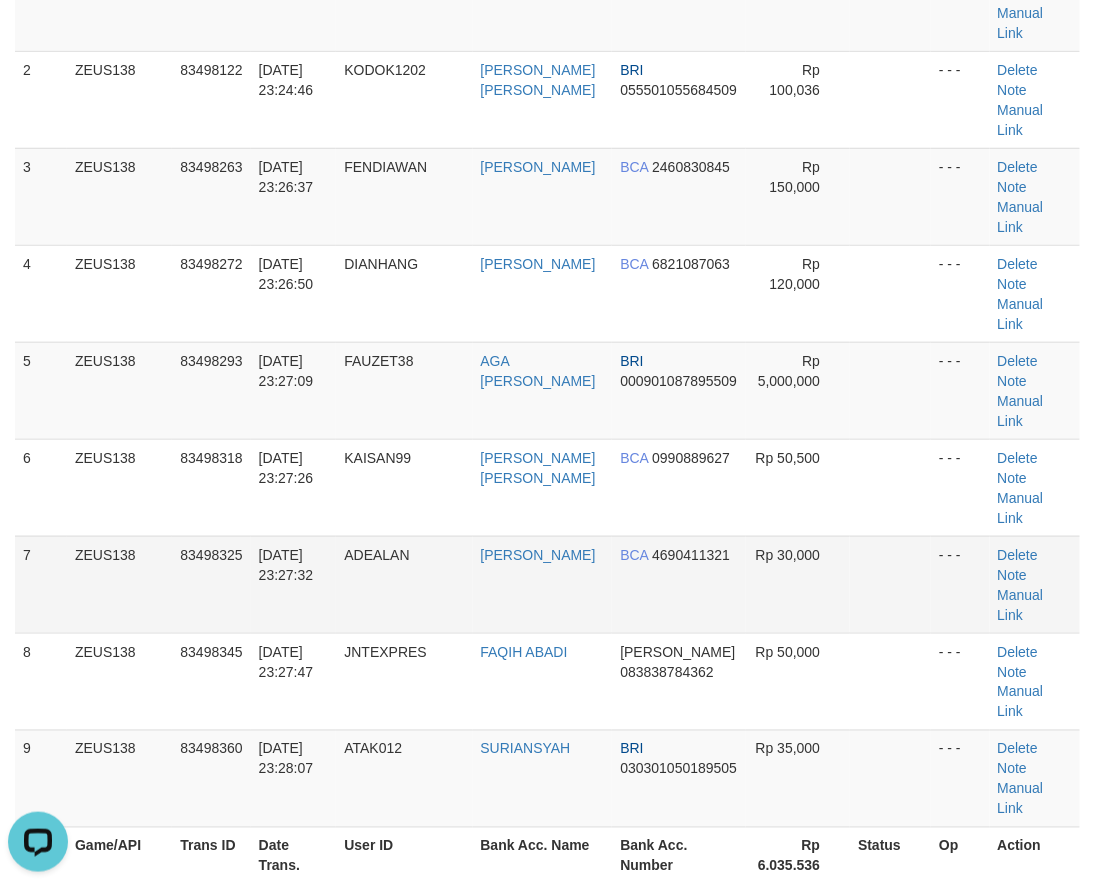 click on "7
ZEUS138
83498325
12/07/2025 23:27:32
ADEALAN
SAMSUL ARIFIN
BCA
4690411321
Rp 30,000
- - -
Delete
Note
Manual Link" at bounding box center [547, 584] 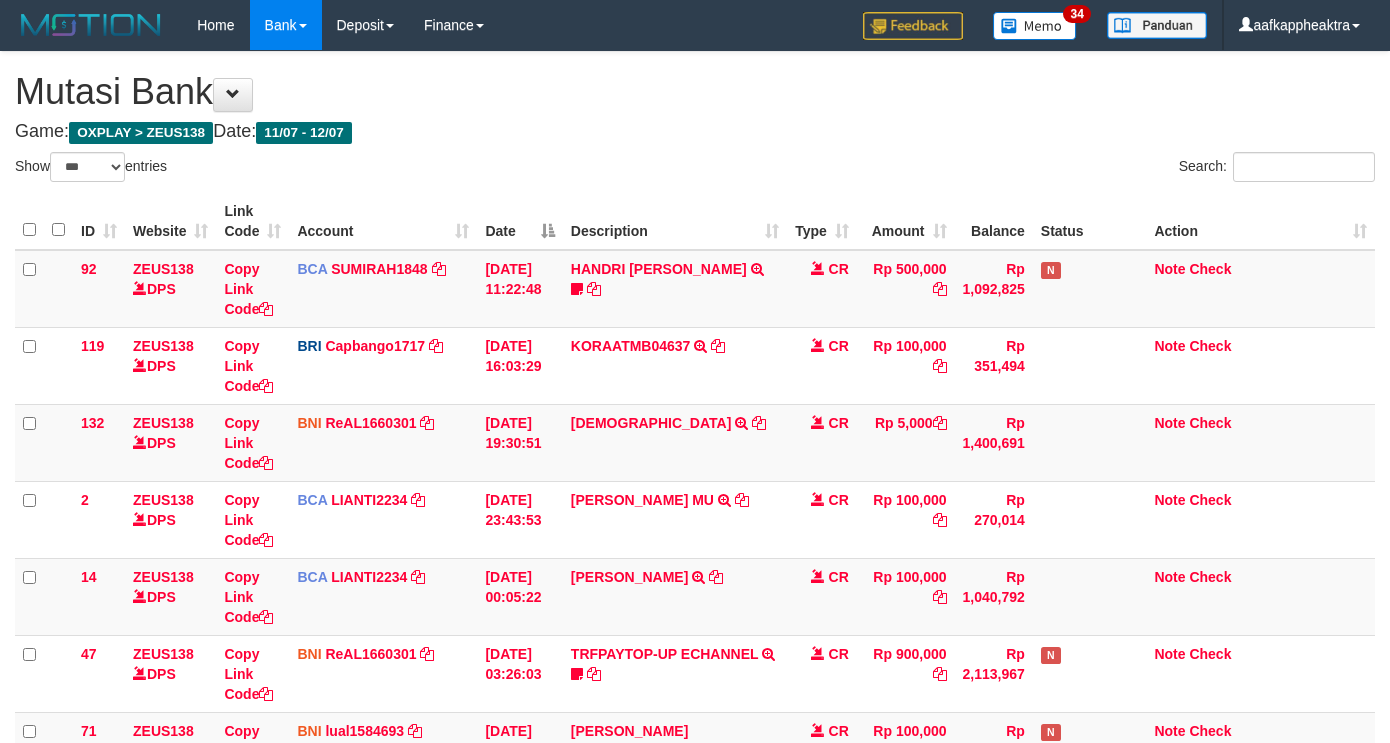 select on "***" 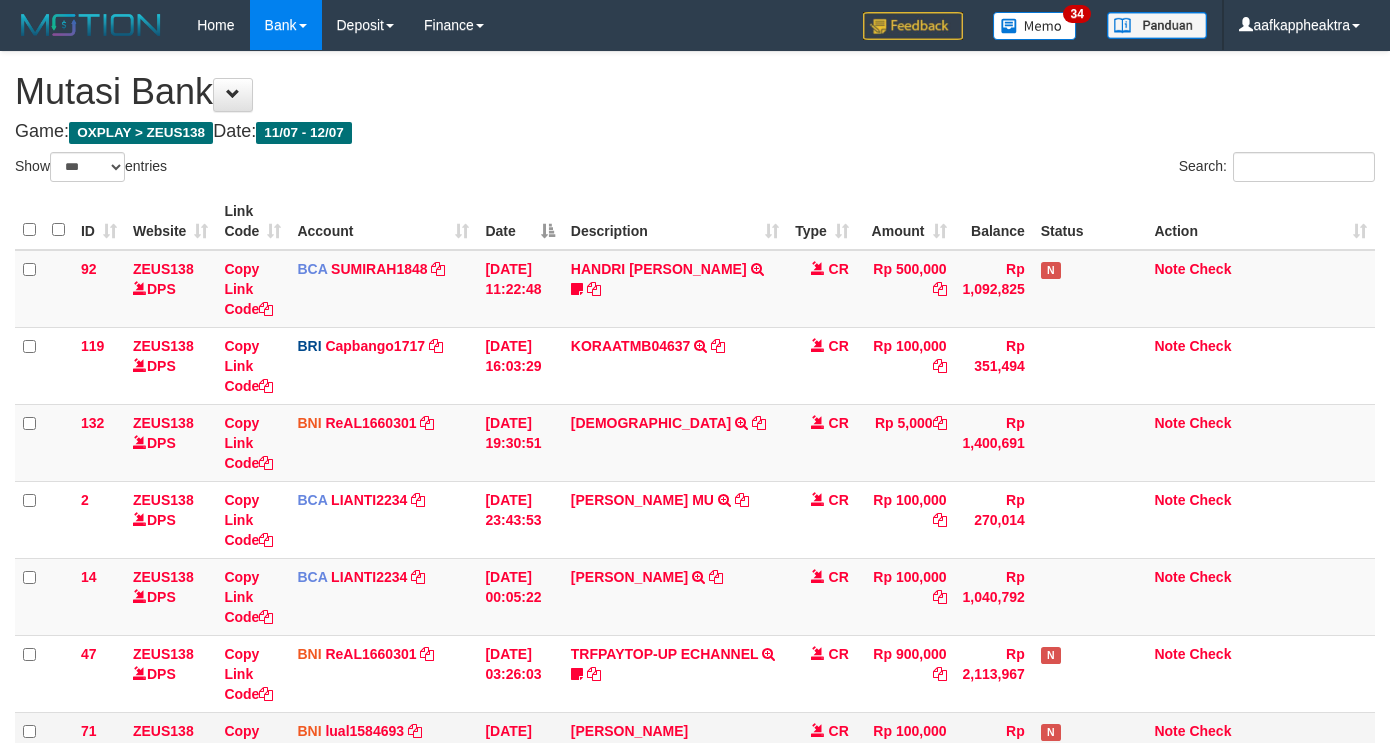 scroll, scrollTop: 528, scrollLeft: 0, axis: vertical 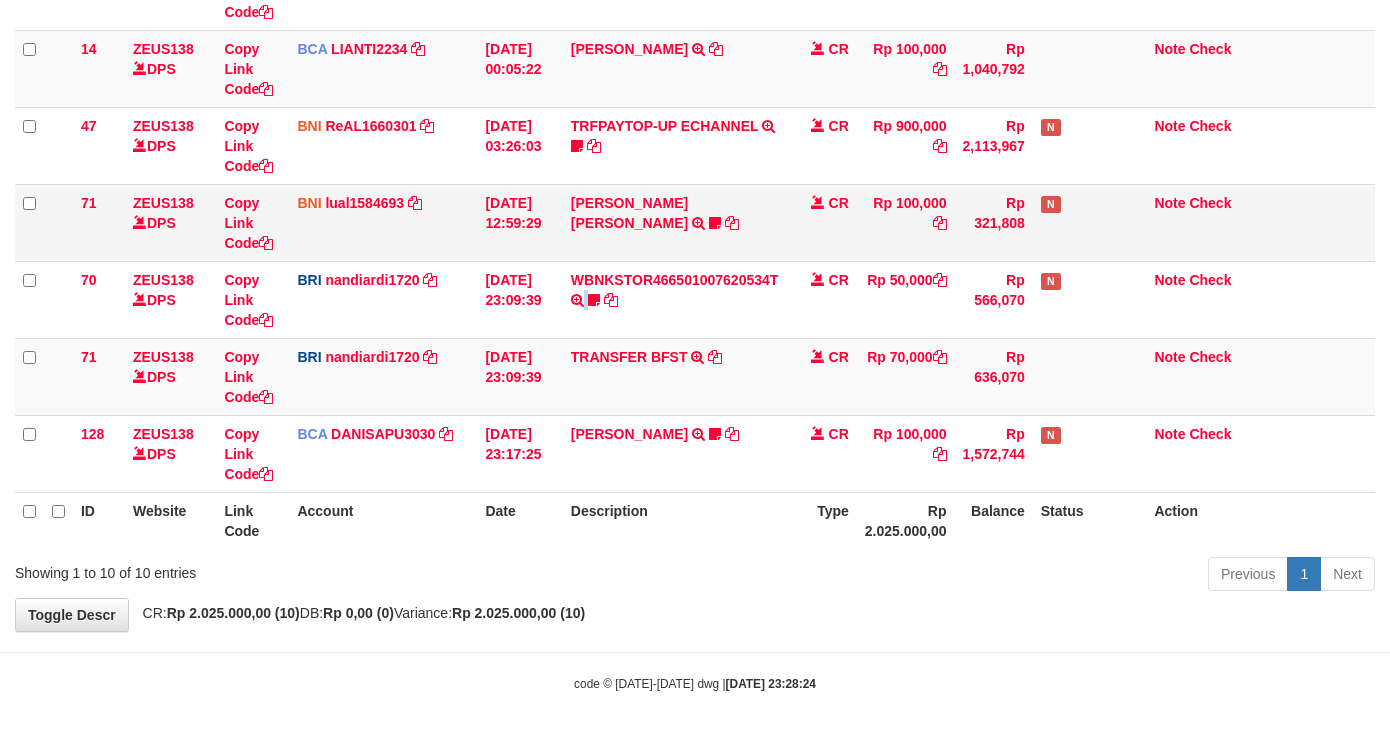click on "WBNKSTOR466501007620534T            TRANSAKSI KREDIT DARI BANK LAIN WBNKSTOR466501007620534T    Blackdogy" at bounding box center (675, 299) 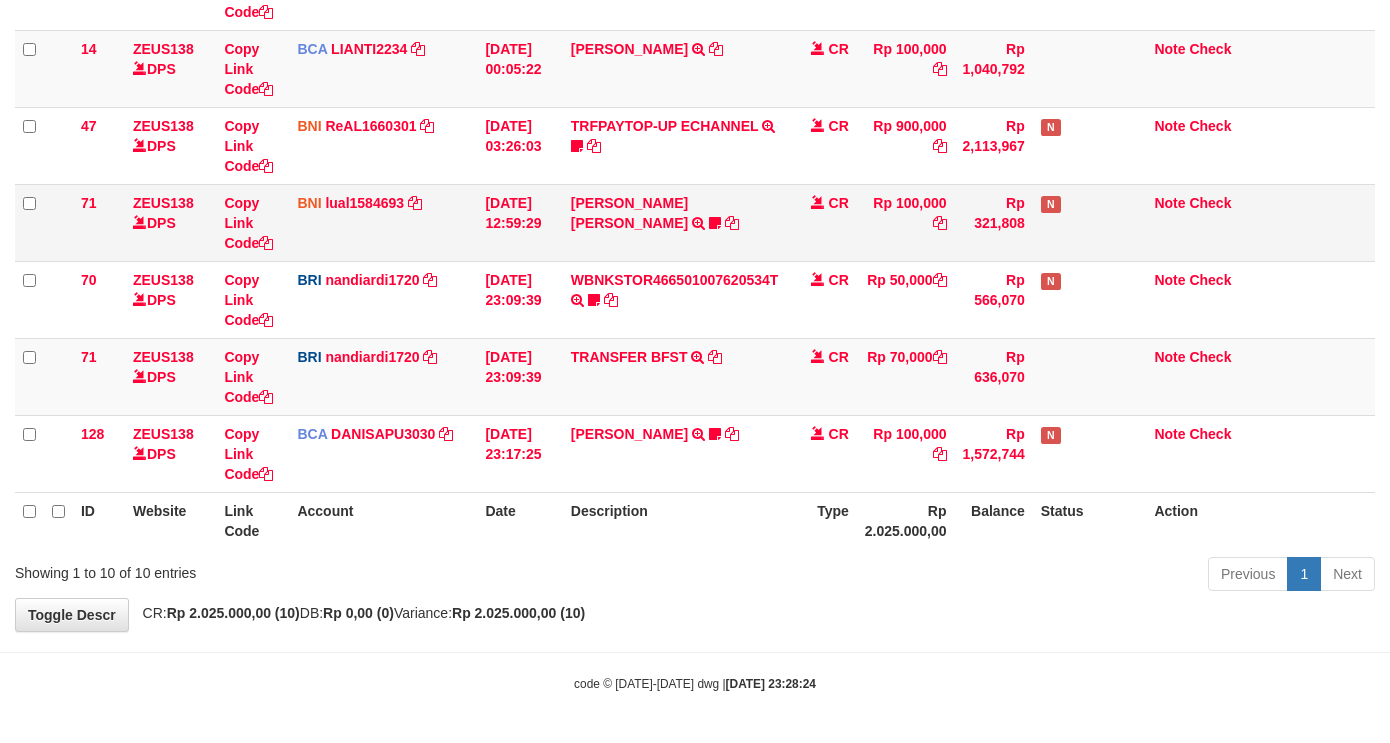 click on "MUHAMMAD IQBAL FARHAN            TRF/PAY/TOP-UP ECHANNEL MUHAMMAD IQBAL FARHAN    BUBU1010EDC1X24JAM" at bounding box center (675, 222) 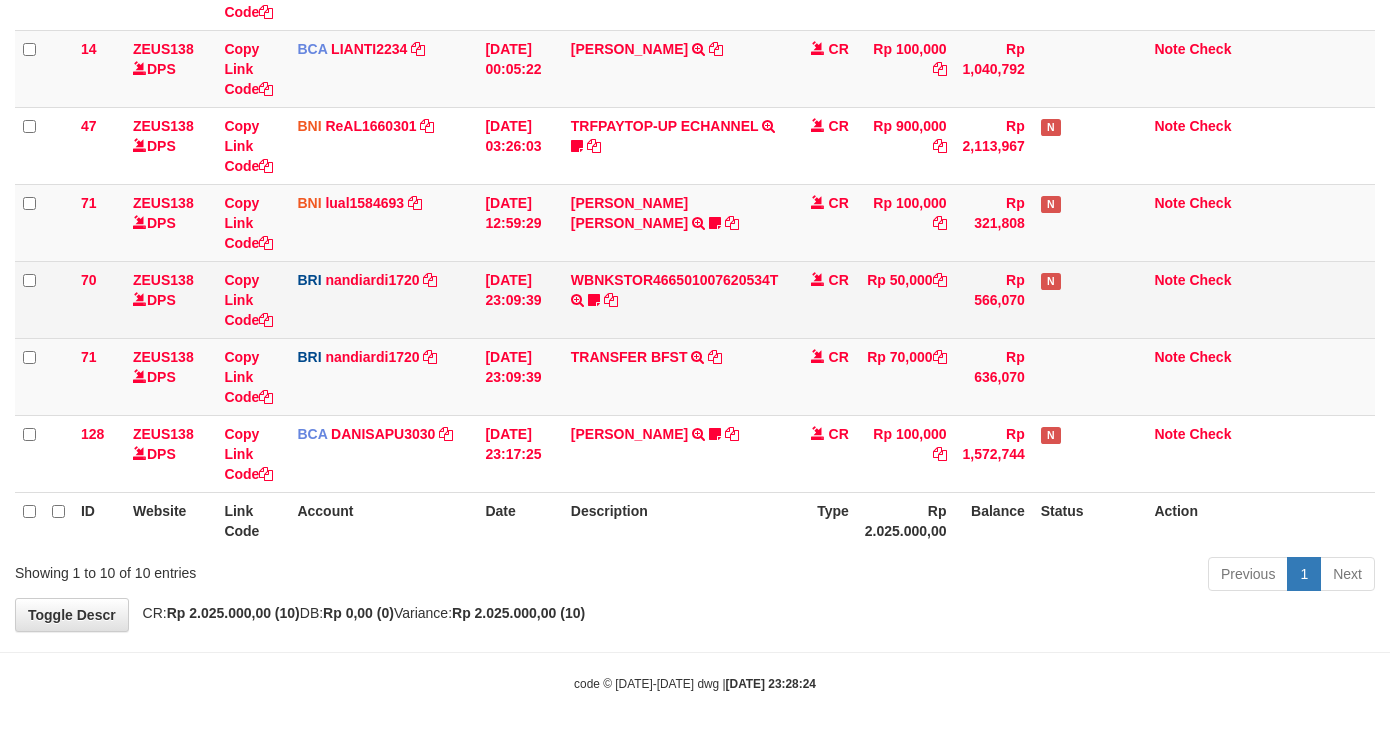 drag, startPoint x: 646, startPoint y: 303, endPoint x: 624, endPoint y: 322, distance: 29.068884 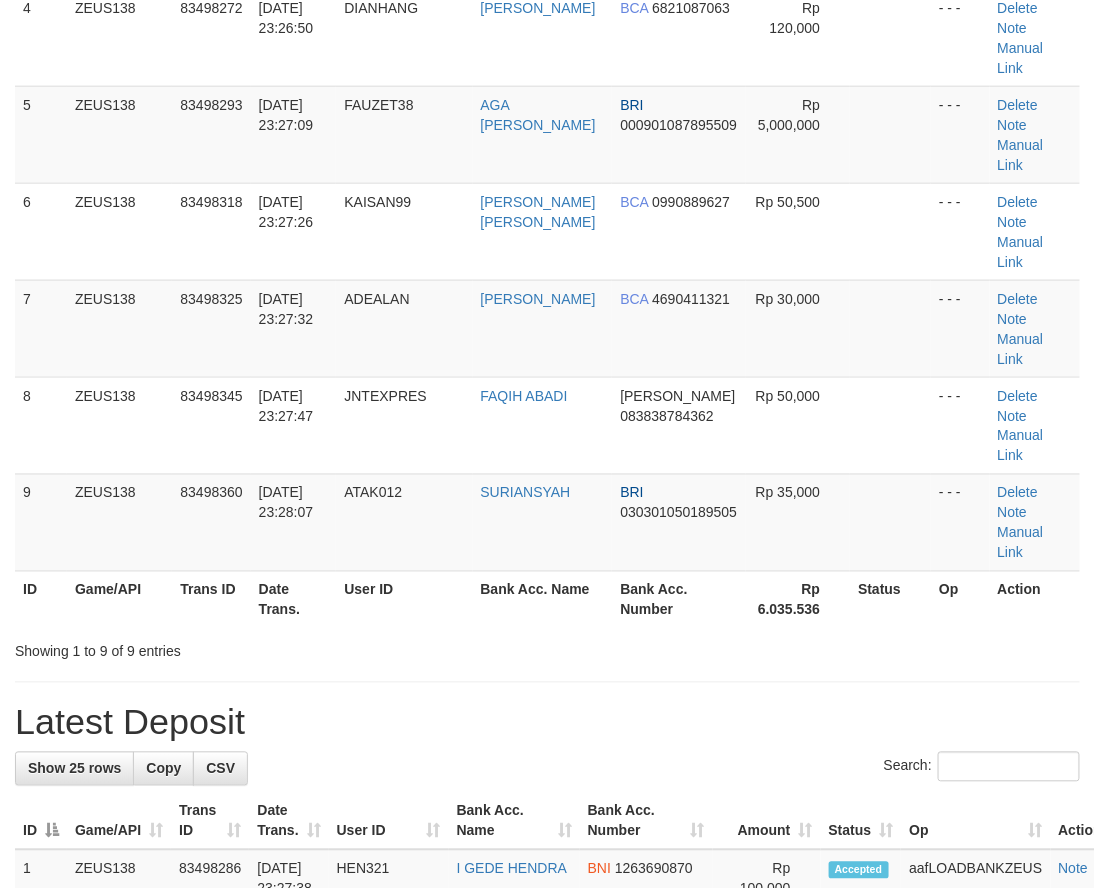 scroll, scrollTop: 296, scrollLeft: 0, axis: vertical 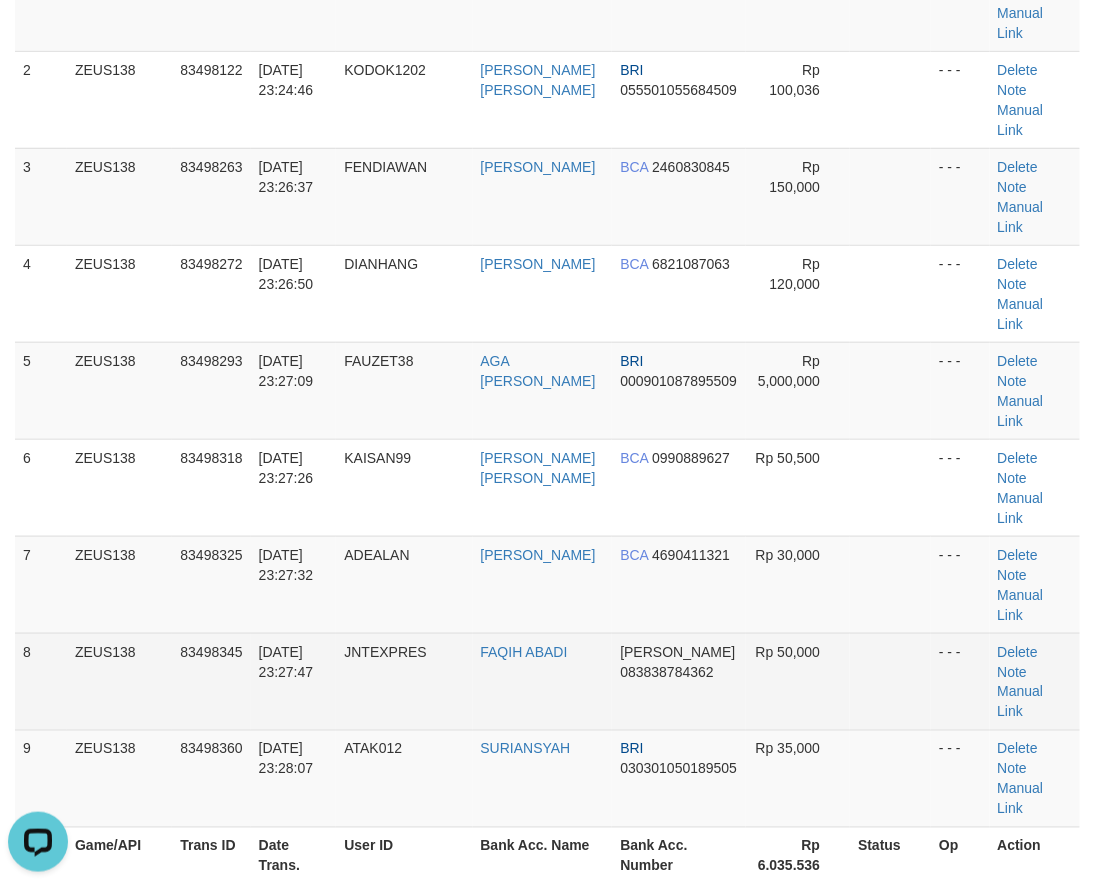 click on "1
ZEUS138
83498062
[DATE] 23:23:55
[GEOGRAPHIC_DATA]
TRIANTO
[PERSON_NAME]
089604662391
Rp 500,000
- - -
[GEOGRAPHIC_DATA]
Note
Manual Link
2
ZEUS138
83498122
[DATE] 23:24:46
KODOK1202
[PERSON_NAME] [PERSON_NAME]
BRI
055501055684509
Rp 100,036
- - -
[GEOGRAPHIC_DATA]
Note
Manual Link" at bounding box center [547, 391] 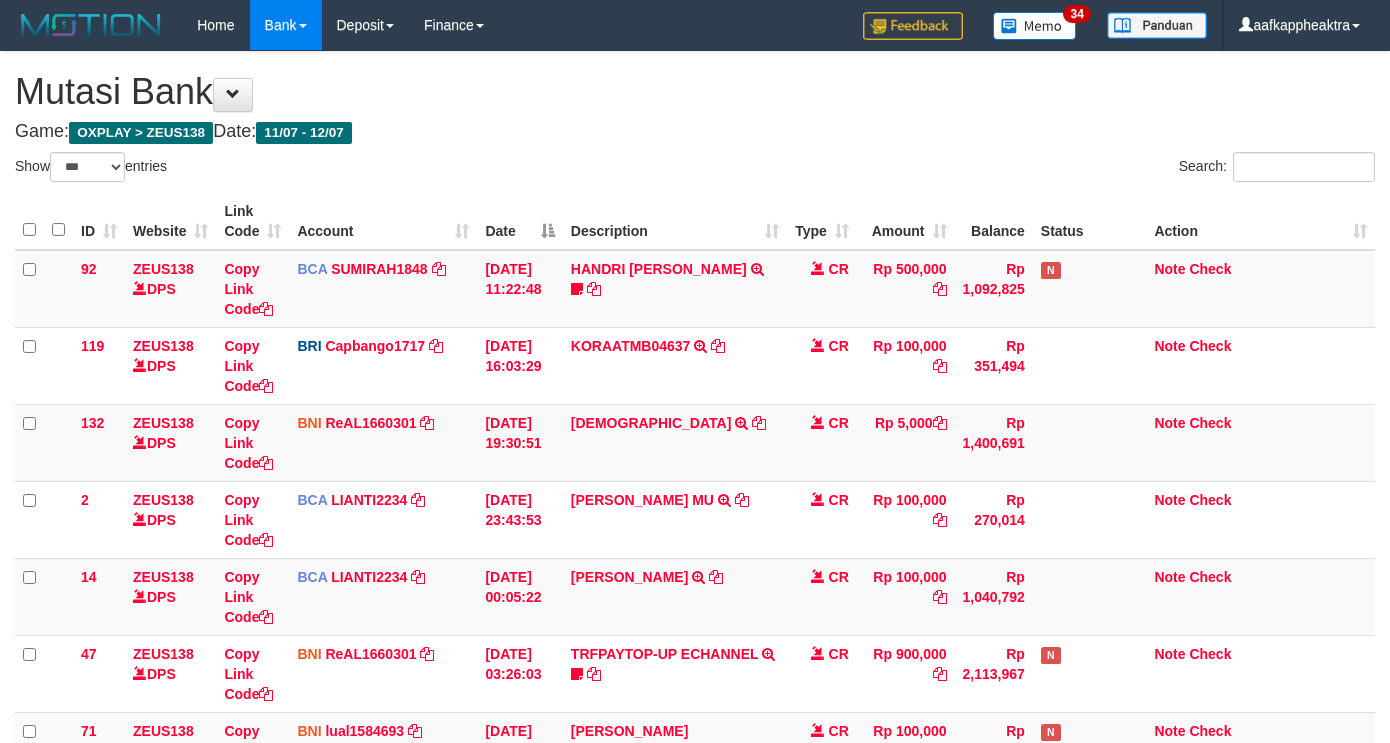 select on "***" 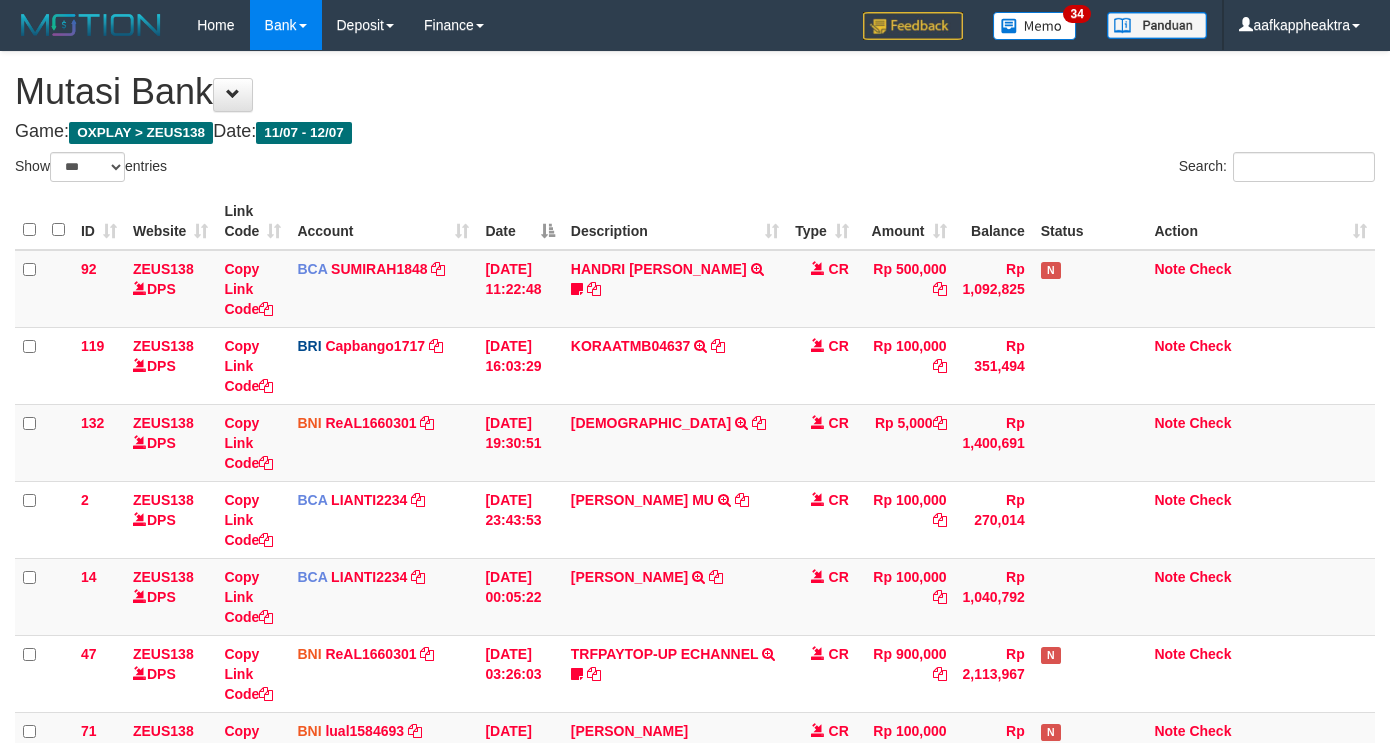 scroll, scrollTop: 528, scrollLeft: 0, axis: vertical 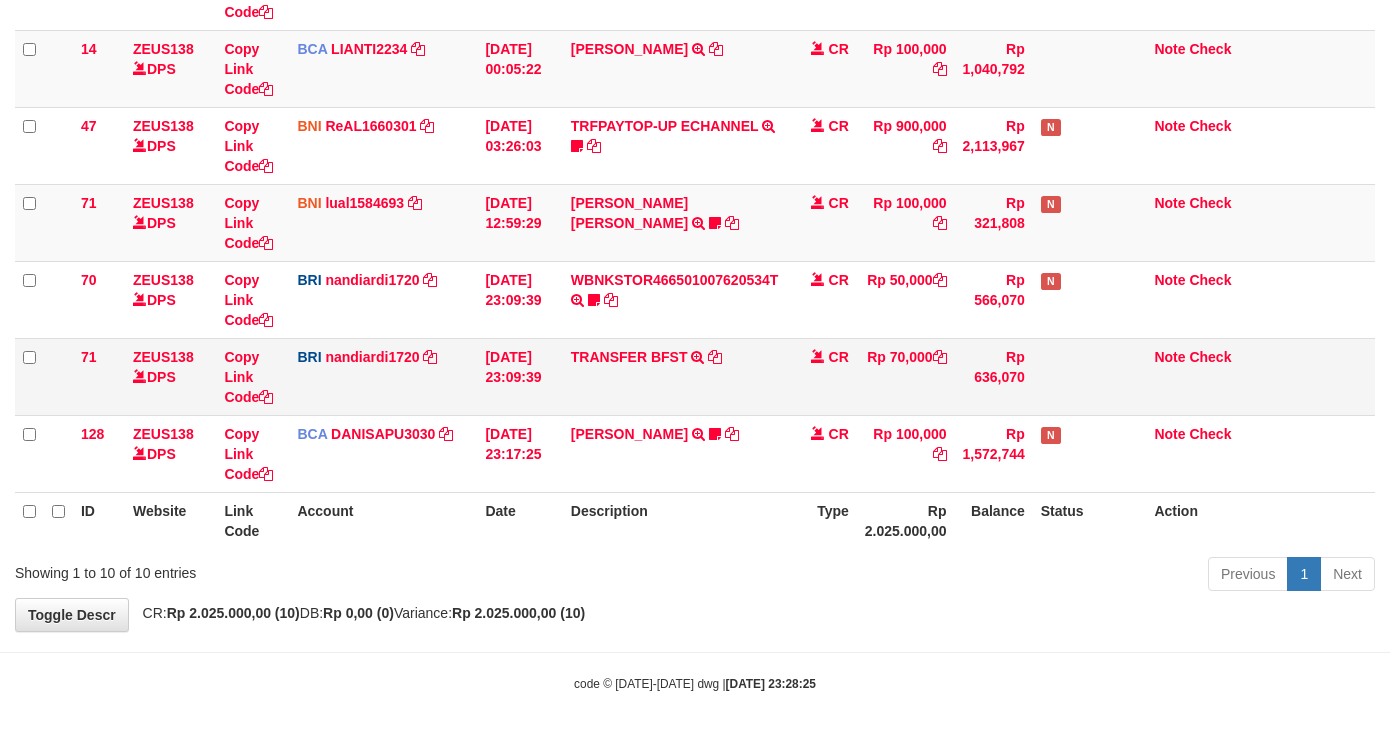 click on "TRANSFER BFST         TRANSFER BFST DESLSUSILAW TO NANDI ARDIANSYAH" at bounding box center [675, 376] 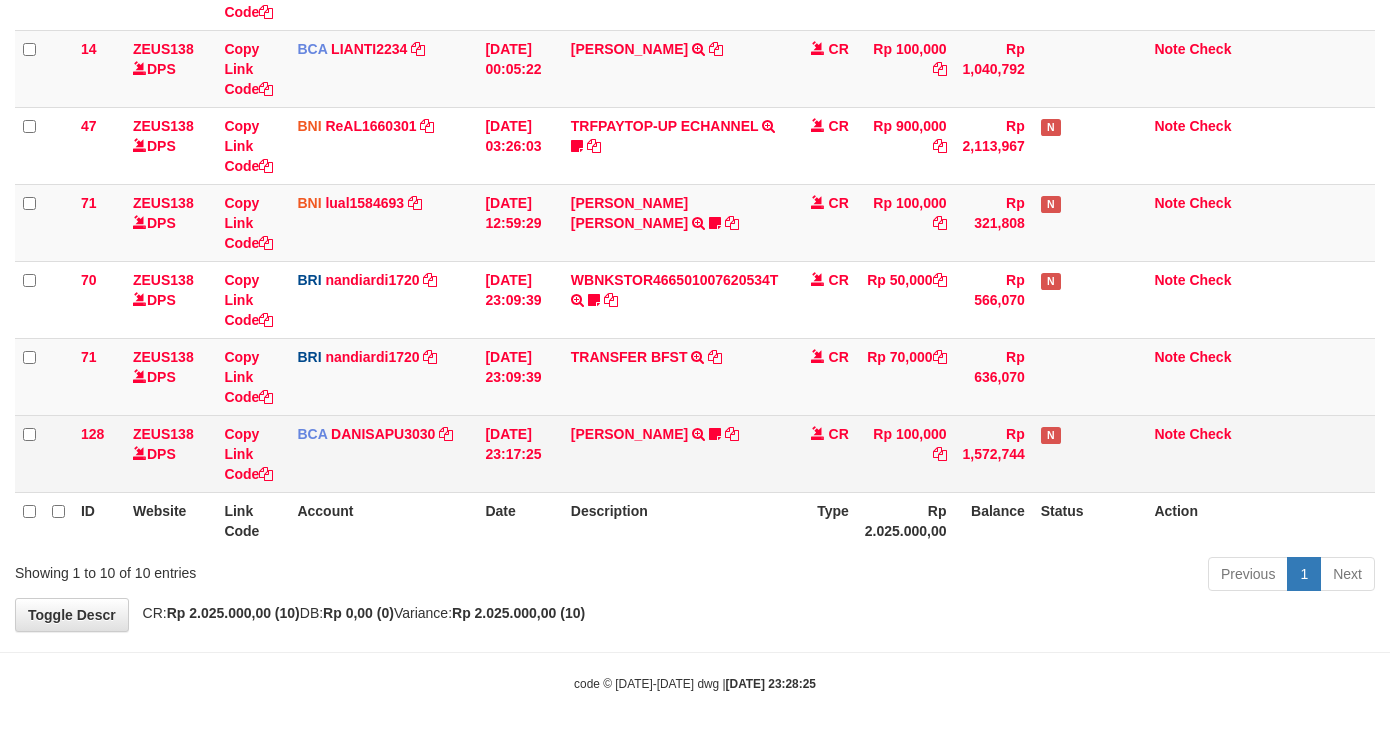 click on "[PERSON_NAME]            TRSF E-BANKING CR 1207/FTSCY/WS95031
100000.00[PERSON_NAME]    NIGHT999" at bounding box center [675, 453] 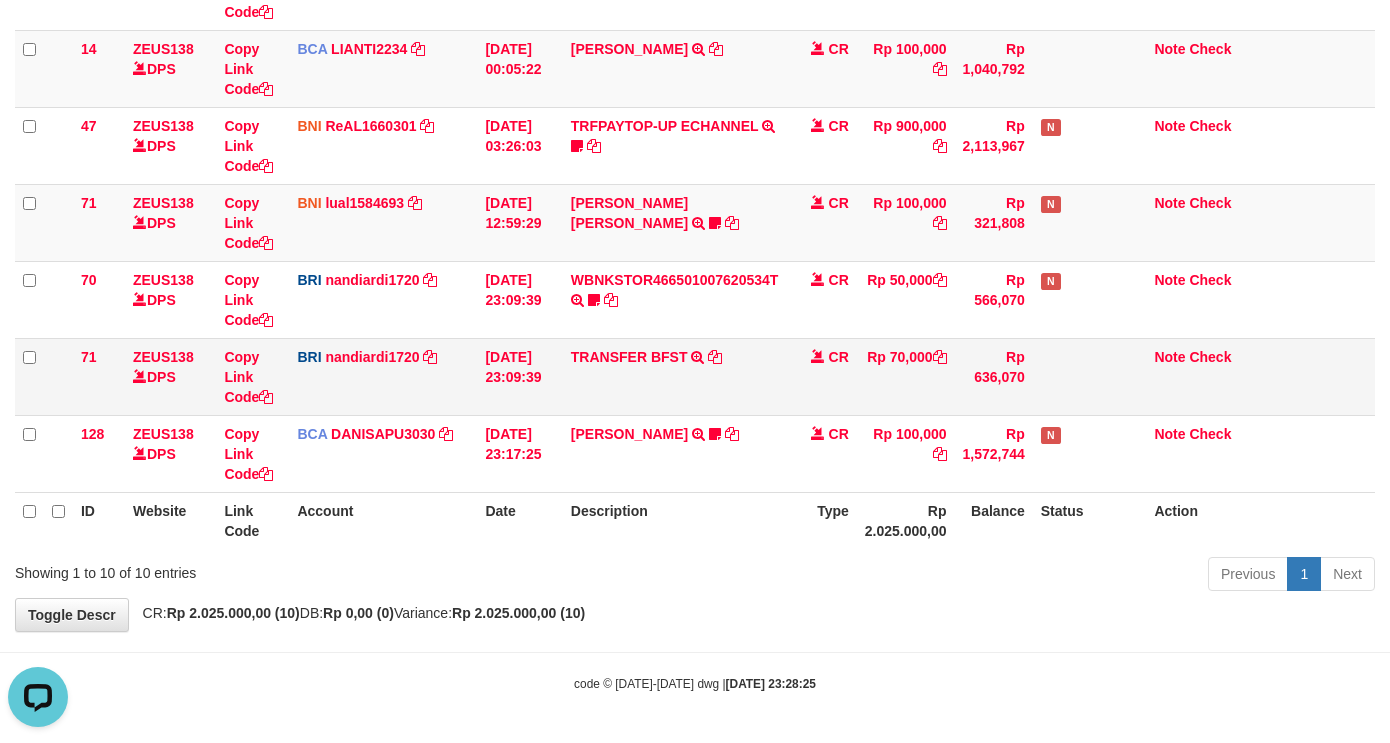 scroll, scrollTop: 0, scrollLeft: 0, axis: both 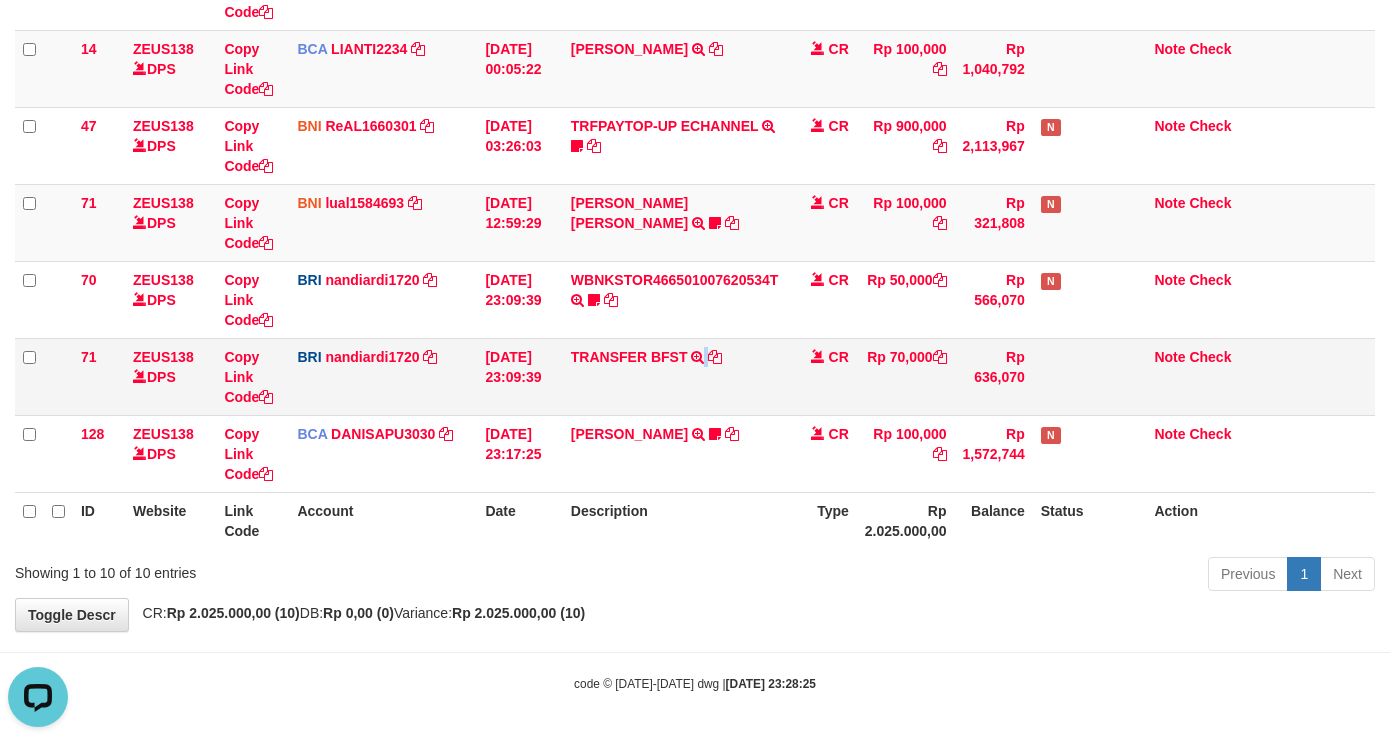 drag, startPoint x: 693, startPoint y: 373, endPoint x: 700, endPoint y: 360, distance: 14.764823 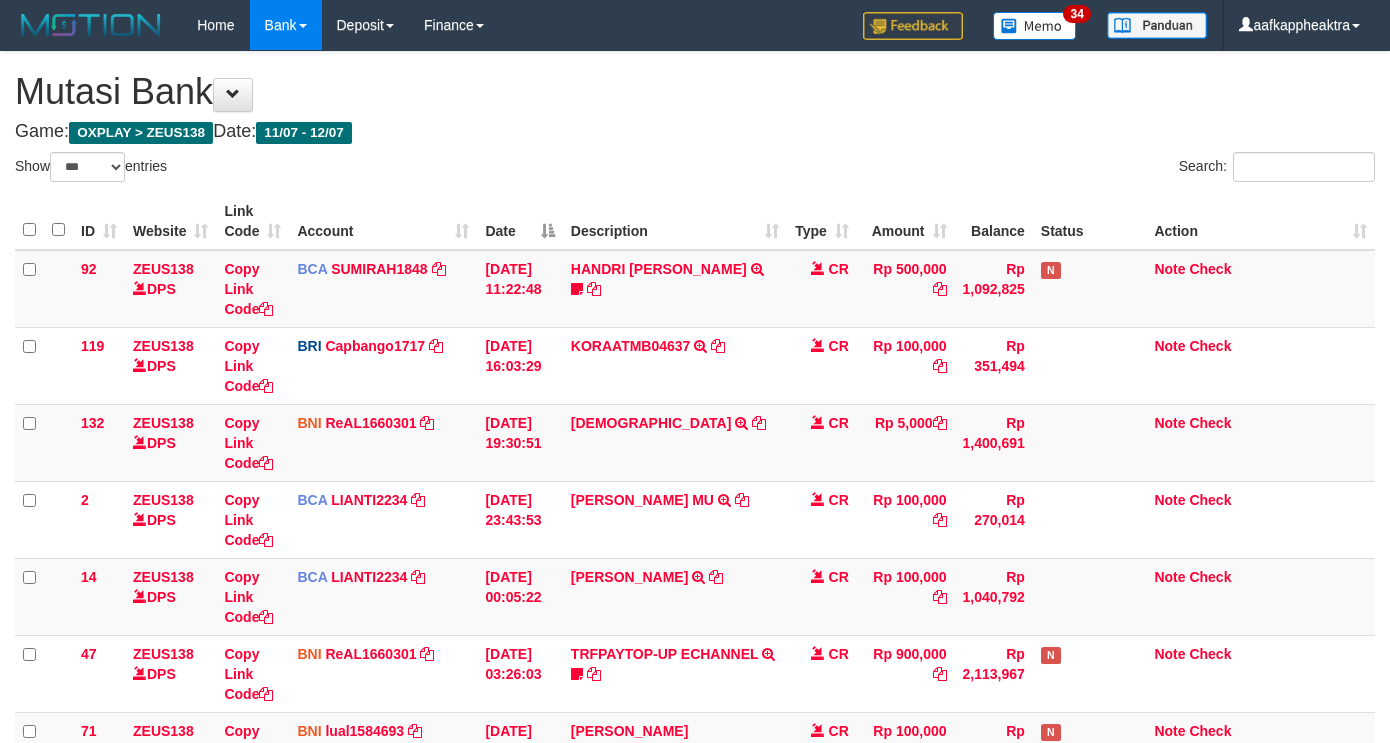 select on "***" 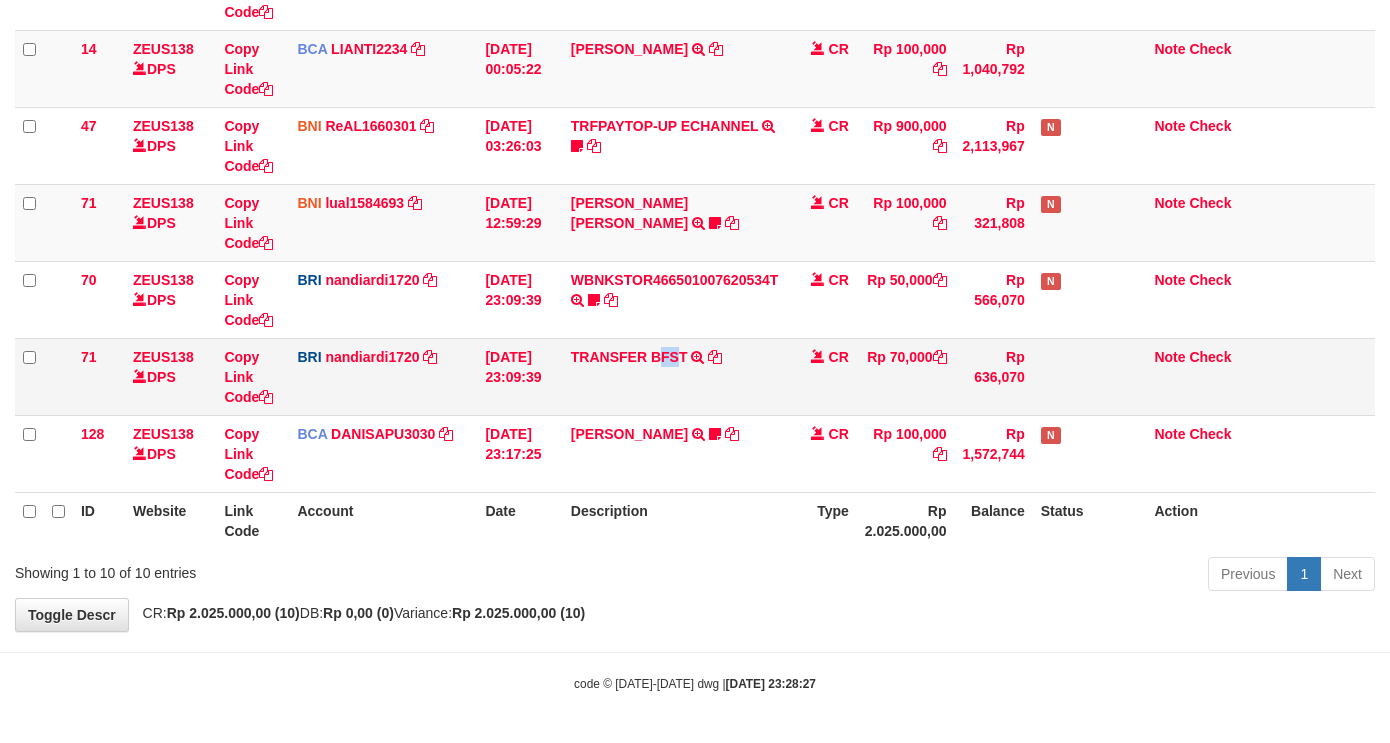 scroll, scrollTop: 528, scrollLeft: 0, axis: vertical 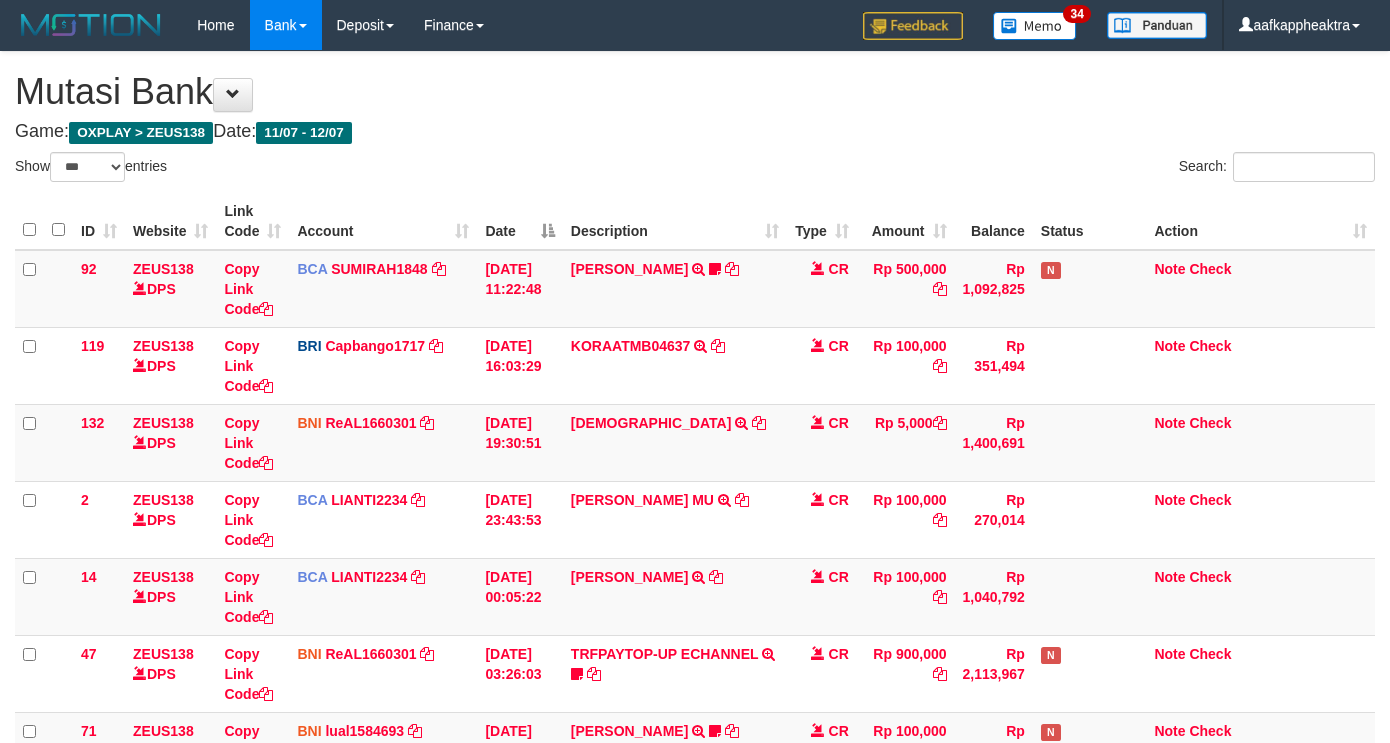 select on "***" 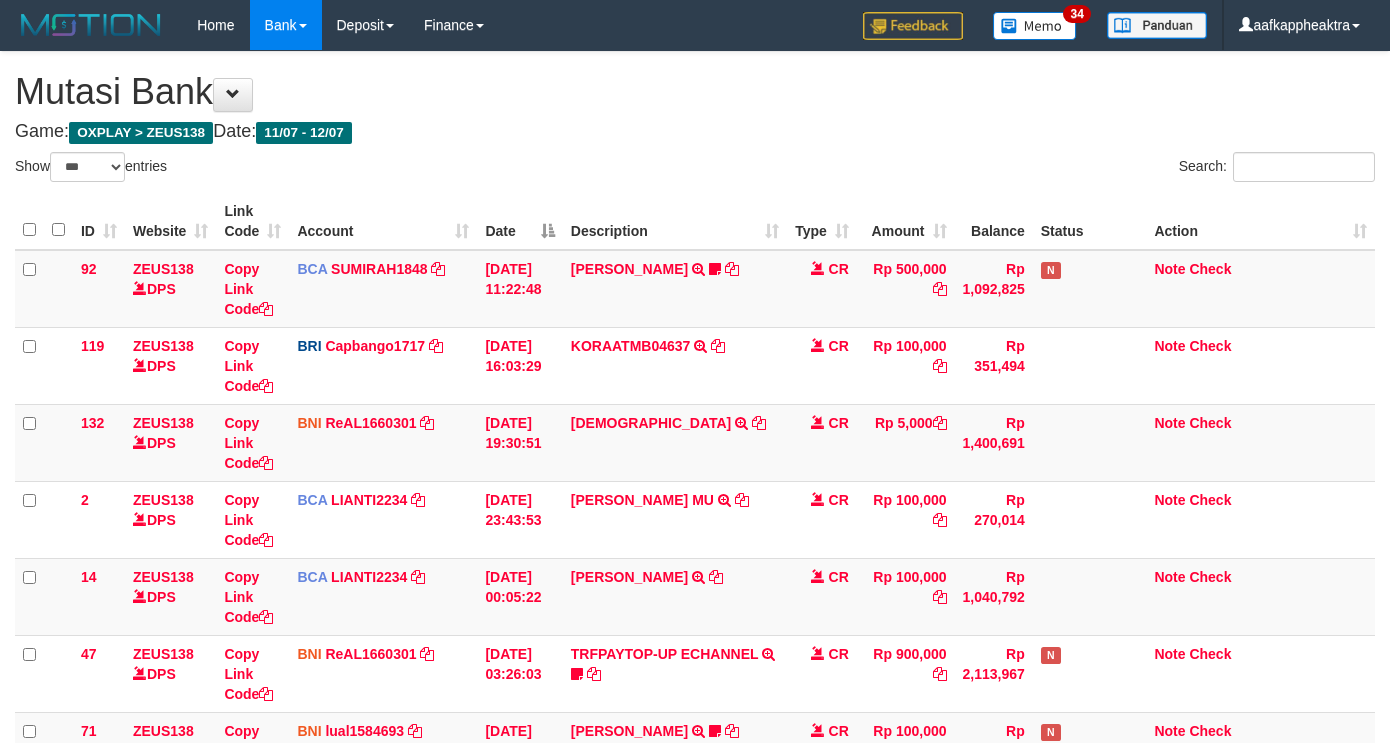 scroll, scrollTop: 528, scrollLeft: 0, axis: vertical 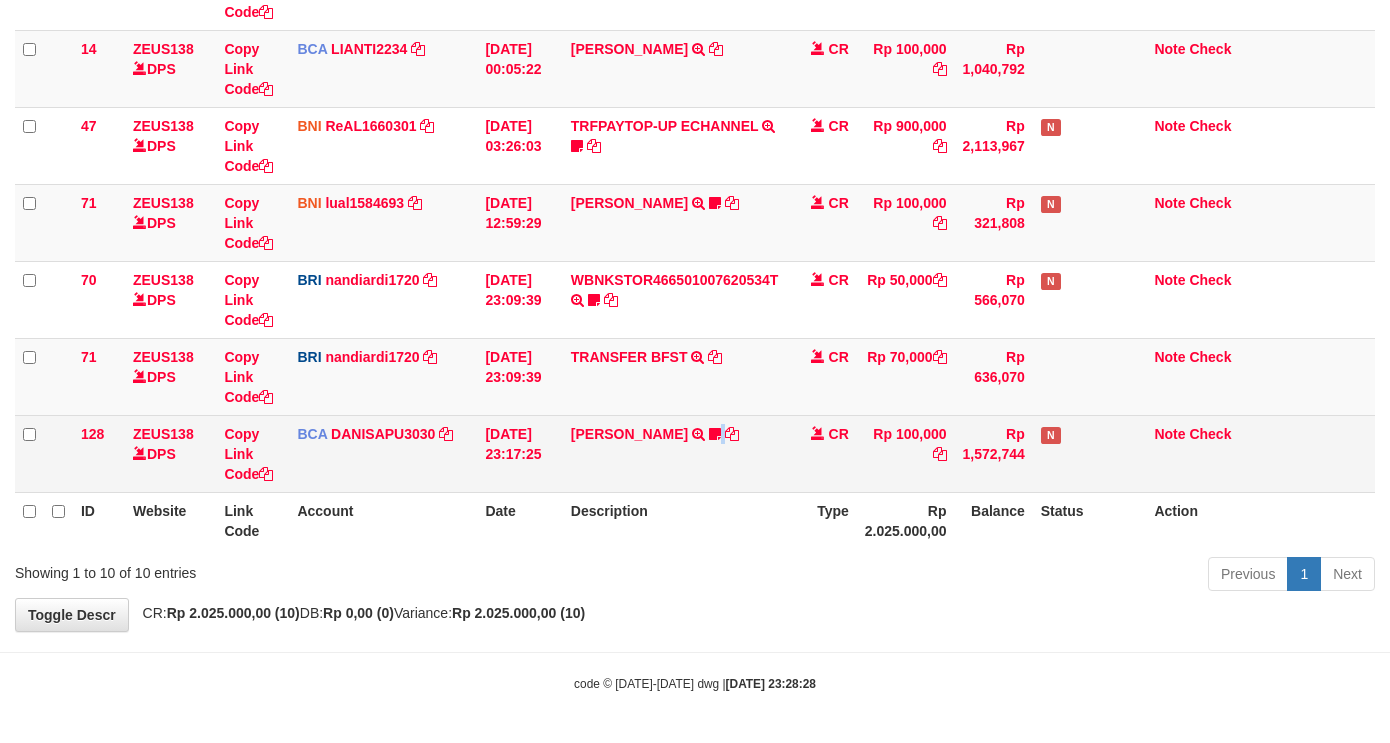 click on "[PERSON_NAME]            TRSF E-BANKING CR 1207/FTSCY/WS95031
100000.00[PERSON_NAME]    NIGHT999" at bounding box center [675, 453] 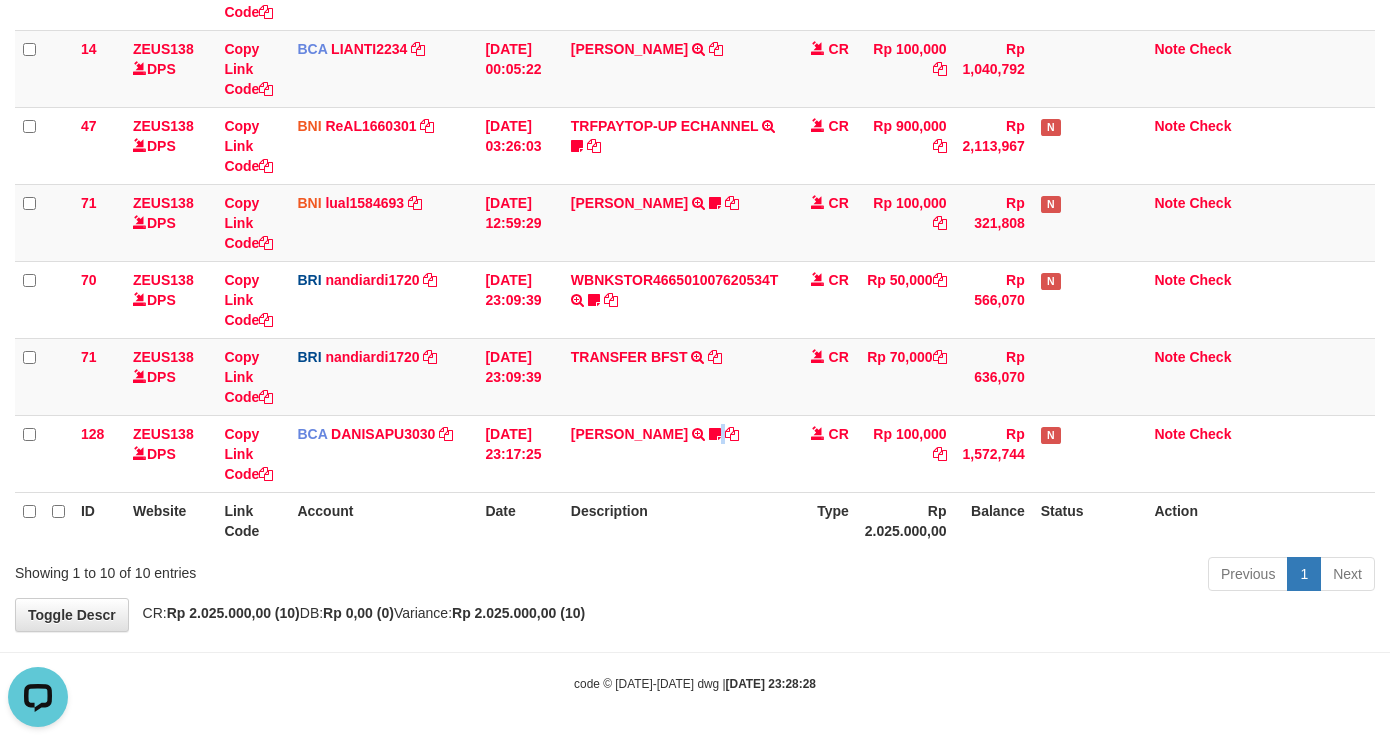 scroll, scrollTop: 0, scrollLeft: 0, axis: both 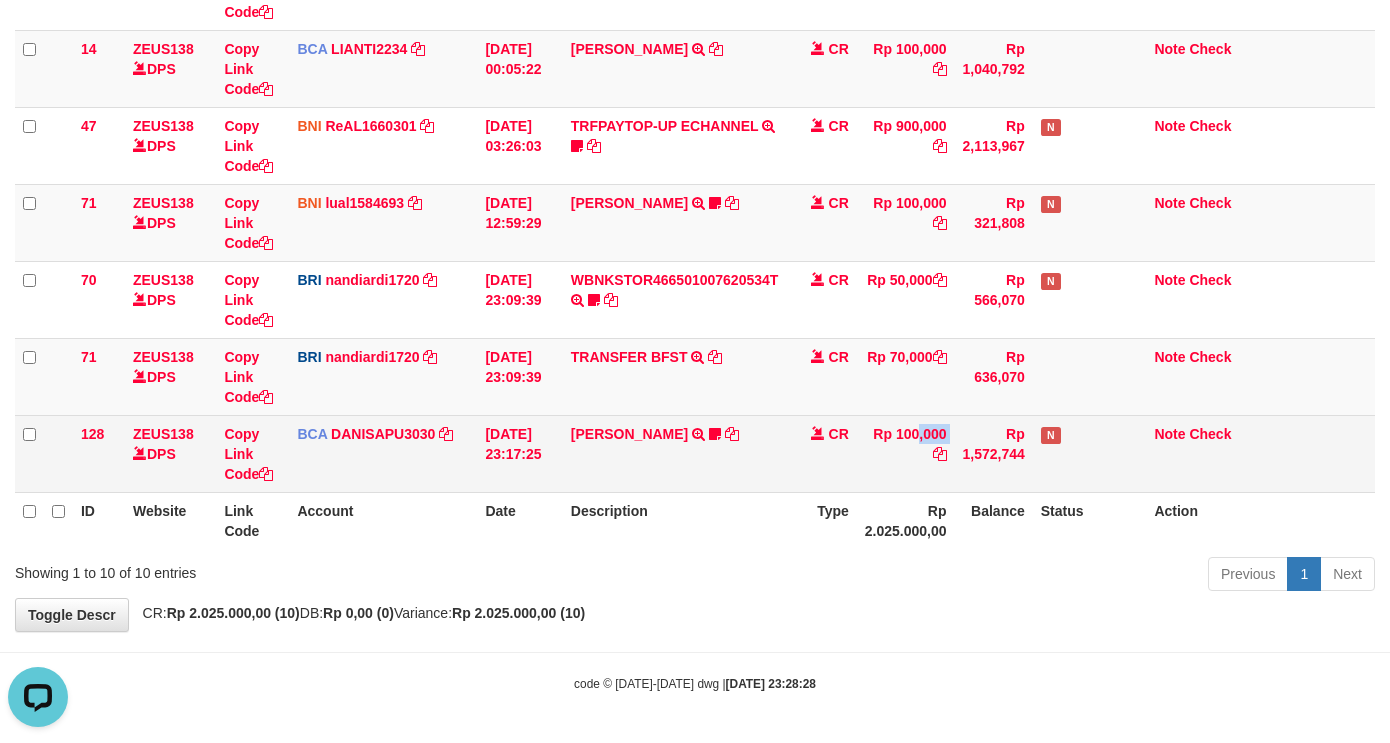 click on "128
ZEUS138    DPS
Copy Link Code
BCA
DANISAPU3030
DPS
[PERSON_NAME]
mutasi_20250712_3824 | 128
mutasi_20250712_3824 | 128
[DATE] 23:17:25
[PERSON_NAME]            TRSF E-BANKING CR 1207/FTSCY/WS95031
100000.00[PERSON_NAME]    NIGHT999
CR
Rp 100,000
Rp 1,572,744
N
Note
Check" at bounding box center (695, 453) 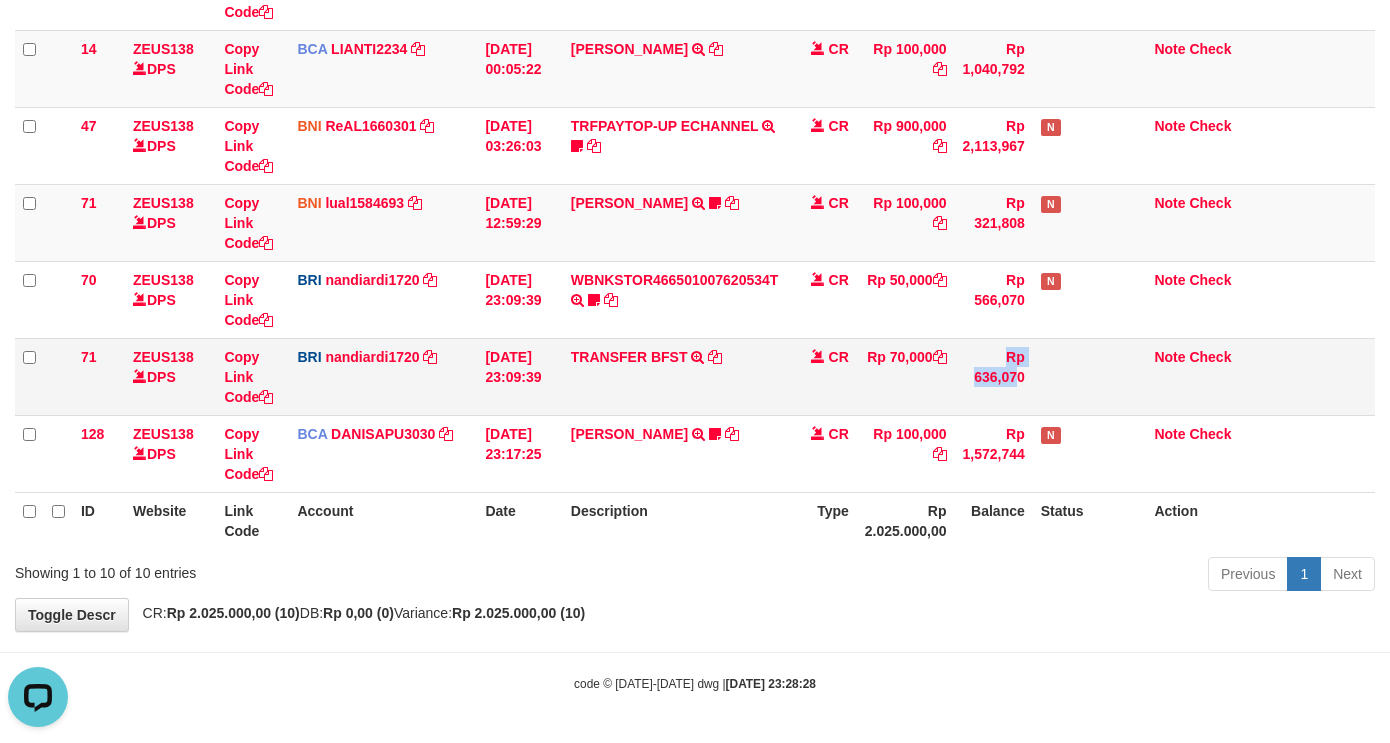 drag, startPoint x: 946, startPoint y: 397, endPoint x: 957, endPoint y: 403, distance: 12.529964 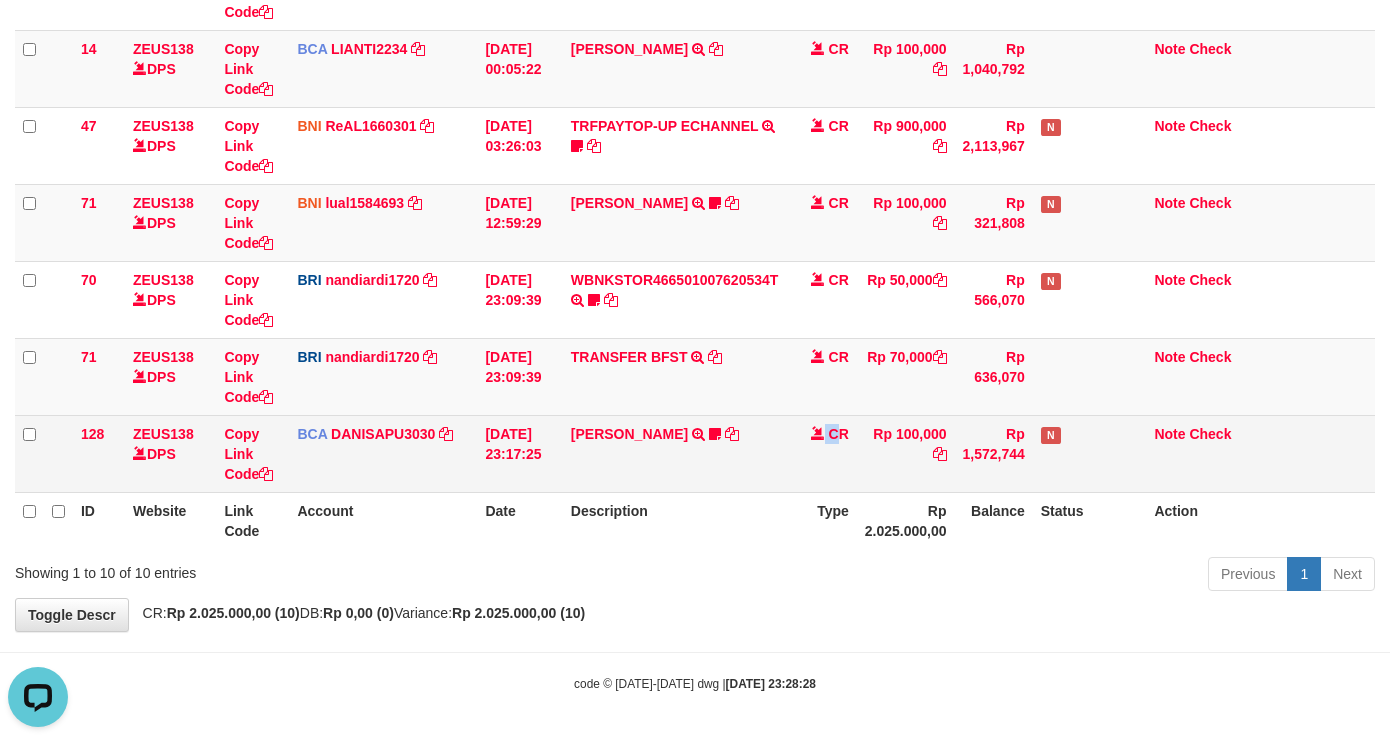 click on "CR" at bounding box center (822, 453) 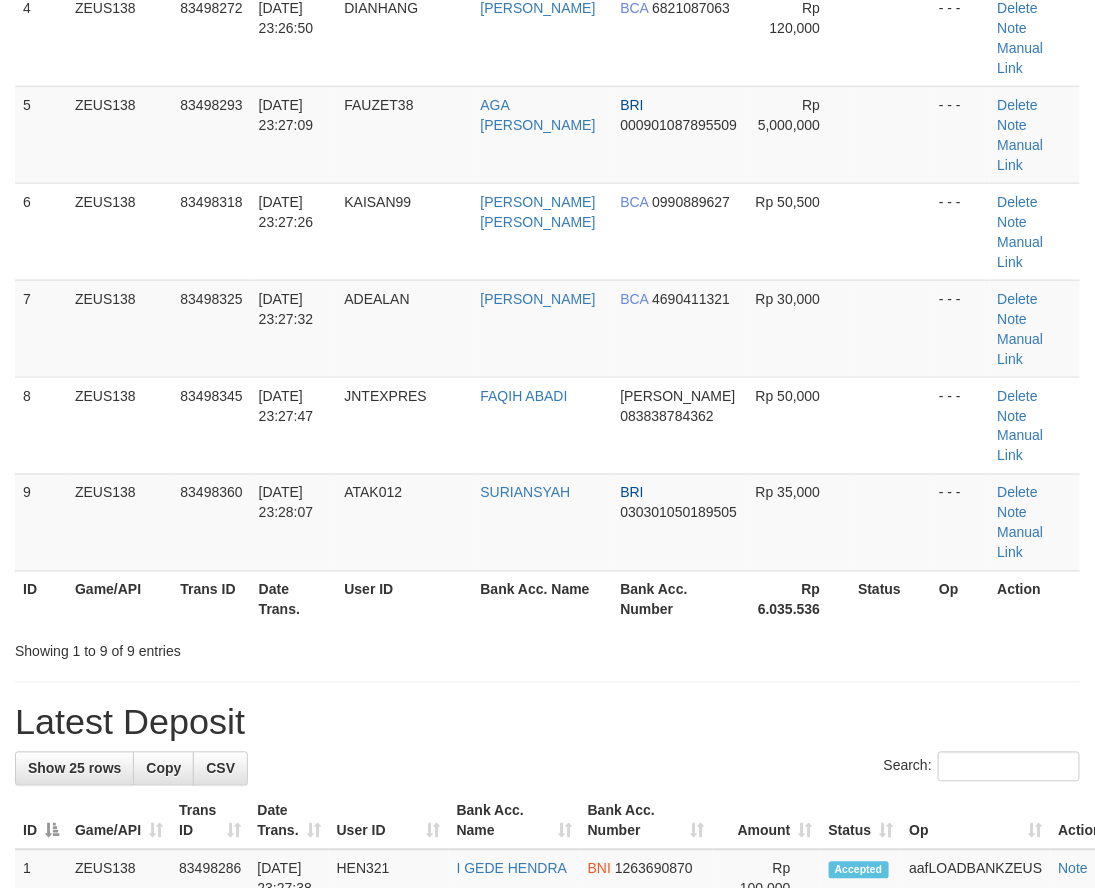 click on "**********" at bounding box center (547, 954) 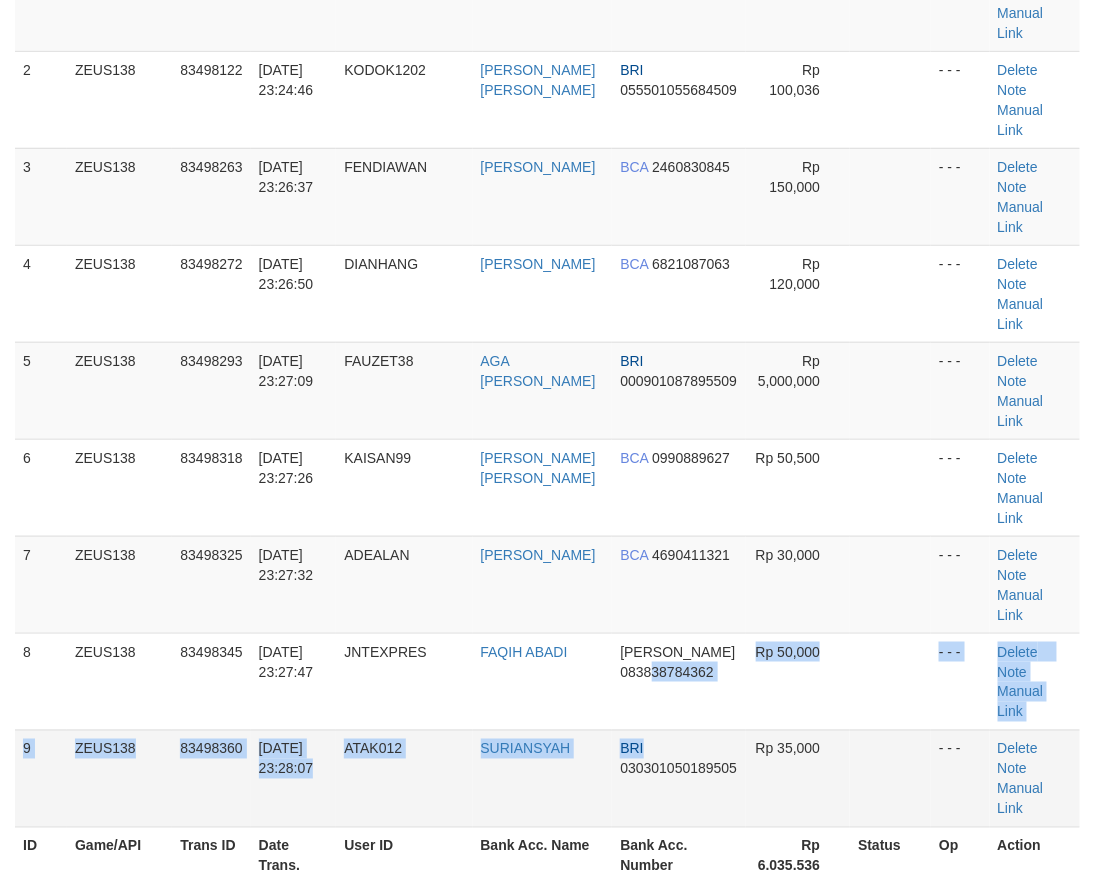 drag, startPoint x: 643, startPoint y: 575, endPoint x: 577, endPoint y: 597, distance: 69.57011 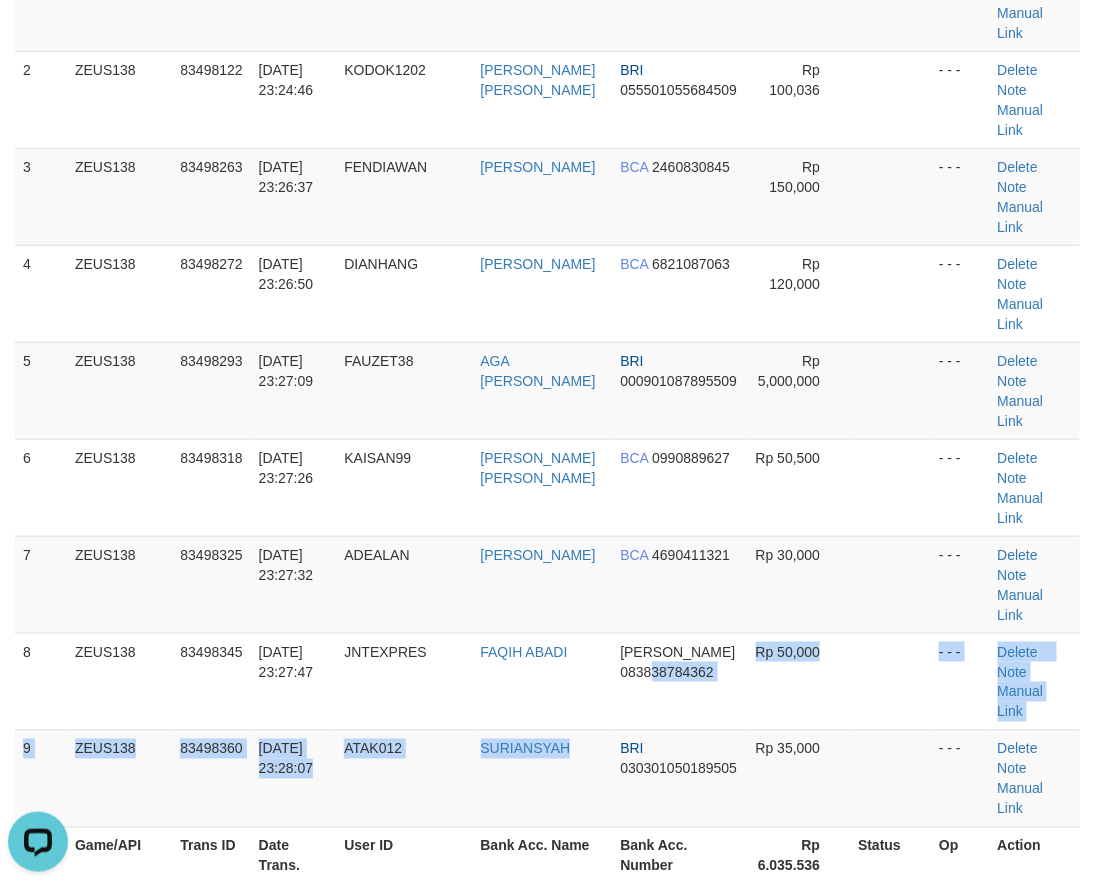scroll, scrollTop: 0, scrollLeft: 0, axis: both 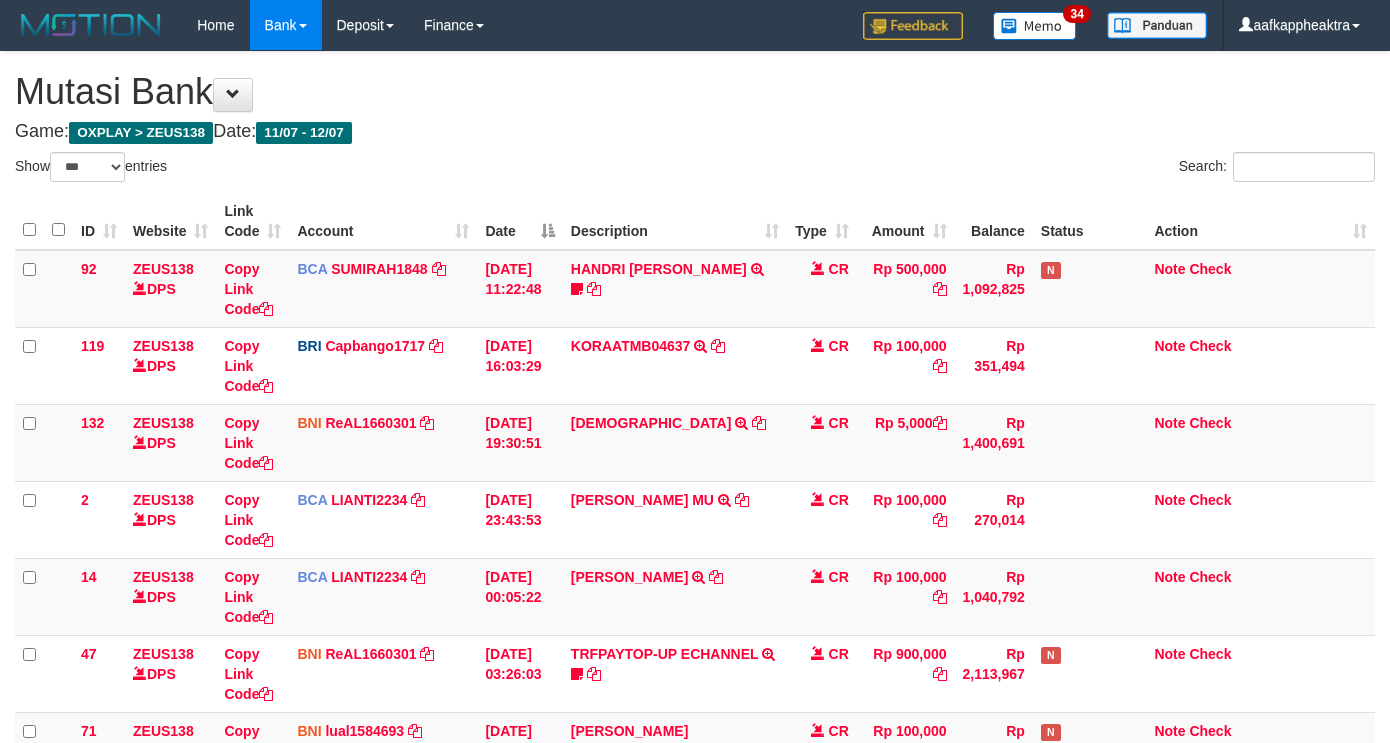 select on "***" 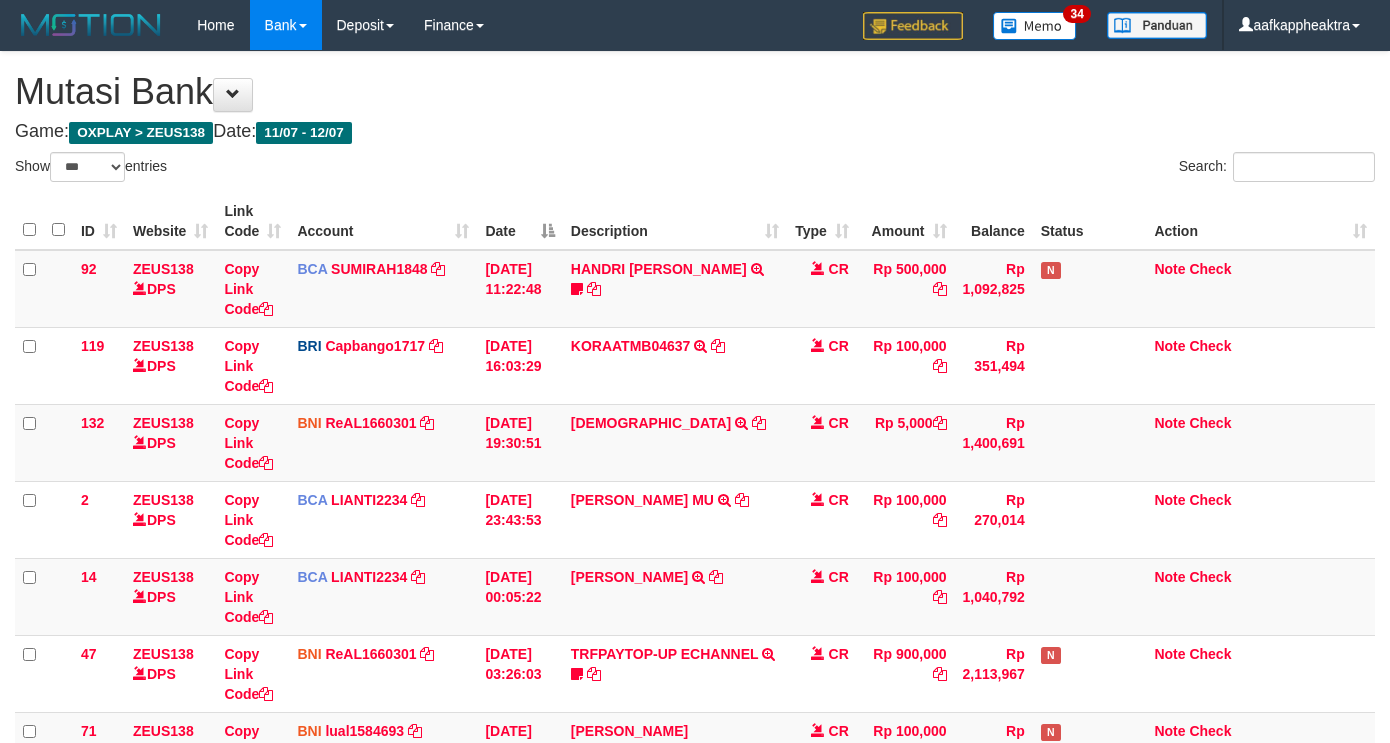 click on "128
ZEUS138    DPS
Copy Link Code
BCA
DANISAPU3030
DPS
[PERSON_NAME]
mutasi_20250712_3824 | 128
mutasi_20250712_3824 | 128
[DATE] 23:17:25
[PERSON_NAME]            TRSF E-BANKING CR 1207/FTSCY/WS95031
100000.00[PERSON_NAME]    NIGHT999
CR
Rp 100,000
Rp 1,572,744
N
Note
Check" at bounding box center [695, 981] 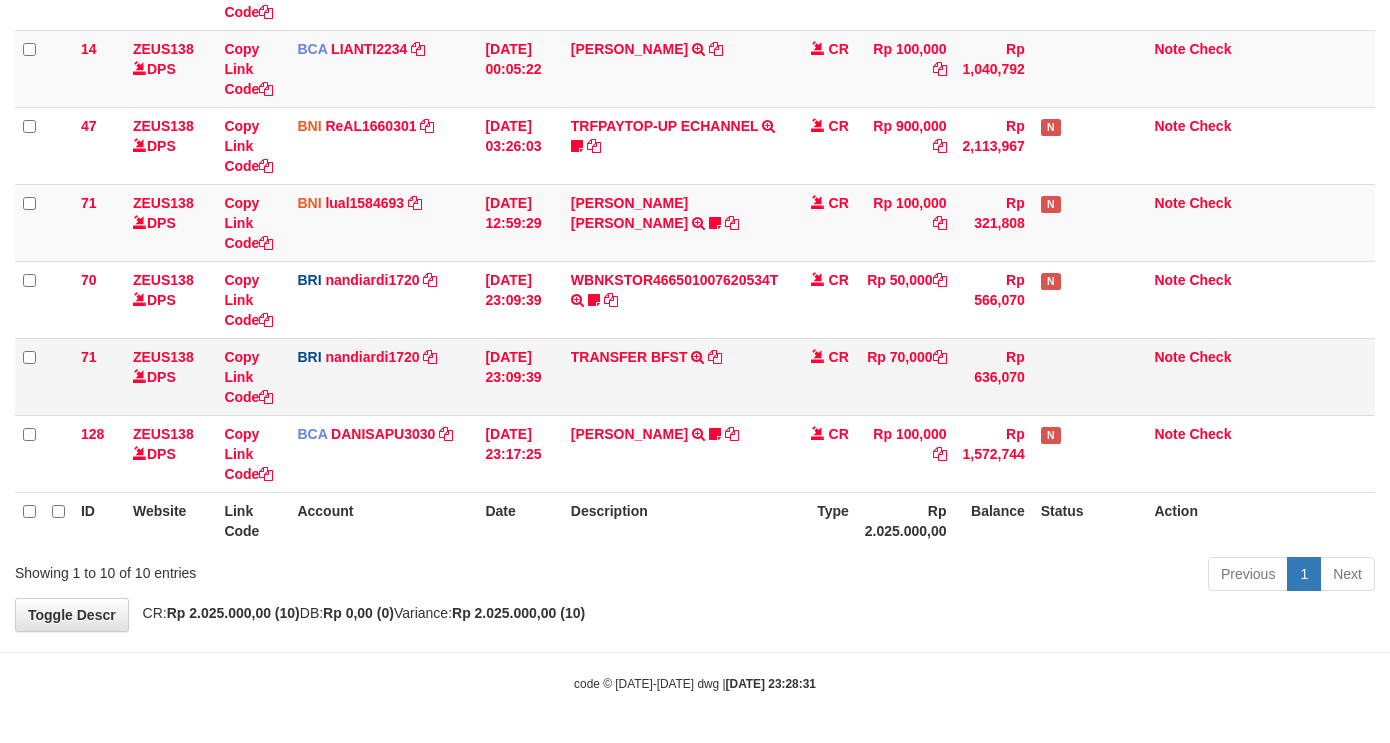 click on "CR" at bounding box center (822, 376) 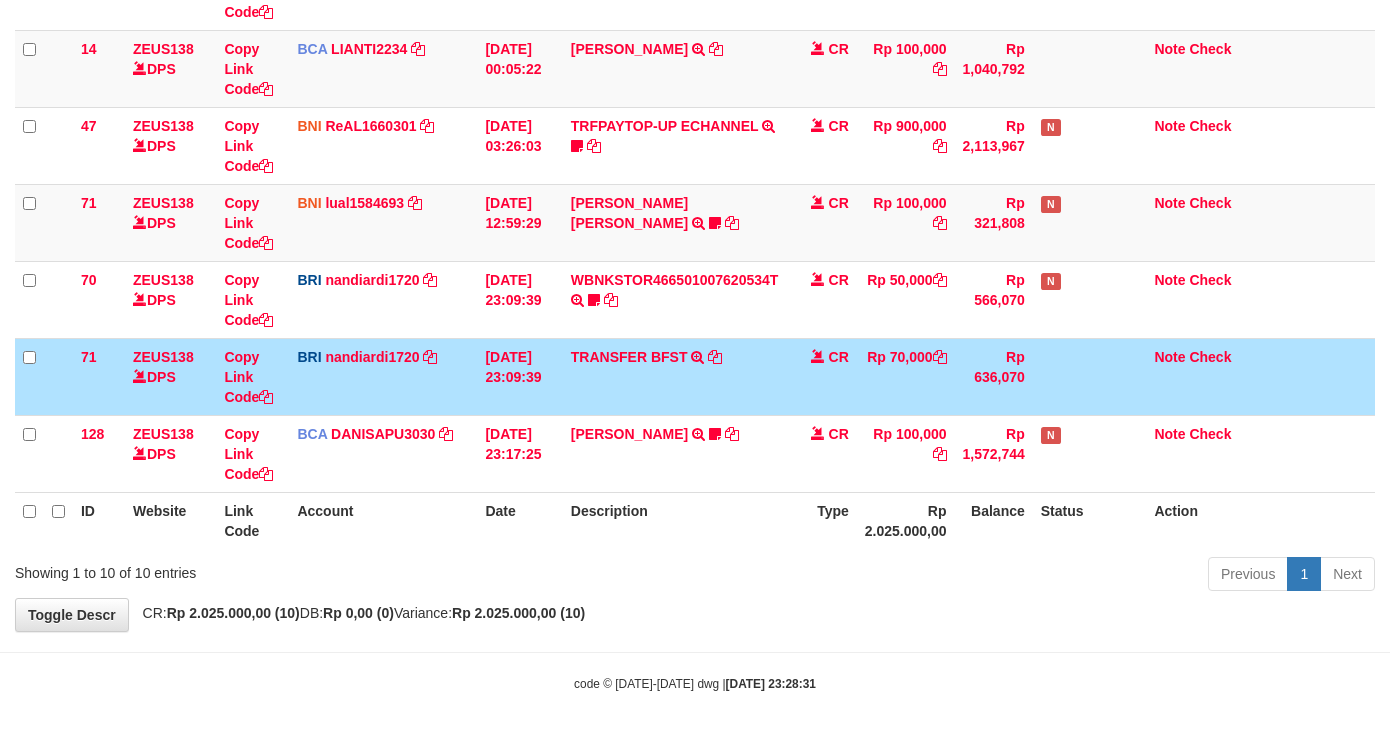 click on "CR" at bounding box center [822, 376] 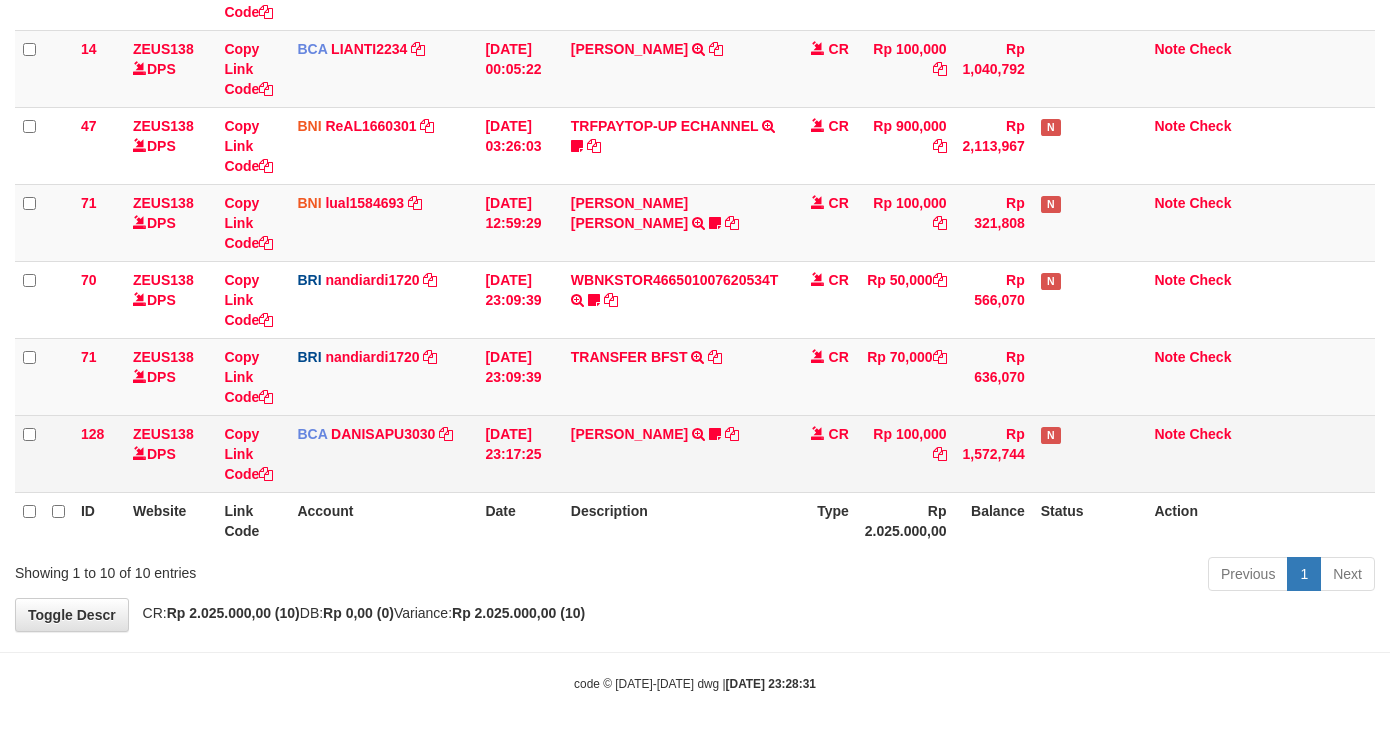 click on "CR" at bounding box center [822, 453] 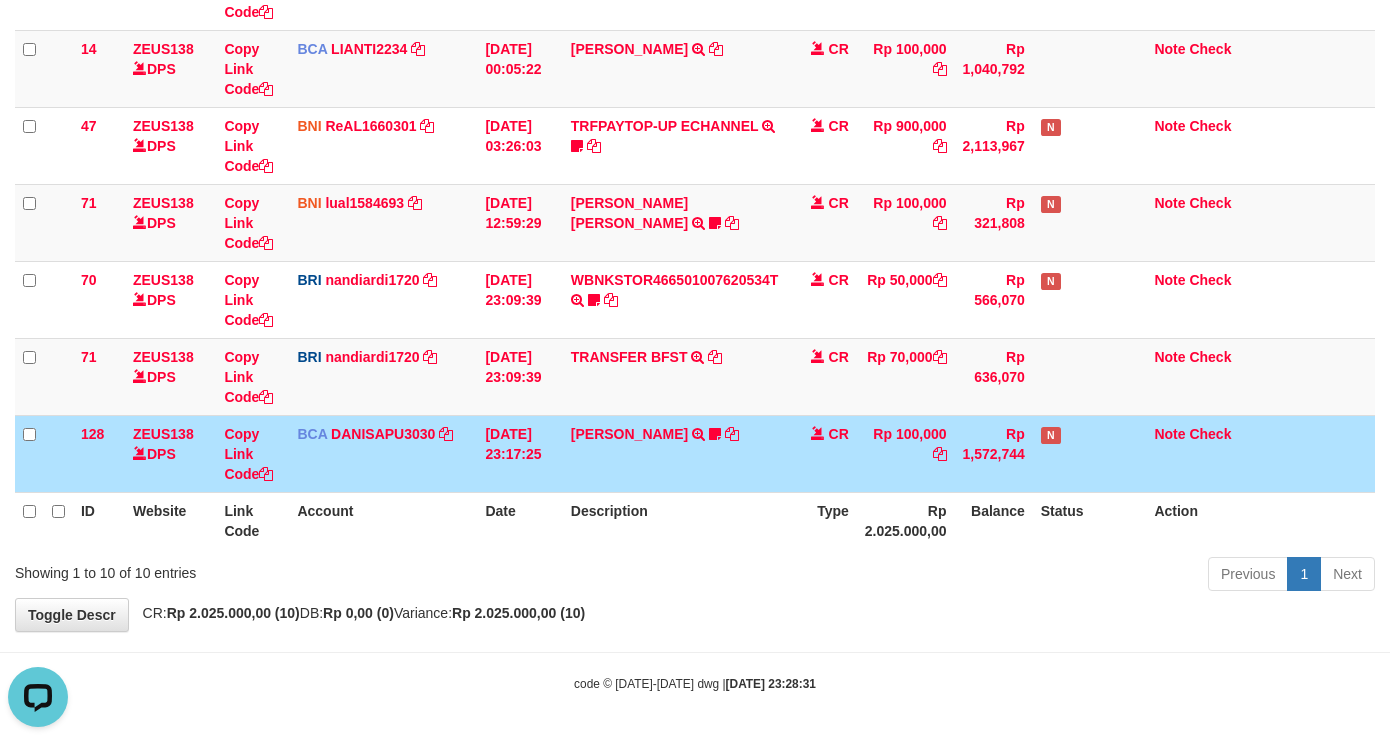 scroll, scrollTop: 0, scrollLeft: 0, axis: both 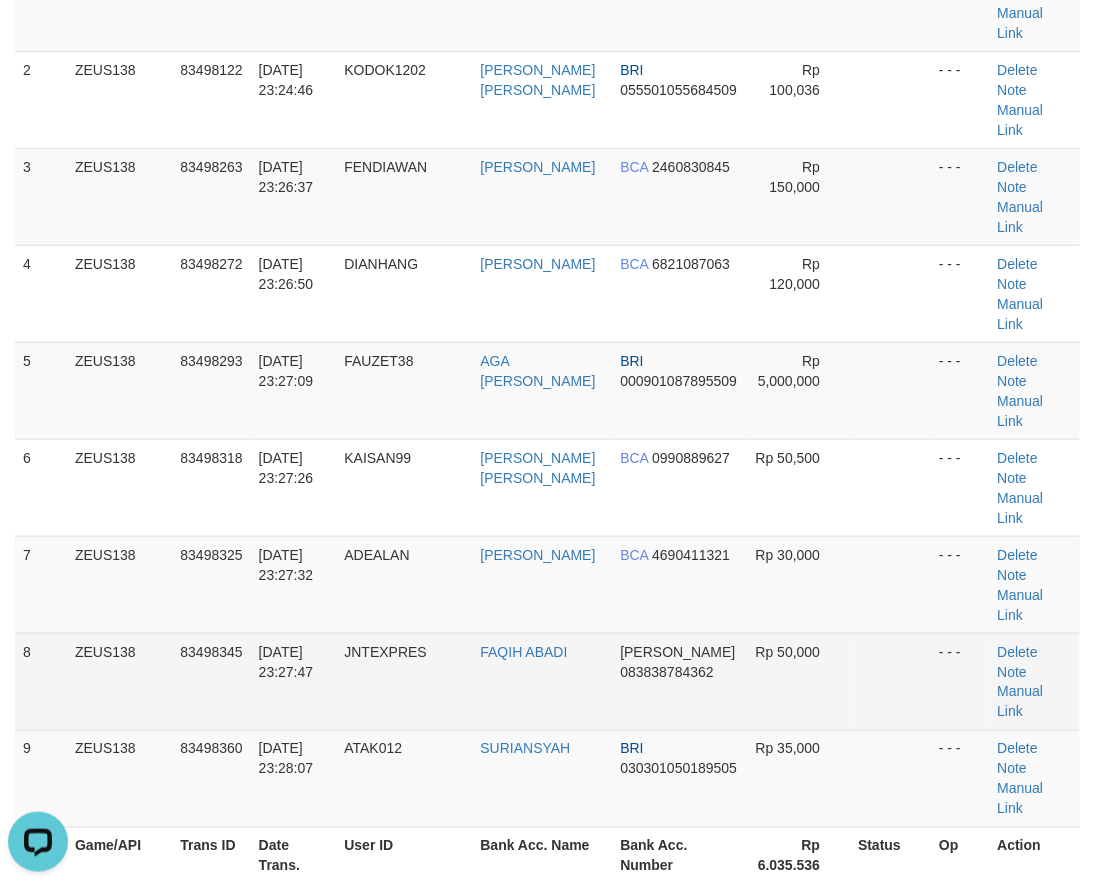 click on "8
ZEUS138
83498345
[DATE] 23:27:47
JNTEXPRES
FAQIH [PERSON_NAME]
083838784362
Rp 50,000
- - -
[GEOGRAPHIC_DATA]
Note
Manual Link" at bounding box center [547, 681] 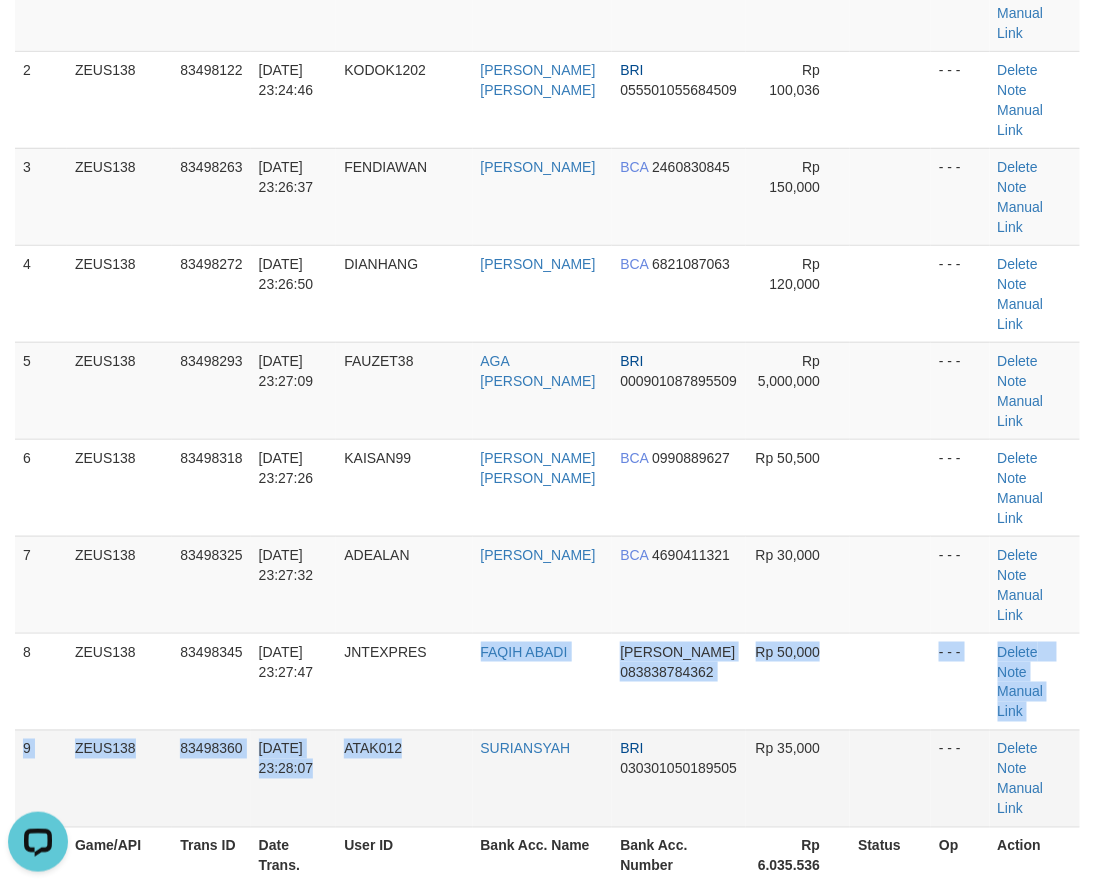 click on "1
ZEUS138
83498062
12/07/2025 23:23:55
RAYYANSHAKEEL
TRIANTO
DANA
089604662391
Rp 500,000
- - -
Delete
Note
Manual Link
2
ZEUS138
83498122
12/07/2025 23:24:46
KODOK1202
MEI SUKO HARTO
BRI
055501055684509
Rp 100,036
- - -
Delete
Note
Manual Link" at bounding box center (547, 391) 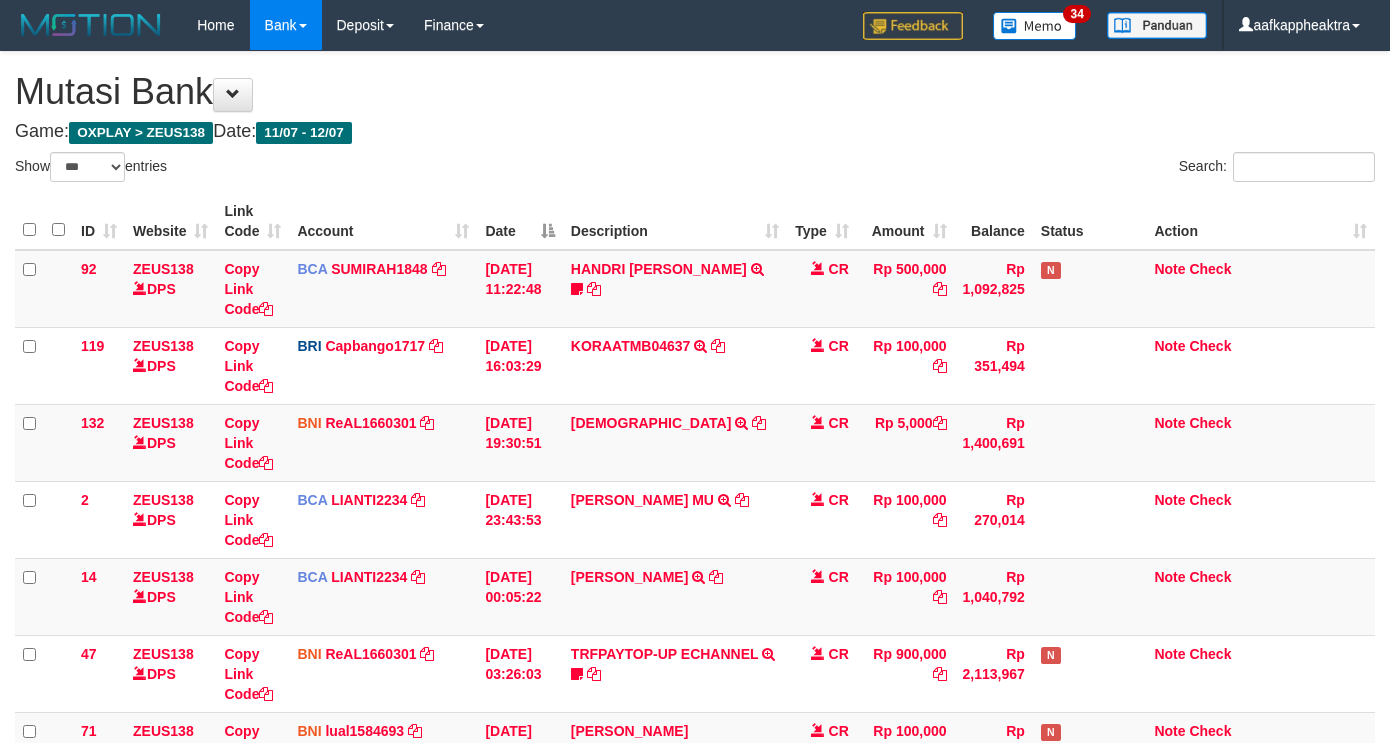 select on "***" 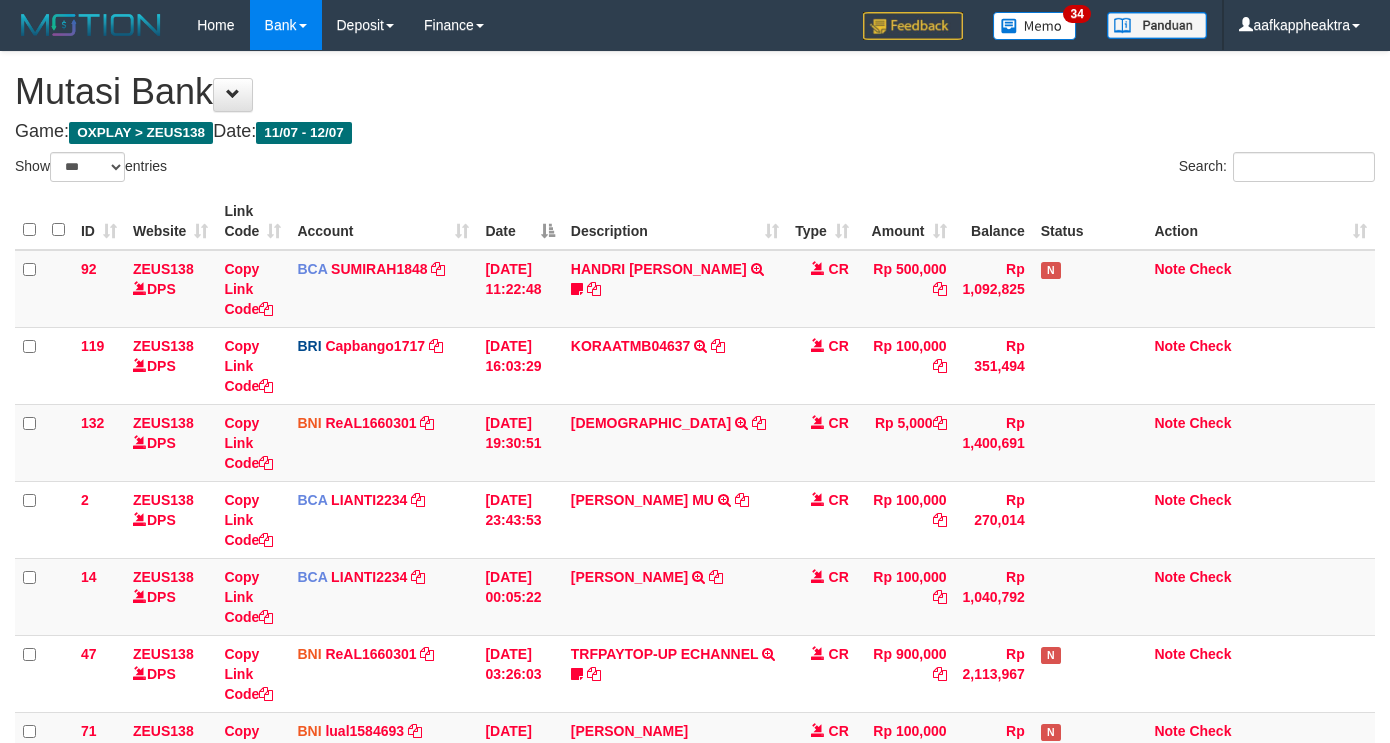 scroll, scrollTop: 528, scrollLeft: 0, axis: vertical 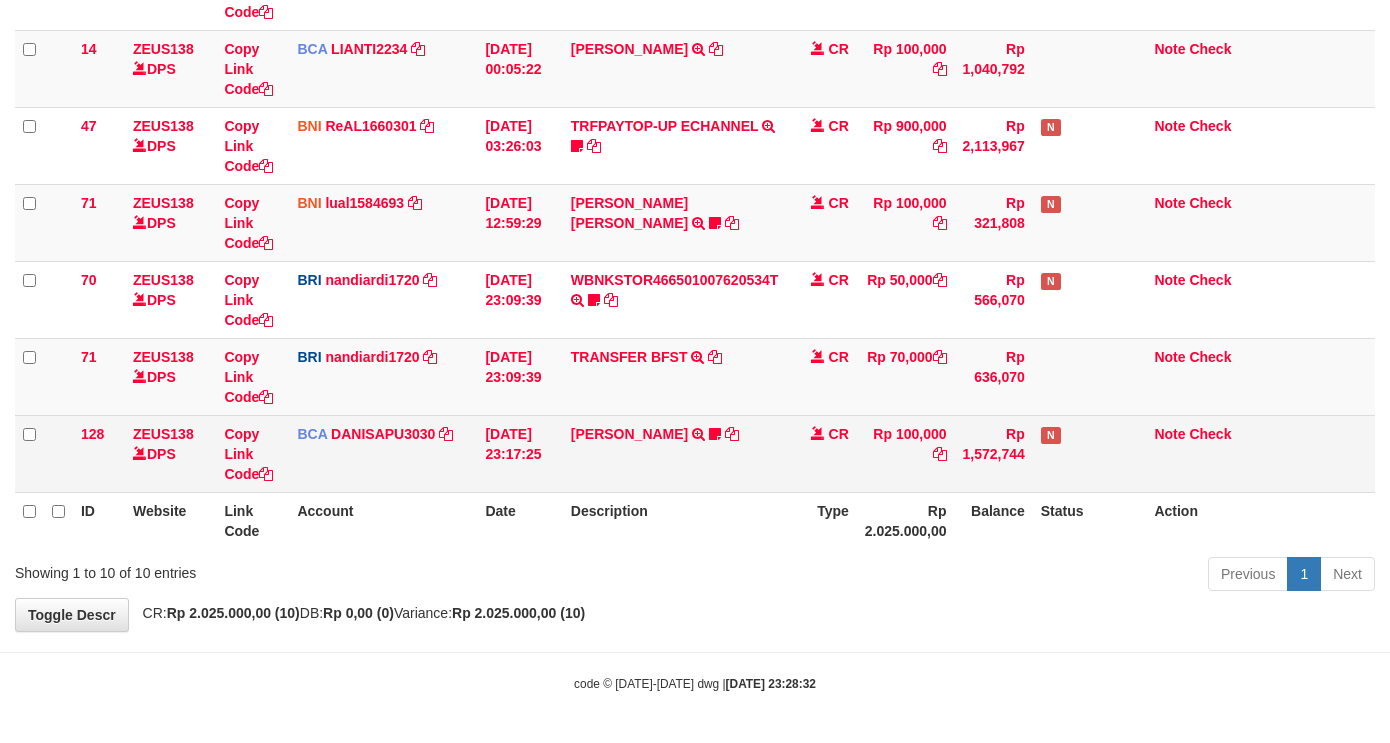 click on "ALDY WIJAYA            TRSF E-BANKING CR 1207/FTSCY/WS95031
100000.00ALDY WIJAYA    NIGHT999" at bounding box center [675, 453] 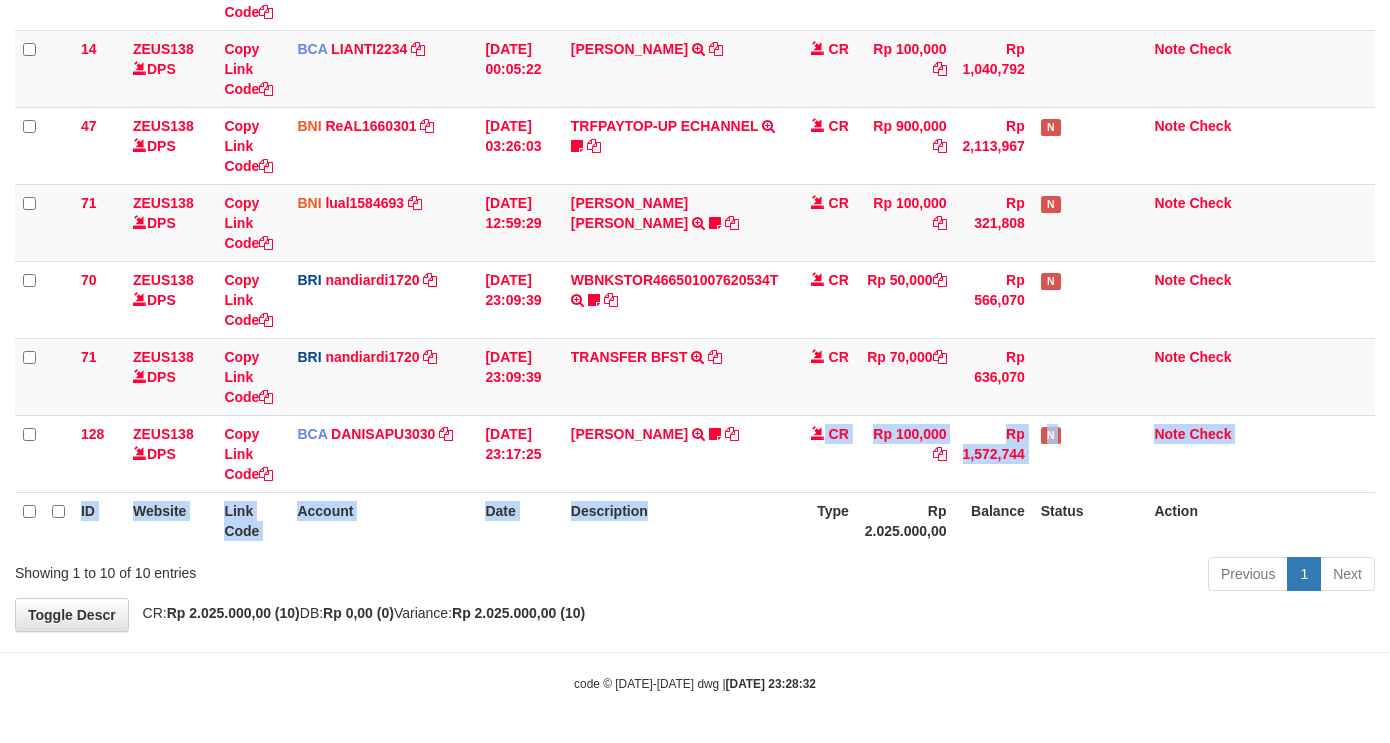 click on "ID Website Link Code Account Date Description Type Amount Balance Status Action
92
ZEUS138    DPS
Copy Link Code
BCA
SUMIRAH1848
DPS
SUMIRAH
mutasi_20250711_4156 | 92
mutasi_20250711_4156 | 92
11/07/2025 11:22:48
HANDRI YANTO SALIM            TRSF E-BANKING CR 1107/FTSCY/WS95031
500000.00HANDRI YANTO SALIM    Chen97
CR
Rp 500,000
Rp 1,092,825
N
Note
Check
119
ZEUS138    DPS
Copy Link Code
BRI
Capbango1717" at bounding box center (695, 107) 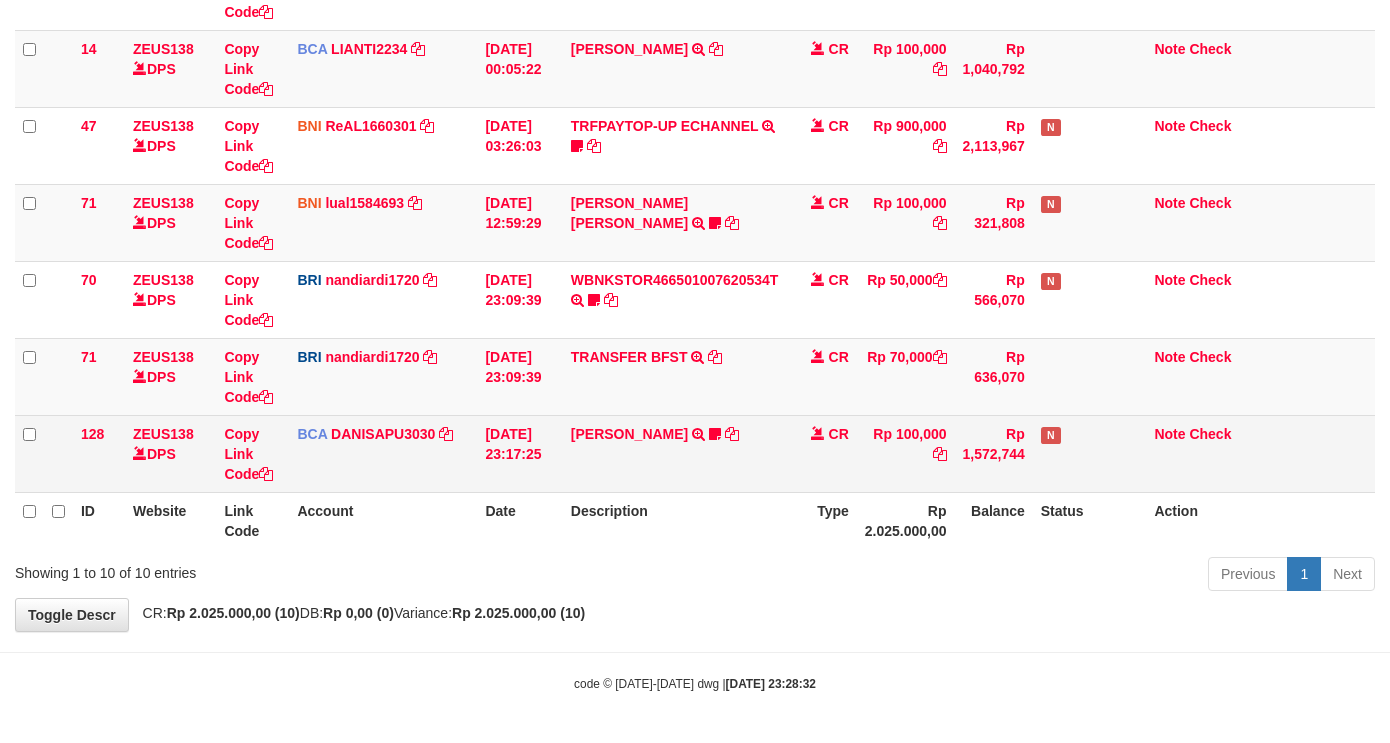 drag, startPoint x: 683, startPoint y: 477, endPoint x: 667, endPoint y: 477, distance: 16 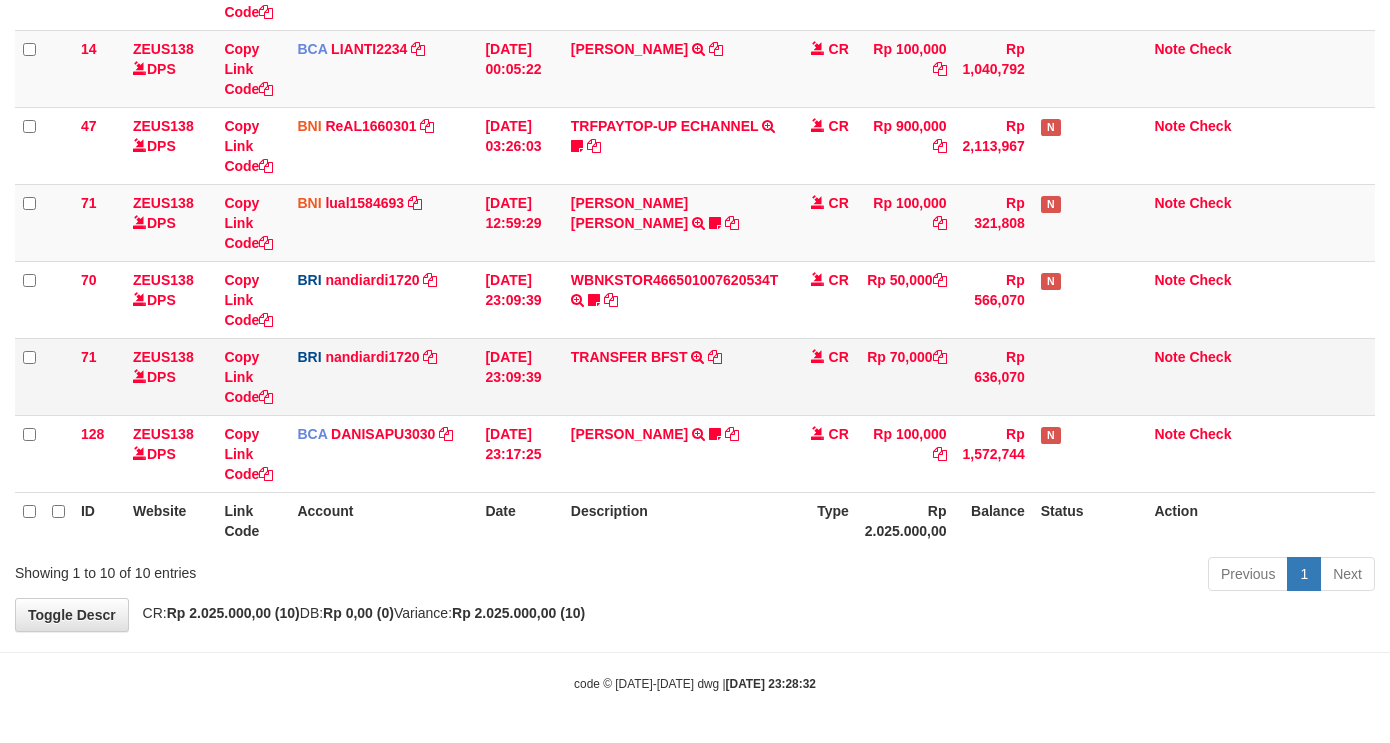 drag, startPoint x: 667, startPoint y: 477, endPoint x: 648, endPoint y: 412, distance: 67.72001 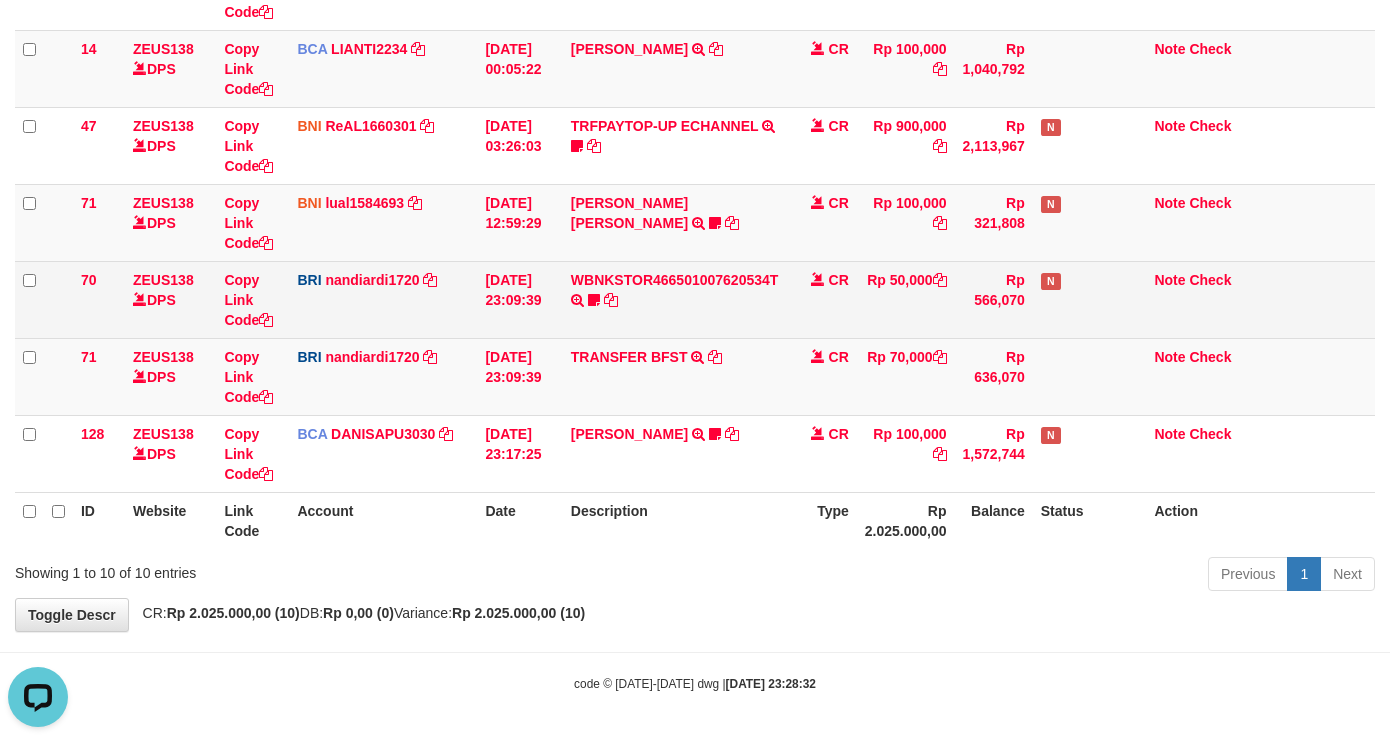 scroll, scrollTop: 0, scrollLeft: 0, axis: both 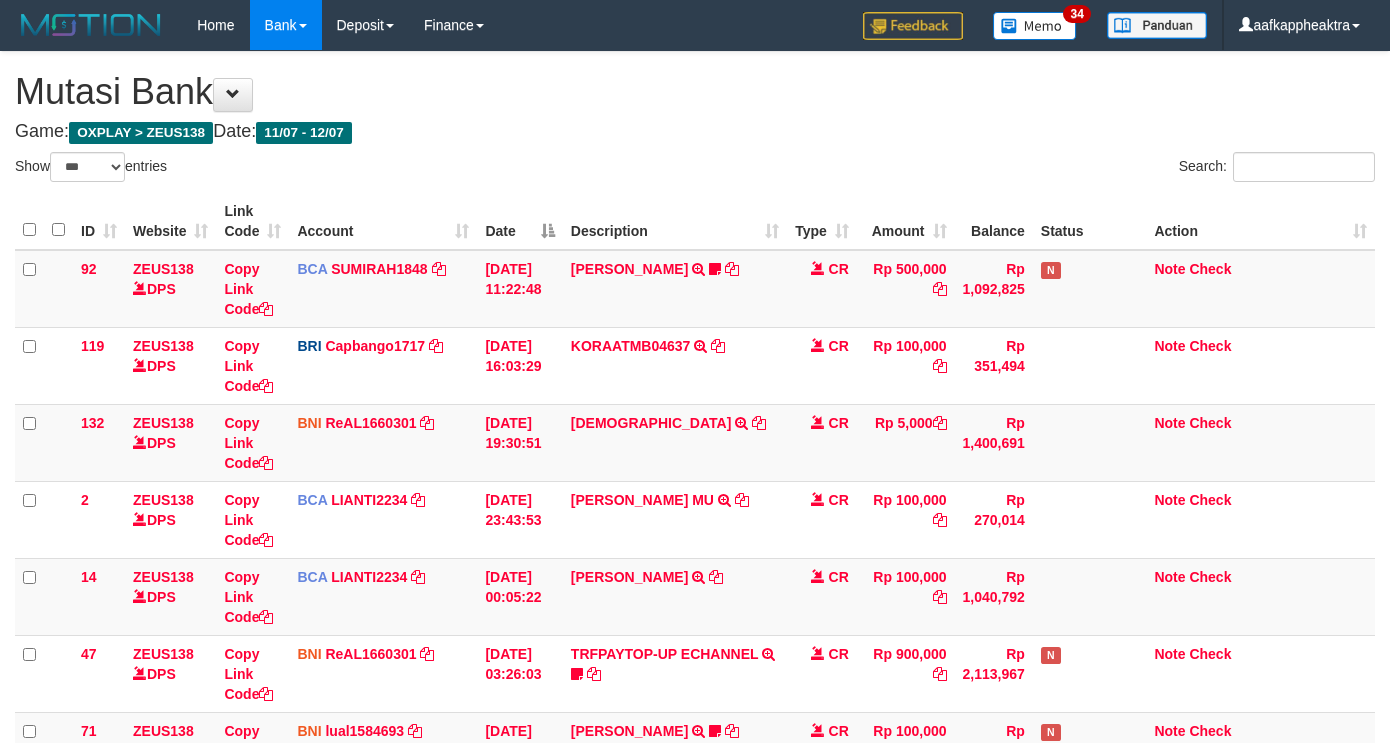 select on "***" 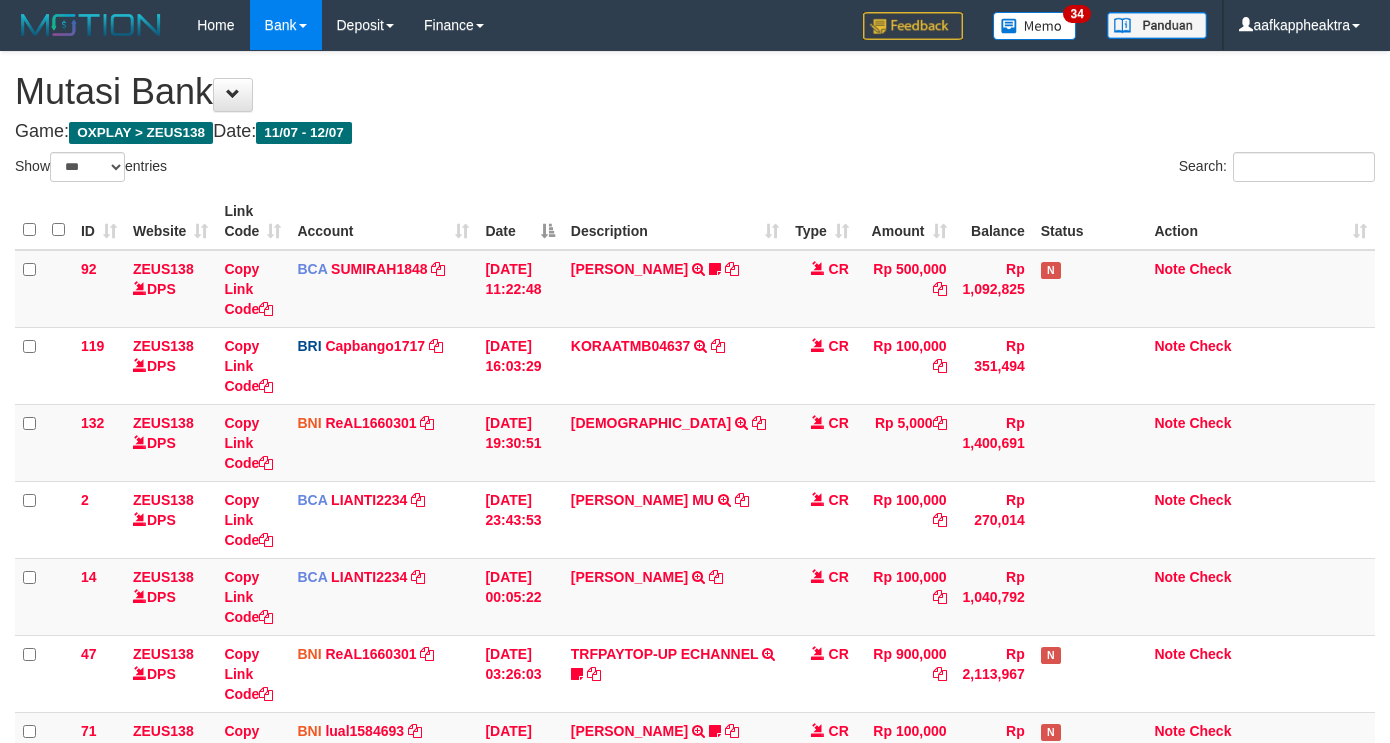 scroll, scrollTop: 528, scrollLeft: 0, axis: vertical 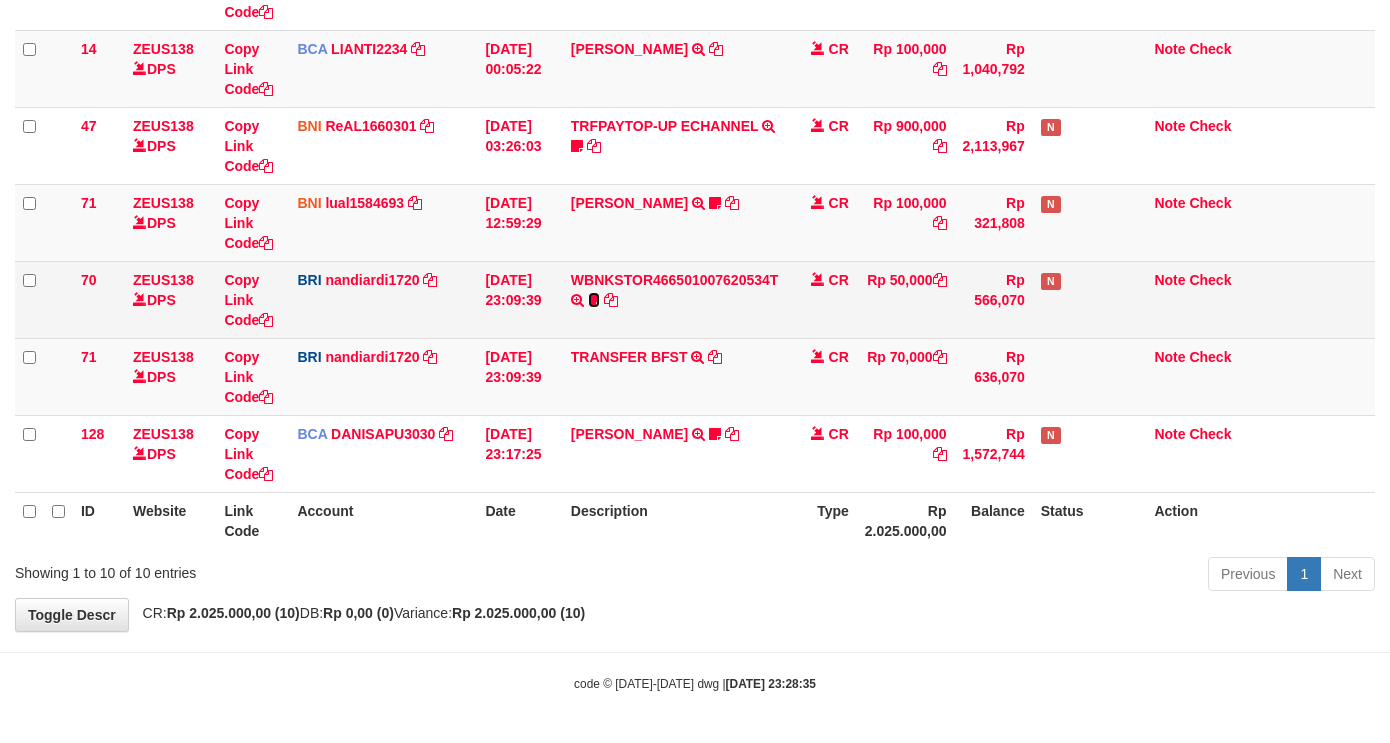 click at bounding box center [594, 300] 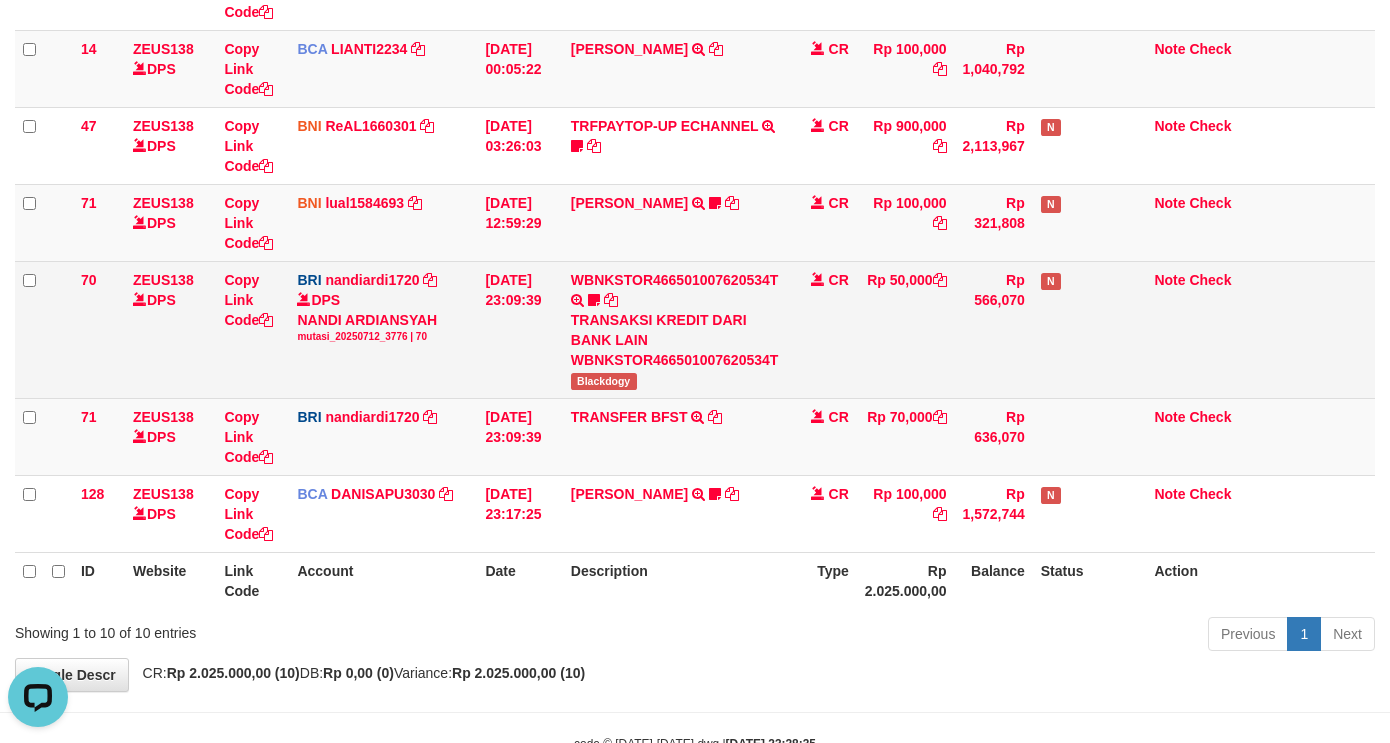 scroll, scrollTop: 0, scrollLeft: 0, axis: both 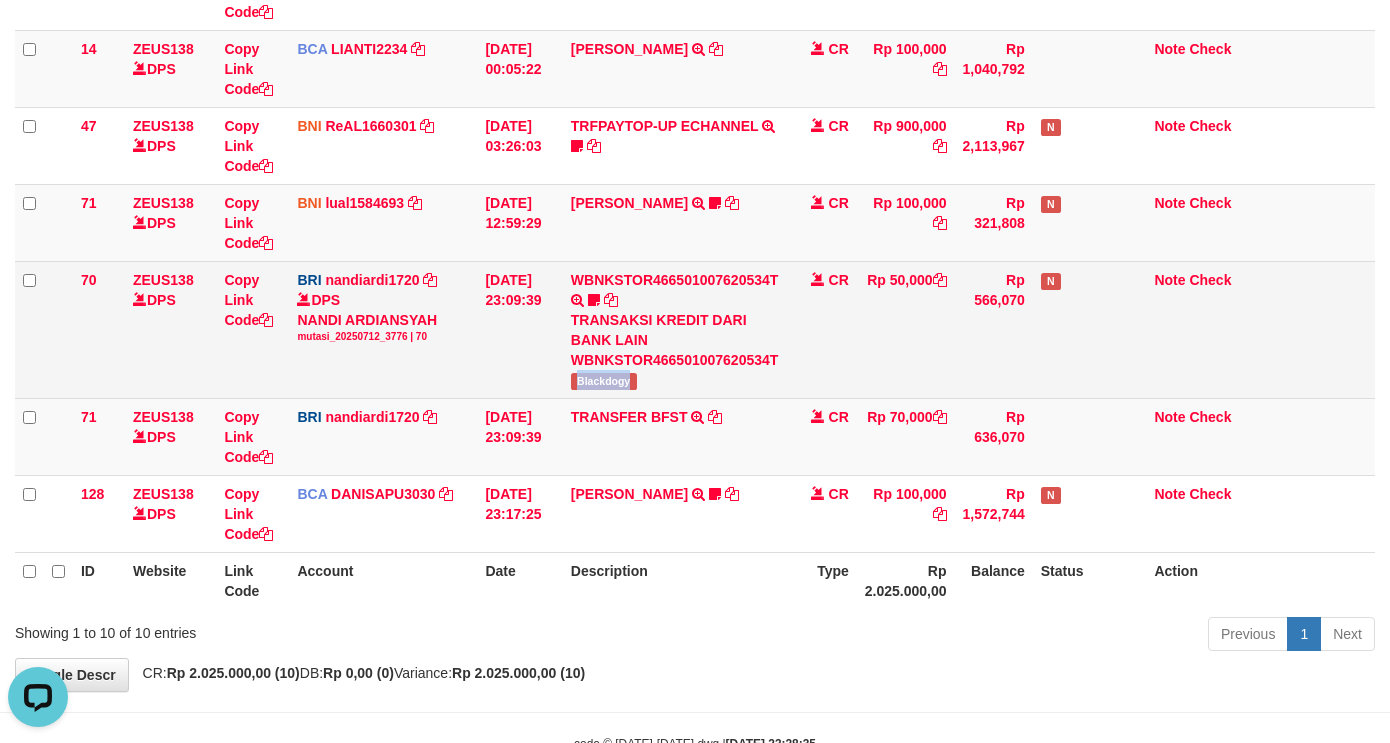 drag, startPoint x: 573, startPoint y: 388, endPoint x: 641, endPoint y: 385, distance: 68.06615 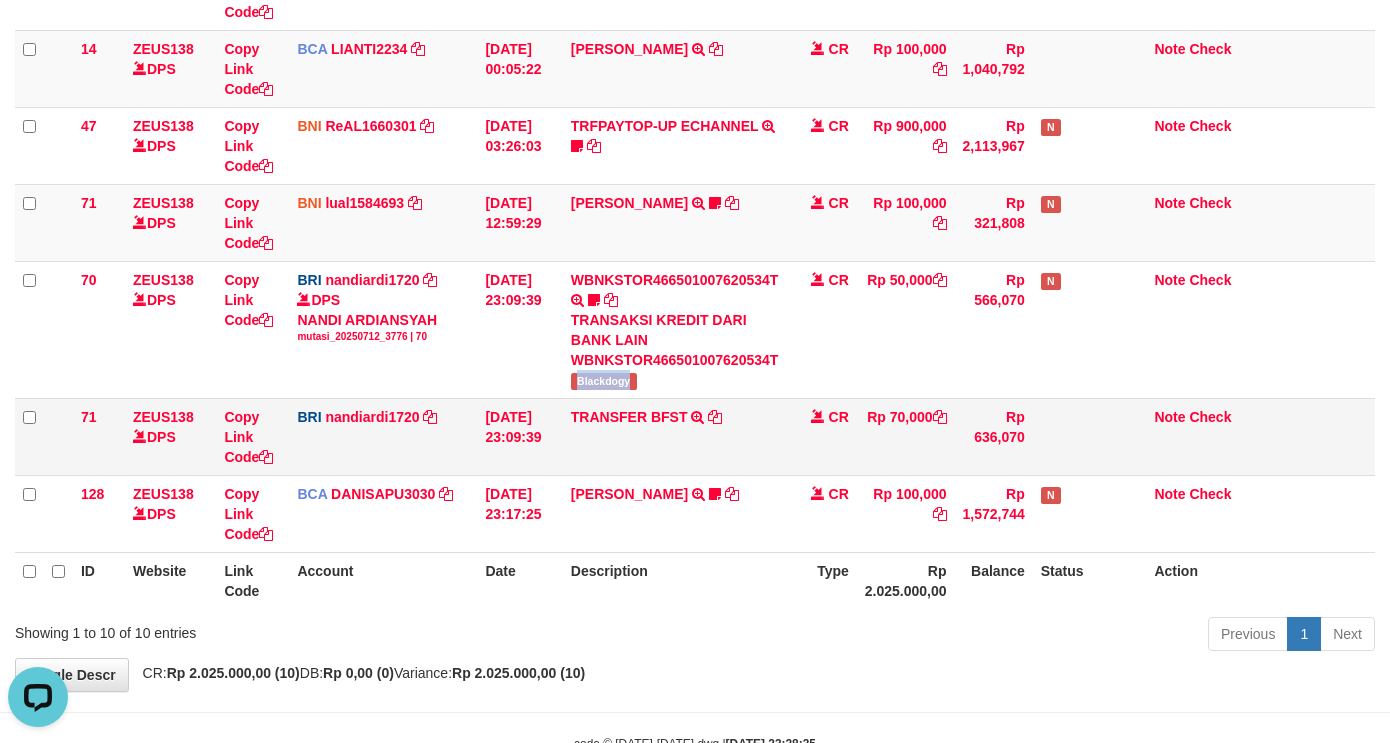 click on "TRANSFER BFST         TRANSFER BFST DESLSUSILAW TO NANDI ARDIANSYAH" at bounding box center [675, 436] 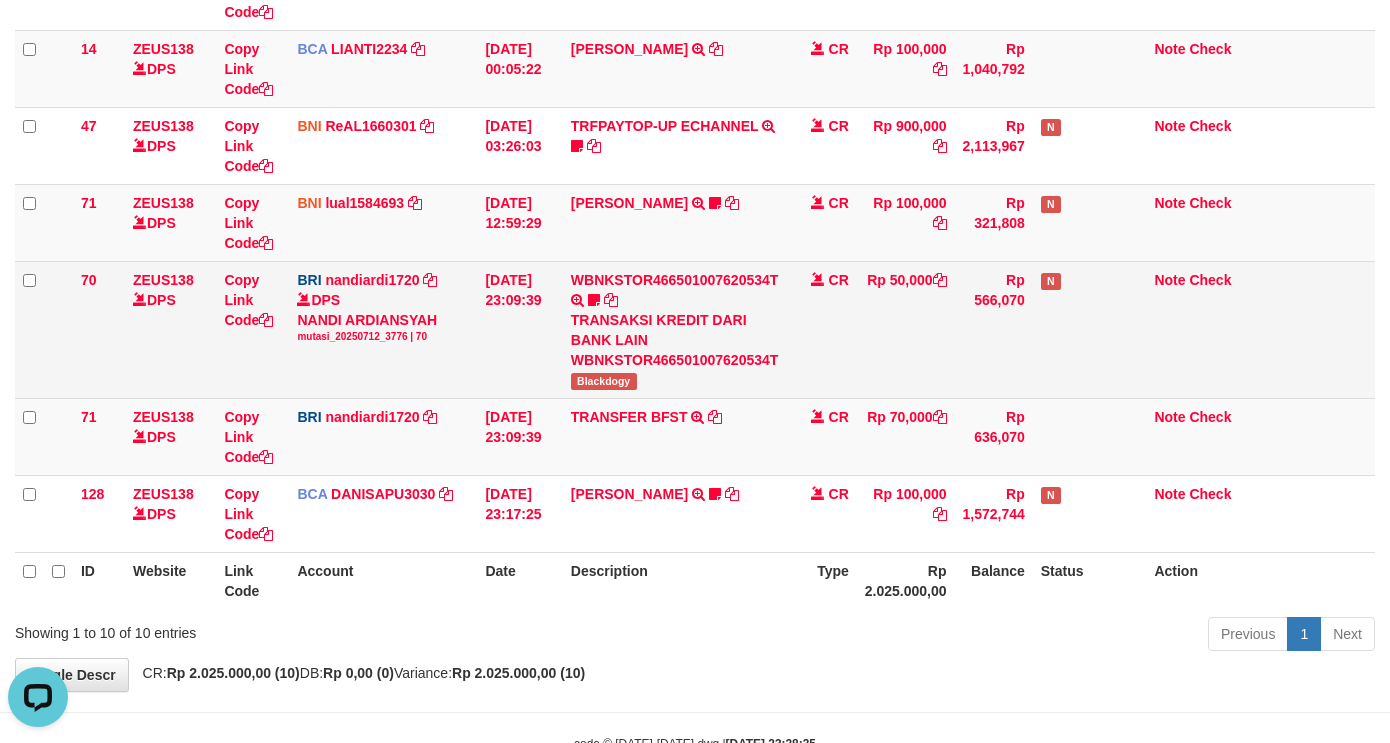 click on "92
ZEUS138    DPS
Copy Link Code
BCA
SUMIRAH1848
DPS
SUMIRAH
mutasi_20250711_4156 | 92
mutasi_20250711_4156 | 92
11/07/2025 11:22:48
HANDRI YANTO SALIM            TRSF E-BANKING CR 1107/FTSCY/WS95031
500000.00HANDRI YANTO SALIM    Chen97
CR
Rp 500,000
Rp 1,092,825
N
Note
Check
119
ZEUS138    DPS
Copy Link Code
BRI
Capbango1717
DPS
HELMI
mutasi_20250711_2435 | 119" at bounding box center [695, 137] 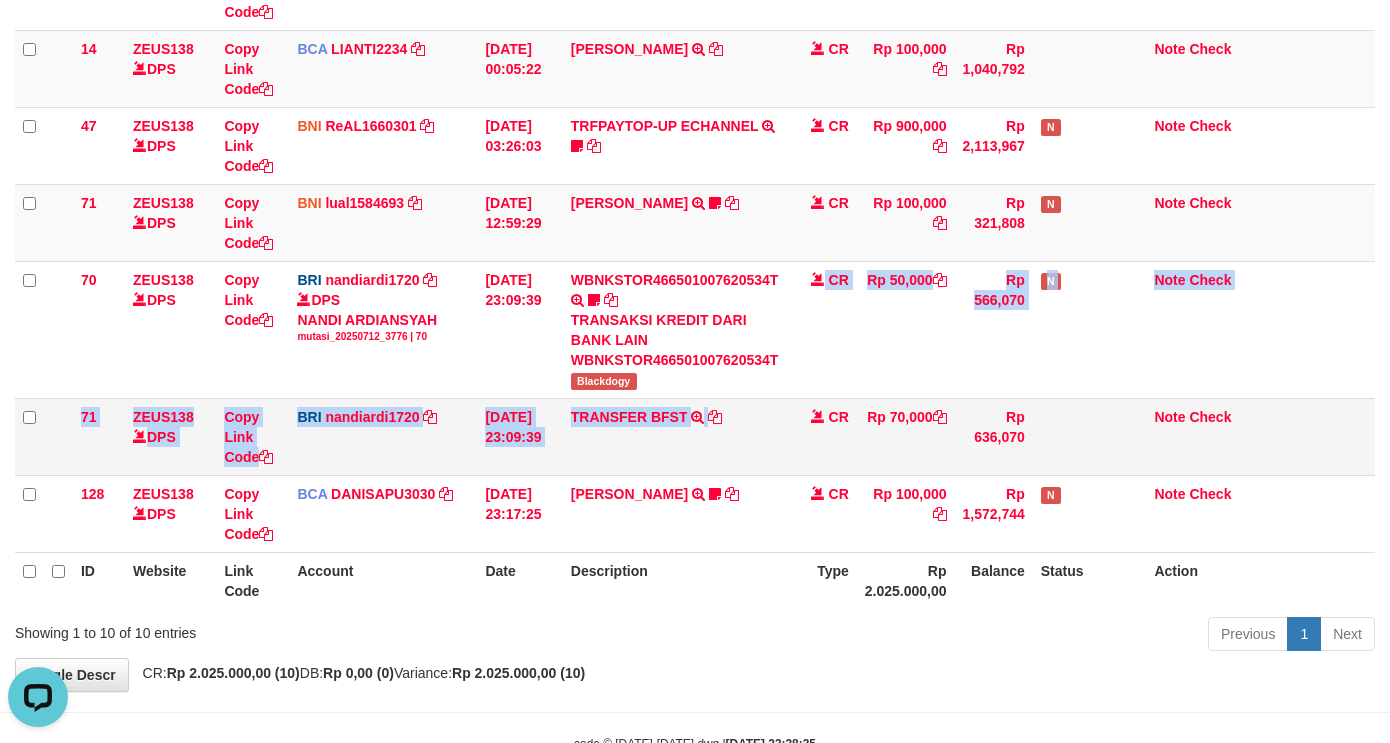 click on "CR" at bounding box center (822, 436) 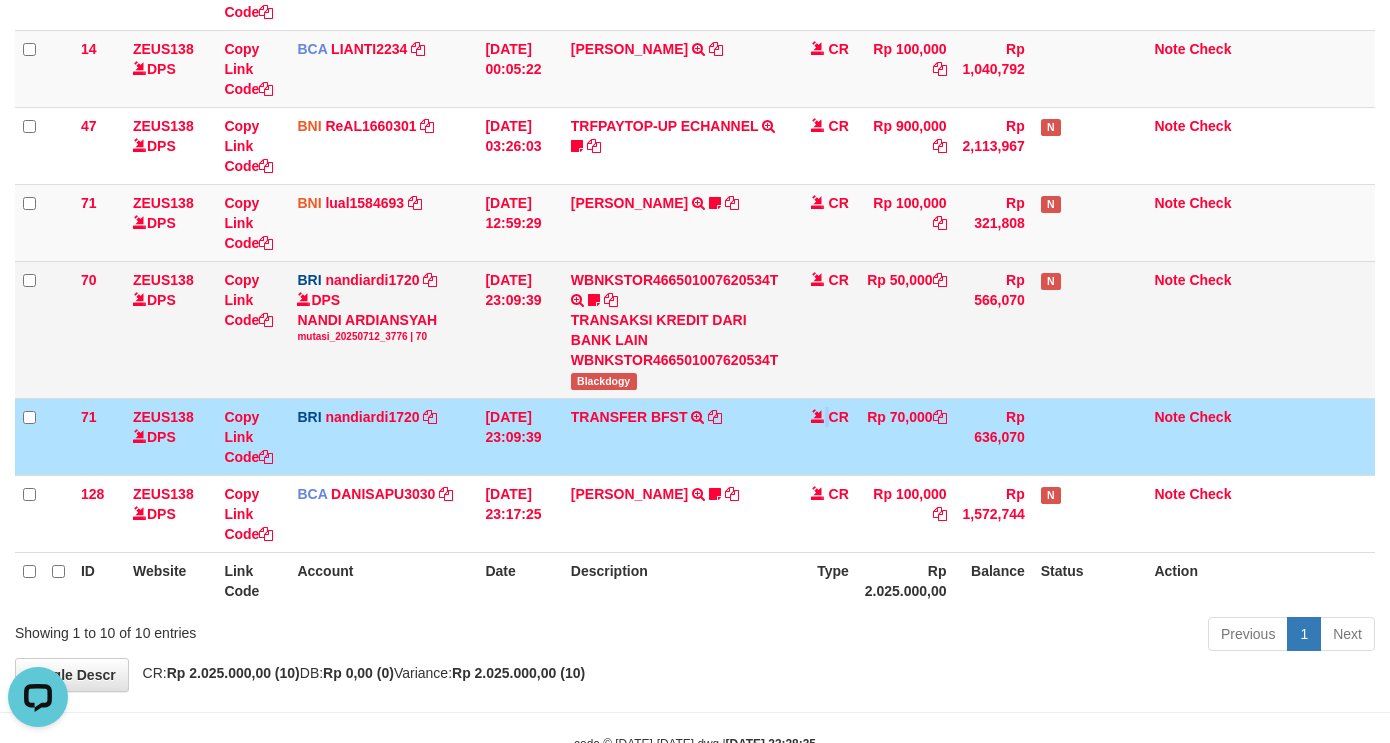 click on "Rp 50,000" at bounding box center (906, 329) 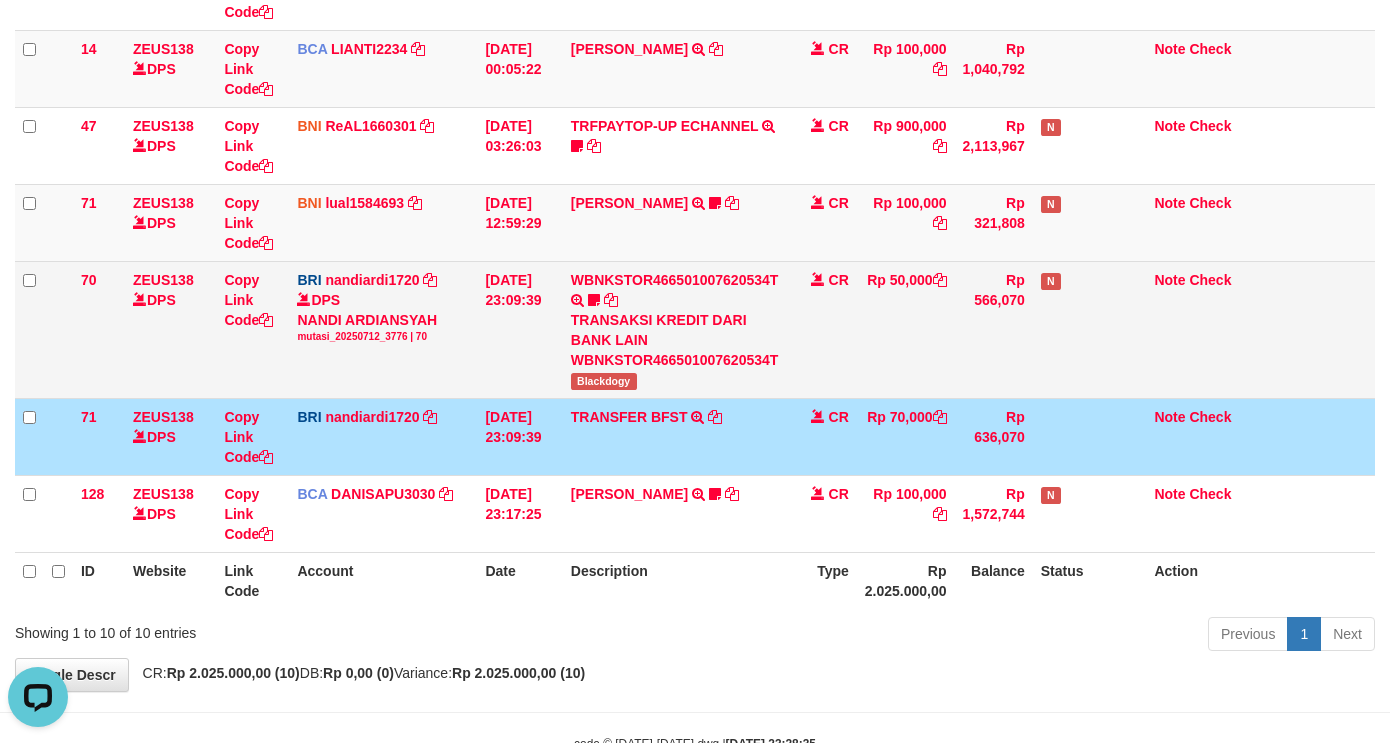 click on "Rp 50,000" at bounding box center (906, 329) 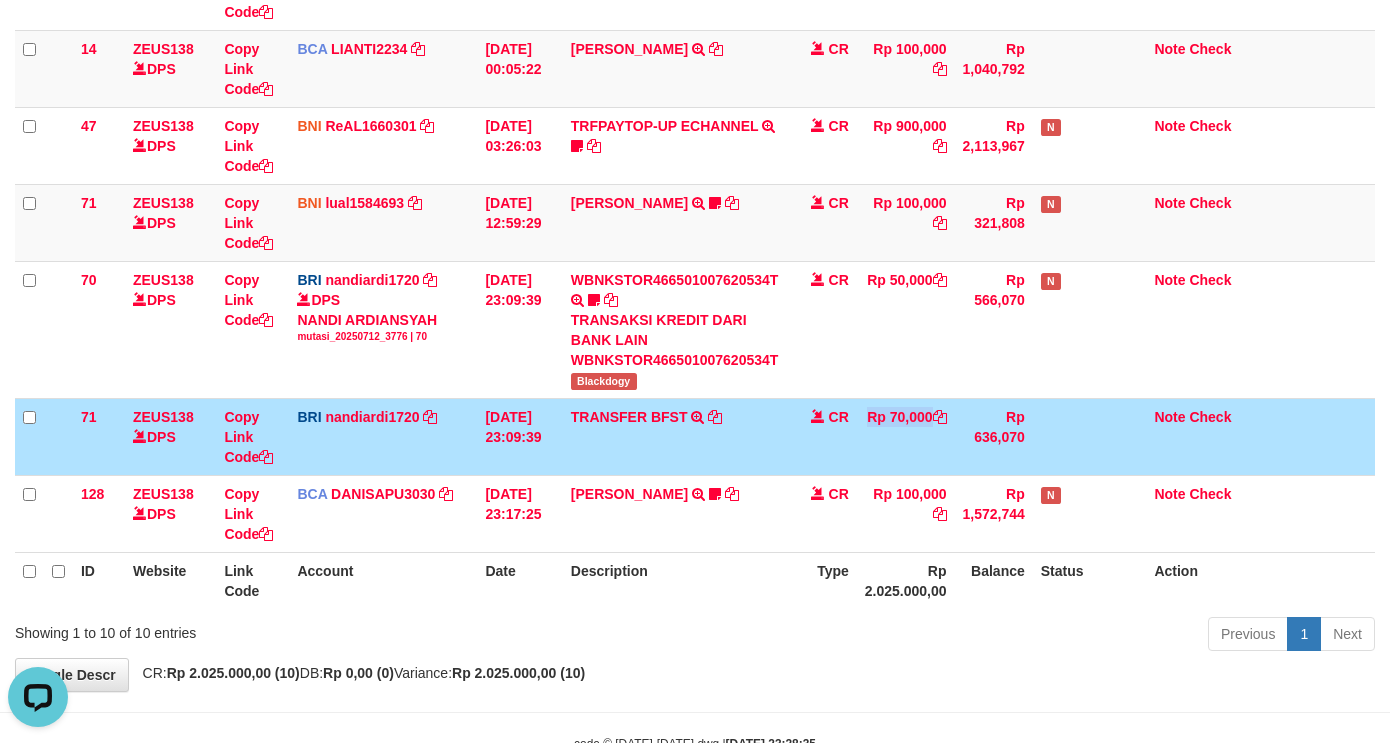 click on "71
ZEUS138    DPS
Copy Link Code
BRI
nandiardi1720
DPS
NANDI ARDIANSYAH
mutasi_20250712_3776 | 71
mutasi_20250712_3776 | 71
12/07/2025 23:09:39
TRANSFER BFST         TRANSFER BFST DESLSUSILAW TO NANDI ARDIANSYAH
CR
Rp 70,000
Rp 636,070
Note
Check" at bounding box center (695, 436) 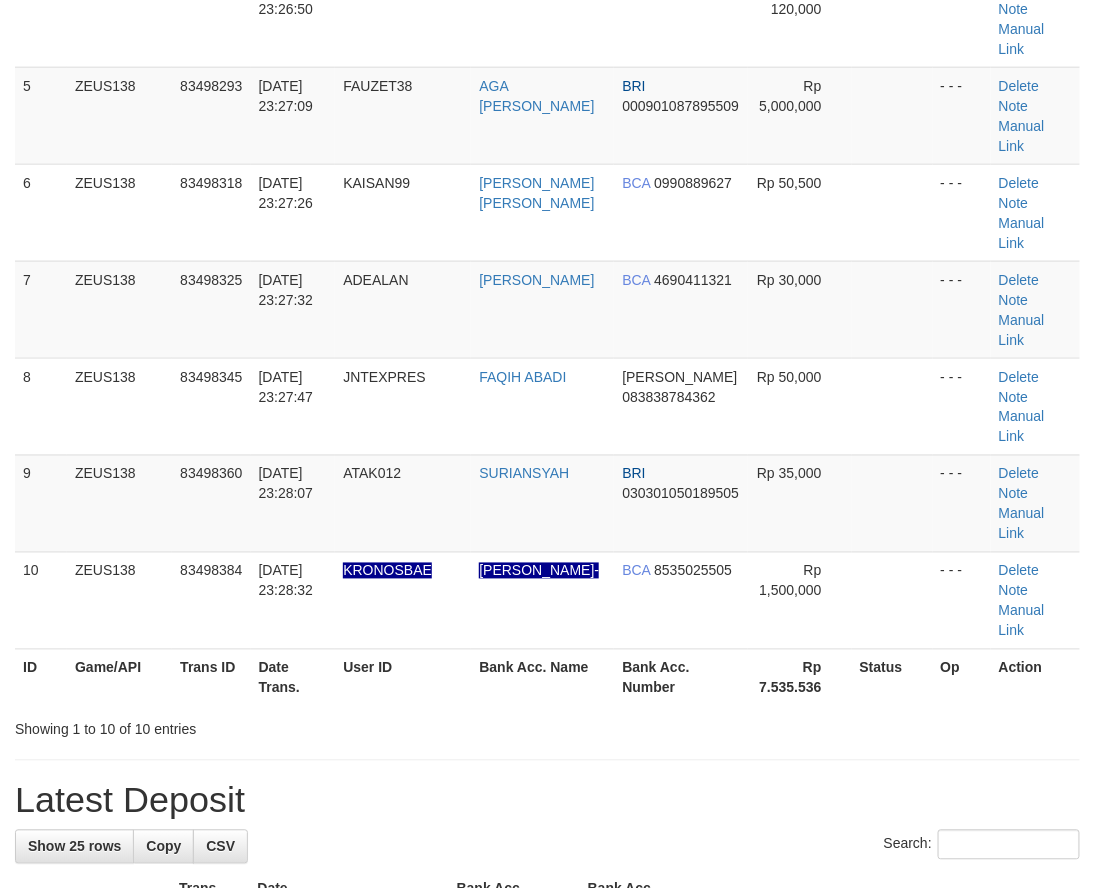 scroll, scrollTop: 296, scrollLeft: 0, axis: vertical 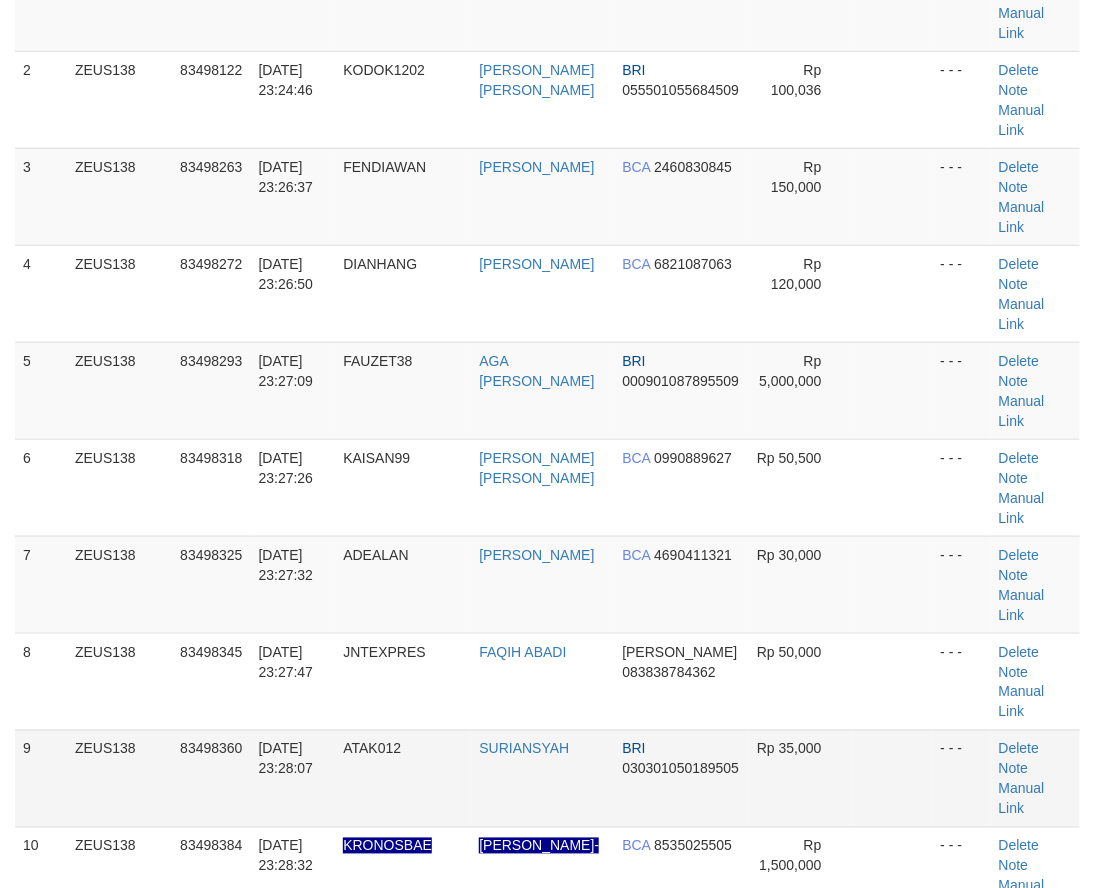 drag, startPoint x: 645, startPoint y: 572, endPoint x: 630, endPoint y: 591, distance: 24.207438 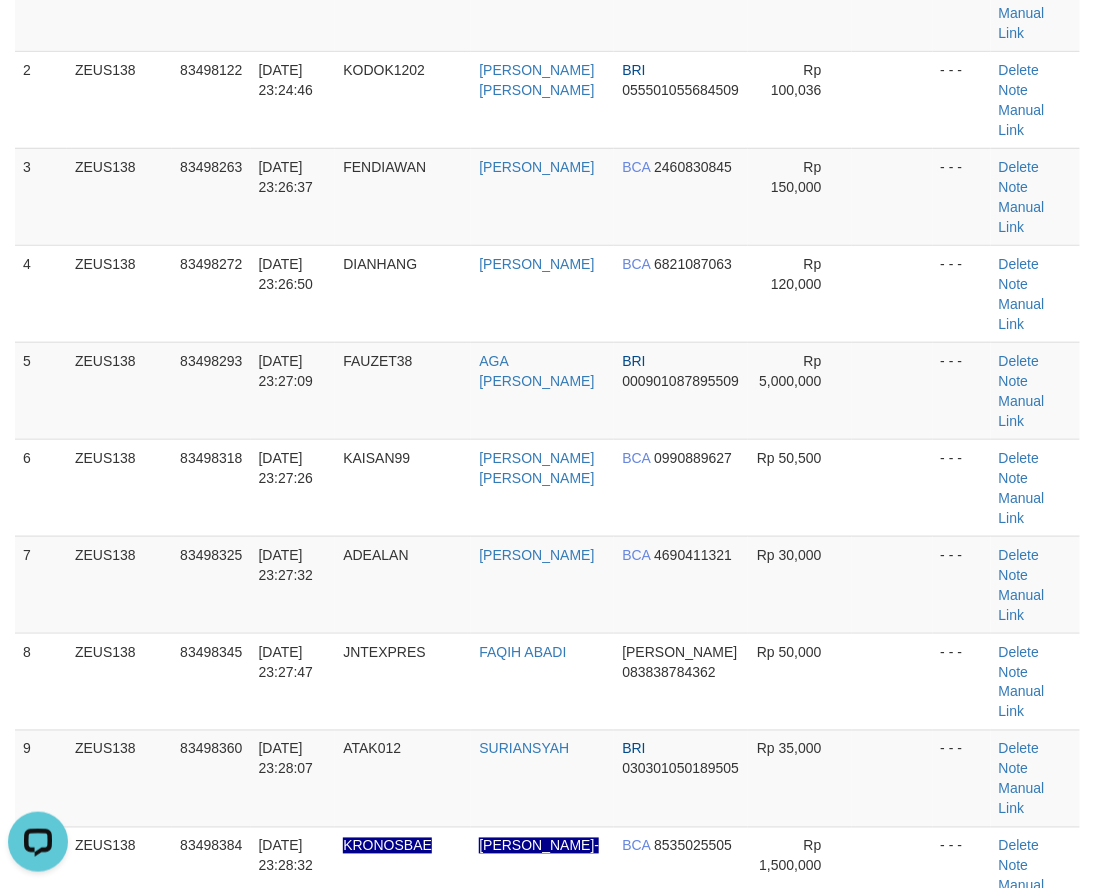 scroll, scrollTop: 0, scrollLeft: 0, axis: both 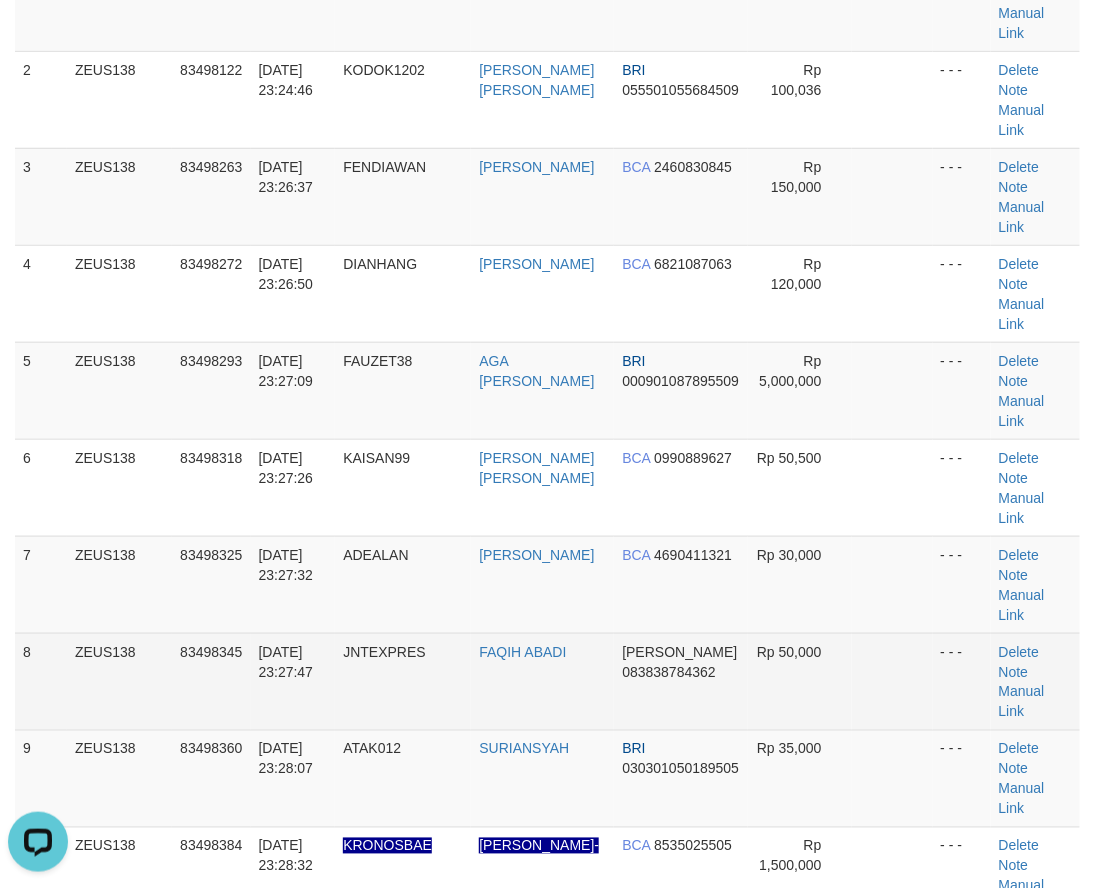 click on "FAQIH ABADI" at bounding box center (542, 681) 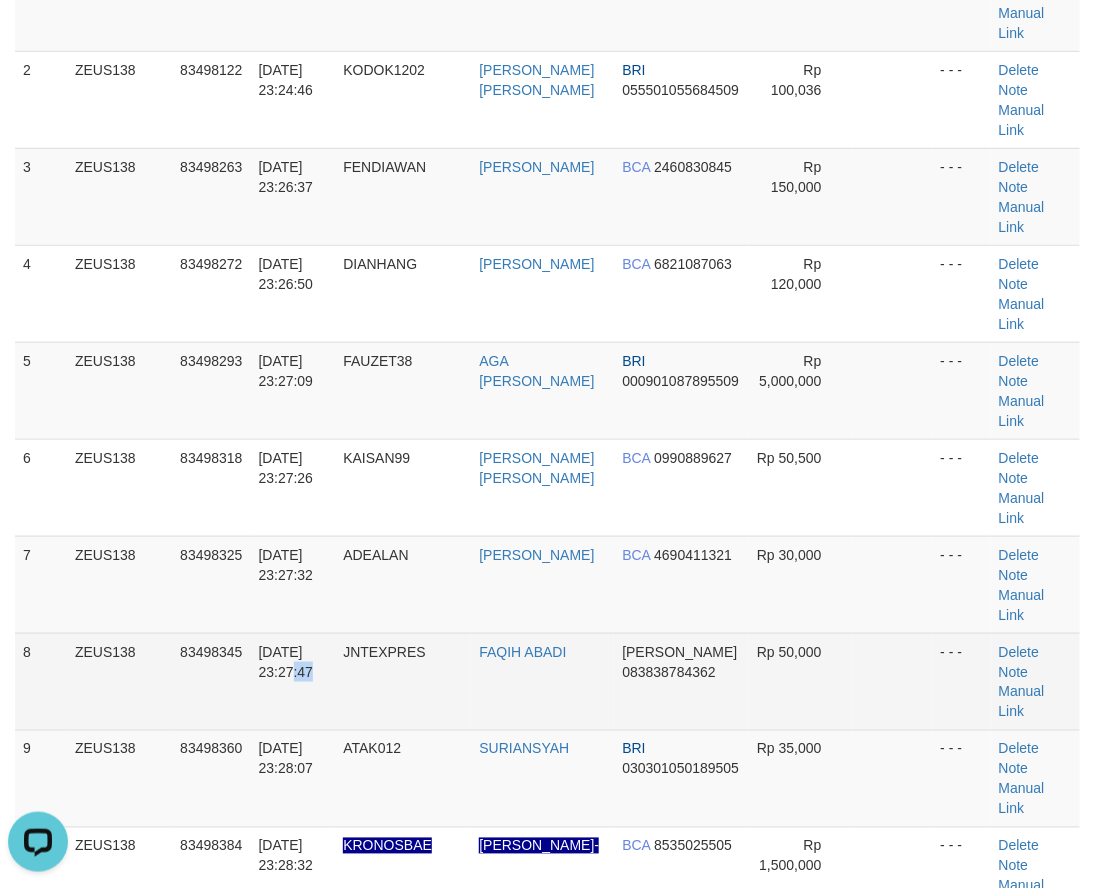 click on "12/07/2025 23:27:47" at bounding box center (293, 681) 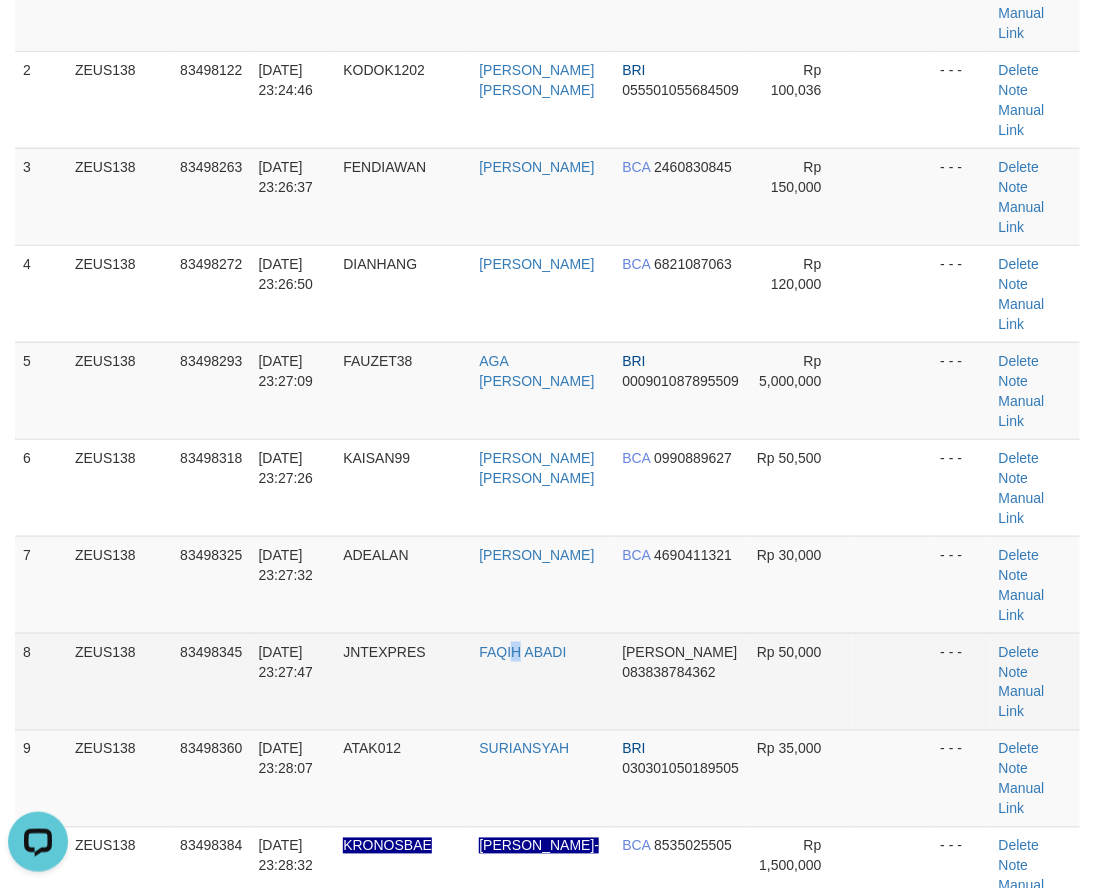 click on "FAQIH ABADI" at bounding box center [542, 681] 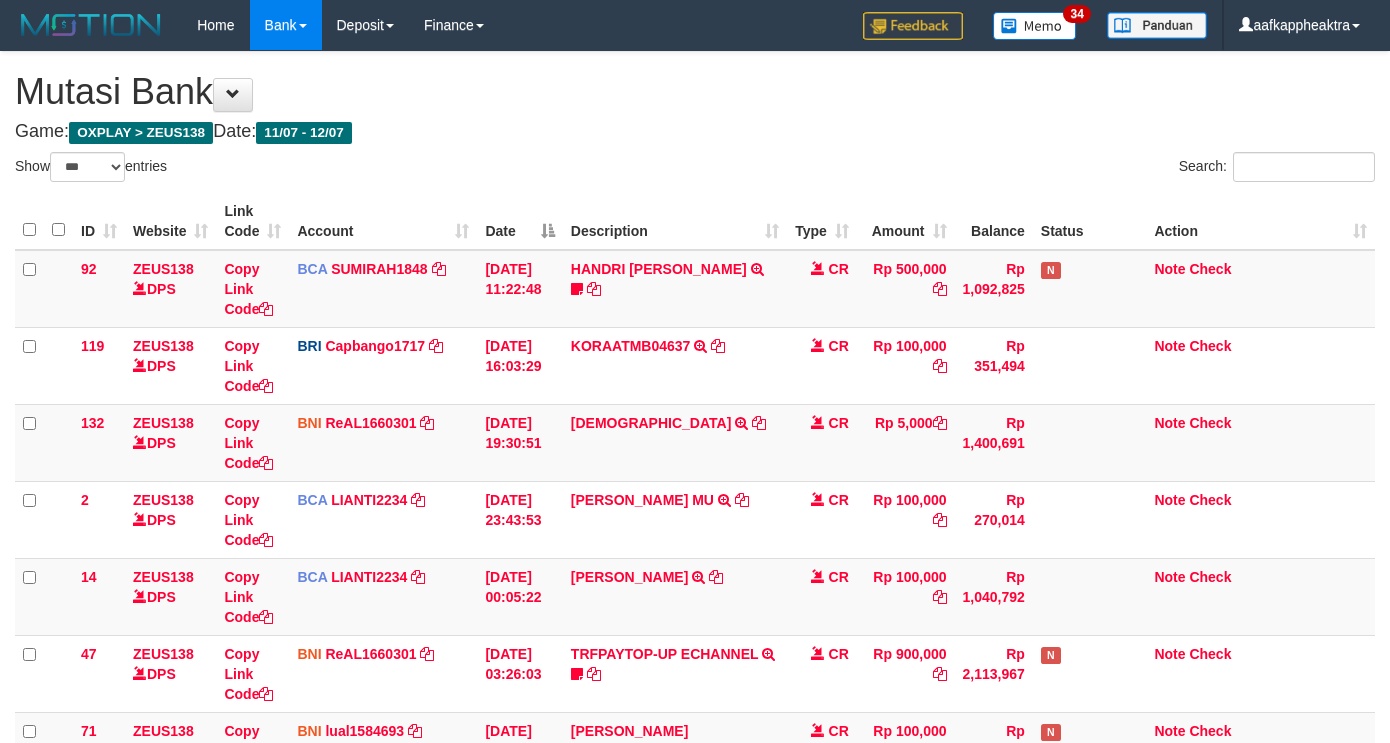 select on "***" 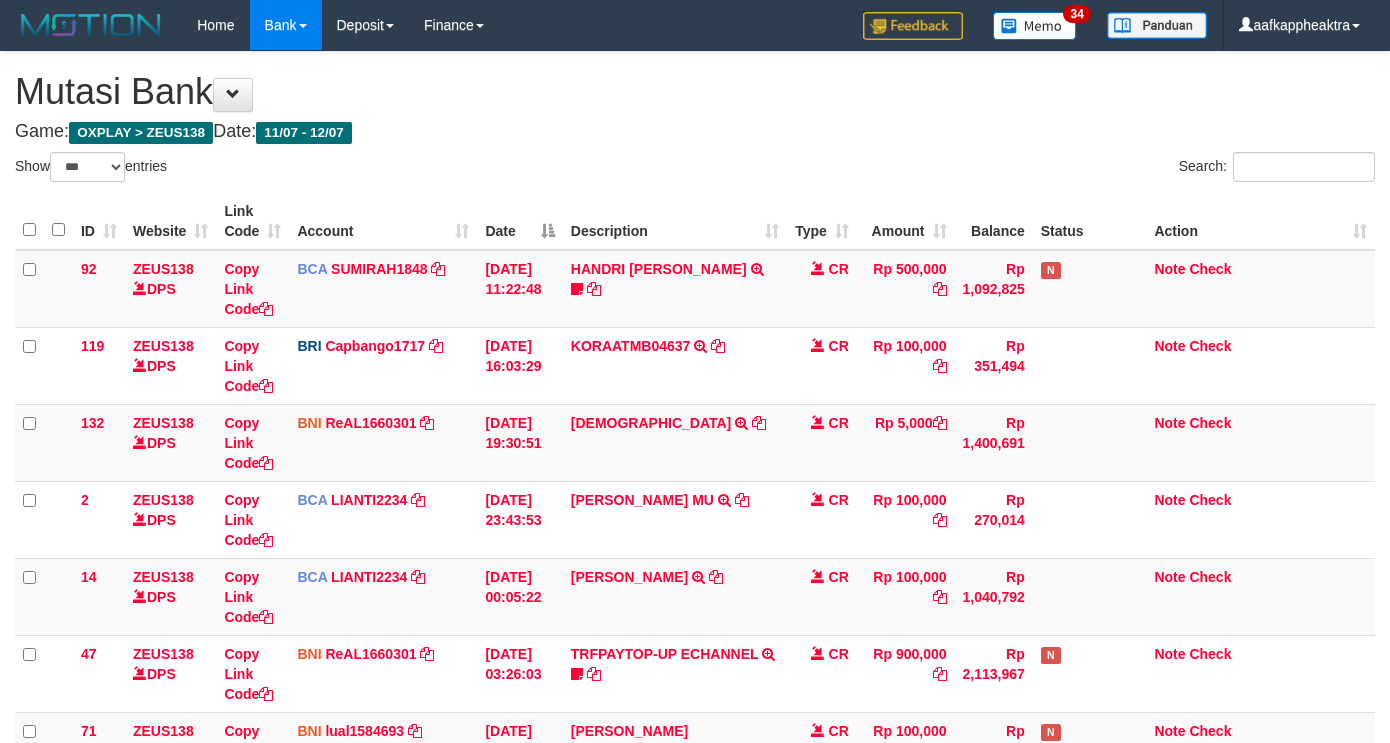 scroll, scrollTop: 528, scrollLeft: 0, axis: vertical 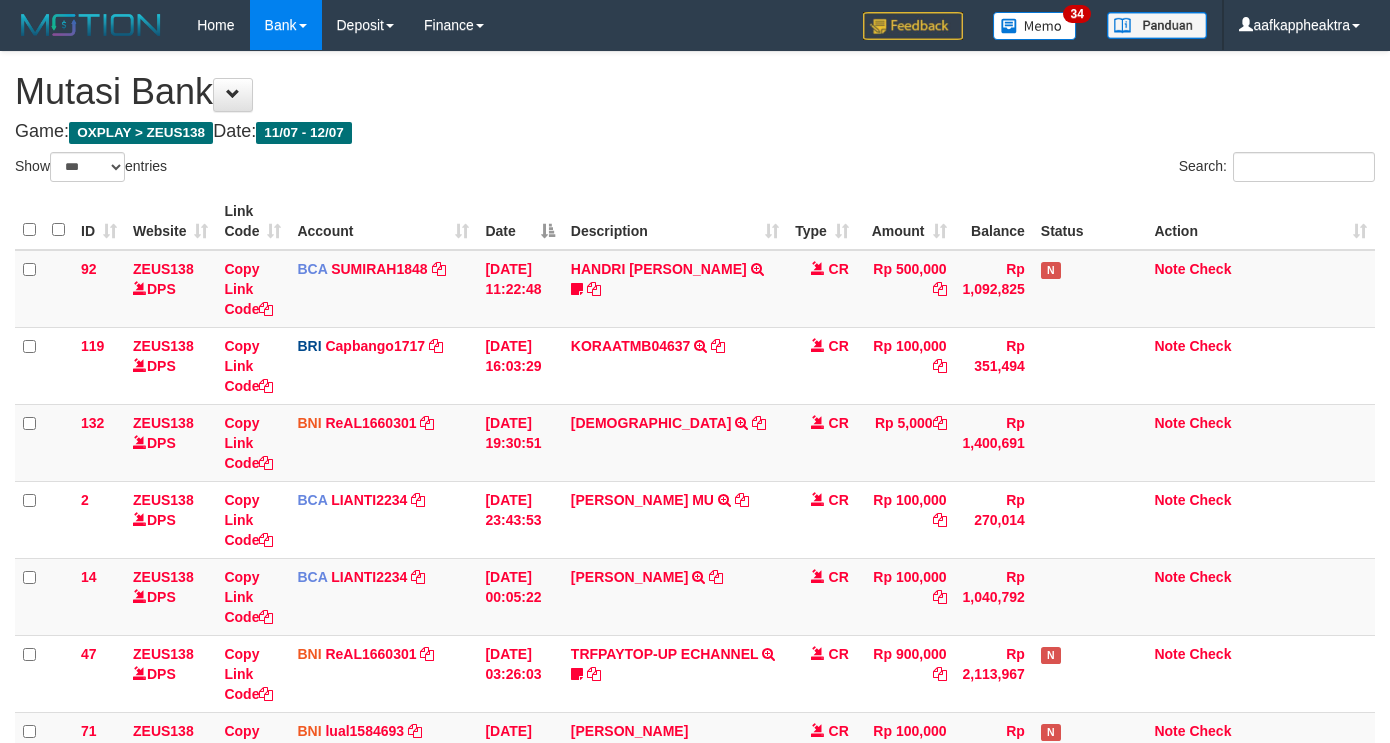 select on "***" 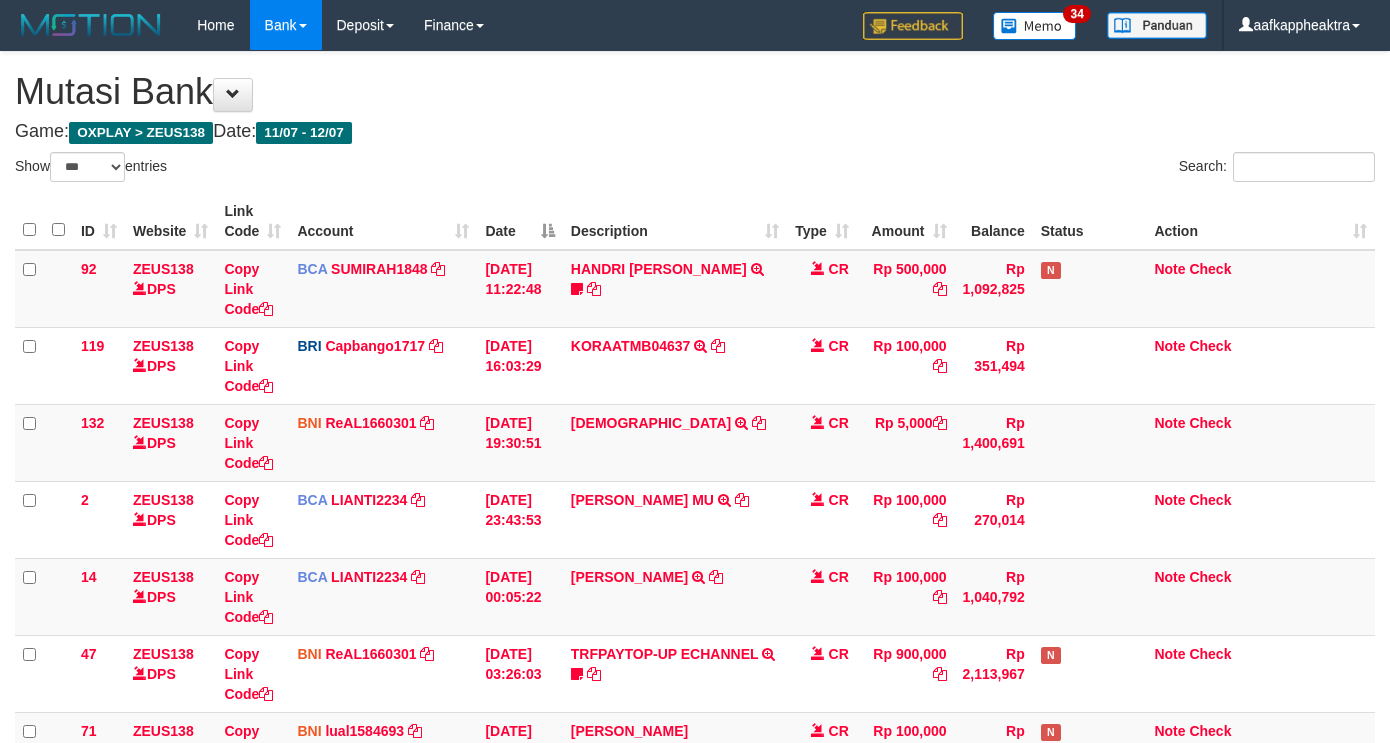 scroll, scrollTop: 528, scrollLeft: 0, axis: vertical 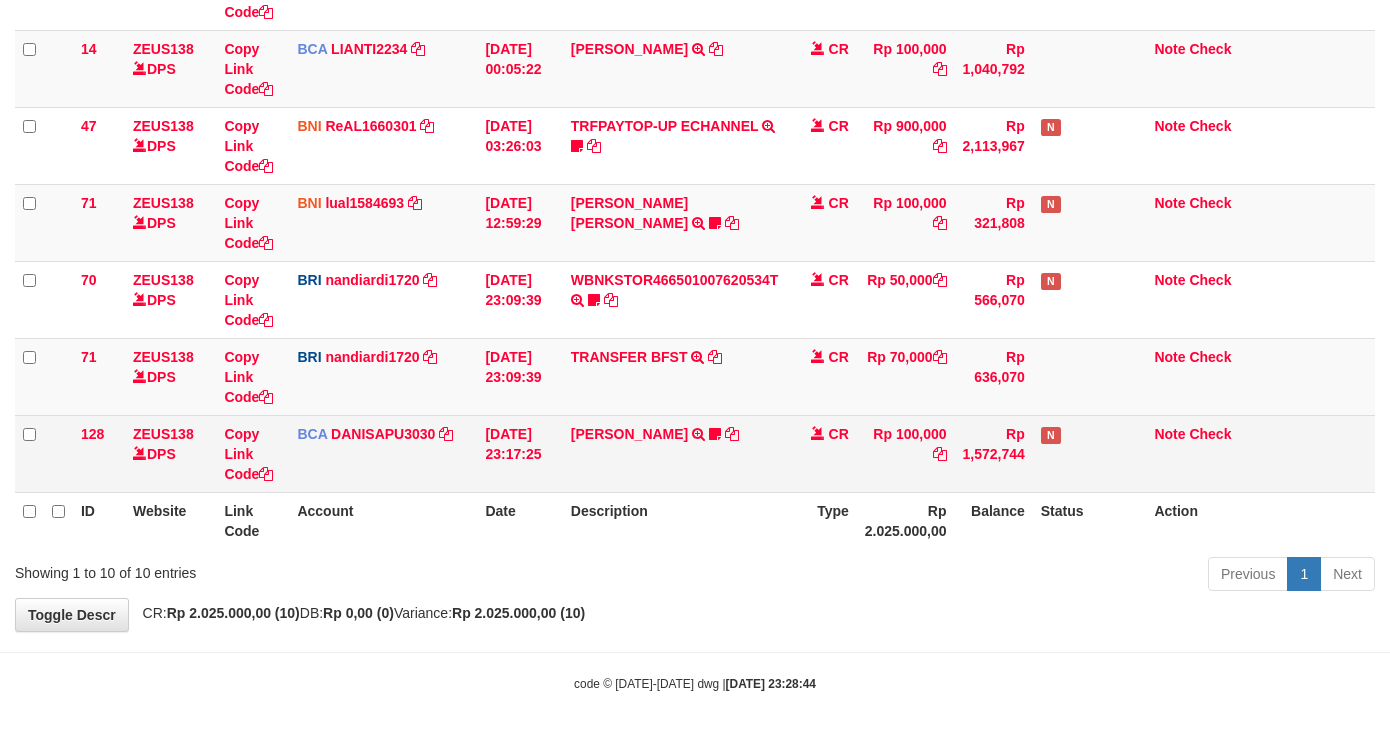 click on "Rp 100,000" at bounding box center [906, 453] 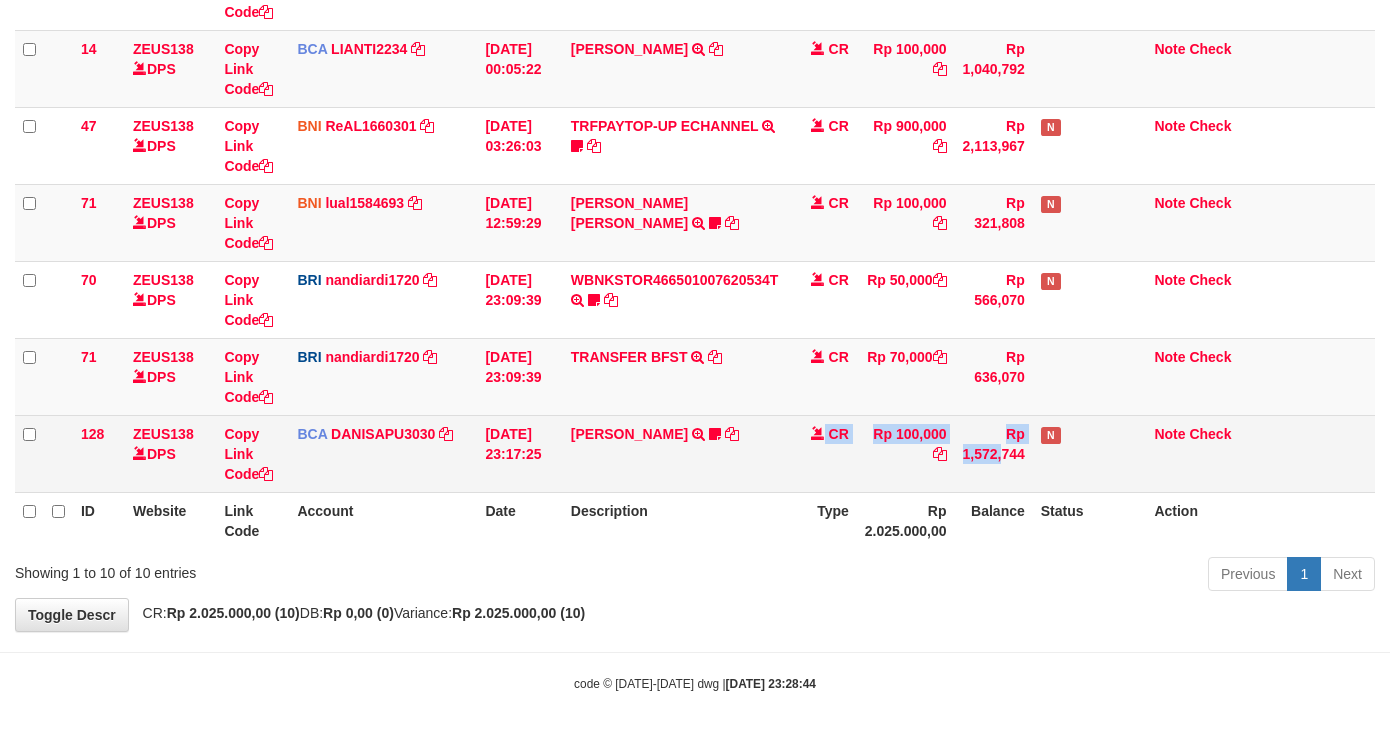 click on "92
ZEUS138    DPS
Copy Link Code
BCA
SUMIRAH1848
DPS
SUMIRAH
mutasi_20250711_4156 | 92
mutasi_20250711_4156 | 92
11/07/2025 11:22:48
HANDRI YANTO SALIM            TRSF E-BANKING CR 1107/FTSCY/WS95031
500000.00HANDRI YANTO SALIM    Chen97
CR
Rp 500,000
Rp 1,092,825
N
Note
Check
119
ZEUS138    DPS
Copy Link Code
BRI
Capbango1717
DPS
HELMI
mutasi_20250711_2435 | 119" at bounding box center (695, 107) 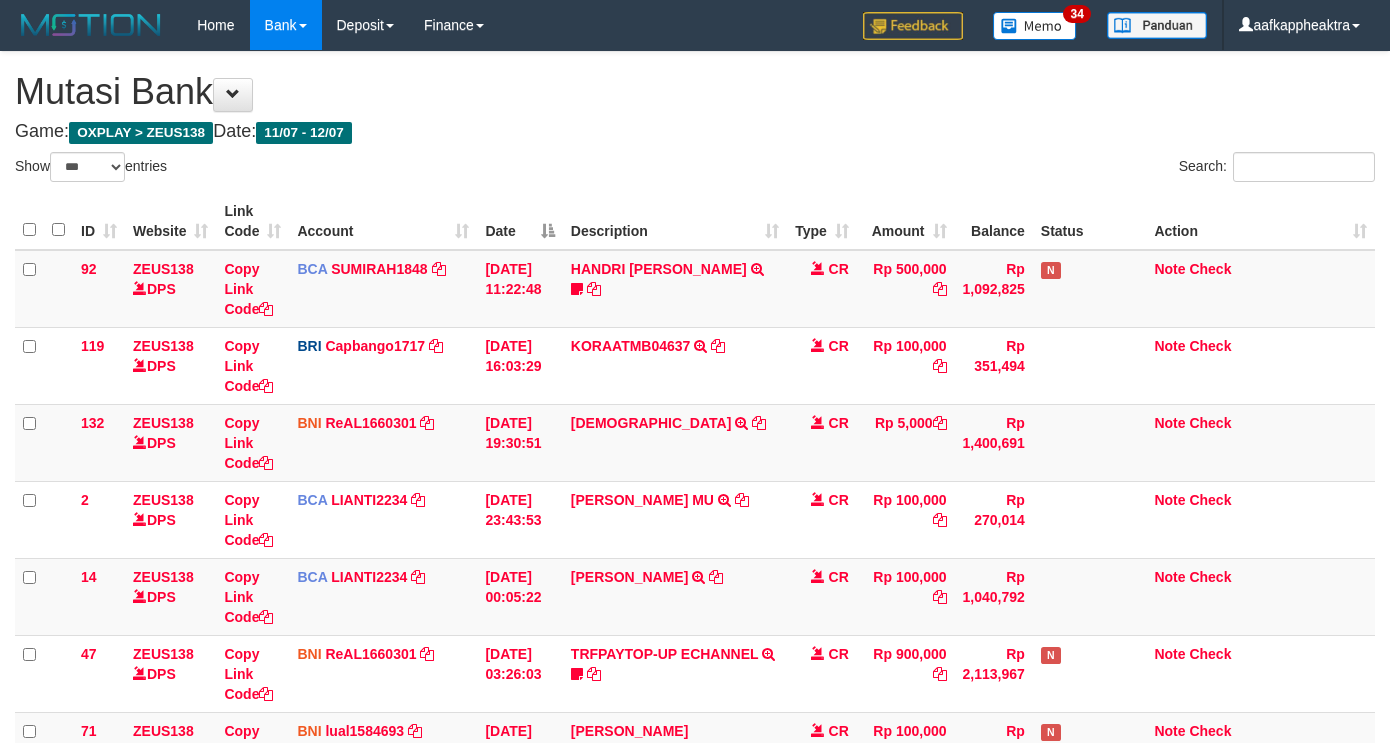 select on "***" 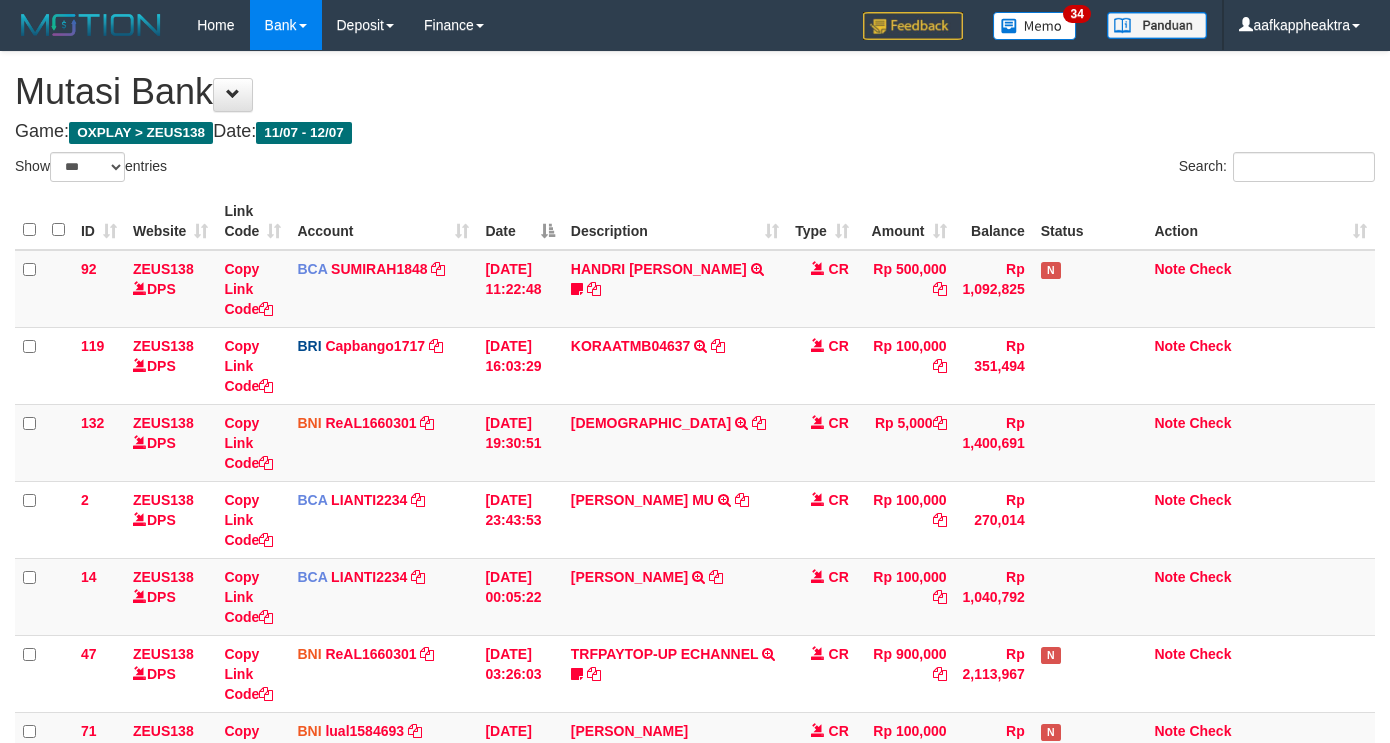 click on "CR" at bounding box center (822, 904) 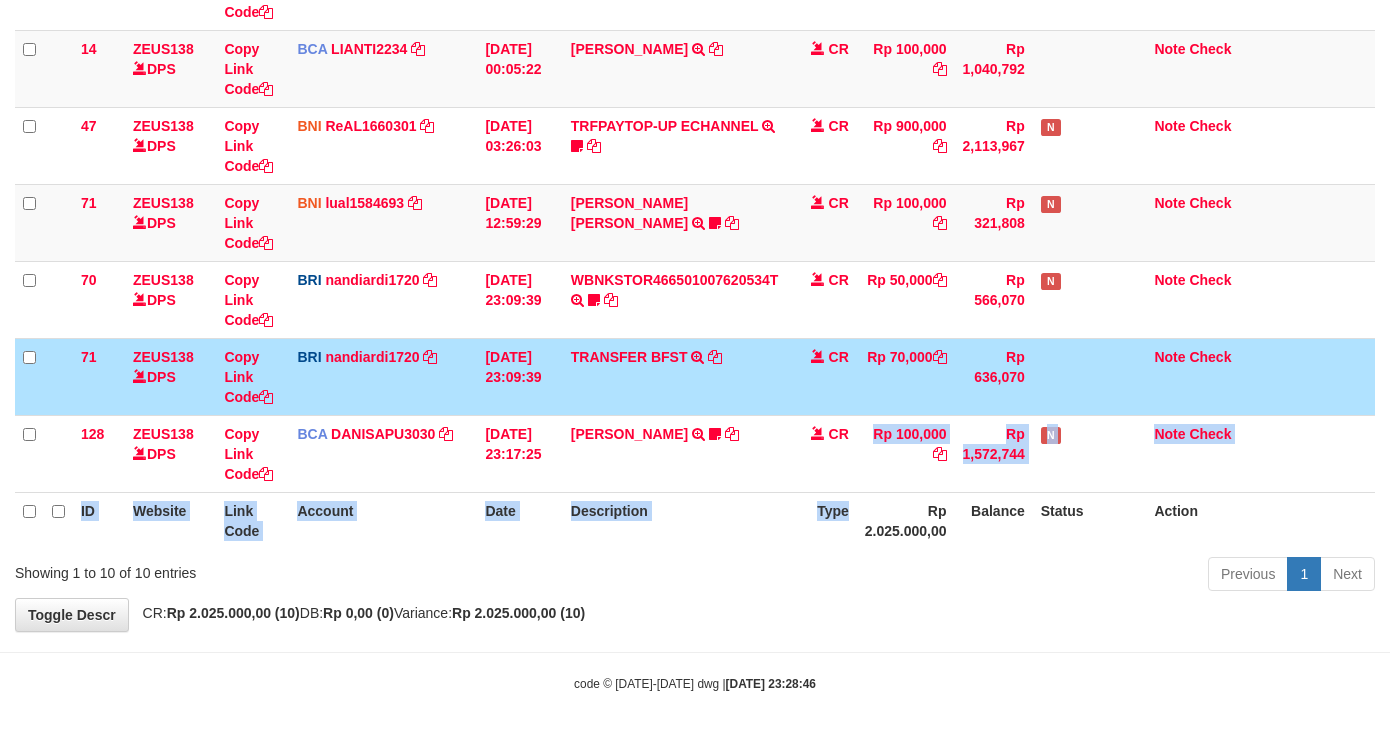 click on "ID Website Link Code Account Date Description Type Amount Balance Status Action
92
ZEUS138    DPS
Copy Link Code
BCA
SUMIRAH1848
DPS
SUMIRAH
mutasi_20250711_4156 | 92
mutasi_20250711_4156 | 92
11/07/2025 11:22:48
HANDRI YANTO SALIM            TRSF E-BANKING CR 1107/FTSCY/WS95031
500000.00HANDRI YANTO SALIM    Chen97
CR
Rp 500,000
Rp 1,092,825
N
Note
Check
119
ZEUS138    DPS
Copy Link Code
BRI
Capbango1717" at bounding box center [695, 107] 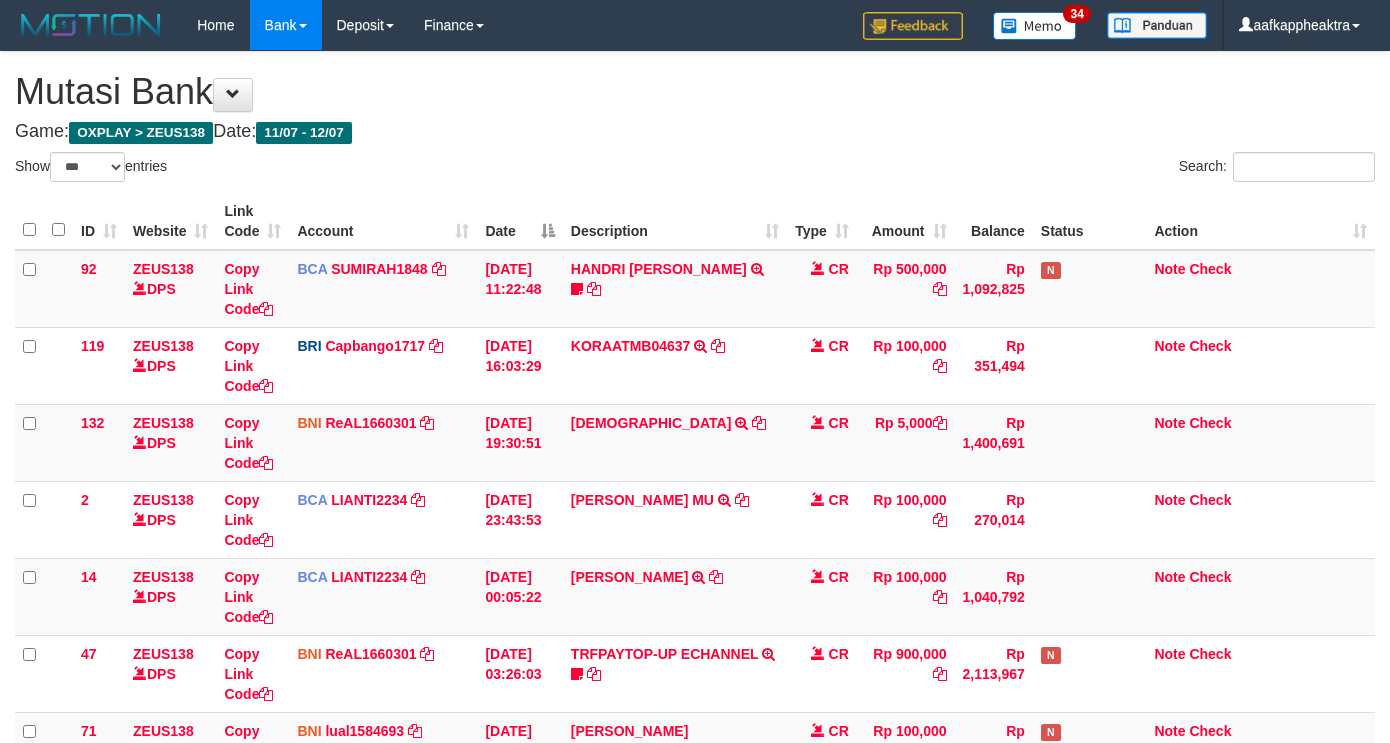 select on "***" 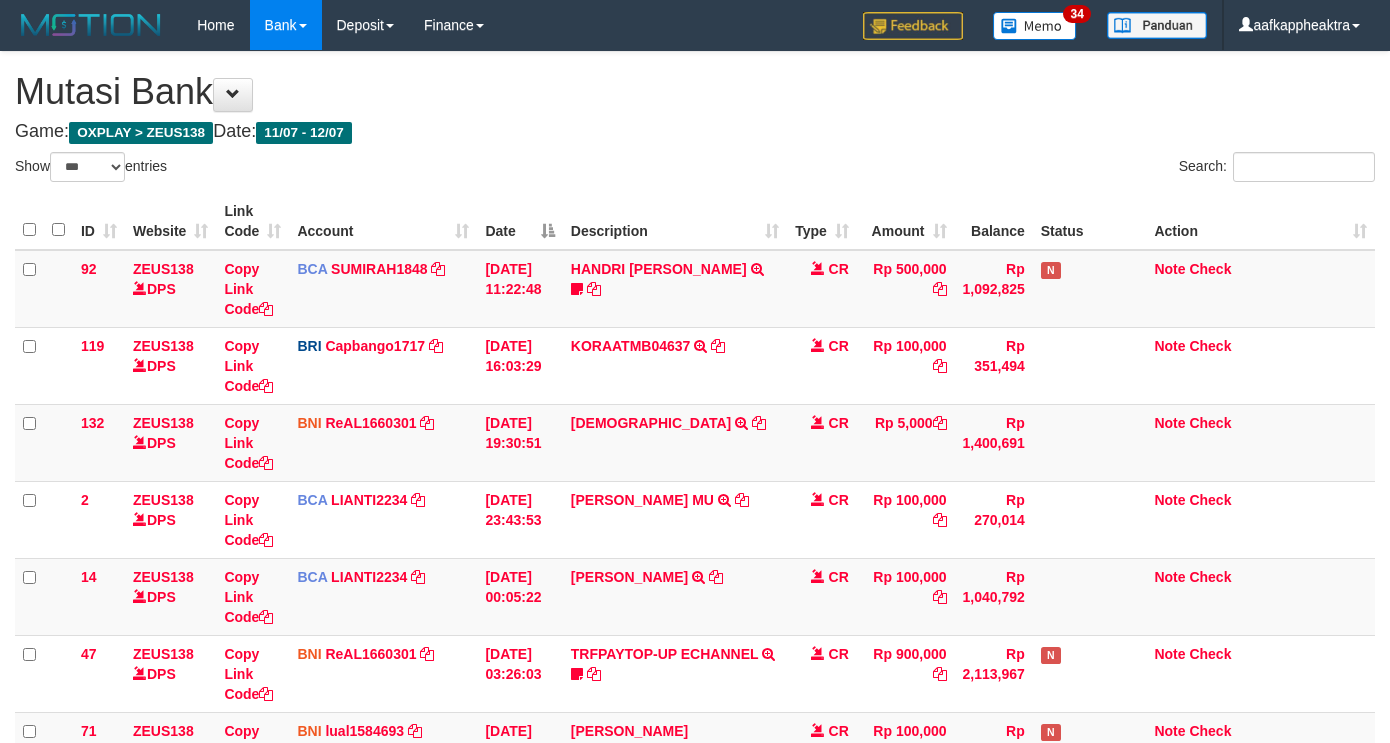 scroll, scrollTop: 528, scrollLeft: 0, axis: vertical 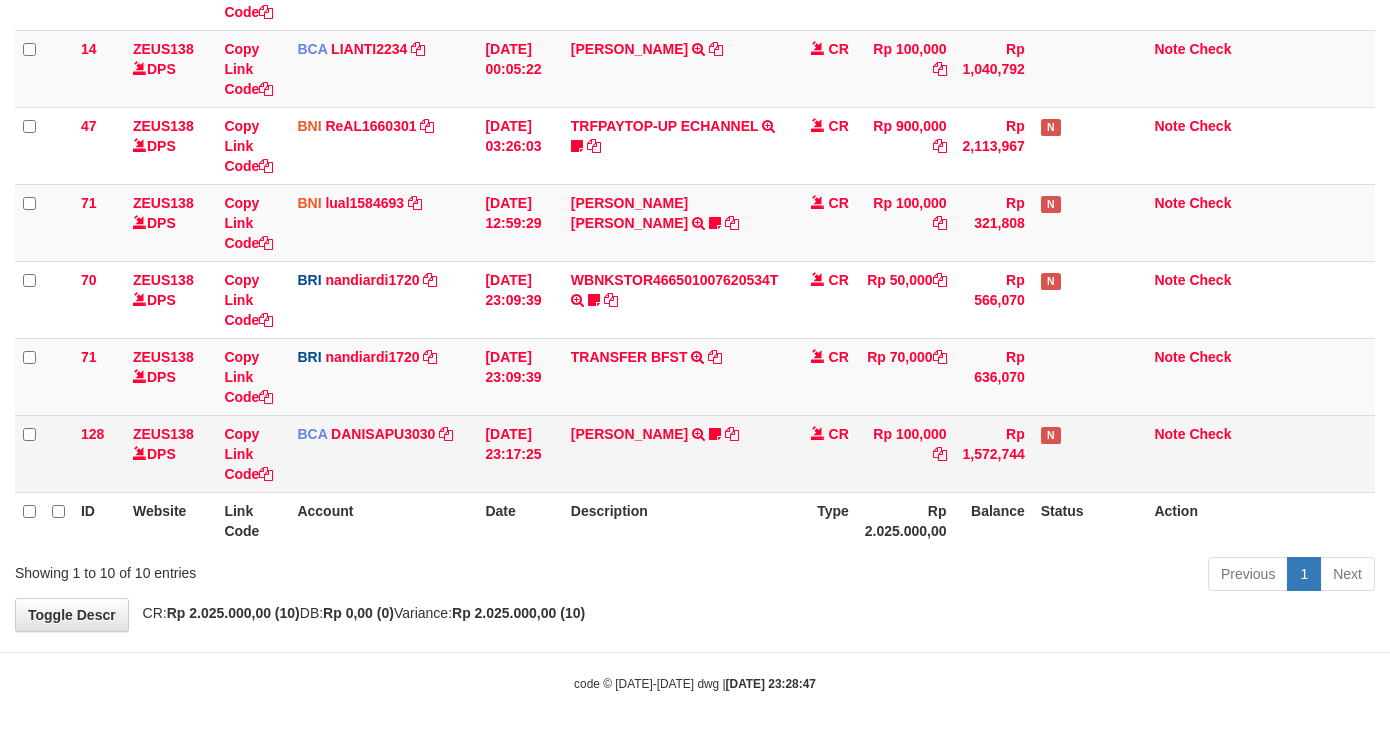 click on "92
ZEUS138    DPS
Copy Link Code
BCA
SUMIRAH1848
DPS
SUMIRAH
mutasi_20250711_4156 | 92
mutasi_20250711_4156 | 92
11/07/2025 11:22:48
HANDRI YANTO SALIM            TRSF E-BANKING CR 1107/FTSCY/WS95031
500000.00HANDRI YANTO SALIM    Chen97
CR
Rp 500,000
Rp 1,092,825
N
Note
Check
119
ZEUS138    DPS
Copy Link Code
BRI
Capbango1717
DPS
HELMI
mutasi_20250711_2435 | 119" at bounding box center [695, 107] 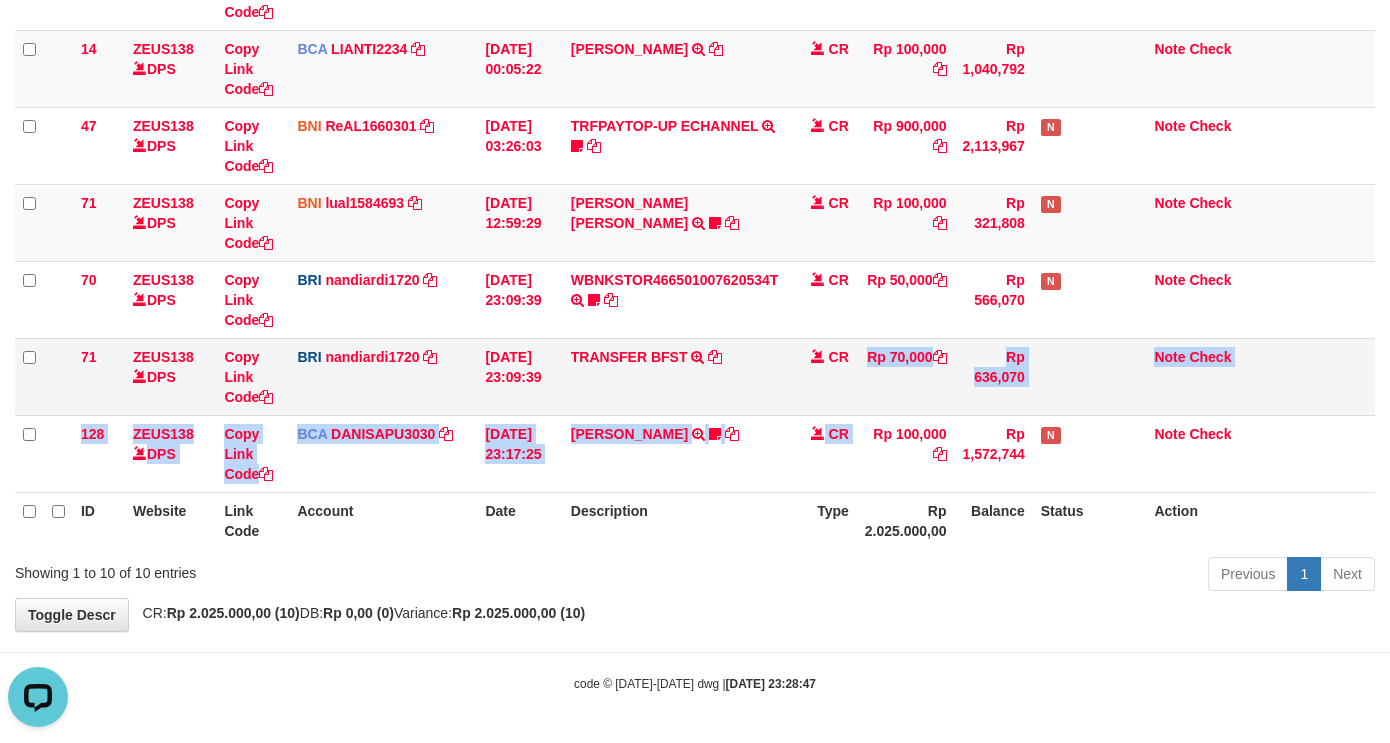 scroll, scrollTop: 0, scrollLeft: 0, axis: both 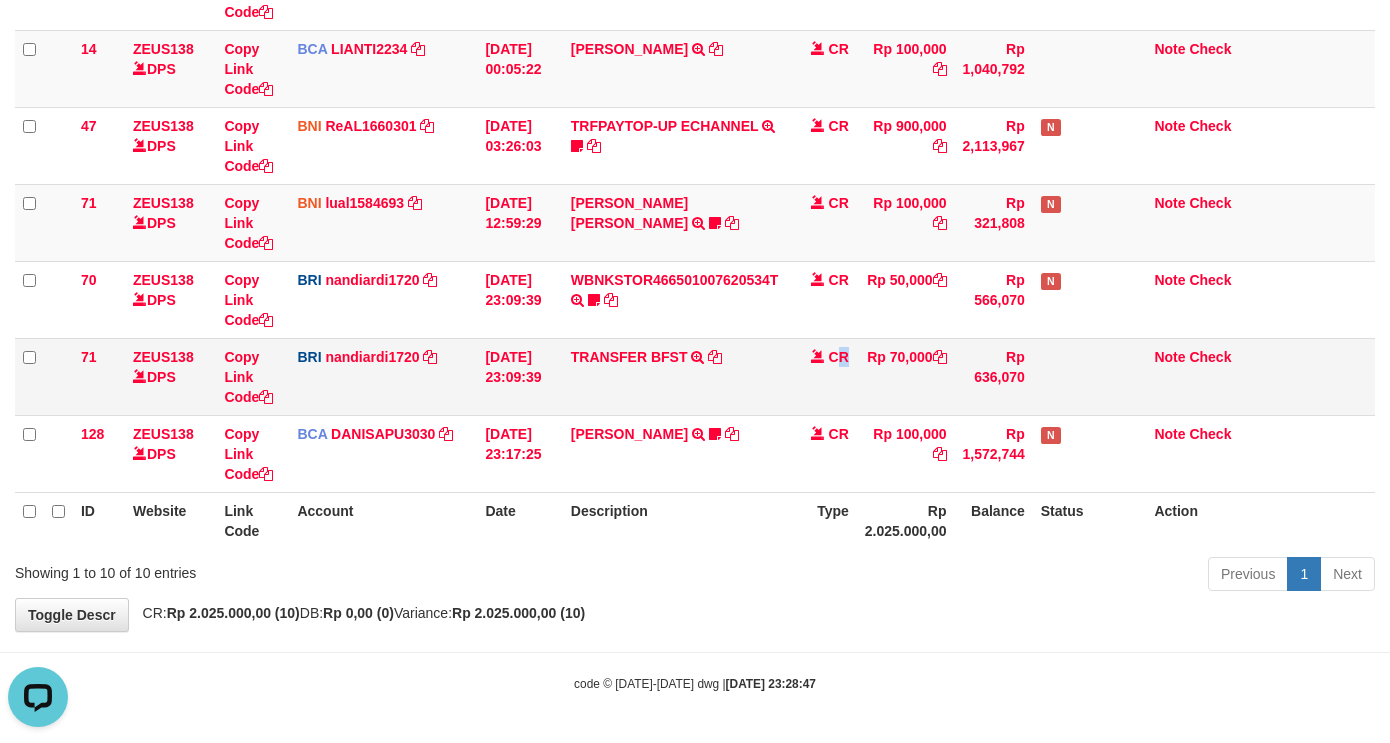 drag, startPoint x: 853, startPoint y: 394, endPoint x: 883, endPoint y: 383, distance: 31.95309 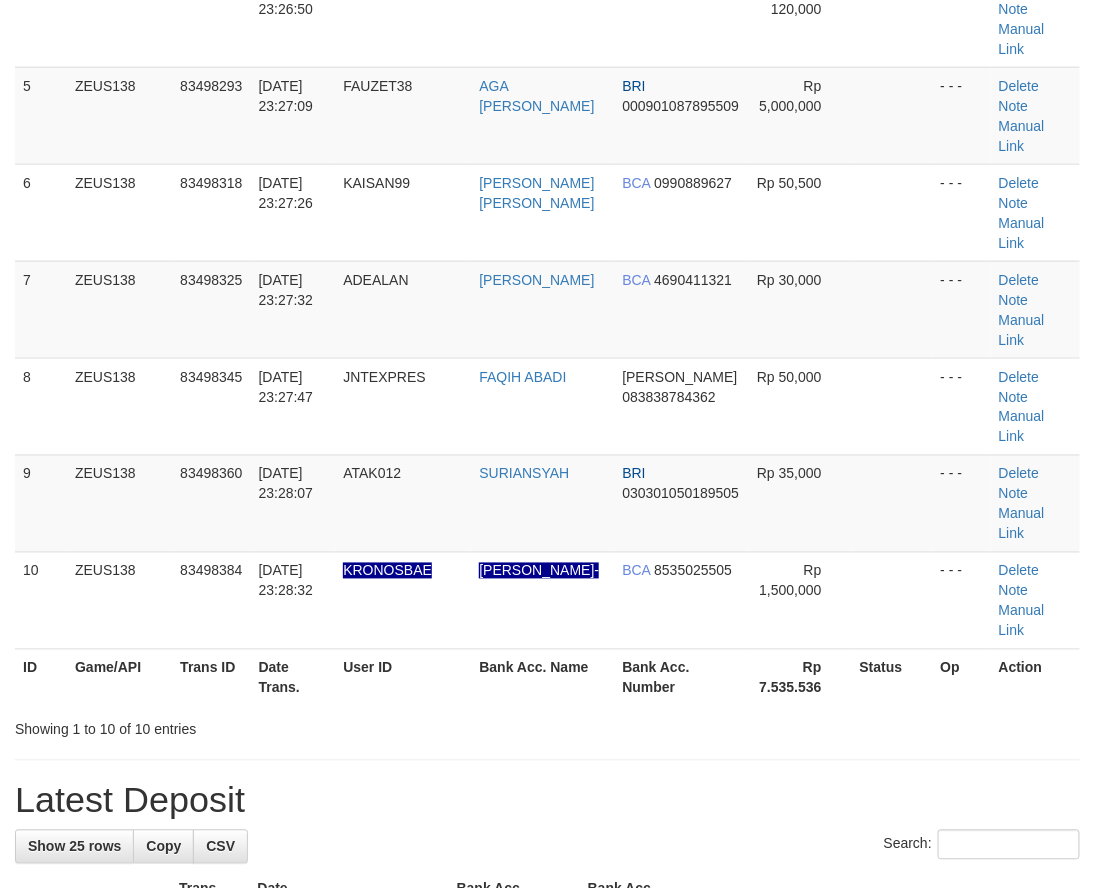 scroll, scrollTop: 296, scrollLeft: 0, axis: vertical 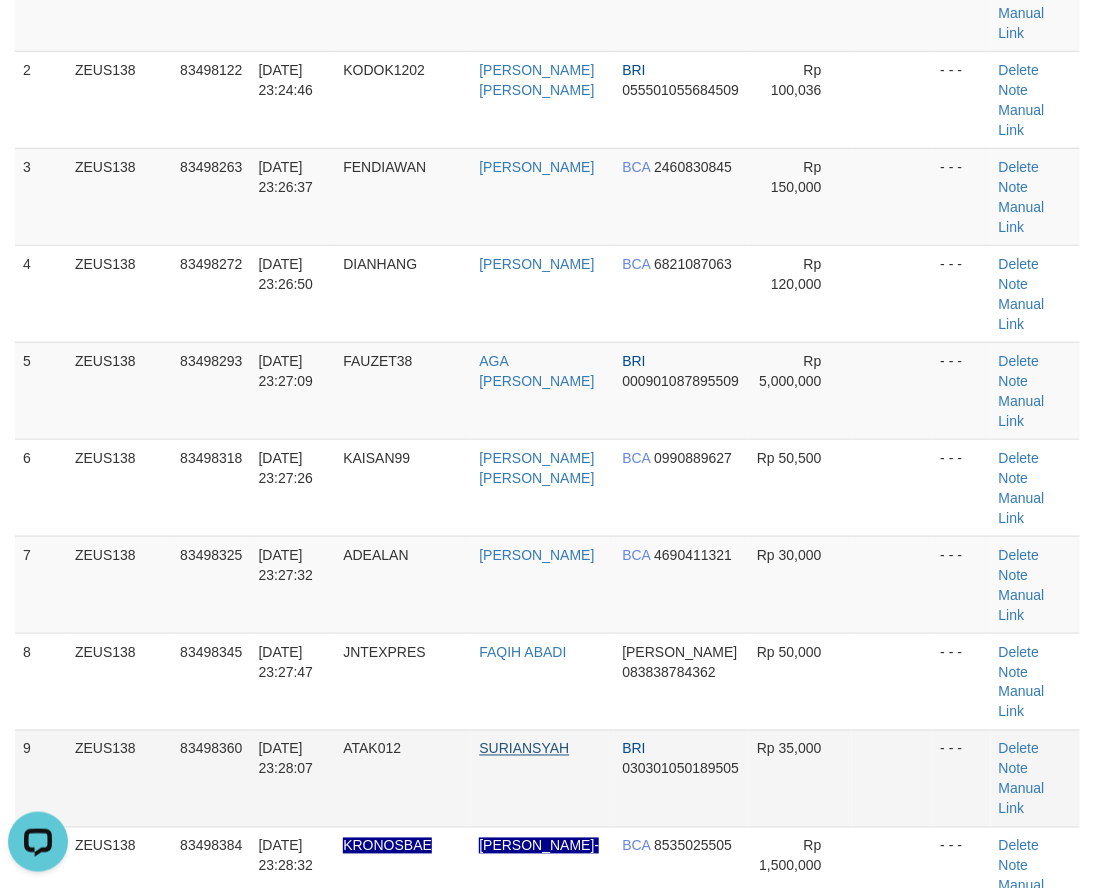 click on "1
ZEUS138
83498062
[DATE] 23:23:55
[GEOGRAPHIC_DATA]
TRIANTO
[PERSON_NAME]
089604662391
Rp 500,000
- - -
[GEOGRAPHIC_DATA]
Note
Manual Link
2
ZEUS138
83498122
[DATE] 23:24:46
KODOK1202
[PERSON_NAME] [PERSON_NAME]
BRI
055501055684509
Rp 100,036
- - -
[GEOGRAPHIC_DATA]
Note
Manual Link" at bounding box center (547, 439) 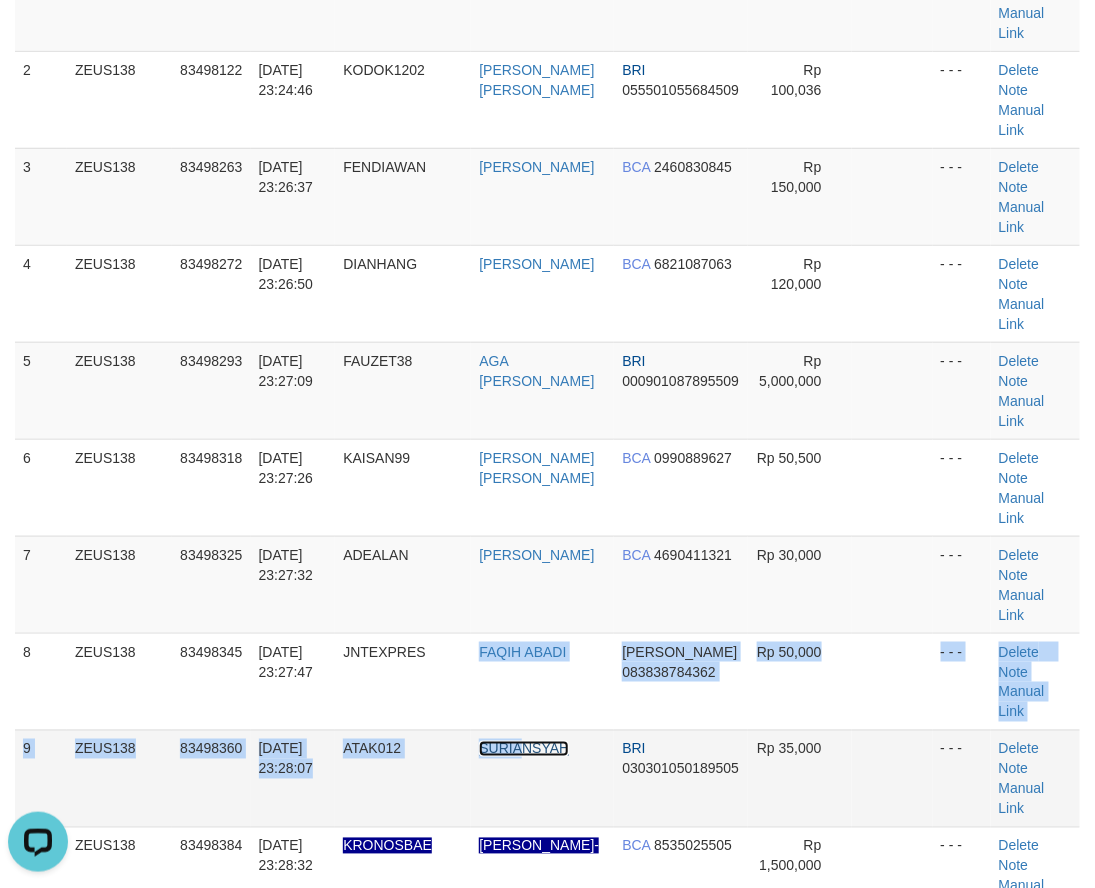 click on "SURIANSYAH" at bounding box center [524, 749] 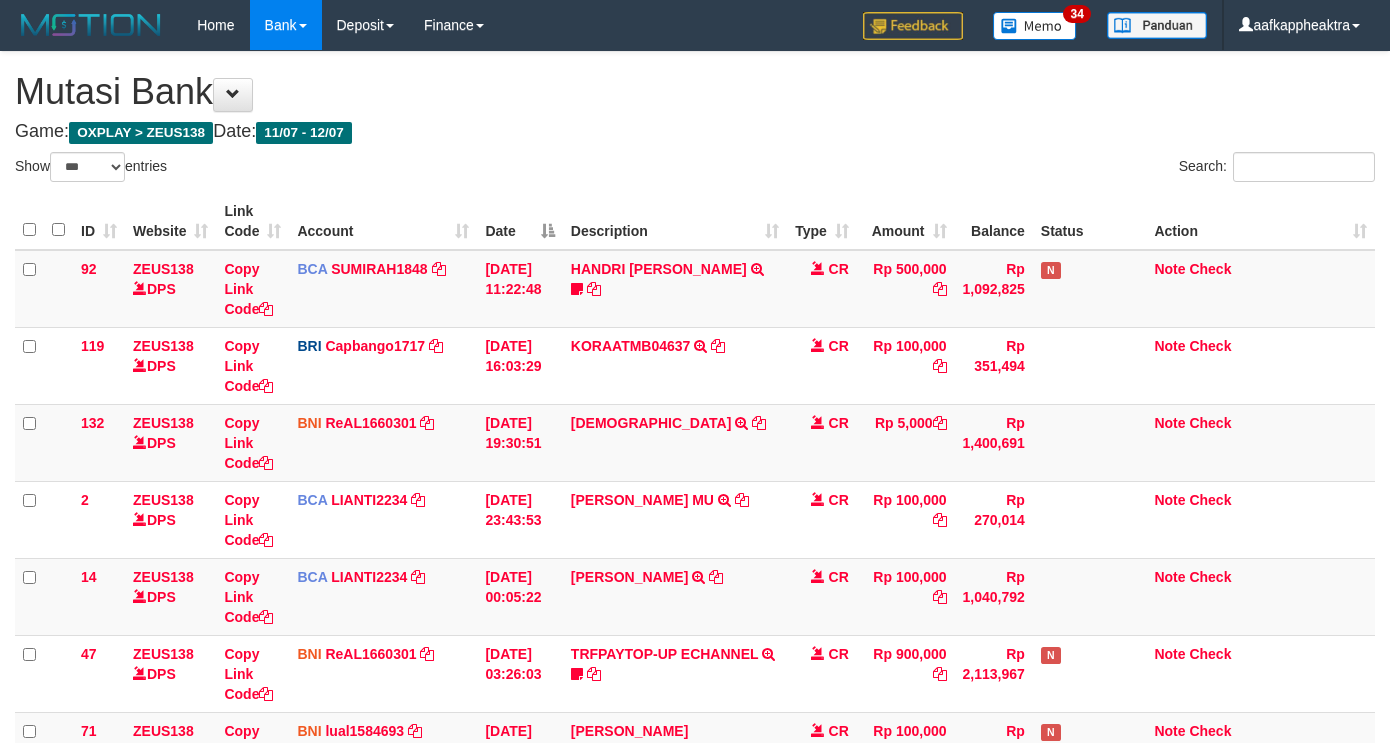 select on "***" 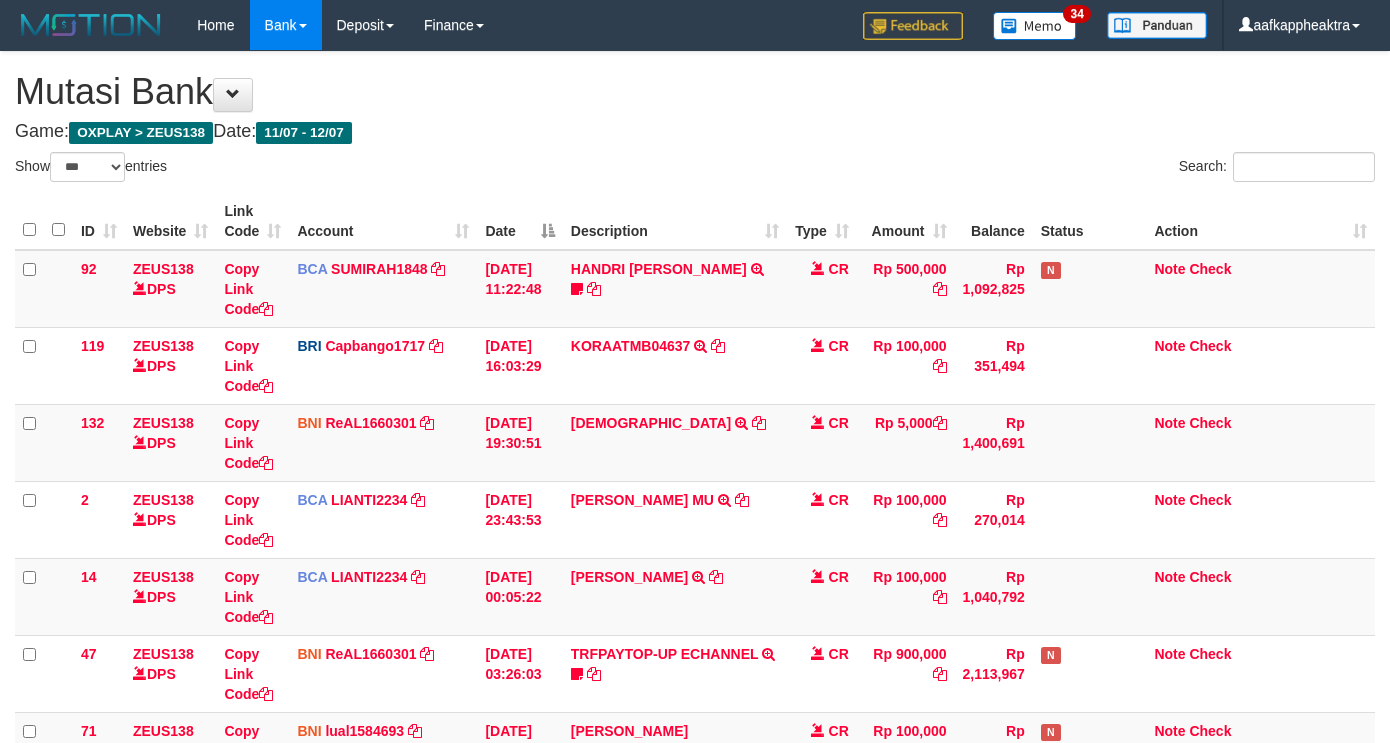 scroll, scrollTop: 528, scrollLeft: 0, axis: vertical 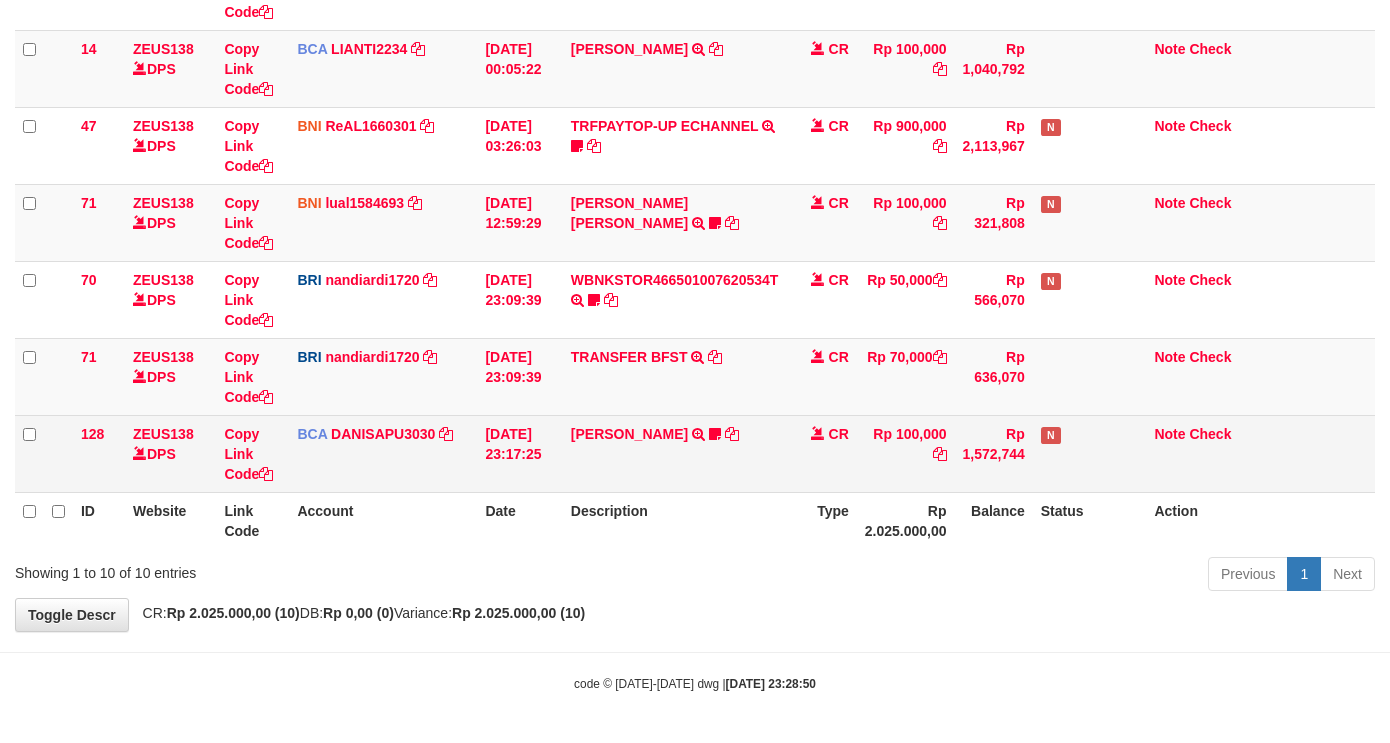 click on "CR" at bounding box center (822, 453) 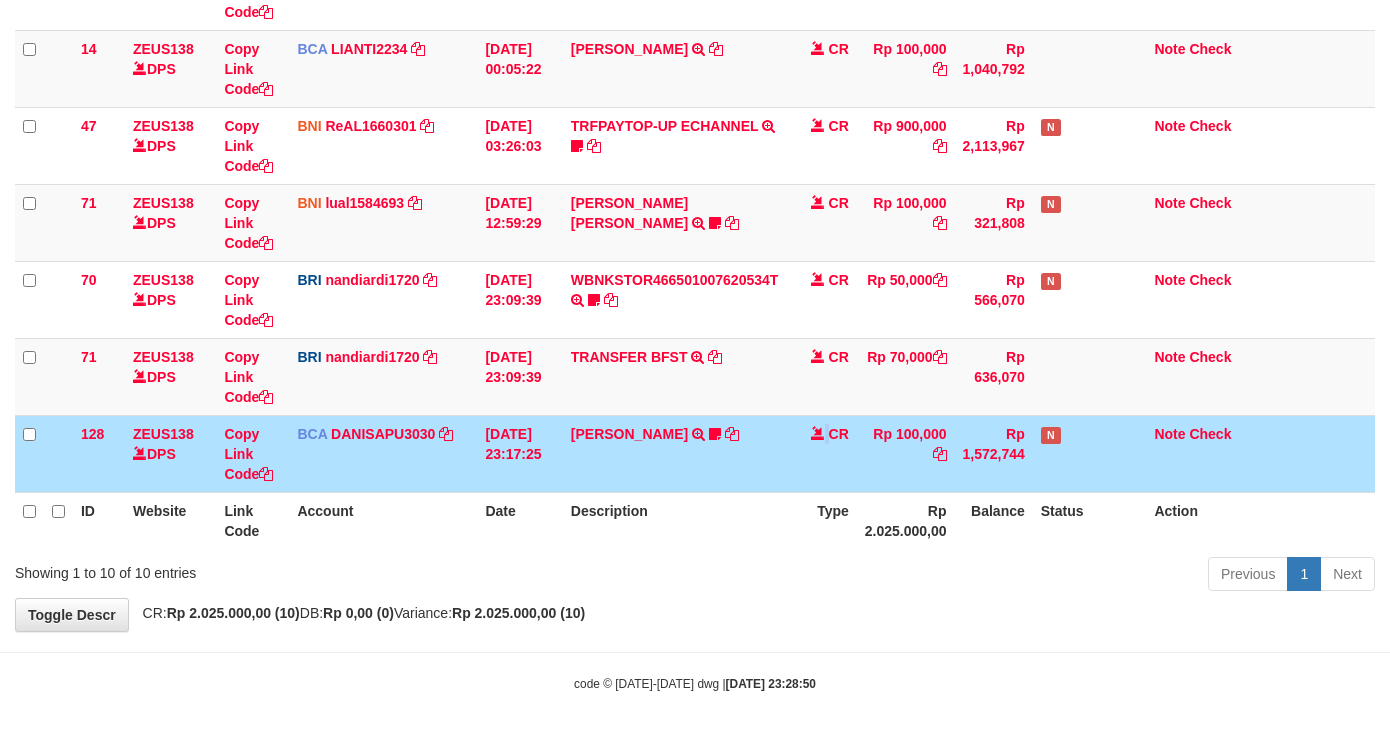 drag, startPoint x: 824, startPoint y: 486, endPoint x: 753, endPoint y: 493, distance: 71.34424 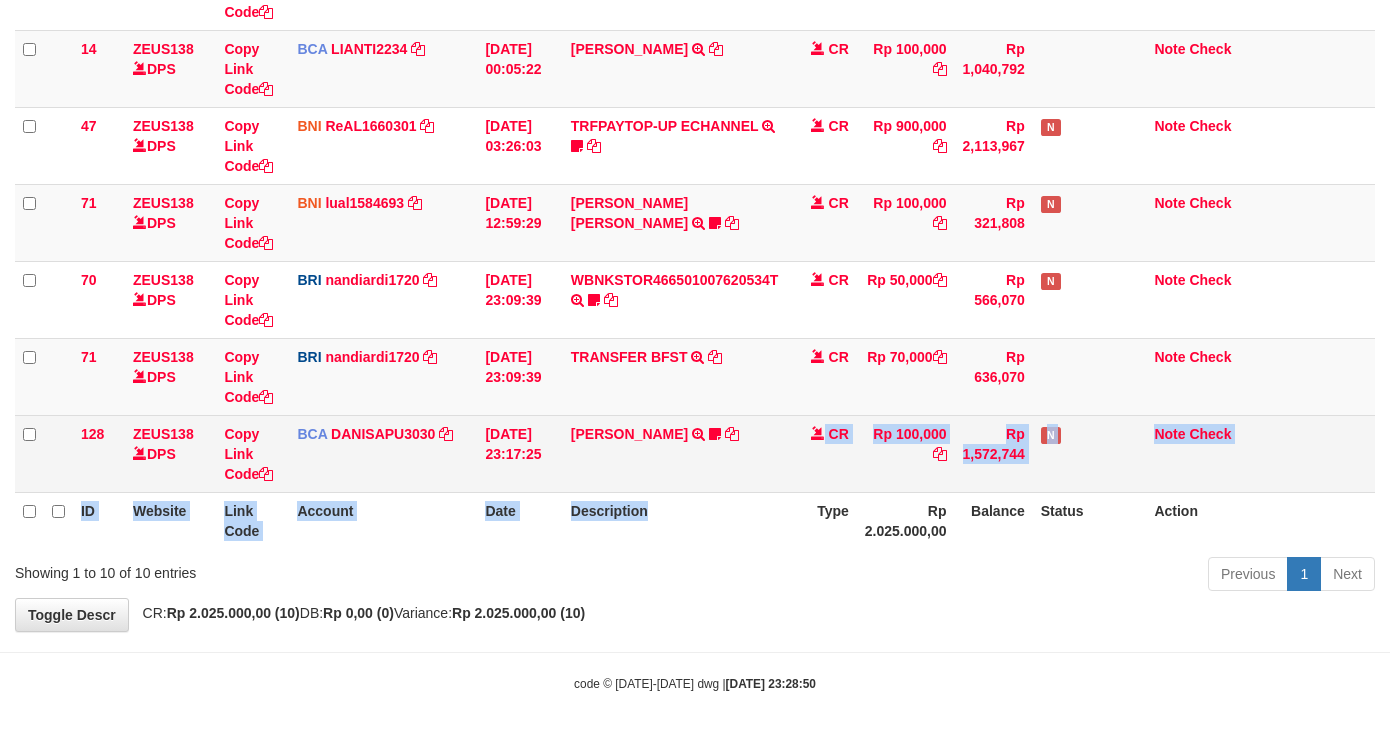 drag, startPoint x: 753, startPoint y: 493, endPoint x: 724, endPoint y: 475, distance: 34.132095 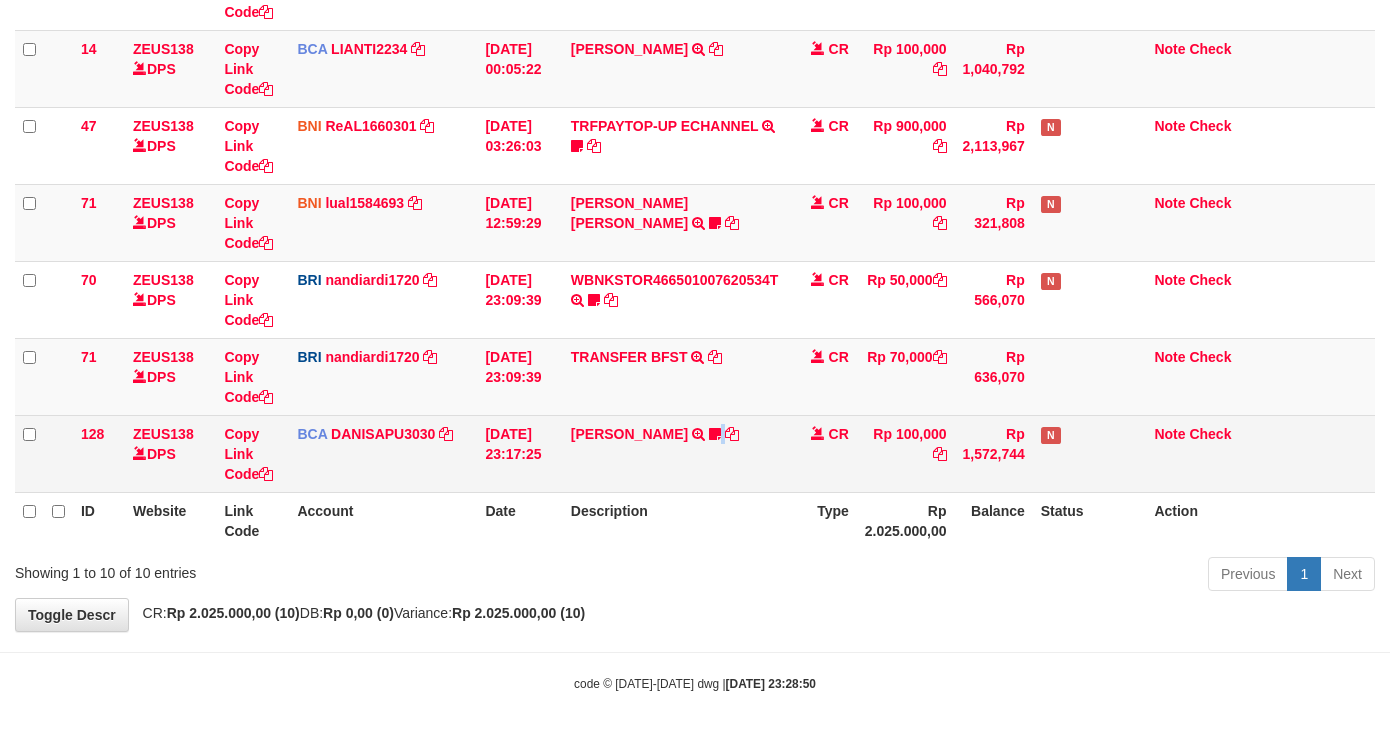 drag, startPoint x: 697, startPoint y: 484, endPoint x: 697, endPoint y: 441, distance: 43 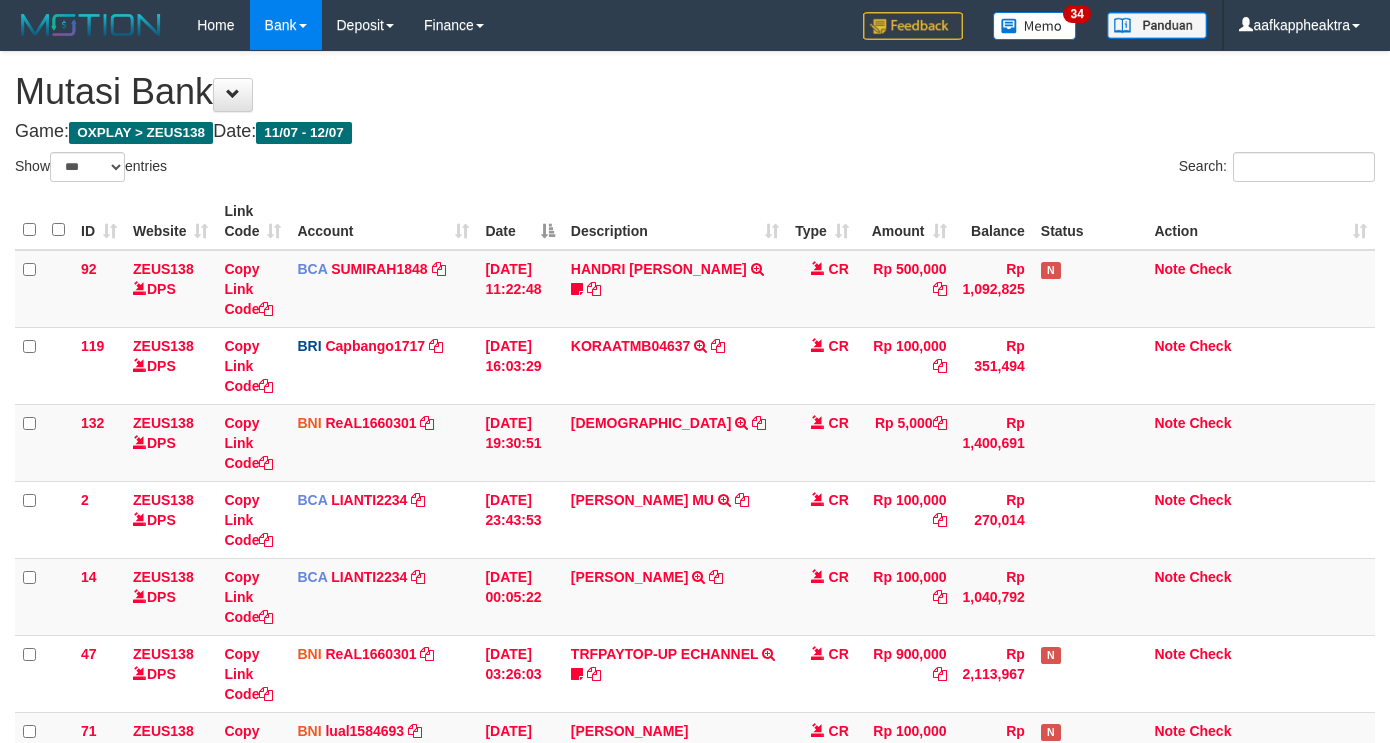 select on "***" 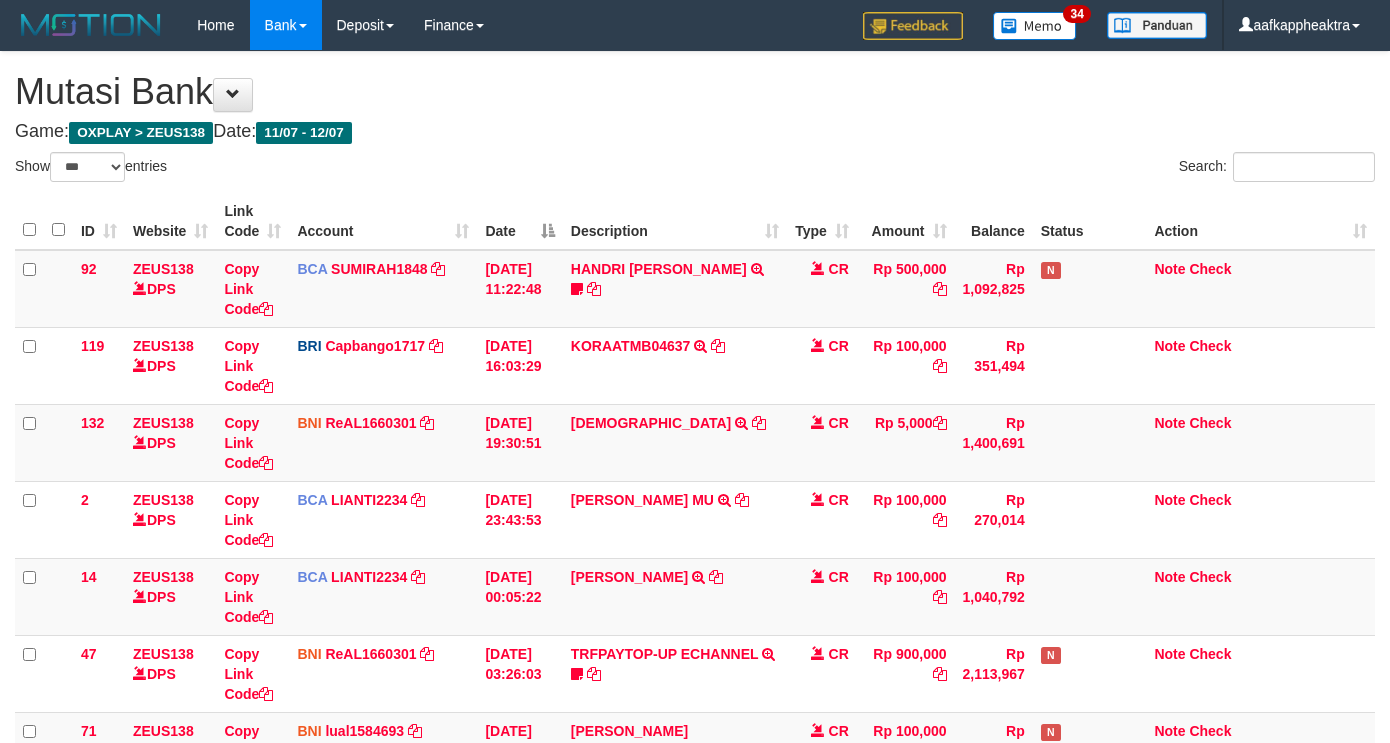 scroll, scrollTop: 528, scrollLeft: 0, axis: vertical 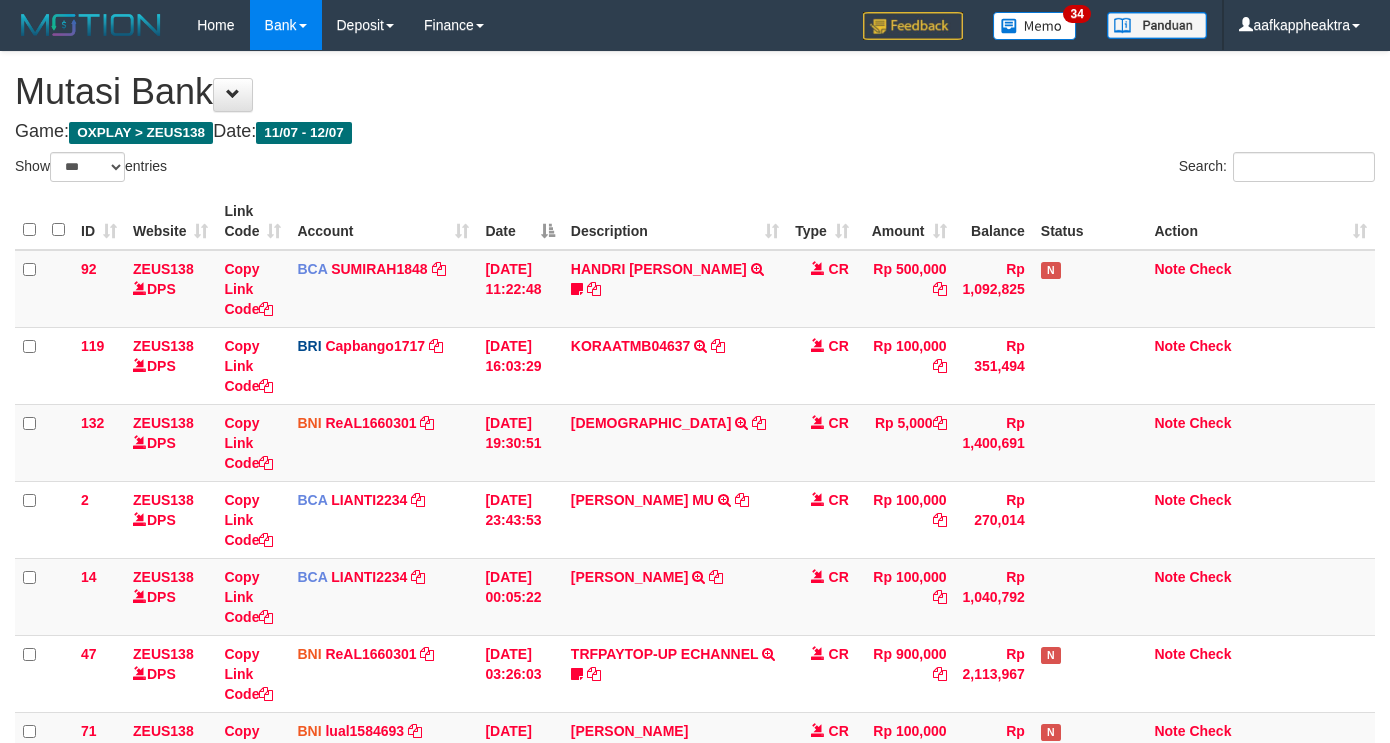 select on "***" 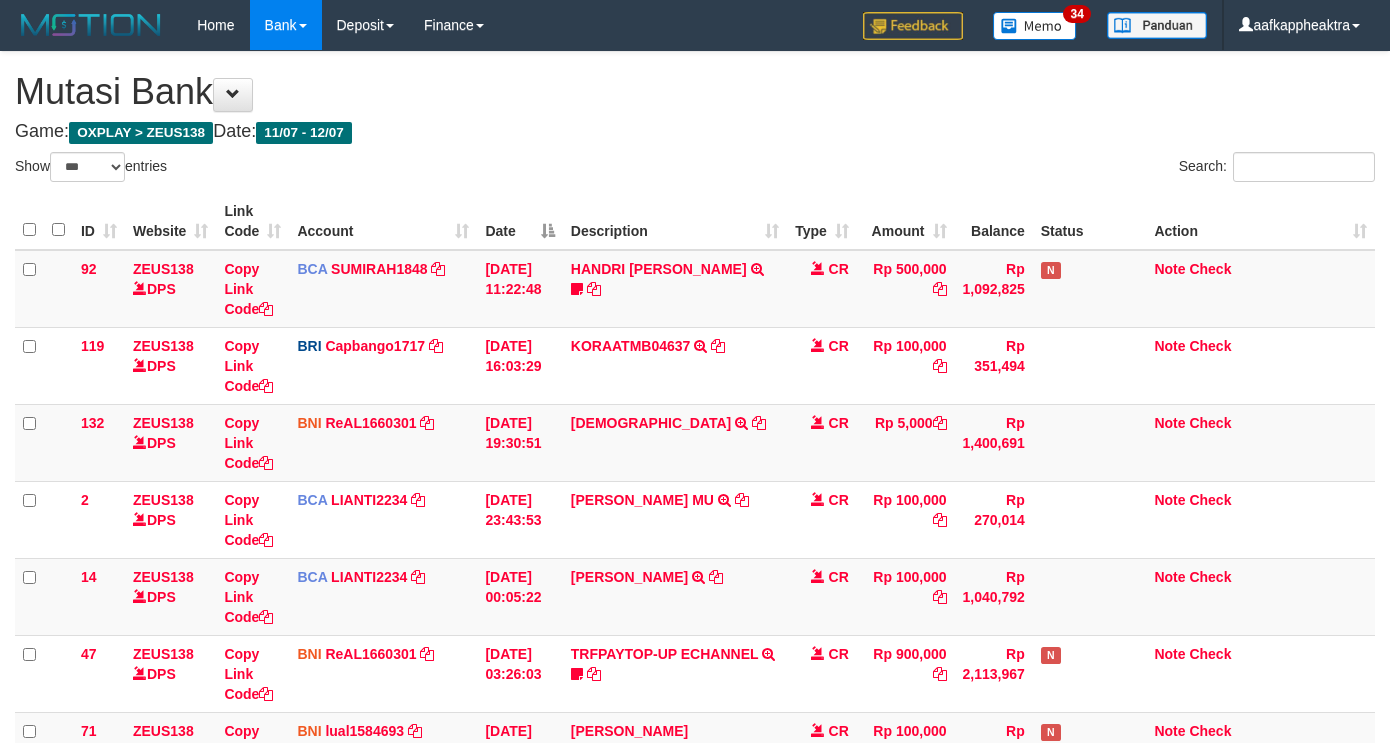 scroll, scrollTop: 528, scrollLeft: 0, axis: vertical 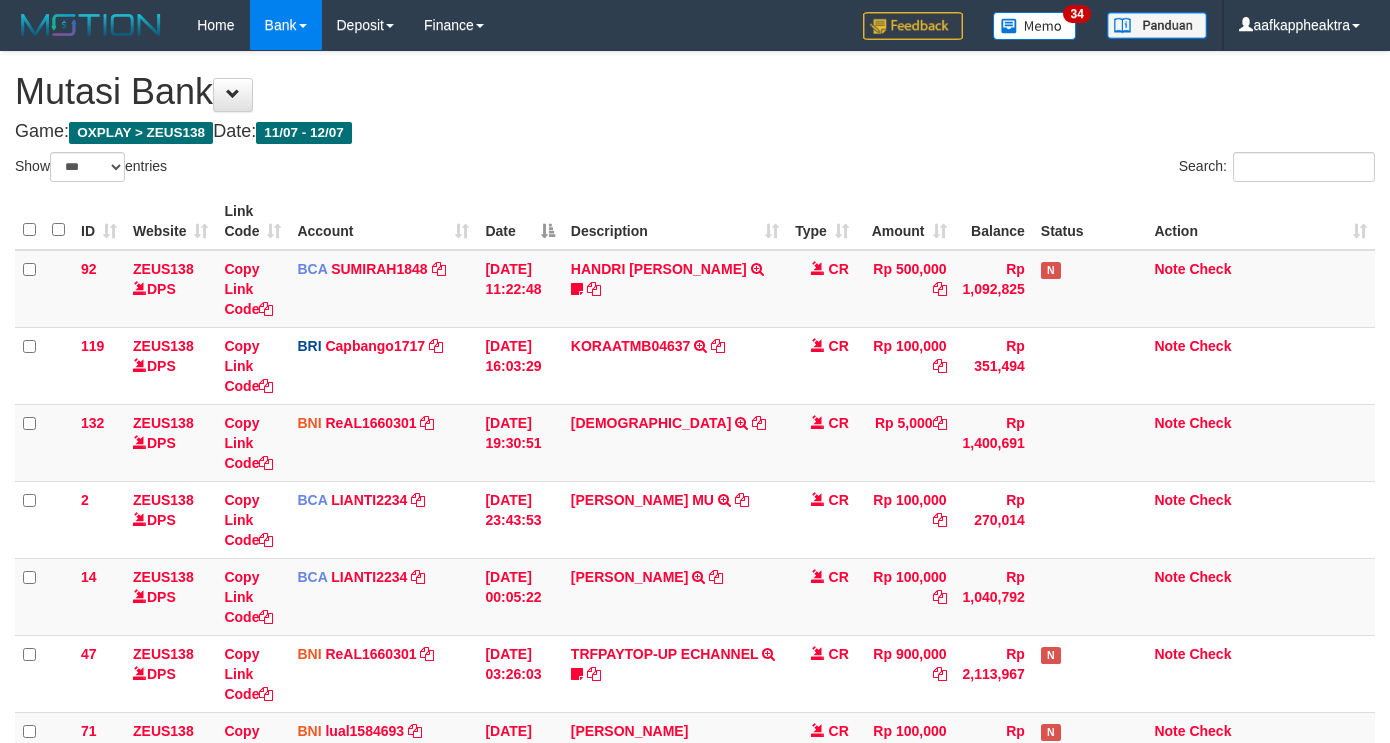 select on "***" 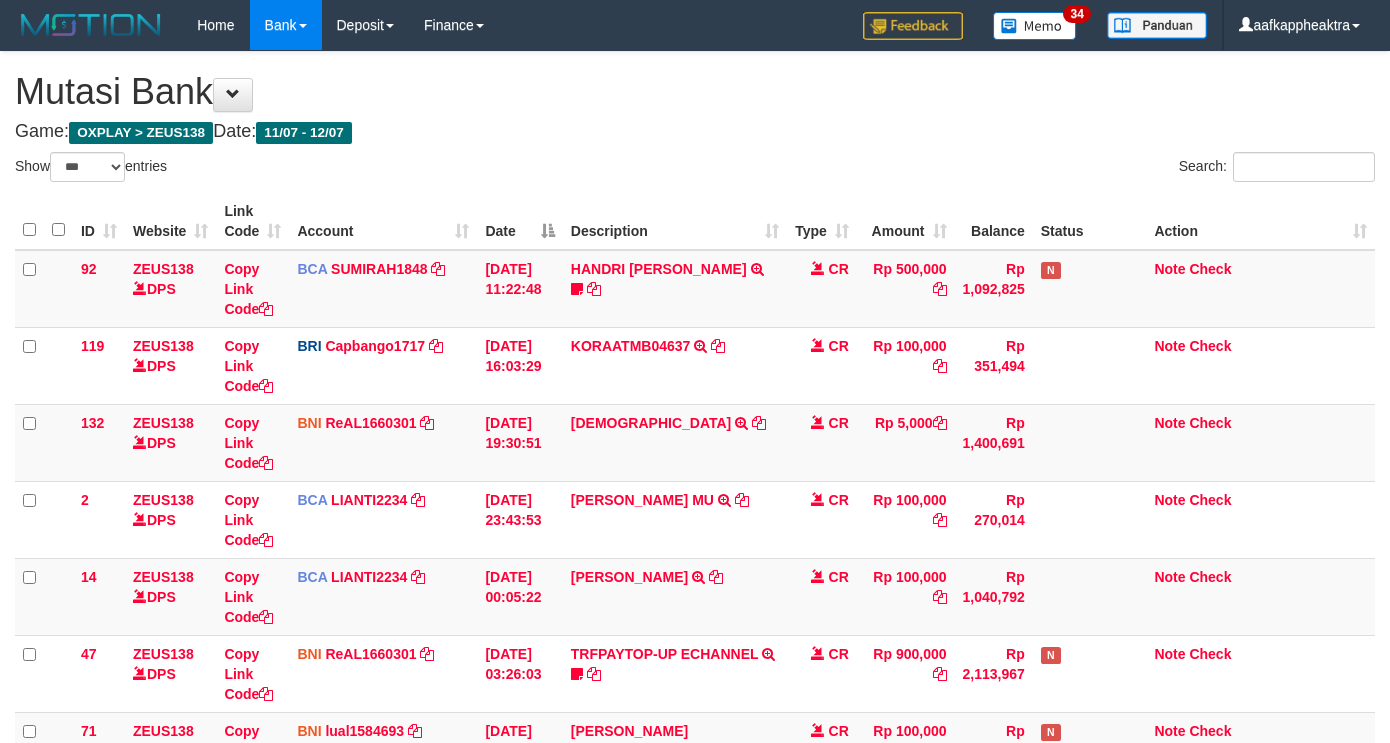 scroll, scrollTop: 528, scrollLeft: 0, axis: vertical 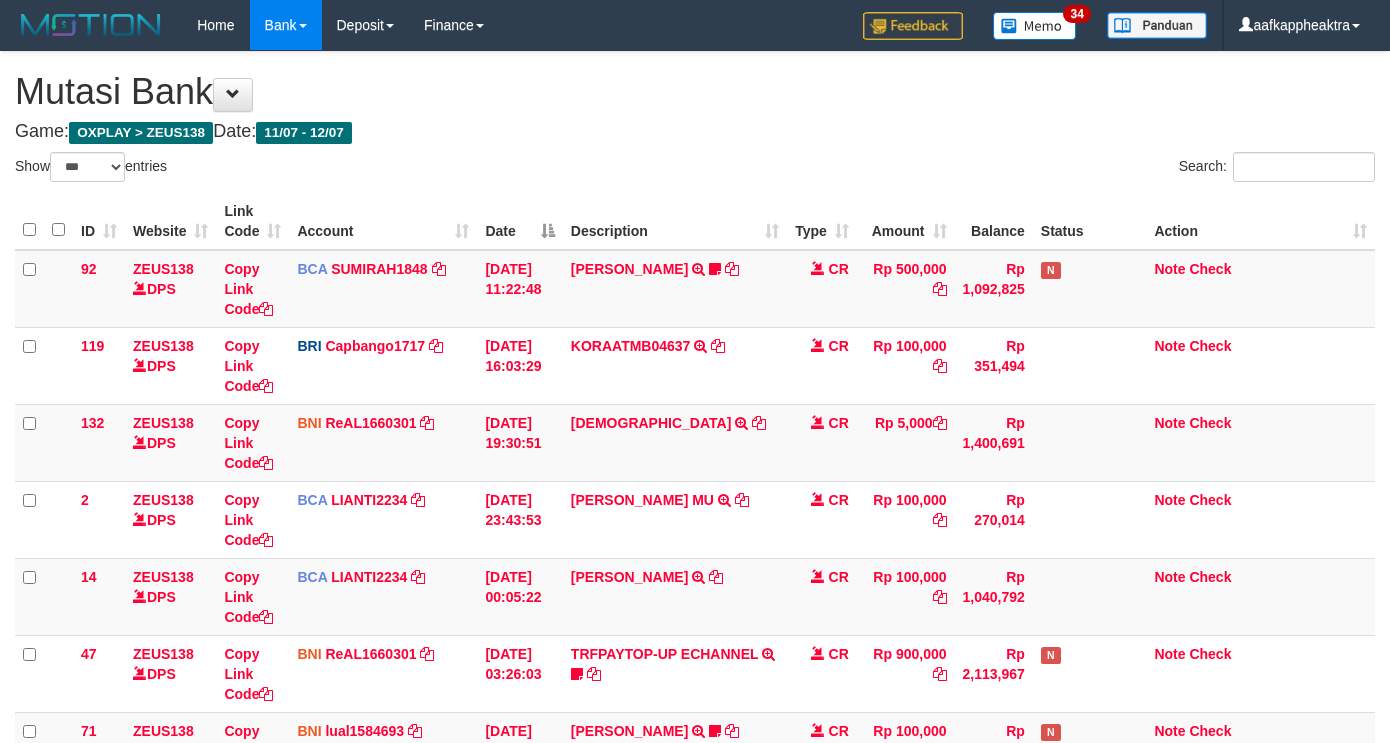 select on "***" 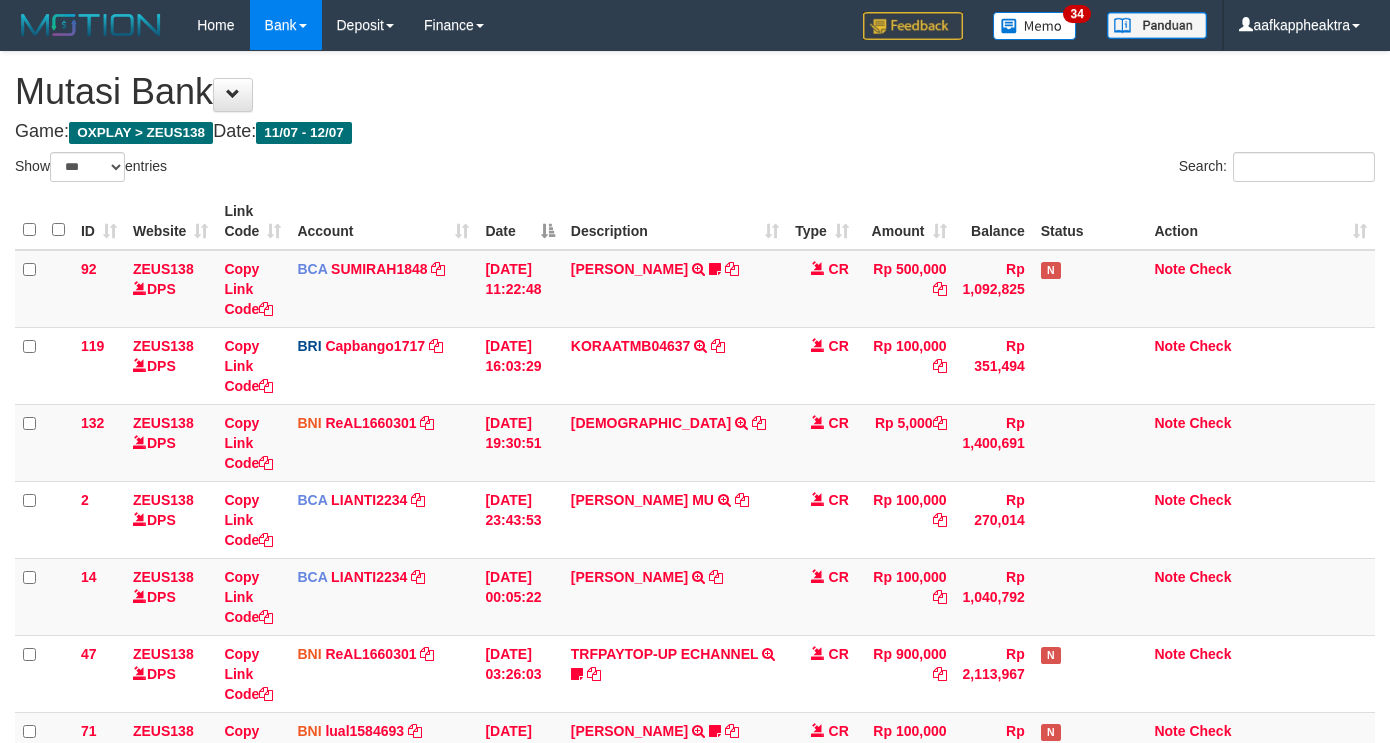 scroll, scrollTop: 528, scrollLeft: 0, axis: vertical 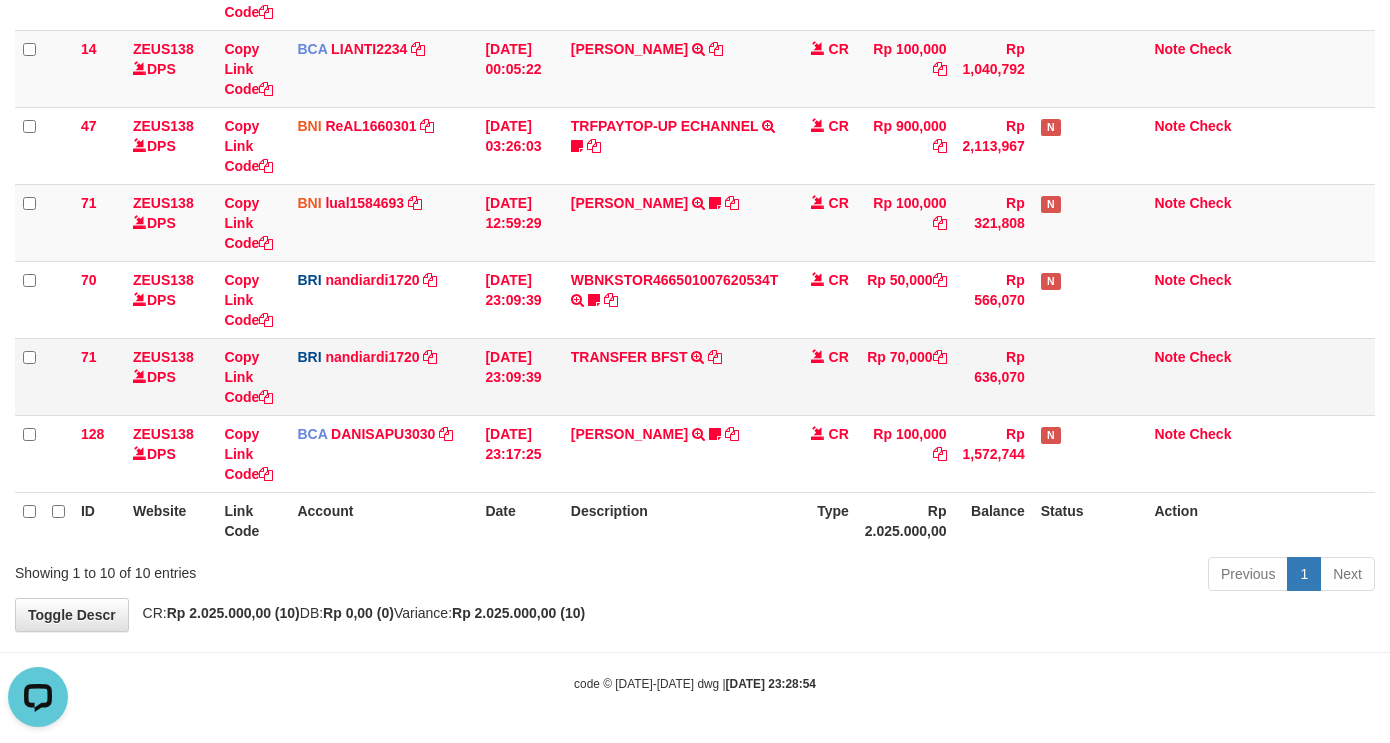 click on "71
ZEUS138    DPS
Copy Link Code
BRI
nandiardi1720
DPS
NANDI ARDIANSYAH
mutasi_20250712_3776 | 71
mutasi_20250712_3776 | 71
12/07/2025 23:09:39
TRANSFER BFST         TRANSFER BFST DESLSUSILAW TO NANDI ARDIANSYAH
CR
Rp 70,000
Rp 636,070
Note
Check" at bounding box center [695, 376] 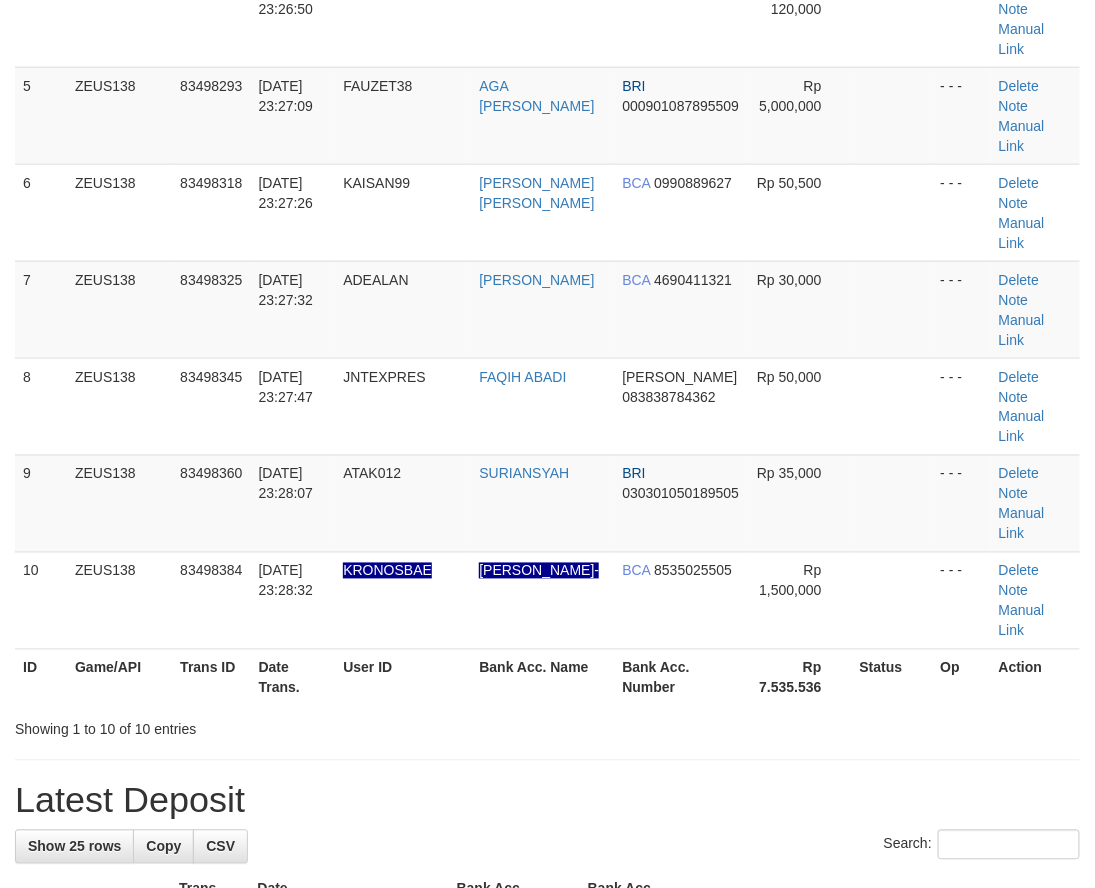 scroll, scrollTop: 296, scrollLeft: 0, axis: vertical 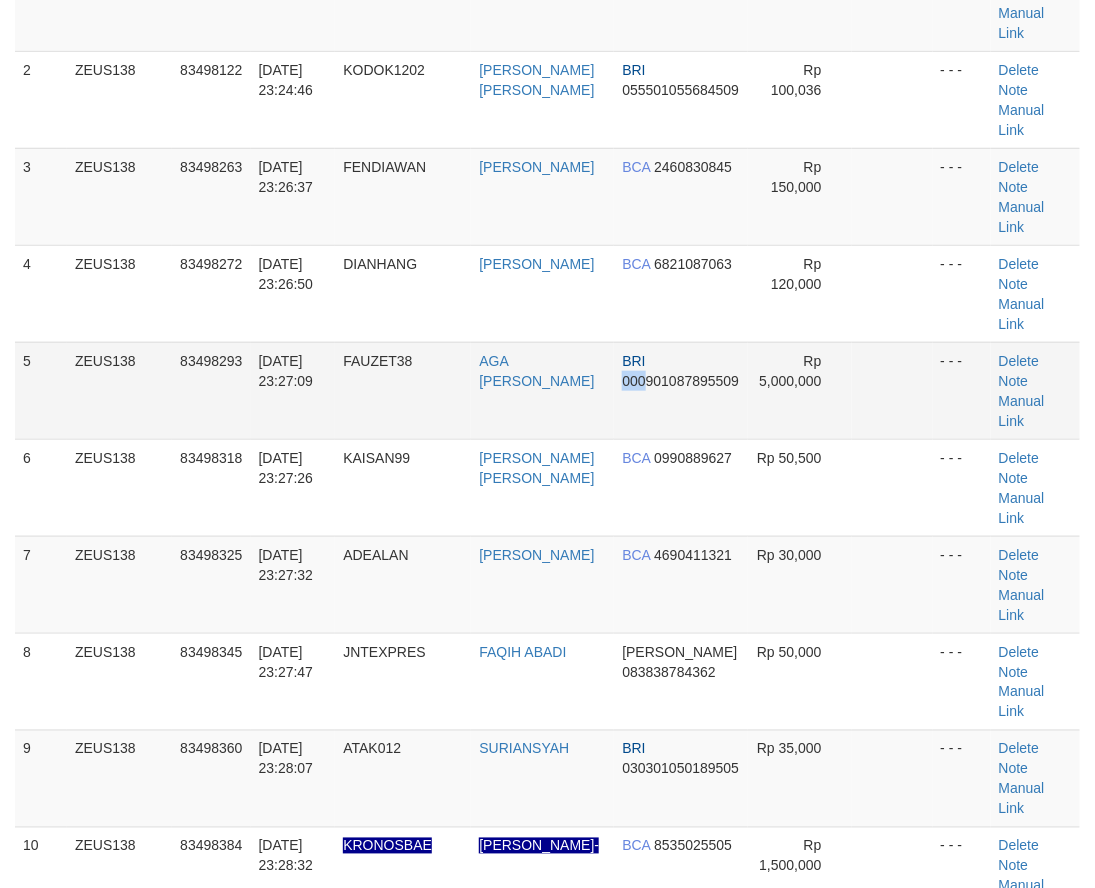 click on "BRI
000901087895509" at bounding box center [681, 390] 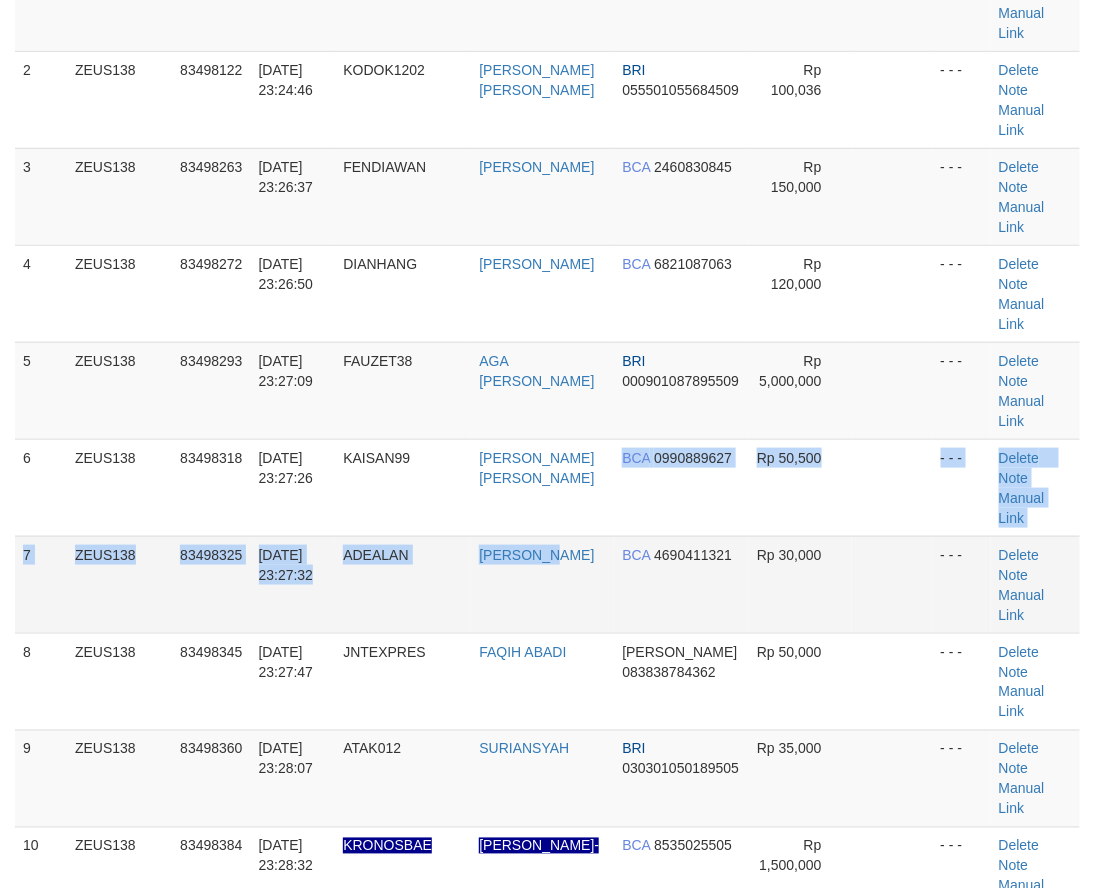 drag, startPoint x: 567, startPoint y: 445, endPoint x: 554, endPoint y: 482, distance: 39.217342 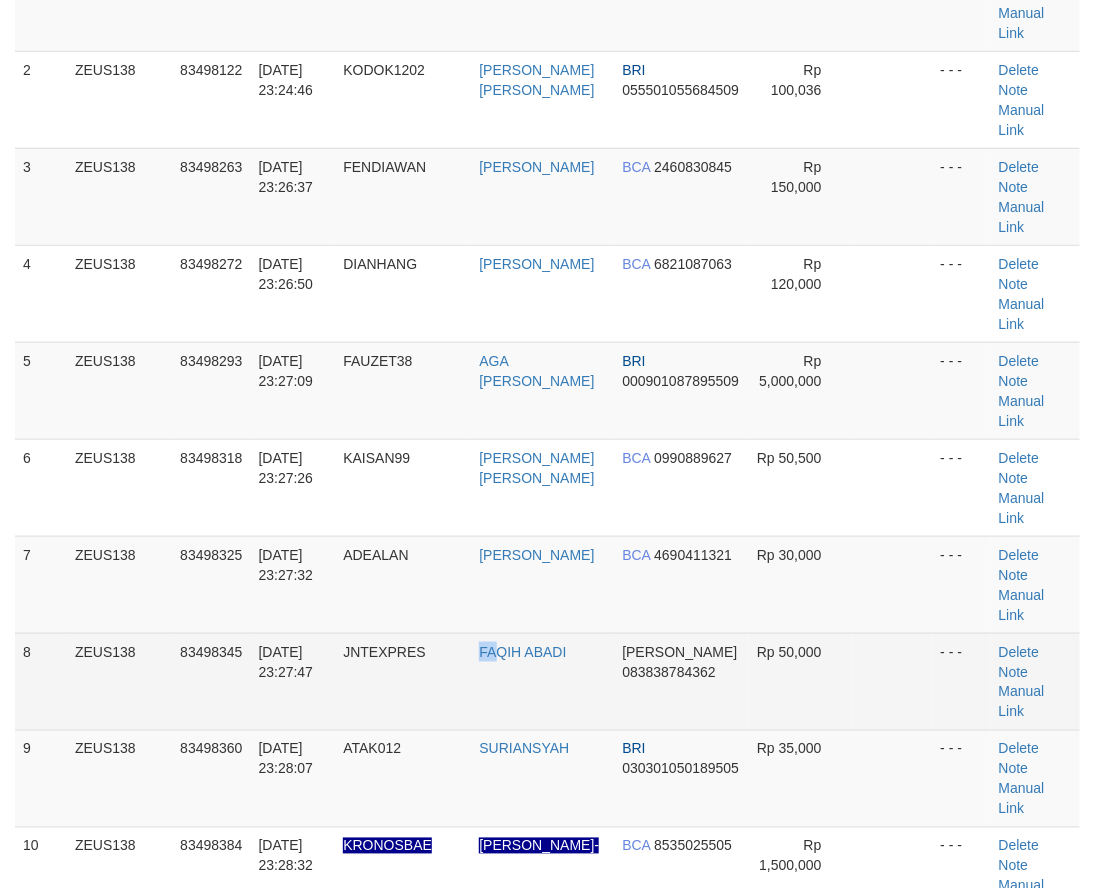 click on "8
ZEUS138
83498345
12/07/2025 23:27:47
JNTEXPRES
FAQIH ABADI
DANA
083838784362
Rp 50,000
- - -
Delete
Note
Manual Link" at bounding box center (547, 681) 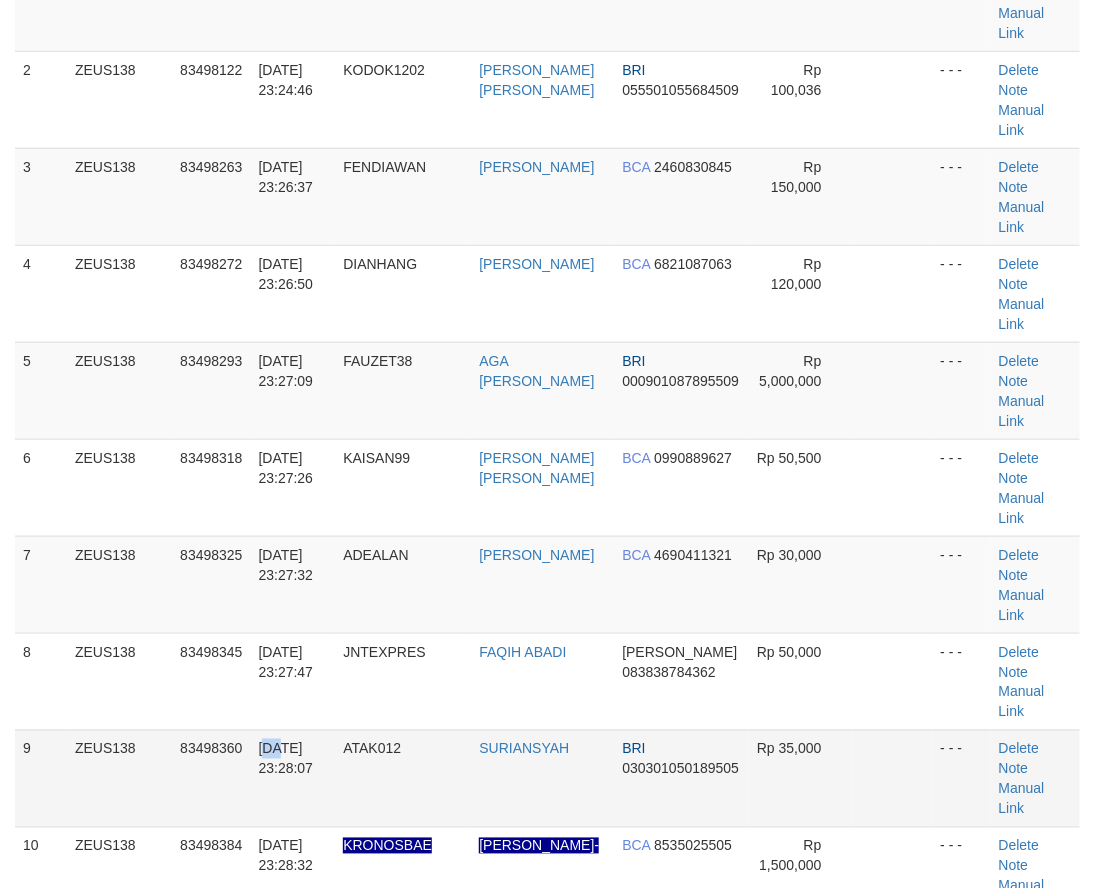 click on "[DATE] 23:28:07" at bounding box center (286, 759) 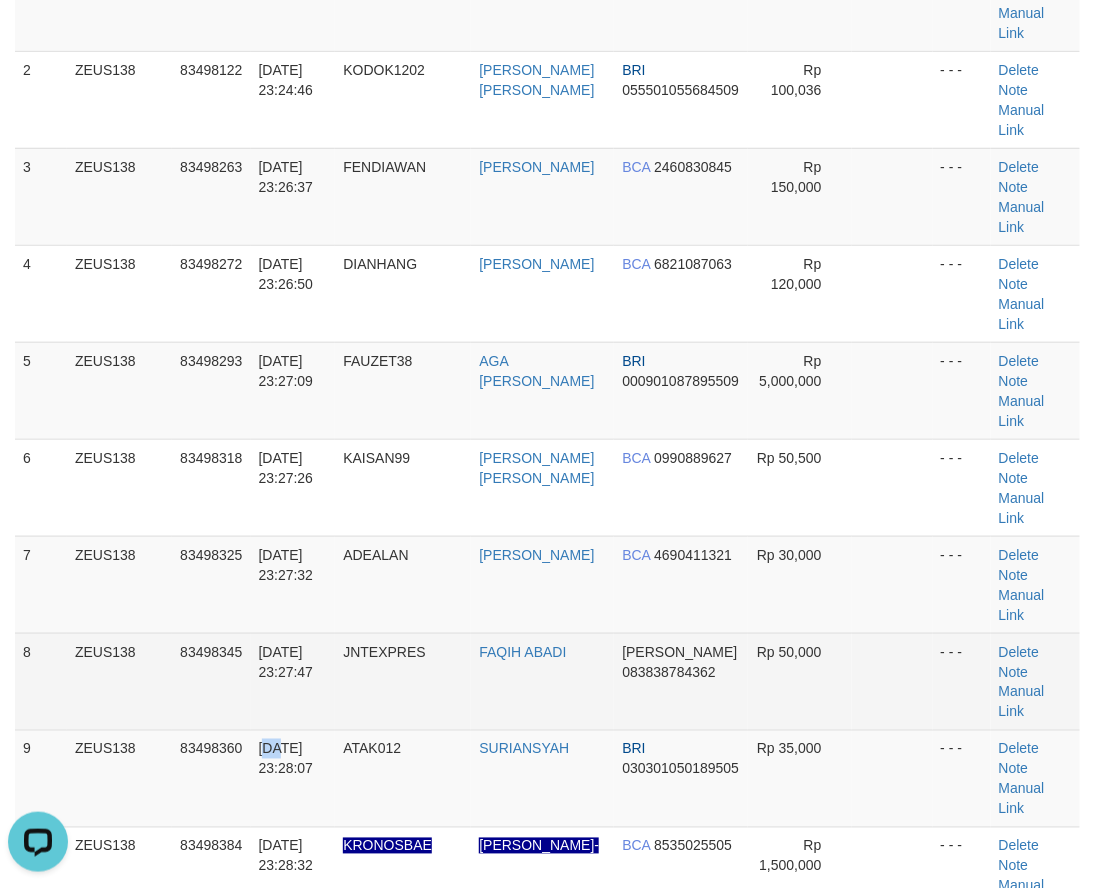 scroll, scrollTop: 0, scrollLeft: 0, axis: both 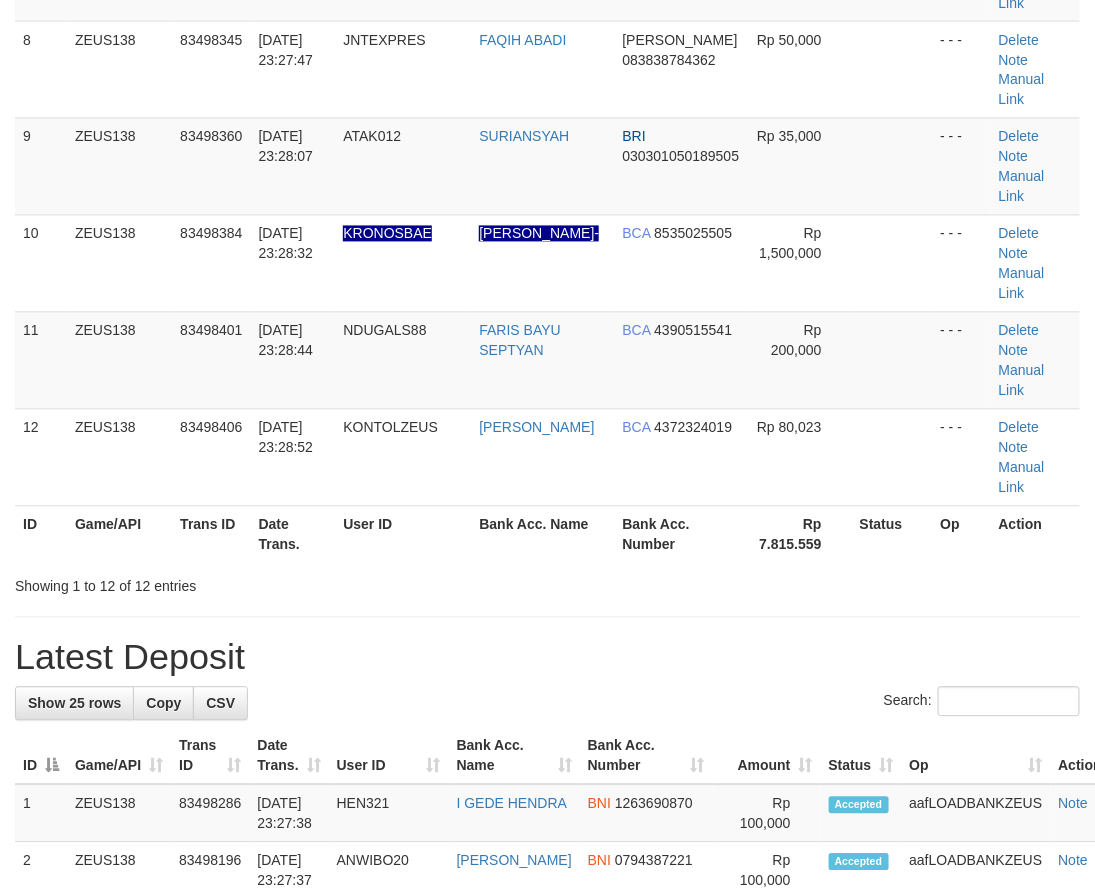 click on "Search:" at bounding box center (547, 704) 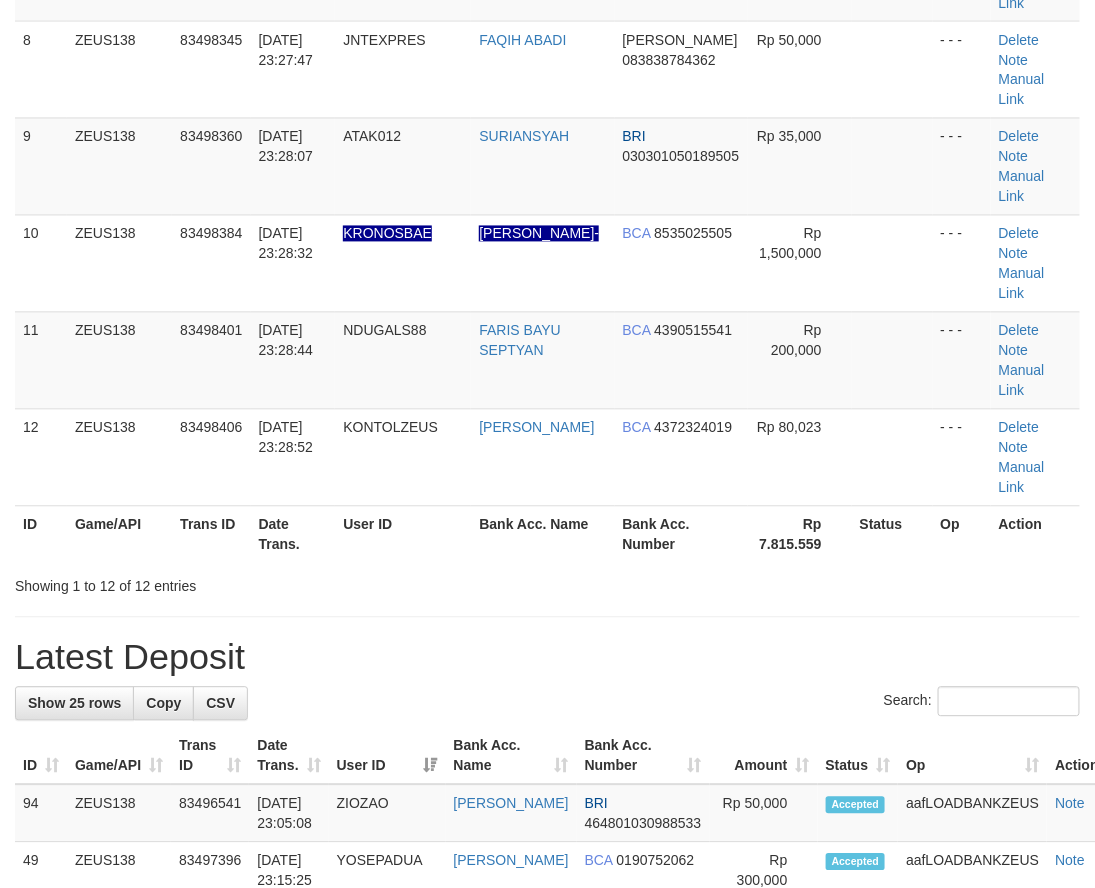 drag, startPoint x: 726, startPoint y: 478, endPoint x: 264, endPoint y: 483, distance: 462.02707 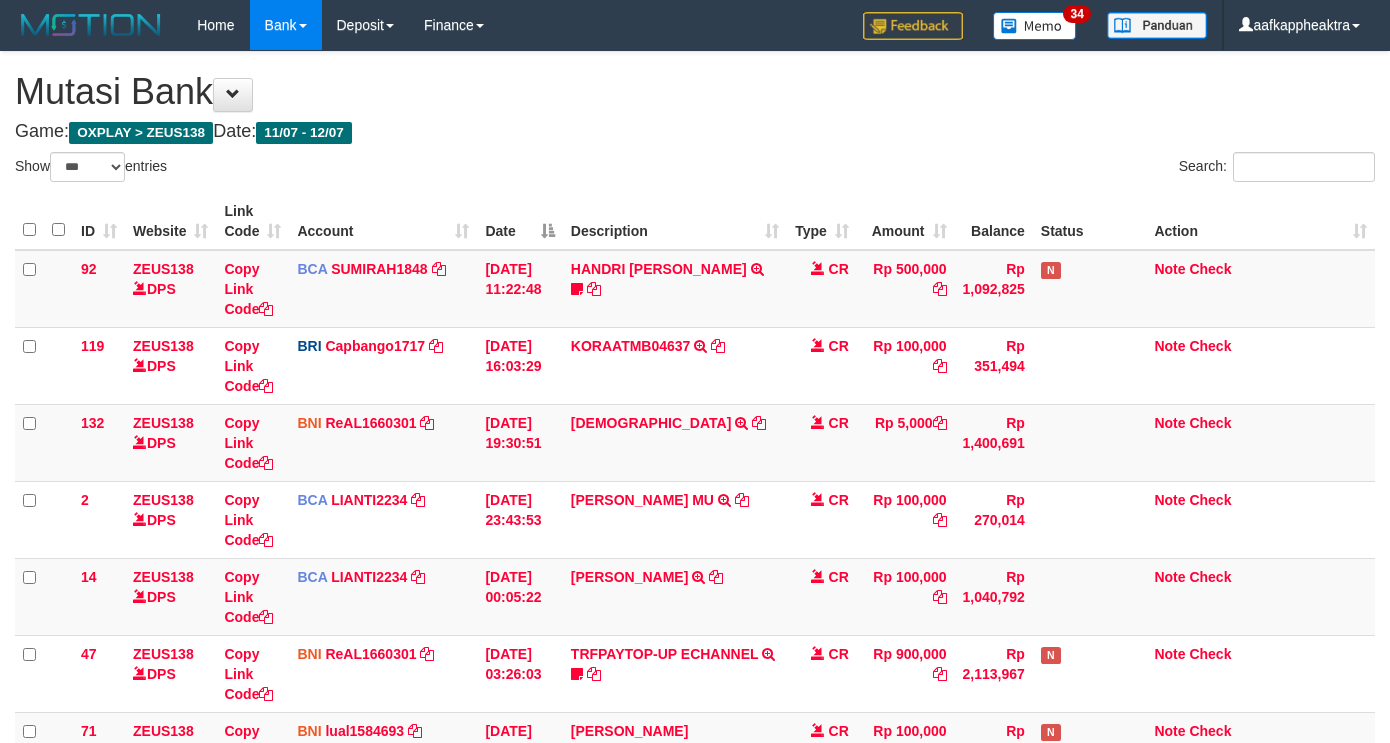 select on "***" 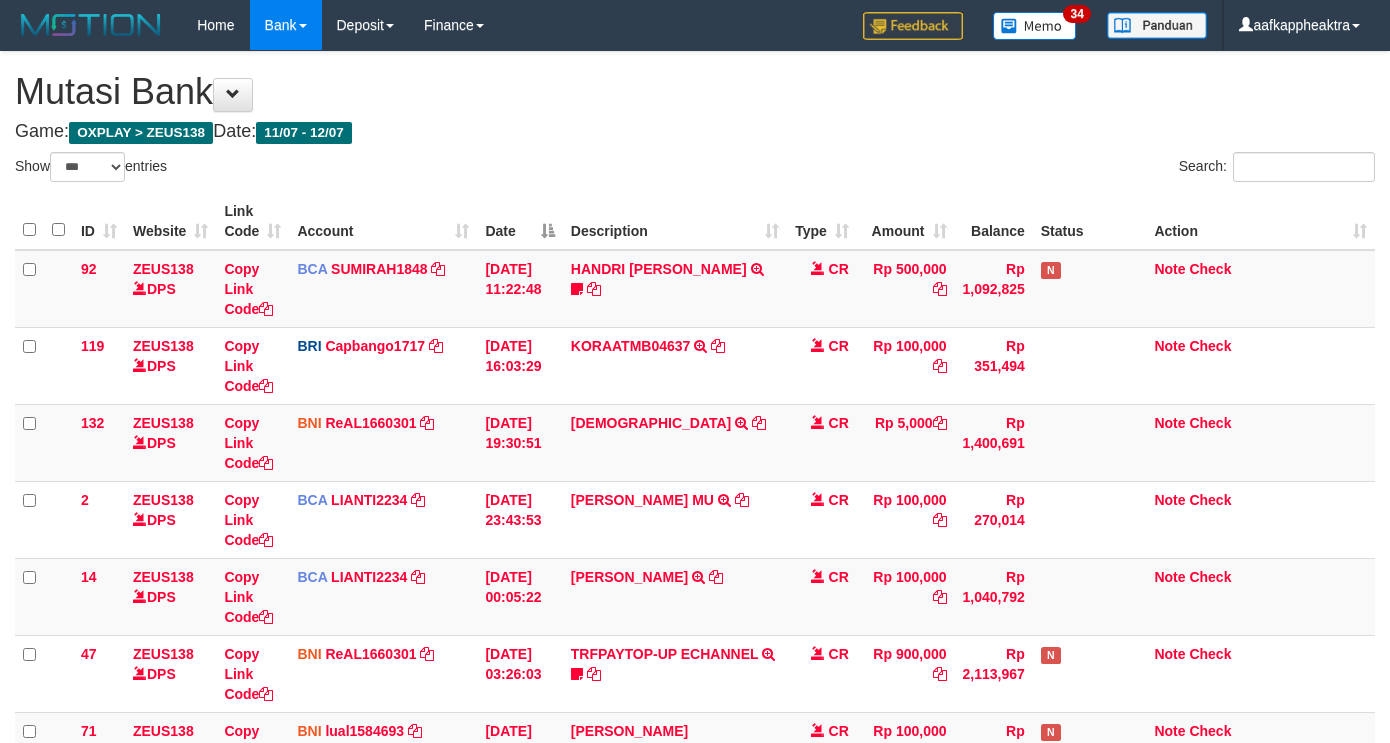 scroll, scrollTop: 528, scrollLeft: 0, axis: vertical 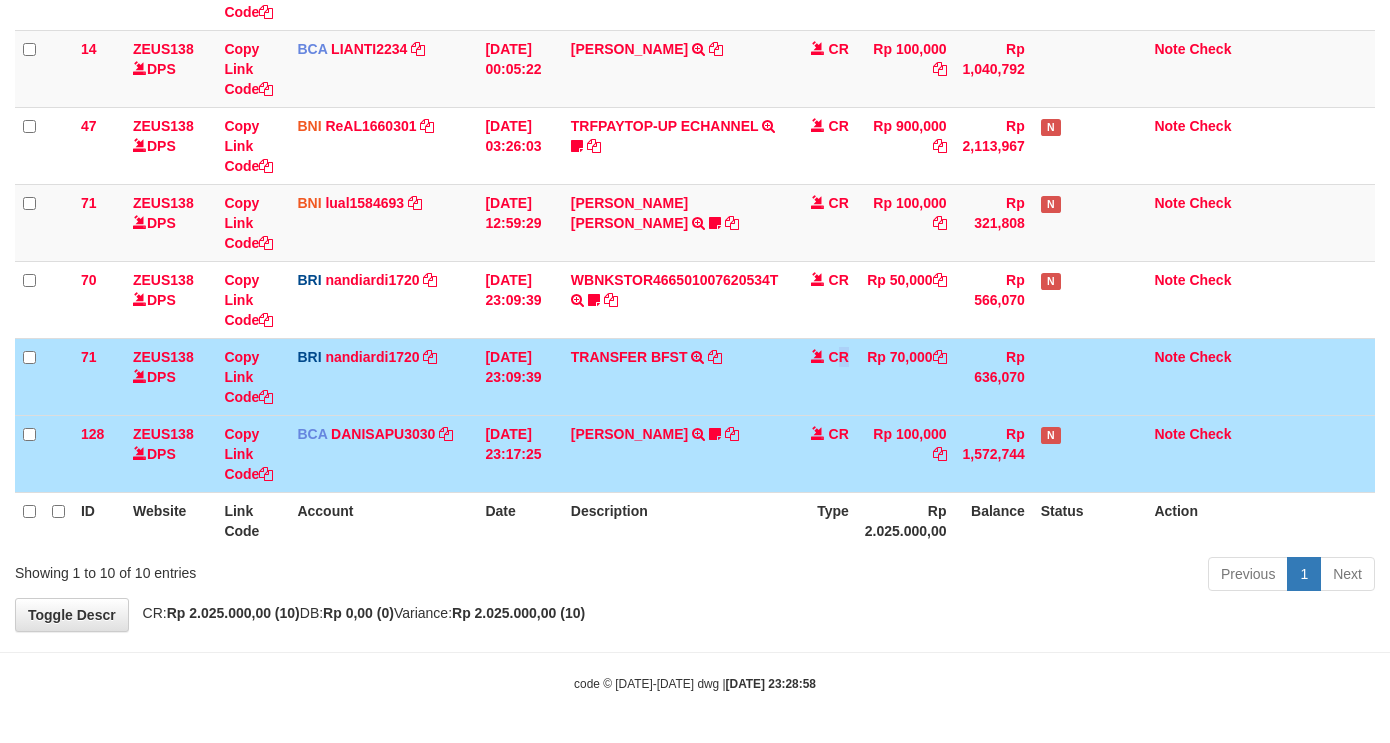 click on "CR" at bounding box center (822, 376) 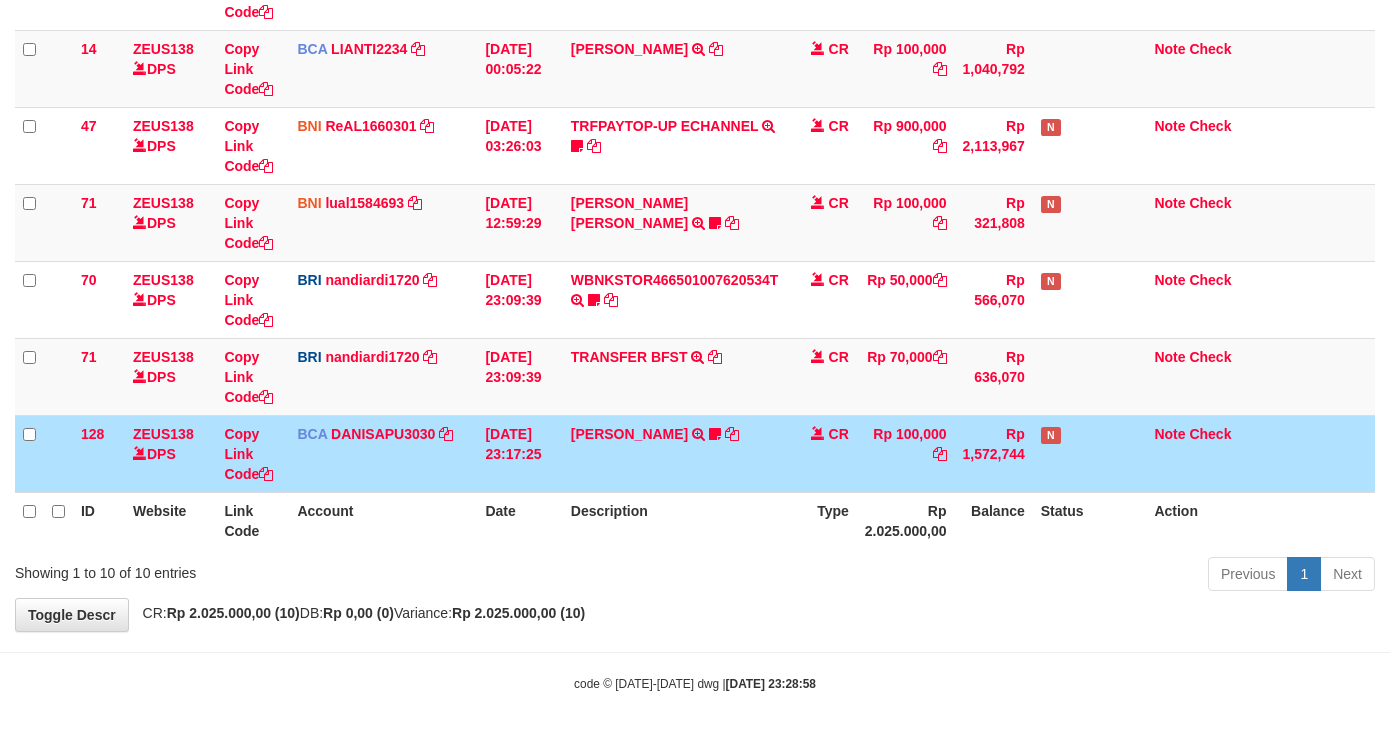 click on "CR" at bounding box center (822, 453) 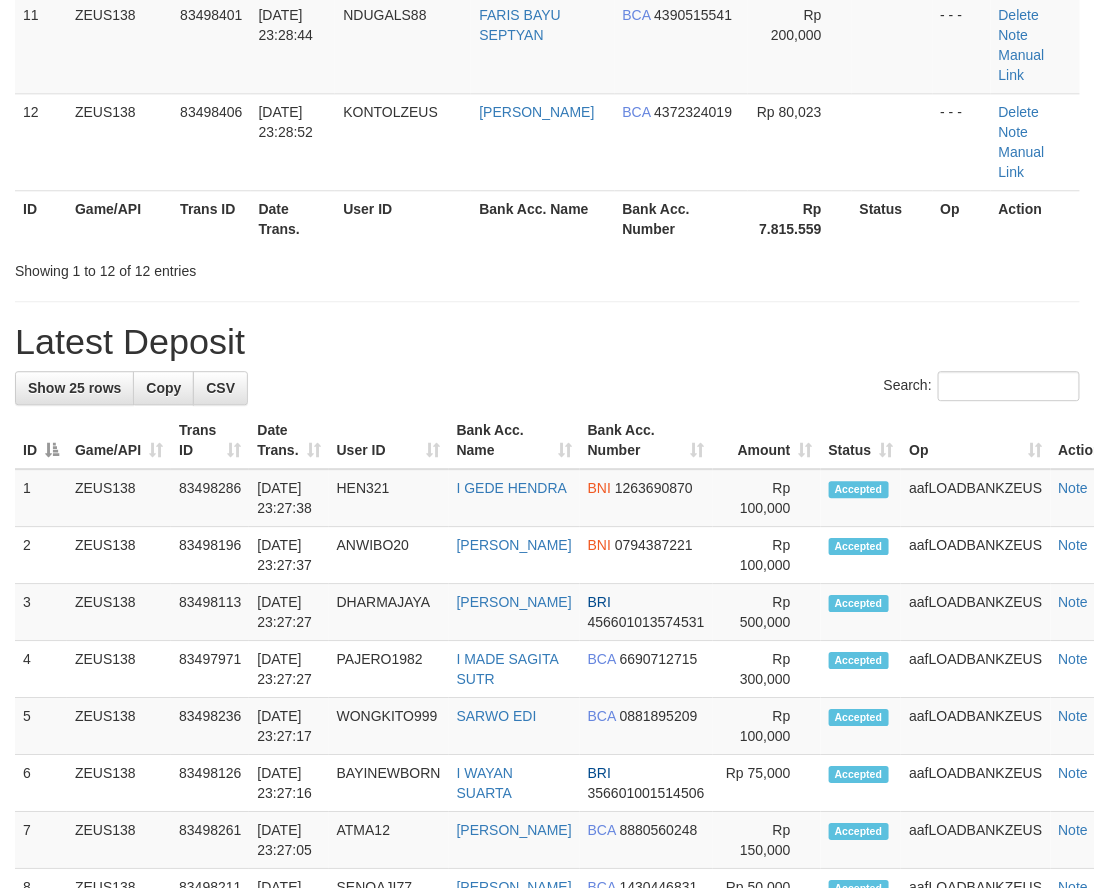 scroll, scrollTop: 908, scrollLeft: 0, axis: vertical 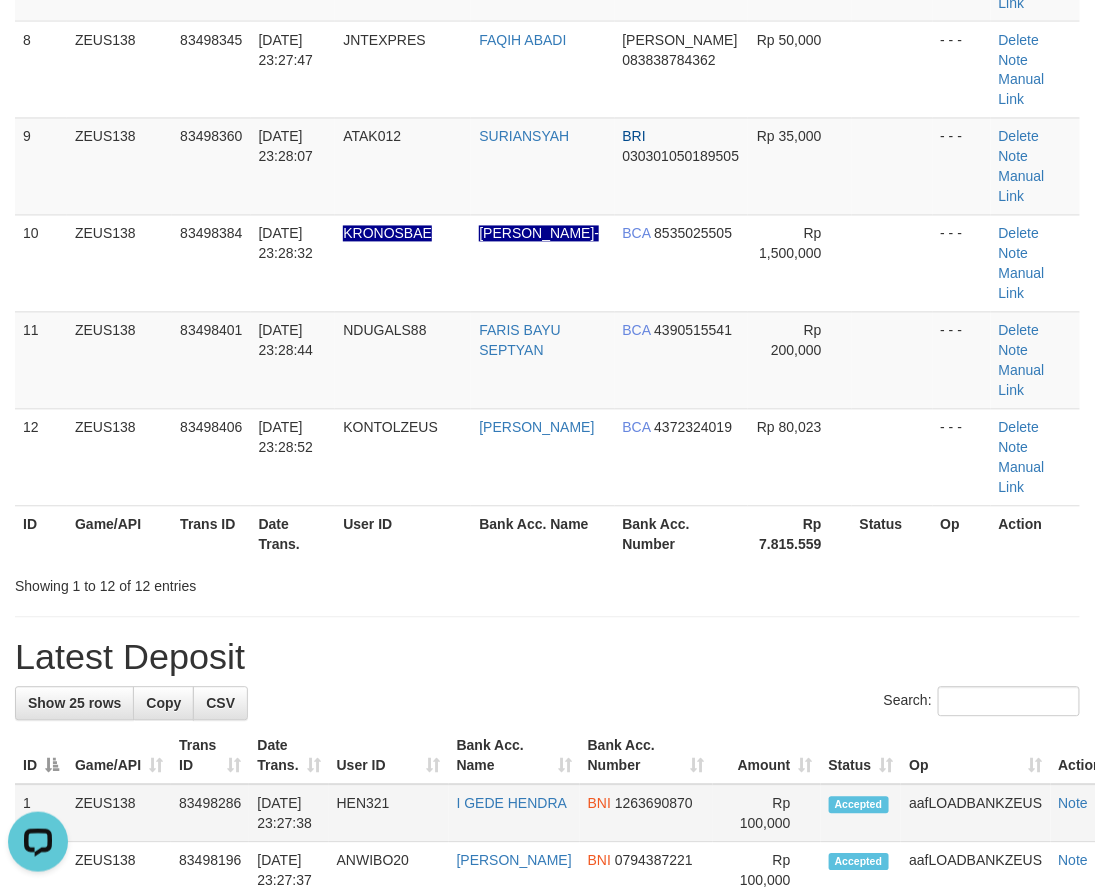 drag, startPoint x: 594, startPoint y: 542, endPoint x: 606, endPoint y: 545, distance: 12.369317 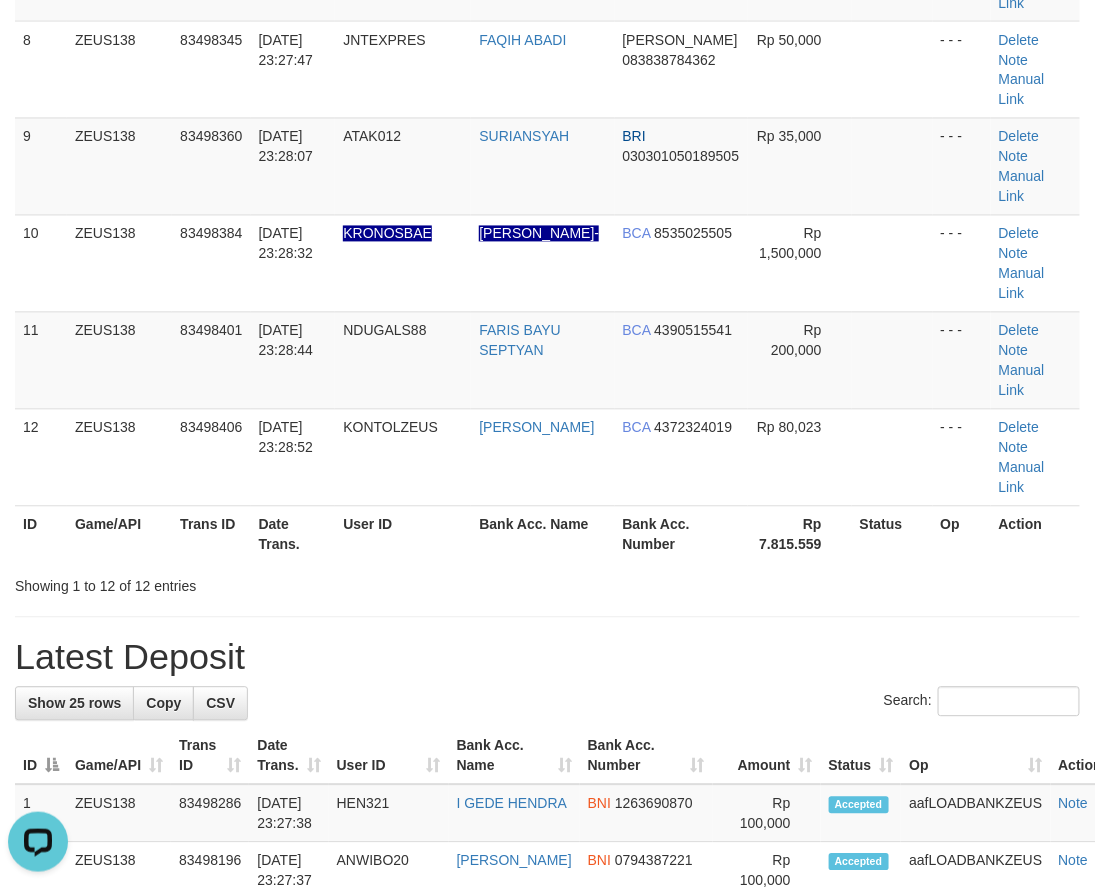 click on "Bank Acc. Name" at bounding box center (514, 756) 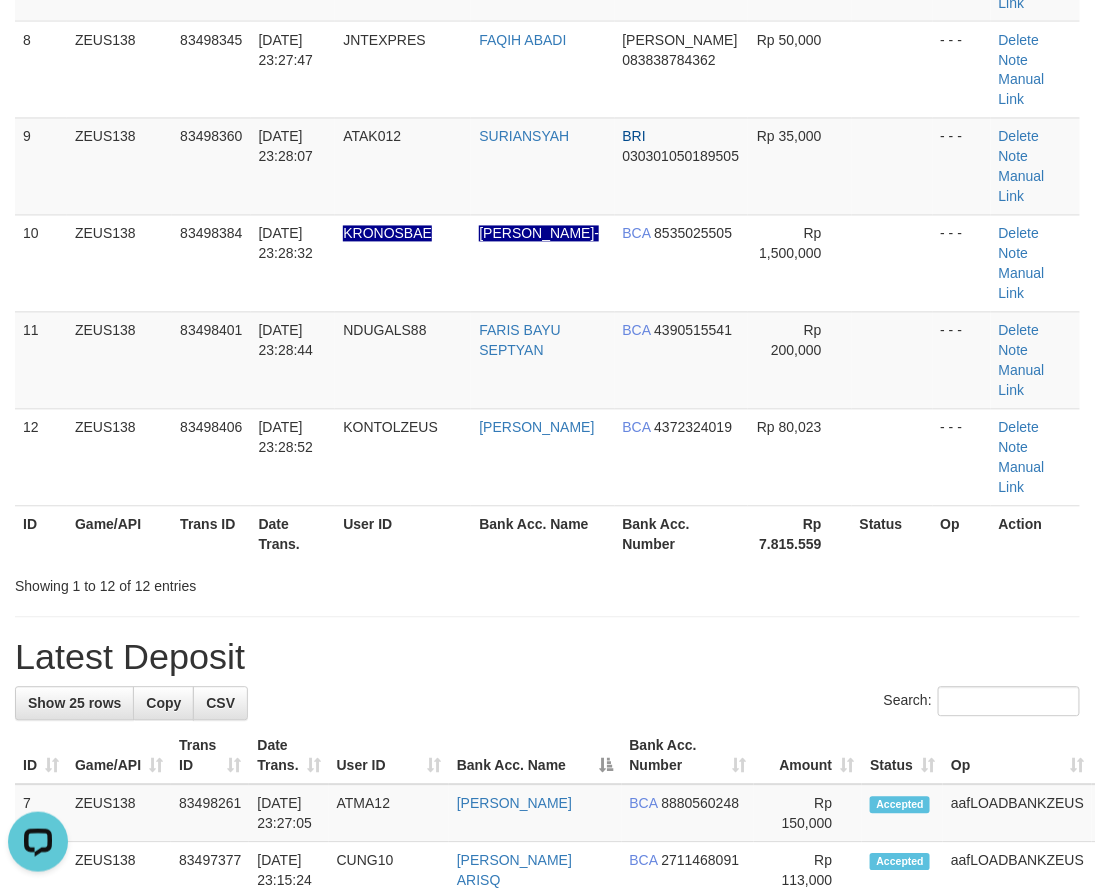click on "User ID" at bounding box center (389, 756) 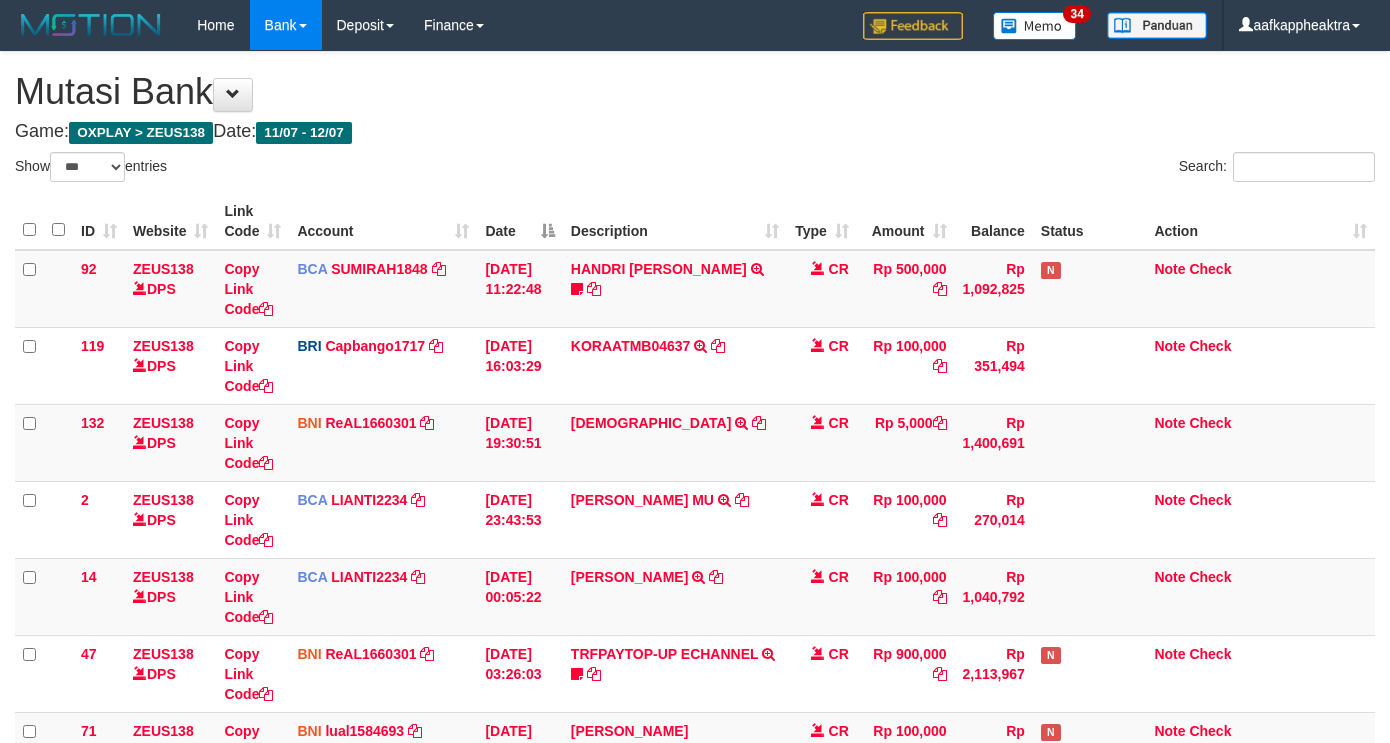 select on "***" 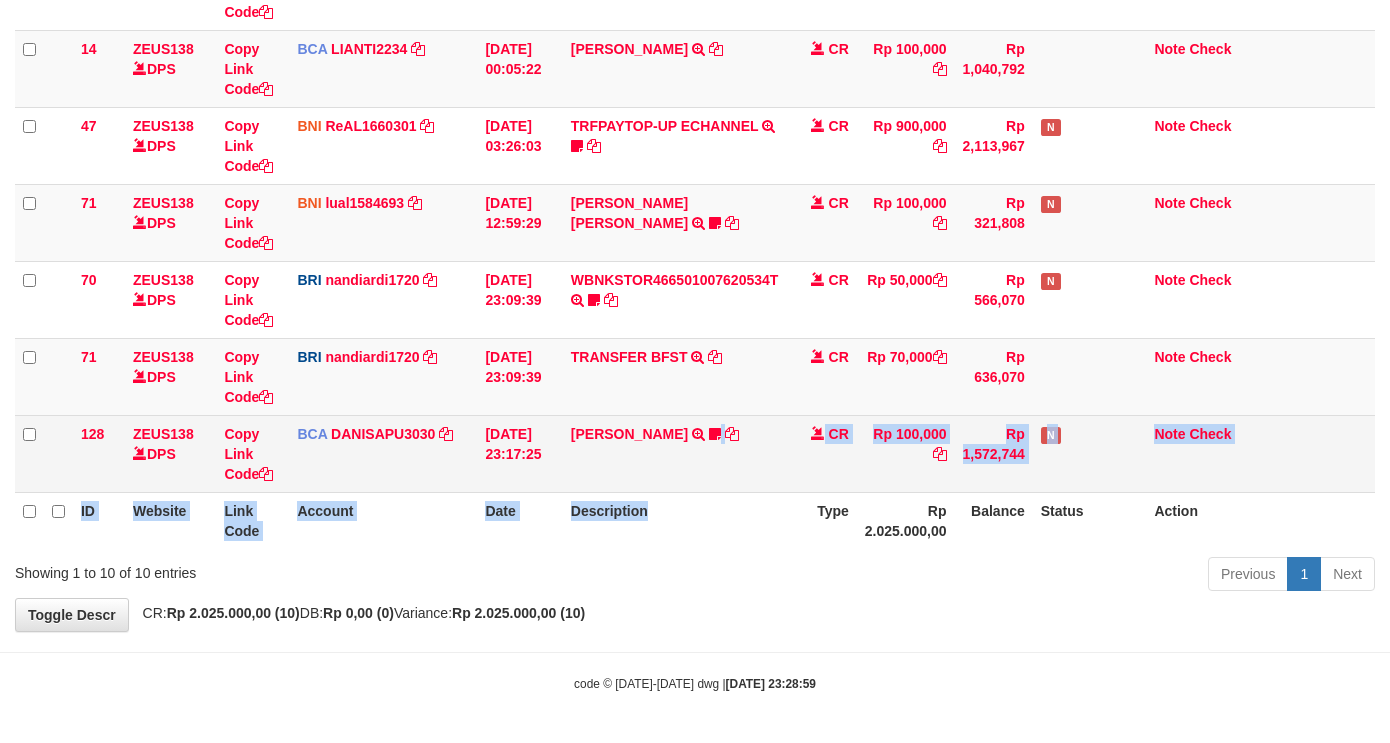 scroll, scrollTop: 528, scrollLeft: 0, axis: vertical 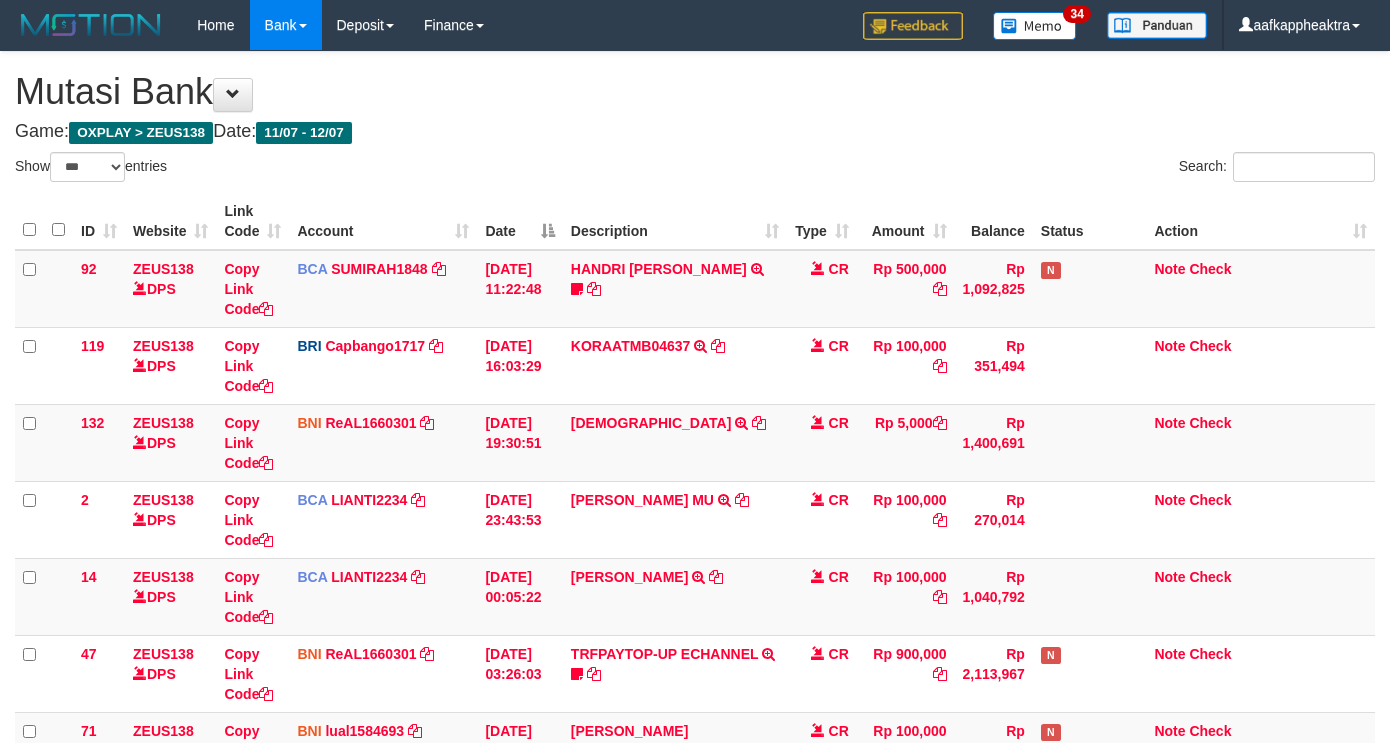 select on "***" 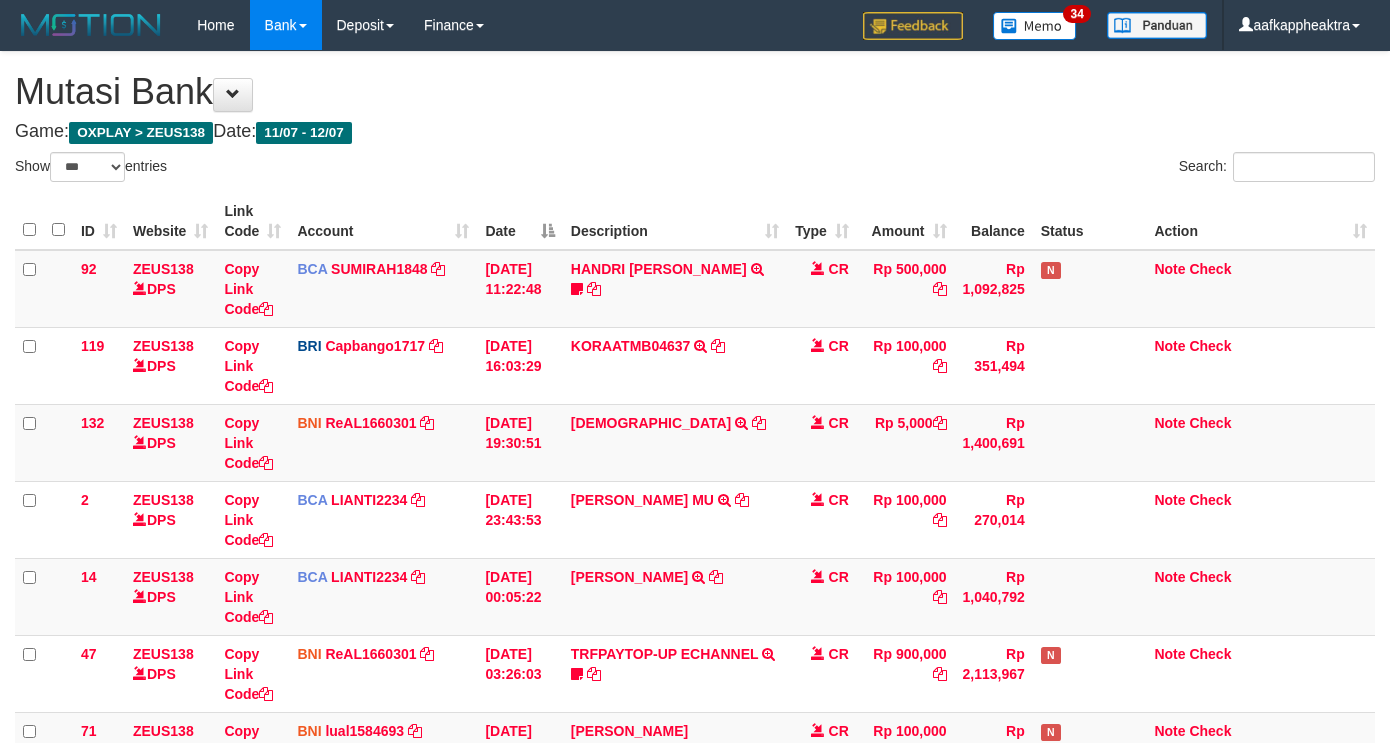 scroll, scrollTop: 528, scrollLeft: 0, axis: vertical 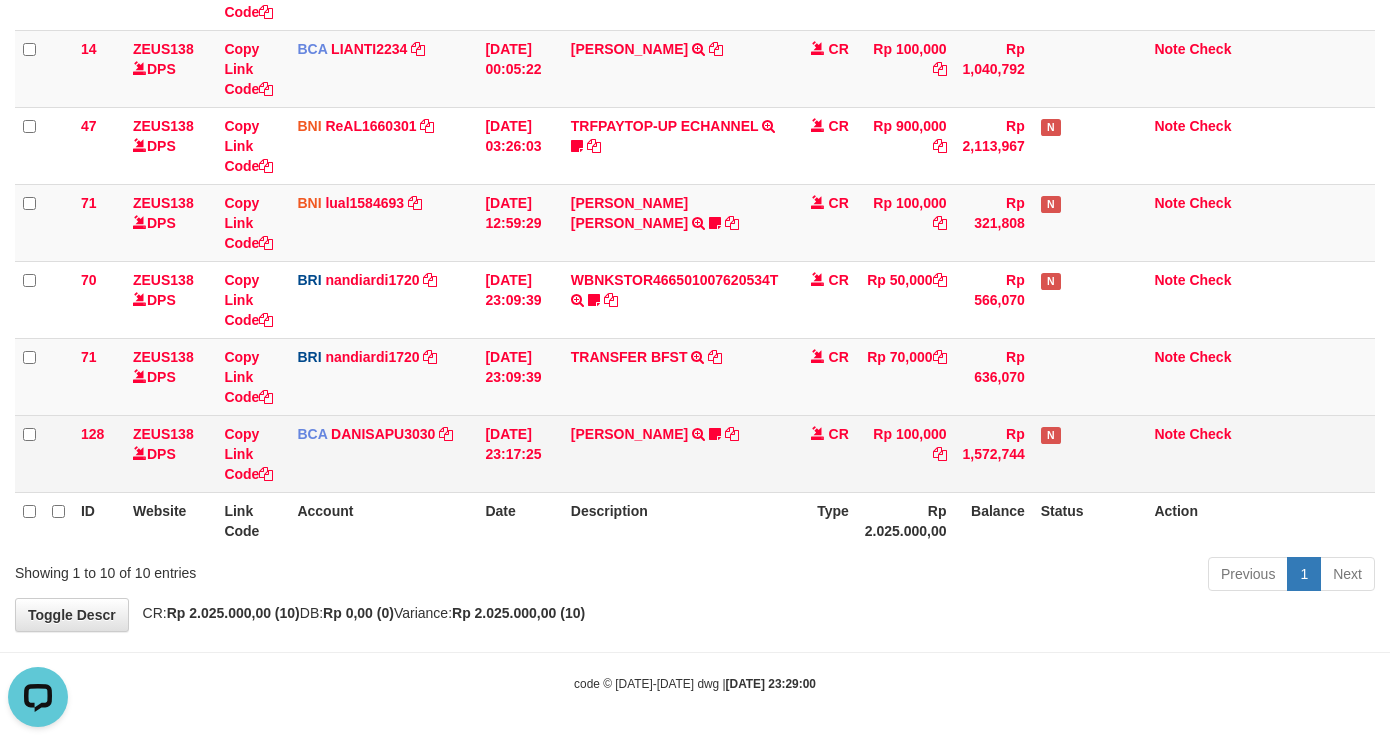 click on "128
ZEUS138    DPS
Copy Link Code
BCA
DANISAPU3030
DPS
DANI SAPUTRA
mutasi_20250712_3824 | 128
mutasi_20250712_3824 | 128
12/07/2025 23:17:25
ALDY WIJAYA            TRSF E-BANKING CR 1207/FTSCY/WS95031
100000.00ALDY WIJAYA    NIGHT999
CR
Rp 100,000
Rp 1,572,744
N
Note
Check" at bounding box center (695, 453) 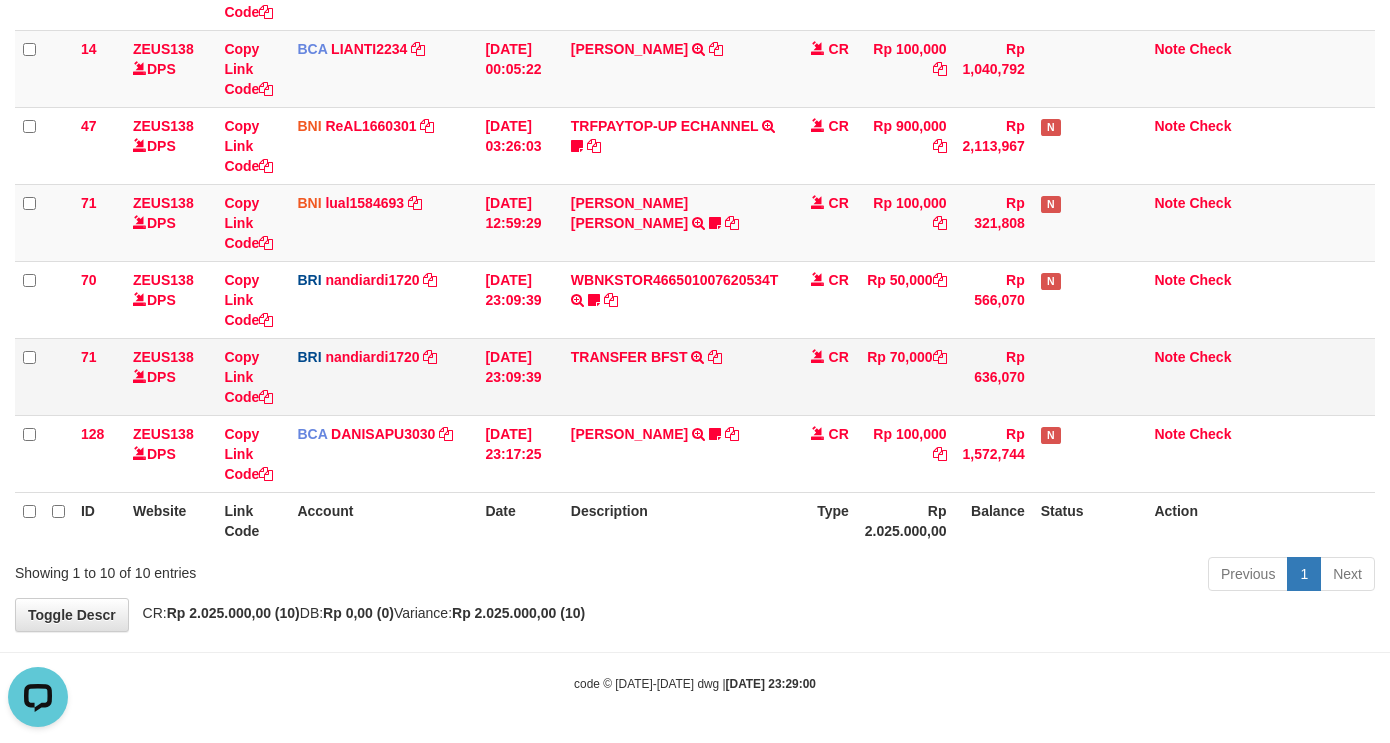drag, startPoint x: 961, startPoint y: 426, endPoint x: 1015, endPoint y: 397, distance: 61.294373 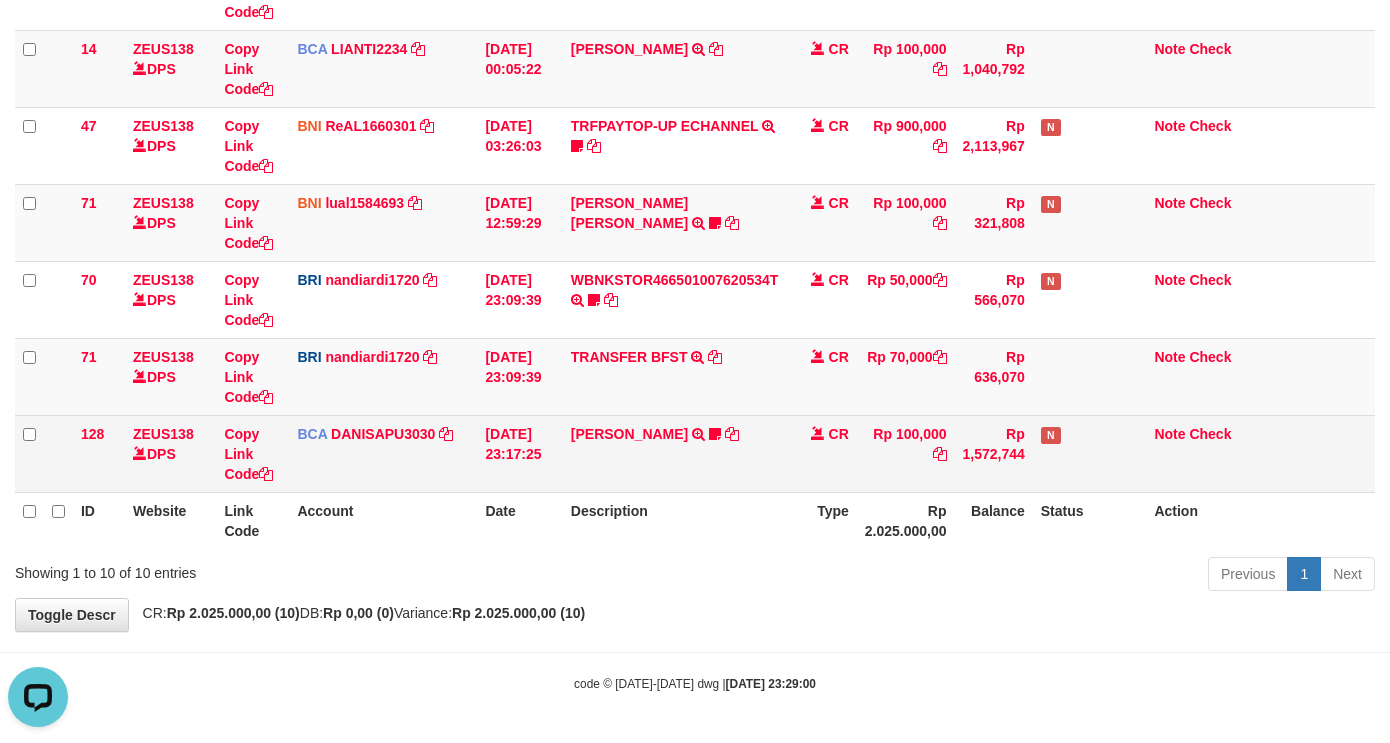 drag, startPoint x: 938, startPoint y: 418, endPoint x: 621, endPoint y: 416, distance: 317.00632 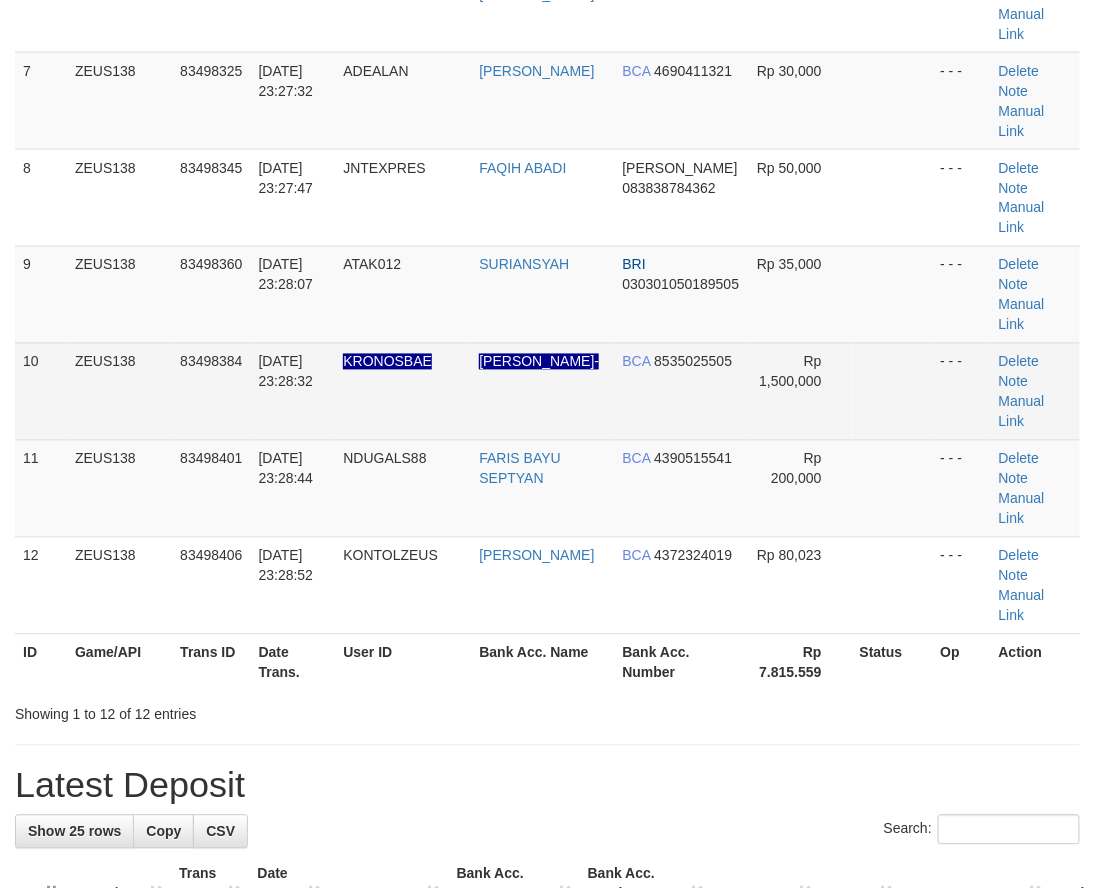 scroll, scrollTop: 484, scrollLeft: 0, axis: vertical 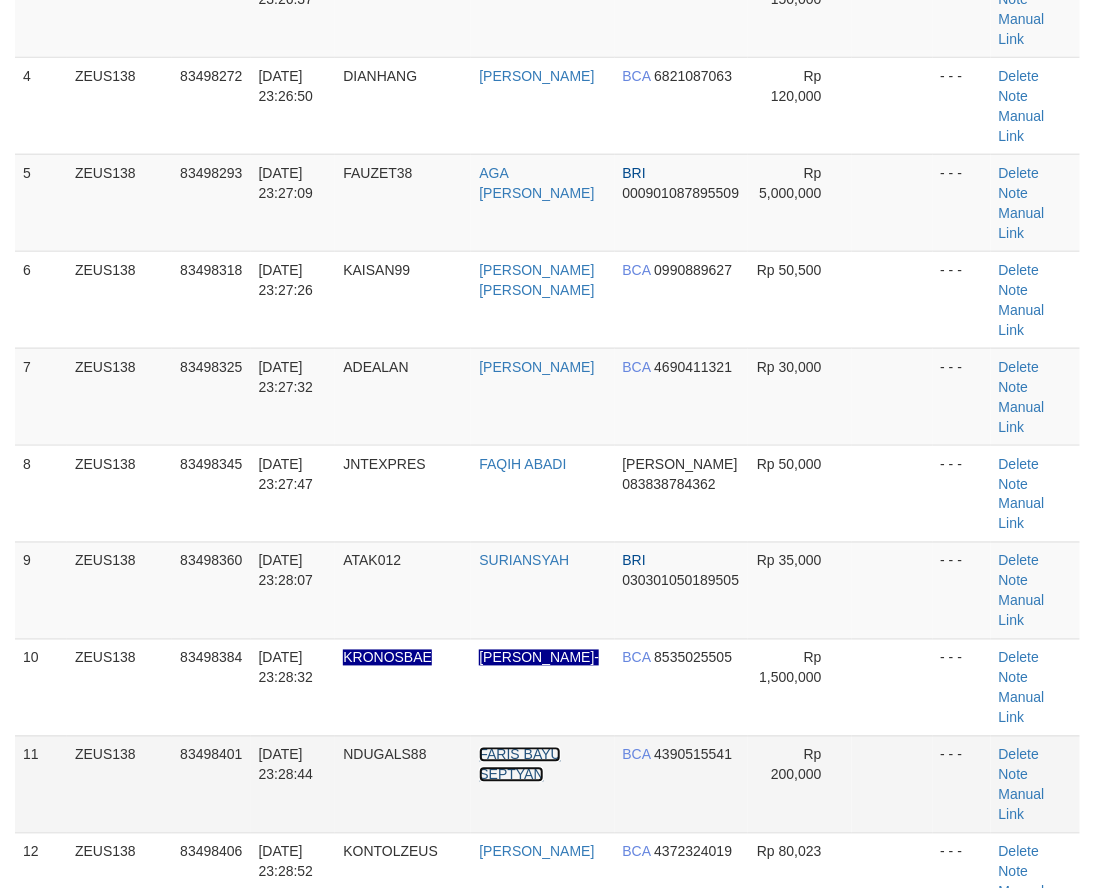 click on "FARIS BAYU SEPTYAN" at bounding box center (519, 765) 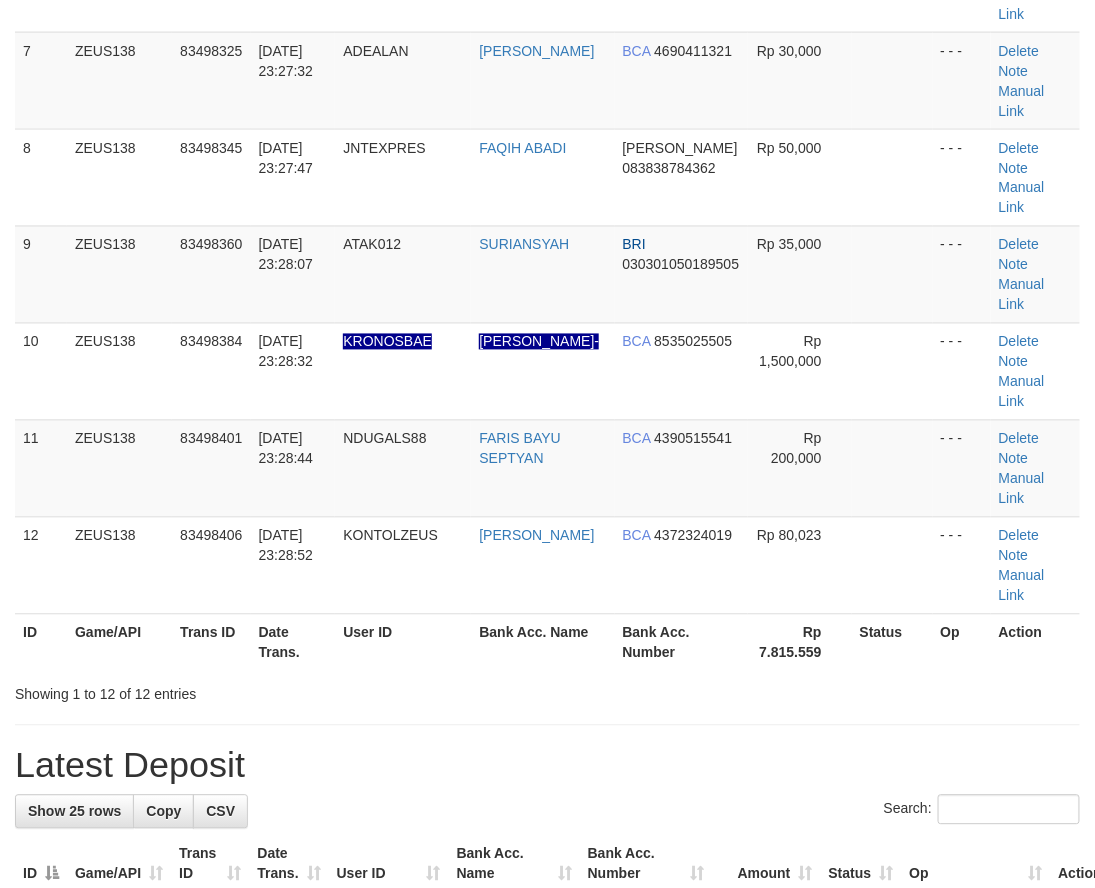 scroll, scrollTop: 484, scrollLeft: 0, axis: vertical 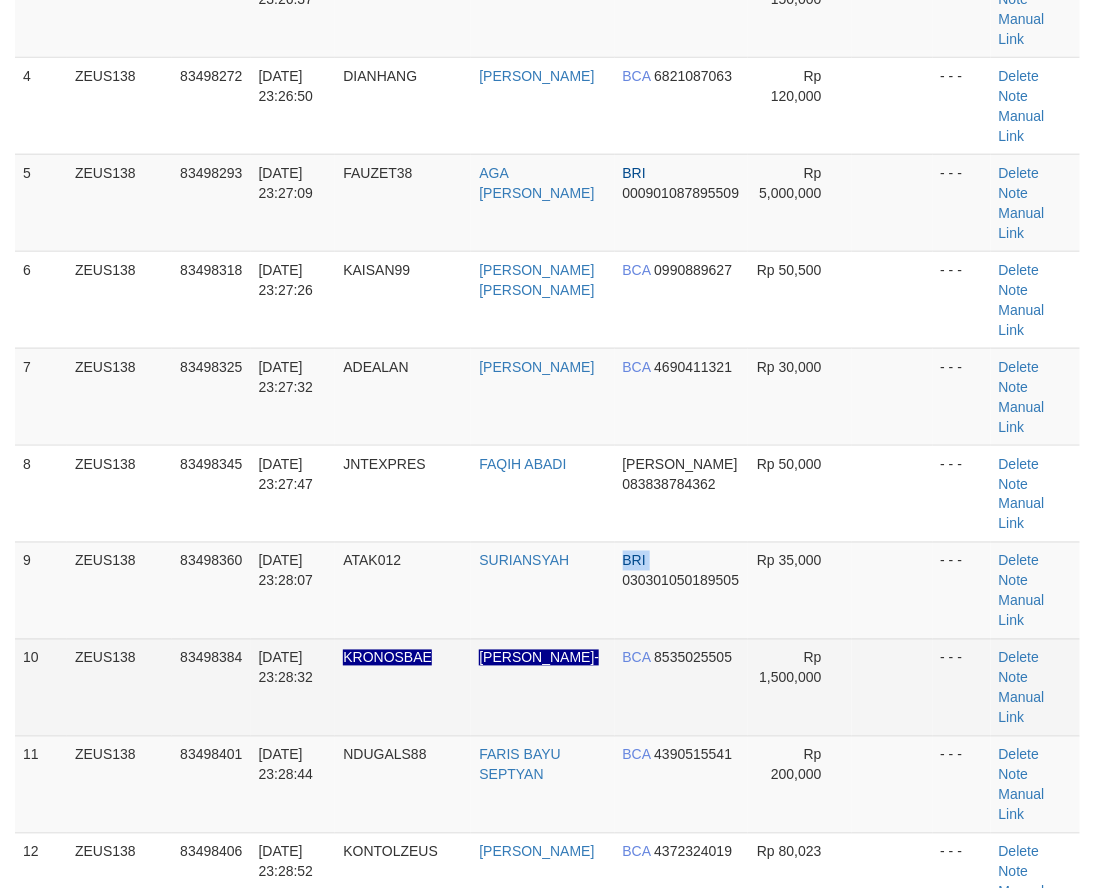 click on "1
ZEUS138
83498062
12/07/2025 23:23:55
RAYYANSHAKEEL
TRIANTO
DANA
089604662391
Rp 500,000
- - -
Delete
Note
Manual Link
2
ZEUS138
83498122
12/07/2025 23:24:46
KODOK1202
MEI SUKO HARTO
BRI
055501055684509
Rp 100,036
- - -
Delete
Note" at bounding box center [547, 348] 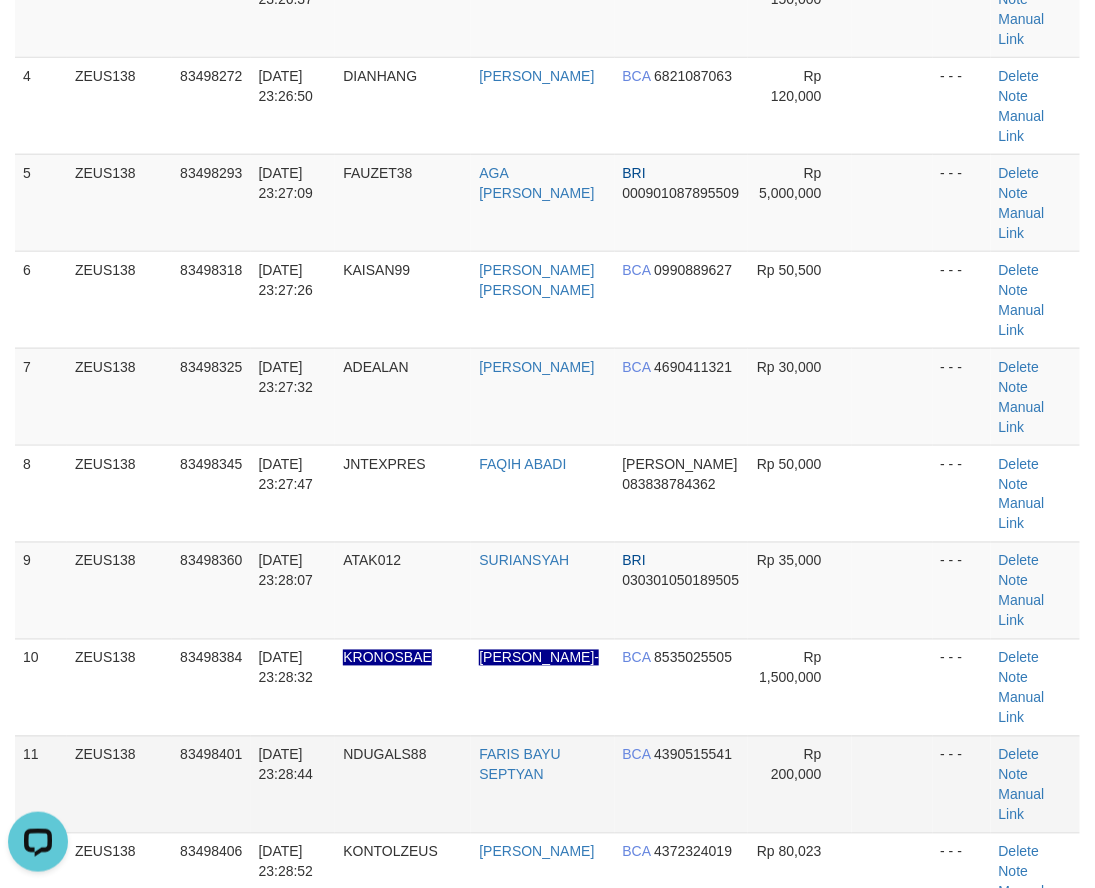 scroll, scrollTop: 0, scrollLeft: 0, axis: both 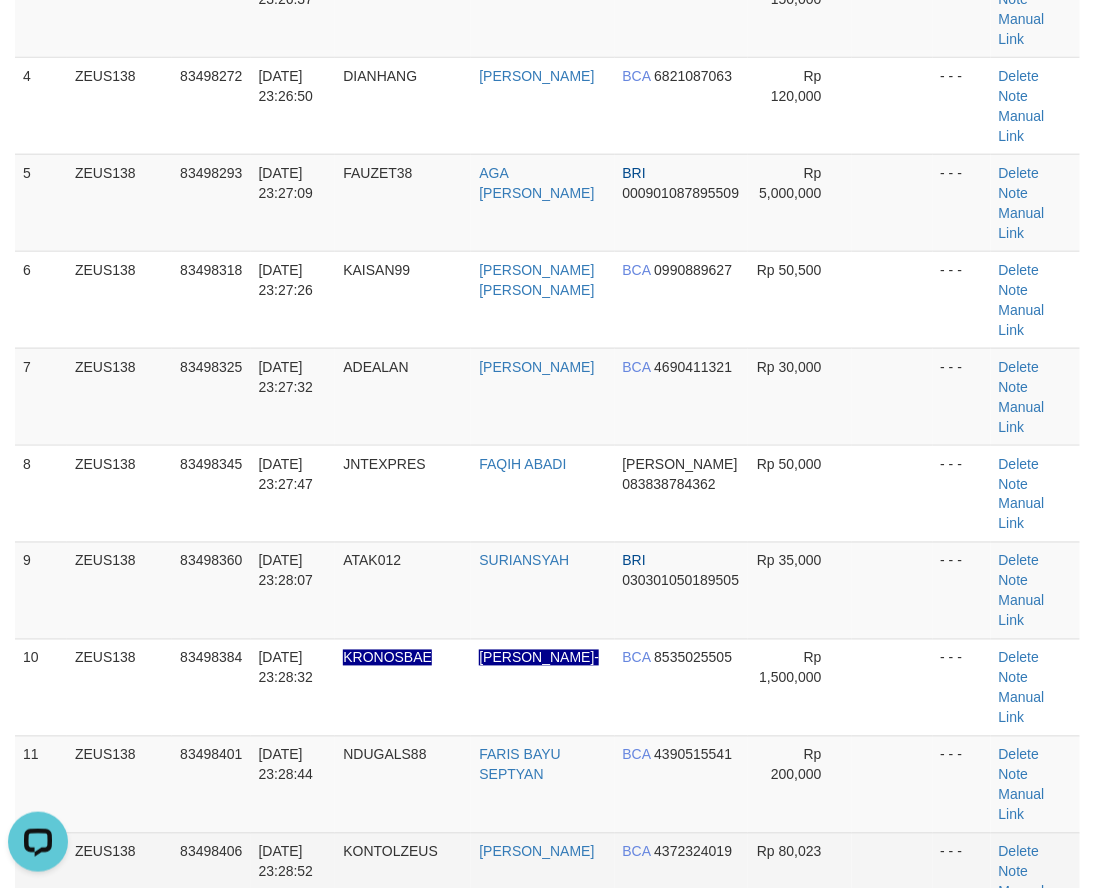 click on "KONTOLZEUS" at bounding box center (403, 881) 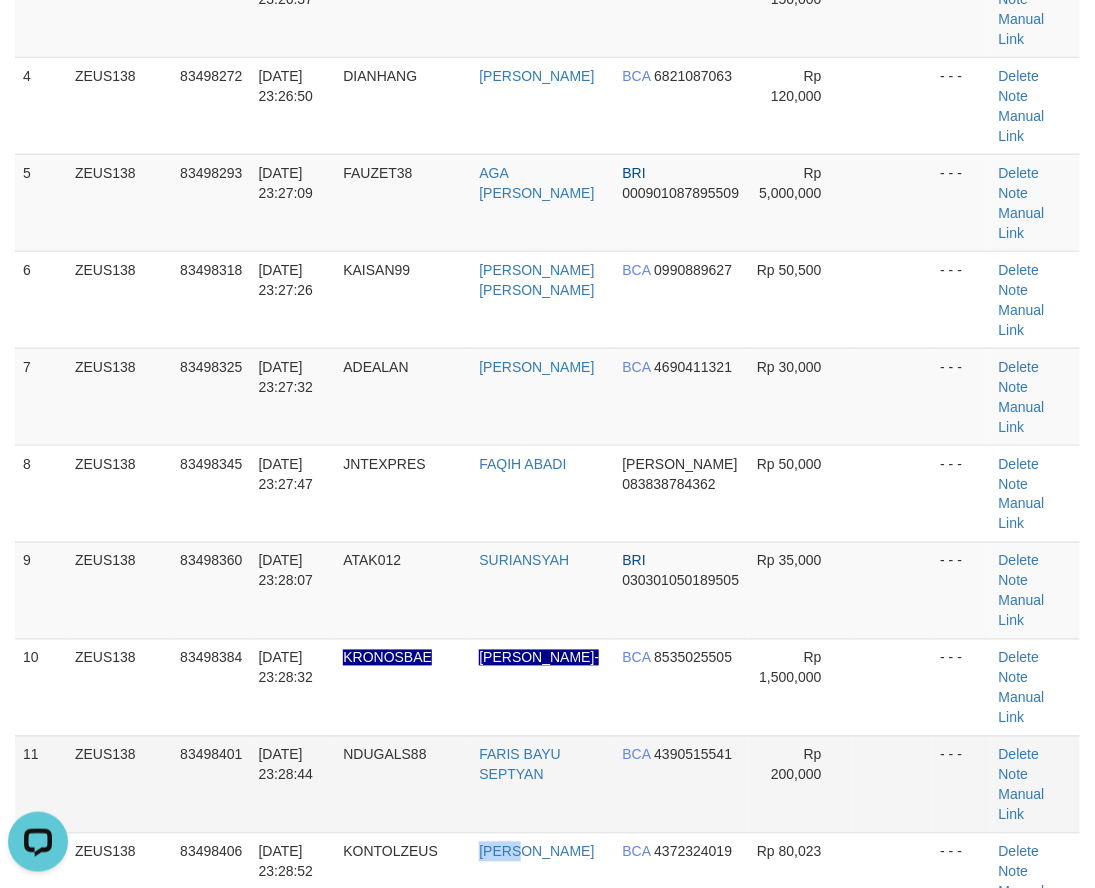 drag, startPoint x: 575, startPoint y: 638, endPoint x: 215, endPoint y: 538, distance: 373.63083 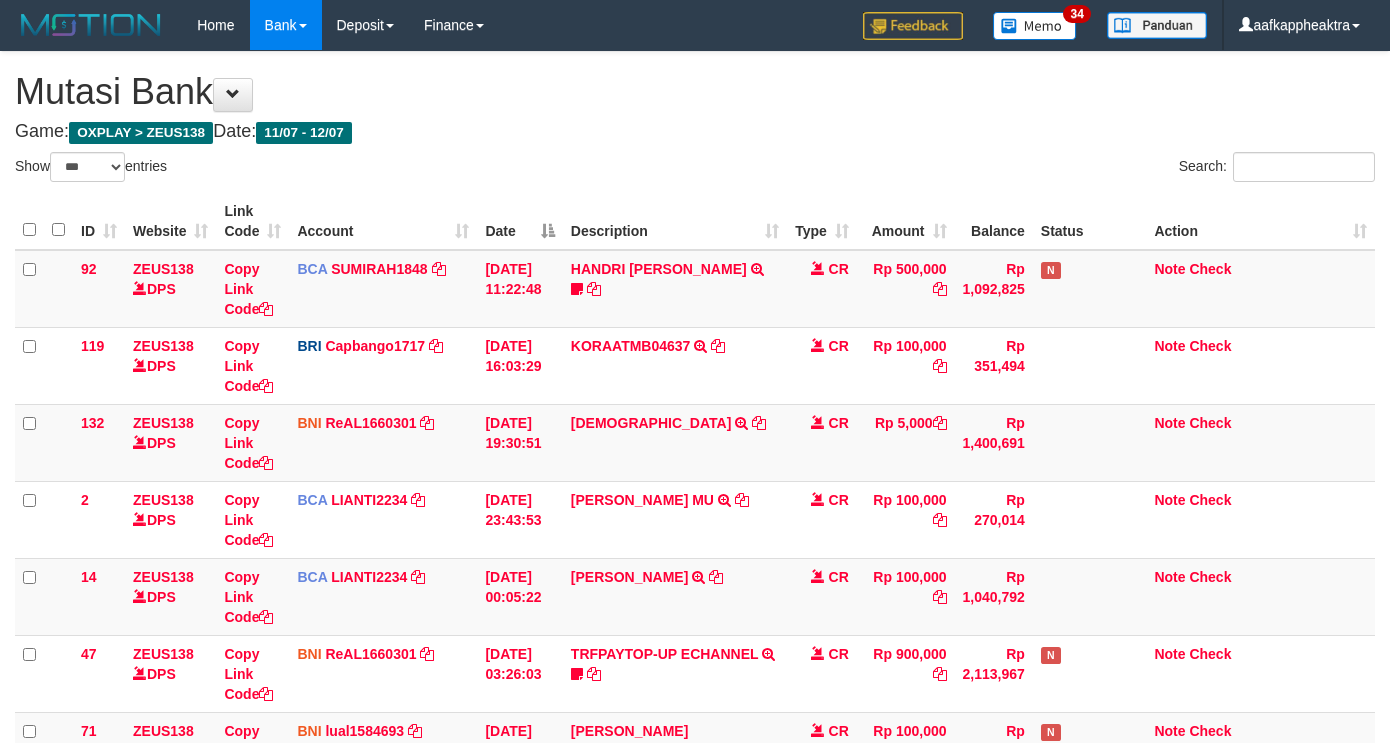 select on "***" 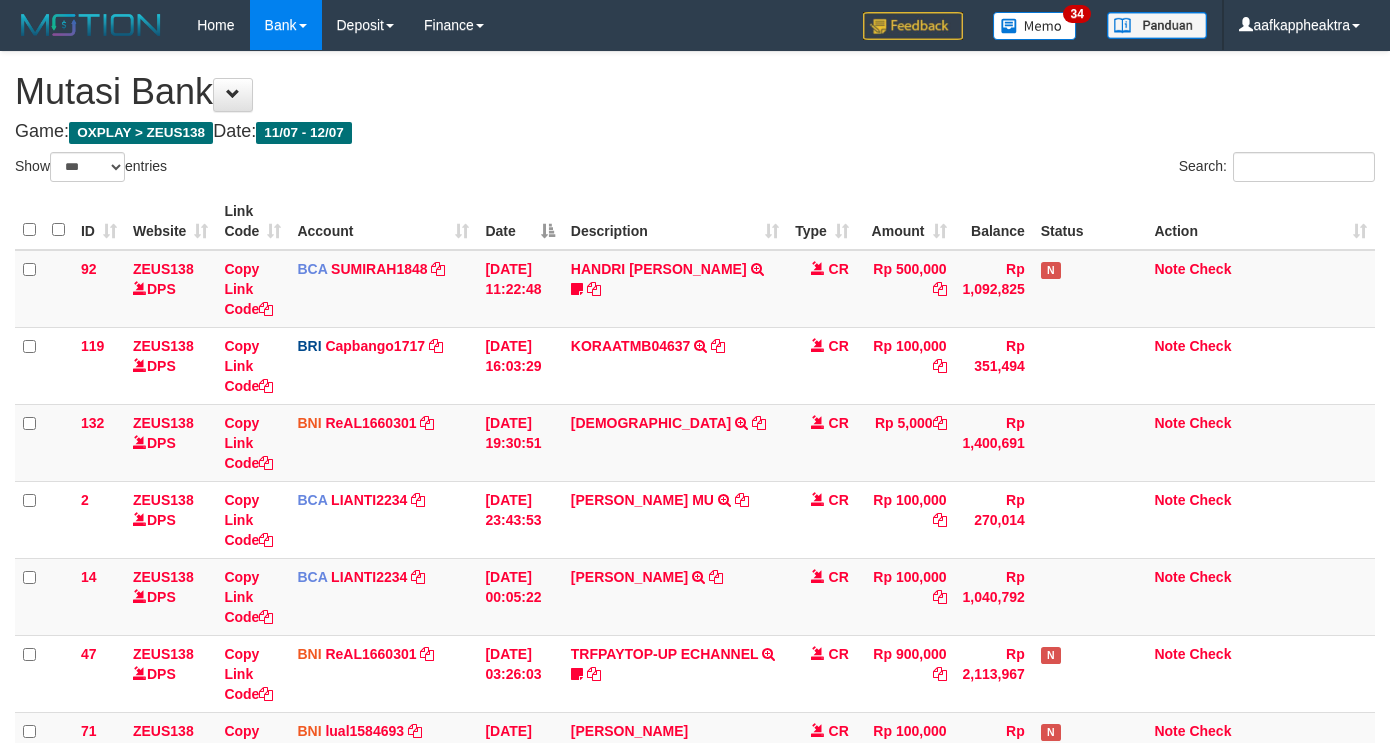 scroll, scrollTop: 528, scrollLeft: 0, axis: vertical 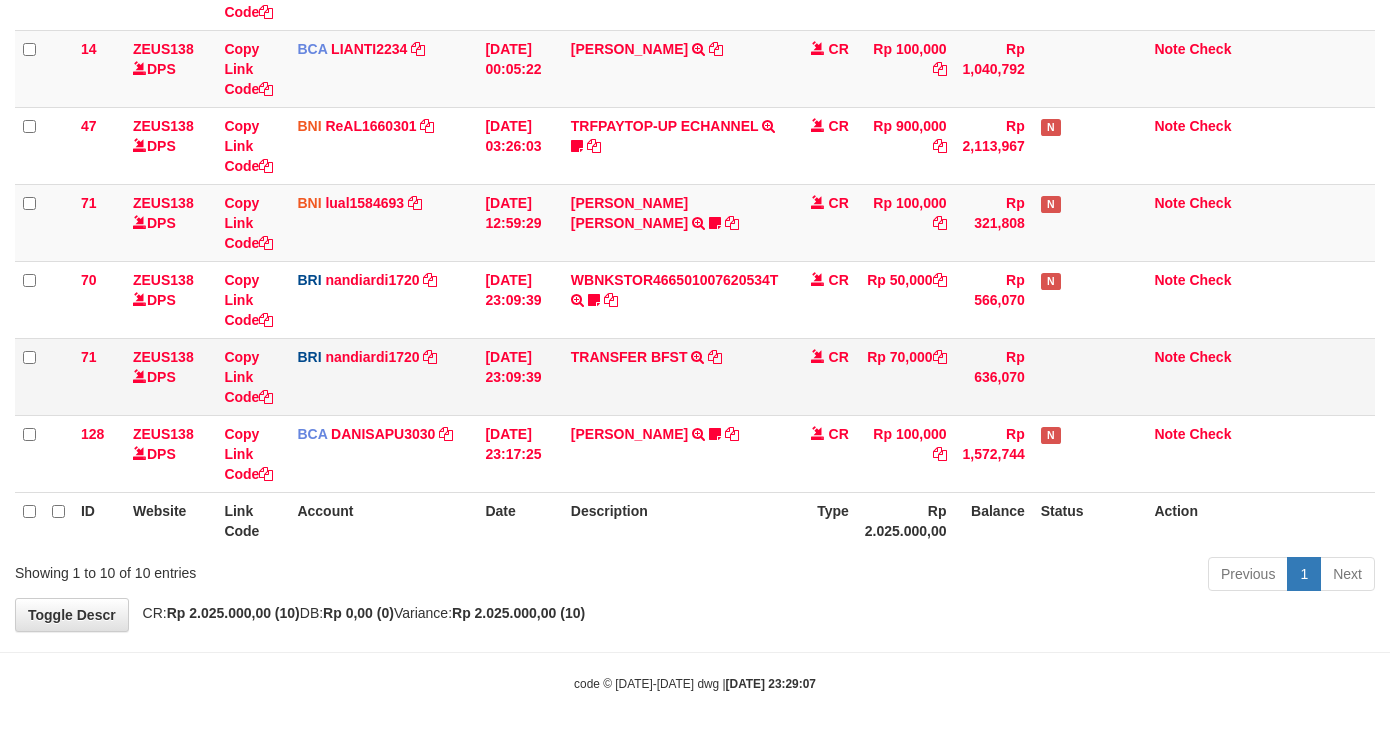 drag, startPoint x: 538, startPoint y: 400, endPoint x: 585, endPoint y: 383, distance: 49.979996 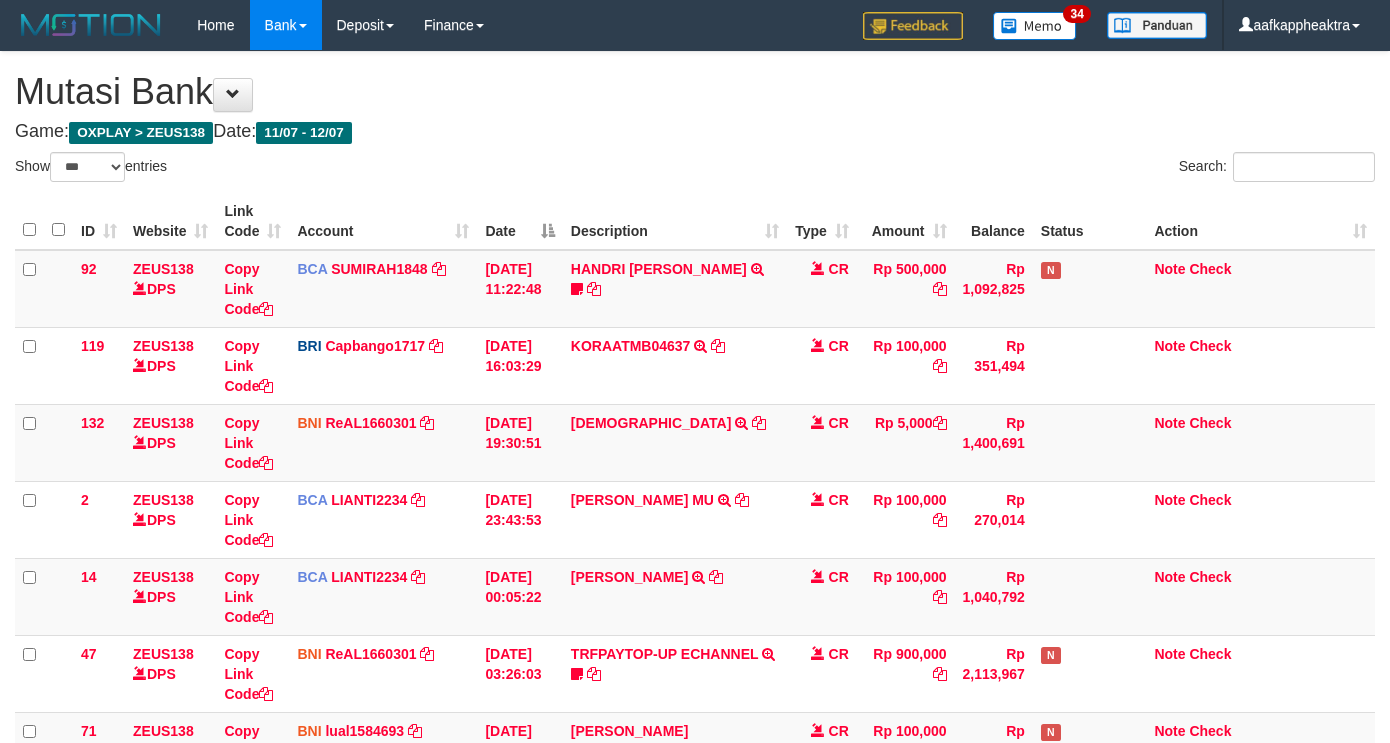 select on "***" 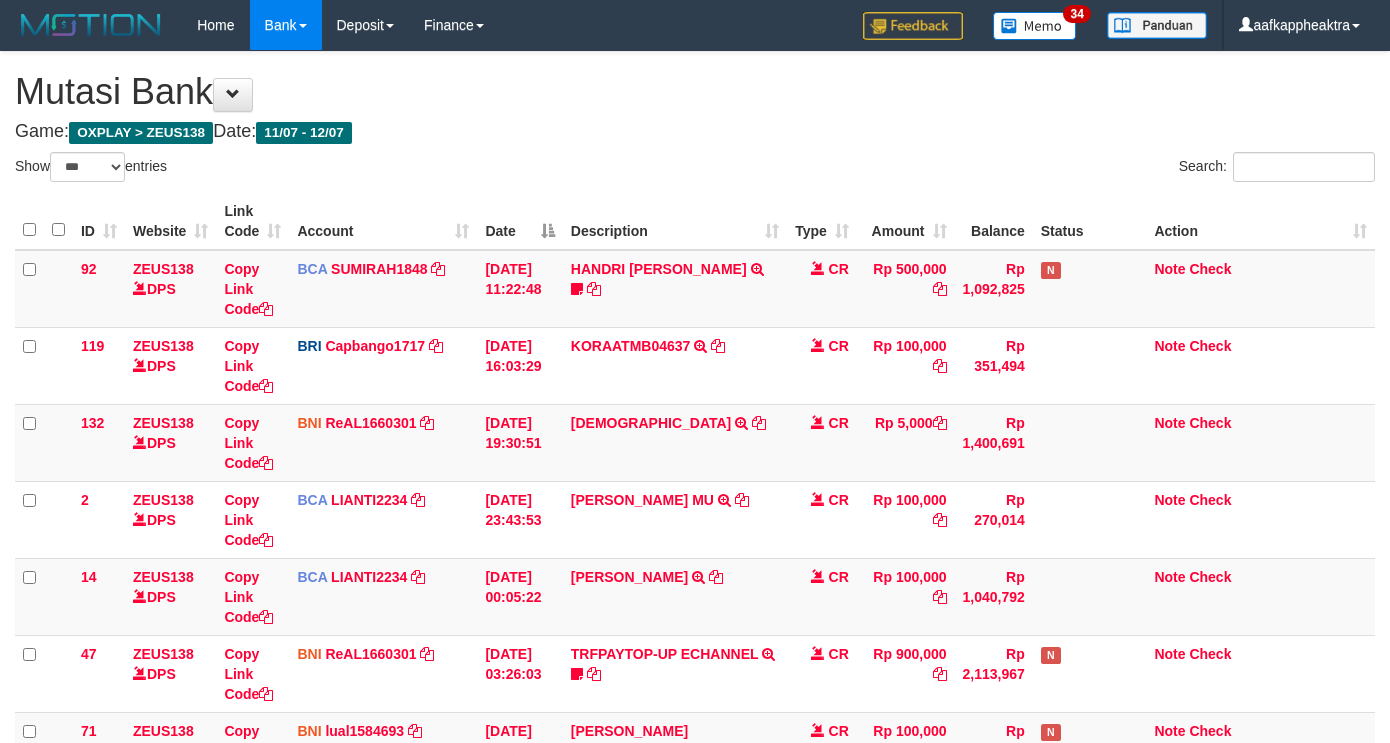 scroll, scrollTop: 528, scrollLeft: 0, axis: vertical 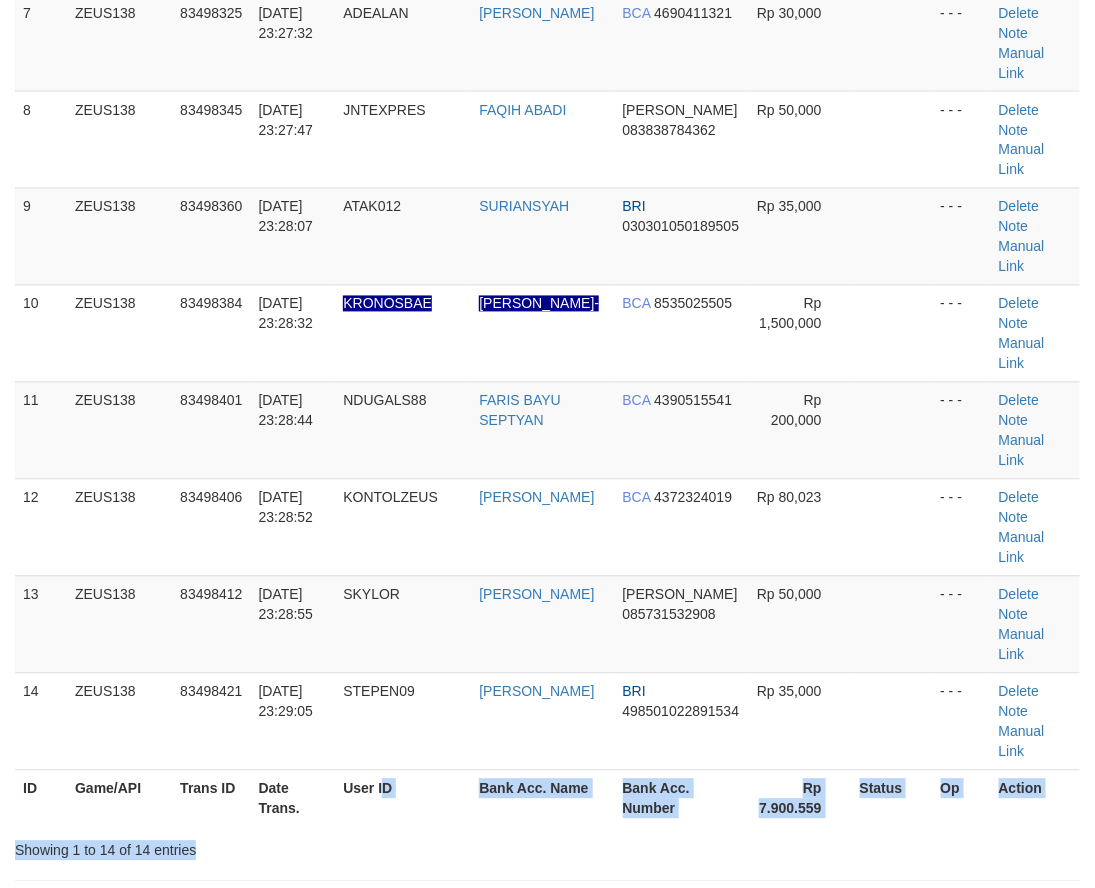 click on "Search:
ID Game/API Trans ID Date Trans. User ID Bank Acc. Name Bank Acc. Number Amount Status Op Action
1
ZEUS138
83498062
12/07/2025 23:23:55
RAYYANSHAKEEL
TRIANTO
DANA
089604662391
Rp 500,000
- - -
Delete
Note
Manual Link
2
ZEUS138
83498122
12/07/2025 23:24:46
KODOK1202
MEI SUKO HARTO
BRI
055501055684509
Rp 100,036" at bounding box center [547, 87] 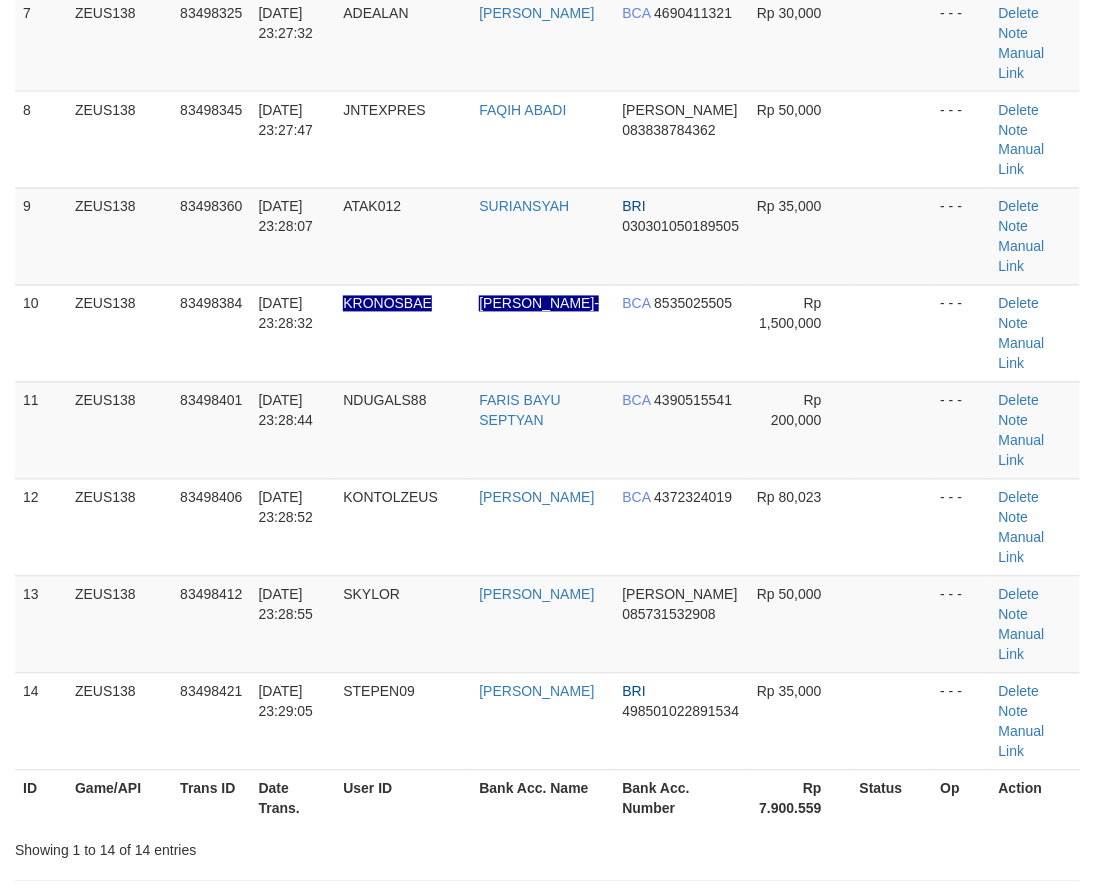 click on "**********" at bounding box center [547, 911] 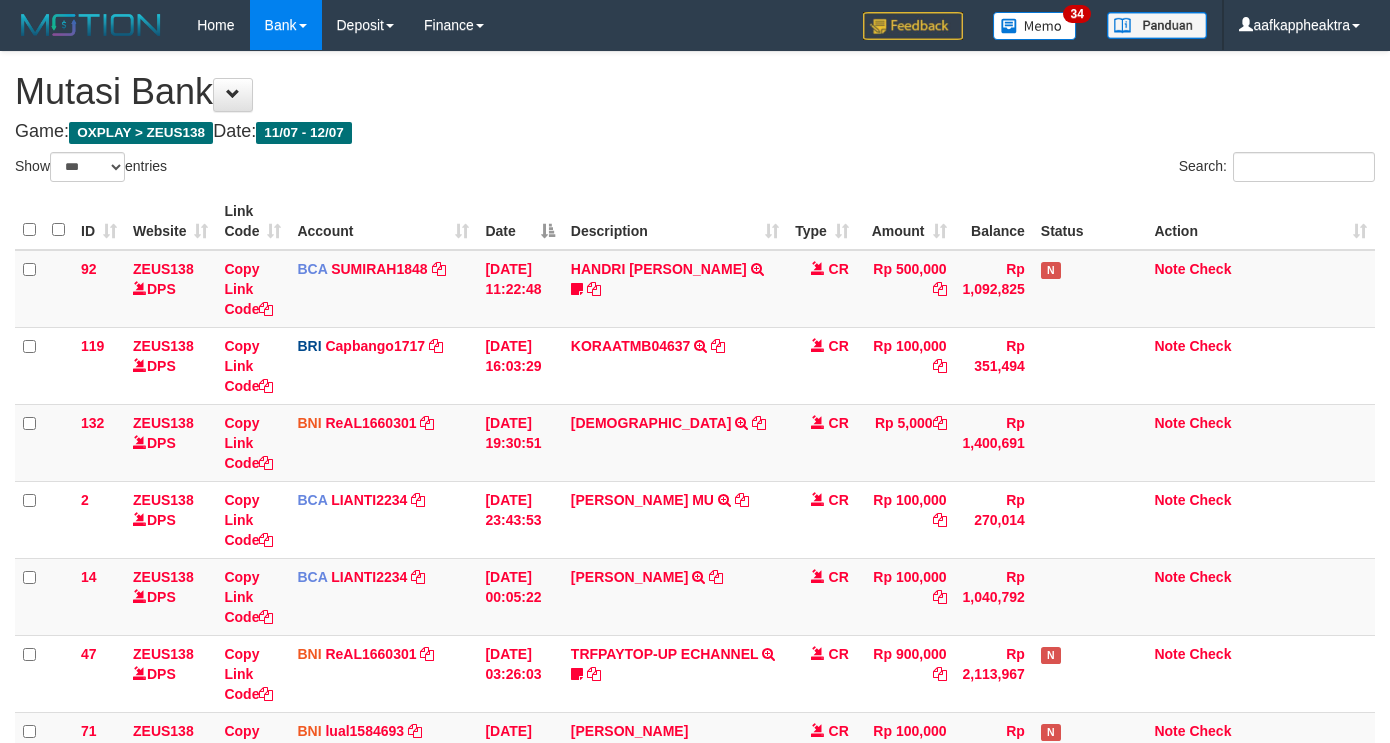 select on "***" 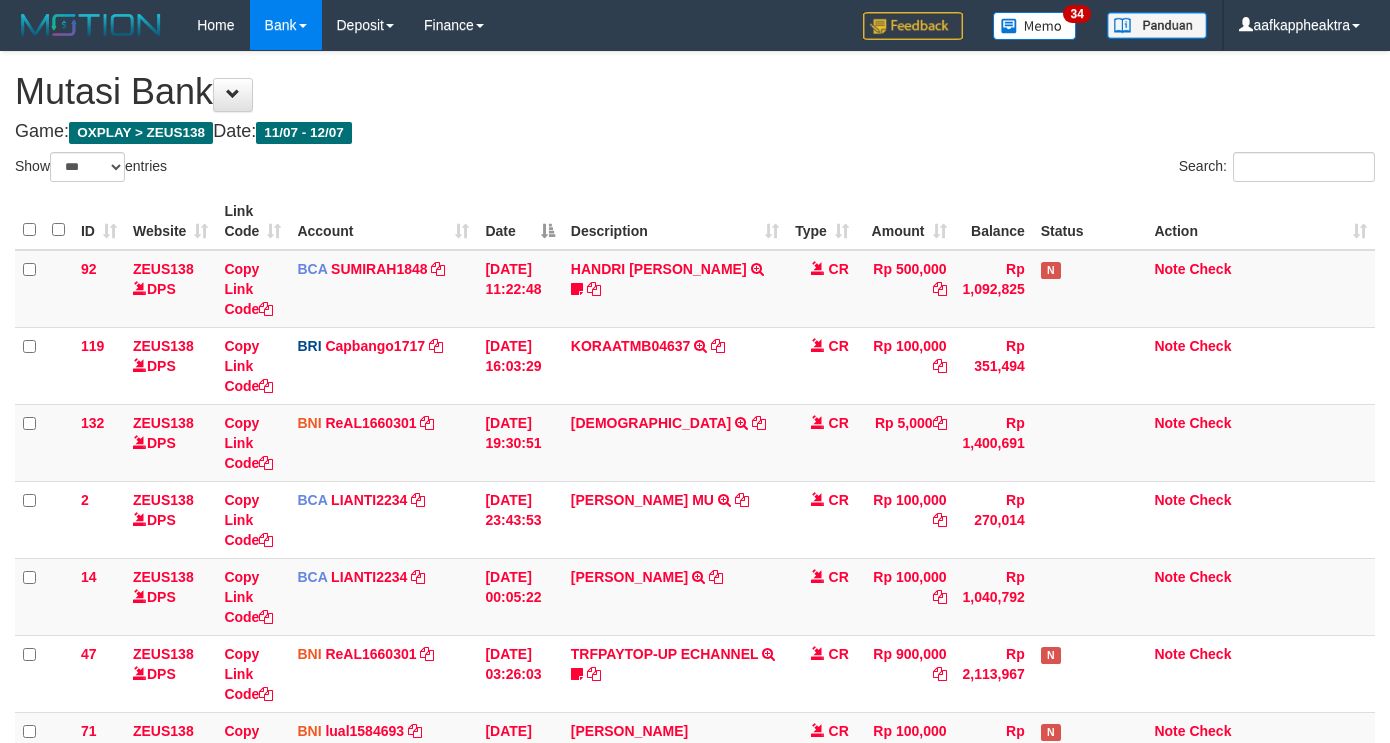 click on "CR" at bounding box center [822, 981] 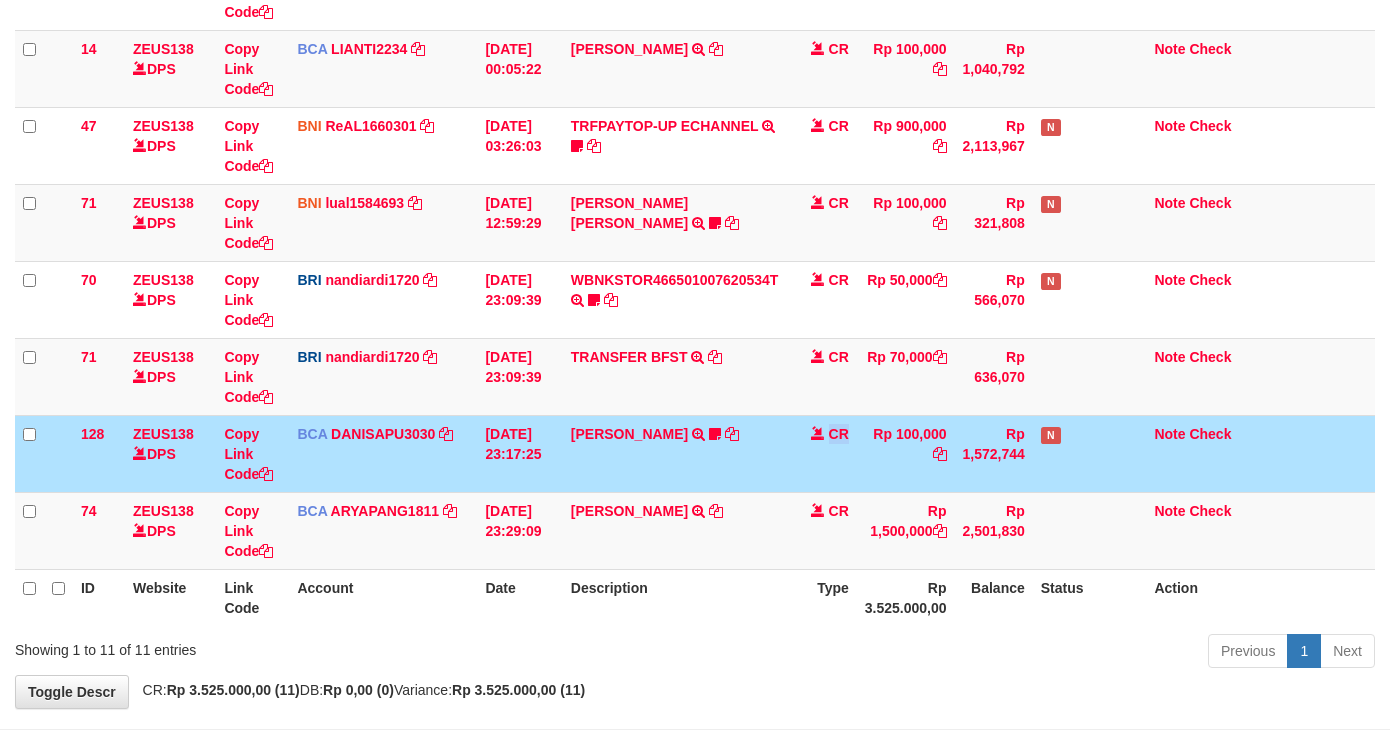 click on "CR" at bounding box center [822, 453] 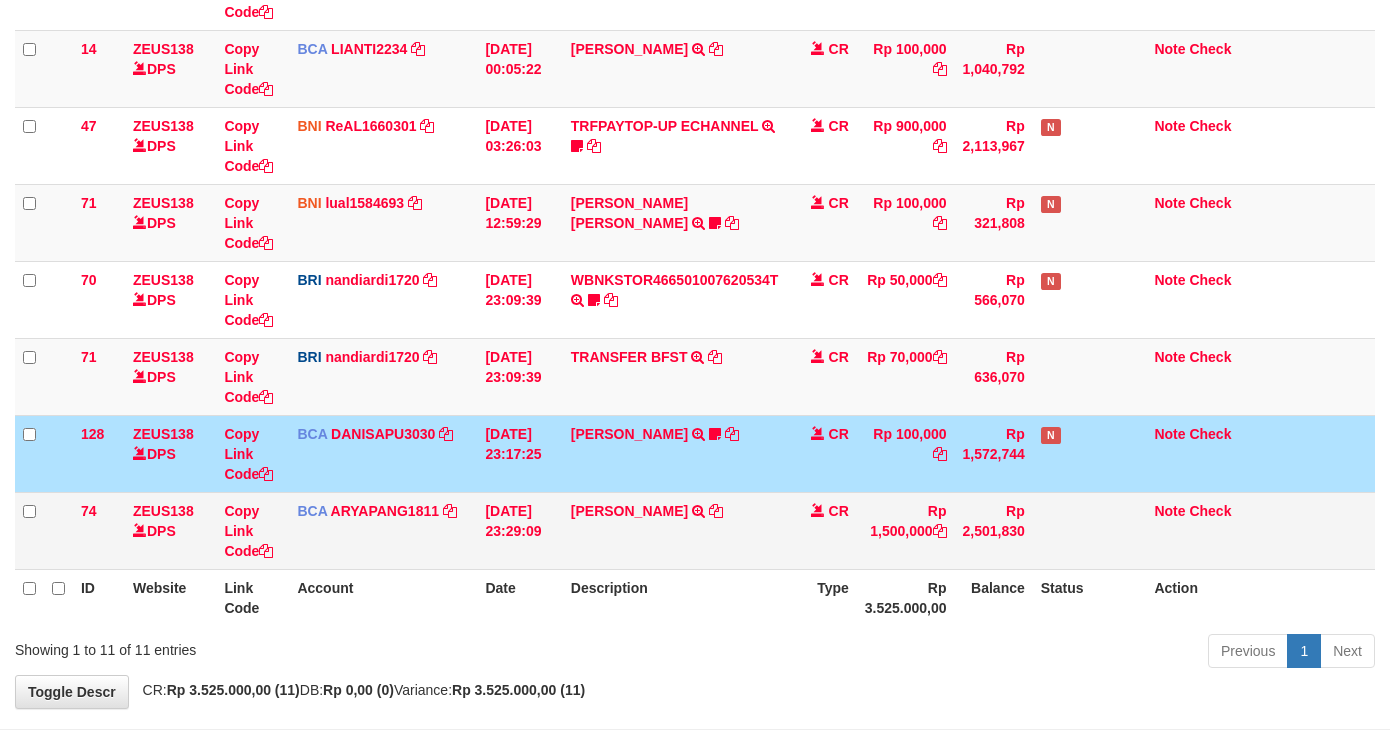 click on "IMAM SANTOSO         TRSF E-BANKING CR 1207/FTSCY/WS95031
1500000.00IMAM SANTOSO" at bounding box center (675, 530) 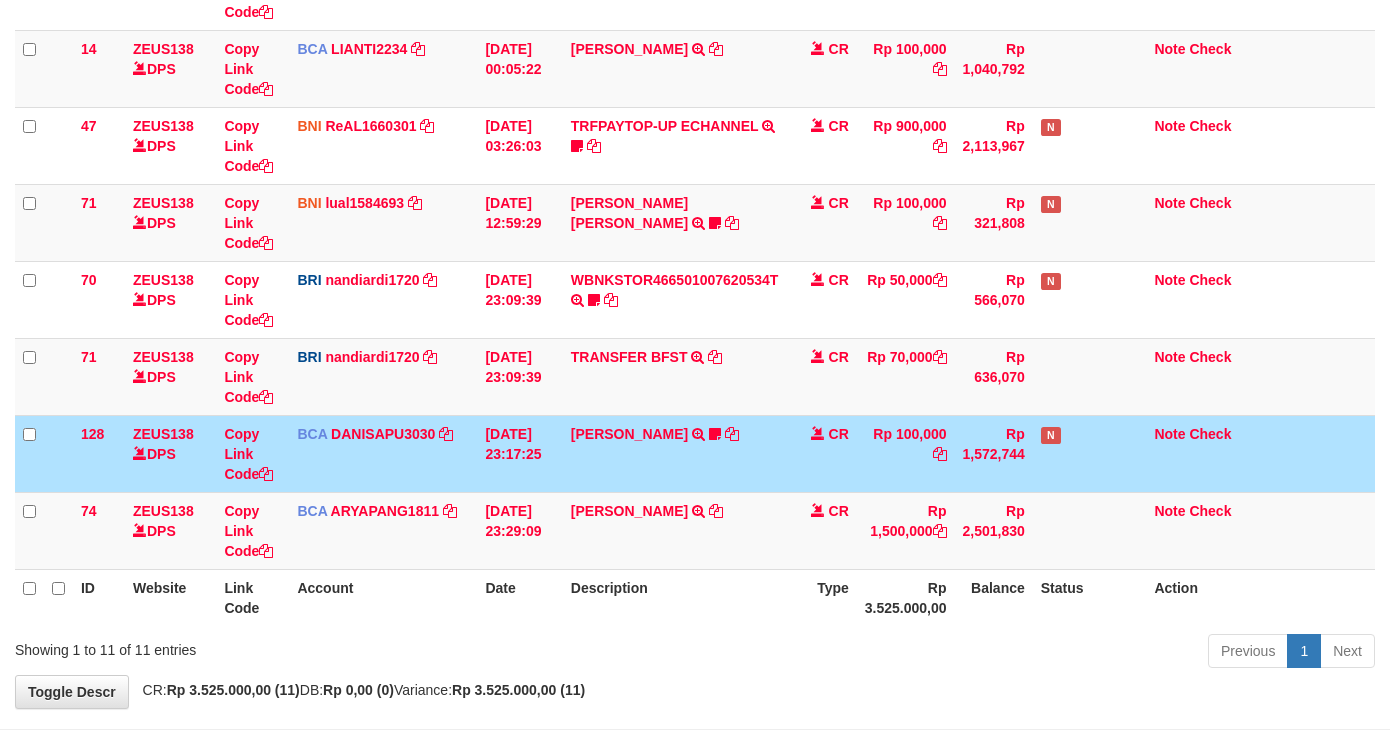 scroll, scrollTop: 605, scrollLeft: 0, axis: vertical 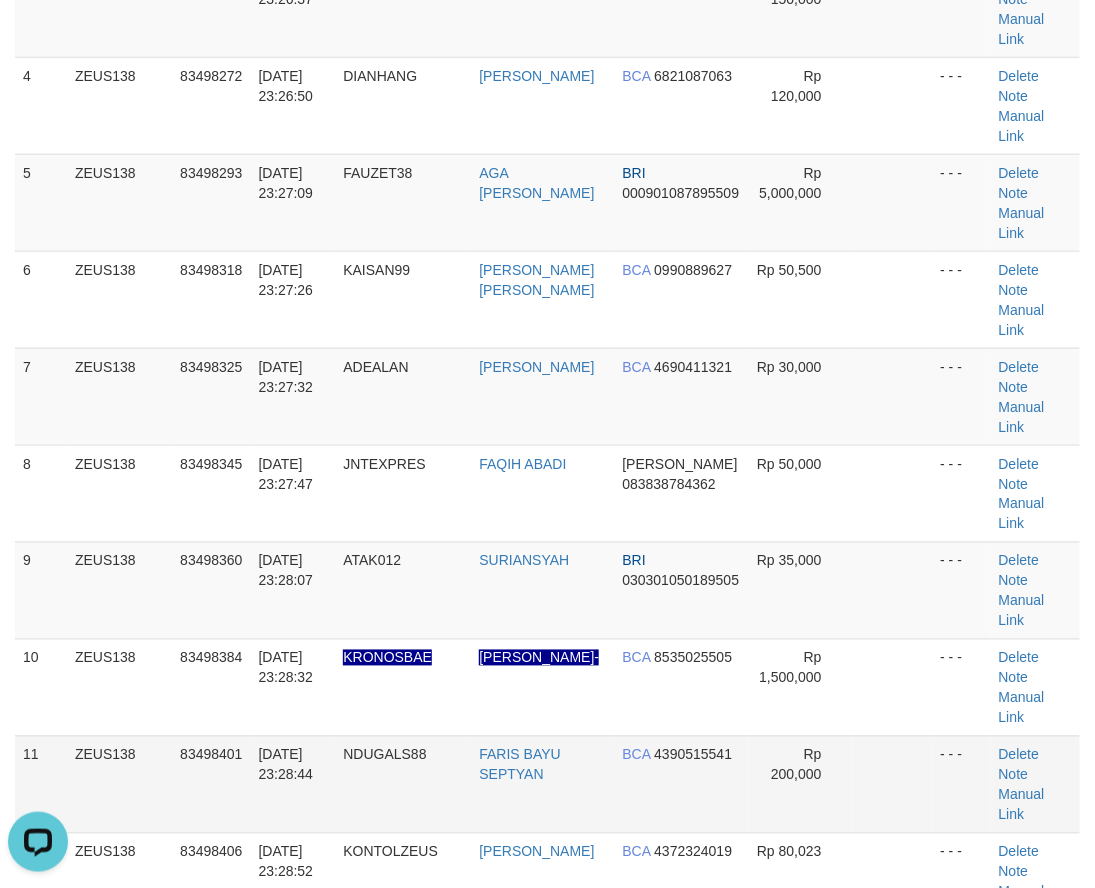 click on "- - -" at bounding box center [962, 784] 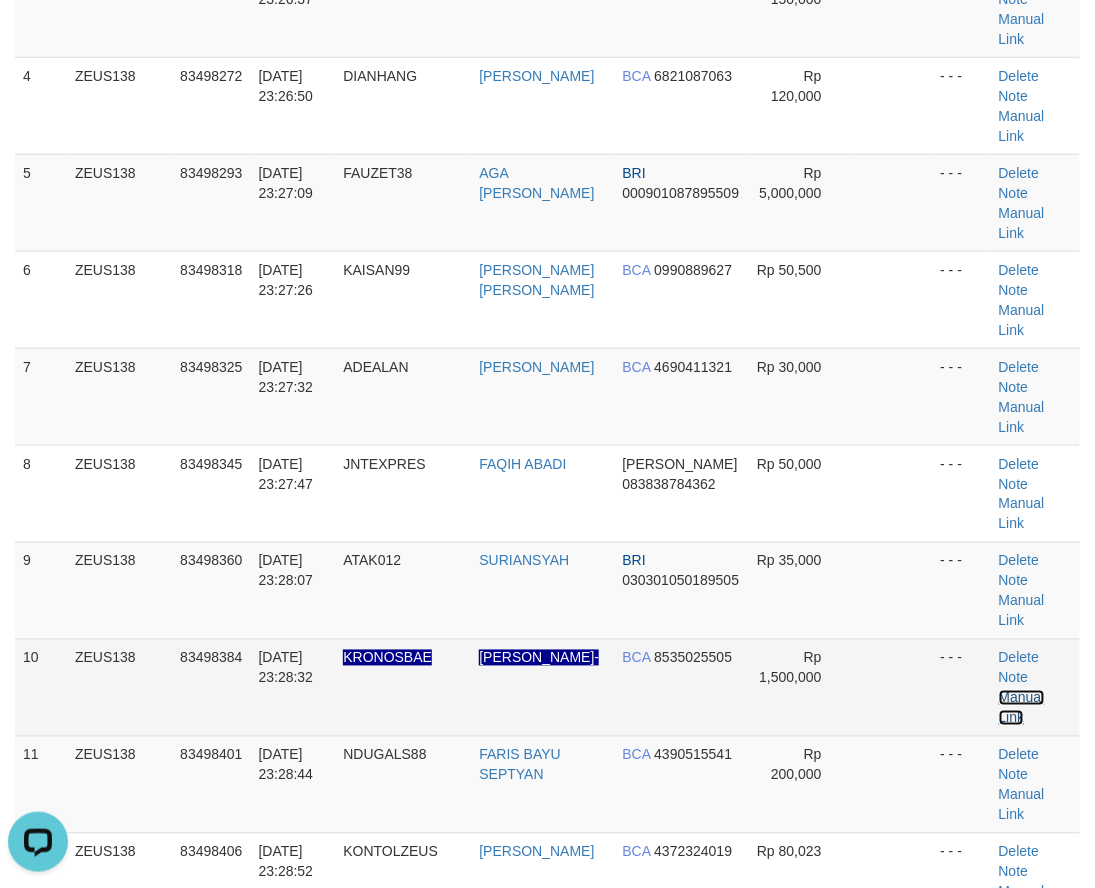 click on "Manual Link" at bounding box center [1022, 708] 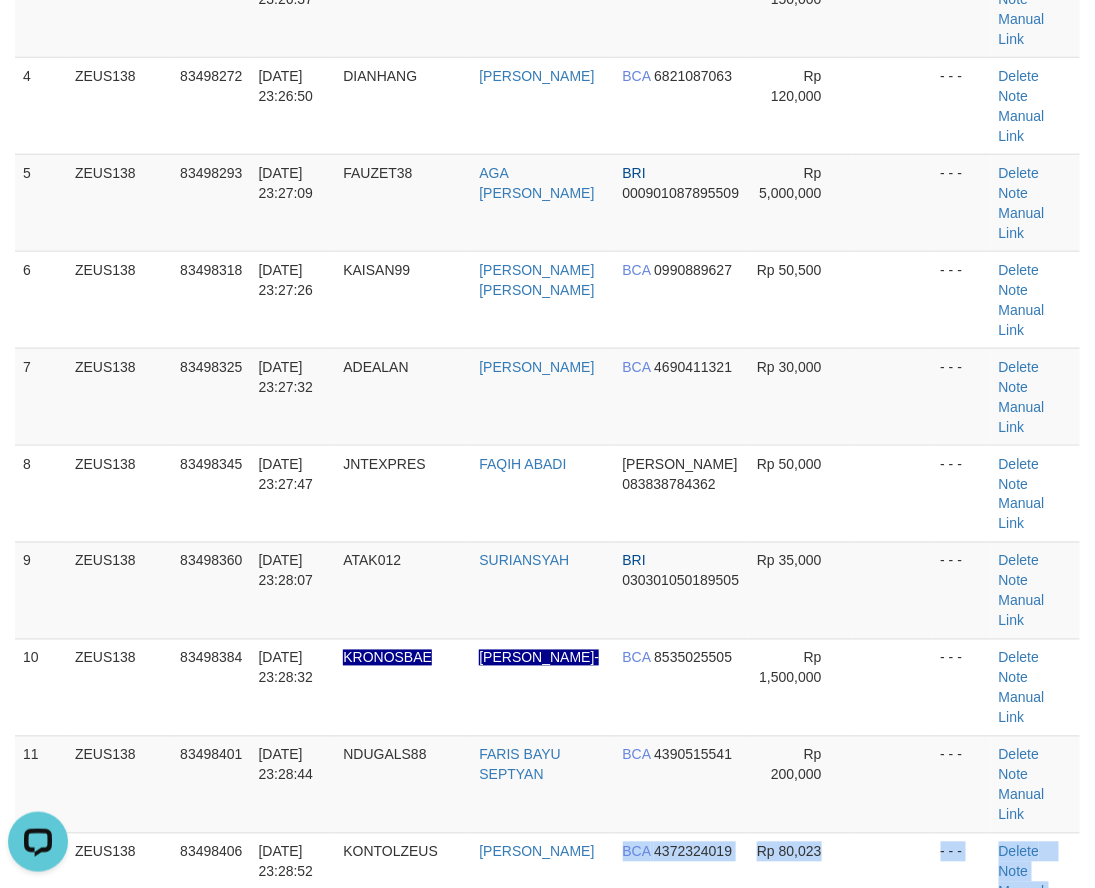 click on "1
ZEUS138
83498062
12/07/2025 23:23:55
RAYYANSHAKEEL
TRIANTO
DANA
089604662391
Rp 500,000
- - -
Delete
Note
Manual Link
2
ZEUS138
83498122
12/07/2025 23:24:46
KODOK1202
MEI SUKO HARTO
BRI
055501055684509
Rp 100,036
- - -
Delete
Note" at bounding box center [547, 445] 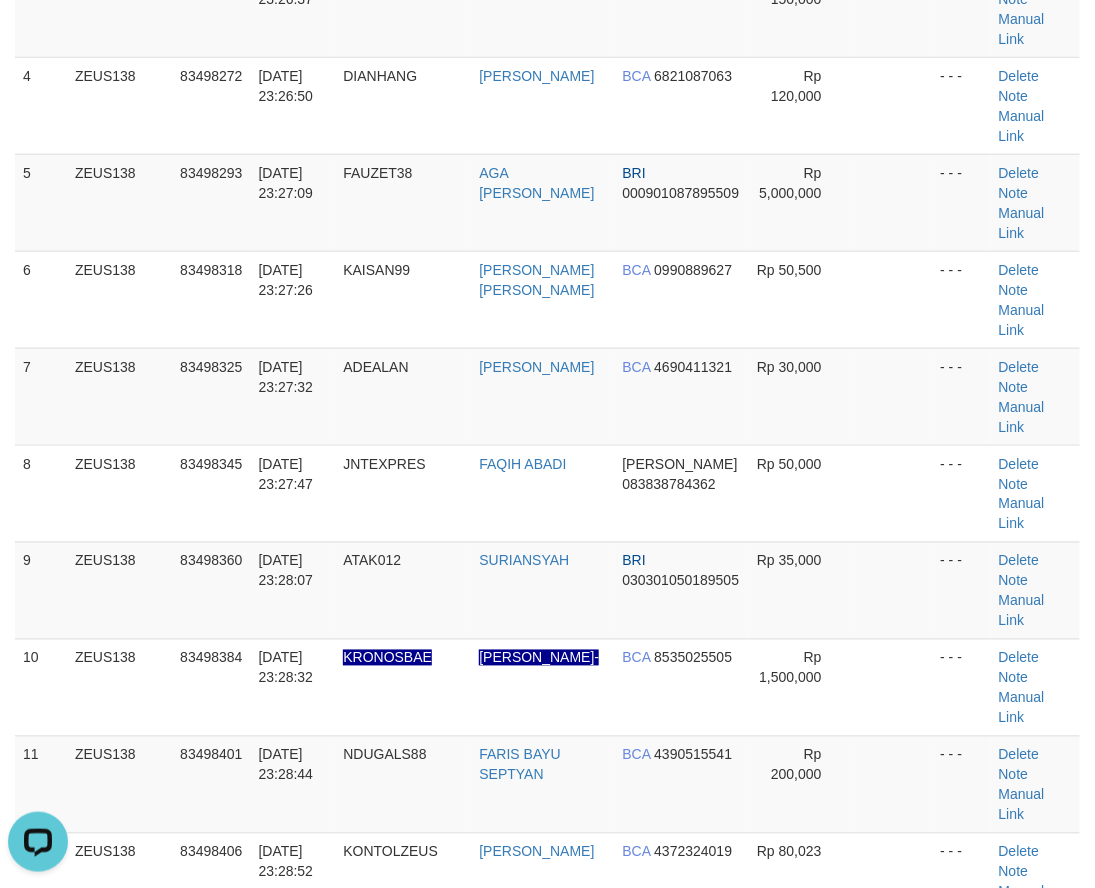drag, startPoint x: 258, startPoint y: 807, endPoint x: 243, endPoint y: 795, distance: 19.209373 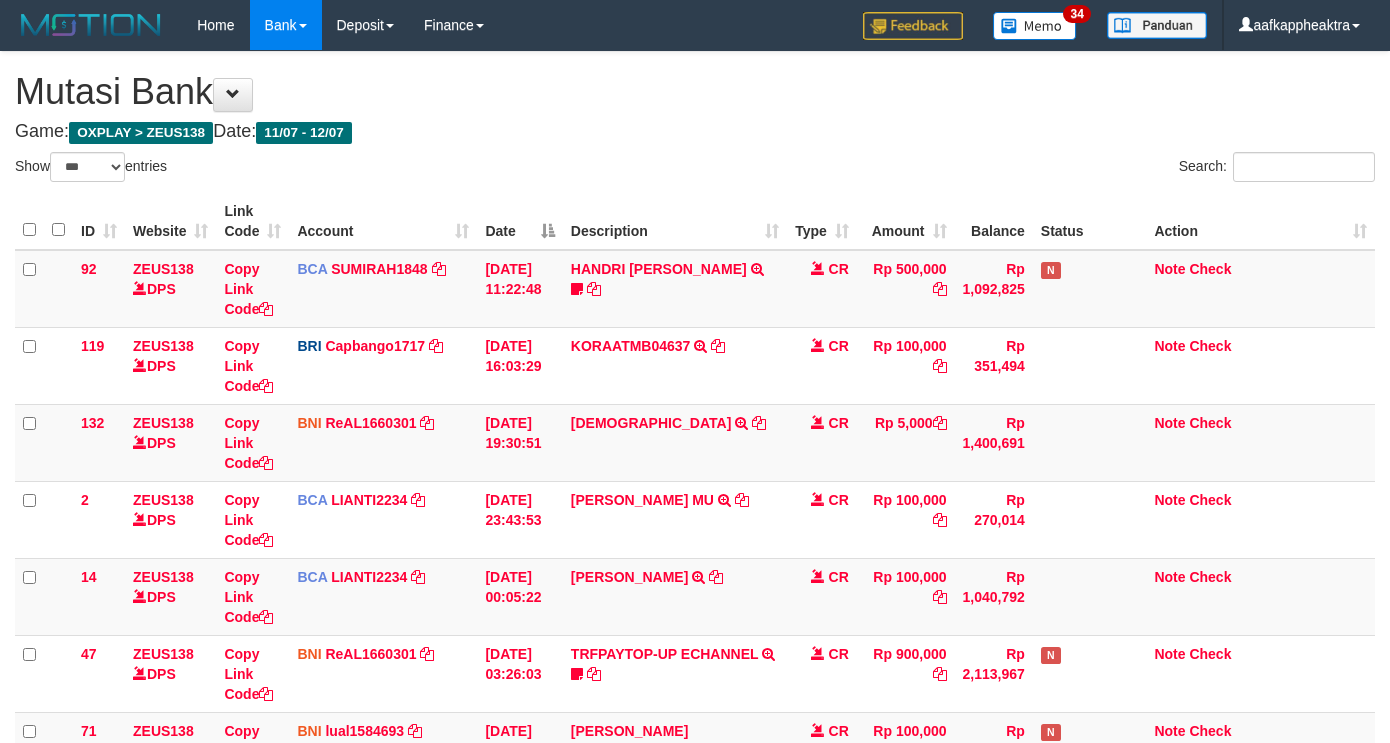 select on "***" 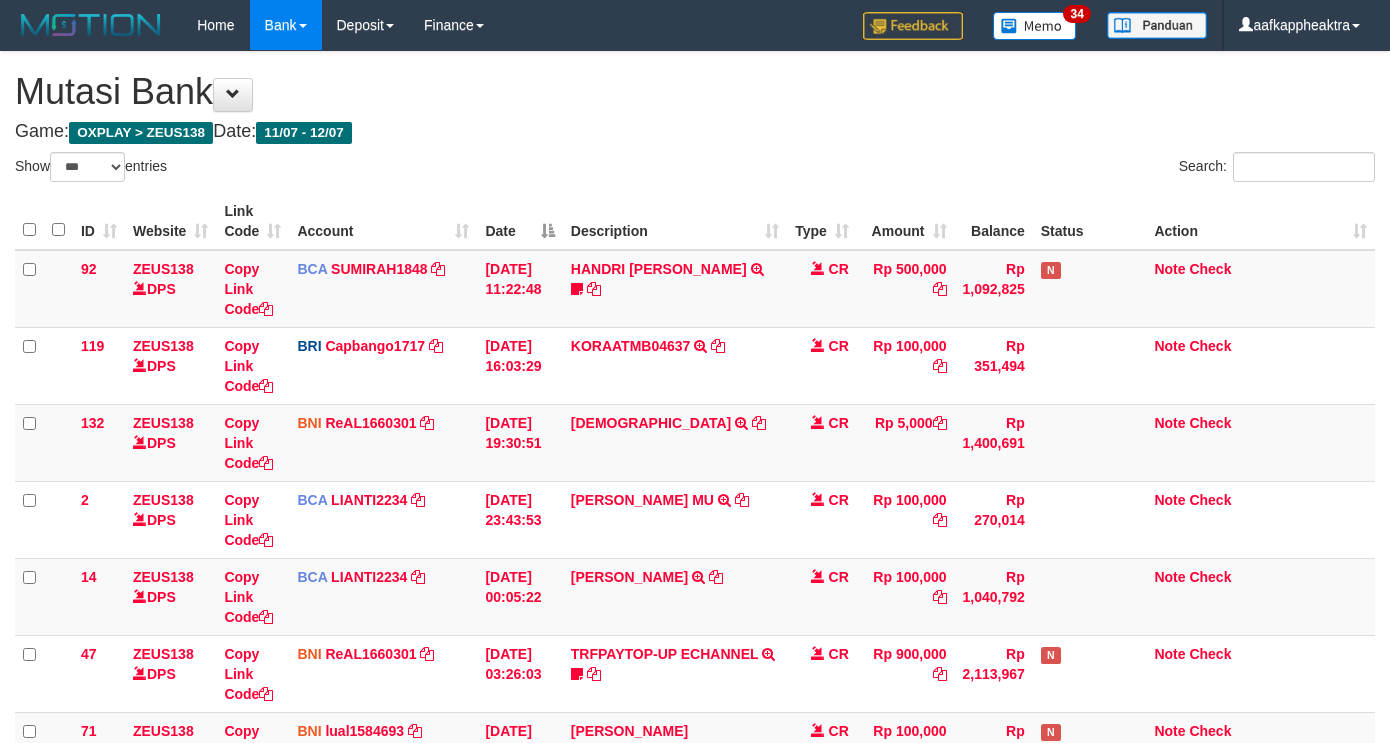 scroll, scrollTop: 605, scrollLeft: 0, axis: vertical 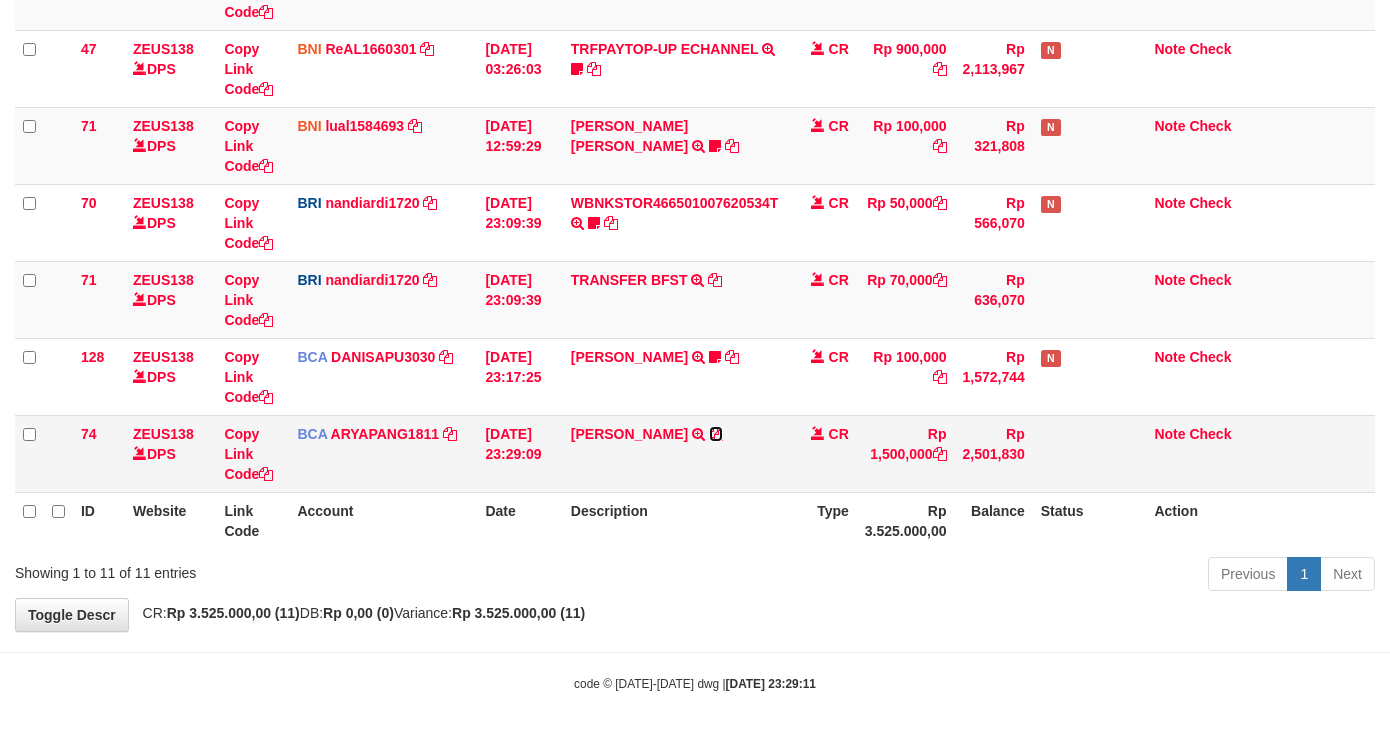 click at bounding box center (716, 434) 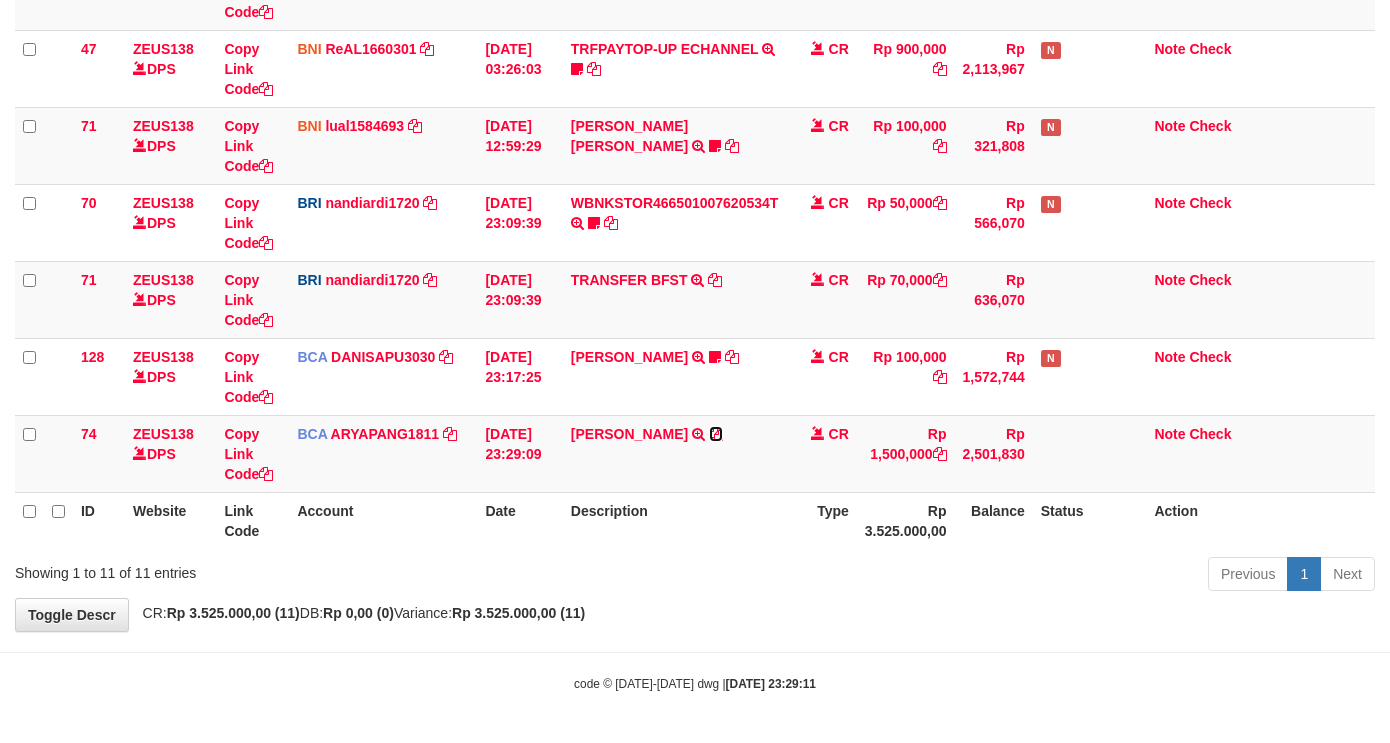 drag, startPoint x: 706, startPoint y: 427, endPoint x: 1401, endPoint y: 493, distance: 698.1268 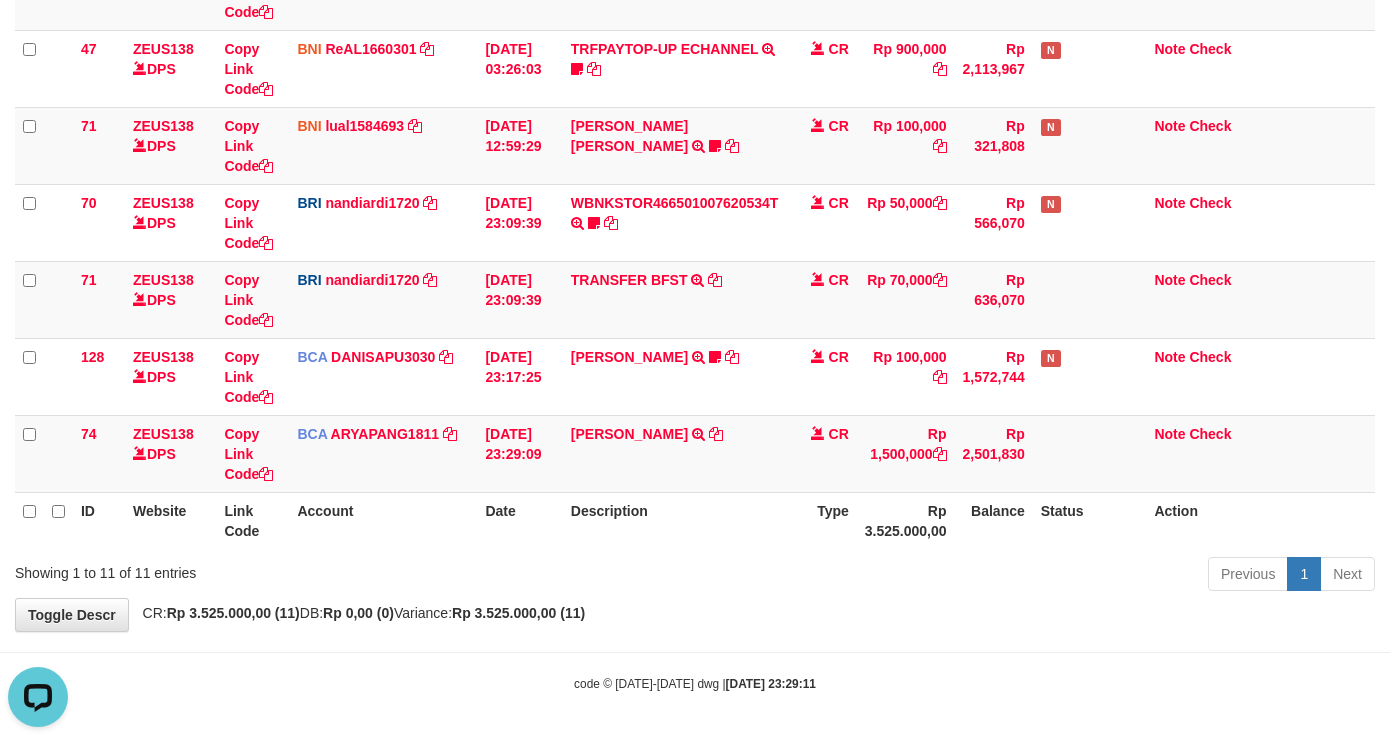 scroll, scrollTop: 0, scrollLeft: 0, axis: both 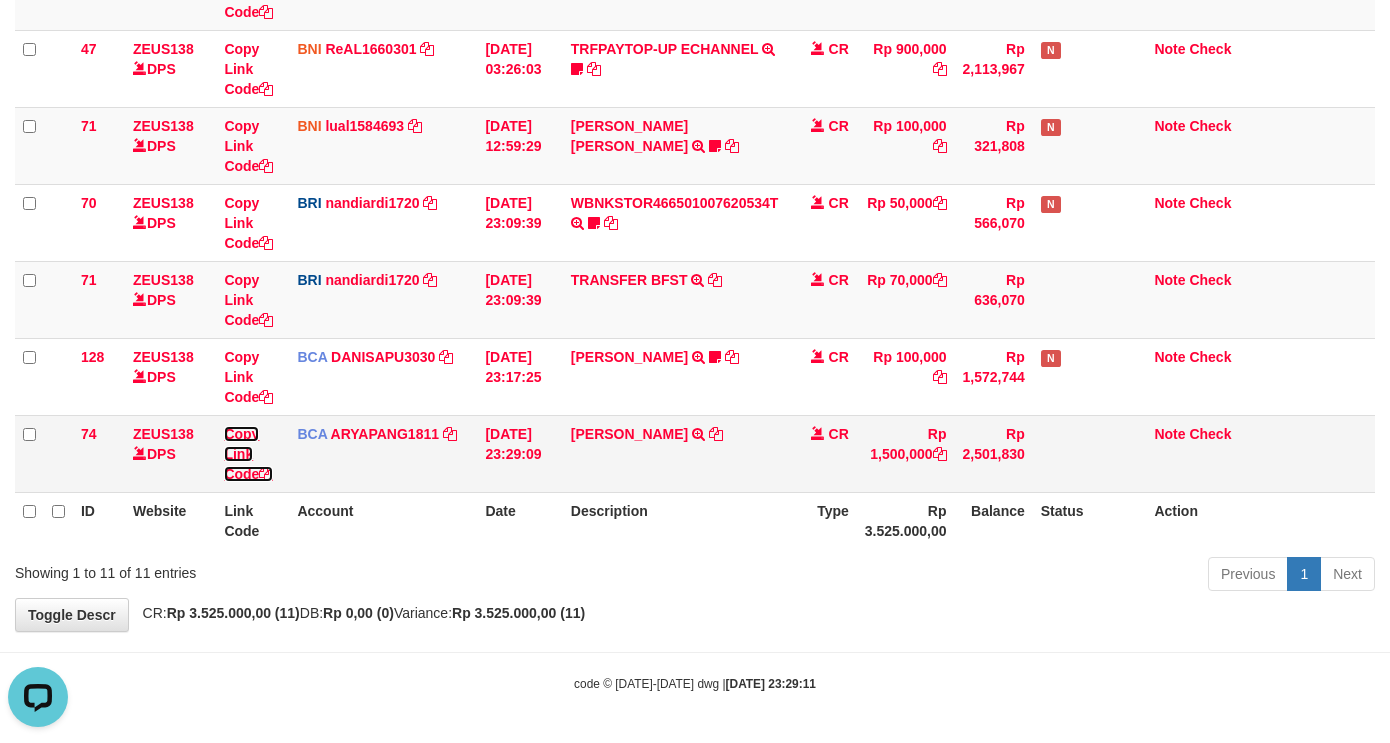 click at bounding box center [266, 474] 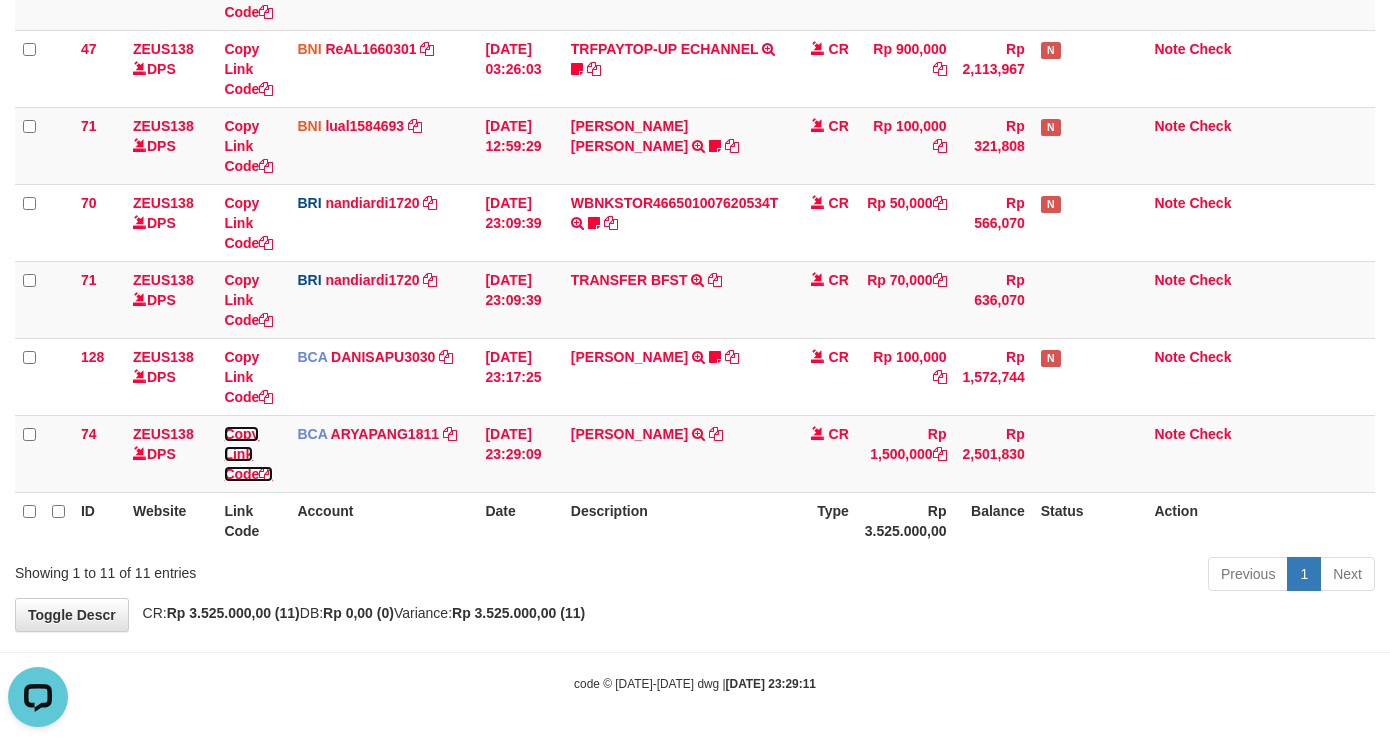 scroll, scrollTop: 274, scrollLeft: 0, axis: vertical 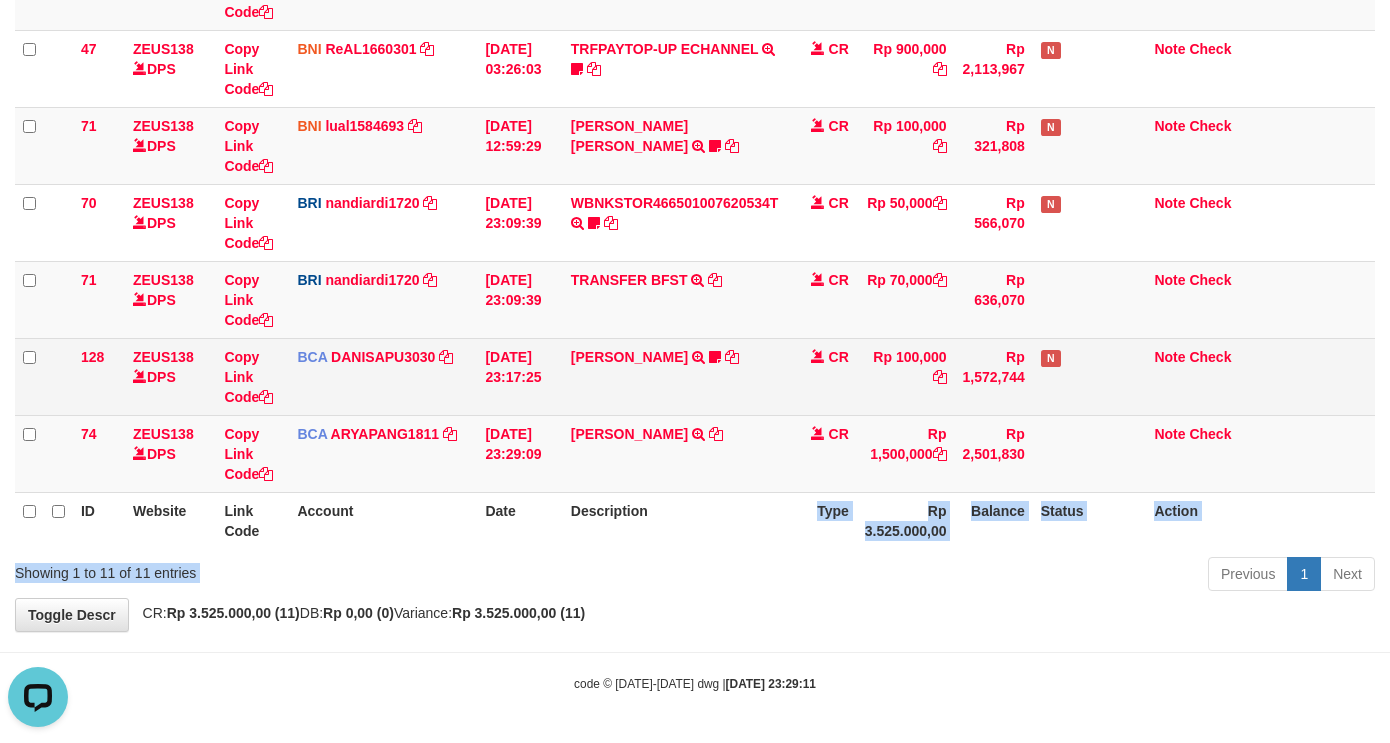 click on "Show  ** ** ** ***  entries Search:
ID Website Link Code Account Date Description Type Amount Balance Status Action
92
ZEUS138    DPS
Copy Link Code
BCA
SUMIRAH1848
DPS
SUMIRAH
mutasi_20250711_4156 | 92
mutasi_20250711_4156 | 92
11/07/2025 11:22:48
HANDRI YANTO SALIM            TRSF E-BANKING CR 1107/FTSCY/WS95031
500000.00HANDRI YANTO SALIM    Chen97
CR
Rp 500,000
Rp 1,092,825
N
Note
Check
119
ZEUS138    DPS
Copy Link Code  BRI" at bounding box center [695, 72] 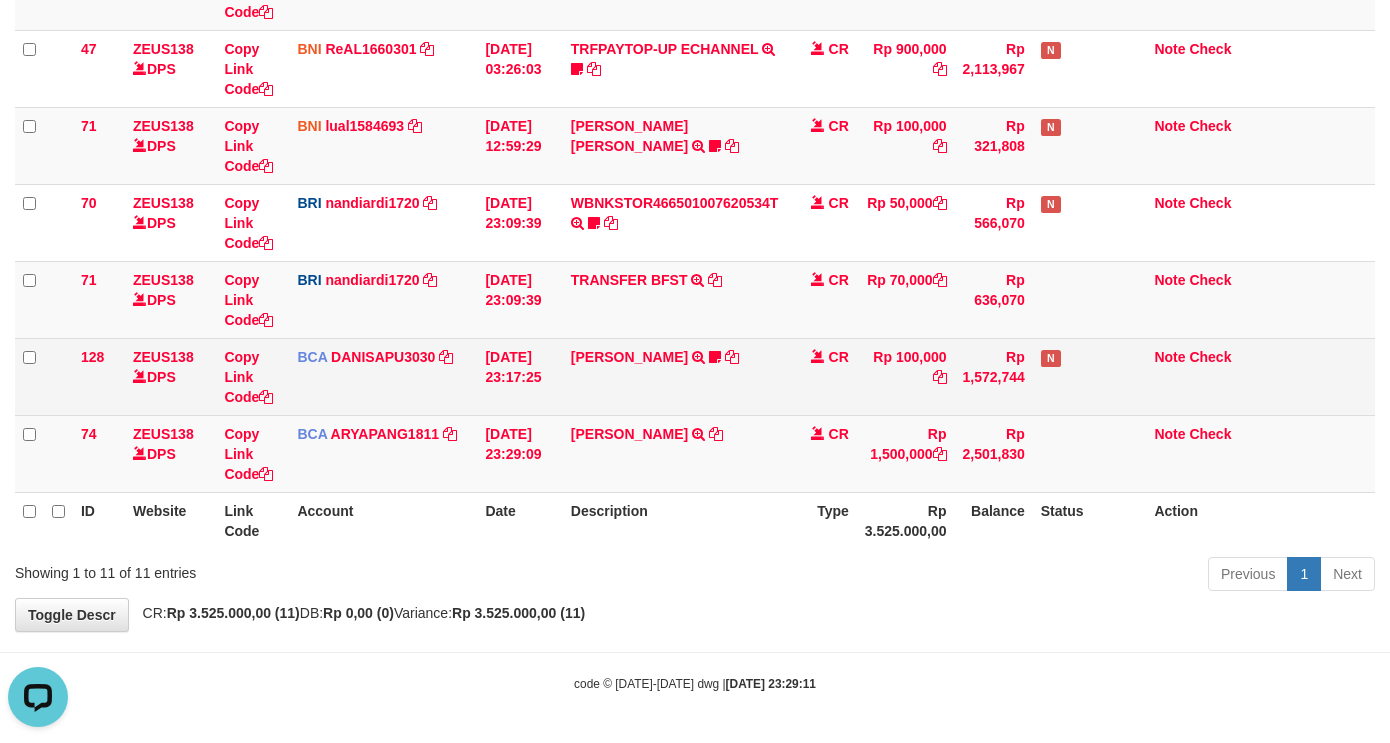 drag, startPoint x: 920, startPoint y: 371, endPoint x: 960, endPoint y: 376, distance: 40.311287 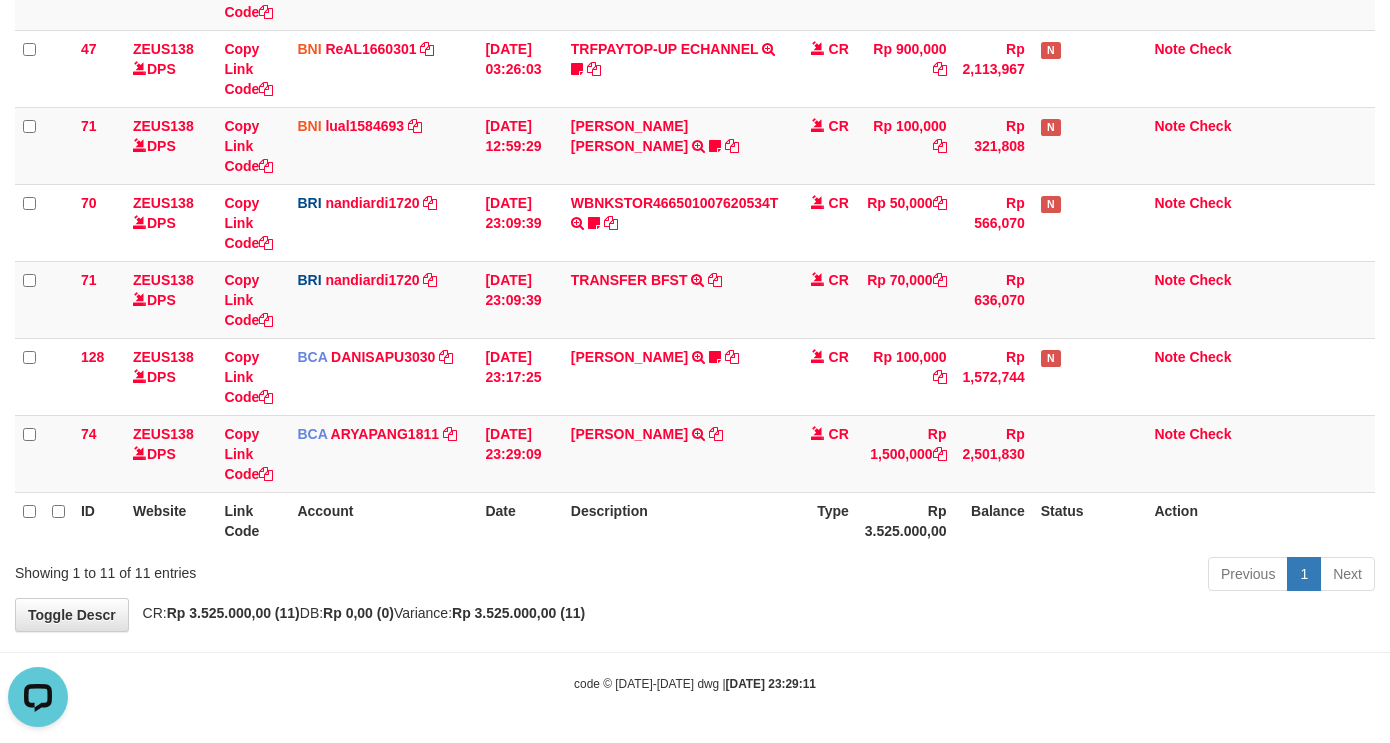 drag, startPoint x: 1000, startPoint y: 394, endPoint x: 891, endPoint y: 497, distance: 149.96666 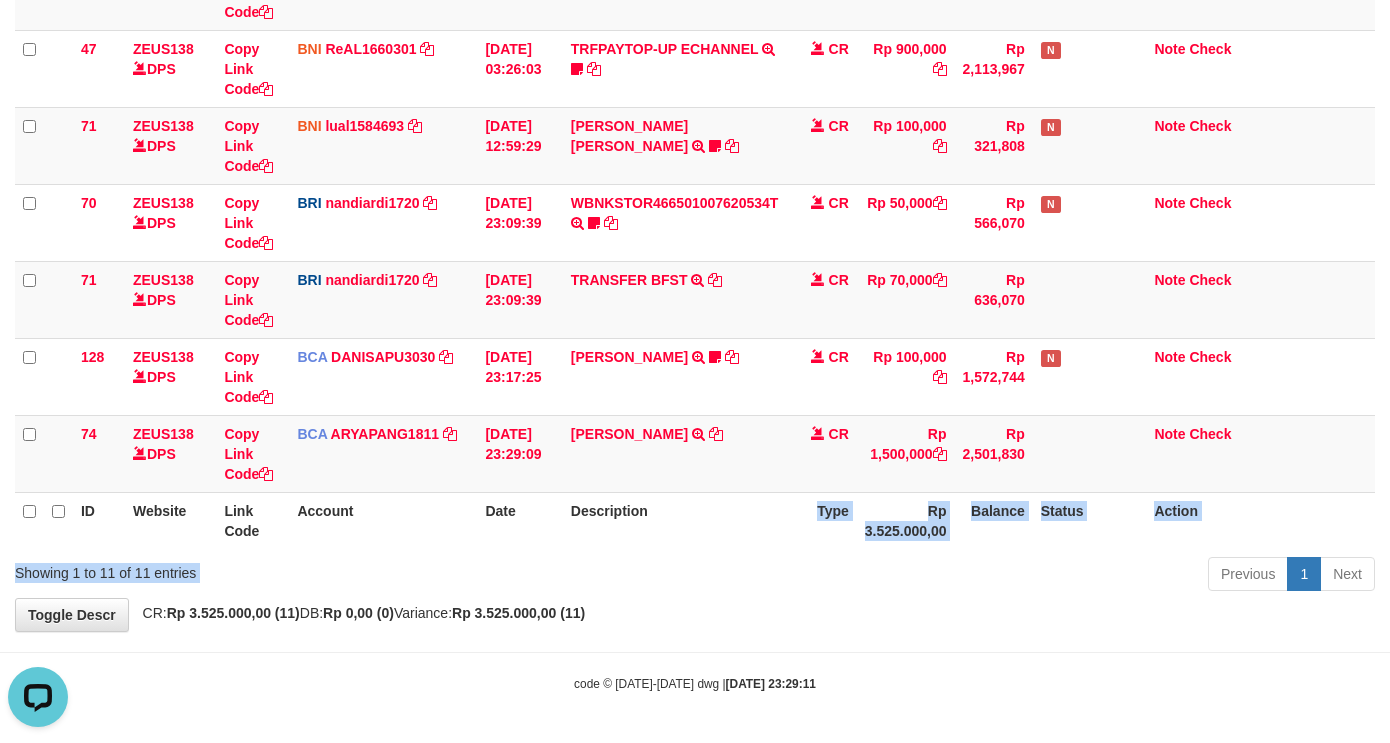 drag, startPoint x: 627, startPoint y: 562, endPoint x: 1400, endPoint y: 465, distance: 779.06226 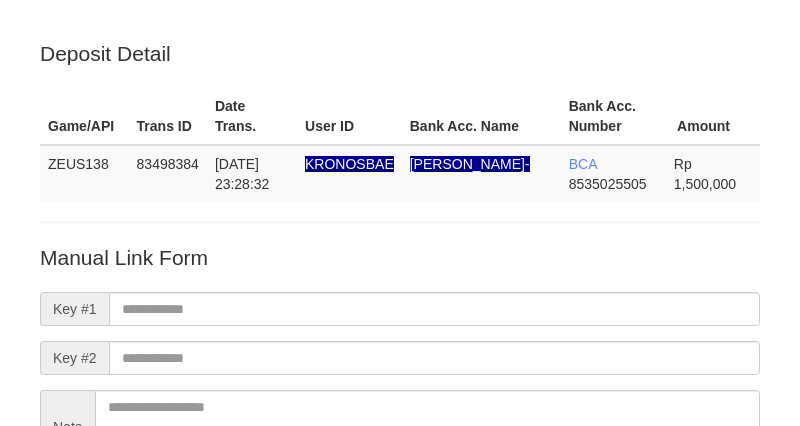scroll, scrollTop: 0, scrollLeft: 0, axis: both 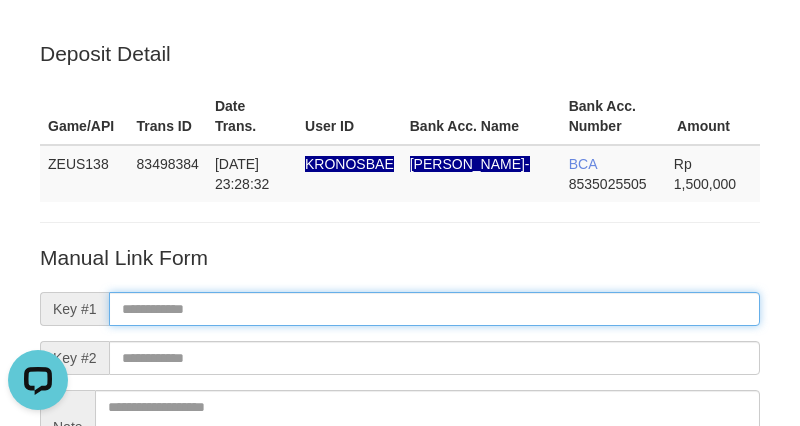 click at bounding box center [434, 309] 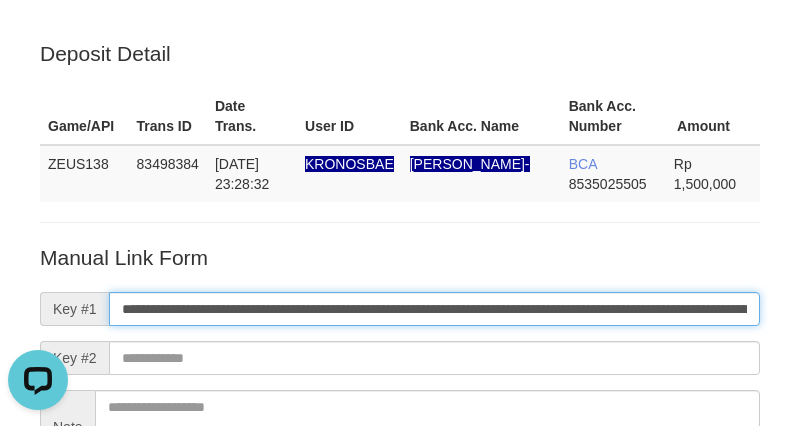 scroll, scrollTop: 0, scrollLeft: 1141, axis: horizontal 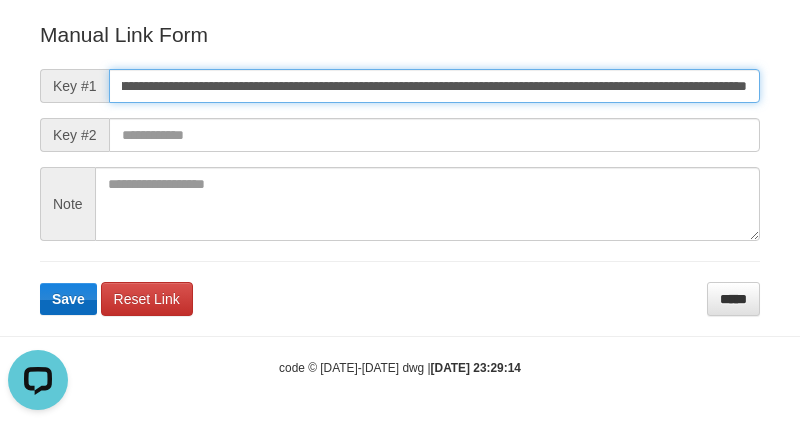 type on "**********" 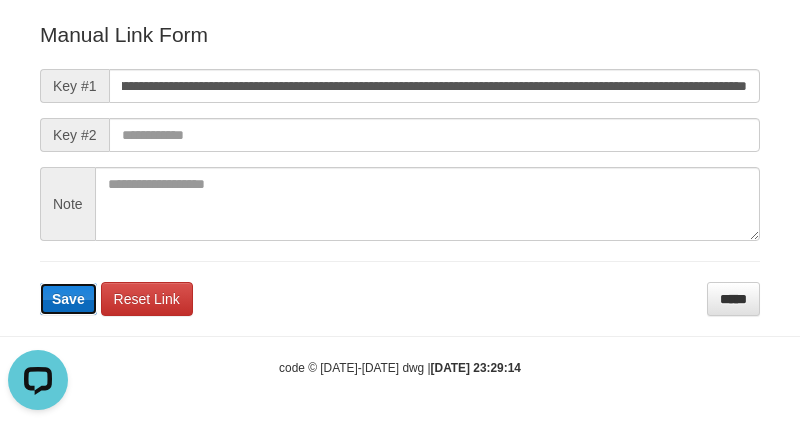 click on "Save" at bounding box center [68, 299] 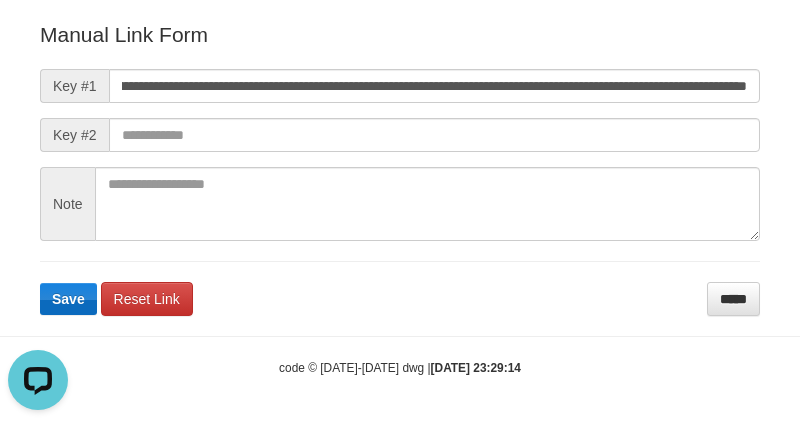 scroll, scrollTop: 0, scrollLeft: 0, axis: both 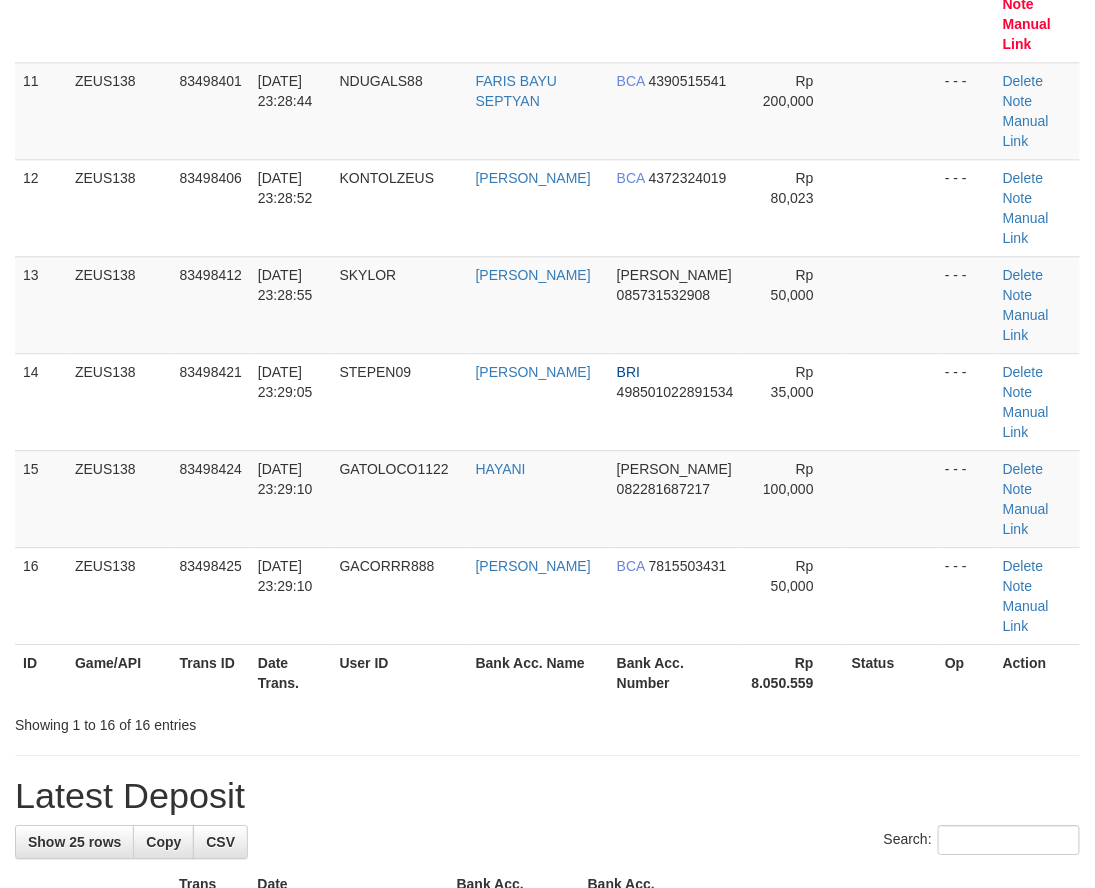 click on "**********" at bounding box center (547, 678) 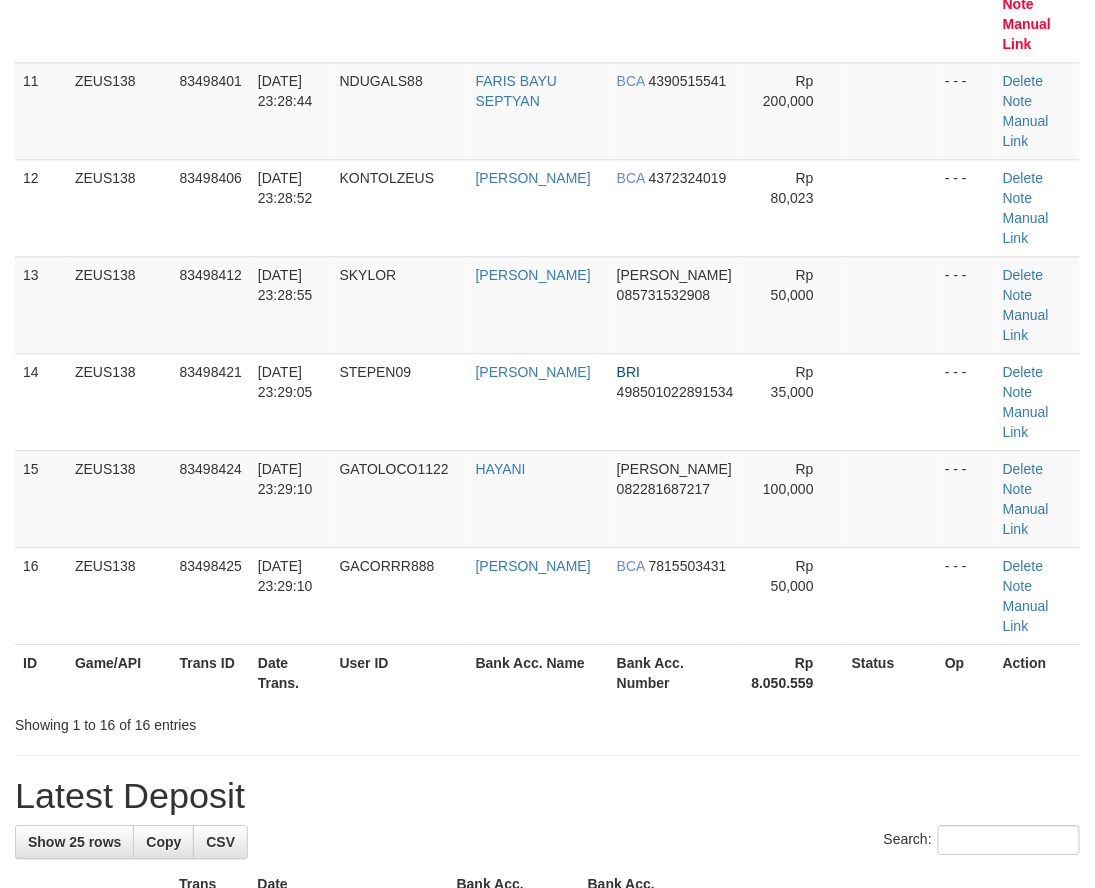 drag, startPoint x: 243, startPoint y: 724, endPoint x: 166, endPoint y: 770, distance: 89.693924 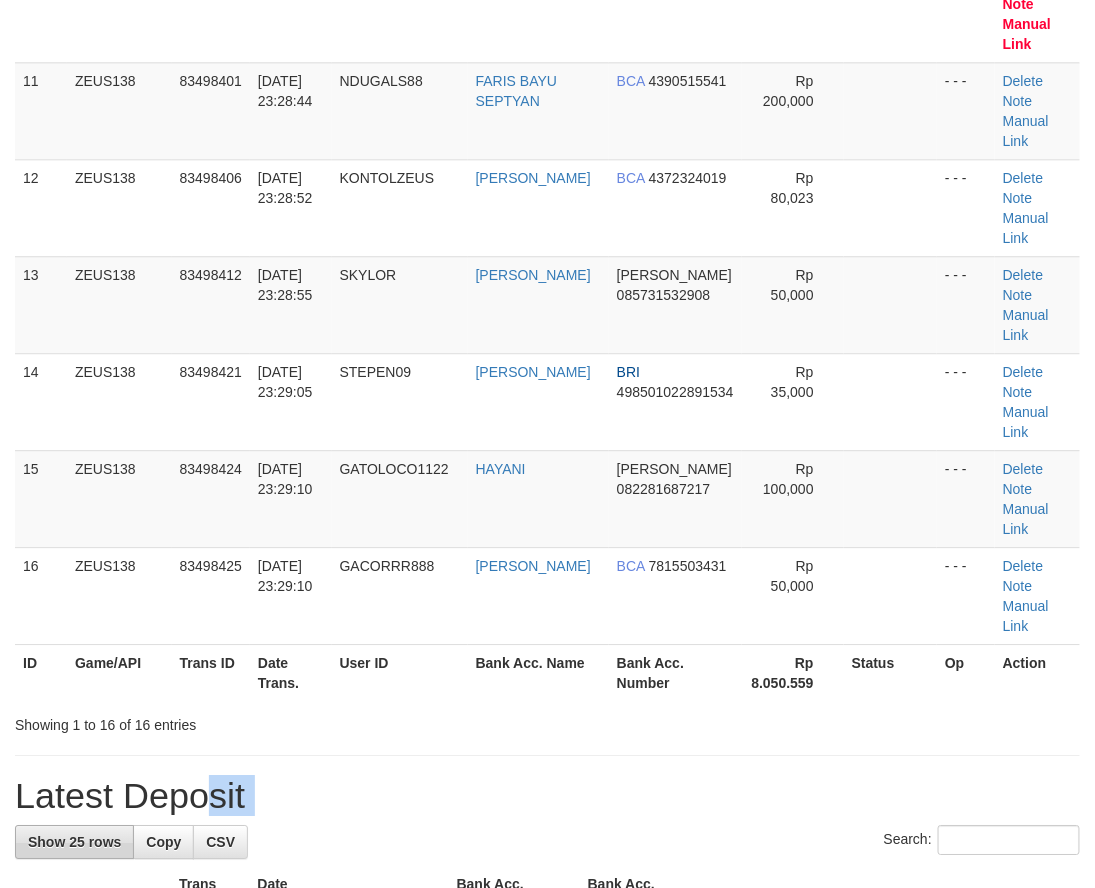 drag, startPoint x: 122, startPoint y: 826, endPoint x: 111, endPoint y: 680, distance: 146.4138 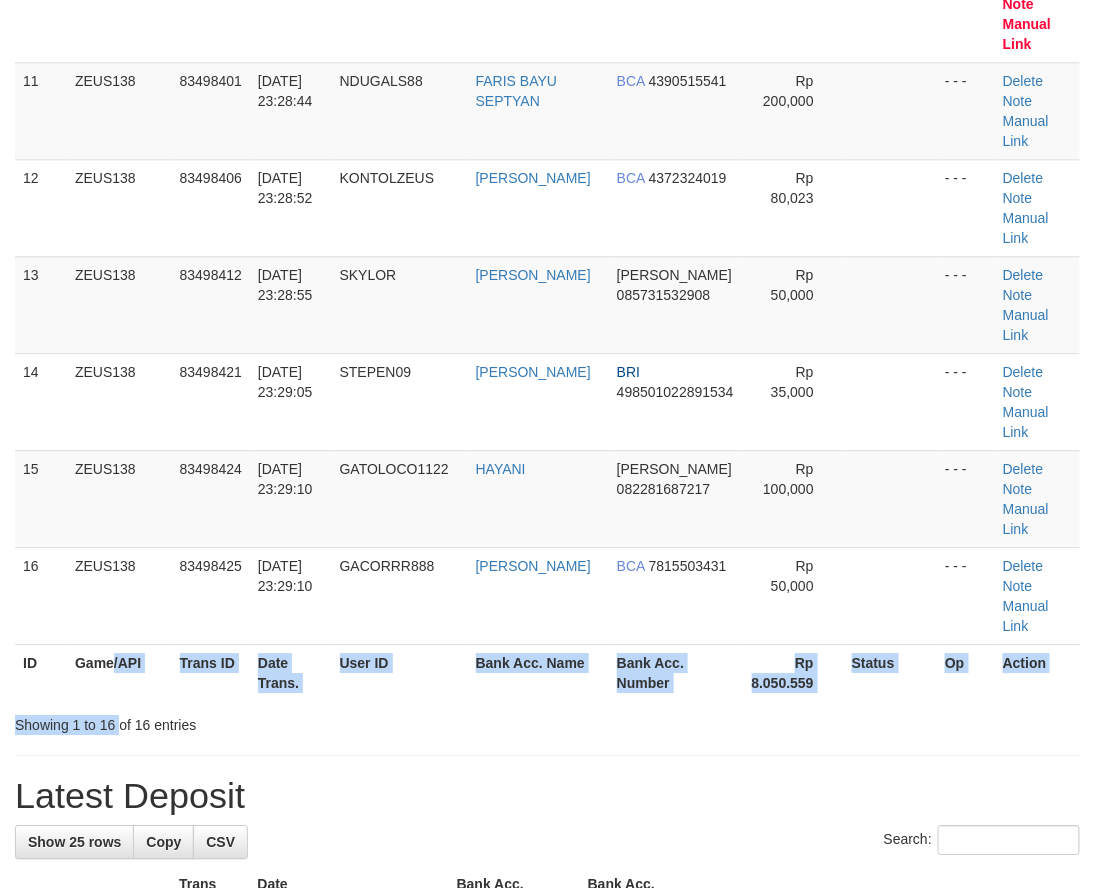 scroll, scrollTop: 484, scrollLeft: 0, axis: vertical 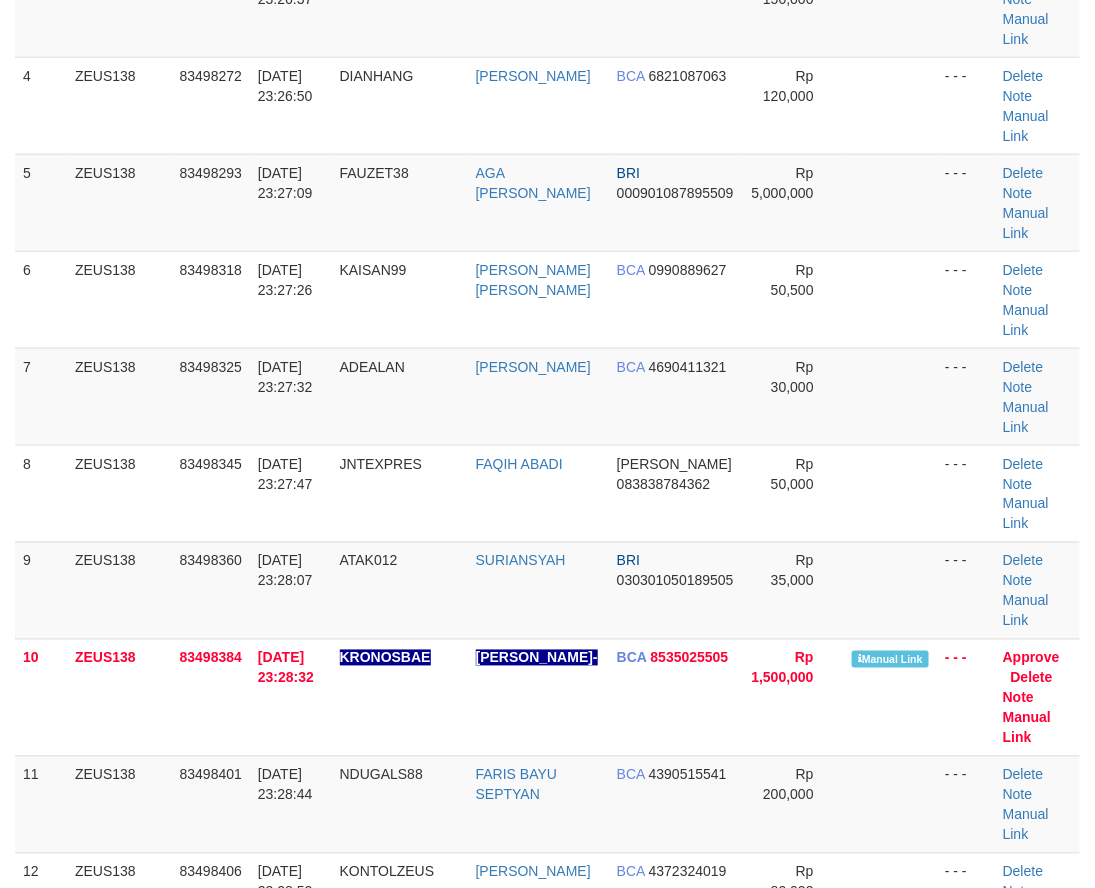 drag, startPoint x: 117, startPoint y: 706, endPoint x: -45, endPoint y: 828, distance: 202.8004 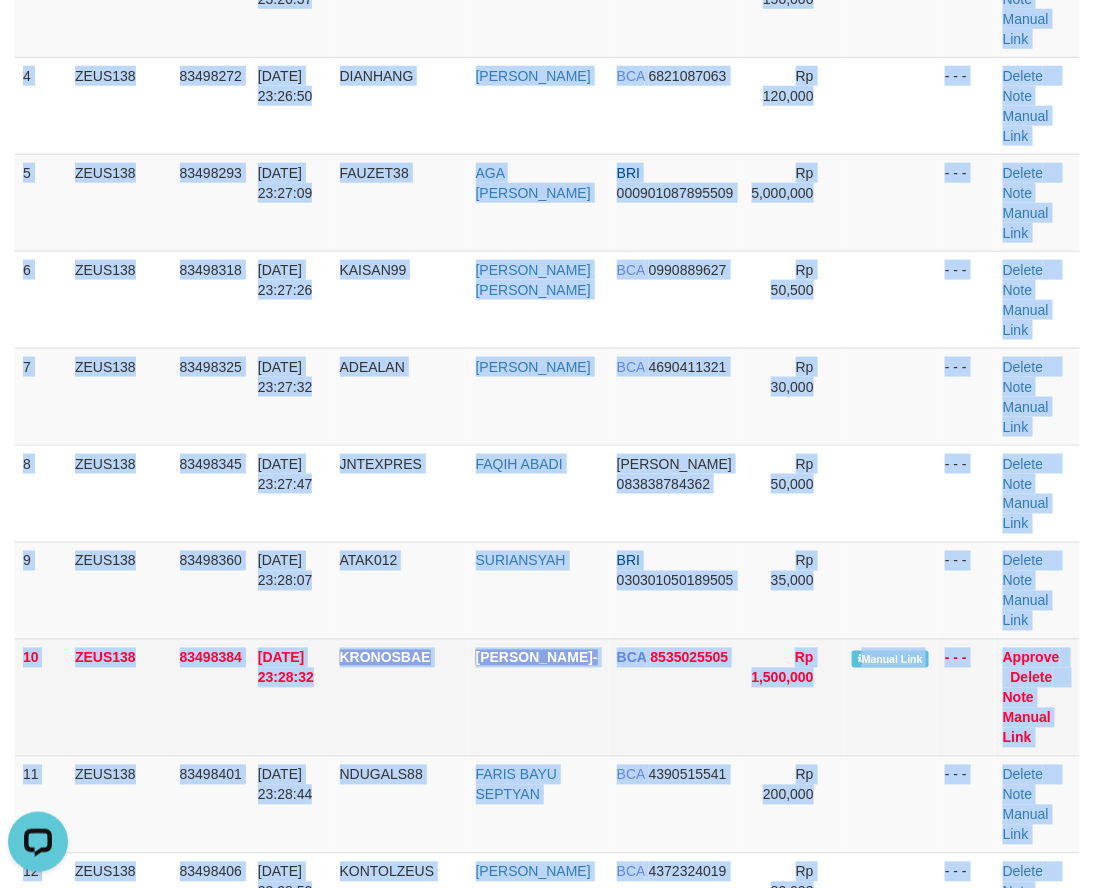 scroll, scrollTop: 0, scrollLeft: 0, axis: both 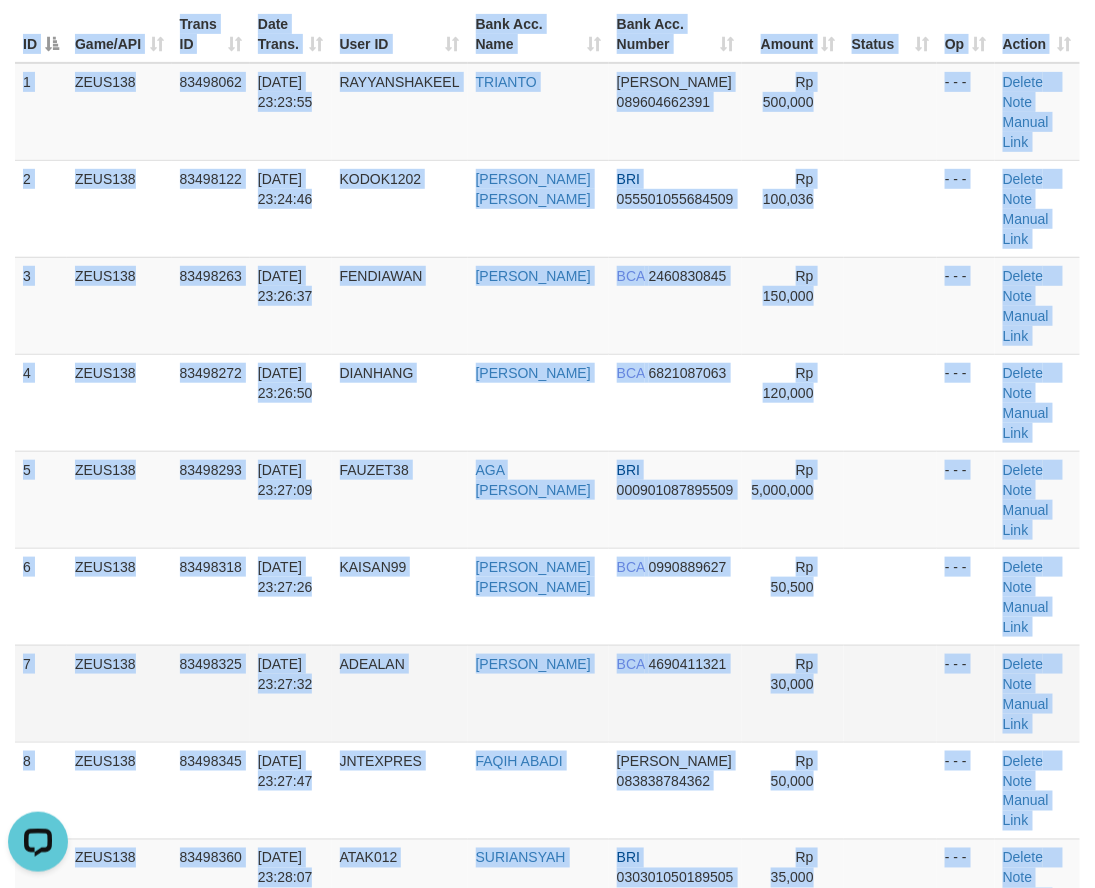 drag, startPoint x: 884, startPoint y: 652, endPoint x: 847, endPoint y: 698, distance: 59.03389 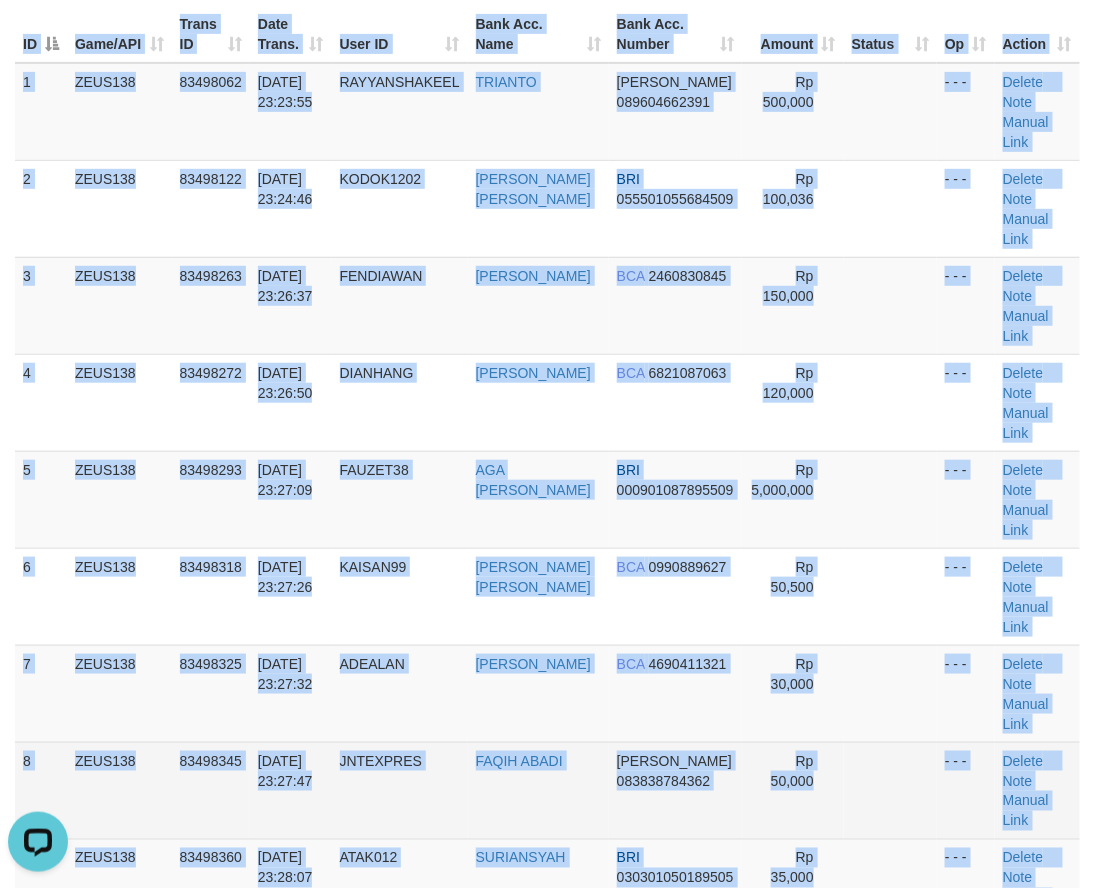 click on "FAQIH ABADI" at bounding box center (538, 790) 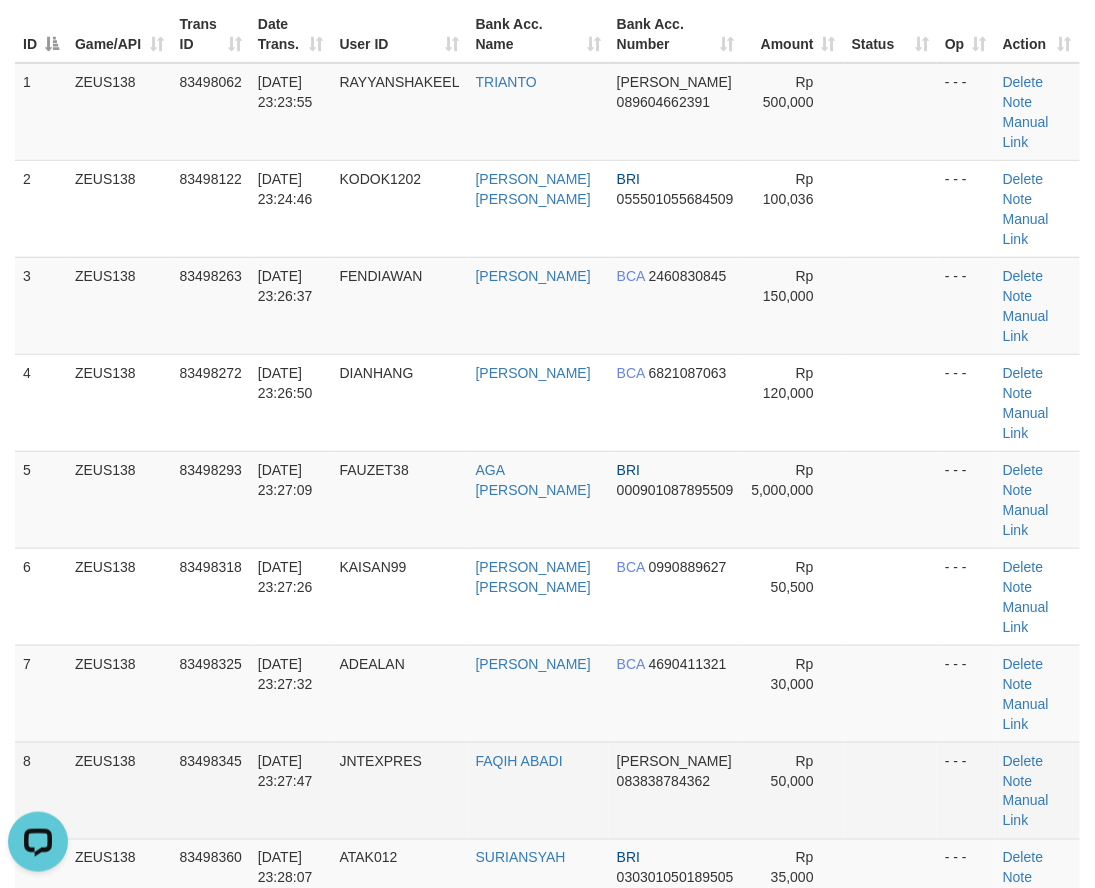 drag, startPoint x: 847, startPoint y: 771, endPoint x: 875, endPoint y: 803, distance: 42.520584 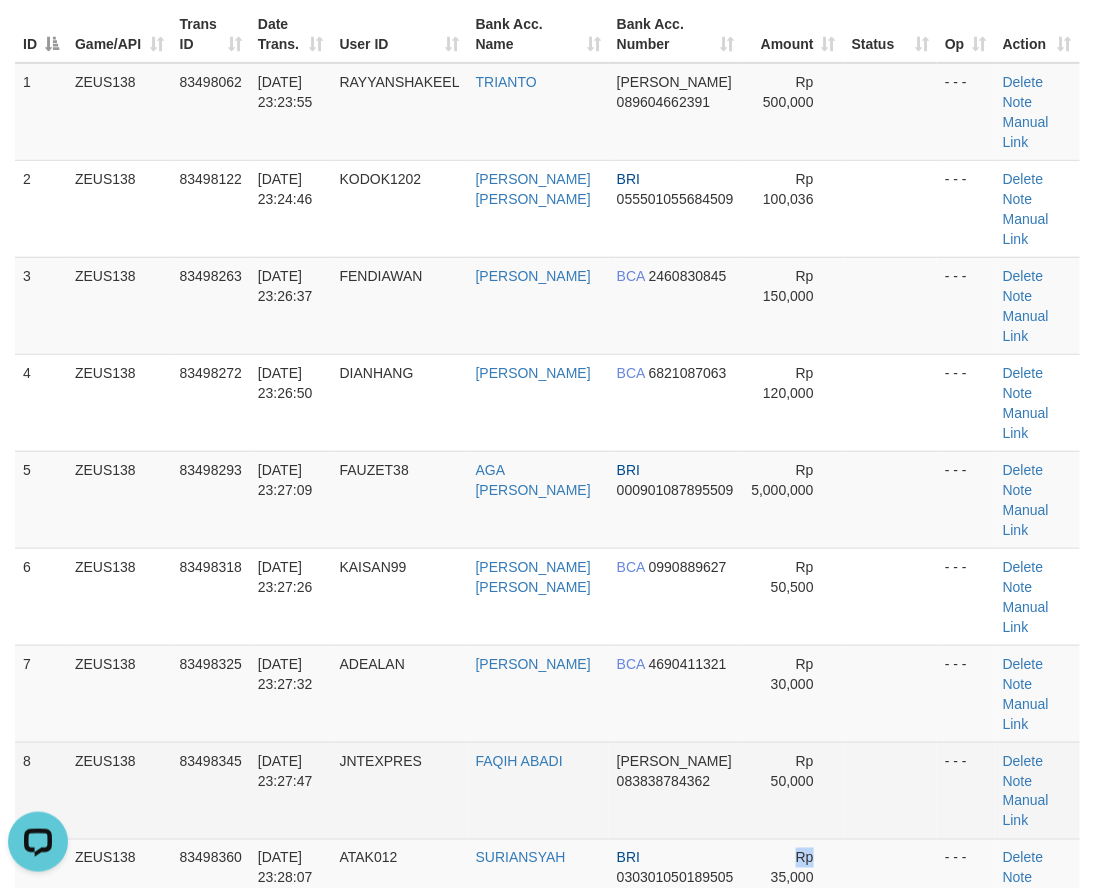 click on "Rp 35,000" at bounding box center [793, 887] 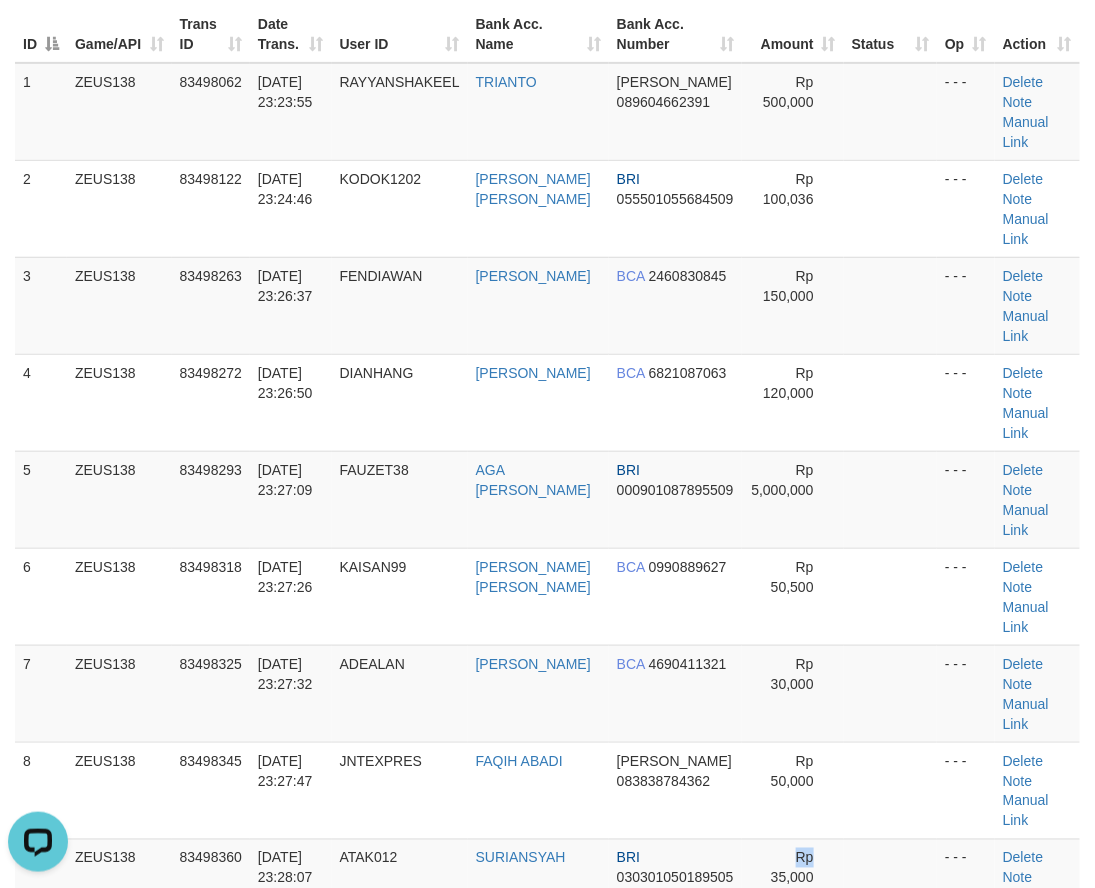 scroll, scrollTop: 484, scrollLeft: 0, axis: vertical 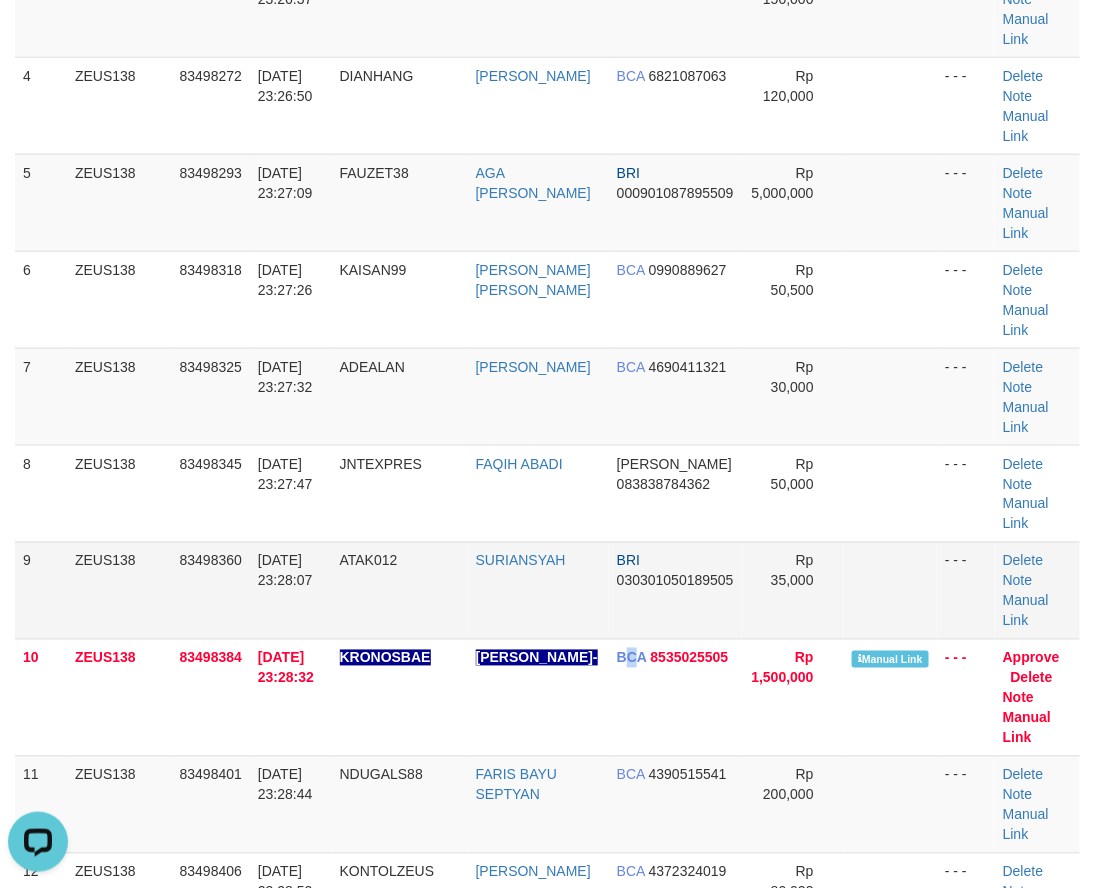 drag, startPoint x: 617, startPoint y: 704, endPoint x: 782, endPoint y: 605, distance: 192.42142 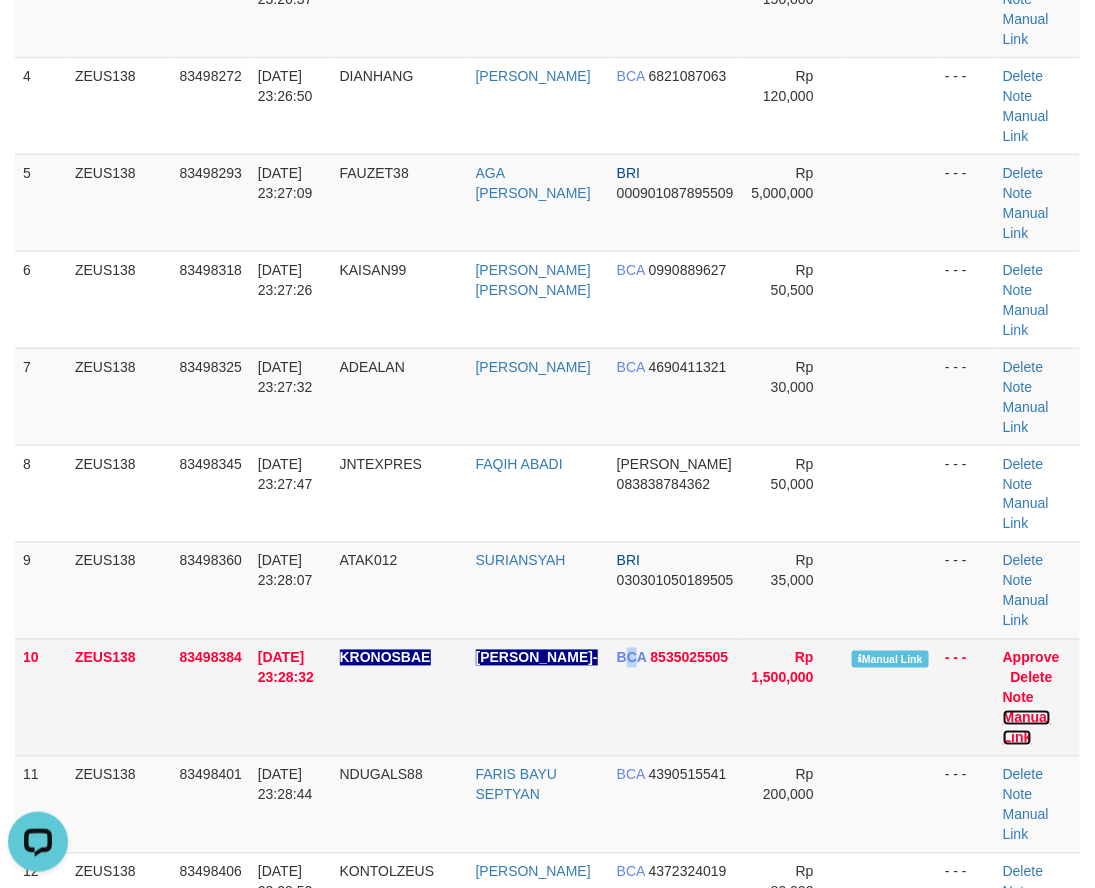 click on "Manual Link" at bounding box center [1027, 728] 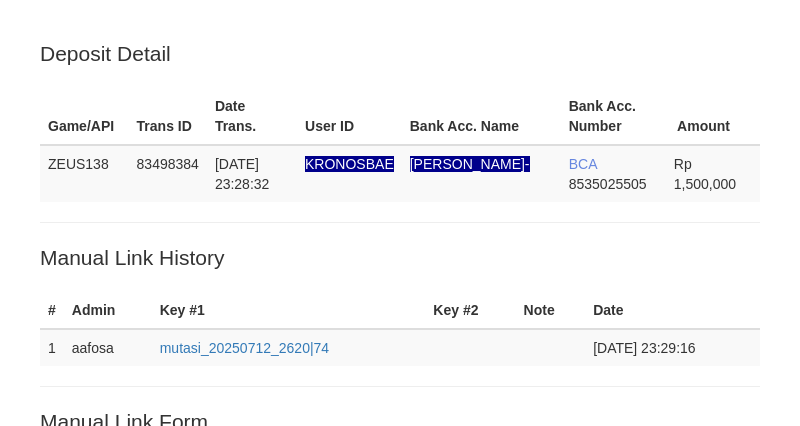 scroll, scrollTop: 500, scrollLeft: 0, axis: vertical 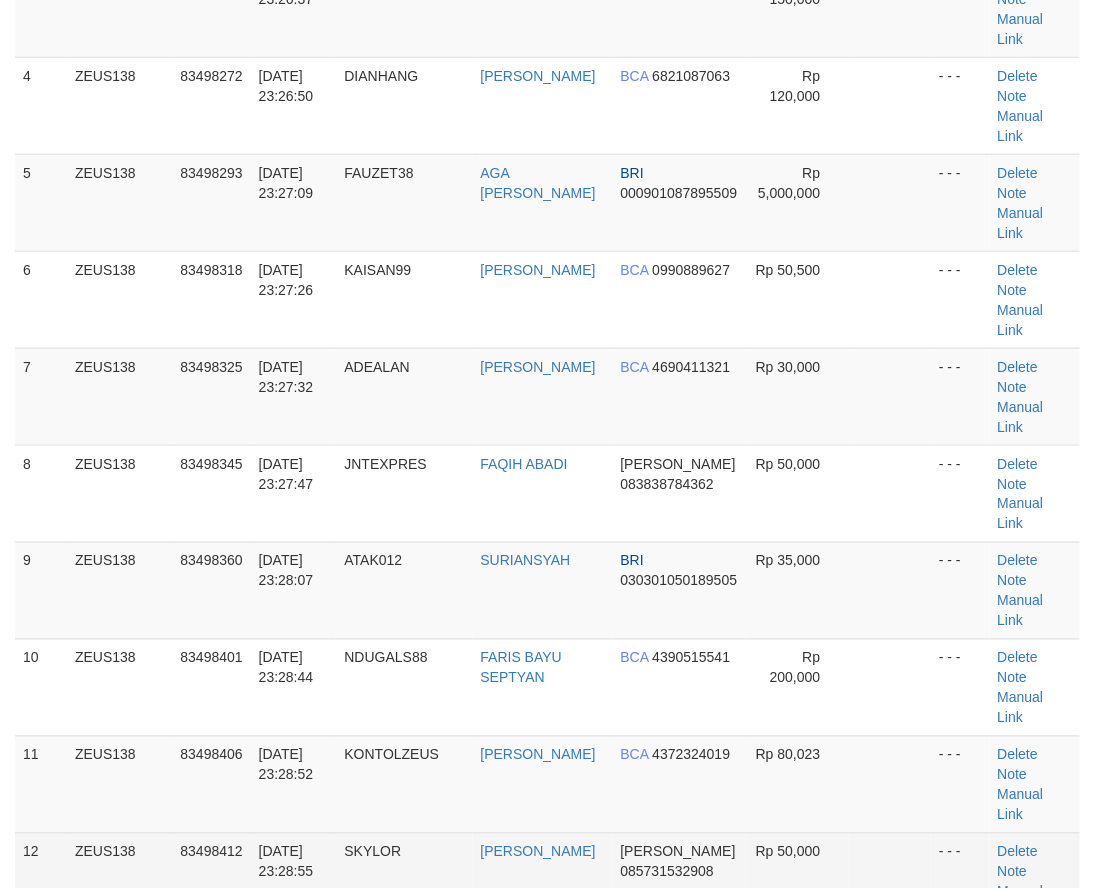 drag, startPoint x: 182, startPoint y: 763, endPoint x: 287, endPoint y: 662, distance: 145.69145 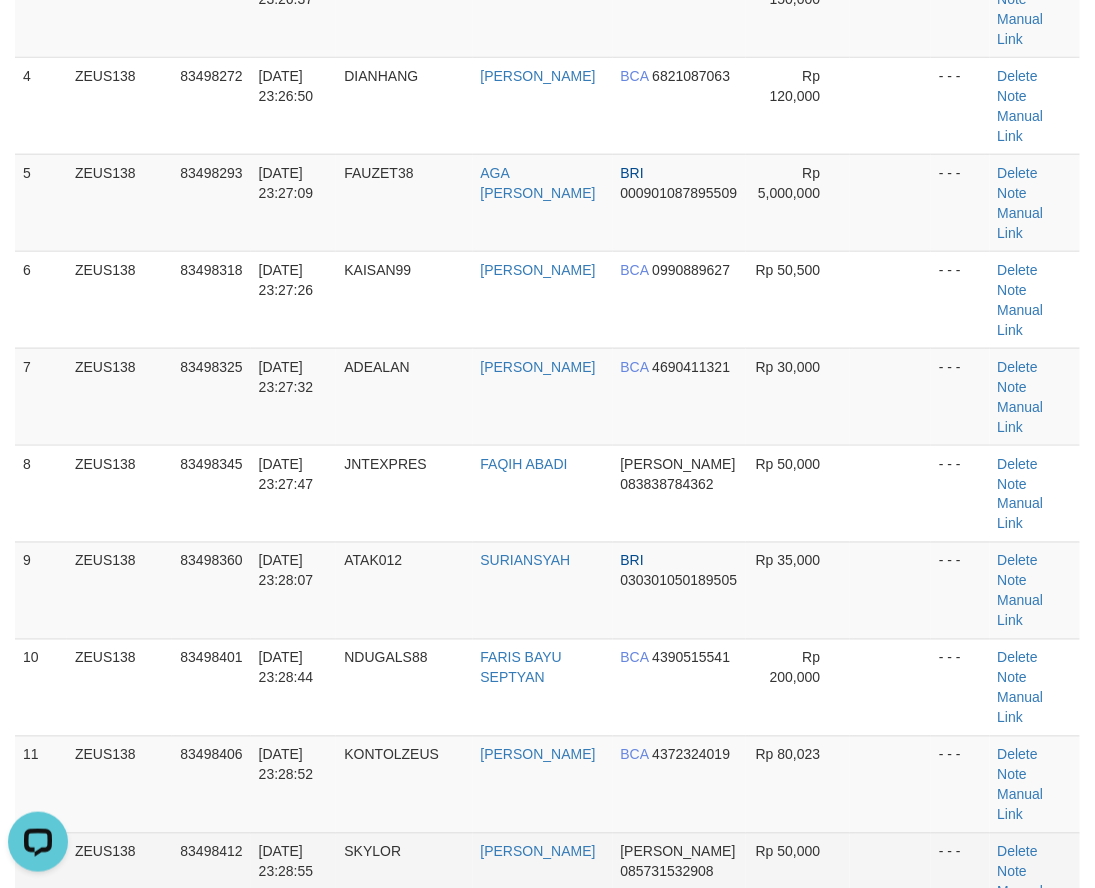 scroll, scrollTop: 0, scrollLeft: 0, axis: both 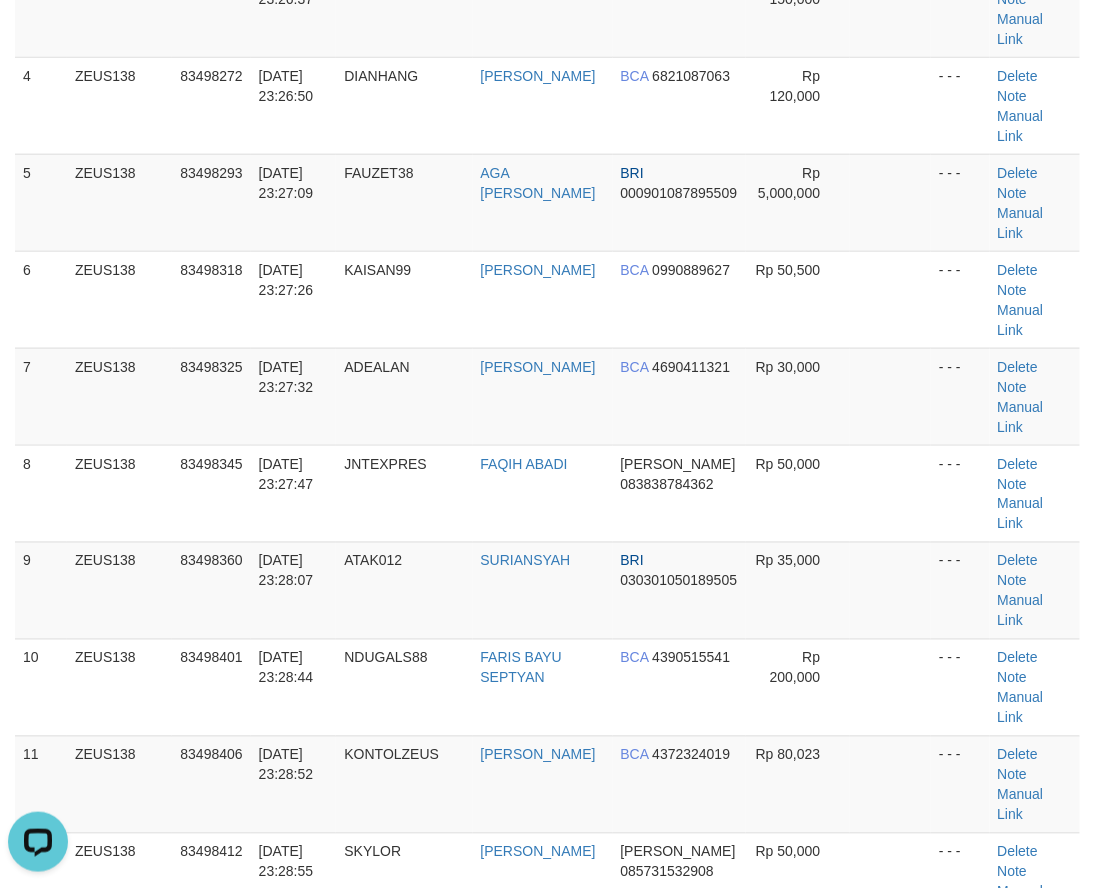 drag, startPoint x: 291, startPoint y: 680, endPoint x: 266, endPoint y: 700, distance: 32.01562 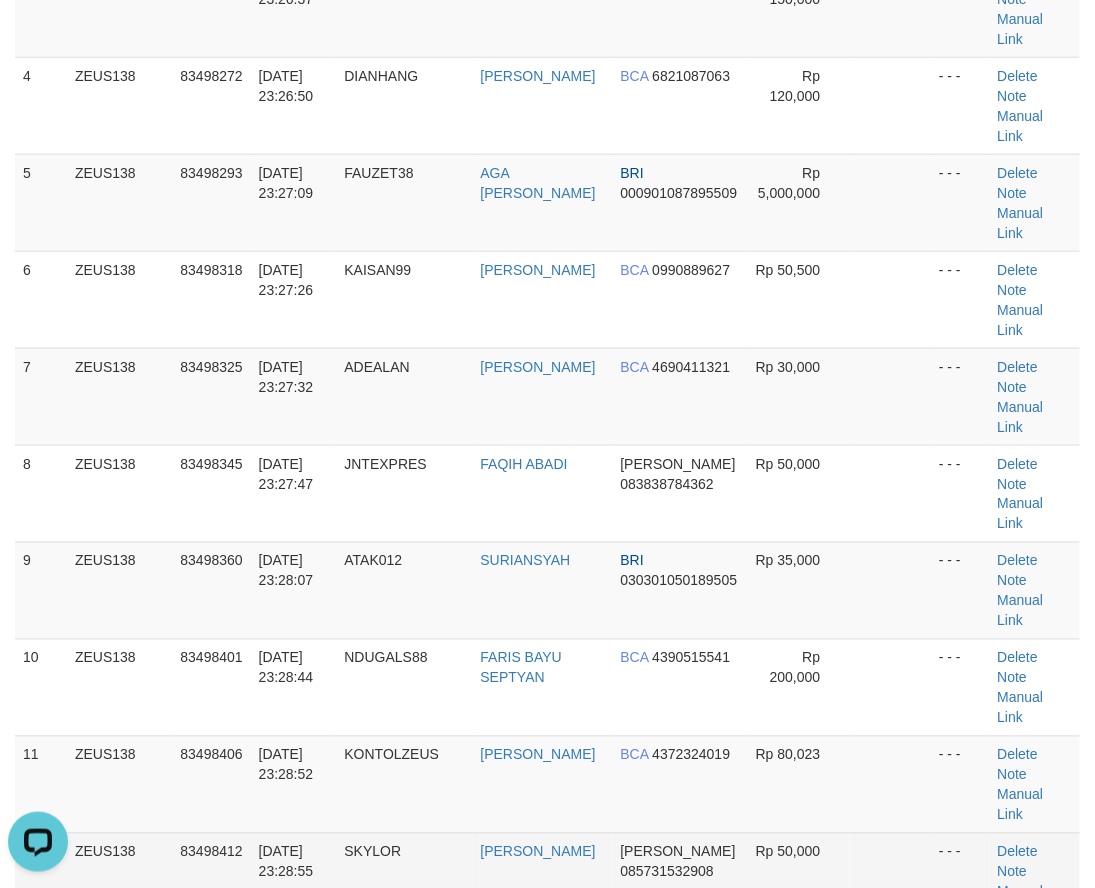drag, startPoint x: 196, startPoint y: 673, endPoint x: 250, endPoint y: 646, distance: 60.373837 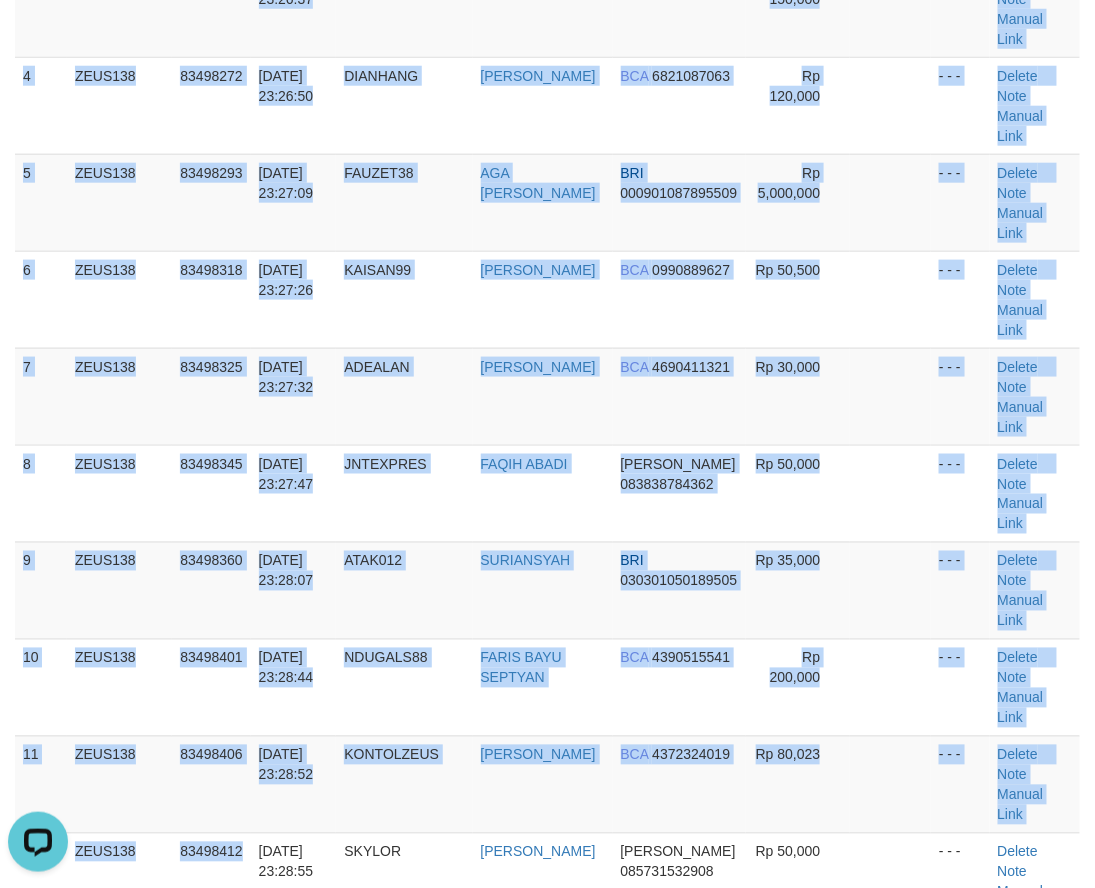 drag, startPoint x: 250, startPoint y: 646, endPoint x: -119, endPoint y: 751, distance: 383.6483 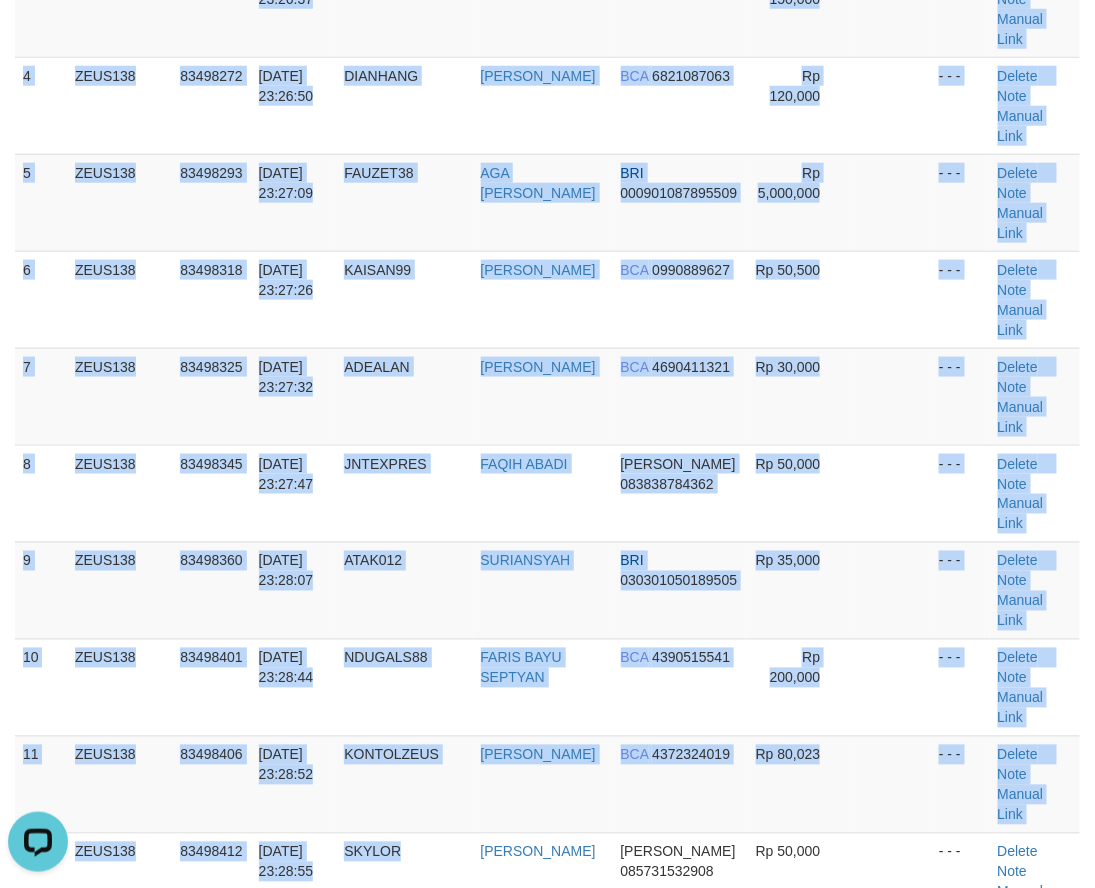 drag, startPoint x: 280, startPoint y: 673, endPoint x: -10, endPoint y: 642, distance: 291.6522 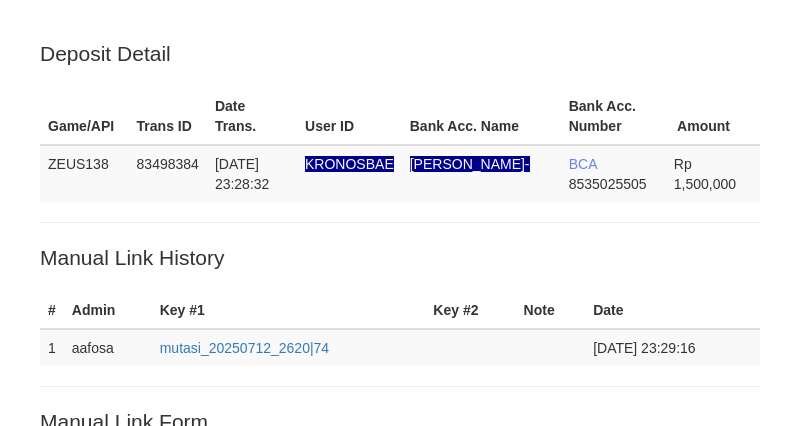 click on "Save" at bounding box center (68, 781) 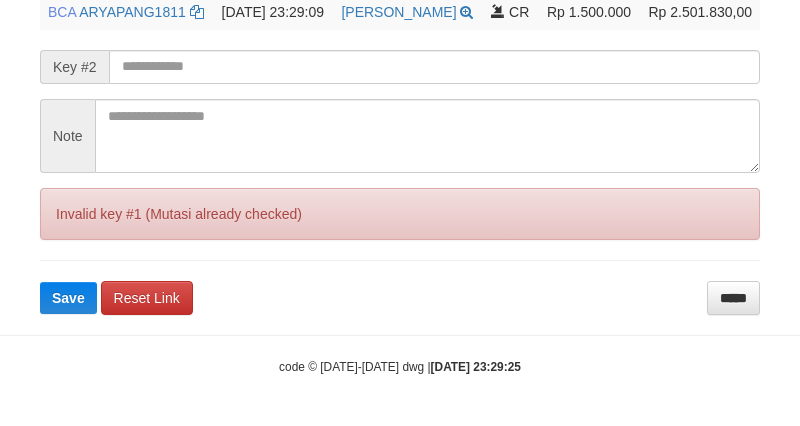 scroll, scrollTop: 565, scrollLeft: 0, axis: vertical 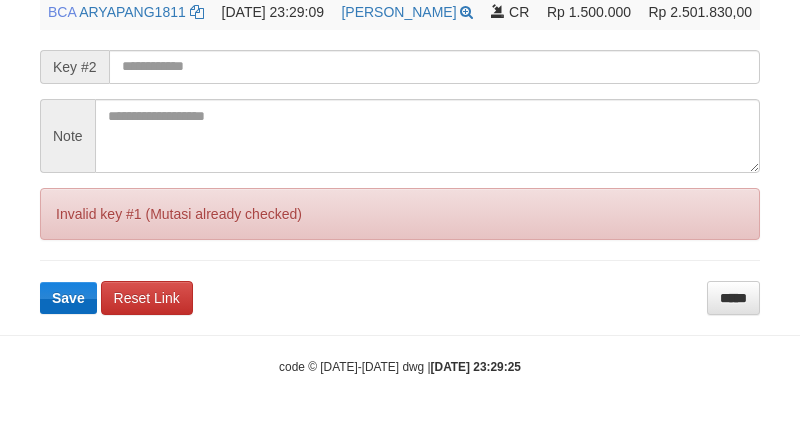 drag, startPoint x: 68, startPoint y: 321, endPoint x: 72, endPoint y: 297, distance: 24.33105 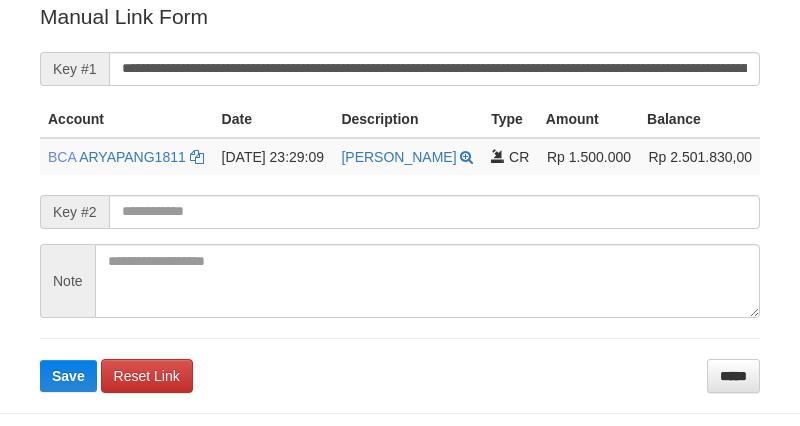 scroll, scrollTop: 500, scrollLeft: 0, axis: vertical 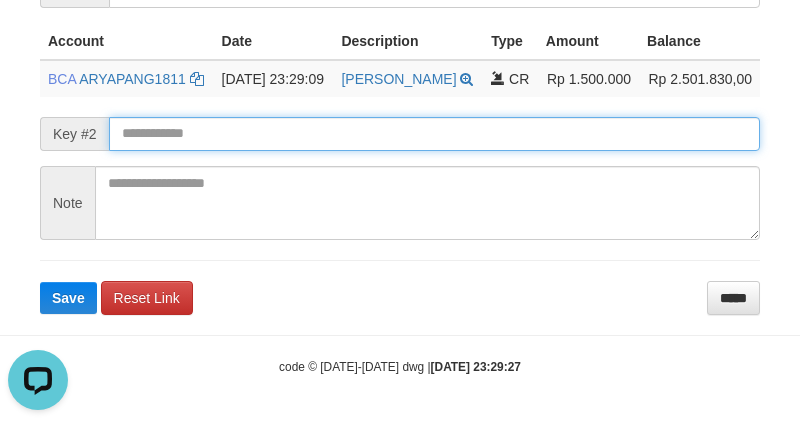 click at bounding box center (434, 134) 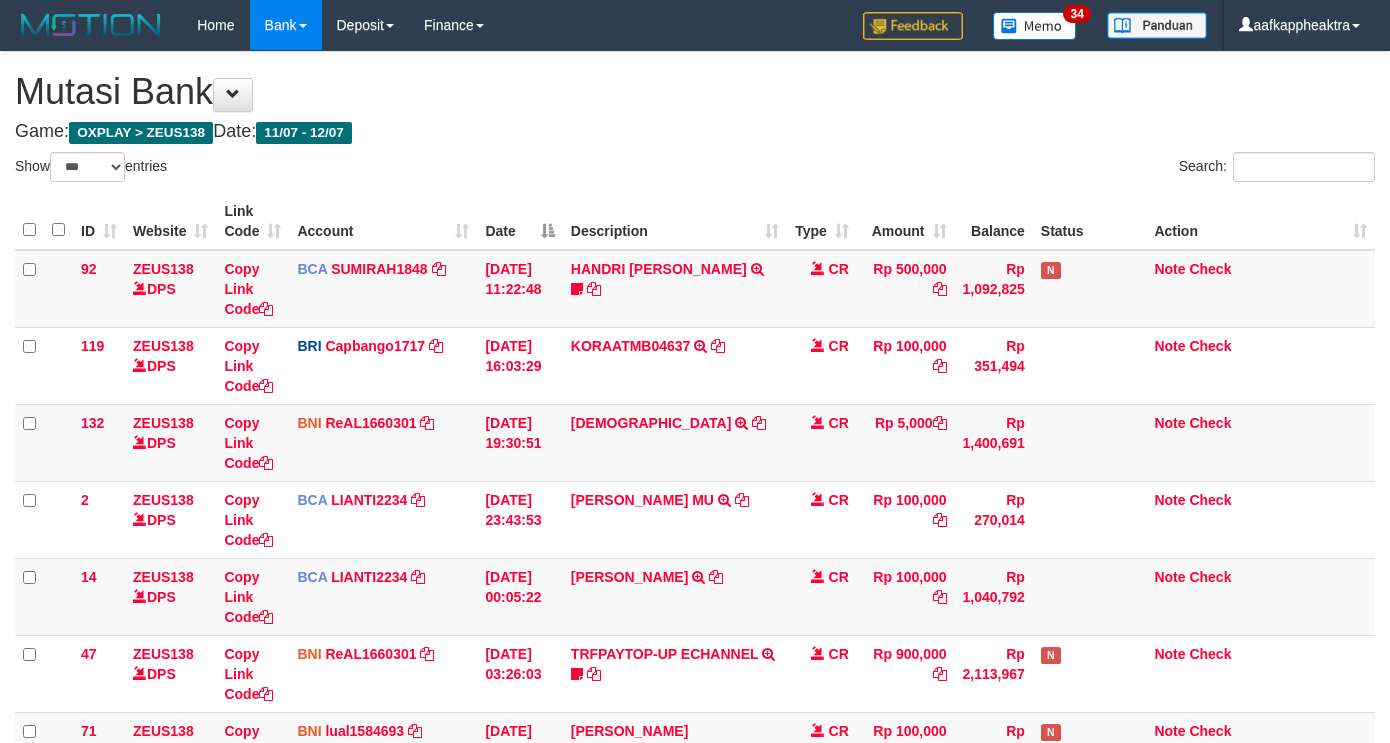 select on "***" 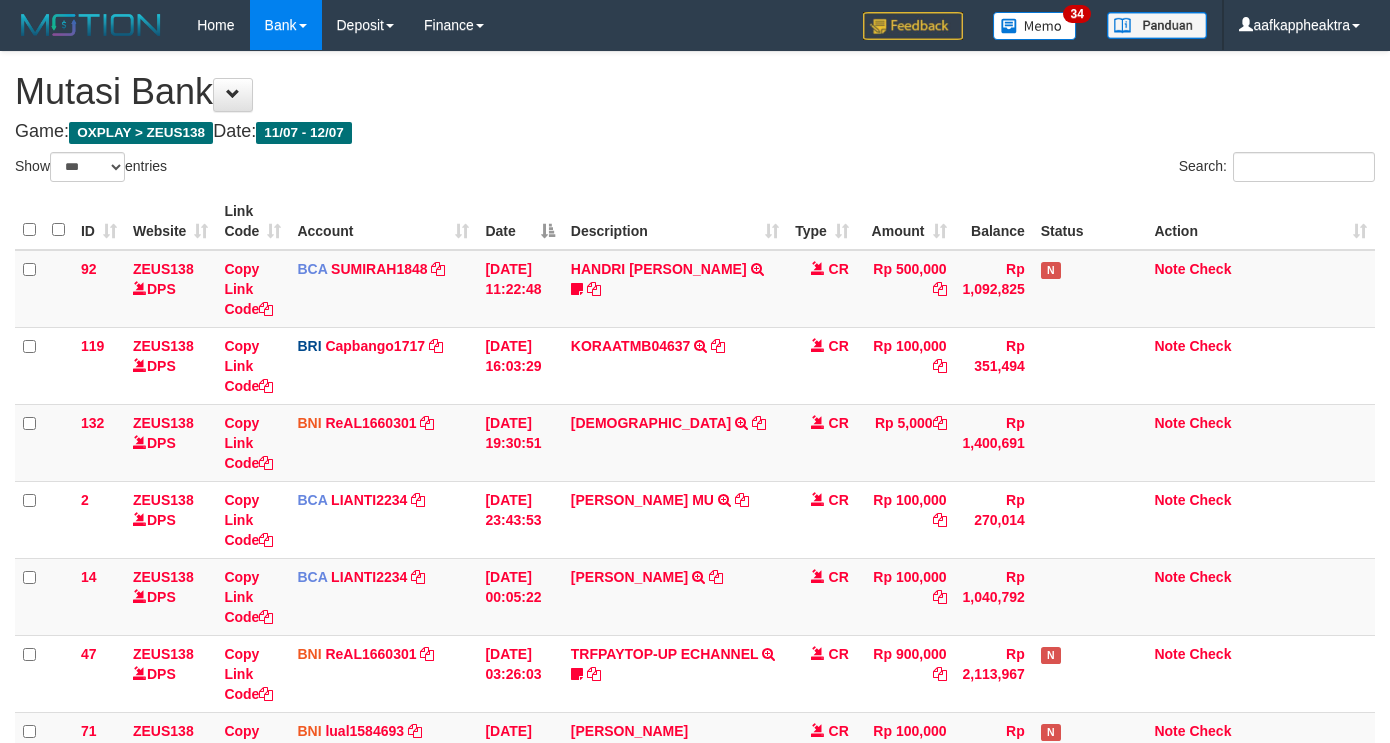 scroll, scrollTop: 0, scrollLeft: 0, axis: both 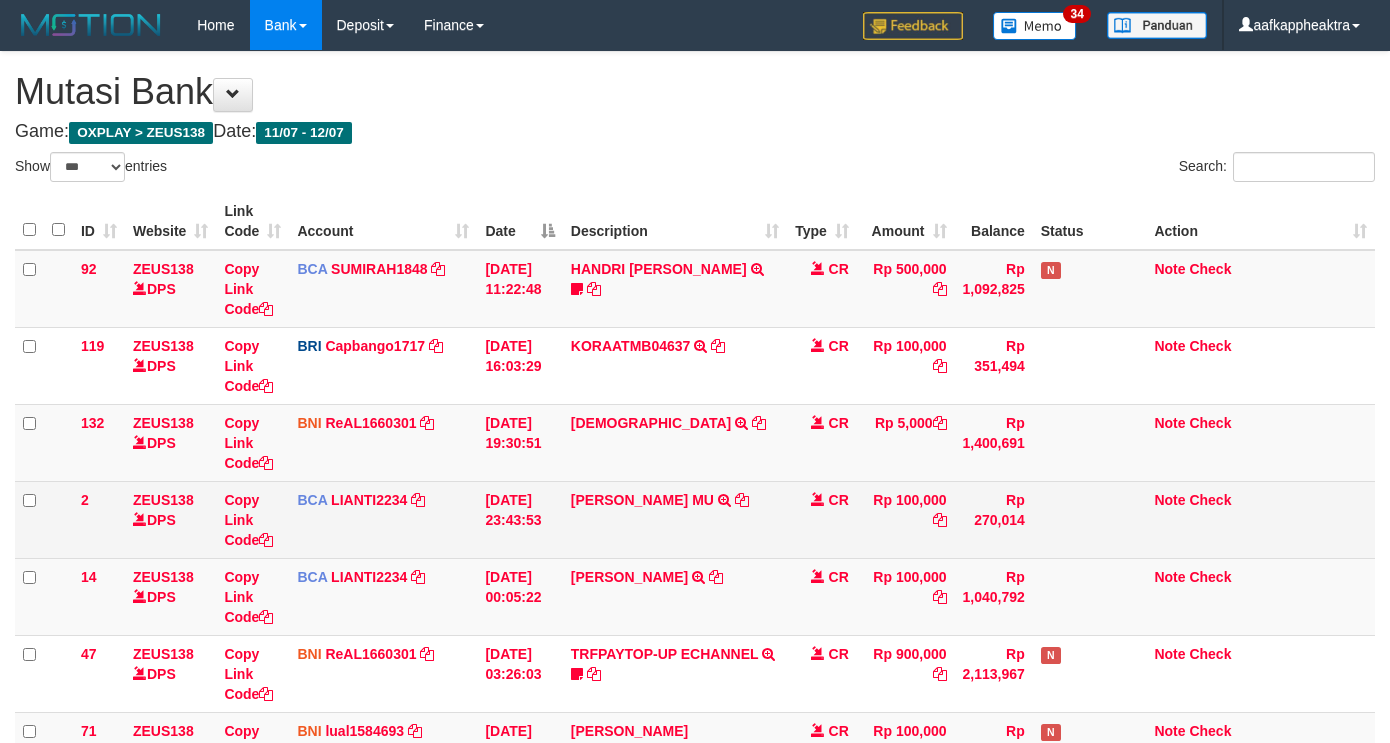 drag, startPoint x: 803, startPoint y: 538, endPoint x: 801, endPoint y: 517, distance: 21.095022 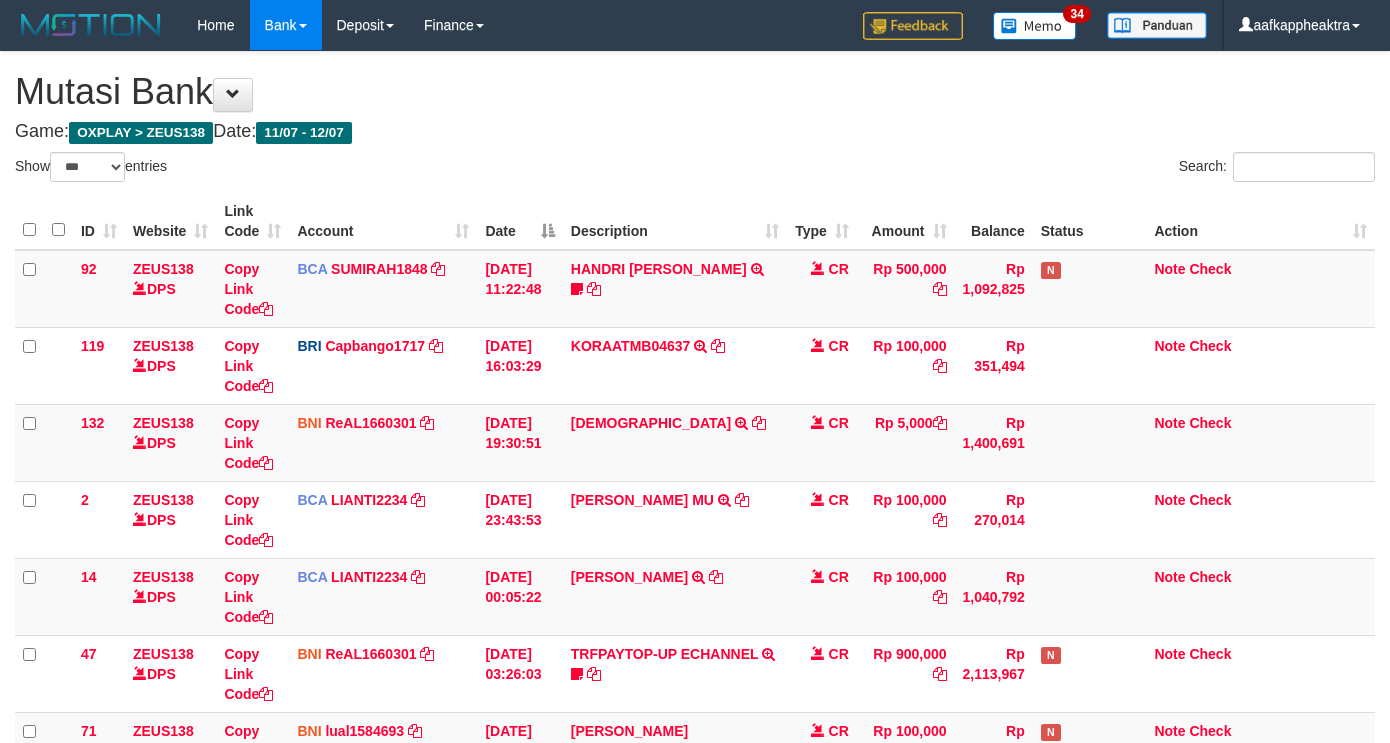scroll, scrollTop: 528, scrollLeft: 0, axis: vertical 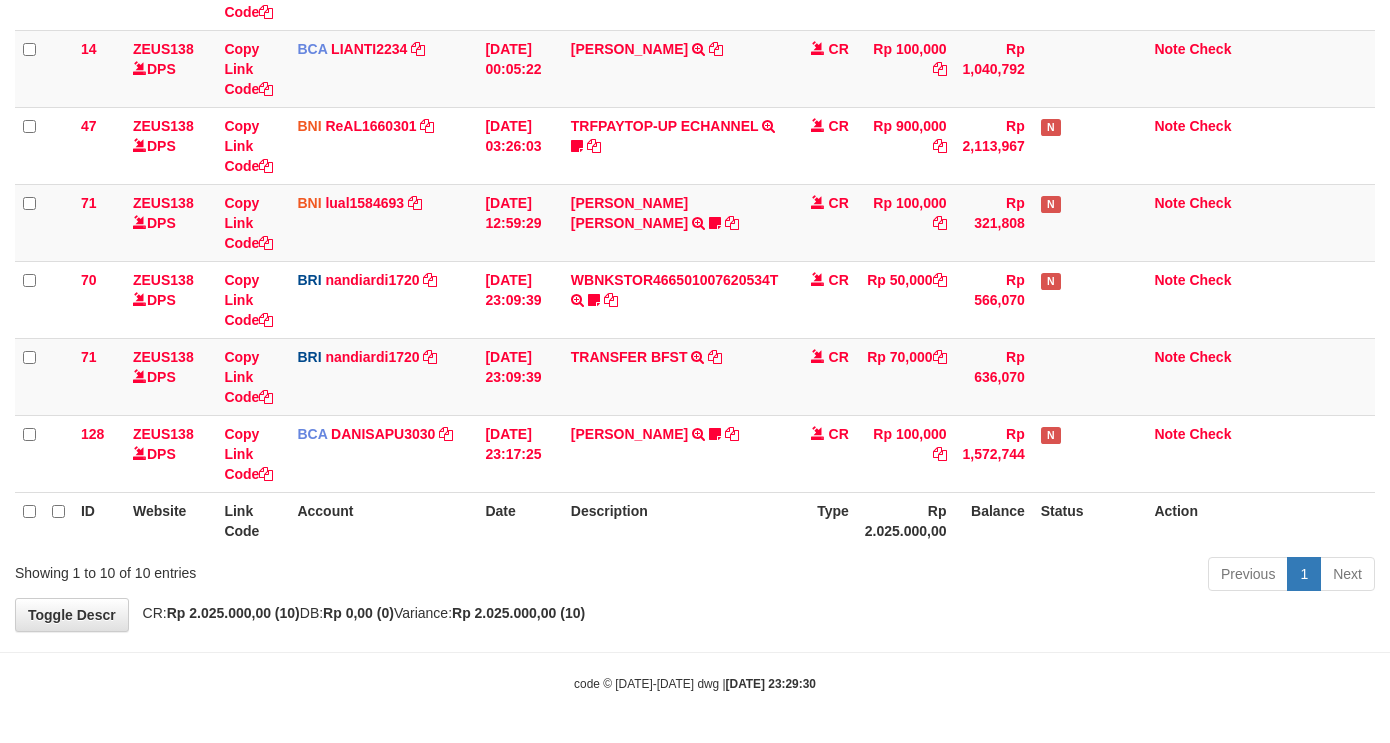 click on "Description" at bounding box center [675, 520] 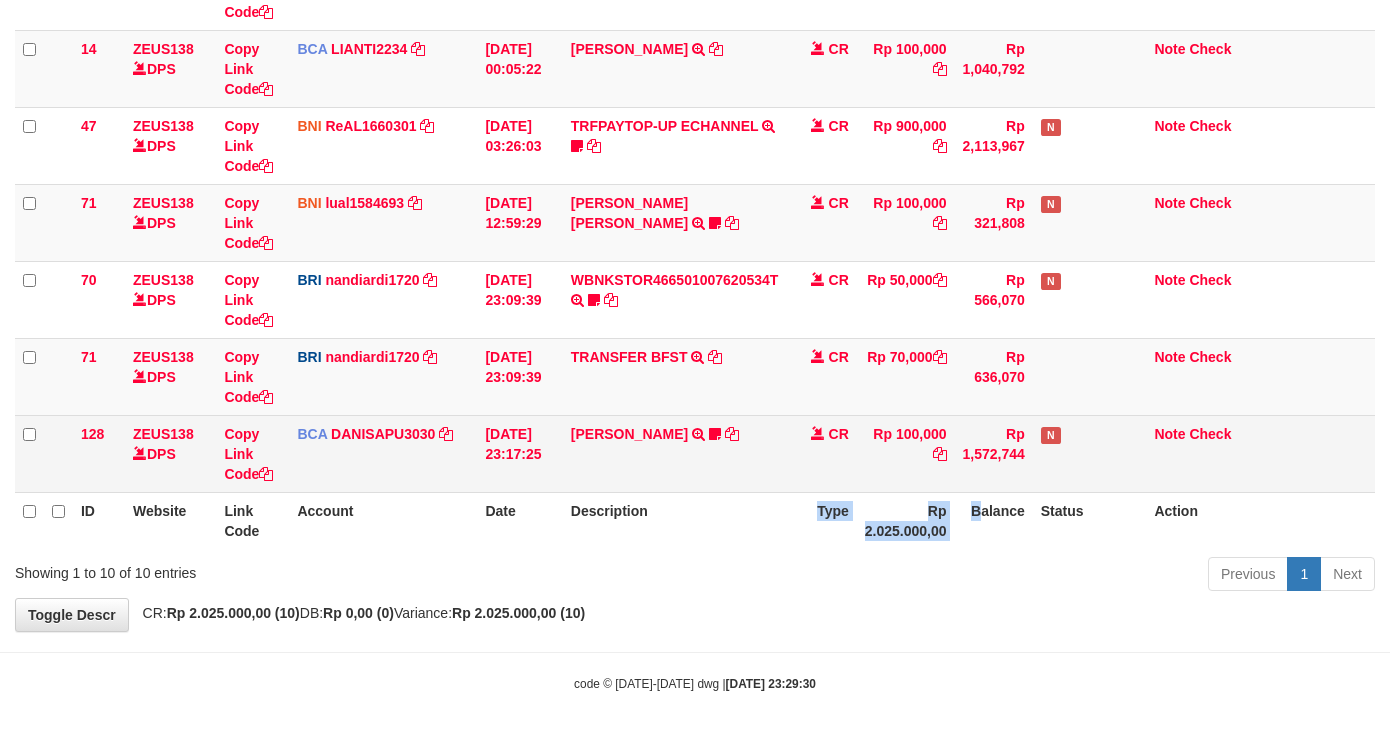 click on "ID Website Link Code Account Date Description Type Amount Balance Status Action
92
ZEUS138    DPS
Copy Link Code
BCA
SUMIRAH1848
DPS
SUMIRAH
mutasi_20250711_4156 | 92
mutasi_20250711_4156 | 92
11/07/2025 11:22:48
HANDRI YANTO SALIM            TRSF E-BANKING CR 1107/FTSCY/WS95031
500000.00HANDRI YANTO SALIM    Chen97
CR
Rp 500,000
Rp 1,092,825
N
Note
Check
119
ZEUS138    DPS
Copy Link Code
BRI
Capbango1717" at bounding box center [695, 107] 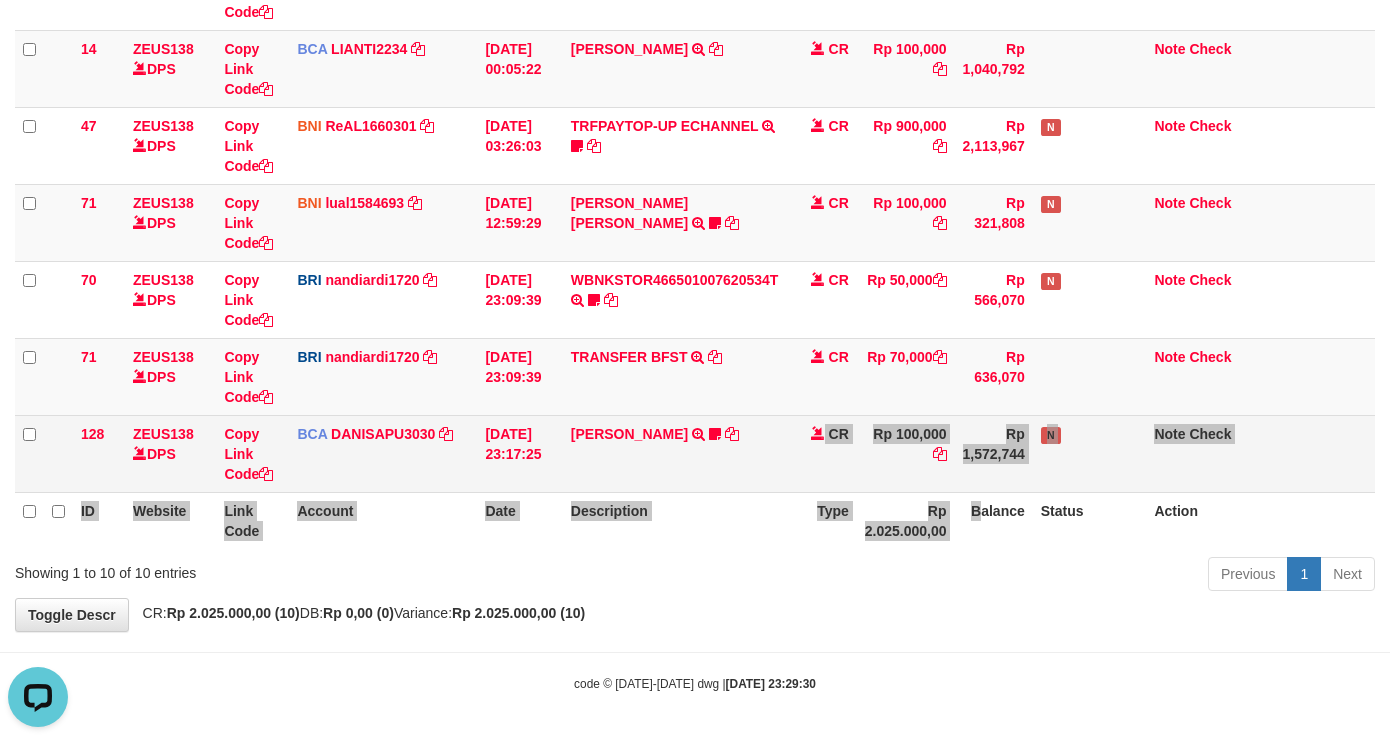 scroll, scrollTop: 0, scrollLeft: 0, axis: both 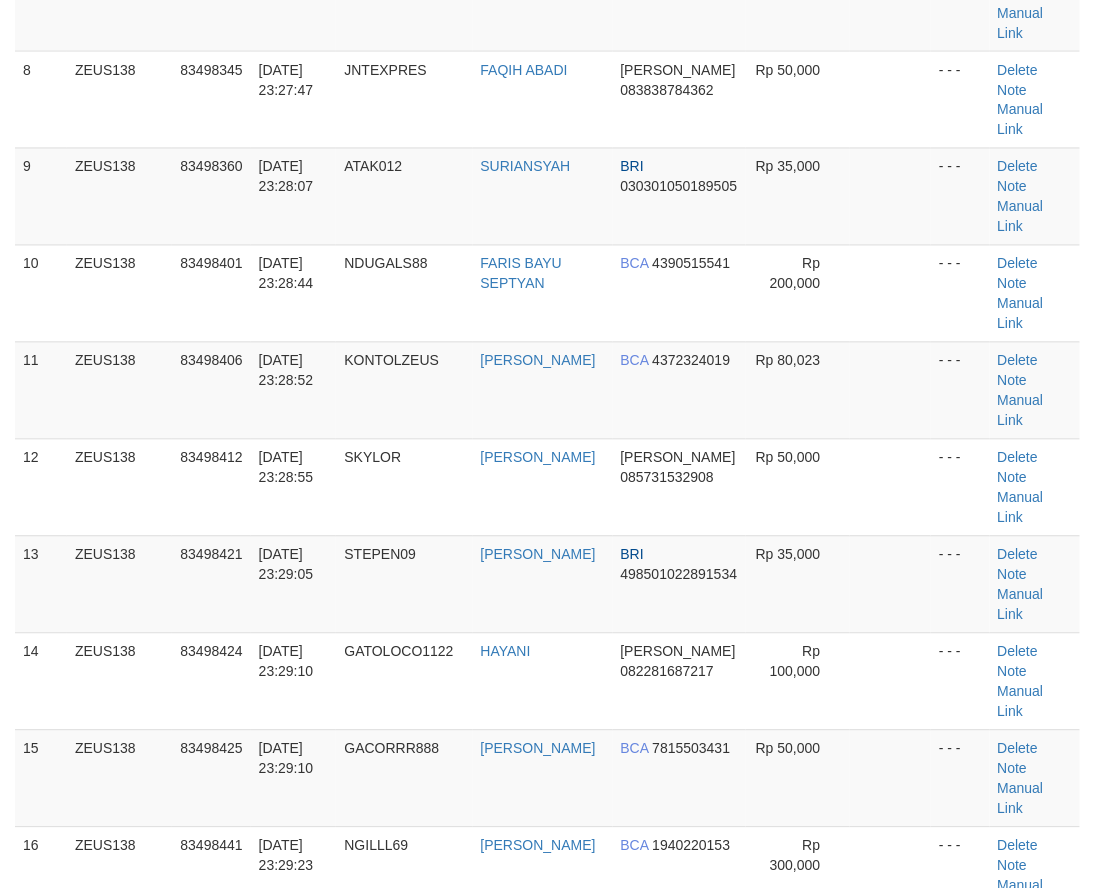 click on "ZEUS138" at bounding box center [119, 778] 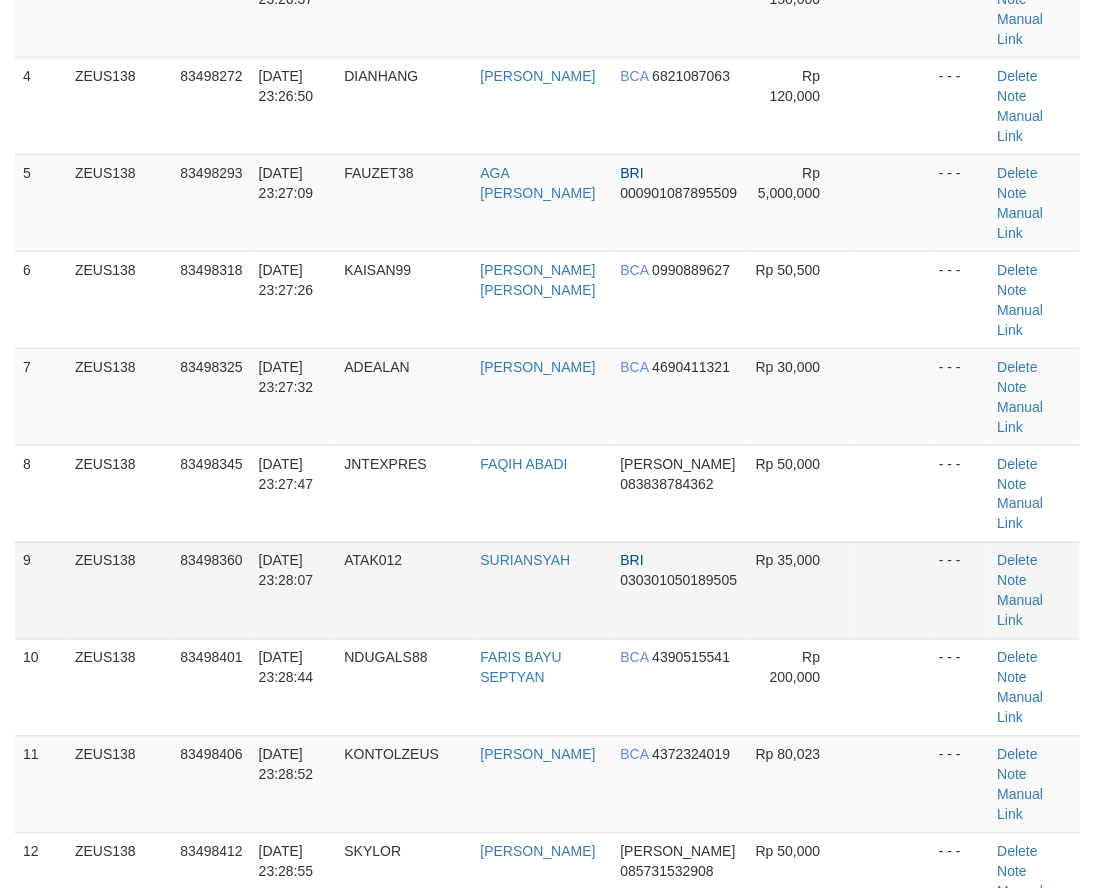 click on "ZEUS138" at bounding box center [119, 590] 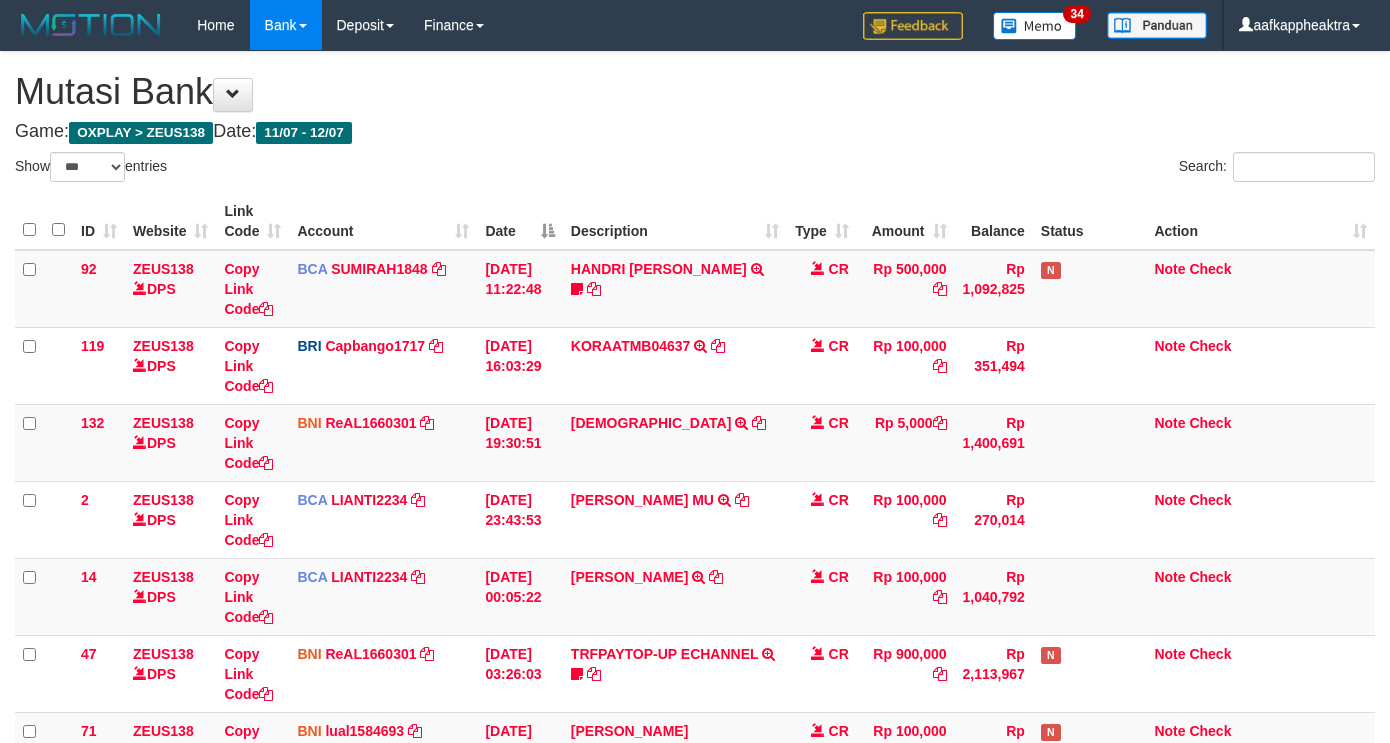 select on "***" 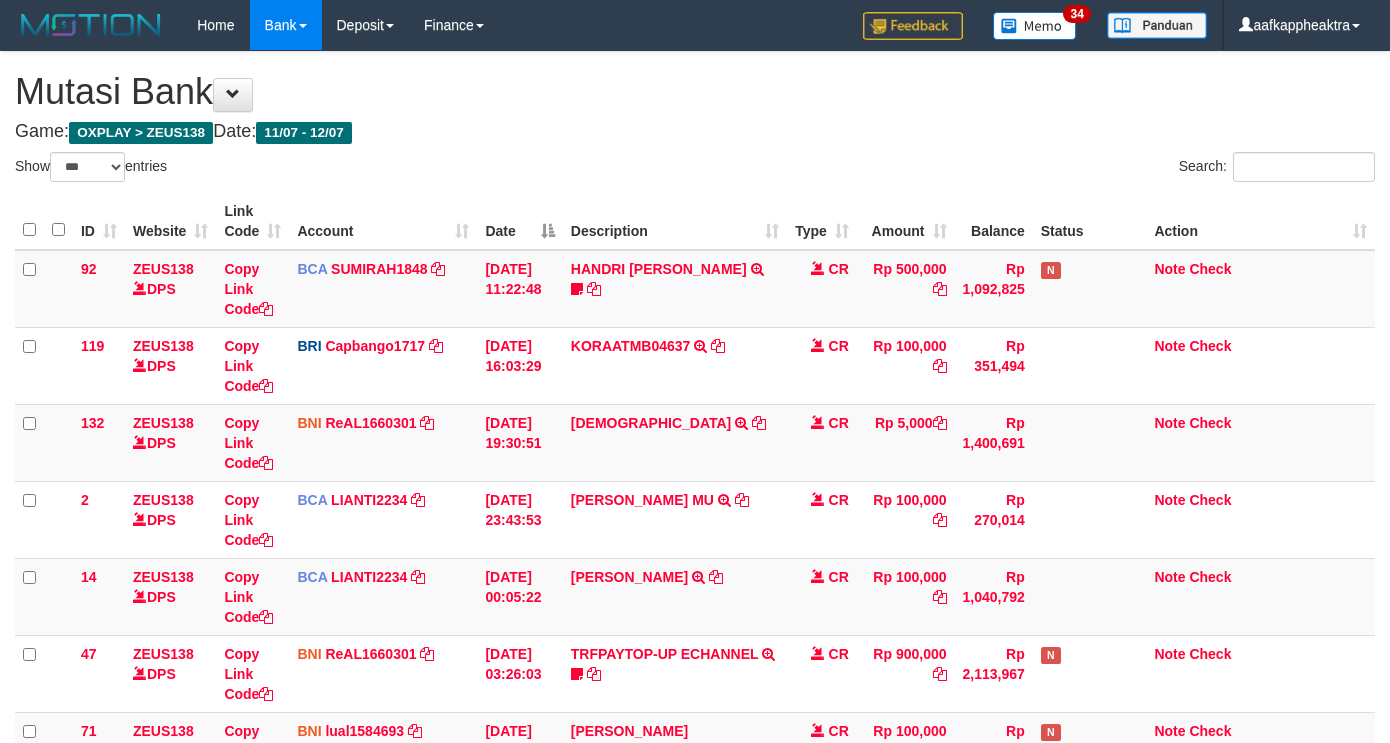 scroll, scrollTop: 528, scrollLeft: 0, axis: vertical 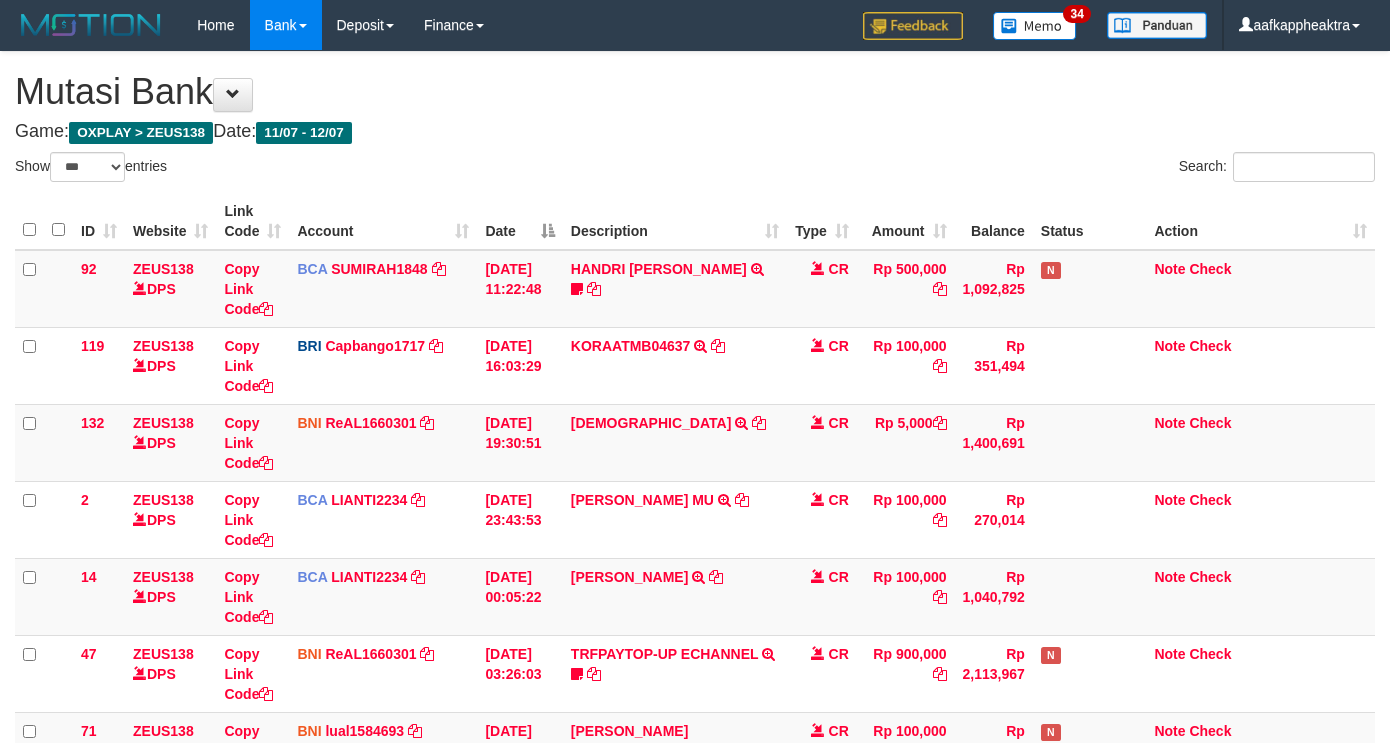 select on "***" 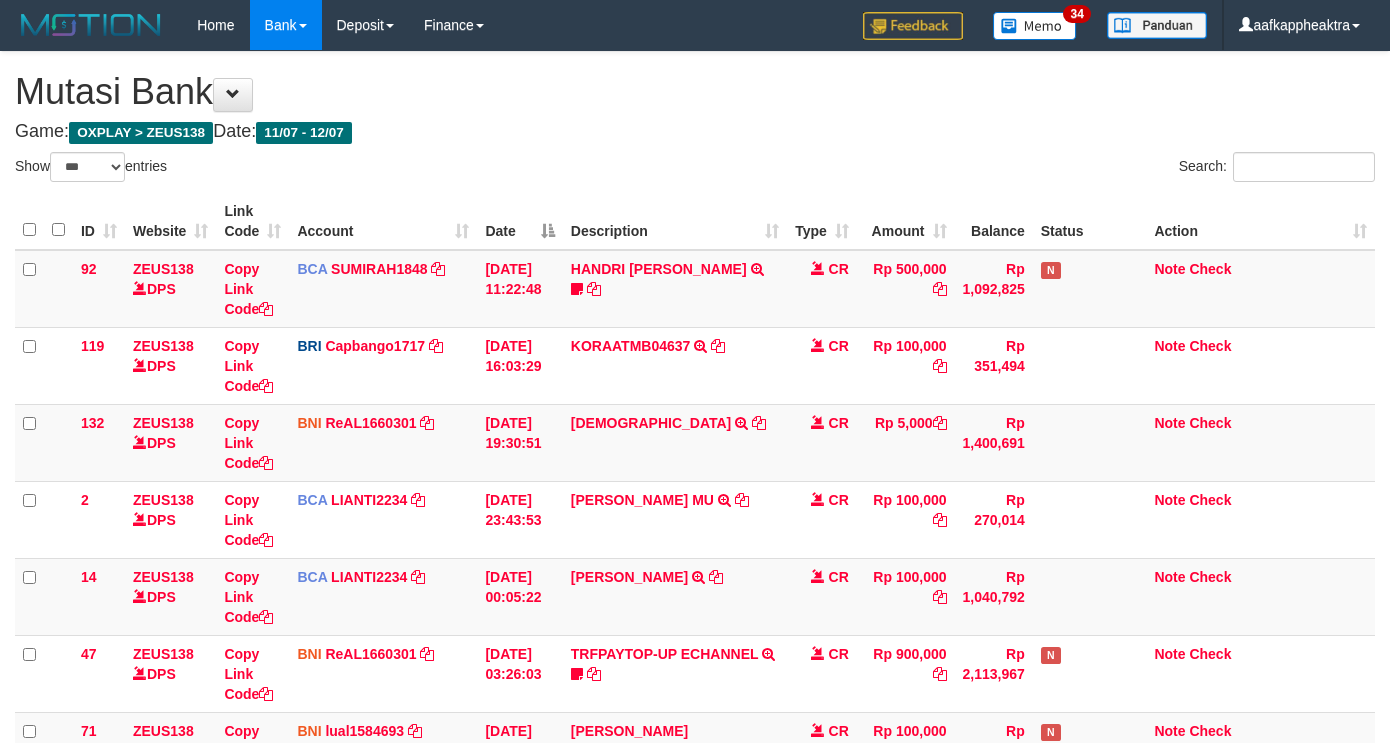 scroll, scrollTop: 528, scrollLeft: 0, axis: vertical 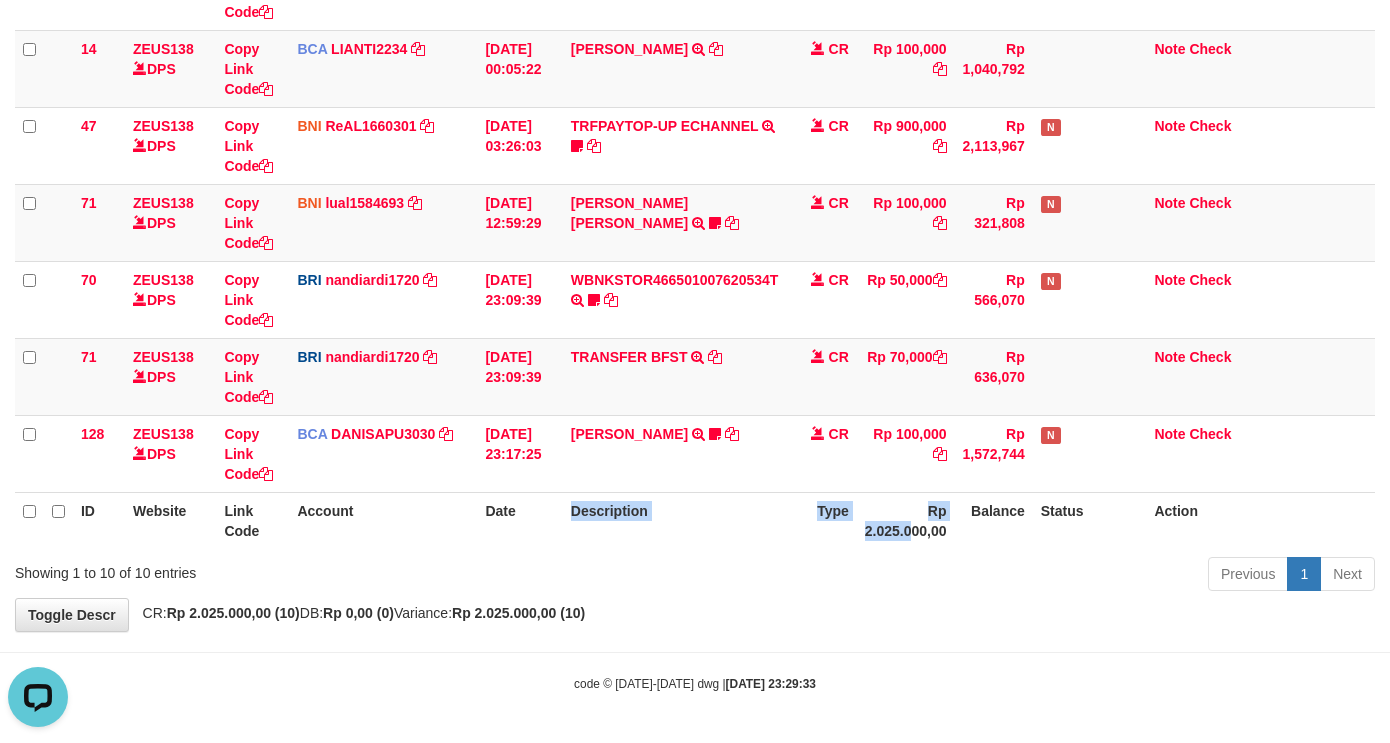 drag, startPoint x: 576, startPoint y: 531, endPoint x: 906, endPoint y: 334, distance: 384.32928 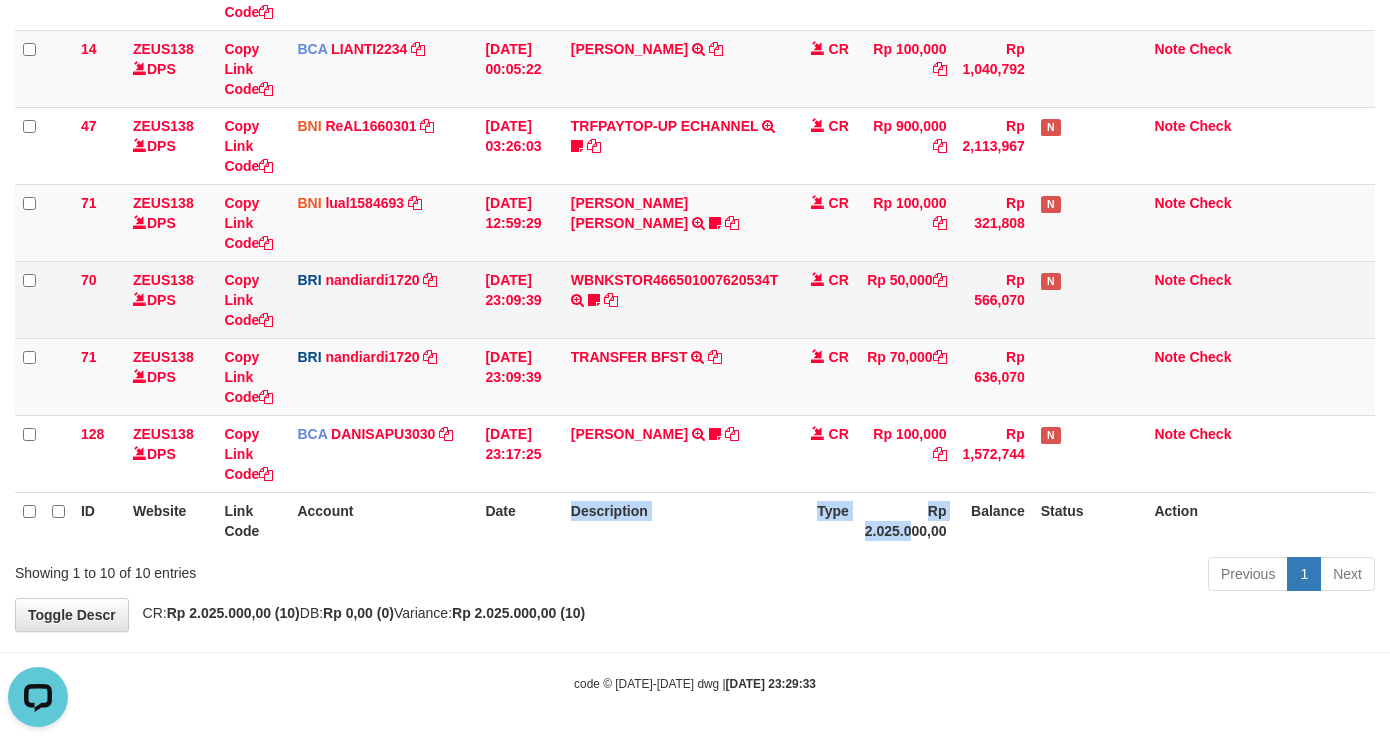 click on "ID Website Link Code Account Date Description Type Rp 2.025.000,00 Balance Status Action" at bounding box center (695, 520) 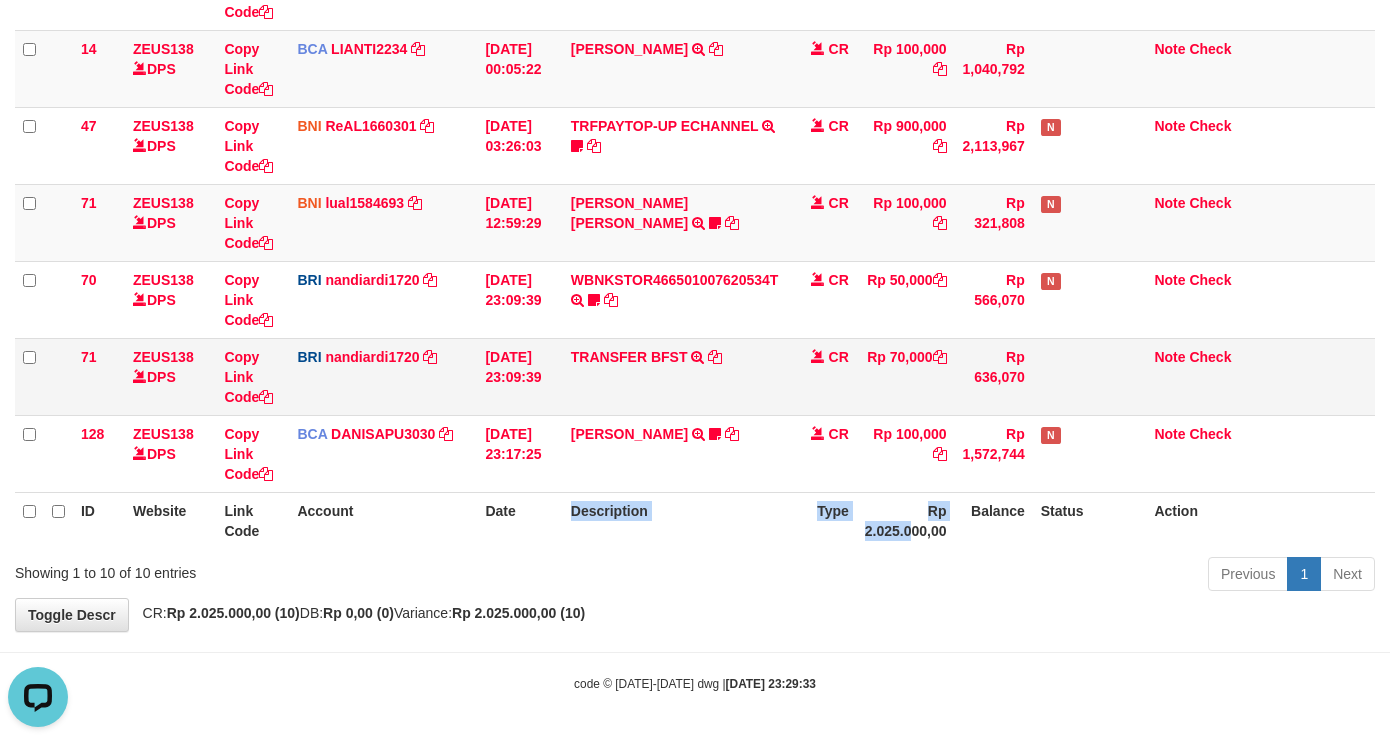 drag, startPoint x: 930, startPoint y: 332, endPoint x: 934, endPoint y: 344, distance: 12.649111 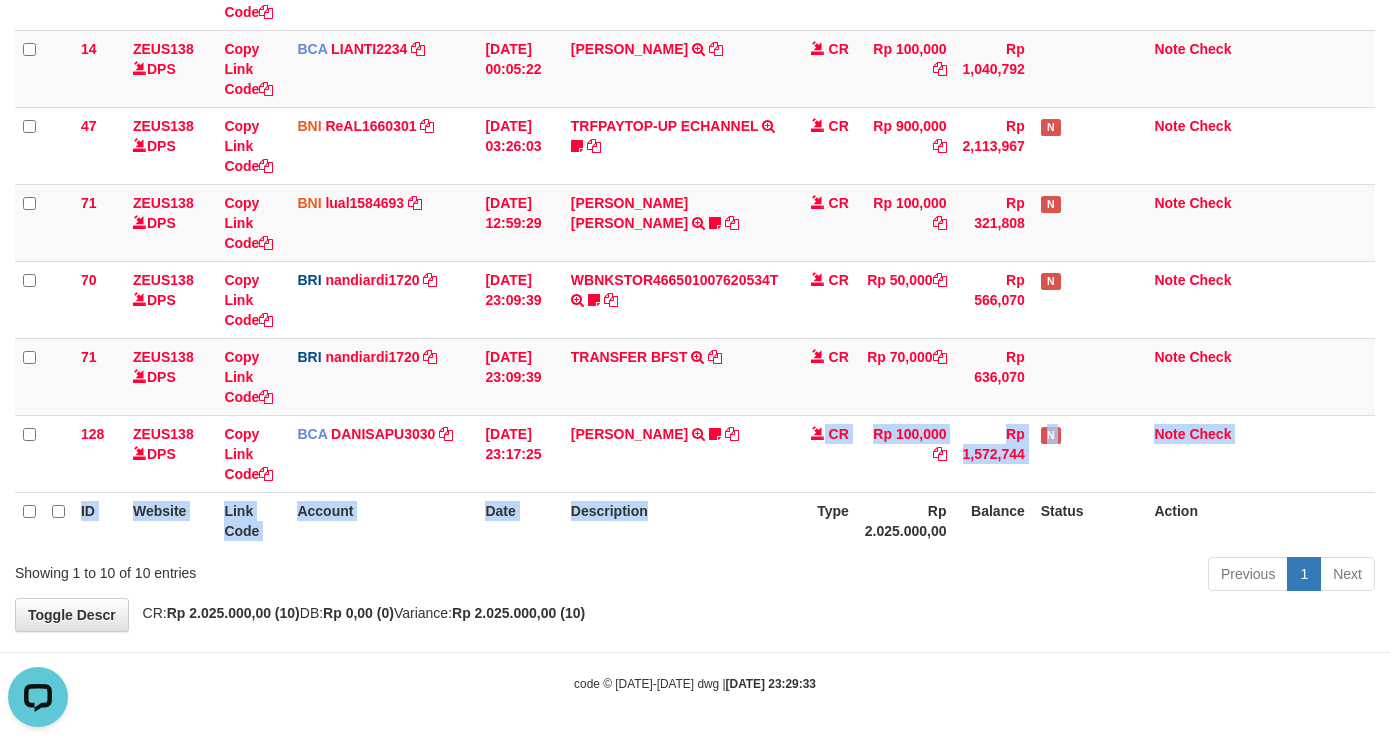 drag, startPoint x: 732, startPoint y: 512, endPoint x: 712, endPoint y: 503, distance: 21.931713 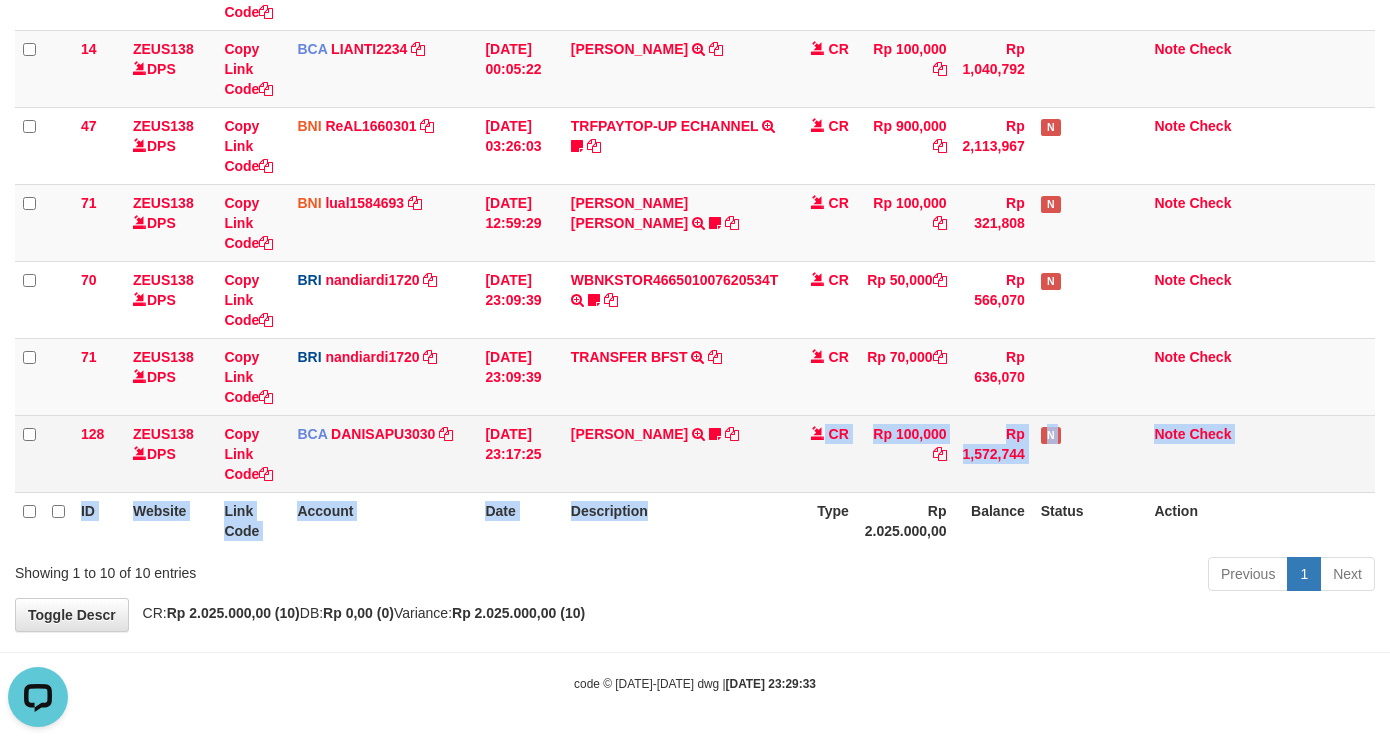 click on "ALDY WIJAYA            TRSF E-BANKING CR 1207/FTSCY/WS95031
100000.00ALDY WIJAYA    NIGHT999" at bounding box center [675, 453] 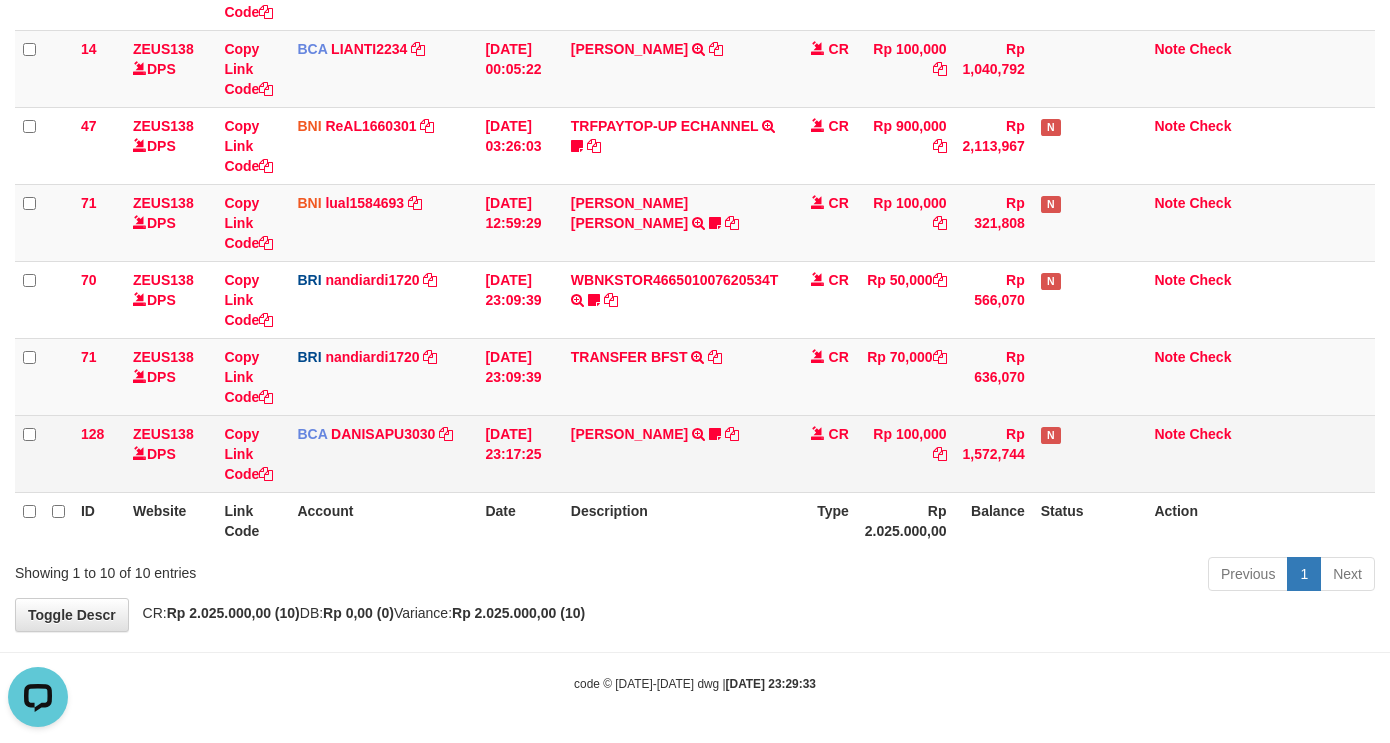 click on "ALDY WIJAYA            TRSF E-BANKING CR 1207/FTSCY/WS95031
100000.00ALDY WIJAYA    NIGHT999" at bounding box center [675, 453] 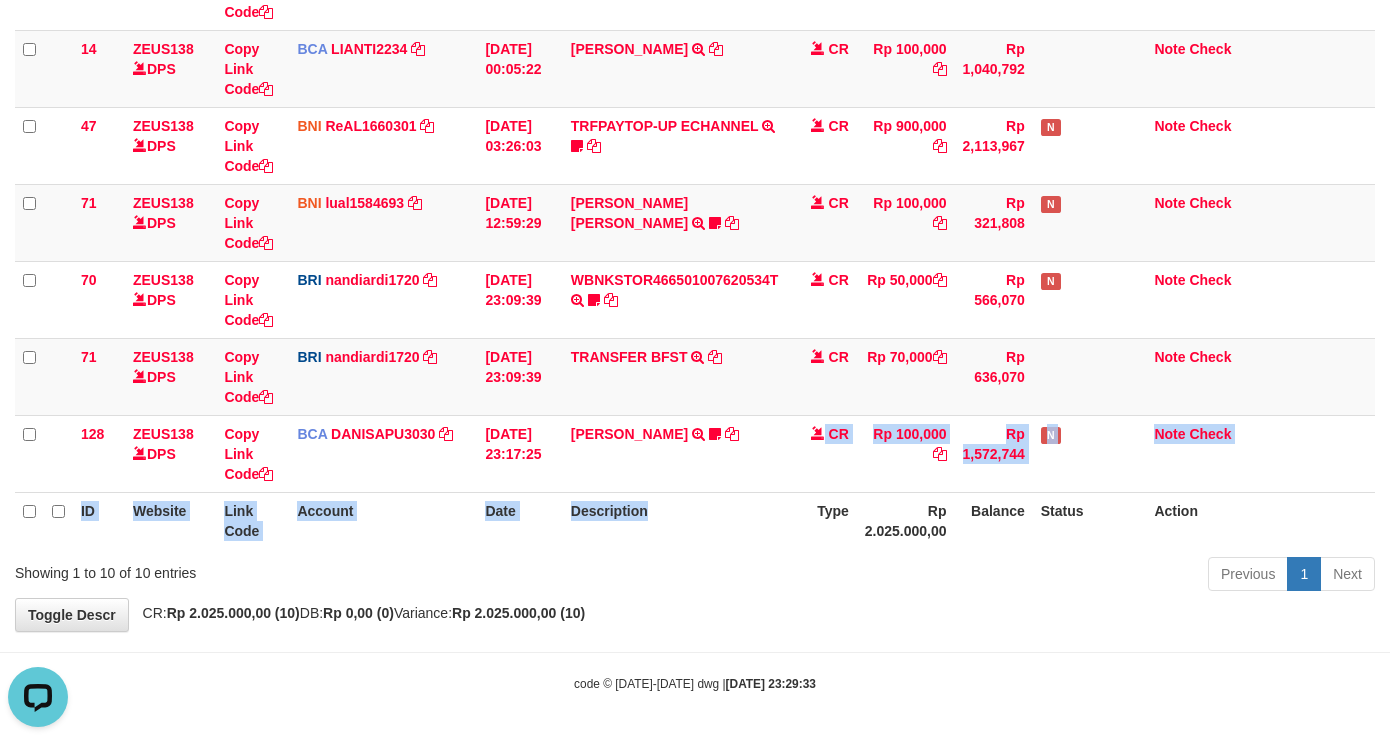 drag, startPoint x: 722, startPoint y: 491, endPoint x: 712, endPoint y: 515, distance: 26 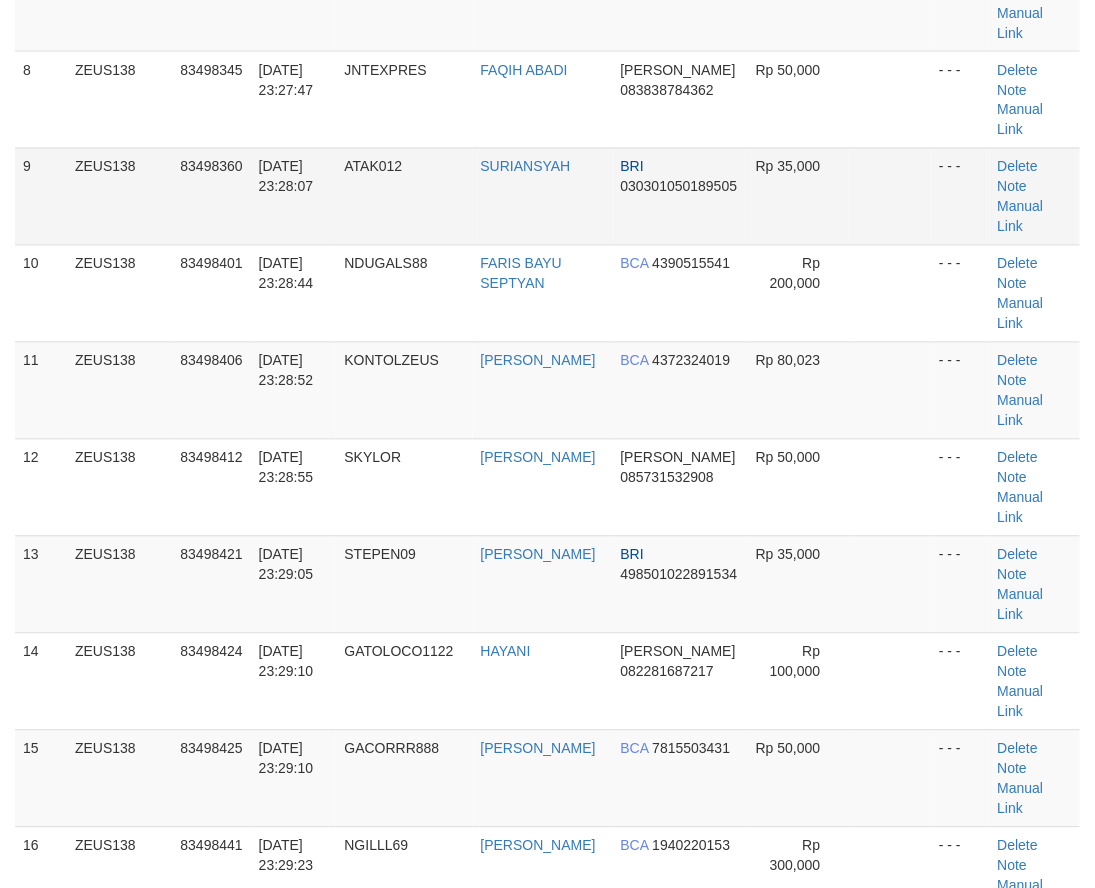 scroll, scrollTop: 484, scrollLeft: 0, axis: vertical 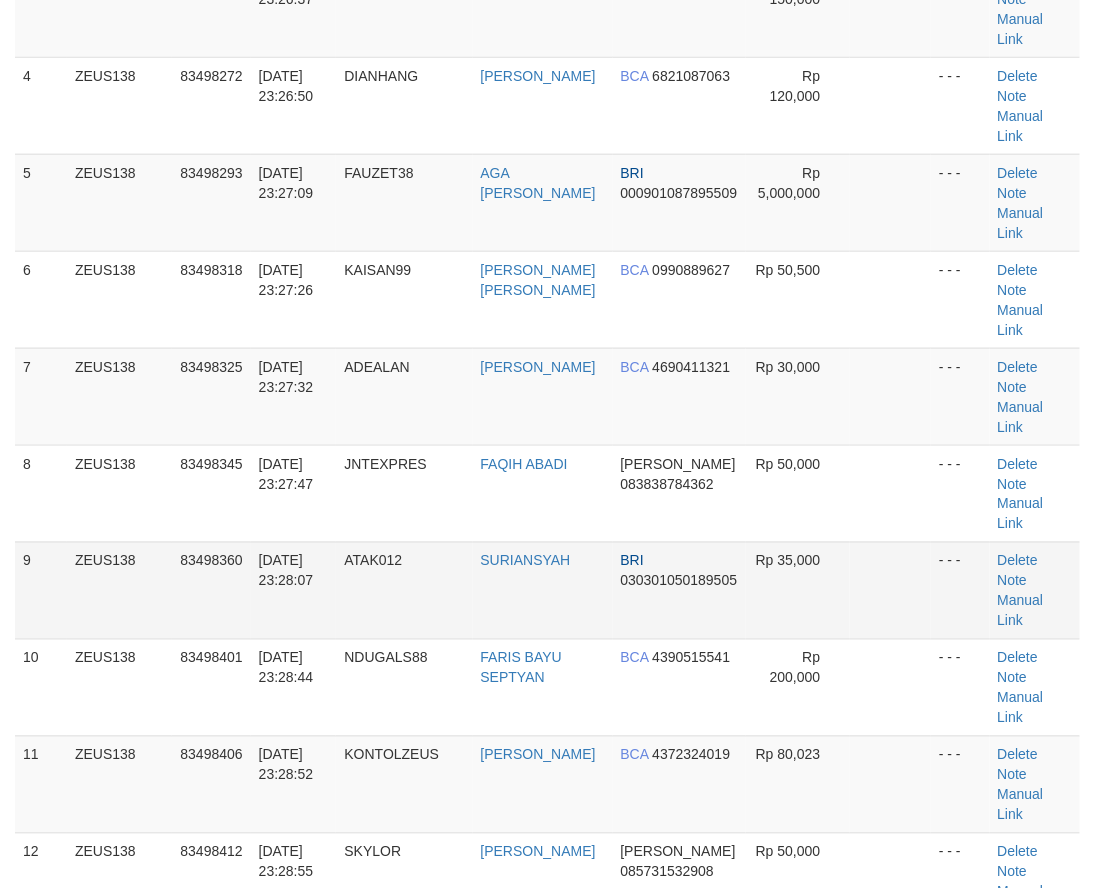 click on "1
ZEUS138
83498062
12/07/2025 23:23:55
RAYYANSHAKEEL
TRIANTO
DANA
089604662391
Rp 500,000
- - -
Delete
Note
Manual Link
2
ZEUS138
83498122
12/07/2025 23:24:46
KODOK1202
MEI SUKO HARTO
BRI
055501055684509
Rp 100,036
- - -
Delete Note" at bounding box center [547, 542] 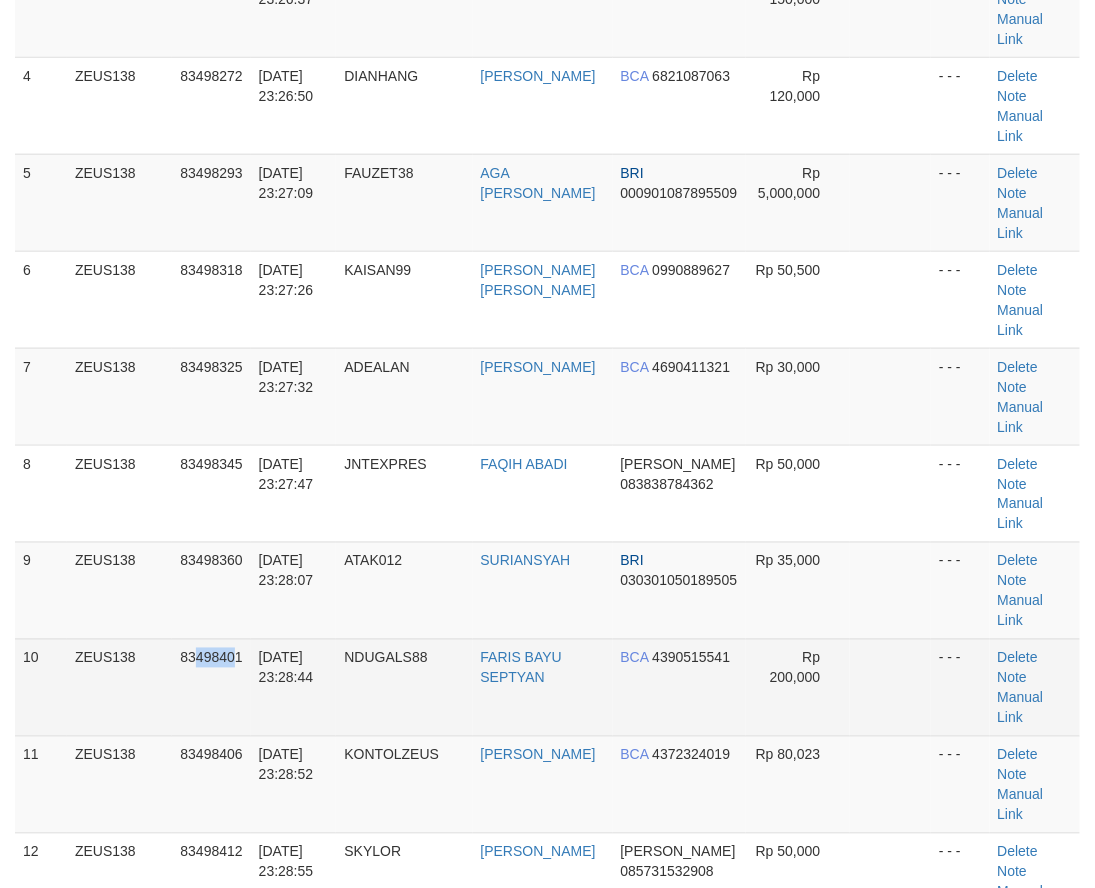 click on "83498401" at bounding box center [211, 687] 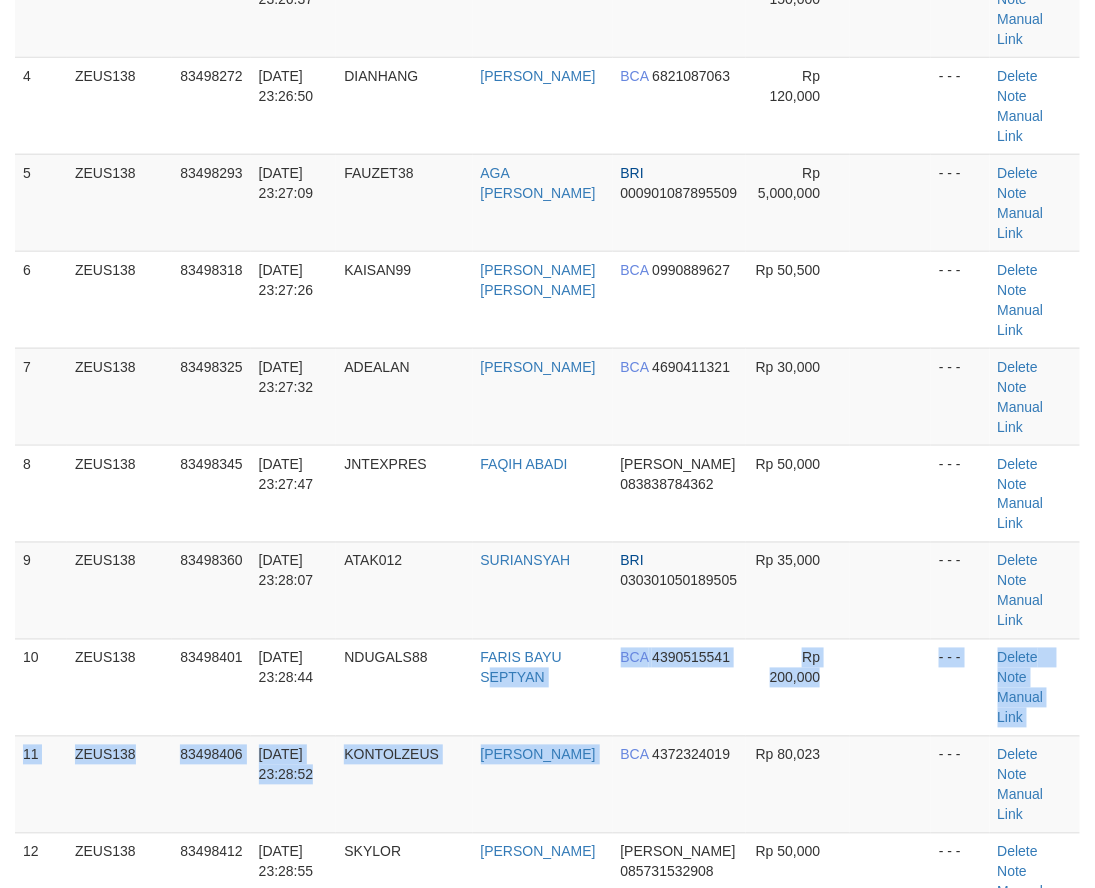 drag, startPoint x: 604, startPoint y: 573, endPoint x: 10, endPoint y: 567, distance: 594.0303 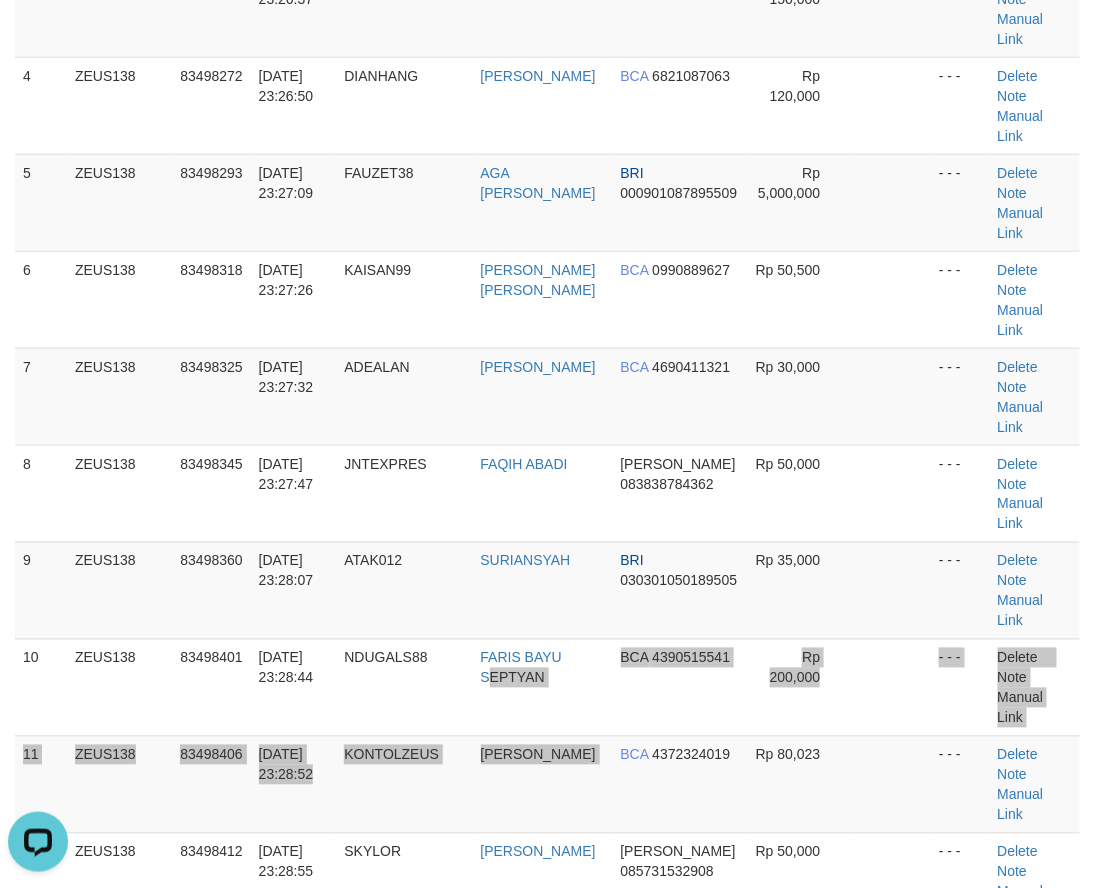 scroll, scrollTop: 0, scrollLeft: 0, axis: both 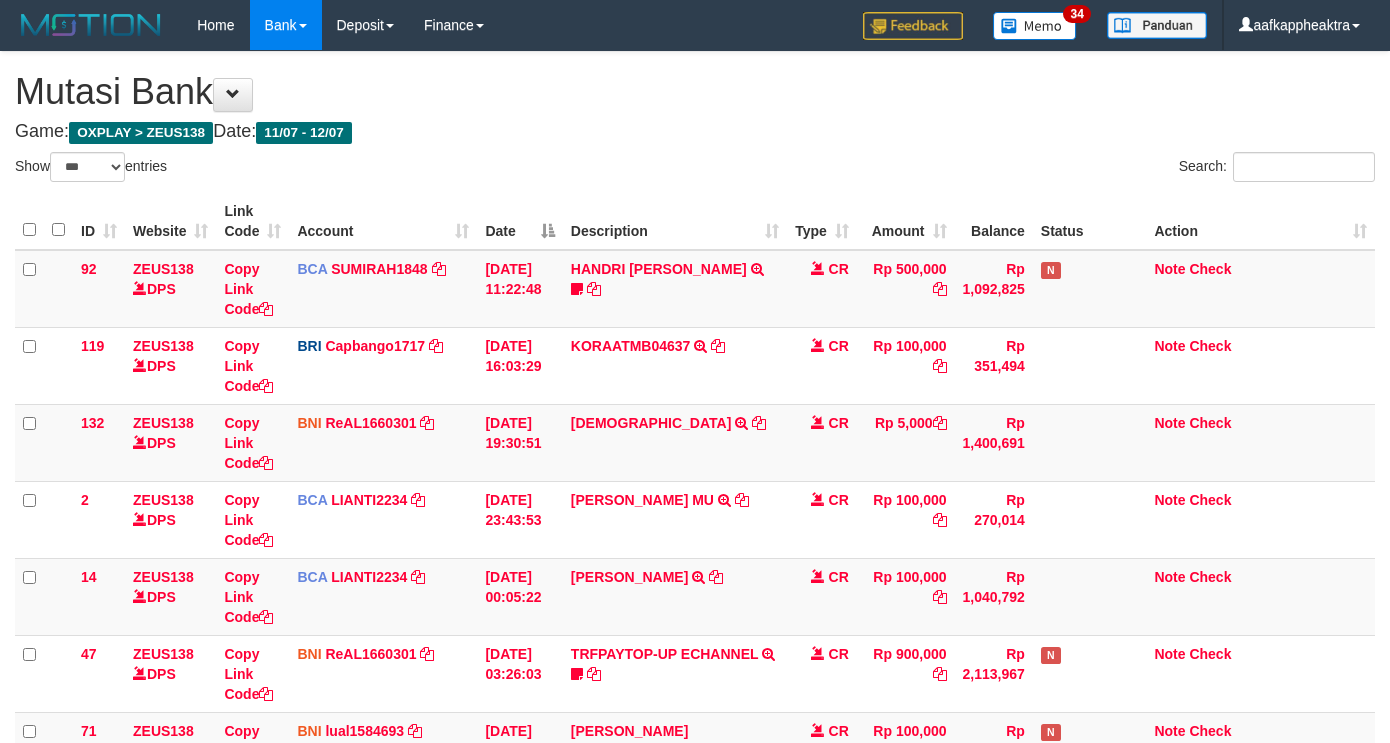 select on "***" 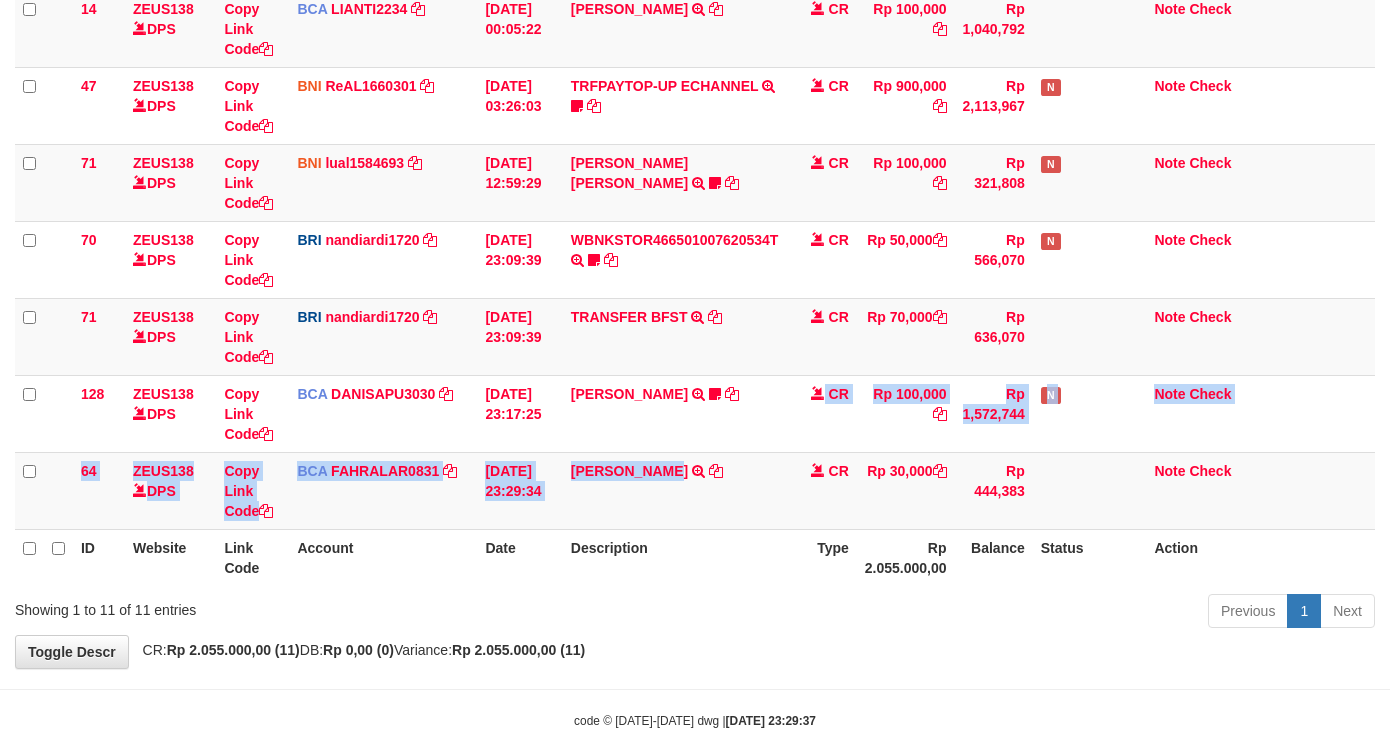 drag, startPoint x: 671, startPoint y: 485, endPoint x: 1402, endPoint y: 437, distance: 732.5742 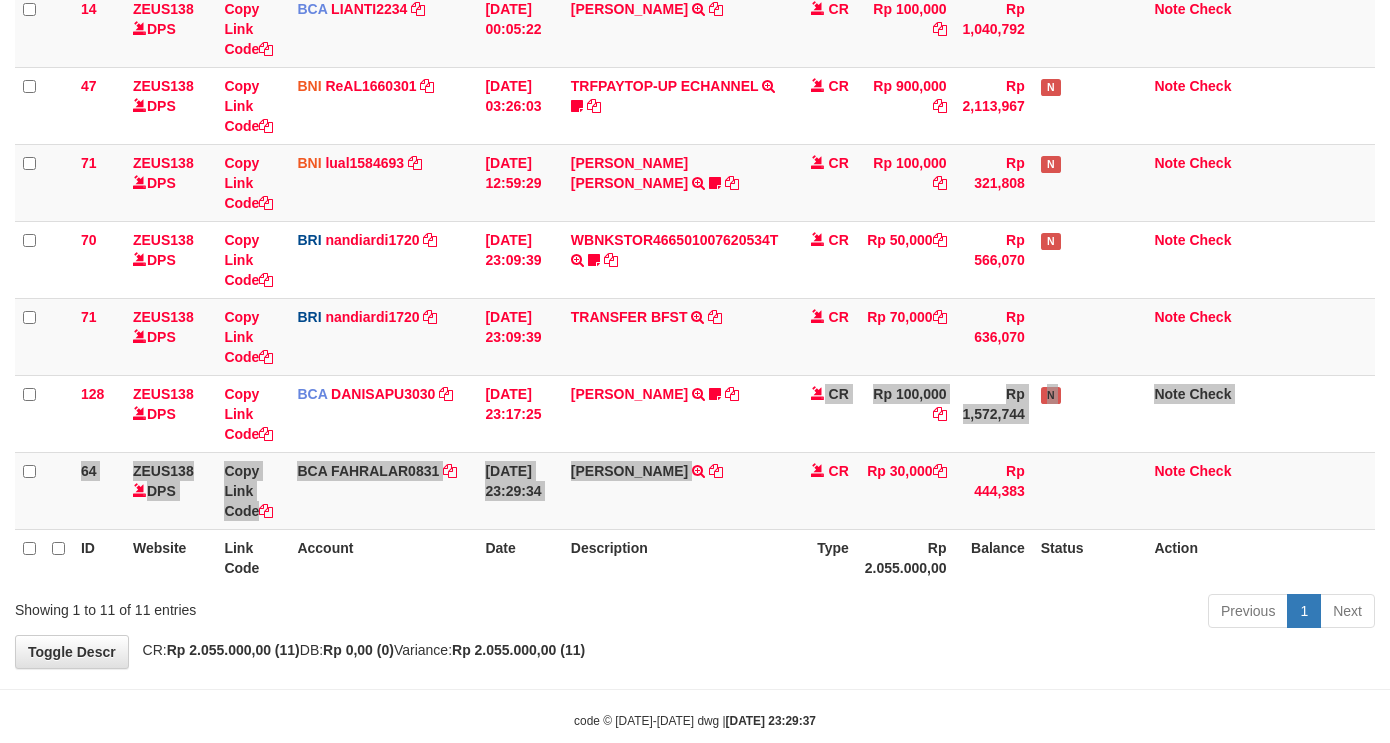 scroll, scrollTop: 528, scrollLeft: 0, axis: vertical 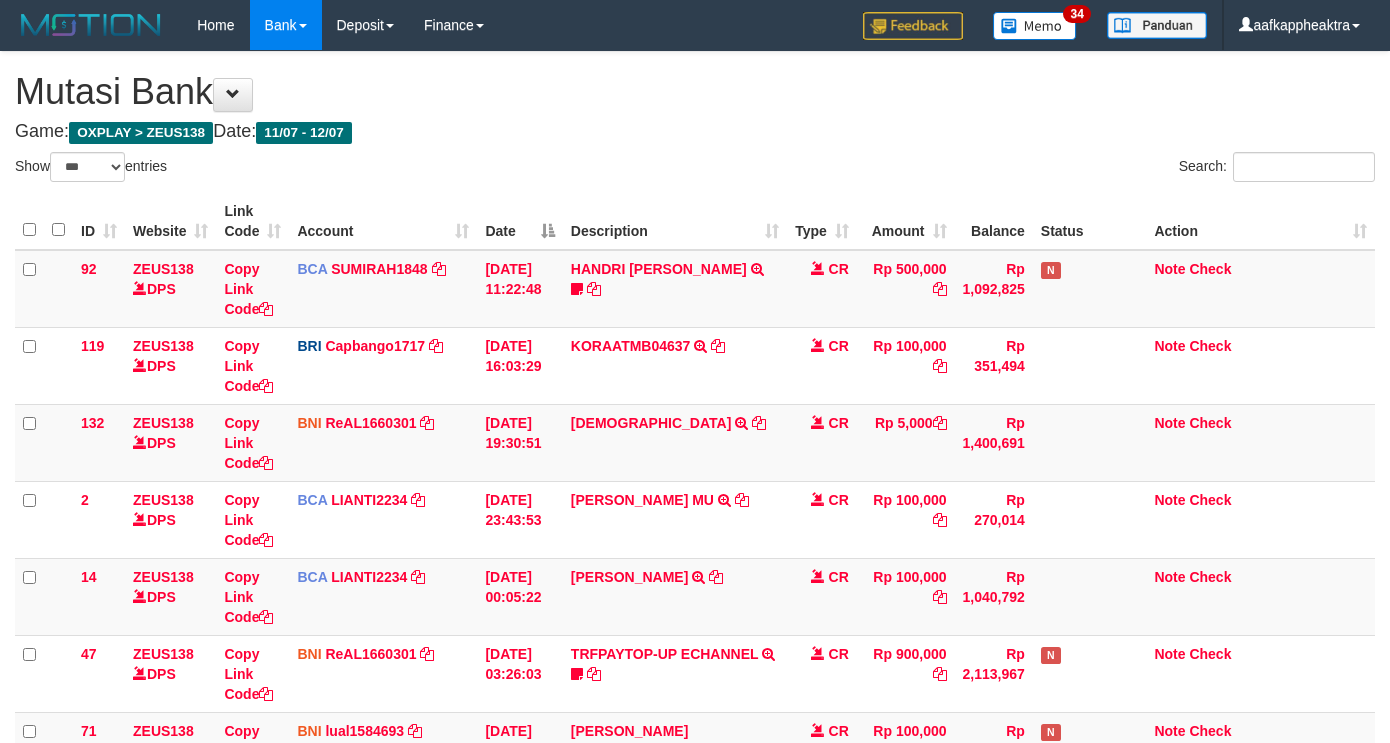 select on "***" 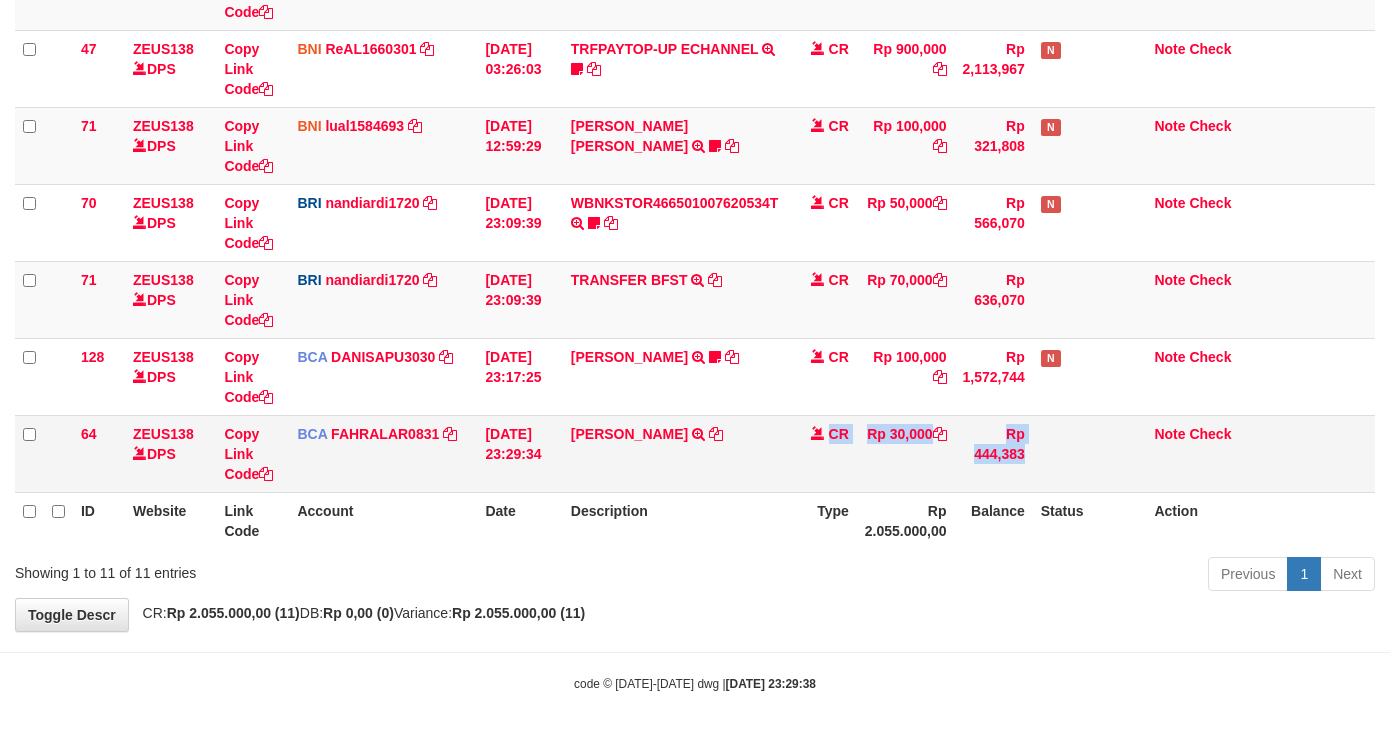 scroll, scrollTop: 605, scrollLeft: 0, axis: vertical 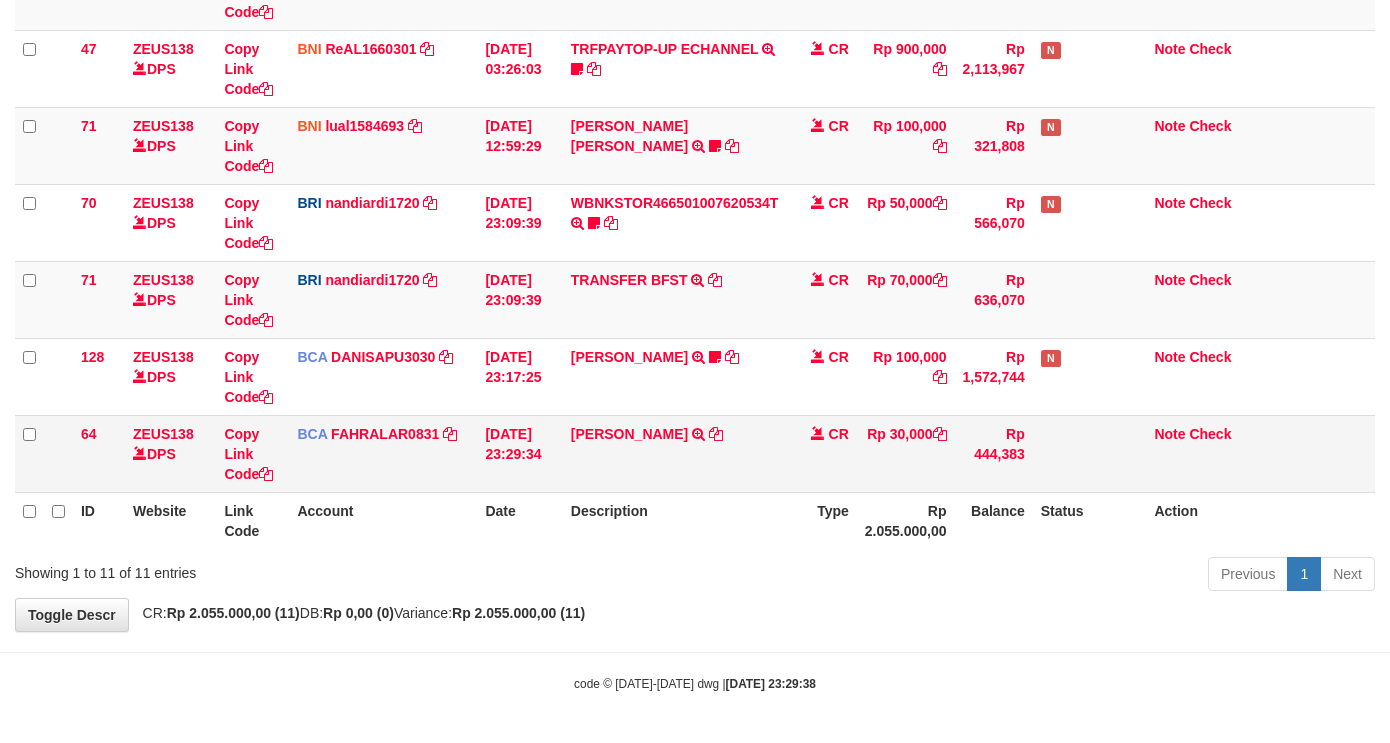 click on "SAMSUL ARIFIN         TRSF E-BANKING CR 1207/FTSCY/WS95031
30000.00SAMSUL ARIFIN" at bounding box center [675, 453] 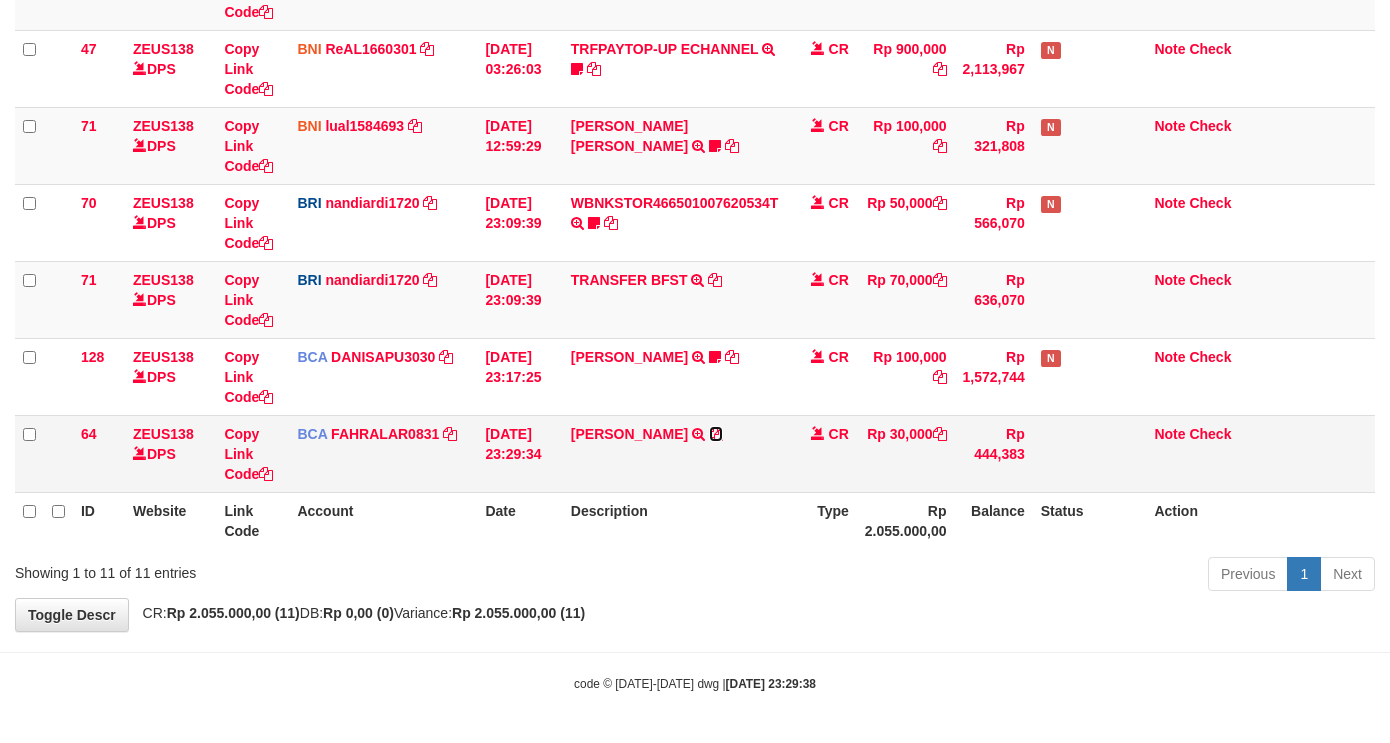 click at bounding box center (716, 434) 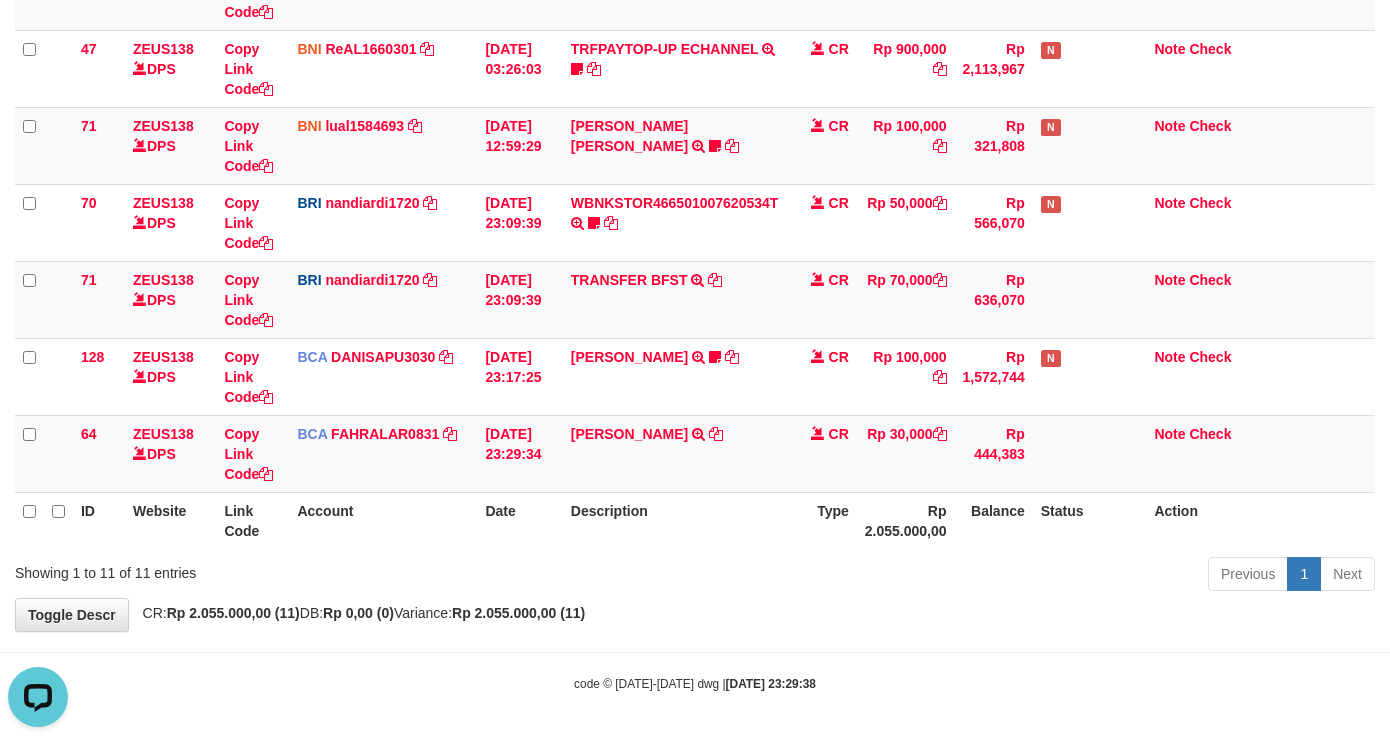 scroll, scrollTop: 0, scrollLeft: 0, axis: both 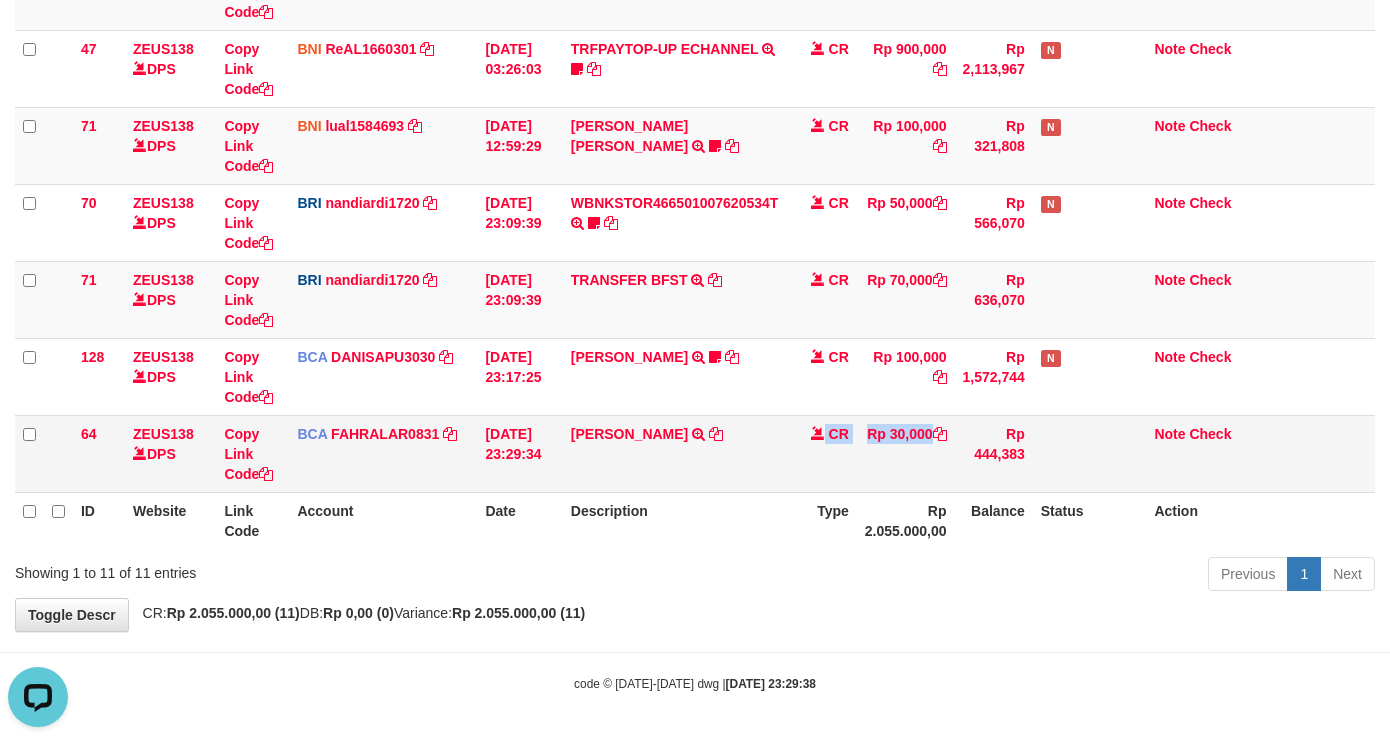 drag, startPoint x: 800, startPoint y: 475, endPoint x: 827, endPoint y: 436, distance: 47.434166 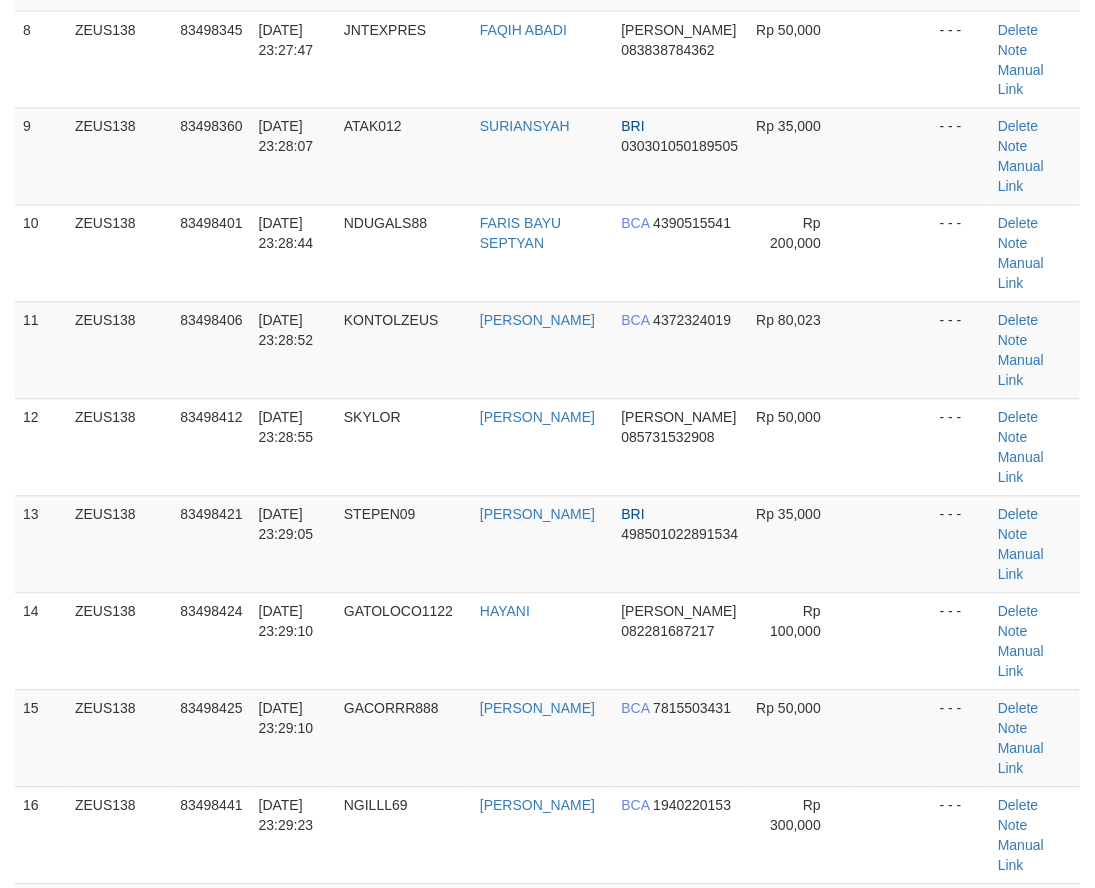 scroll, scrollTop: 484, scrollLeft: 0, axis: vertical 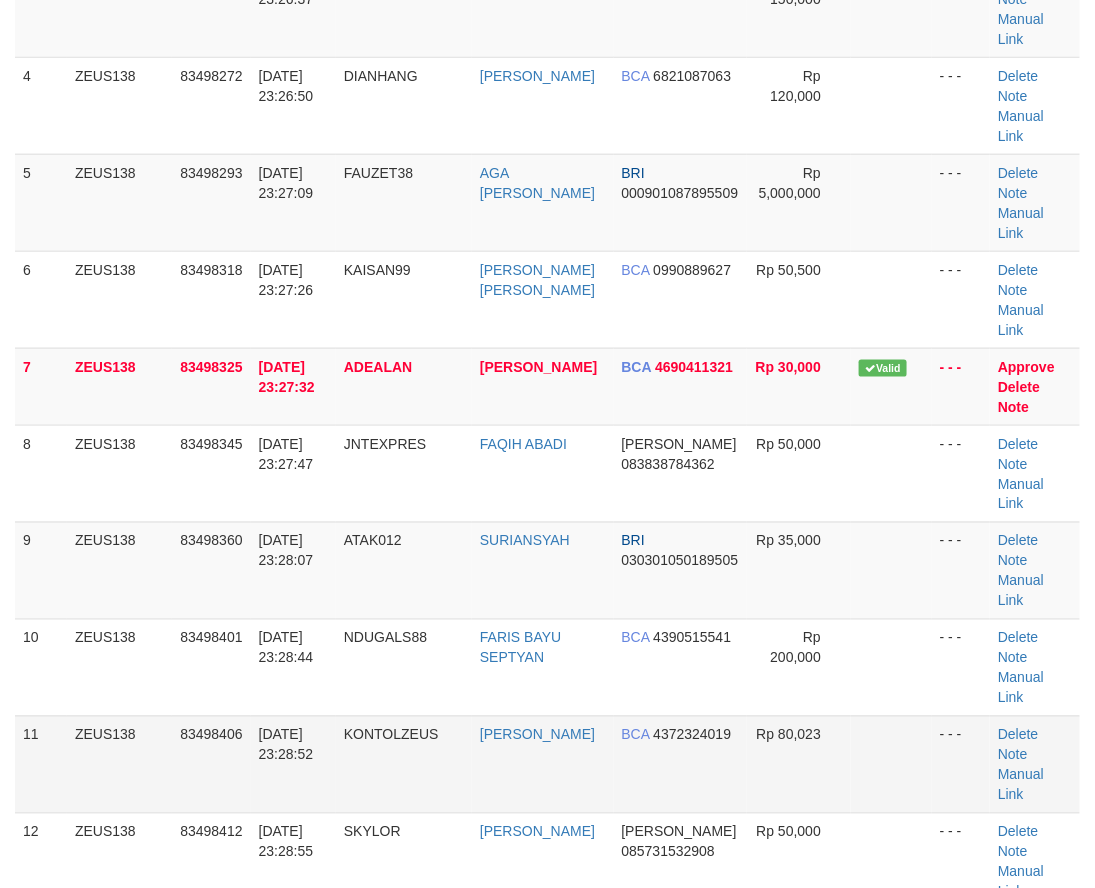drag, startPoint x: 378, startPoint y: 525, endPoint x: 565, endPoint y: 536, distance: 187.32326 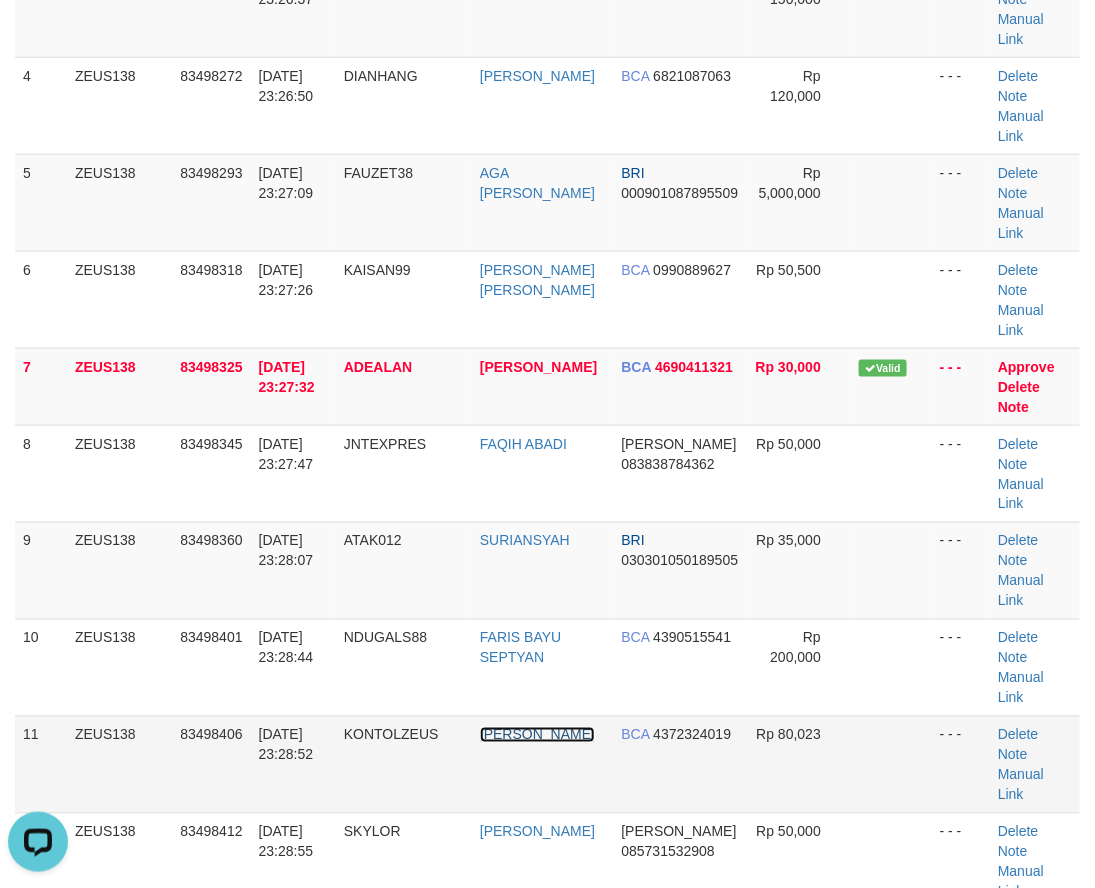scroll, scrollTop: 0, scrollLeft: 0, axis: both 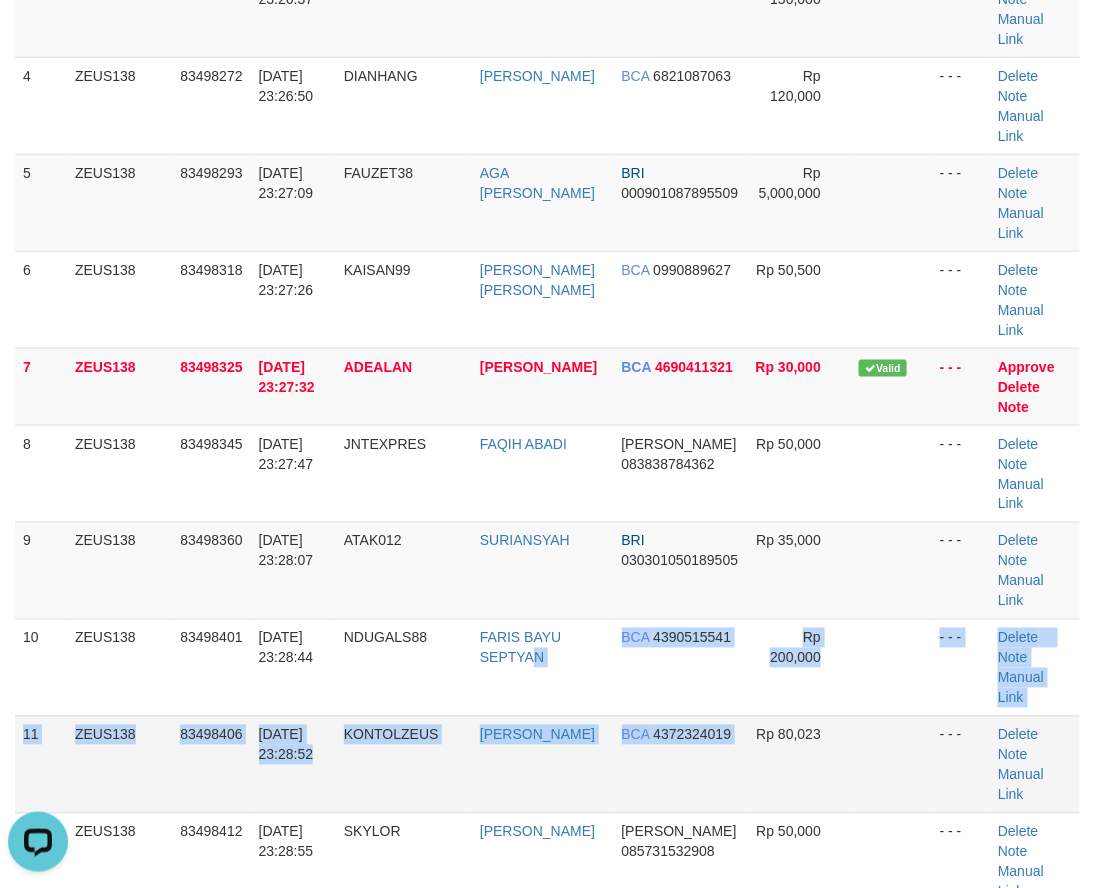 drag, startPoint x: 726, startPoint y: 576, endPoint x: 647, endPoint y: 583, distance: 79.30952 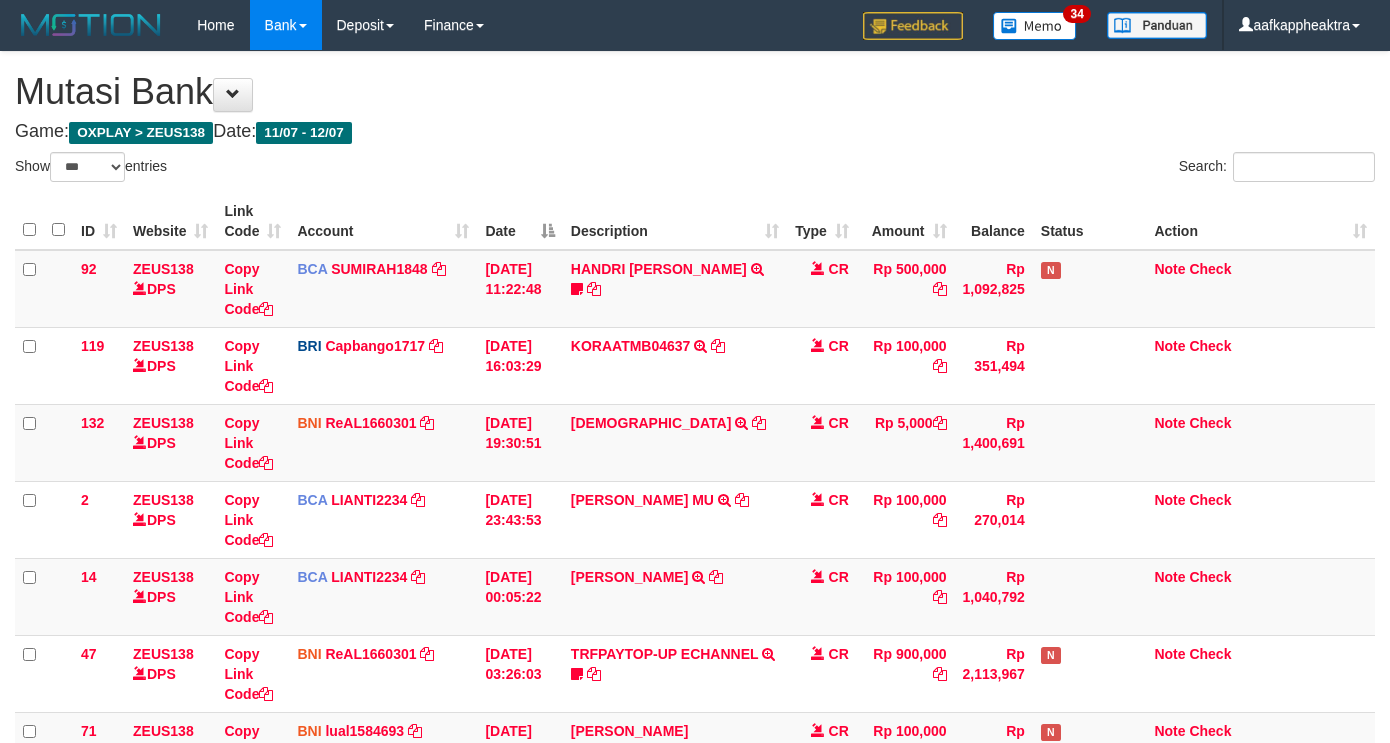 select on "***" 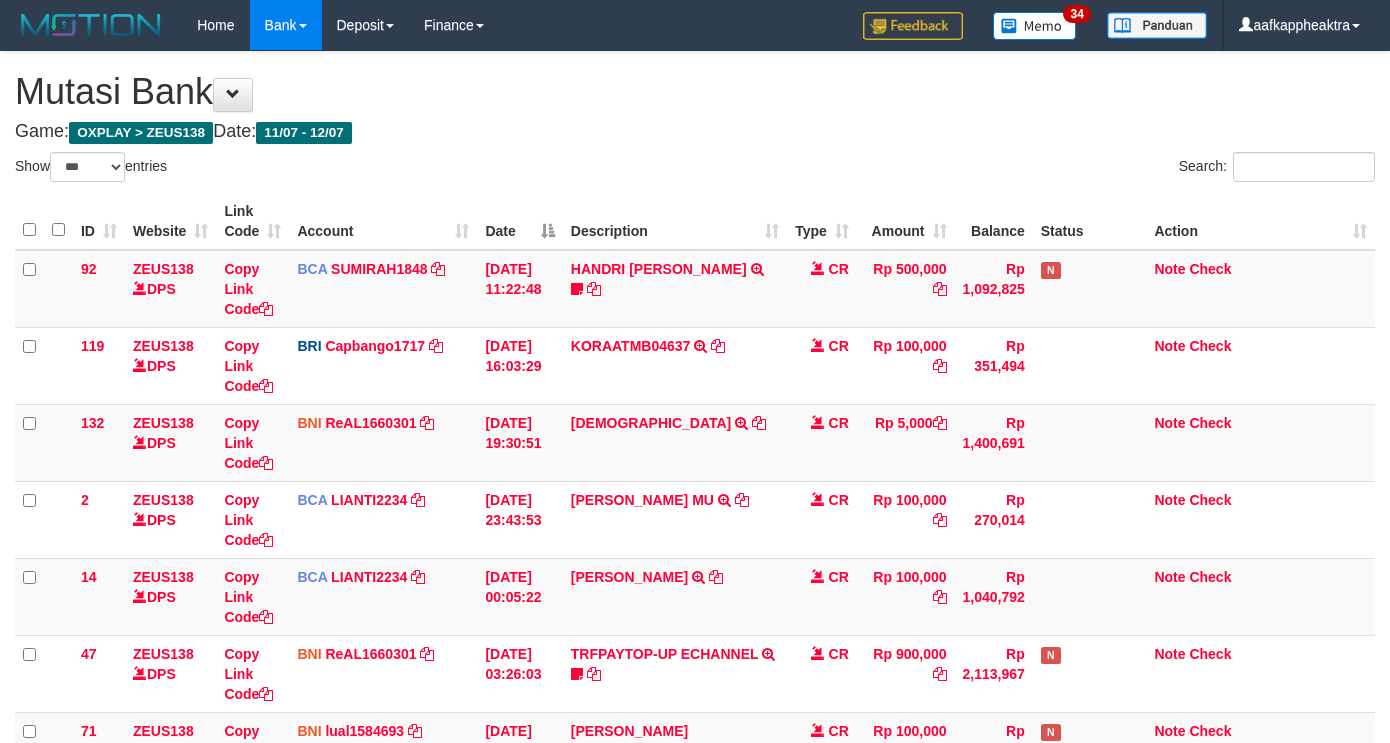 scroll, scrollTop: 605, scrollLeft: 0, axis: vertical 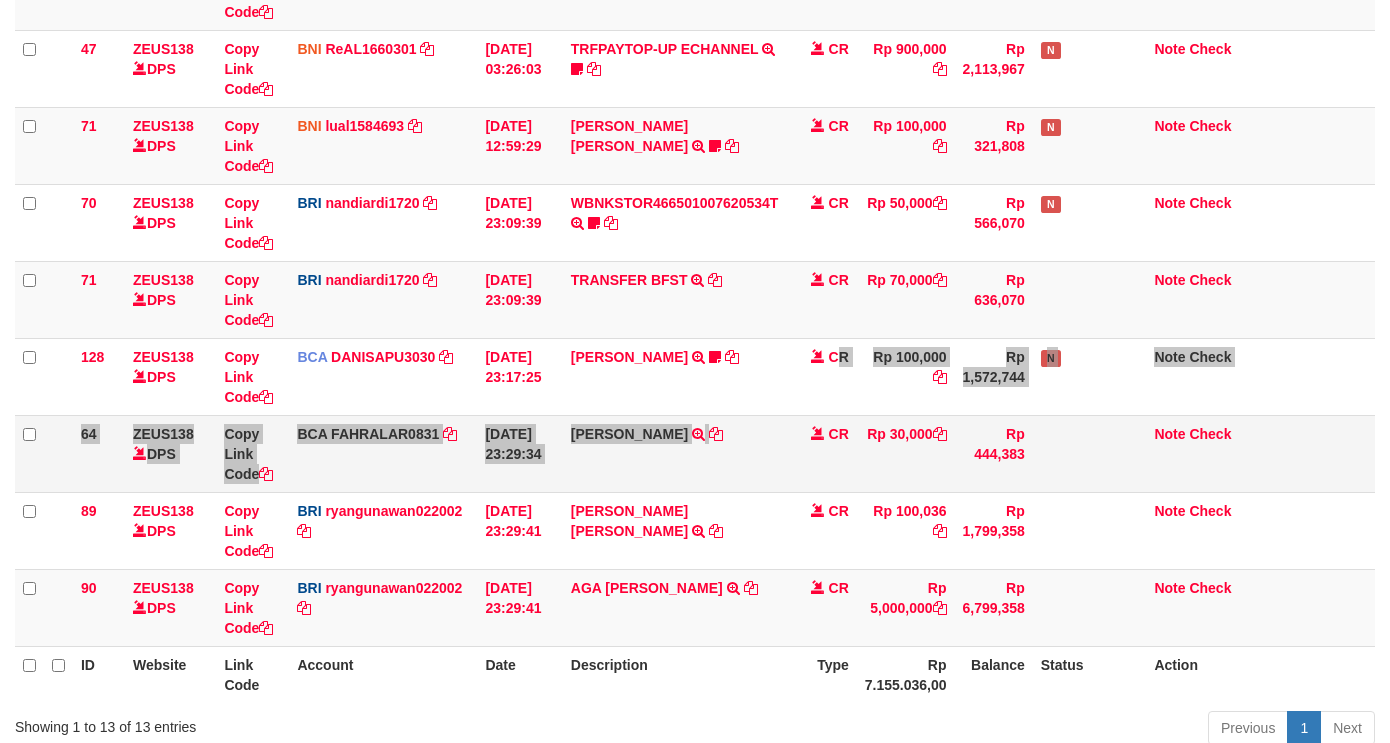 drag, startPoint x: 767, startPoint y: 477, endPoint x: 742, endPoint y: 477, distance: 25 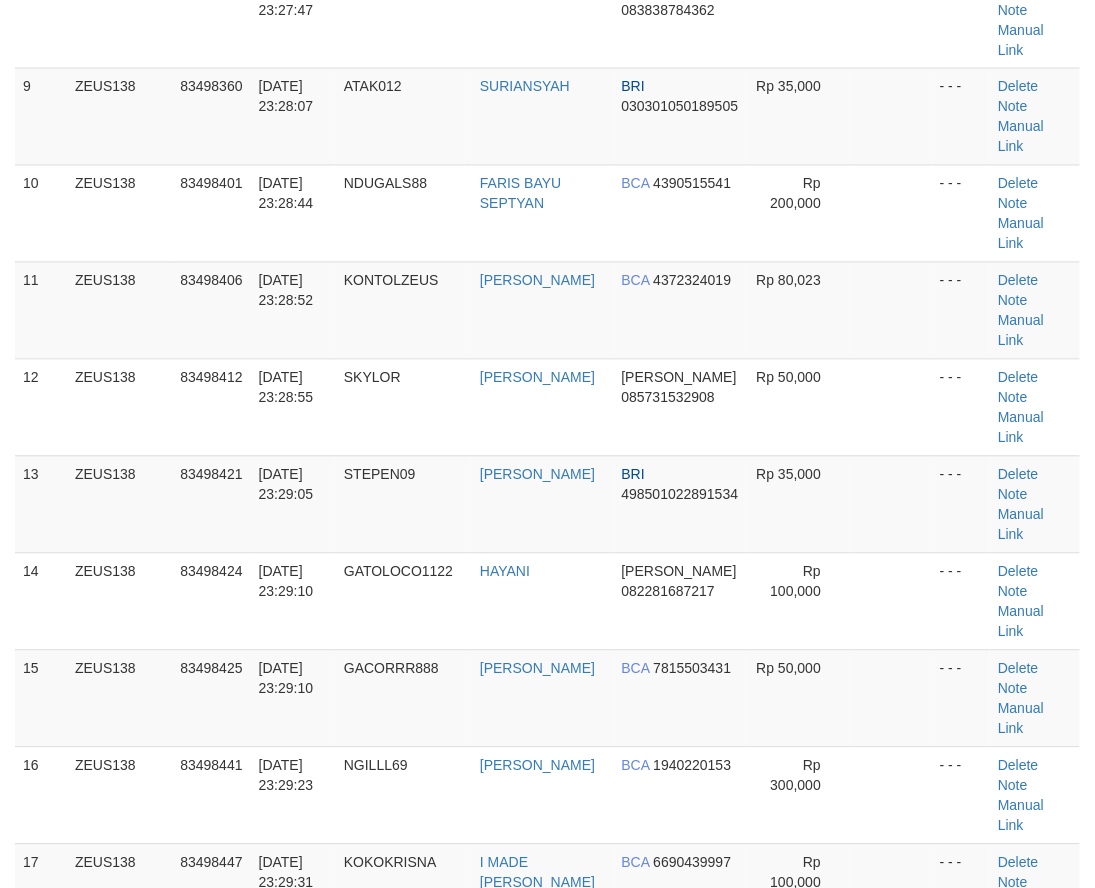 scroll, scrollTop: 484, scrollLeft: 0, axis: vertical 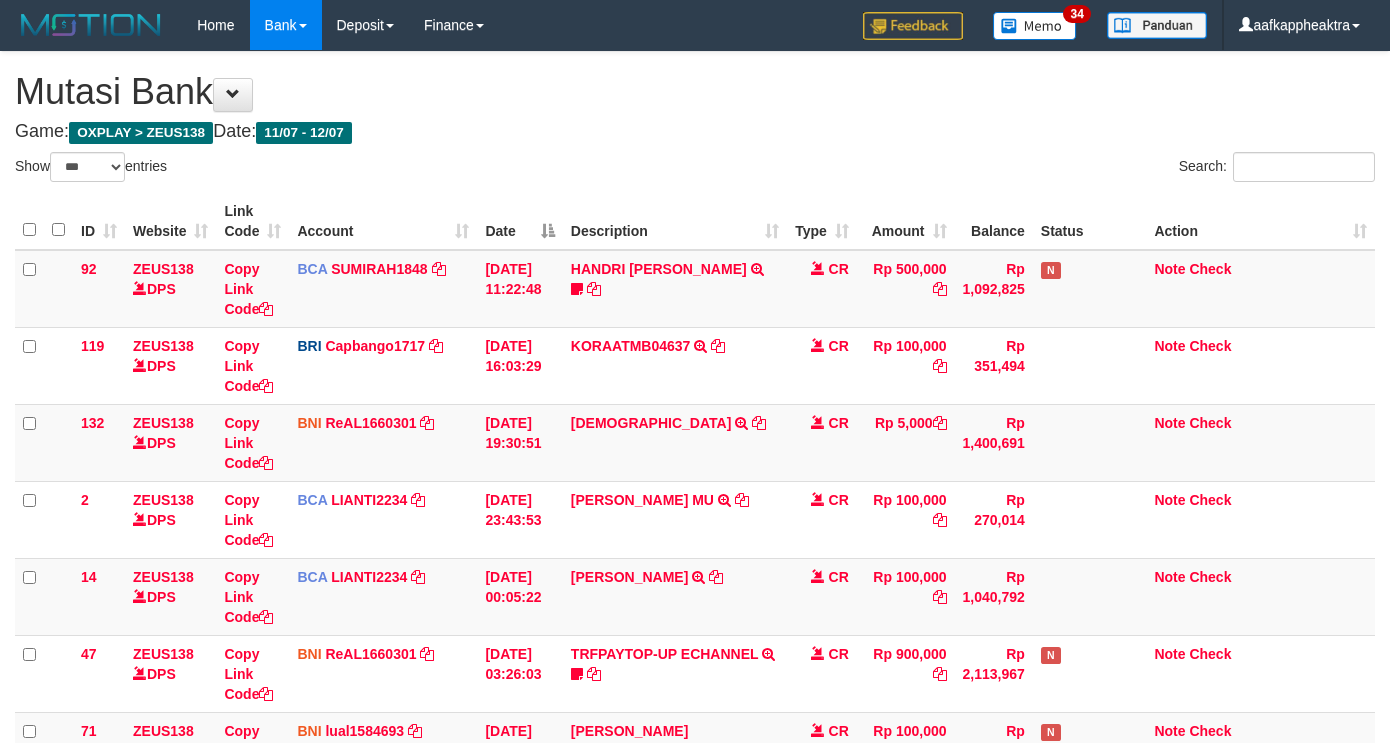 select on "***" 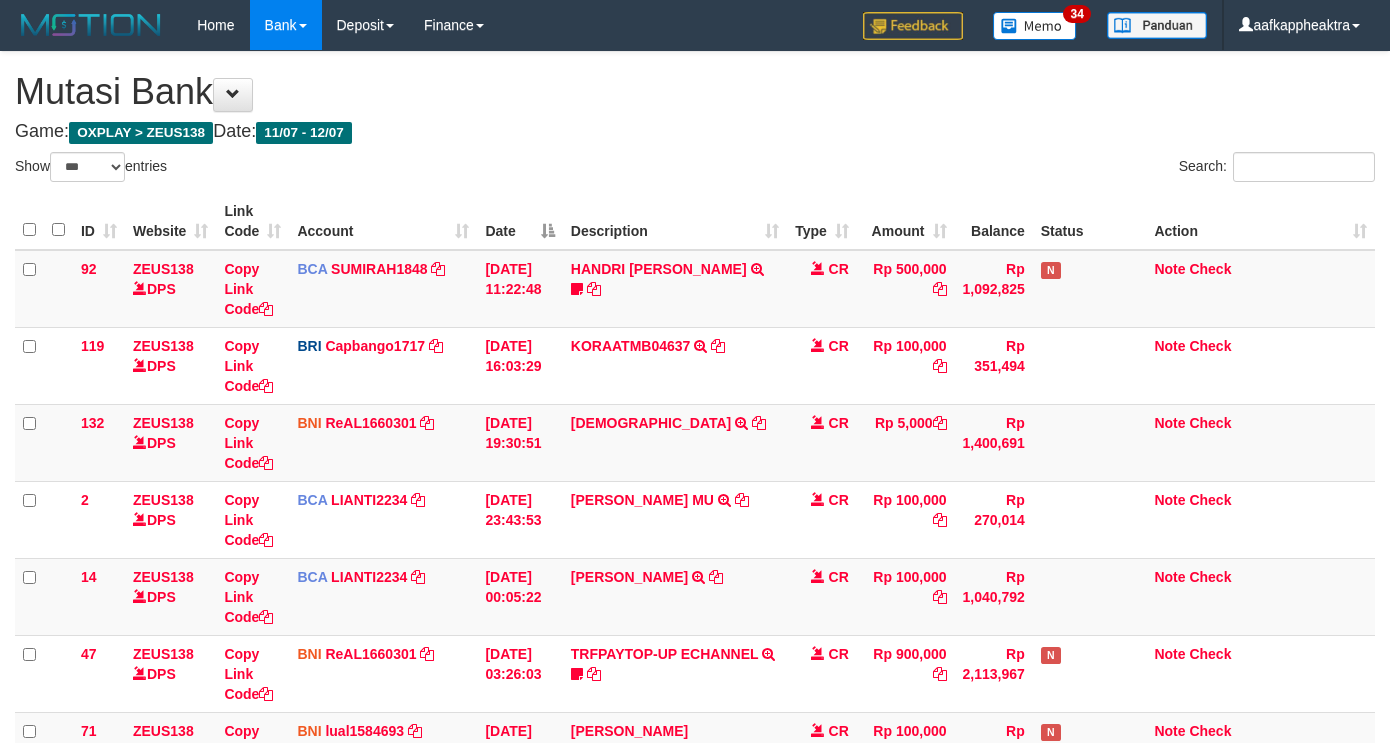 scroll, scrollTop: 760, scrollLeft: 0, axis: vertical 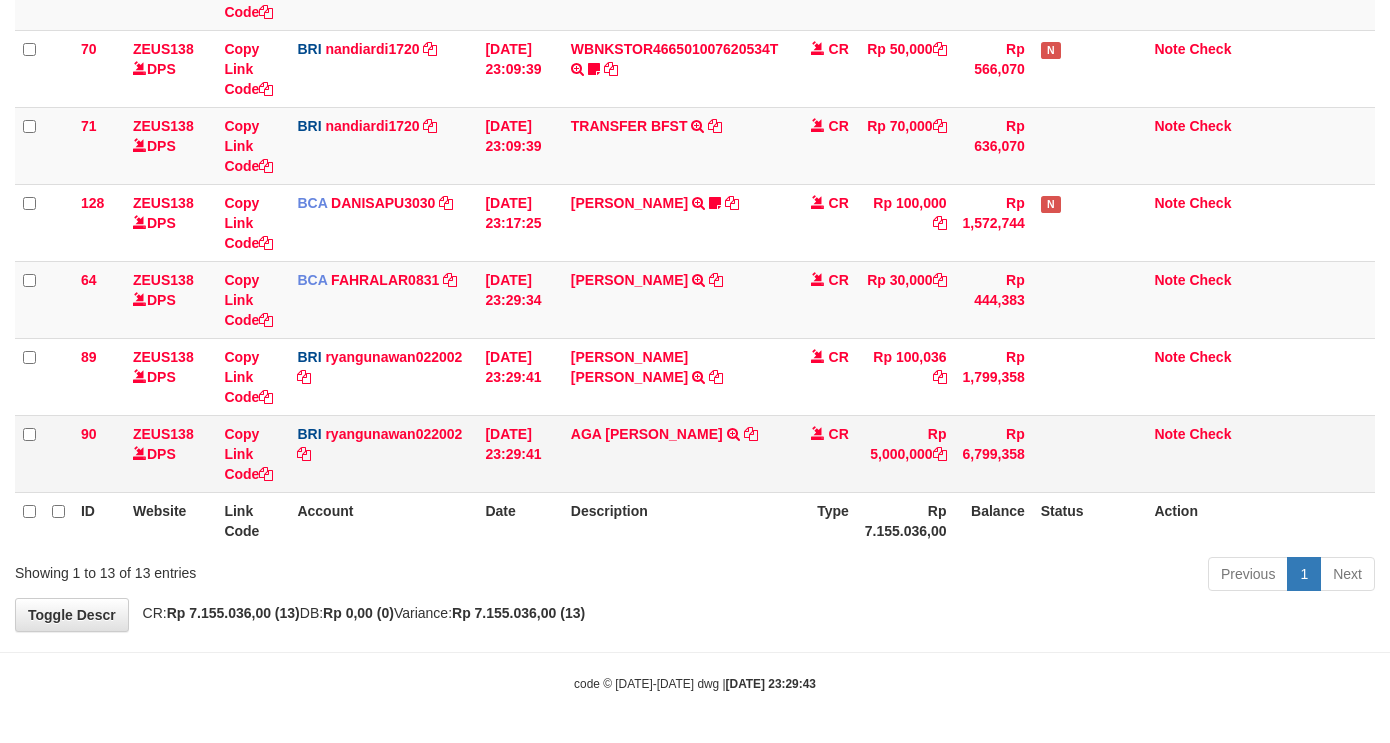 click on "AGA BAYU KUNCO         TRANSFER NBMB AGA BAYU KUNCO TO RYAN GUNAWAN" at bounding box center [675, 453] 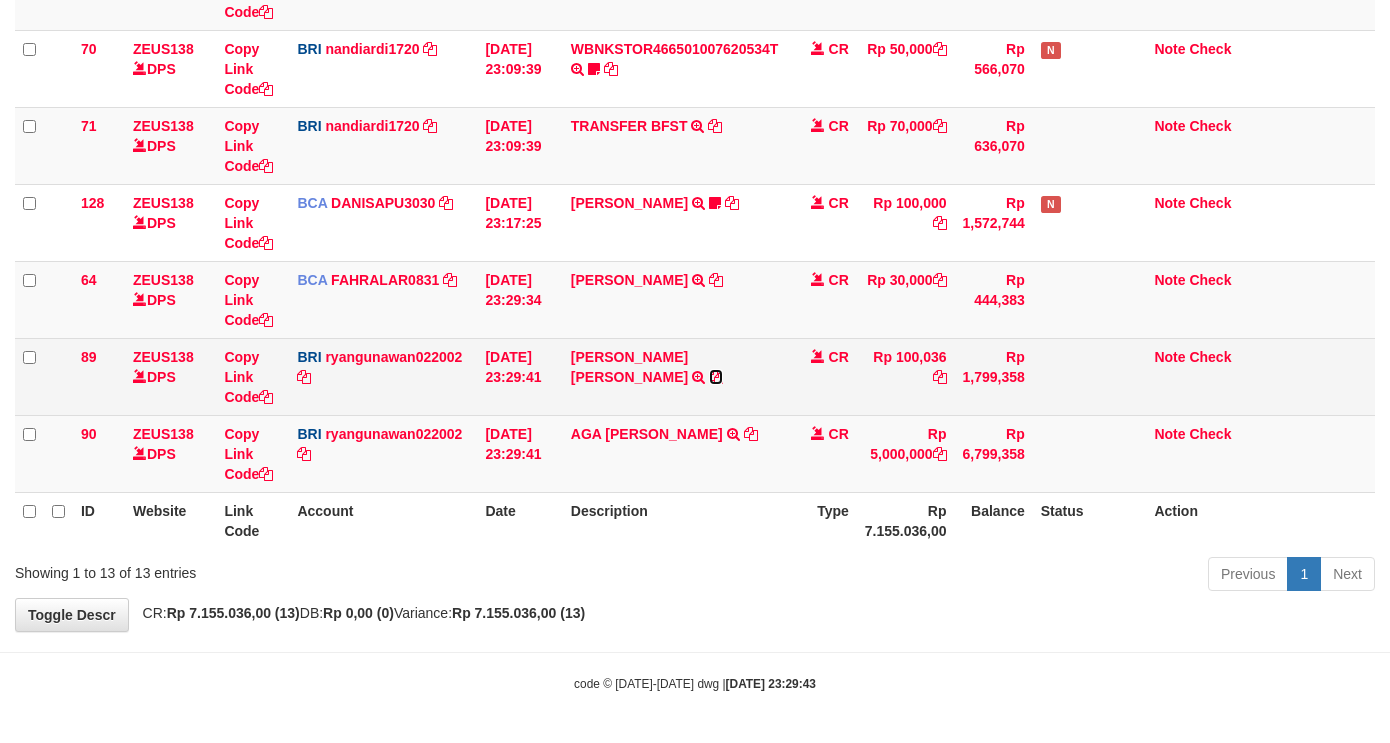 click at bounding box center (716, 377) 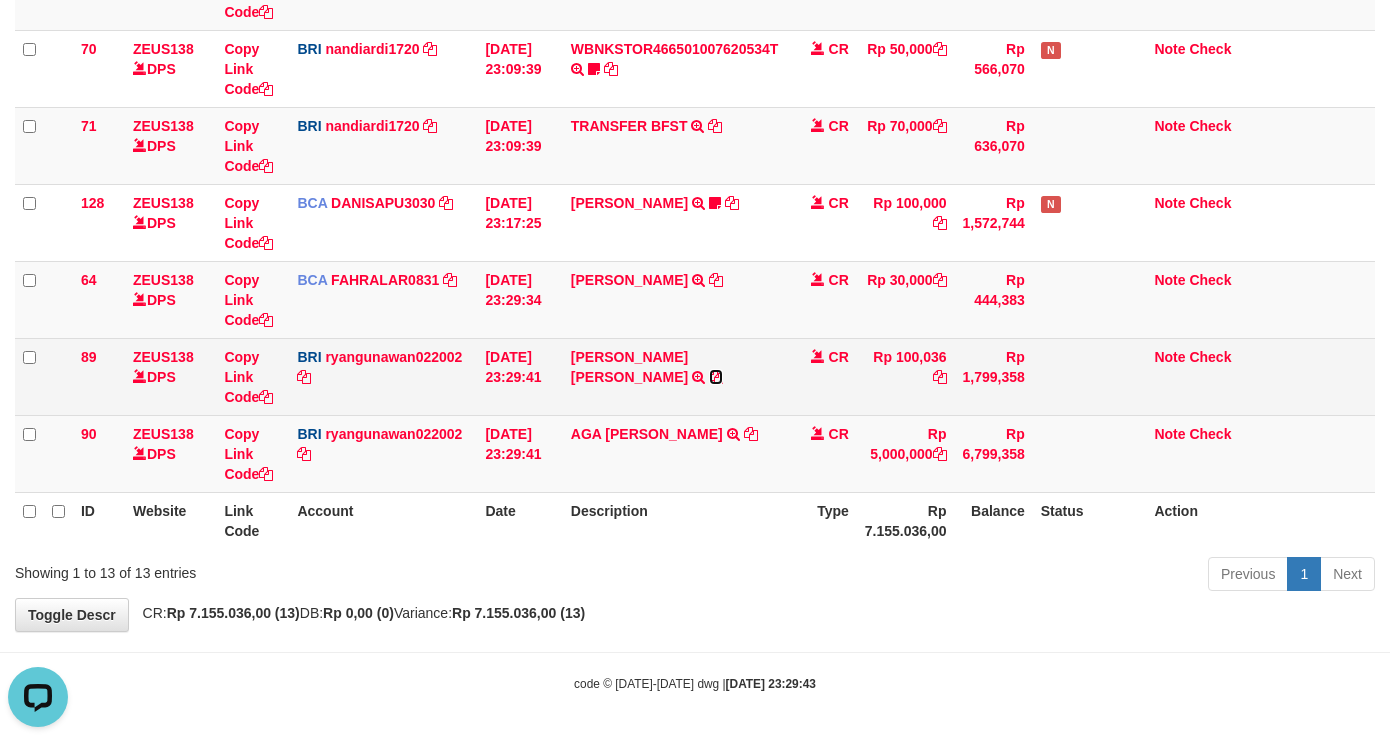 scroll, scrollTop: 0, scrollLeft: 0, axis: both 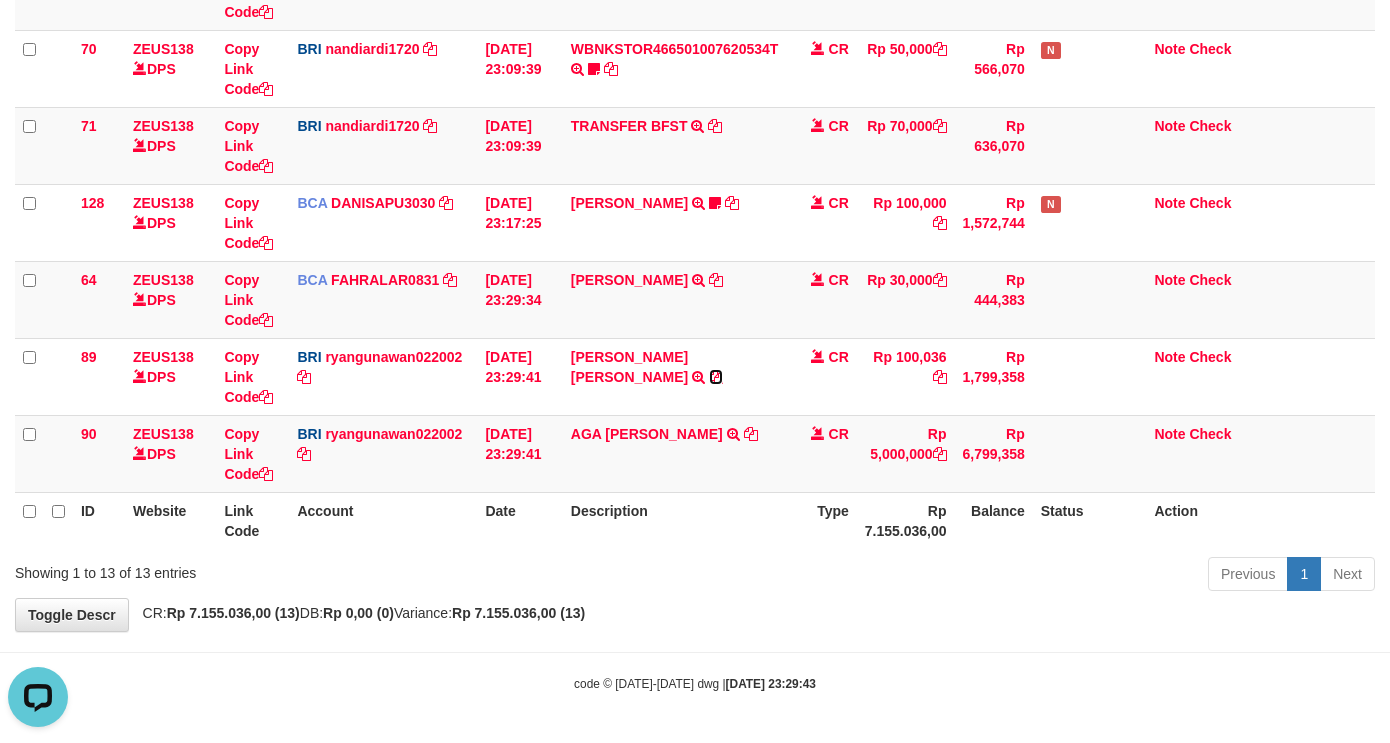 click on "MEI SUKO HARTO         TRANSFER NBMB MEI SUKO HARTO TO RYAN GUNAWAN" at bounding box center [675, 376] 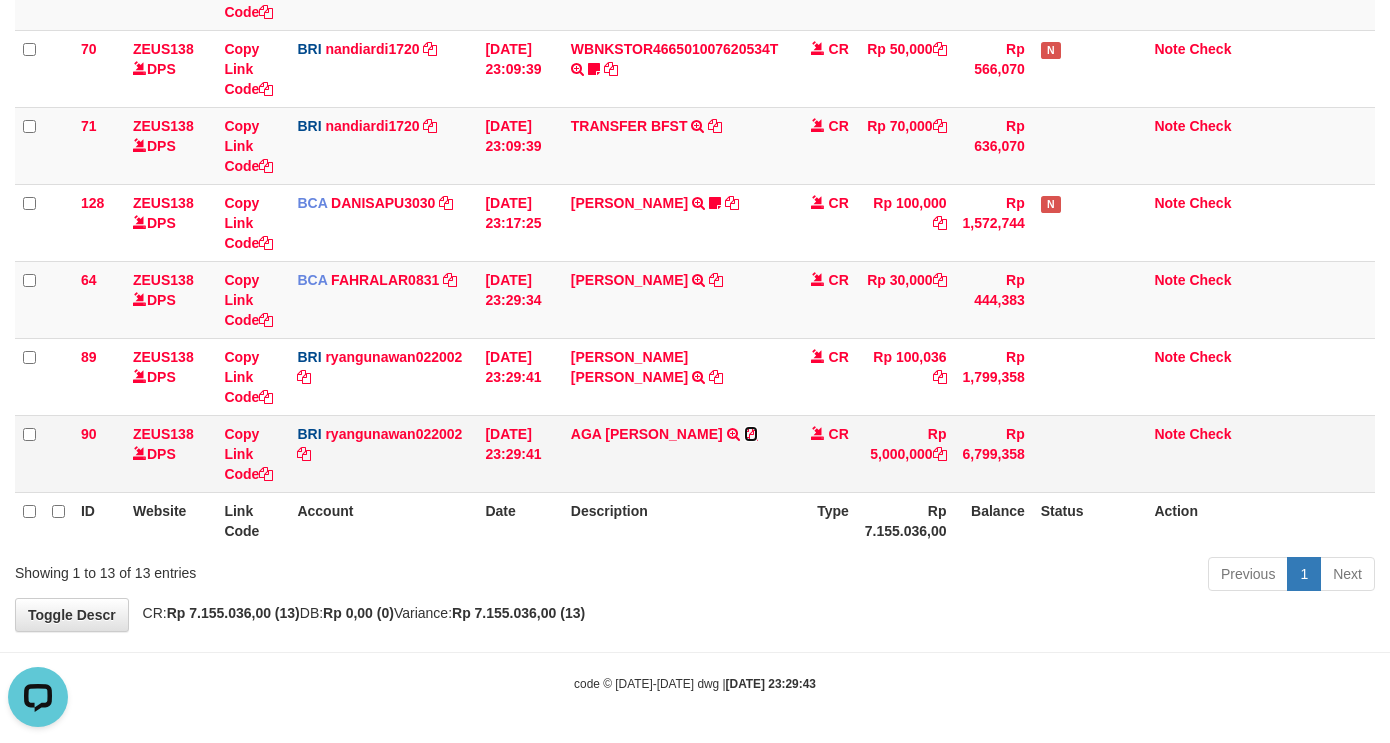 click at bounding box center (751, 434) 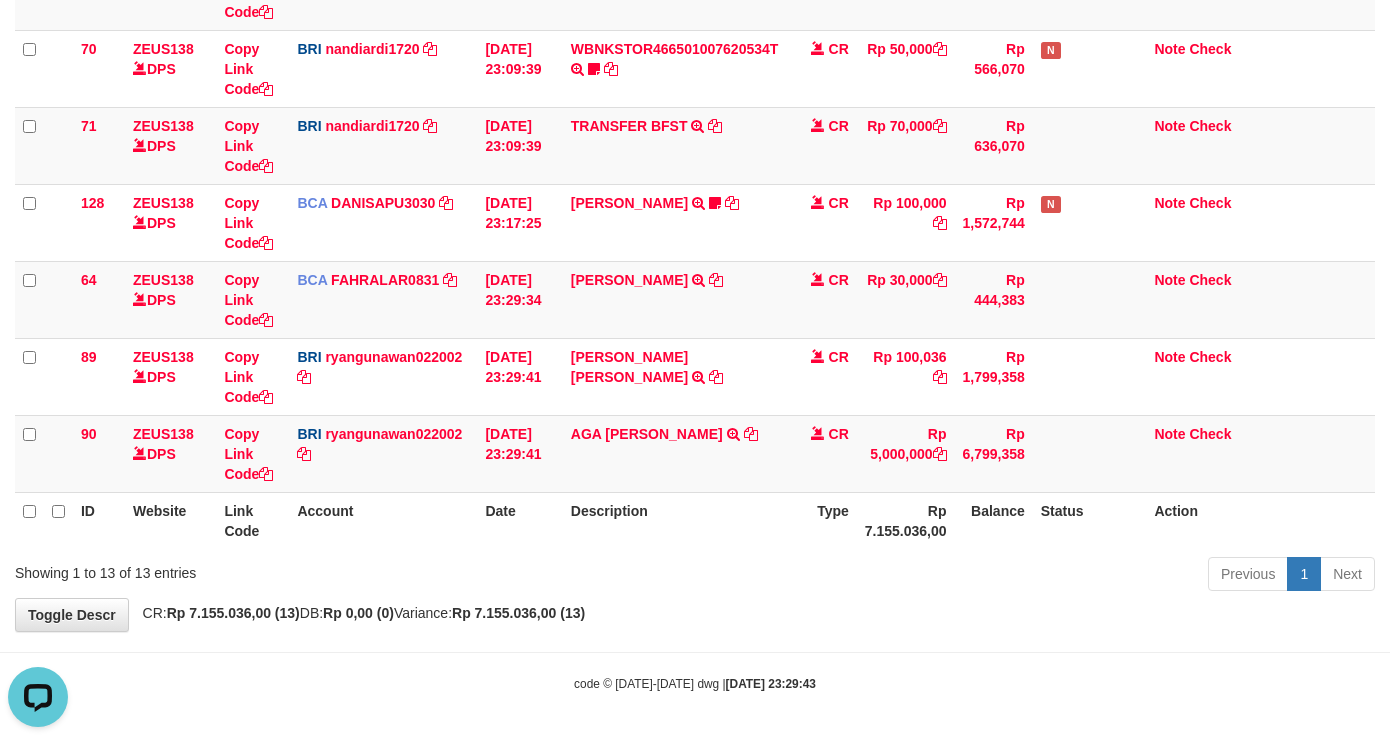 drag, startPoint x: 648, startPoint y: 508, endPoint x: 714, endPoint y: 488, distance: 68.96376 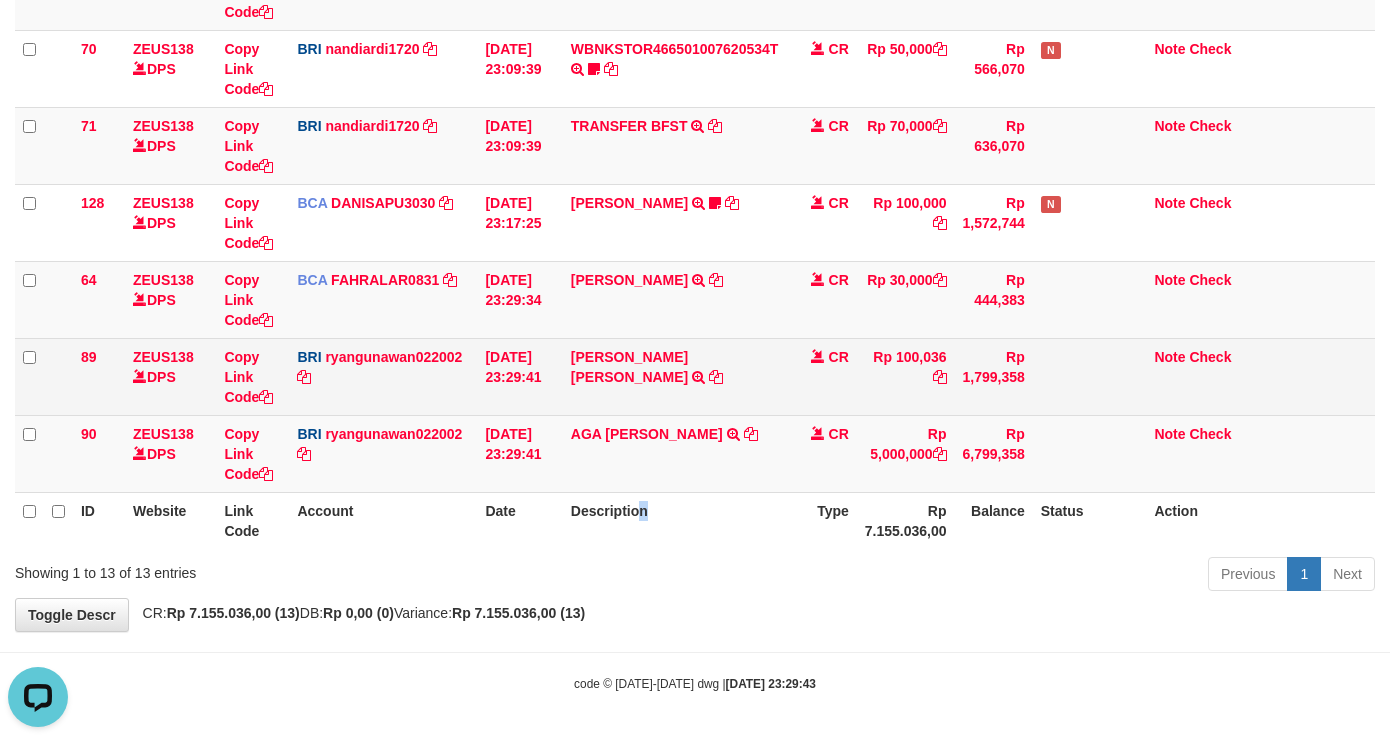 drag, startPoint x: 964, startPoint y: 361, endPoint x: 932, endPoint y: 365, distance: 32.24903 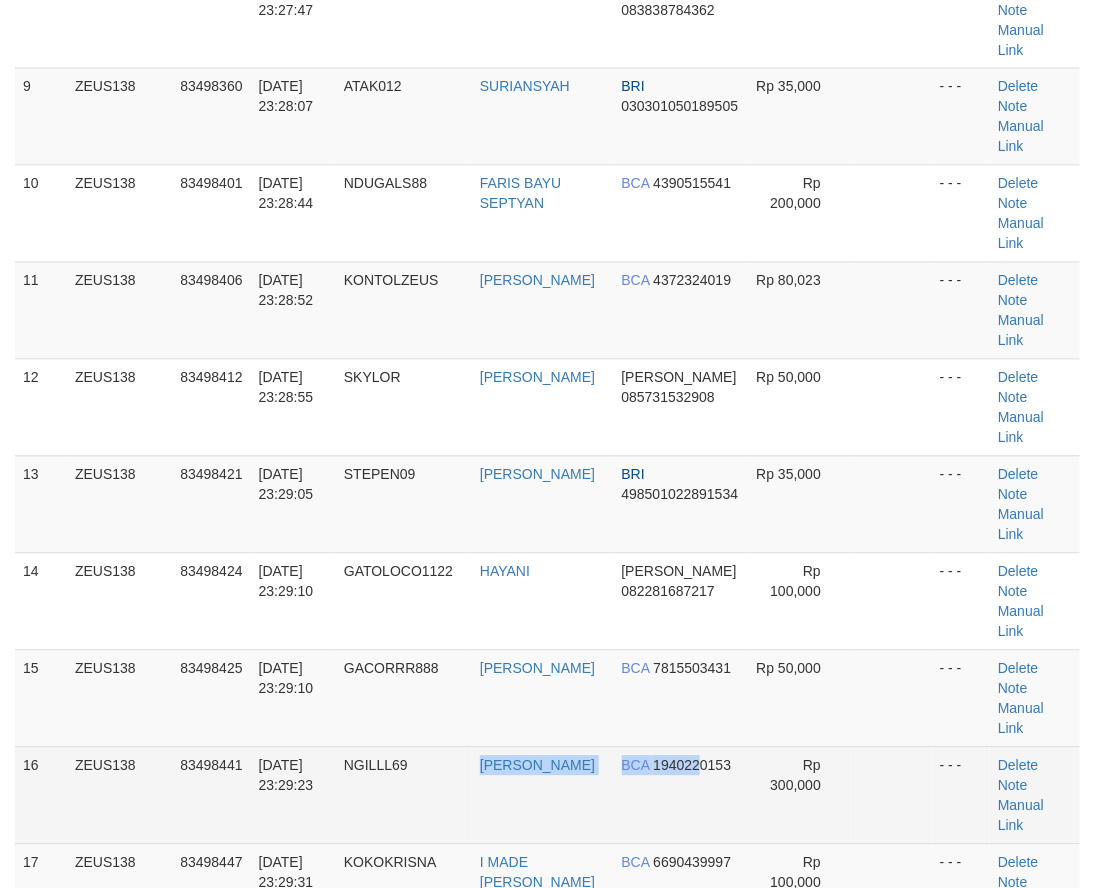 scroll, scrollTop: 484, scrollLeft: 0, axis: vertical 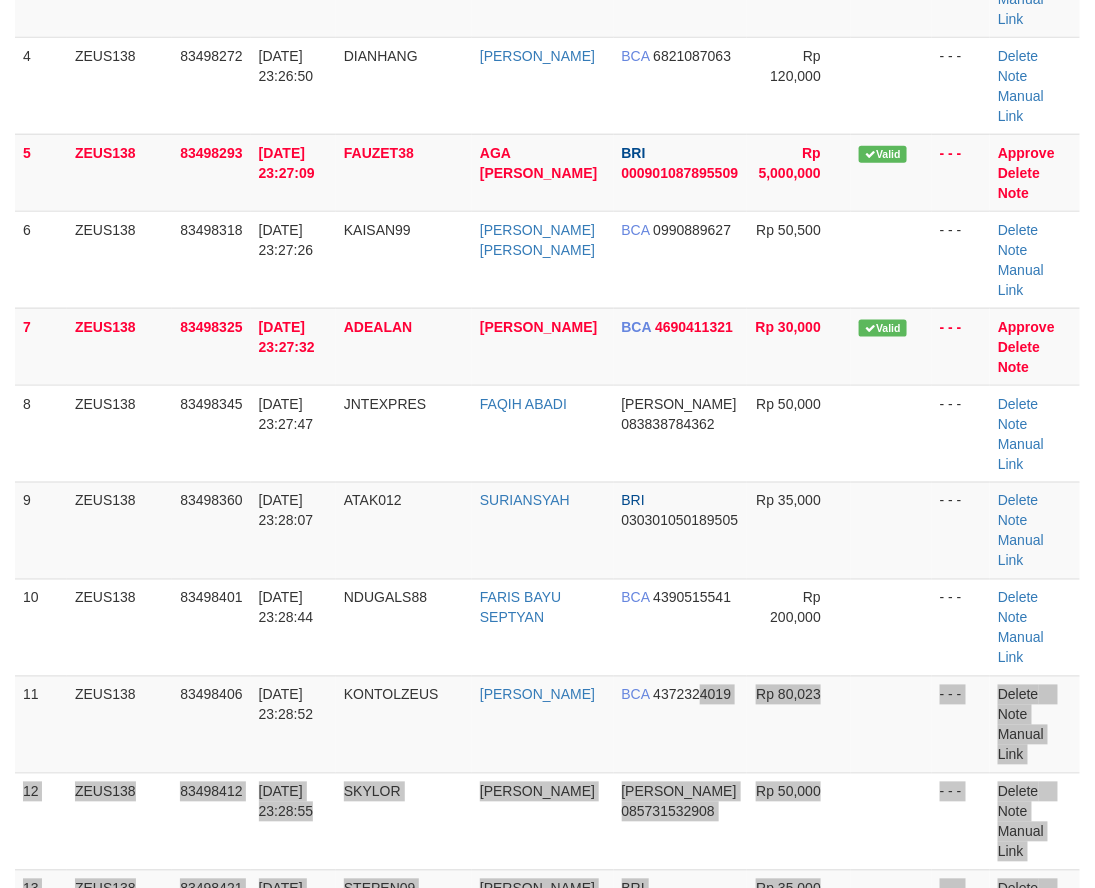 drag, startPoint x: 608, startPoint y: 542, endPoint x: 690, endPoint y: 556, distance: 83.18654 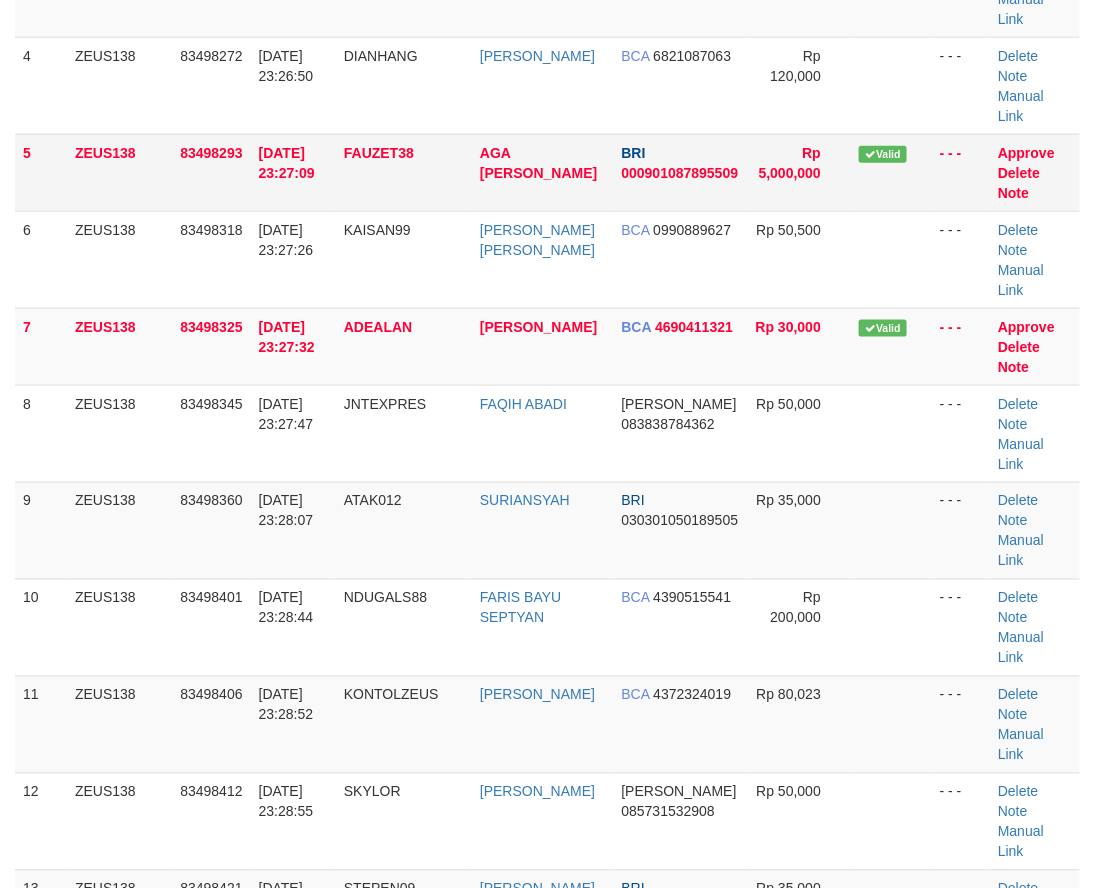 scroll, scrollTop: 0, scrollLeft: 0, axis: both 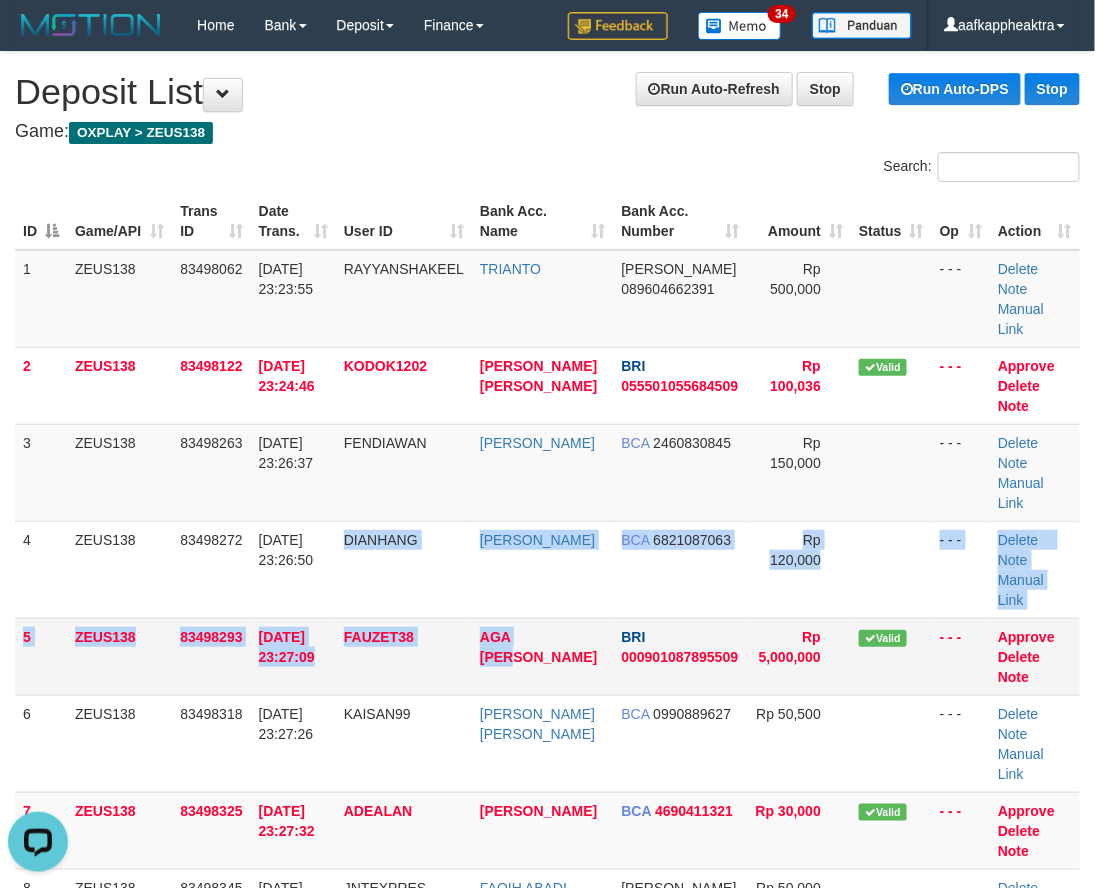 click on "1
ZEUS138
83498062
12/07/2025 23:23:55
RAYYANSHAKEEL
TRIANTO
DANA
089604662391
Rp 500,000
- - -
Delete
Note
Manual Link
2
ZEUS138
83498122
12/07/2025 23:24:46
KODOK1202
MEI SUKO HARTO
BRI
055501055684509
Rp 100,036
Valid
Note" at bounding box center [547, 1045] 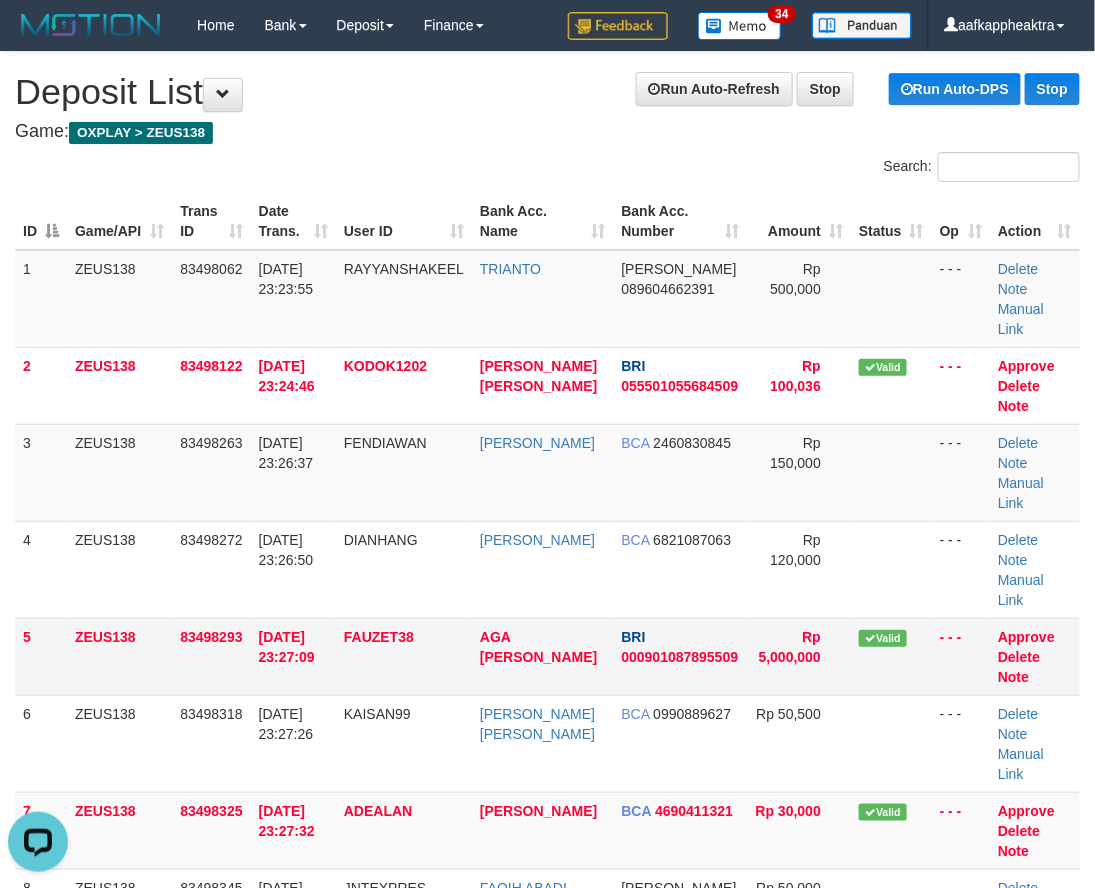 click on "AGA [PERSON_NAME]" at bounding box center (543, 656) 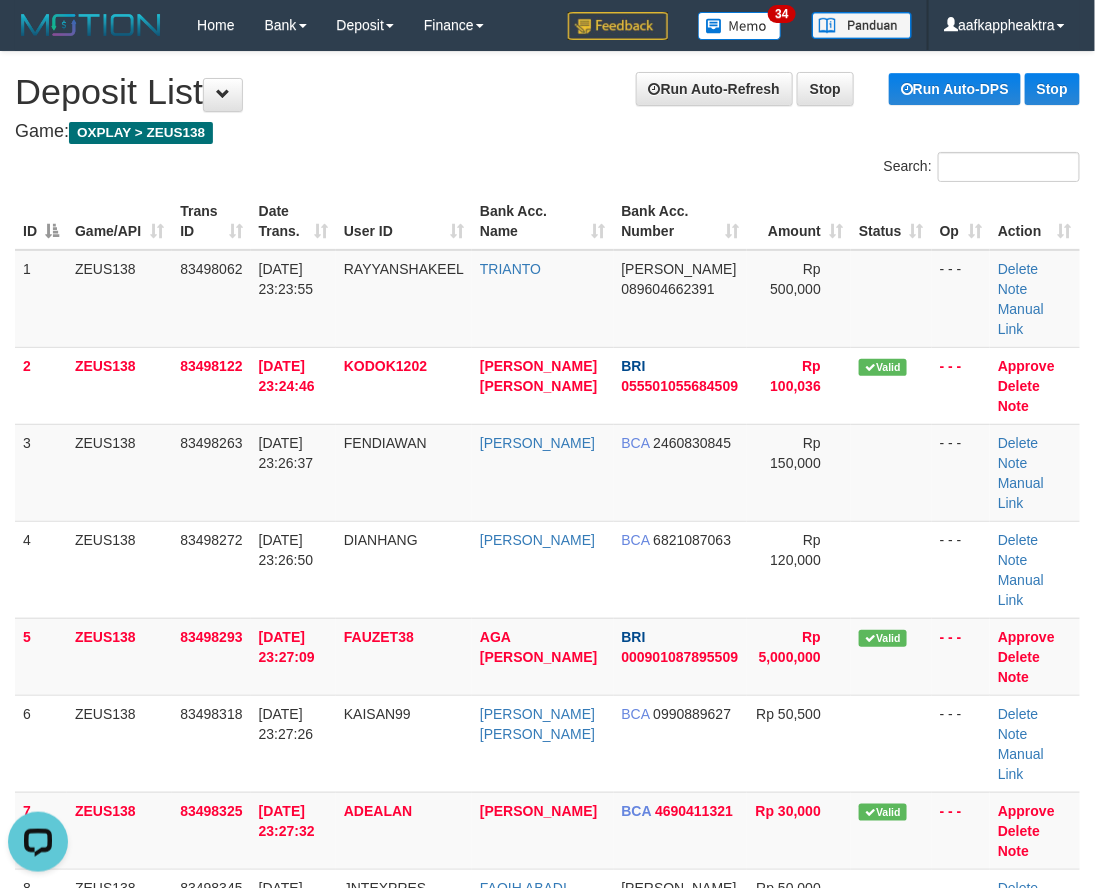 drag, startPoint x: 592, startPoint y: 571, endPoint x: 10, endPoint y: 560, distance: 582.10394 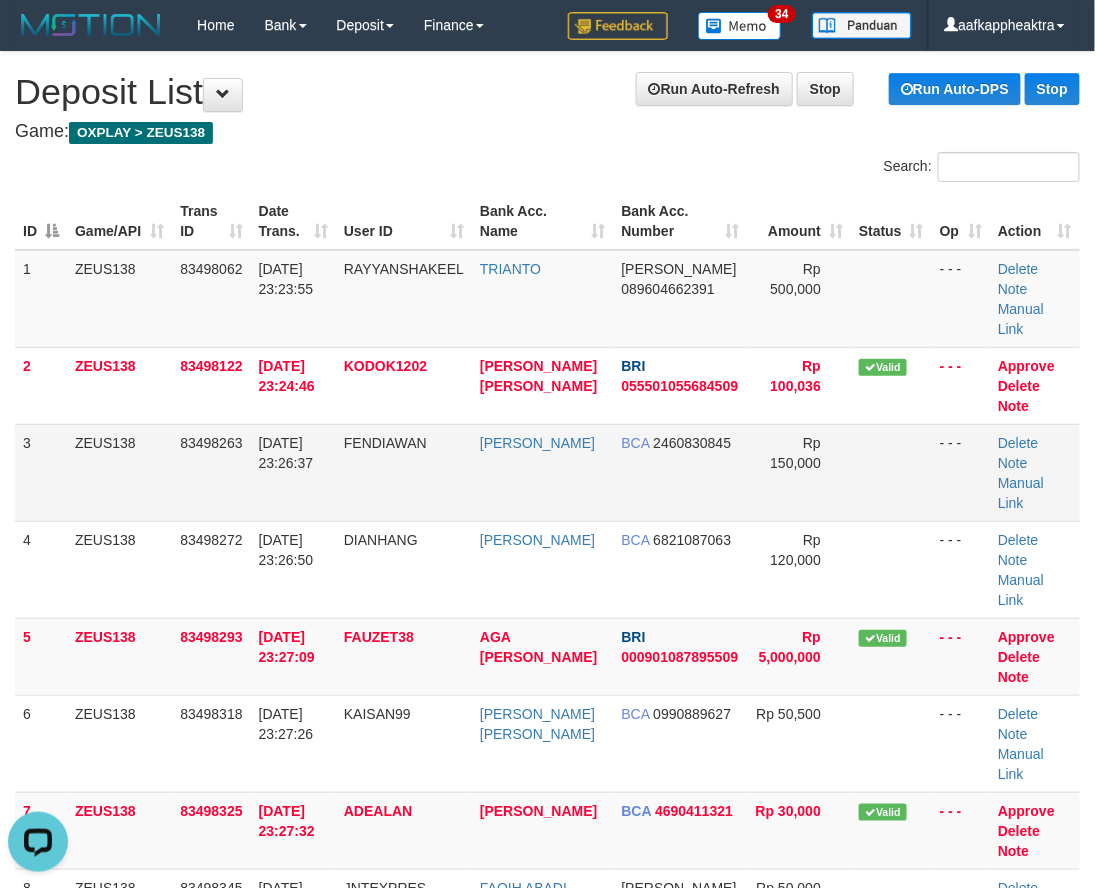 drag, startPoint x: 606, startPoint y: 464, endPoint x: 152, endPoint y: 466, distance: 454.0044 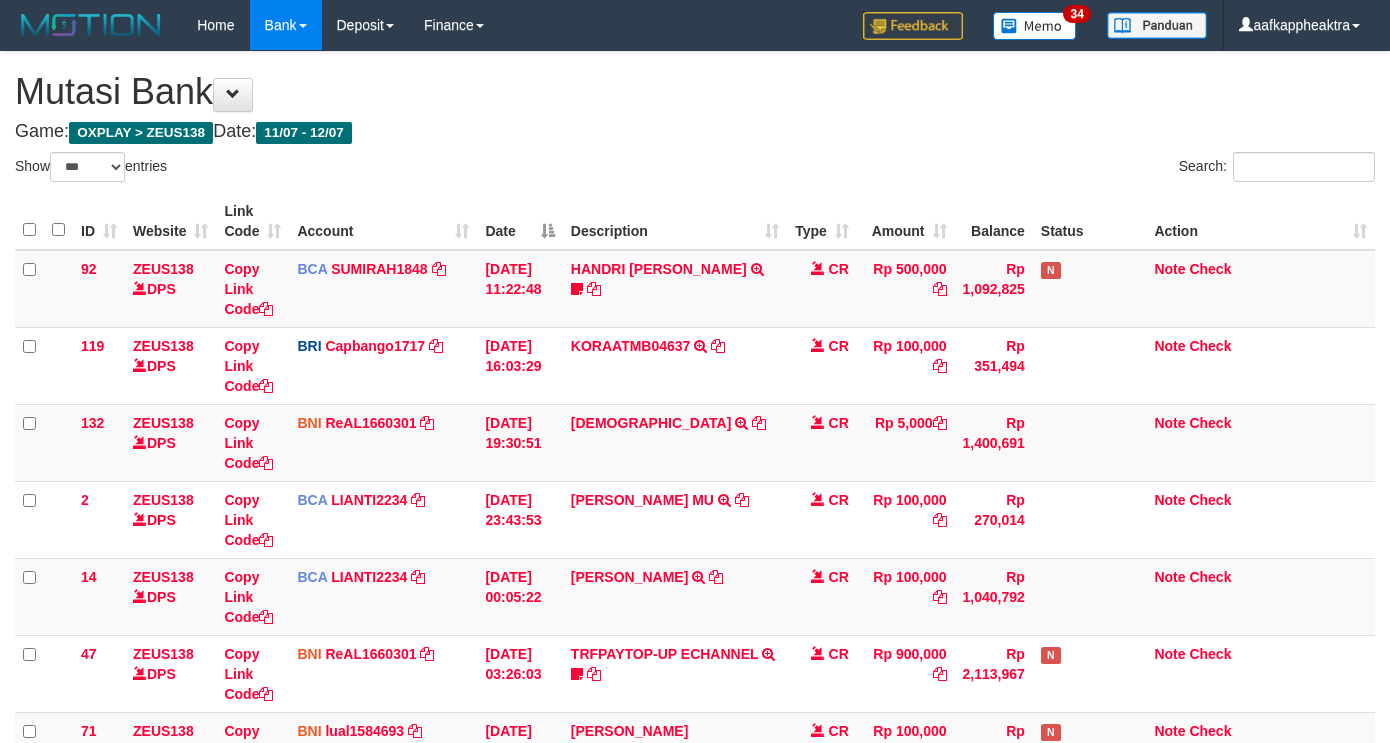 select on "***" 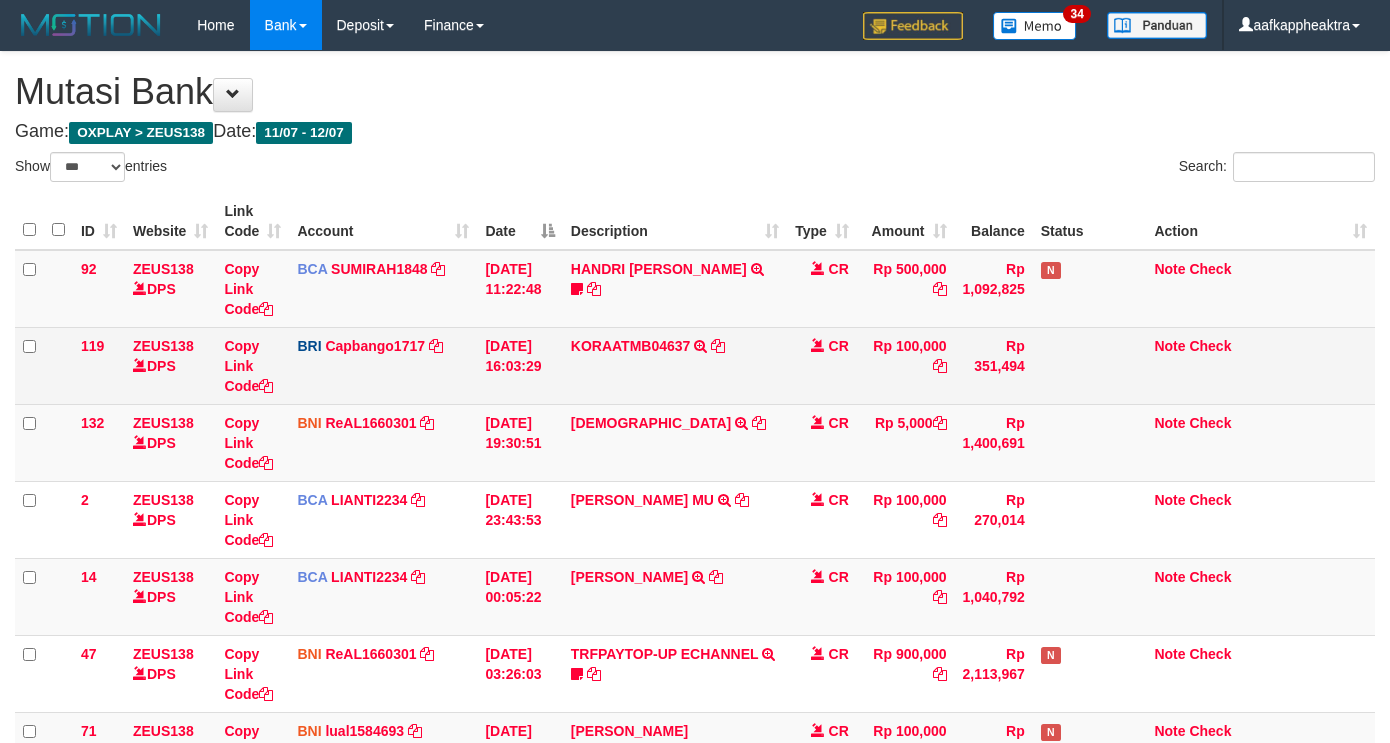 scroll, scrollTop: 0, scrollLeft: 0, axis: both 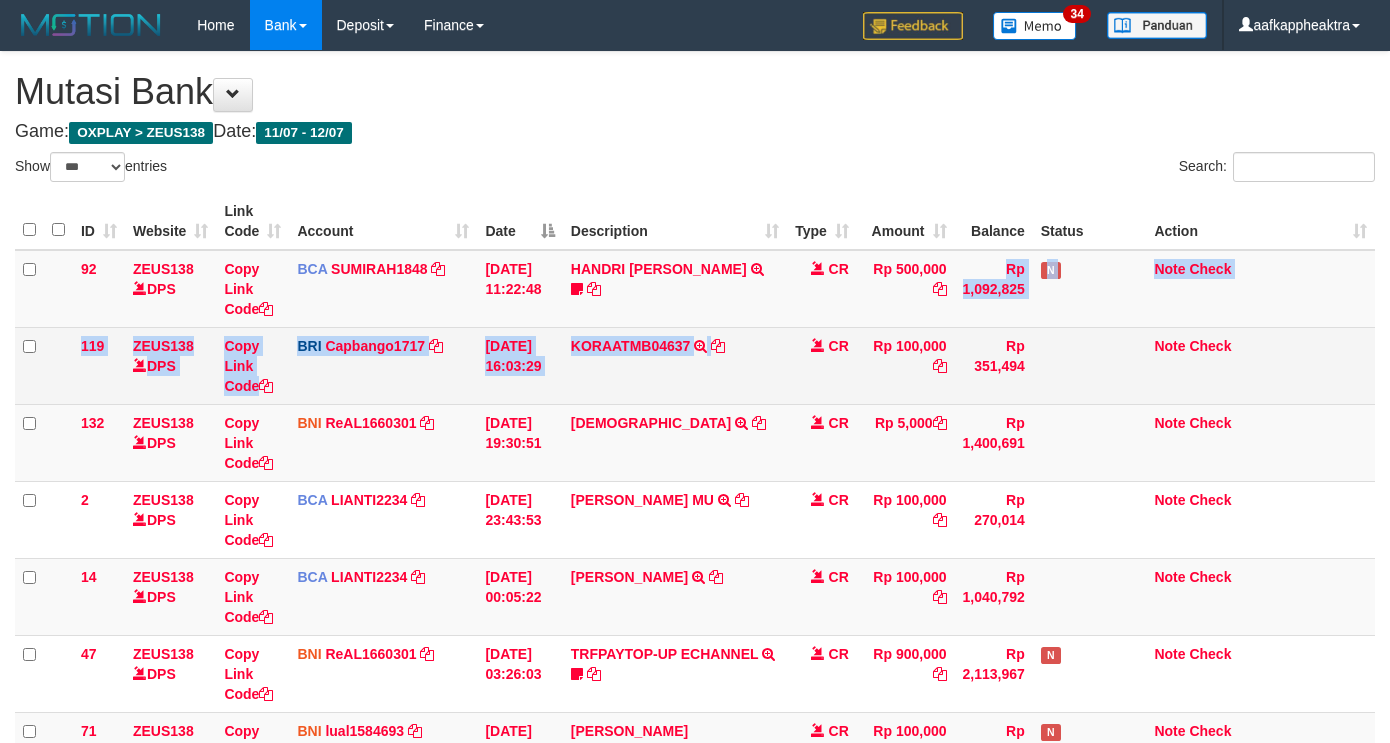 click on "92
ZEUS138    DPS
Copy Link Code
BCA
SUMIRAH1848
DPS
SUMIRAH
mutasi_20250711_4156 | 92
mutasi_20250711_4156 | 92
11/07/2025 11:22:48
HANDRI YANTO SALIM            TRSF E-BANKING CR 1107/FTSCY/WS95031
500000.00HANDRI YANTO SALIM    Chen97
CR
Rp 500,000
Rp 1,092,825
N
Note
Check
119
ZEUS138    DPS
Copy Link Code
BRI
Capbango1717
DPS
HELMI
mutasi_20250711_2435 | 119" at bounding box center [695, 635] 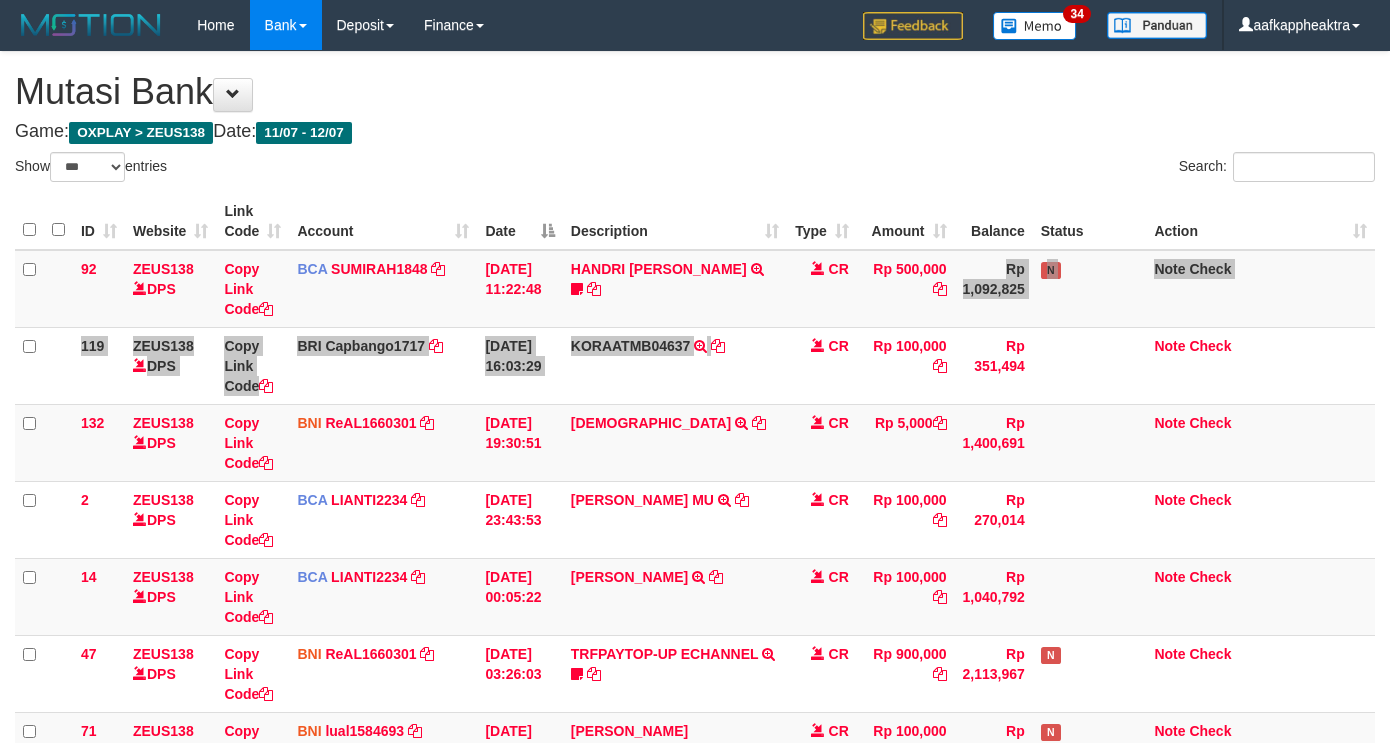 scroll, scrollTop: 528, scrollLeft: 0, axis: vertical 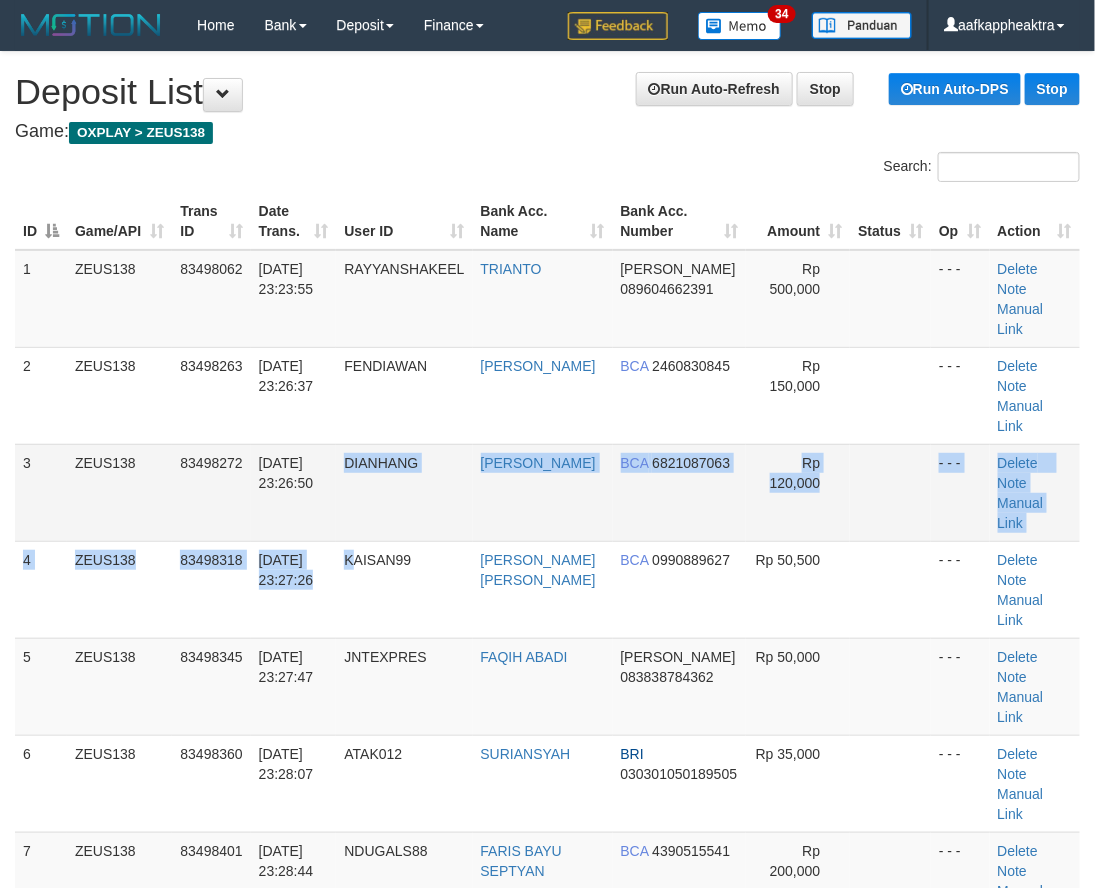 click on "3
ZEUS138
83498272
[DATE] 23:26:50
[GEOGRAPHIC_DATA]
[PERSON_NAME]
BCA
6821087063
Rp 120,000
- - -
[GEOGRAPHIC_DATA]
Note
Manual Link" at bounding box center [547, 492] 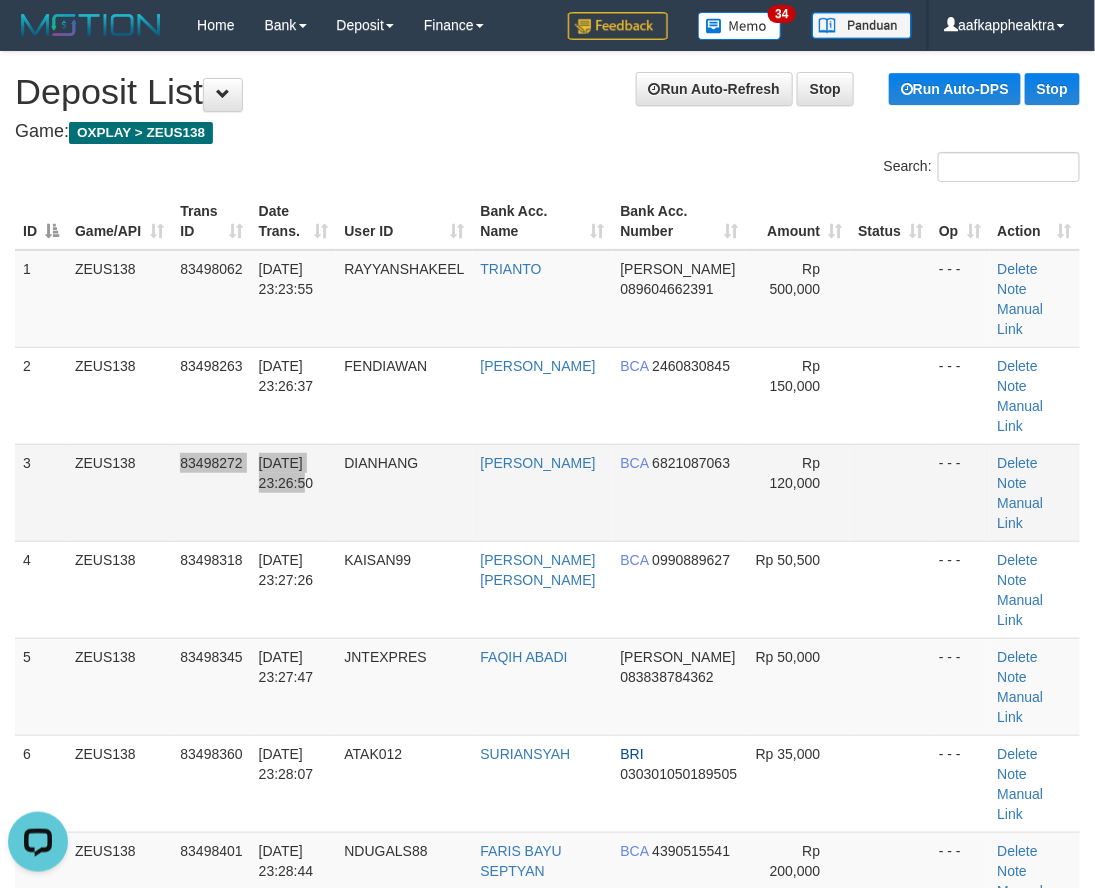 scroll, scrollTop: 0, scrollLeft: 0, axis: both 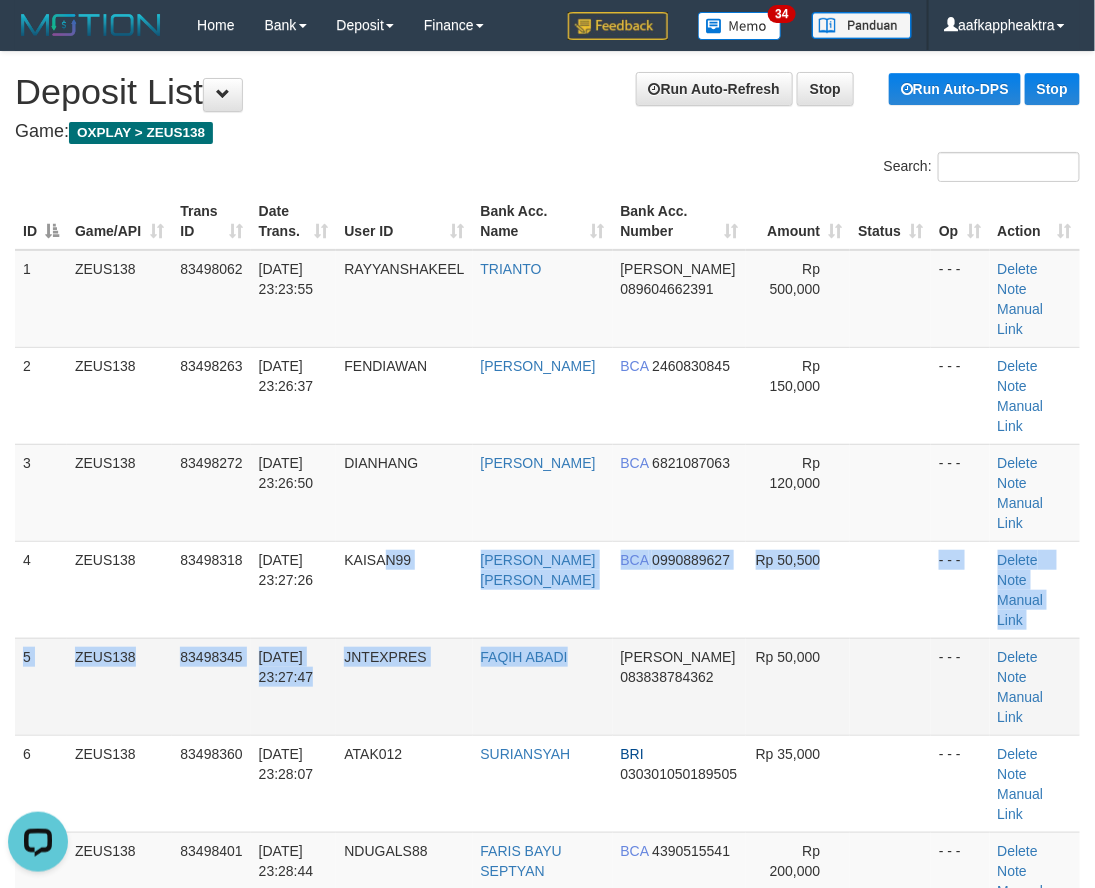 drag, startPoint x: 576, startPoint y: 591, endPoint x: 537, endPoint y: 588, distance: 39.115215 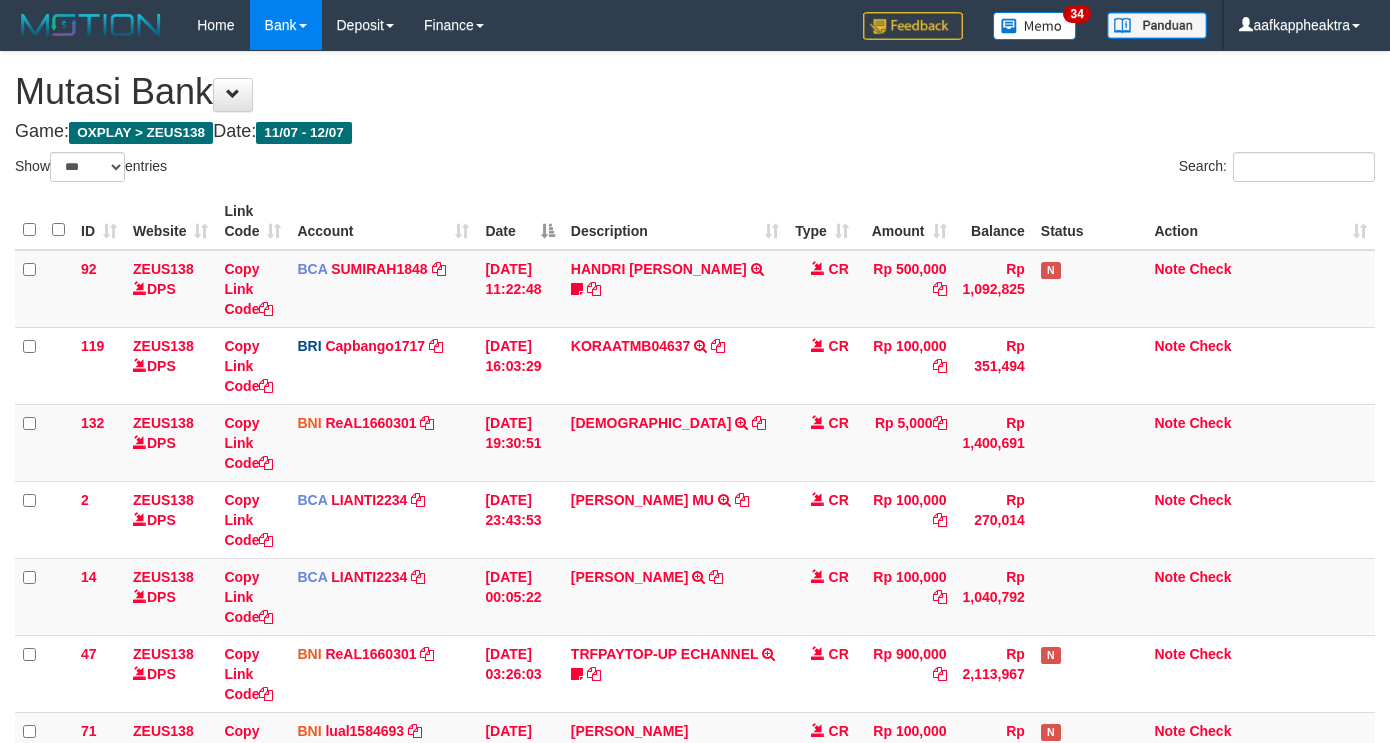 select on "***" 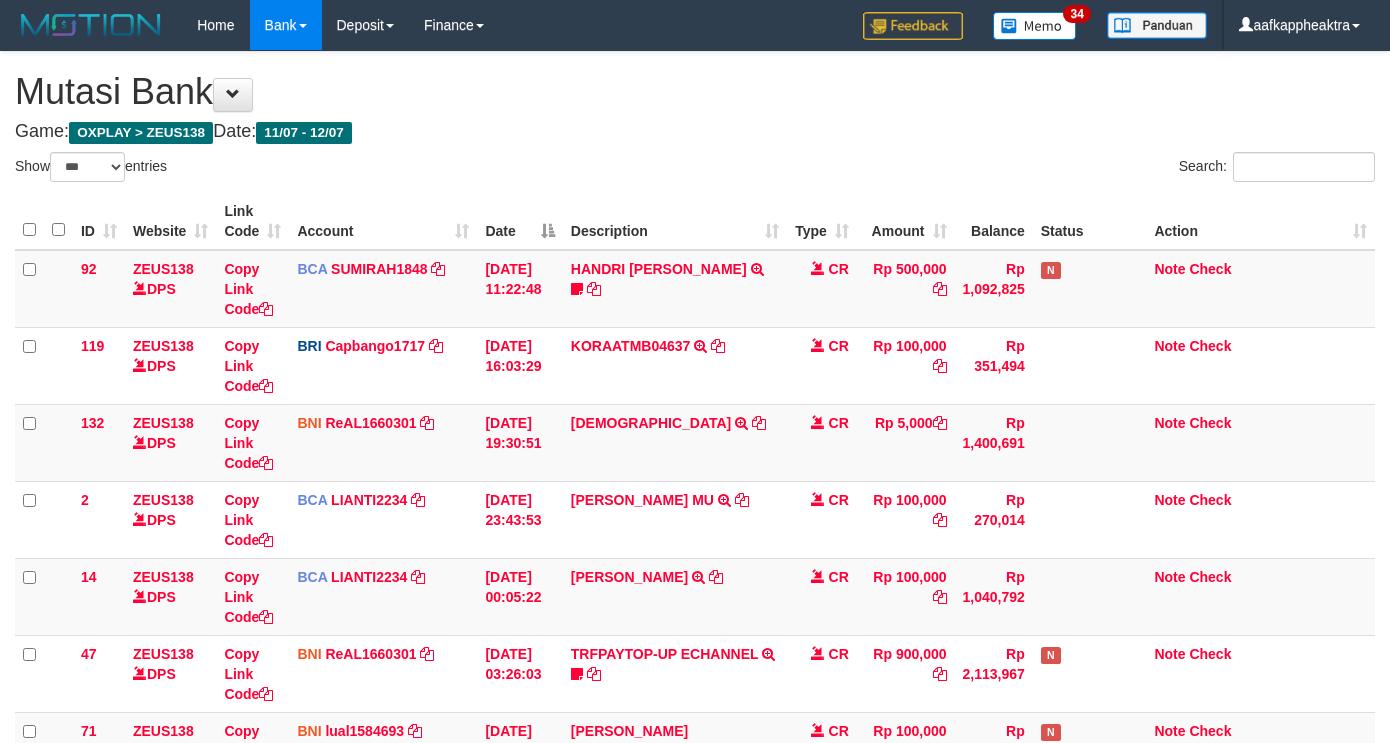 scroll, scrollTop: 528, scrollLeft: 0, axis: vertical 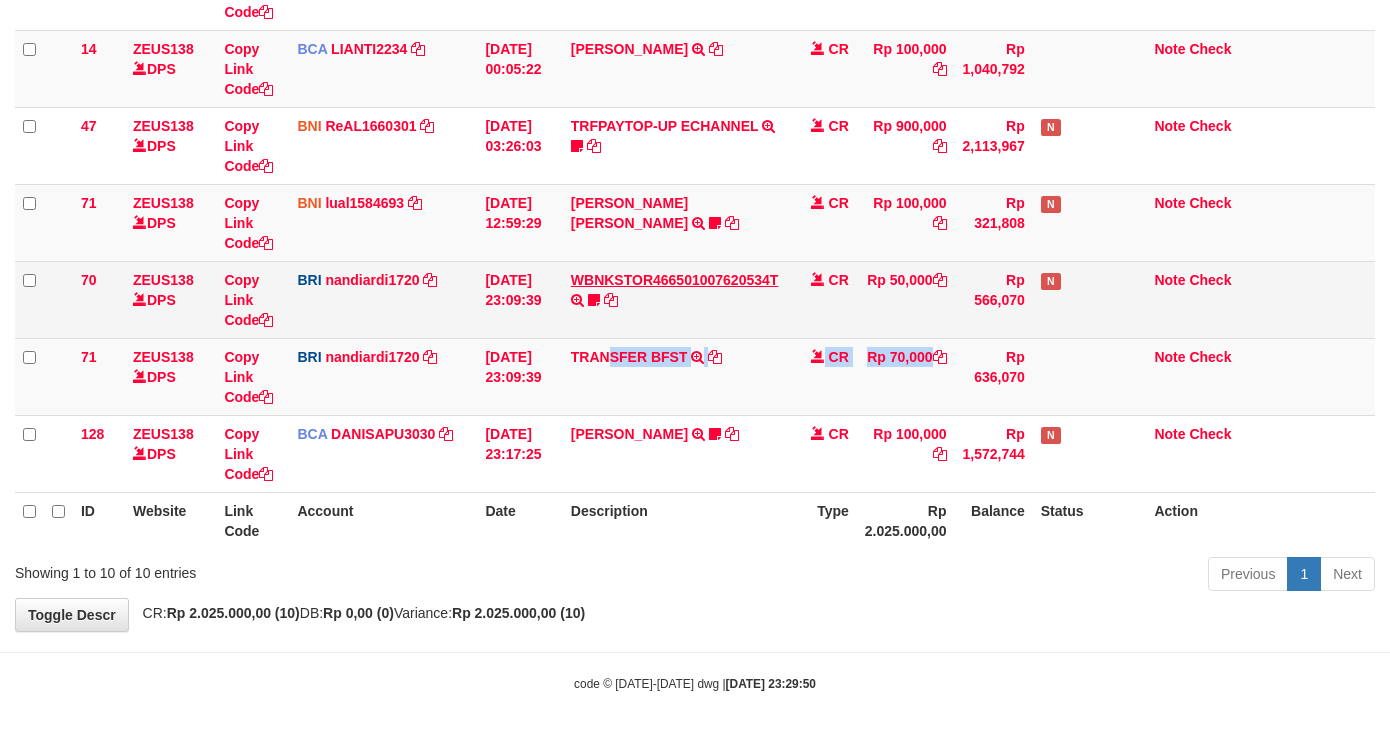 drag, startPoint x: 620, startPoint y: 390, endPoint x: 705, endPoint y: 278, distance: 140.60228 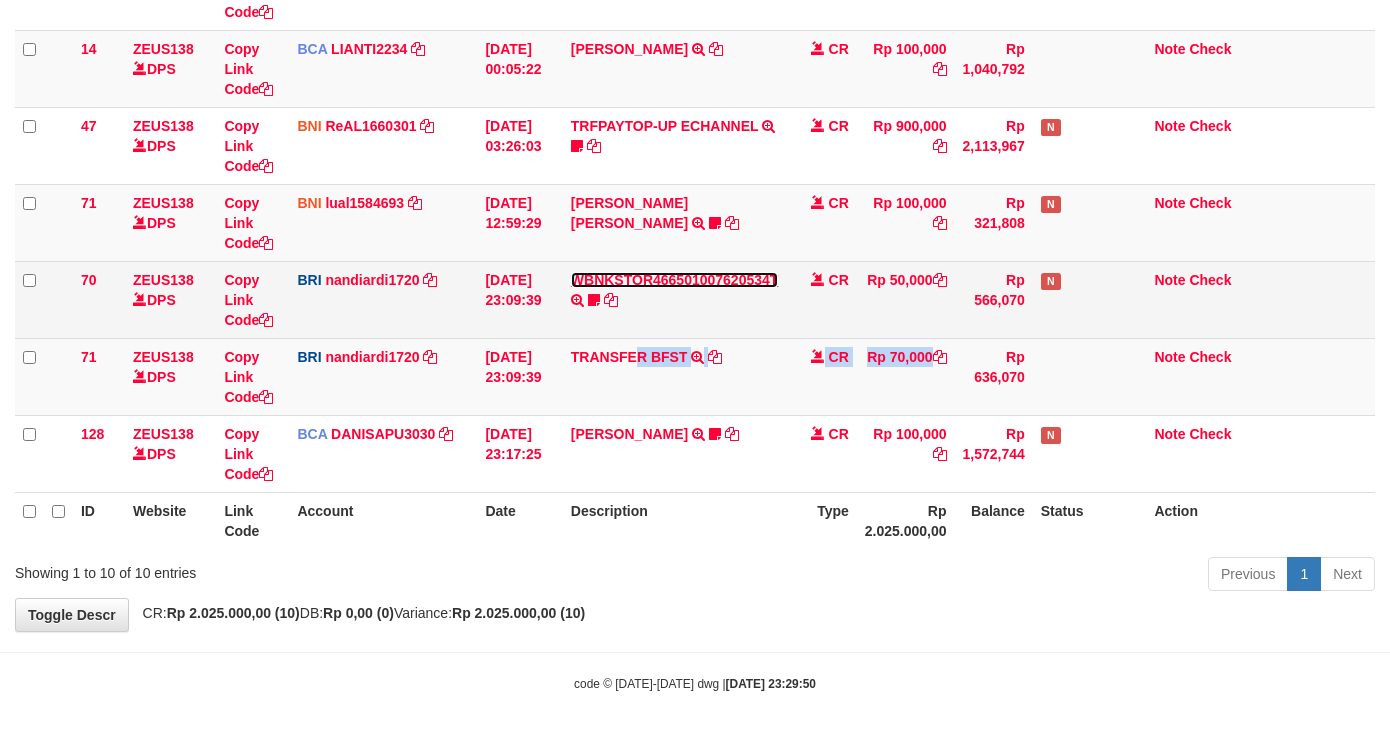 click on "WBNKSTOR466501007620534T" at bounding box center [675, 280] 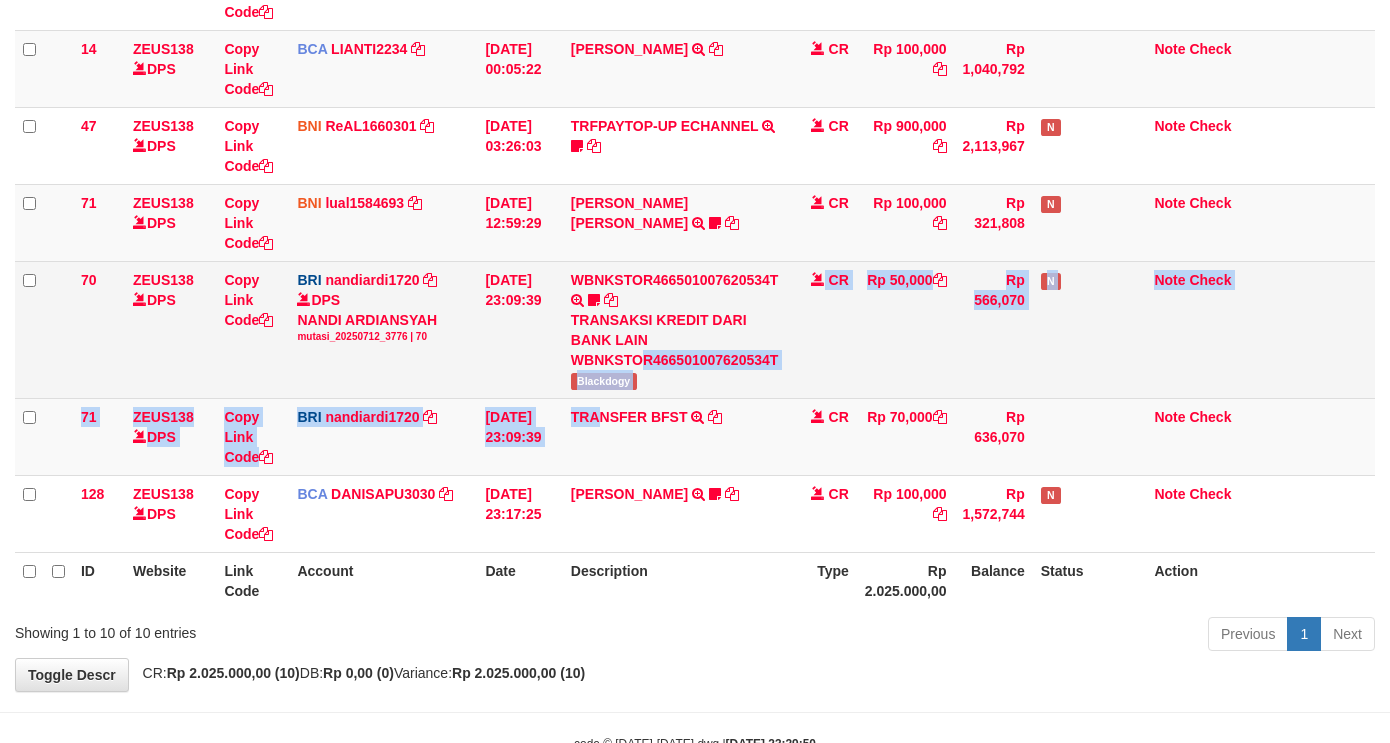 click on "92
ZEUS138    DPS
Copy Link Code
BCA
SUMIRAH1848
DPS
SUMIRAH
mutasi_20250711_4156 | 92
mutasi_20250711_4156 | 92
11/07/2025 11:22:48
HANDRI YANTO SALIM            TRSF E-BANKING CR 1107/FTSCY/WS95031
500000.00HANDRI YANTO SALIM    Chen97
CR
Rp 500,000
Rp 1,092,825
N
Note
Check
119
ZEUS138    DPS
Copy Link Code
BRI
Capbango1717
DPS
HELMI
mutasi_20250711_2435 | 119" at bounding box center [695, 137] 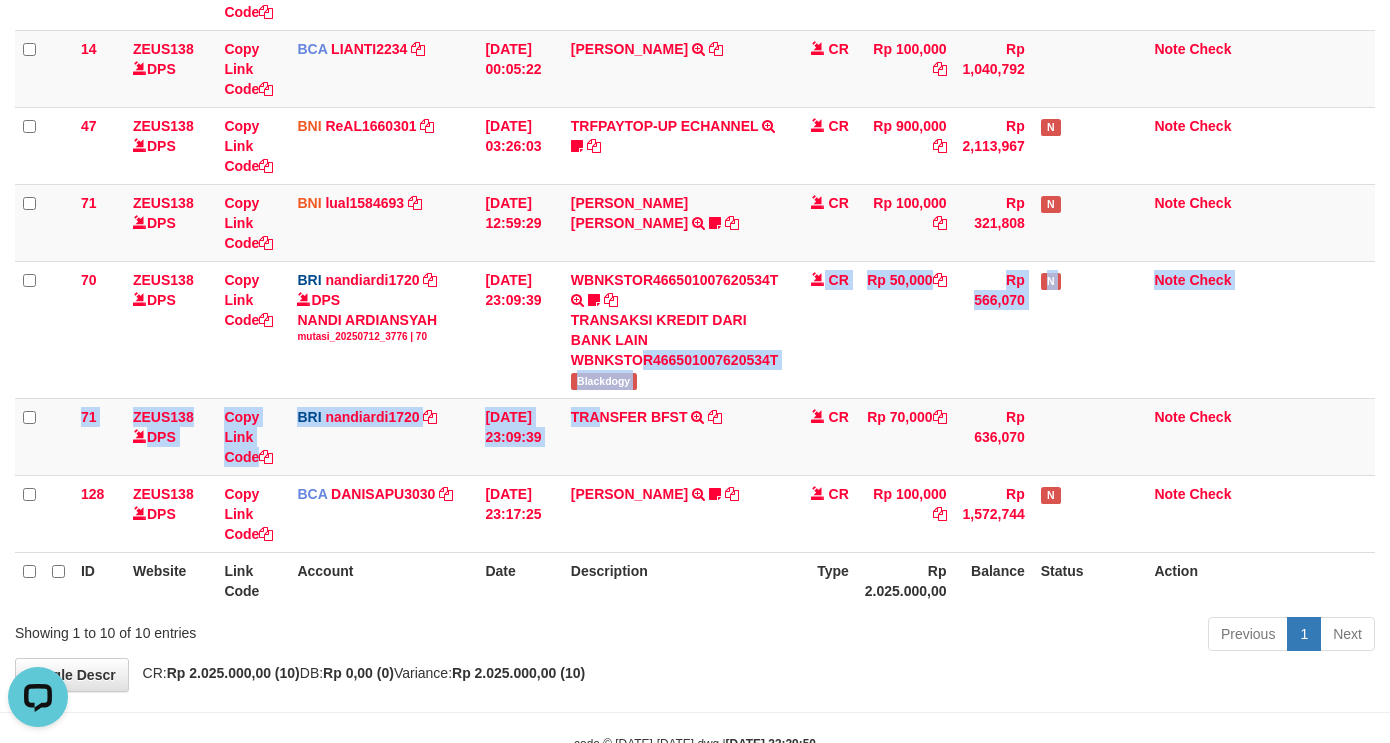 scroll, scrollTop: 0, scrollLeft: 0, axis: both 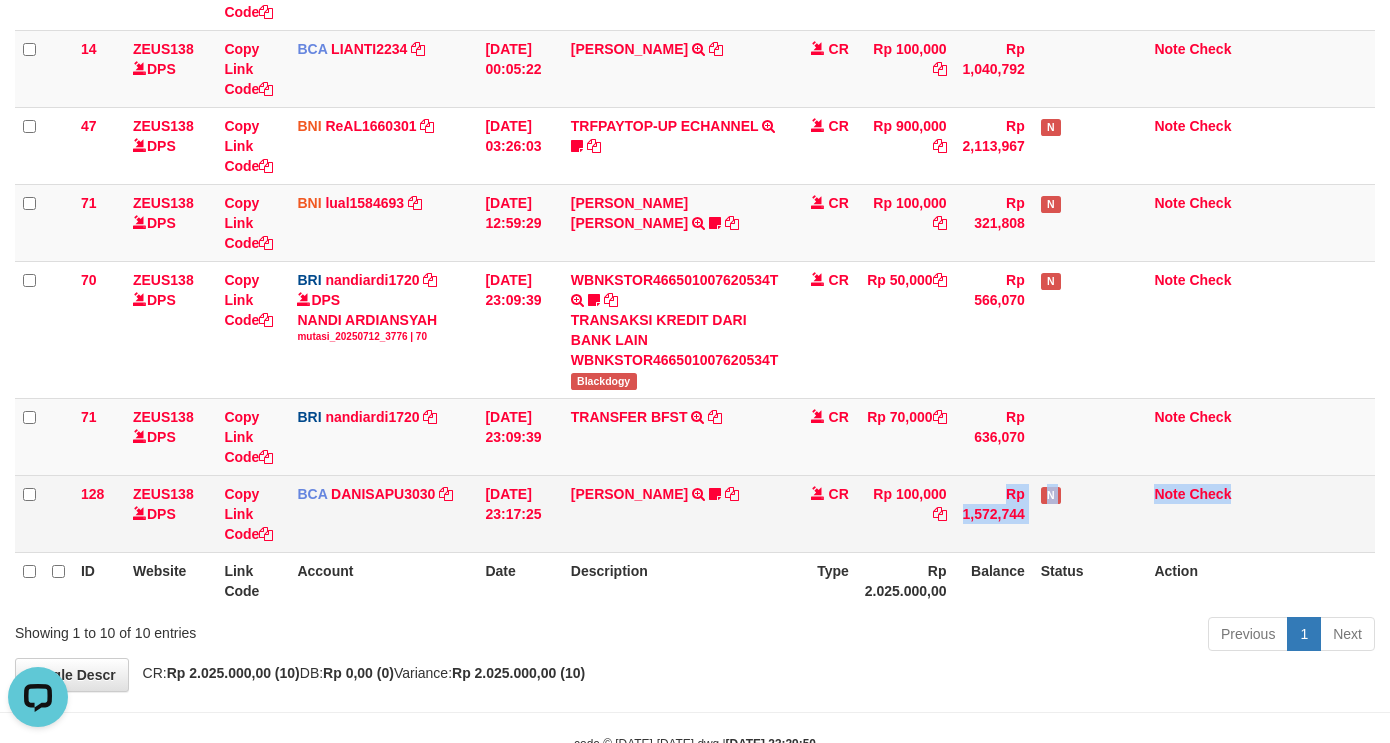 drag, startPoint x: 884, startPoint y: 482, endPoint x: 898, endPoint y: 442, distance: 42.379242 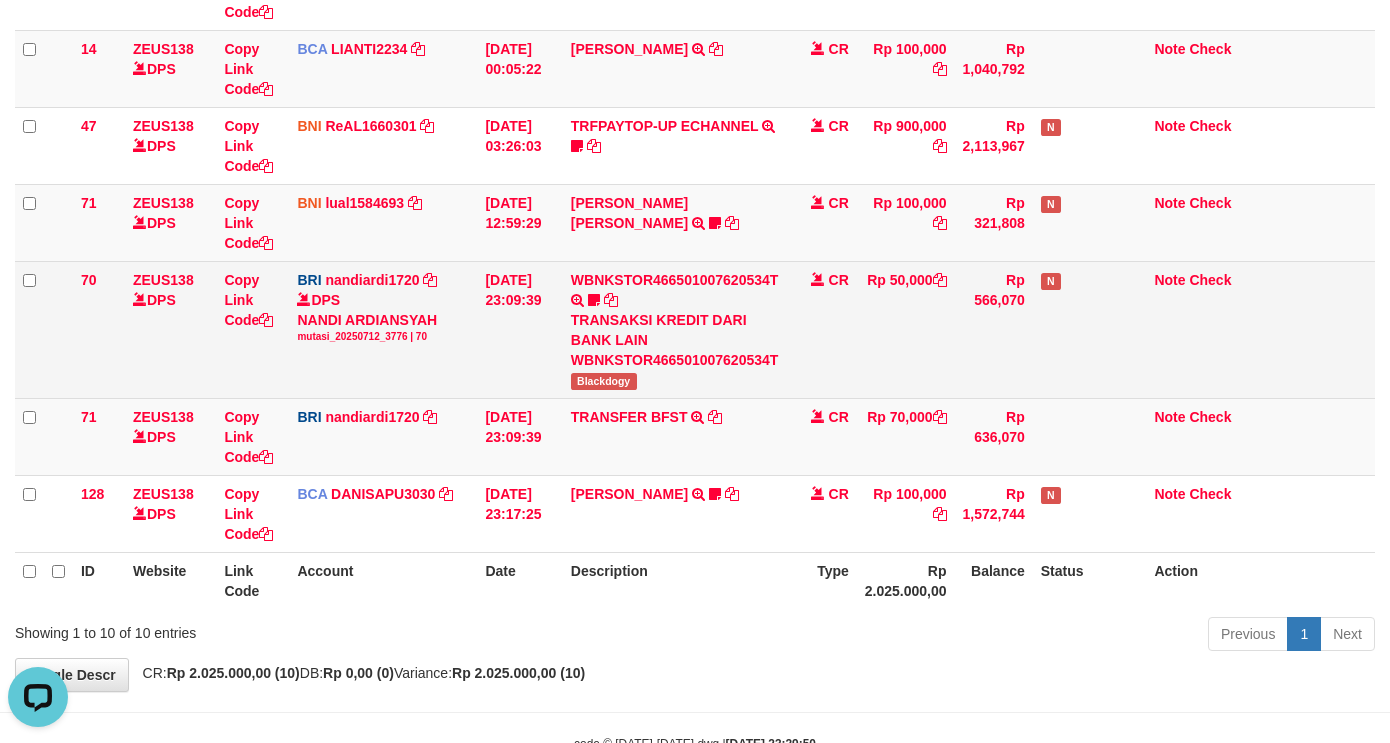 drag, startPoint x: 924, startPoint y: 336, endPoint x: 914, endPoint y: 356, distance: 22.36068 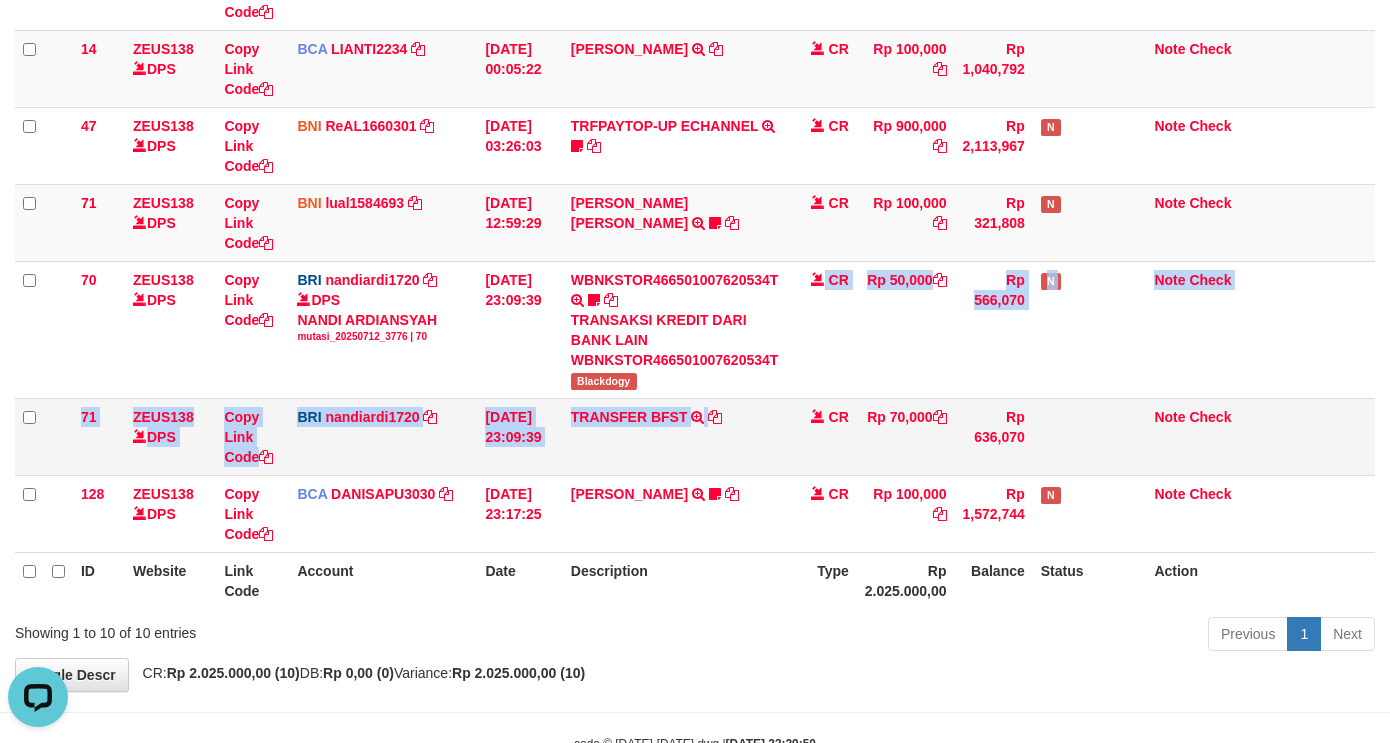 click on "92
ZEUS138    DPS
Copy Link Code
BCA
SUMIRAH1848
DPS
SUMIRAH
mutasi_20250711_4156 | 92
mutasi_20250711_4156 | 92
11/07/2025 11:22:48
HANDRI YANTO SALIM            TRSF E-BANKING CR 1107/FTSCY/WS95031
500000.00HANDRI YANTO SALIM    Chen97
CR
Rp 500,000
Rp 1,092,825
N
Note
Check
119
ZEUS138    DPS
Copy Link Code
BRI
Capbango1717
DPS
HELMI
mutasi_20250711_2435 | 119" at bounding box center [695, 137] 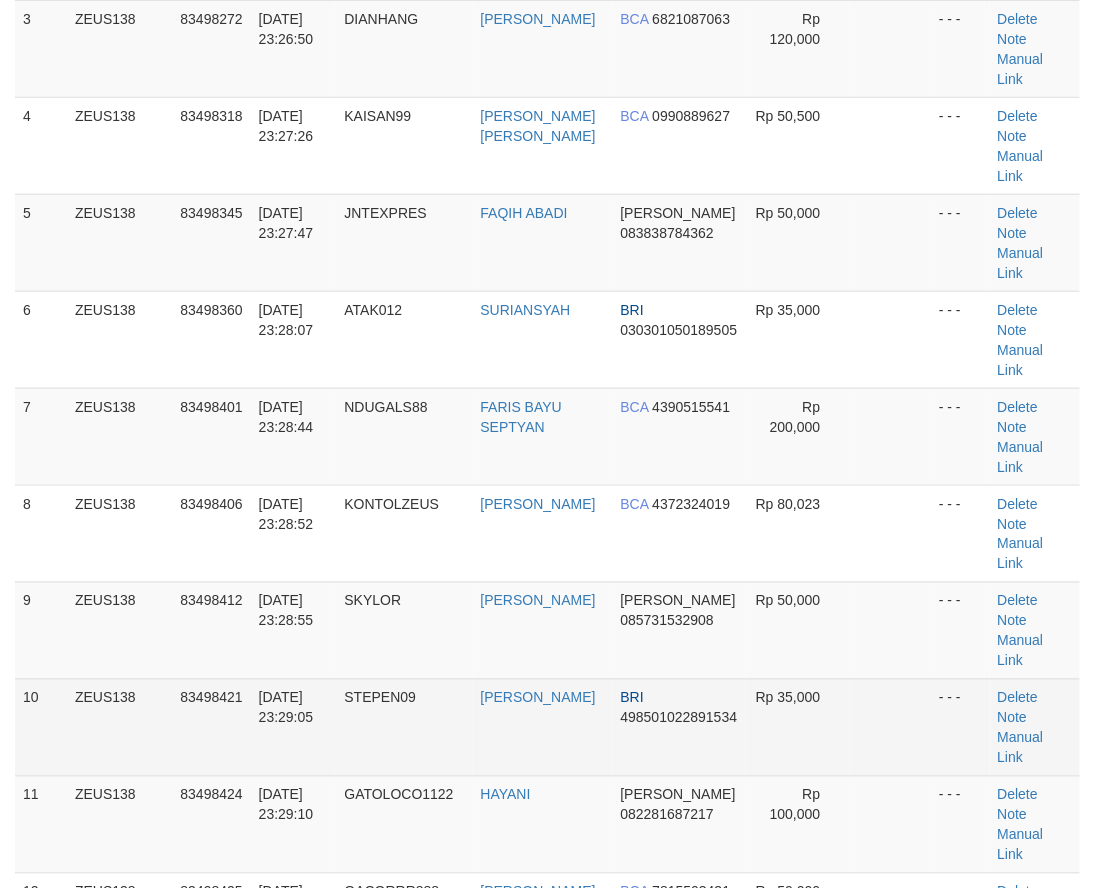 click on "STEPEN09" at bounding box center (404, 727) 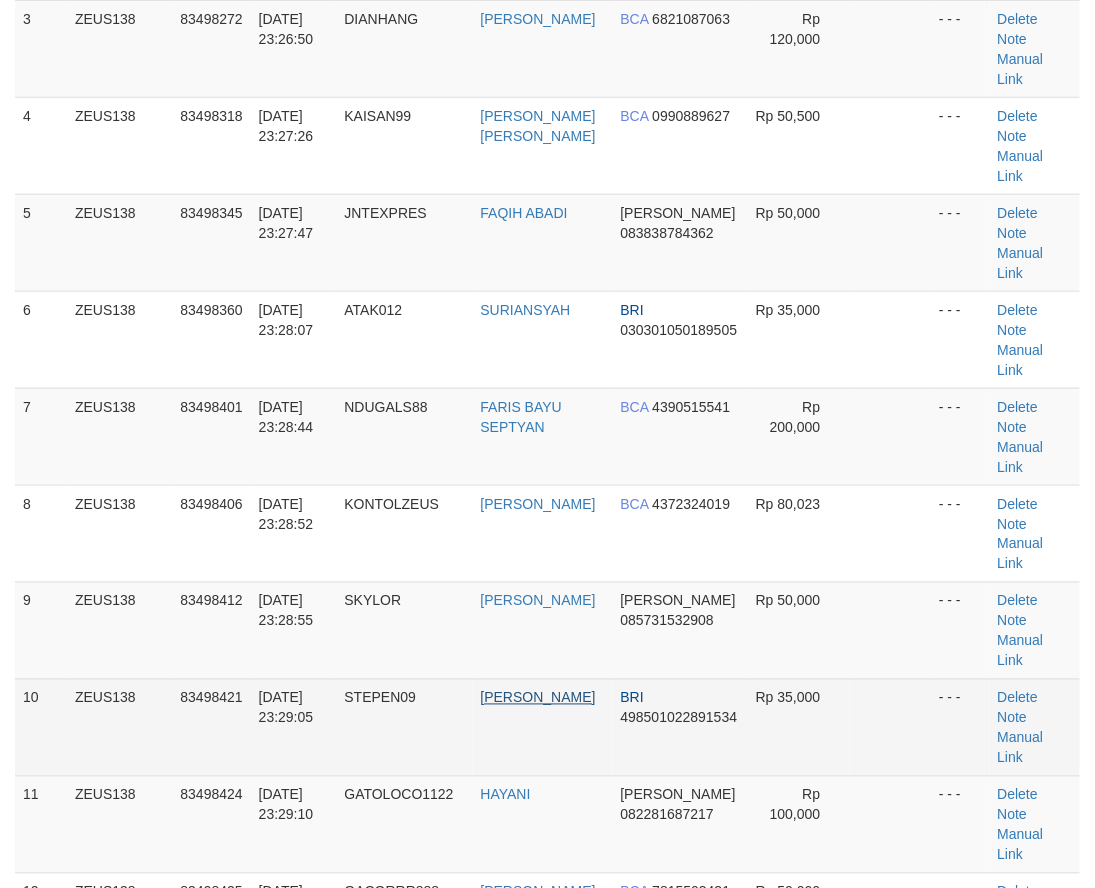 scroll, scrollTop: 741, scrollLeft: 0, axis: vertical 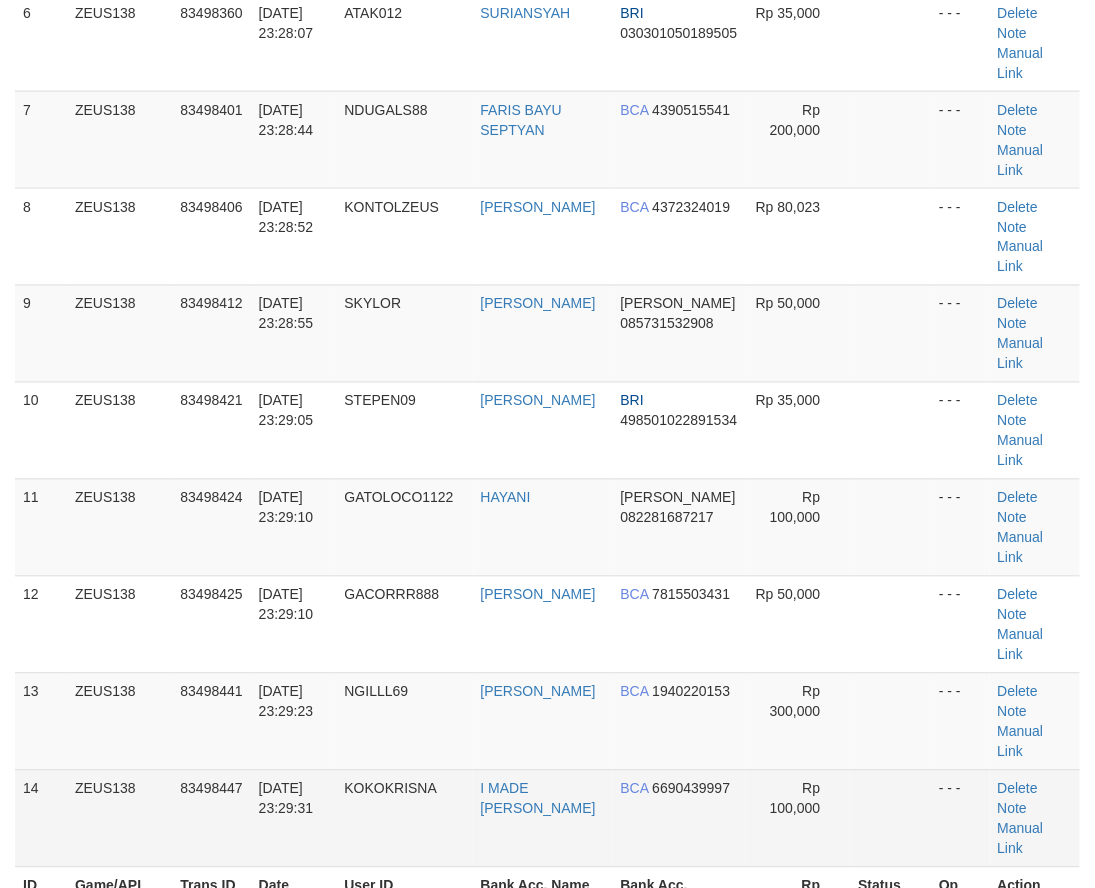 click on "I MADE RIANA KRISN" at bounding box center [543, 818] 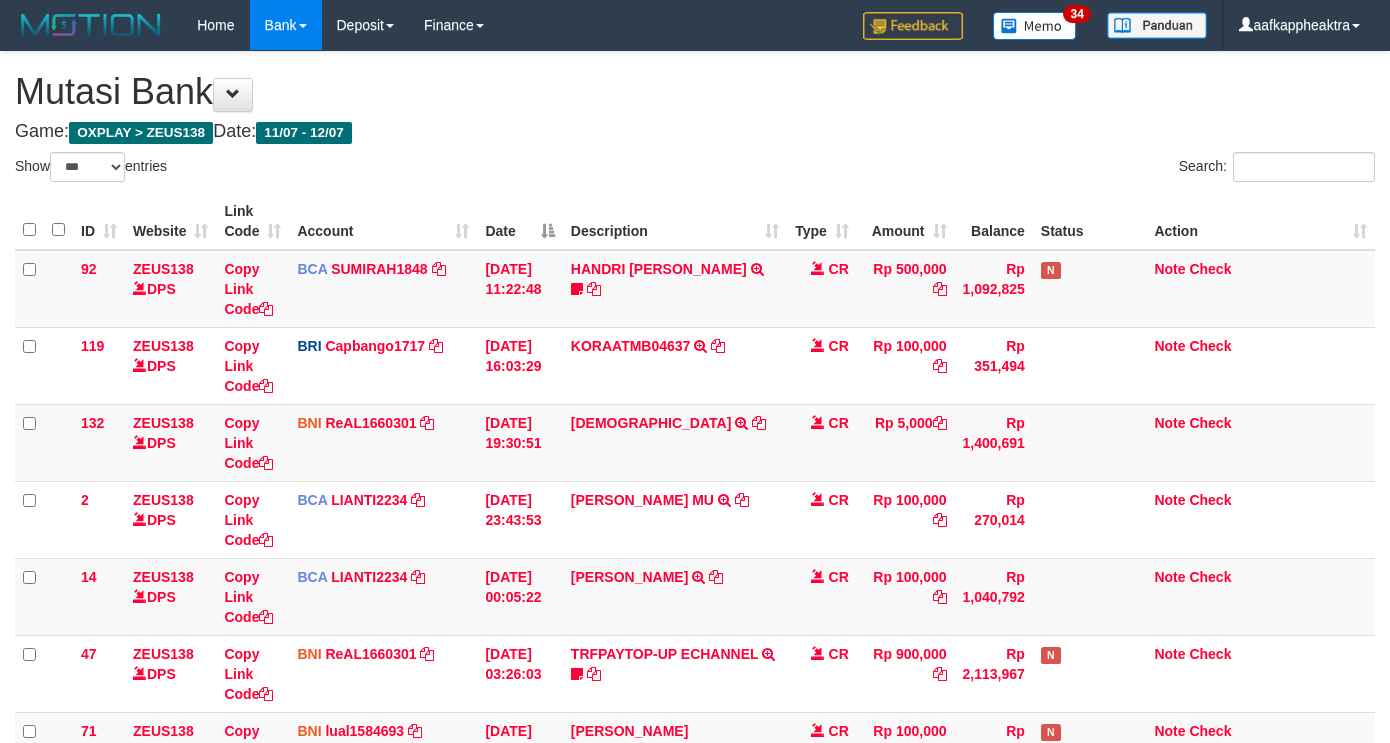 select on "***" 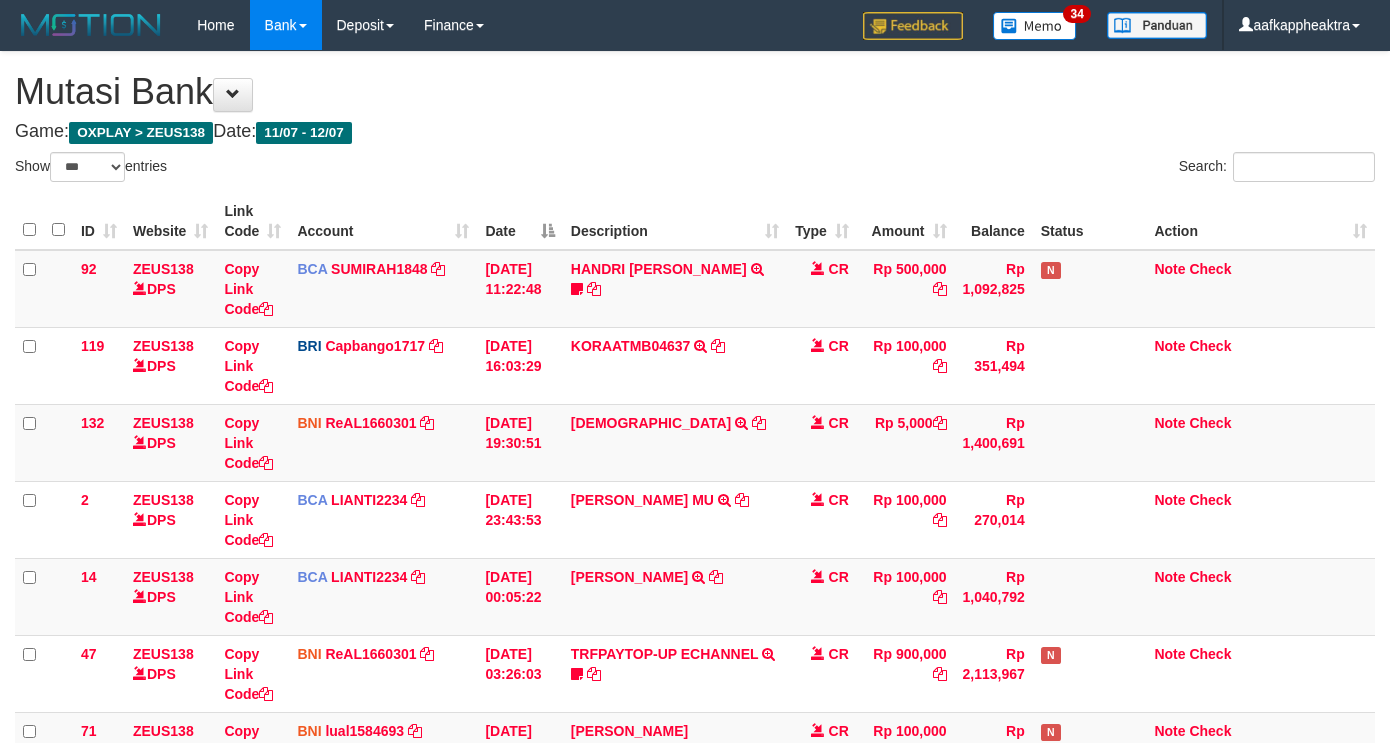 scroll, scrollTop: 528, scrollLeft: 0, axis: vertical 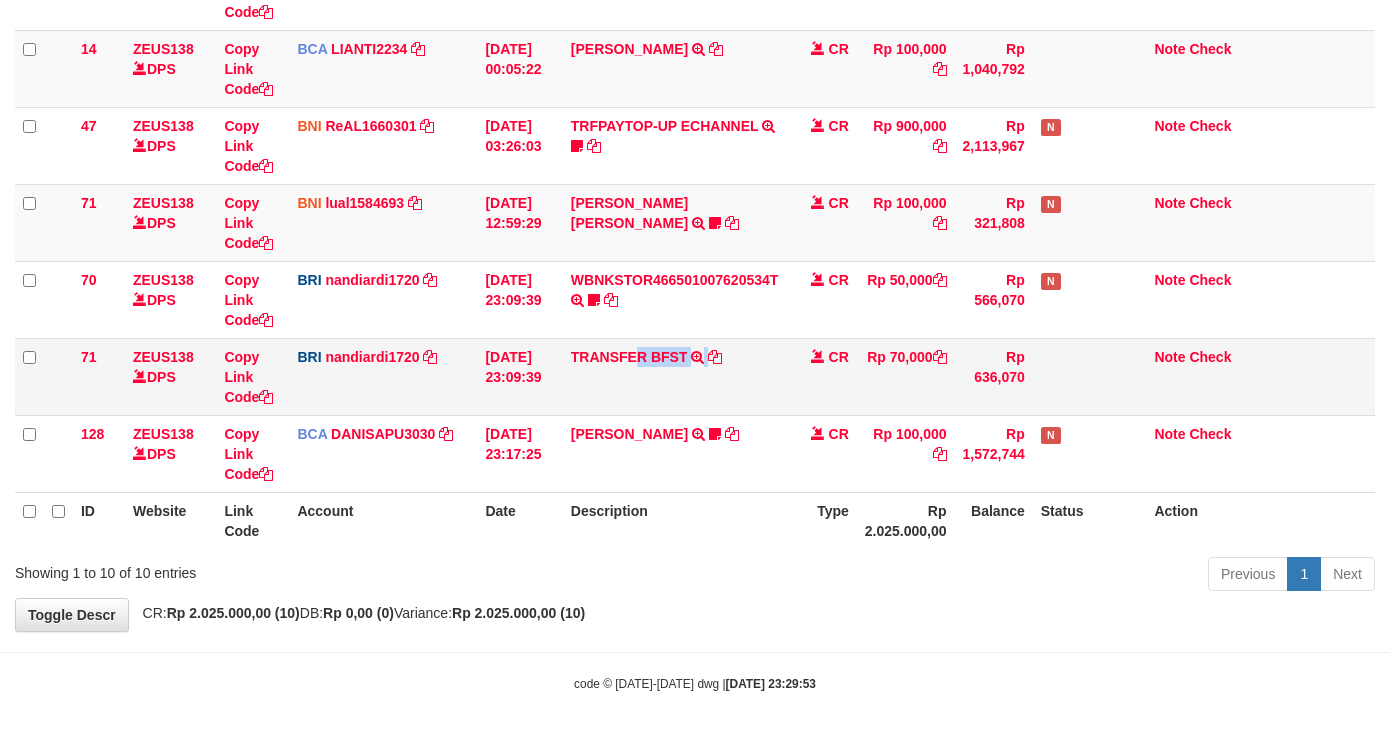 drag, startPoint x: 634, startPoint y: 407, endPoint x: 688, endPoint y: 385, distance: 58.30952 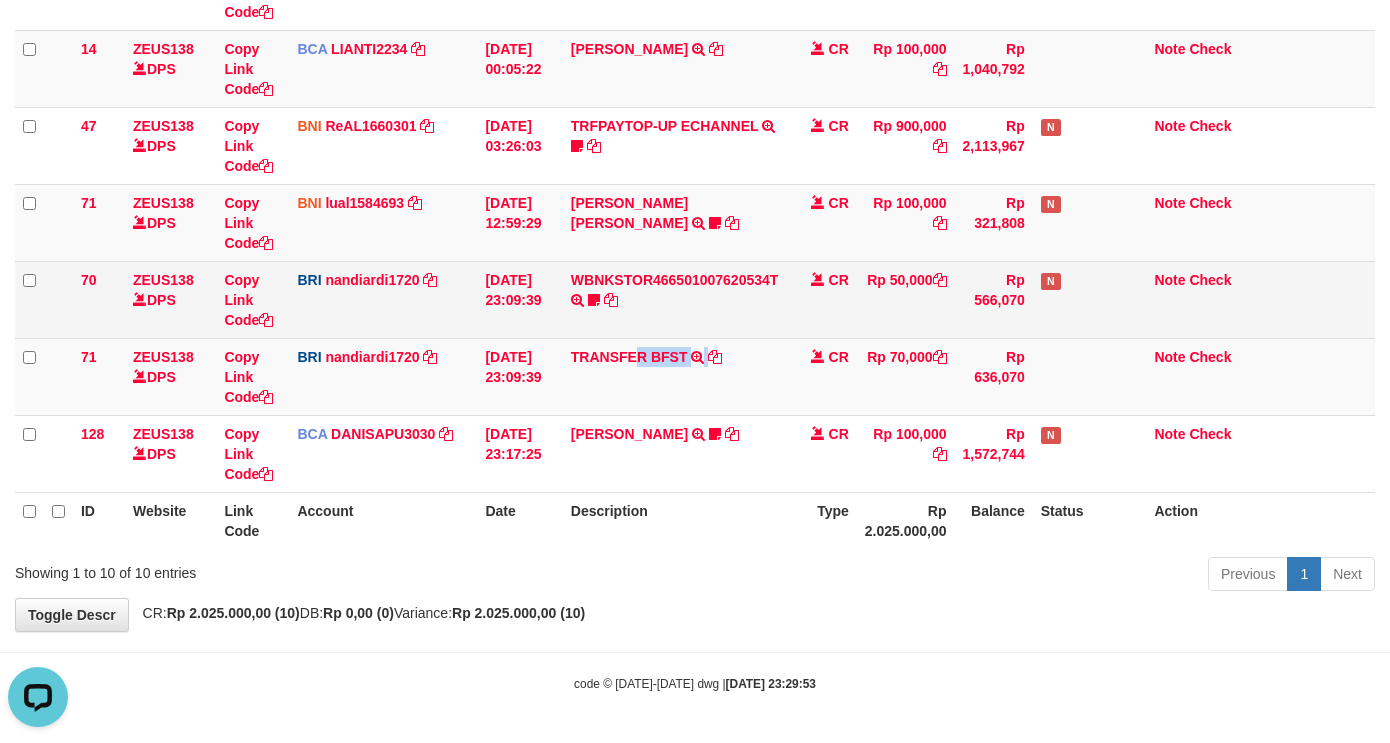scroll, scrollTop: 0, scrollLeft: 0, axis: both 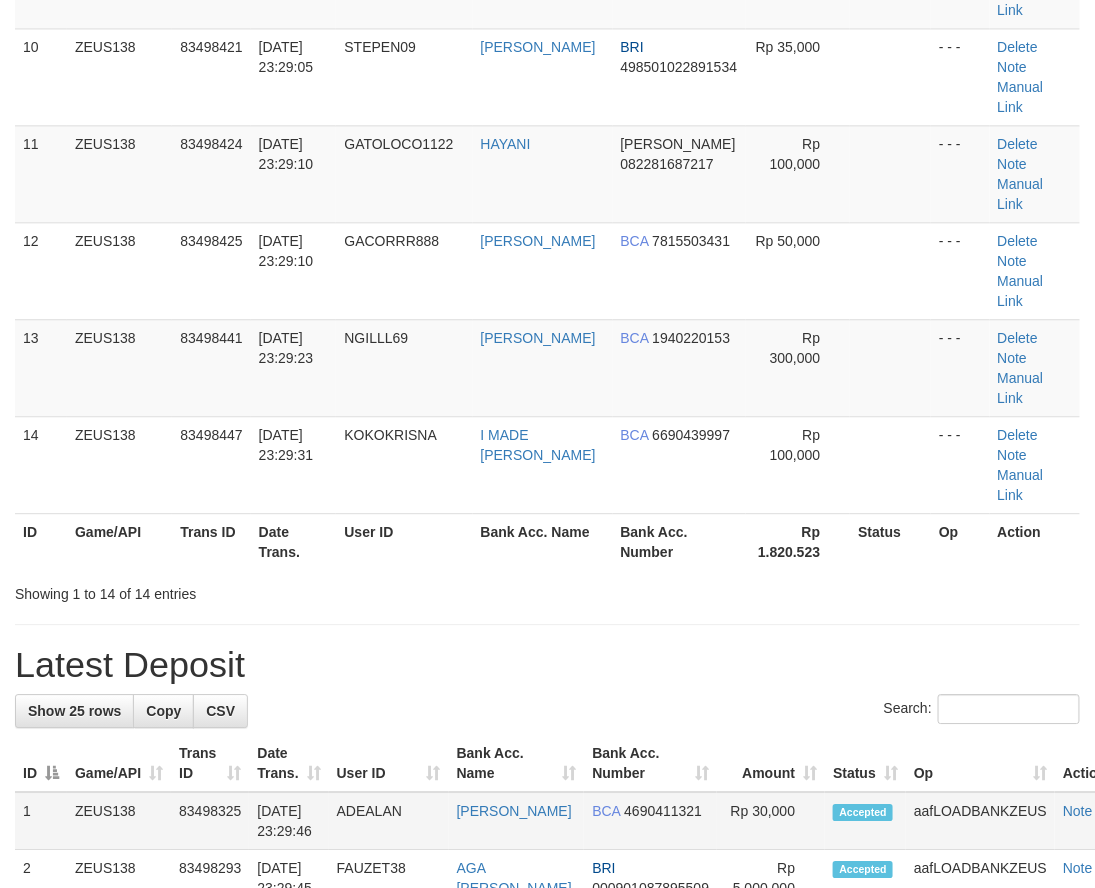 click on "BCA
4690411321" at bounding box center (650, 821) 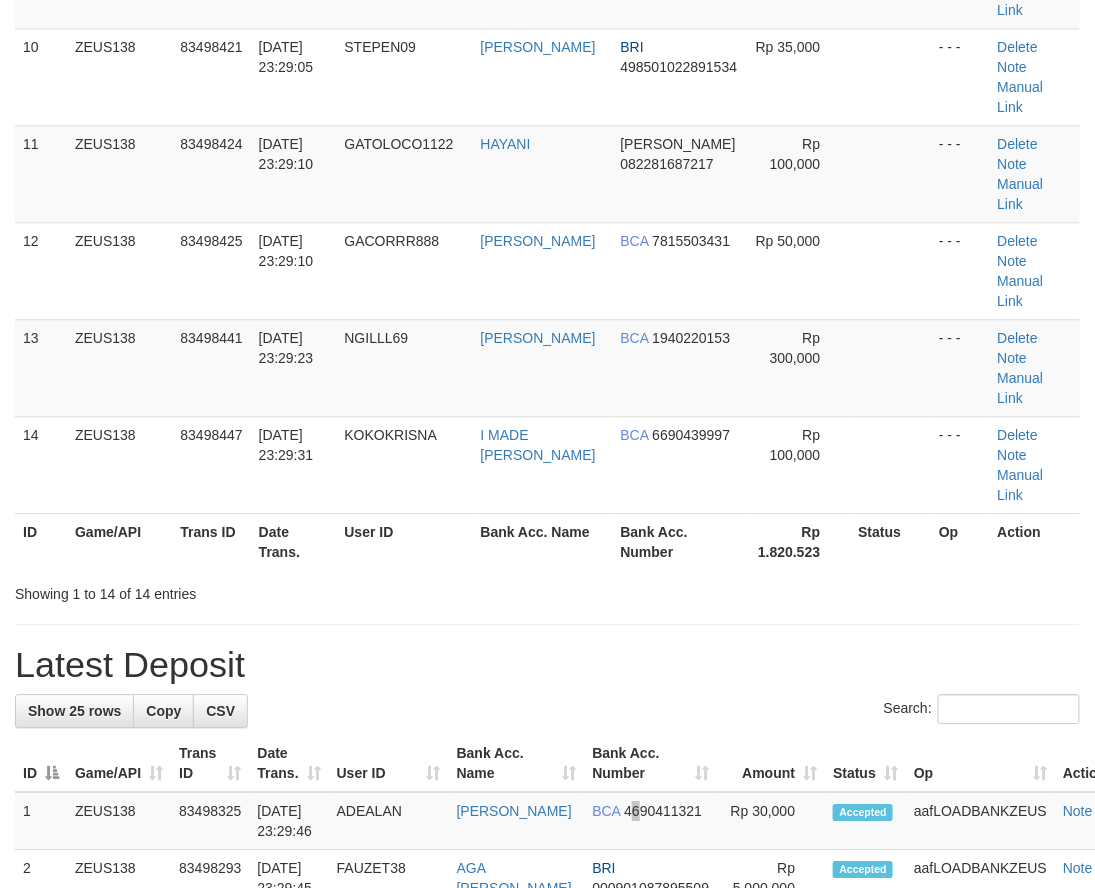 scroll, scrollTop: 741, scrollLeft: 0, axis: vertical 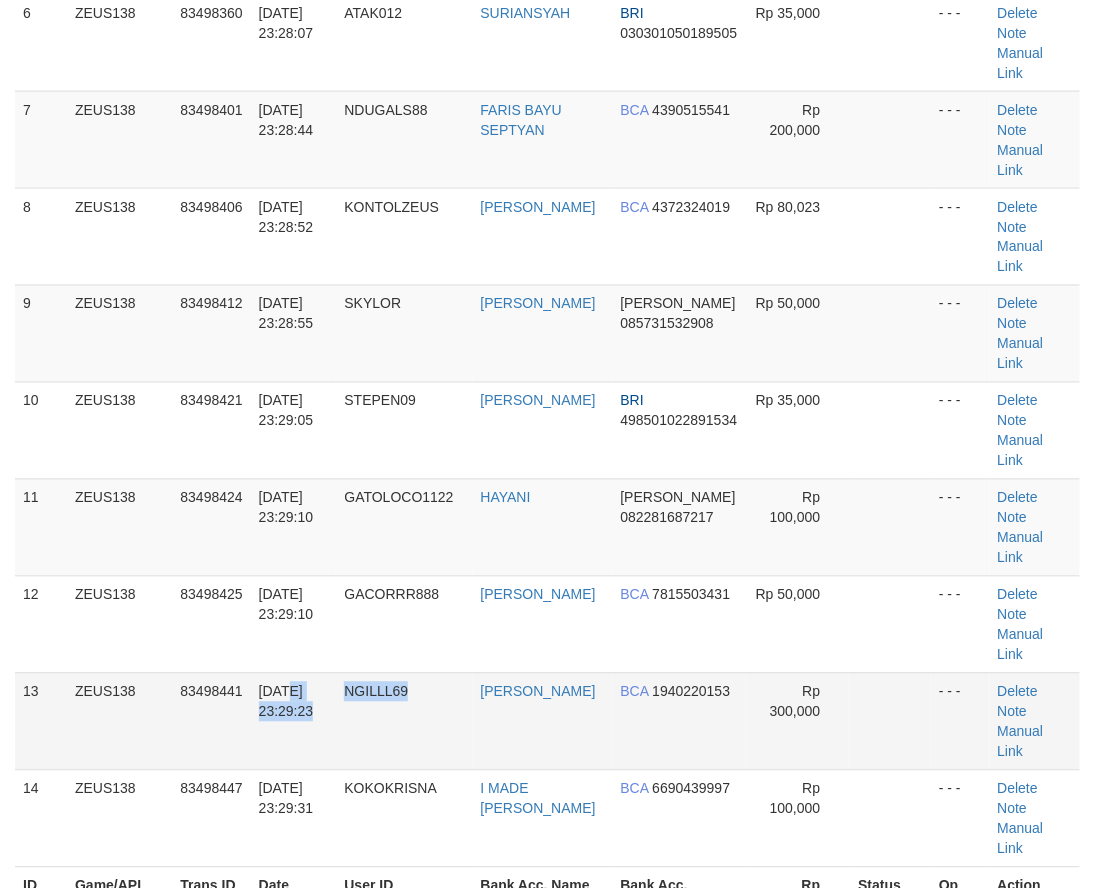 drag, startPoint x: 454, startPoint y: 497, endPoint x: 134, endPoint y: 463, distance: 321.80118 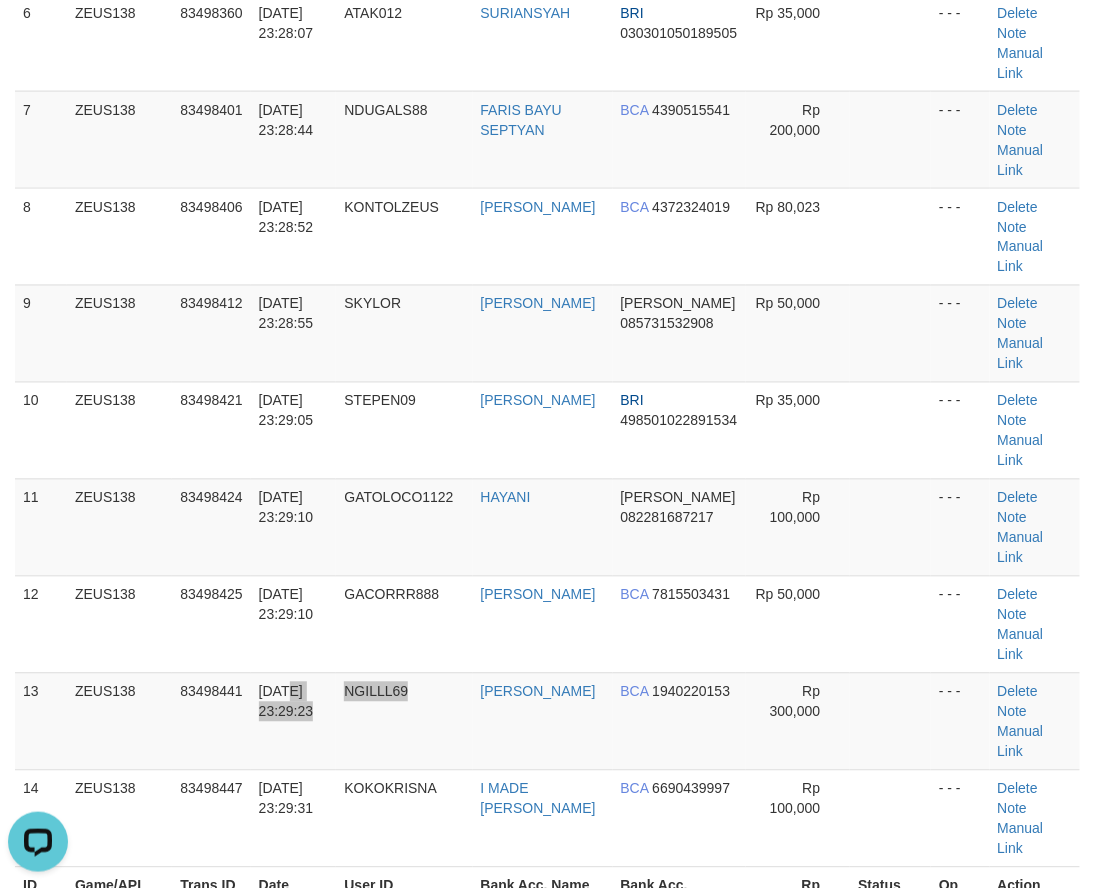 scroll, scrollTop: 0, scrollLeft: 0, axis: both 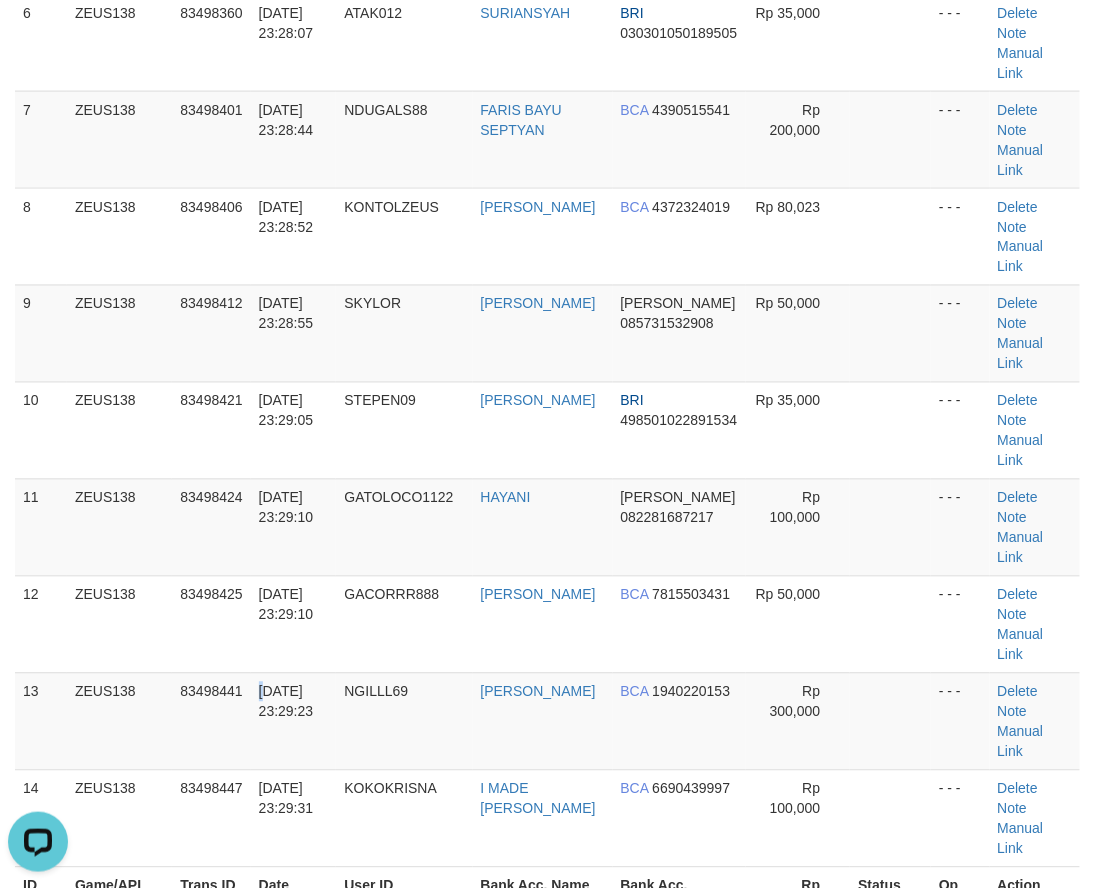 drag, startPoint x: 255, startPoint y: 452, endPoint x: 2, endPoint y: 458, distance: 253.07114 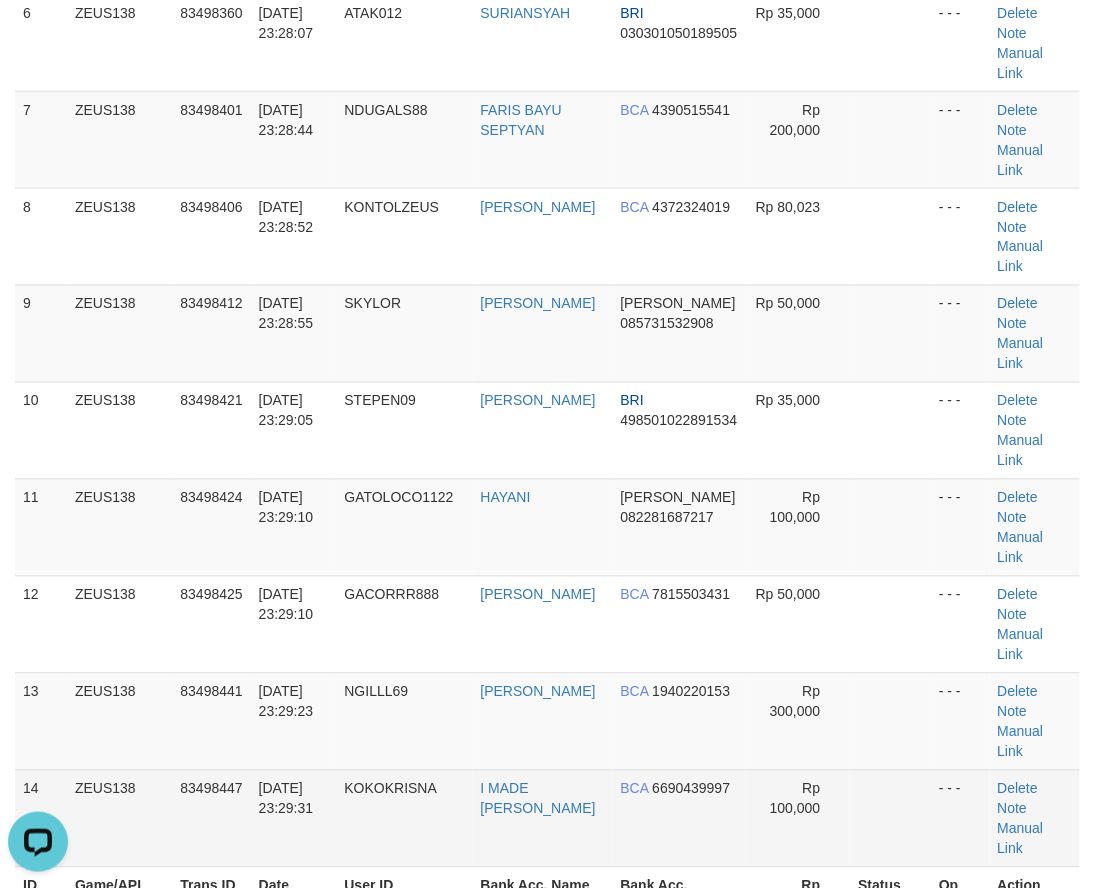 drag, startPoint x: 604, startPoint y: 567, endPoint x: 305, endPoint y: 550, distance: 299.48288 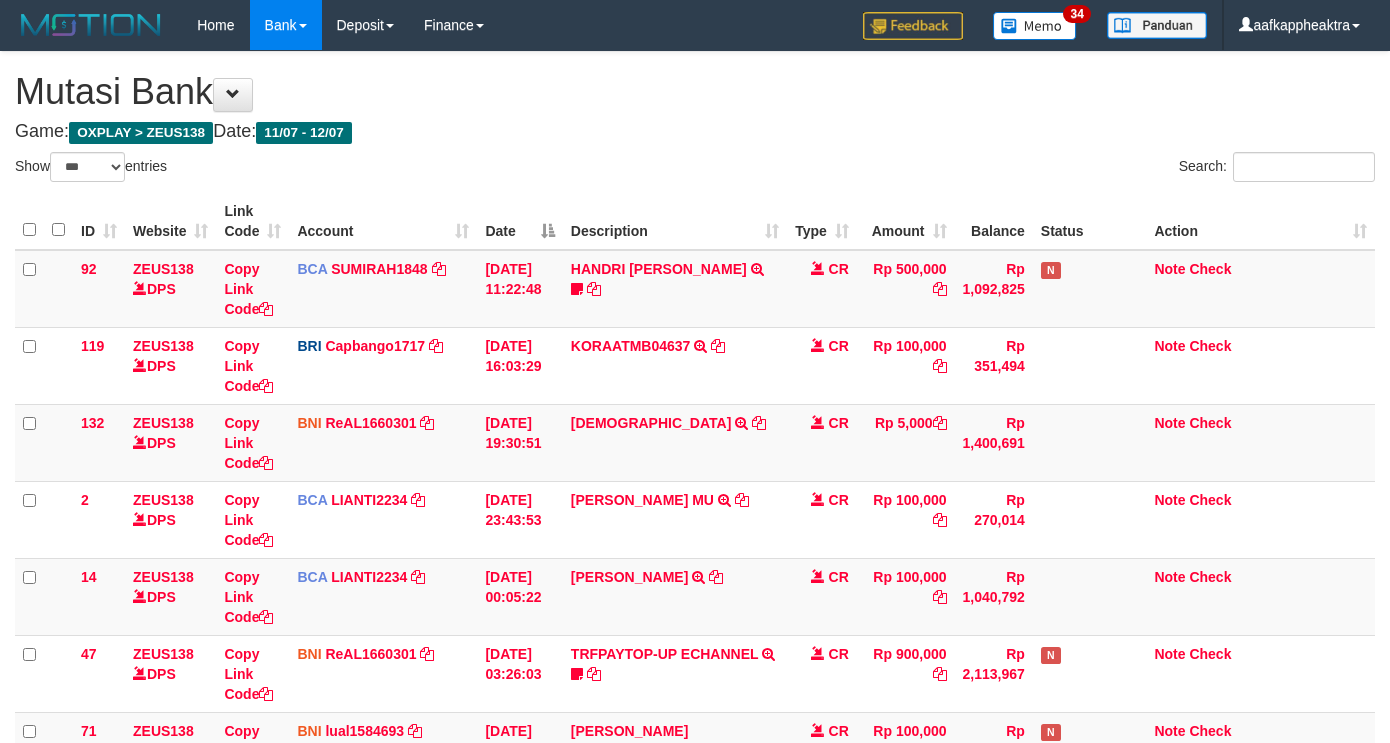 select on "***" 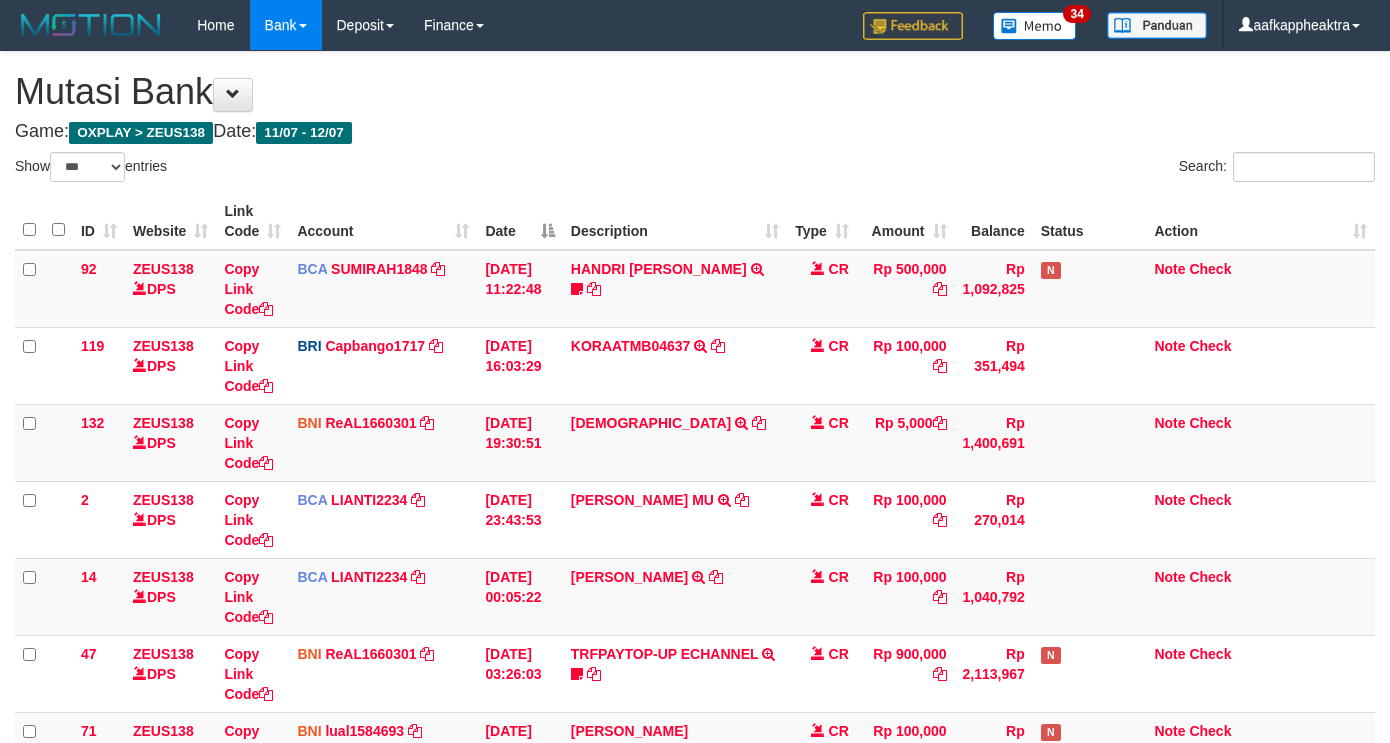 scroll, scrollTop: 528, scrollLeft: 0, axis: vertical 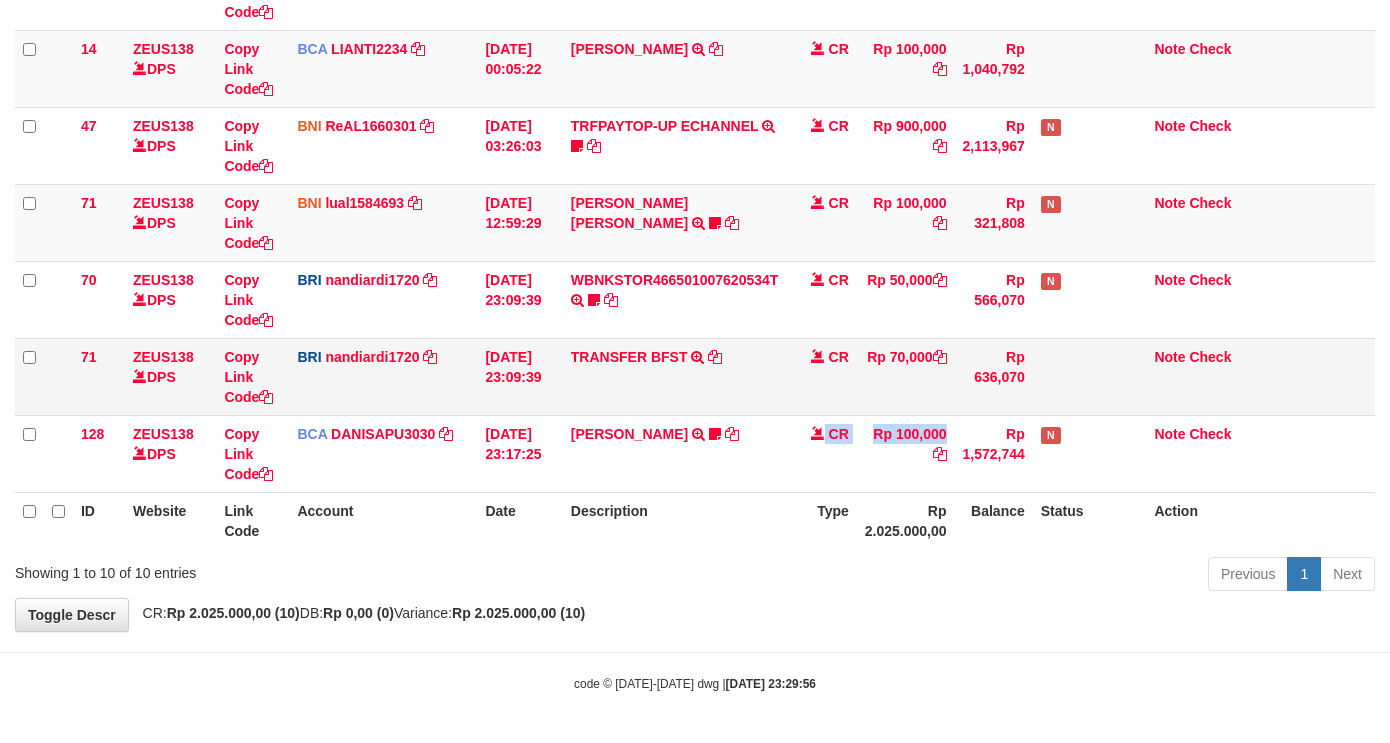 drag, startPoint x: 801, startPoint y: 444, endPoint x: 797, endPoint y: 392, distance: 52.153618 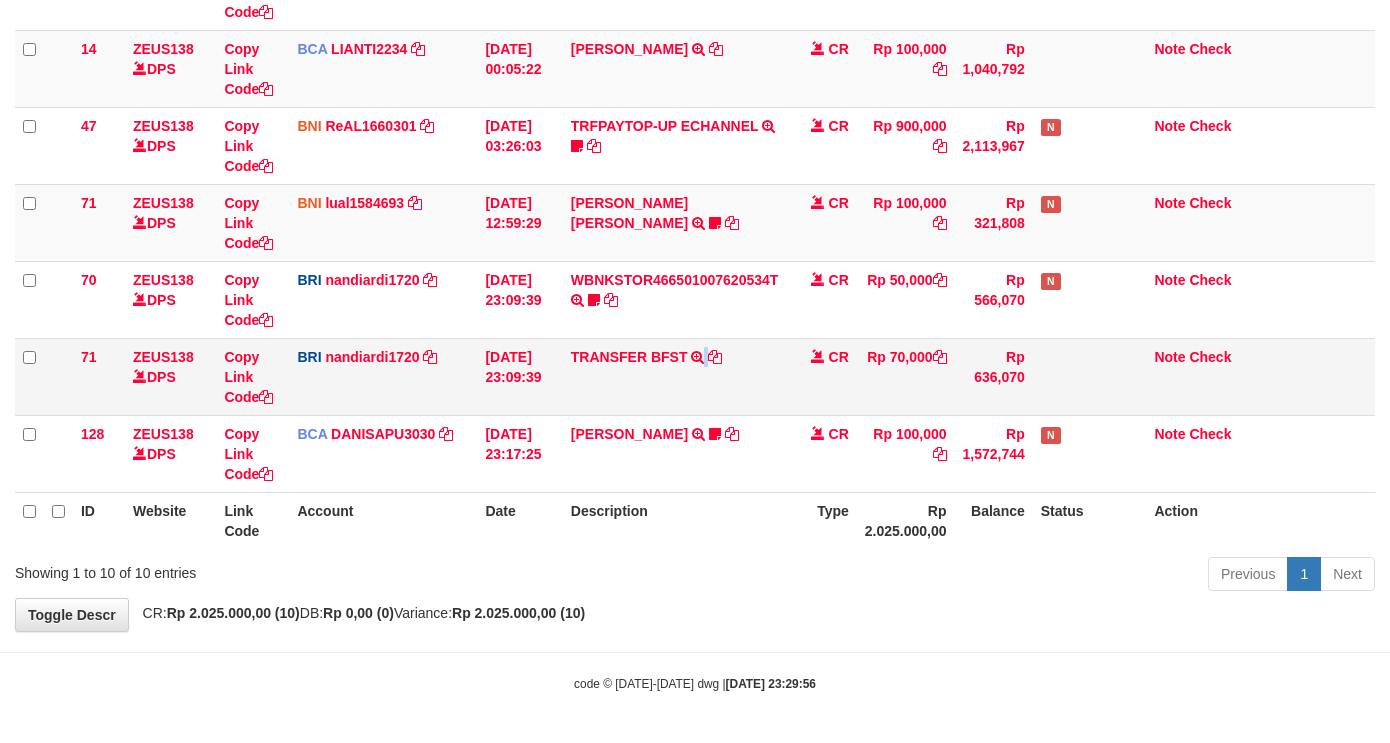 click on "TRANSFER BFST         TRANSFER BFST DESLSUSILAW TO NANDI ARDIANSYAH" at bounding box center [675, 376] 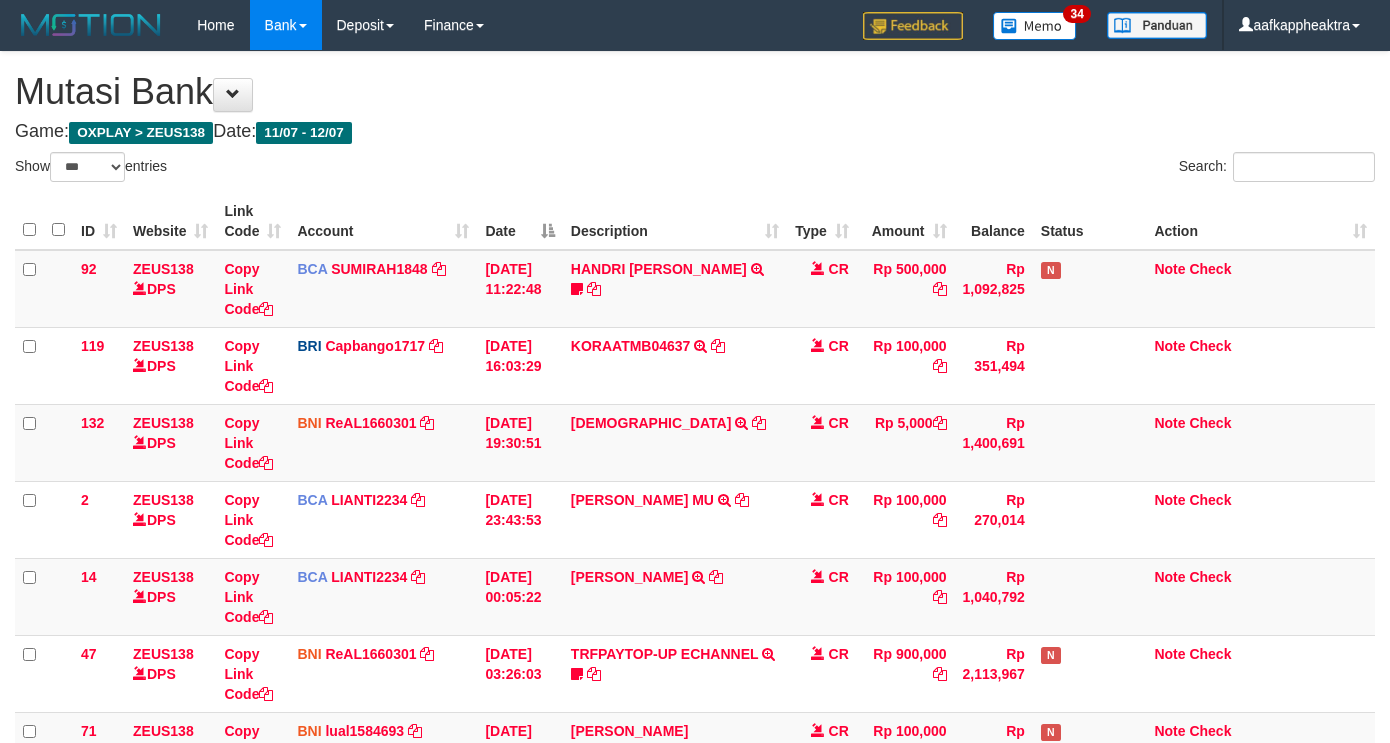 select on "***" 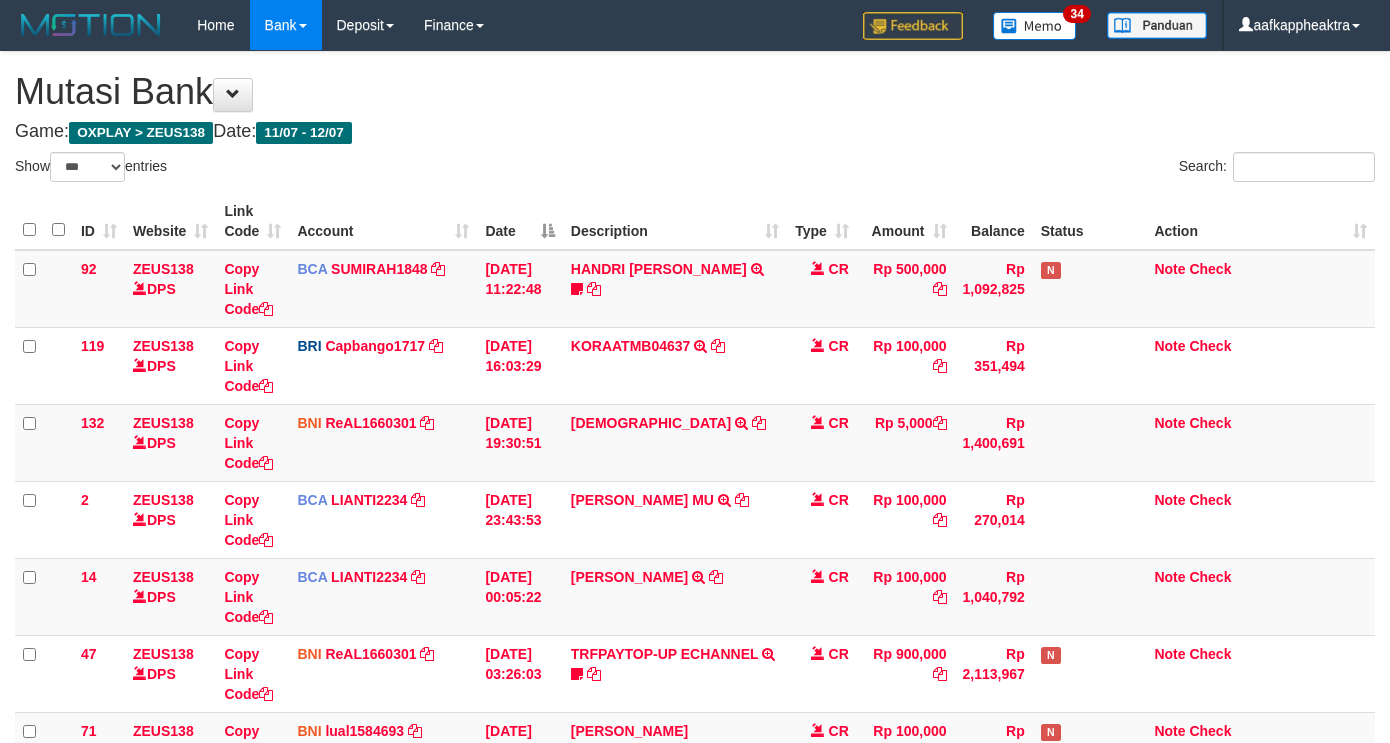 scroll, scrollTop: 528, scrollLeft: 0, axis: vertical 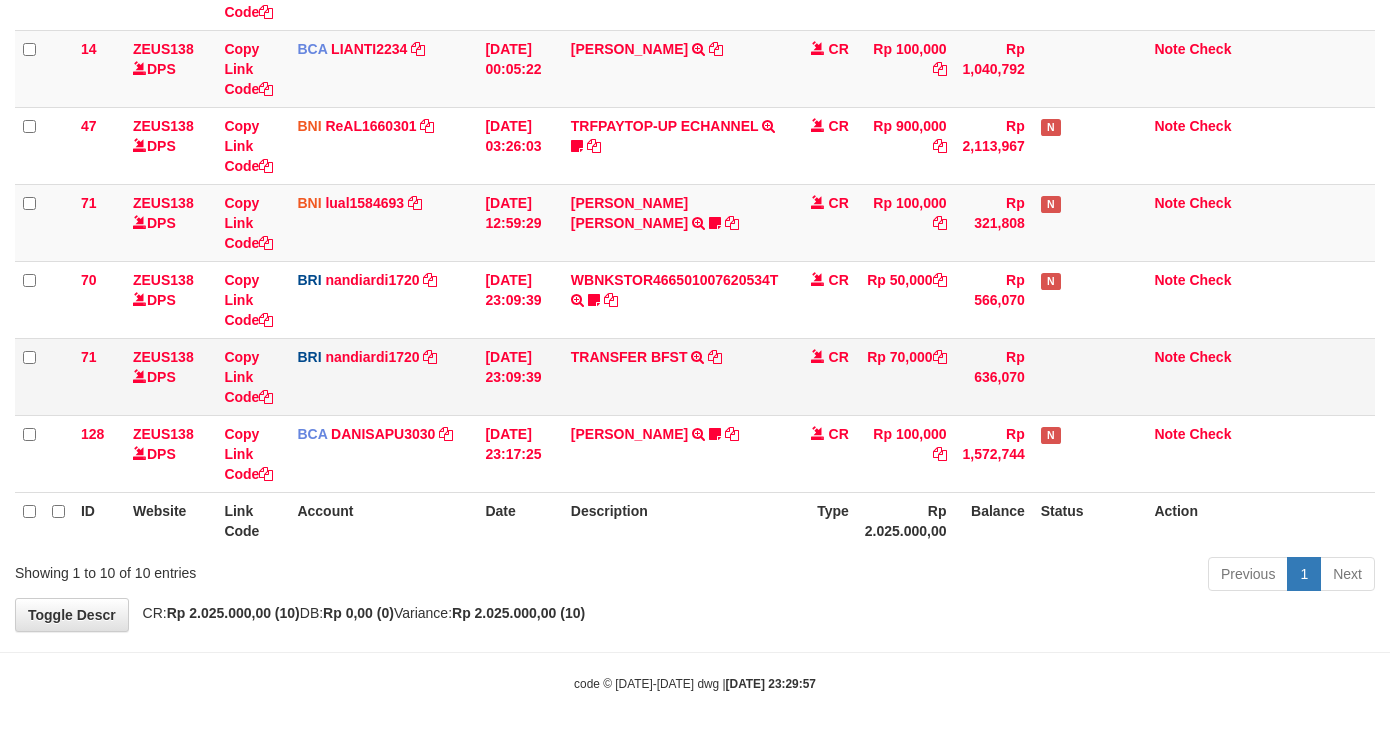 click on "CR" at bounding box center [822, 376] 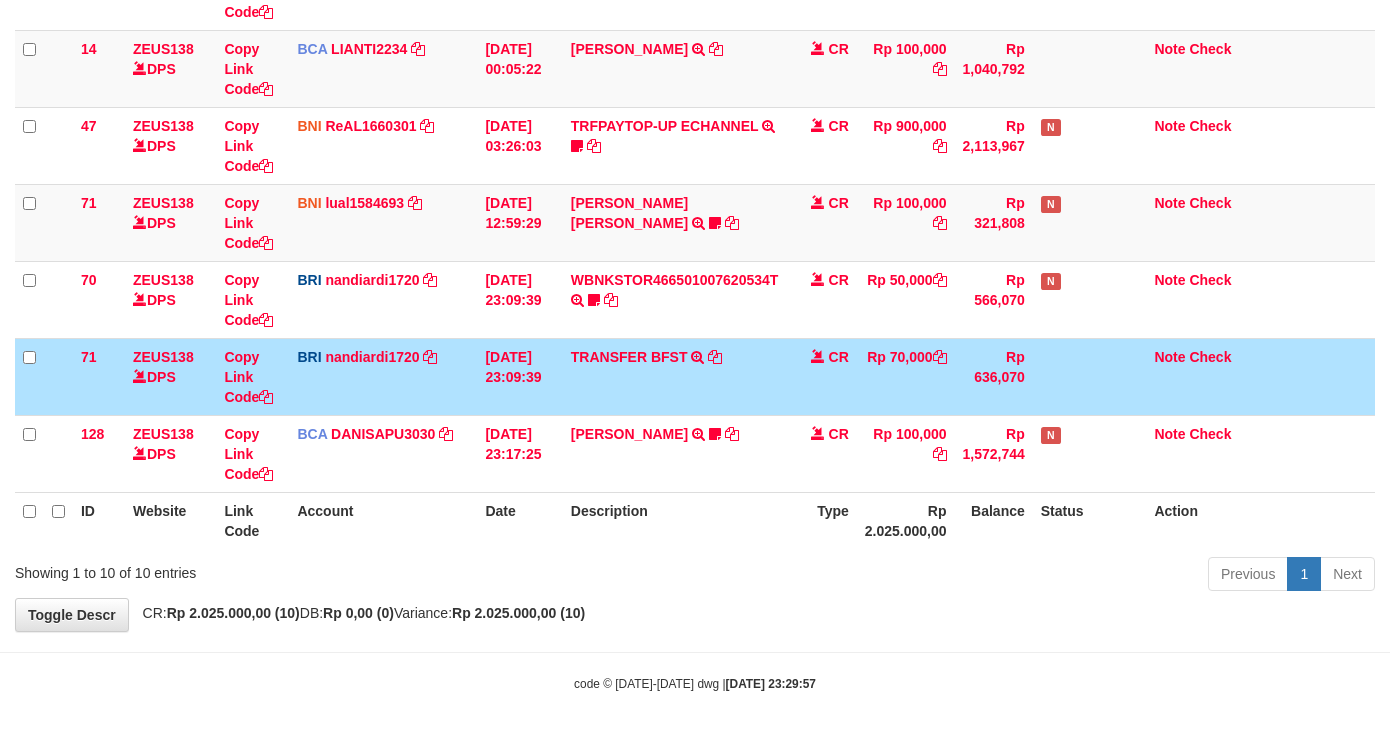 drag, startPoint x: 802, startPoint y: 411, endPoint x: 813, endPoint y: 396, distance: 18.601076 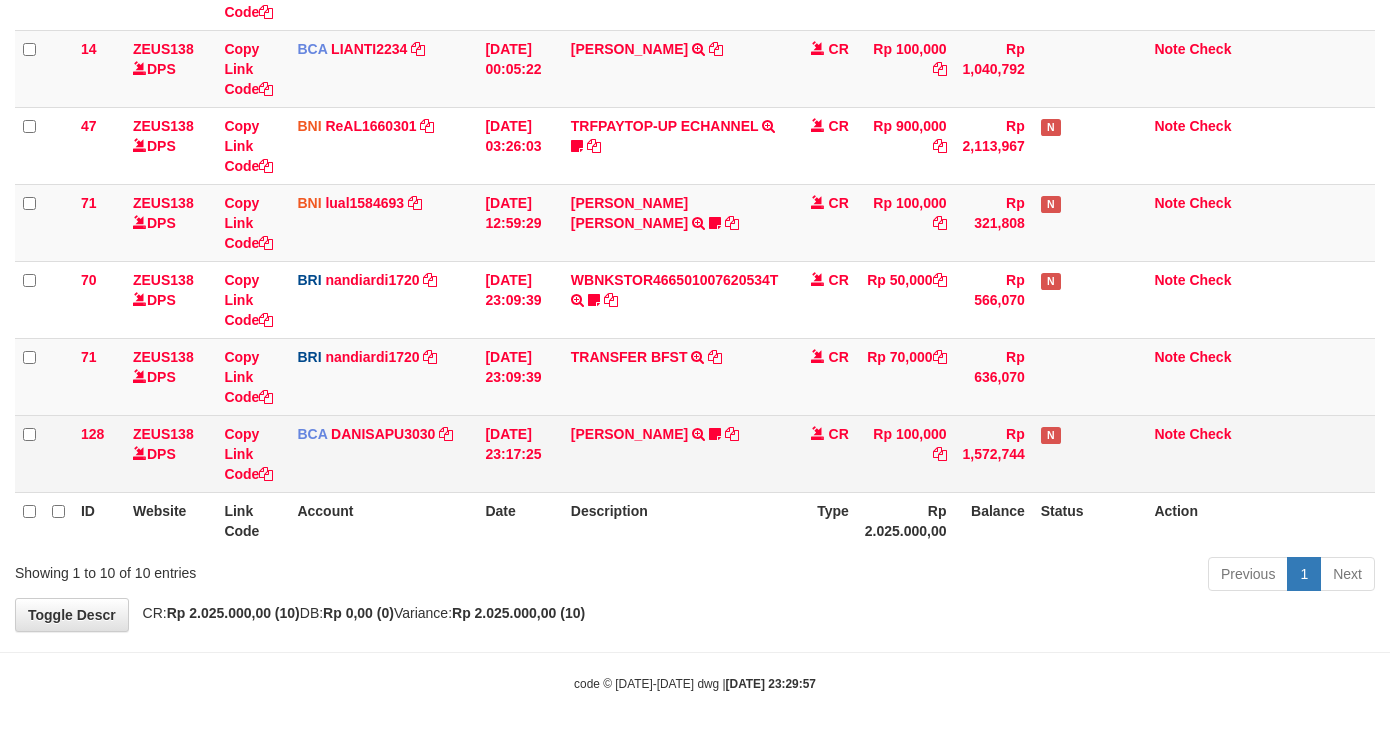 click on "CR" at bounding box center (822, 453) 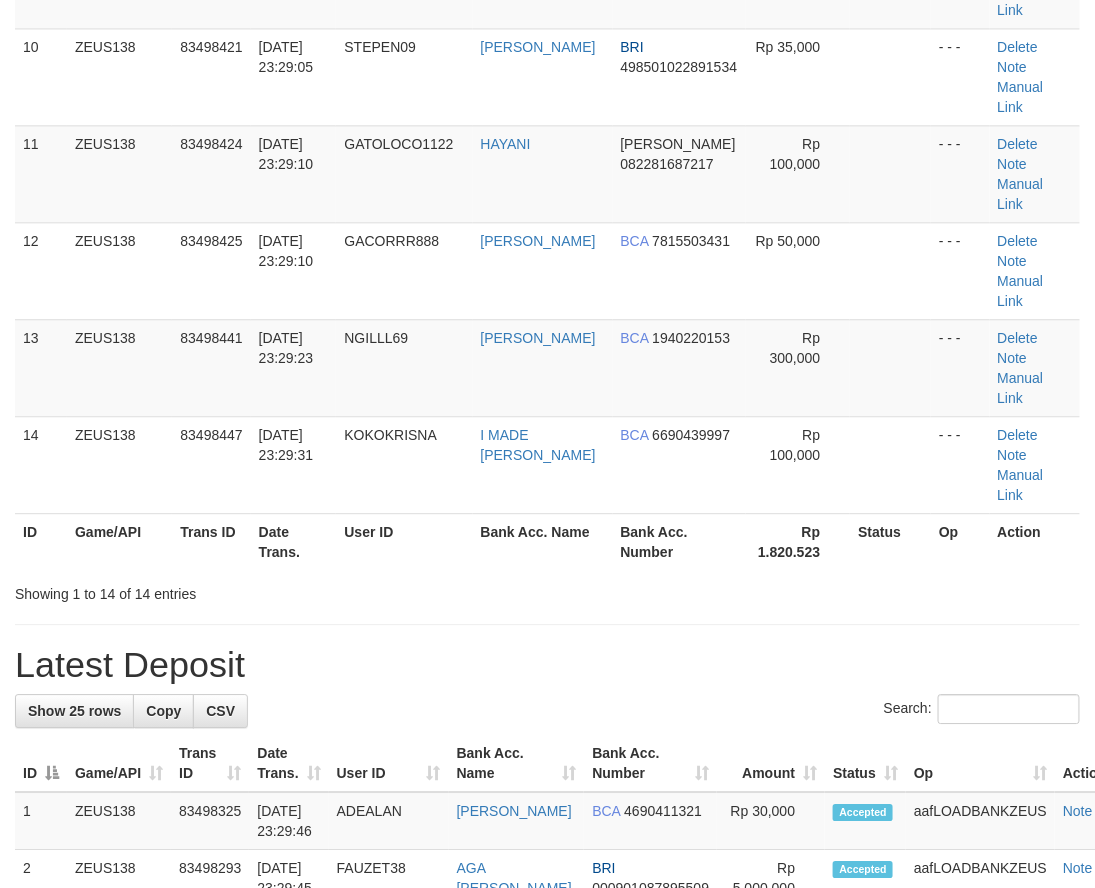 scroll, scrollTop: 741, scrollLeft: 0, axis: vertical 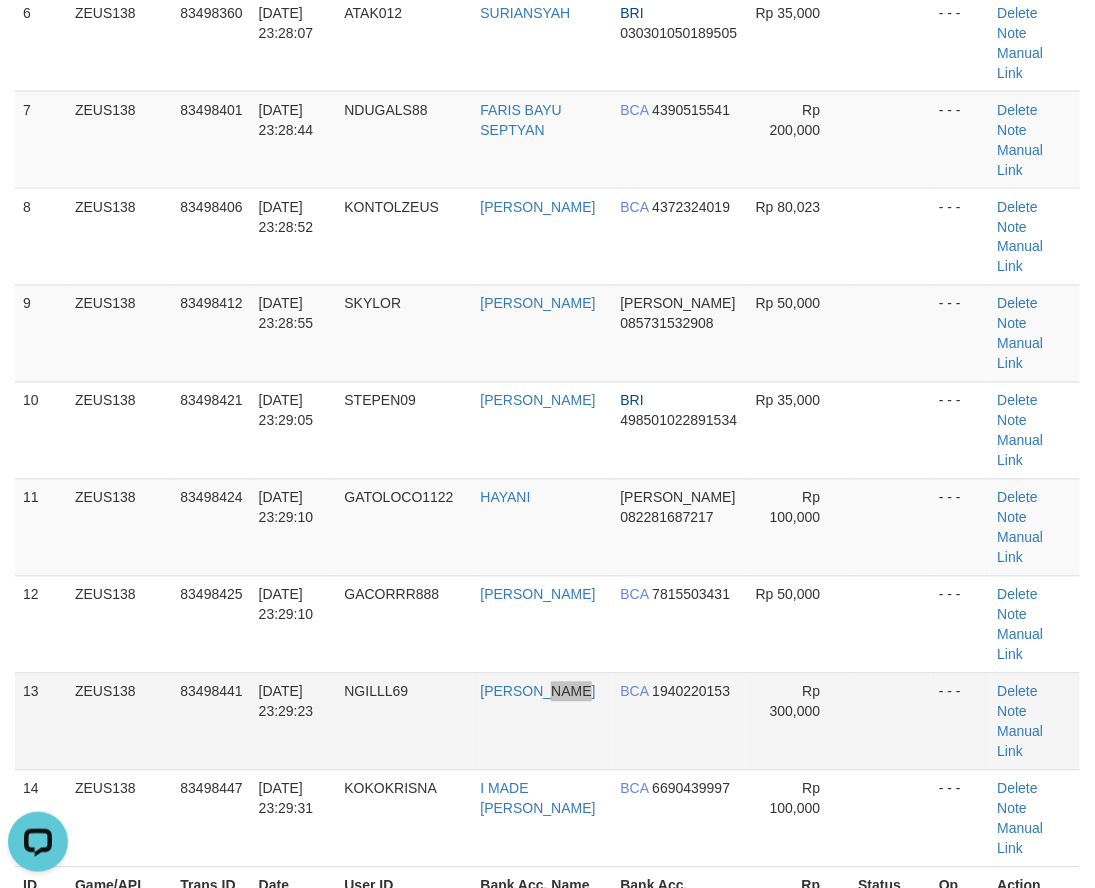 click on "[PERSON_NAME]" at bounding box center (543, 721) 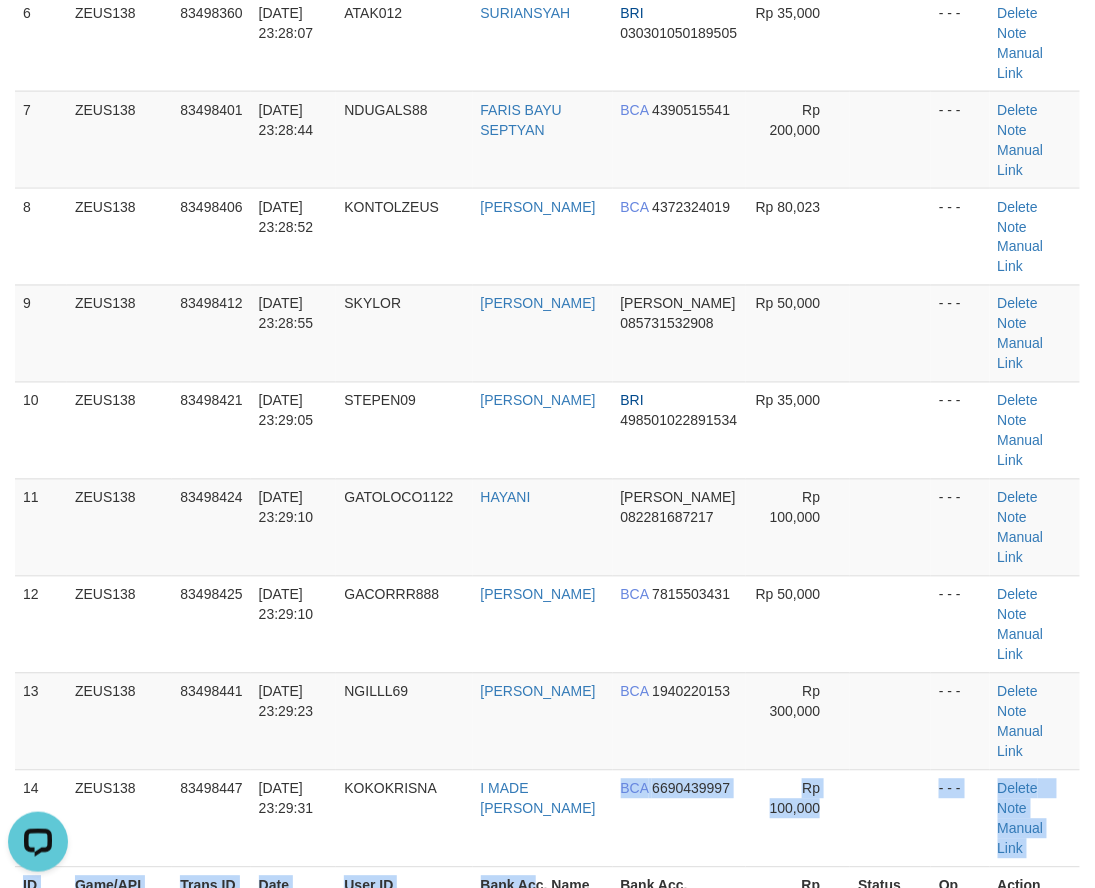 click on "ID Game/API Trans ID Date Trans. User ID Bank Acc. Name Bank Acc. Number Amount Status Op Action
1
ZEUS138
83498062
12/07/2025 23:23:55
RAYYANSHAKEEL
TRIANTO
DANA
089604662391
Rp 500,000
- - -
Delete
Note
Manual Link
2
ZEUS138
83498263
12/07/2025 23:26:37
FENDIAWAN
FENDI KURNIAWAN
BCA
2460830845
Rp 150,000
- - -" at bounding box center [547, 188] 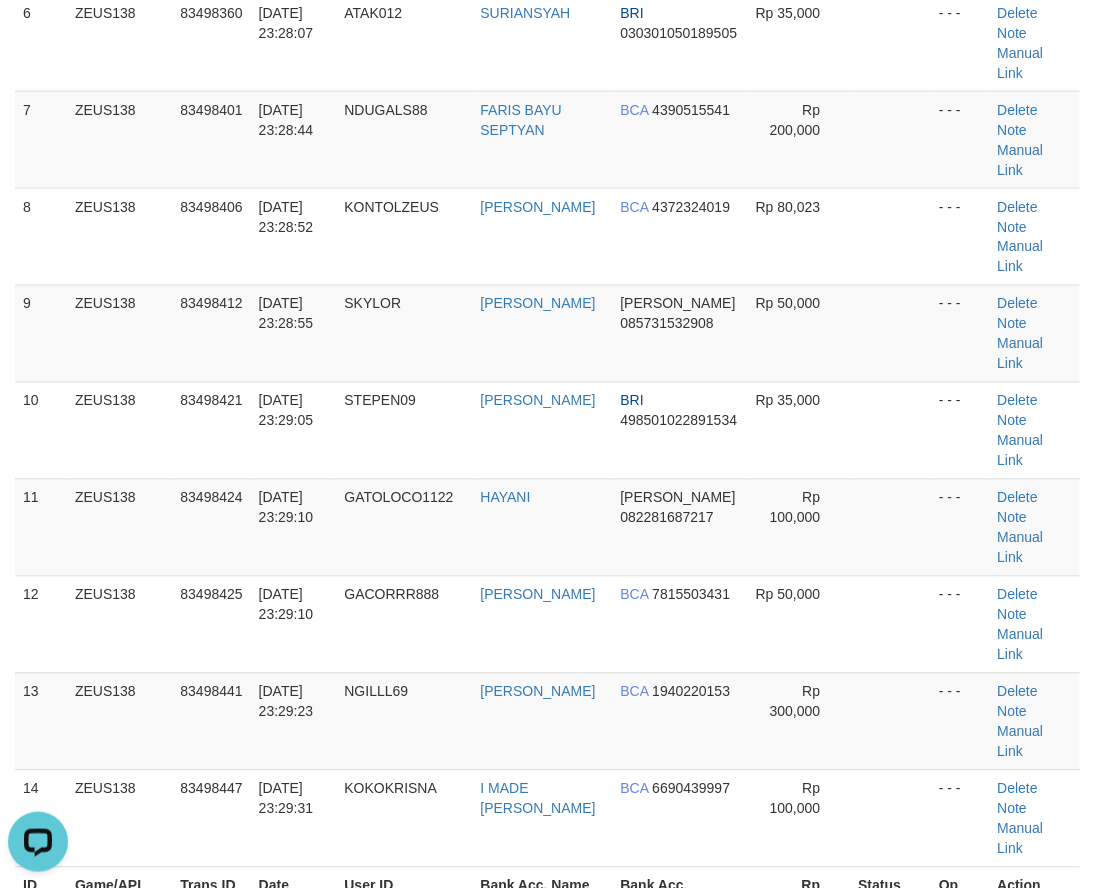 click on "Showing 1 to 14 of 14 entries" at bounding box center [228, 944] 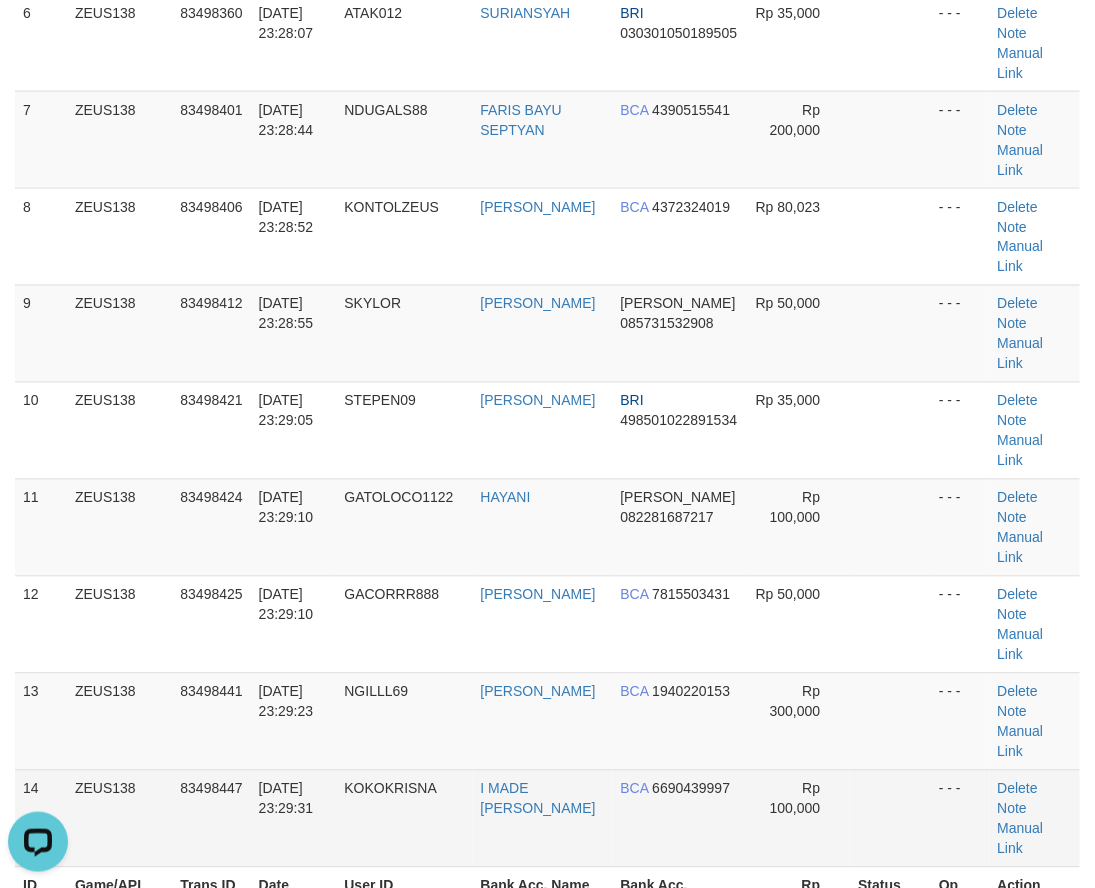 click on "KOKOKRISNA" at bounding box center (404, 818) 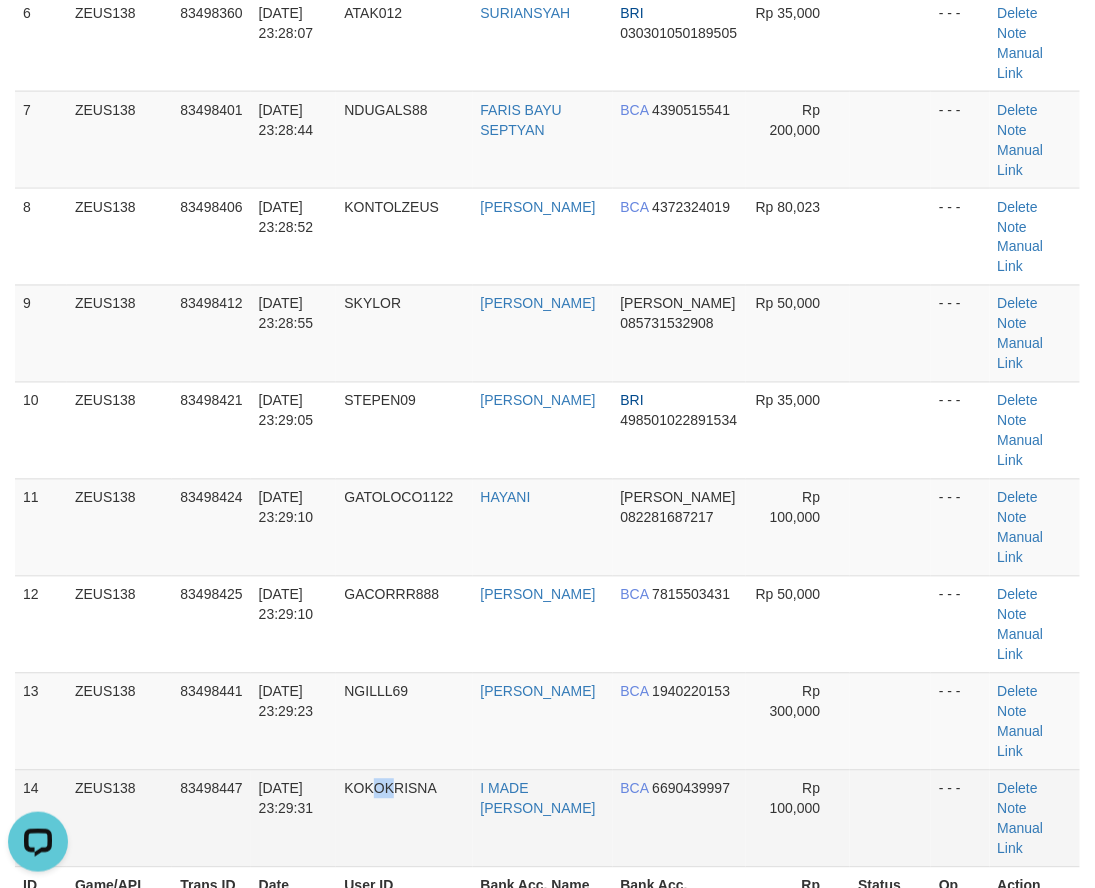click on "KOKOKRISNA" at bounding box center (404, 818) 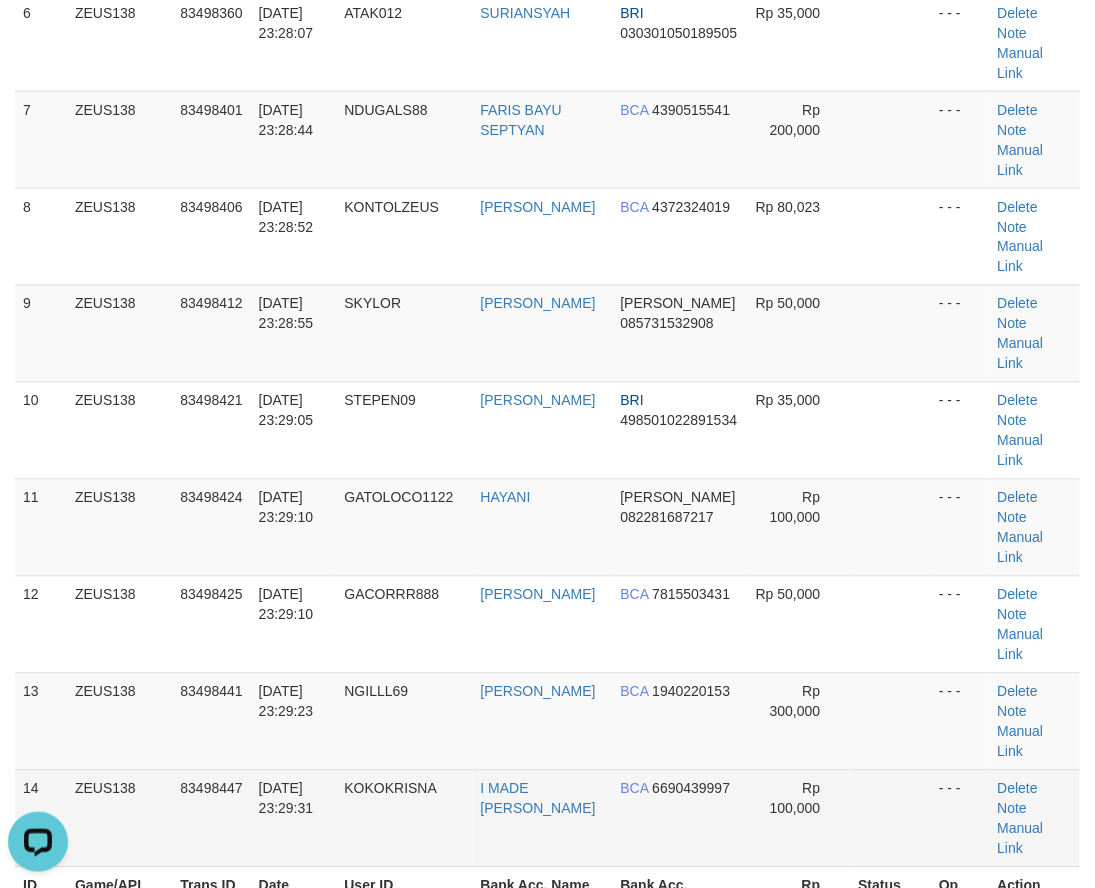 click on "Rp 300,000" at bounding box center (798, 721) 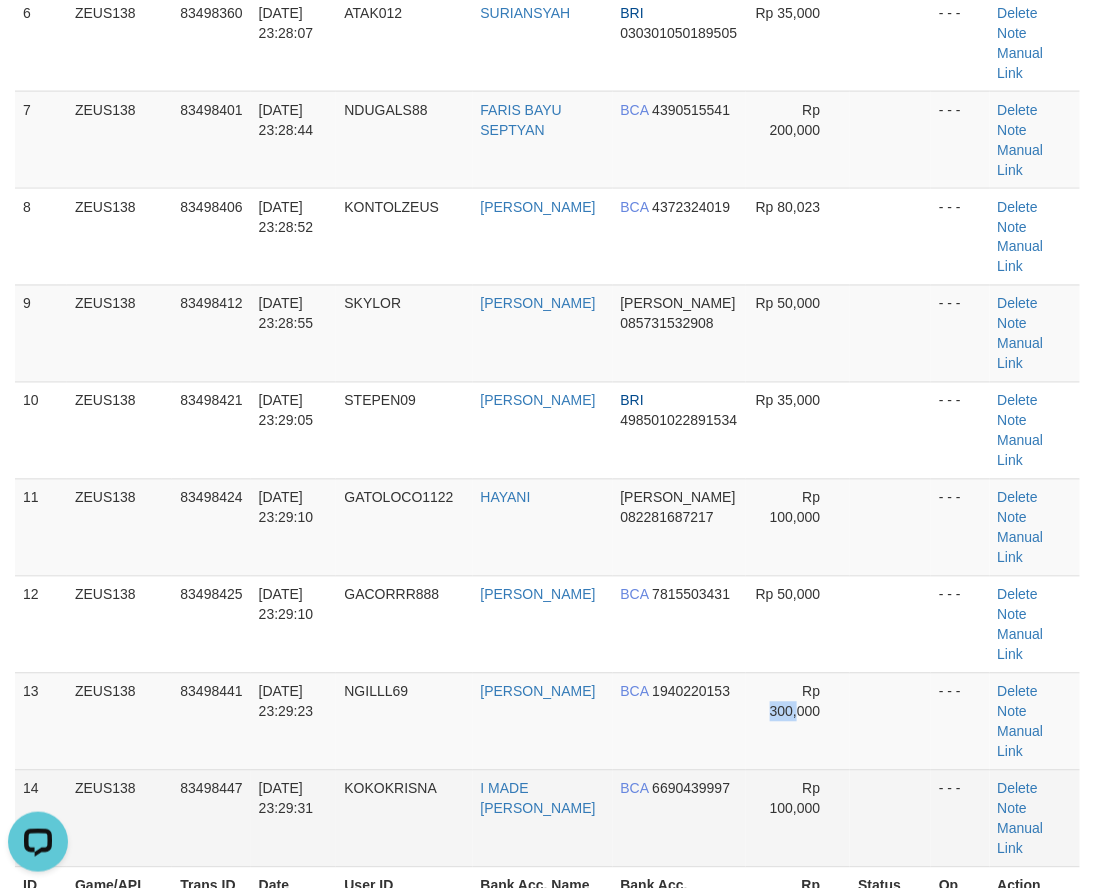 click on "1
ZEUS138
83498062
[DATE] 23:23:55
[GEOGRAPHIC_DATA]
TRIANTO
[PERSON_NAME]
089604662391
Rp 500,000
- - -
[GEOGRAPHIC_DATA]
Note
Manual Link
2
ZEUS138
83498263
[DATE] 23:26:37
[GEOGRAPHIC_DATA]
FENDI KURNIAWAN
BCA
2460830845
Rp 150,000
- - -
[GEOGRAPHIC_DATA]
Note
BCA" at bounding box center [547, 188] 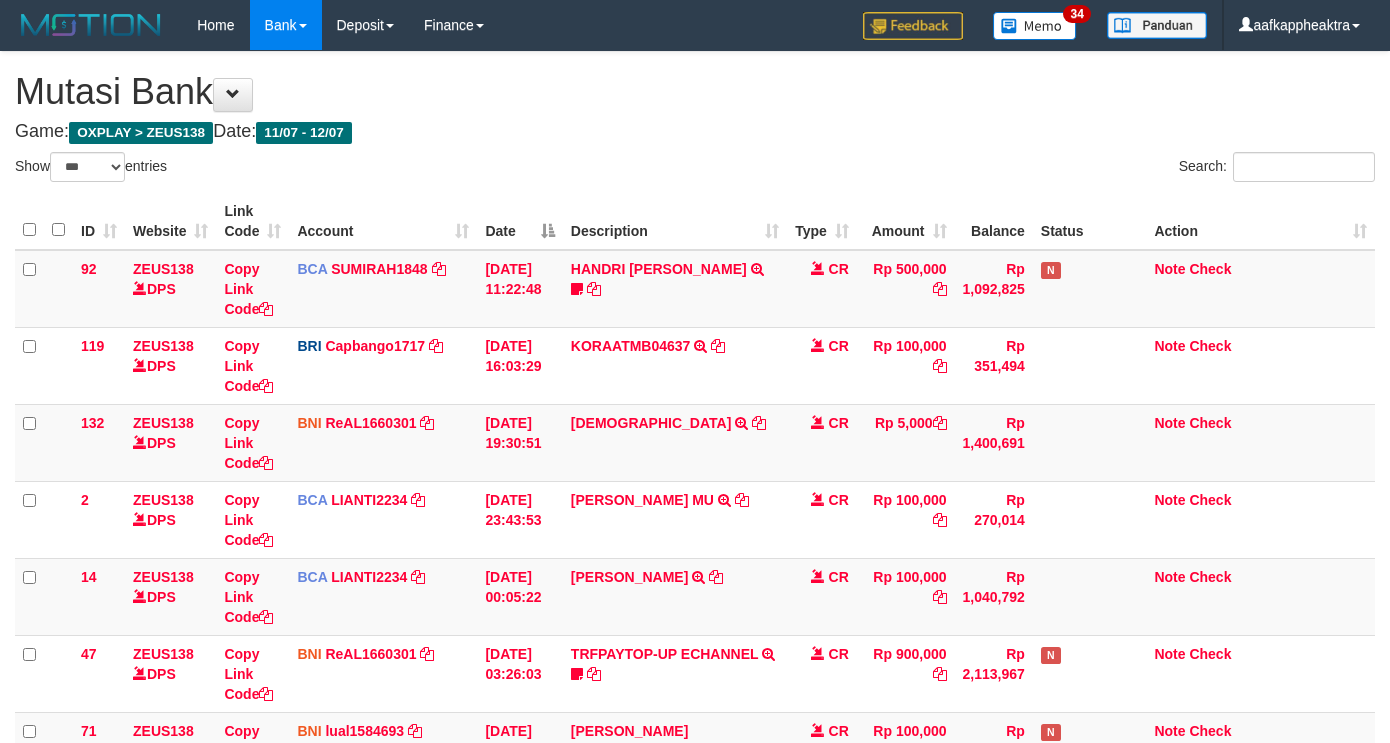 select on "***" 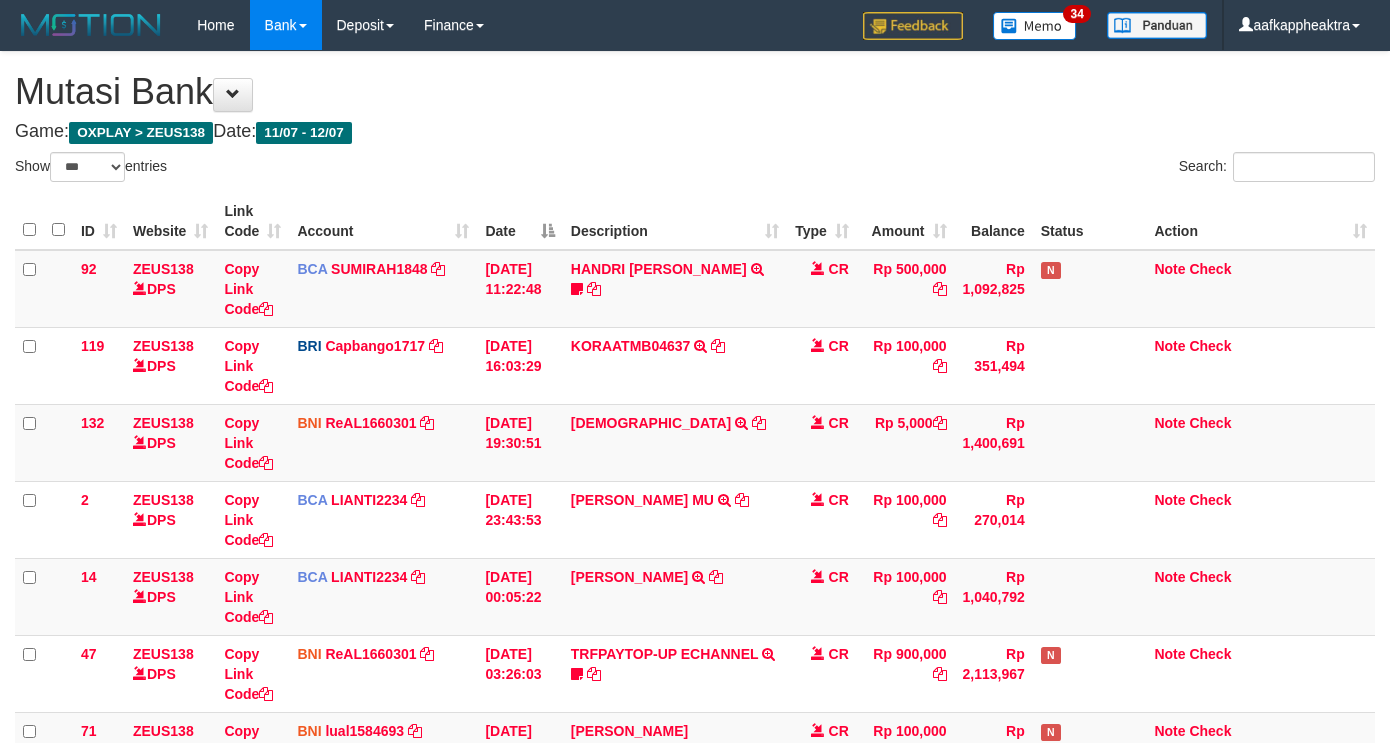 scroll, scrollTop: 528, scrollLeft: 0, axis: vertical 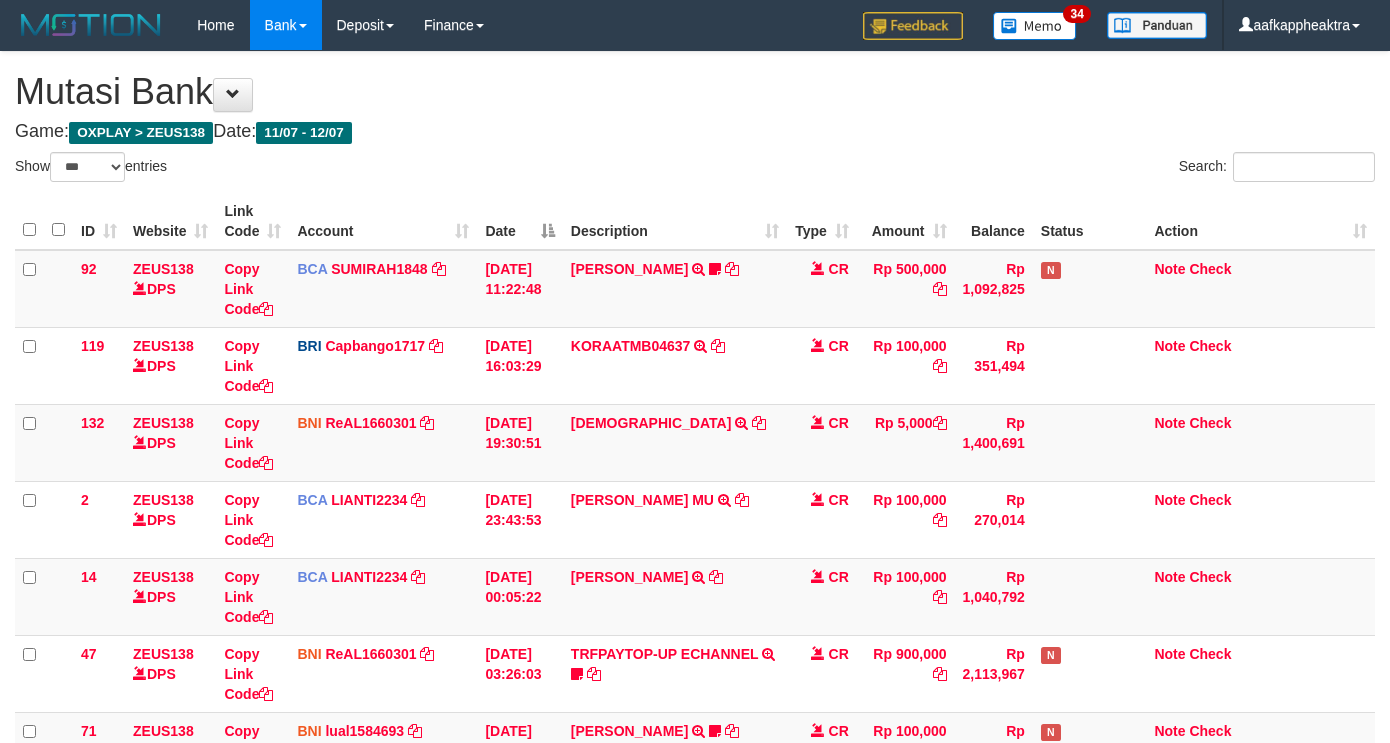 select on "***" 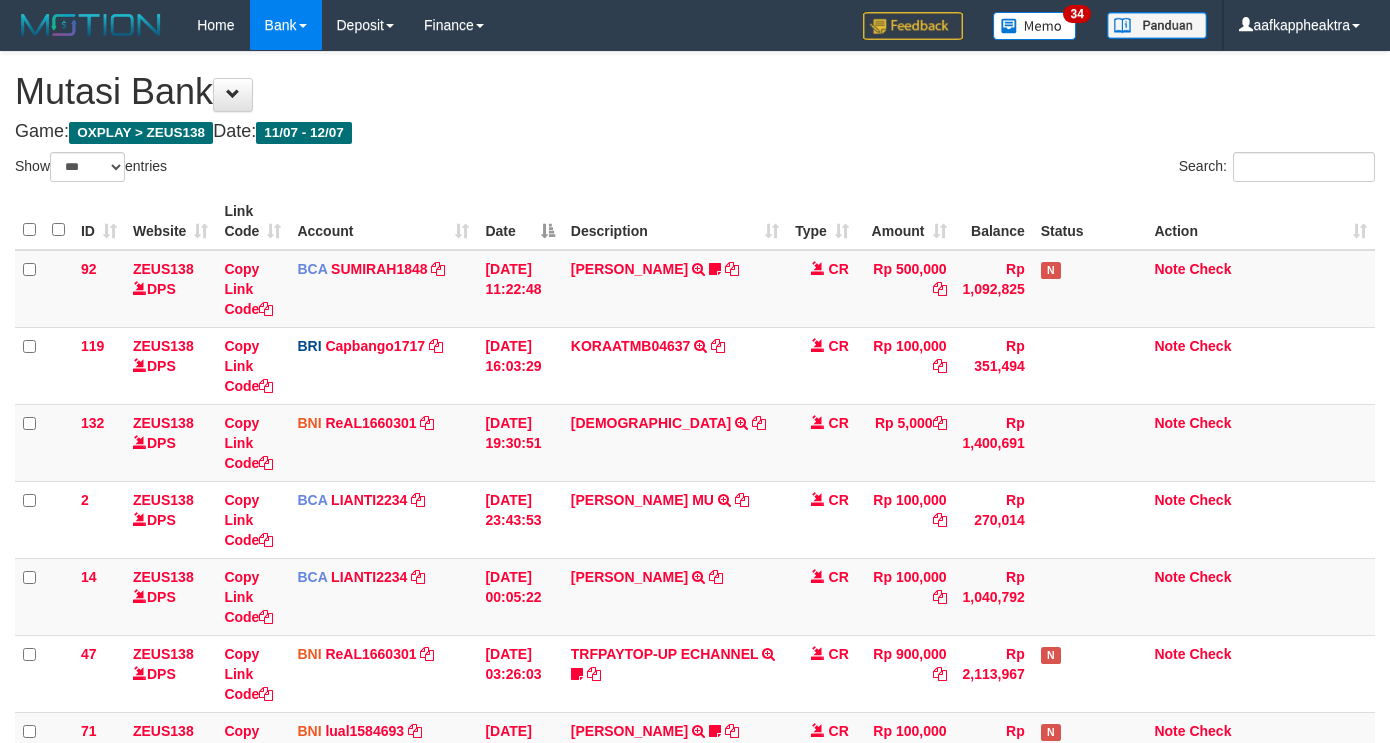 scroll, scrollTop: 528, scrollLeft: 0, axis: vertical 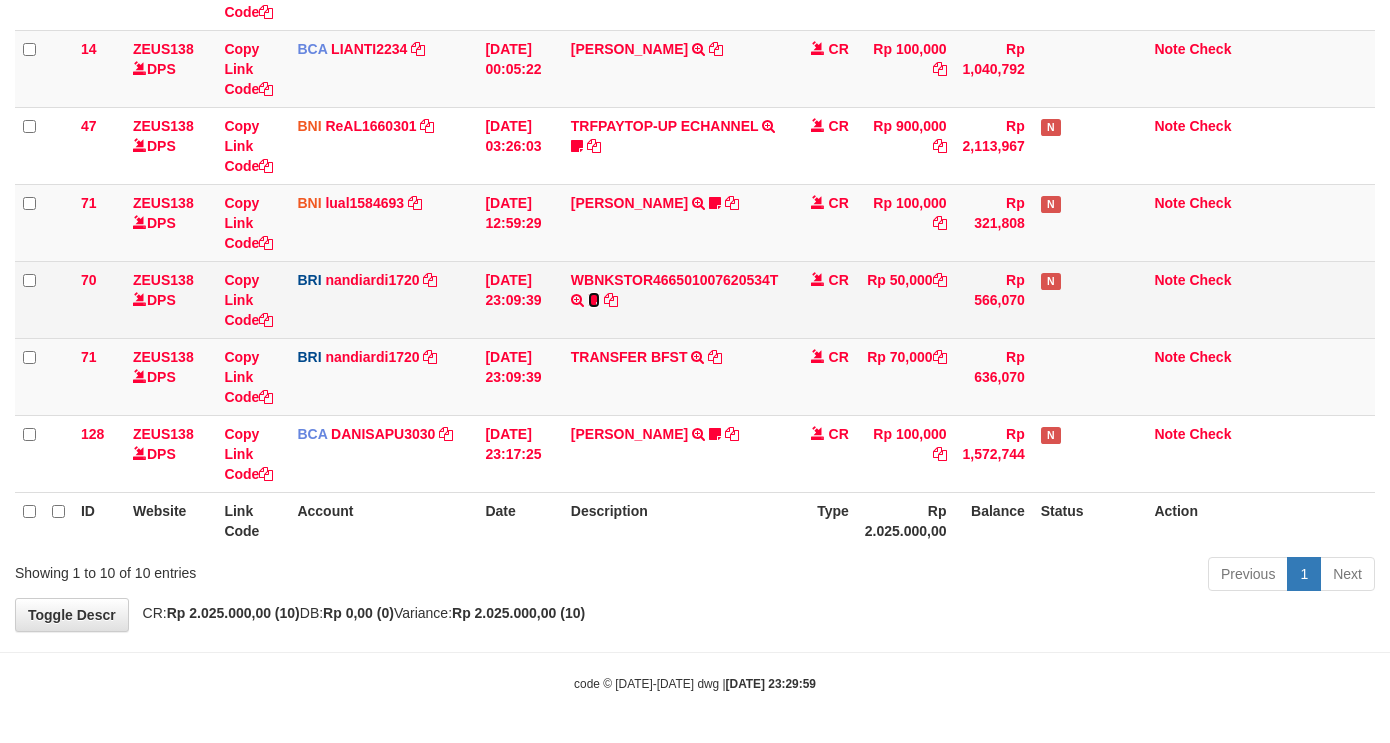 click at bounding box center [594, 300] 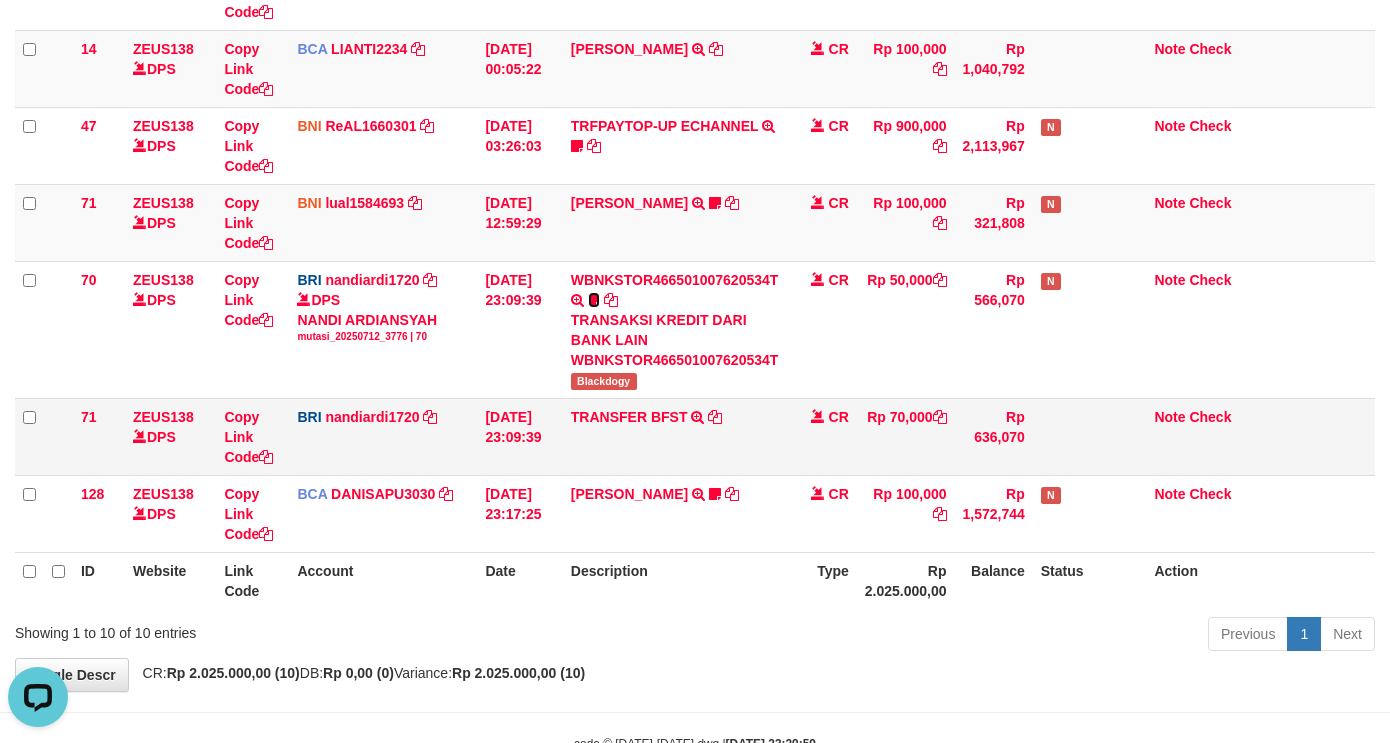 scroll, scrollTop: 0, scrollLeft: 0, axis: both 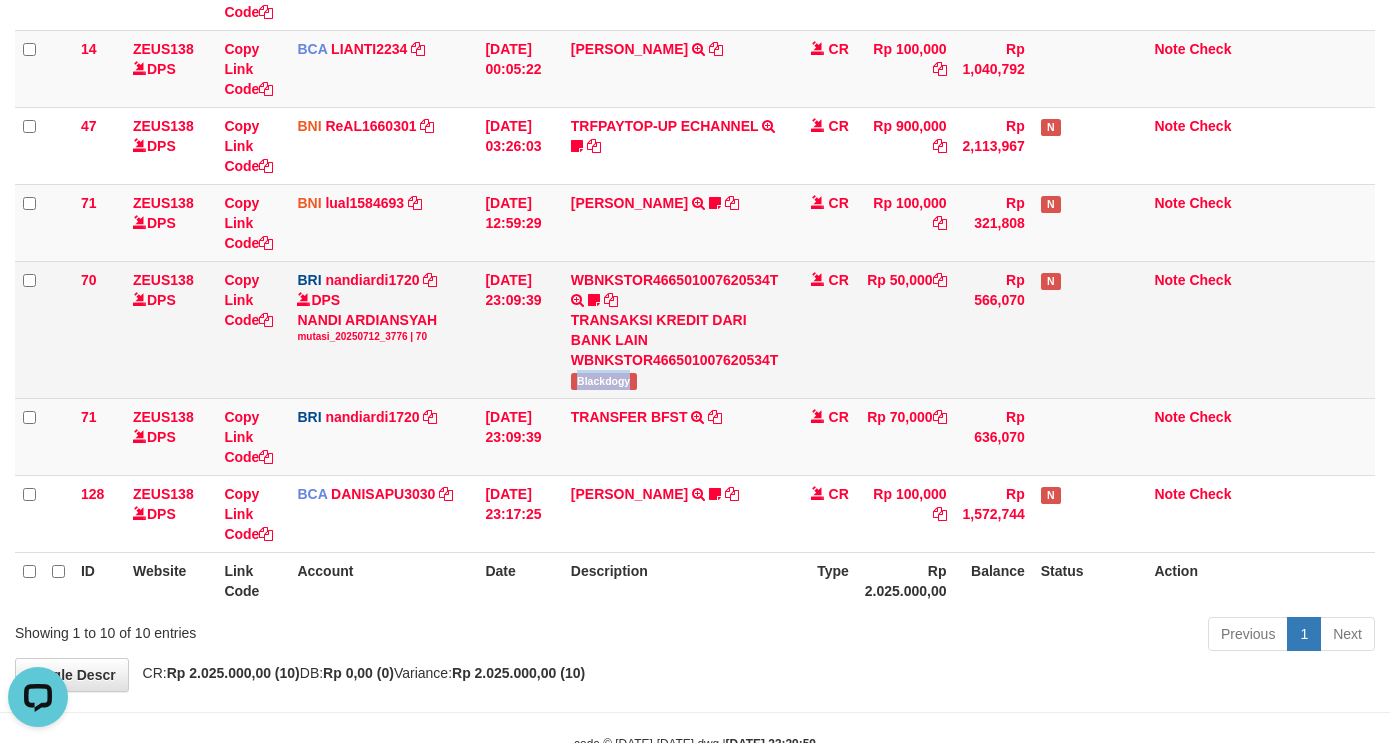 copy on "Blackdogy" 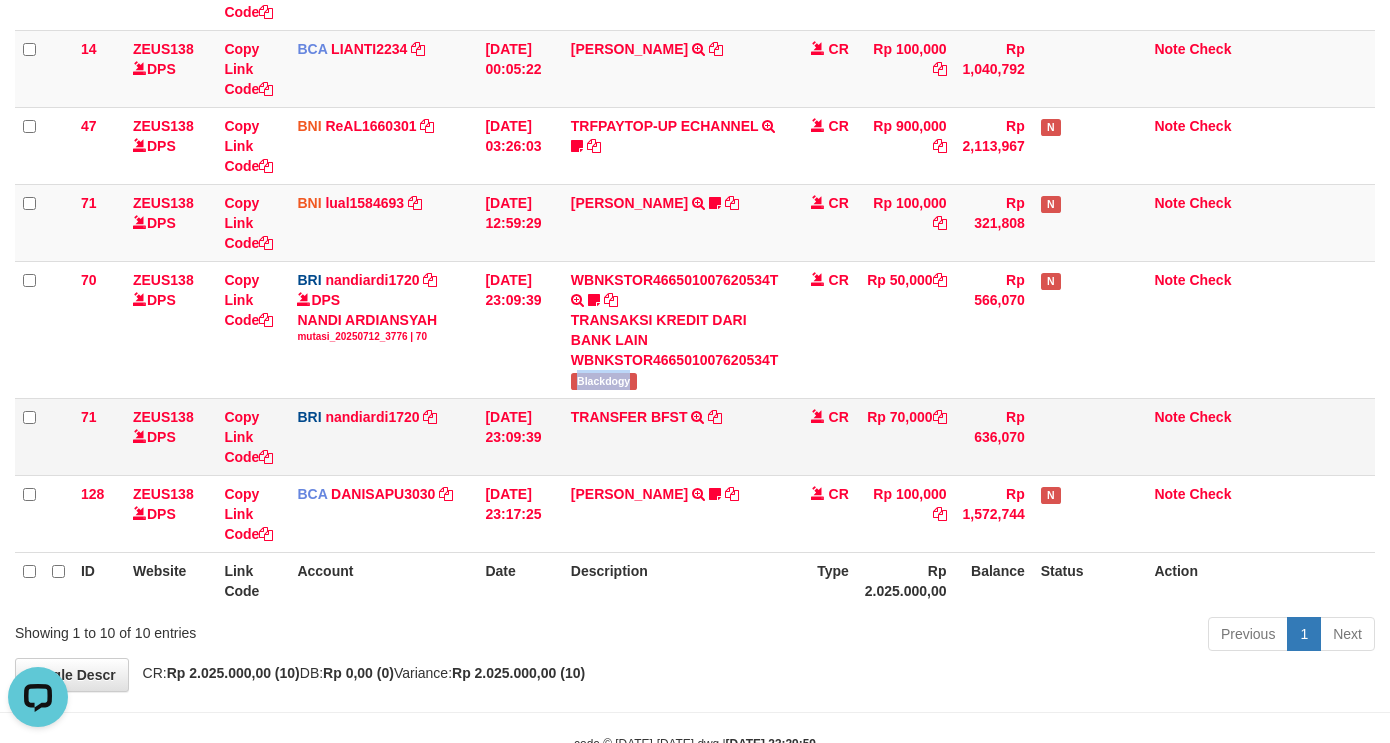click on "71
ZEUS138    DPS
Copy Link Code
BRI
nandiardi1720
DPS
NANDI ARDIANSYAH
mutasi_20250712_3776 | 71
mutasi_20250712_3776 | 71
12/07/2025 23:09:39
TRANSFER BFST         TRANSFER BFST DESLSUSILAW TO NANDI ARDIANSYAH
CR
Rp 70,000
Rp 636,070
Note
Check" at bounding box center [695, 436] 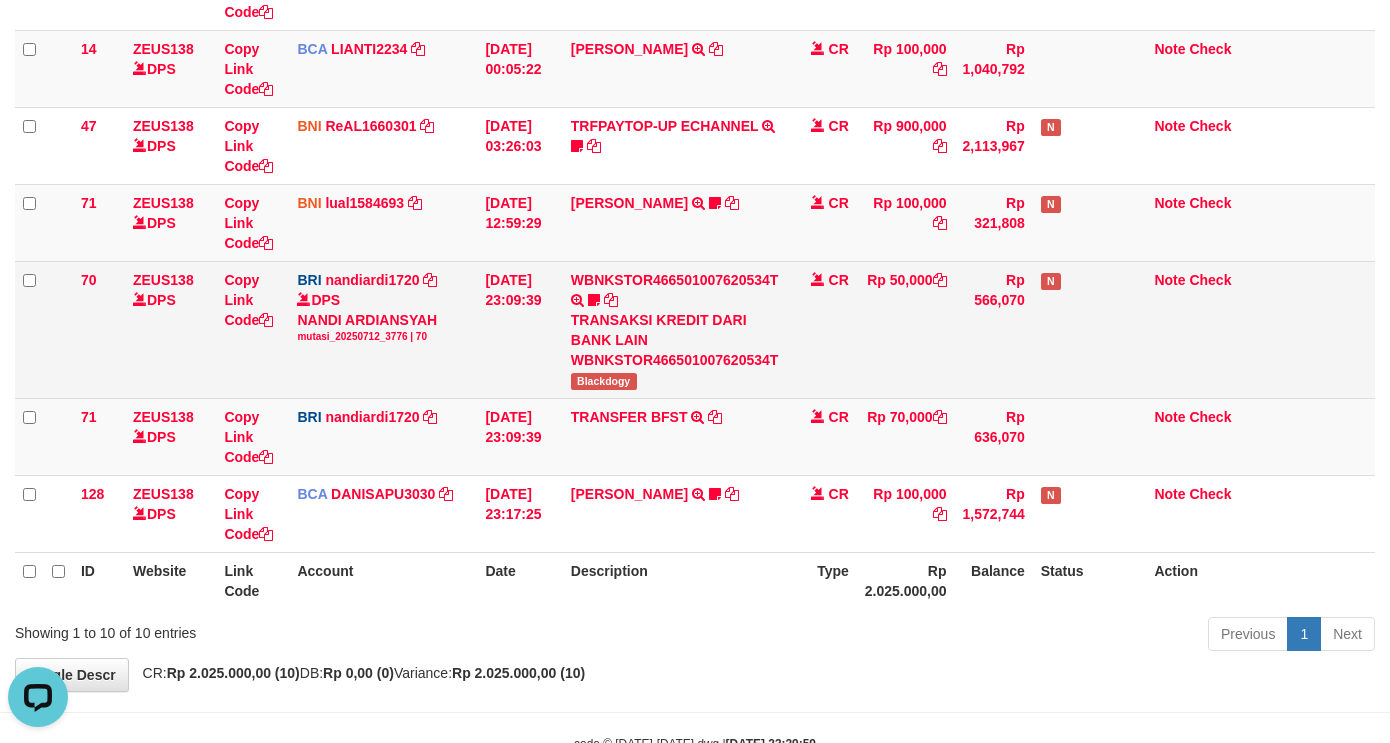 click on "CR" at bounding box center [822, 329] 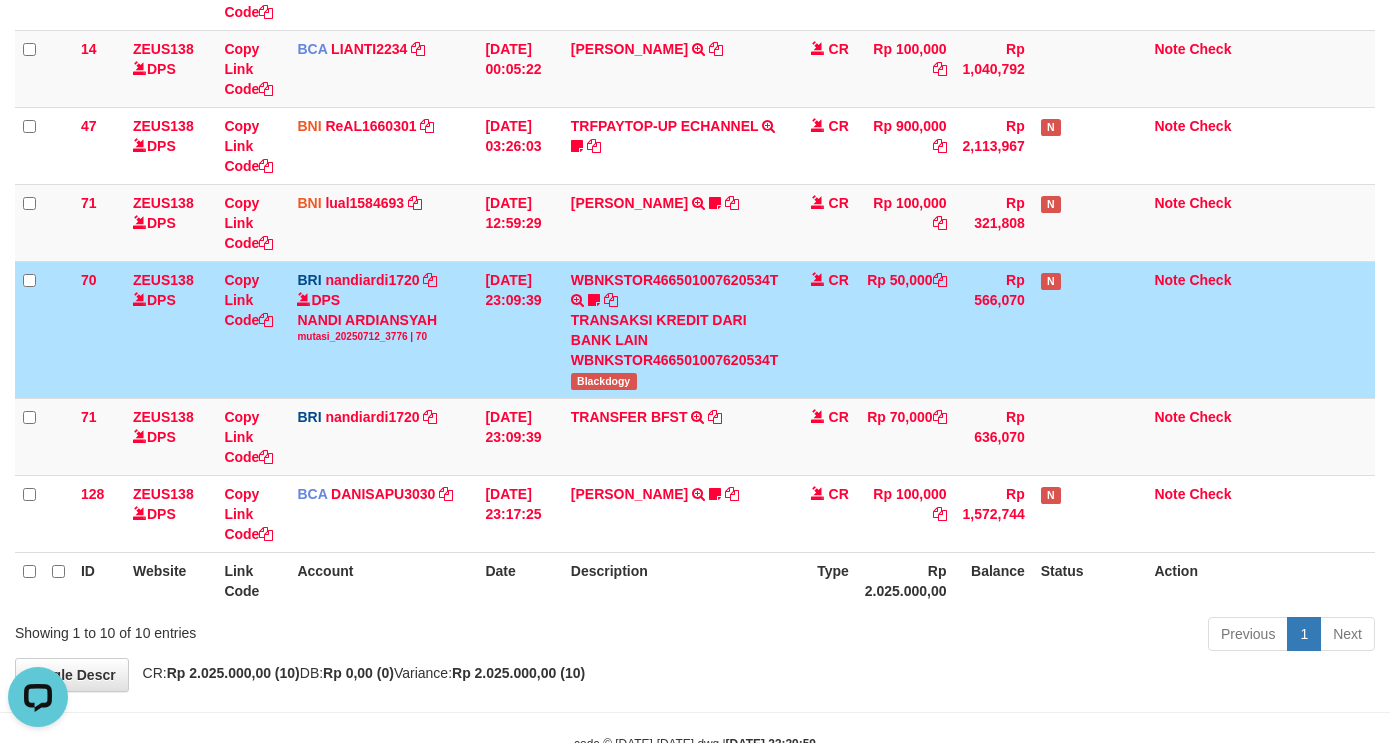 drag, startPoint x: 867, startPoint y: 348, endPoint x: 925, endPoint y: 353, distance: 58.21512 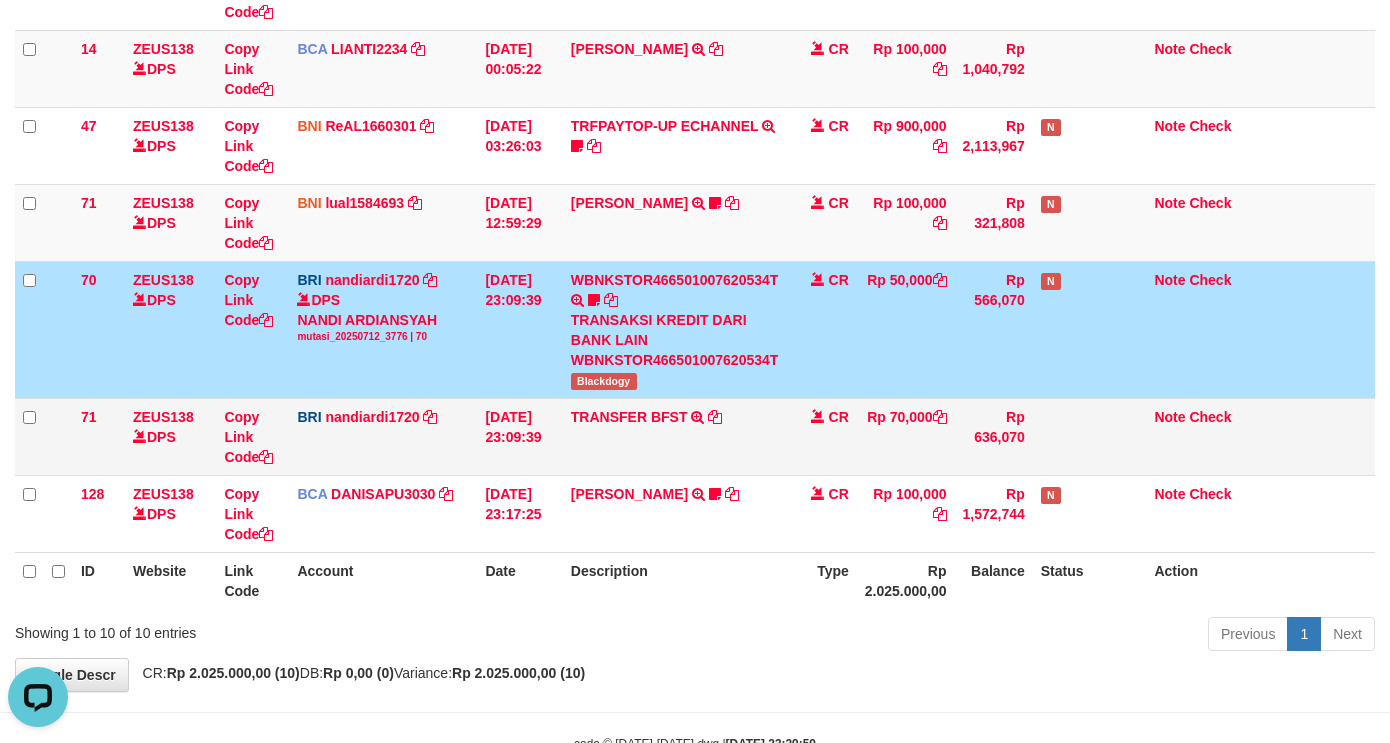drag, startPoint x: 1007, startPoint y: 427, endPoint x: 988, endPoint y: 434, distance: 20.248457 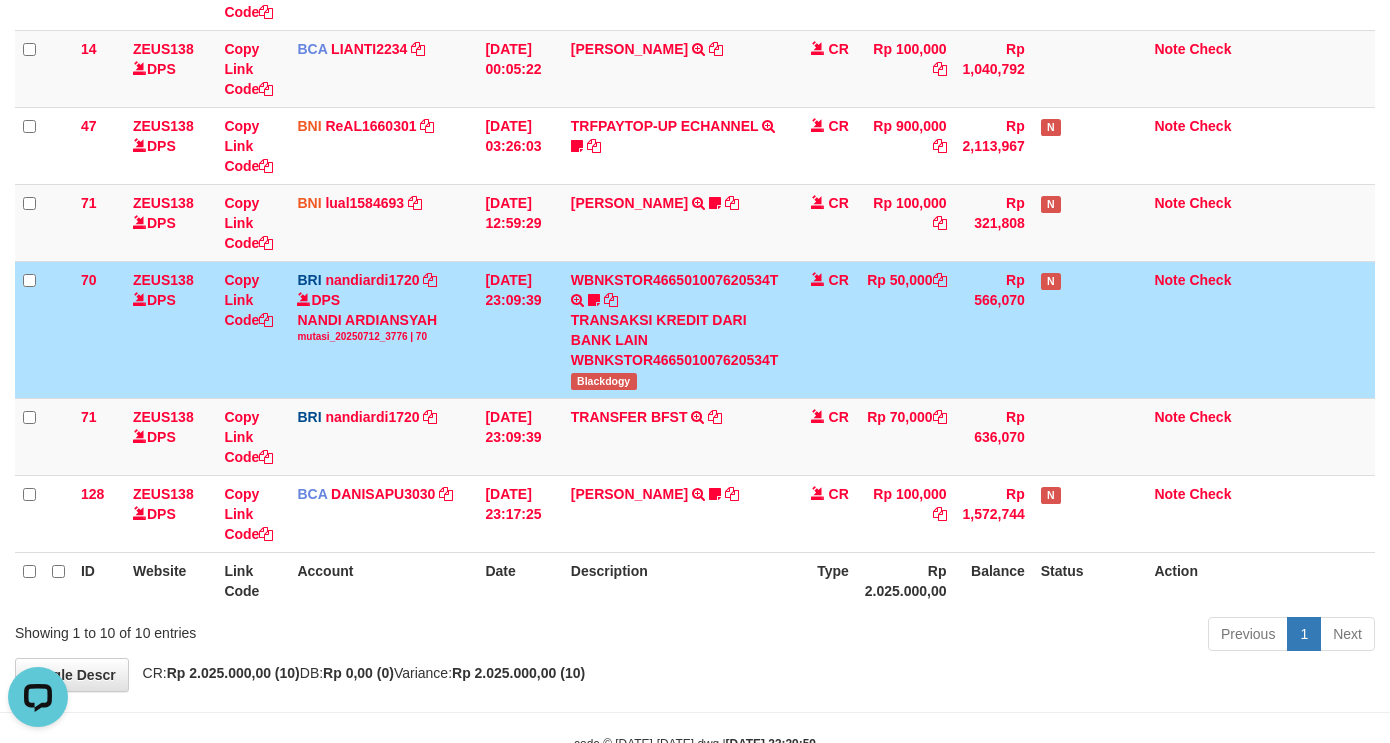 click on "TRANSAKSI KREDIT DARI BANK LAIN WBNKSTOR466501007620534T" at bounding box center [675, 340] 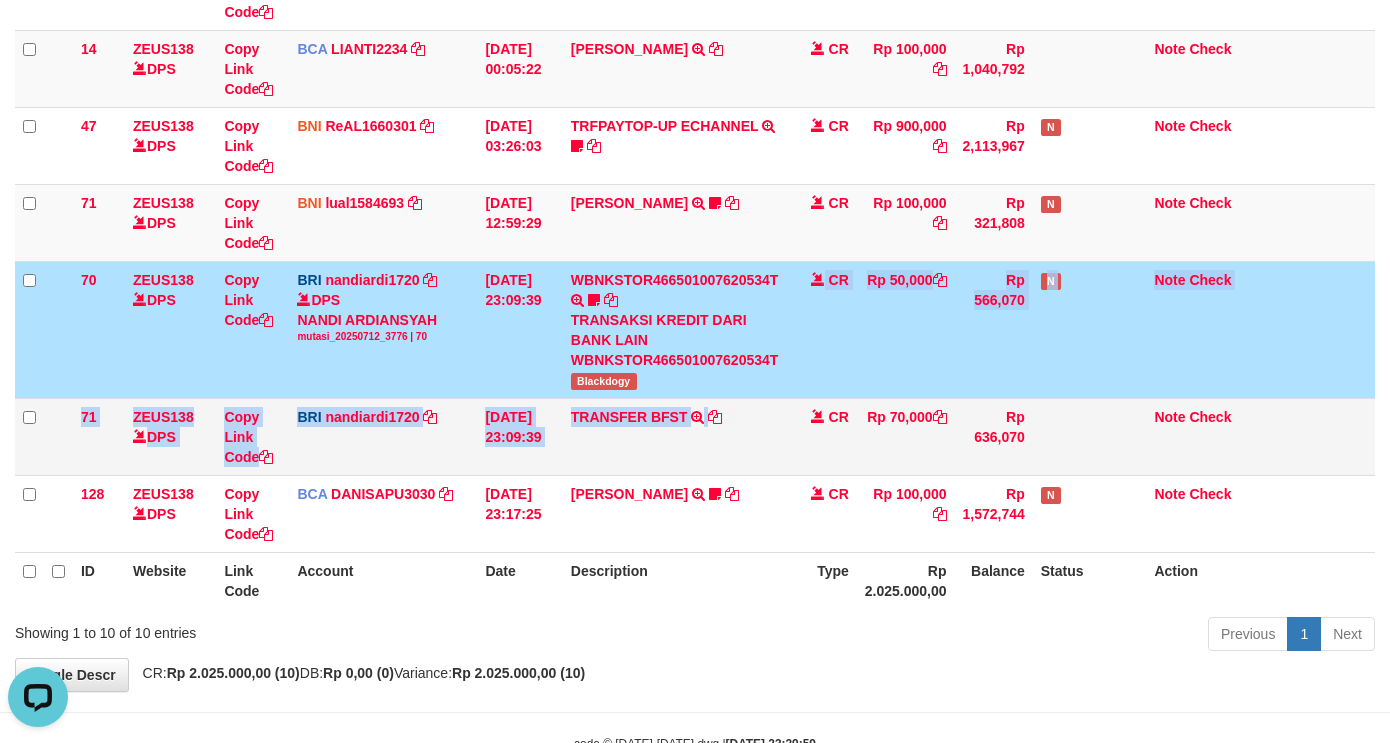 click on "92
ZEUS138    DPS
Copy Link Code
BCA
SUMIRAH1848
DPS
SUMIRAH
mutasi_20250711_4156 | 92
mutasi_20250711_4156 | 92
[DATE] 11:22:48
[PERSON_NAME]            TRSF E-BANKING CR 1107/FTSCY/WS95031
500000.00[PERSON_NAME]    Chen97
CR
Rp 500,000
Rp 1,092,825
N
Note
Check
119
ZEUS138    DPS
Copy Link Code
BRI
Capbango1717
DPS
HELMI
mutasi_20250711_2435 | 119" at bounding box center [695, 137] 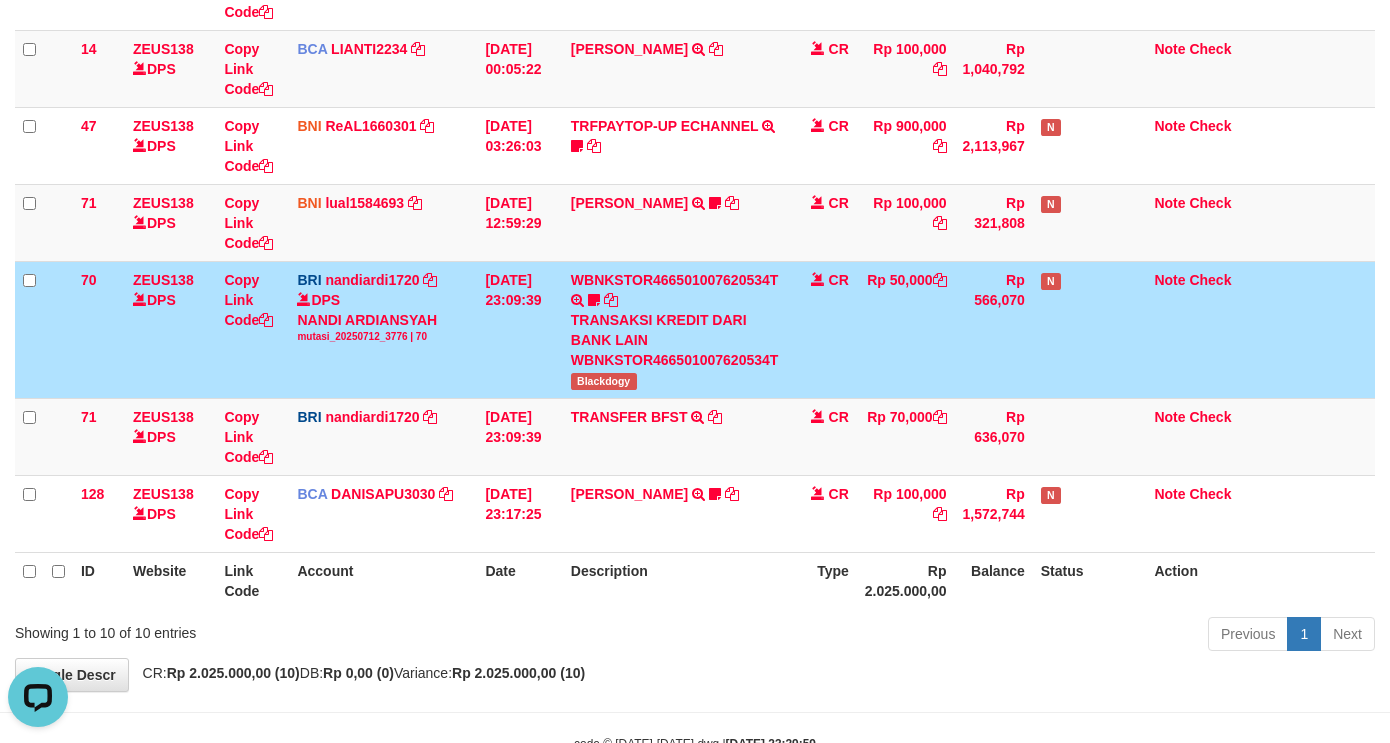 click on "[DATE] 23:09:39" at bounding box center (519, 329) 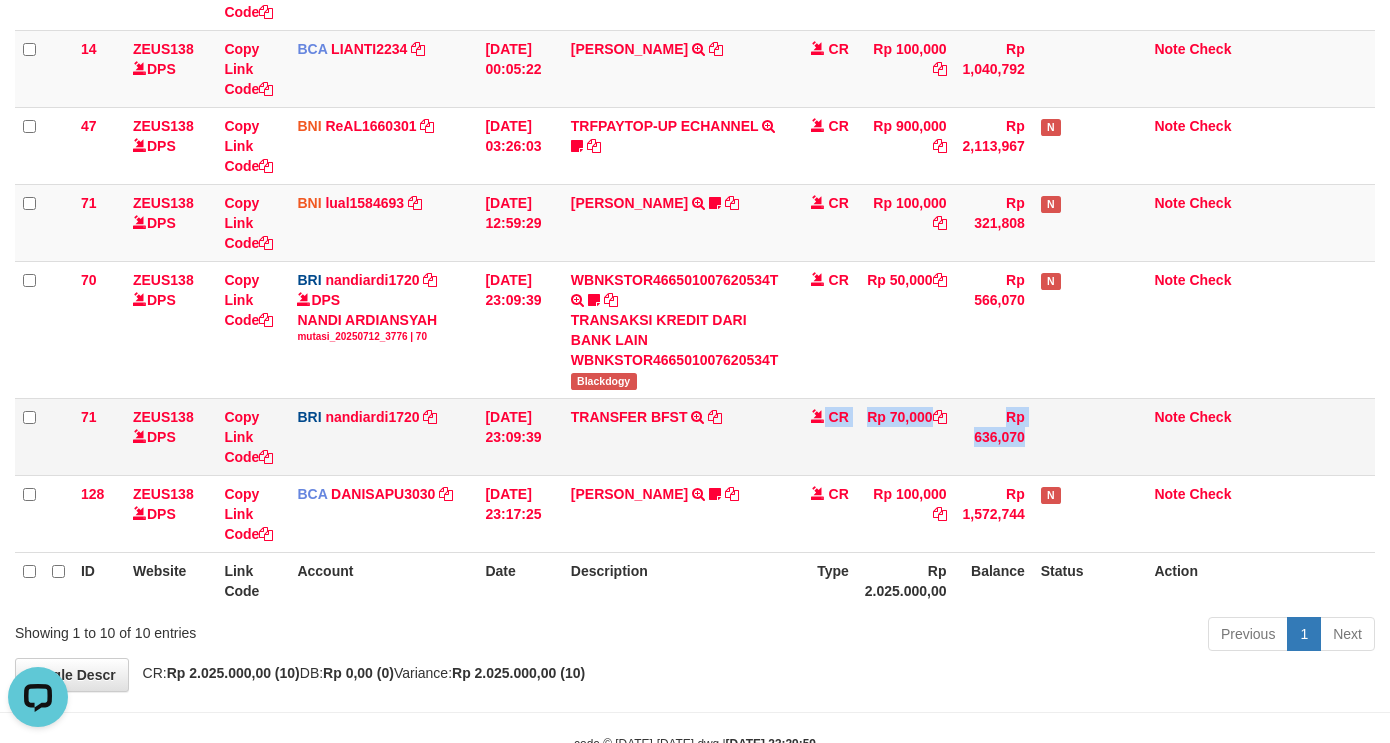 drag, startPoint x: 875, startPoint y: 450, endPoint x: 531, endPoint y: 395, distance: 348.36905 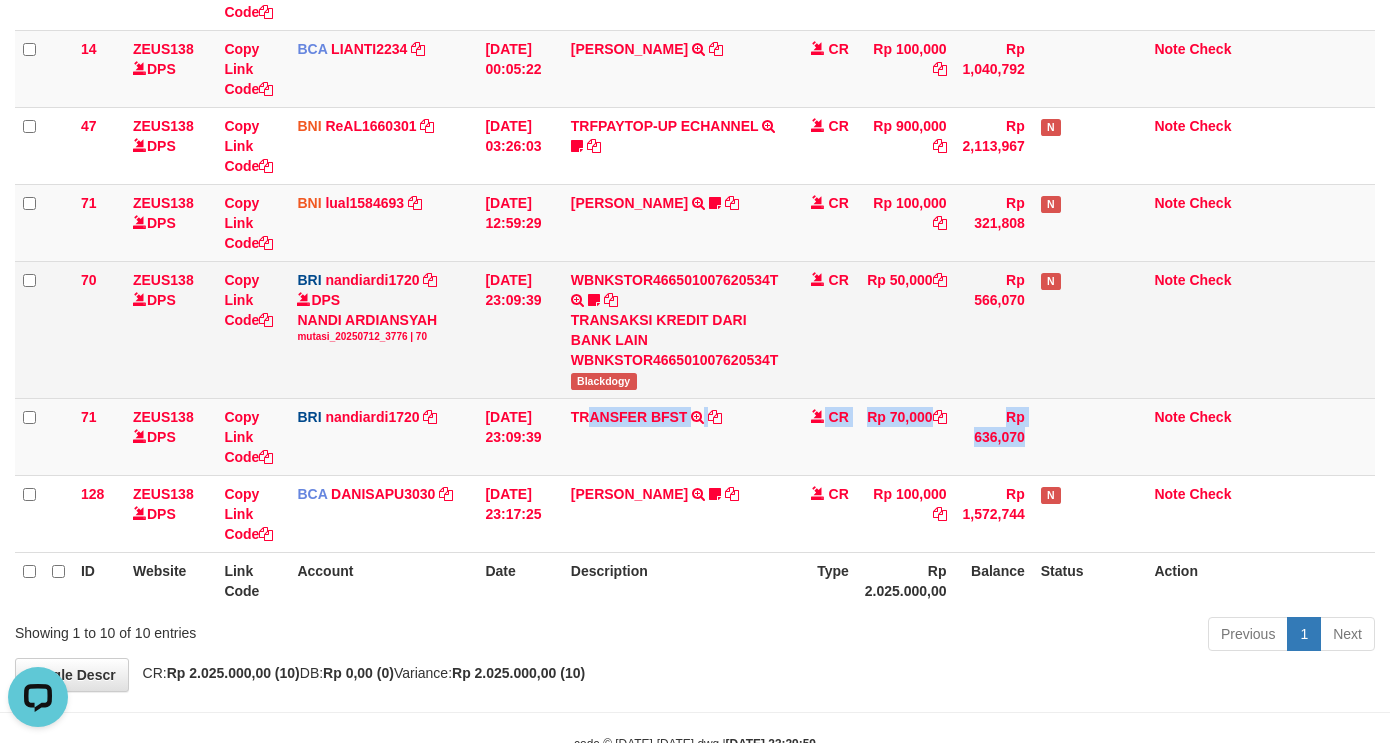 click on "TRANSAKSI KREDIT DARI BANK LAIN WBNKSTOR466501007620534T" at bounding box center (675, 340) 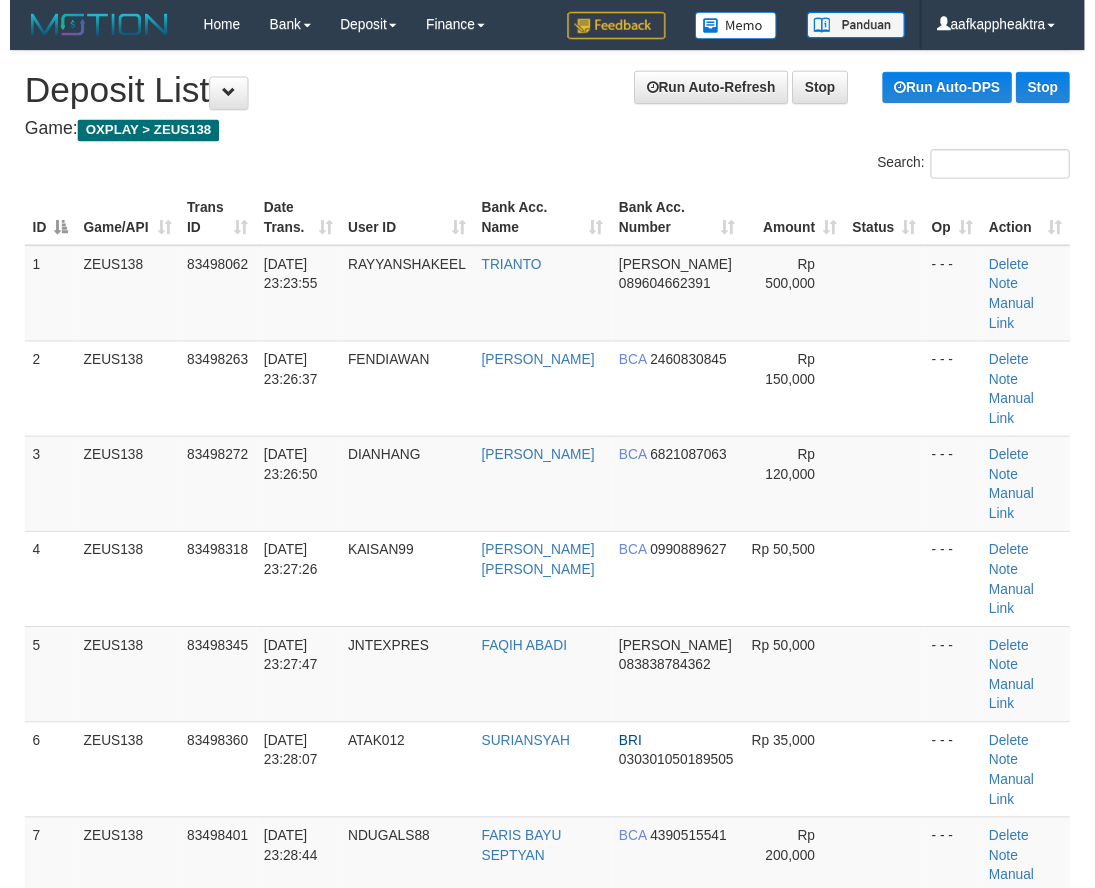 scroll, scrollTop: 1096, scrollLeft: 0, axis: vertical 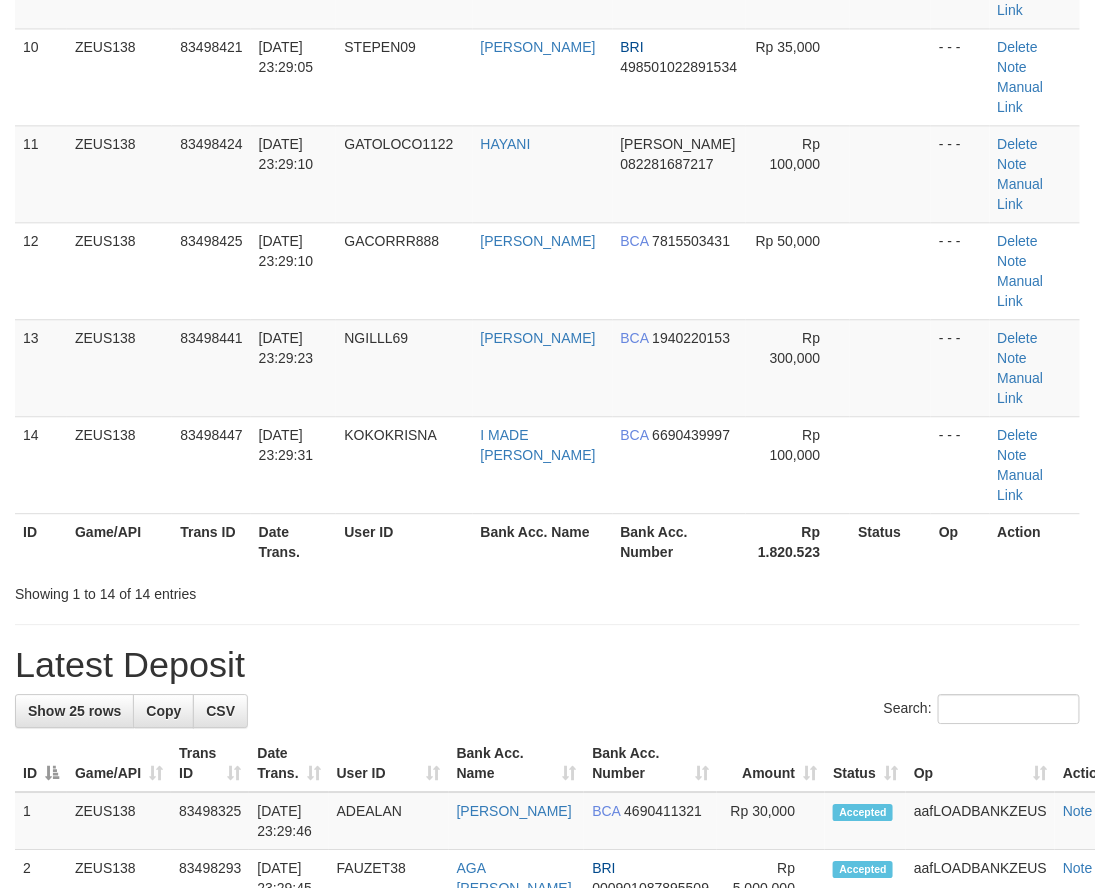 drag, startPoint x: 525, startPoint y: 427, endPoint x: 453, endPoint y: 434, distance: 72.33948 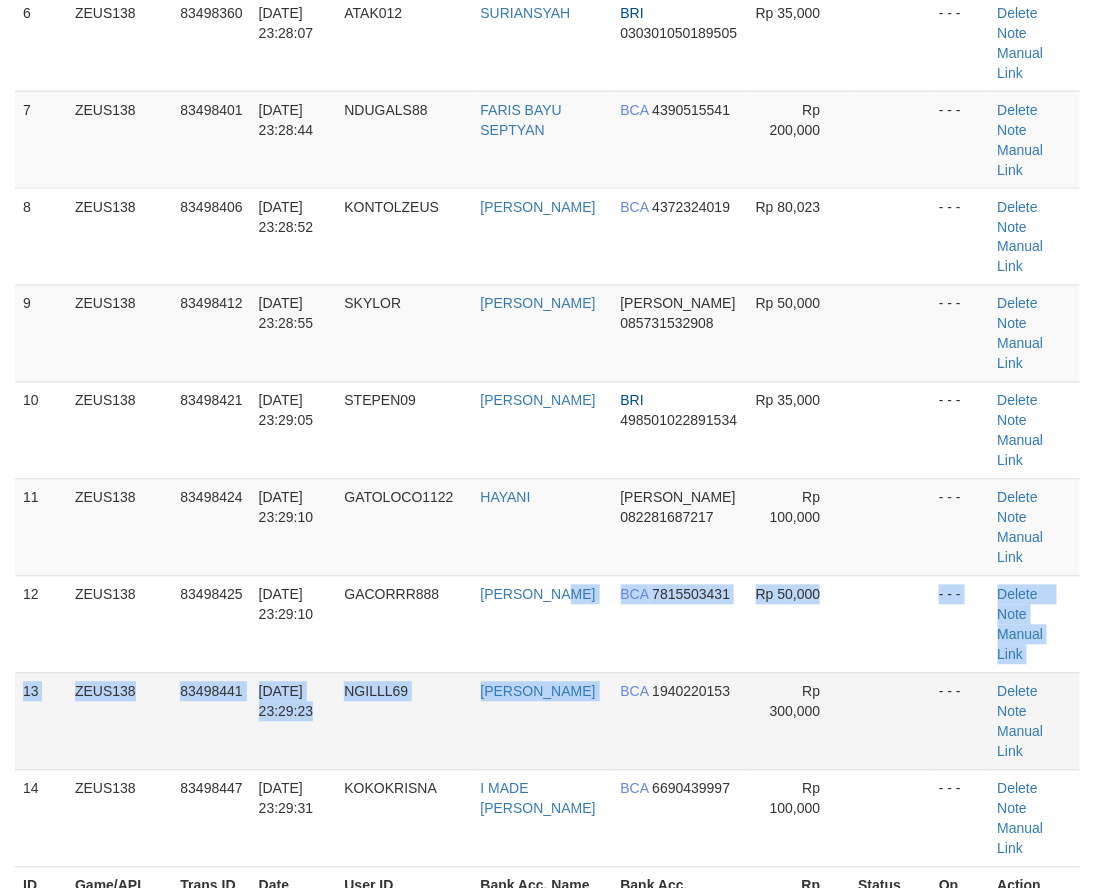 drag, startPoint x: 611, startPoint y: 434, endPoint x: 596, endPoint y: 490, distance: 57.974133 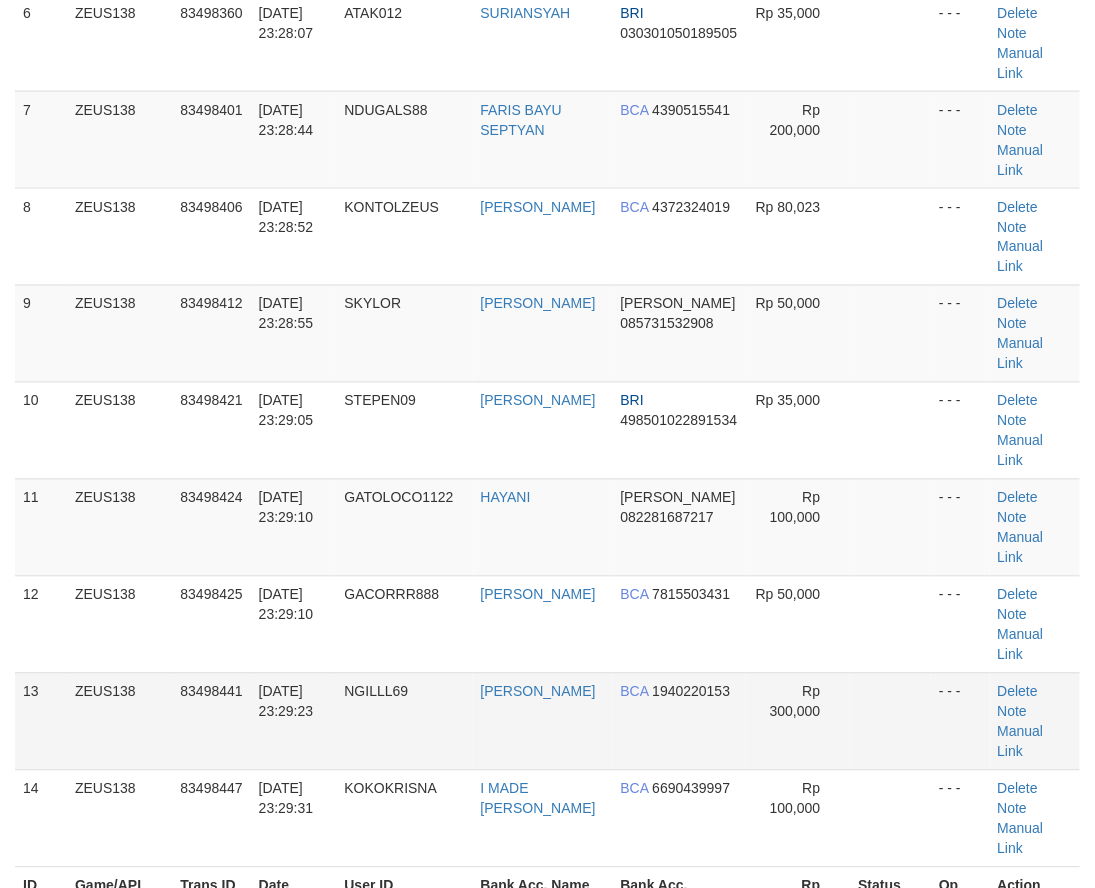 drag, startPoint x: 596, startPoint y: 490, endPoint x: 611, endPoint y: 484, distance: 16.155495 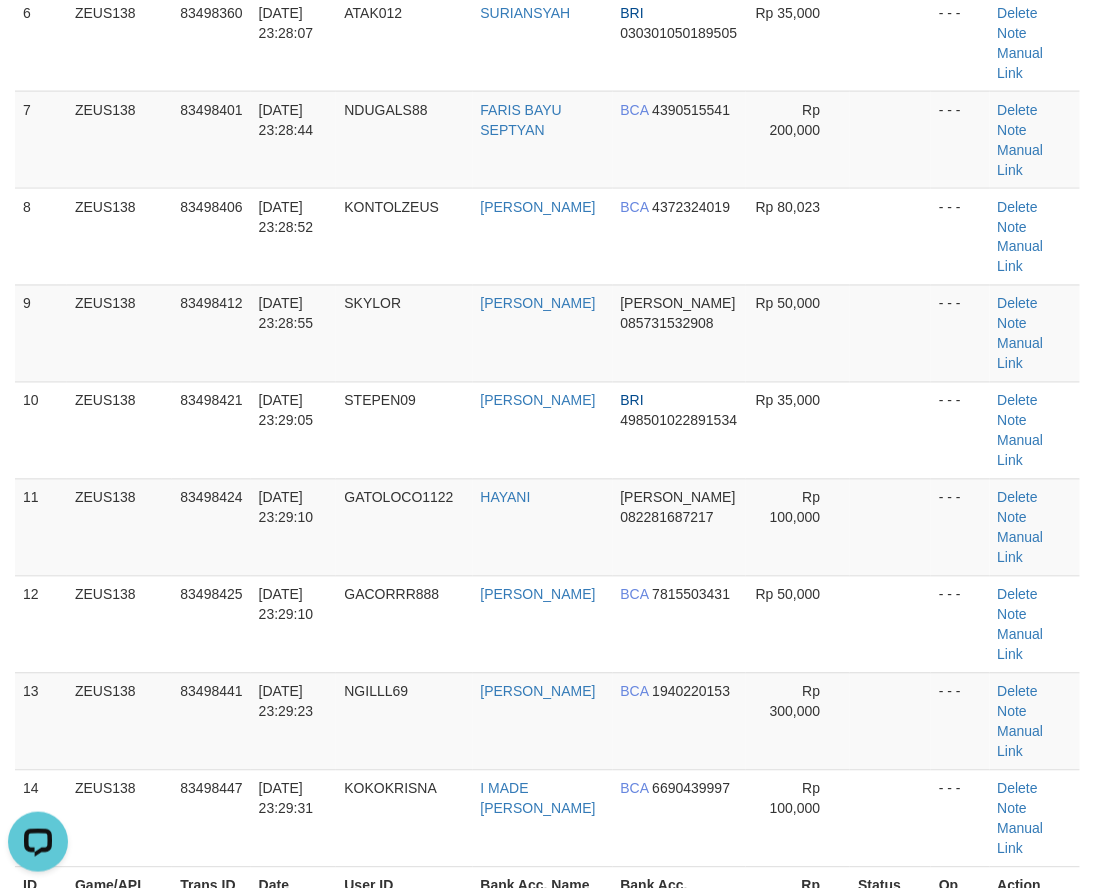scroll, scrollTop: 0, scrollLeft: 0, axis: both 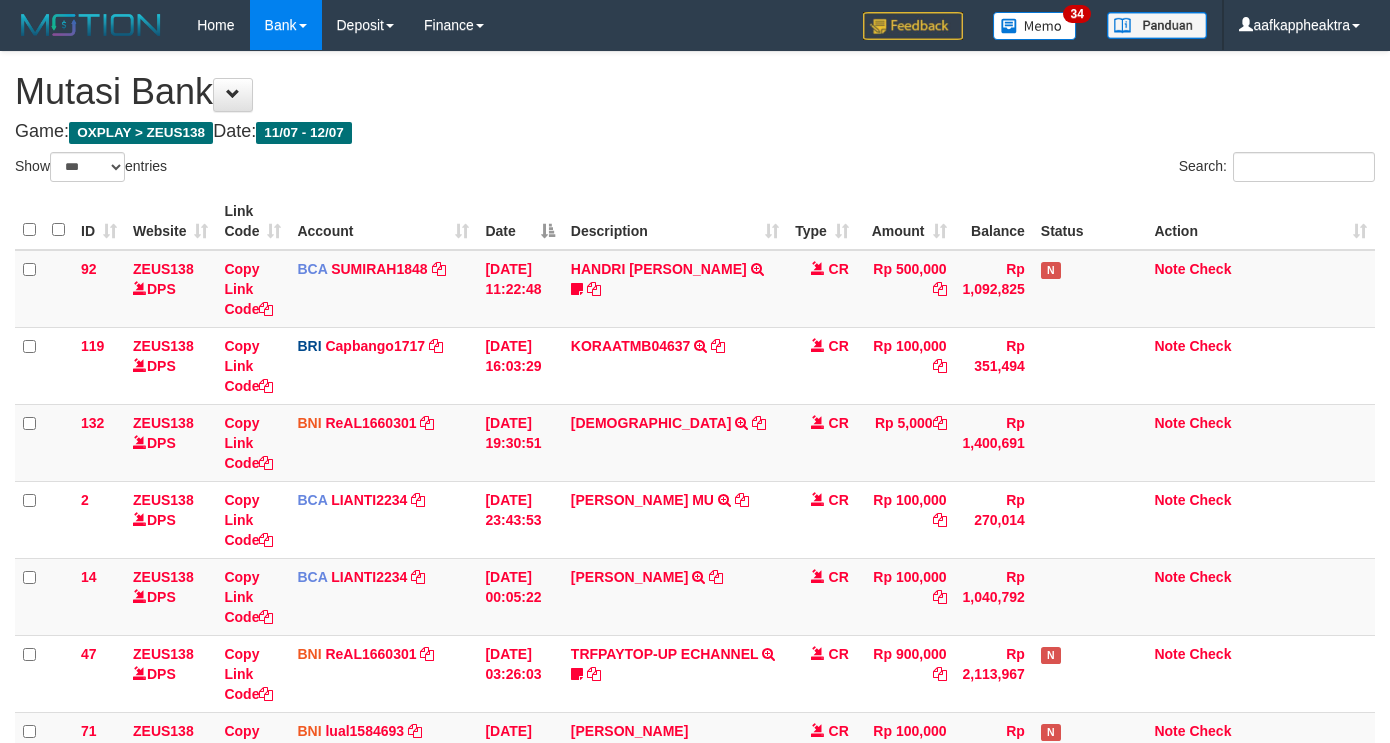 select on "***" 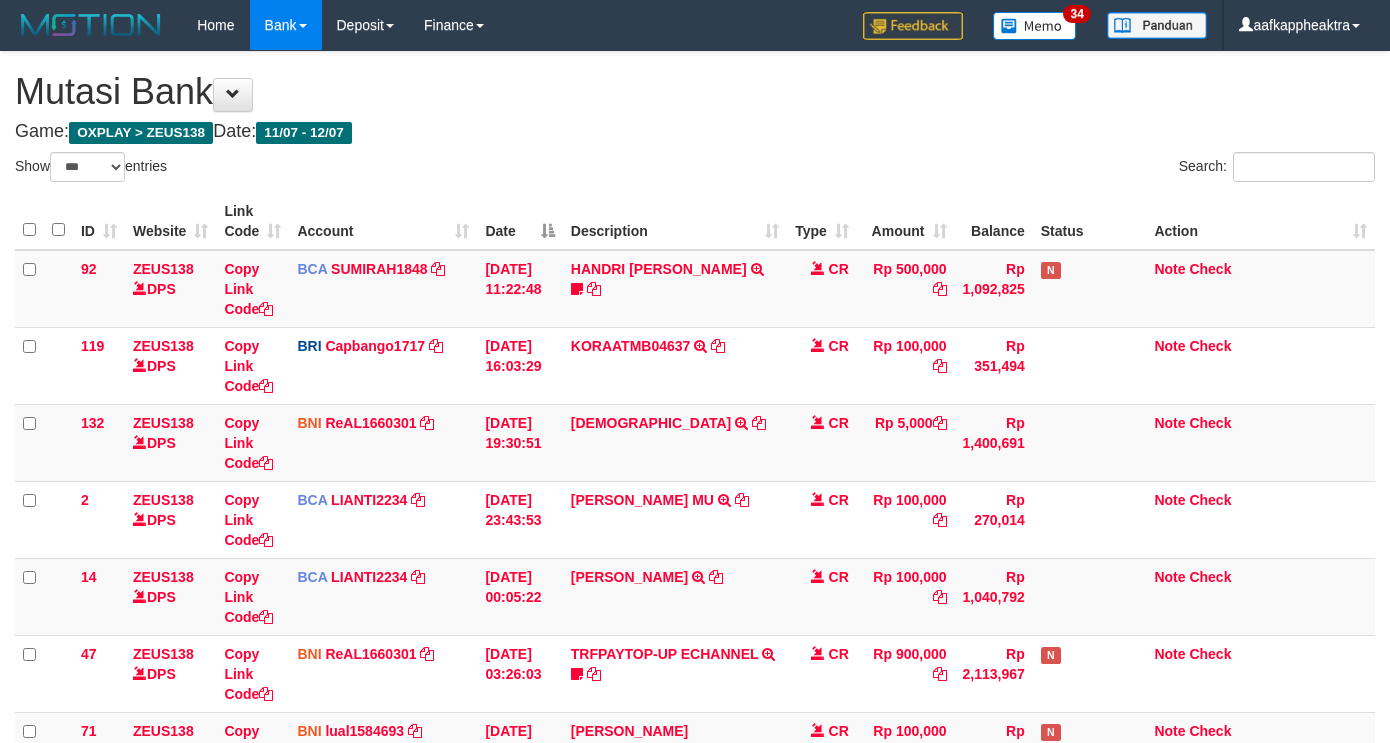 scroll, scrollTop: 528, scrollLeft: 0, axis: vertical 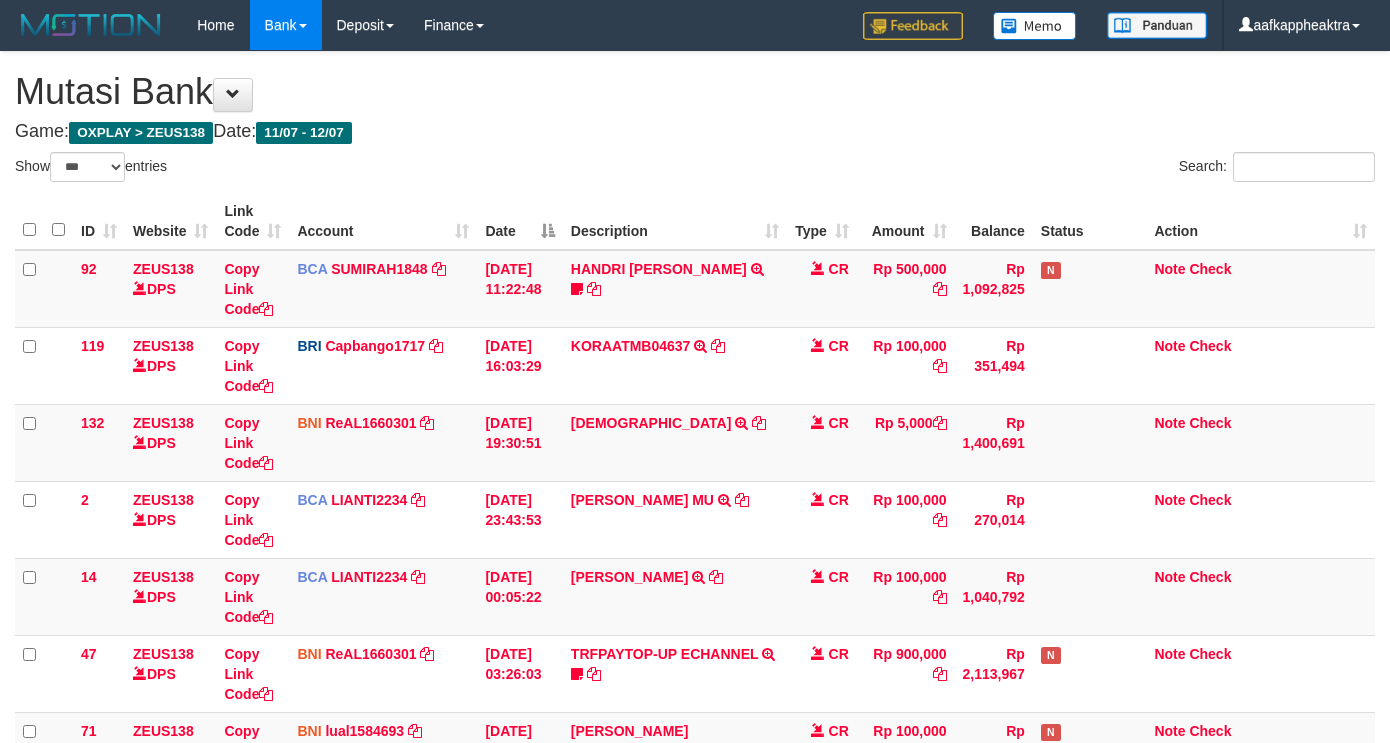 select on "***" 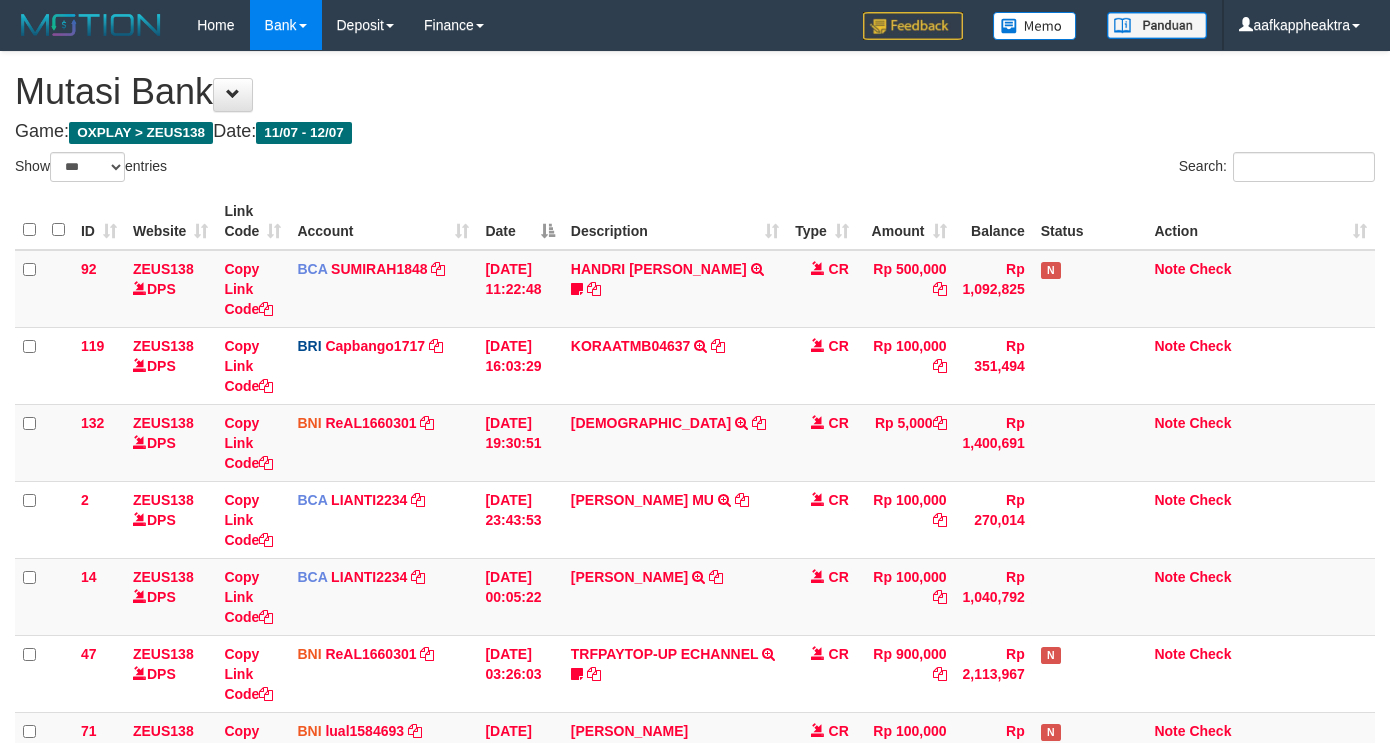 scroll, scrollTop: 528, scrollLeft: 0, axis: vertical 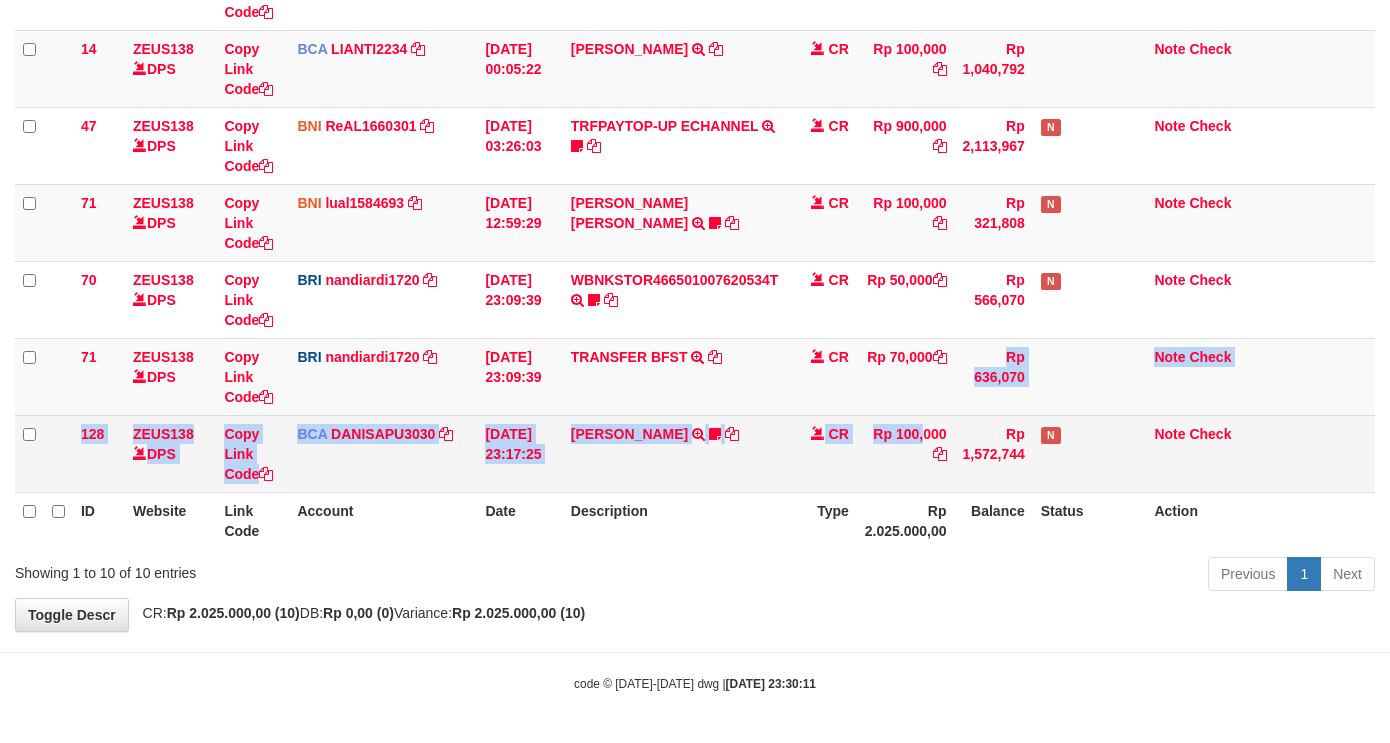 drag, startPoint x: 897, startPoint y: 408, endPoint x: 843, endPoint y: 442, distance: 63.812225 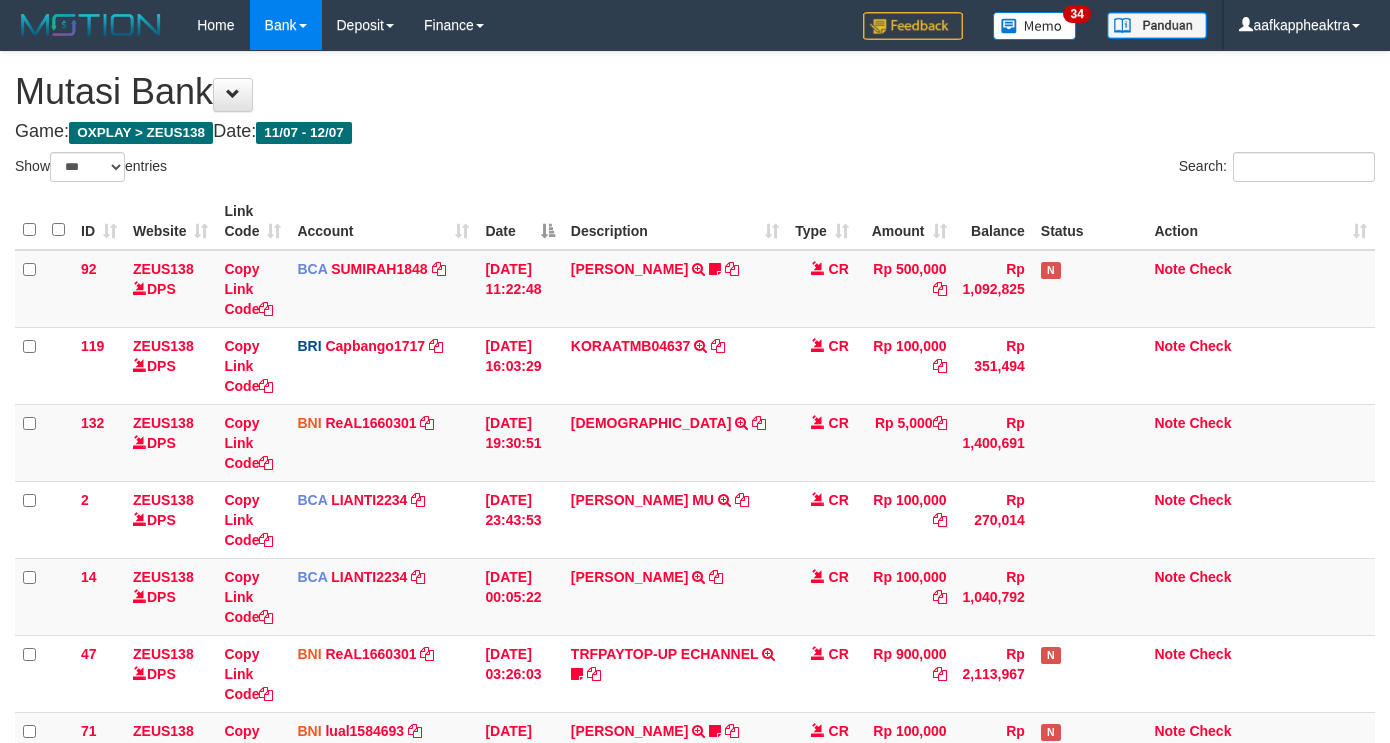 select on "***" 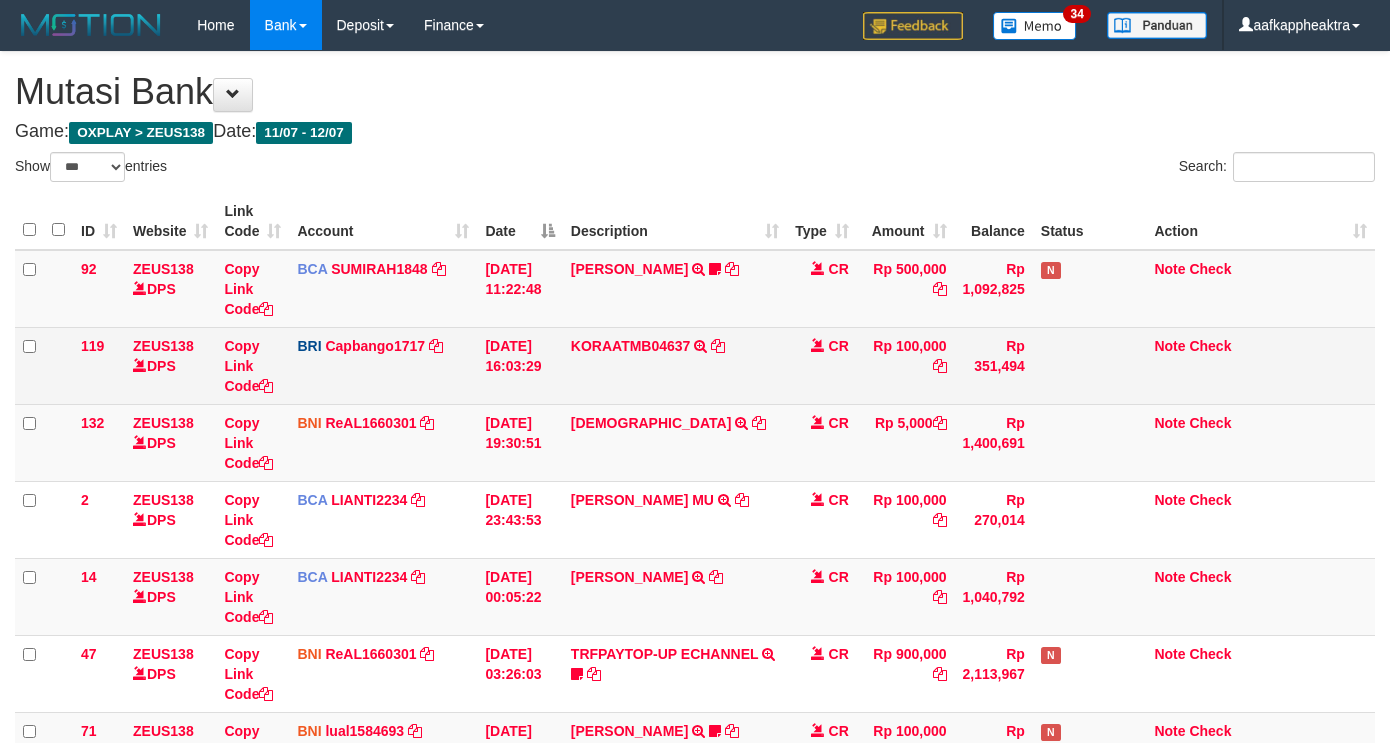 scroll, scrollTop: 0, scrollLeft: 0, axis: both 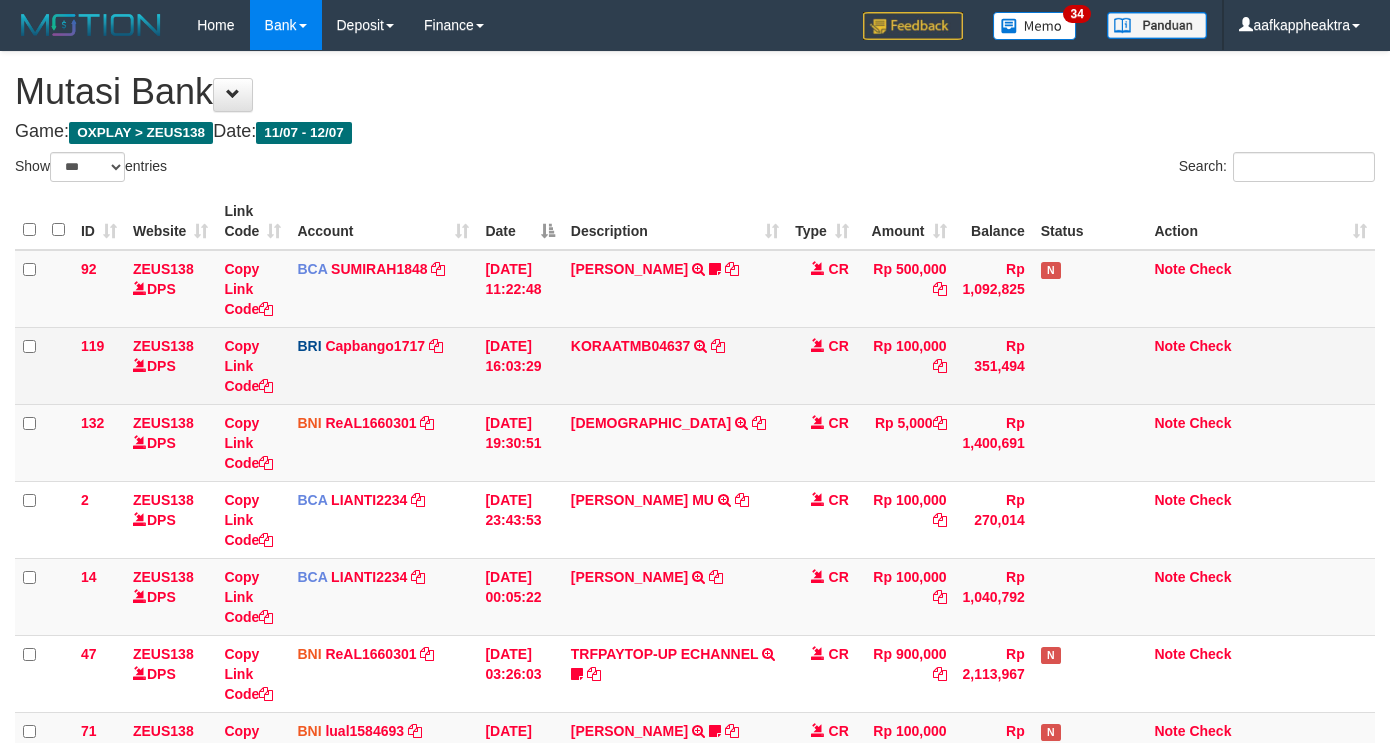 click on "KORAATMB04637         KORAATMB04:637215011156650 2:250710:61892" at bounding box center (675, 365) 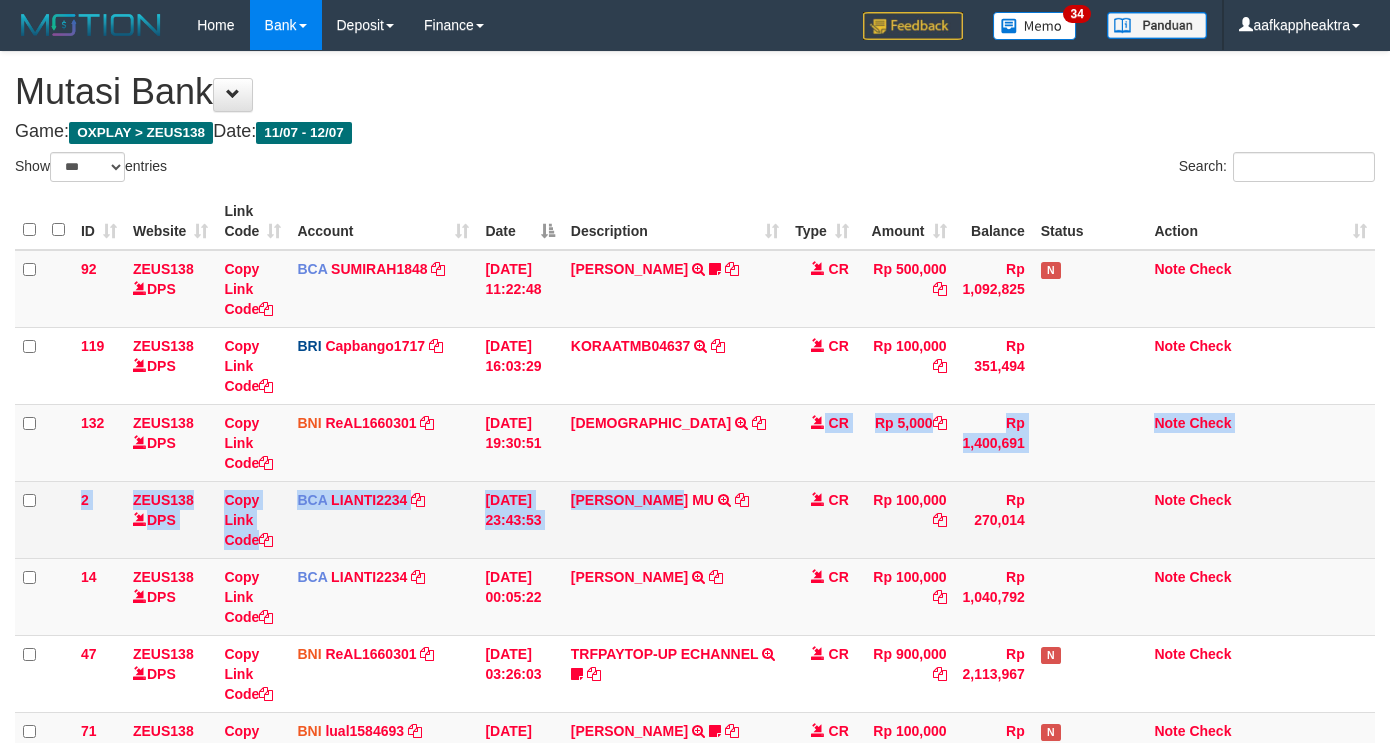 click on "92
ZEUS138    DPS
Copy Link Code
BCA
SUMIRAH1848
DPS
SUMIRAH
mutasi_20250711_4156 | 92
mutasi_20250711_4156 | 92
[DATE] 11:22:48
[PERSON_NAME]            TRSF E-BANKING CR 1107/FTSCY/WS95031
500000.00[PERSON_NAME]    Chen97
CR
Rp 500,000
Rp 1,092,825
N
Note
Check
119
ZEUS138    DPS
Copy Link Code
BRI
Capbango1717
DPS
HELMI
mutasi_20250711_2435 | 119" at bounding box center [695, 635] 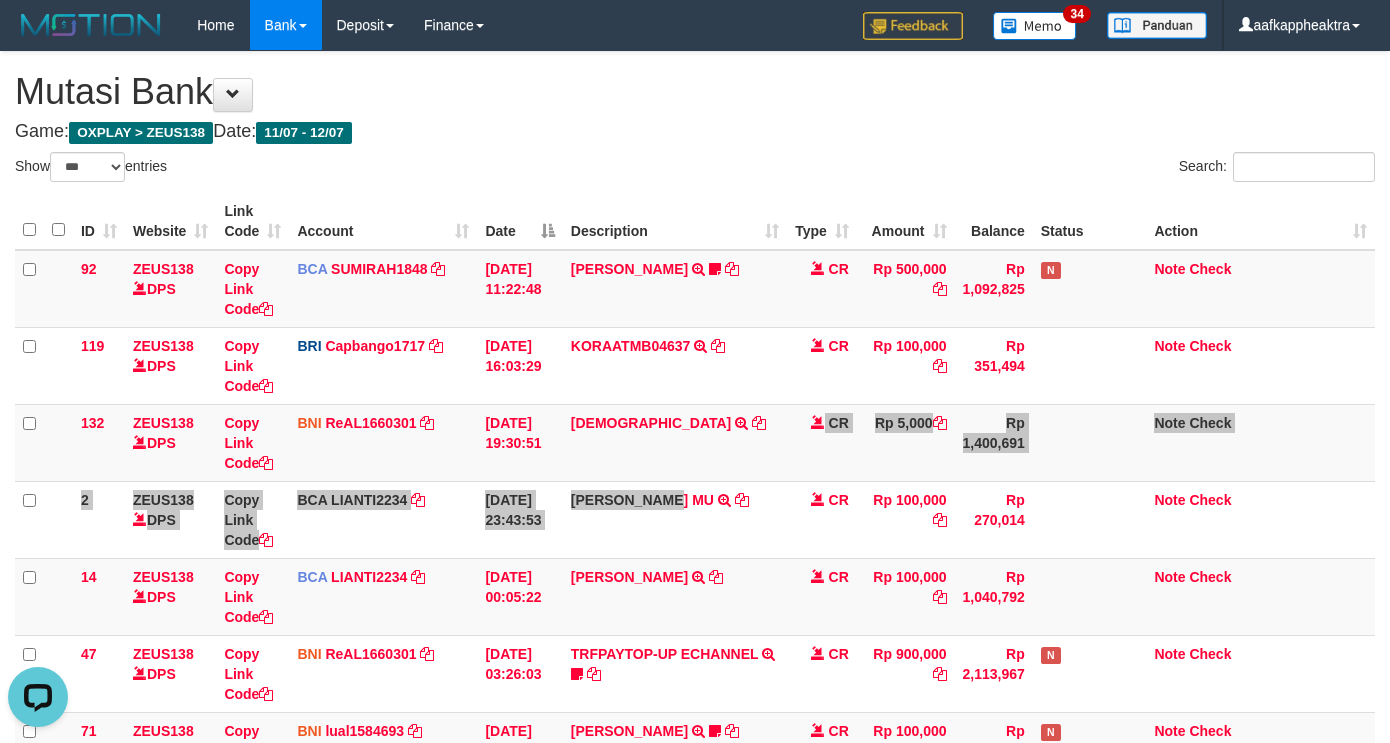 scroll, scrollTop: 0, scrollLeft: 0, axis: both 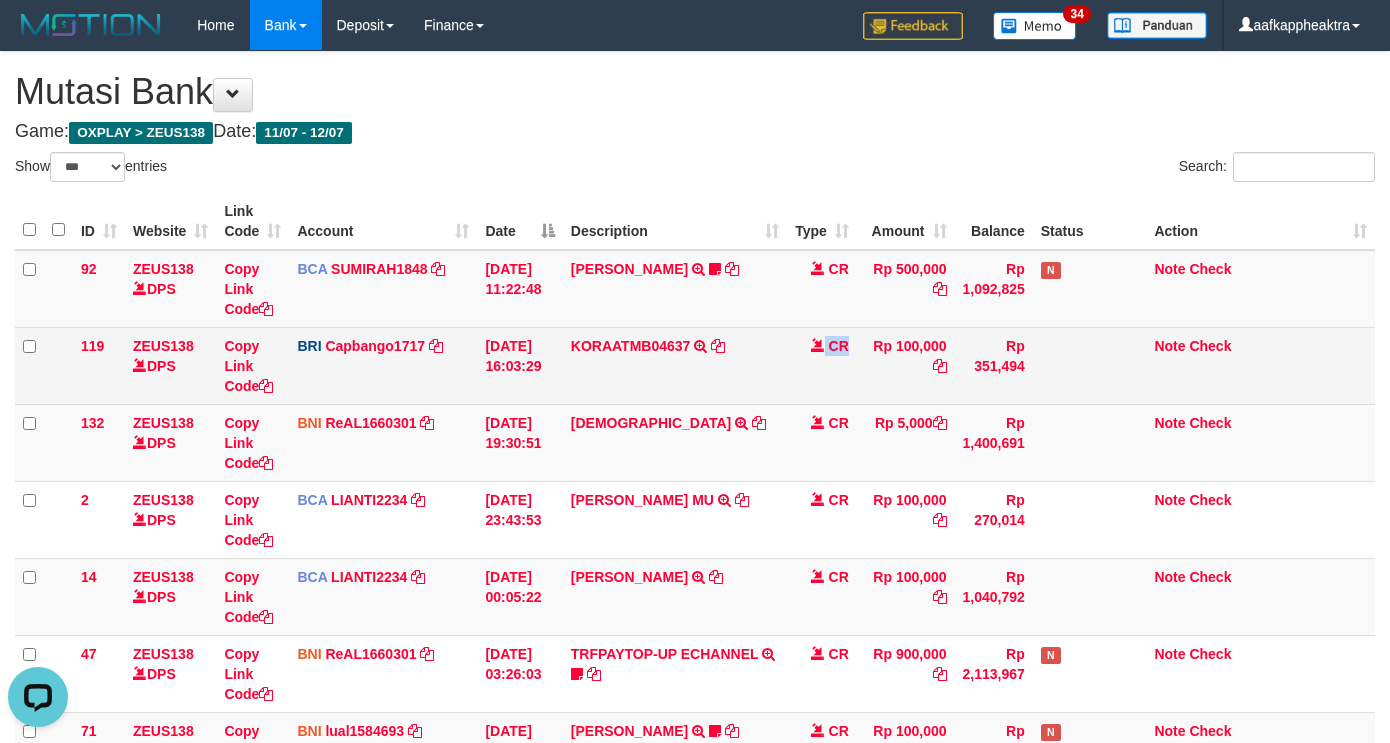drag, startPoint x: 797, startPoint y: 396, endPoint x: 814, endPoint y: 384, distance: 20.808653 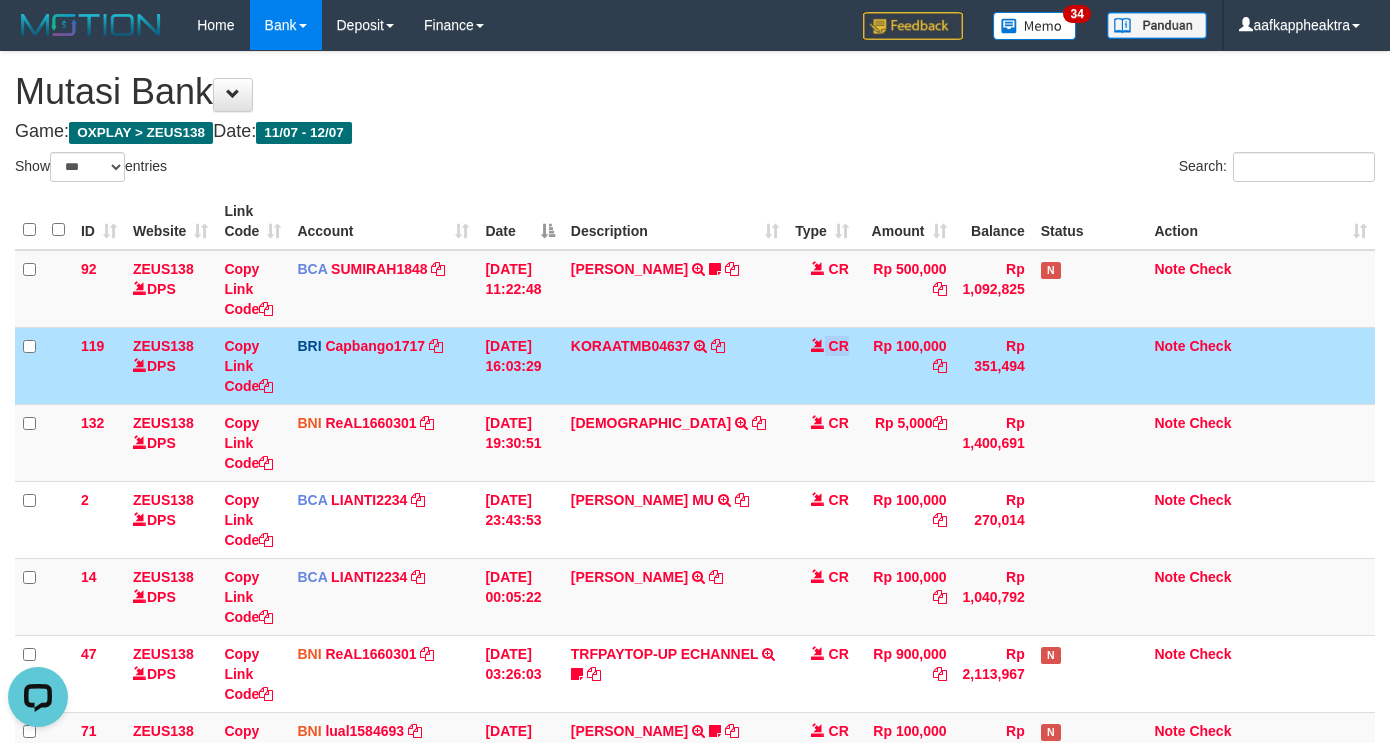 click on "CR" at bounding box center (822, 365) 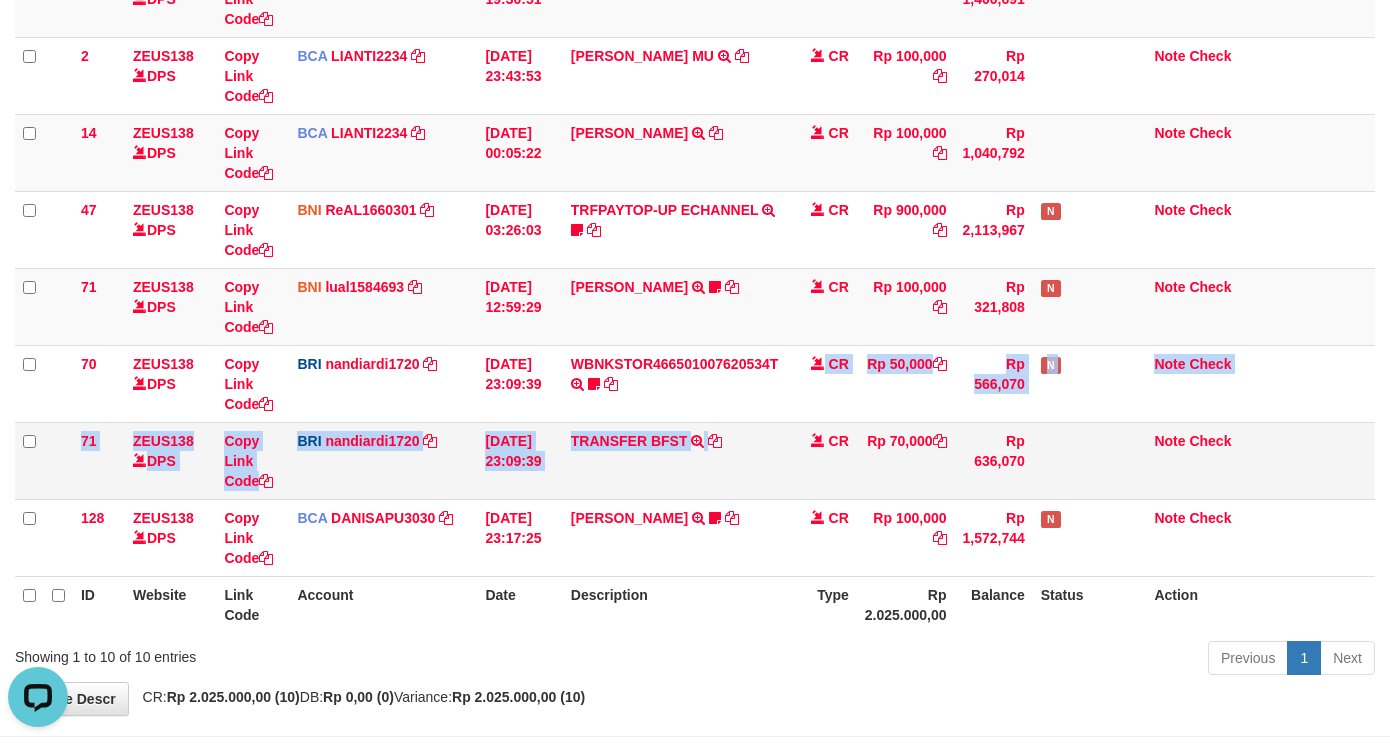 click on "92
ZEUS138    DPS
Copy Link Code
BCA
SUMIRAH1848
DPS
SUMIRAH
mutasi_20250711_4156 | 92
mutasi_20250711_4156 | 92
11/07/2025 11:22:48
HANDRI YANTO SALIM            TRSF E-BANKING CR 1107/FTSCY/WS95031
500000.00HANDRI YANTO SALIM    Chen97
CR
Rp 500,000
Rp 1,092,825
N
Note
Check
119
ZEUS138    DPS
Copy Link Code
BRI
Capbango1717
DPS
HELMI
mutasi_20250711_2435 | 119" at bounding box center (695, 191) 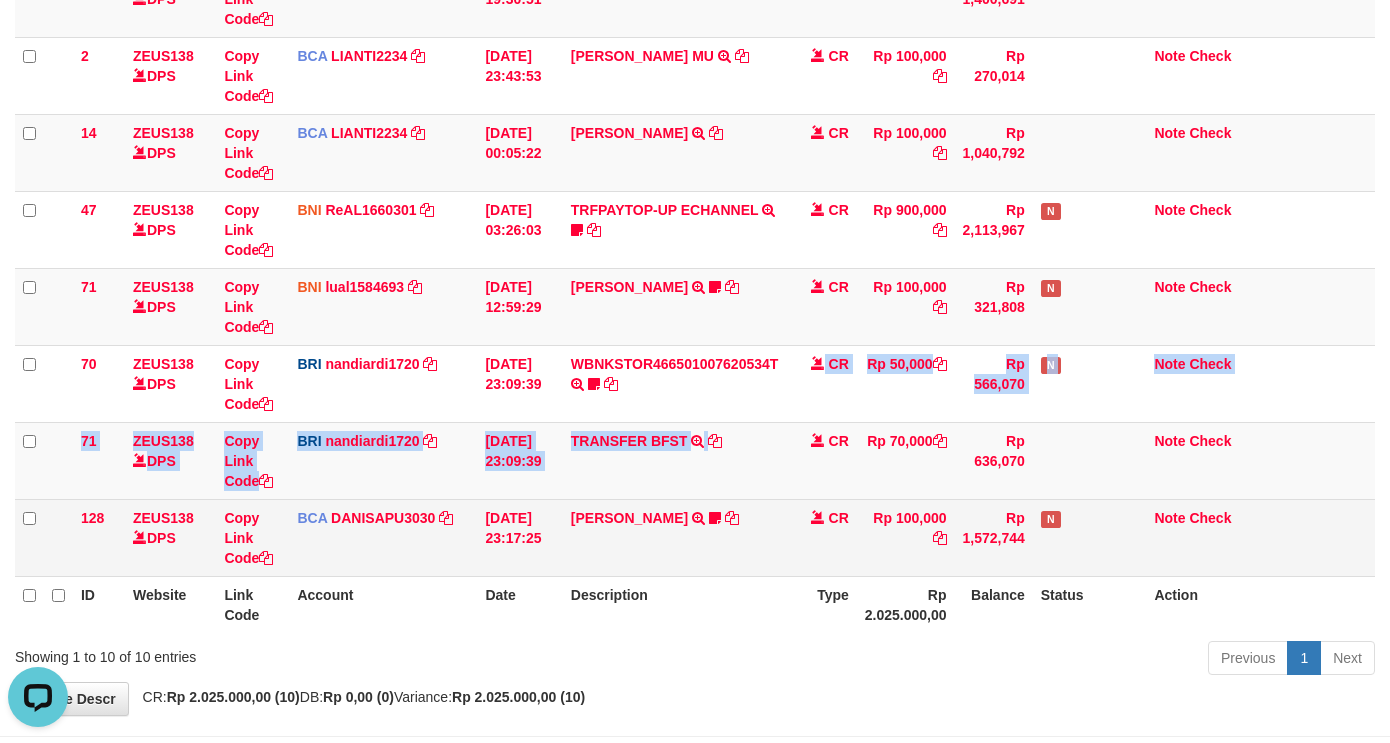 scroll, scrollTop: 528, scrollLeft: 0, axis: vertical 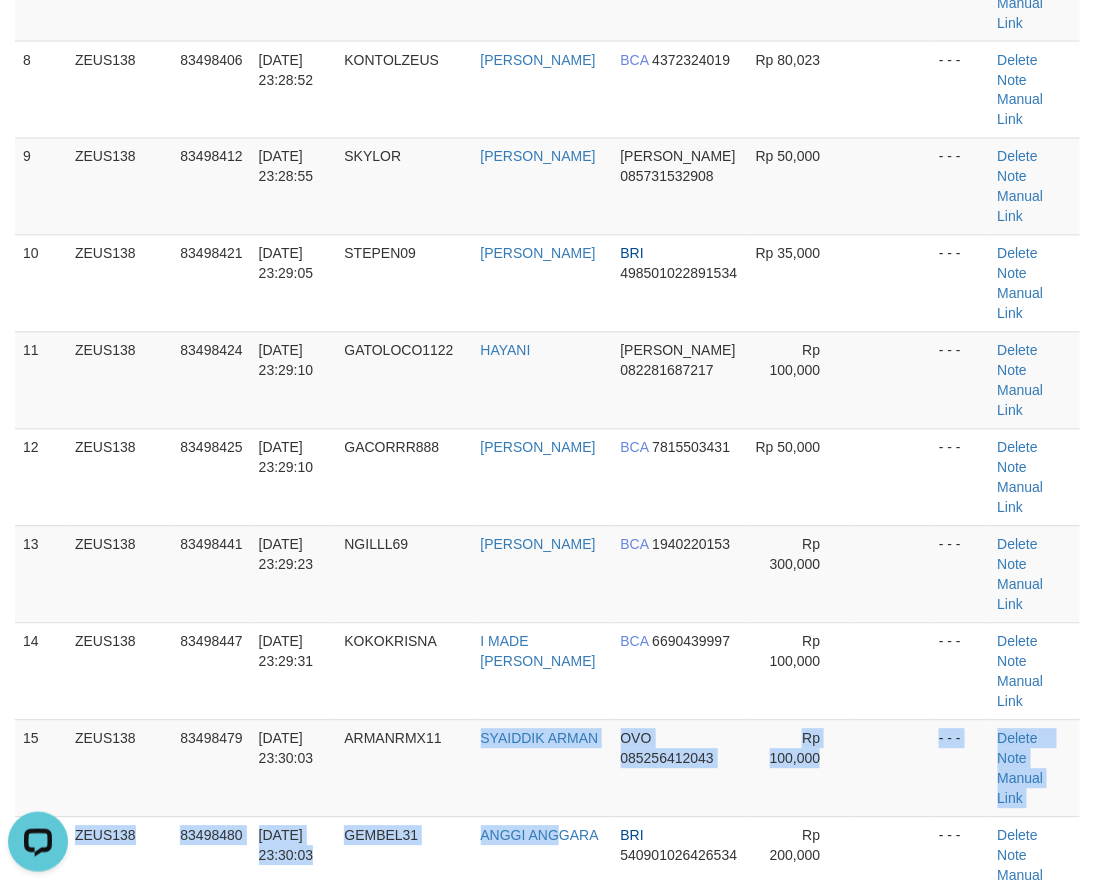 drag, startPoint x: 530, startPoint y: 544, endPoint x: 6, endPoint y: 516, distance: 524.74756 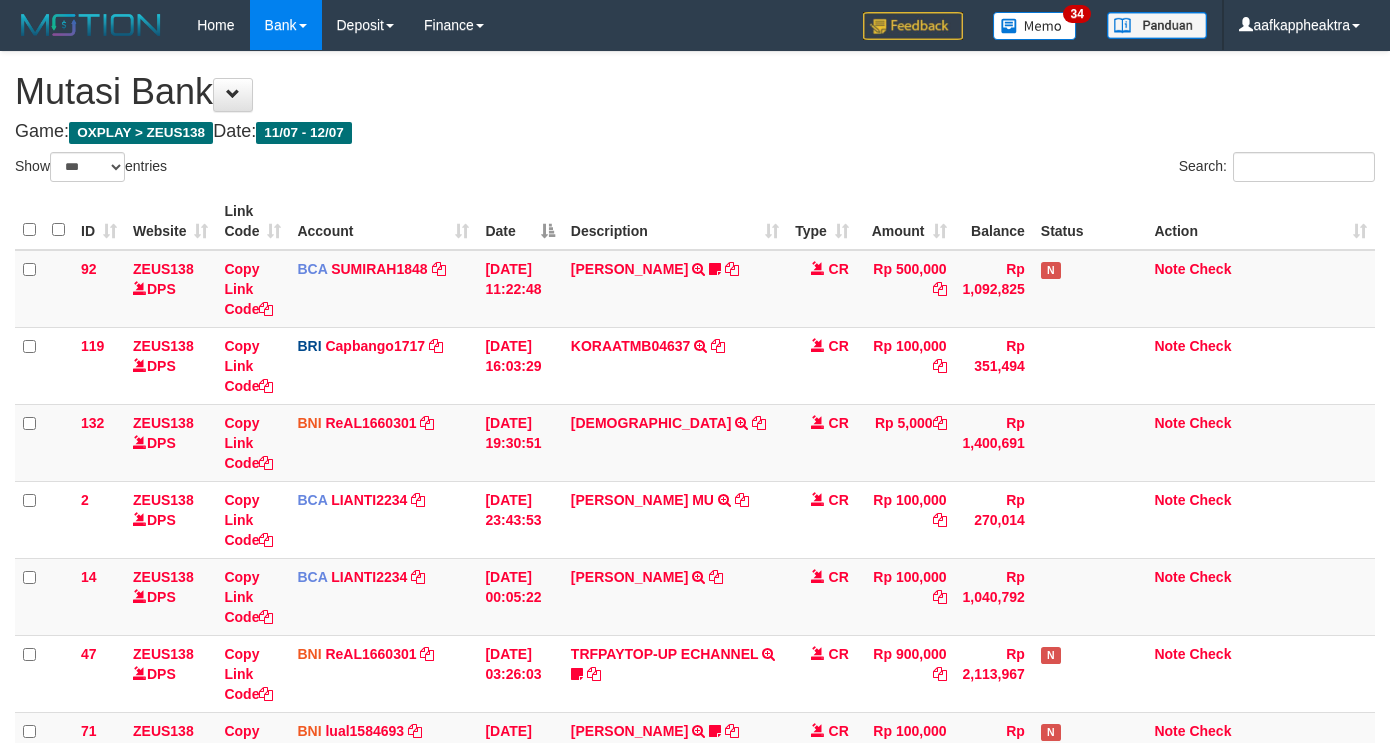 select on "***" 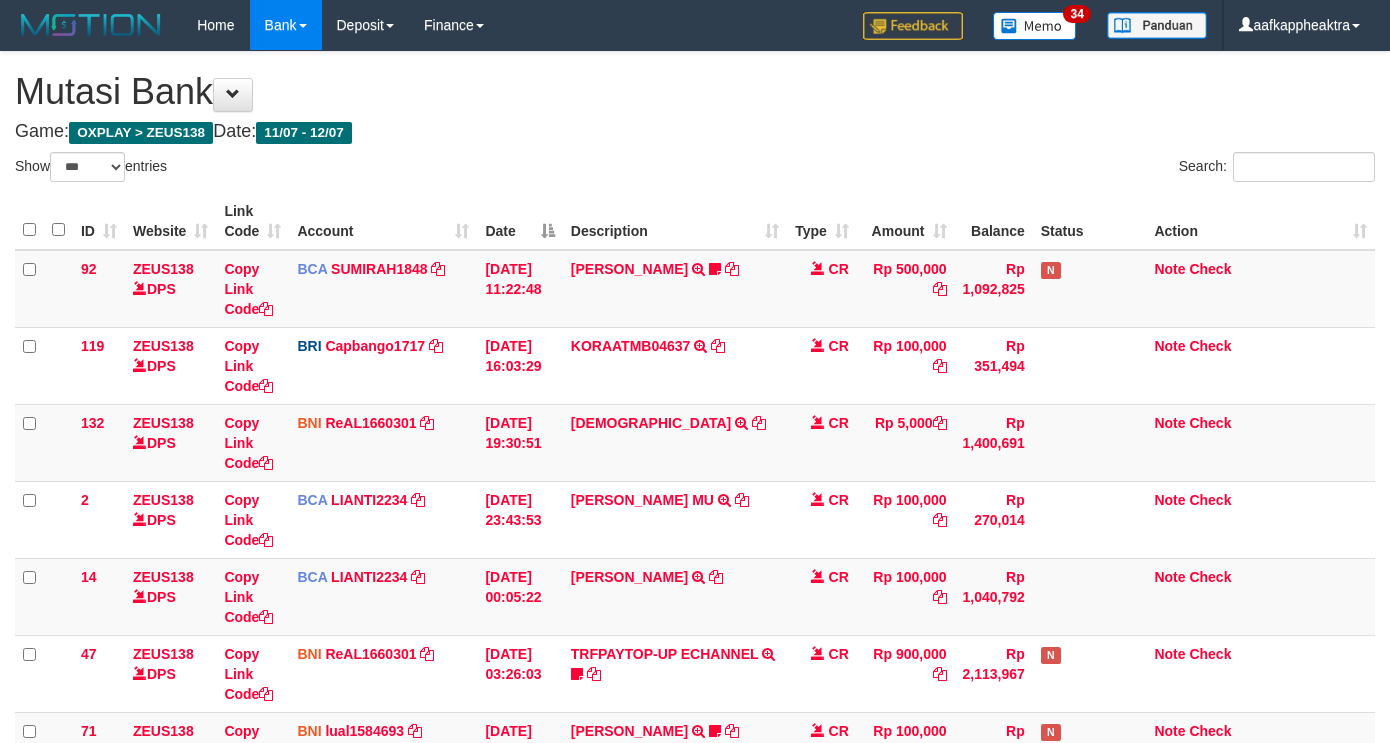 scroll, scrollTop: 528, scrollLeft: 0, axis: vertical 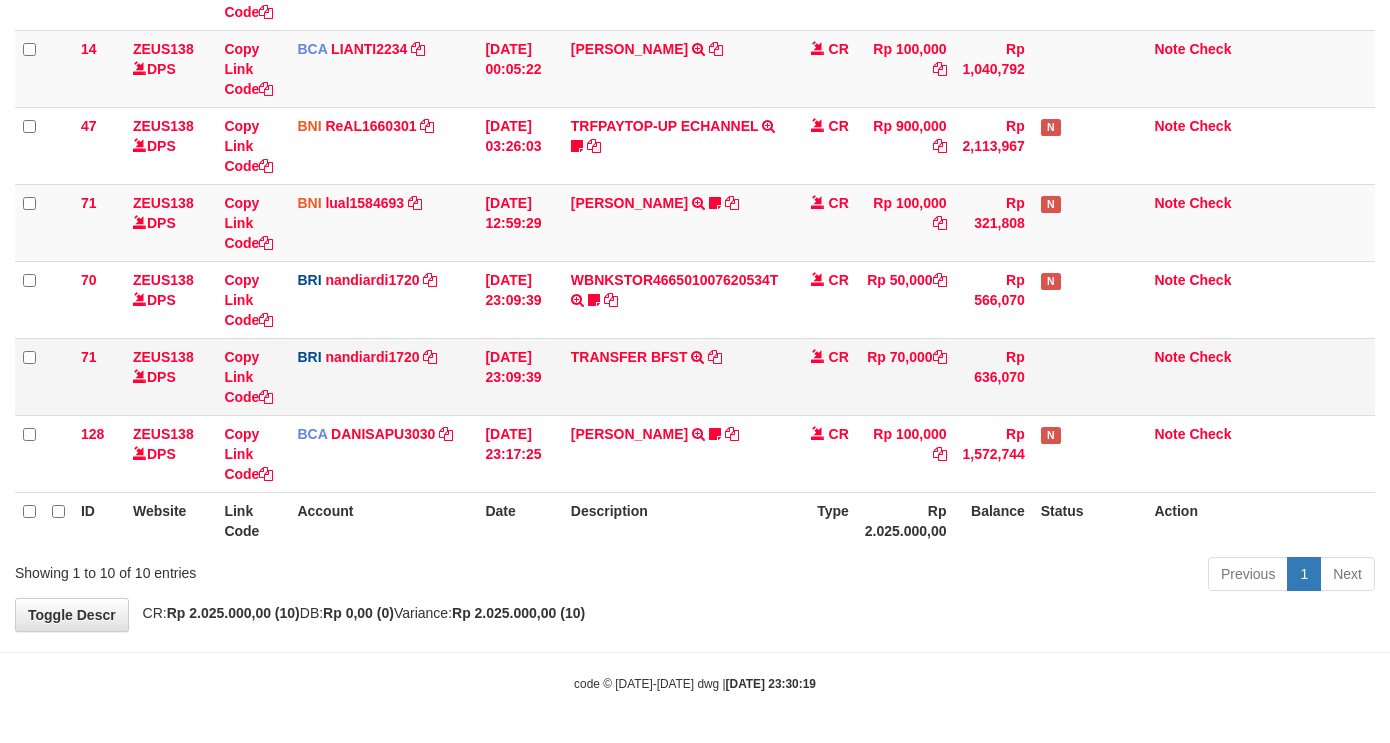 drag, startPoint x: 784, startPoint y: 422, endPoint x: 878, endPoint y: 411, distance: 94.641426 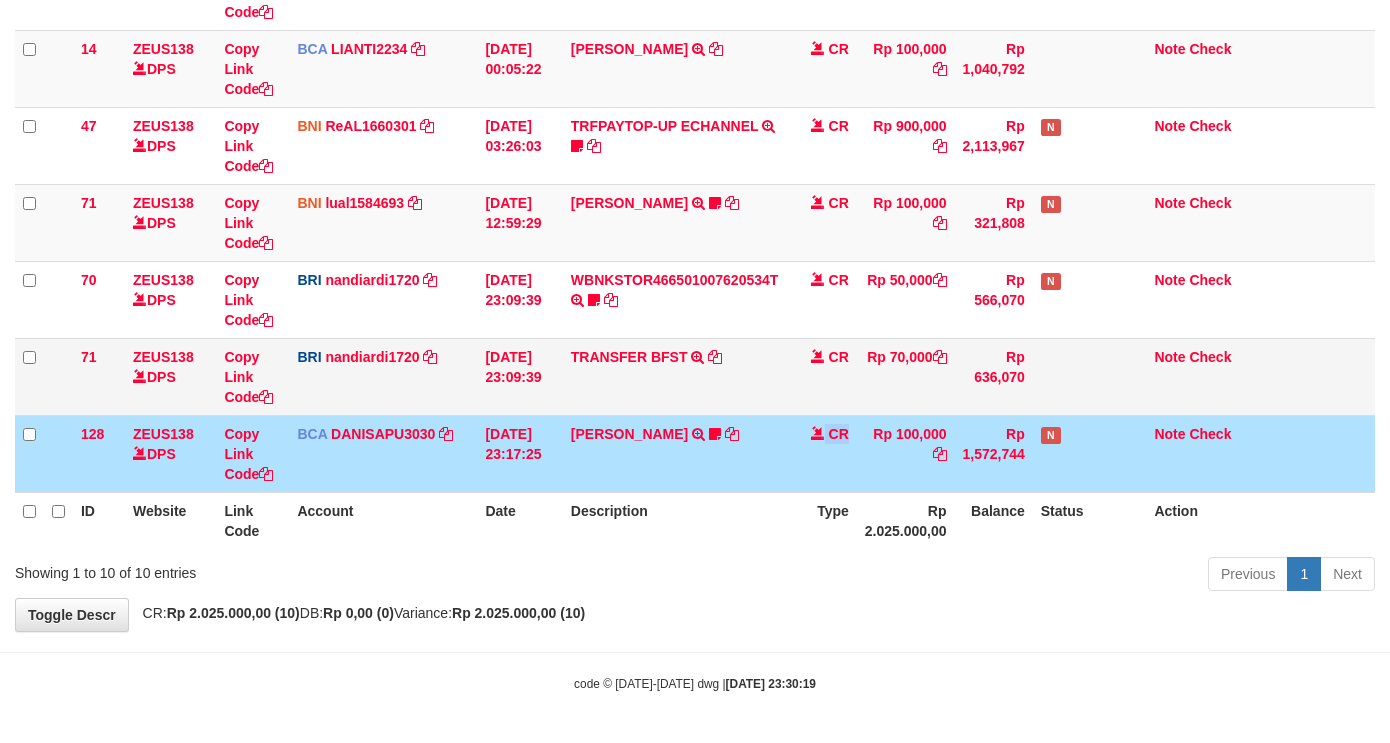 drag, startPoint x: 758, startPoint y: 423, endPoint x: 856, endPoint y: 382, distance: 106.23088 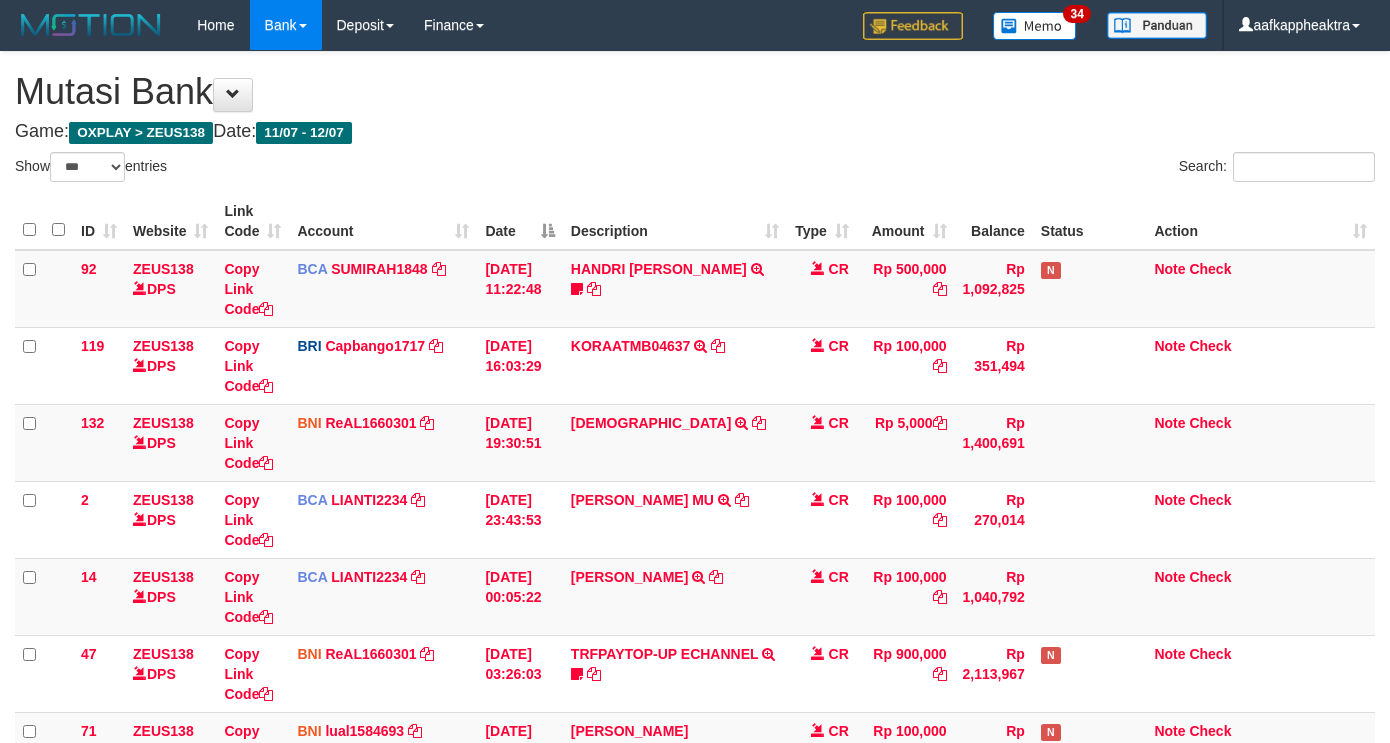 select on "***" 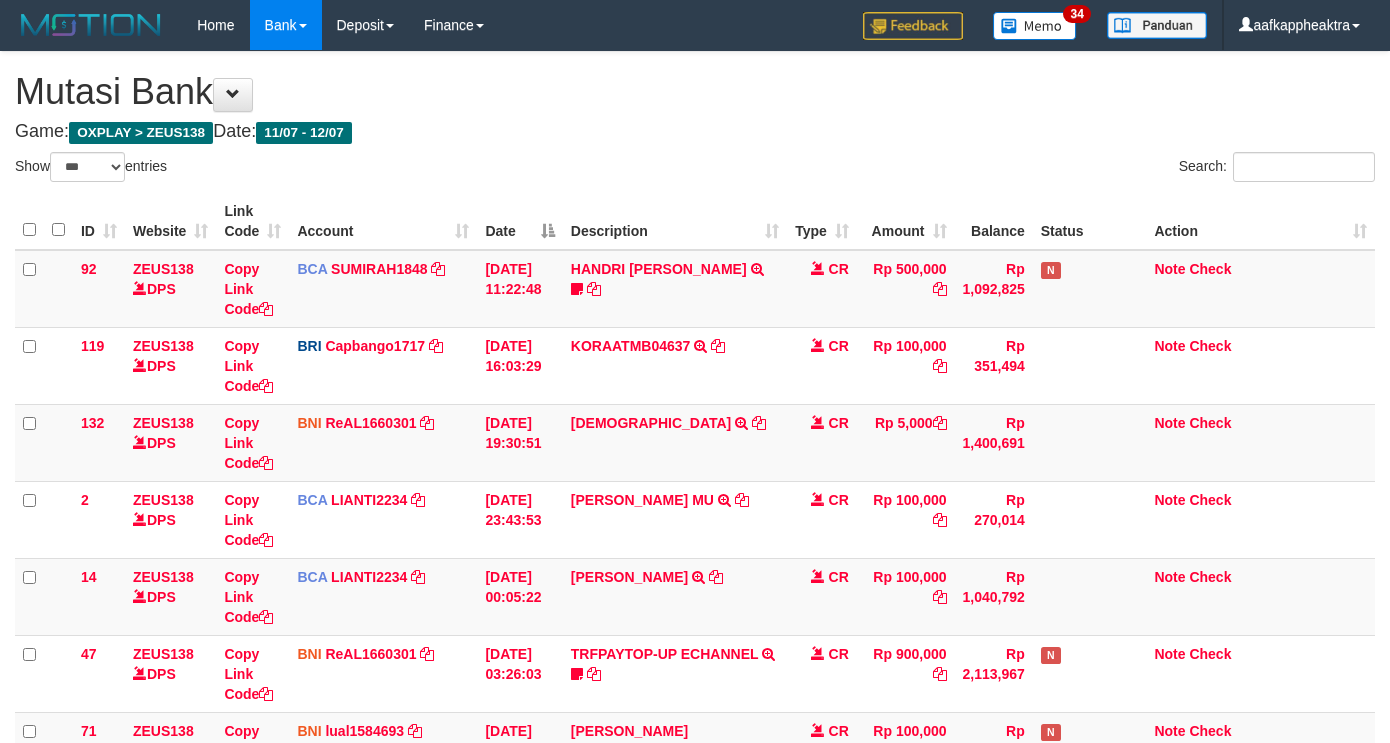 scroll, scrollTop: 528, scrollLeft: 0, axis: vertical 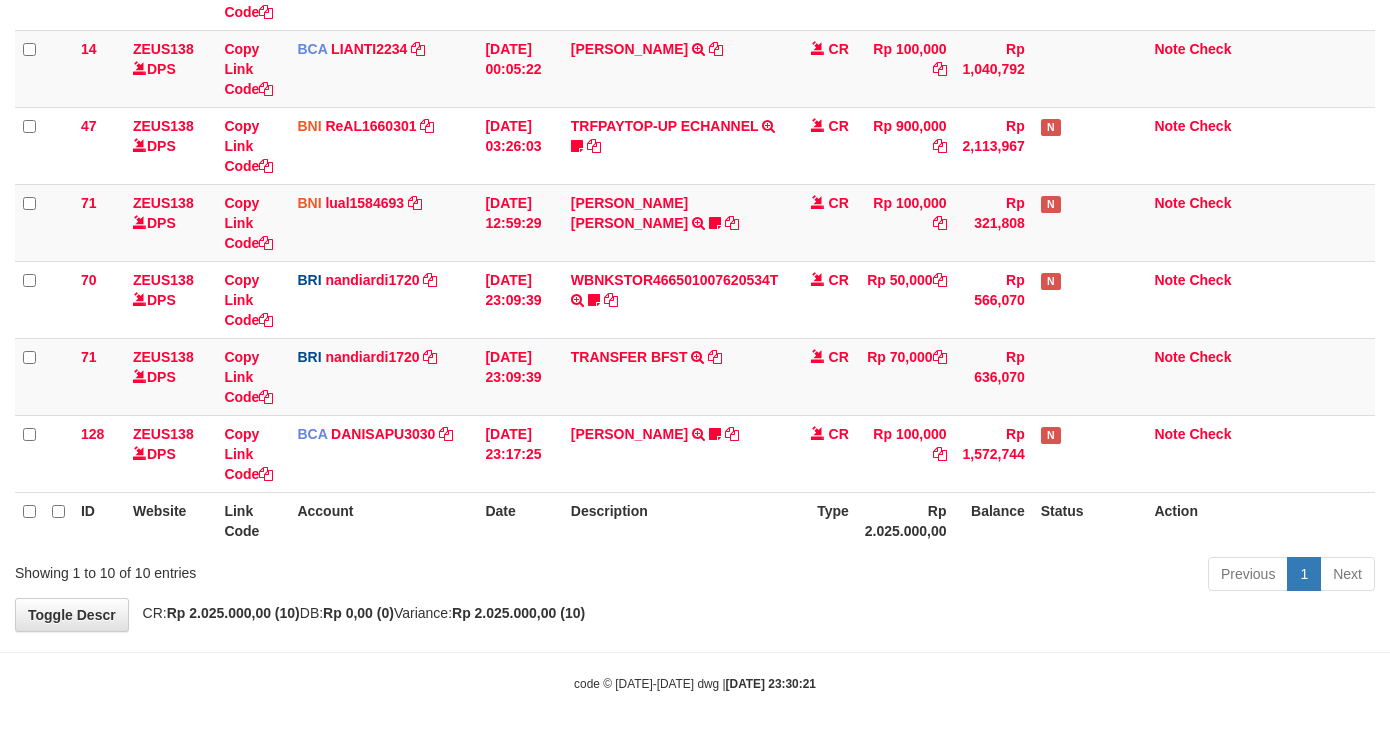 click on "Type" at bounding box center [822, 520] 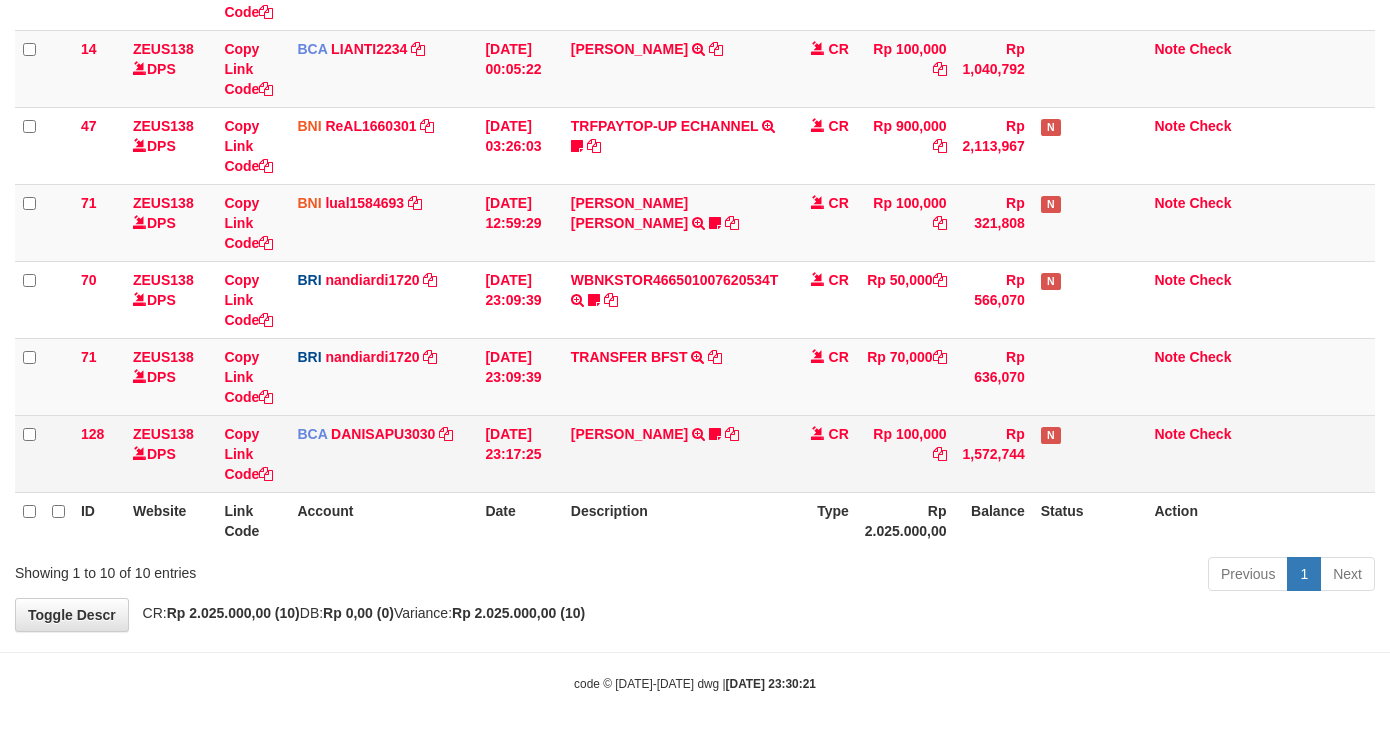 drag, startPoint x: 886, startPoint y: 463, endPoint x: 885, endPoint y: 420, distance: 43.011627 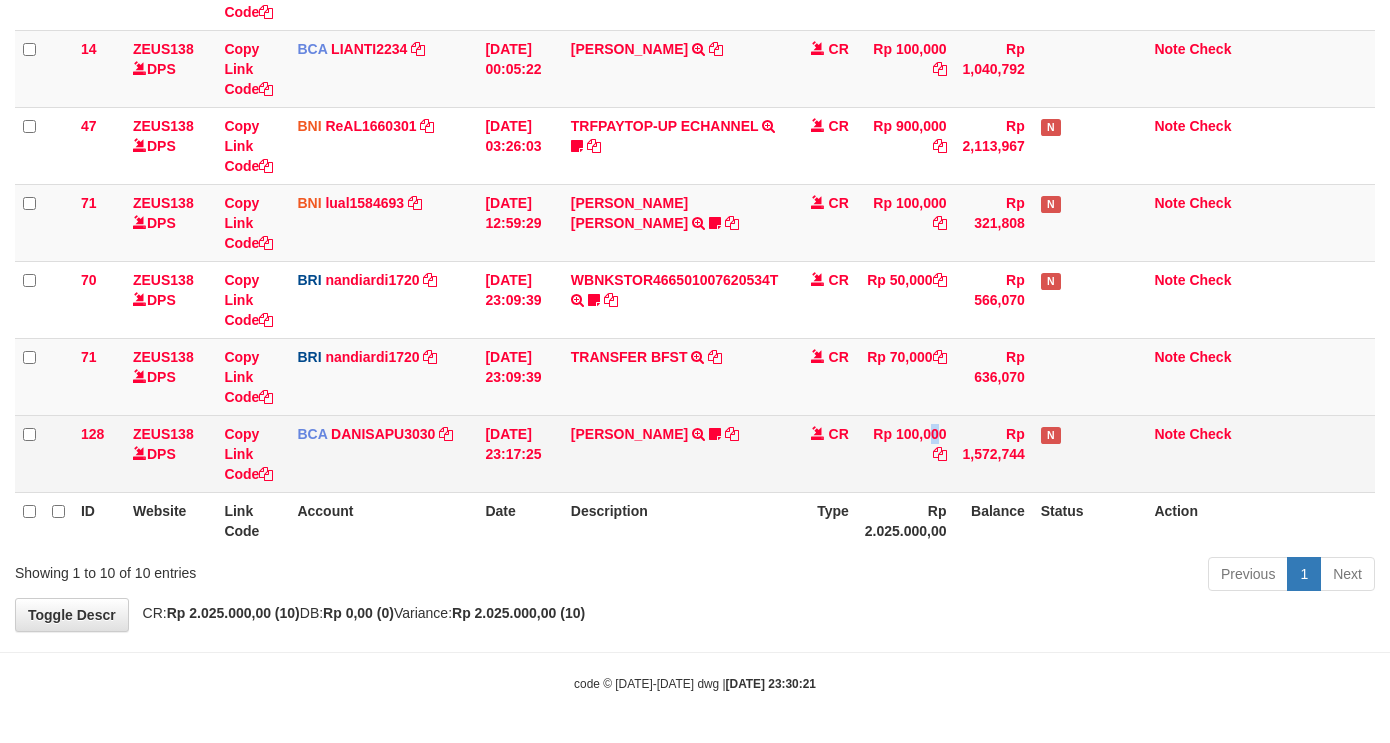 click on "Rp 100,000" at bounding box center (906, 453) 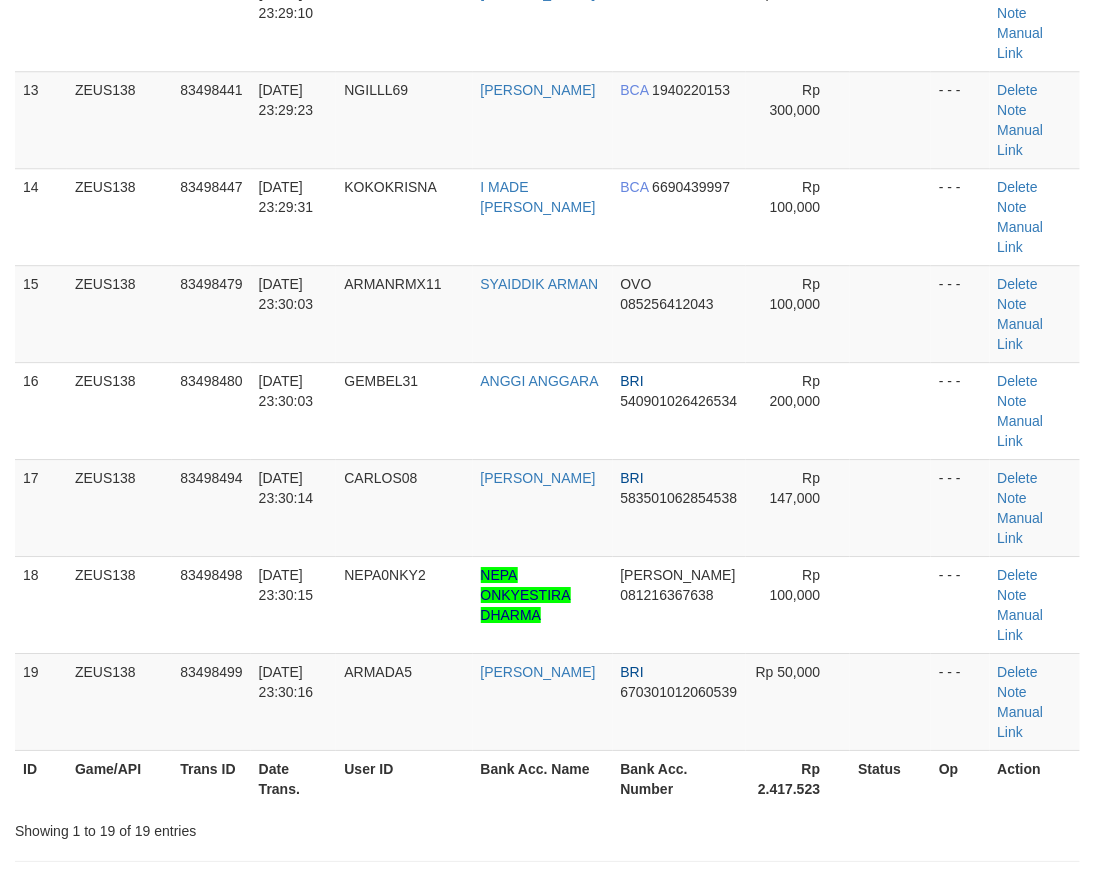 scroll, scrollTop: 888, scrollLeft: 0, axis: vertical 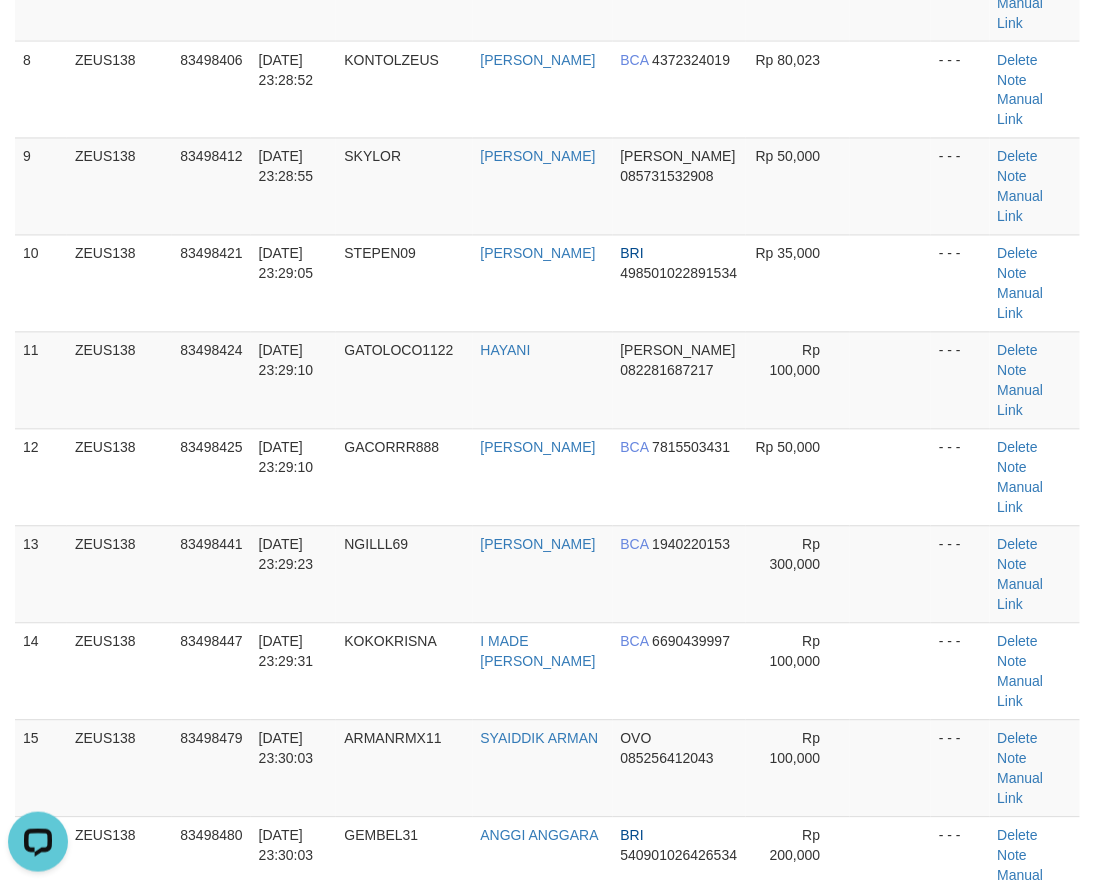 drag, startPoint x: 310, startPoint y: 493, endPoint x: 0, endPoint y: 464, distance: 311.3535 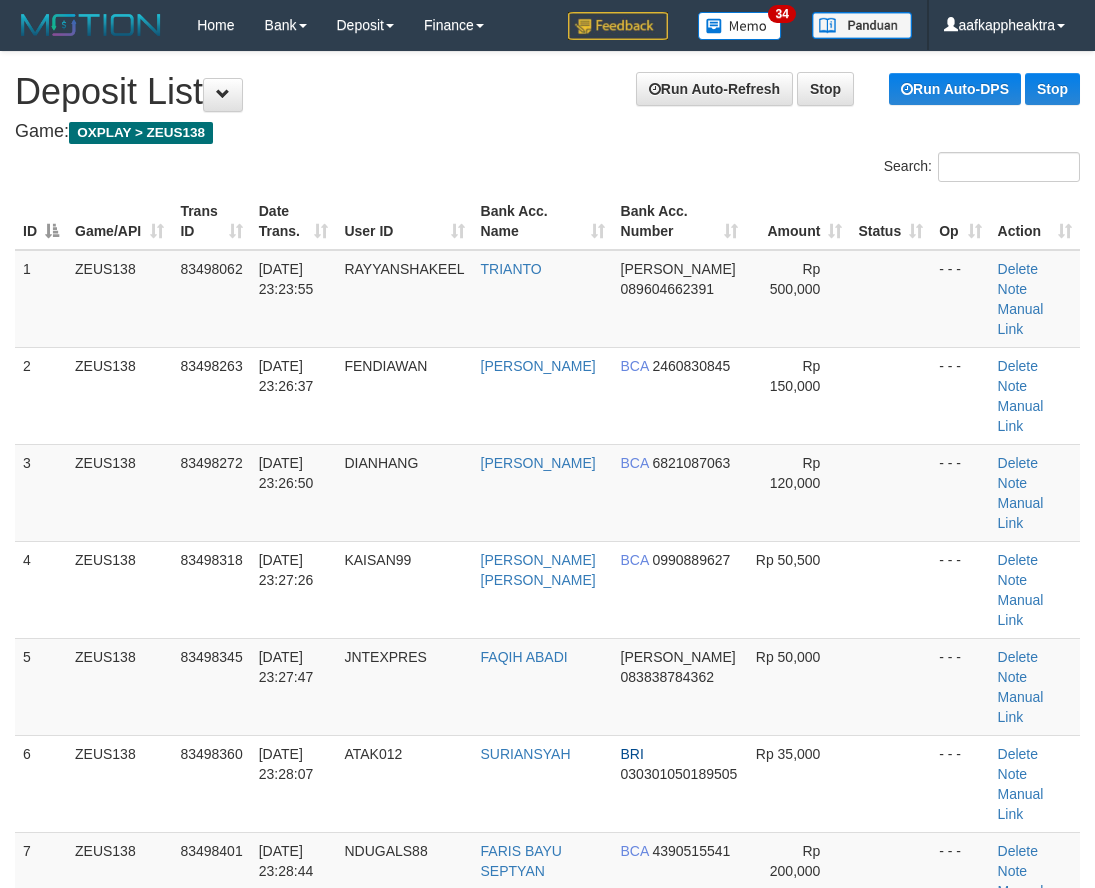 scroll, scrollTop: 1343, scrollLeft: 0, axis: vertical 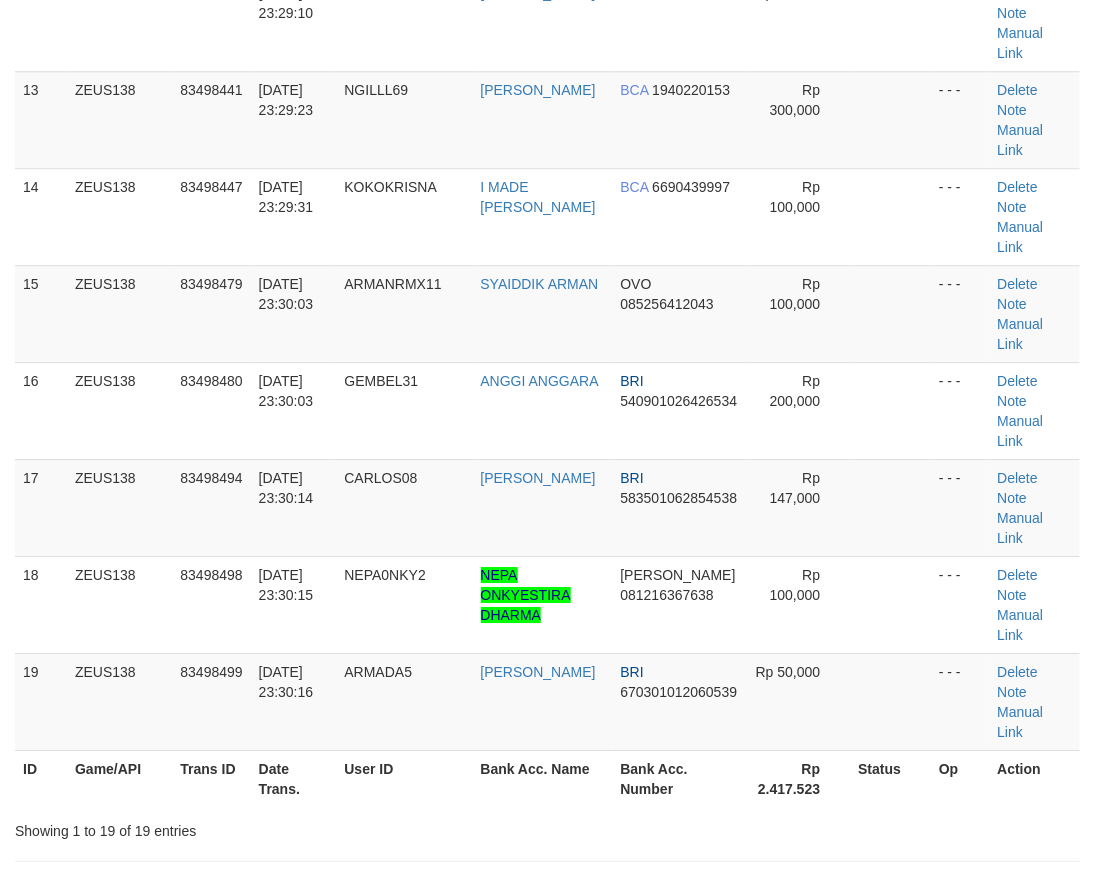 click on "**********" at bounding box center [547, 648] 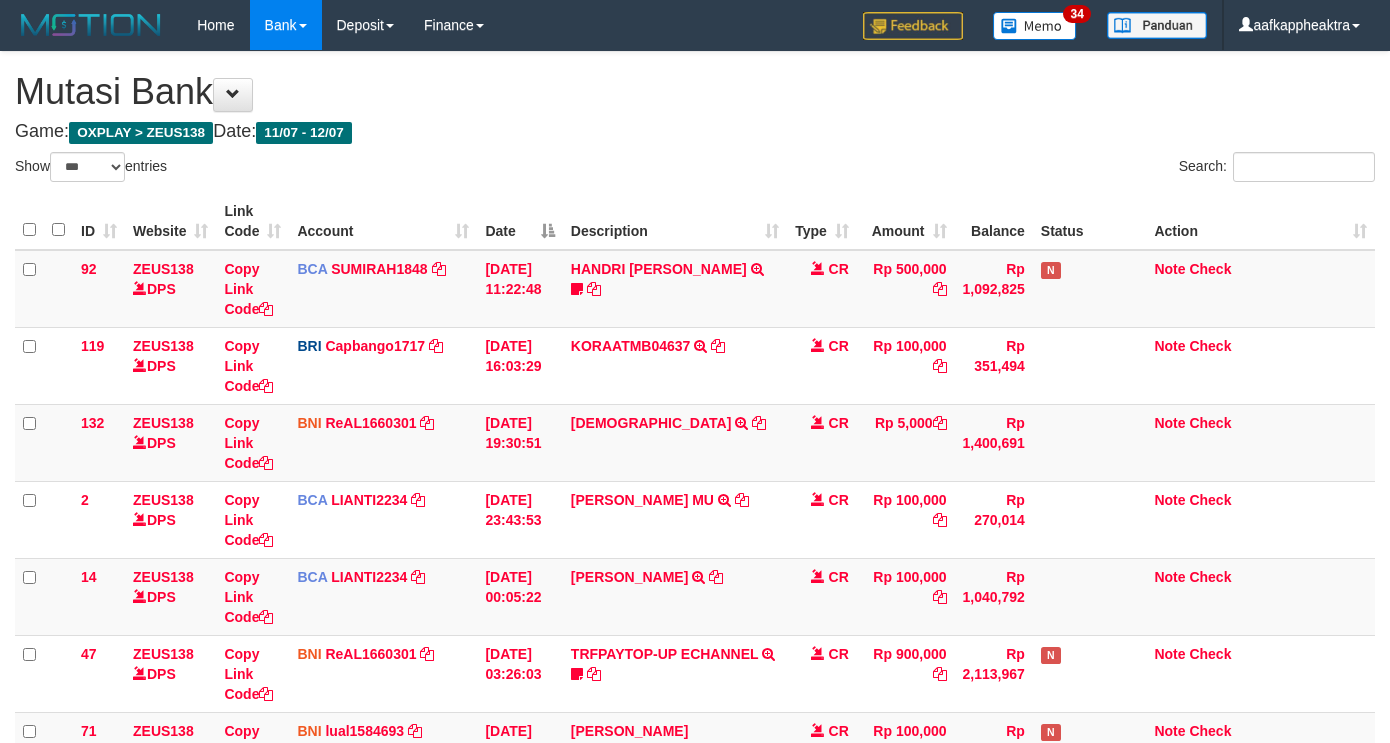 select on "***" 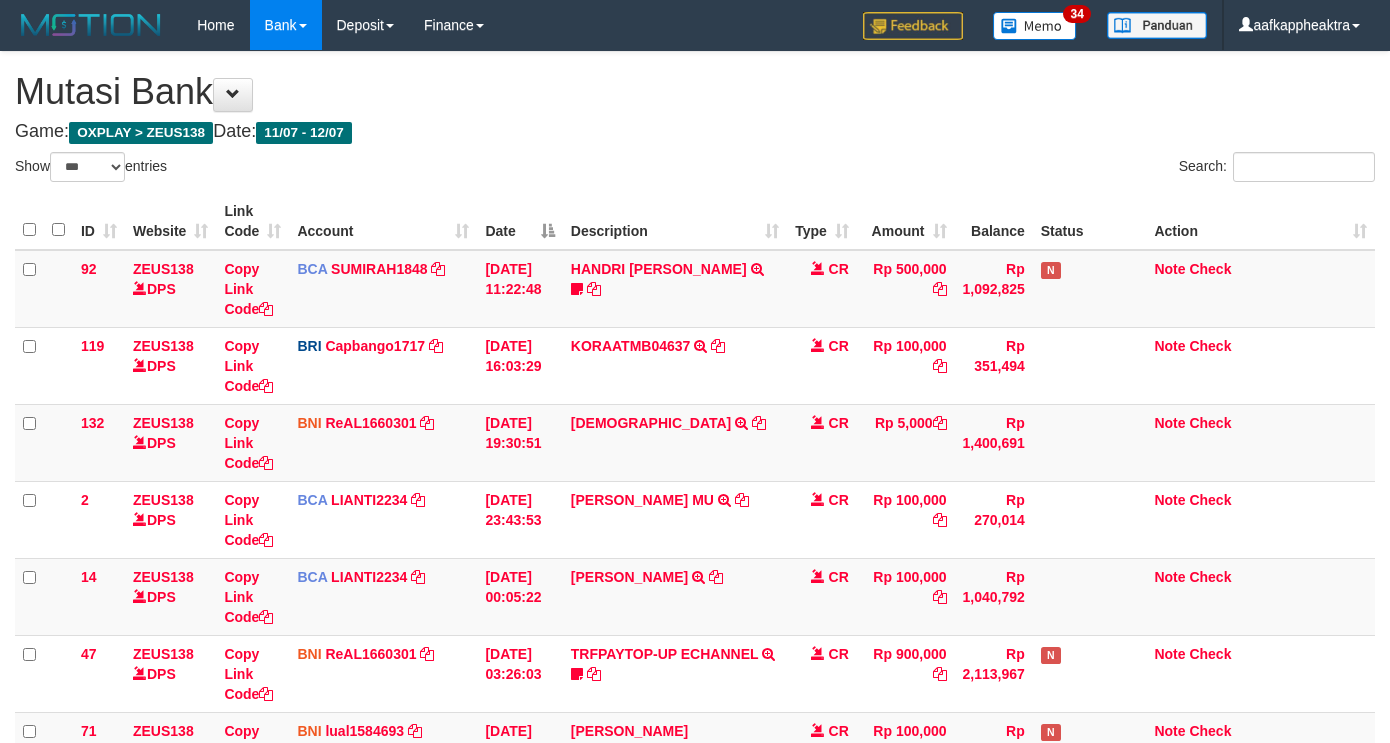 scroll, scrollTop: 528, scrollLeft: 0, axis: vertical 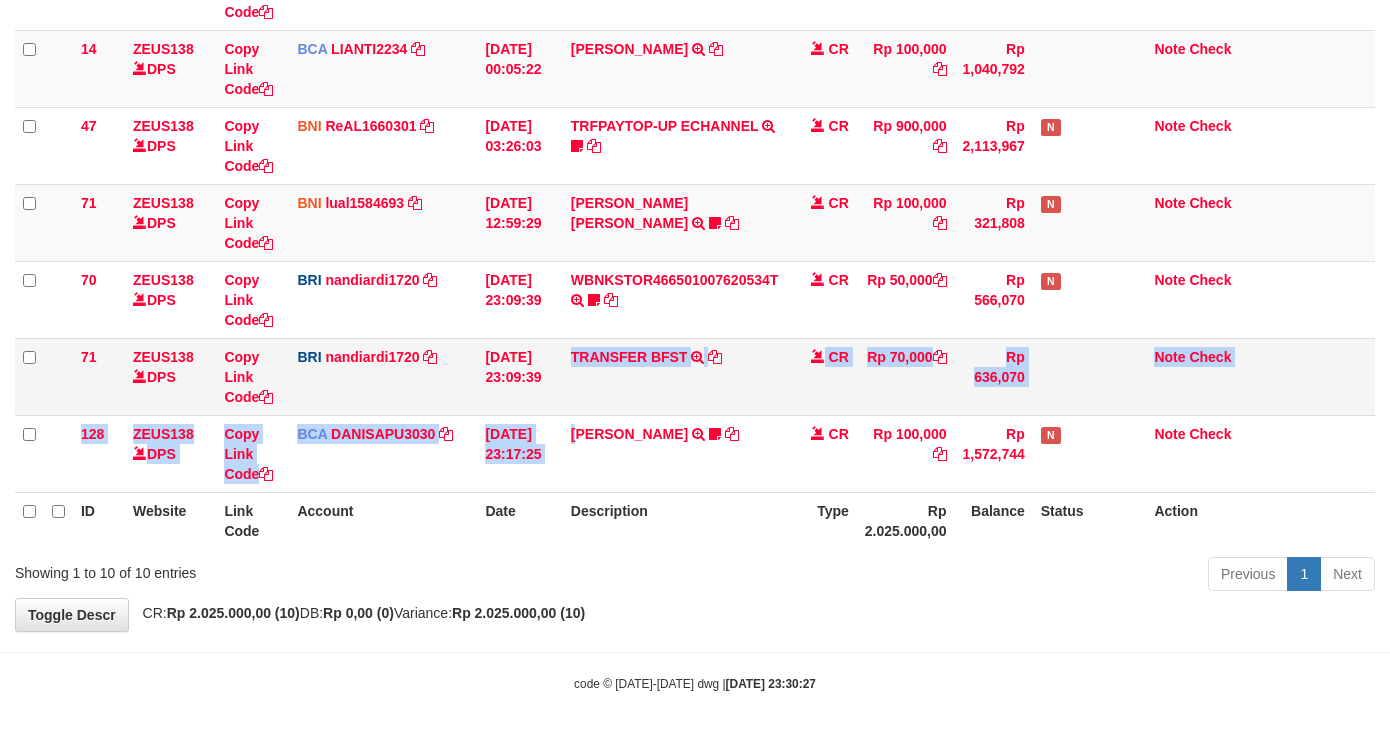 drag, startPoint x: 571, startPoint y: 422, endPoint x: 720, endPoint y: 394, distance: 151.60805 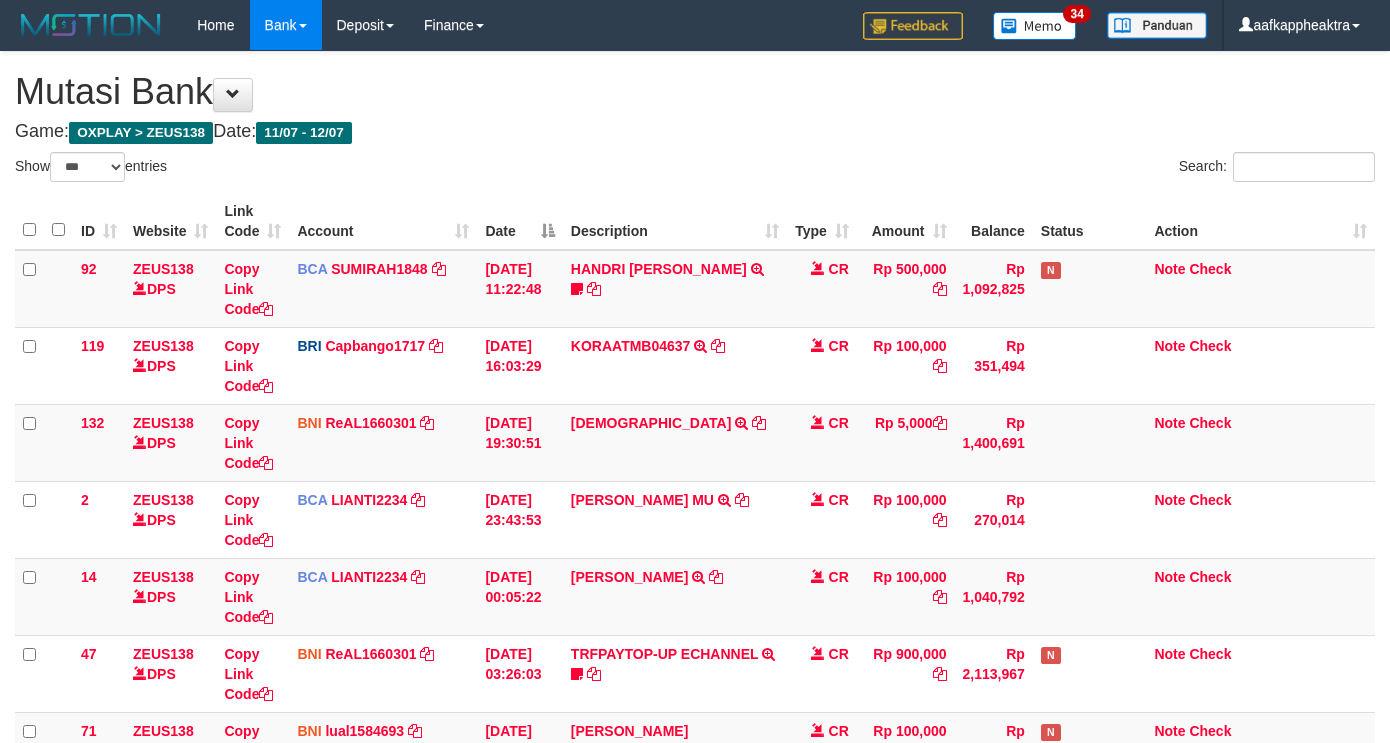 select on "***" 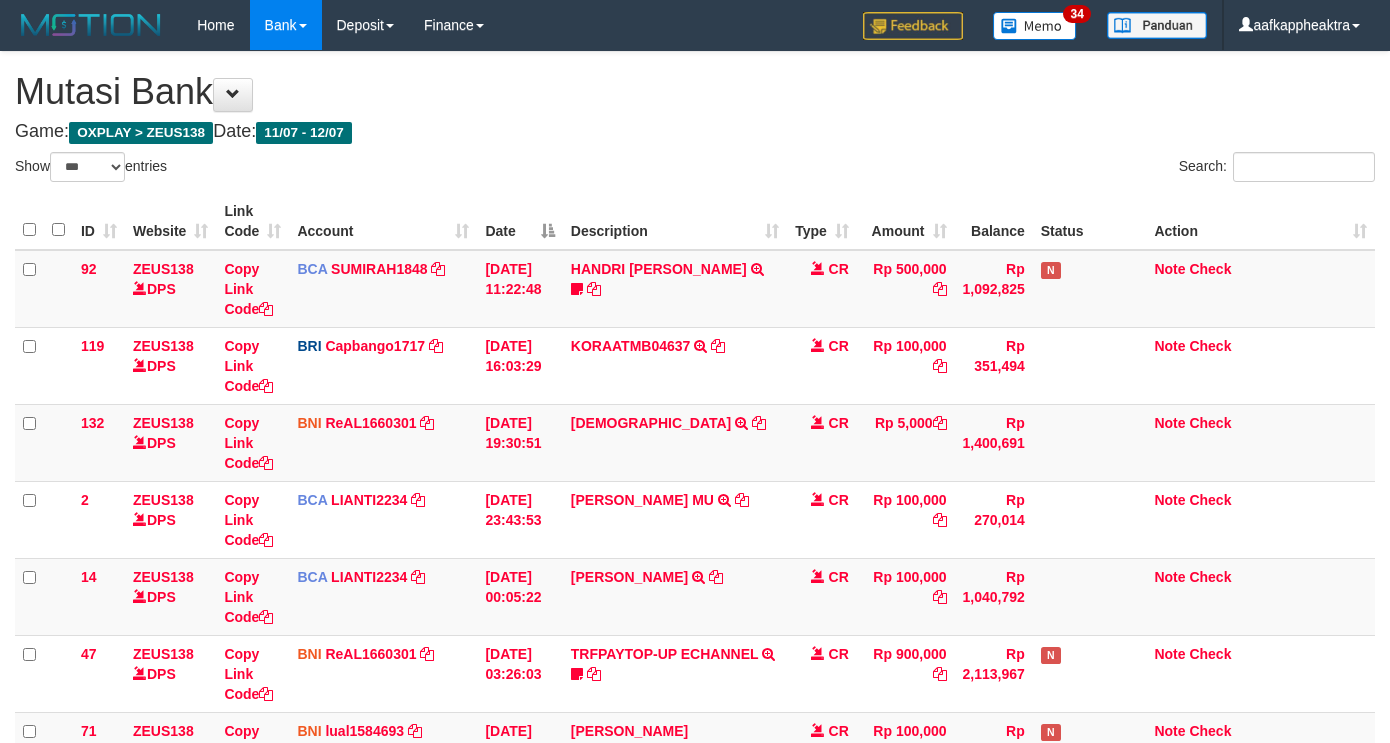 scroll, scrollTop: 528, scrollLeft: 0, axis: vertical 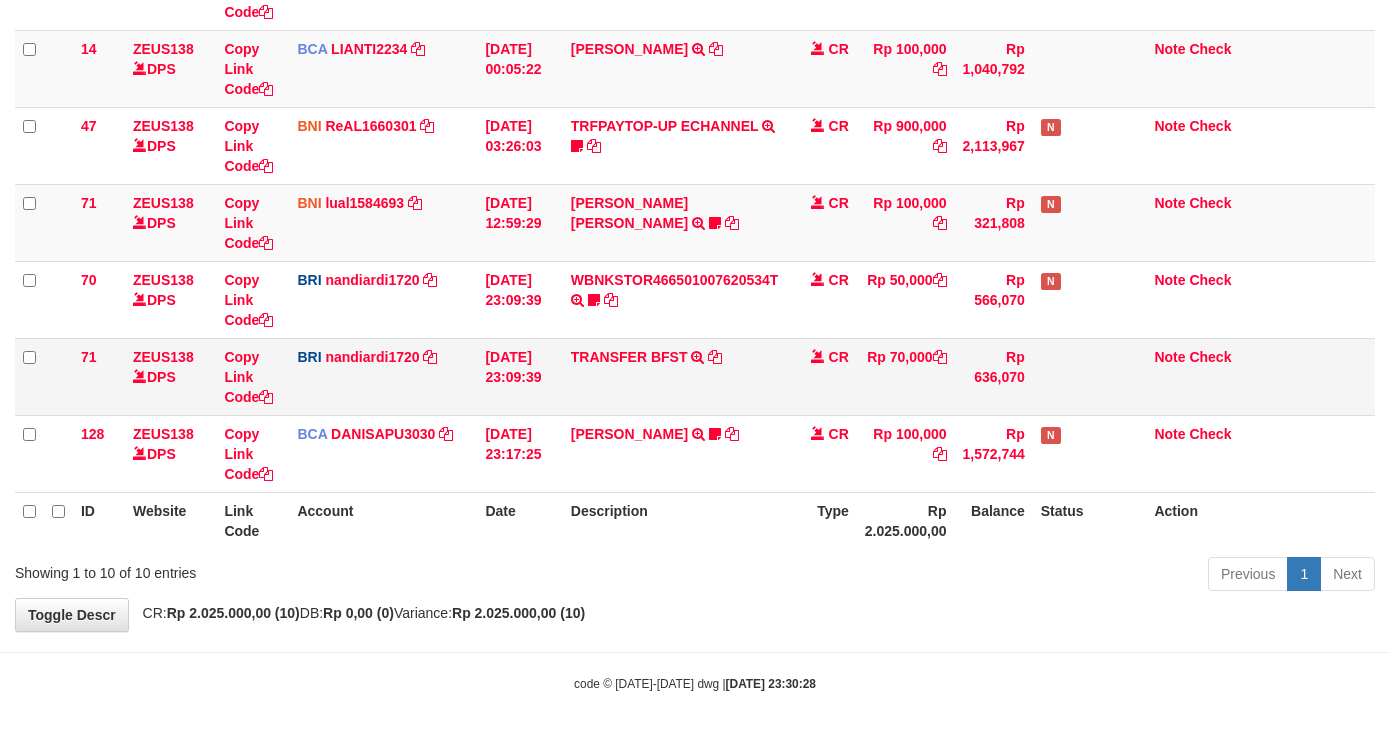 drag, startPoint x: 744, startPoint y: 387, endPoint x: 755, endPoint y: 411, distance: 26.400757 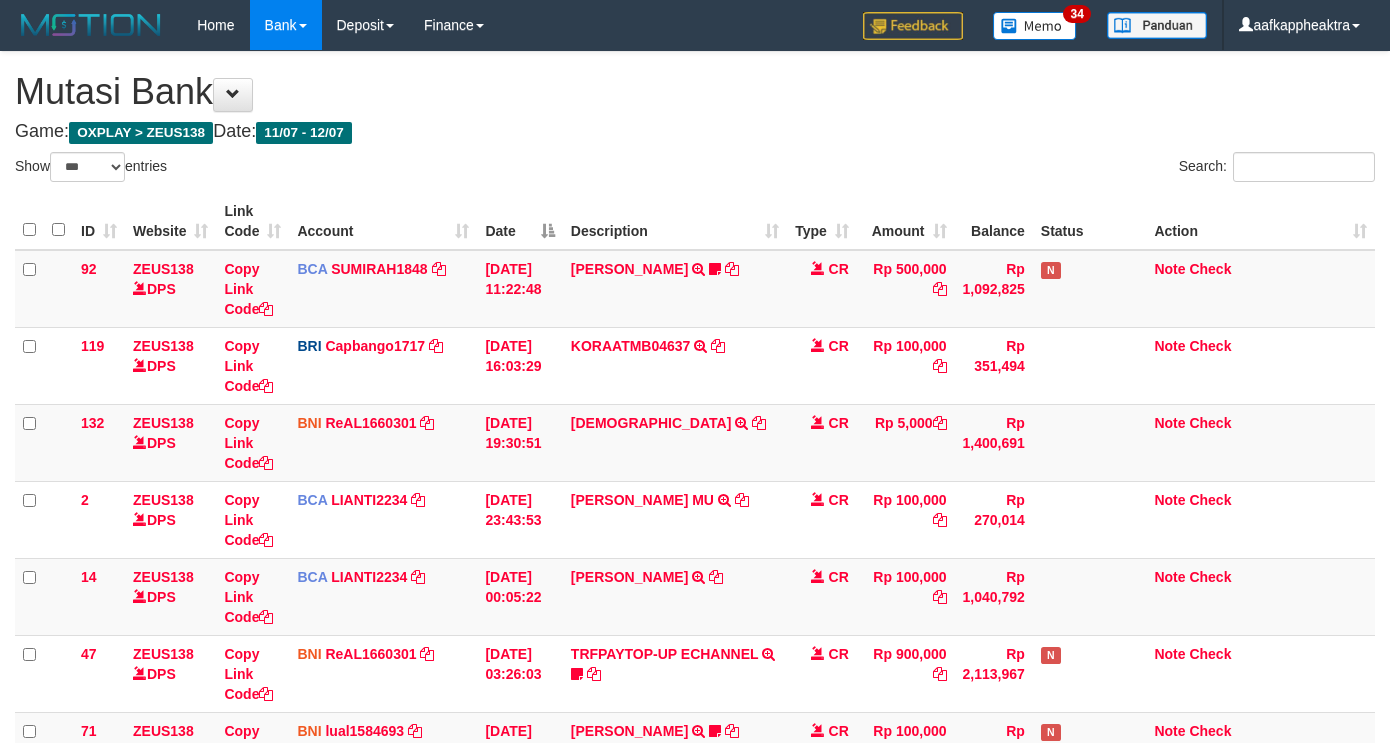 select on "***" 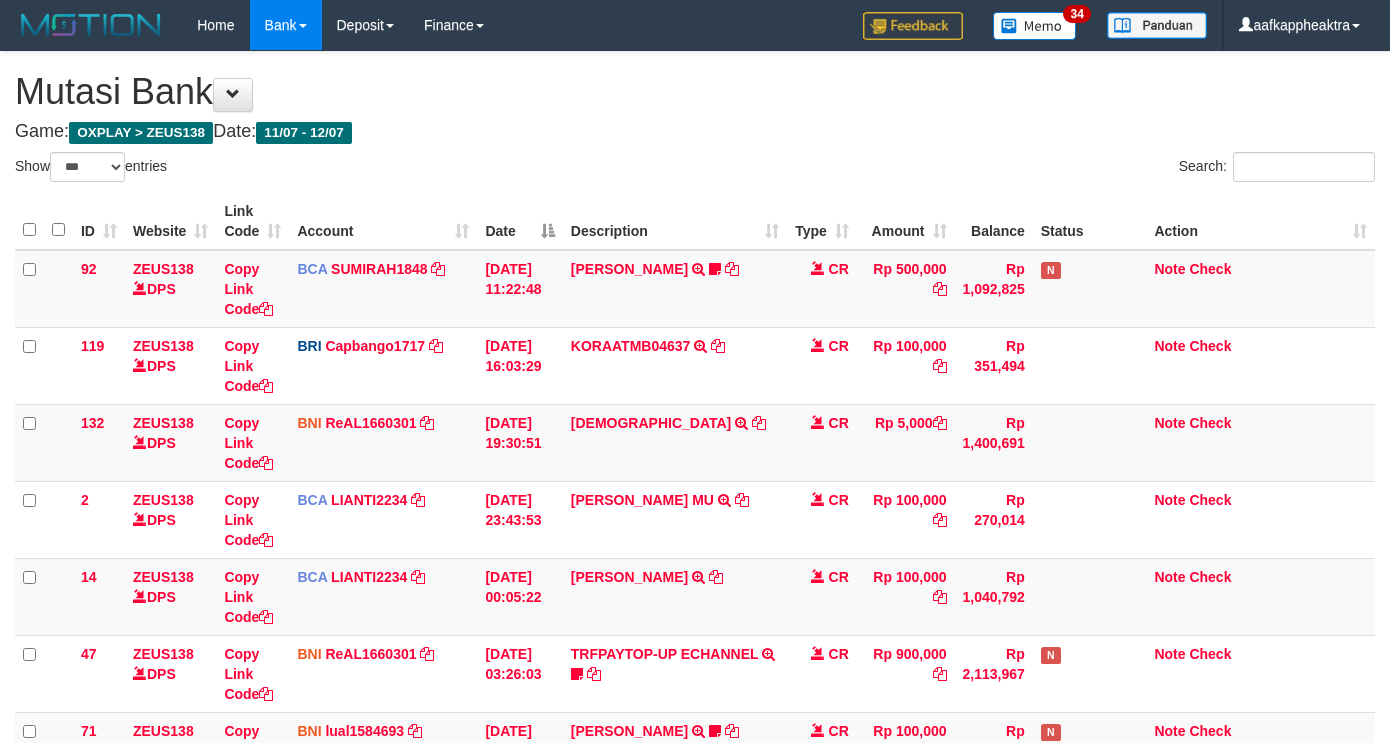scroll, scrollTop: 528, scrollLeft: 0, axis: vertical 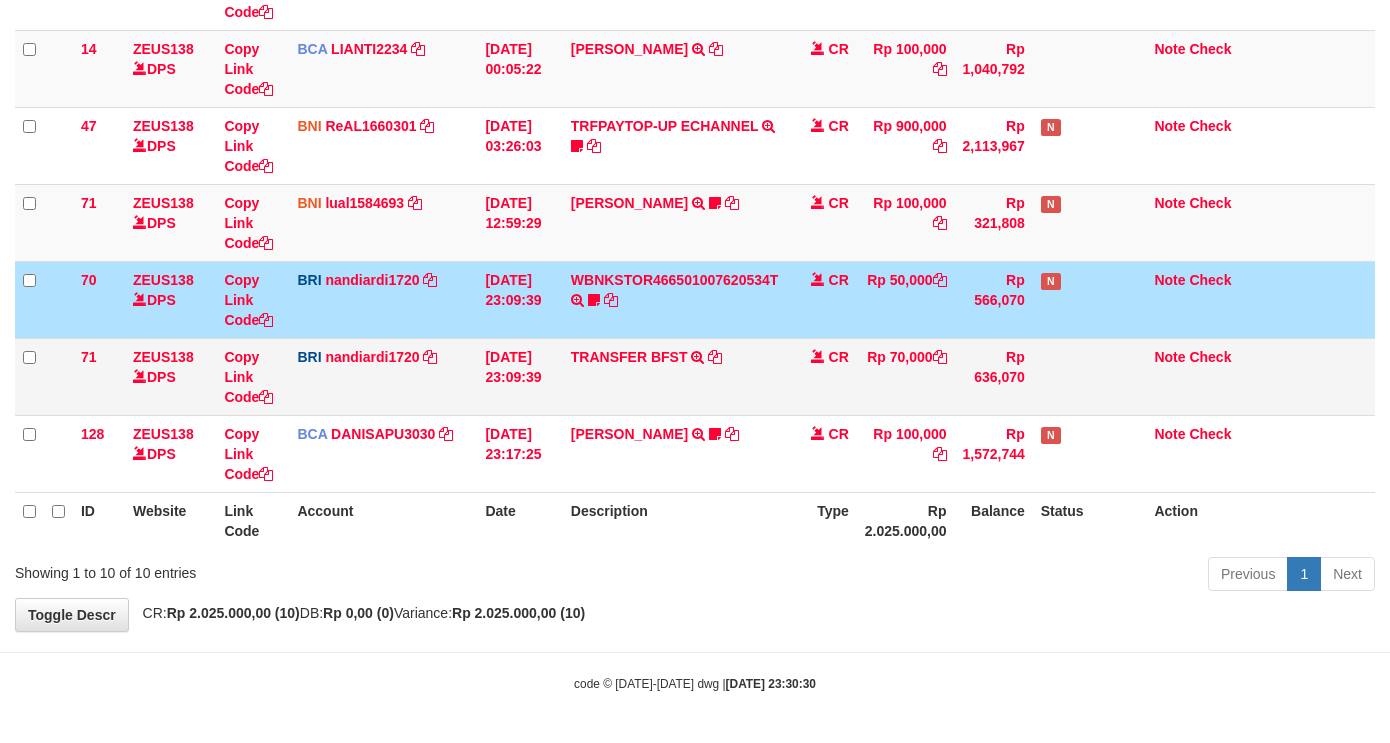 click on "92
ZEUS138    DPS
Copy Link Code
BCA
SUMIRAH1848
DPS
SUMIRAH
mutasi_20250711_4156 | 92
mutasi_20250711_4156 | 92
[DATE] 11:22:48
[PERSON_NAME]            TRSF E-BANKING CR 1107/FTSCY/WS95031
500000.00[PERSON_NAME]    Chen97
CR
Rp 500,000
Rp 1,092,825
N
Note
Check
119
ZEUS138    DPS
Copy Link Code
BRI
Capbango1717
DPS
HELMI
mutasi_20250711_2435 | 119" at bounding box center (695, 107) 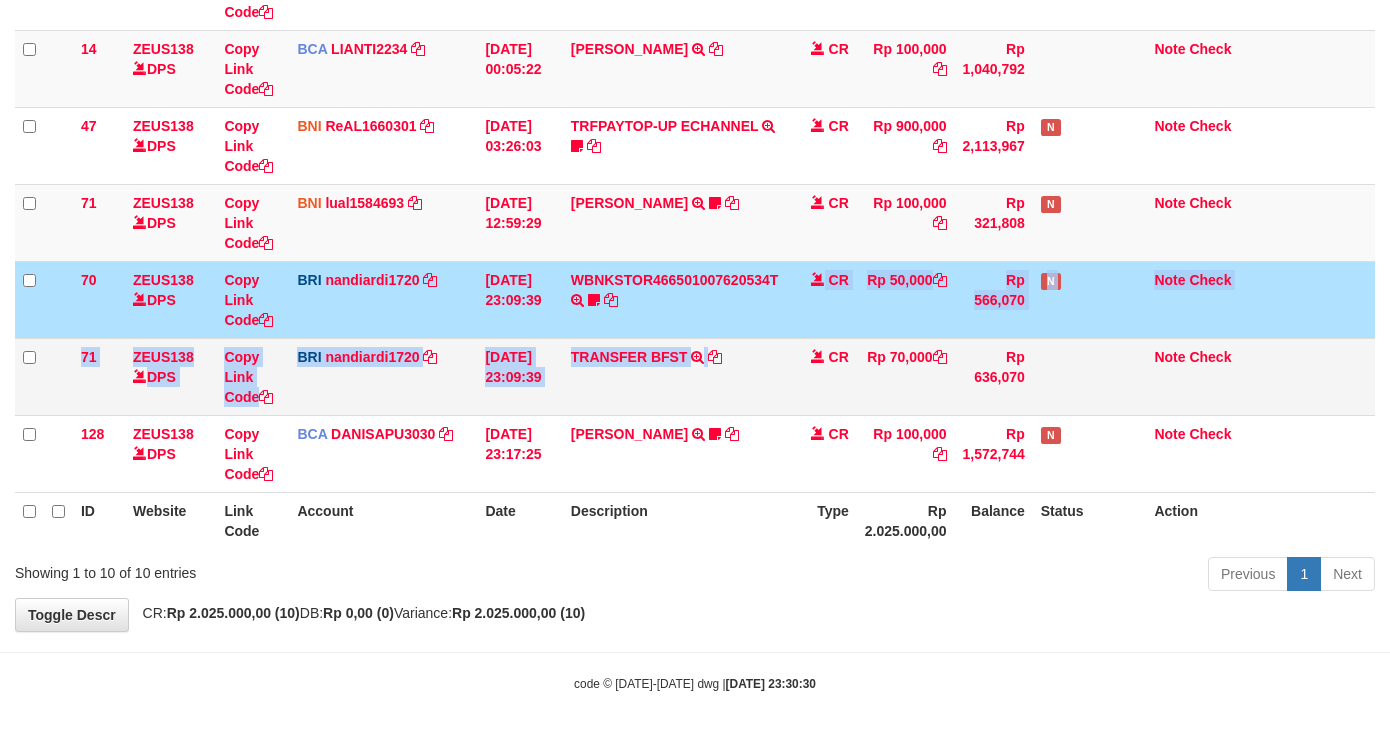 click on "TRANSFER BFST         TRANSFER BFST DESLSUSILAW TO NANDI ARDIANSYAH" at bounding box center (675, 376) 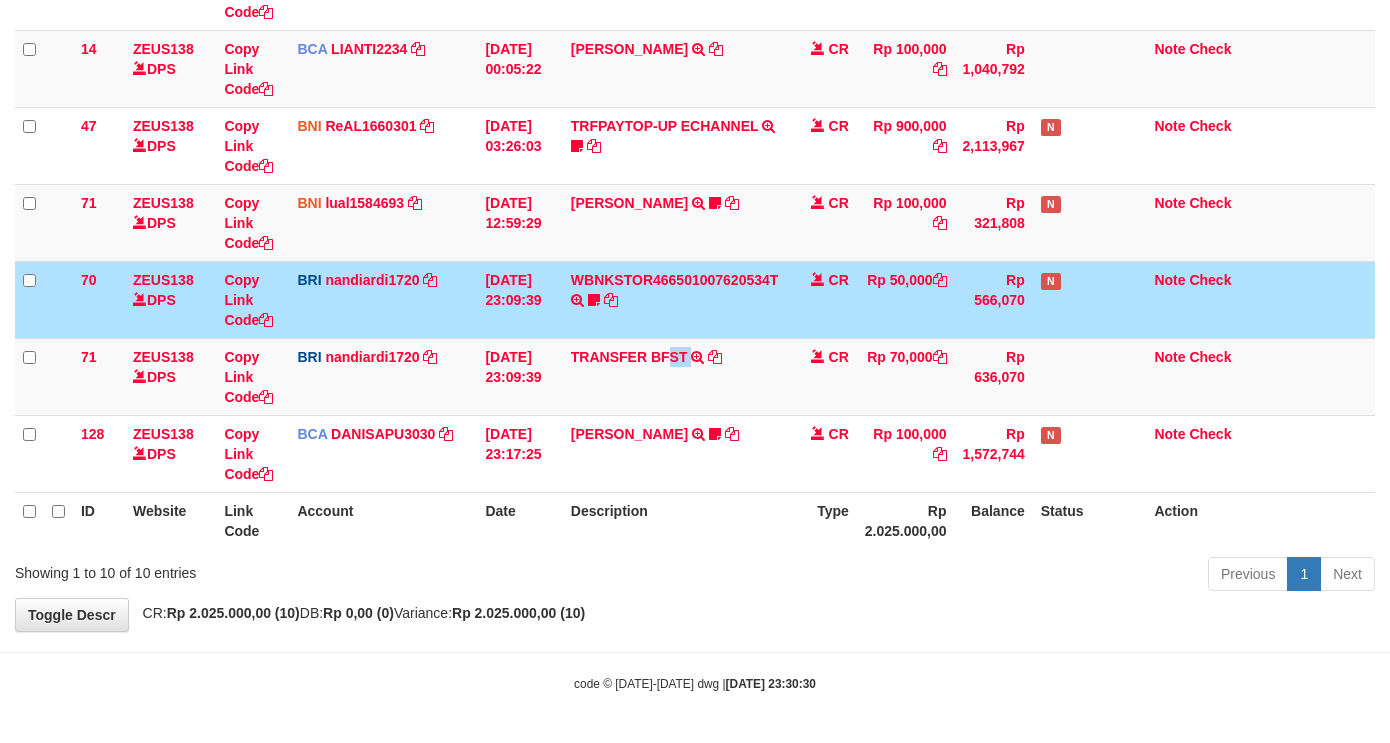 drag, startPoint x: 682, startPoint y: 373, endPoint x: 1396, endPoint y: 414, distance: 715.1762 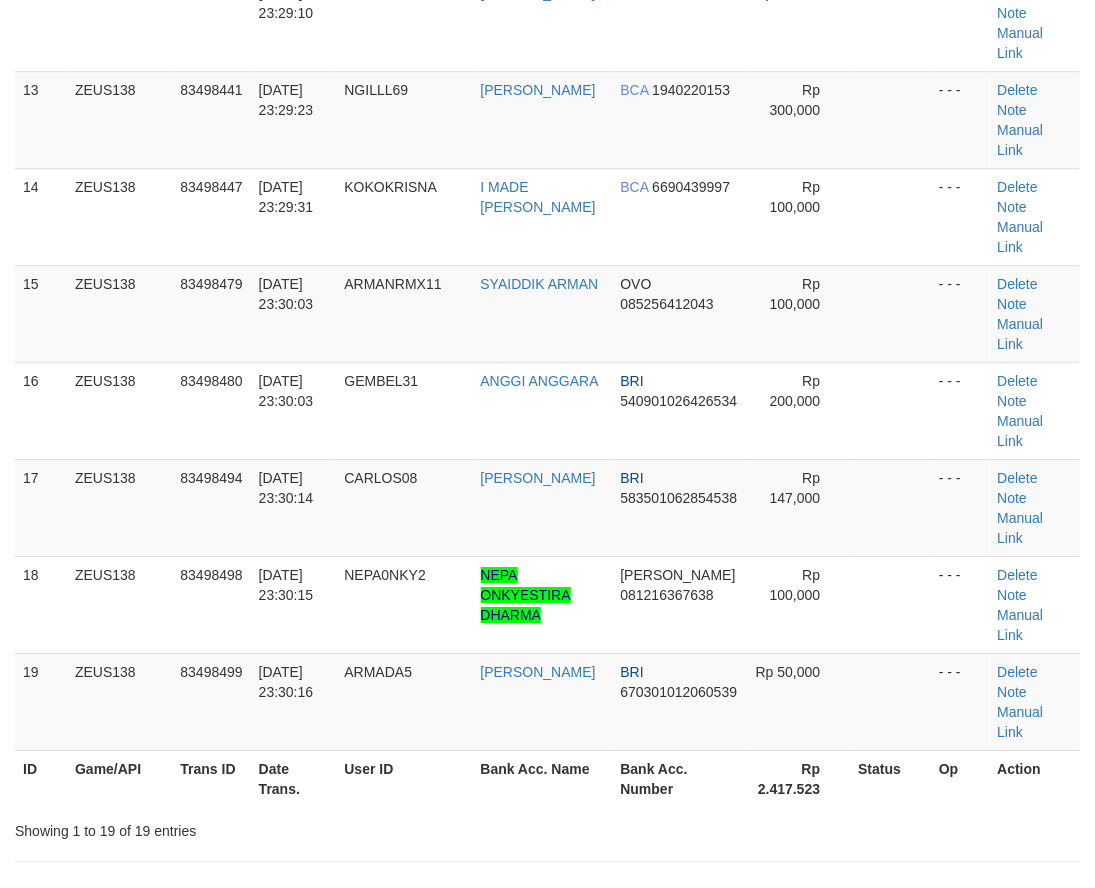 click on "**********" at bounding box center (547, 648) 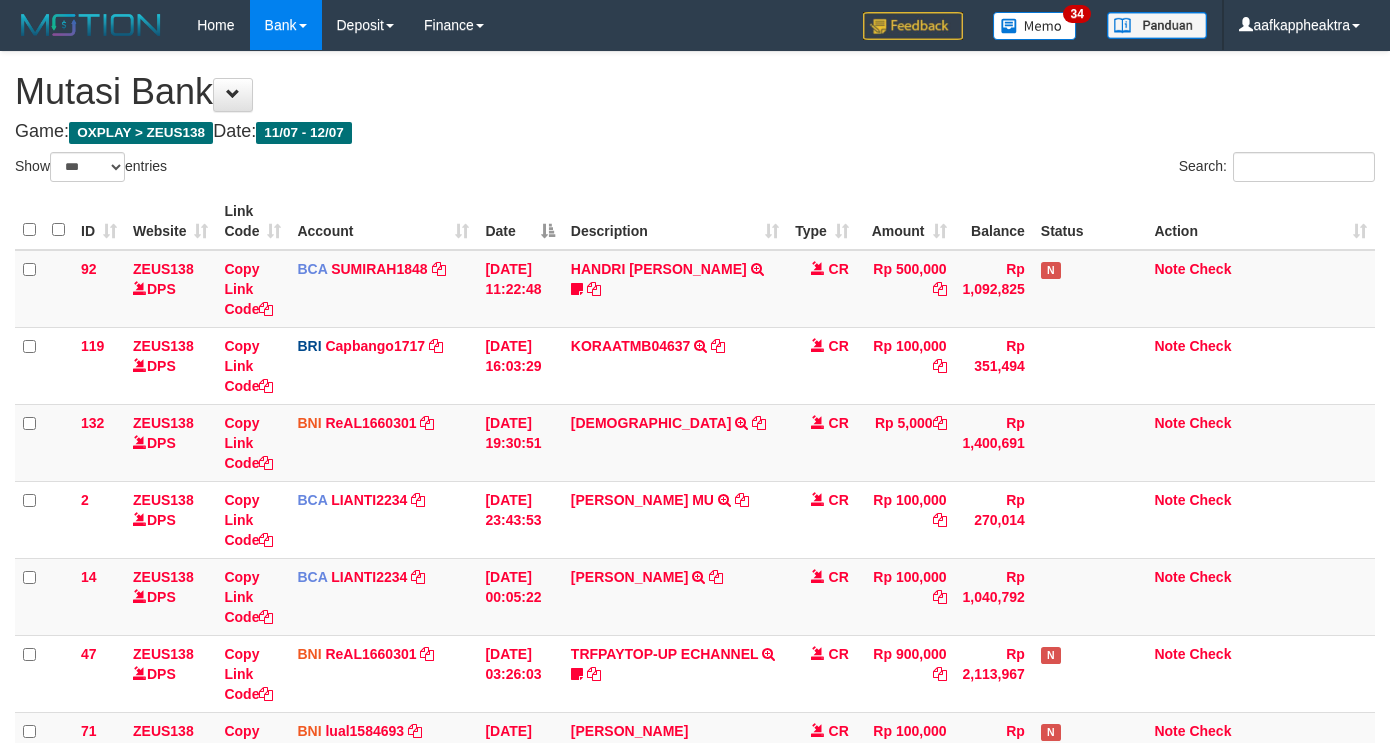 select on "***" 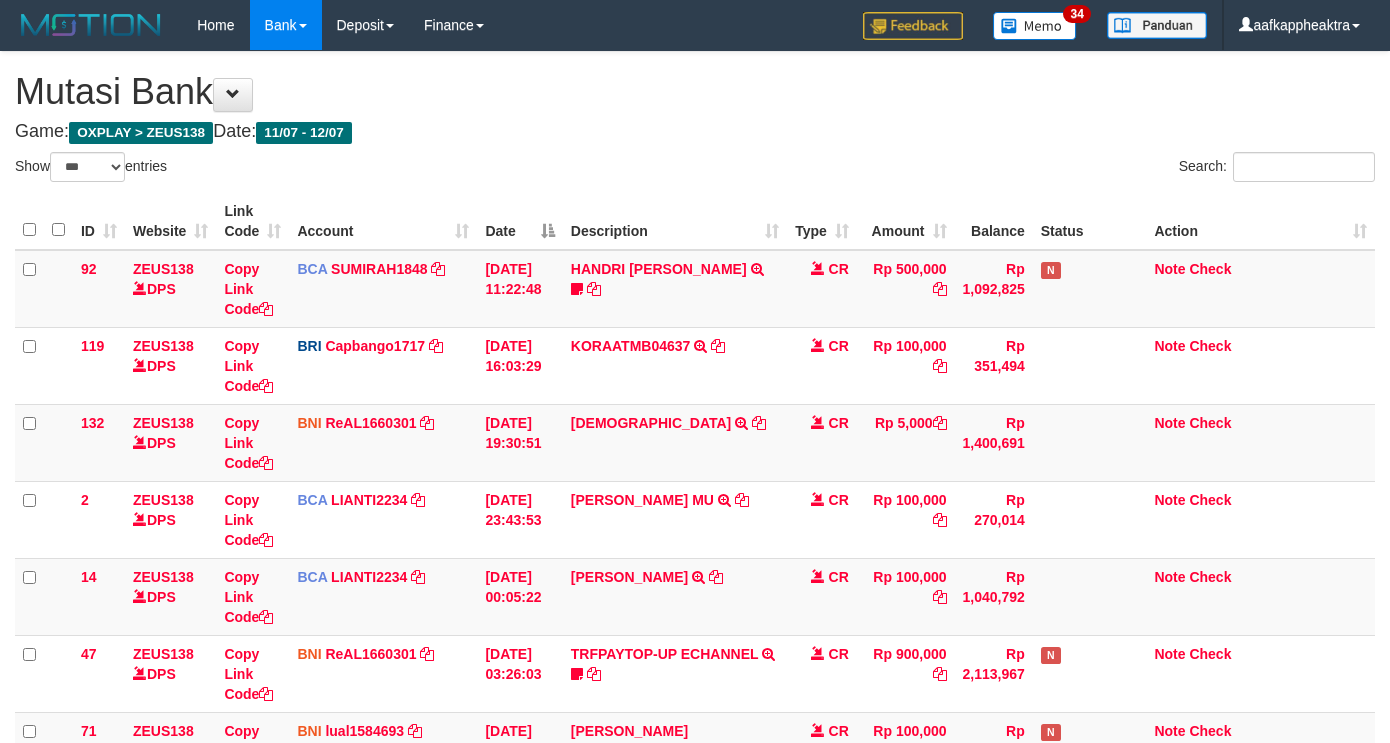 click on "N" at bounding box center (1090, 981) 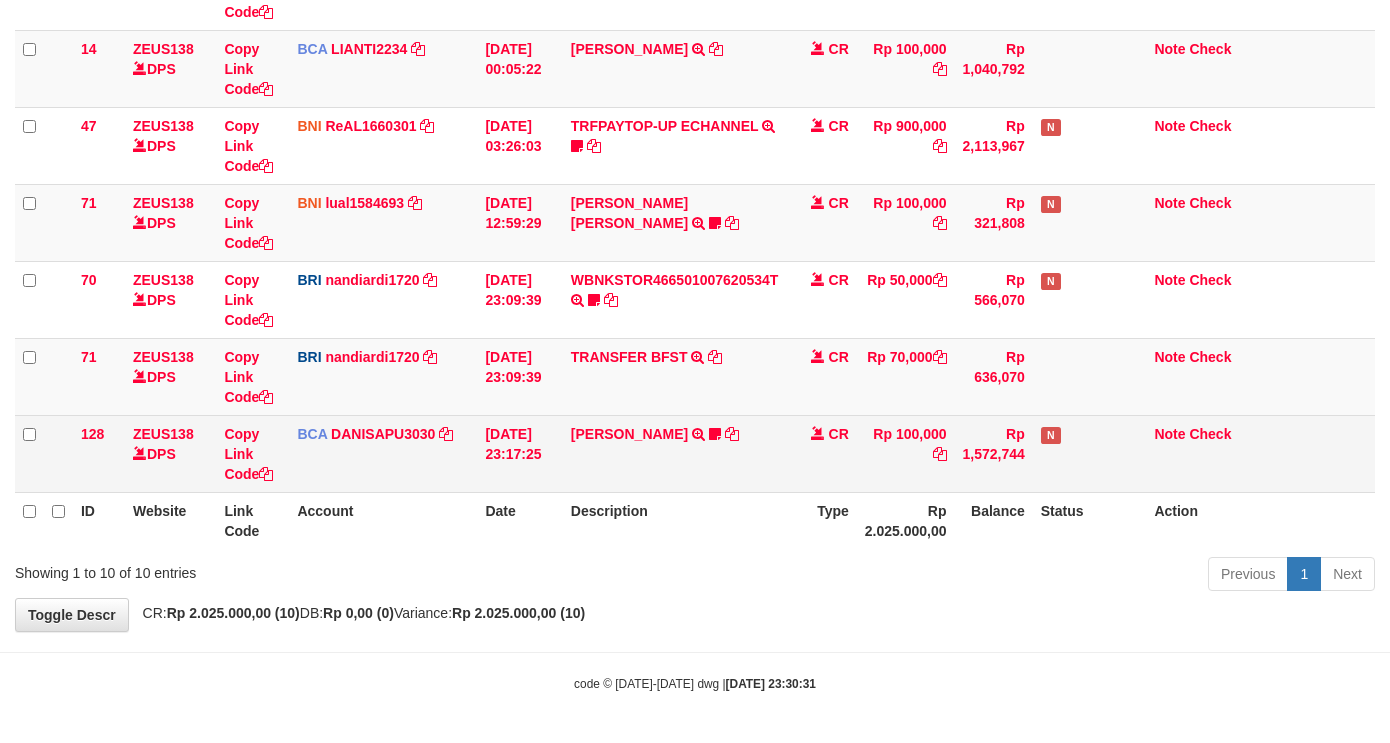 drag, startPoint x: 1013, startPoint y: 405, endPoint x: 1007, endPoint y: 415, distance: 11.661903 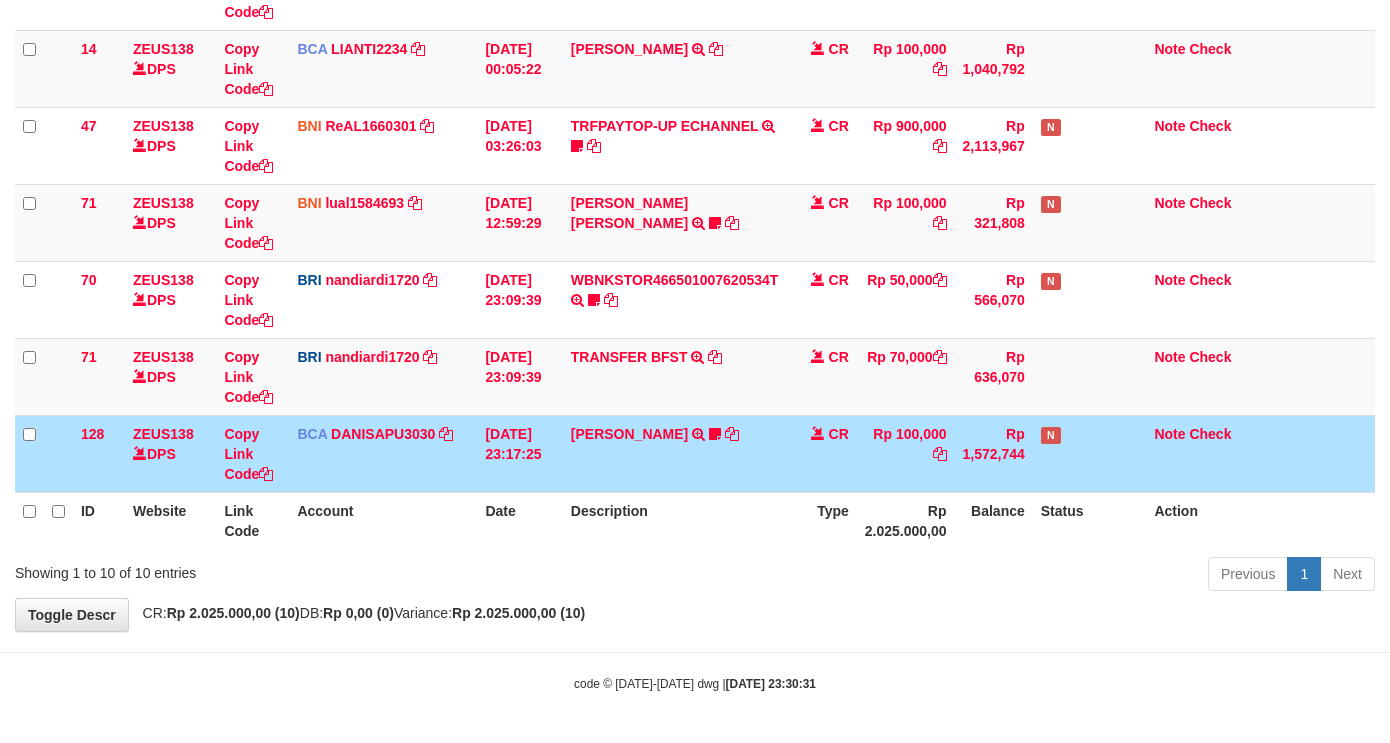click on "Rp 1,572,744" at bounding box center (994, 453) 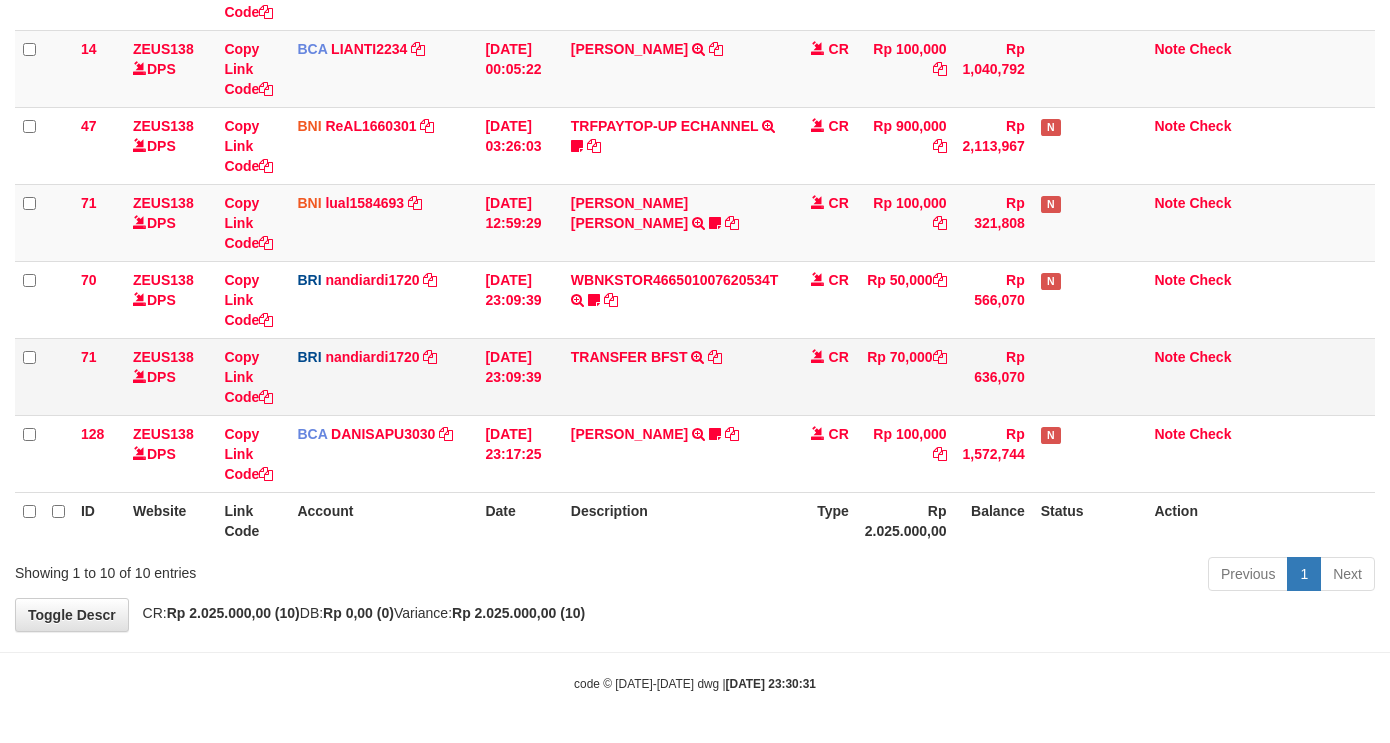 click on "92
ZEUS138    DPS
Copy Link Code
BCA
SUMIRAH1848
DPS
SUMIRAH
mutasi_20250711_4156 | 92
mutasi_20250711_4156 | 92
11/07/2025 11:22:48
HANDRI YANTO SALIM            TRSF E-BANKING CR 1107/FTSCY/WS95031
500000.00HANDRI YANTO SALIM    Chen97
CR
Rp 500,000
Rp 1,092,825
N
Note
Check
119
ZEUS138    DPS
Copy Link Code
BRI
Capbango1717
DPS
HELMI
mutasi_20250711_2435 | 119" at bounding box center (695, 107) 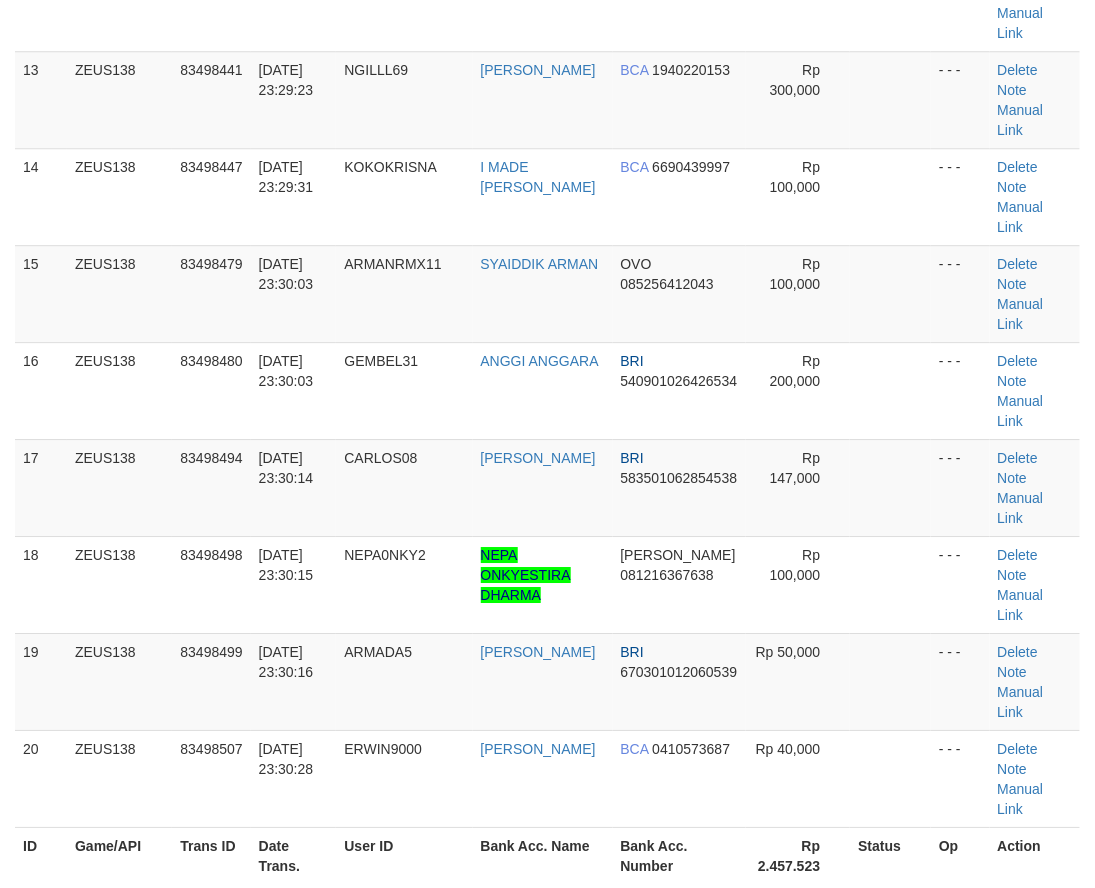 drag, startPoint x: 476, startPoint y: 532, endPoint x: 372, endPoint y: 522, distance: 104.47966 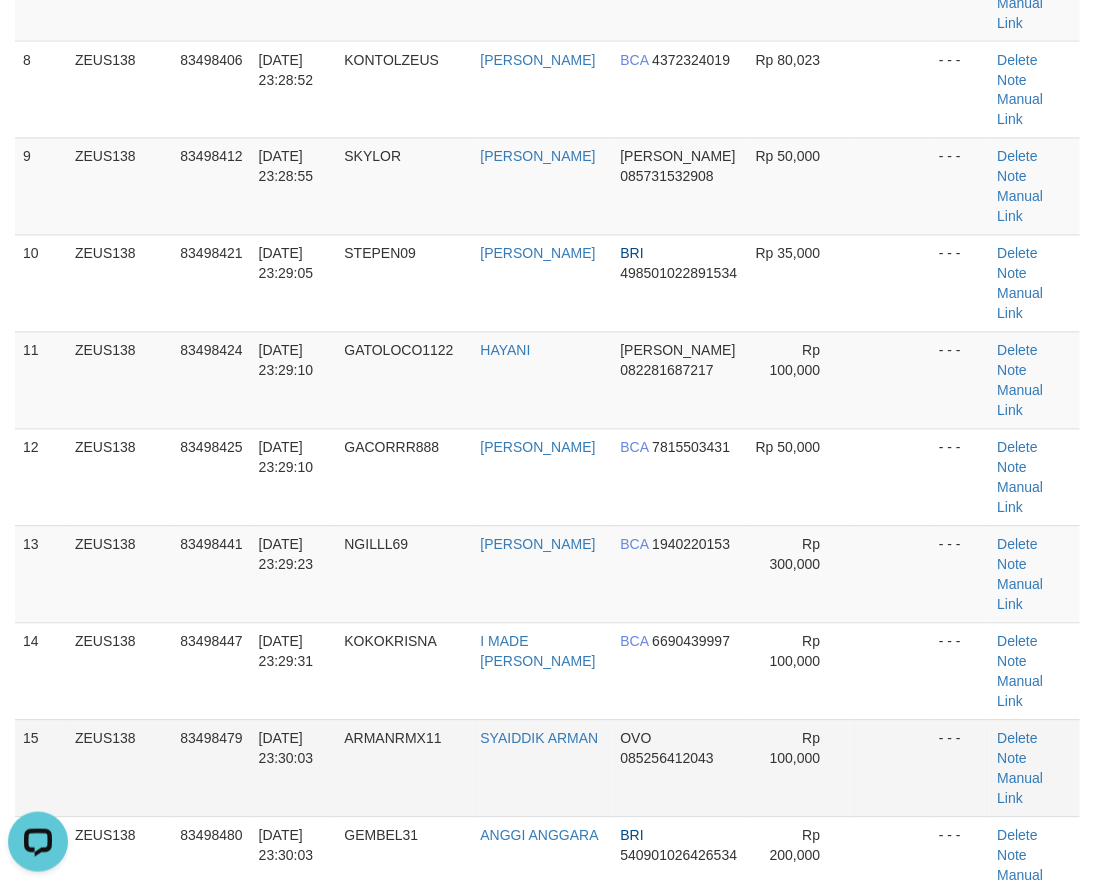 scroll, scrollTop: 0, scrollLeft: 0, axis: both 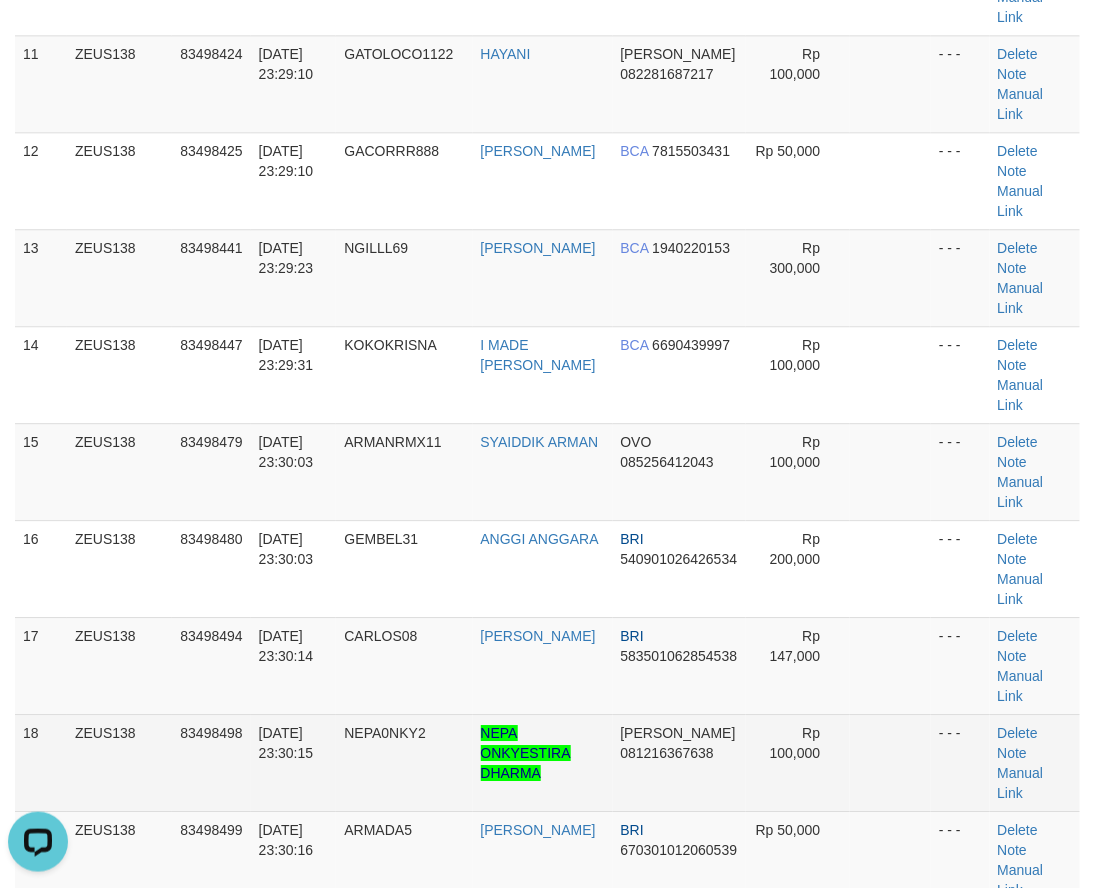 drag, startPoint x: 408, startPoint y: 433, endPoint x: 414, endPoint y: 442, distance: 10.816654 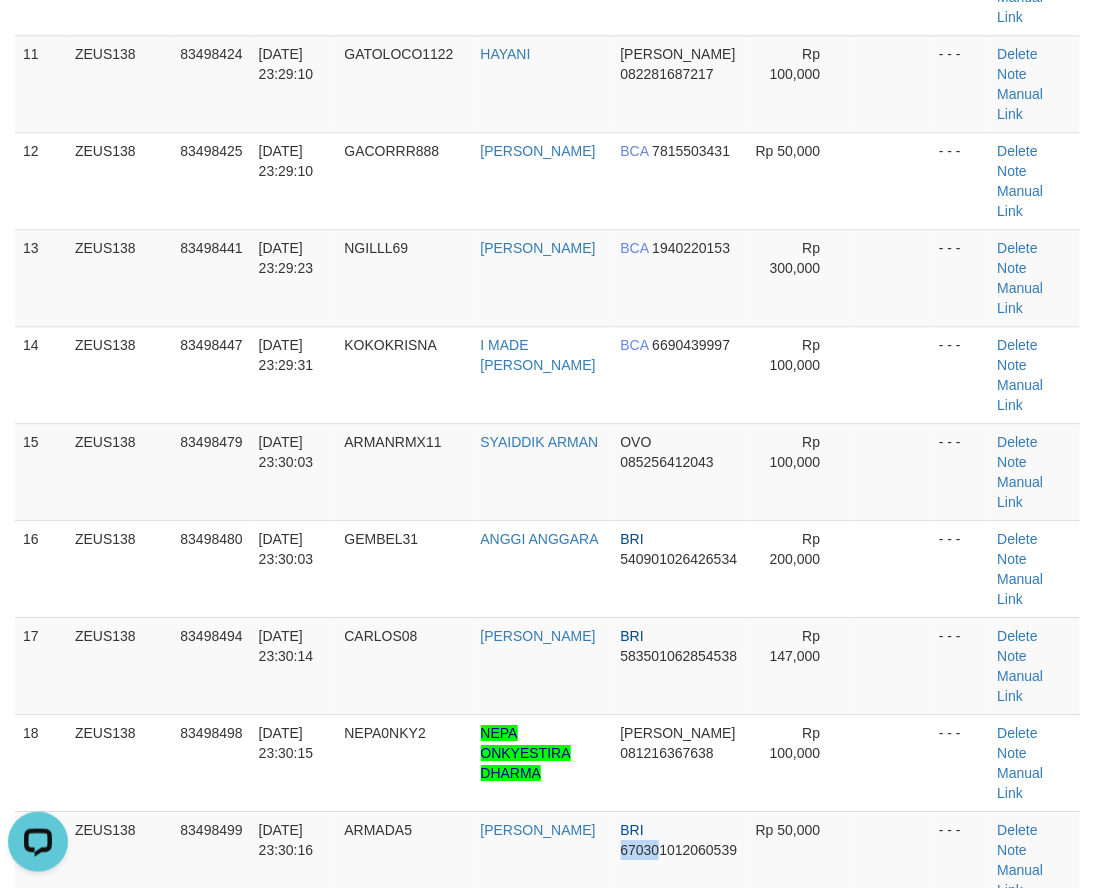 drag, startPoint x: 655, startPoint y: 481, endPoint x: 5, endPoint y: 440, distance: 651.2918 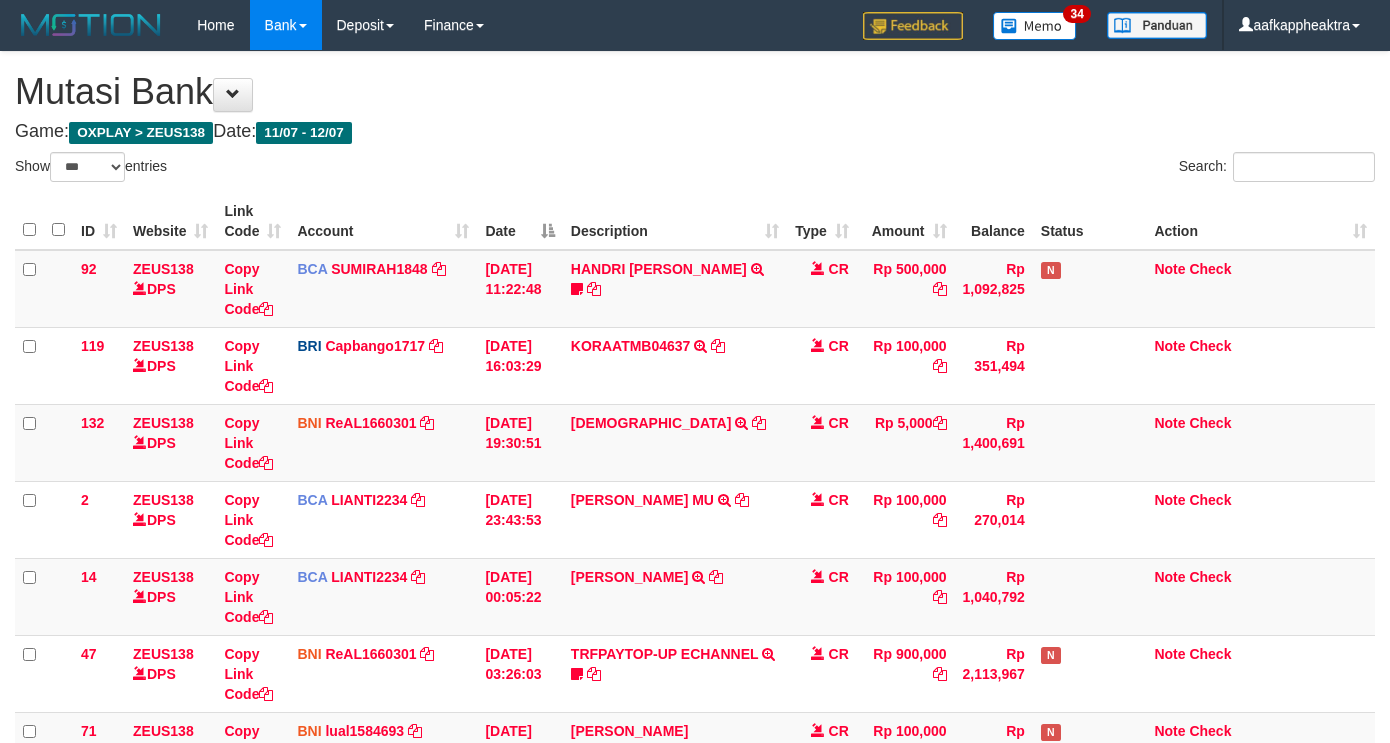 select on "***" 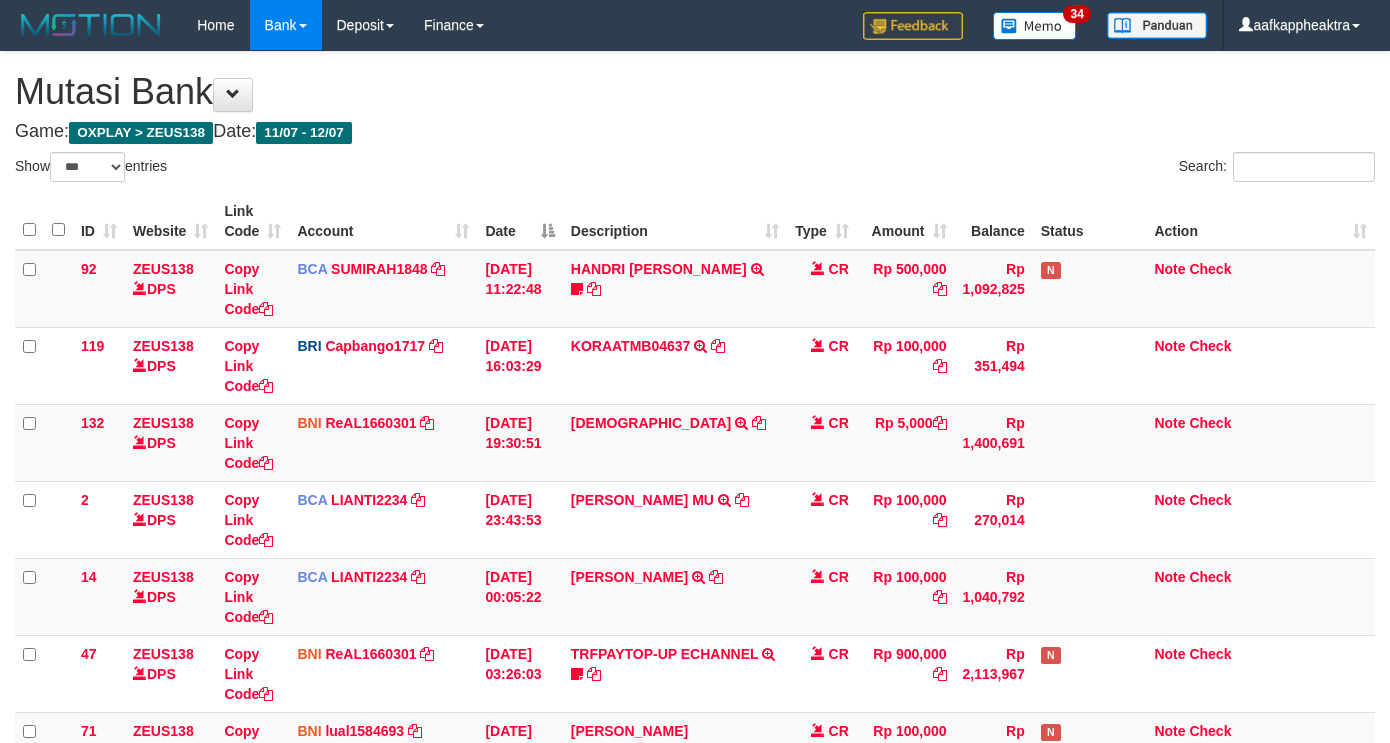 click on "71
ZEUS138    DPS
Copy Link Code
BRI
nandiardi1720
DPS
NANDI ARDIANSYAH
mutasi_20250712_3776 | 71
mutasi_20250712_3776 | 71
[DATE] 23:09:39
TRANSFER BFST         TRANSFER BFST DESLSUSILAW TO NANDI ARDIANSYAH
CR
Rp 70,000
Rp 636,070
Note
Check" at bounding box center (695, 904) 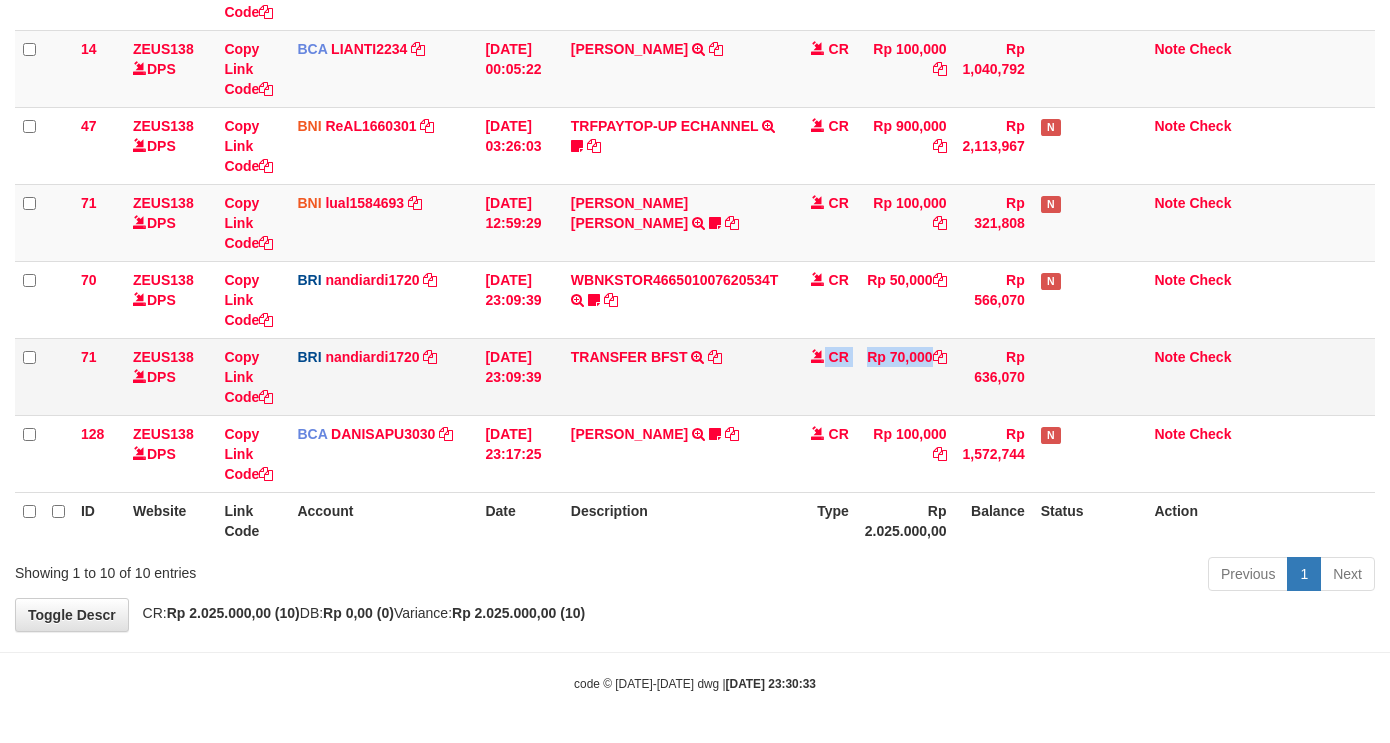 click on "CR" at bounding box center (822, 376) 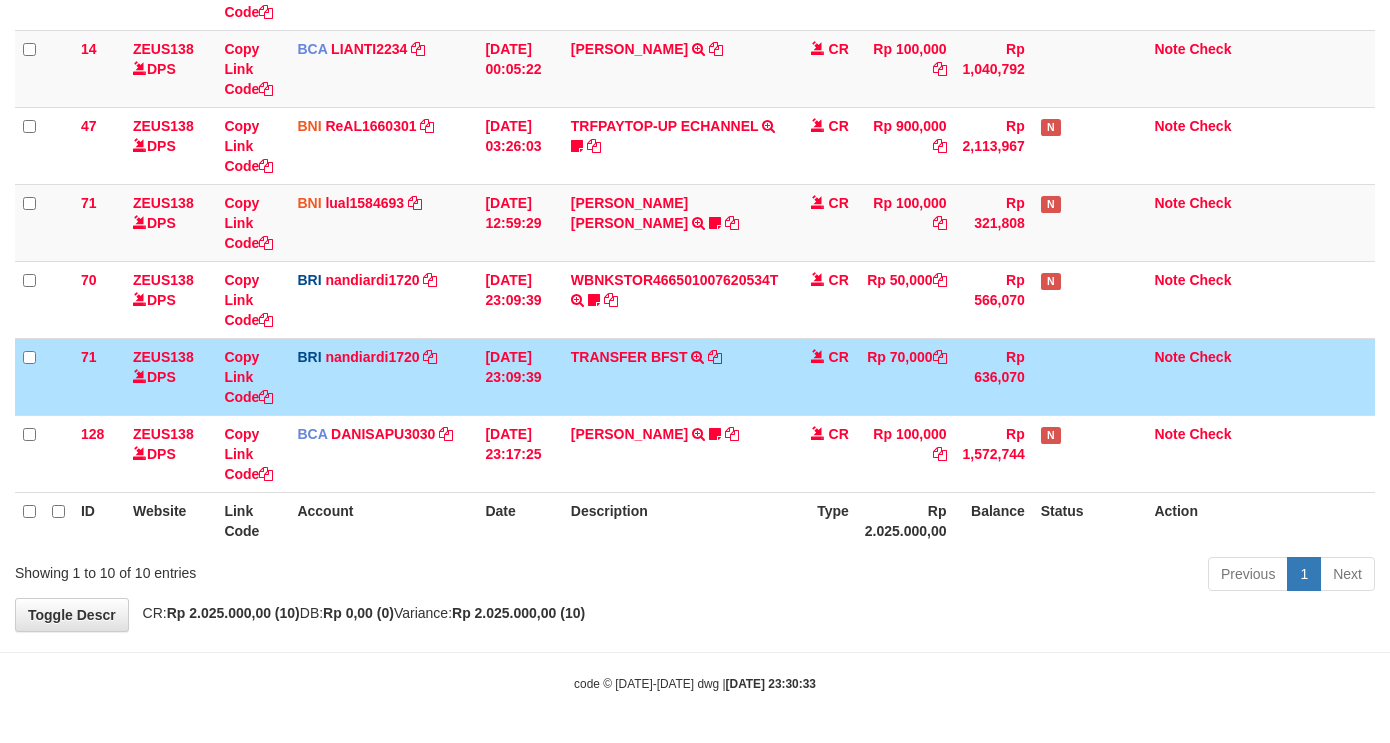 drag, startPoint x: 754, startPoint y: 375, endPoint x: 1405, endPoint y: 395, distance: 651.3071 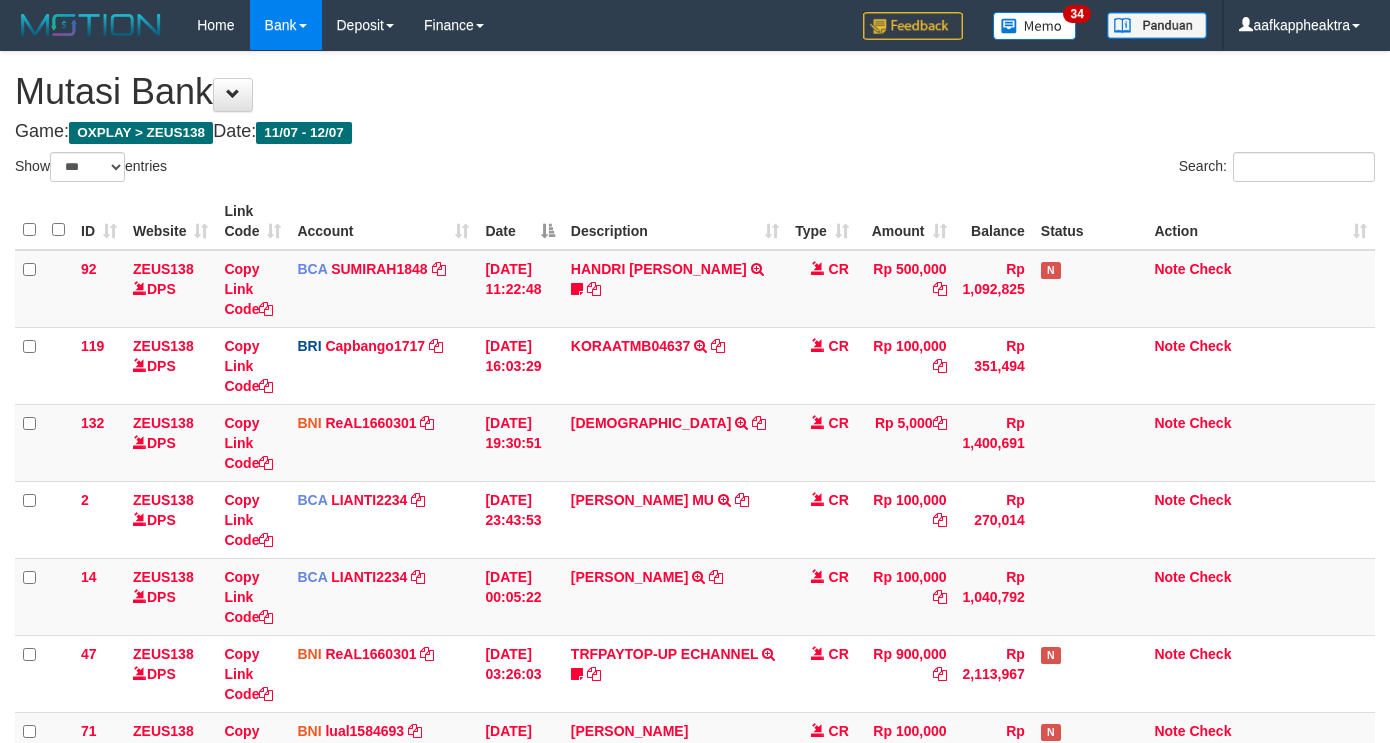 select on "***" 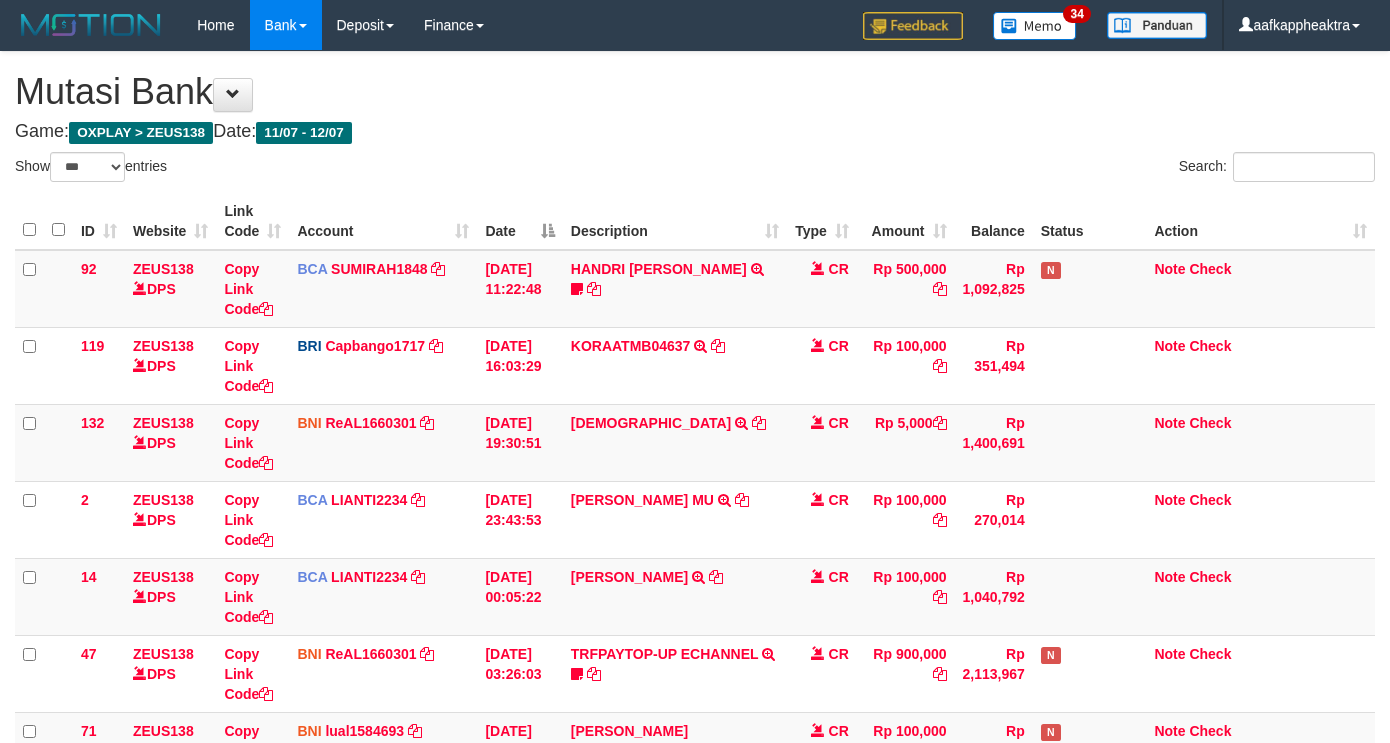 scroll, scrollTop: 528, scrollLeft: 0, axis: vertical 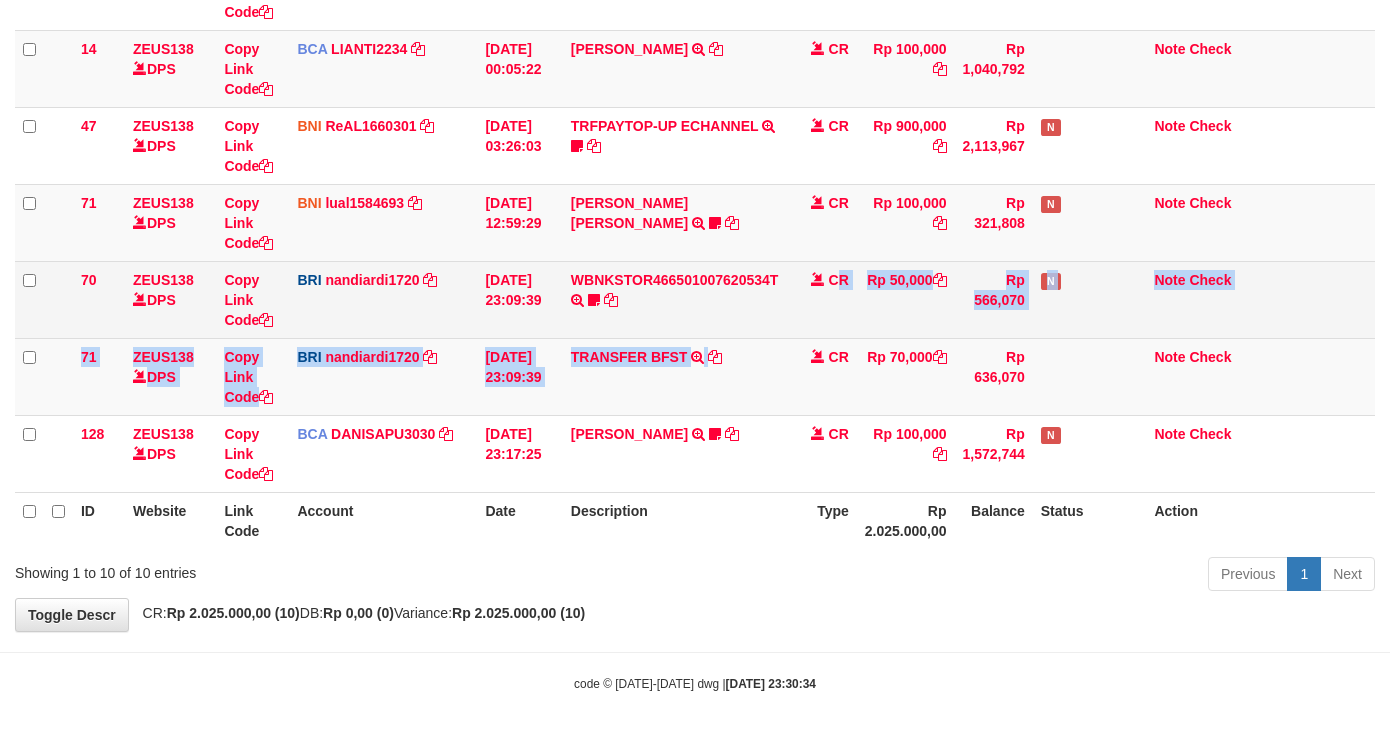 click on "70
ZEUS138    DPS
Copy Link Code
BRI
nandiardi1720
DPS
NANDI ARDIANSYAH
mutasi_20250712_3776 | 70
mutasi_20250712_3776 | 70
[DATE] 23:09:39
WBNKSTOR466501007620534T            TRANSAKSI KREDIT DARI BANK LAIN WBNKSTOR466501007620534T    Blackdogy
CR
Rp 50,000
Rp 566,070
N
Note
Check" at bounding box center (695, 299) 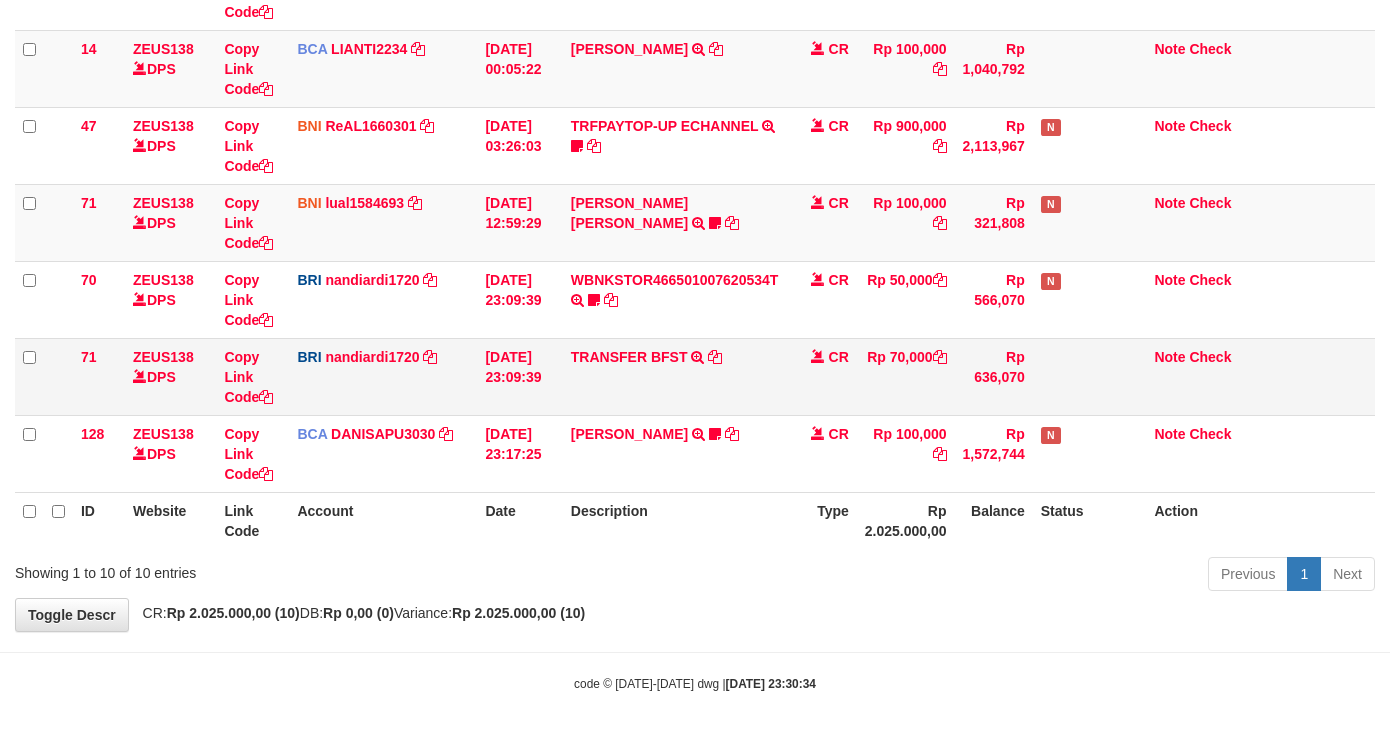 click on "CR" at bounding box center (822, 376) 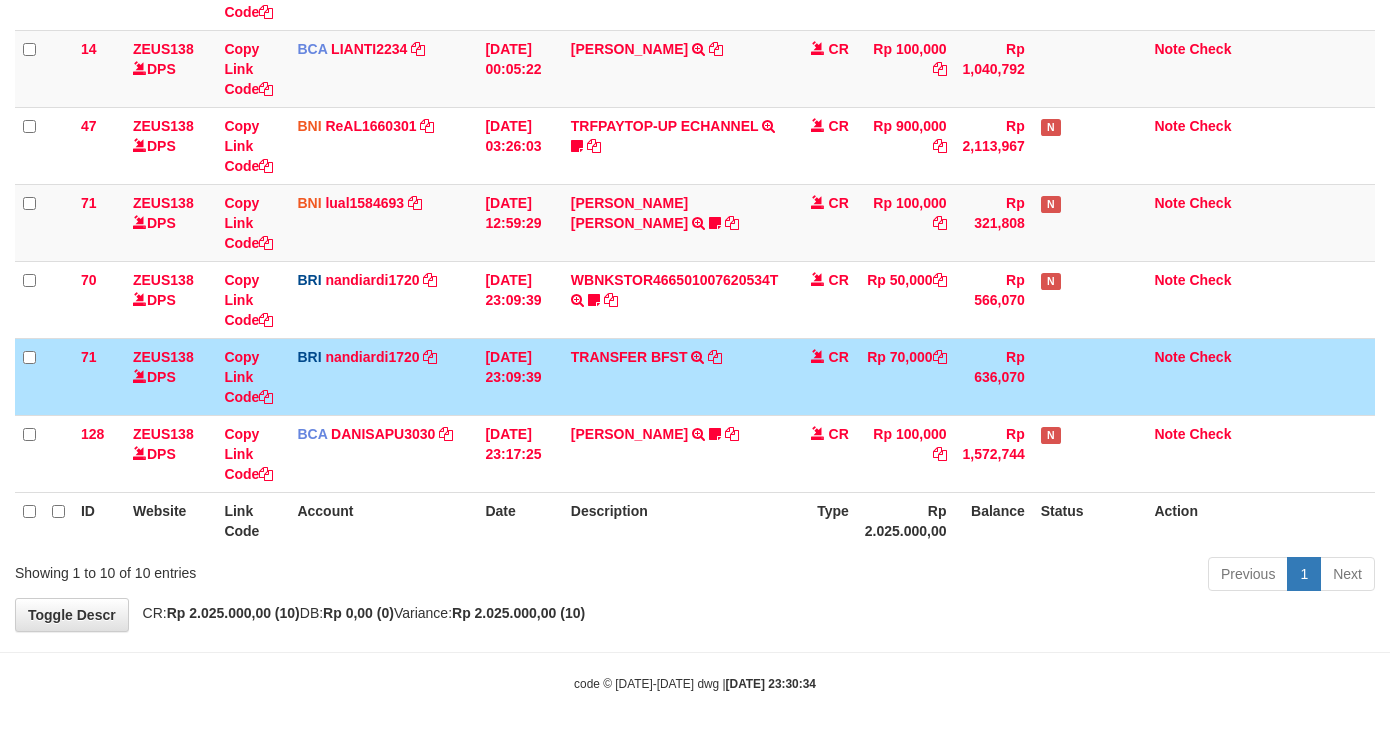 click on "CR" at bounding box center [839, 357] 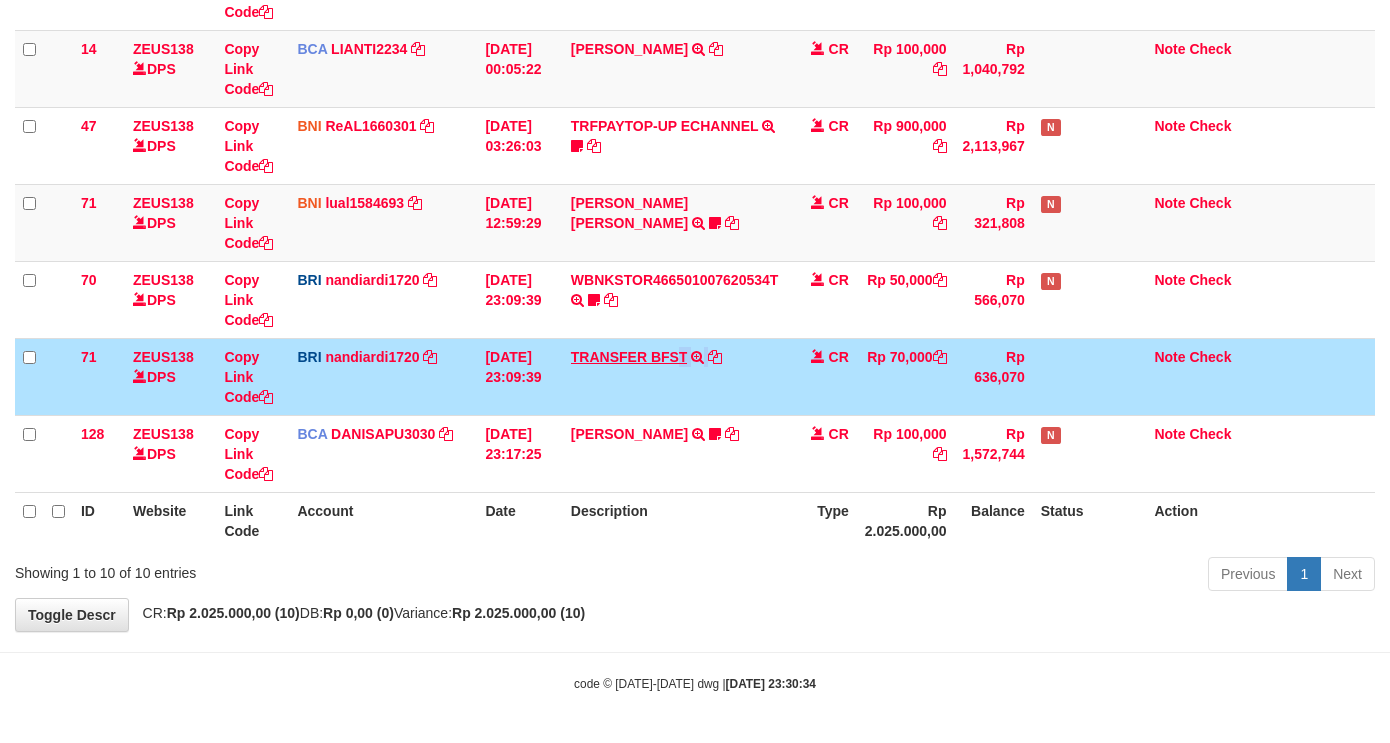 drag, startPoint x: 677, startPoint y: 352, endPoint x: 926, endPoint y: 333, distance: 249.72385 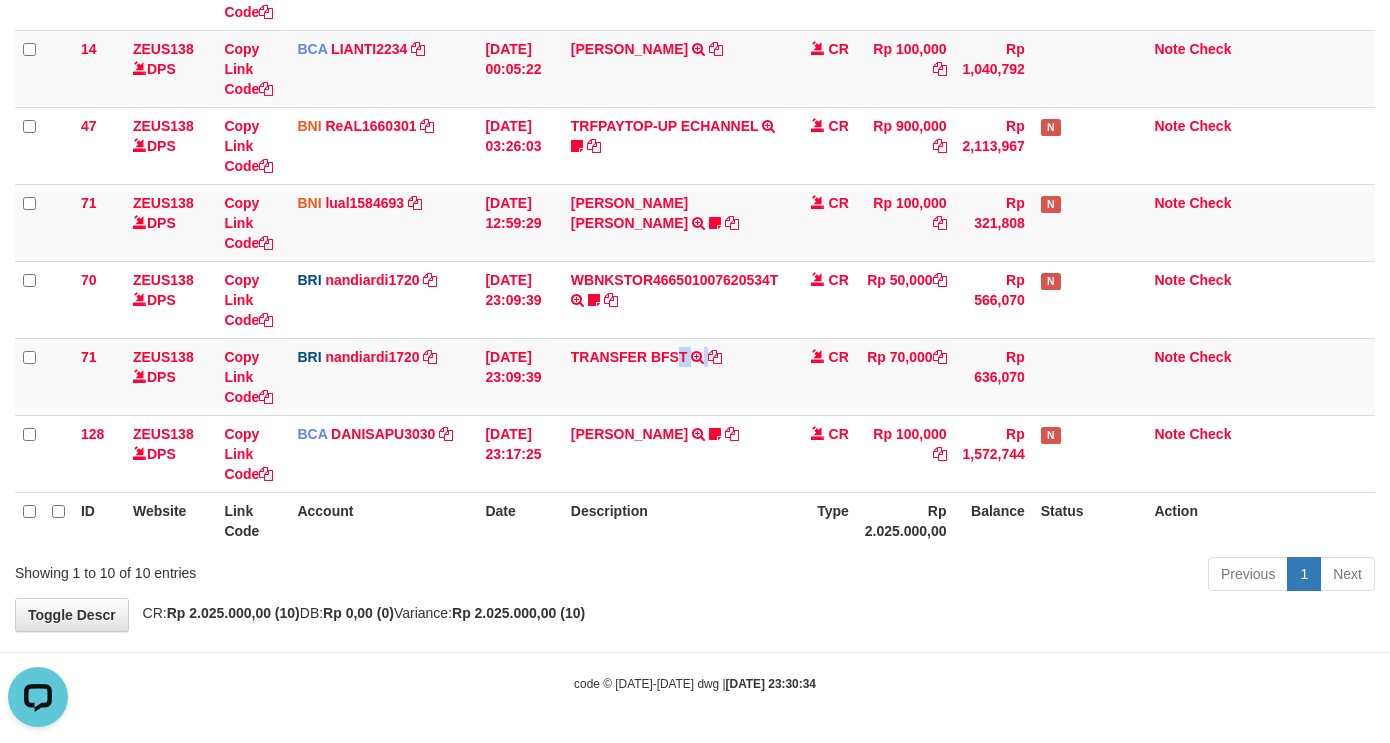 scroll, scrollTop: 0, scrollLeft: 0, axis: both 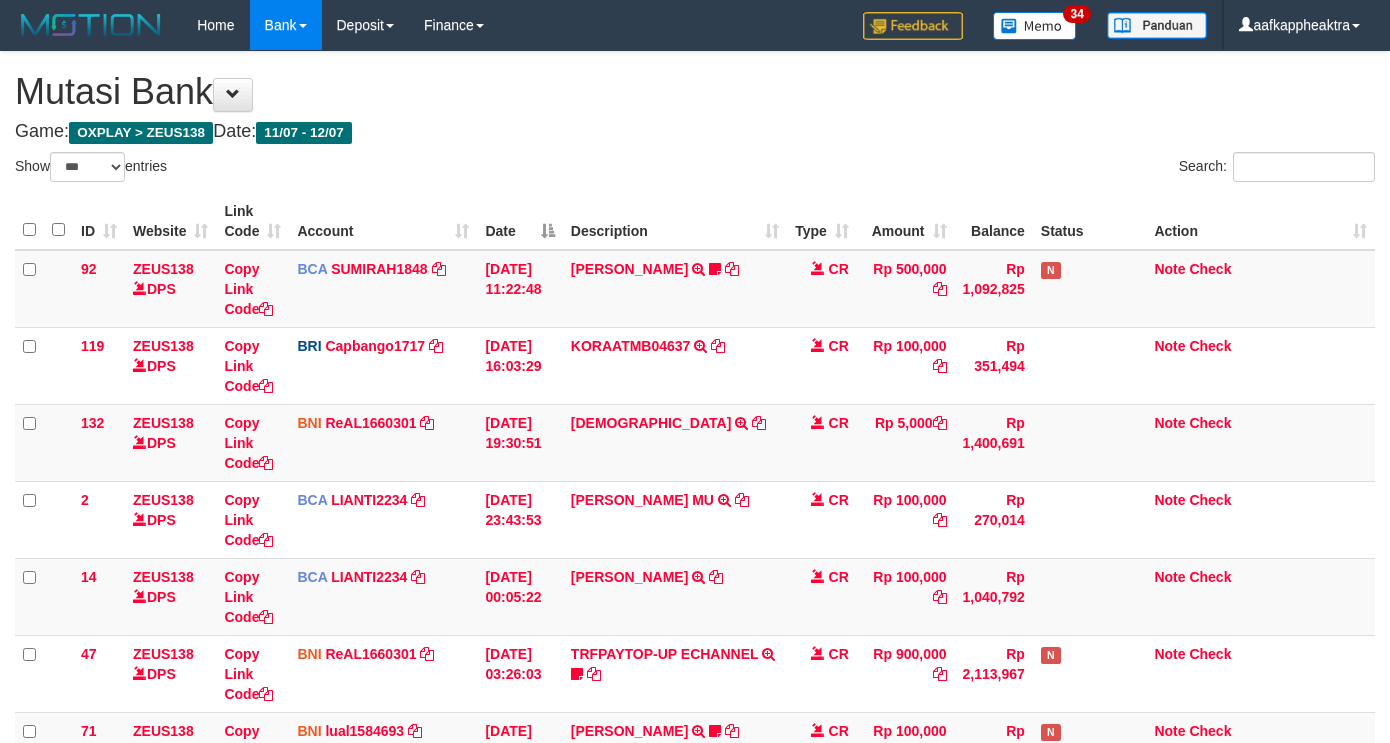 select on "***" 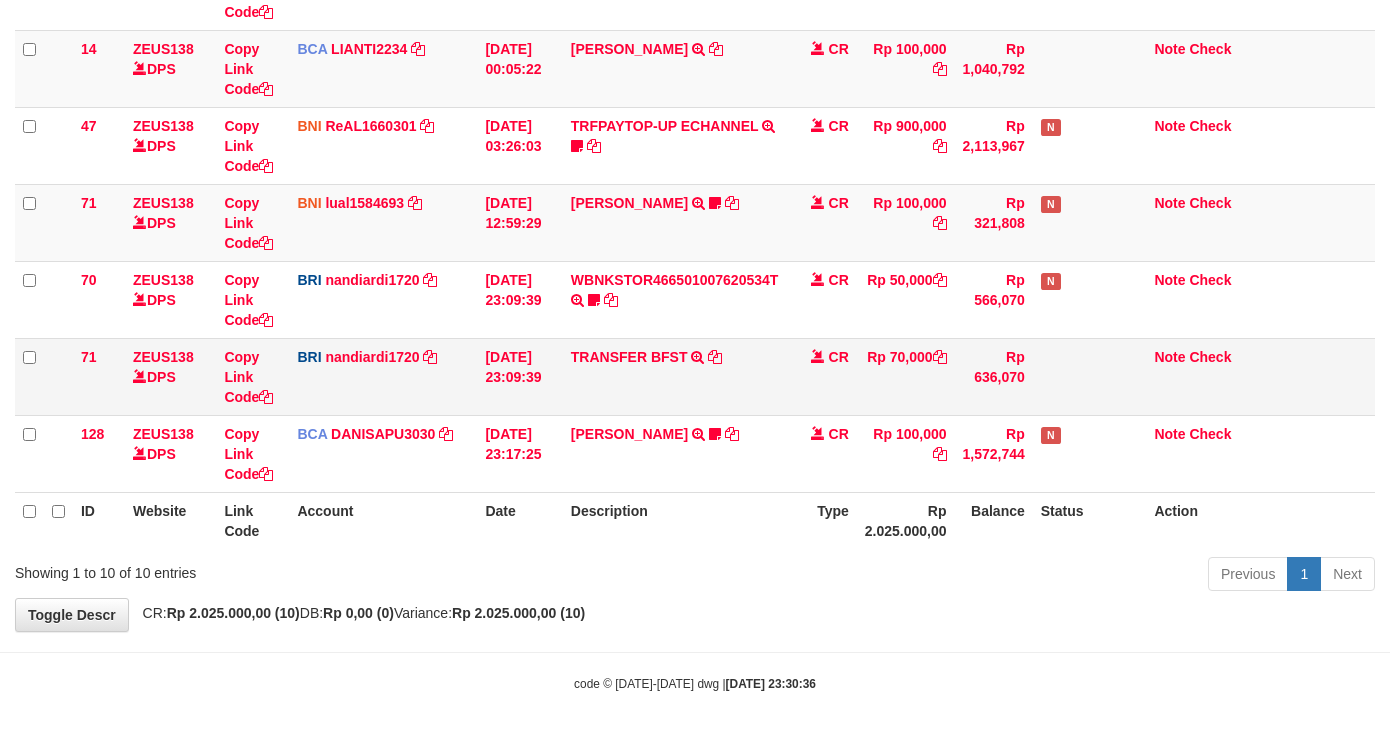 click on "CR" at bounding box center (822, 376) 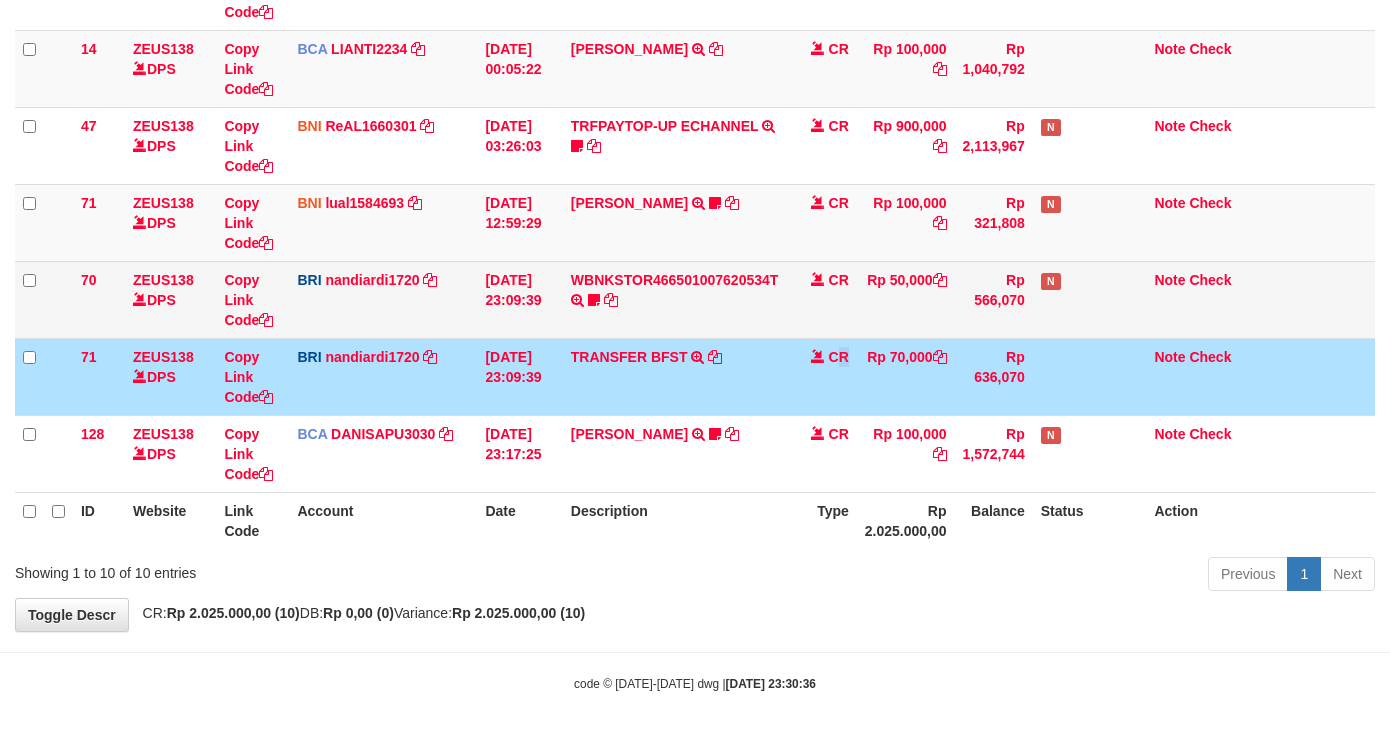drag, startPoint x: 852, startPoint y: 367, endPoint x: 966, endPoint y: 333, distance: 118.96218 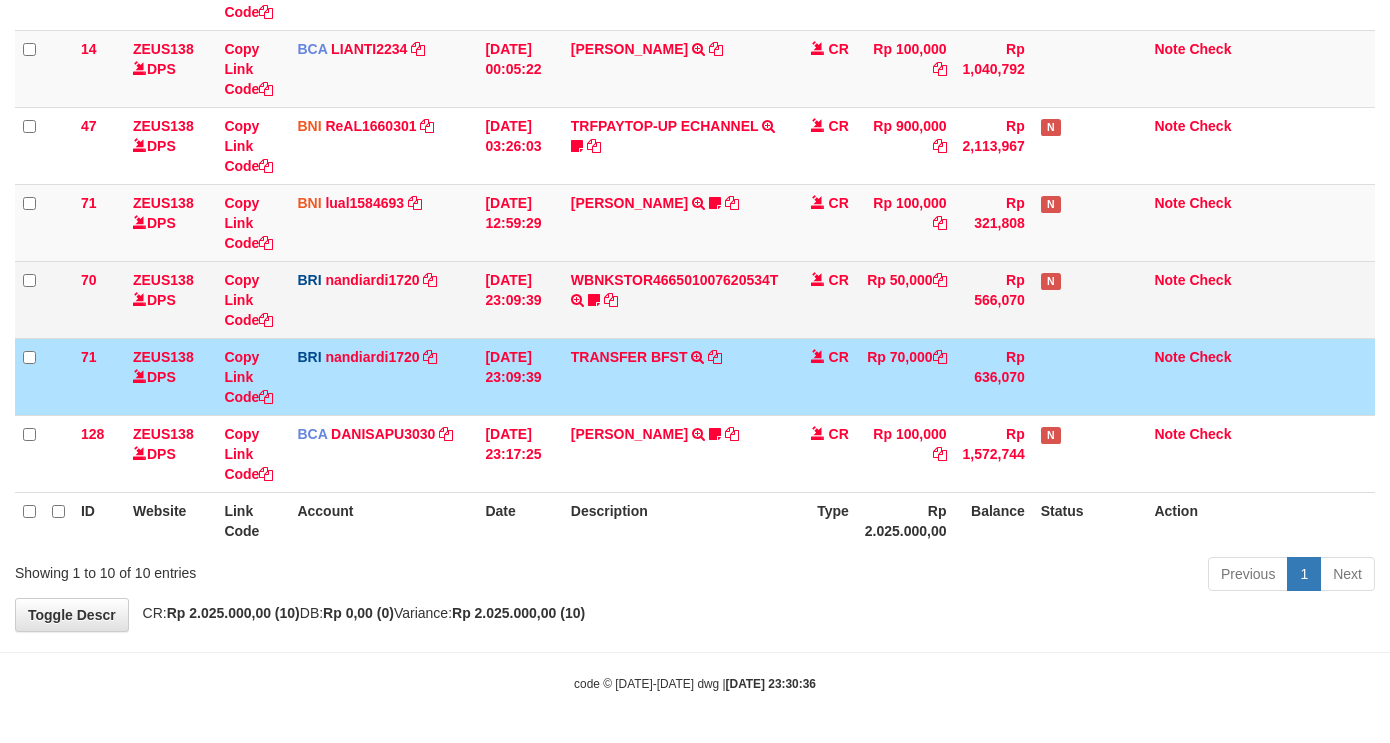 click on "92
ZEUS138    DPS
Copy Link Code
BCA
SUMIRAH1848
DPS
SUMIRAH
mutasi_20250711_4156 | 92
mutasi_20250711_4156 | 92
[DATE] 11:22:48
[PERSON_NAME]            TRSF E-BANKING CR 1107/FTSCY/WS95031
500000.00[PERSON_NAME]    Chen97
CR
Rp 500,000
Rp 1,092,825
N
Note
Check
119
ZEUS138    DPS
Copy Link Code
BRI
Capbango1717
DPS
HELMI
mutasi_20250711_2435 | 119" at bounding box center (695, 107) 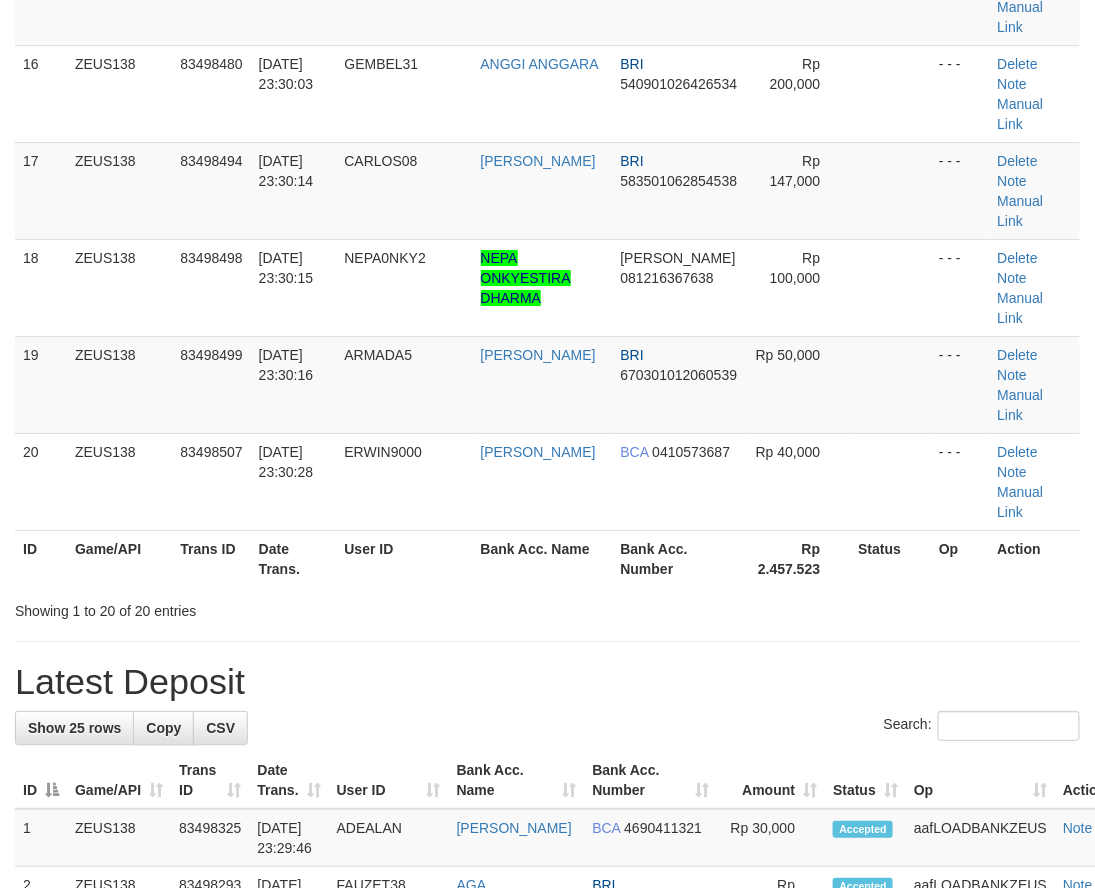 scroll, scrollTop: 1185, scrollLeft: 0, axis: vertical 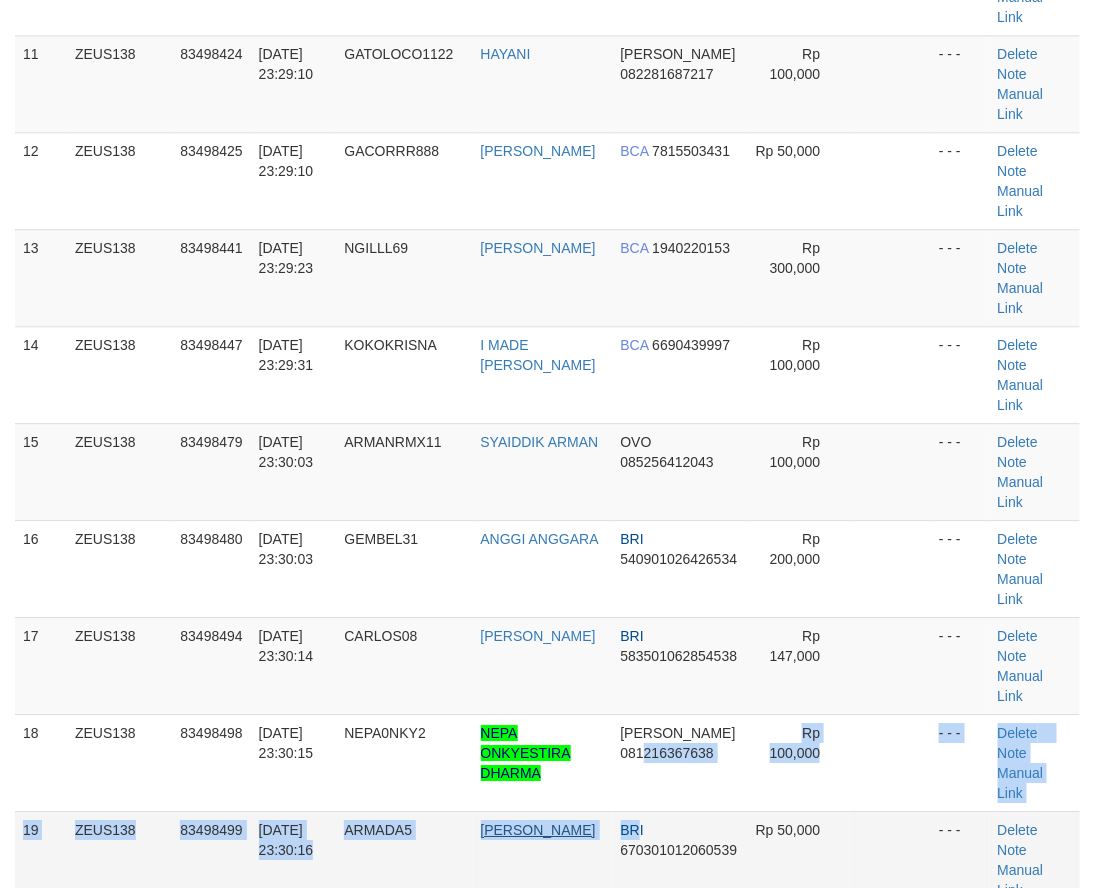 drag, startPoint x: 634, startPoint y: 454, endPoint x: 548, endPoint y: 464, distance: 86.579445 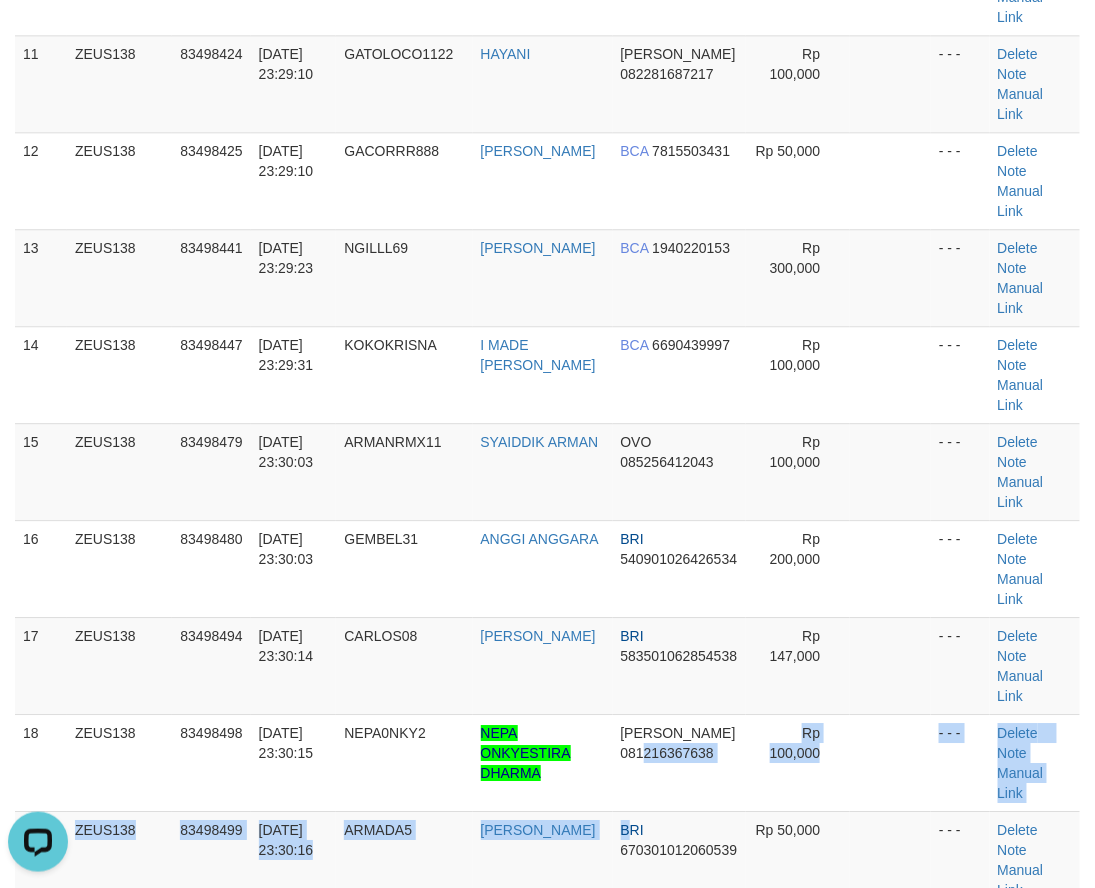 scroll, scrollTop: 0, scrollLeft: 0, axis: both 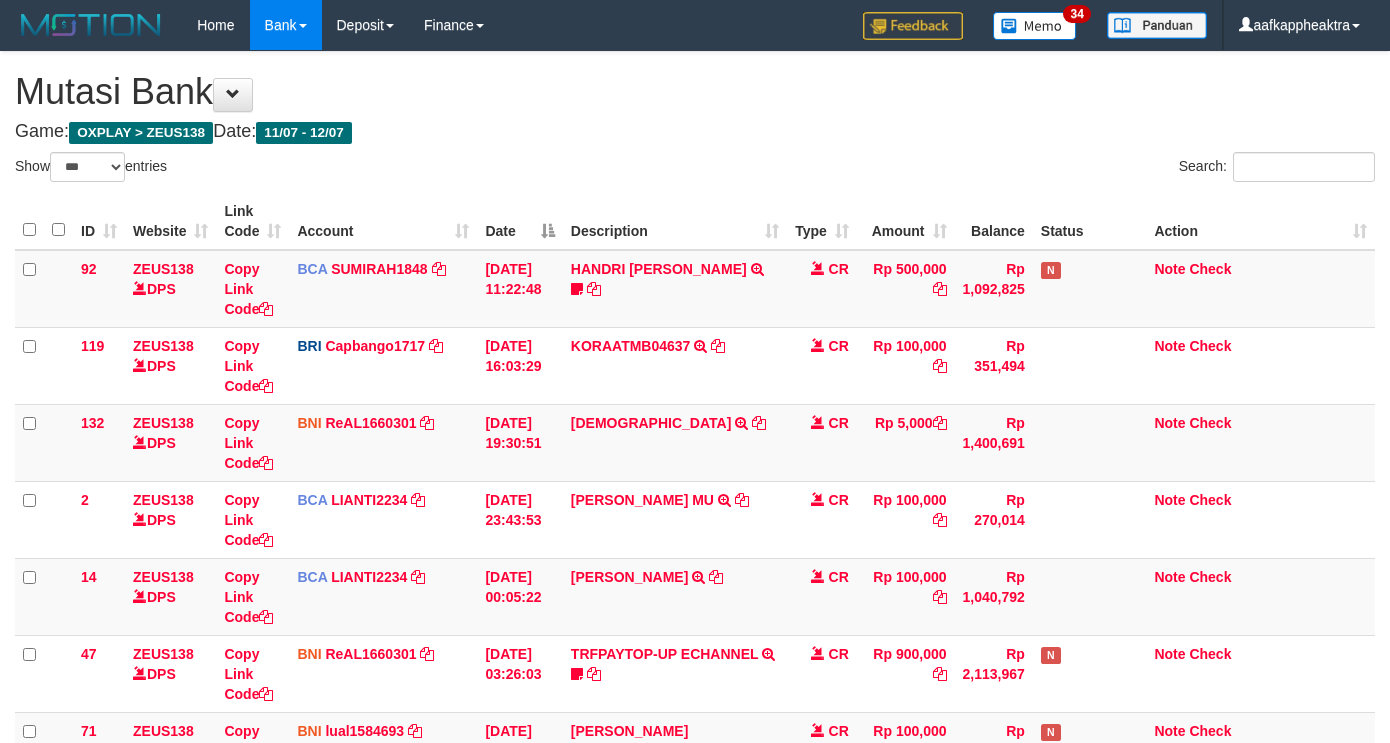 select on "***" 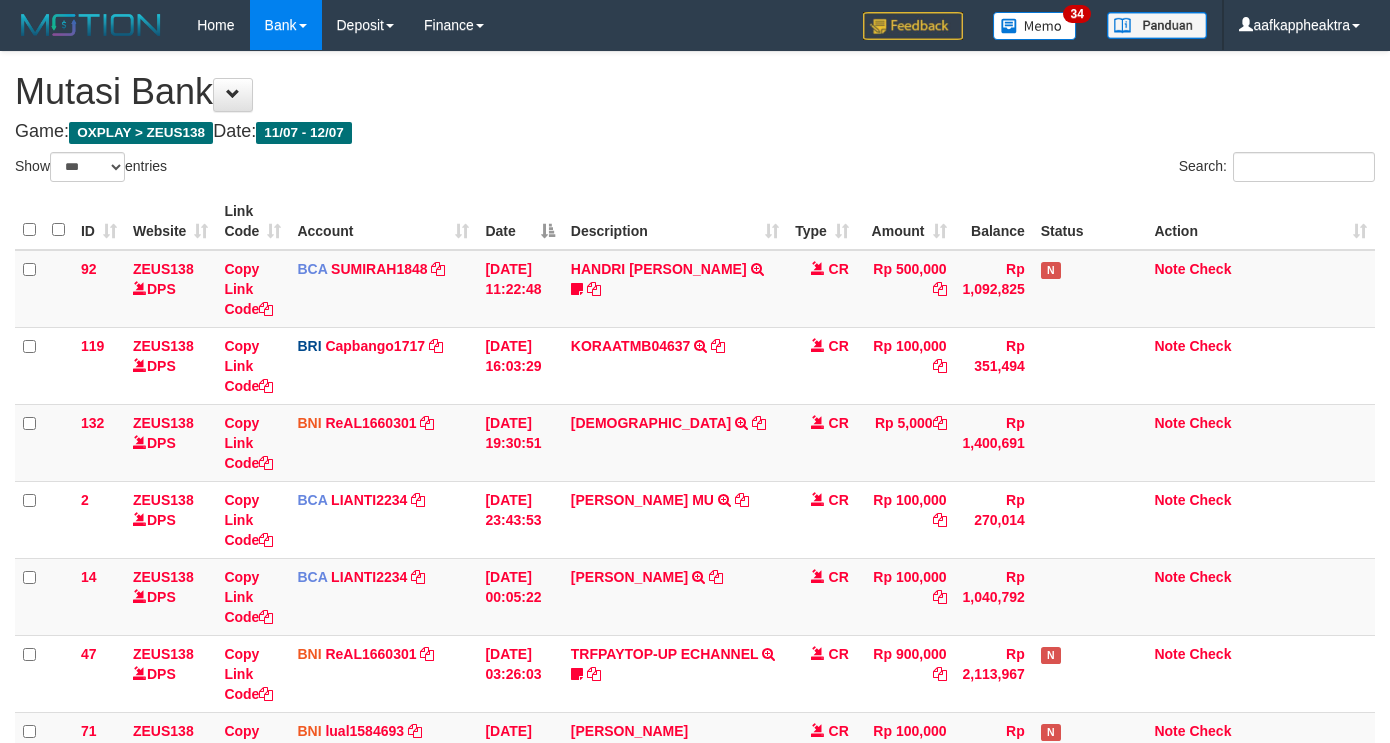 scroll, scrollTop: 528, scrollLeft: 0, axis: vertical 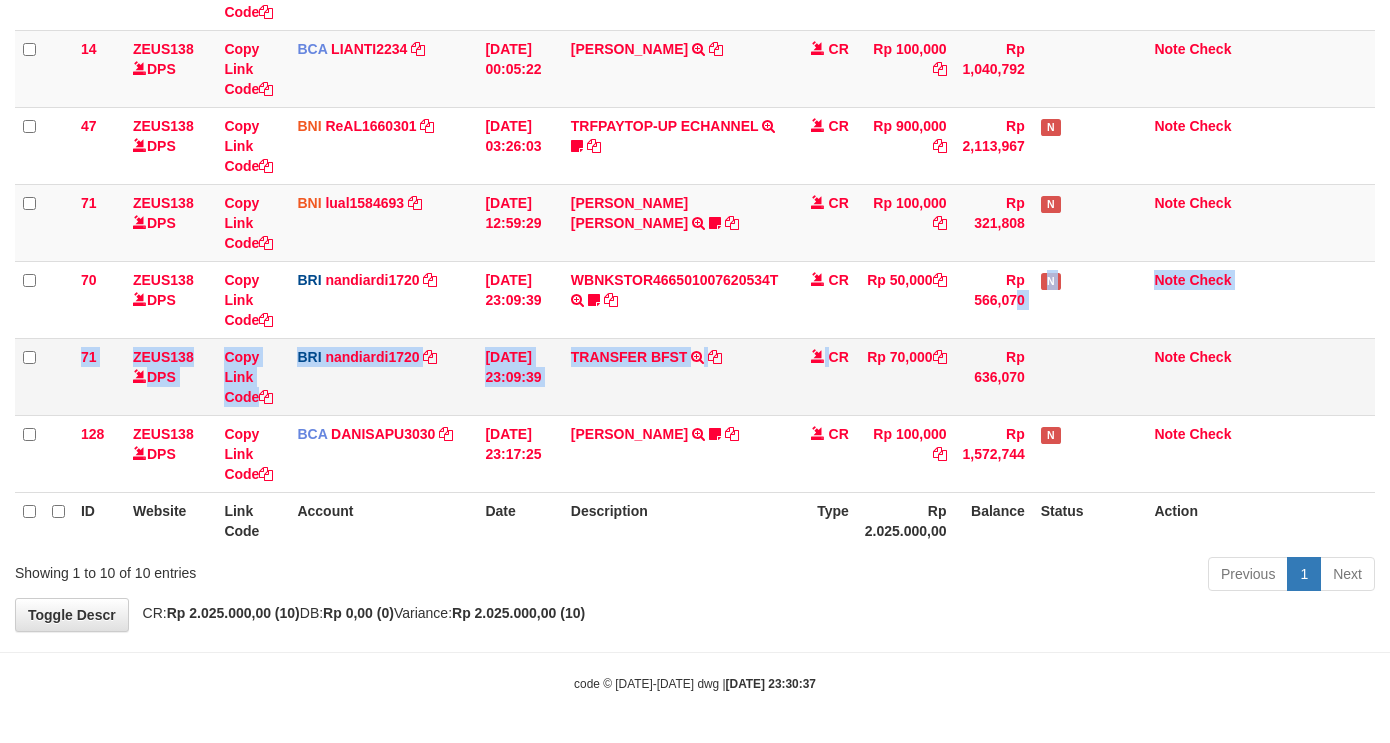 drag, startPoint x: 915, startPoint y: 356, endPoint x: 832, endPoint y: 407, distance: 97.41663 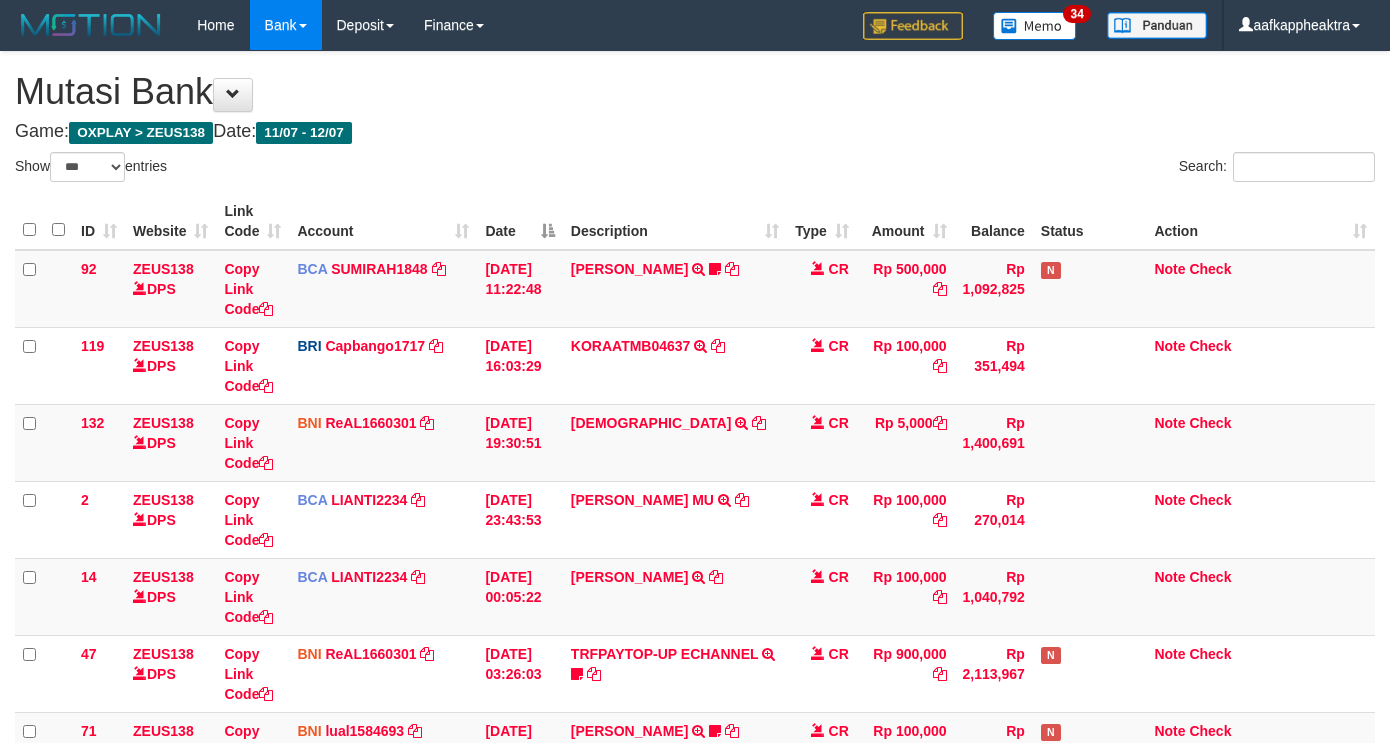 select on "***" 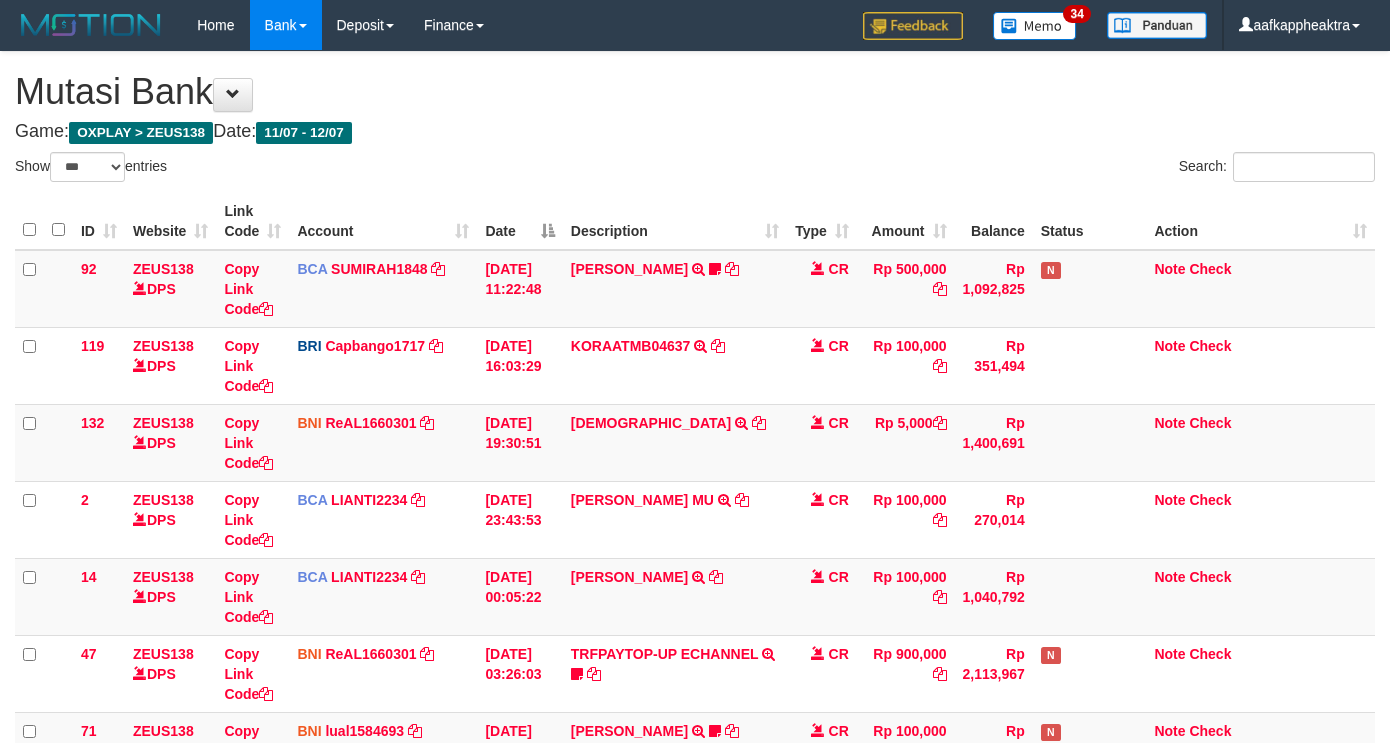 scroll, scrollTop: 528, scrollLeft: 0, axis: vertical 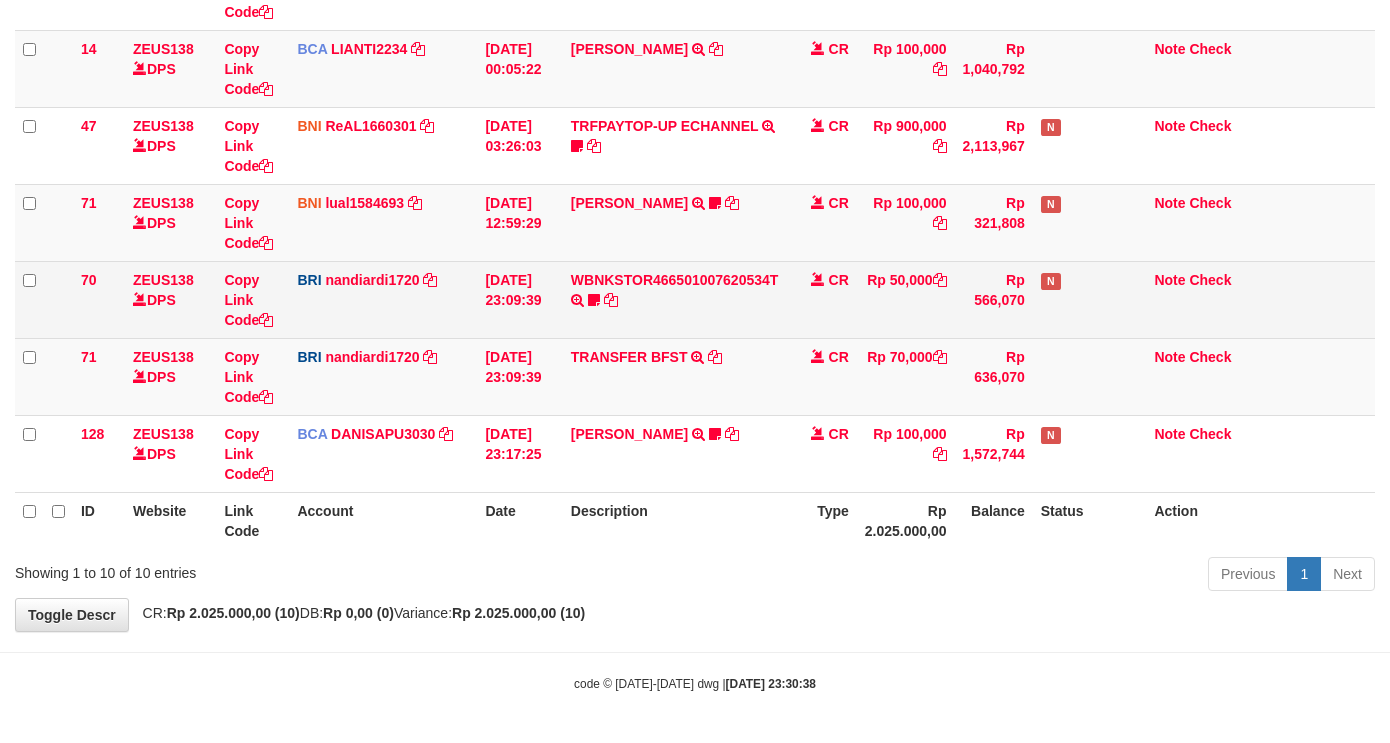 drag, startPoint x: 876, startPoint y: 354, endPoint x: 898, endPoint y: 310, distance: 49.193497 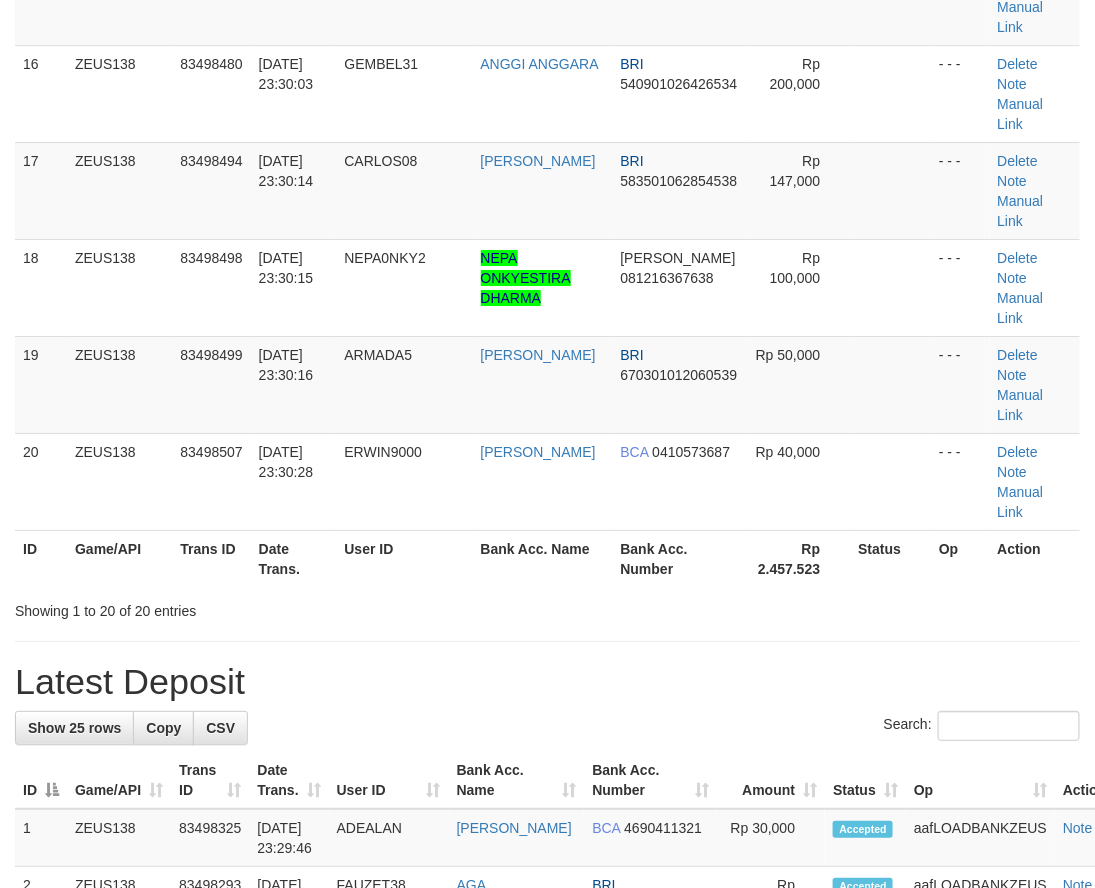 scroll, scrollTop: 1185, scrollLeft: 0, axis: vertical 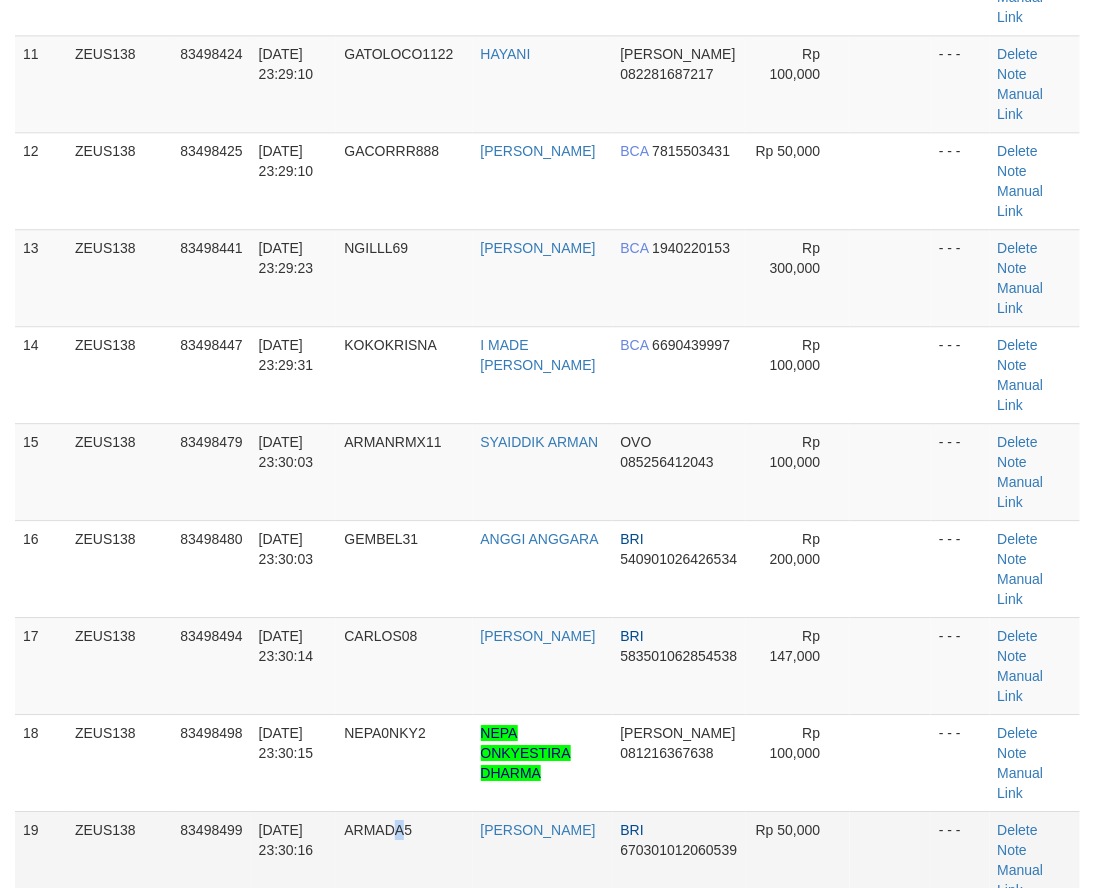 click on "ARMADA5" at bounding box center (404, 859) 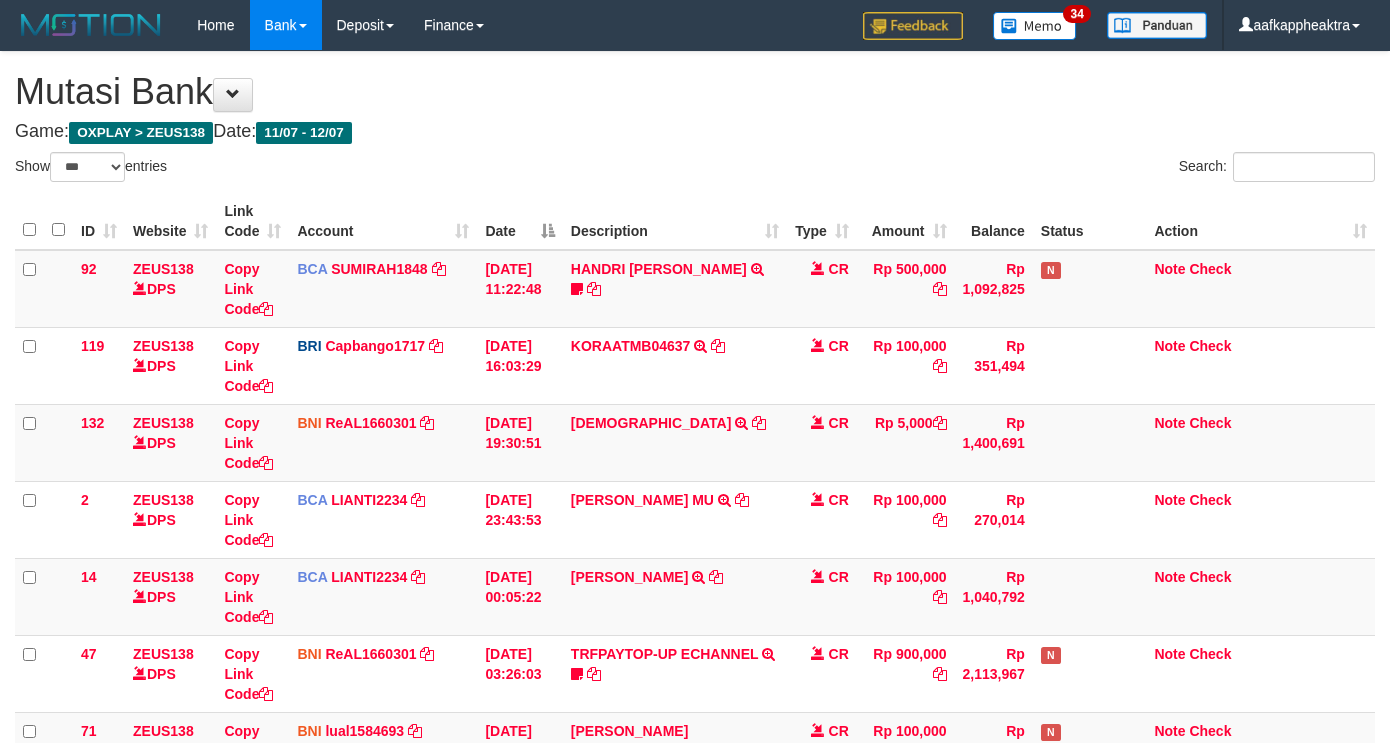 select on "***" 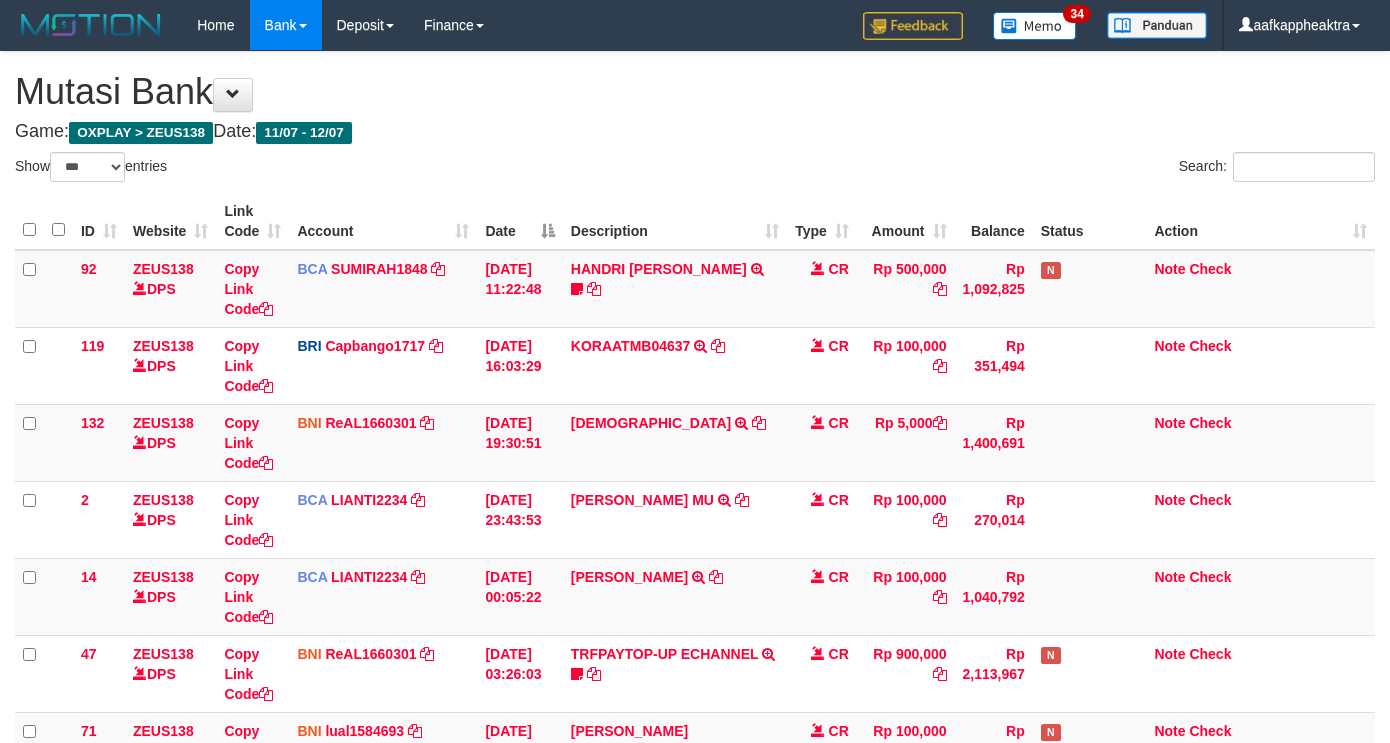 scroll, scrollTop: 528, scrollLeft: 0, axis: vertical 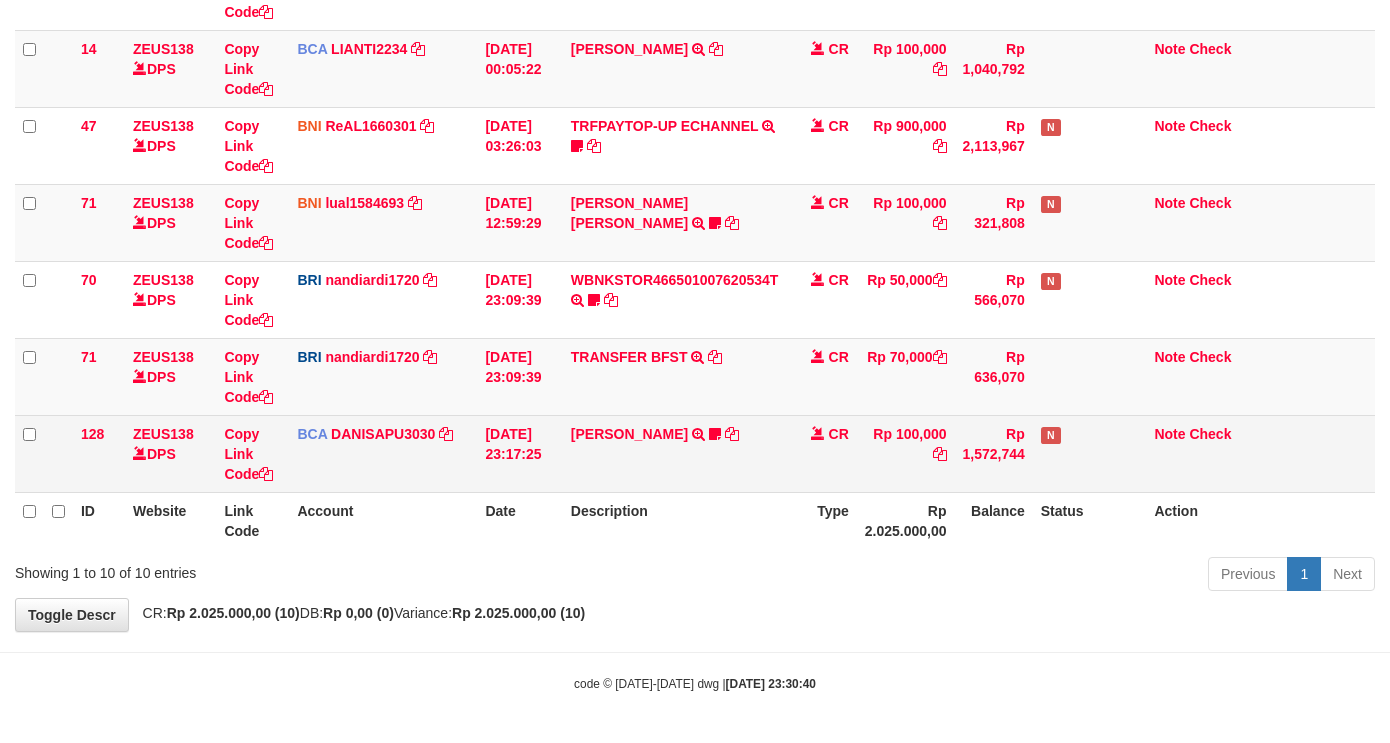 click on "ALDY WIJAYA            TRSF E-BANKING CR 1207/FTSCY/WS95031
100000.00ALDY WIJAYA    NIGHT999" at bounding box center (675, 453) 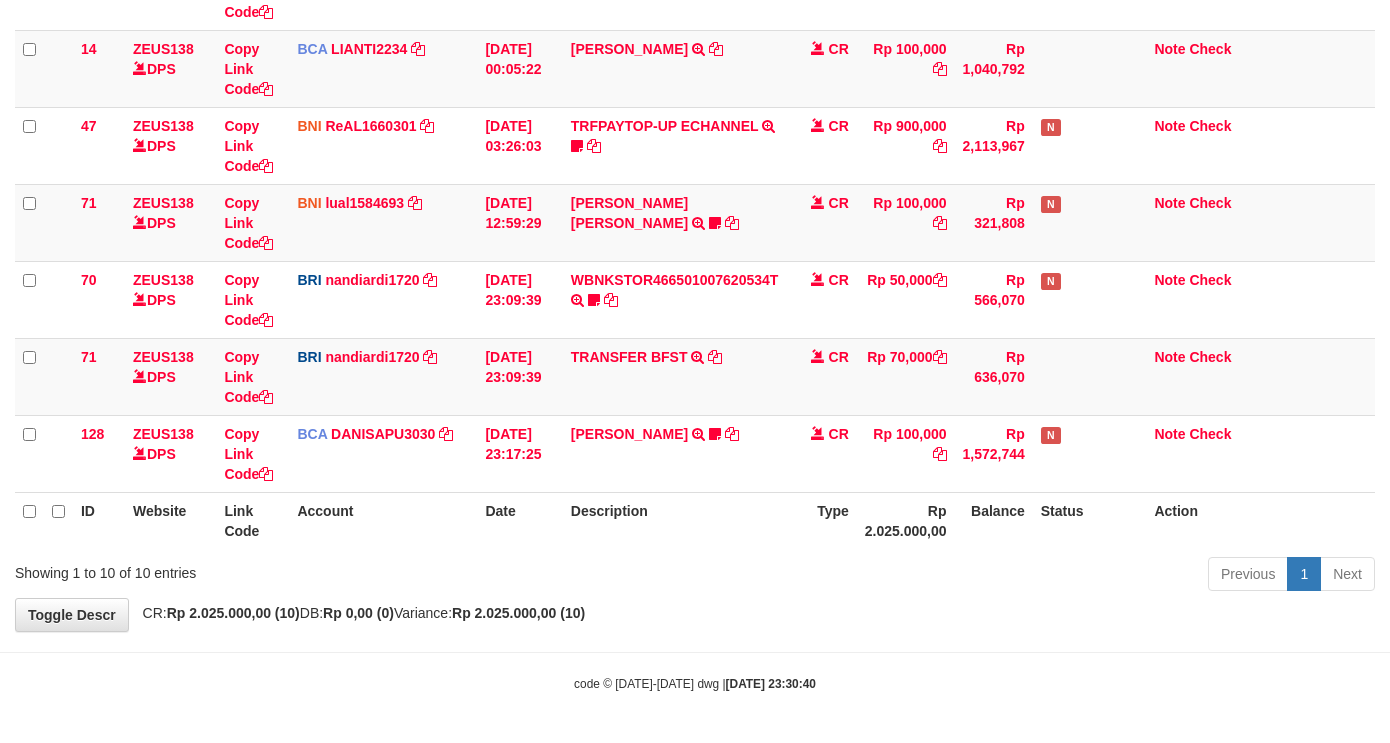 click on "ALDY WIJAYA            TRSF E-BANKING CR 1207/FTSCY/WS95031
100000.00ALDY WIJAYA    NIGHT999" at bounding box center (675, 453) 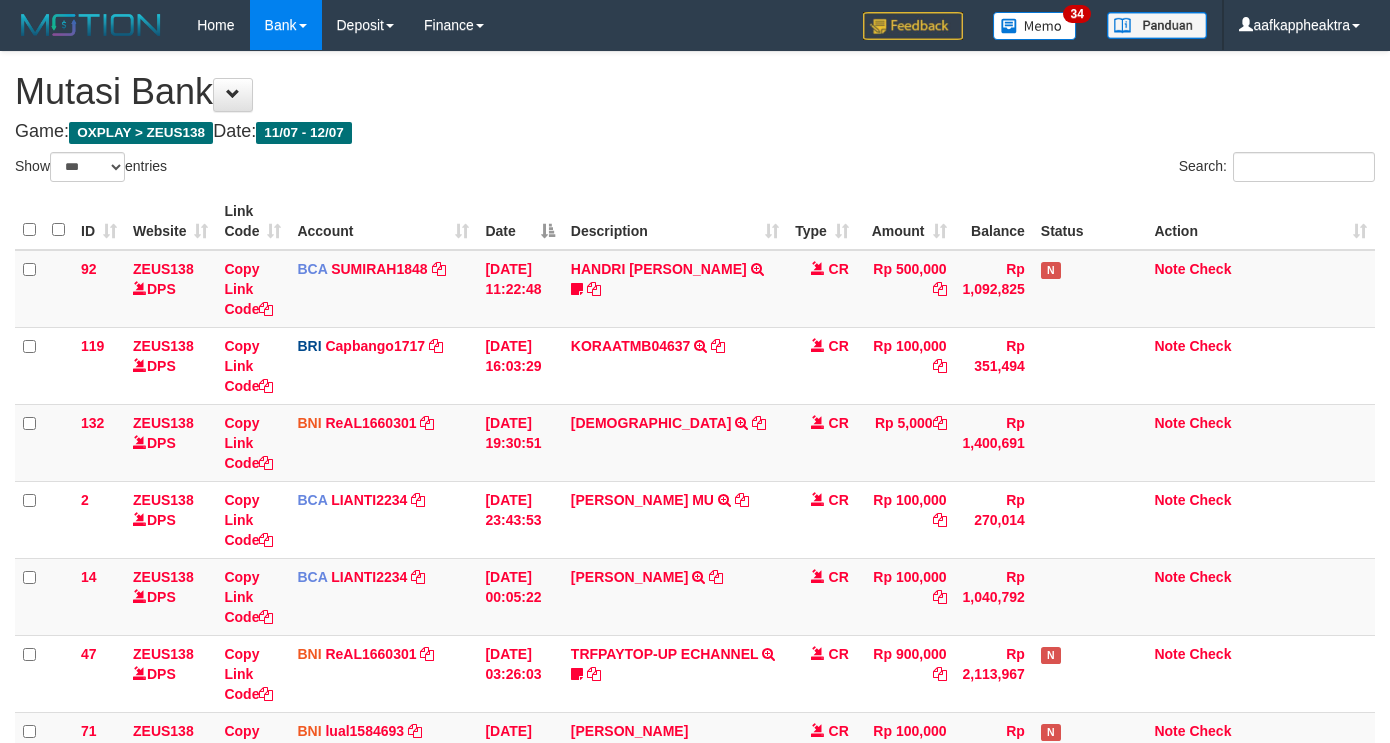 select on "***" 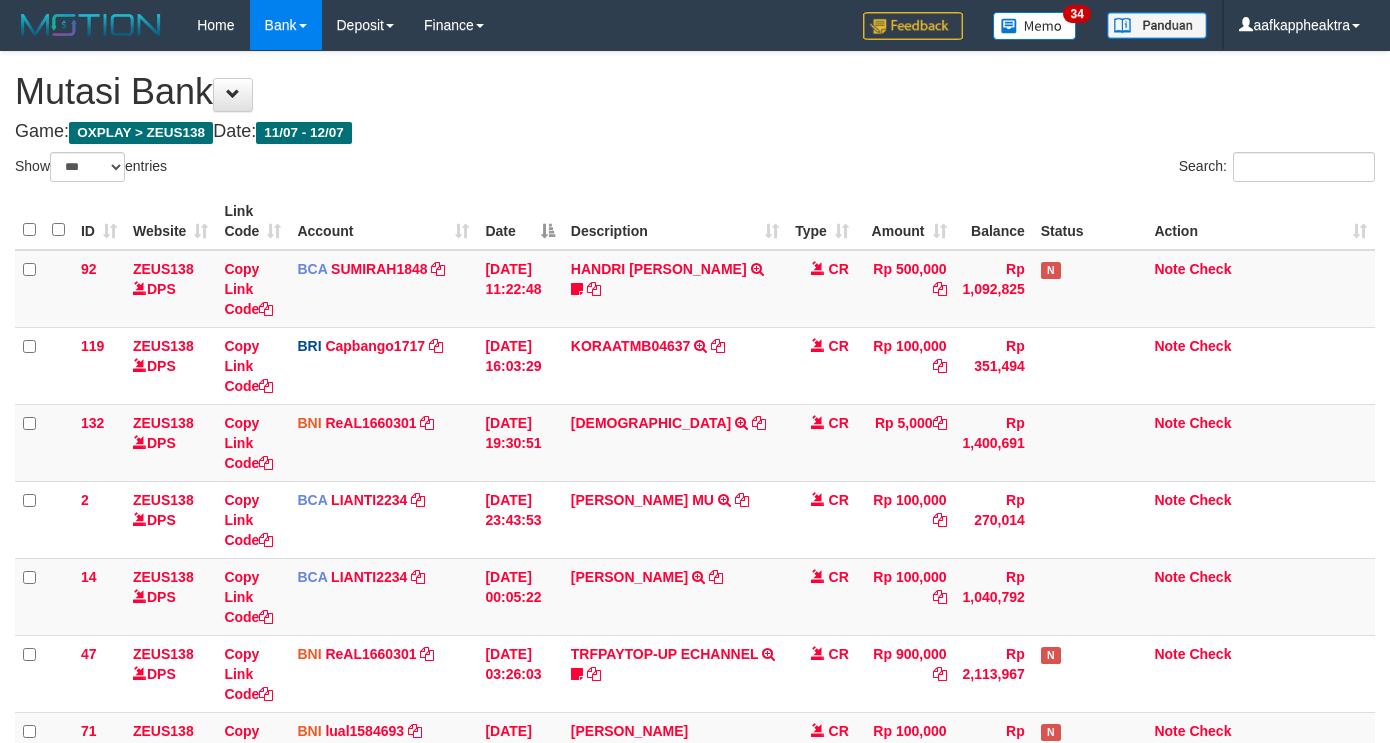 scroll, scrollTop: 528, scrollLeft: 0, axis: vertical 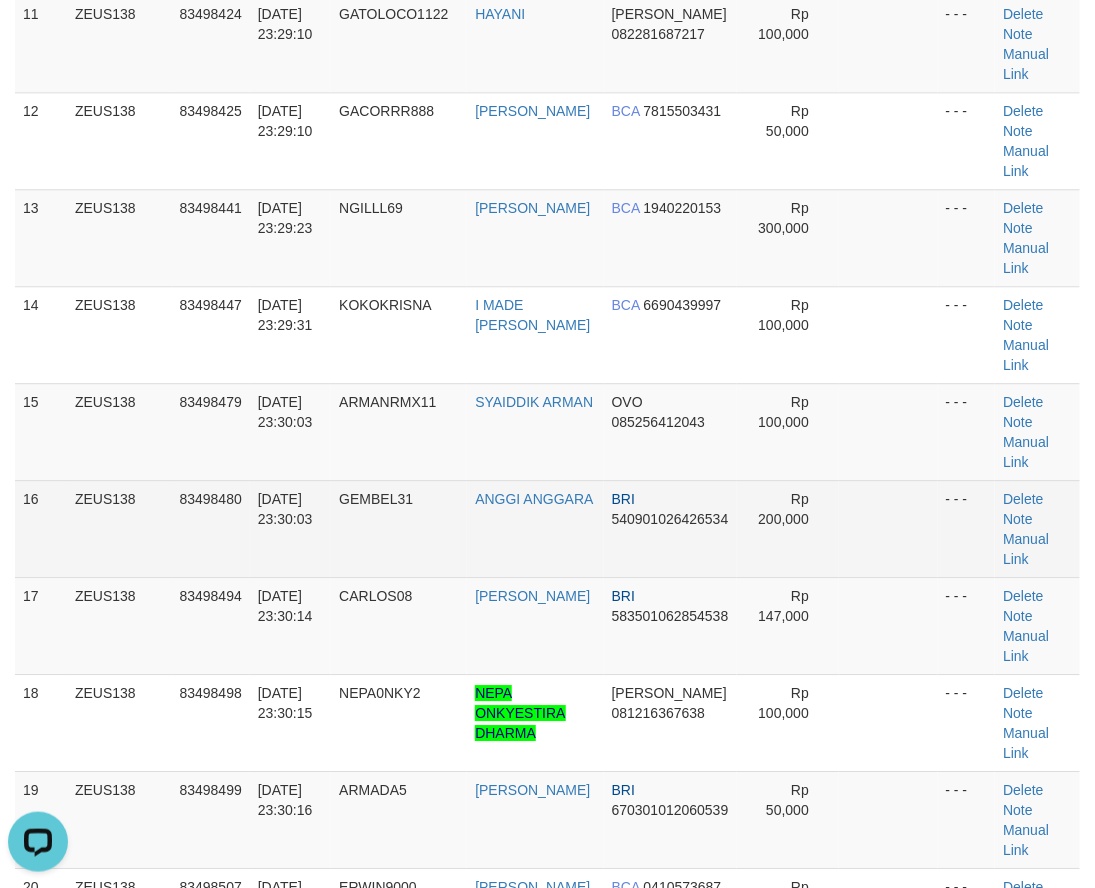 click on "16
ZEUS138
83498480
12/07/2025 23:30:03
GEMBEL31
ANGGI ANGGARA
BRI
540901026426534
Rp 200,000
- - -
Delete
Note
Manual Link" at bounding box center [547, 528] 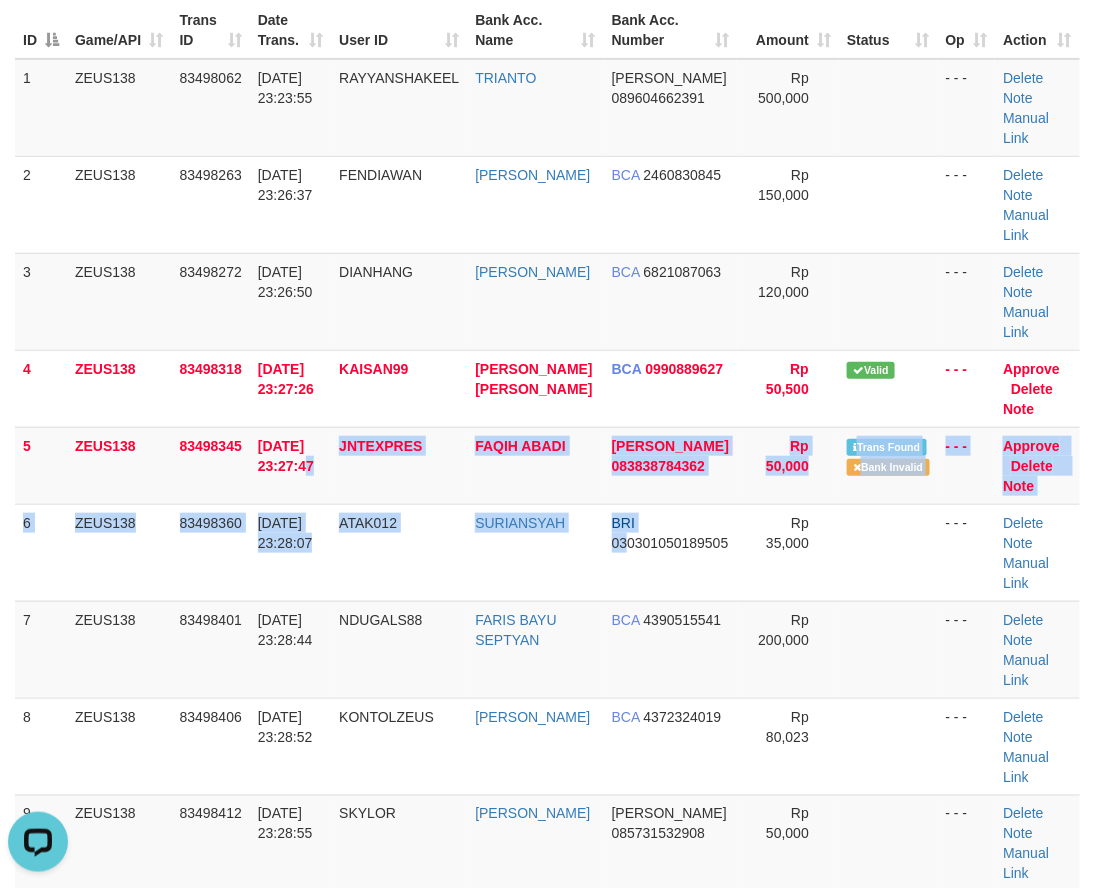 drag, startPoint x: 616, startPoint y: 577, endPoint x: 8, endPoint y: 488, distance: 614.47943 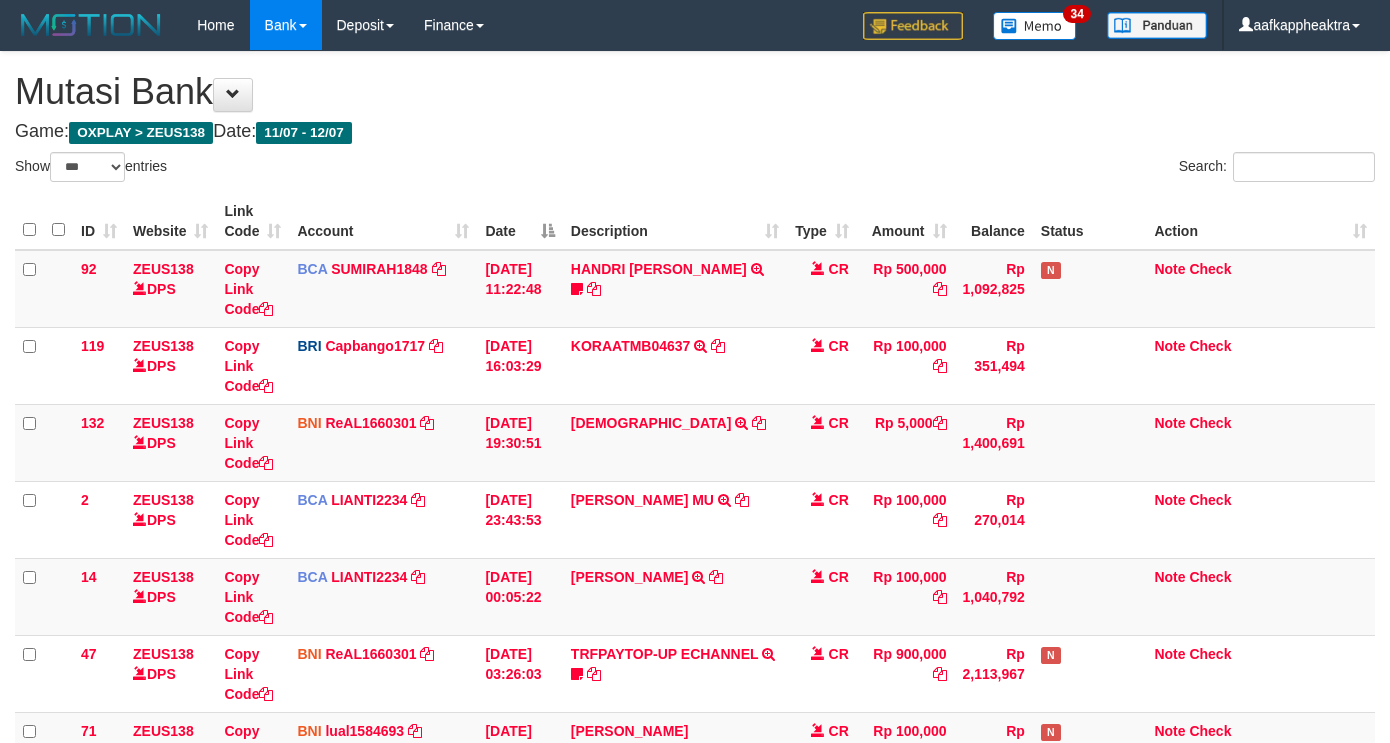 select on "***" 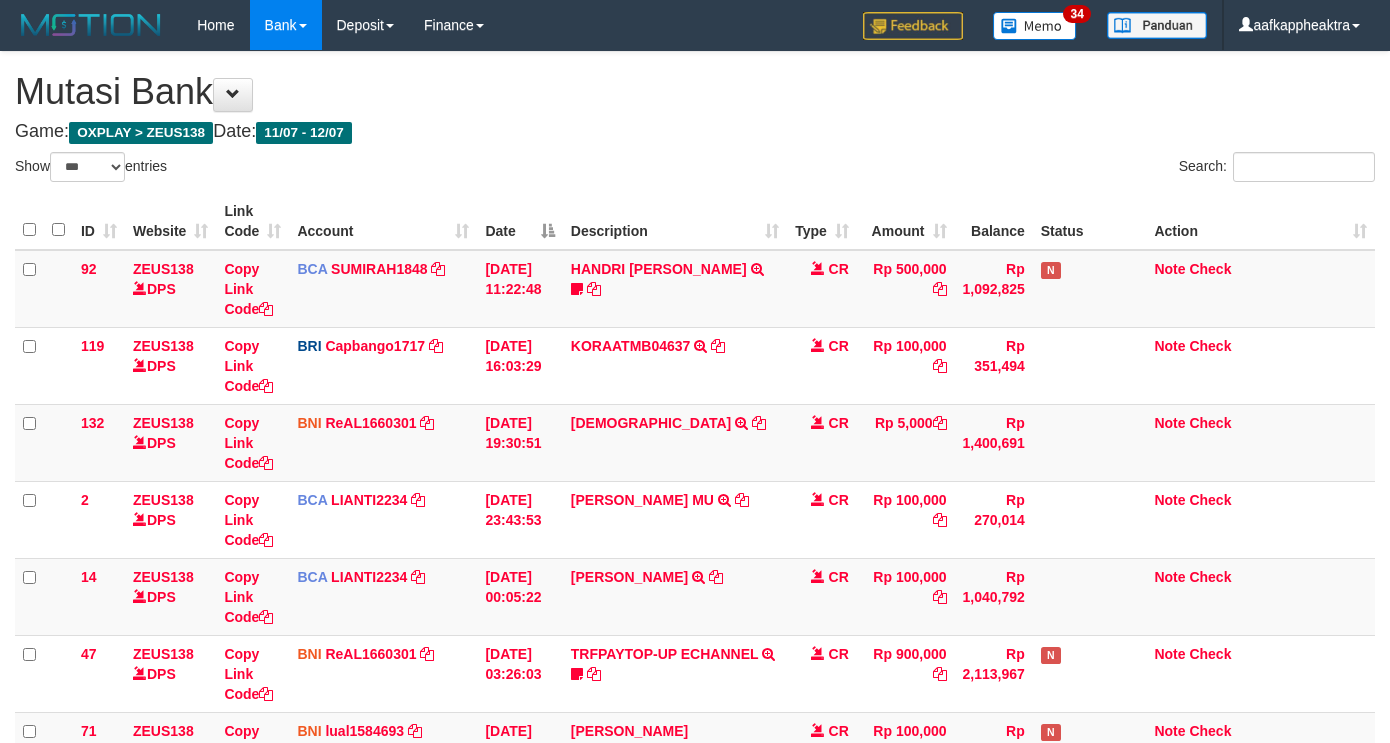 scroll, scrollTop: 683, scrollLeft: 0, axis: vertical 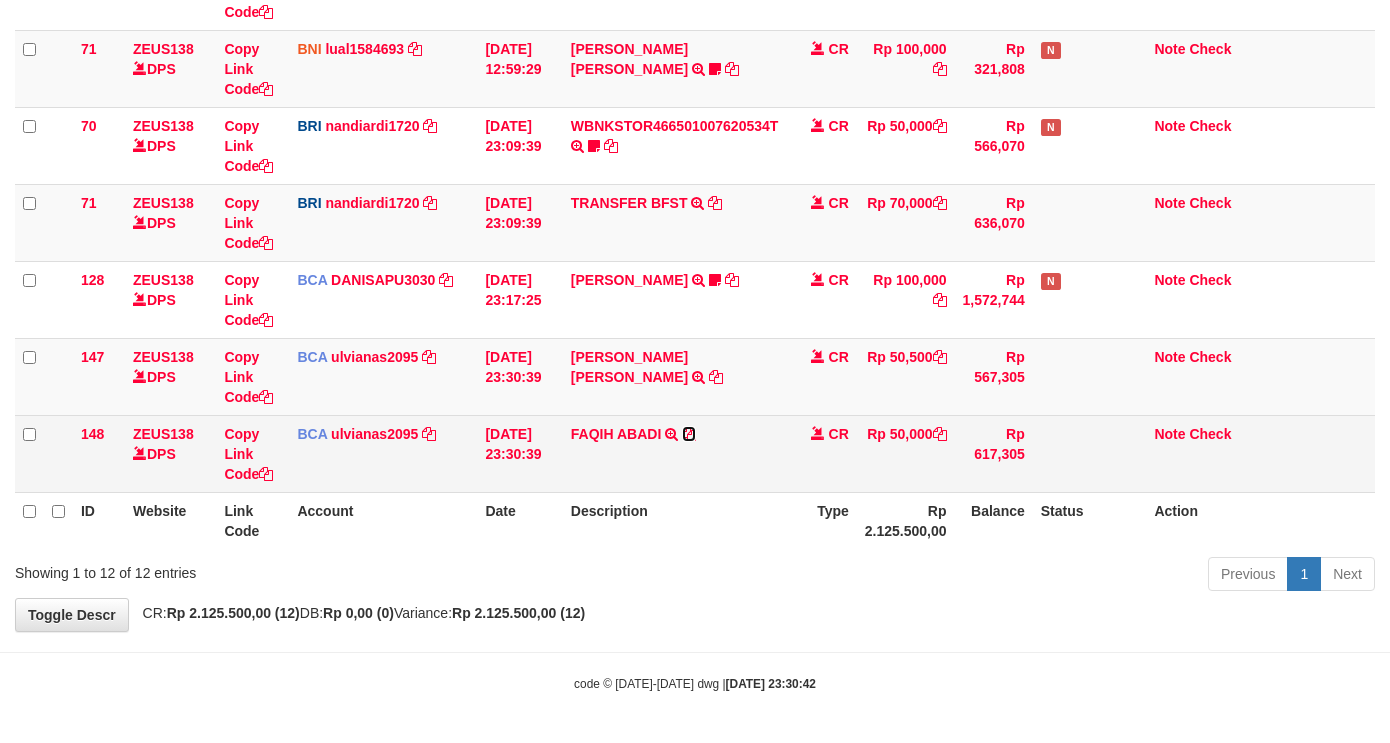 click at bounding box center (689, 434) 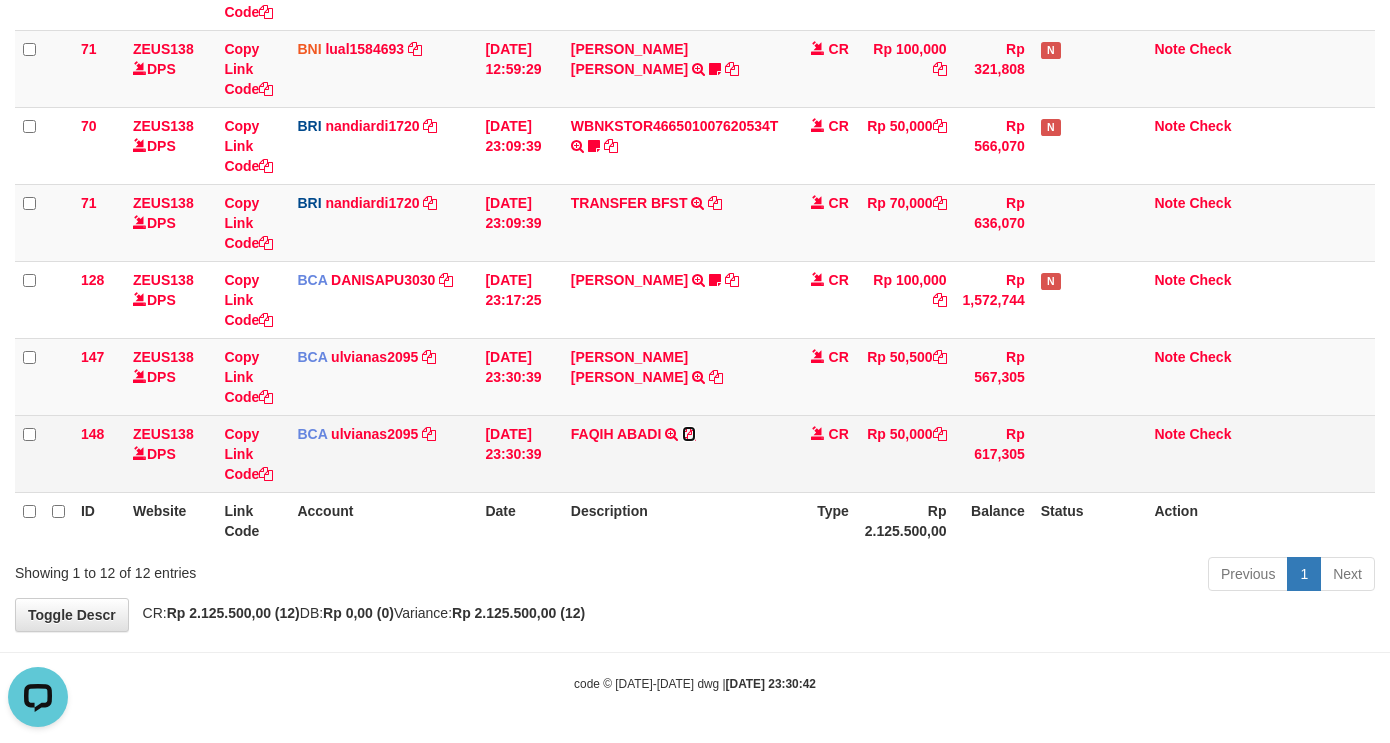 scroll, scrollTop: 0, scrollLeft: 0, axis: both 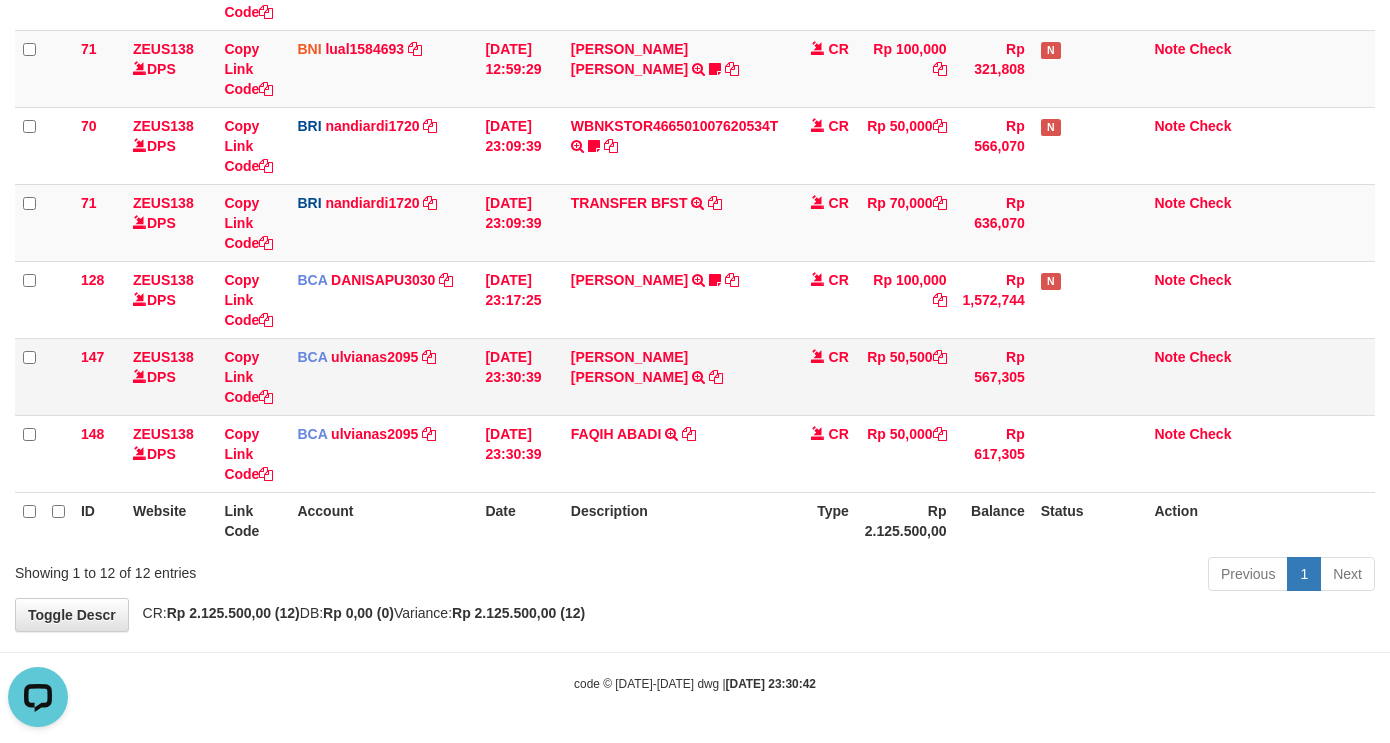 drag, startPoint x: 757, startPoint y: 371, endPoint x: 830, endPoint y: 362, distance: 73.552704 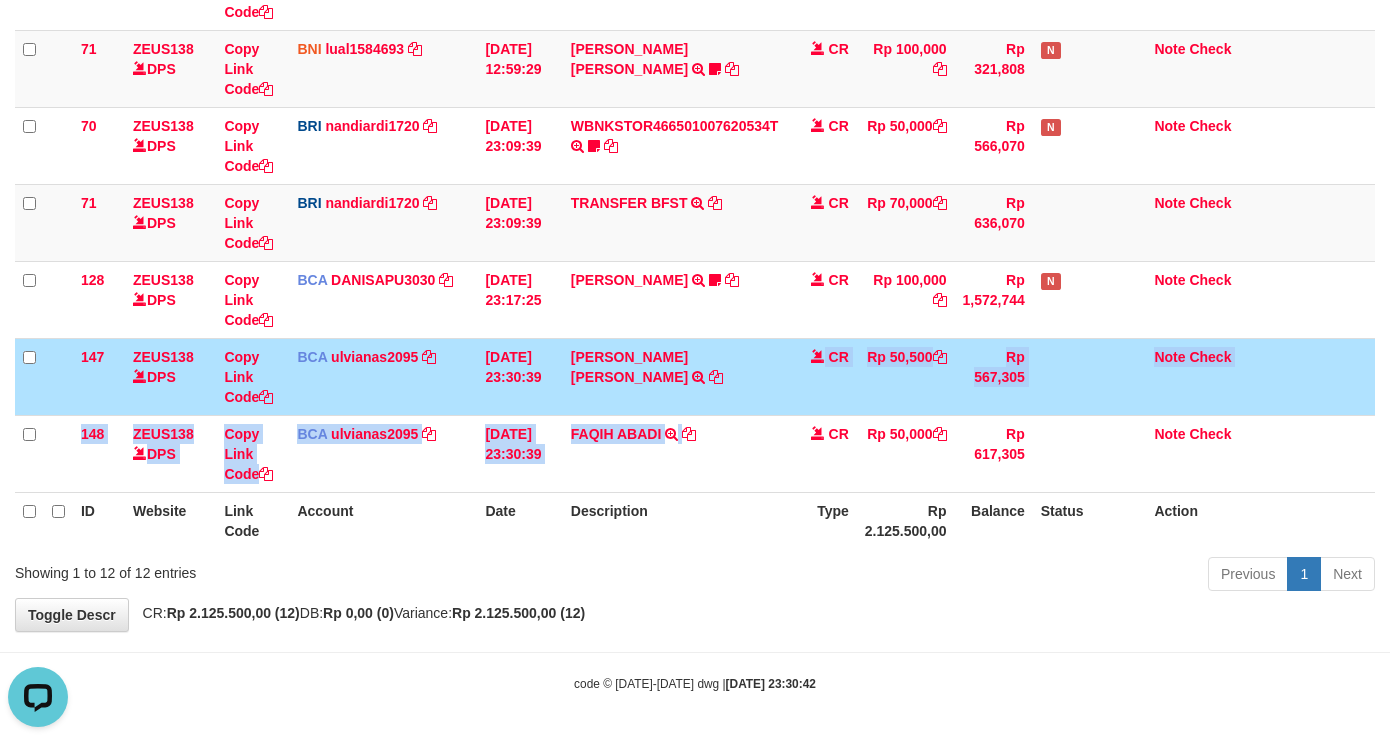 drag, startPoint x: 778, startPoint y: 441, endPoint x: 1397, endPoint y: 418, distance: 619.4272 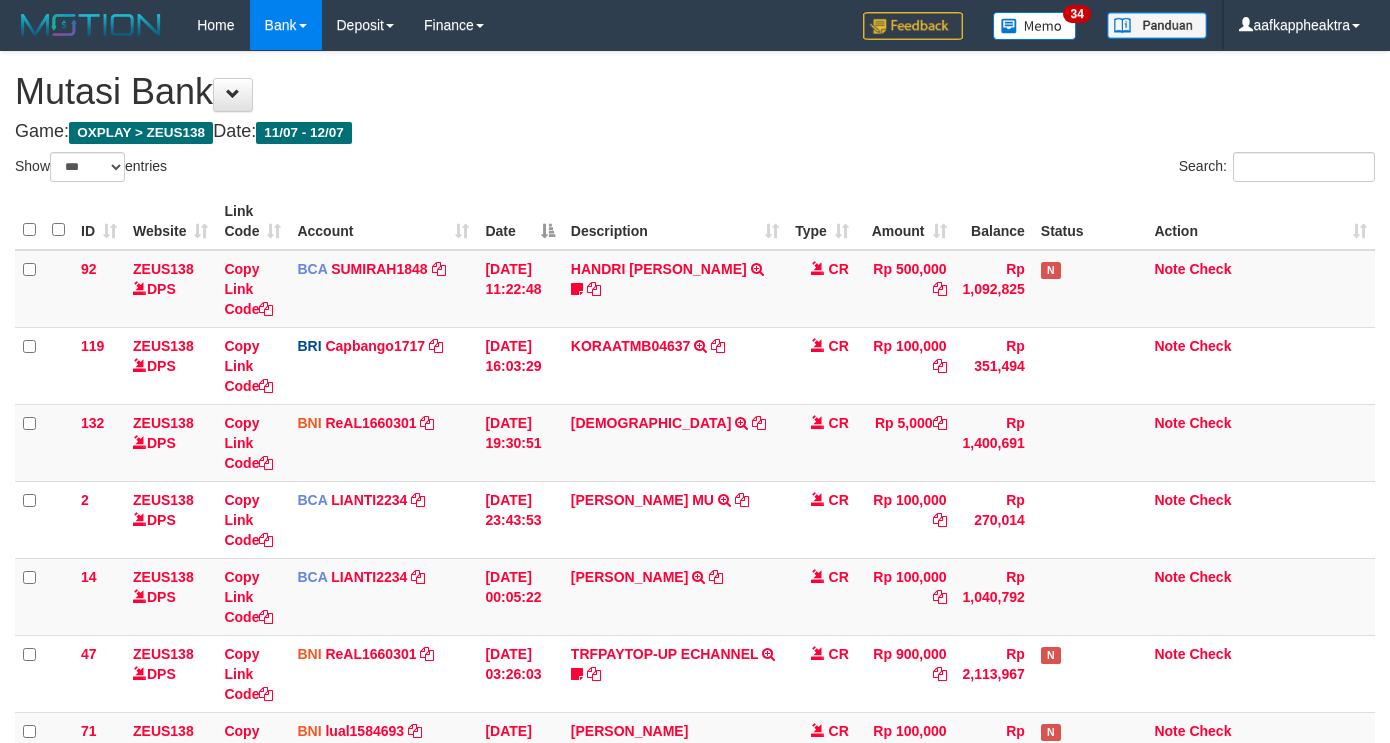 select on "***" 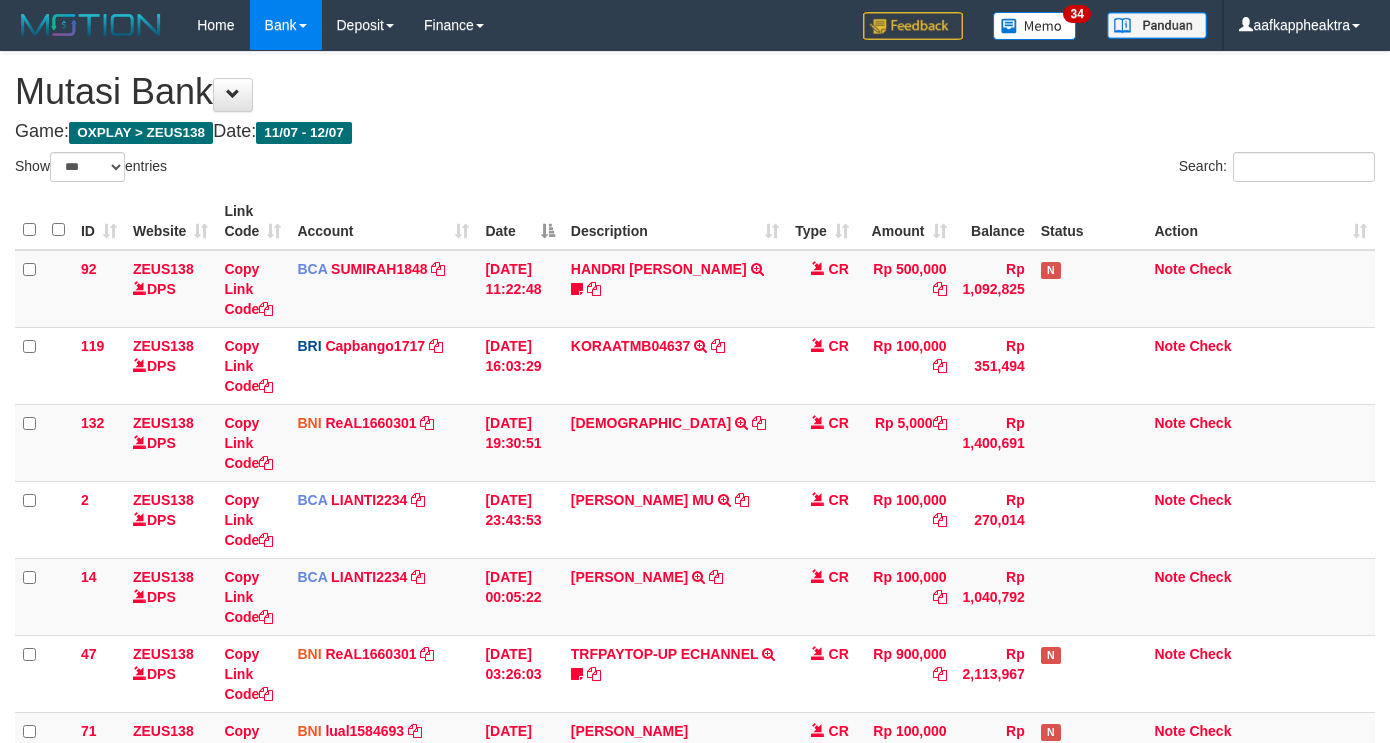 scroll, scrollTop: 683, scrollLeft: 0, axis: vertical 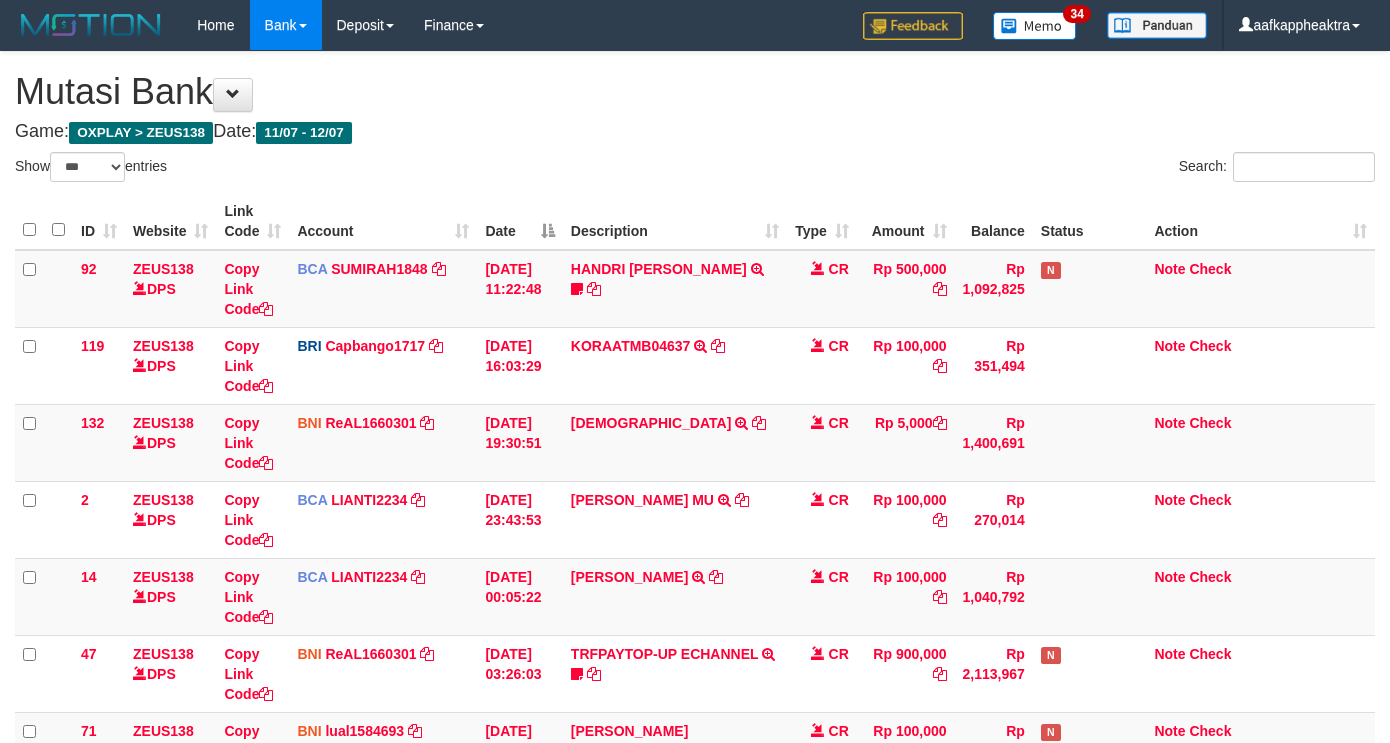 select on "***" 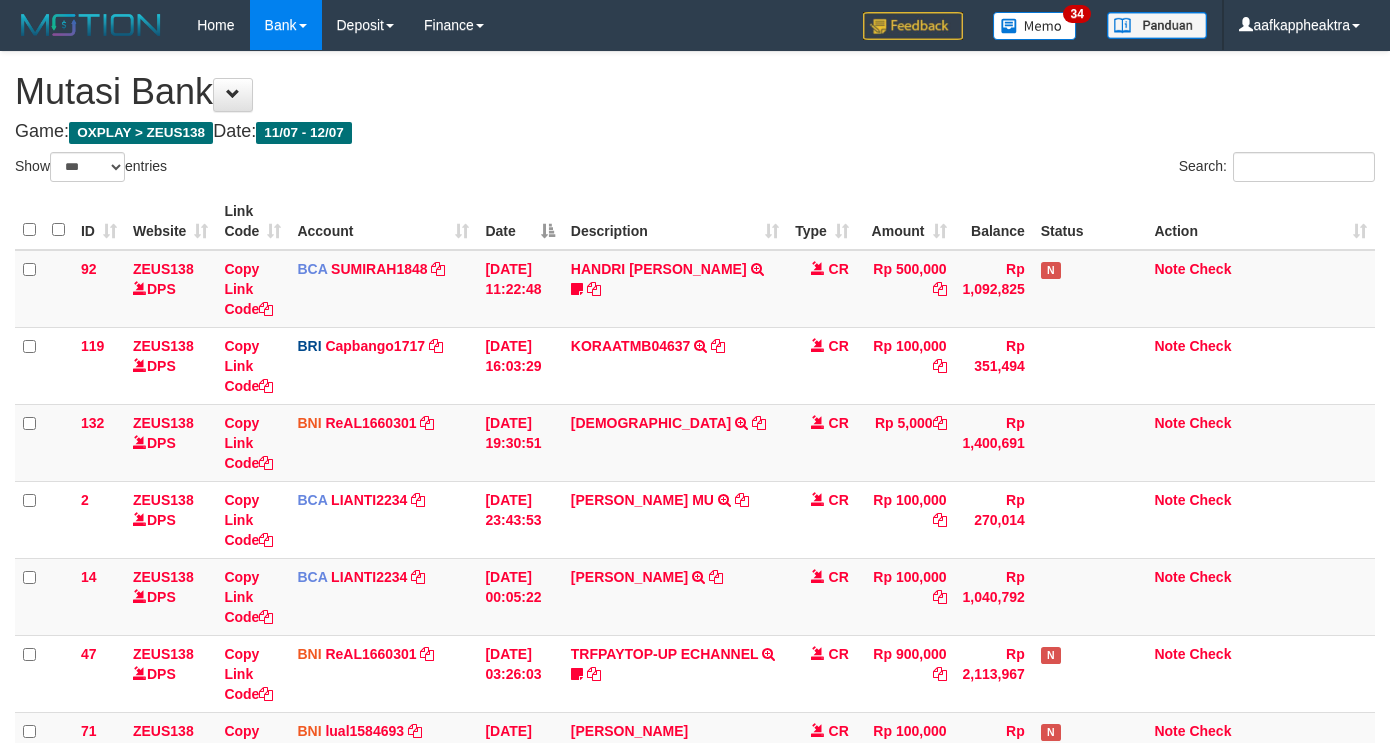 scroll, scrollTop: 1127, scrollLeft: 0, axis: vertical 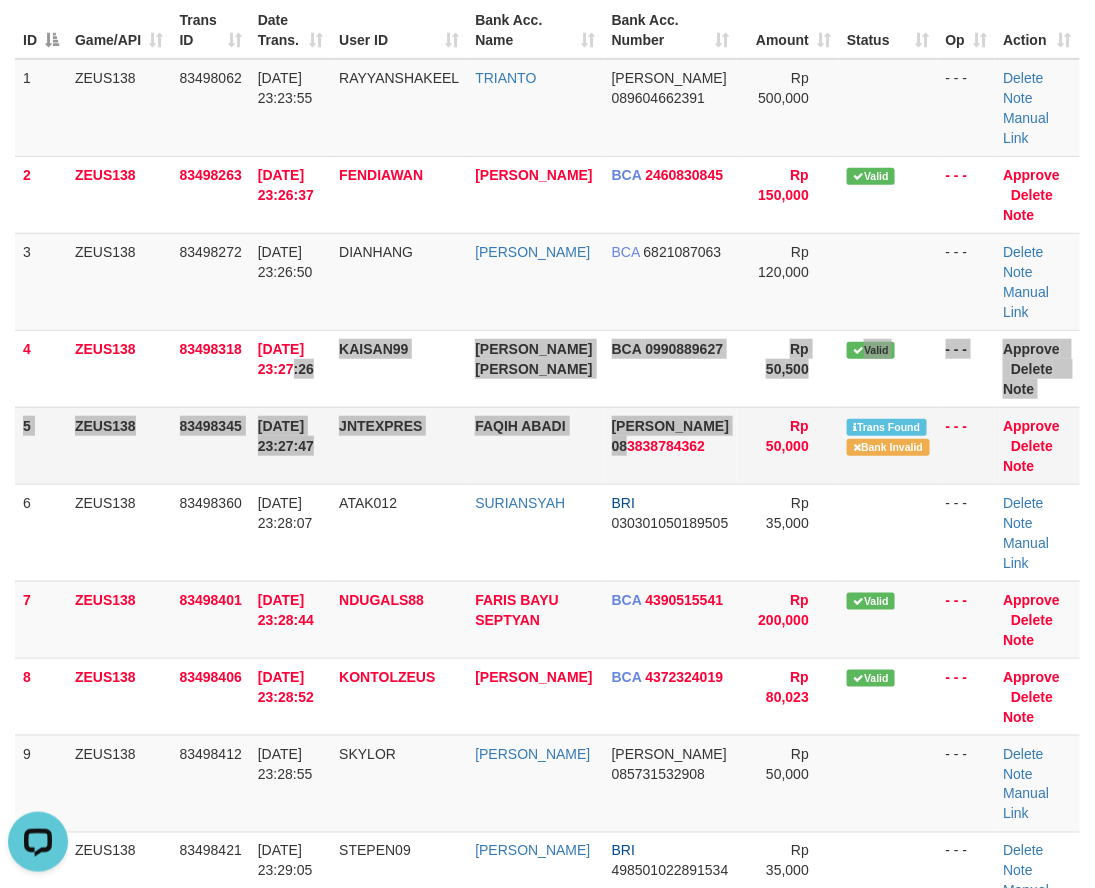 click on "1
ZEUS138
83498062
[DATE] 23:23:55
[GEOGRAPHIC_DATA]
TRIANTO
[PERSON_NAME]
089604662391
Rp 500,000
- - -
[GEOGRAPHIC_DATA]
Note
Manual Link
2
ZEUS138
83498263
[DATE] 23:26:37
[GEOGRAPHIC_DATA]
FENDI KURNIAWAN
BCA
2460830845
Rp 150,000
Note" at bounding box center [547, 949] 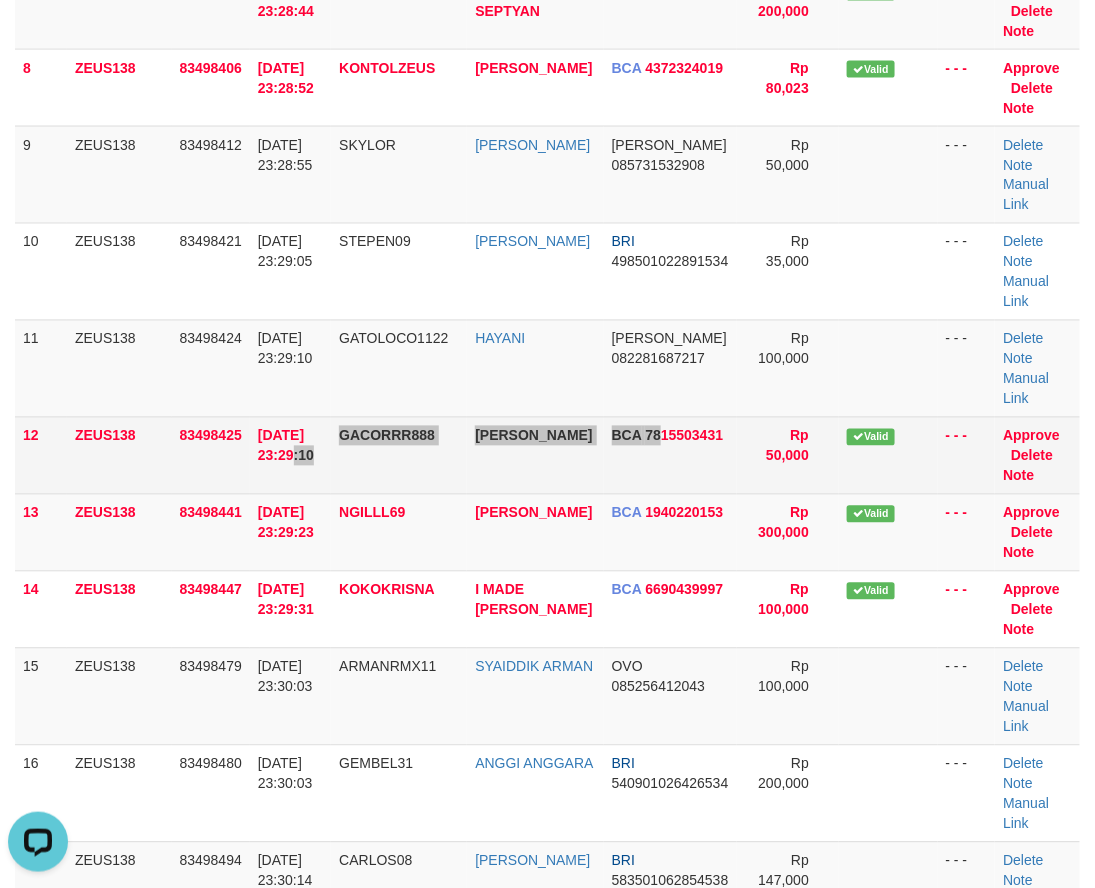 click on "12
ZEUS138
83498425
[DATE] 23:29:10
GACORRR888
[PERSON_NAME]
BCA
7815503431
Rp 50,000
Valid
- - -
Approve
[GEOGRAPHIC_DATA]
Note" at bounding box center (547, 455) 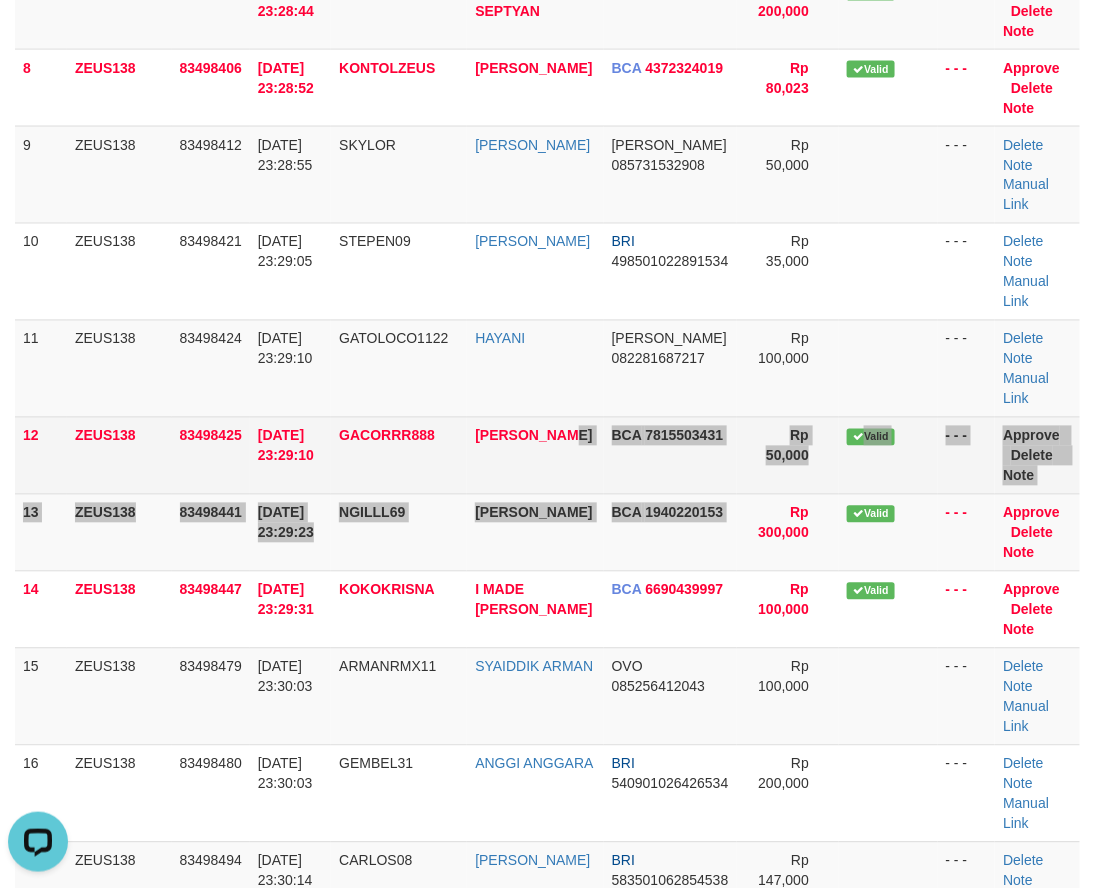 drag, startPoint x: 768, startPoint y: 511, endPoint x: 252, endPoint y: 466, distance: 517.9585 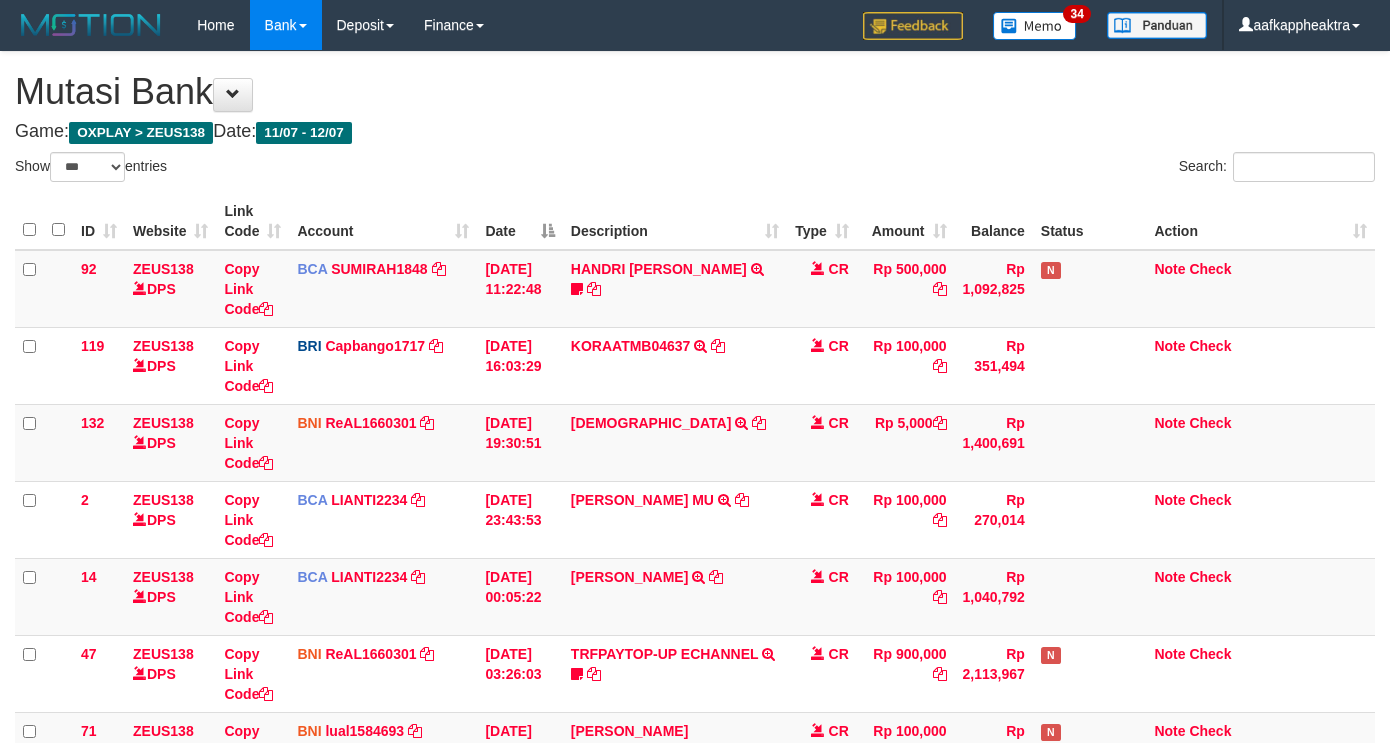 select on "***" 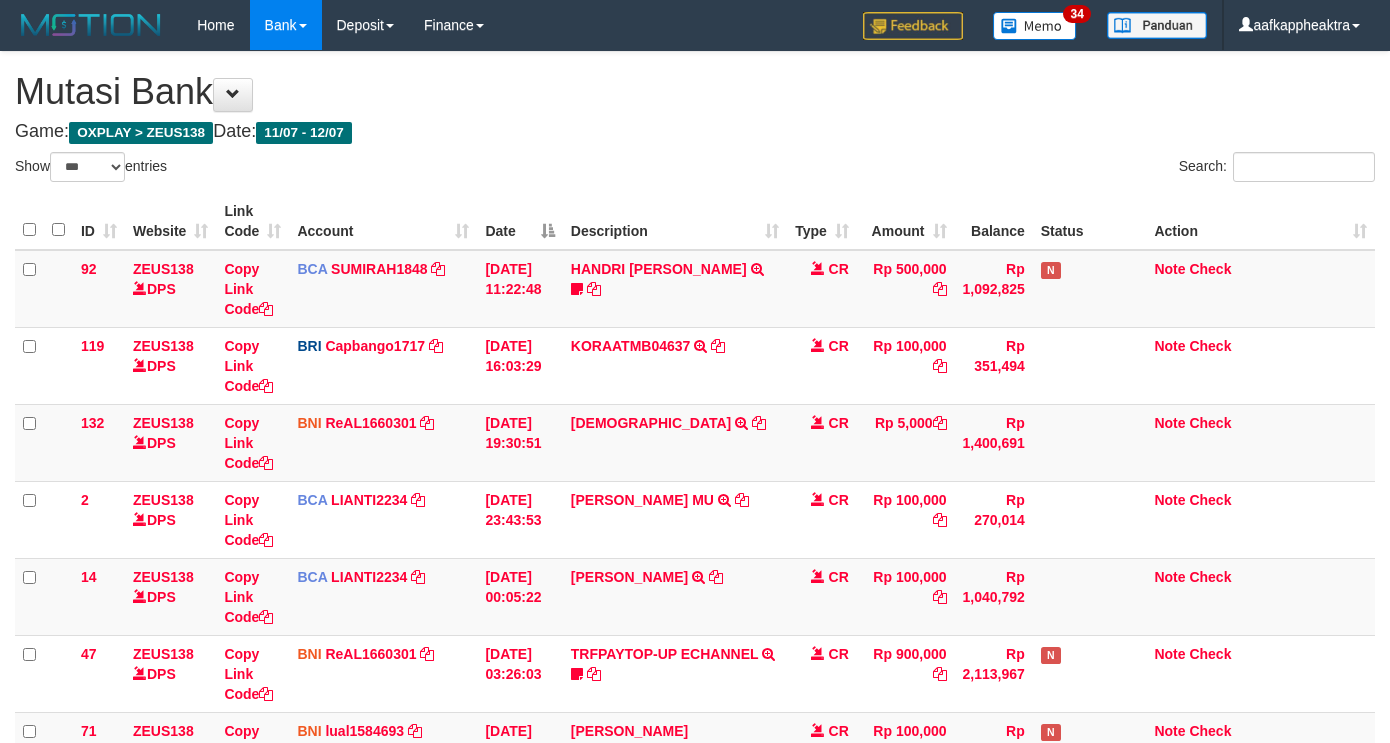 scroll, scrollTop: 1127, scrollLeft: 0, axis: vertical 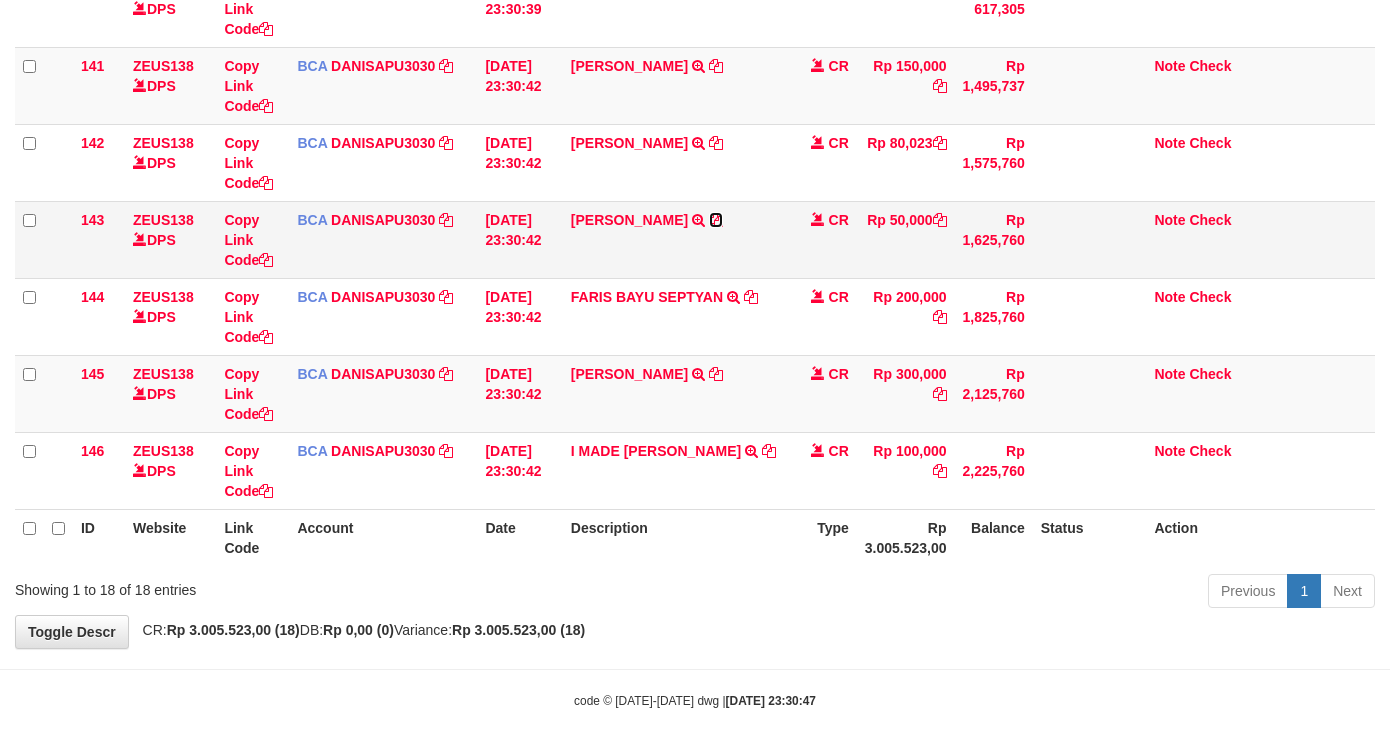 click at bounding box center (716, 220) 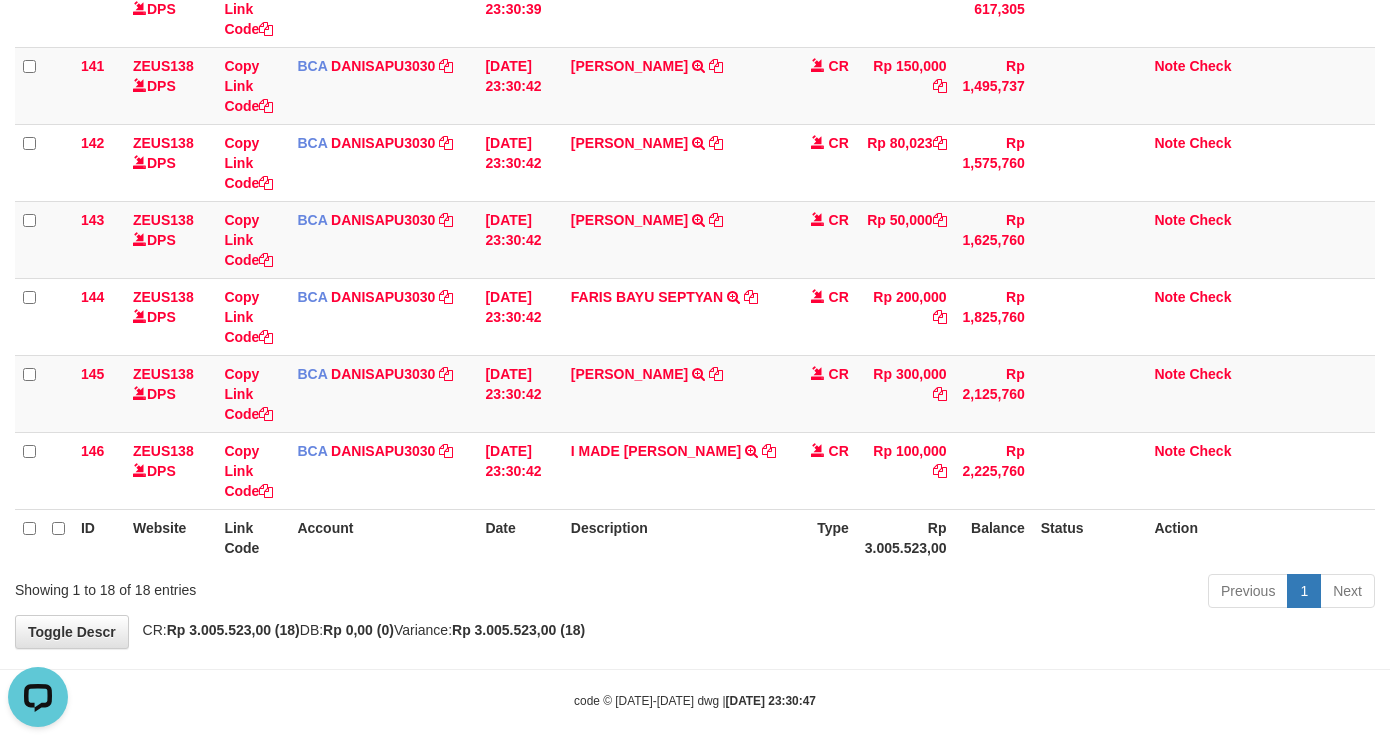 scroll, scrollTop: 0, scrollLeft: 0, axis: both 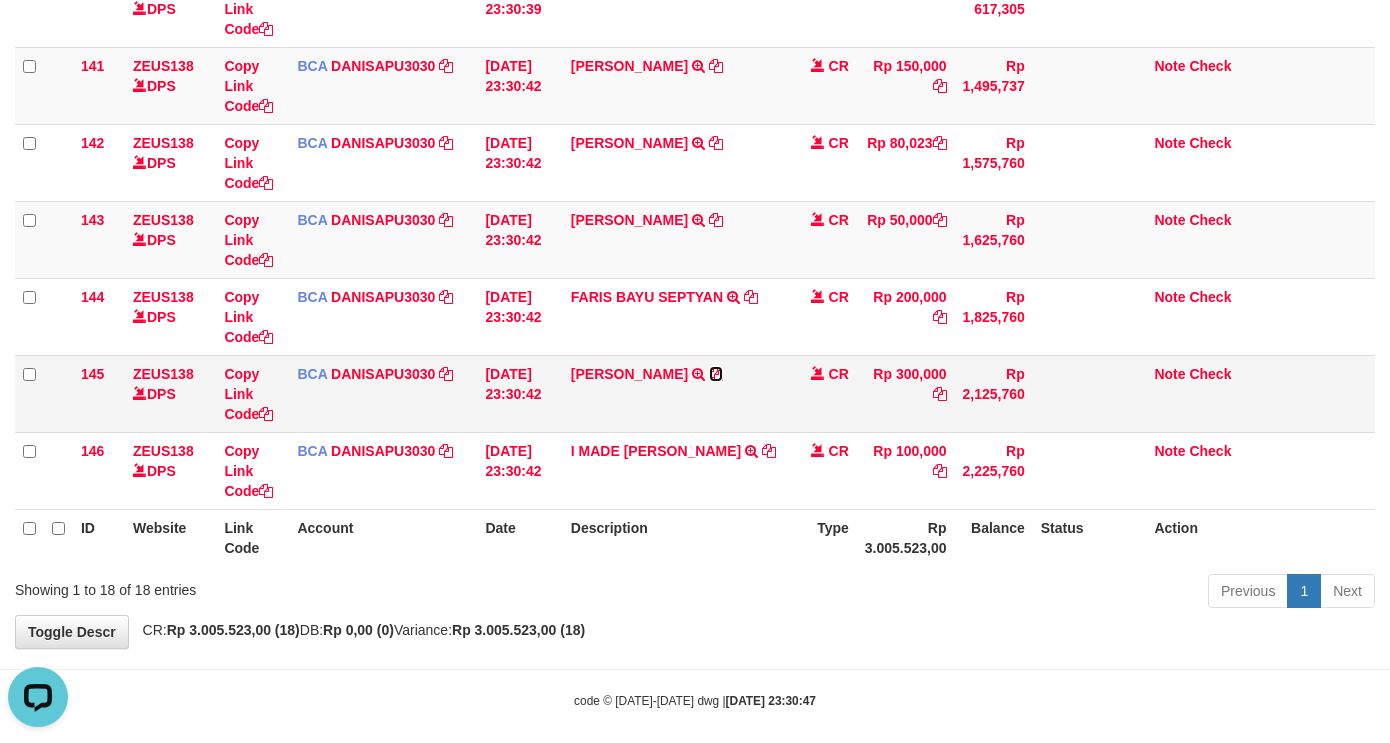 click at bounding box center (716, 374) 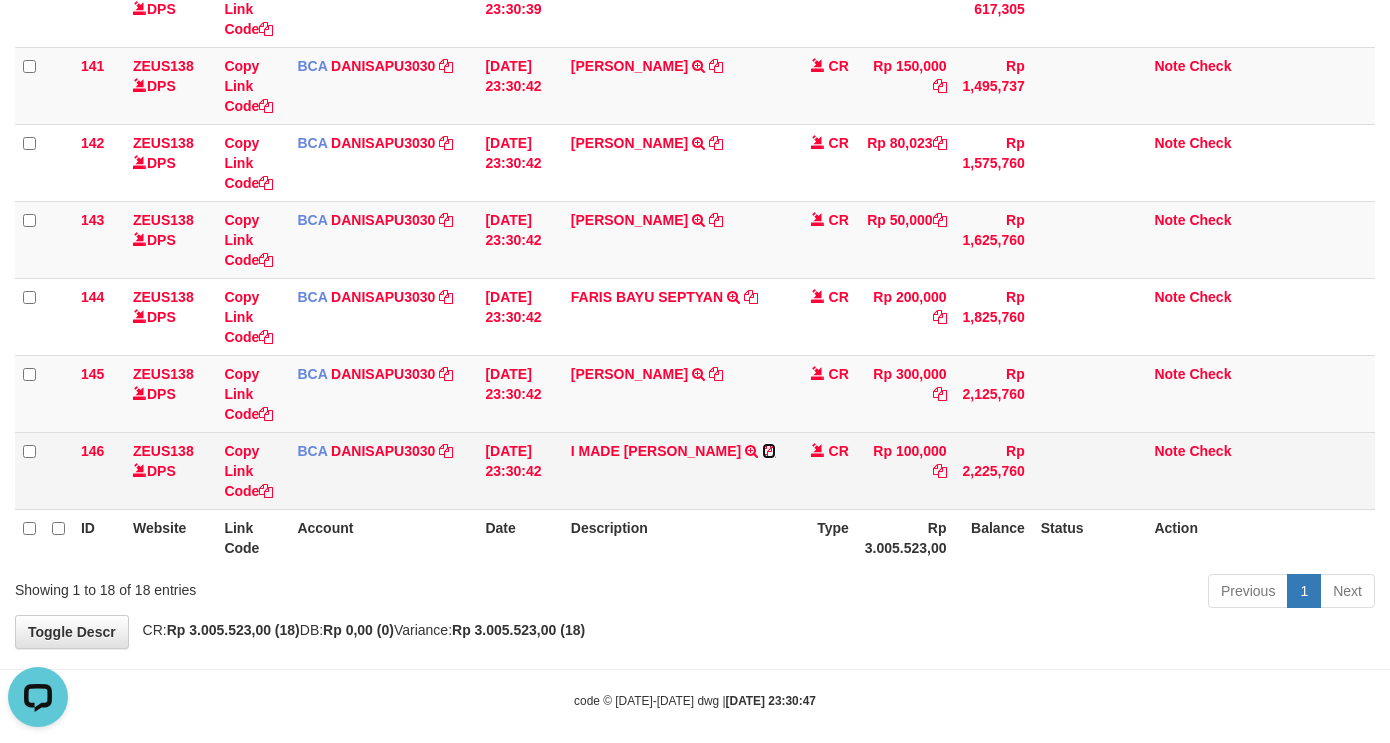 click at bounding box center (769, 451) 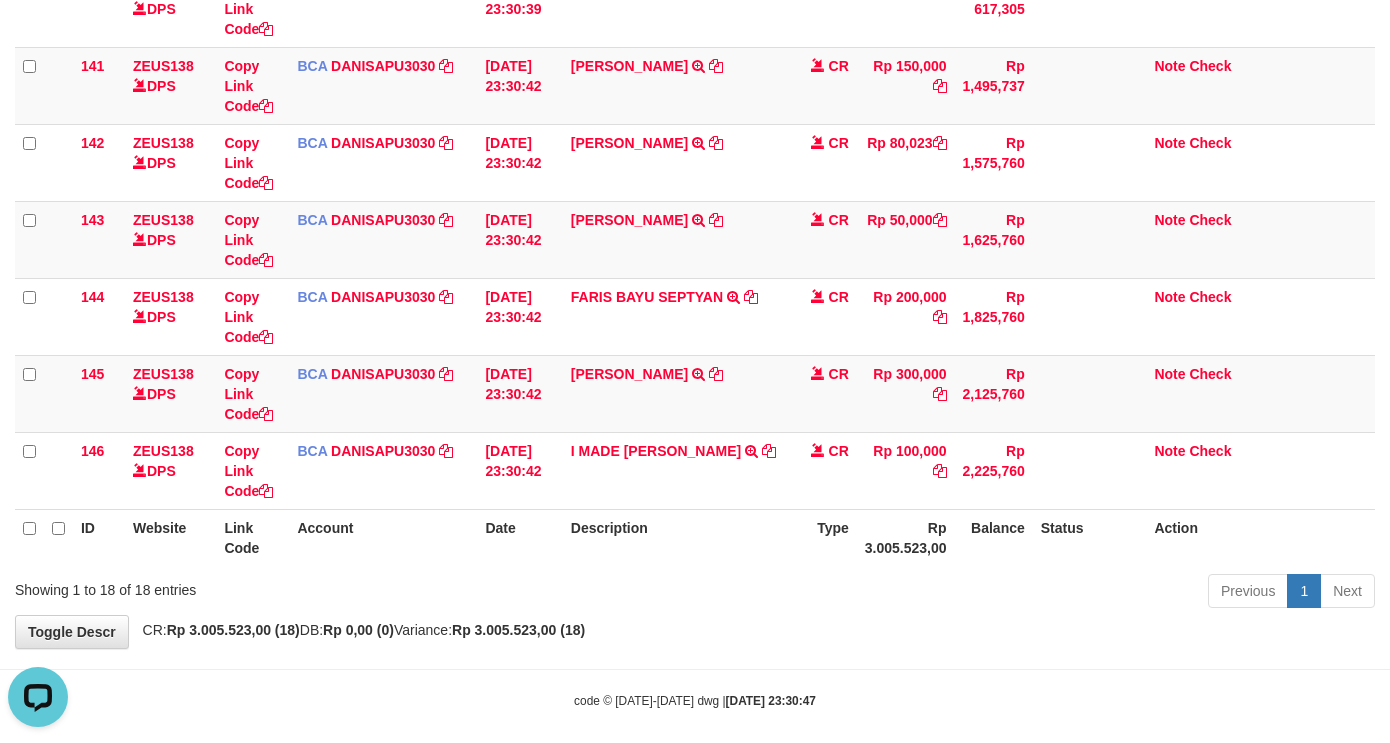 drag, startPoint x: 740, startPoint y: 442, endPoint x: 1398, endPoint y: 446, distance: 658.01215 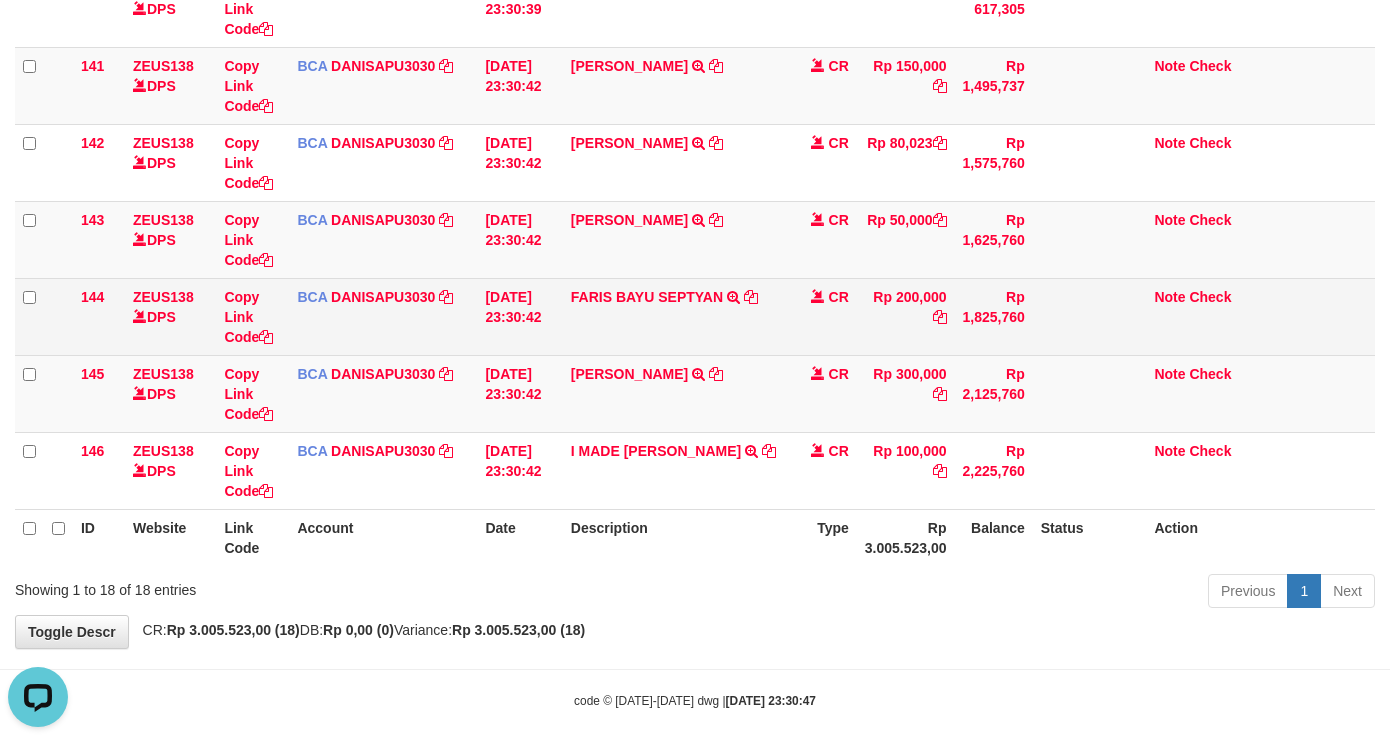 click on "CR" at bounding box center (822, 316) 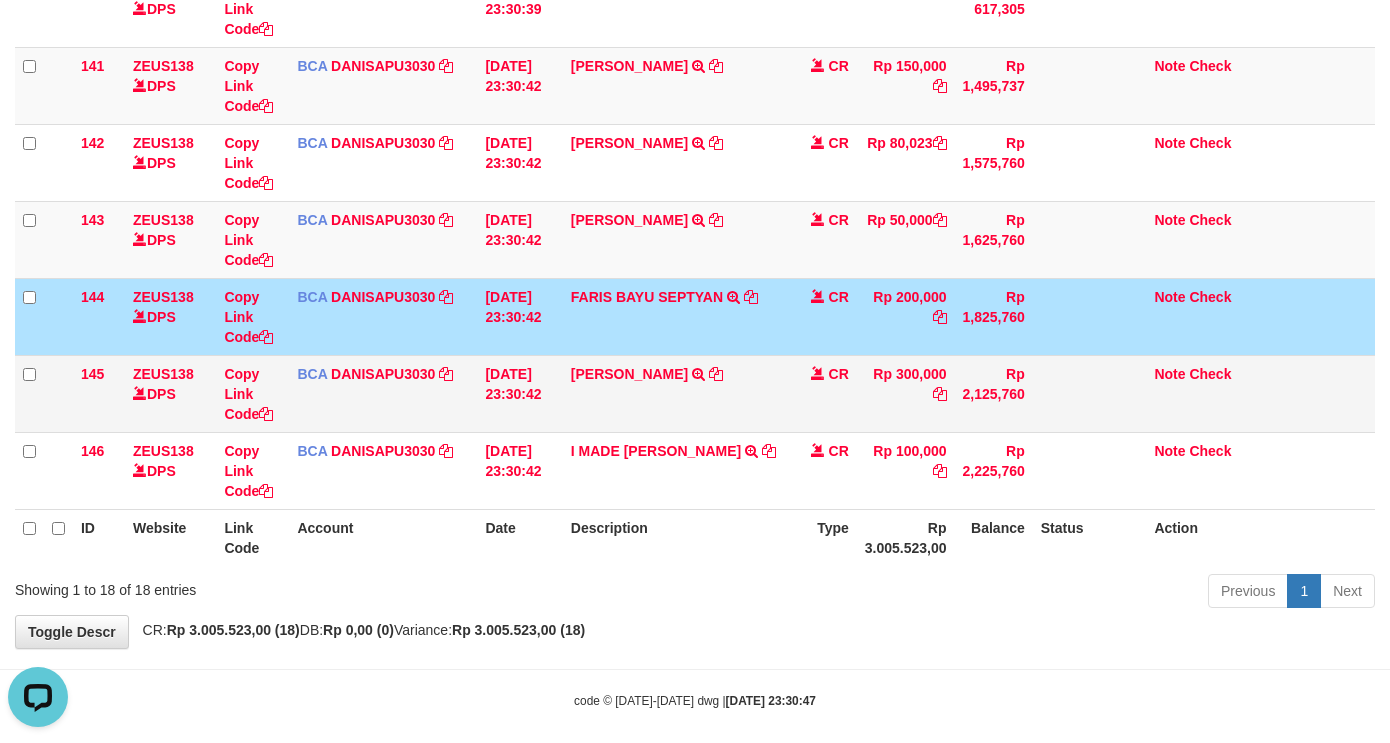 drag, startPoint x: 758, startPoint y: 397, endPoint x: 704, endPoint y: 411, distance: 55.7853 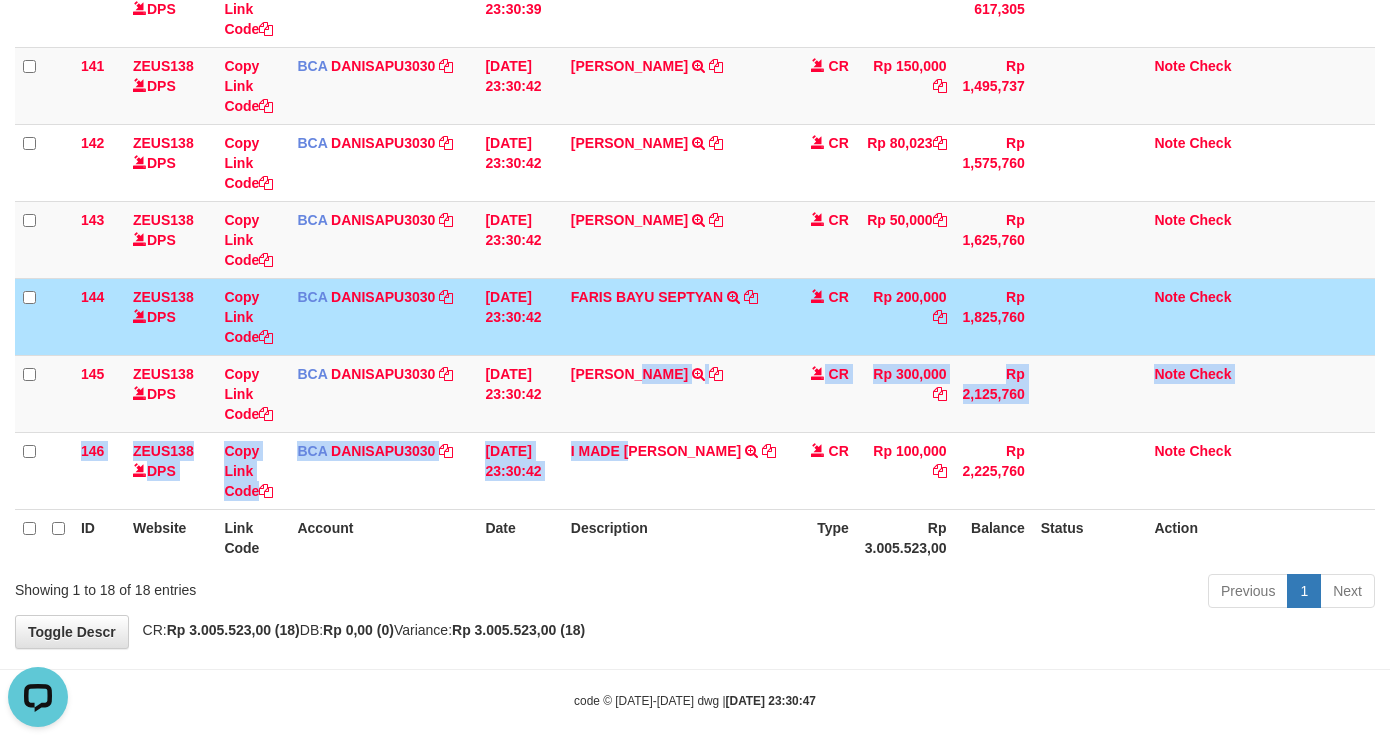 drag, startPoint x: 630, startPoint y: 434, endPoint x: 1396, endPoint y: 400, distance: 766.7542 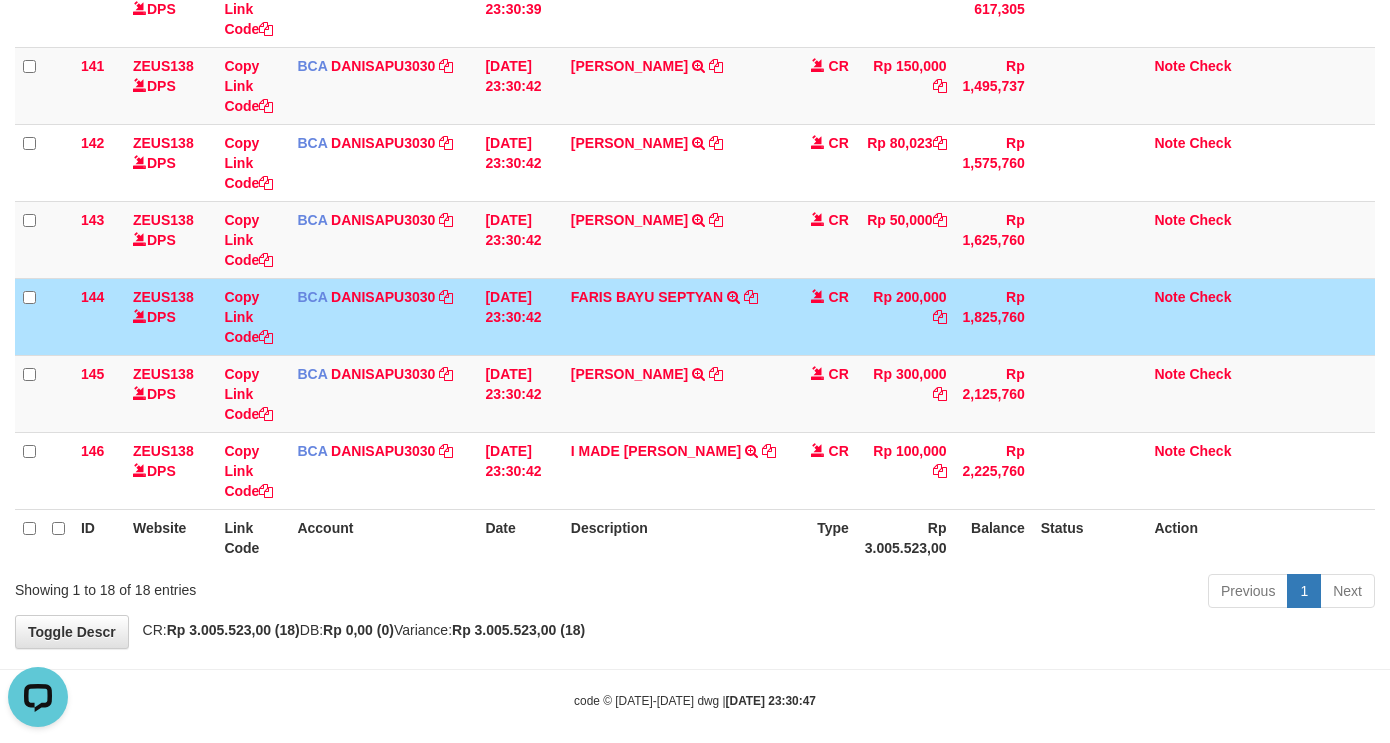 click on "Rp 200,000" at bounding box center [906, 316] 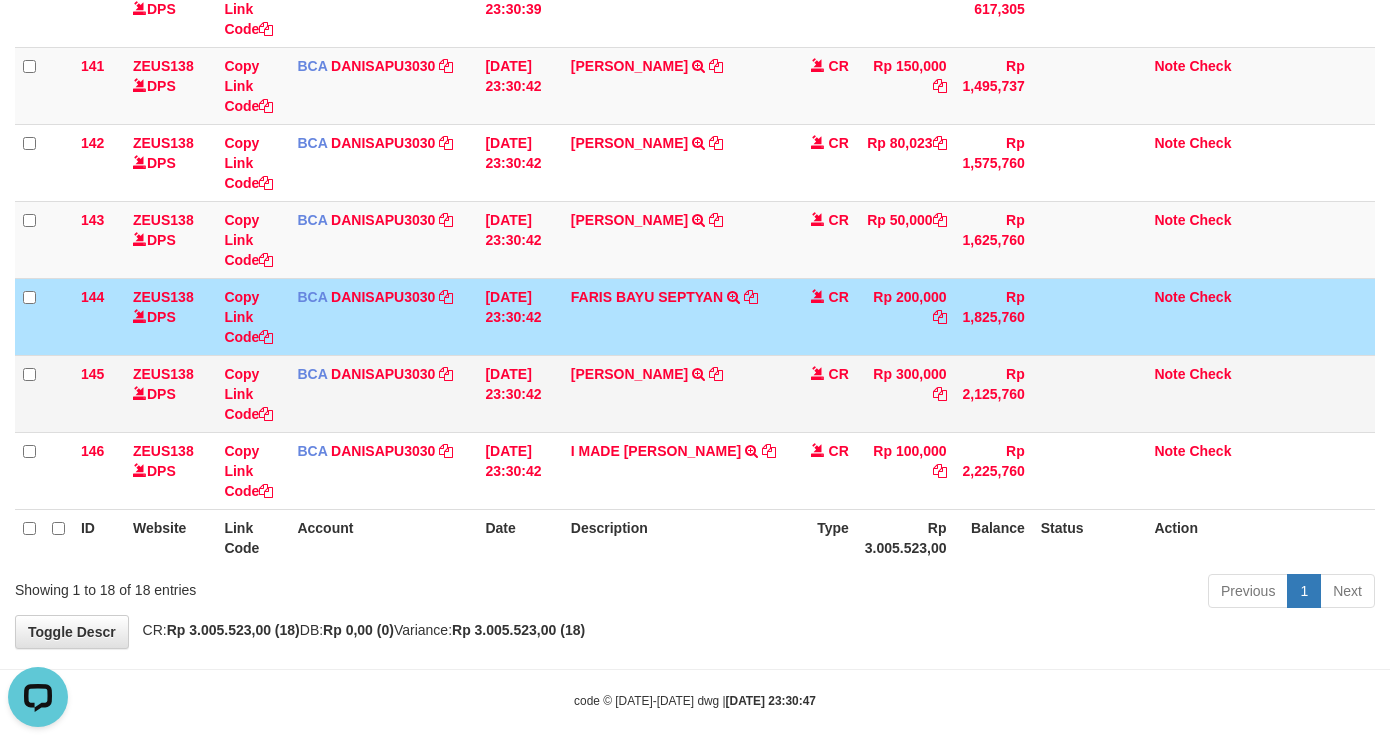 click on "[PERSON_NAME]         TRSF E-BANKING CR 1207/FTSCY/WS95031
300000.00[PERSON_NAME]" at bounding box center [675, 393] 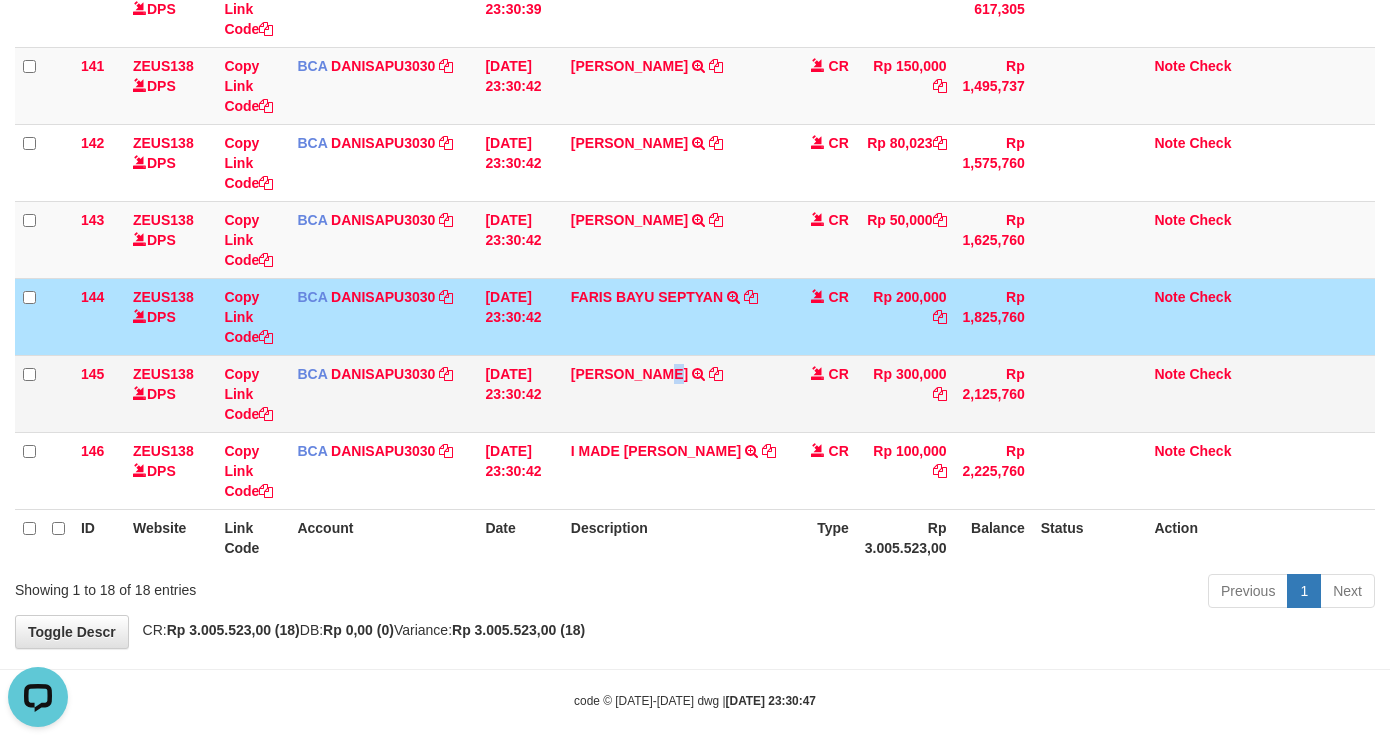 drag, startPoint x: 675, startPoint y: 393, endPoint x: 743, endPoint y: 303, distance: 112.80071 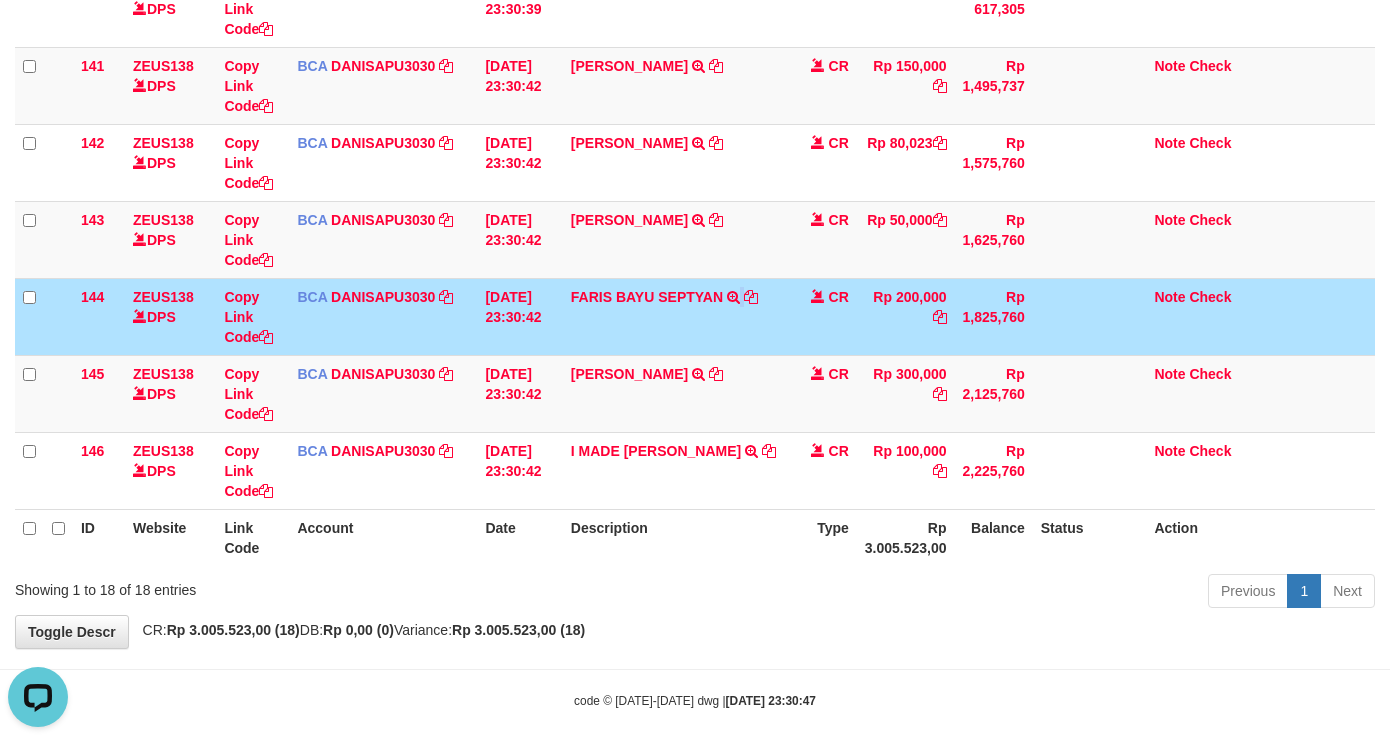 drag, startPoint x: 743, startPoint y: 303, endPoint x: 732, endPoint y: 325, distance: 24.596748 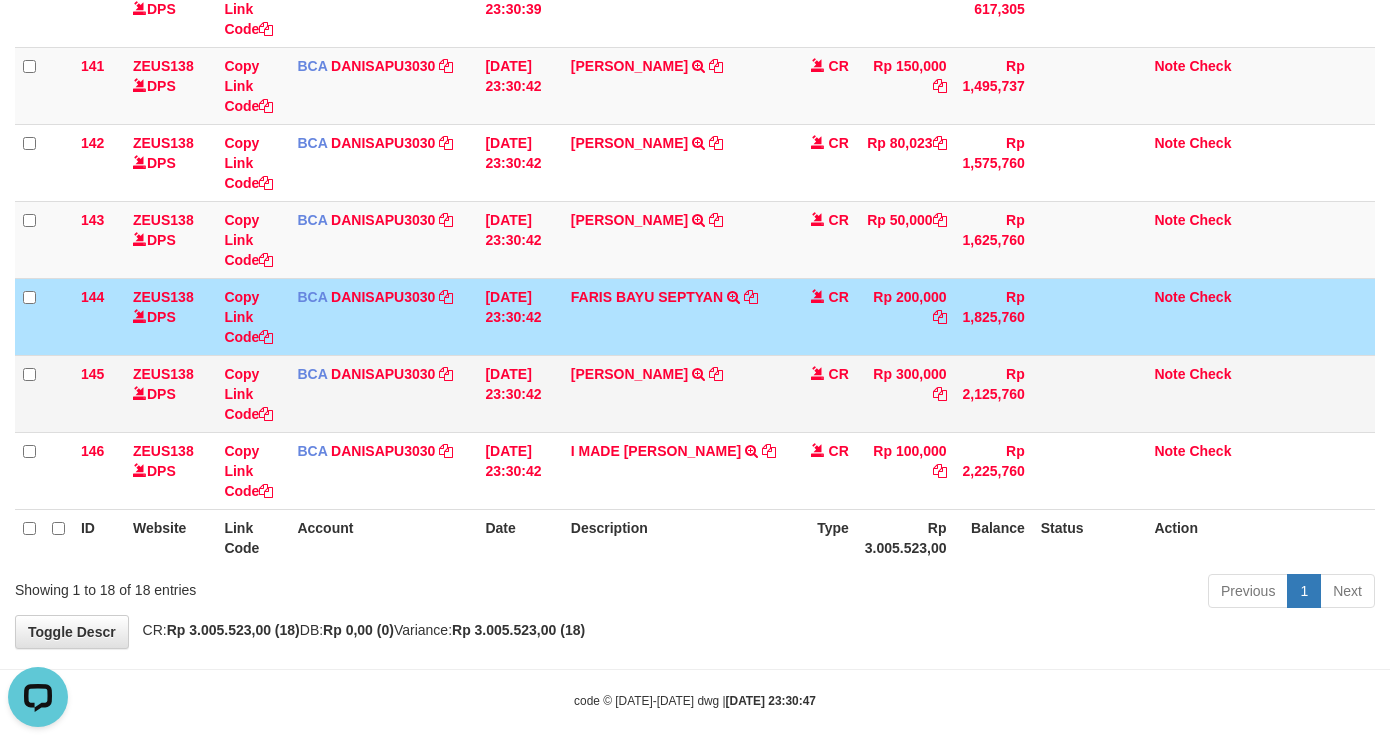click on "[PERSON_NAME]         TRSF E-BANKING CR 1207/FTSCY/WS95031
300000.00[PERSON_NAME]" at bounding box center (675, 393) 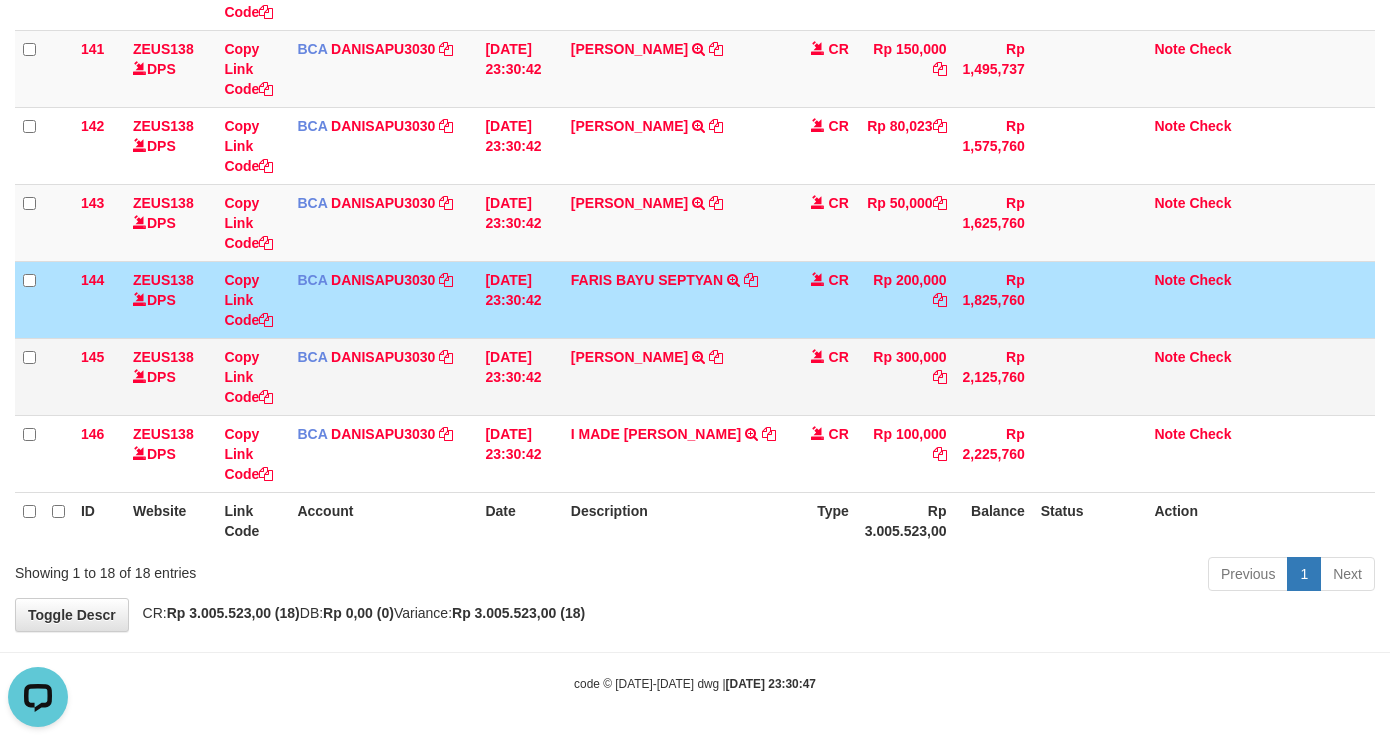 click on "[PERSON_NAME]         TRSF E-BANKING CR 1207/FTSCY/WS95031
300000.00[PERSON_NAME]" at bounding box center (675, 376) 